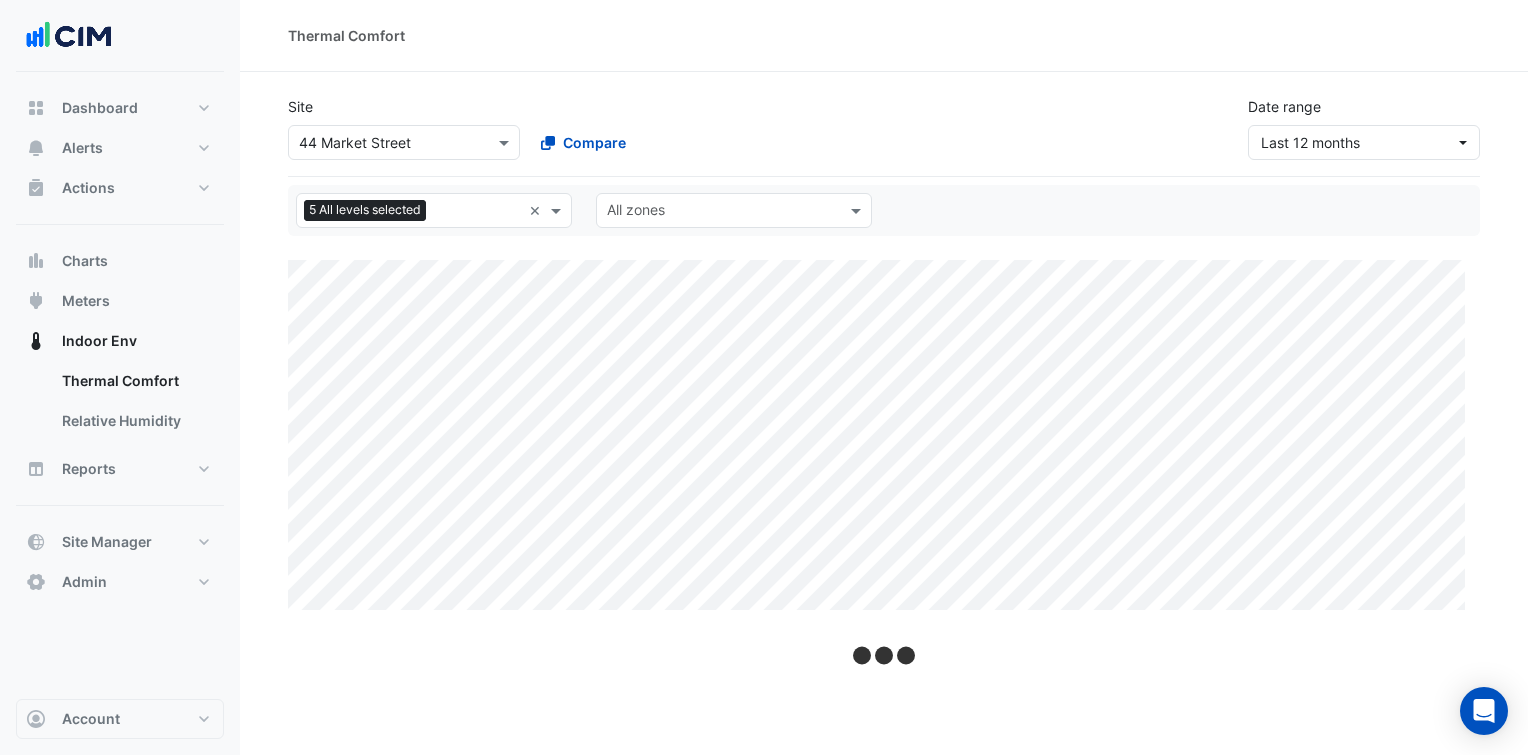 scroll, scrollTop: 0, scrollLeft: 0, axis: both 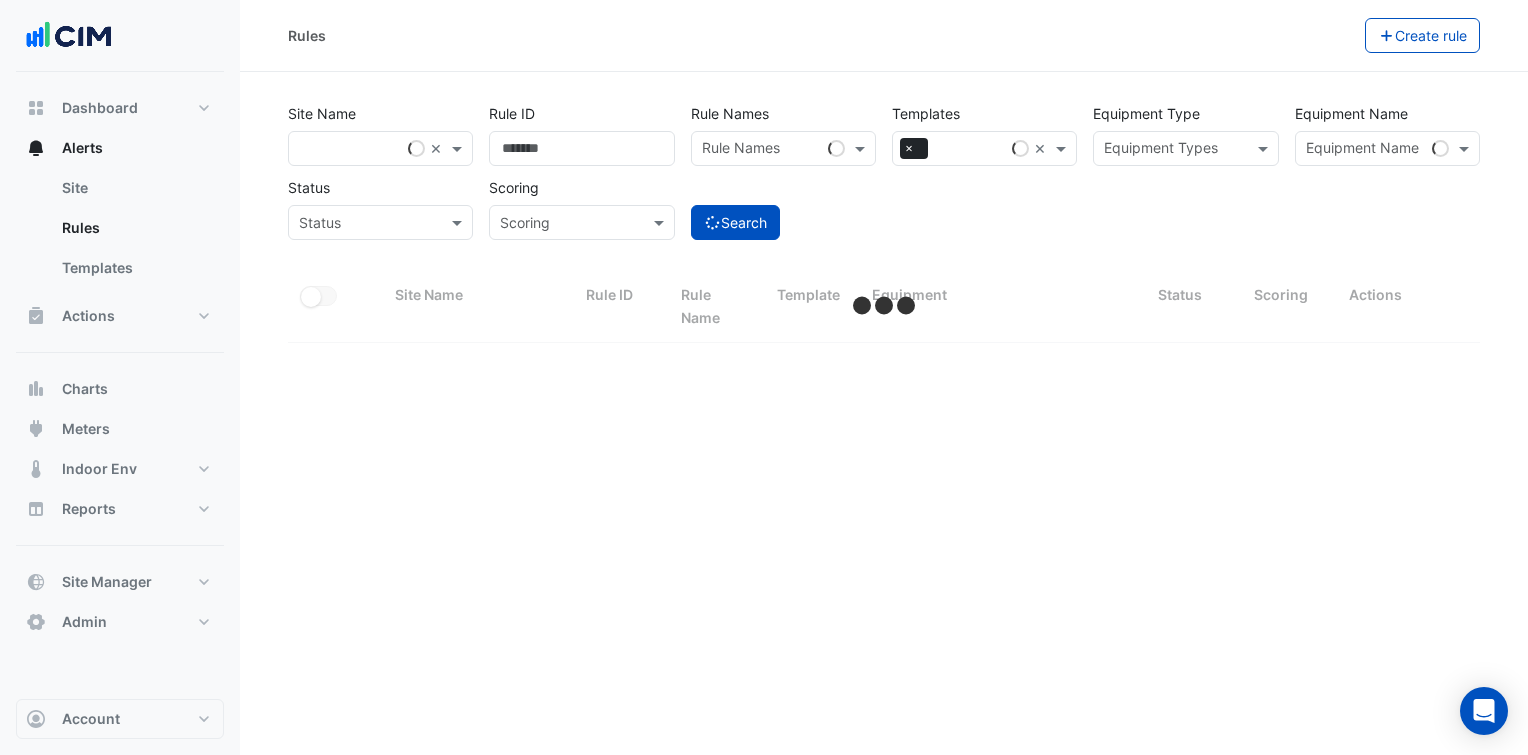 select on "***" 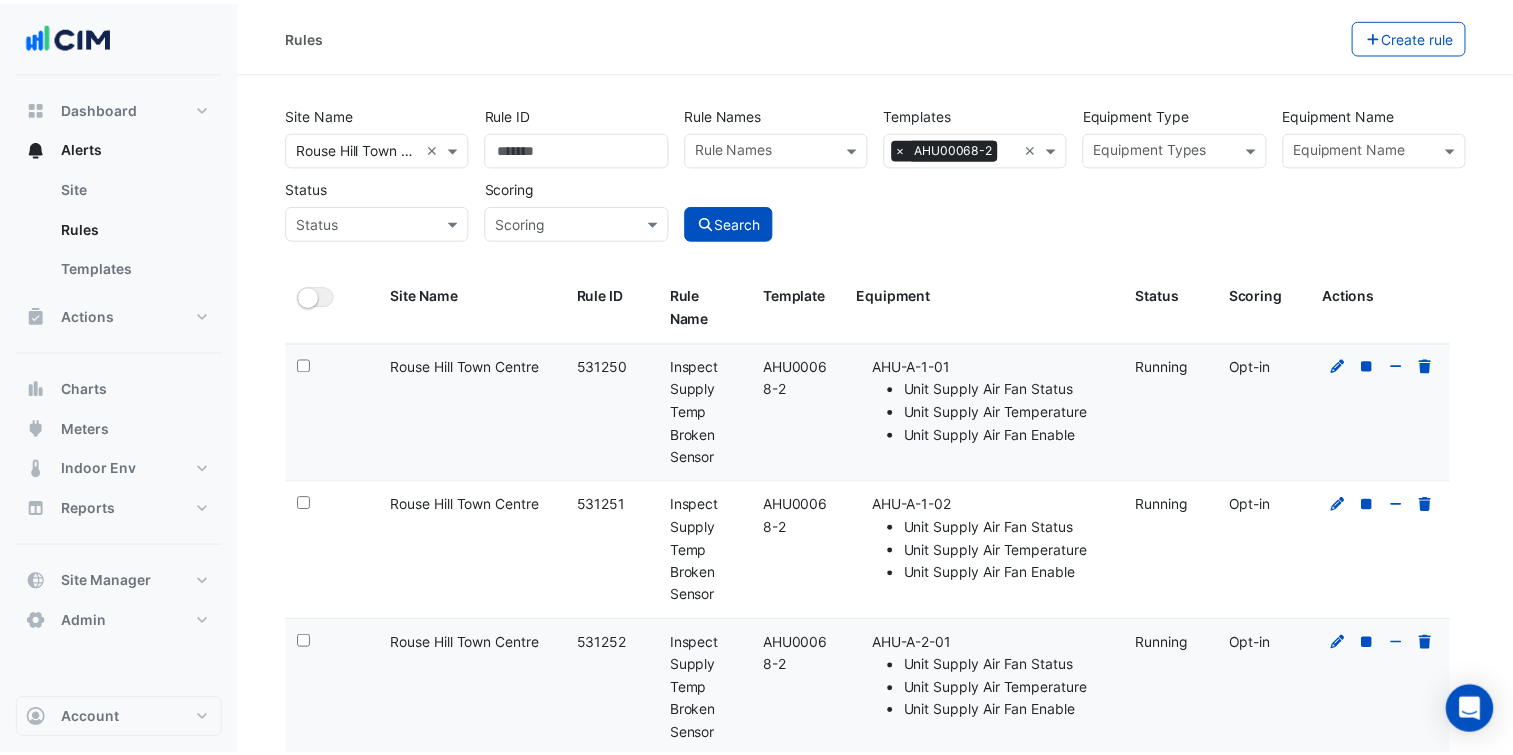 scroll, scrollTop: 0, scrollLeft: 0, axis: both 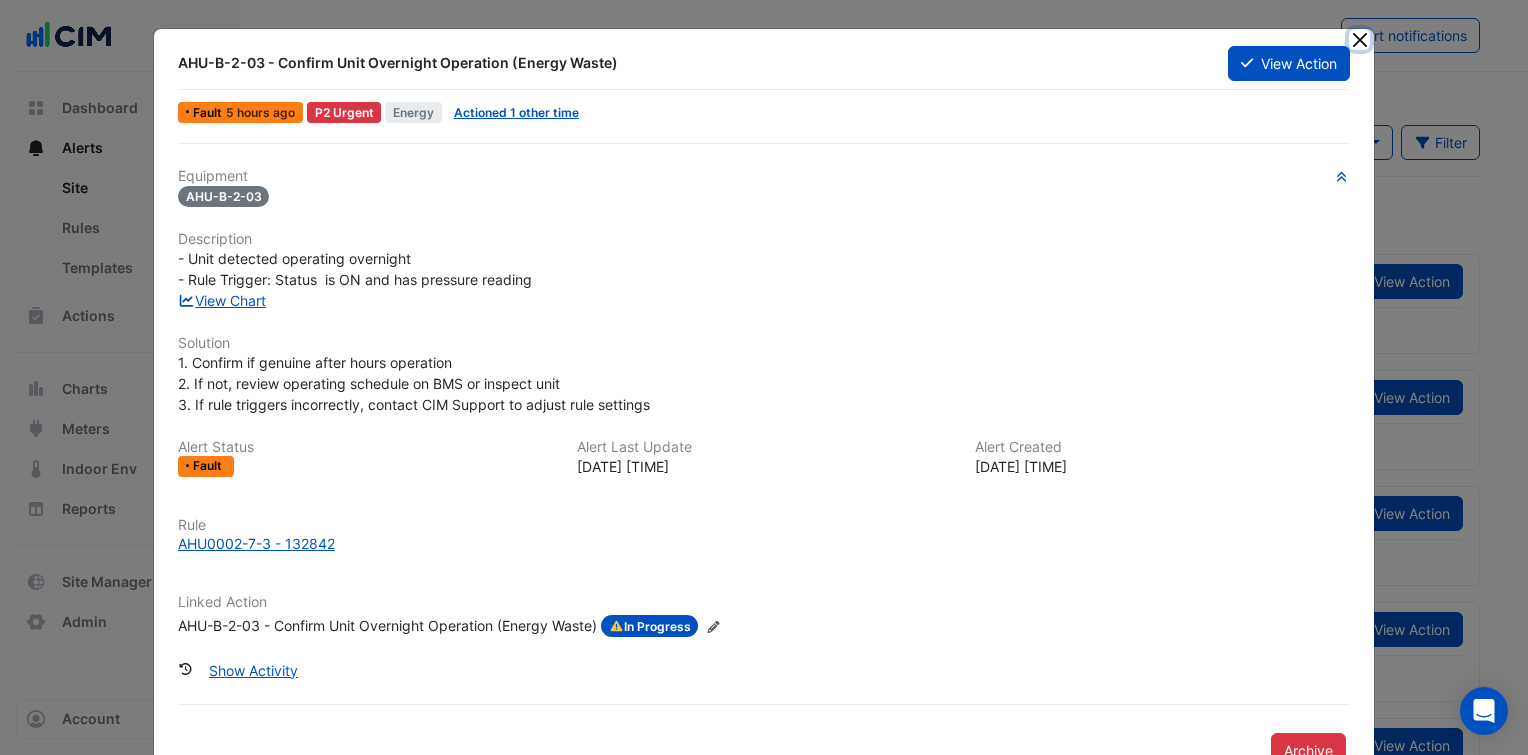 click 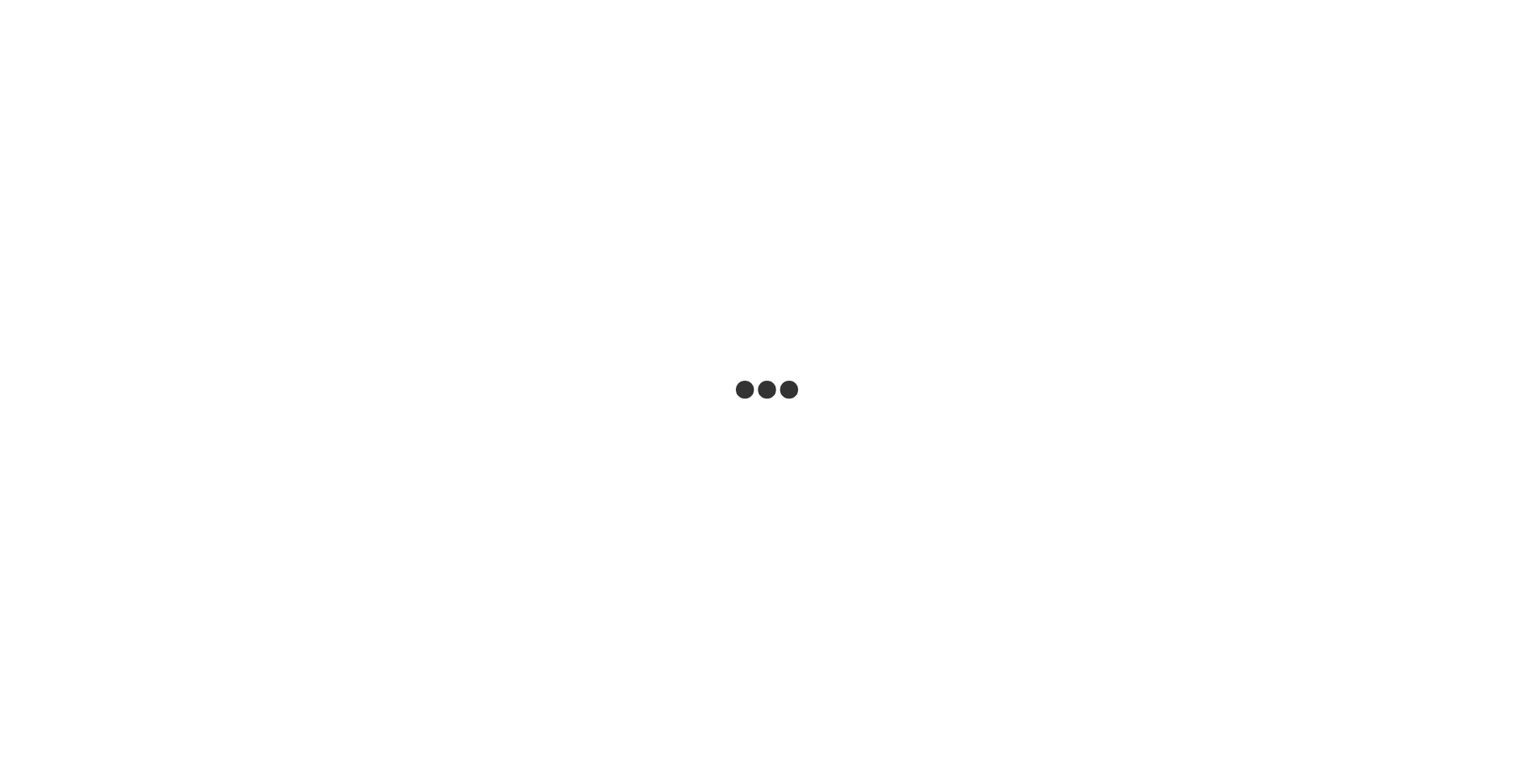 scroll, scrollTop: 0, scrollLeft: 0, axis: both 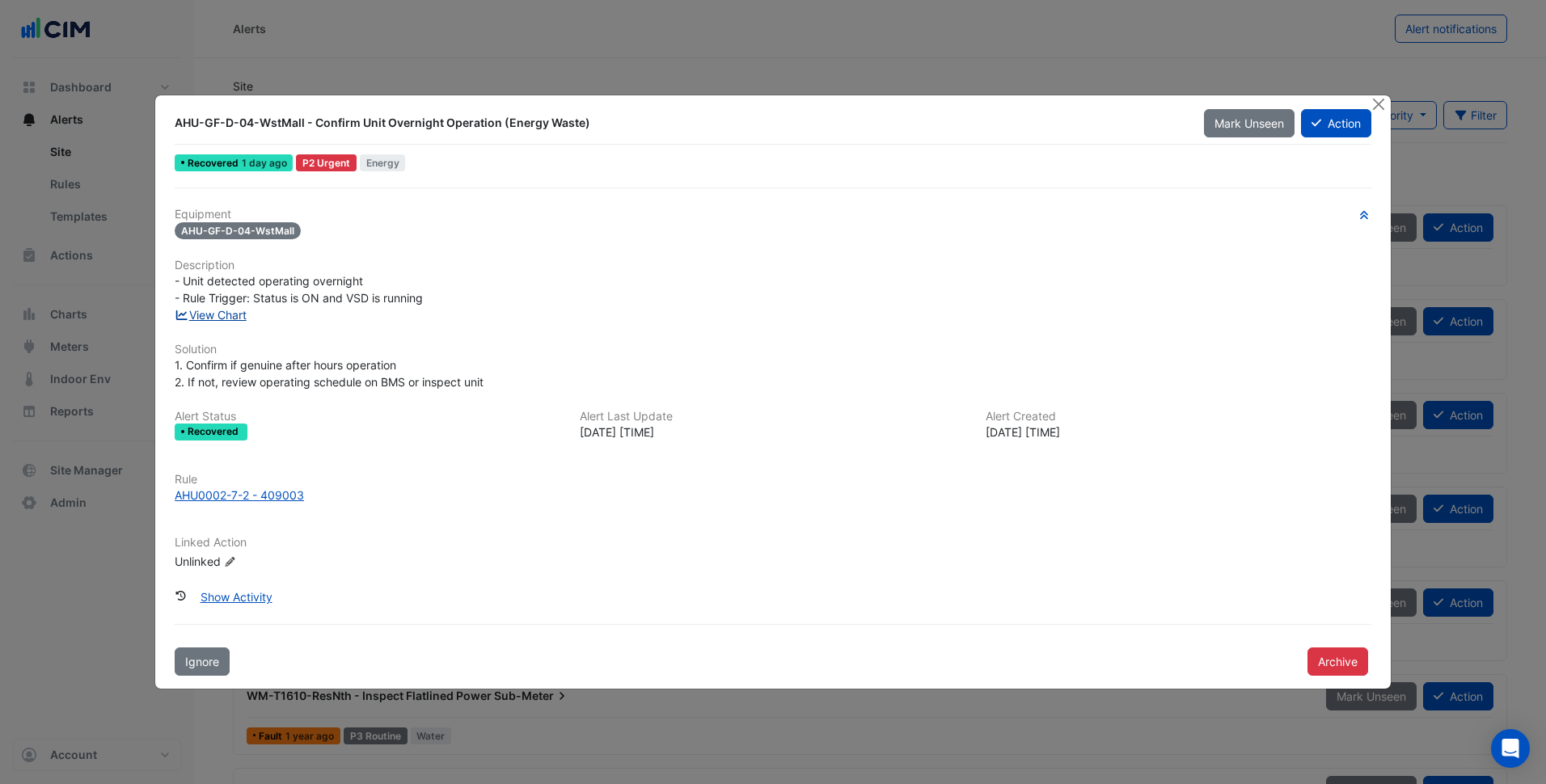 click on "View Chart" 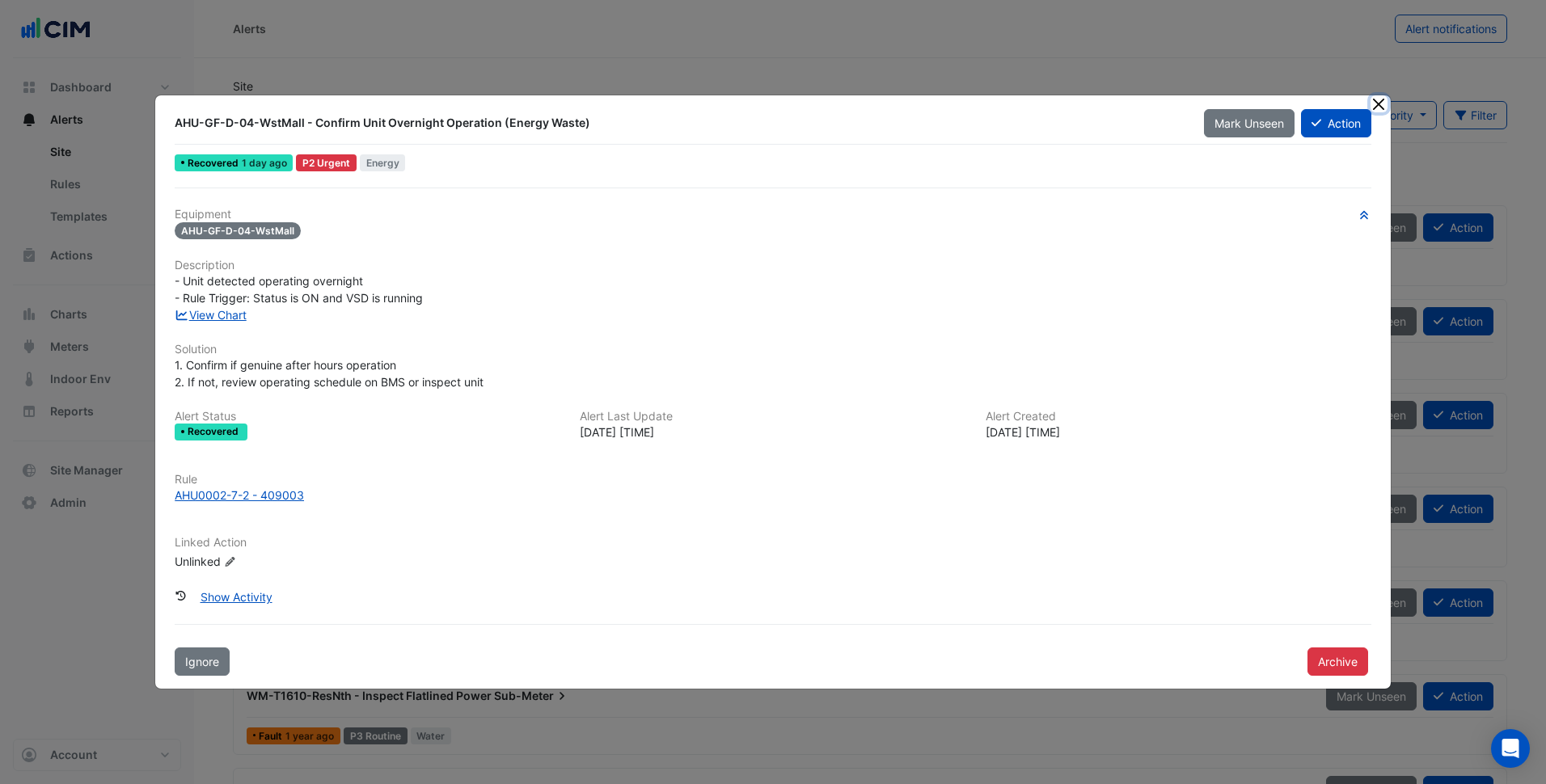 click 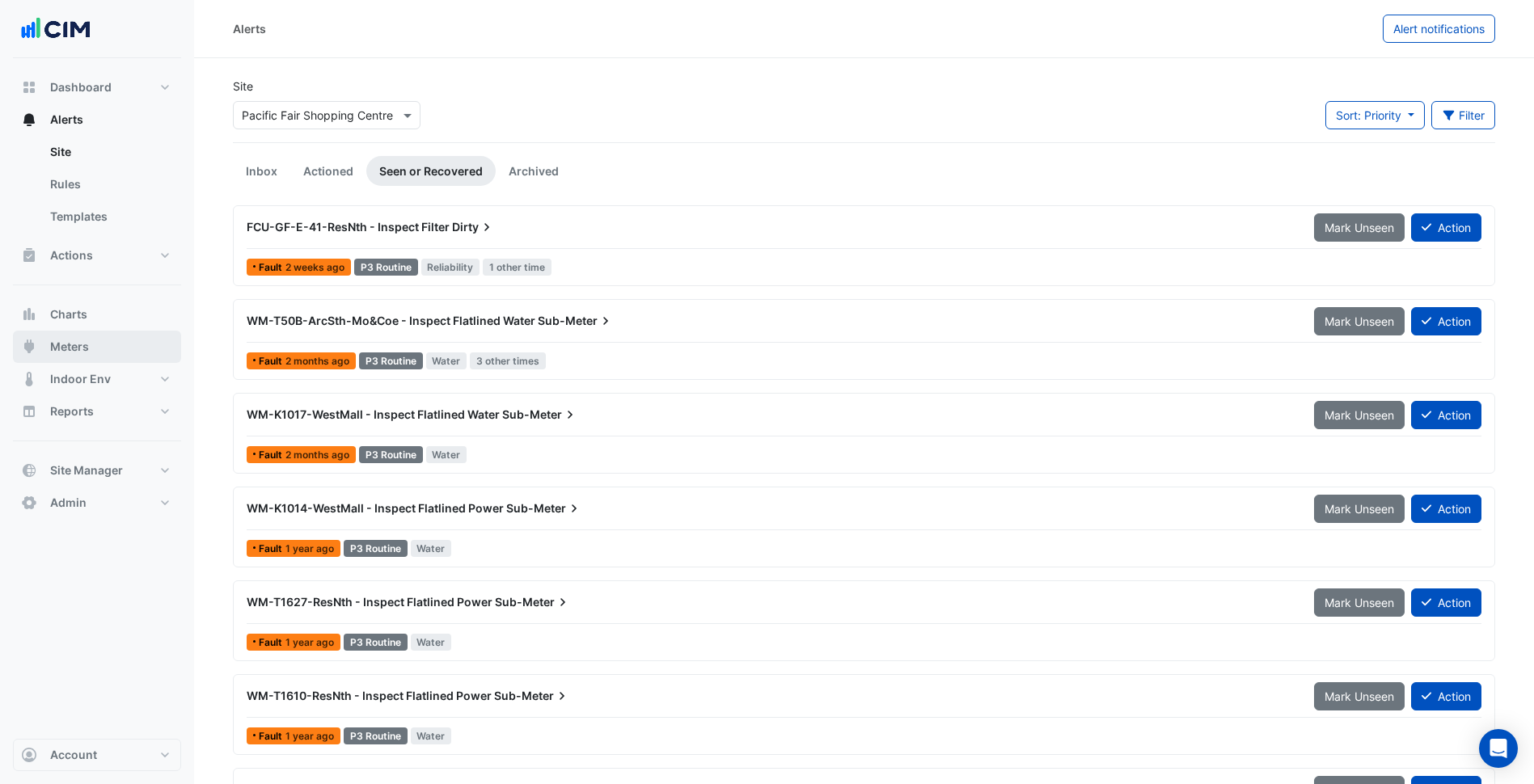 click on "Meters" at bounding box center (97, 347) 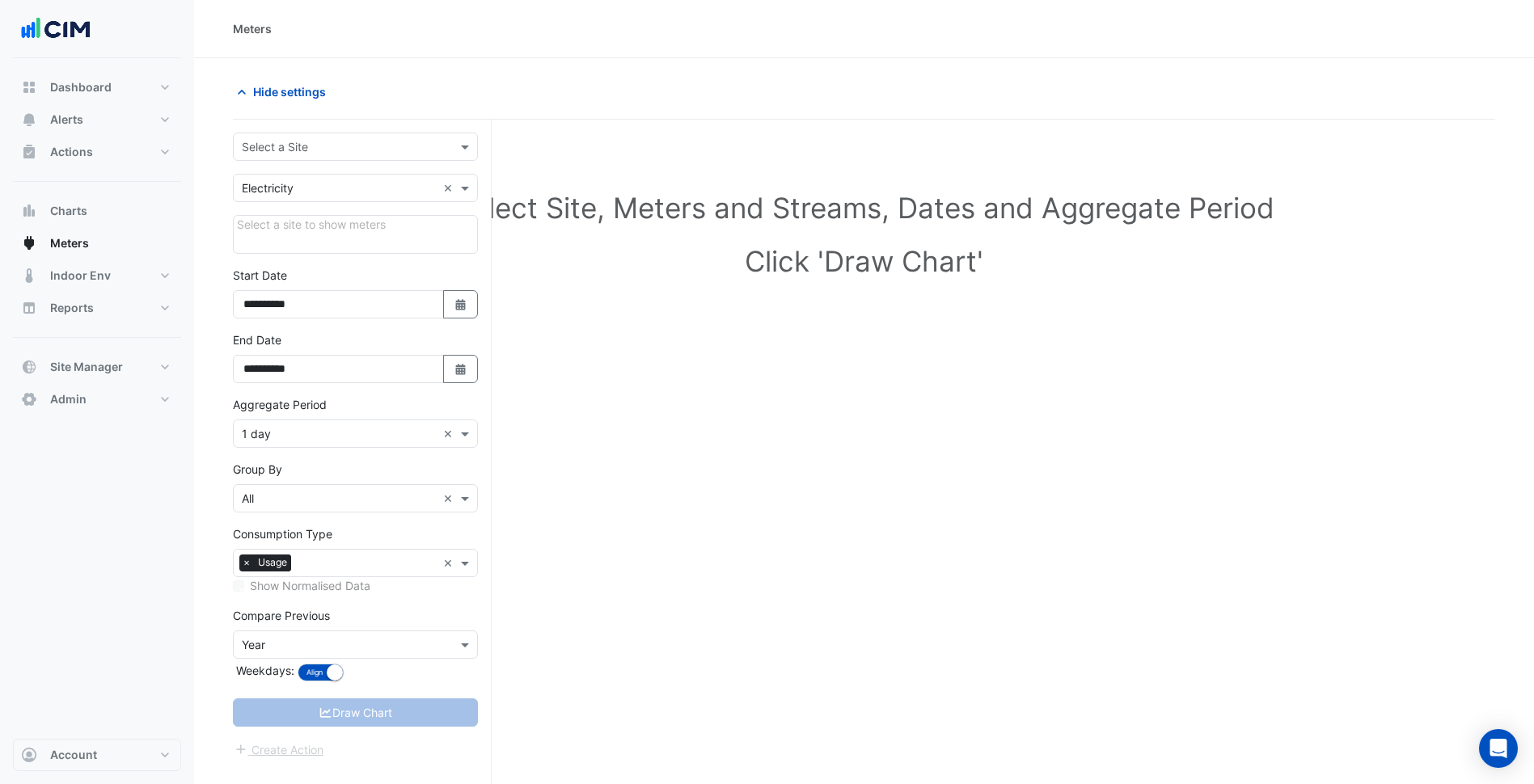 click on "Select a Site" at bounding box center [355, 146] 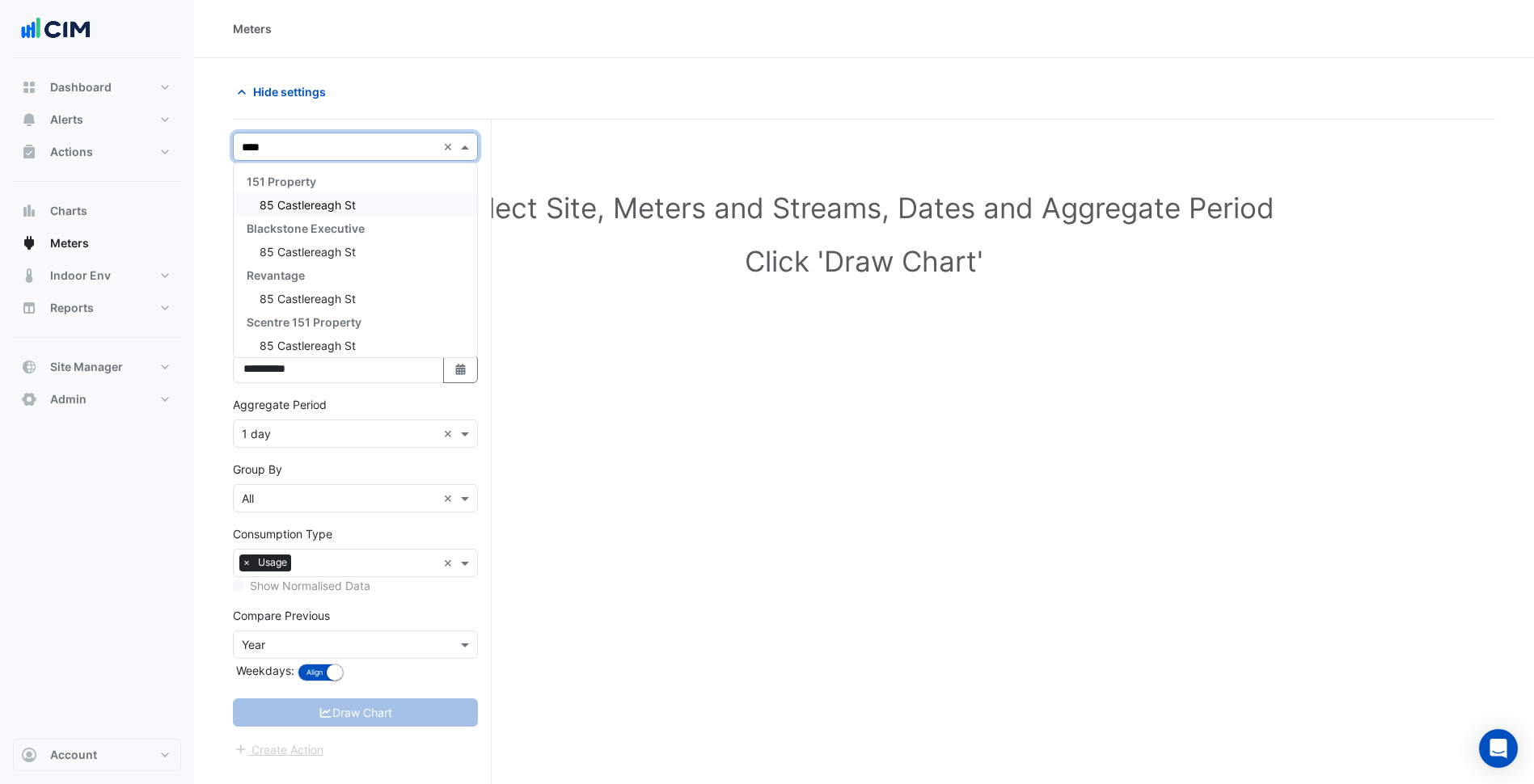 type on "*****" 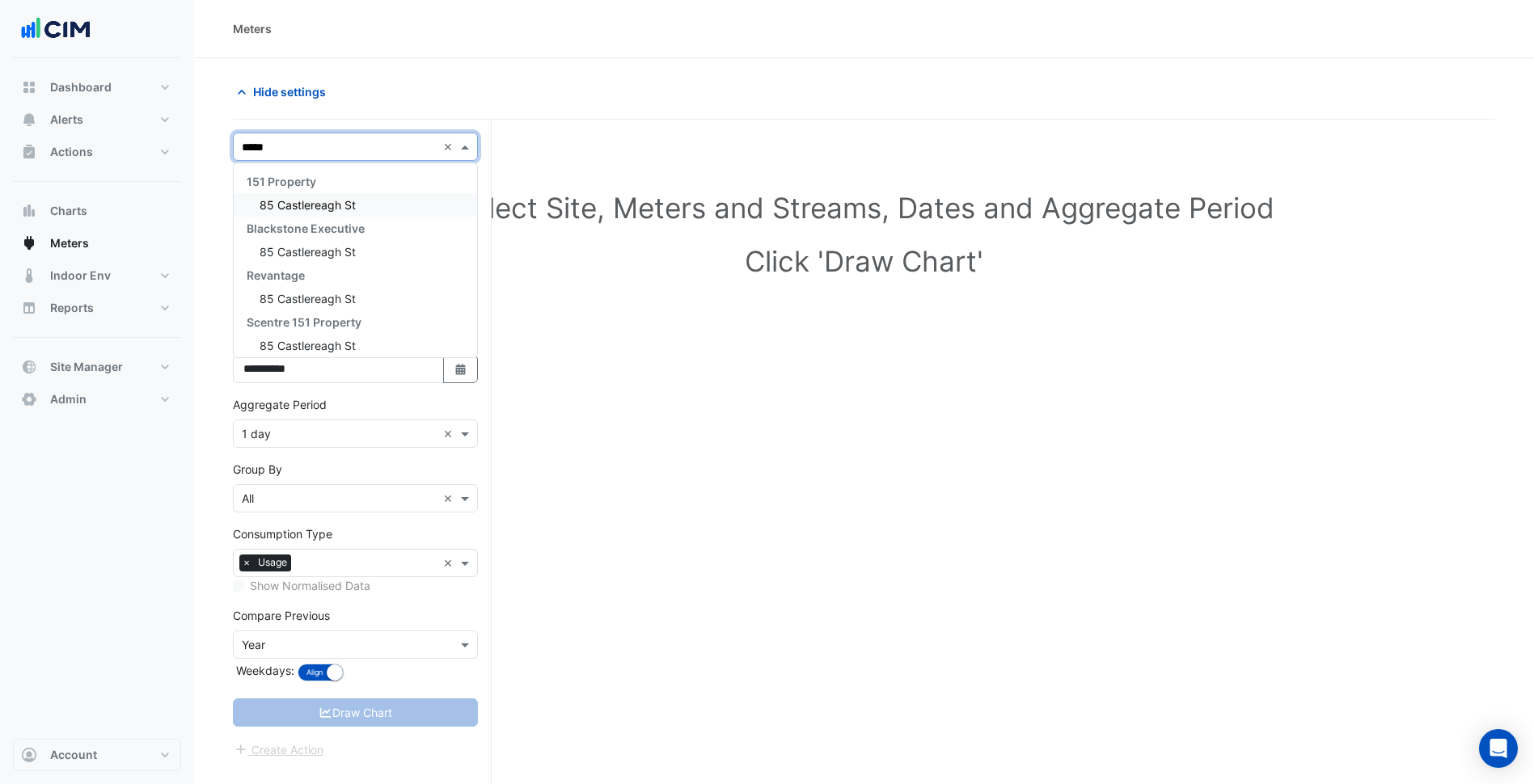 type 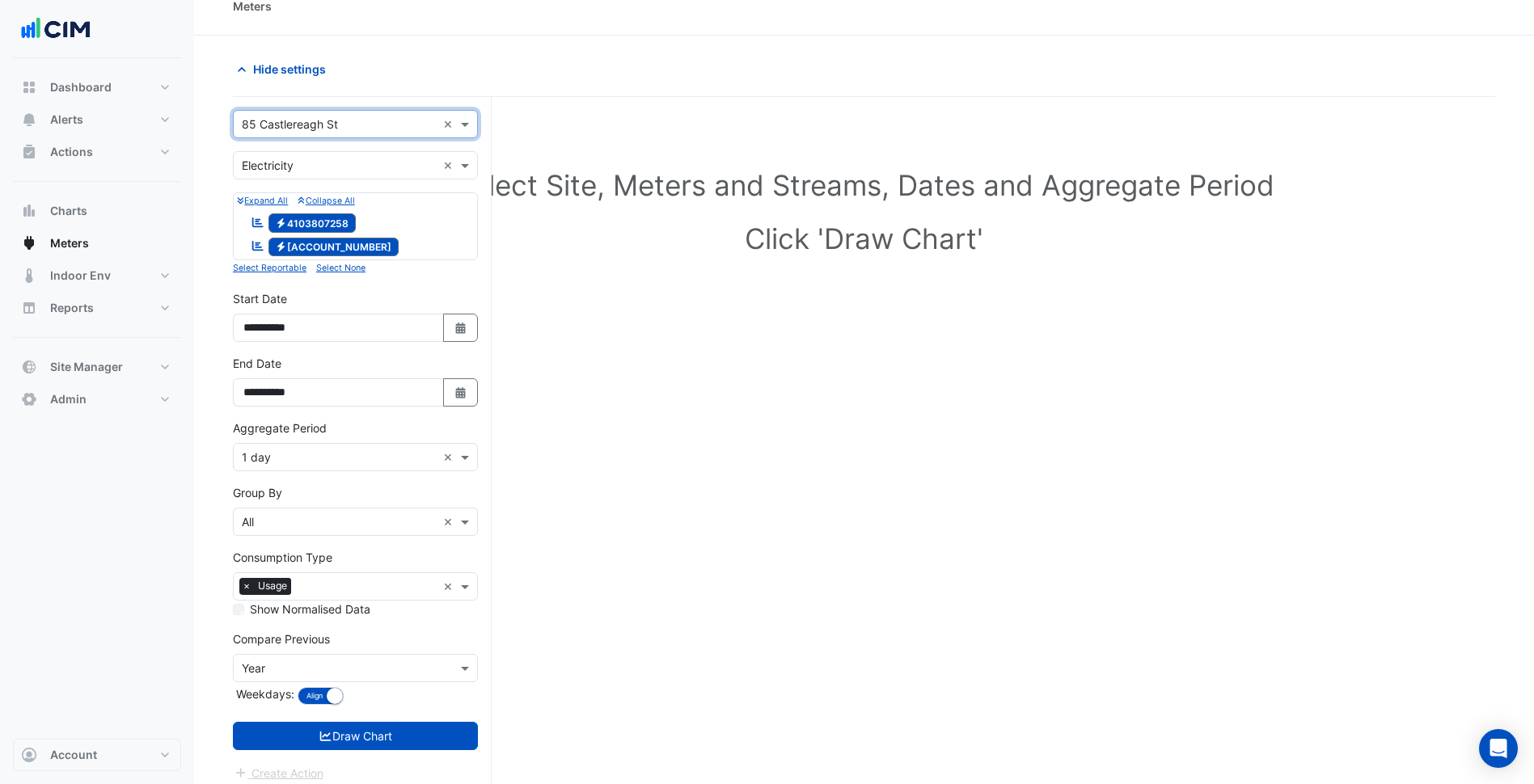 scroll, scrollTop: 61, scrollLeft: 0, axis: vertical 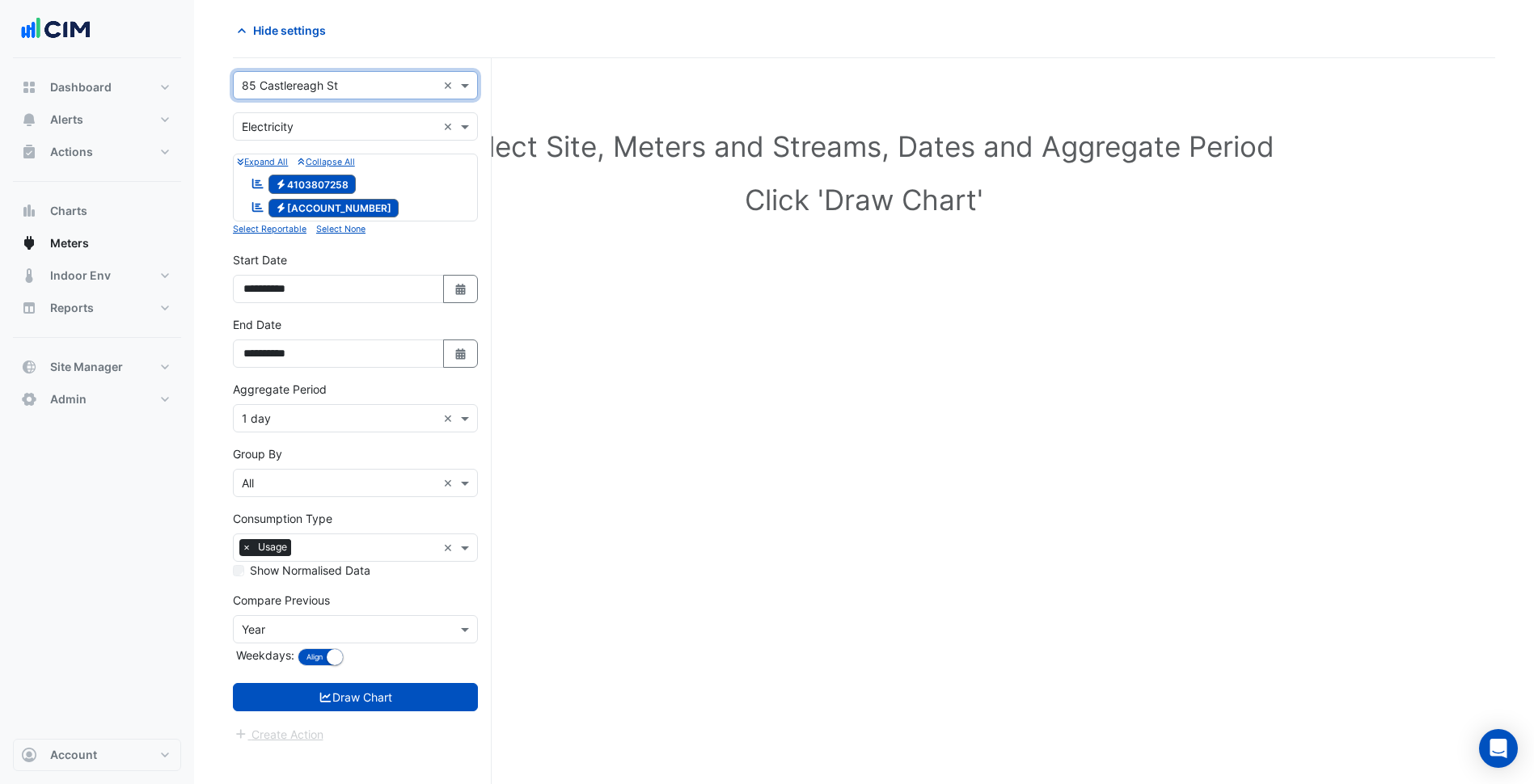 click at bounding box center [339, 419] 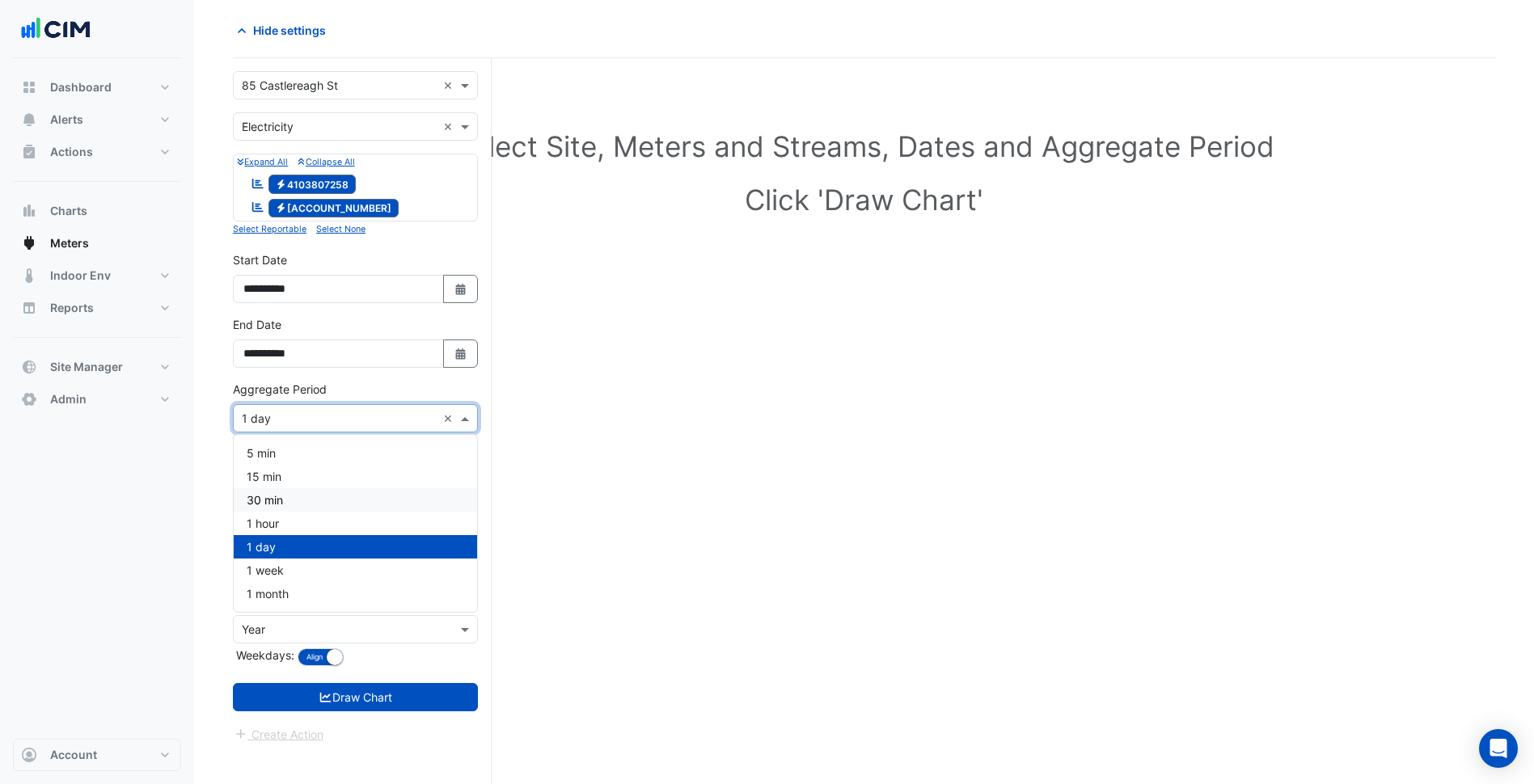 click on "30 min" at bounding box center (355, 499) 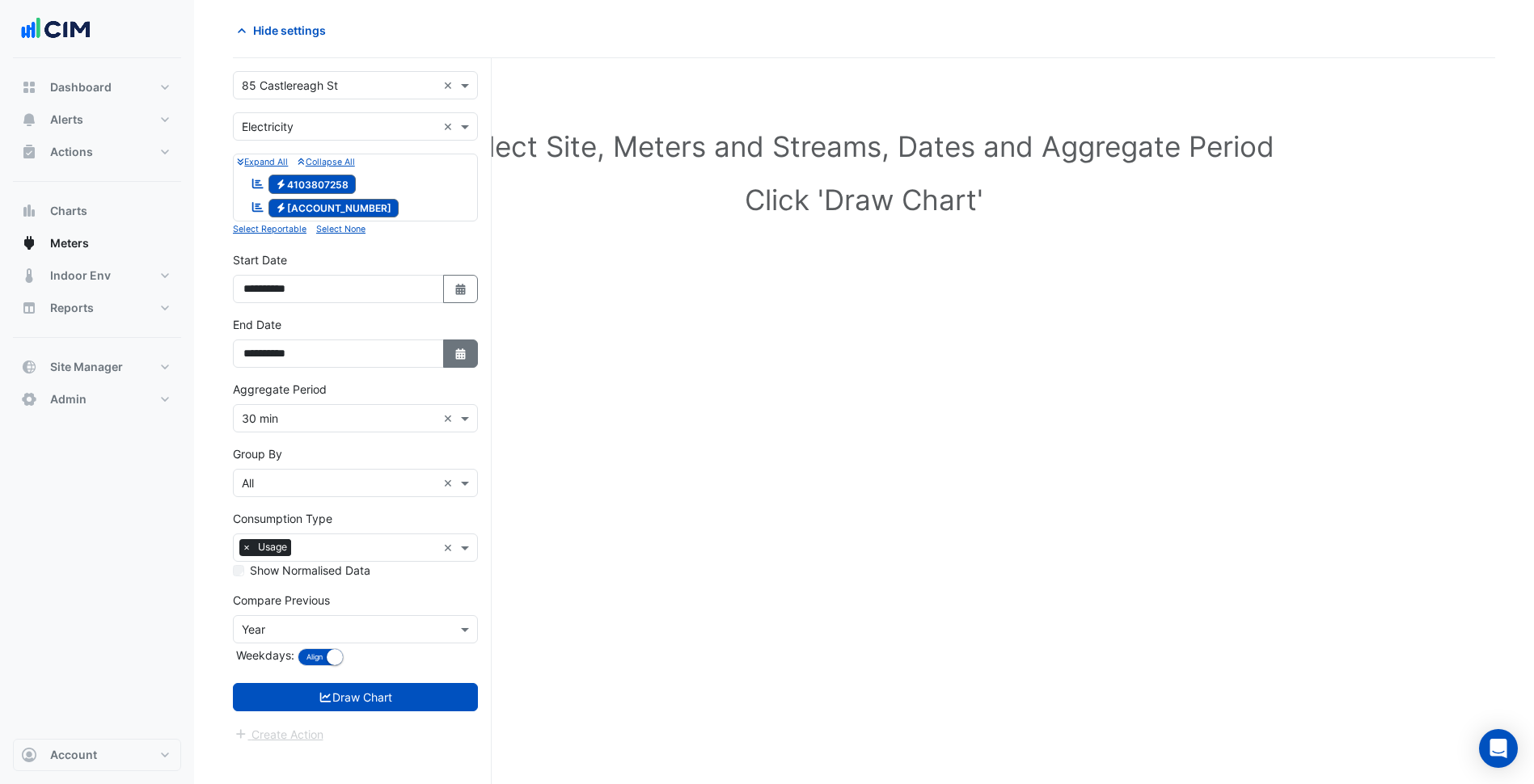 click 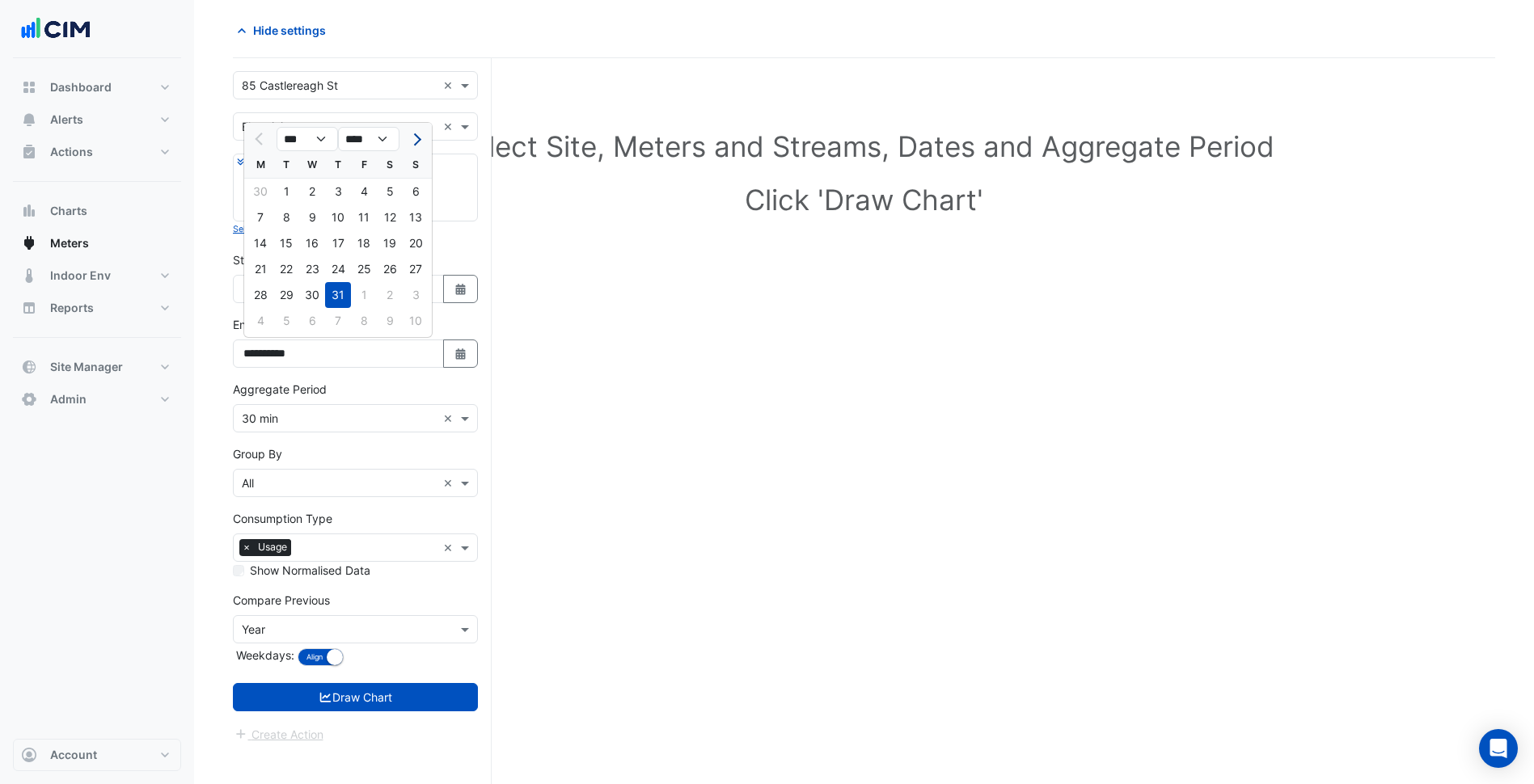 click 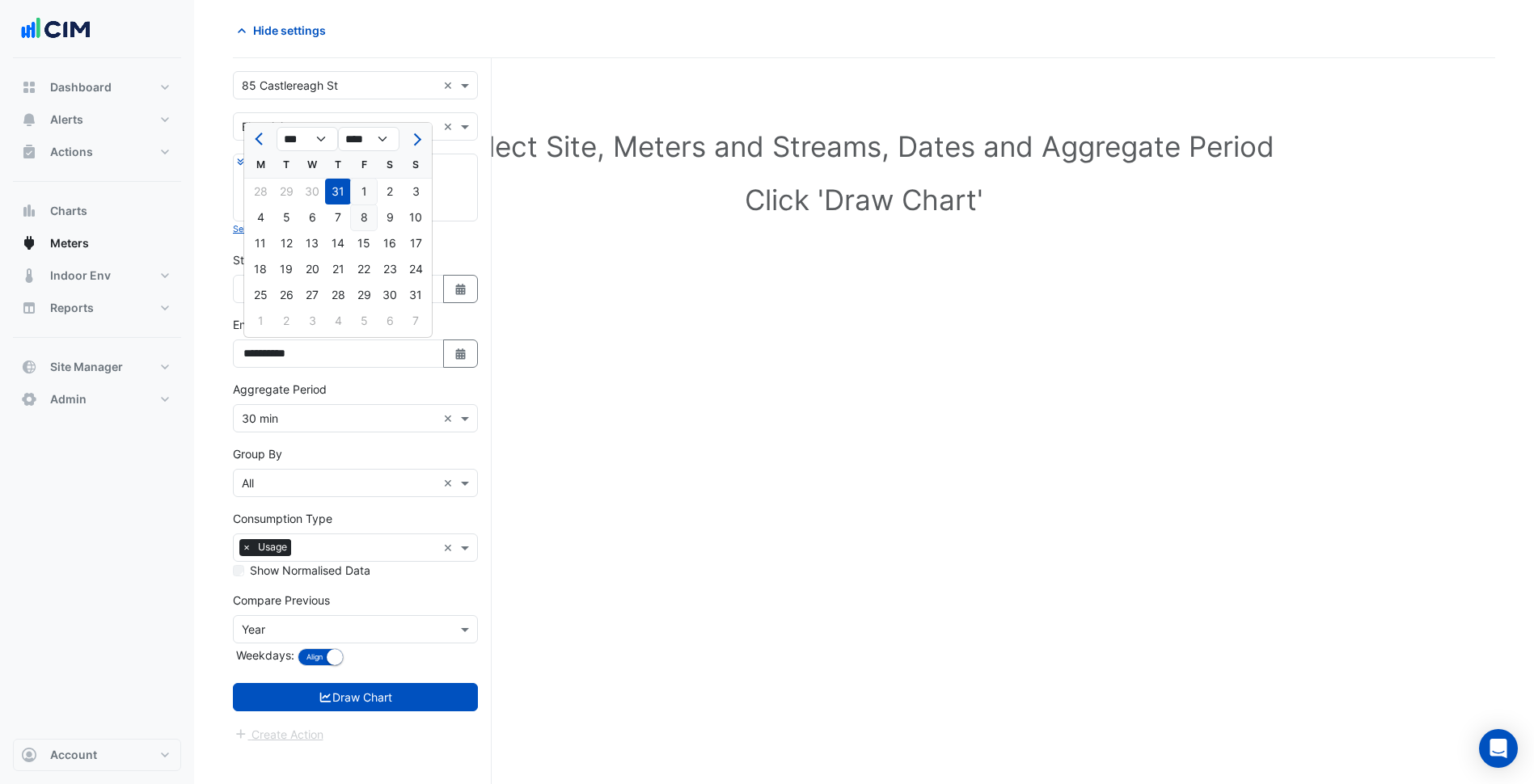 click on "8" 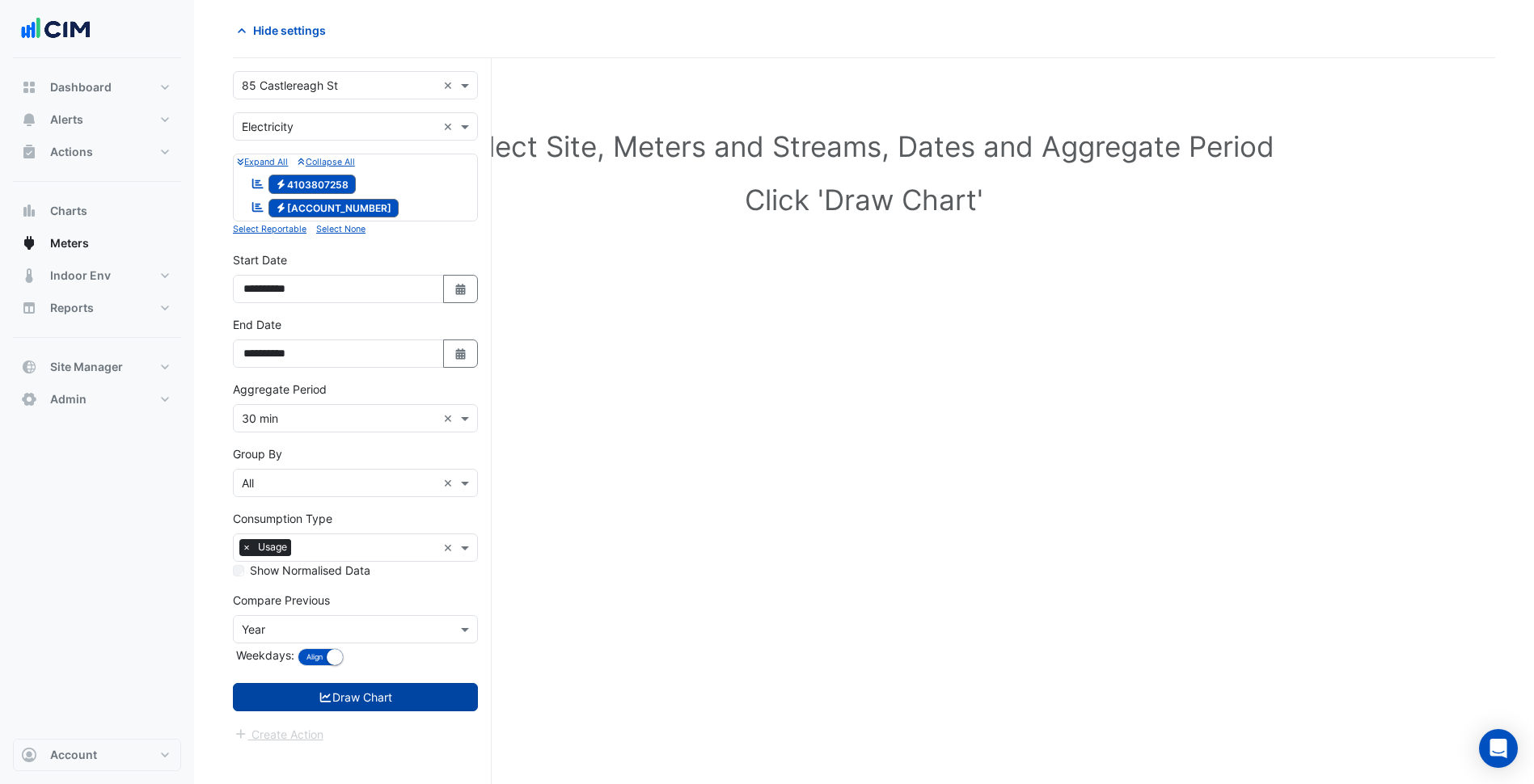 click on "Draw Chart" at bounding box center [355, 697] 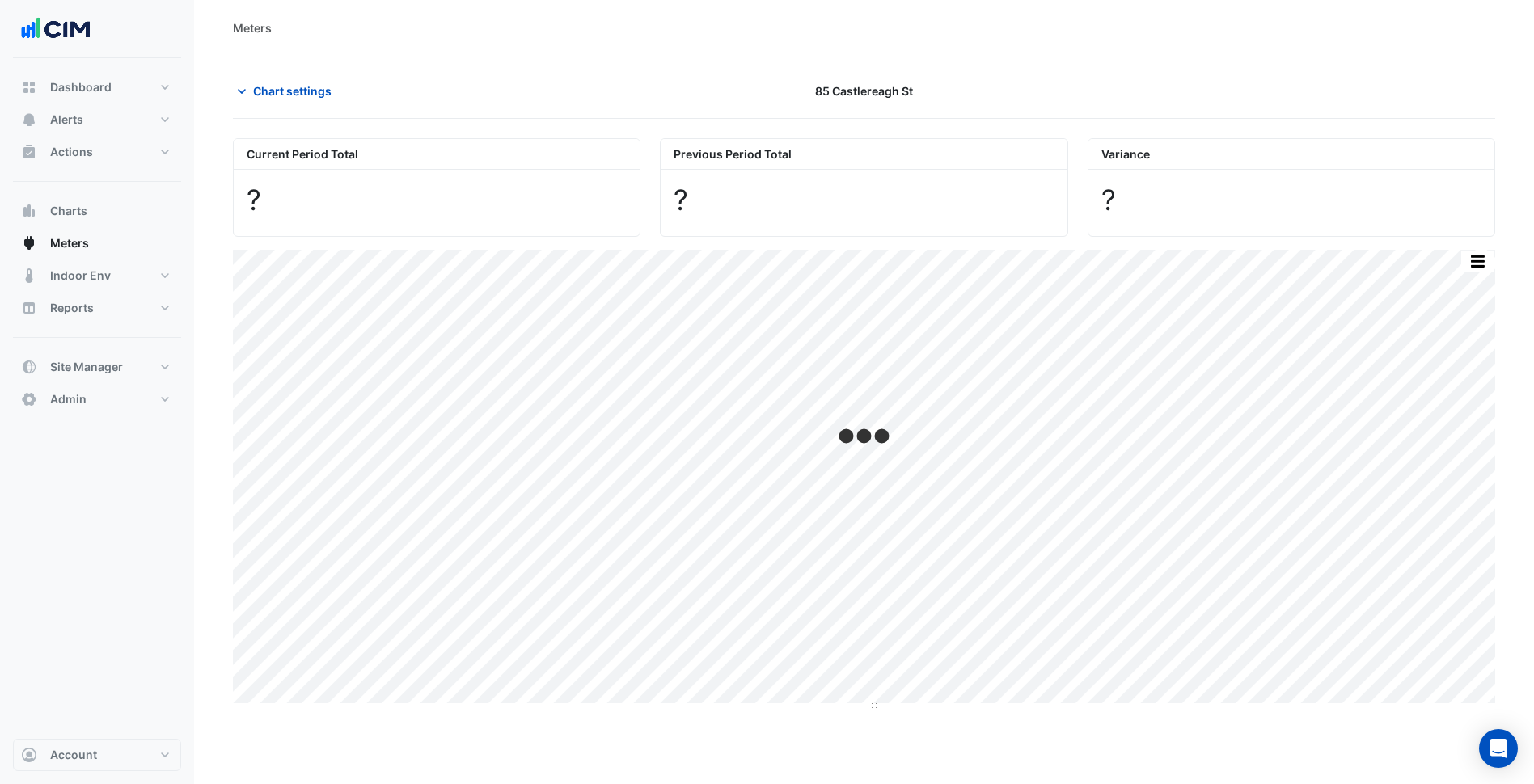 scroll, scrollTop: 0, scrollLeft: 0, axis: both 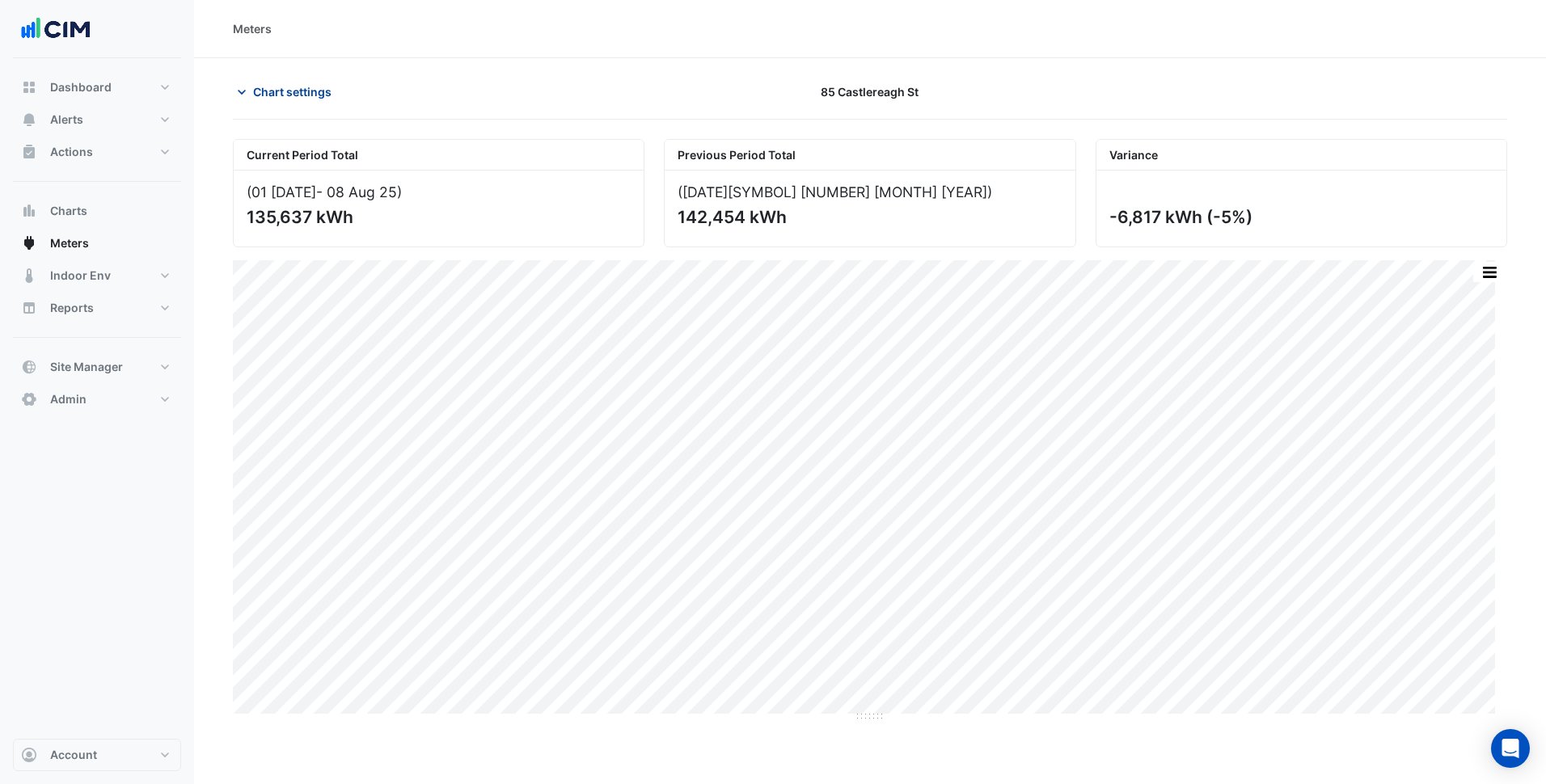 click on "Chart settings" 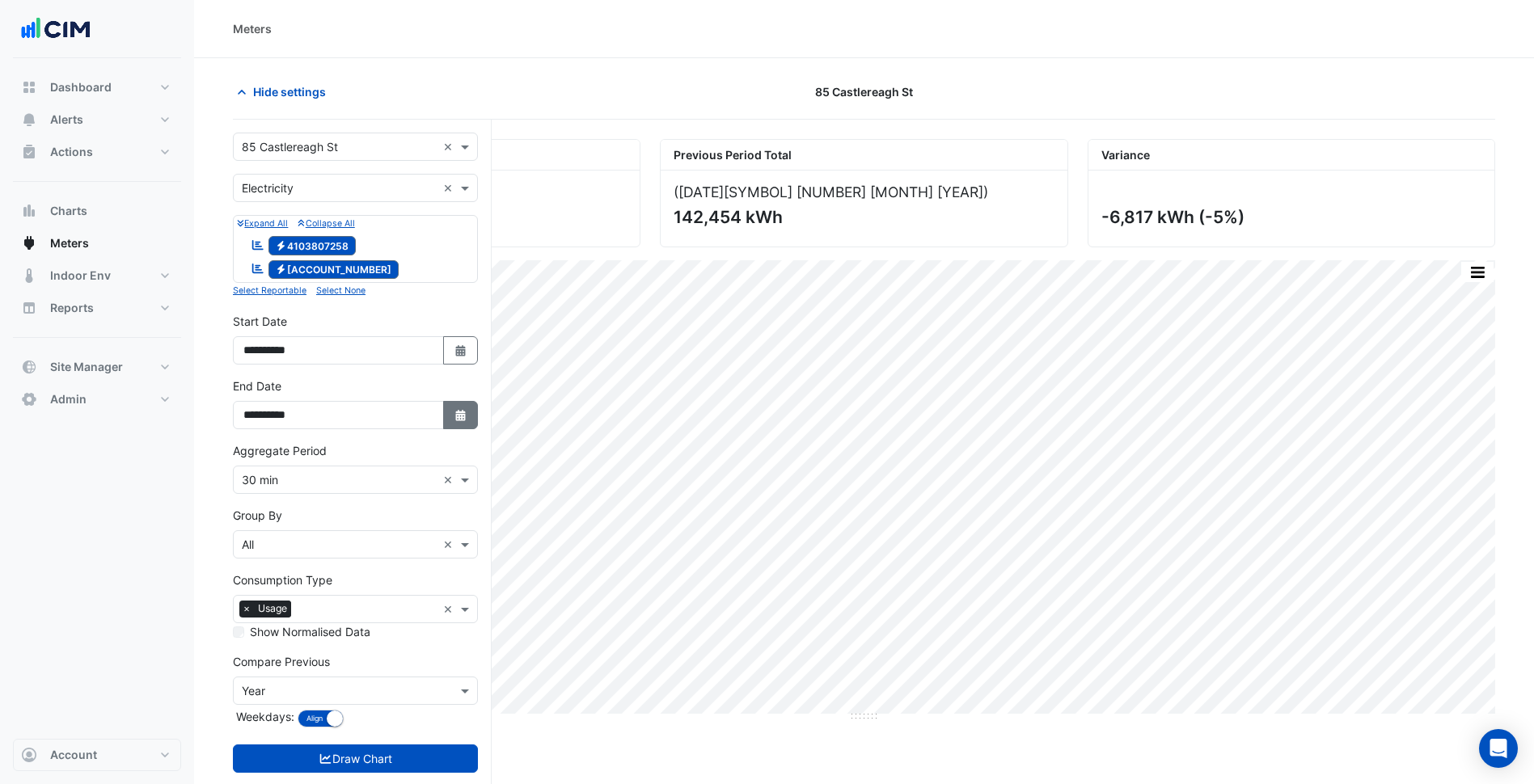 click 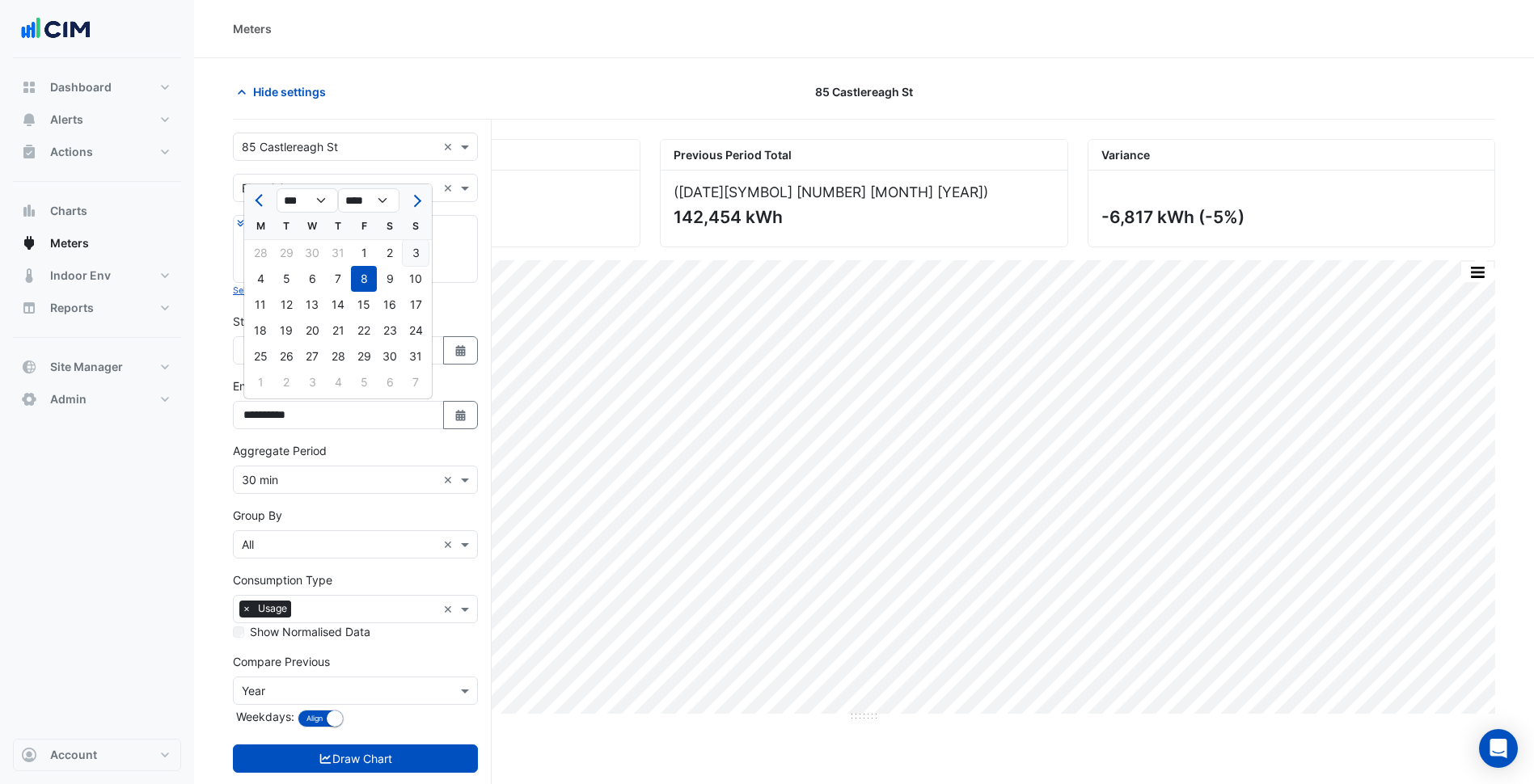 click on "3" 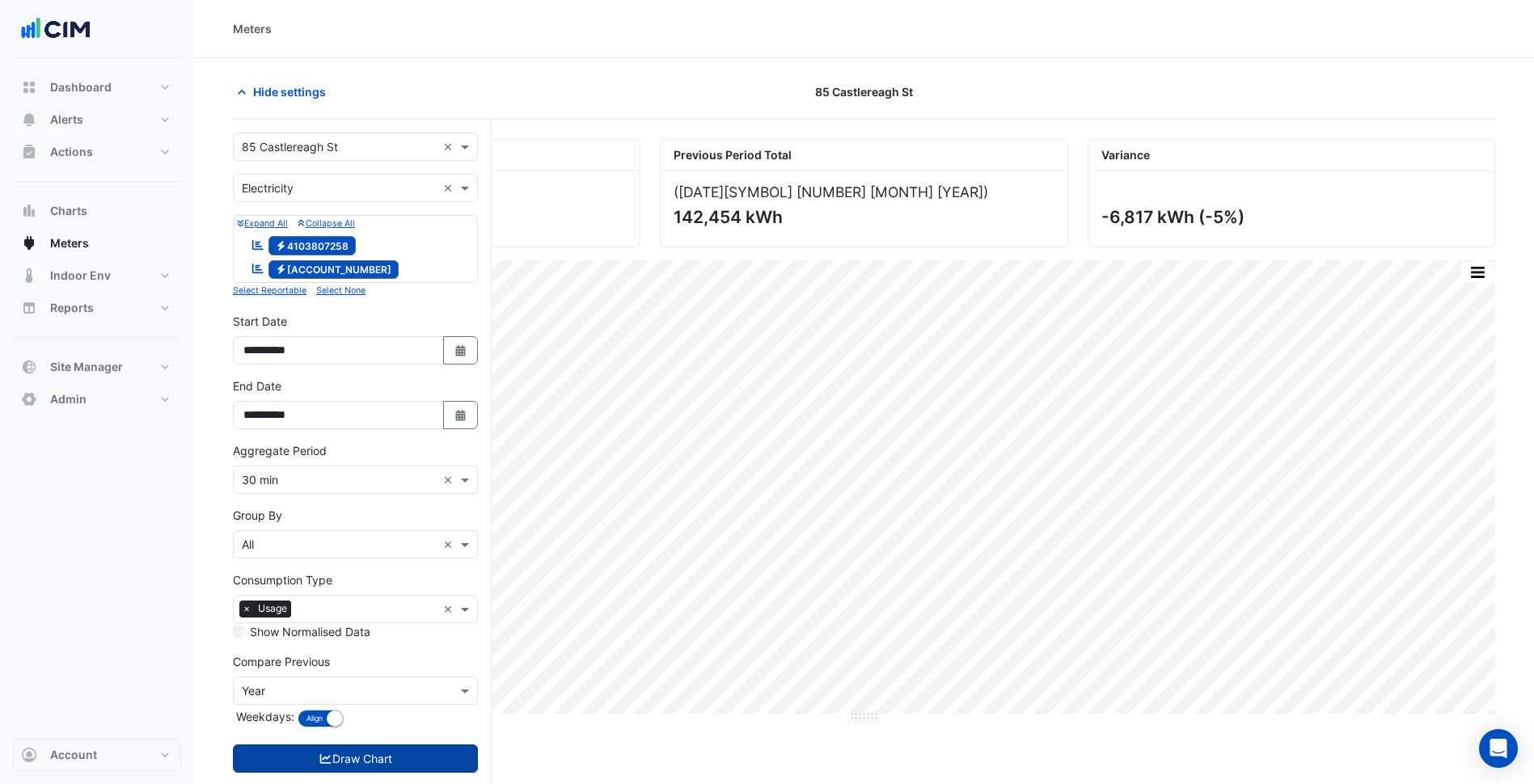 click on "Draw Chart" at bounding box center (355, 758) 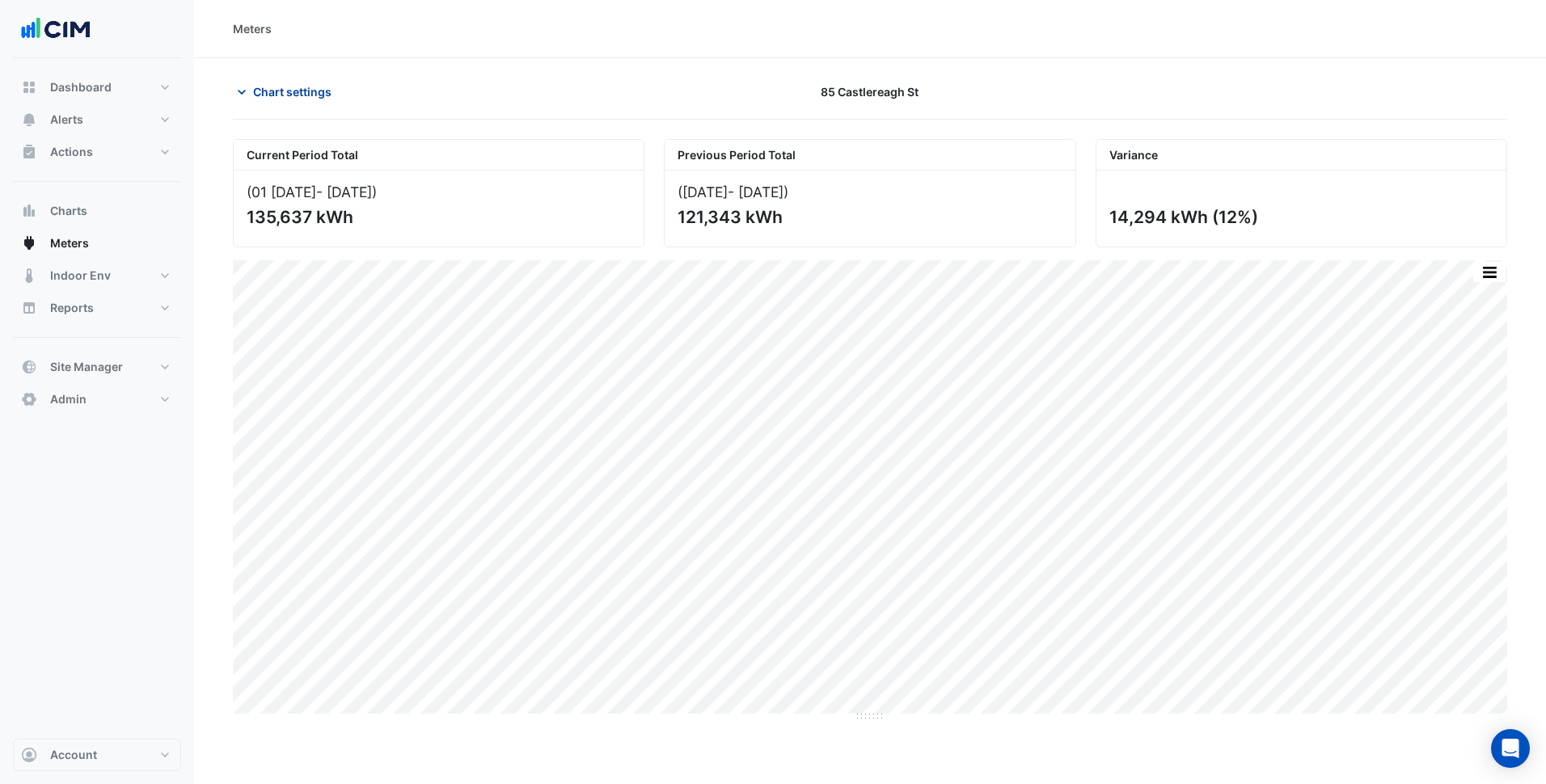 click on "Chart settings" 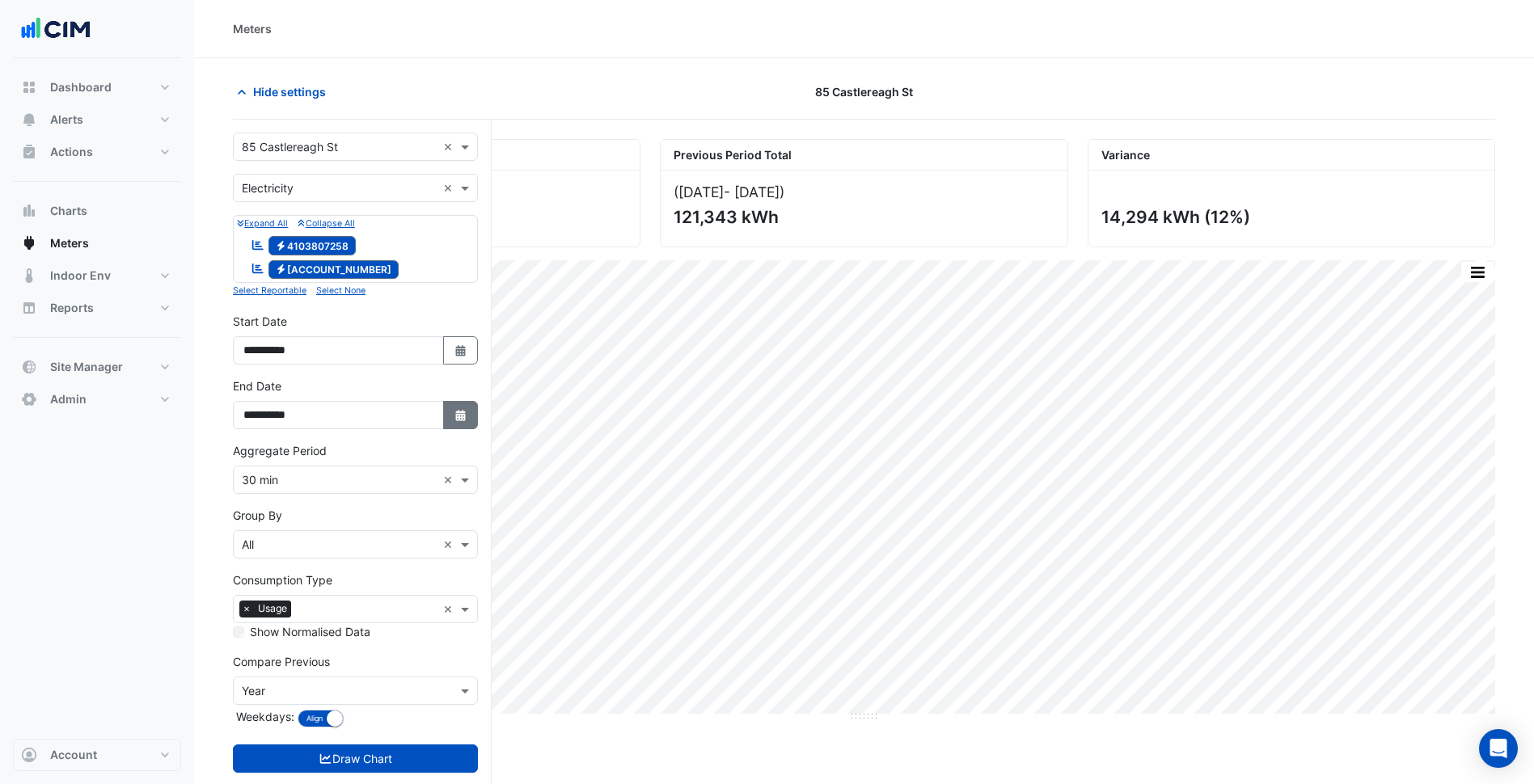 click 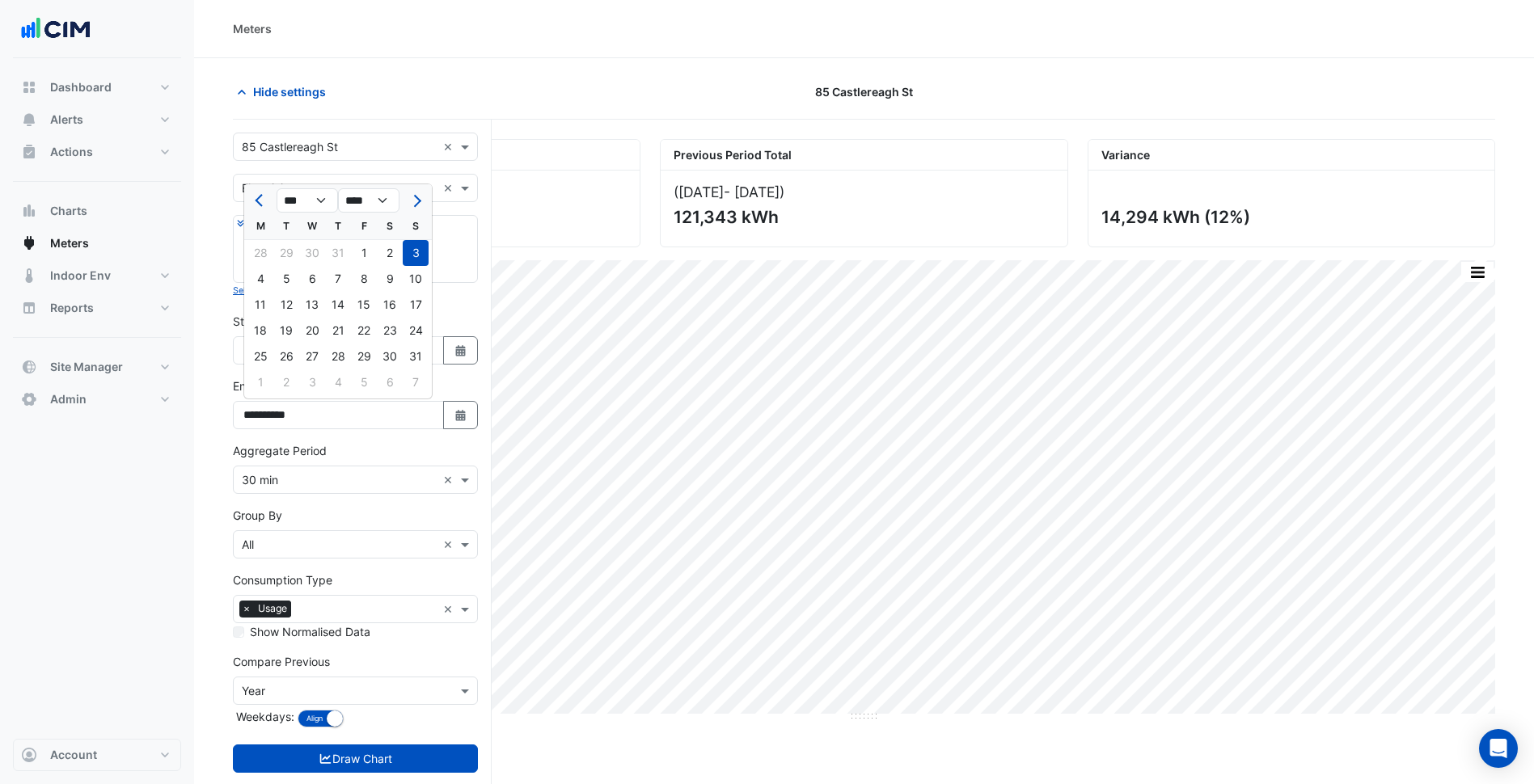 click on "Dashboard
Portfolio
Ratings
Performance
Alerts
Site
Rules
Templates
Actions
Site
Manager" at bounding box center (97, 392) 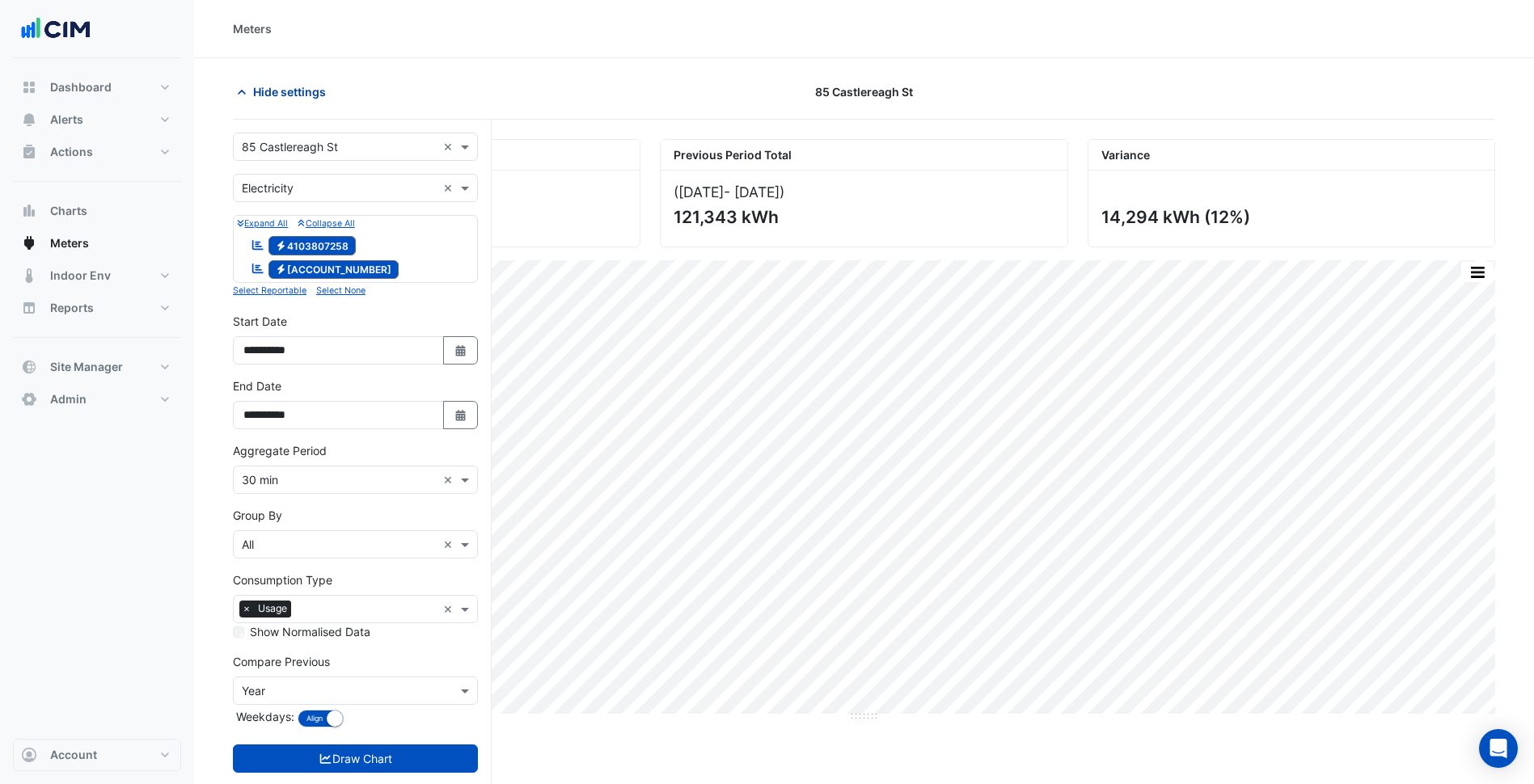 click on "Hide settings" 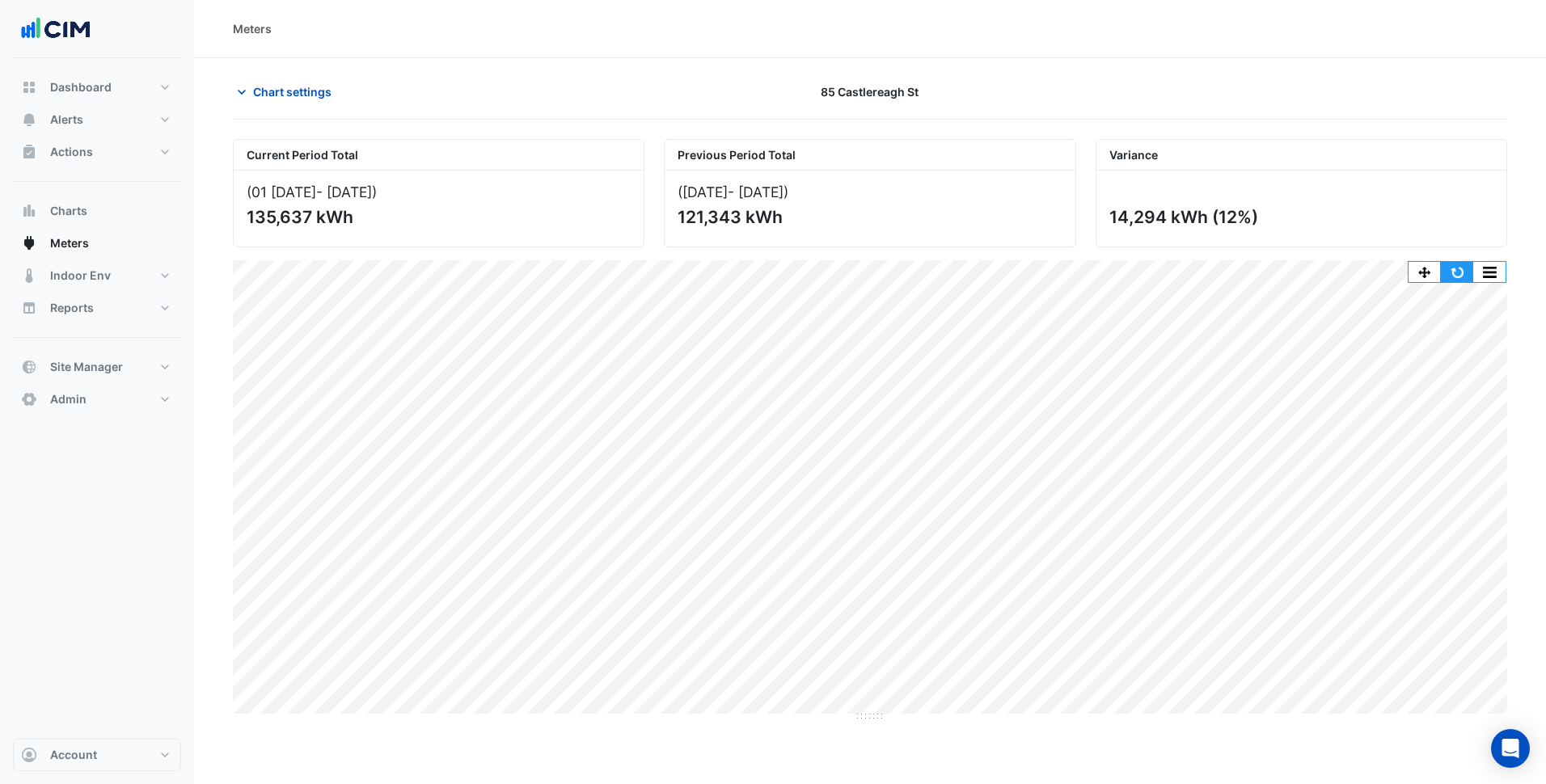 click 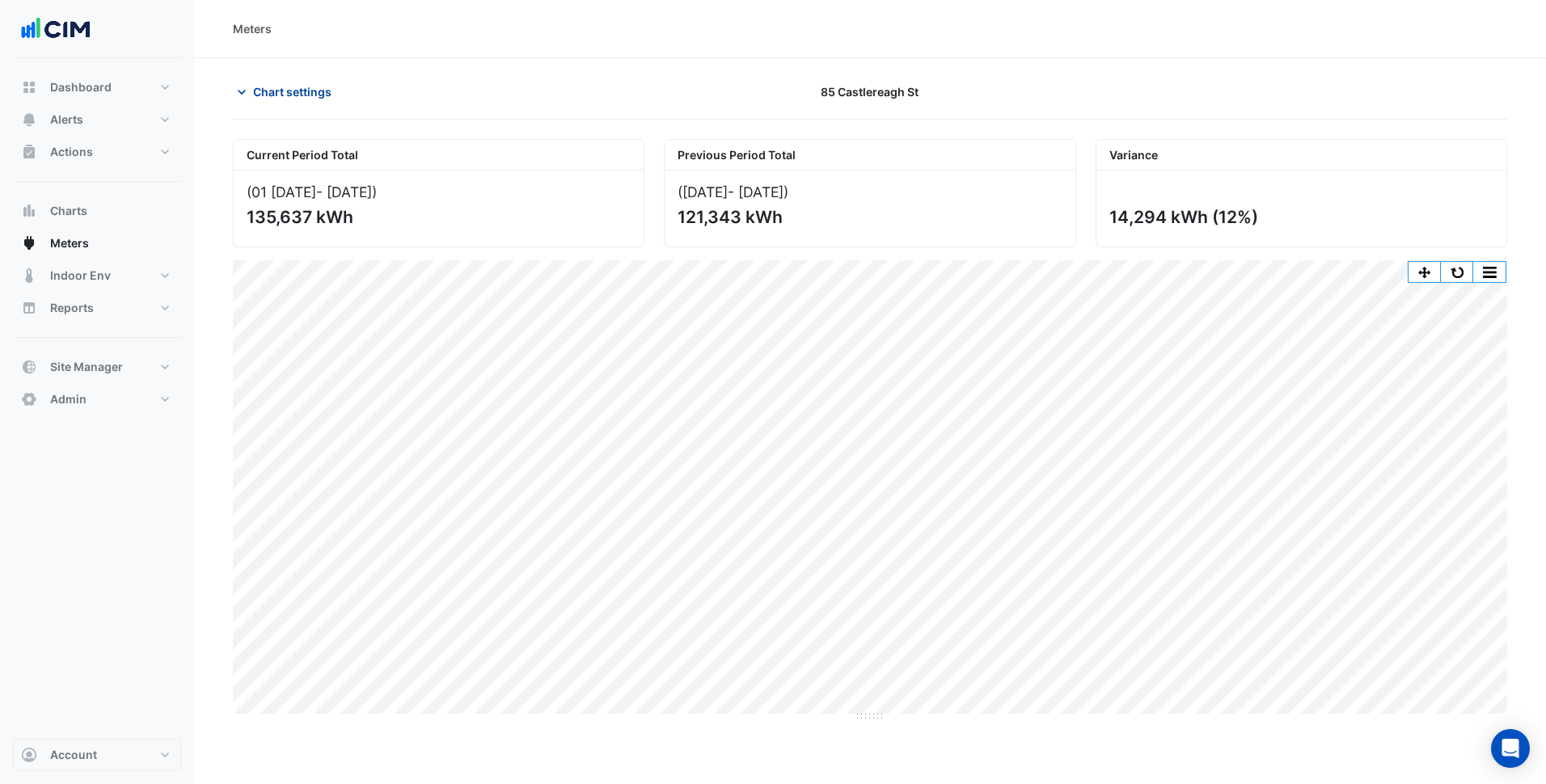 click on "Chart settings" 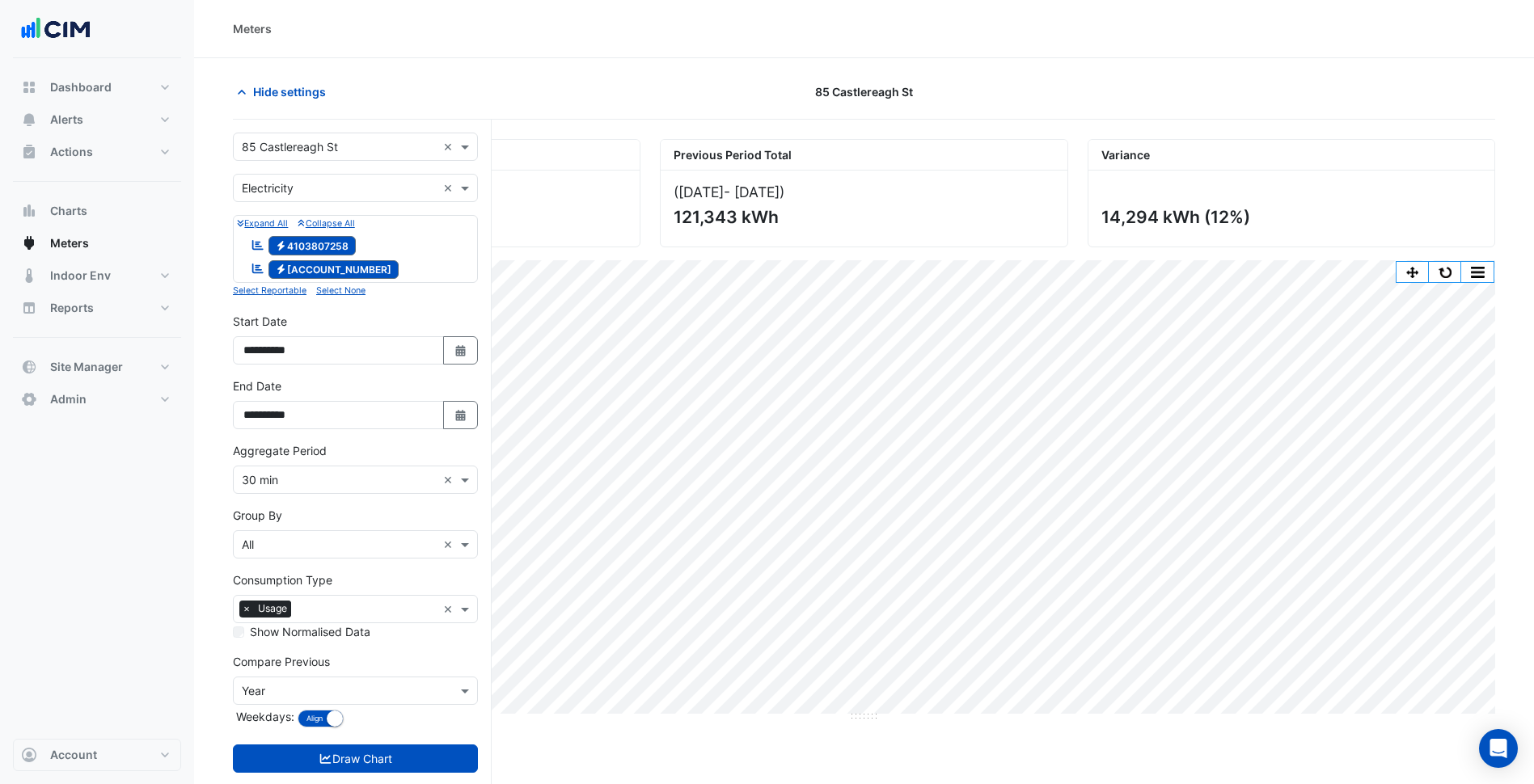 click at bounding box center (339, 147) 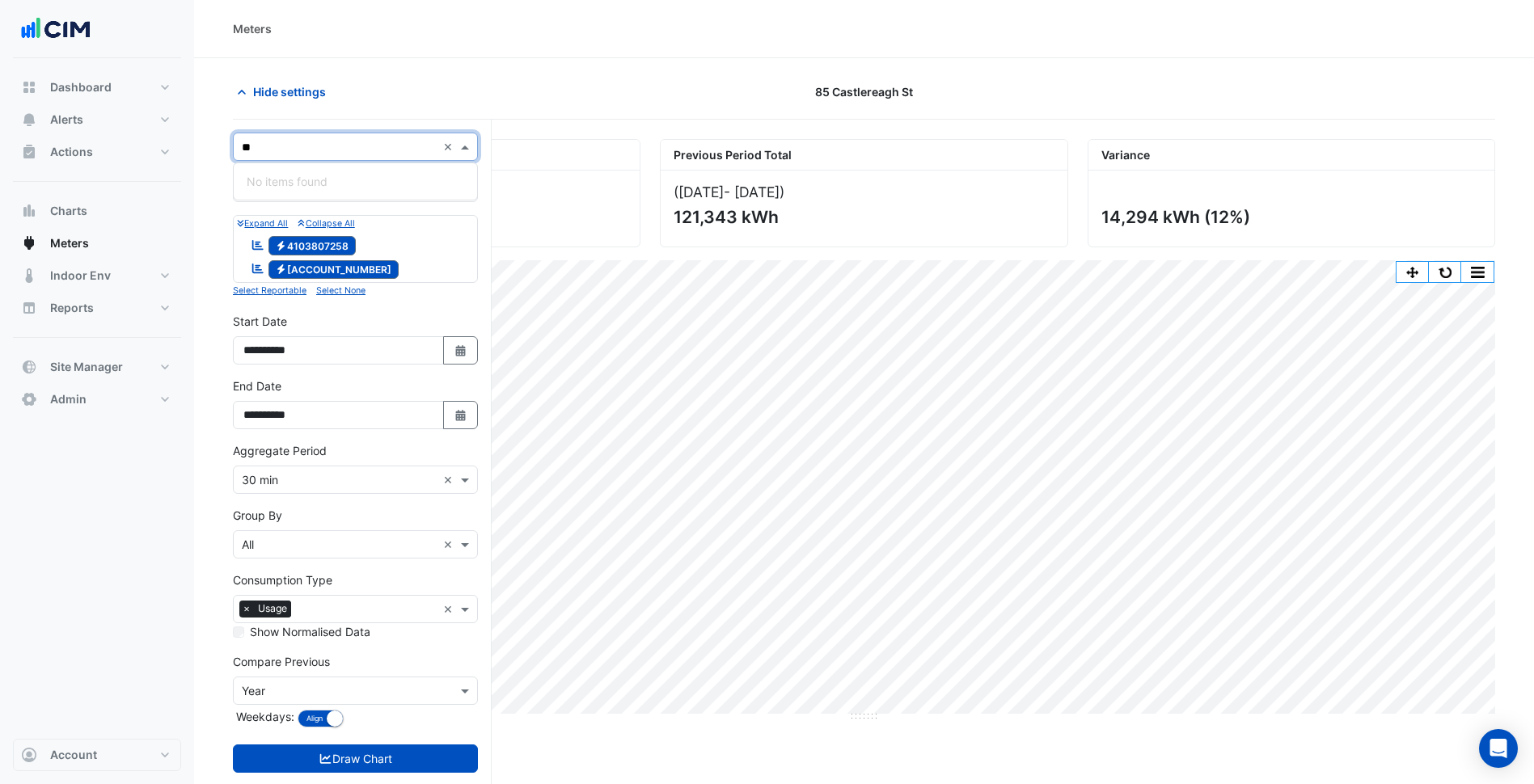 type on "*" 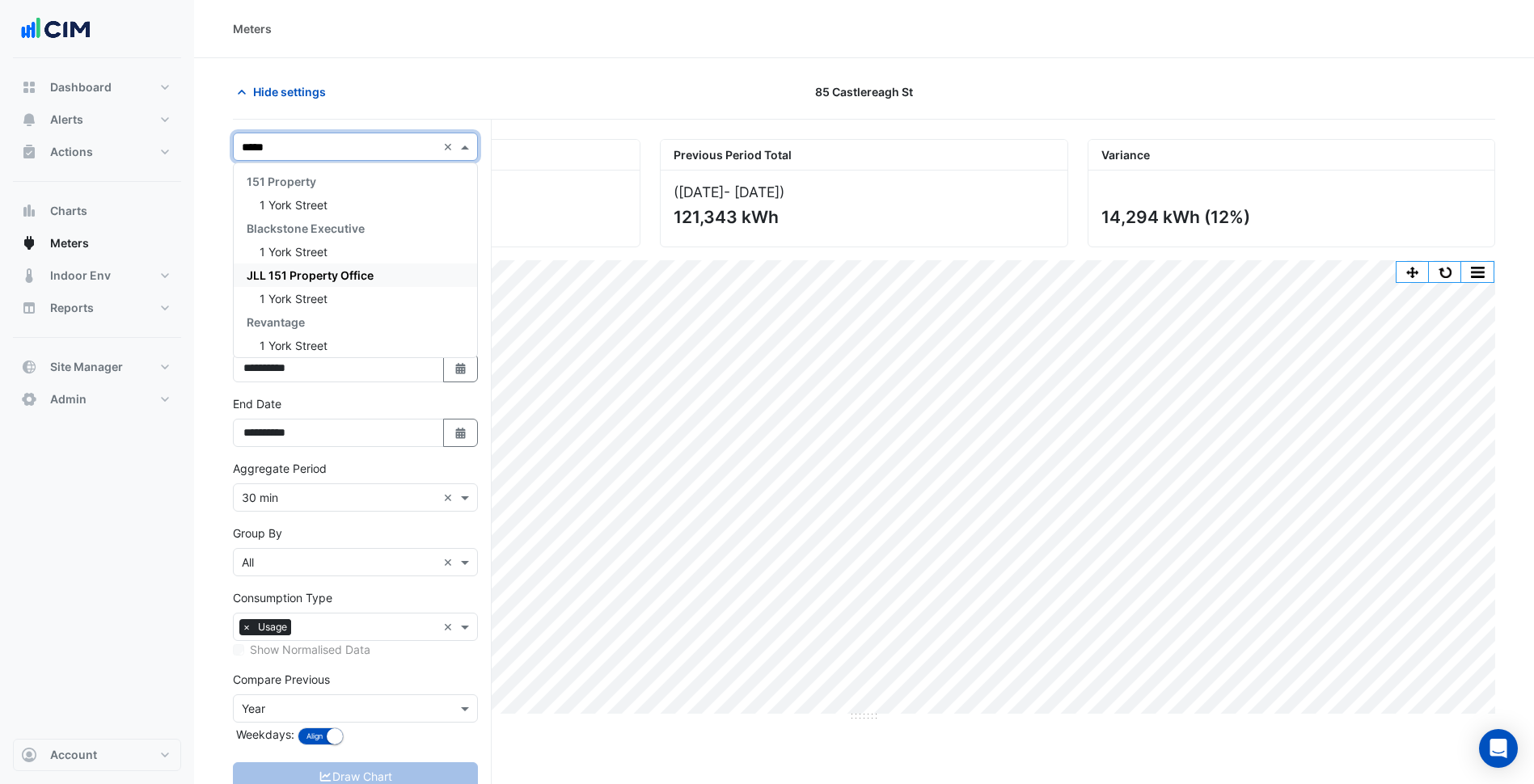 type on "******" 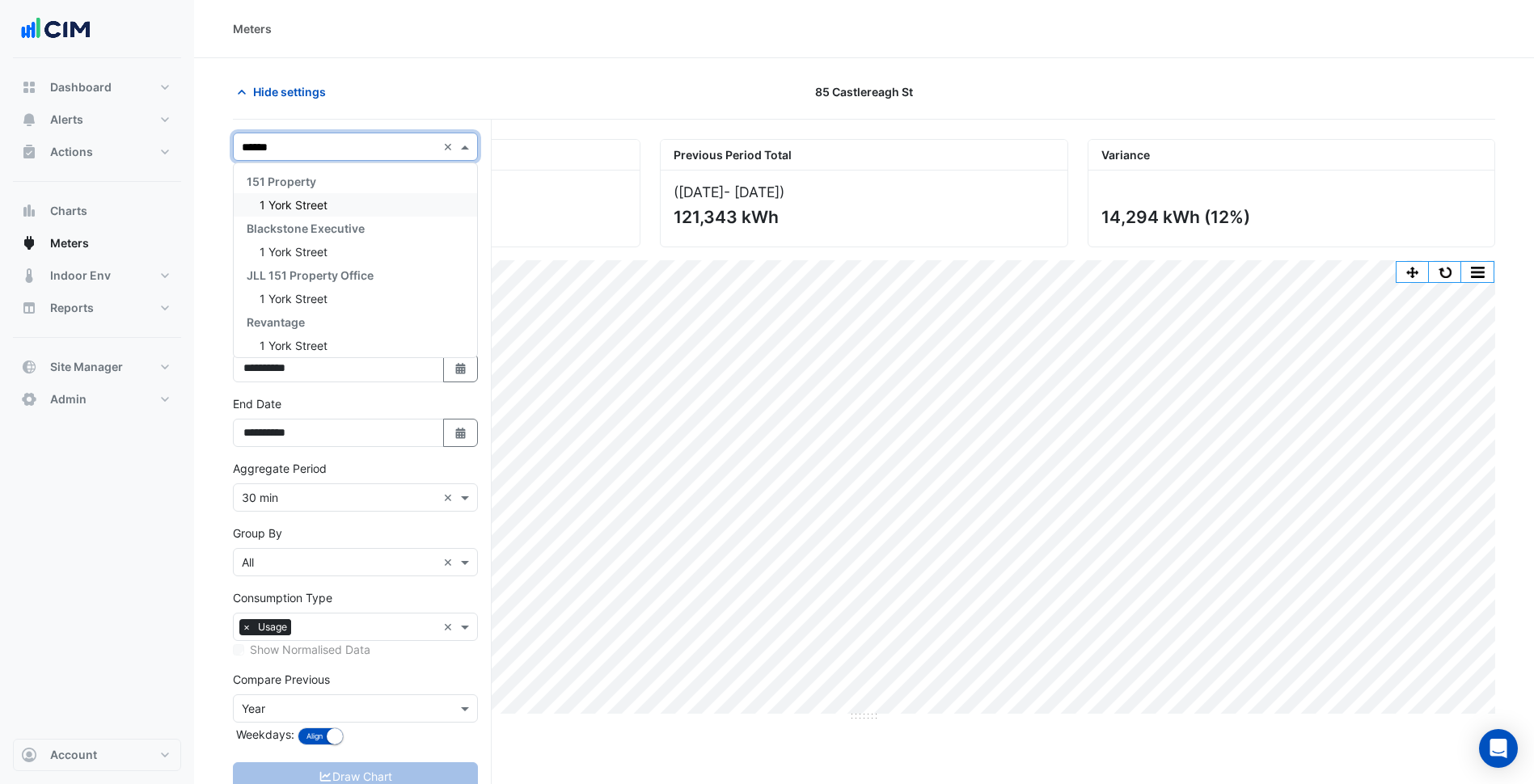 click on "1 York Street" at bounding box center (355, 204) 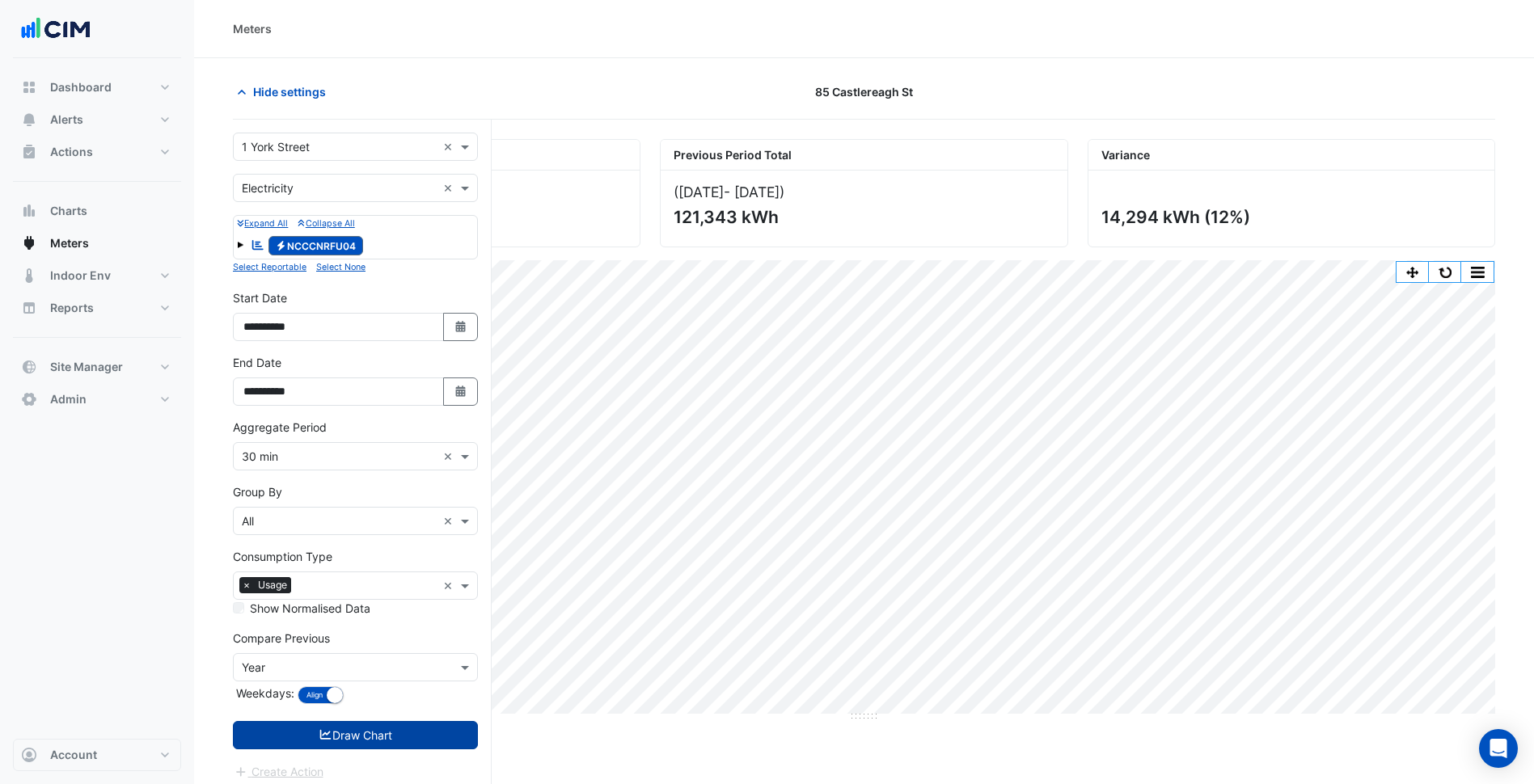 click on "Draw Chart" at bounding box center [355, 735] 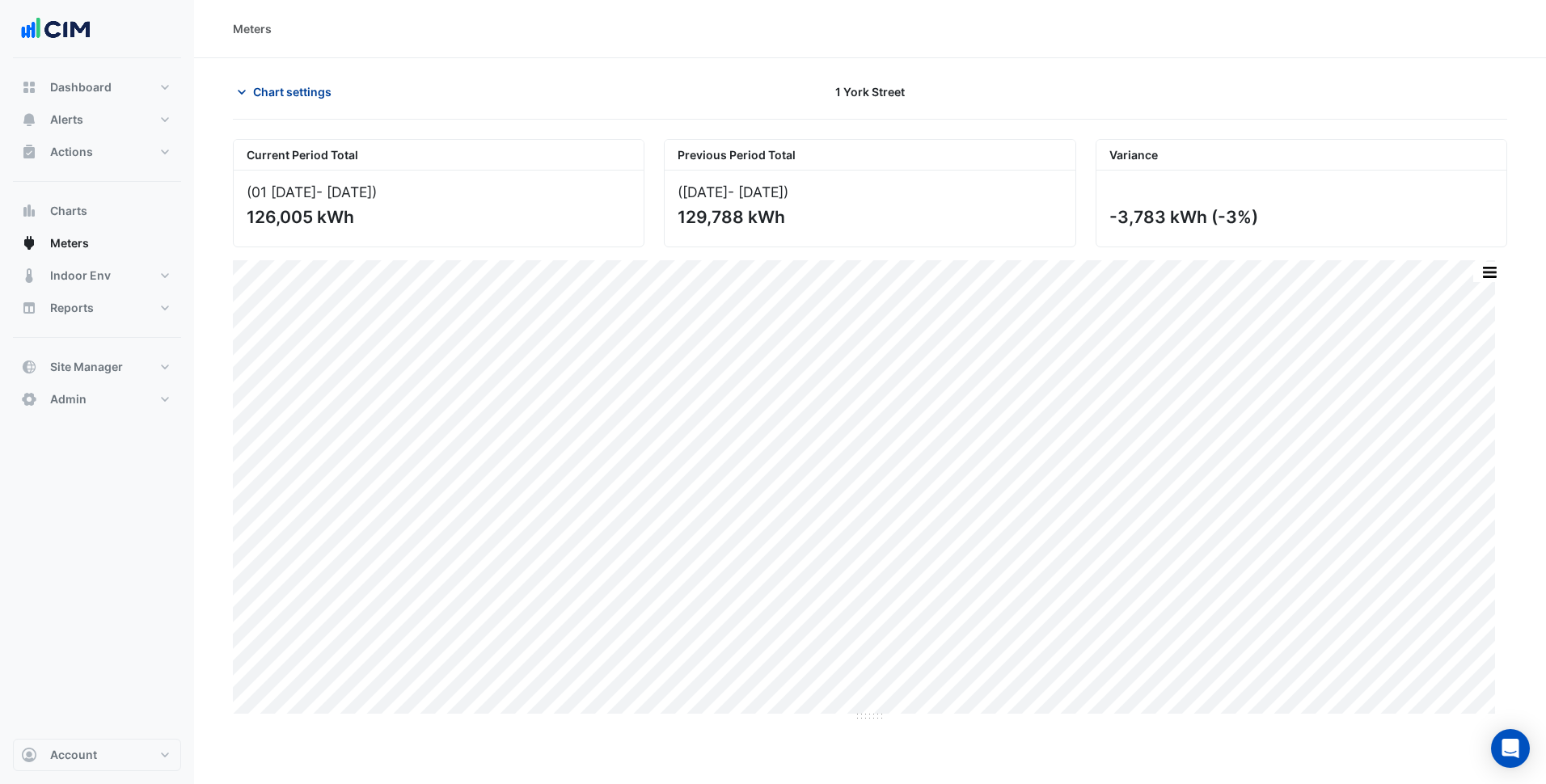 click on "Chart settings" 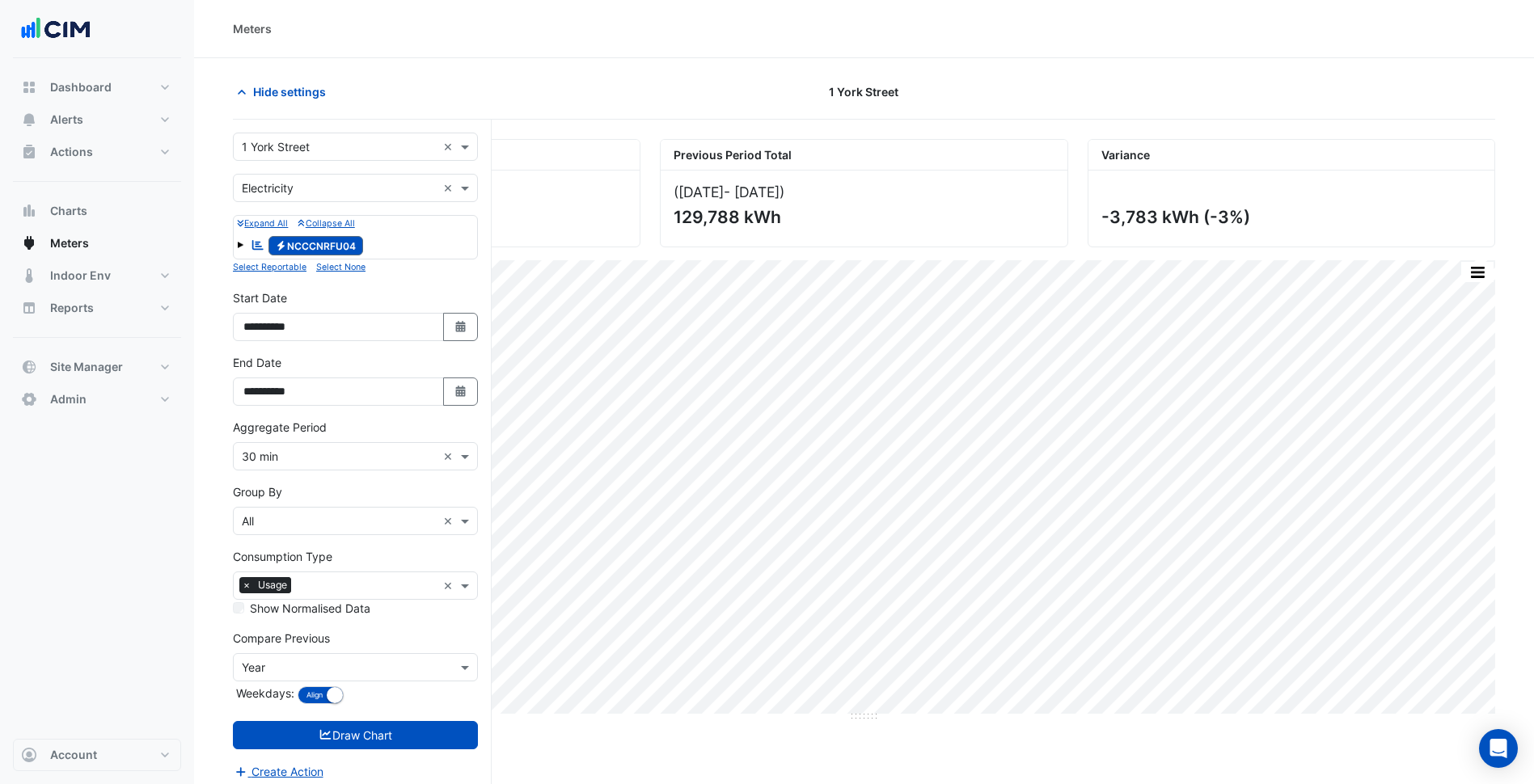 click at bounding box center [339, 147] 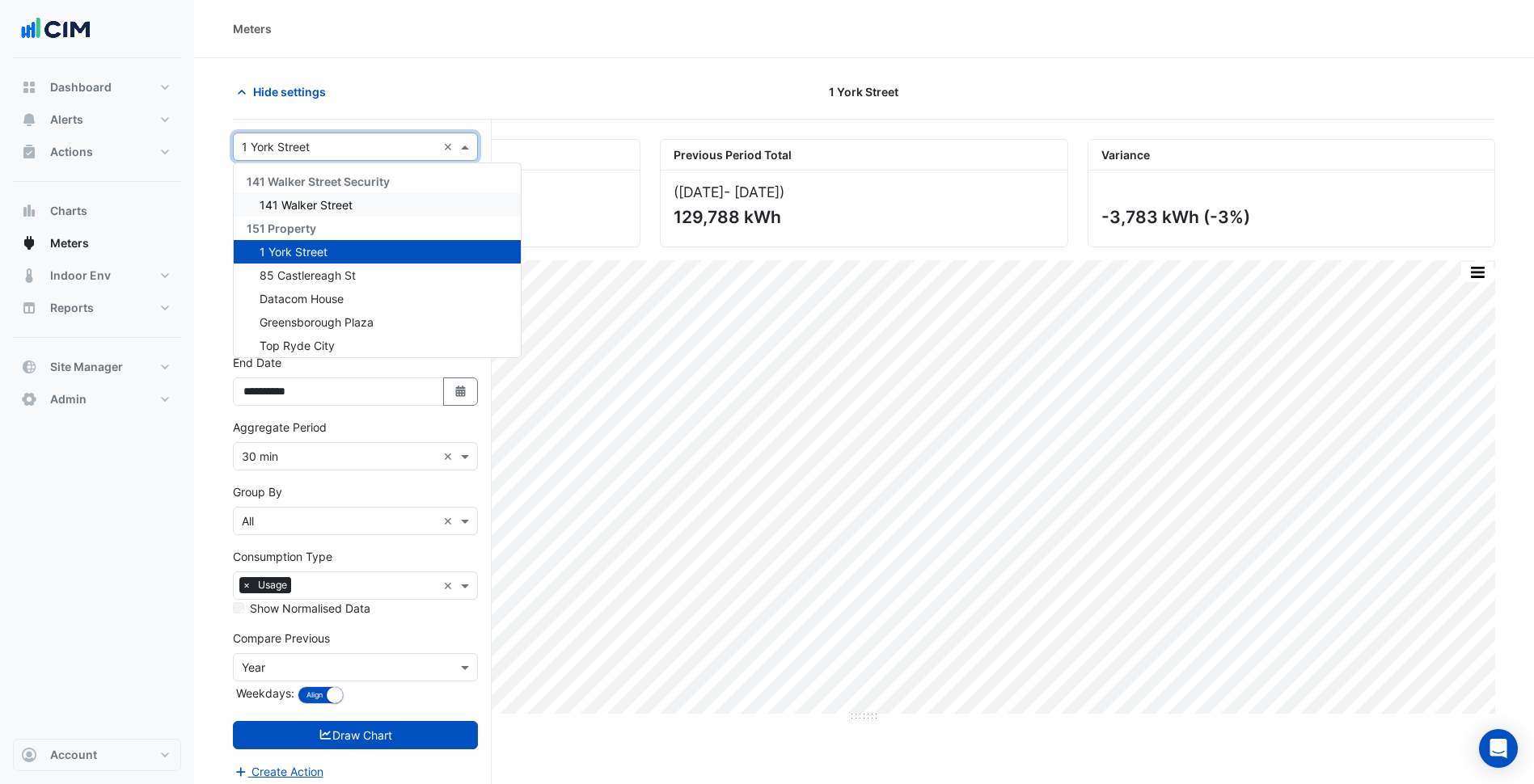 click at bounding box center (339, 147) 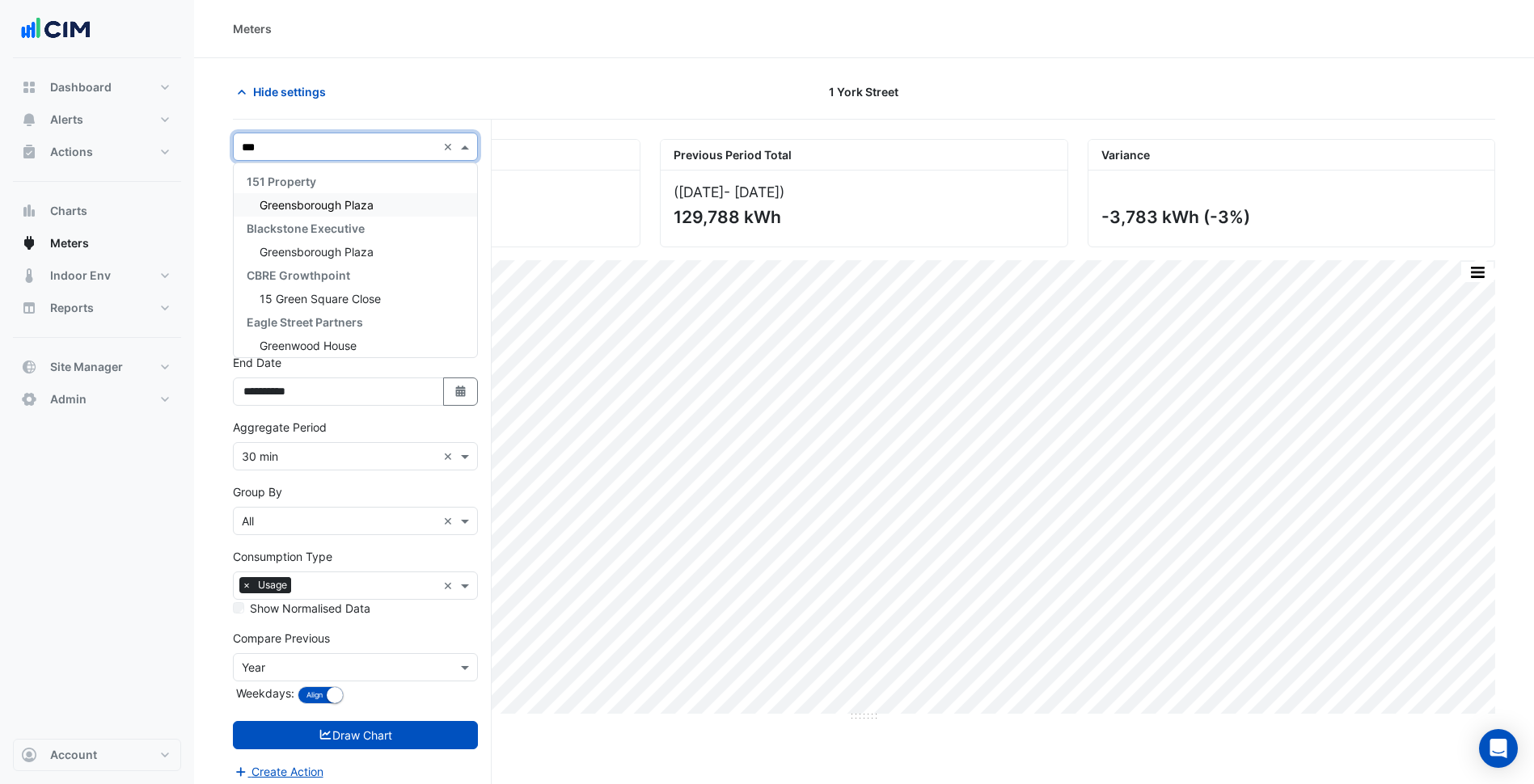 type on "****" 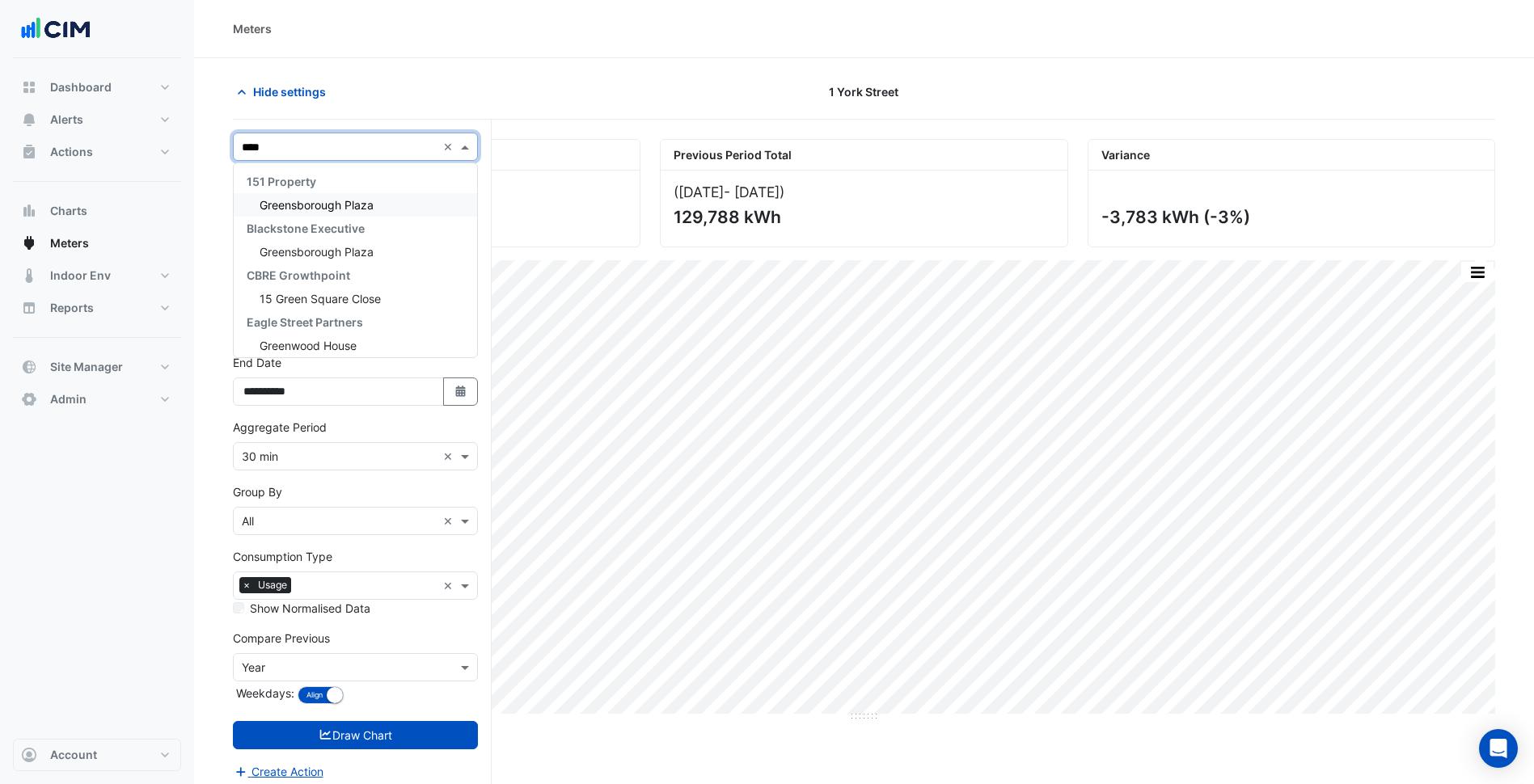 click on "Greensborough Plaza" at bounding box center [316, 204] 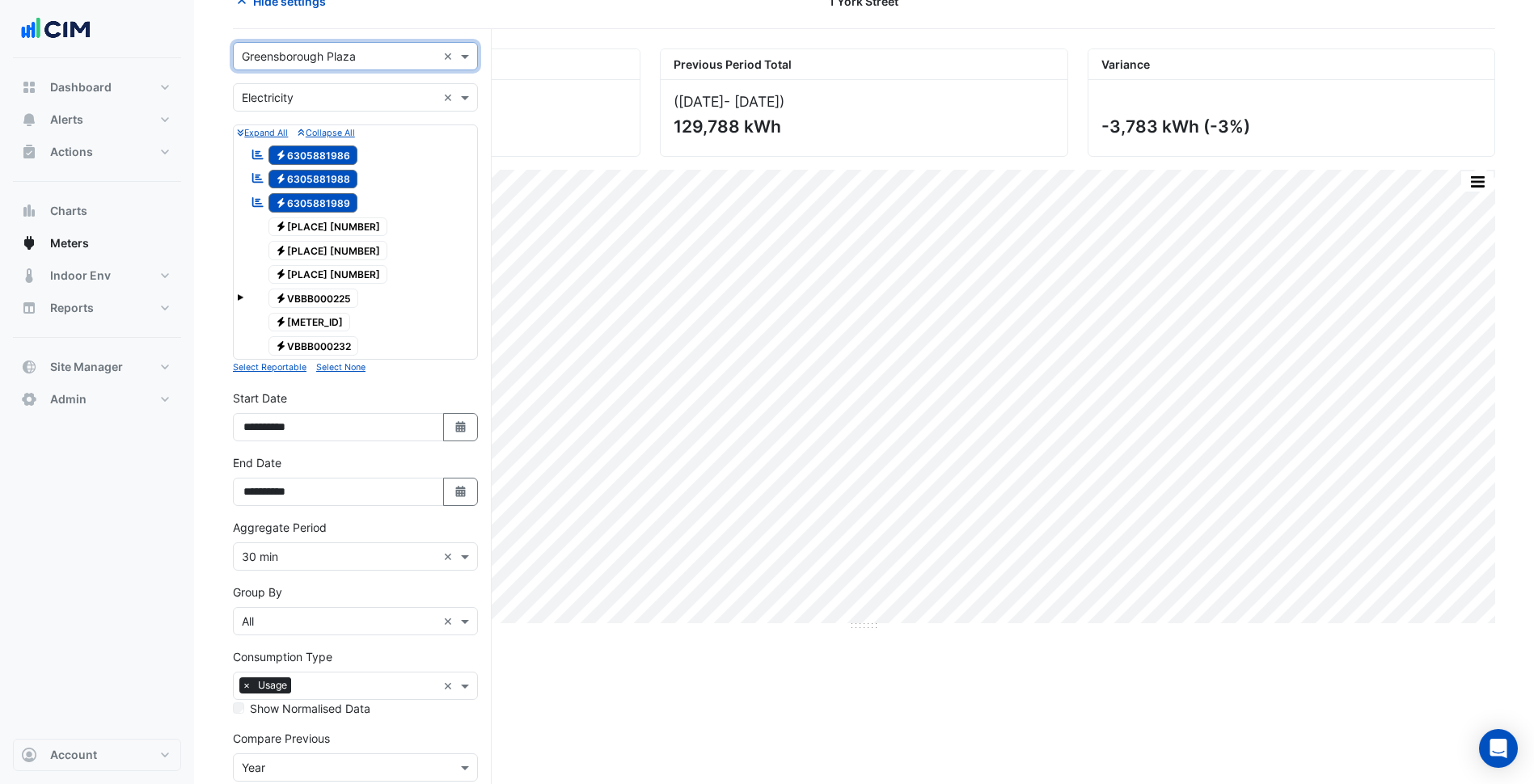 scroll, scrollTop: 217, scrollLeft: 0, axis: vertical 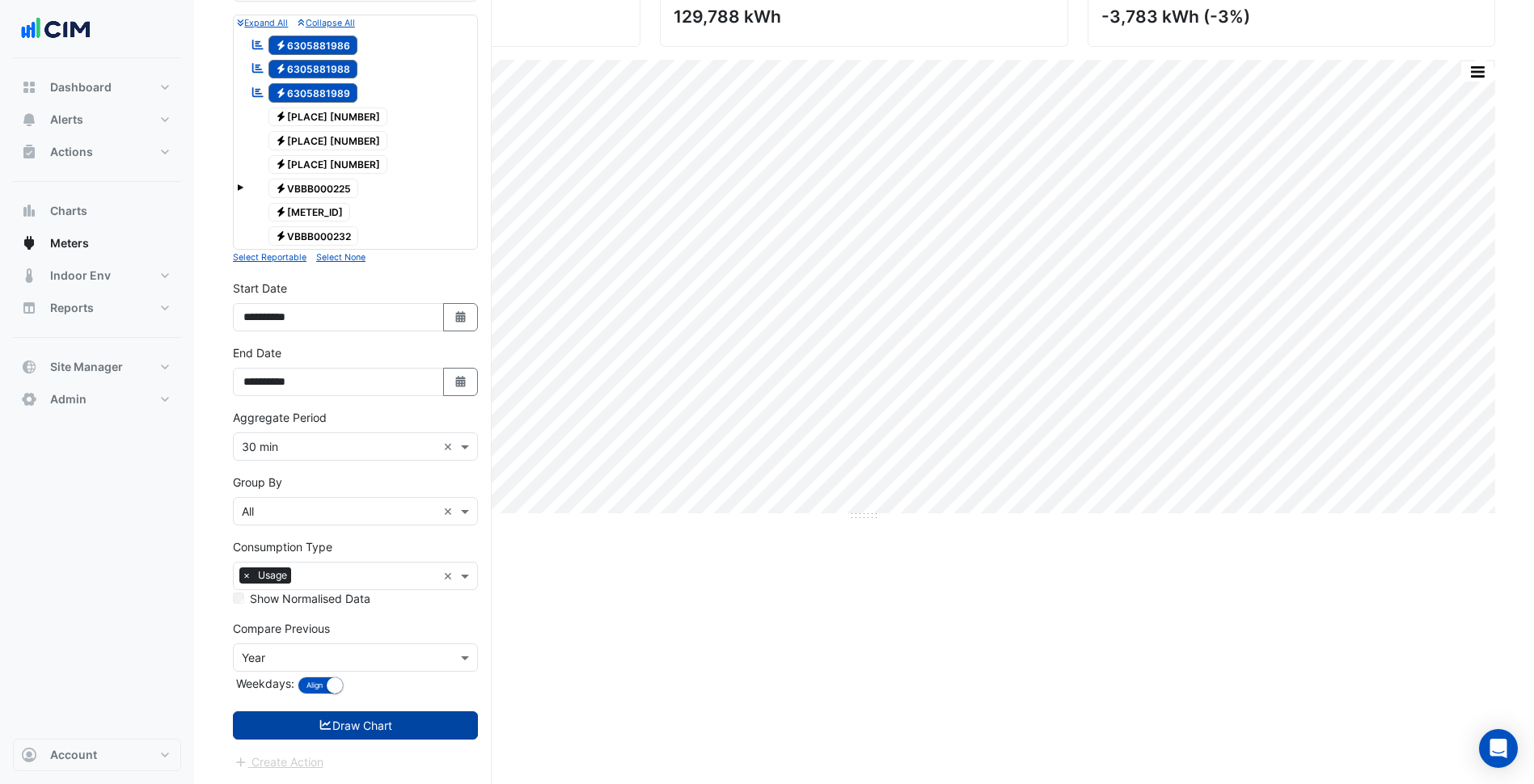 click on "Draw Chart" at bounding box center [355, 725] 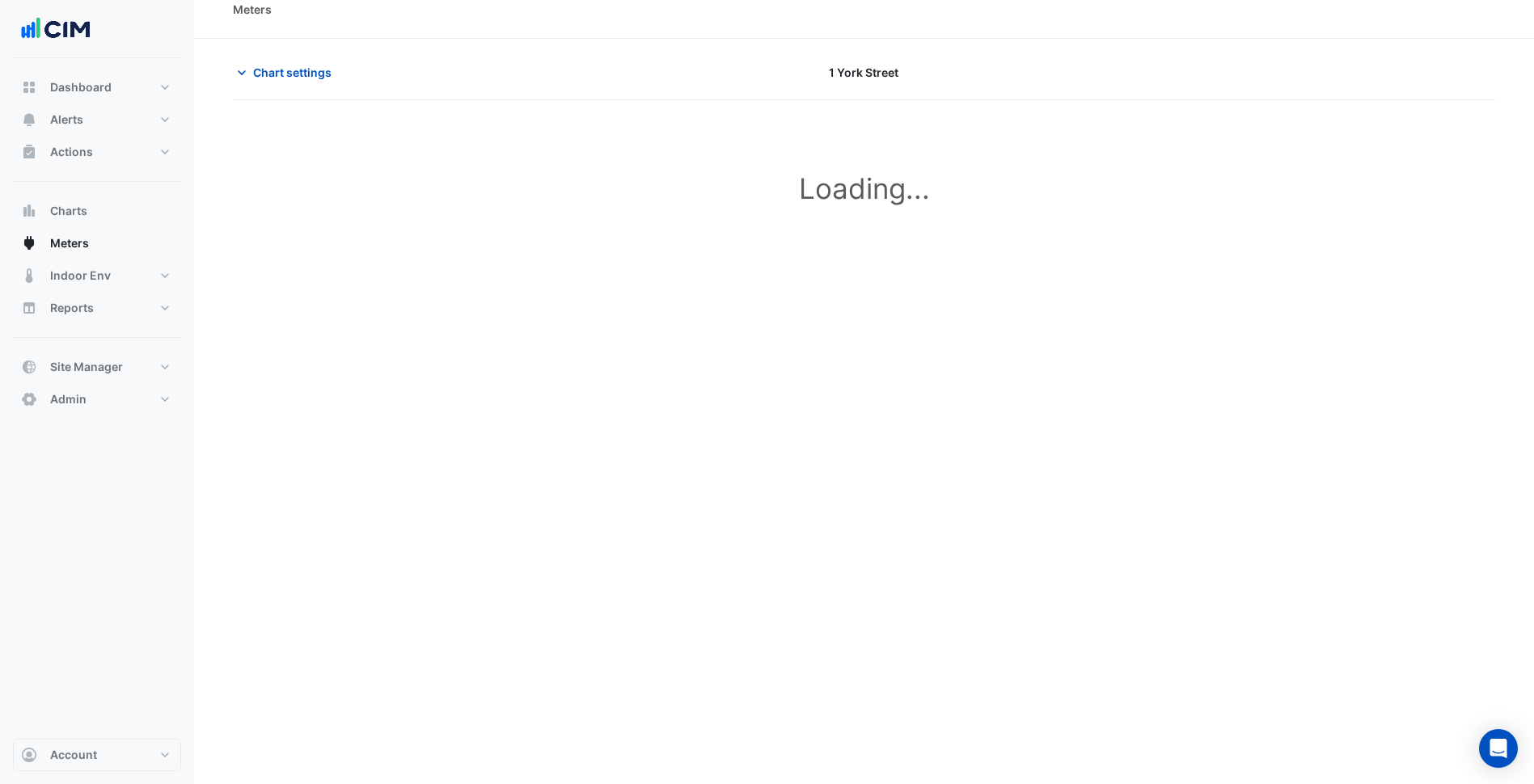 scroll, scrollTop: 0, scrollLeft: 0, axis: both 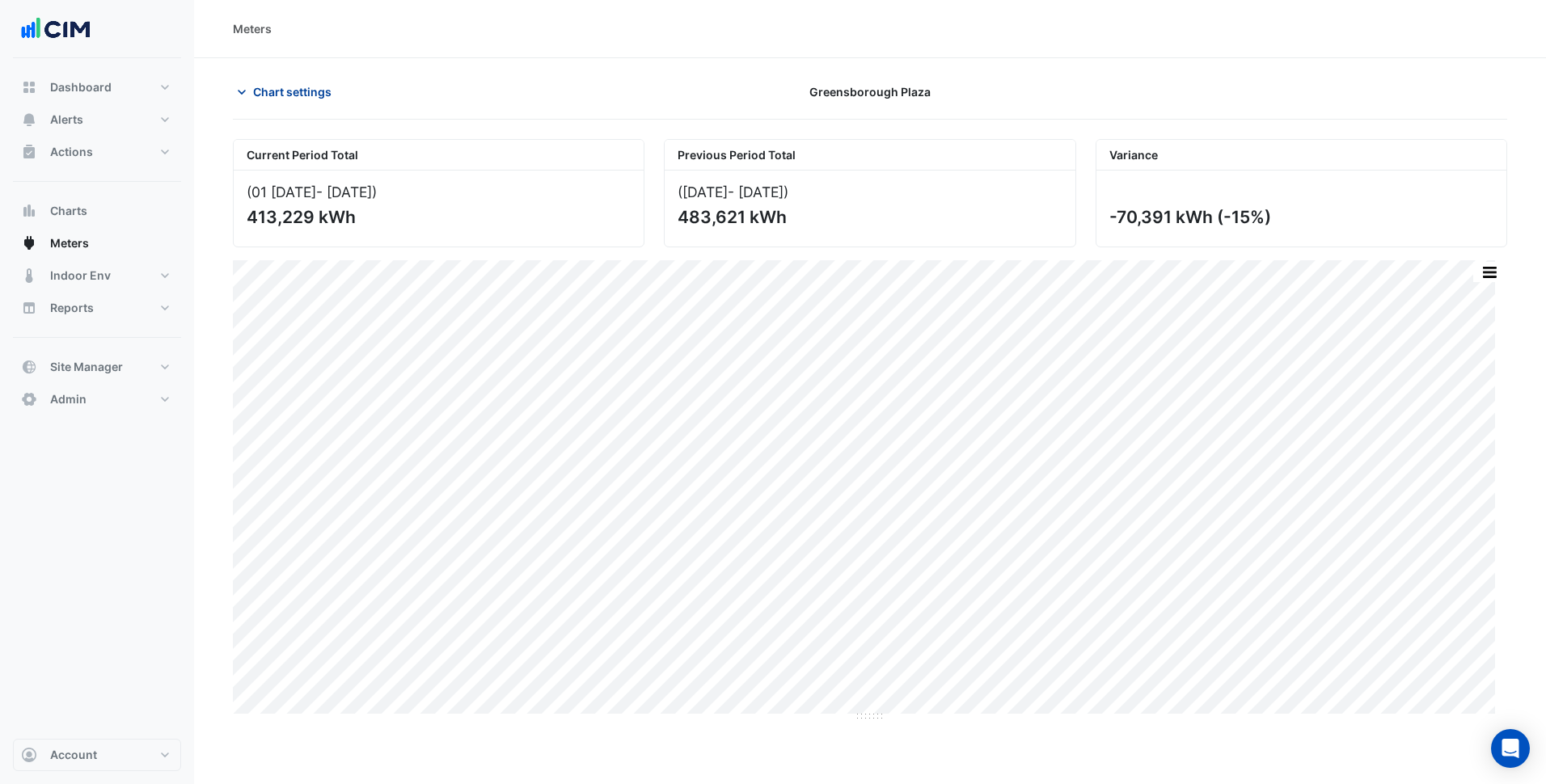 click on "Chart settings" 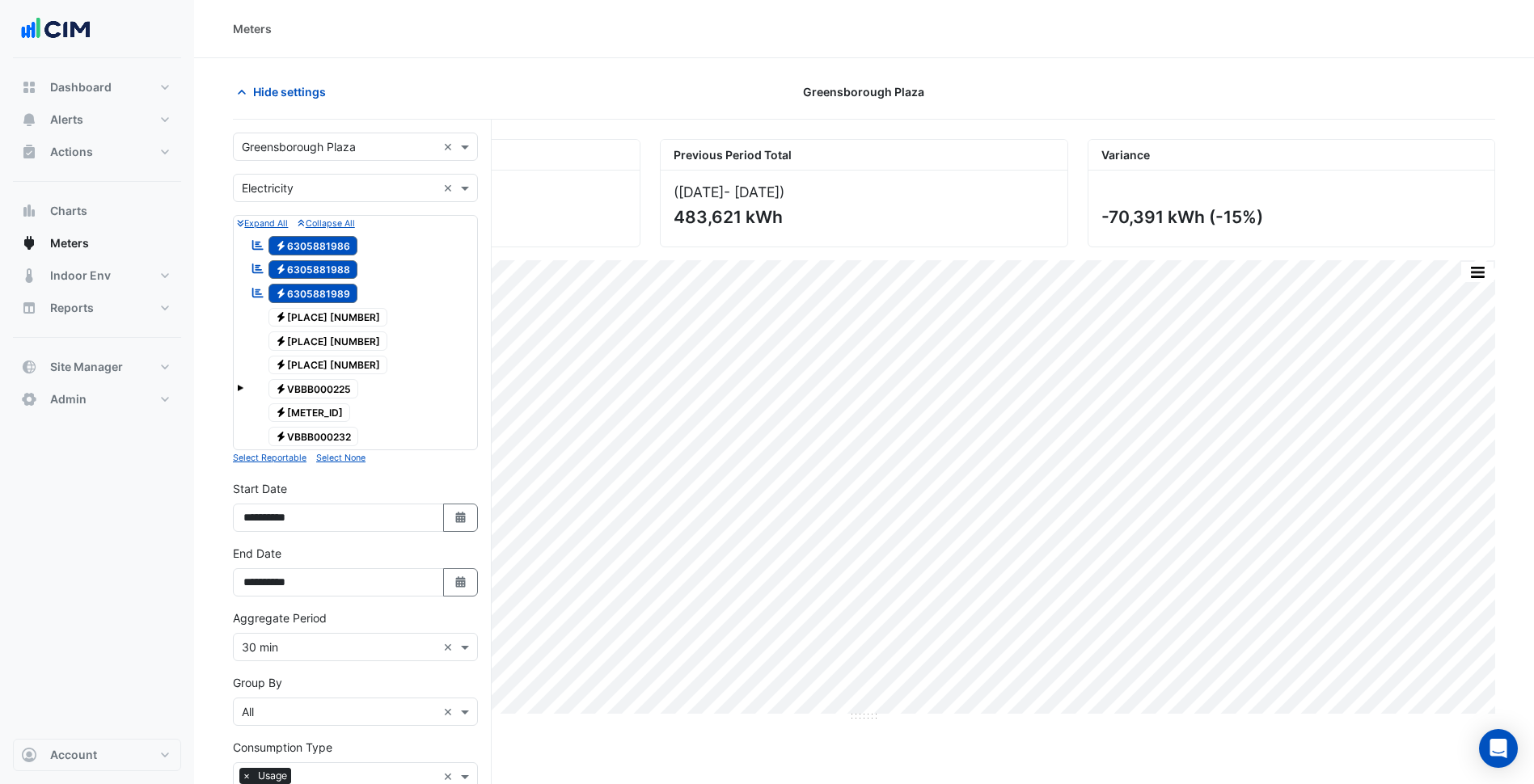 click at bounding box center [339, 147] 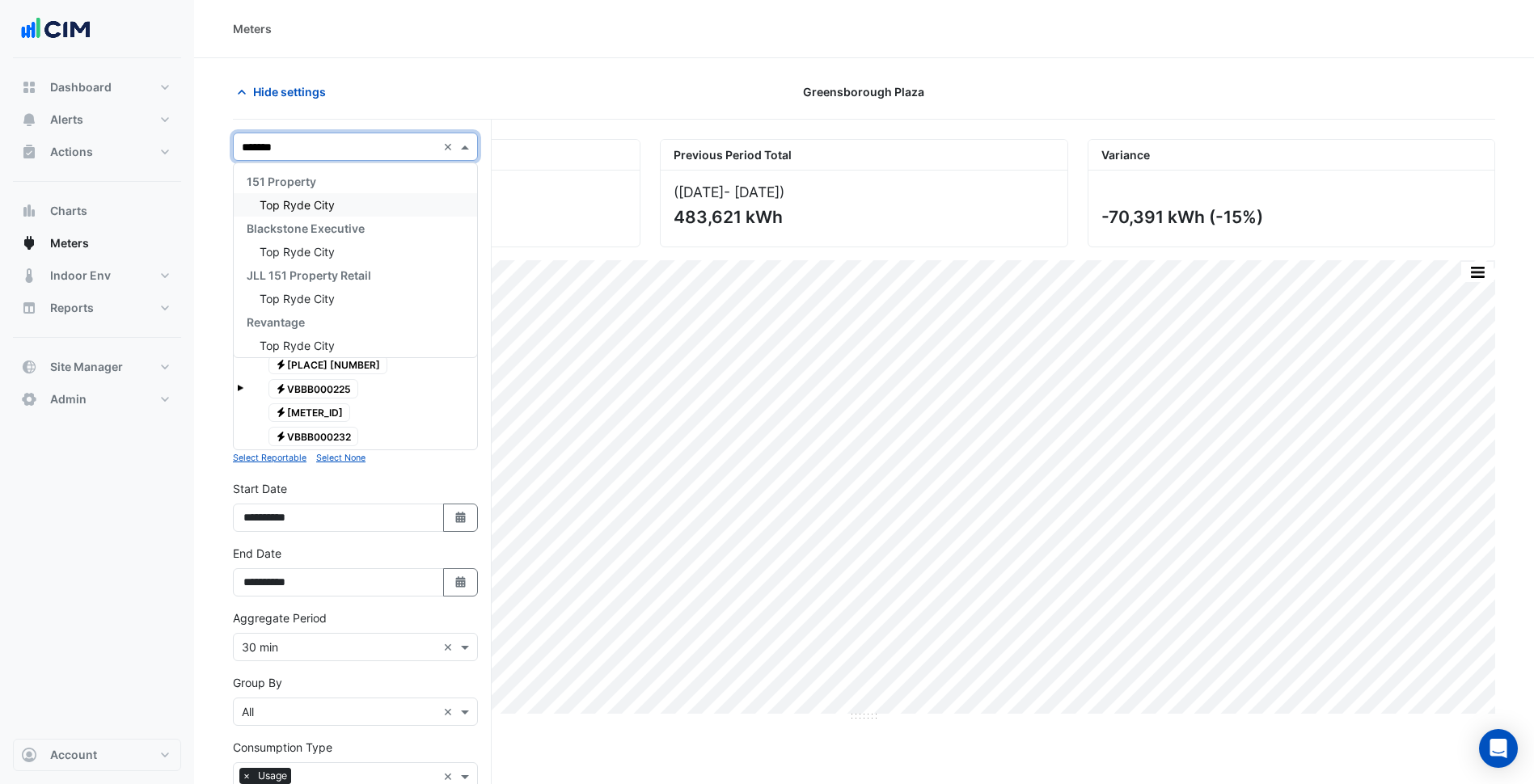 type on "********" 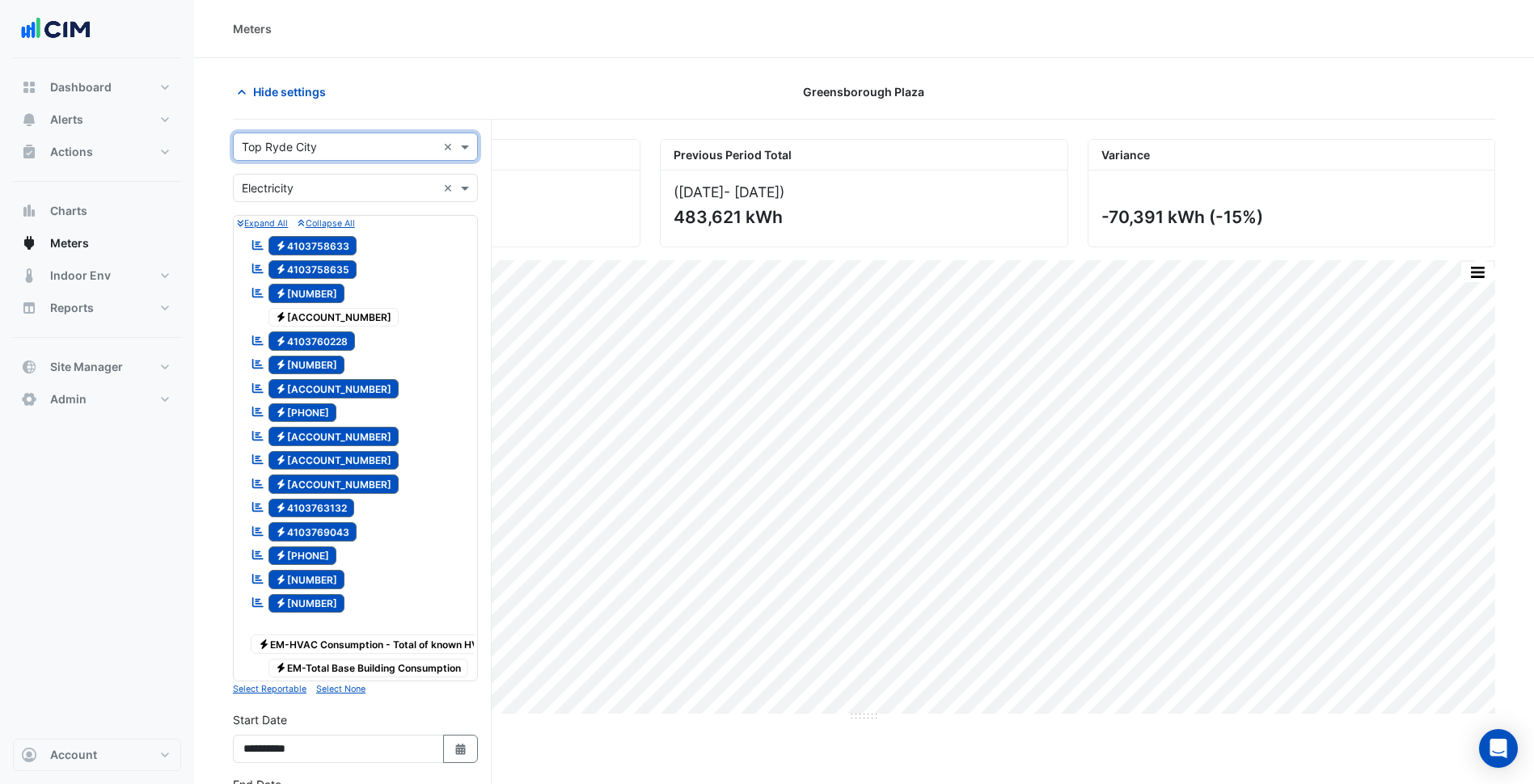 click on "Electricity
4103758636" at bounding box center [306, 293] 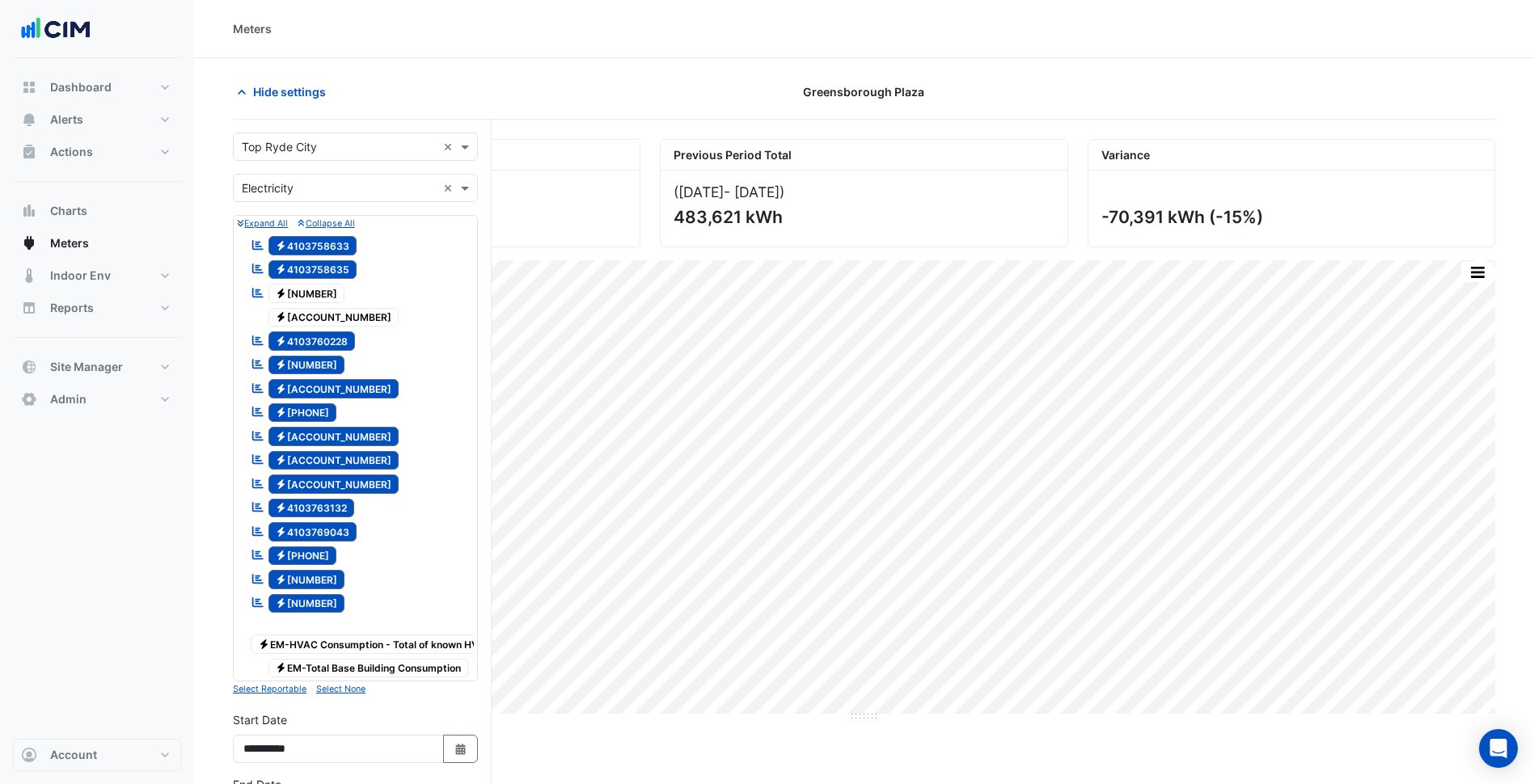 click on "Electricity
4103760226" at bounding box center (334, 318) 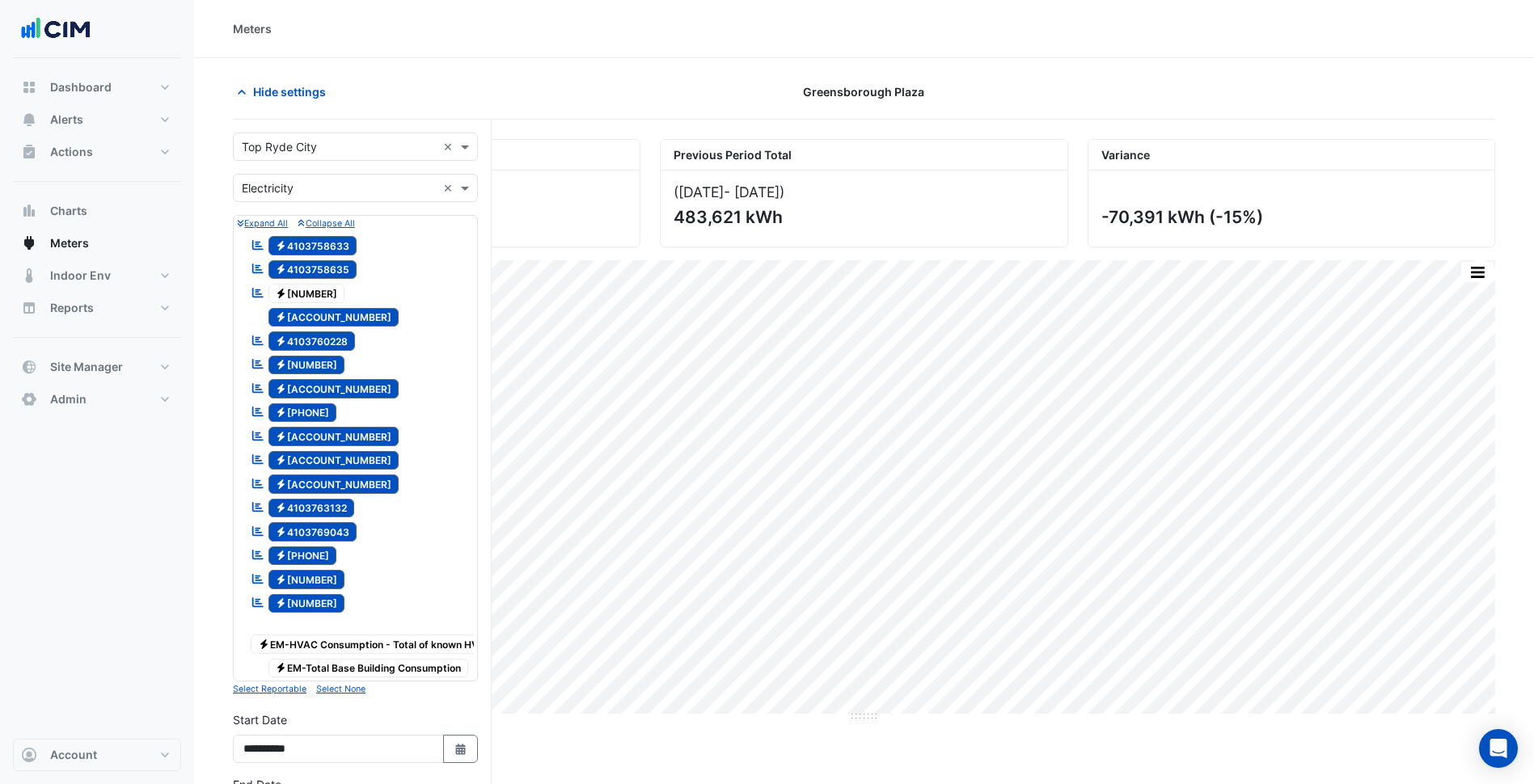 click on "Reportable
Electricity
4103758633
Reportable
Electricity
4103758635
Reportable
Electricity
4103758636
Electricity
4103760226
Reportable
Electricity
4103760228
Reportable
Electricity" at bounding box center (355, 457) 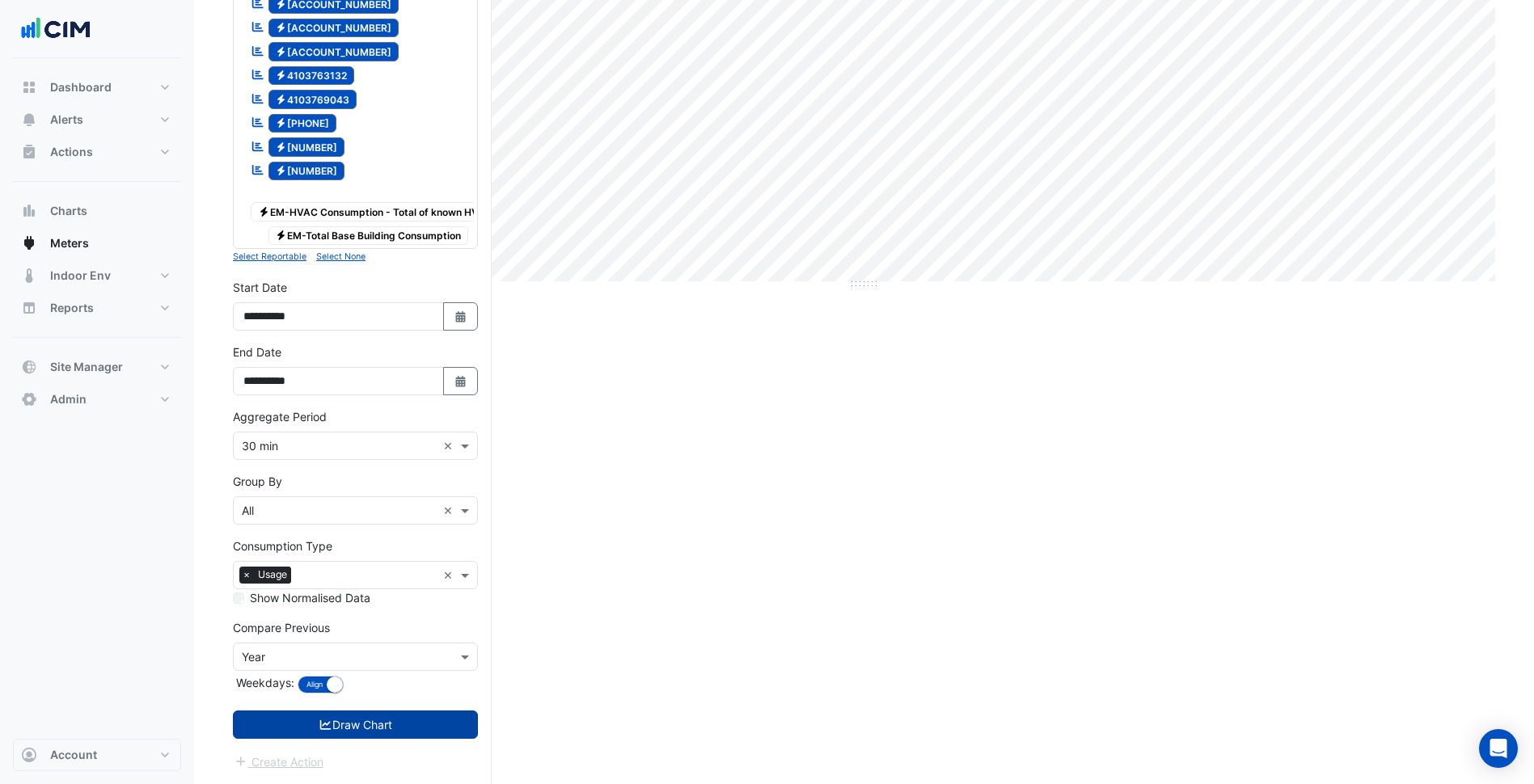 click on "Draw Chart" at bounding box center (355, 724) 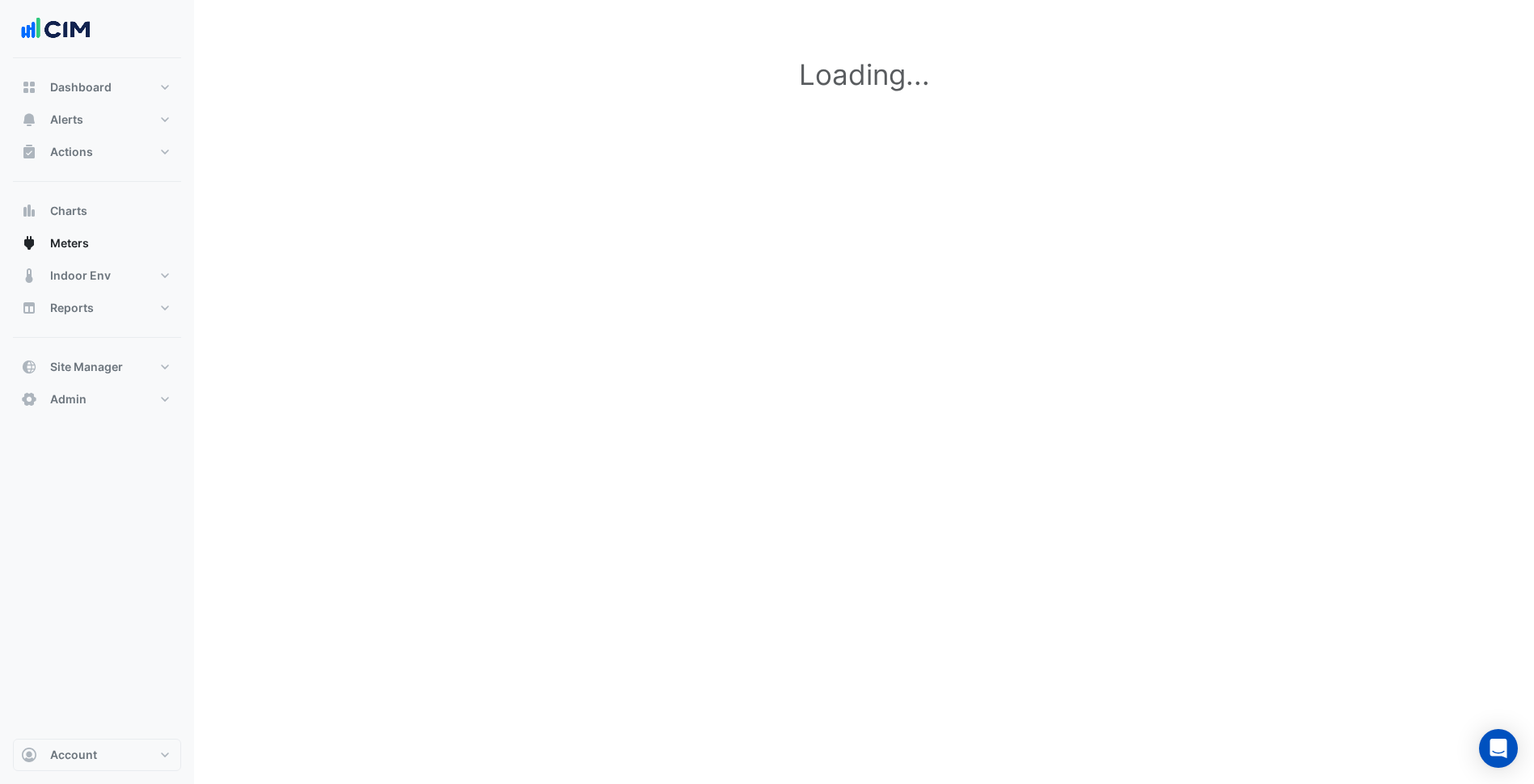 scroll, scrollTop: 0, scrollLeft: 0, axis: both 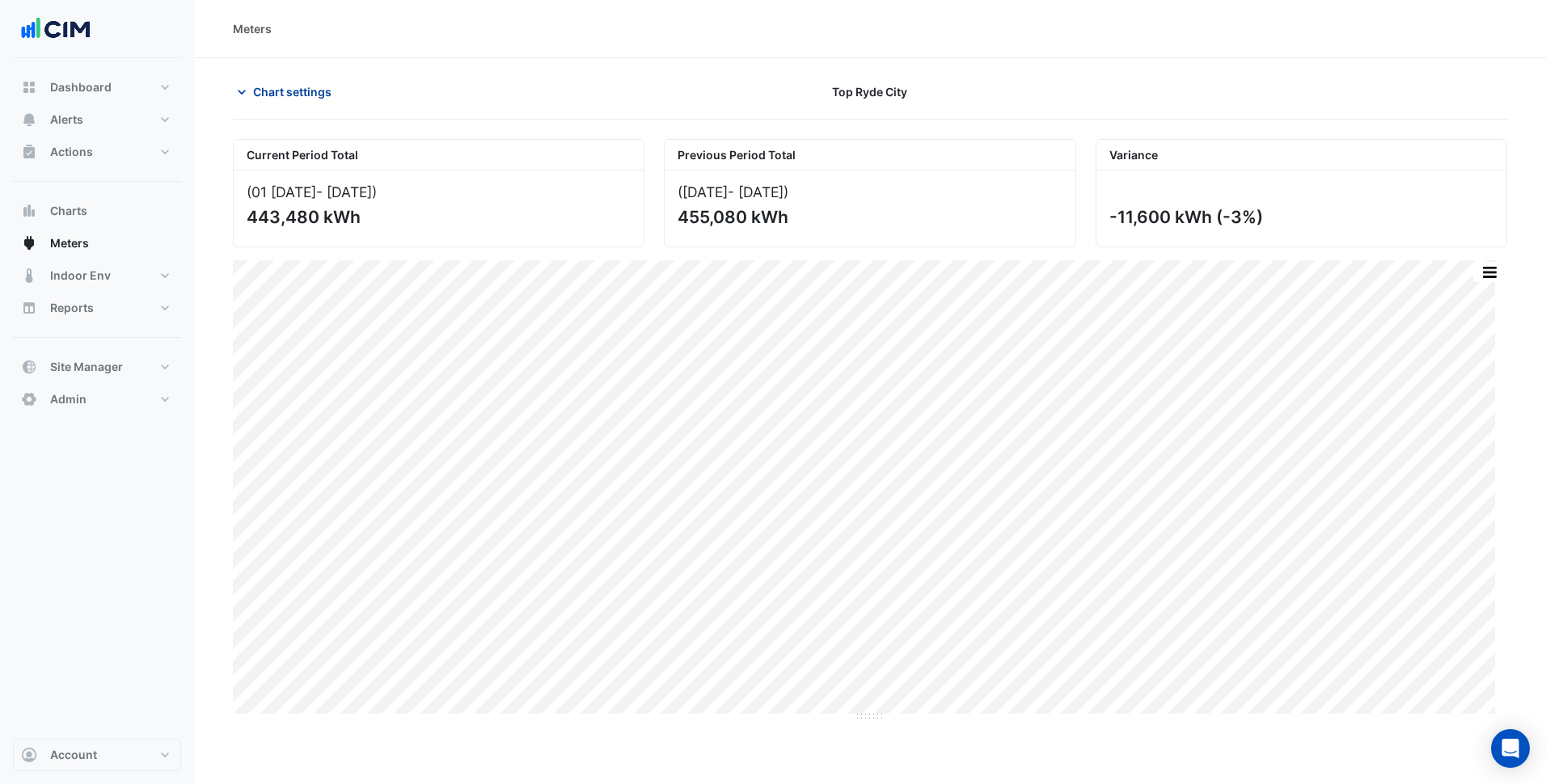 click on "Chart settings" 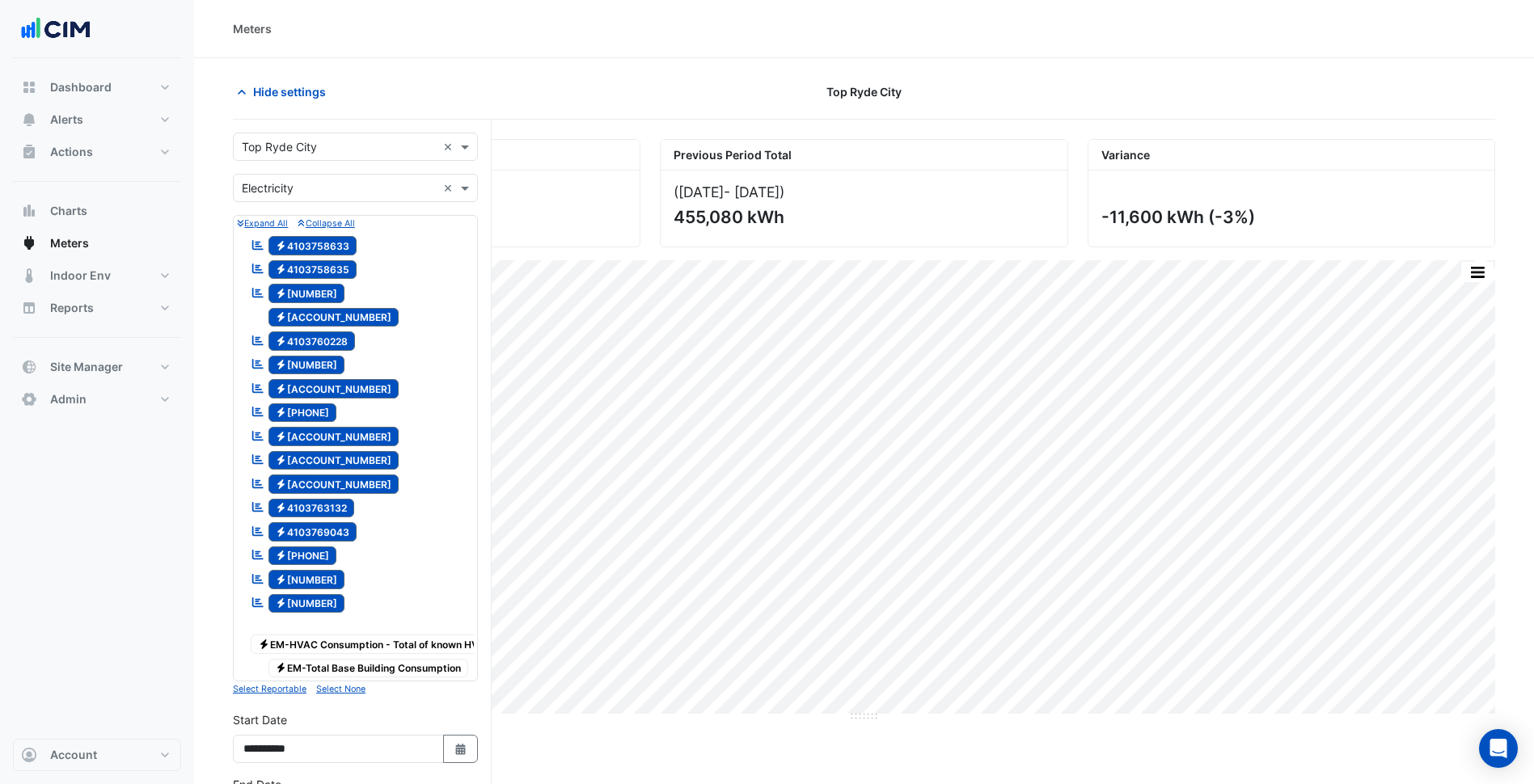 click at bounding box center (339, 147) 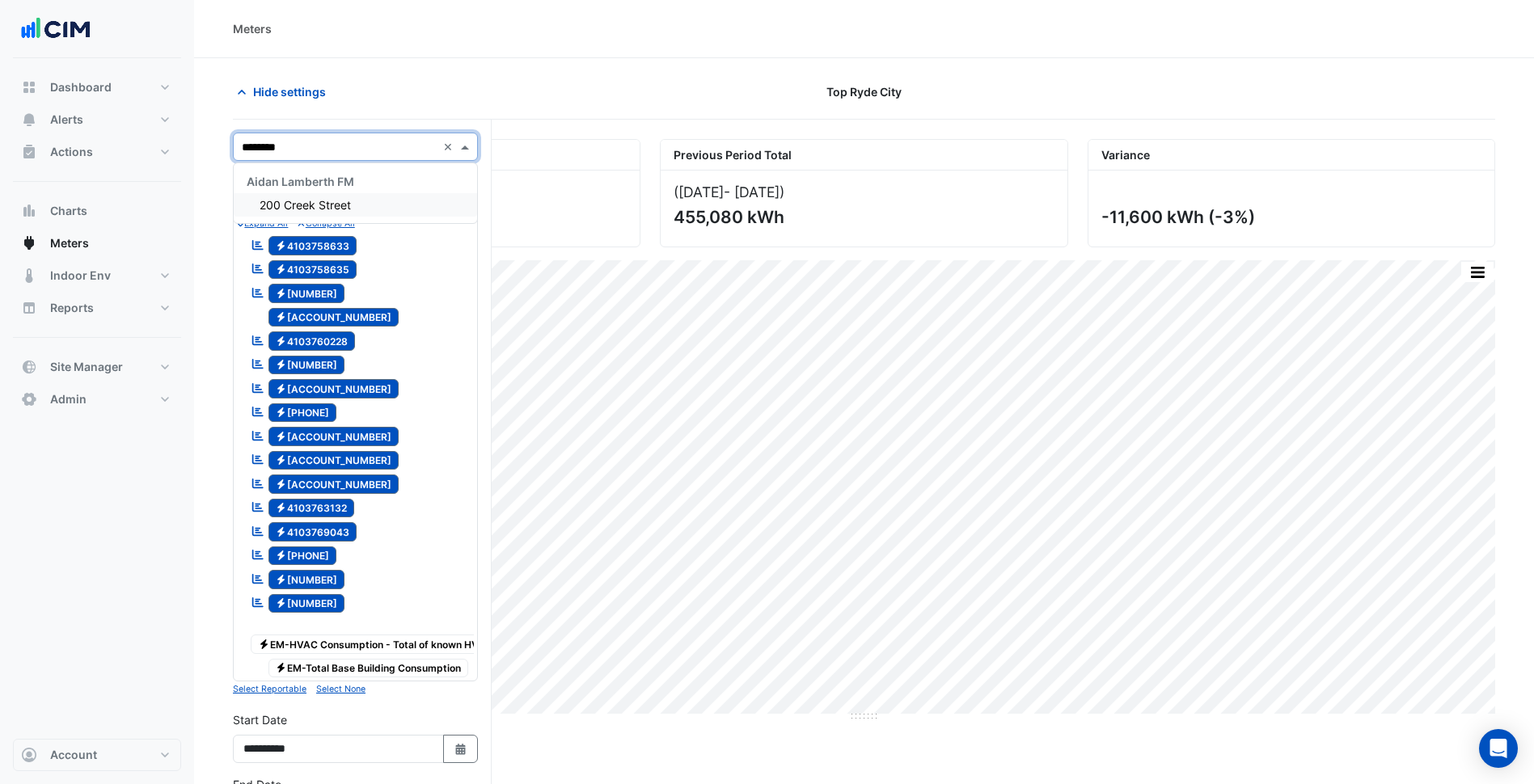 type on "*********" 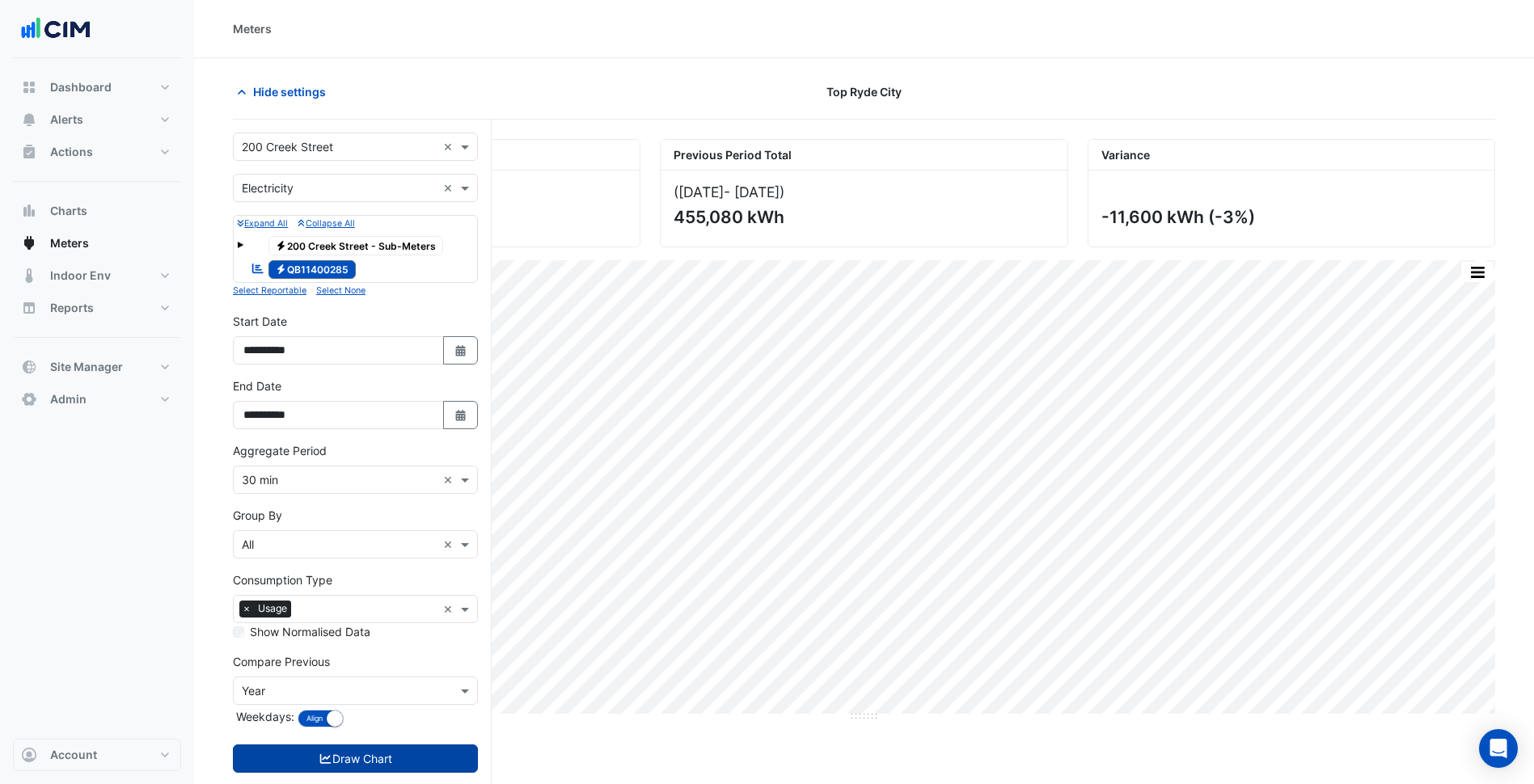 click on "Draw Chart" at bounding box center [355, 758] 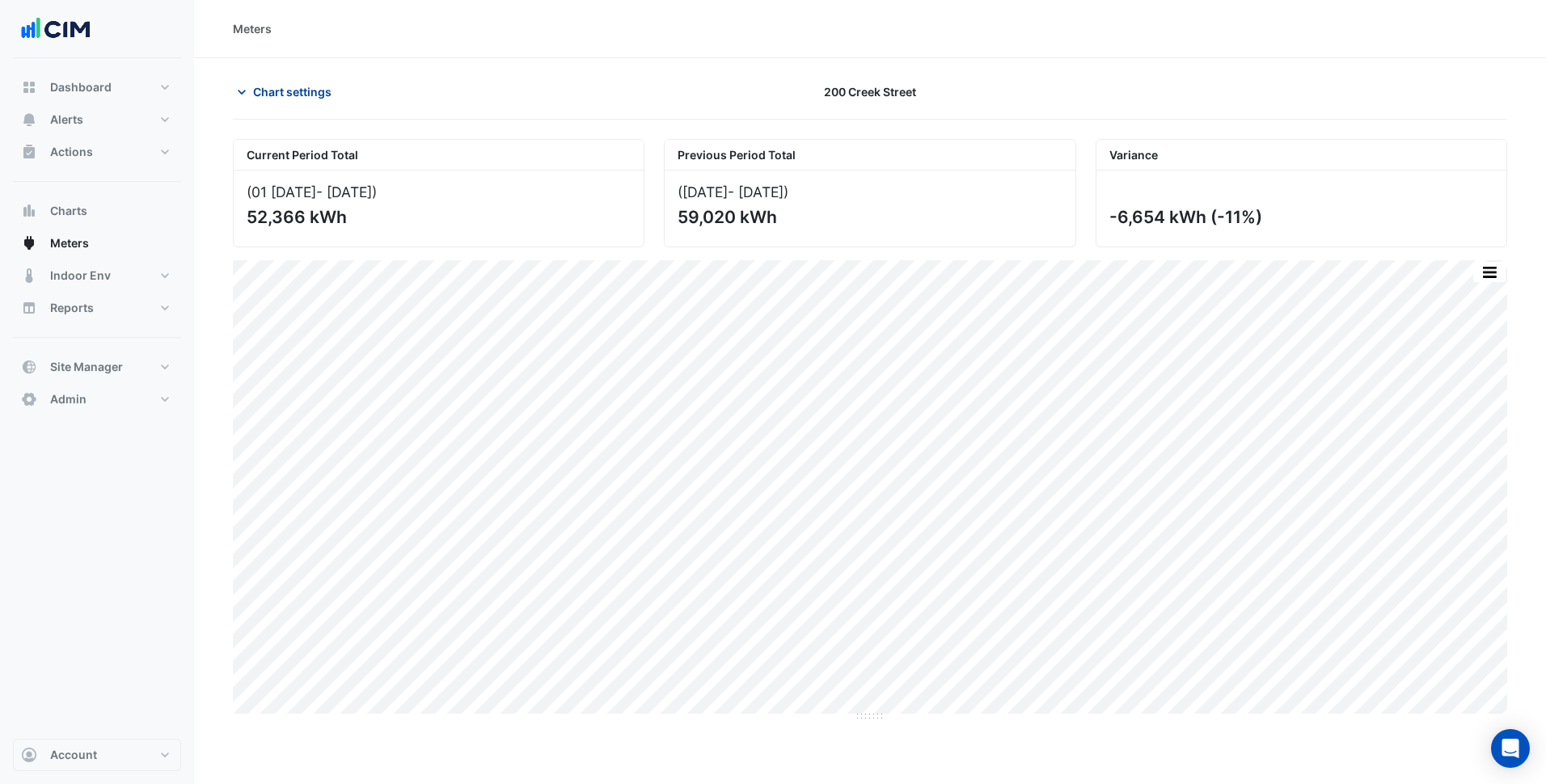 click on "Chart settings" 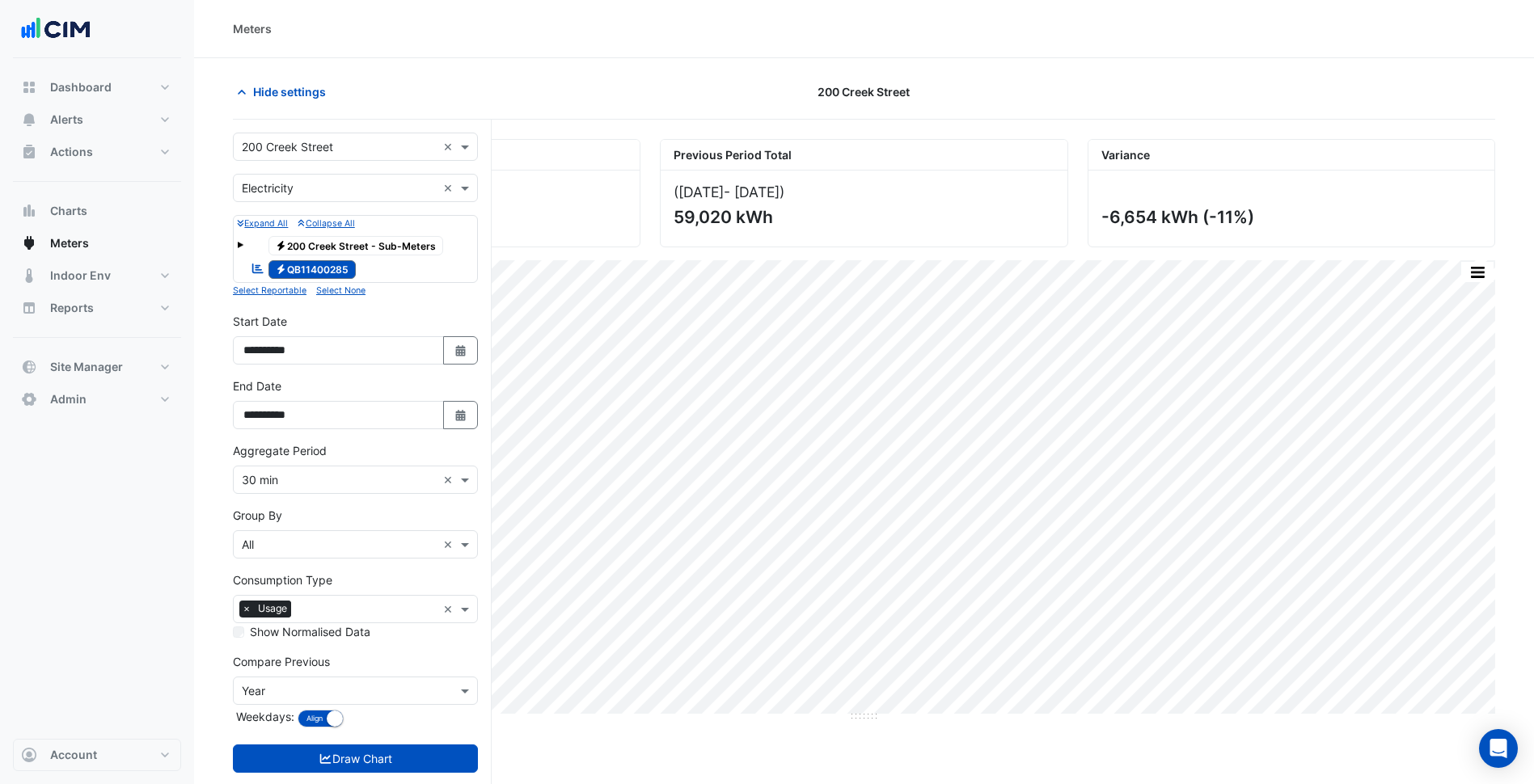 click at bounding box center (339, 147) 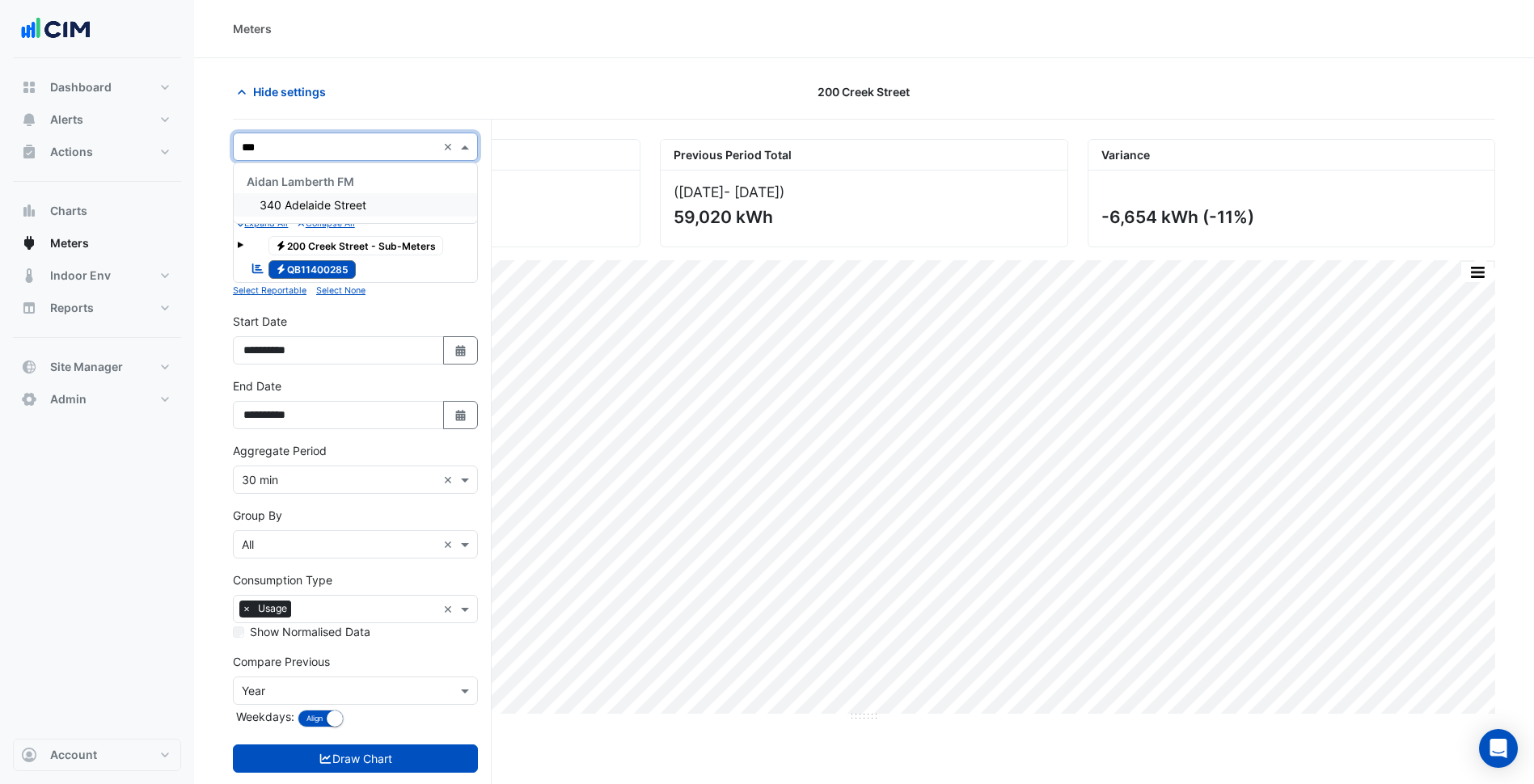 scroll, scrollTop: 0, scrollLeft: 0, axis: both 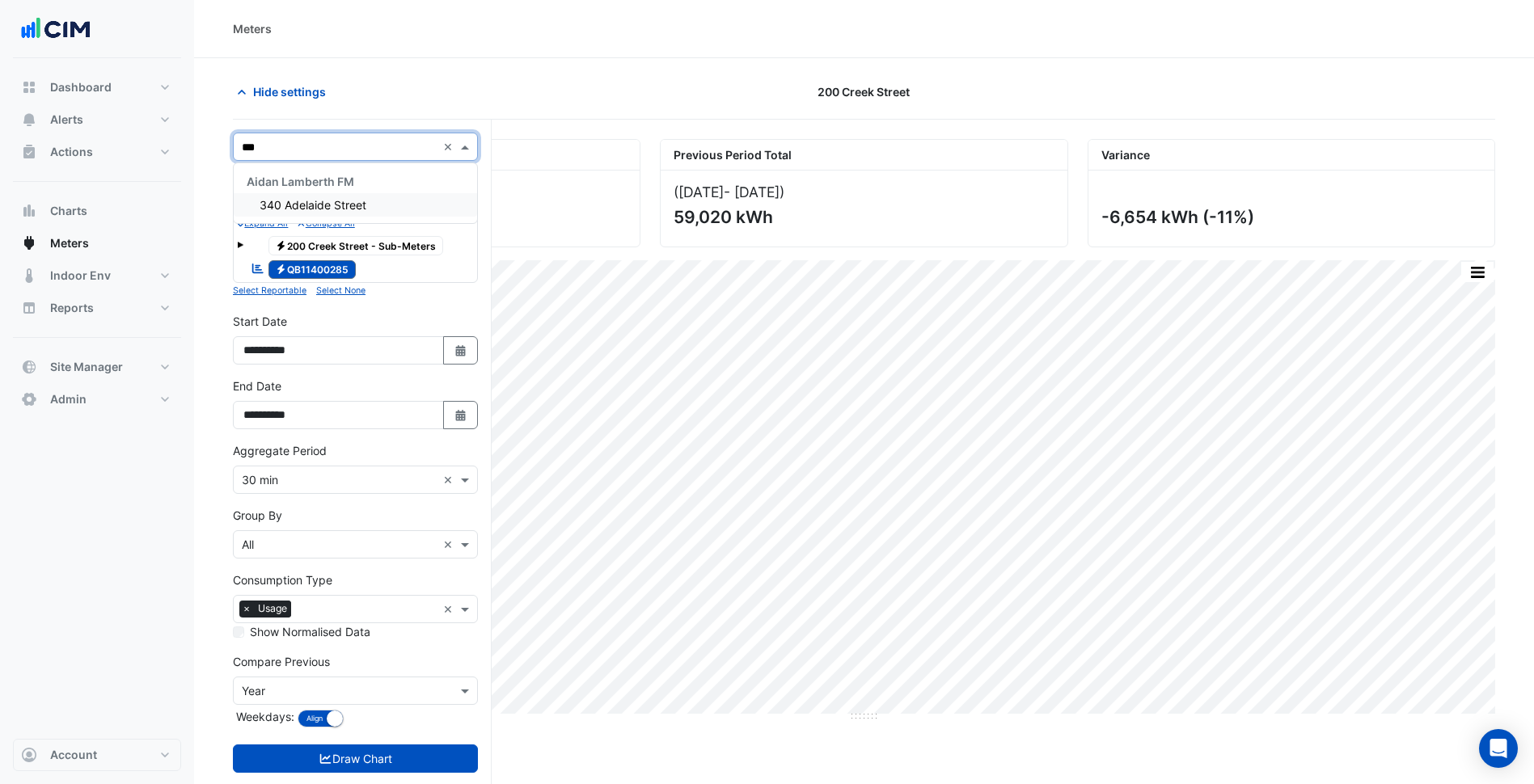 type on "***" 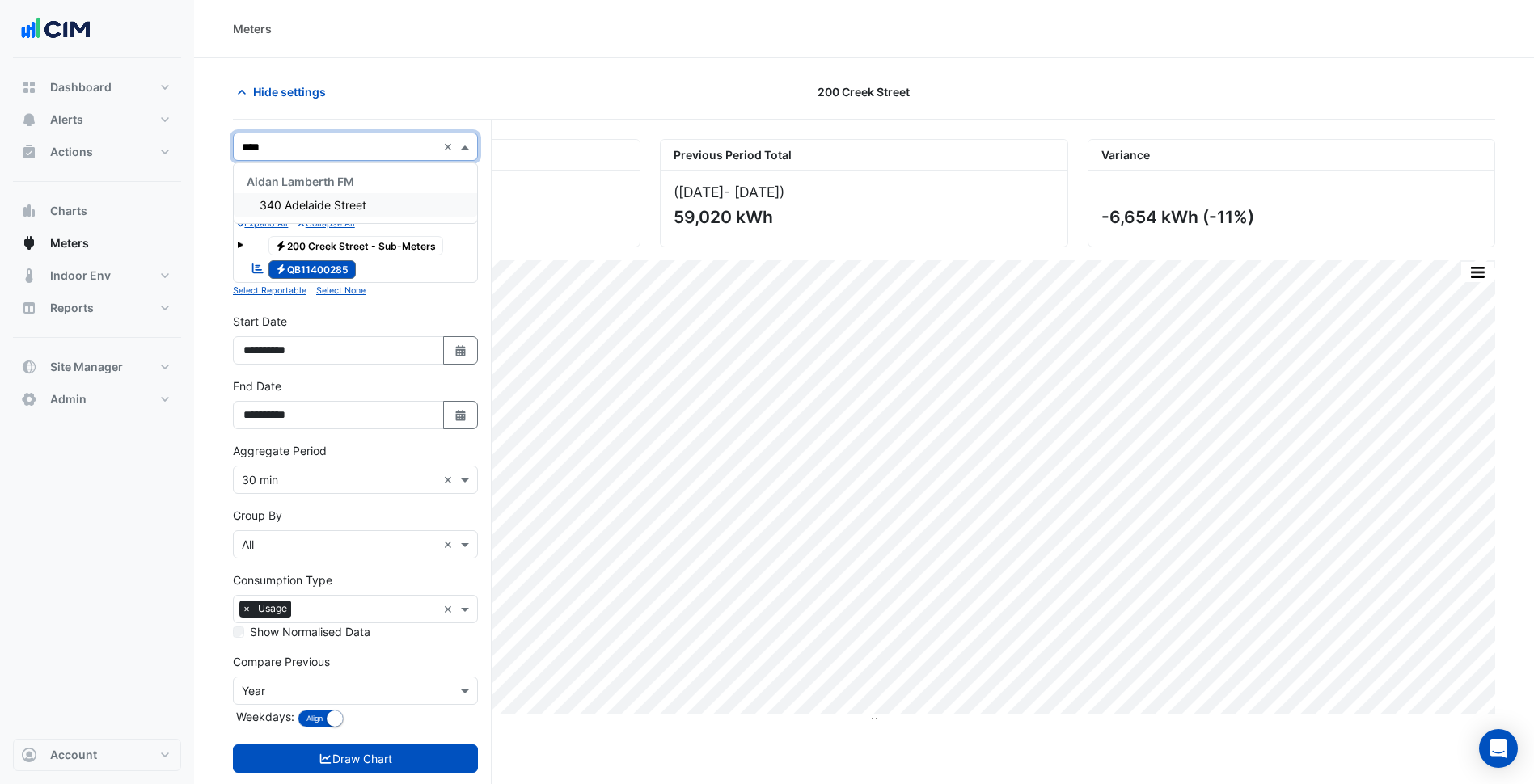 type 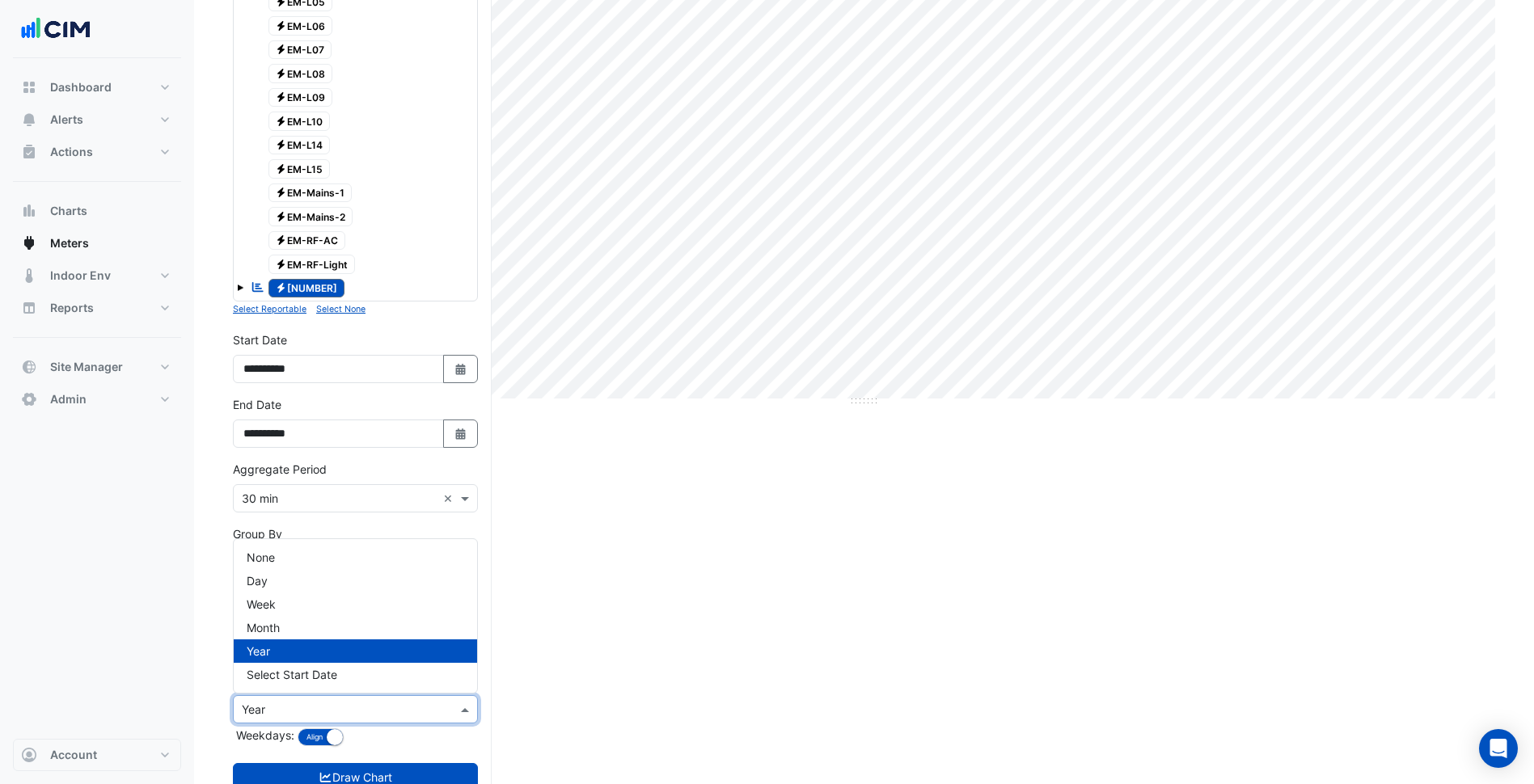 scroll, scrollTop: 287, scrollLeft: 0, axis: vertical 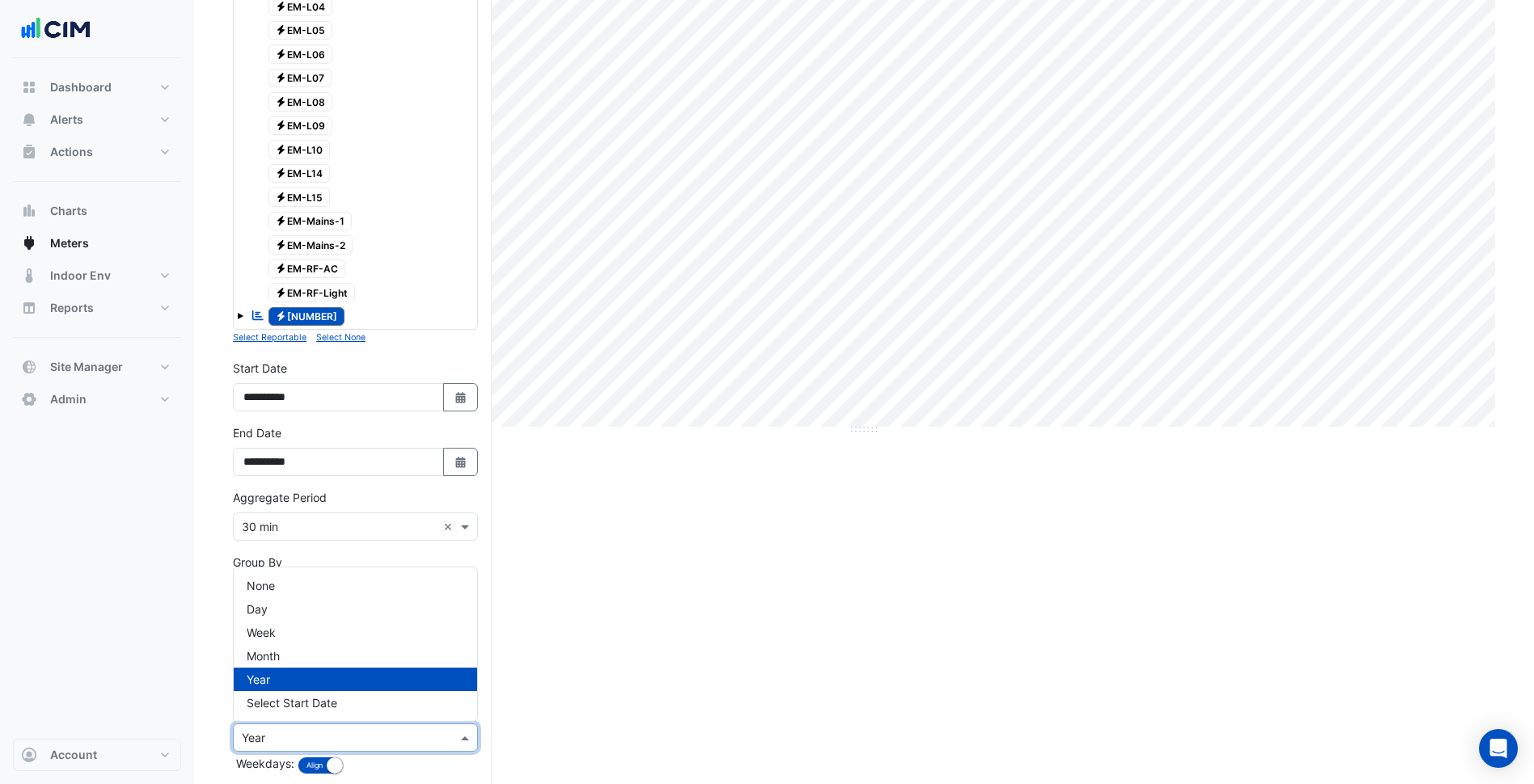 click on "Compare Previous × Year" at bounding box center [355, 737] 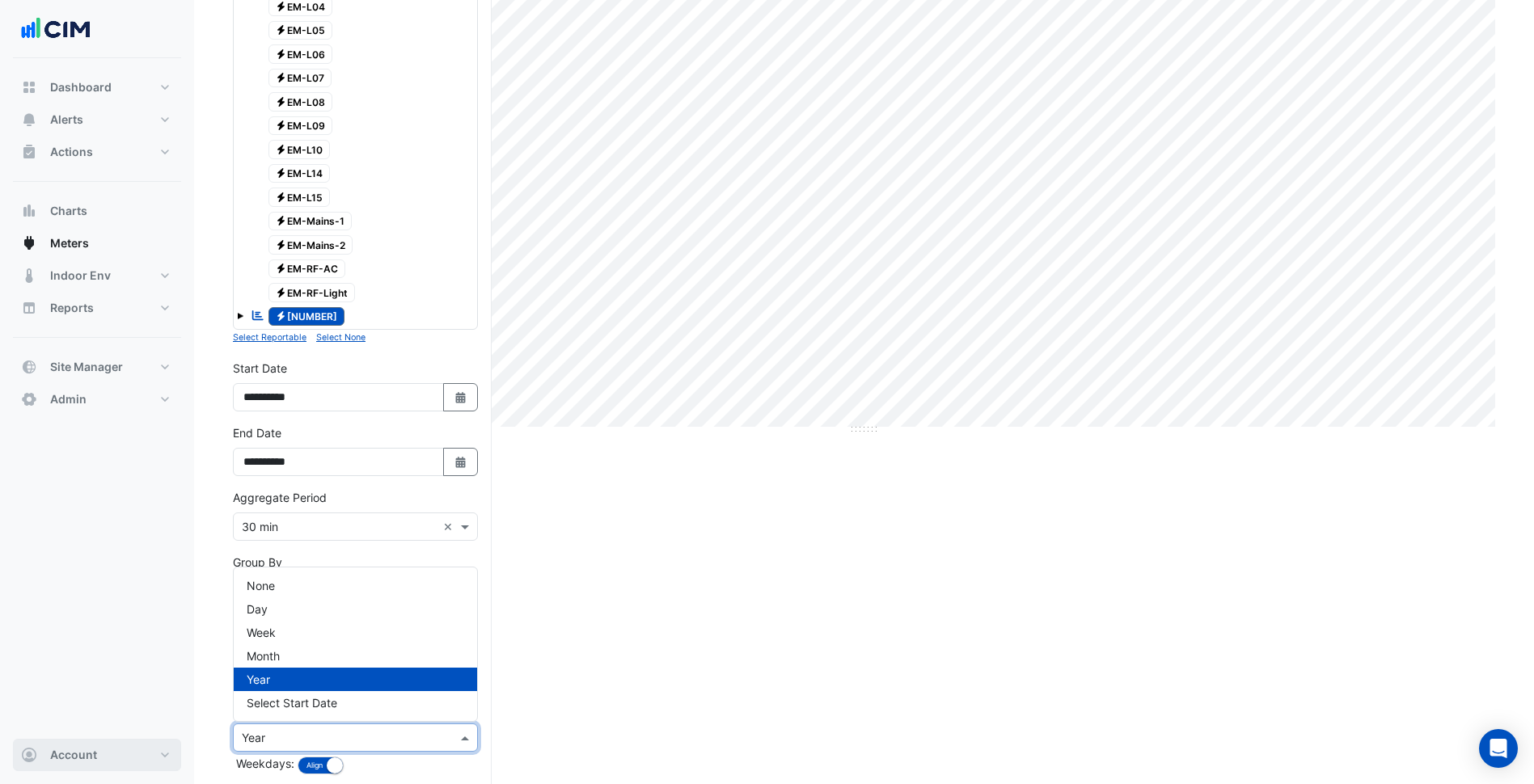 click on "Account" at bounding box center (97, 755) 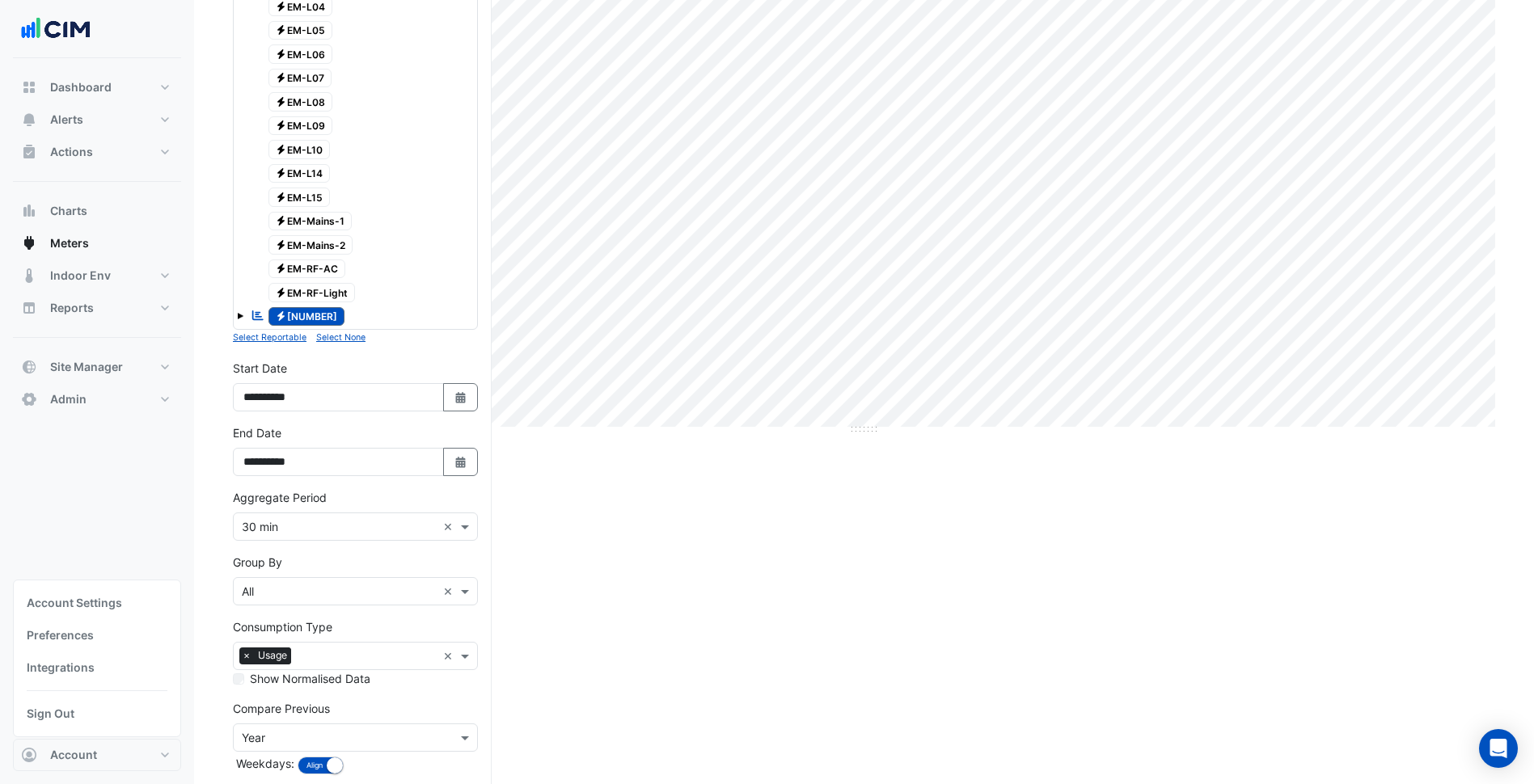 click on "Hide settings
200 Creek Street
Current Period Total
(01 Jul 25  - 03 Aug 25 )
52,366 kWh
Previous Period Total
(02 Jul 24  - 04 Aug 24 )
59,020 kWh
Variance
-6,654 kWh
(-11%)
Print Save as JPEG Save as PNG Pivot Data Table Export CSV - Flat Export CSV - Pivot Select Chart Type  Sample Tooltip" 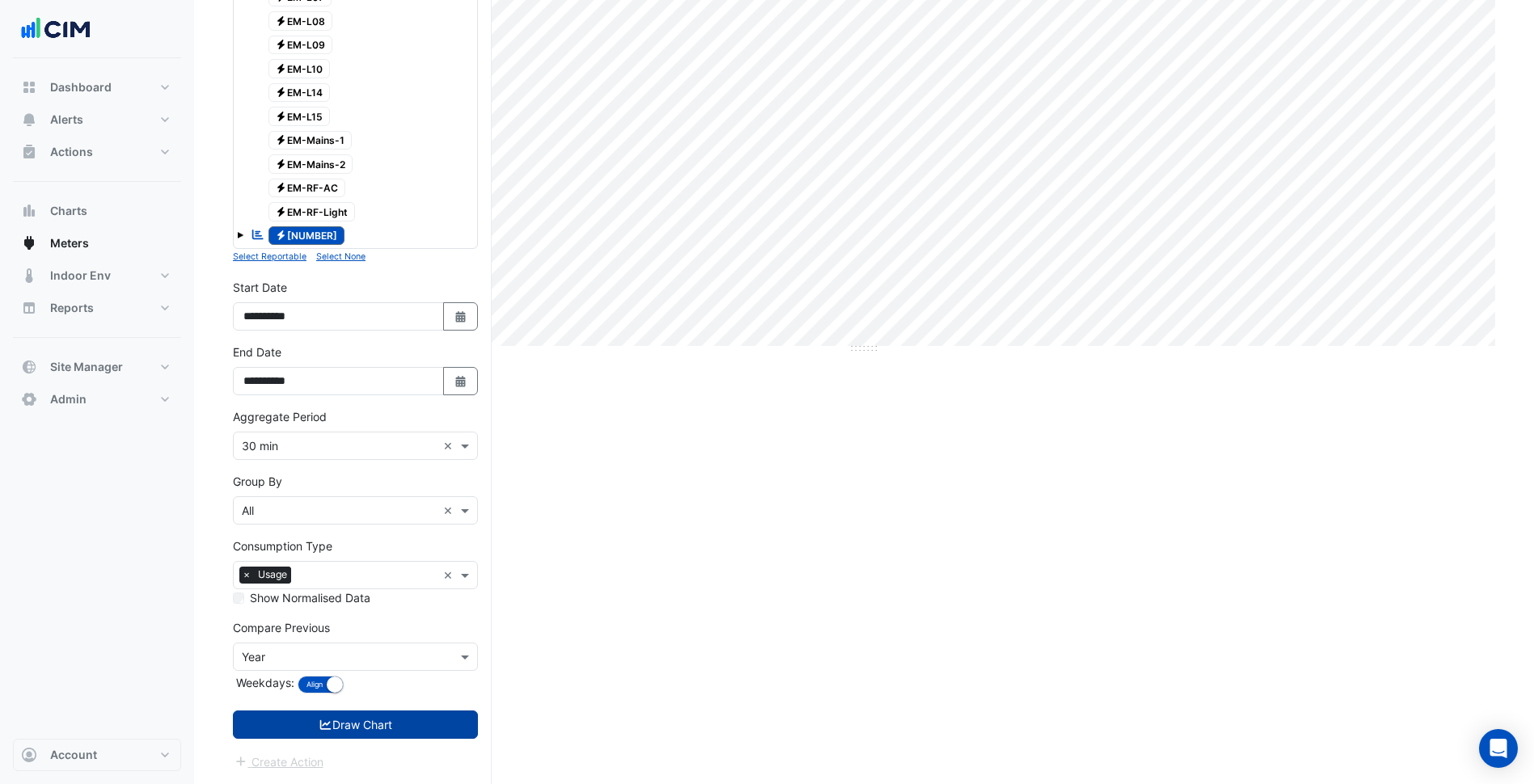 click on "Draw Chart" at bounding box center [355, 724] 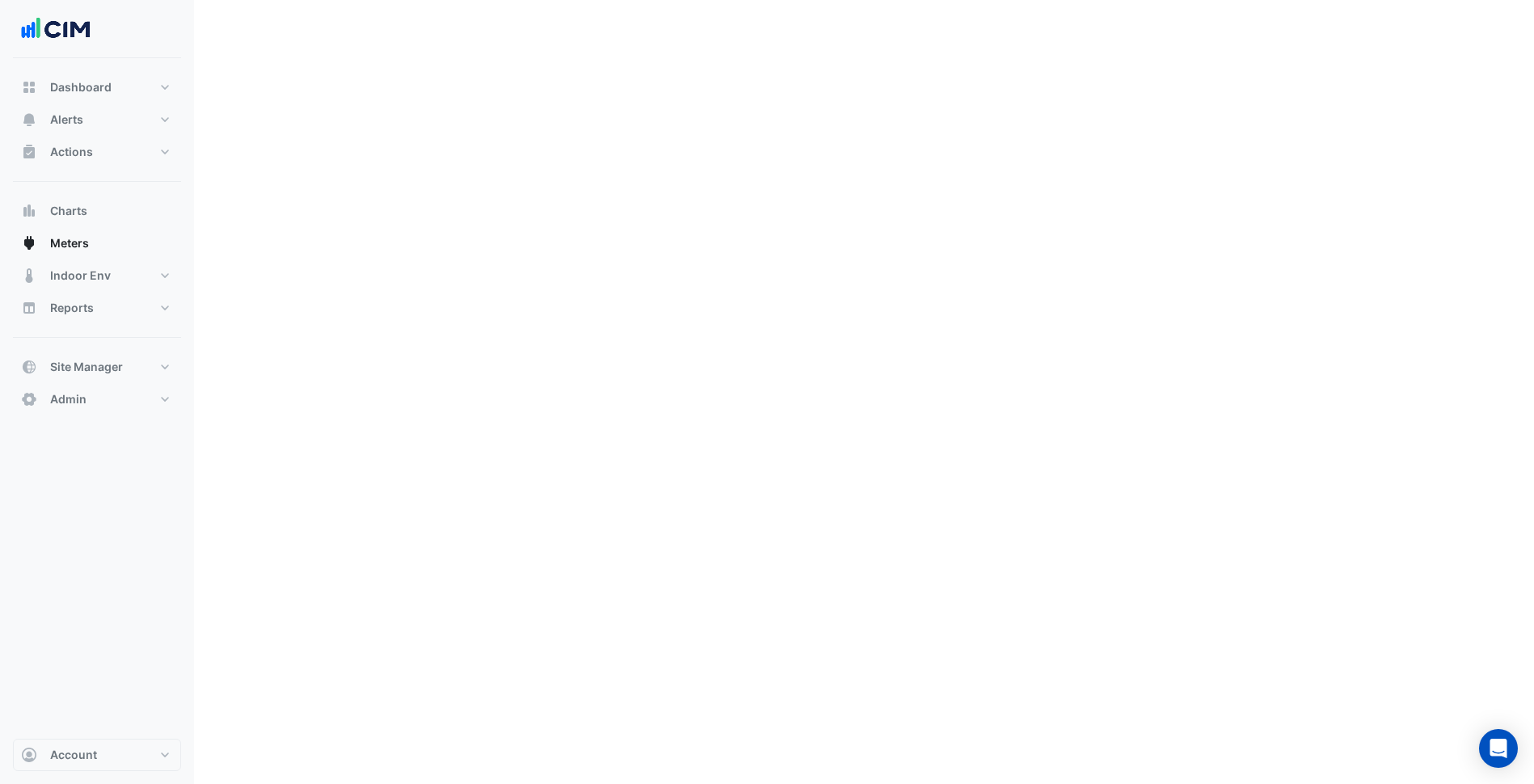 scroll, scrollTop: 0, scrollLeft: 0, axis: both 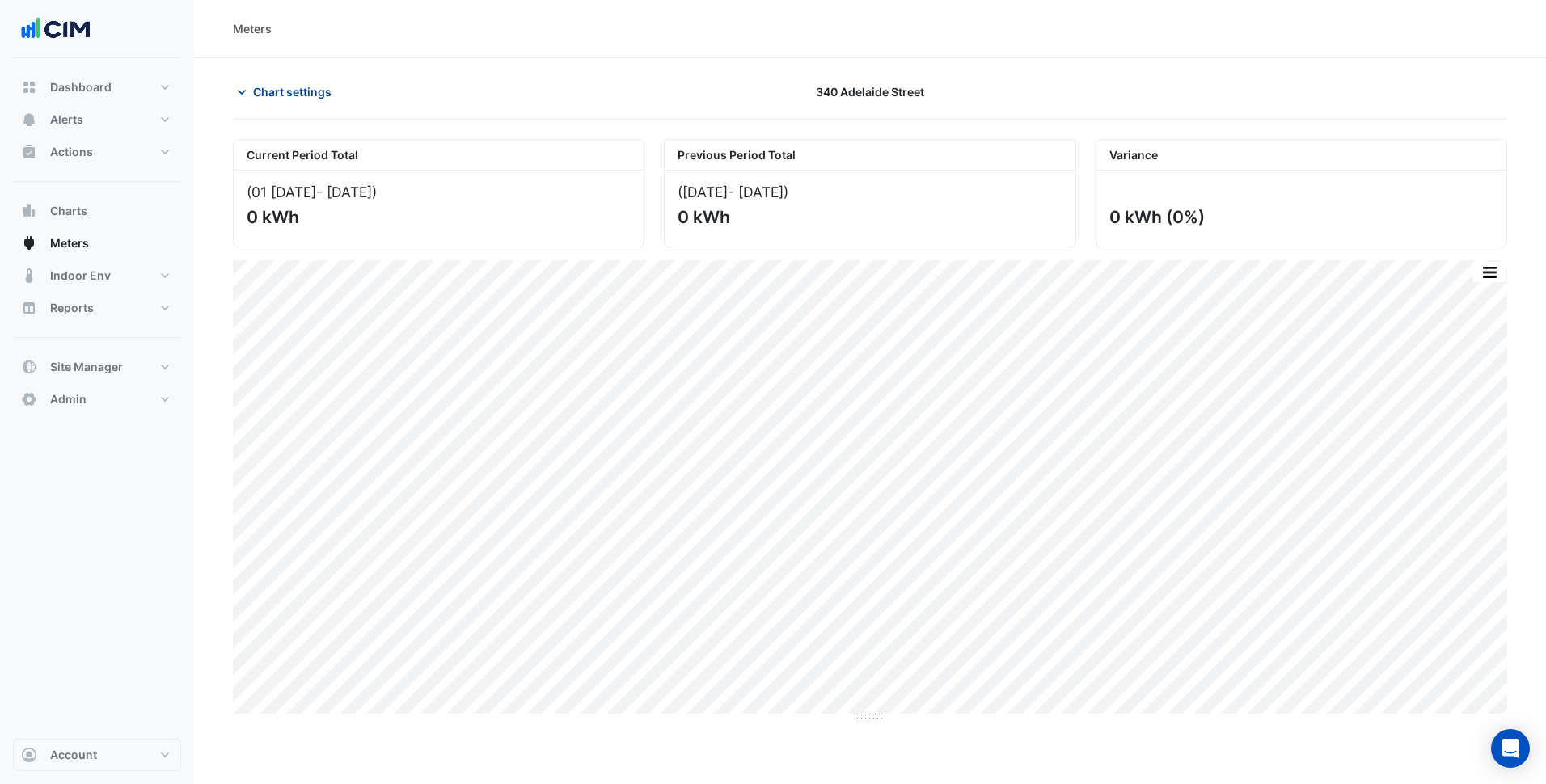 click on "Chart settings" 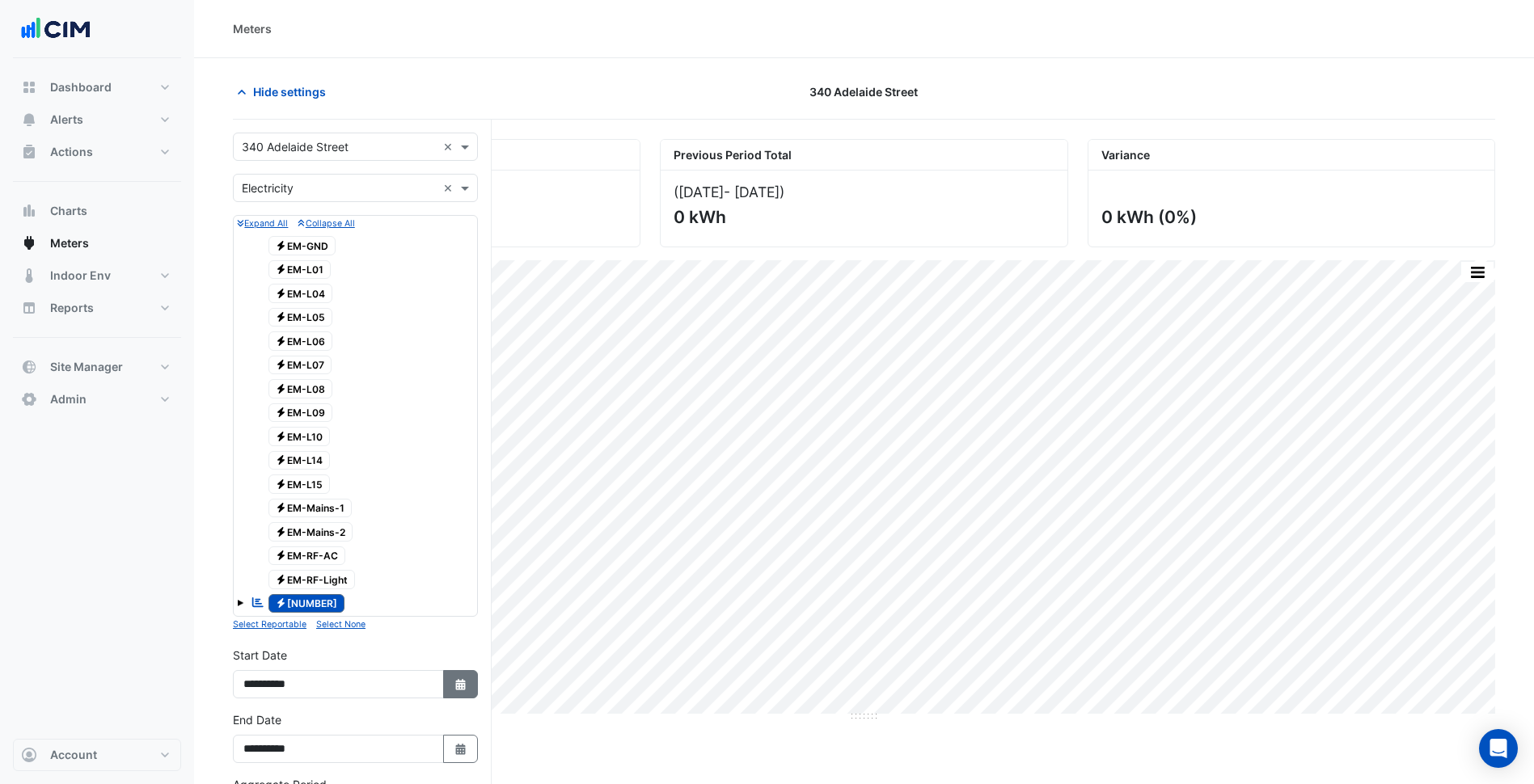 click on "Select Date" at bounding box center (461, 684) 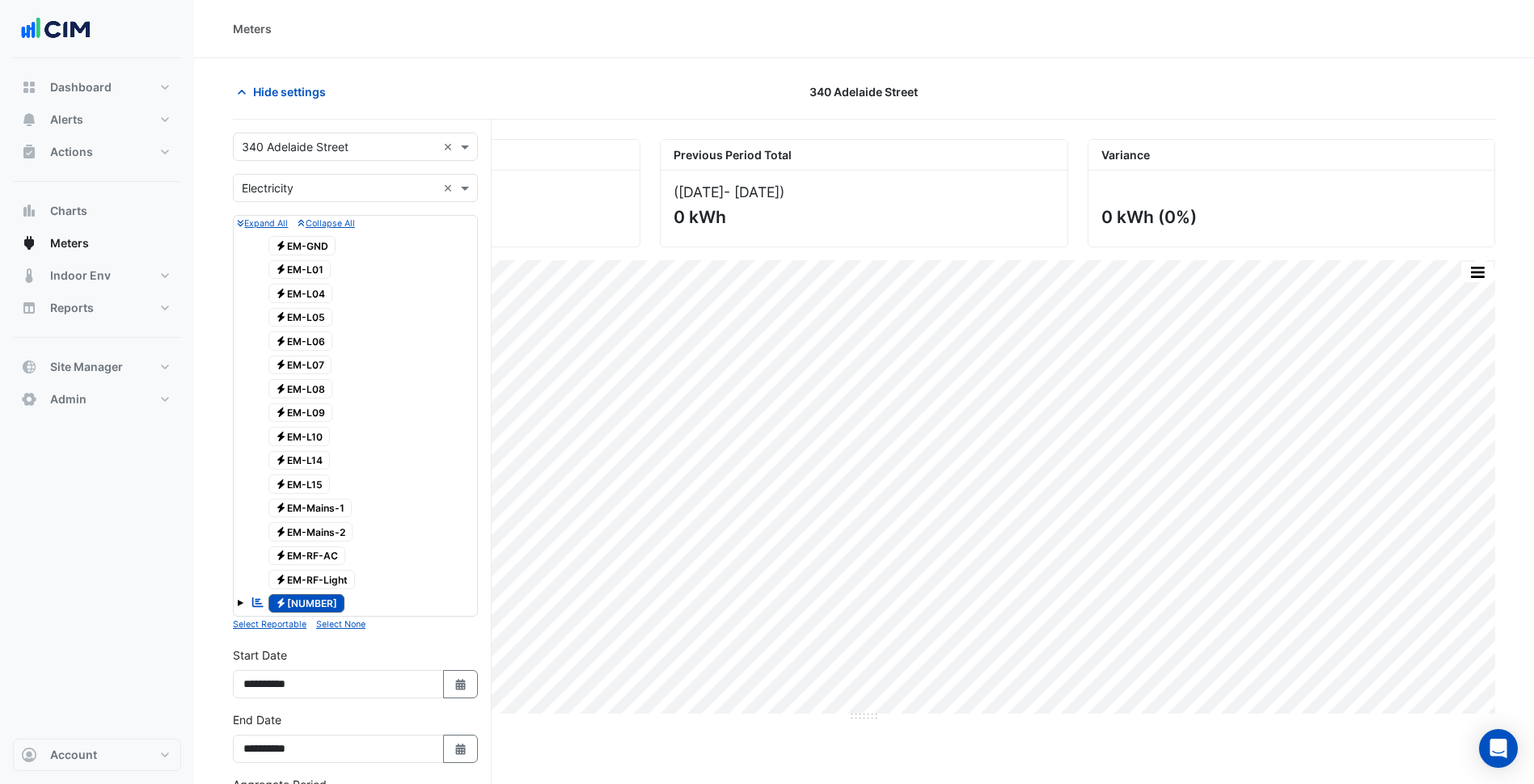 select on "*" 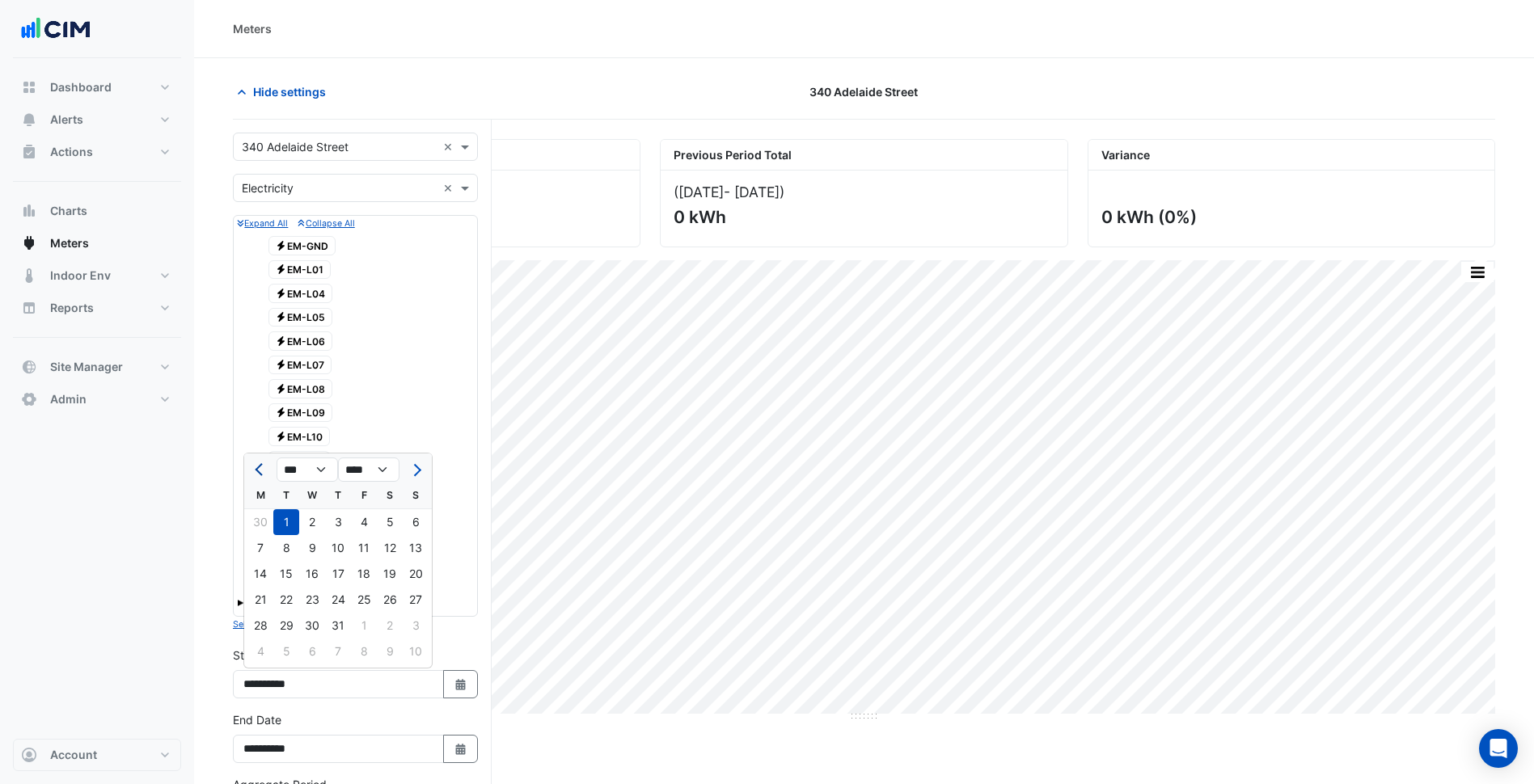 drag, startPoint x: 254, startPoint y: 475, endPoint x: 264, endPoint y: 478, distance: 10.440307 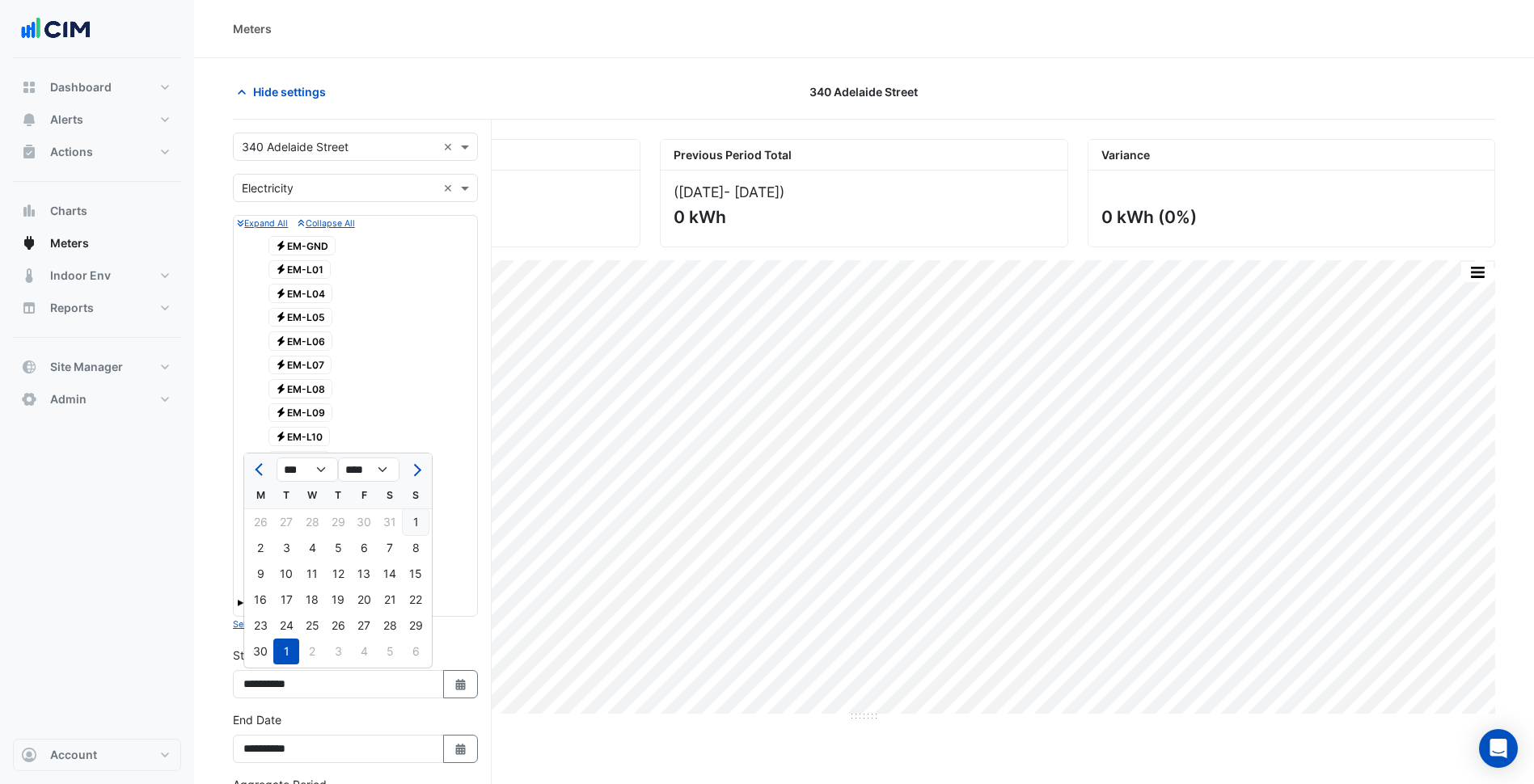 click on "1" 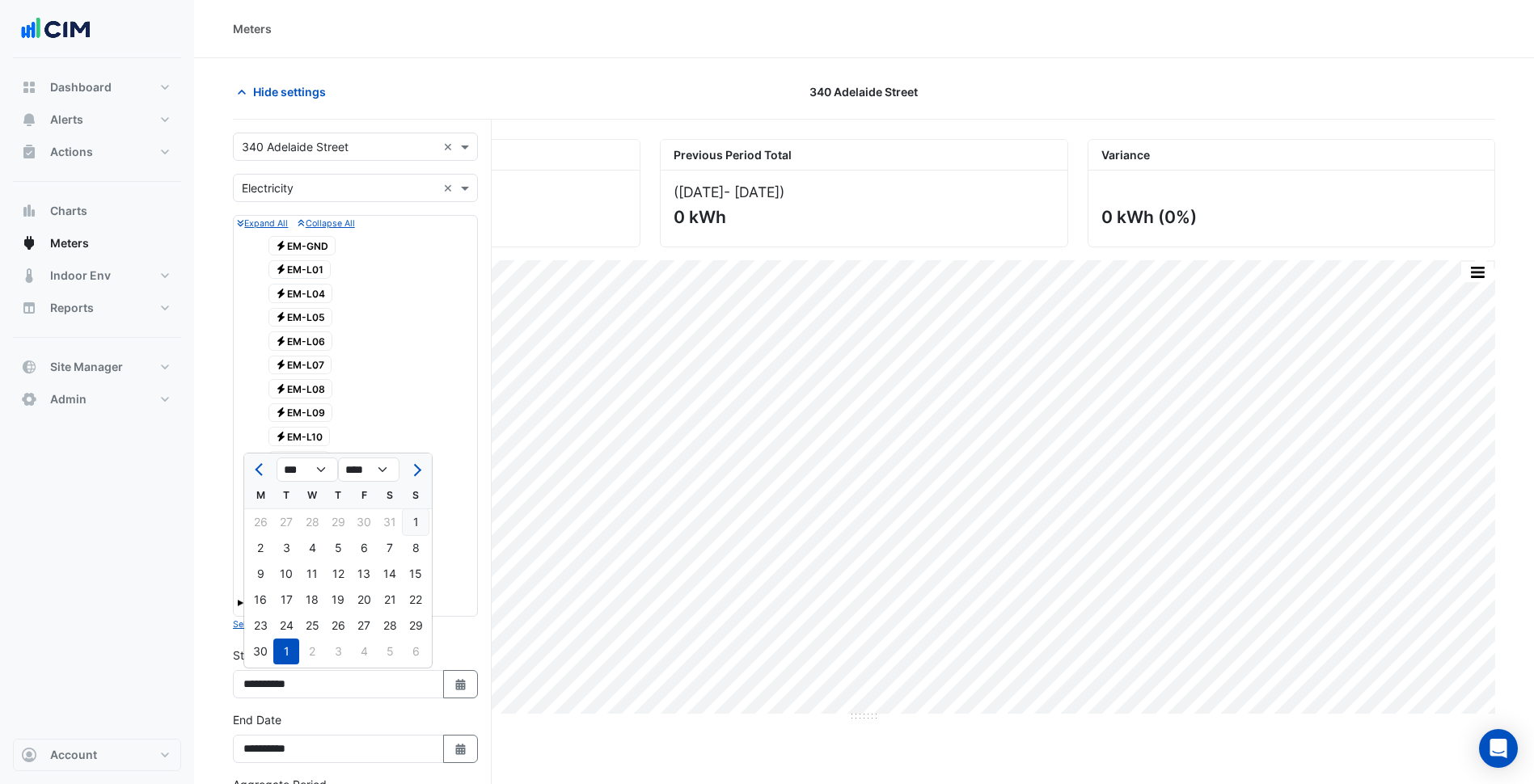 type on "**********" 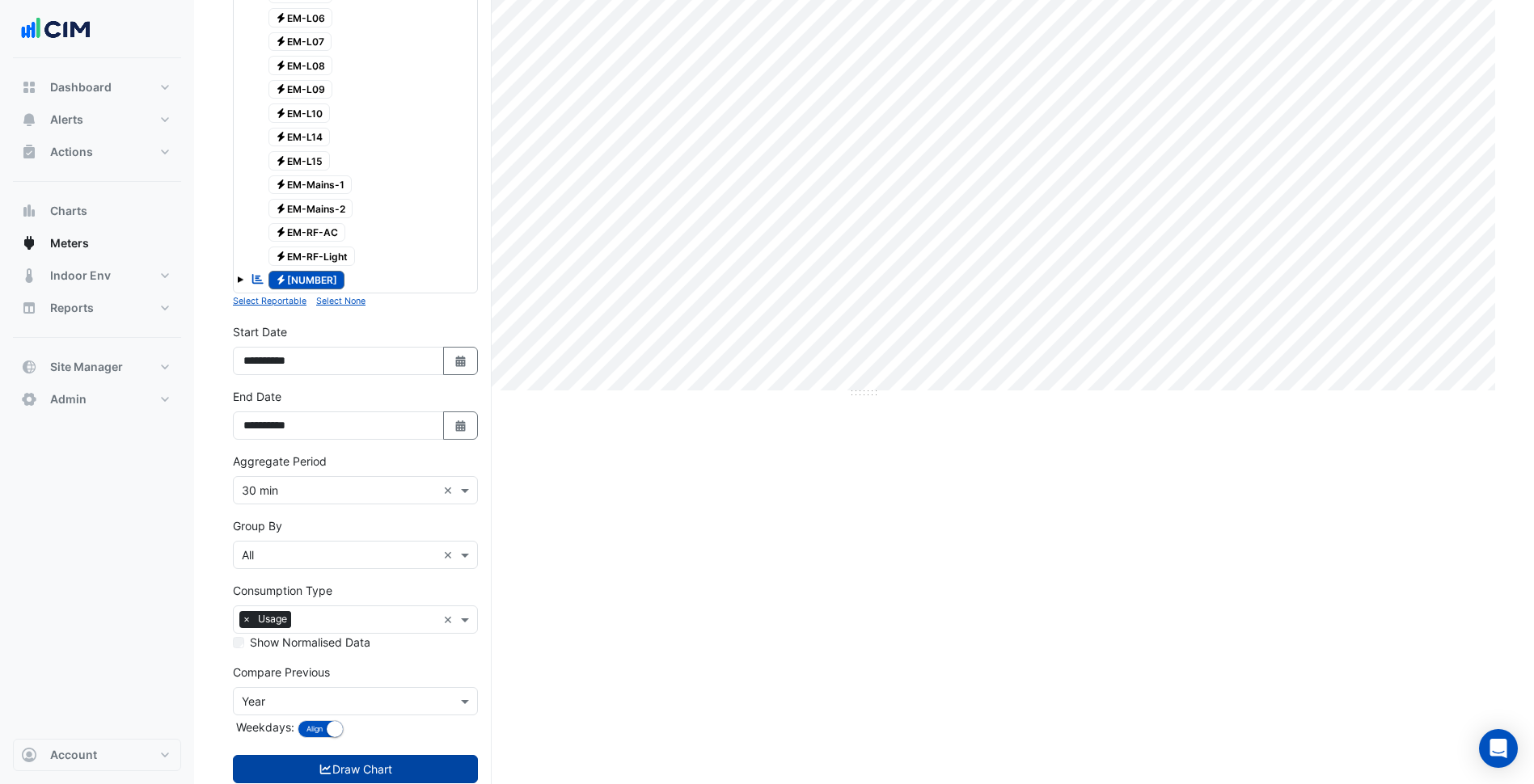 click on "Draw Chart" at bounding box center [355, 769] 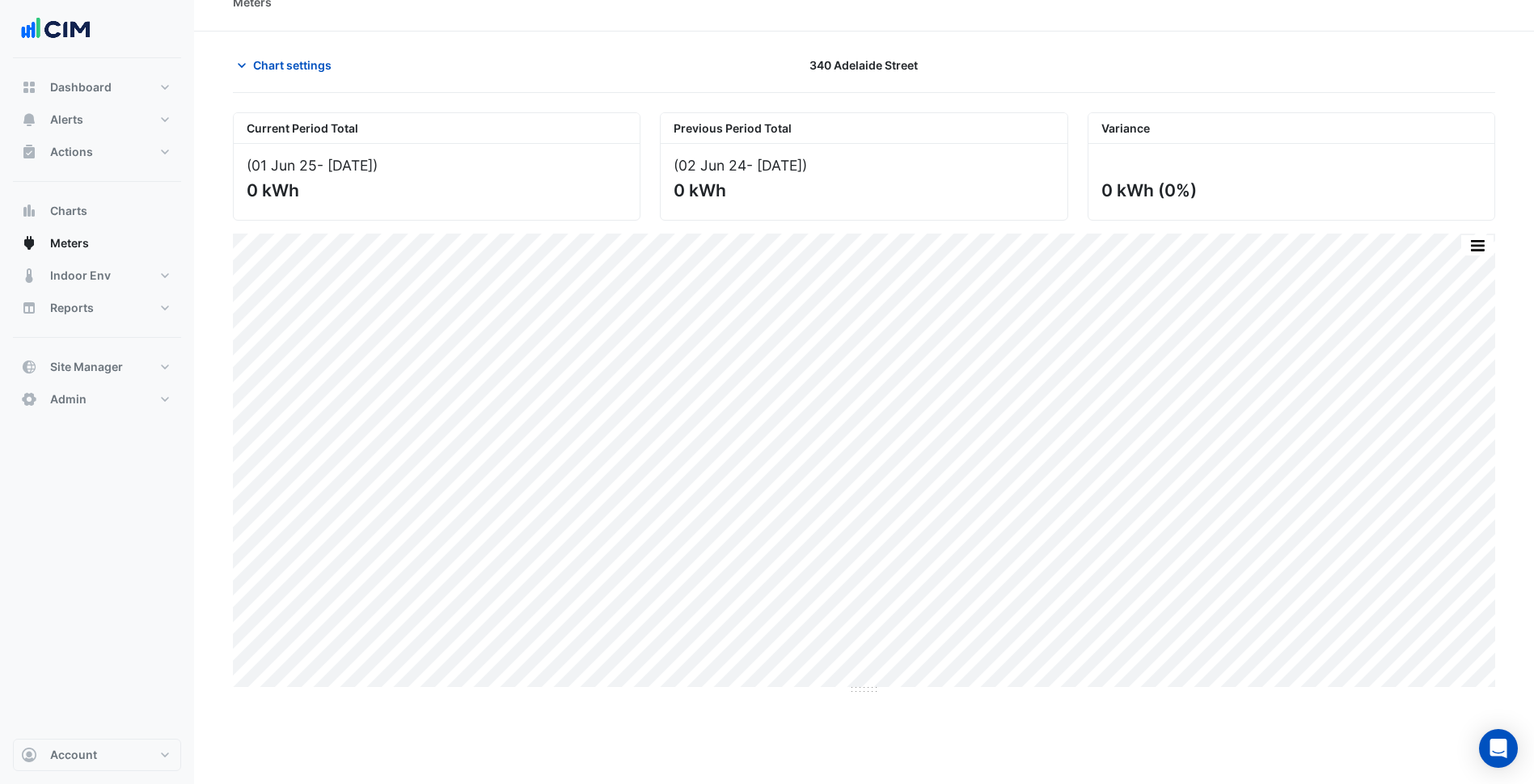 scroll, scrollTop: 0, scrollLeft: 0, axis: both 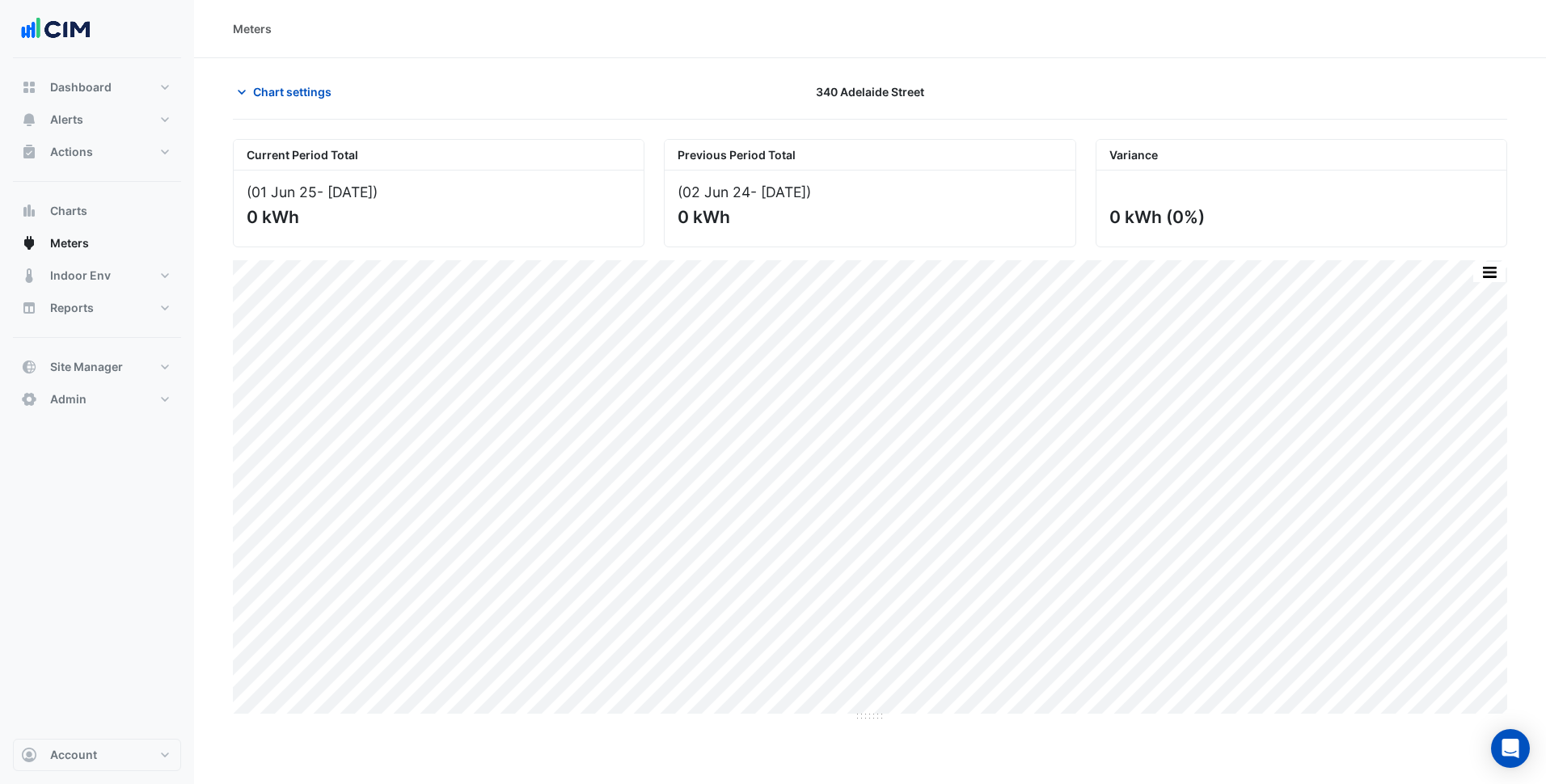 click on "Chart settings
340 Adelaide Street" 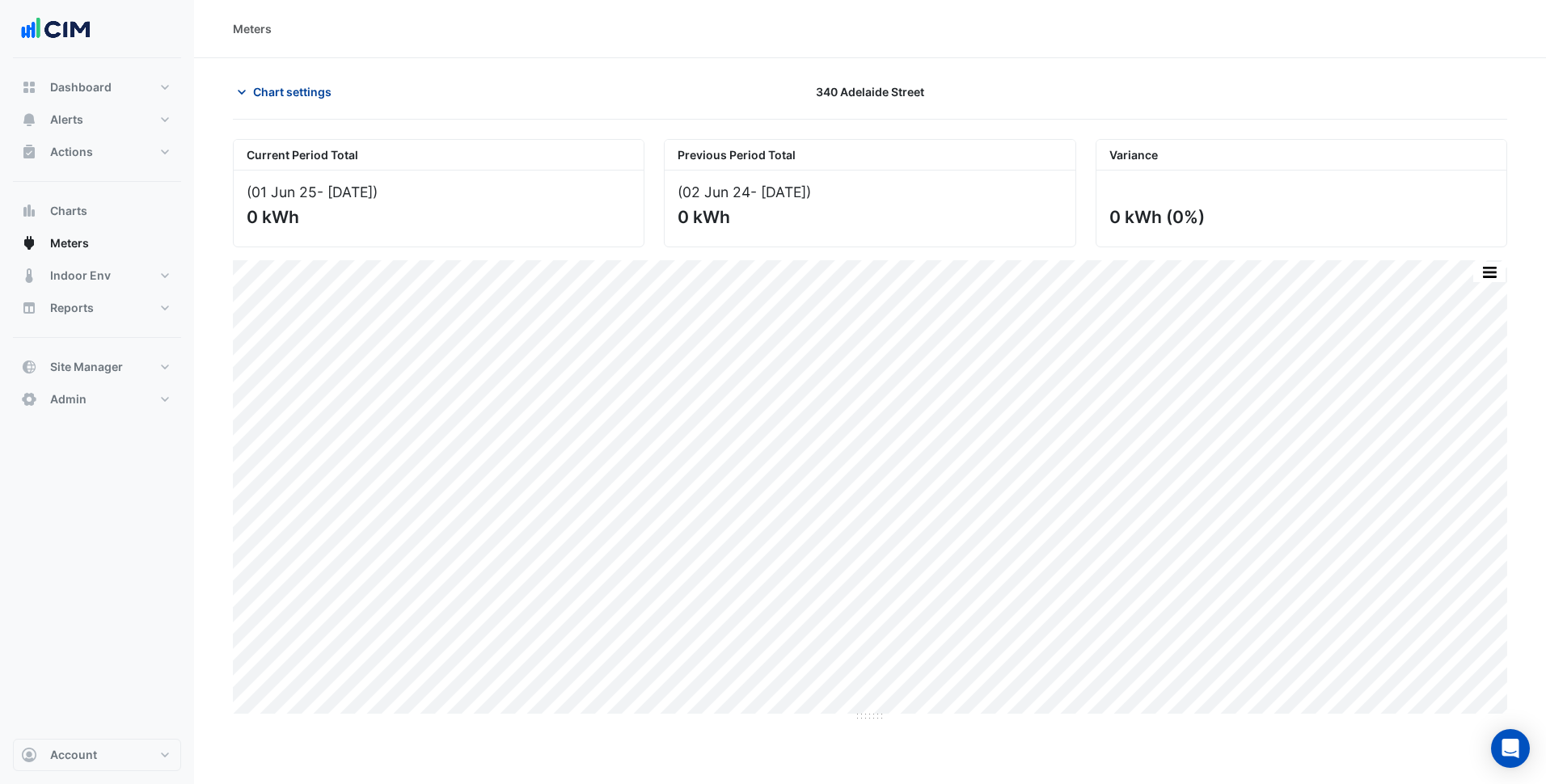 click on "Chart settings" 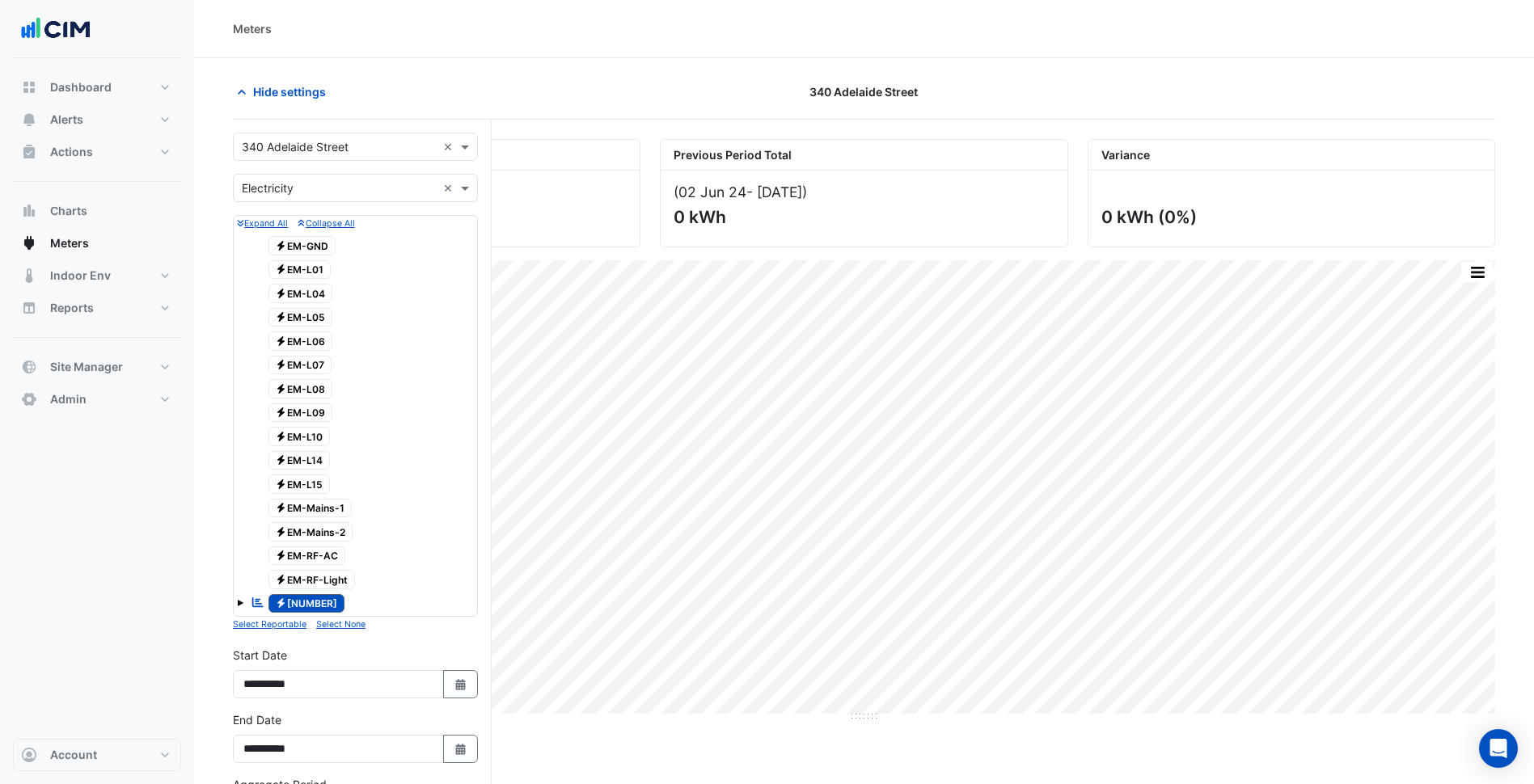 click on "Utility Type × Electricity ×" at bounding box center [355, 188] 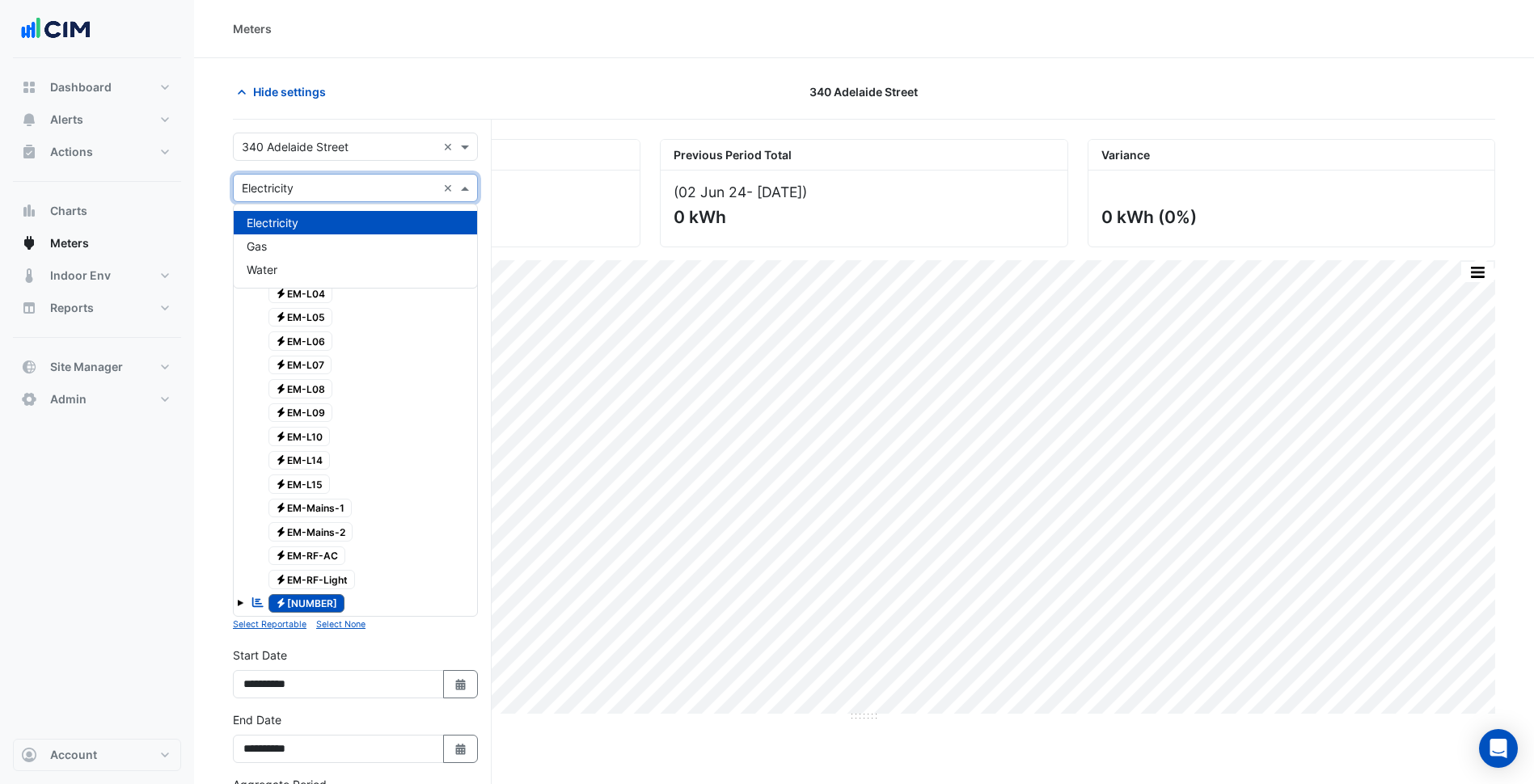 click at bounding box center (339, 147) 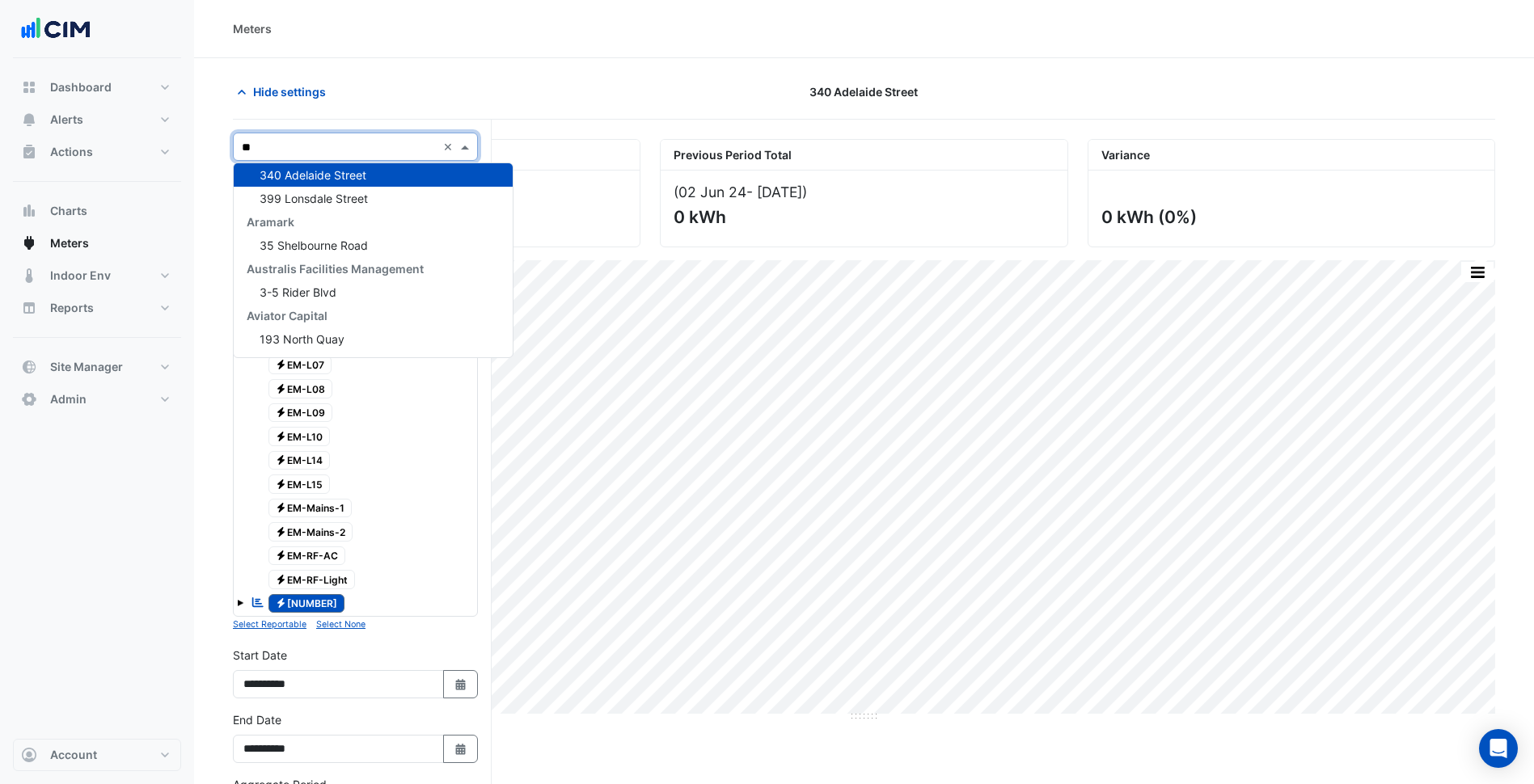 scroll, scrollTop: 6, scrollLeft: 0, axis: vertical 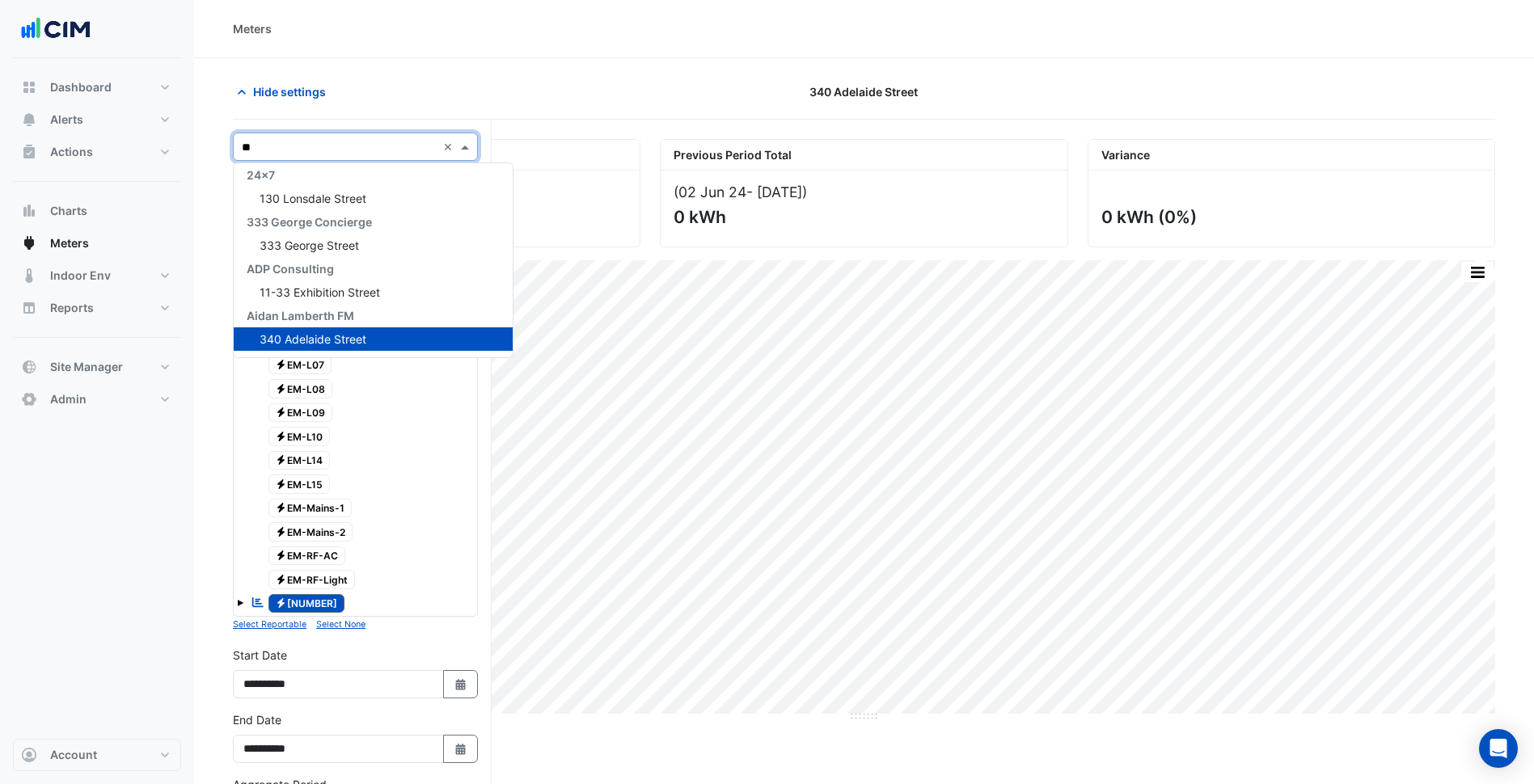 type on "***" 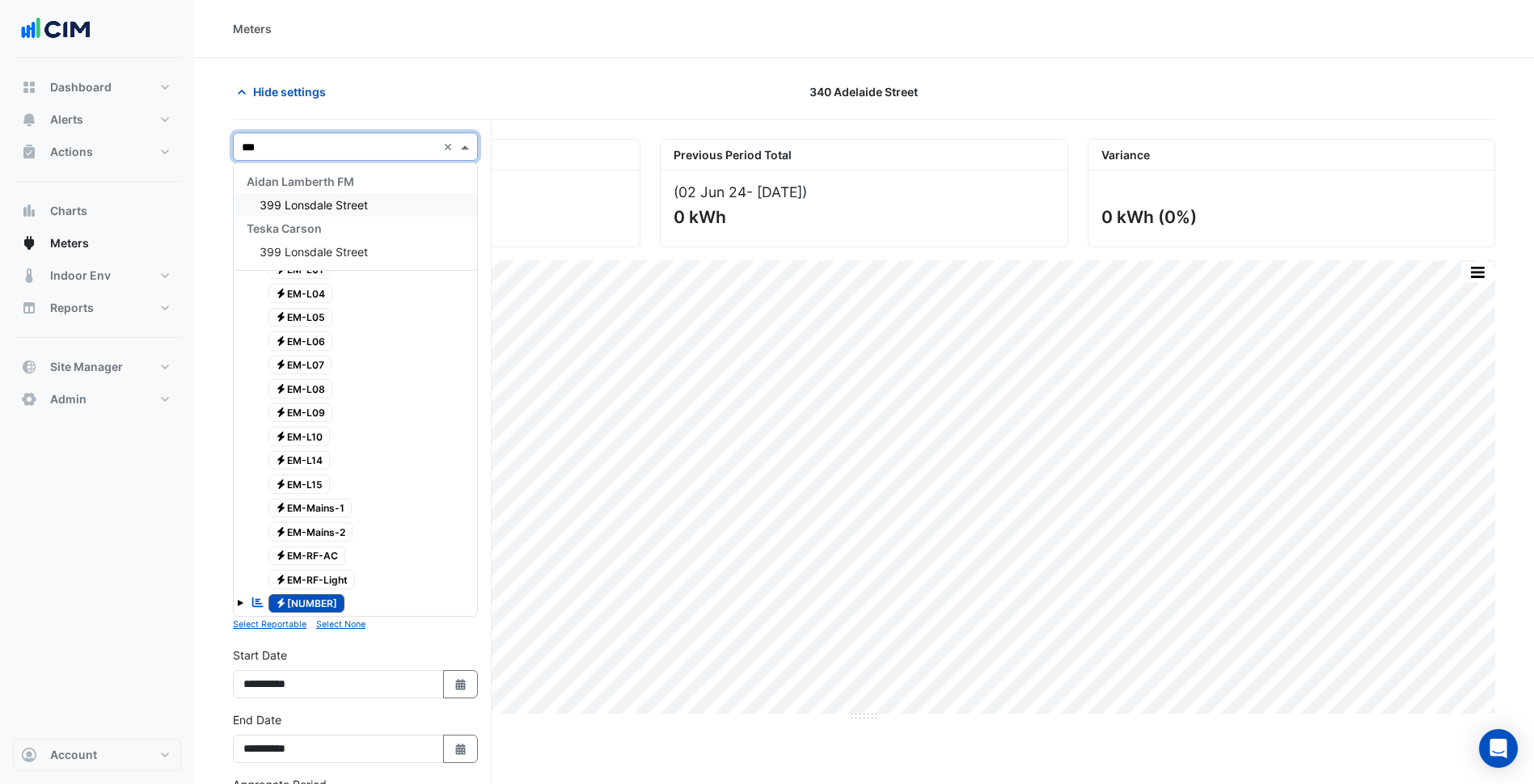 scroll, scrollTop: 0, scrollLeft: 0, axis: both 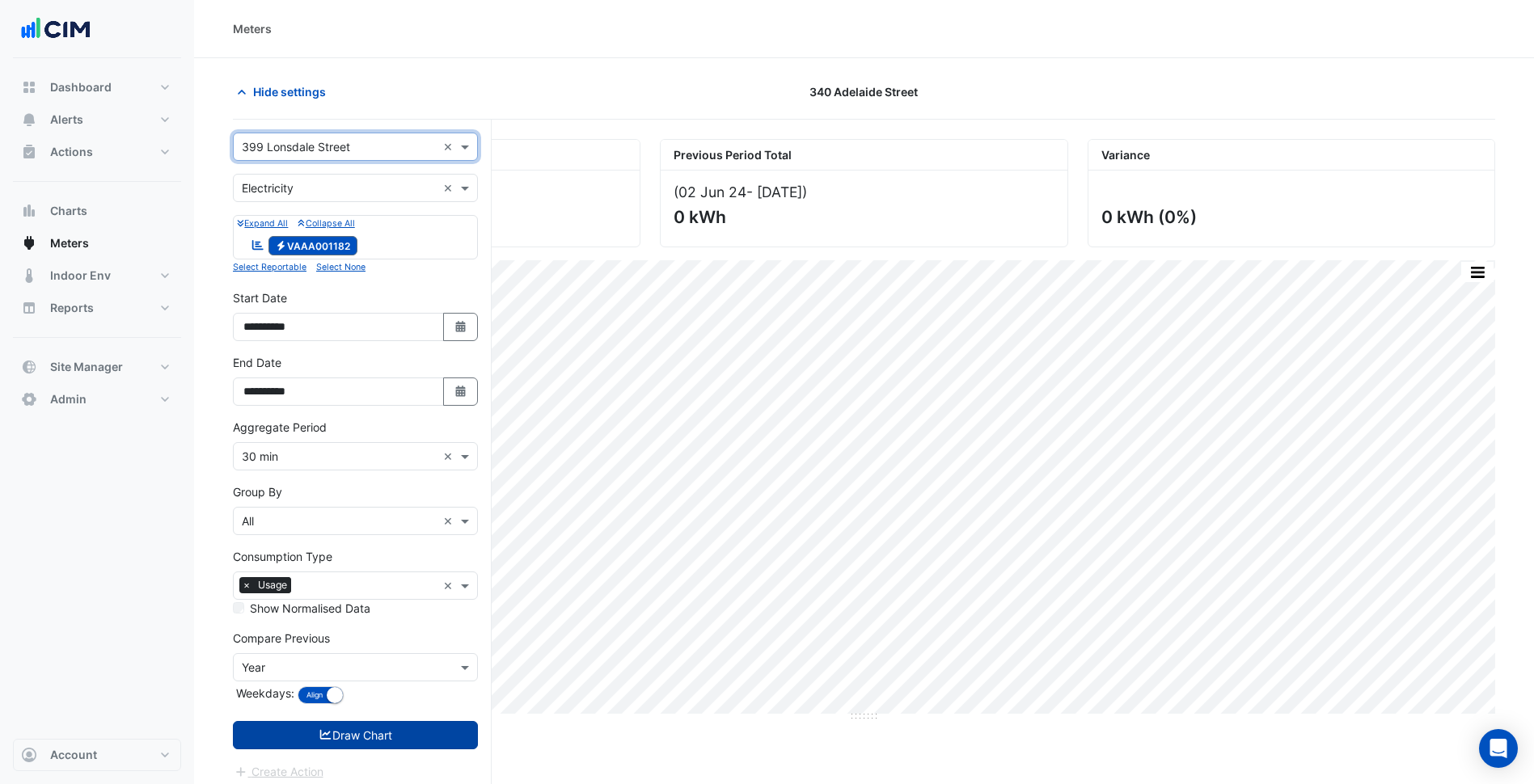 click on "Draw Chart" at bounding box center (355, 735) 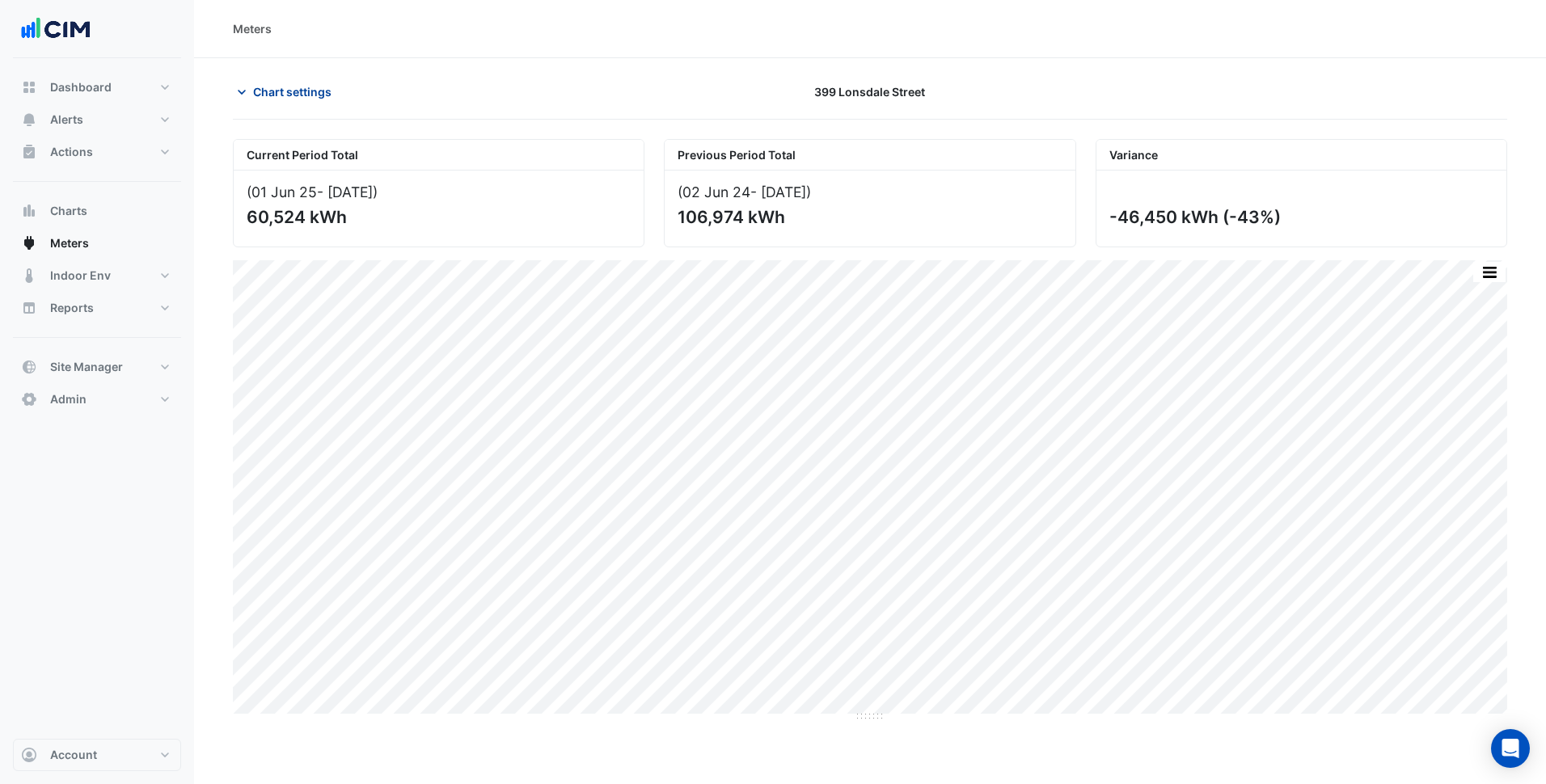 click on "Chart settings" 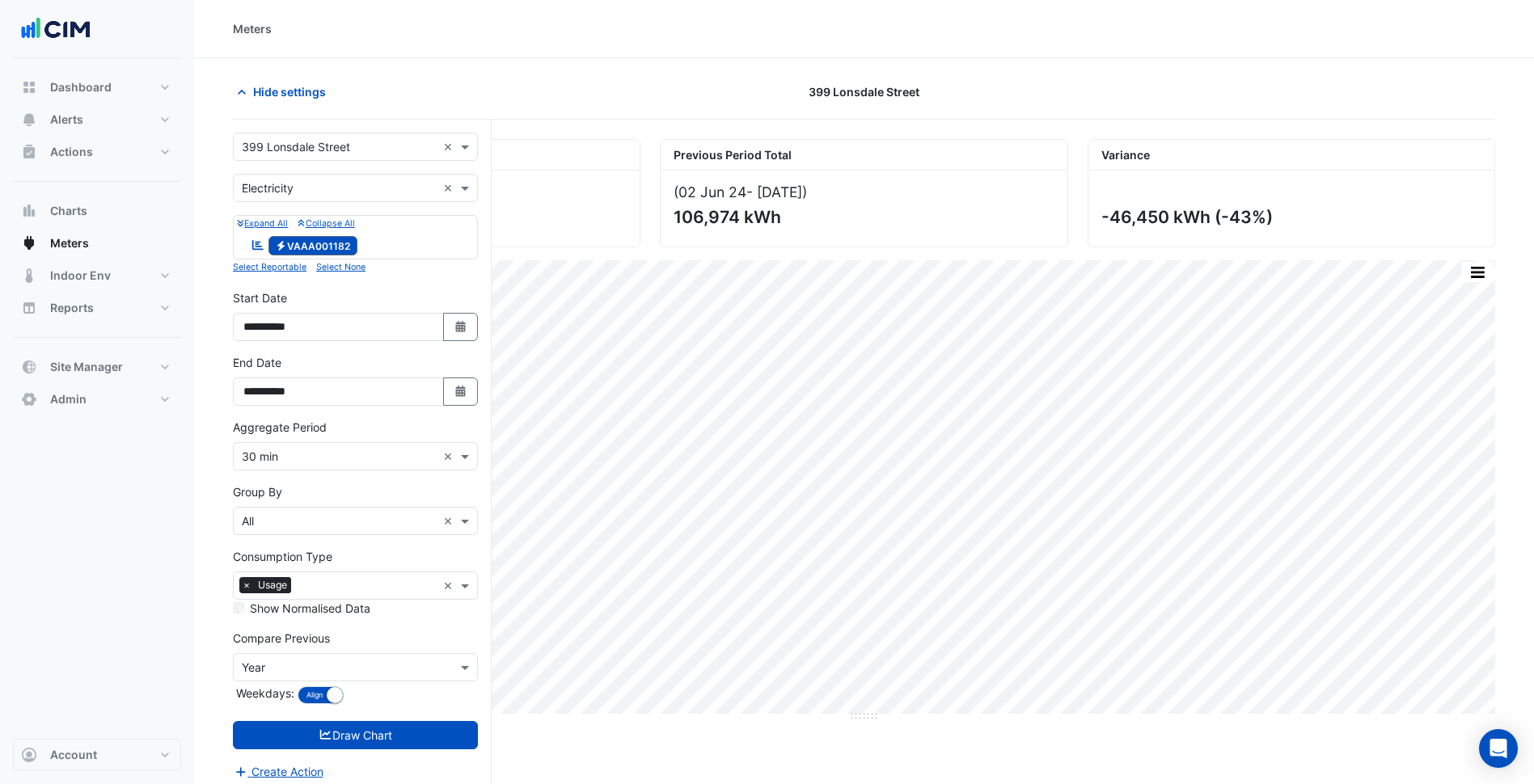 click at bounding box center [339, 147] 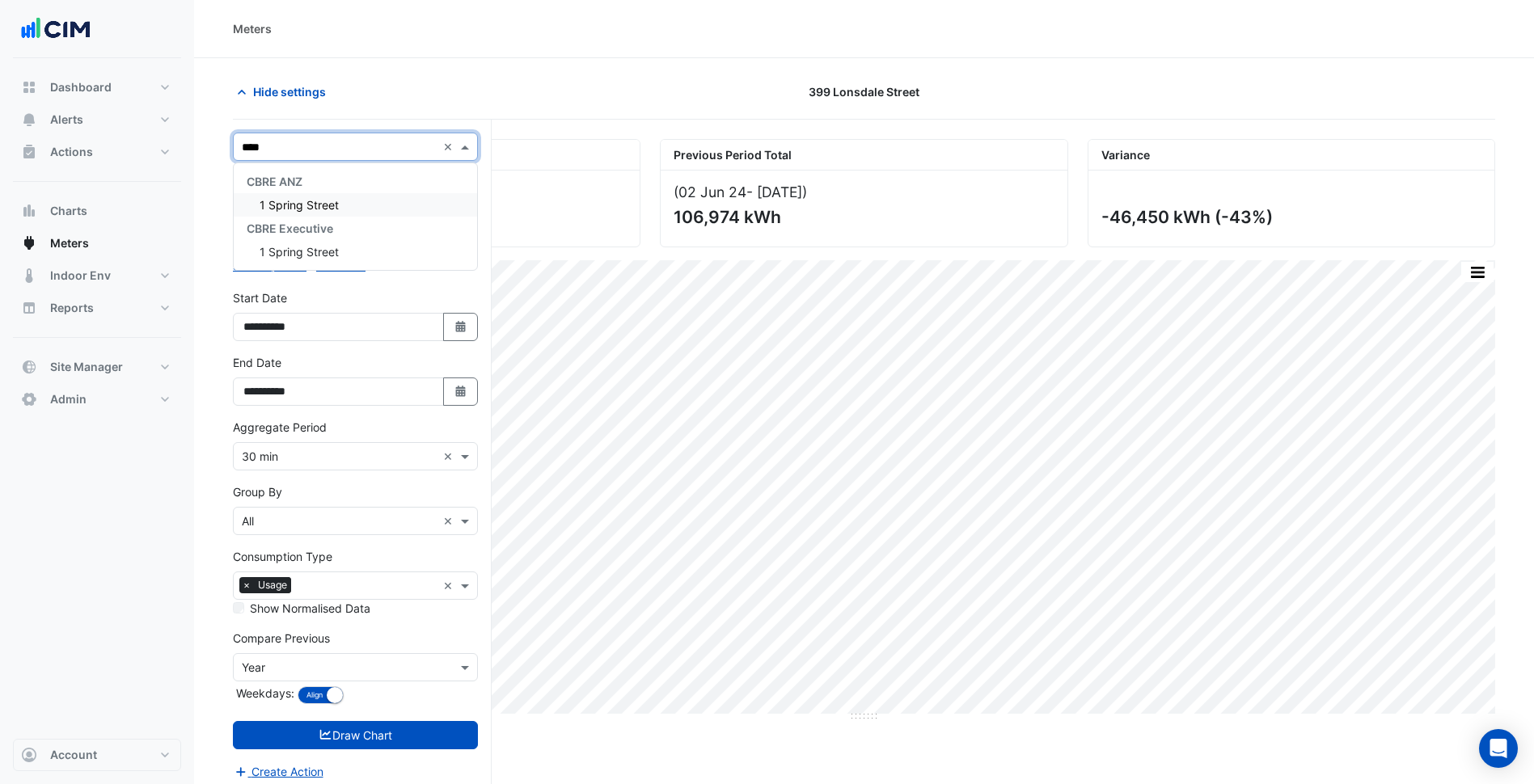 scroll, scrollTop: 0, scrollLeft: 0, axis: both 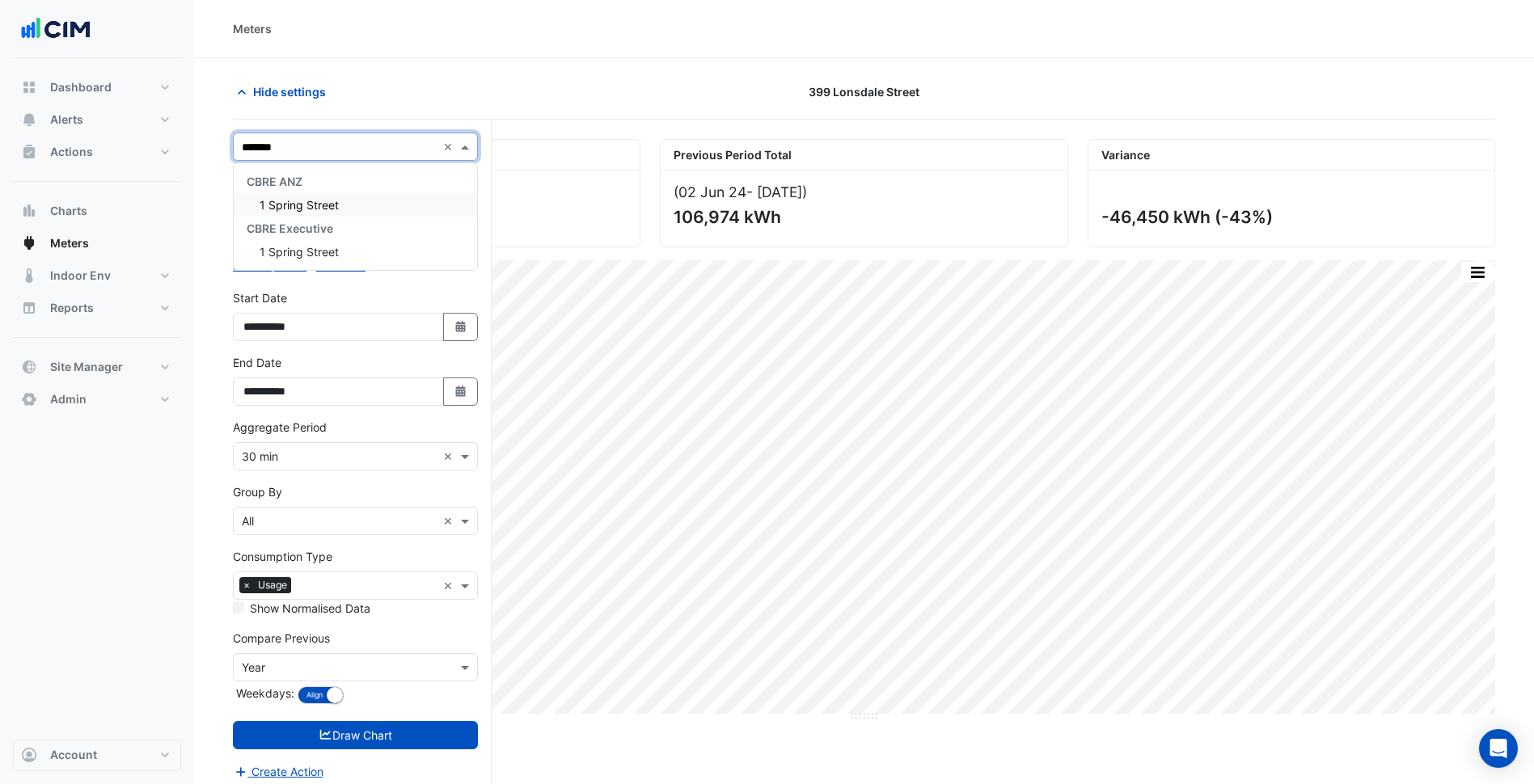 type on "********" 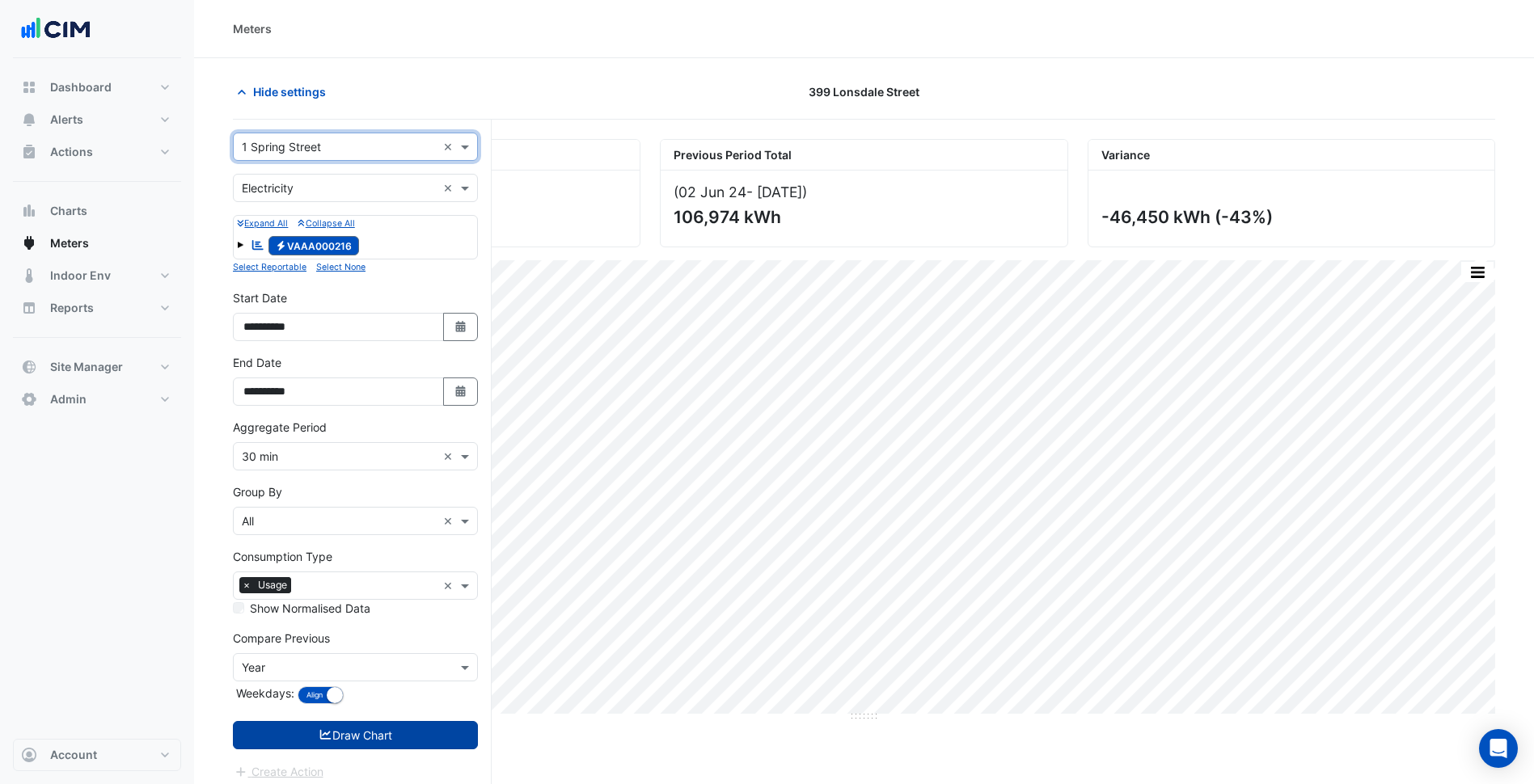 click on "Draw Chart" at bounding box center [355, 735] 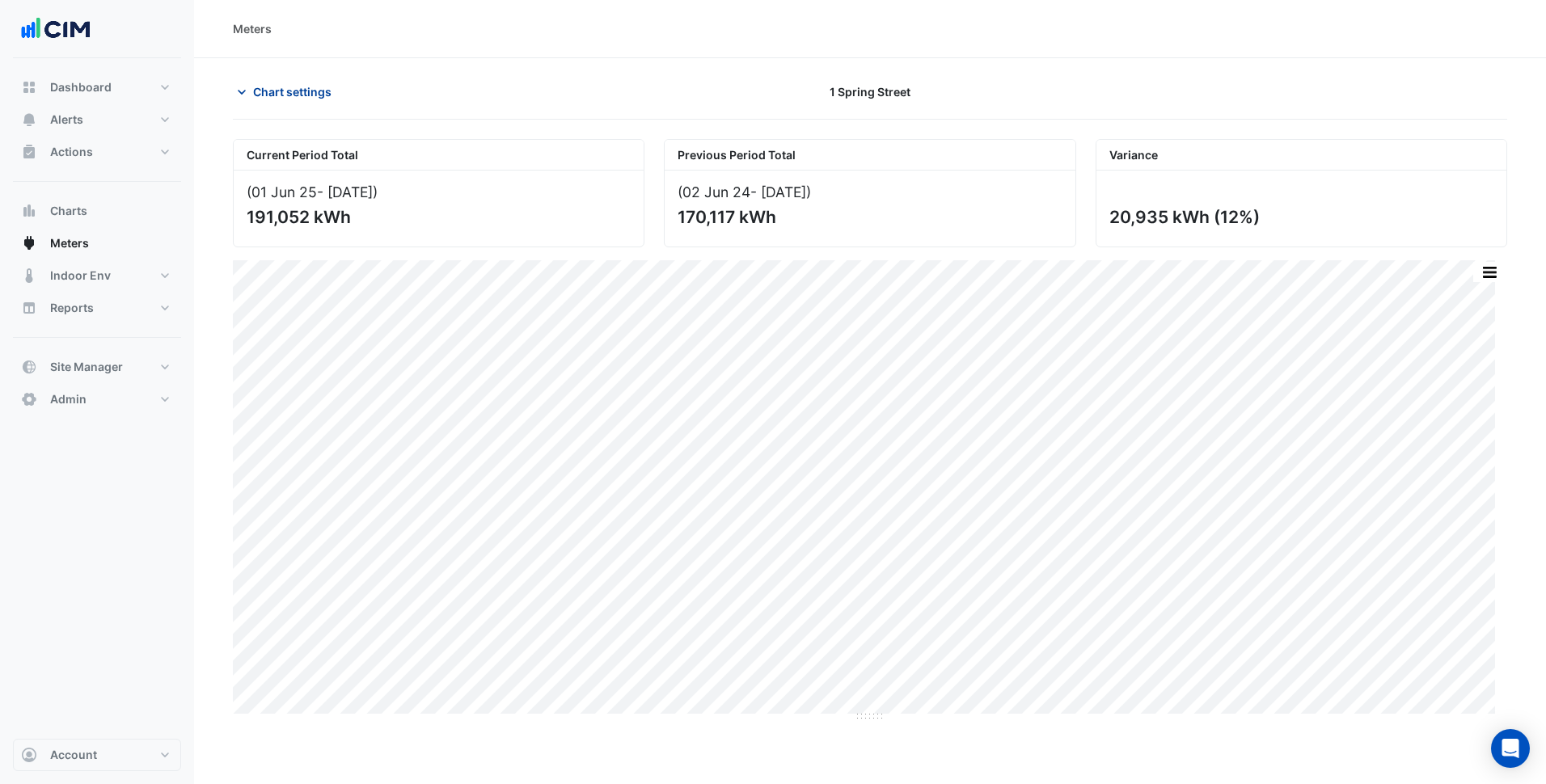 click on "Chart settings" 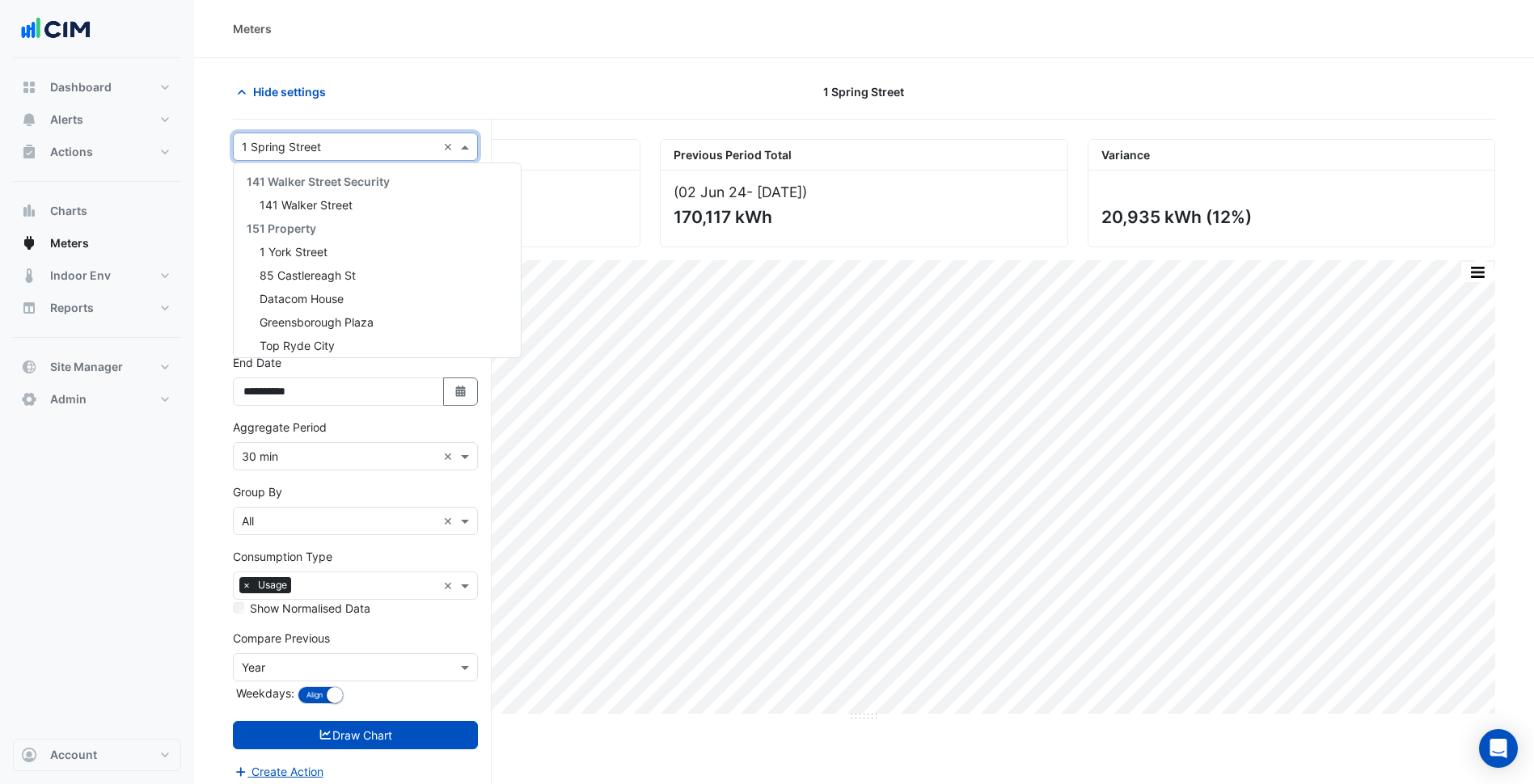click at bounding box center [339, 147] 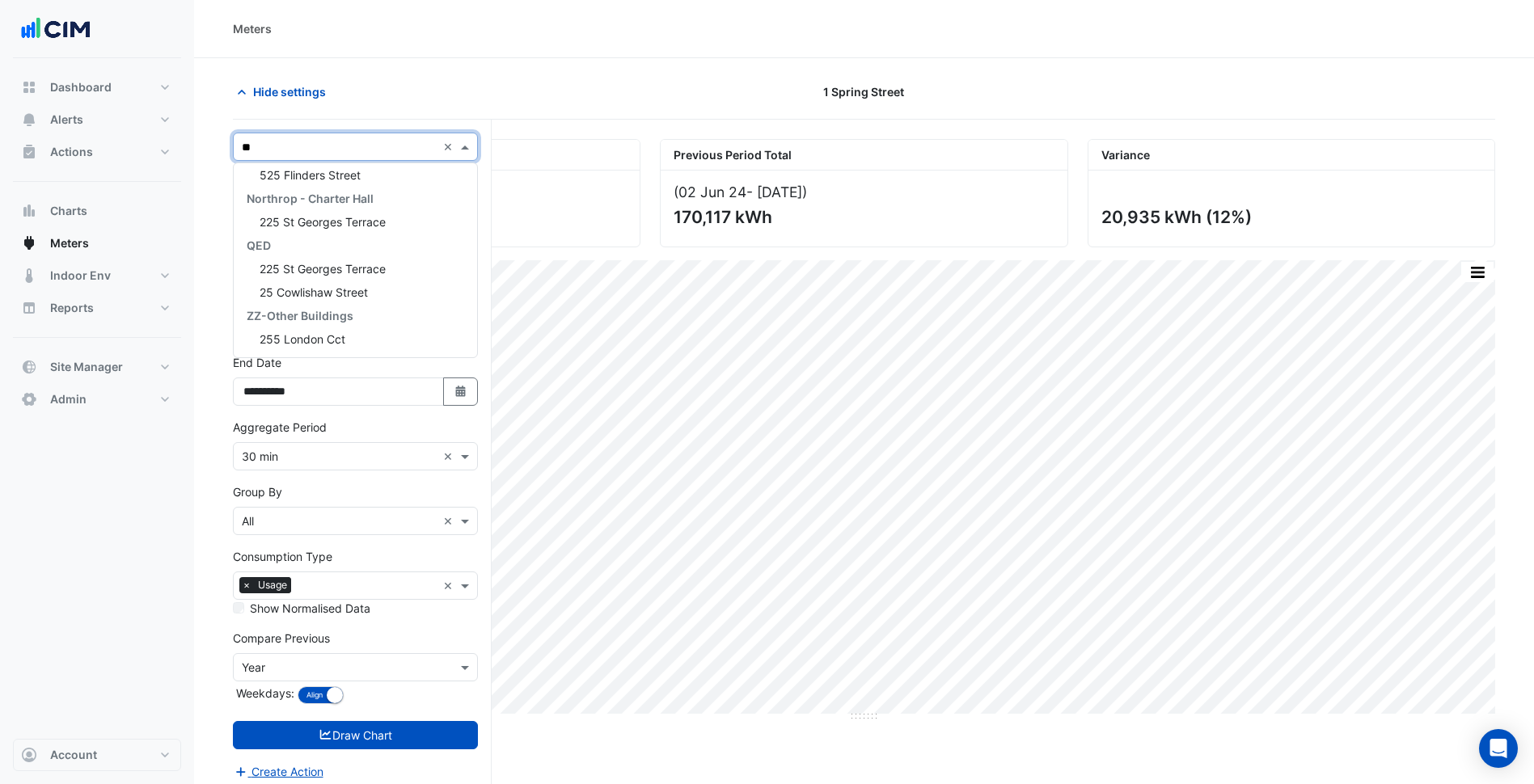 scroll, scrollTop: 0, scrollLeft: 0, axis: both 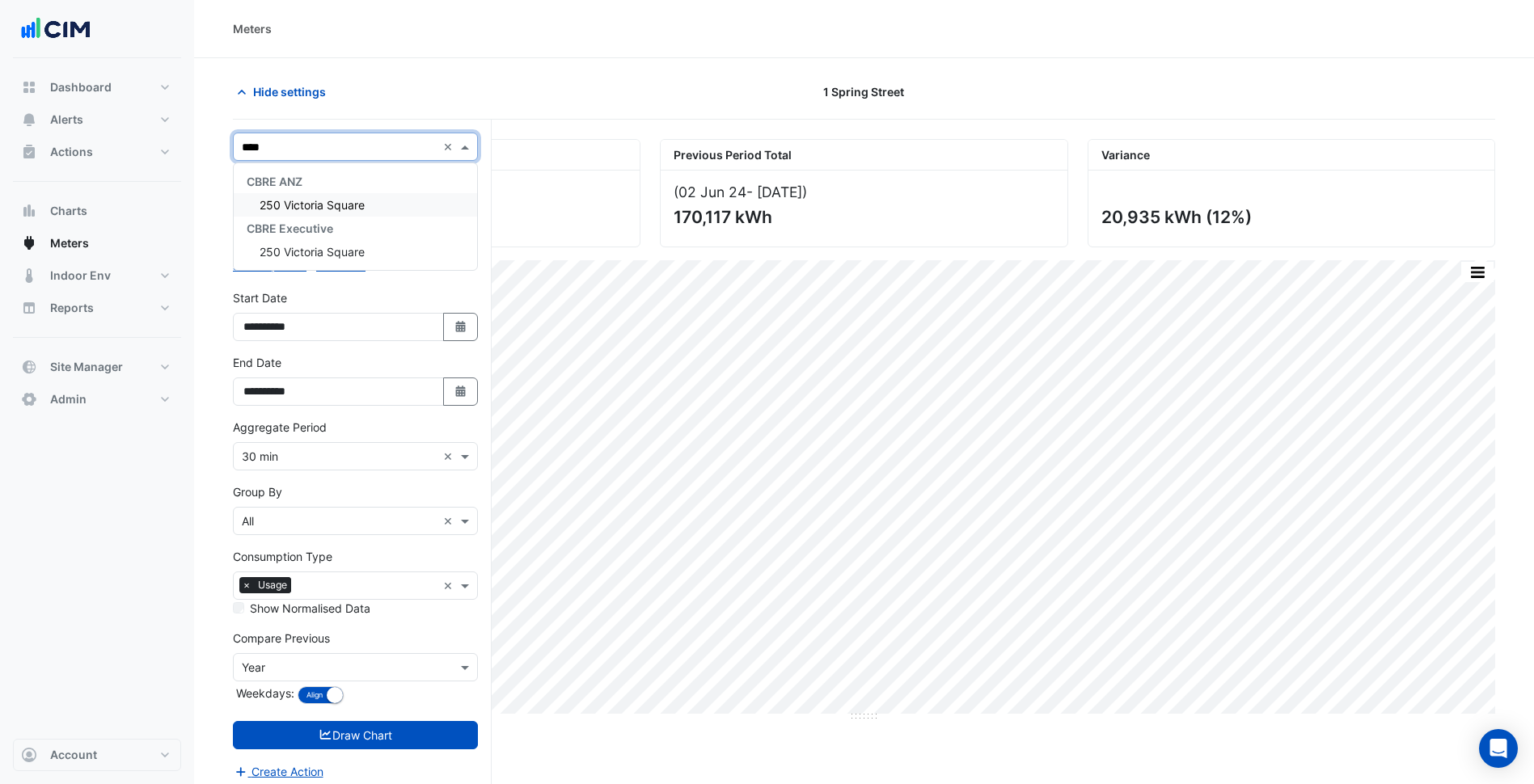 type on "*****" 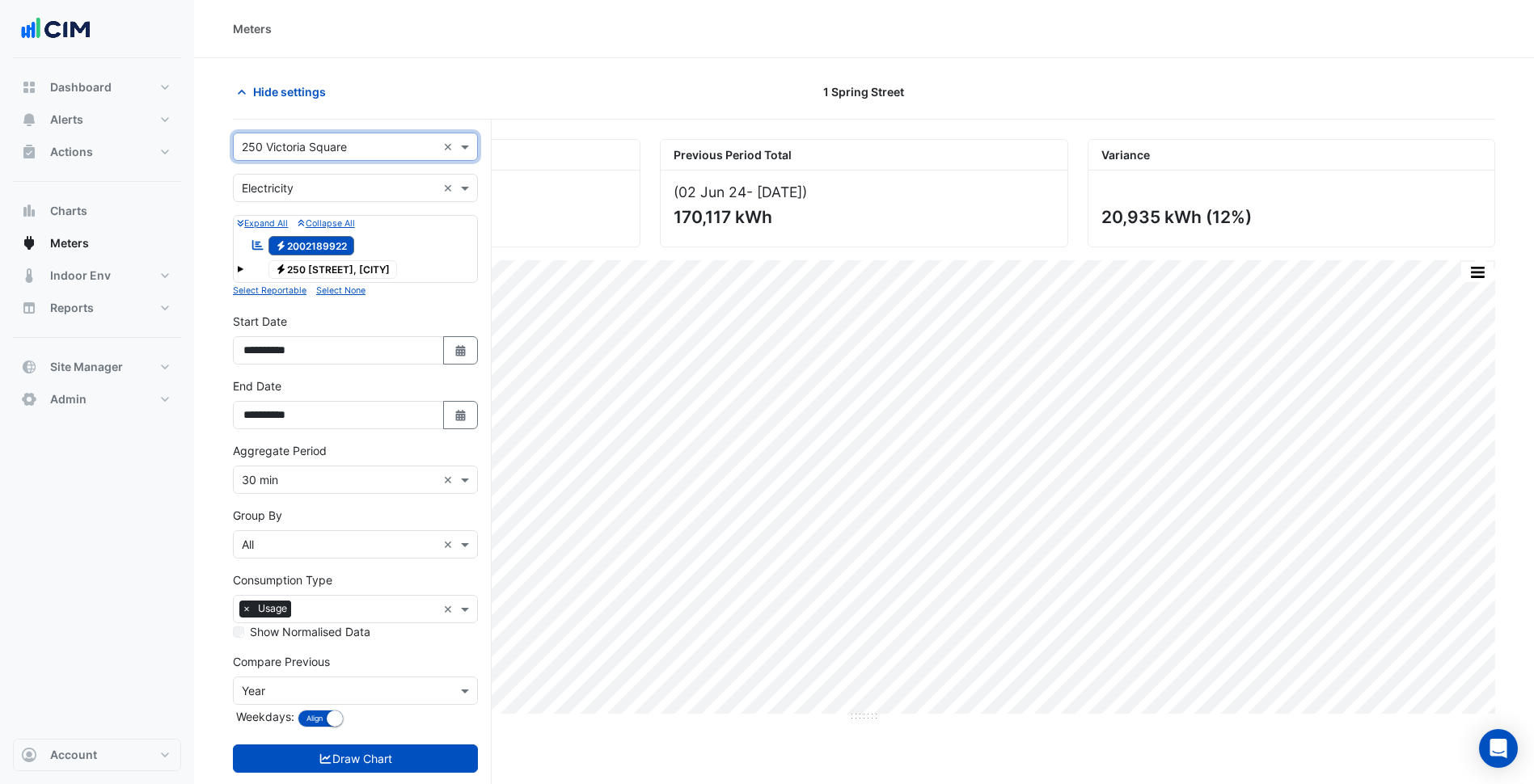 scroll, scrollTop: 63, scrollLeft: 0, axis: vertical 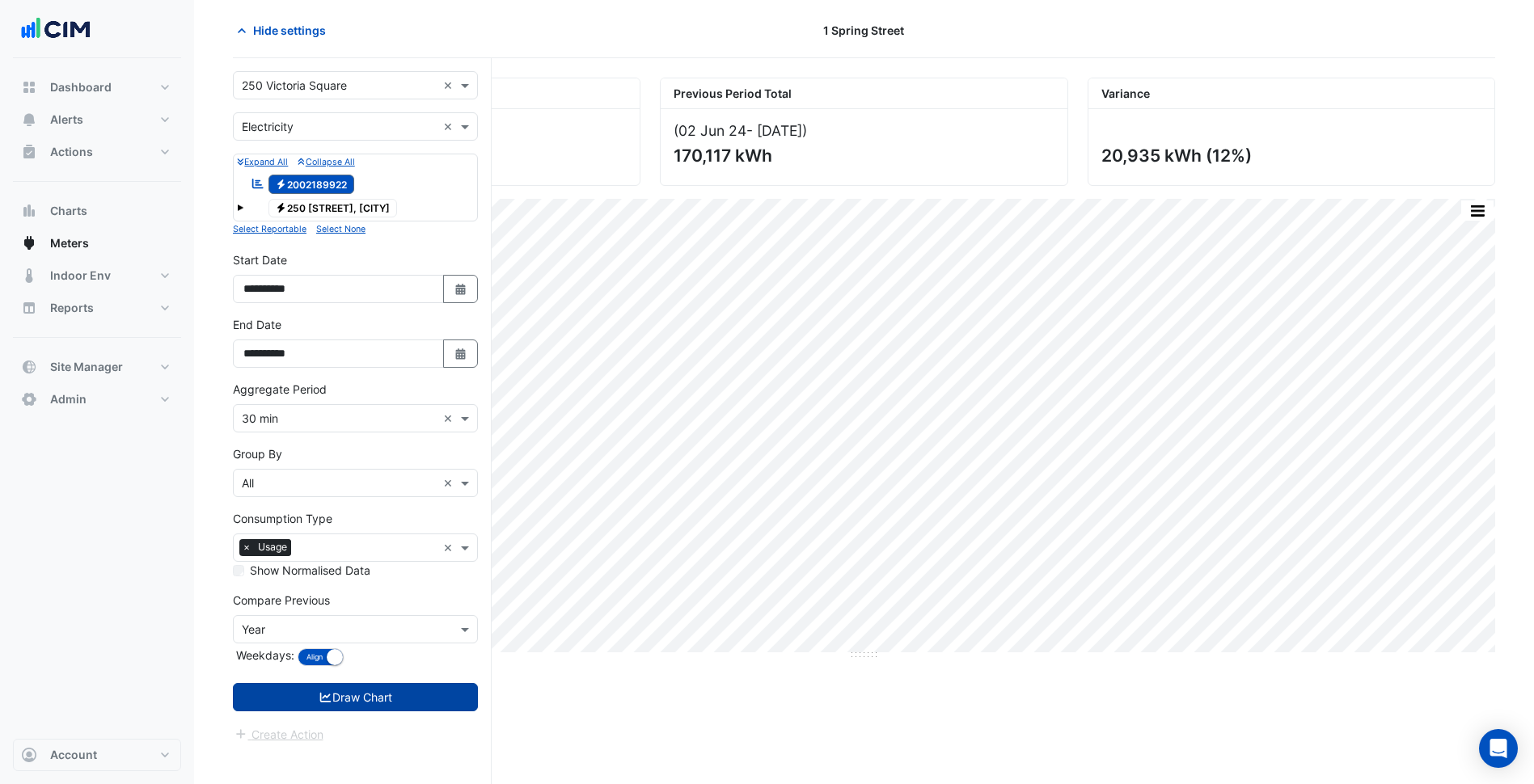 click on "Draw Chart" at bounding box center (355, 697) 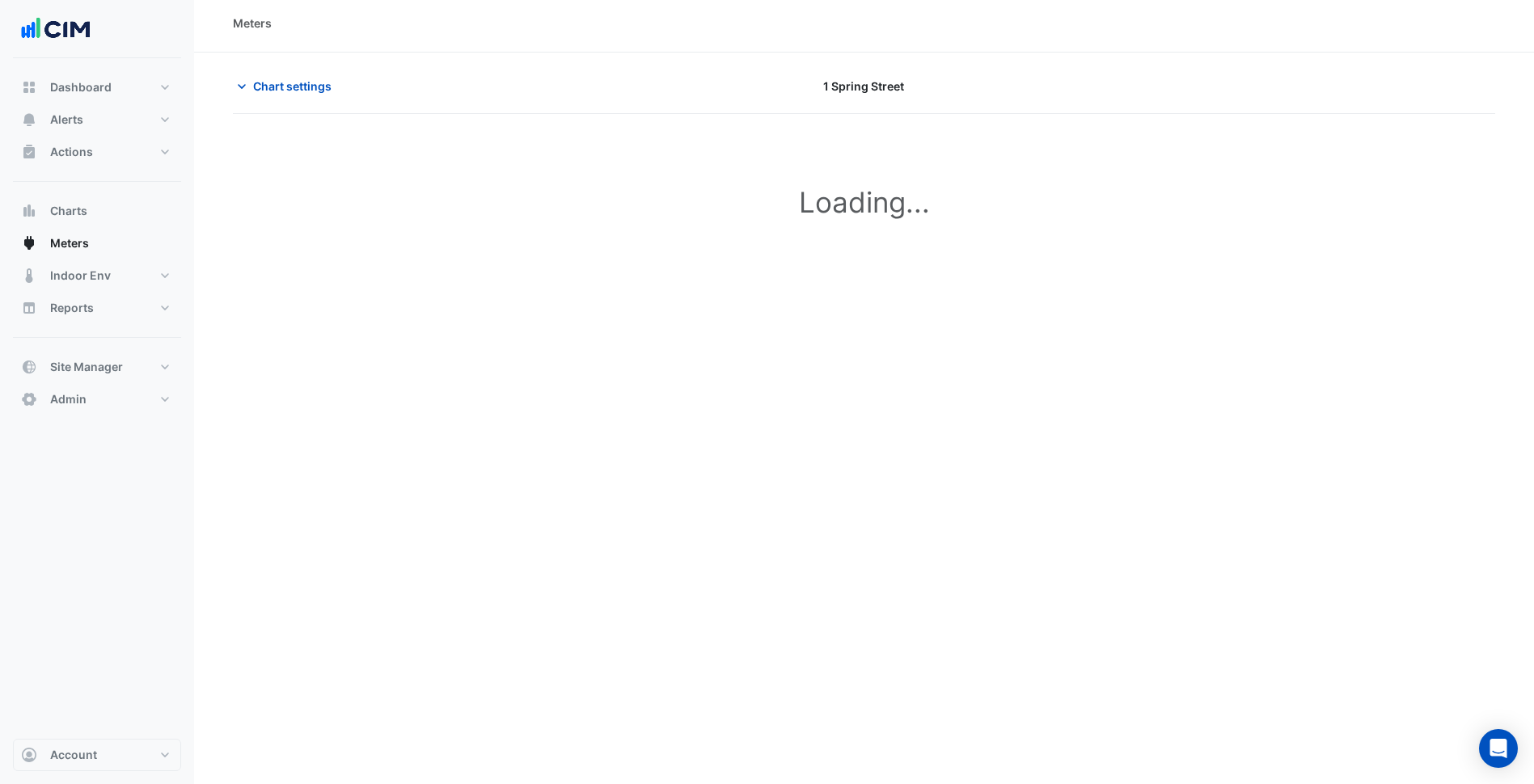 scroll, scrollTop: 0, scrollLeft: 0, axis: both 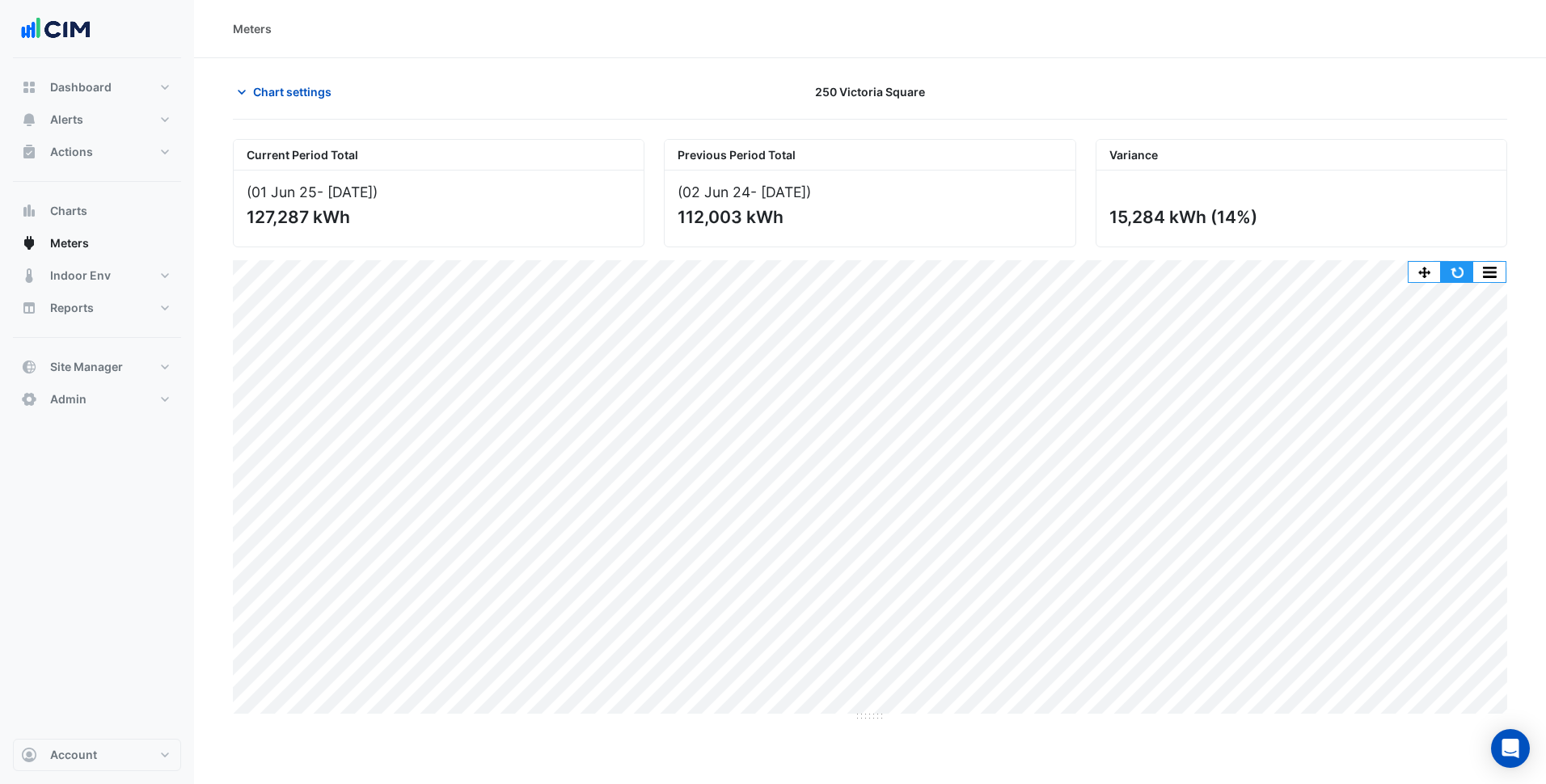 click 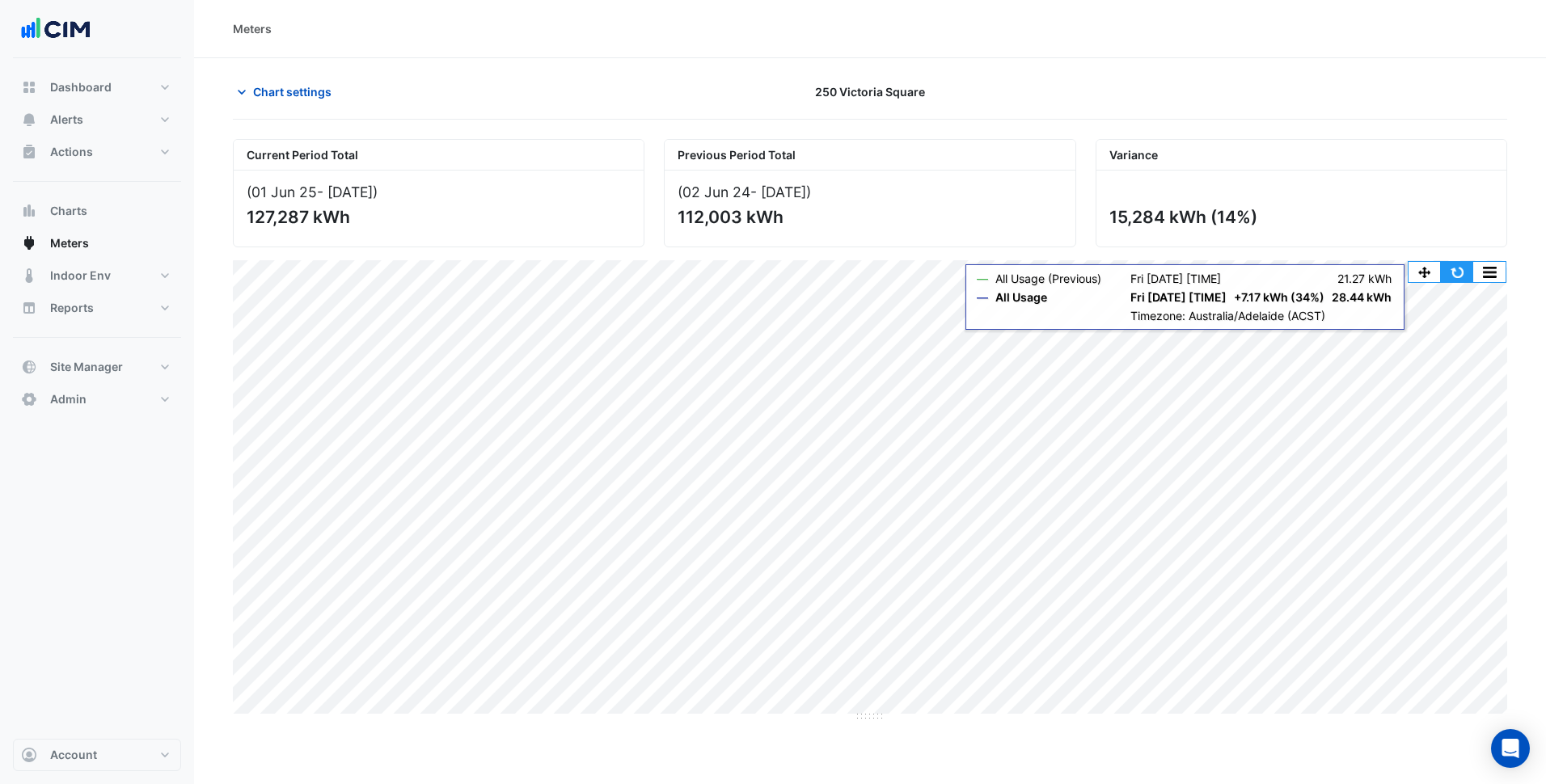 click 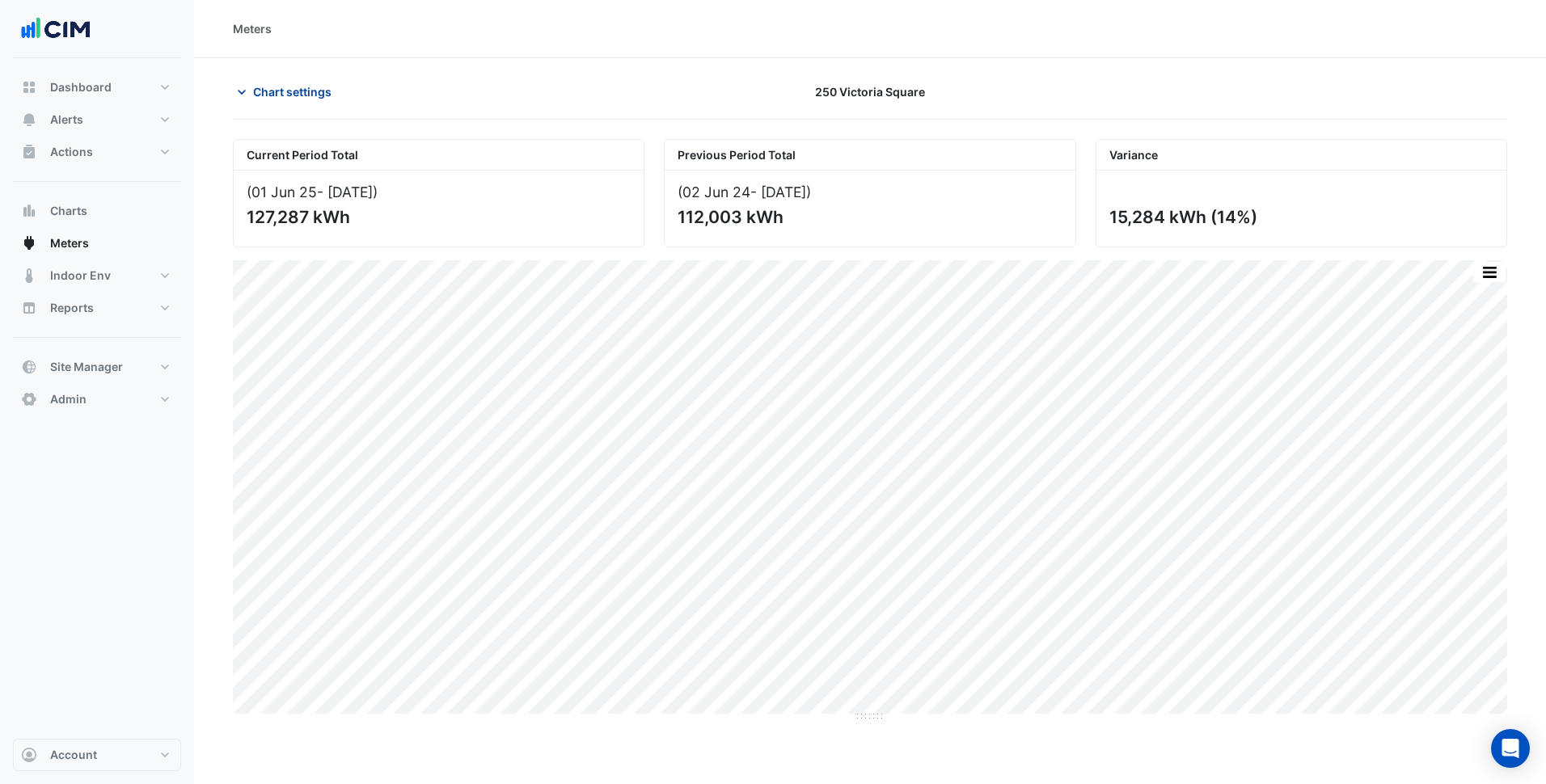 click on "Chart settings" 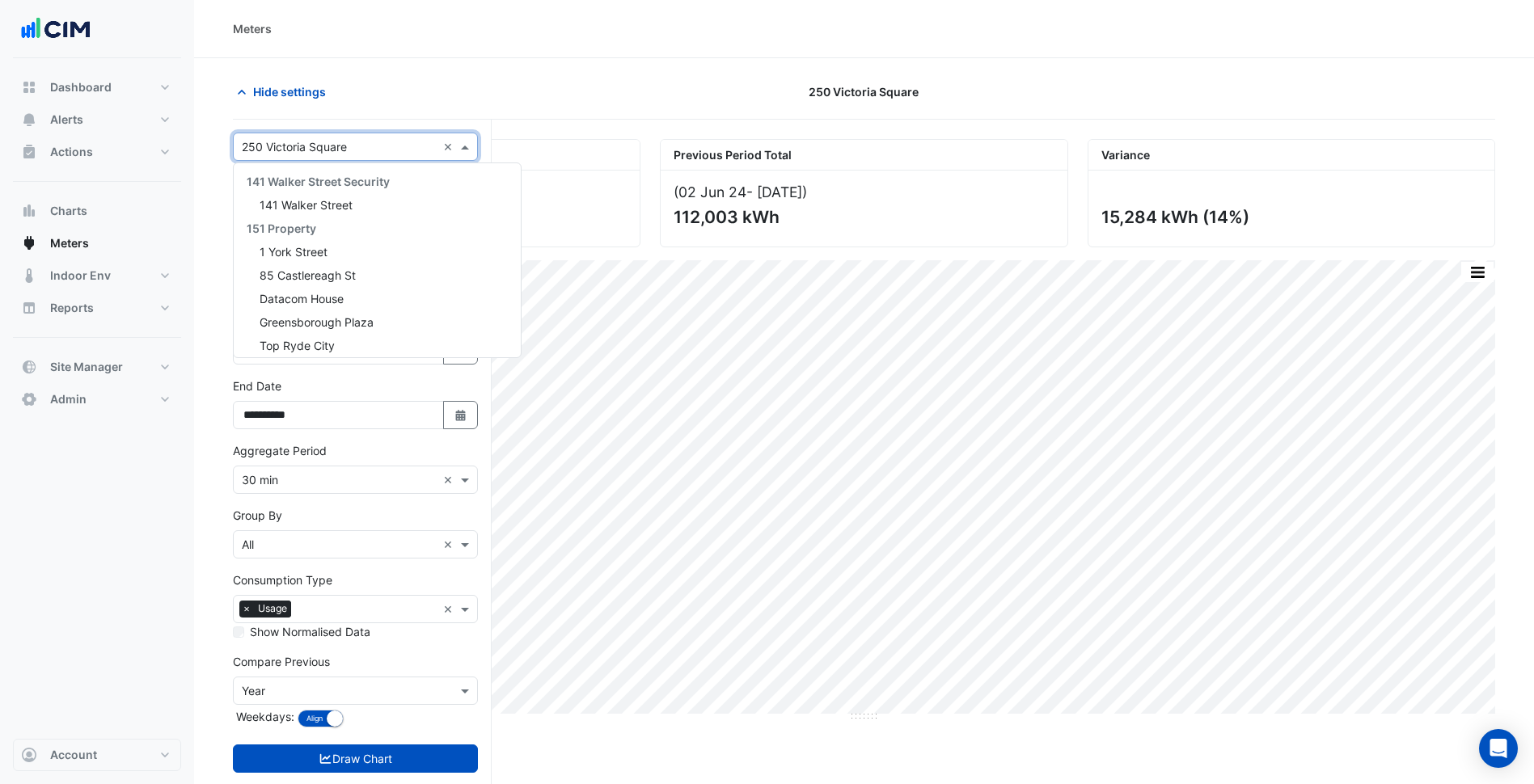 click at bounding box center [339, 147] 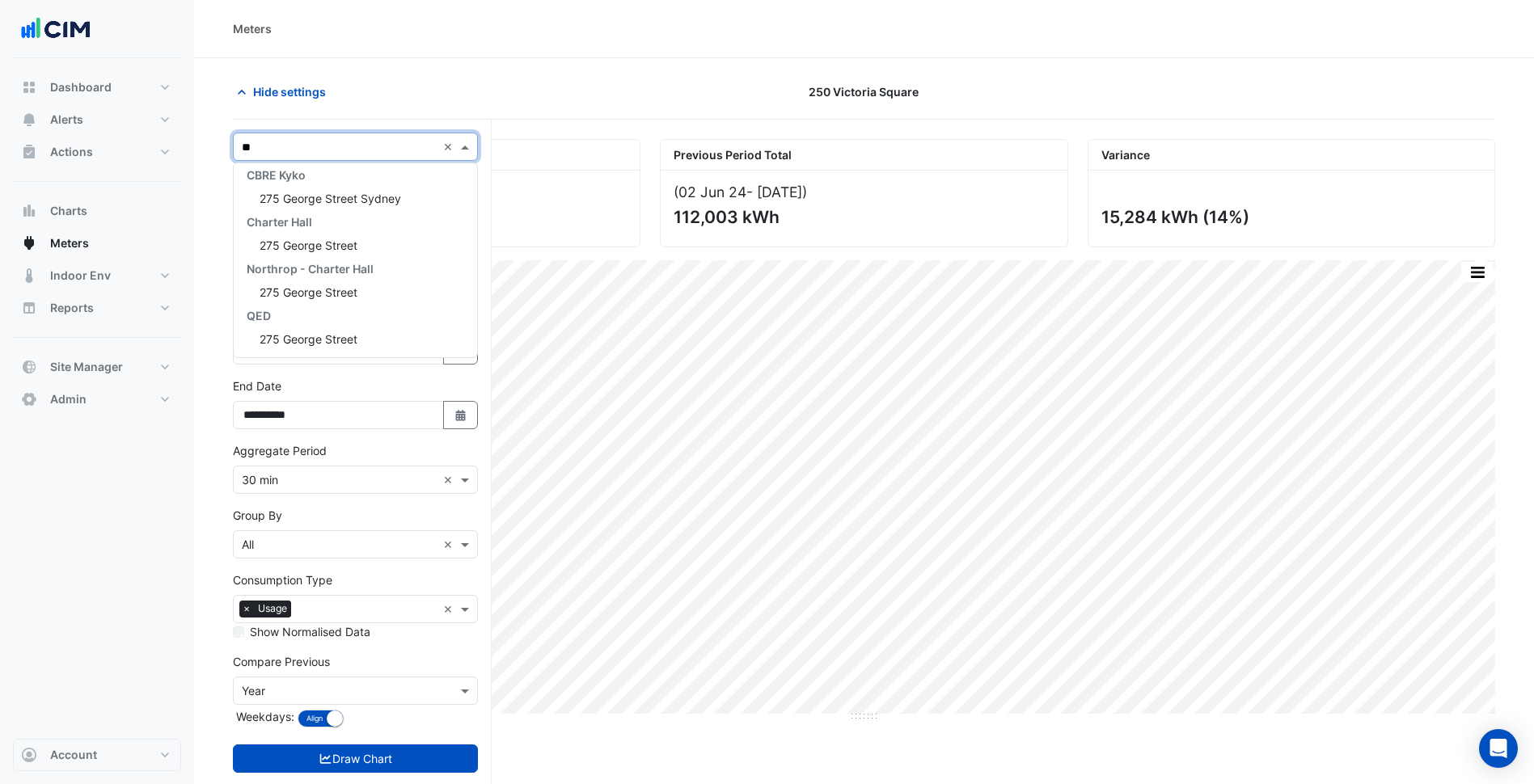 scroll, scrollTop: 6, scrollLeft: 0, axis: vertical 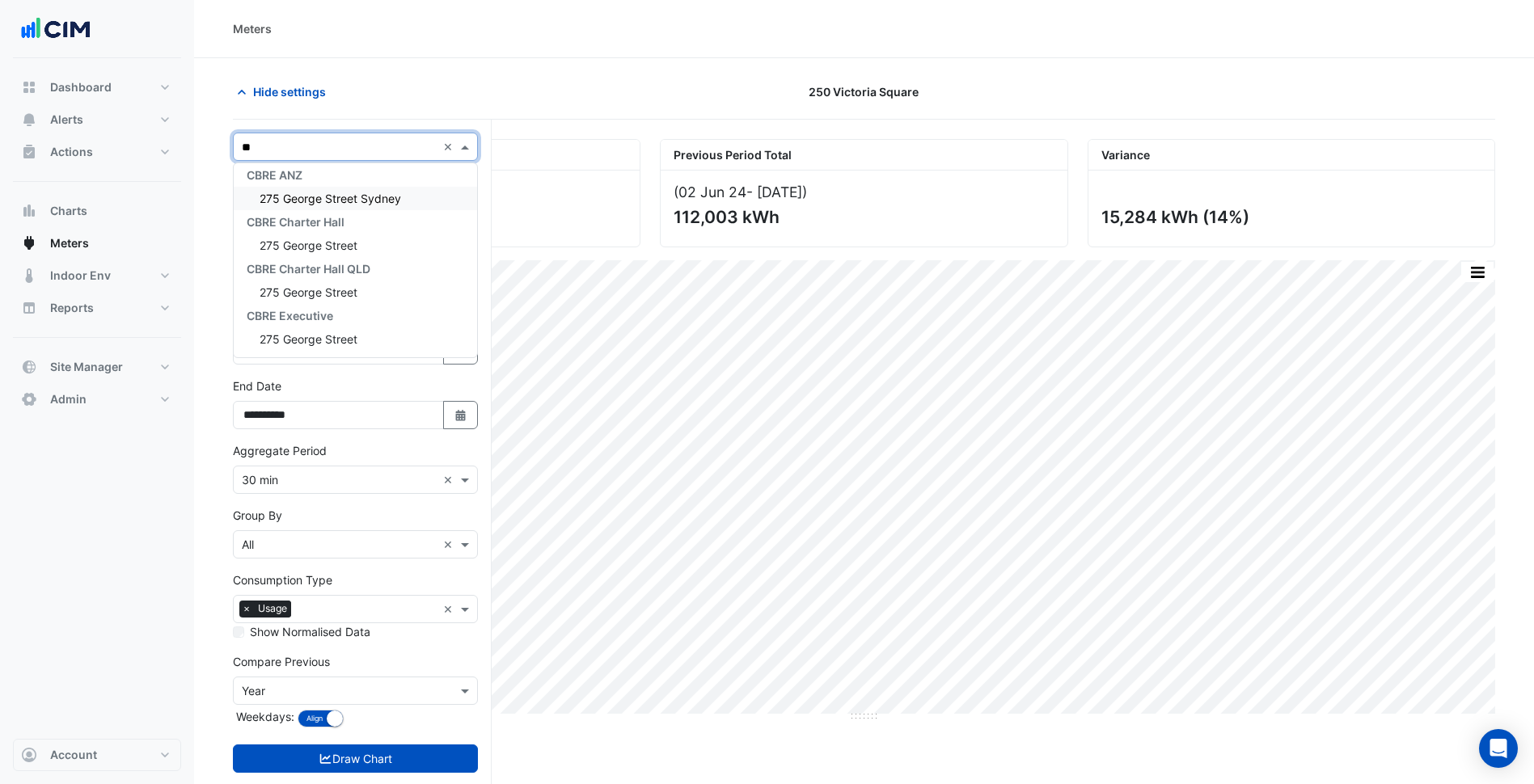 type on "***" 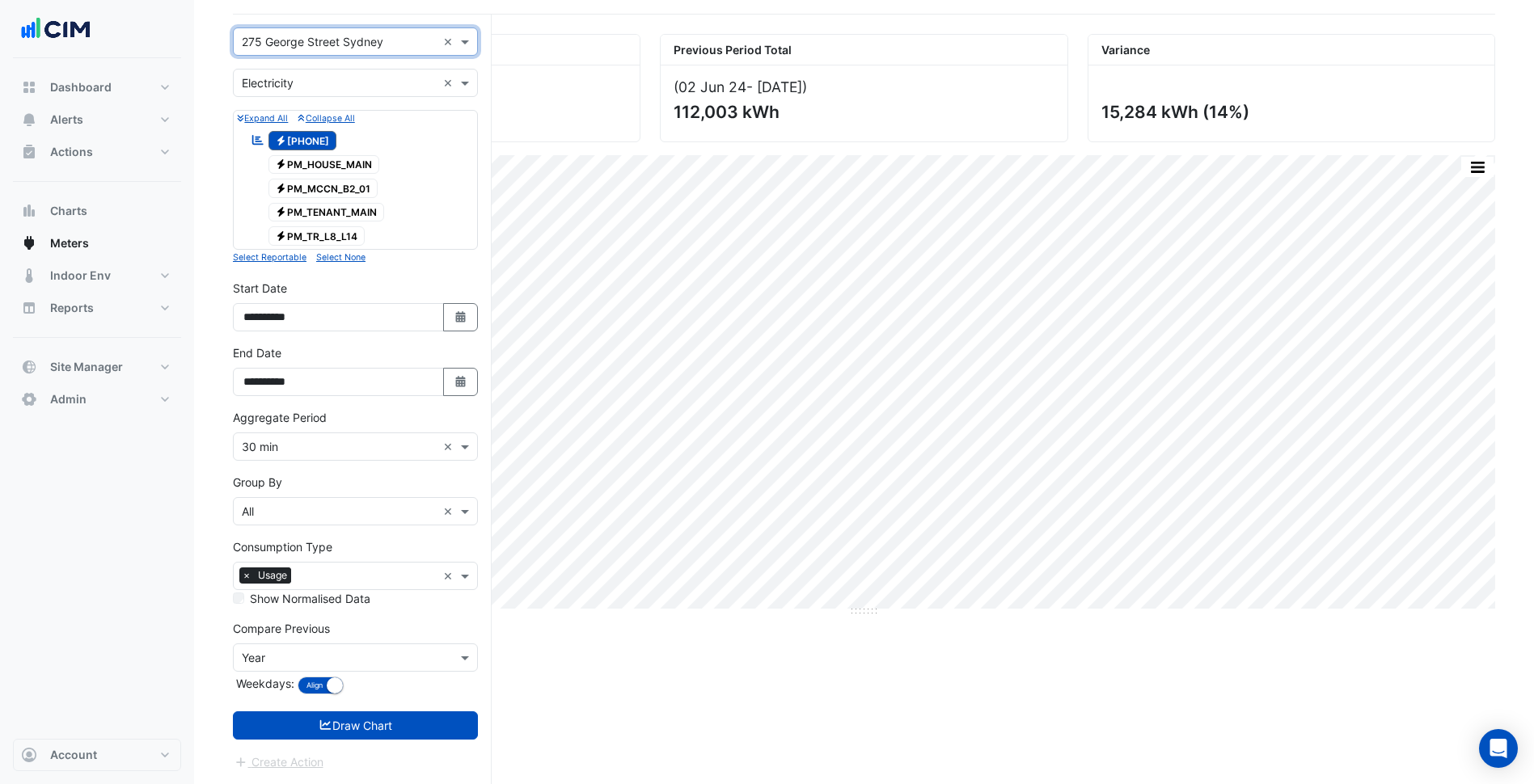 click on "Select a Site × 275 George Street Sydney ×
Utility Type × Electricity ×
Expand All
Collapse All
Reportable
Electricity
4103940934
Electricity
PM_HOUSE_MAIN
Electricity
PM_MCCN_B2_01
Electricity
PM_TENANT_MAIN" at bounding box center [355, 399] 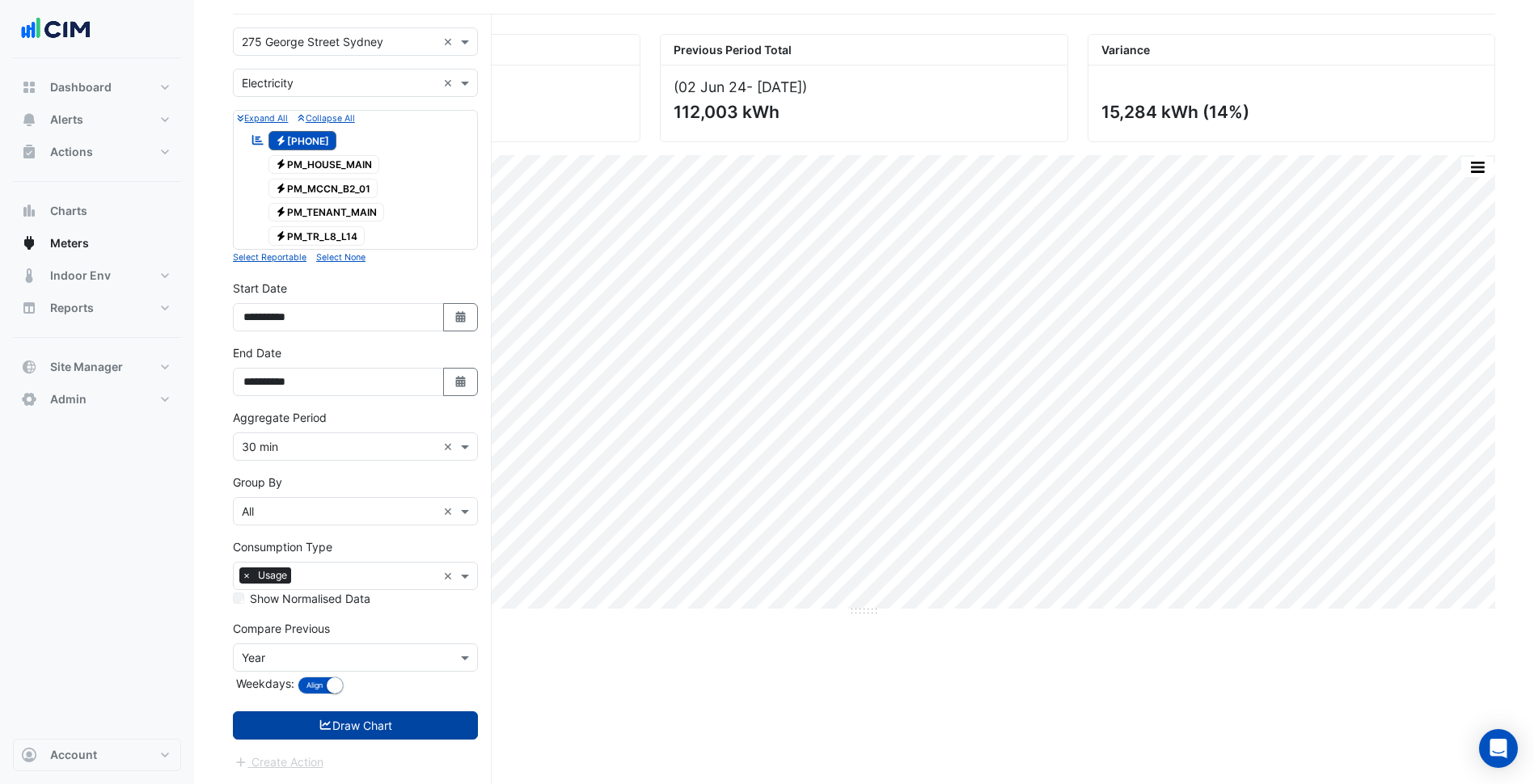 click on "Draw Chart" at bounding box center [355, 725] 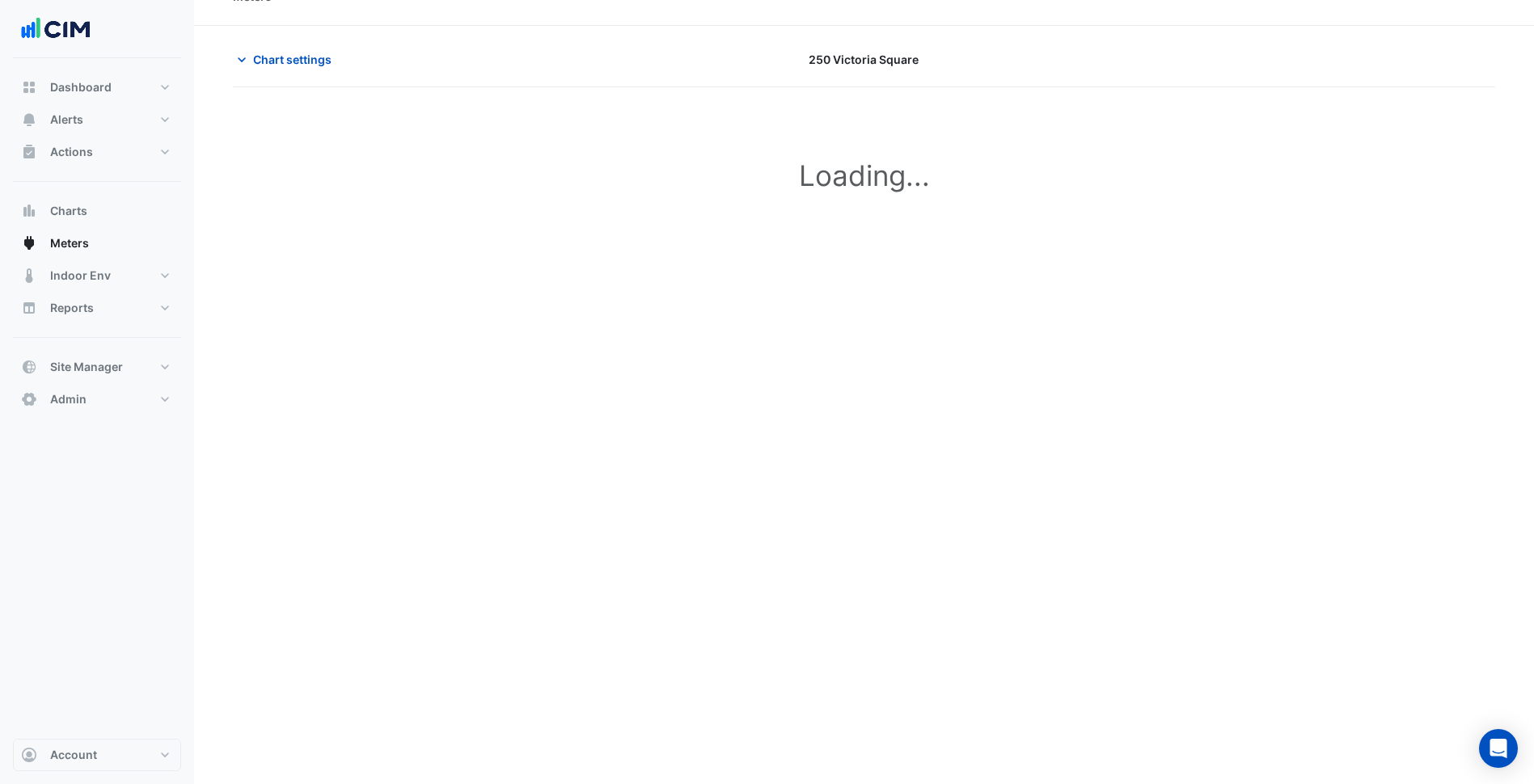 scroll, scrollTop: 0, scrollLeft: 0, axis: both 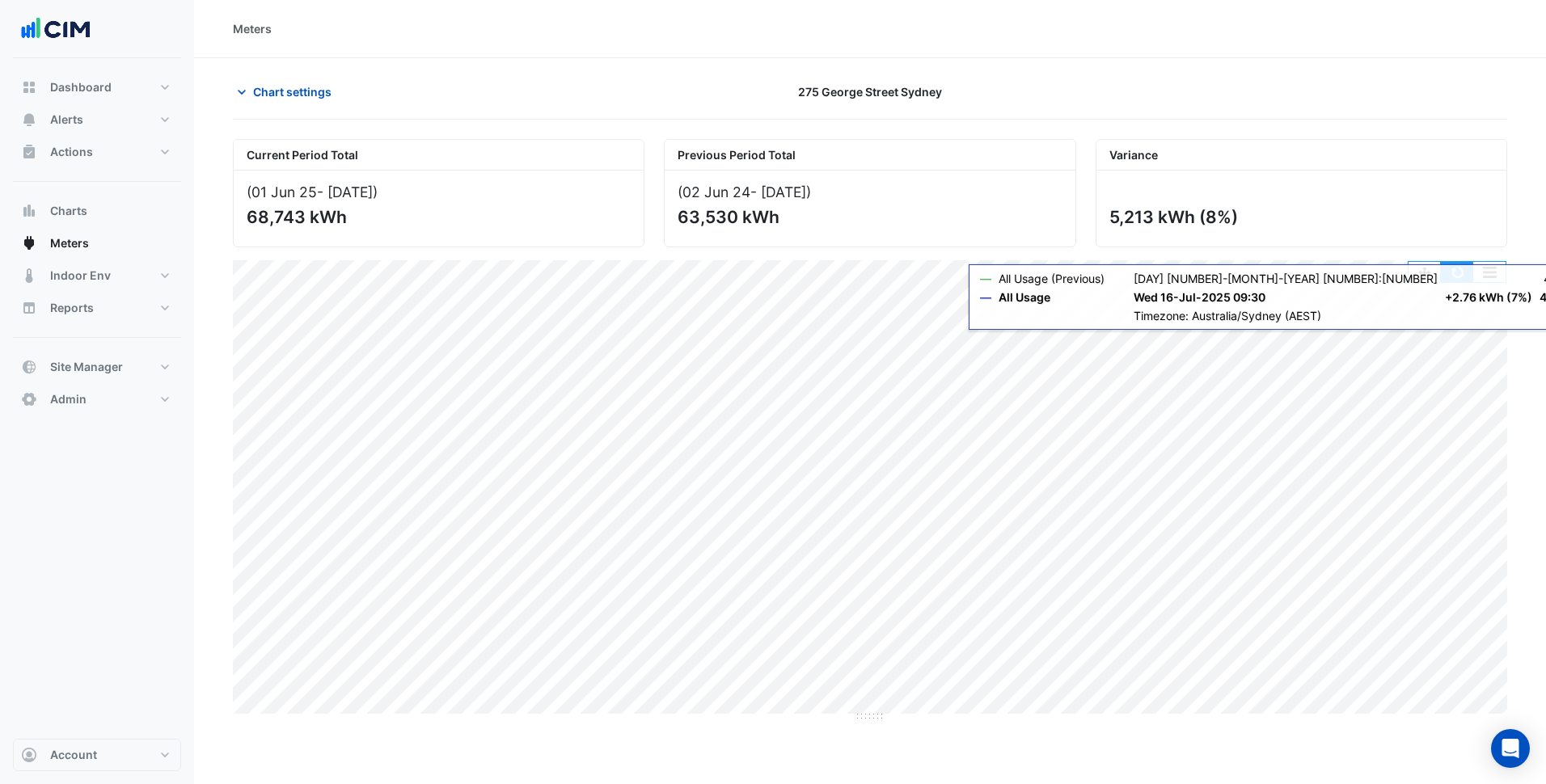 click 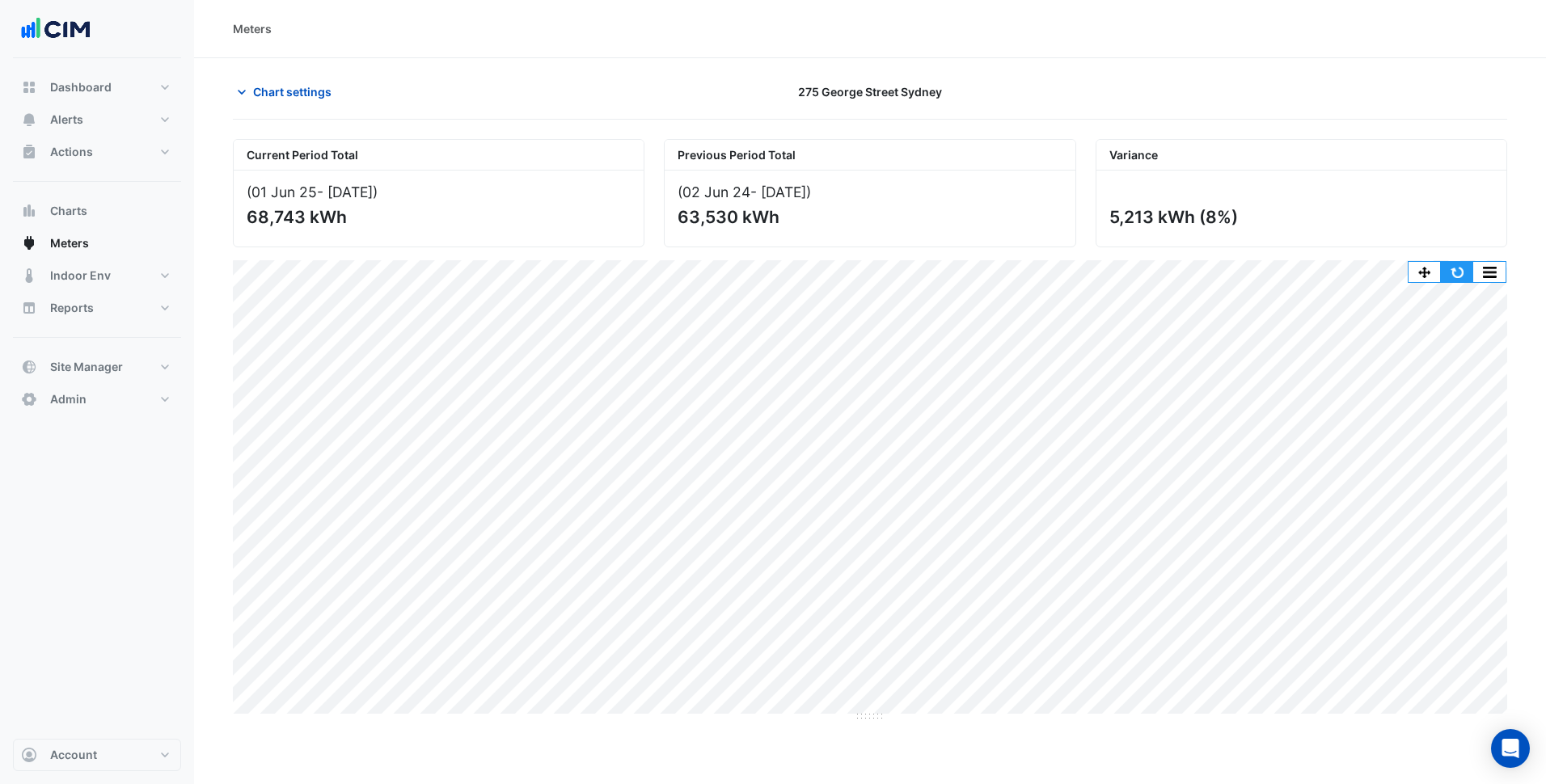 click 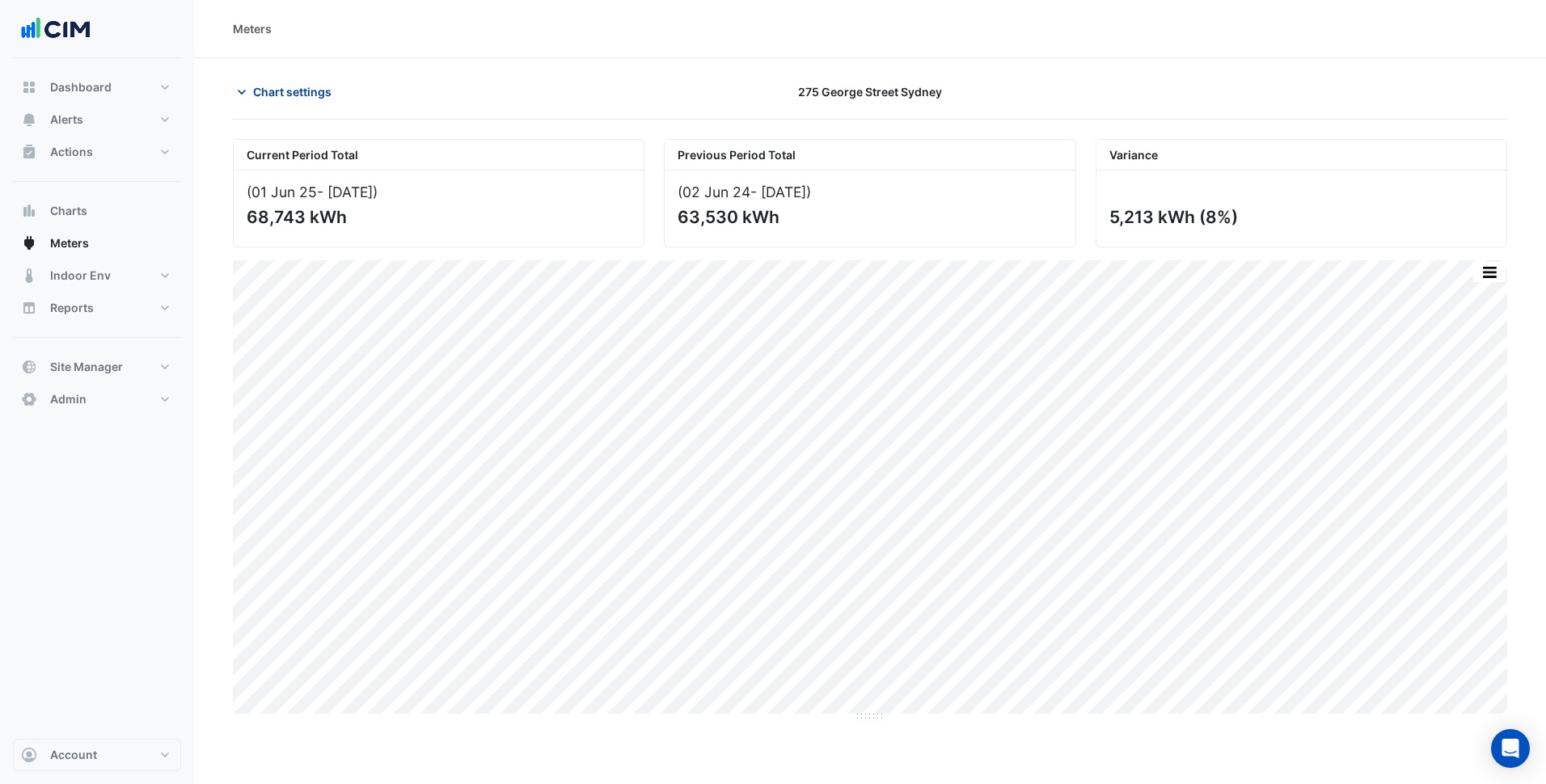 click on "Chart settings" 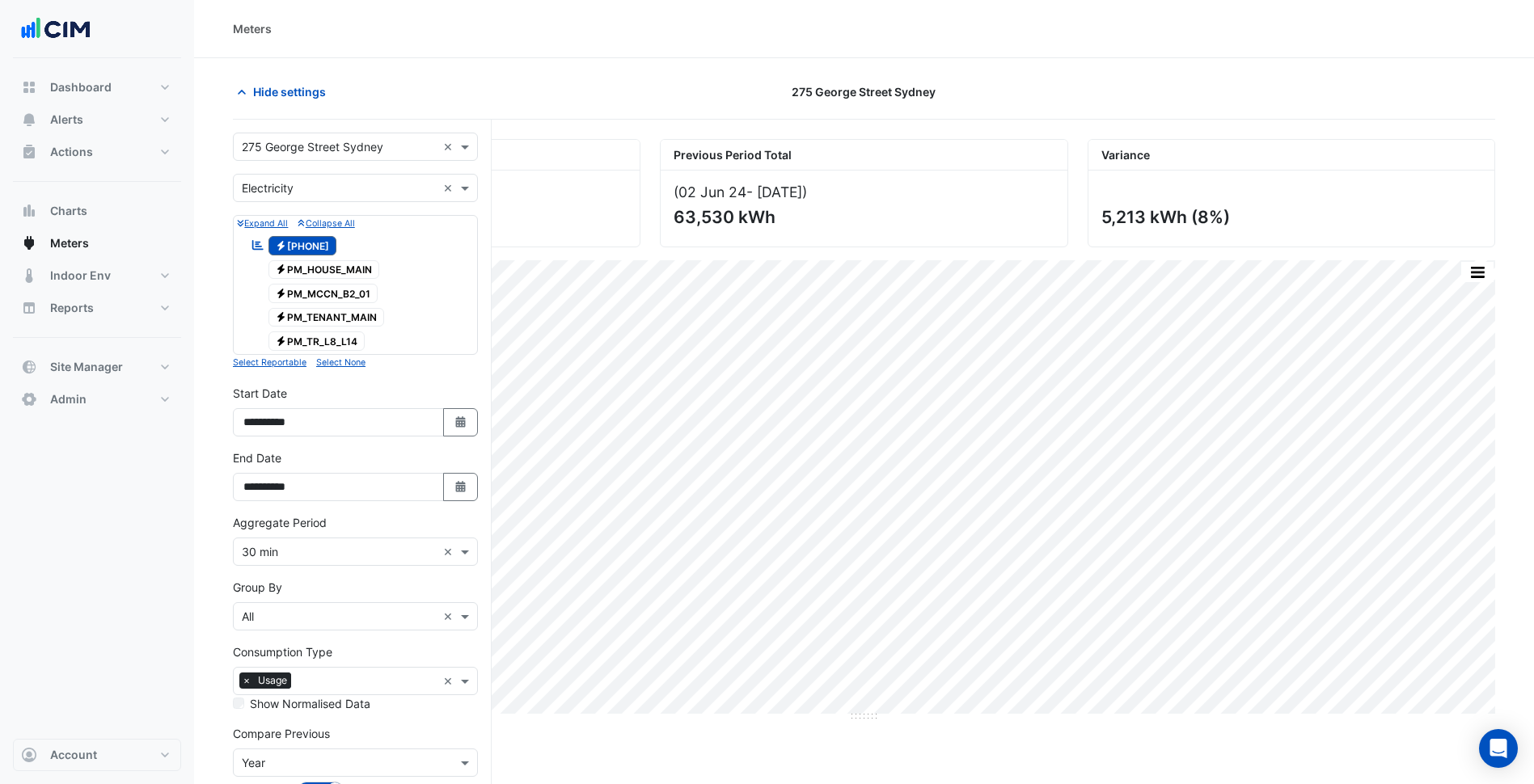 click at bounding box center (339, 188) 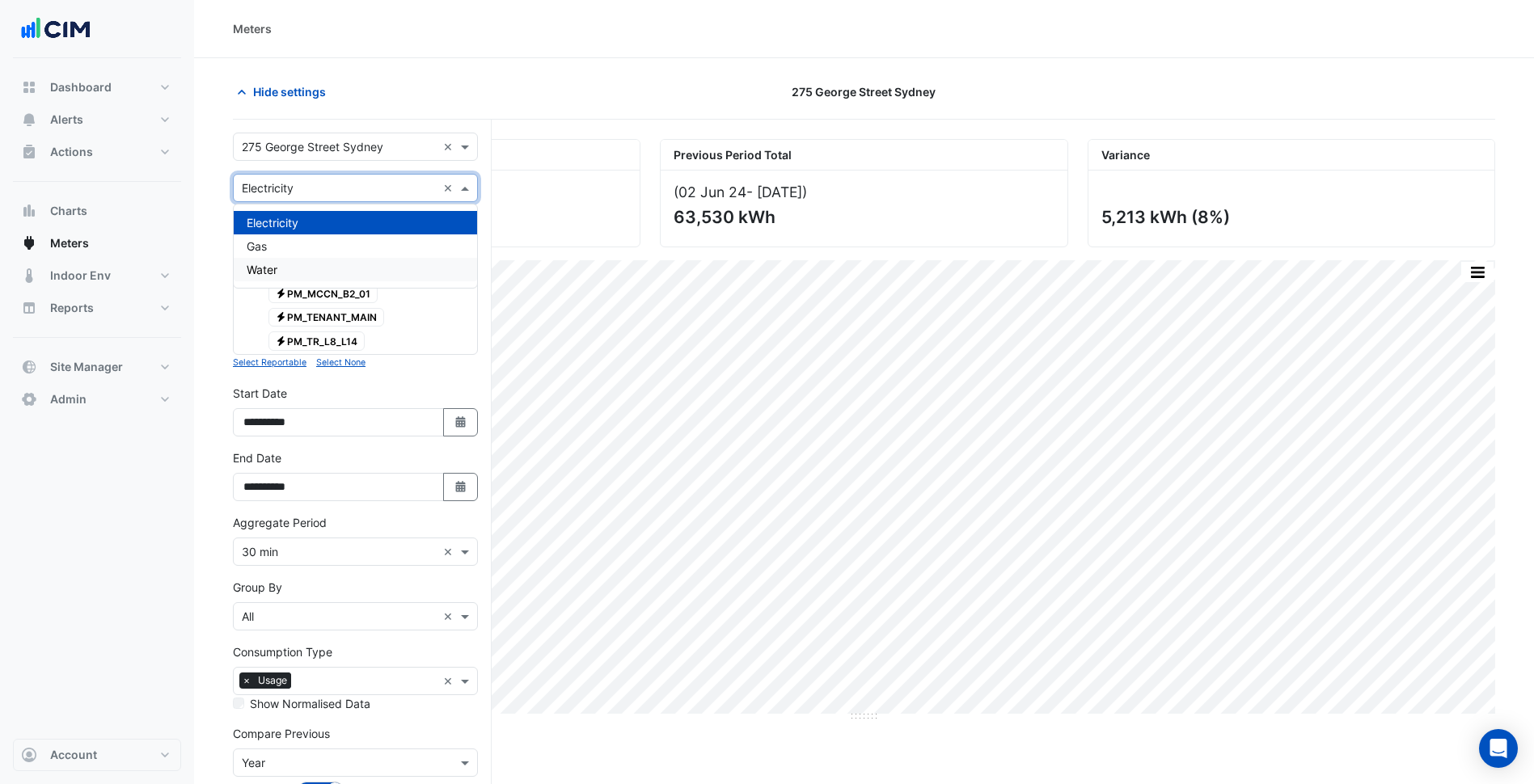 click on "Water" at bounding box center (355, 269) 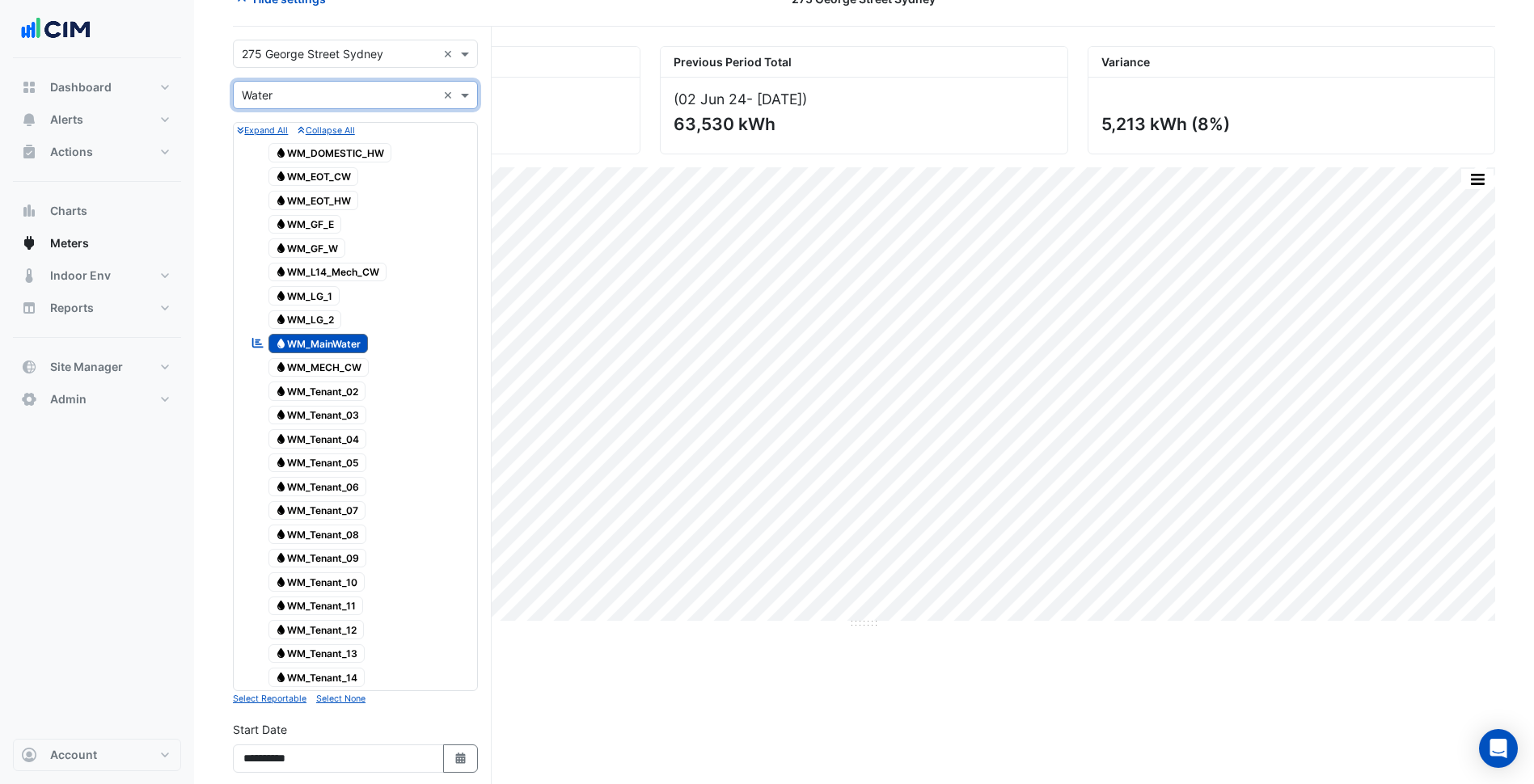 scroll, scrollTop: 534, scrollLeft: 0, axis: vertical 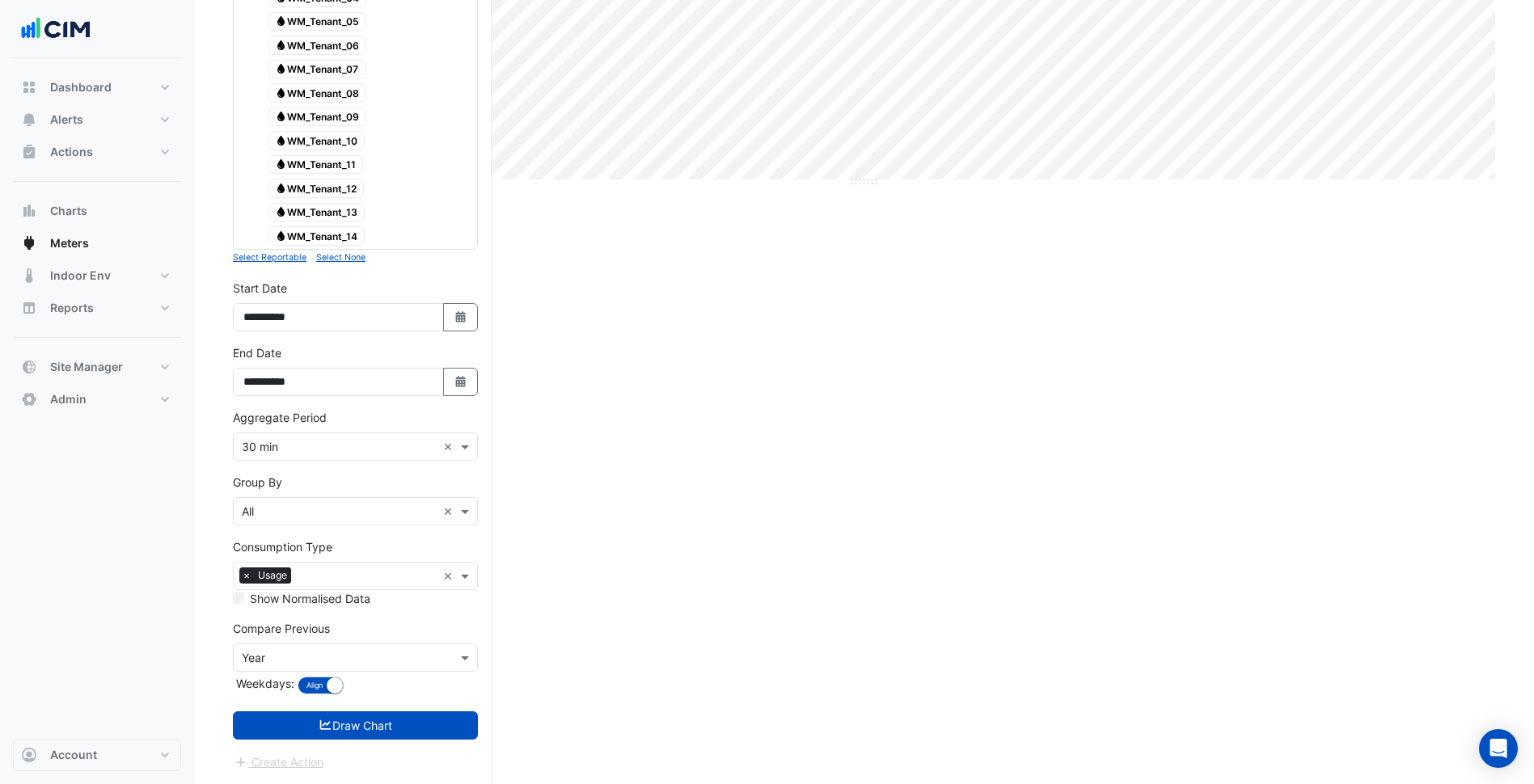 click on "Select a Site × 275 George Street Sydney ×
Utility Type × Water ×
Expand All
Collapse All
Water
WM_DOMESTIC_HW
Water
WM_EOT_CW
Water
WM_EOT_HW
Water
WM_GF_E" at bounding box center (355, 184) 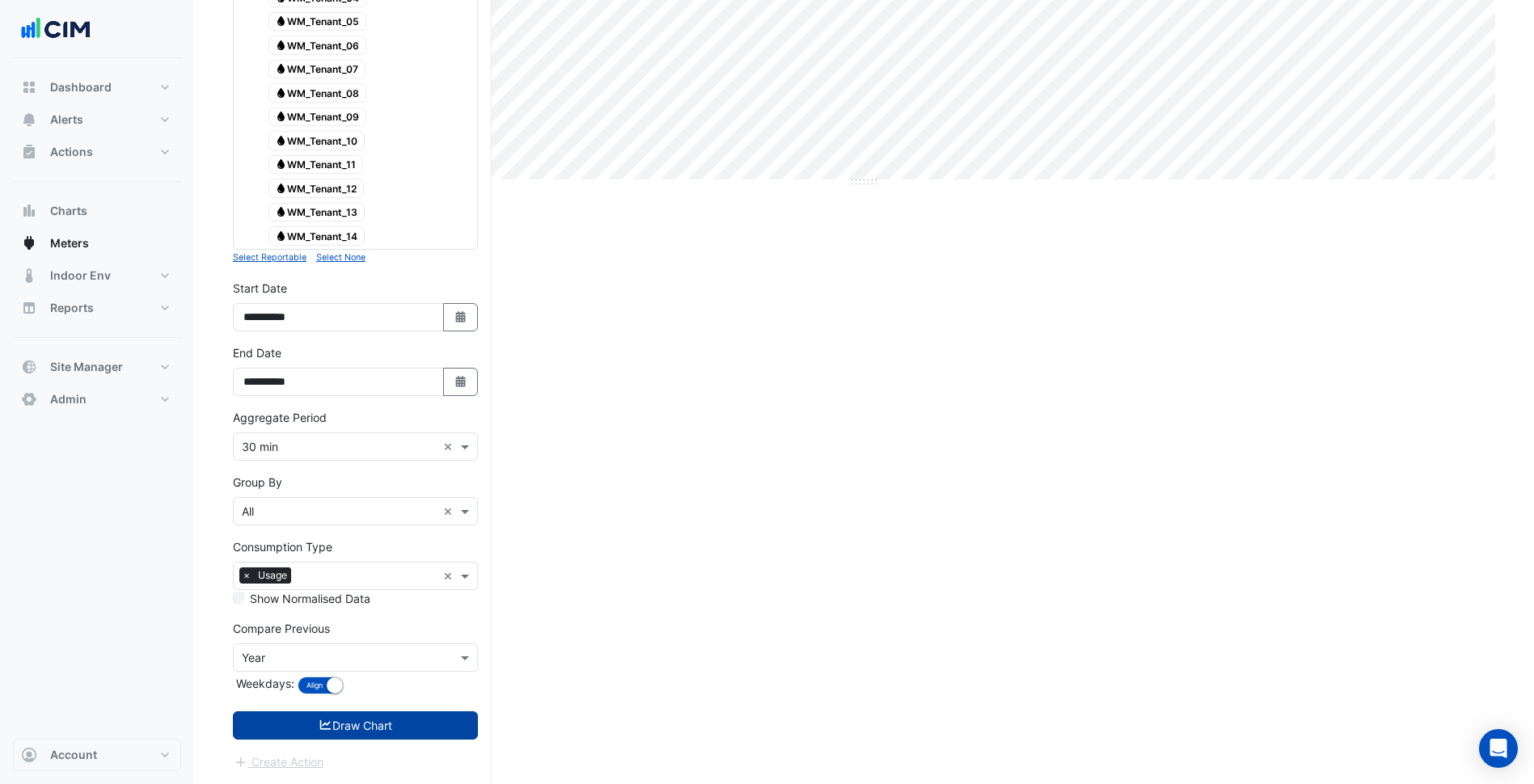 click on "Draw Chart" at bounding box center [355, 725] 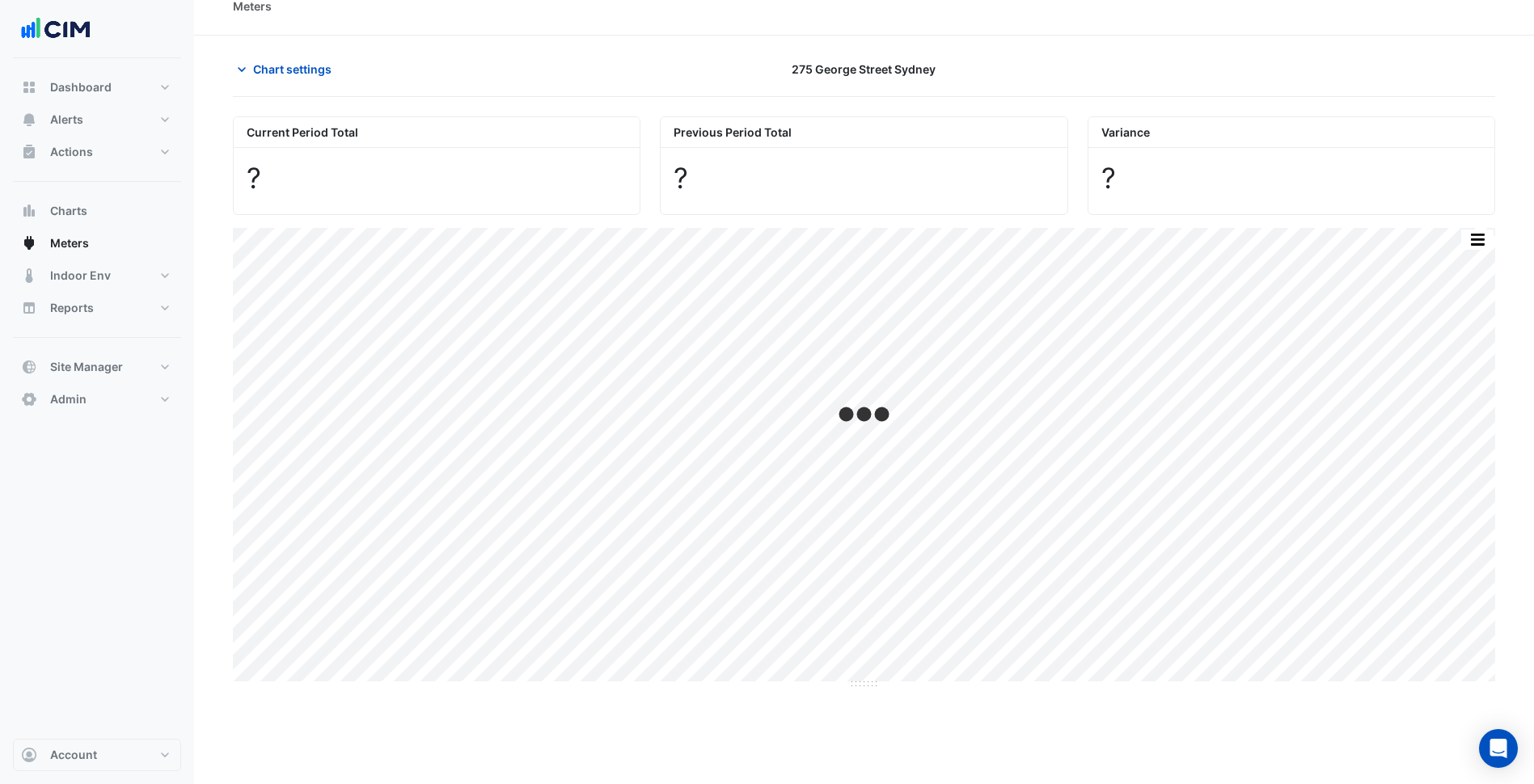 scroll, scrollTop: 0, scrollLeft: 0, axis: both 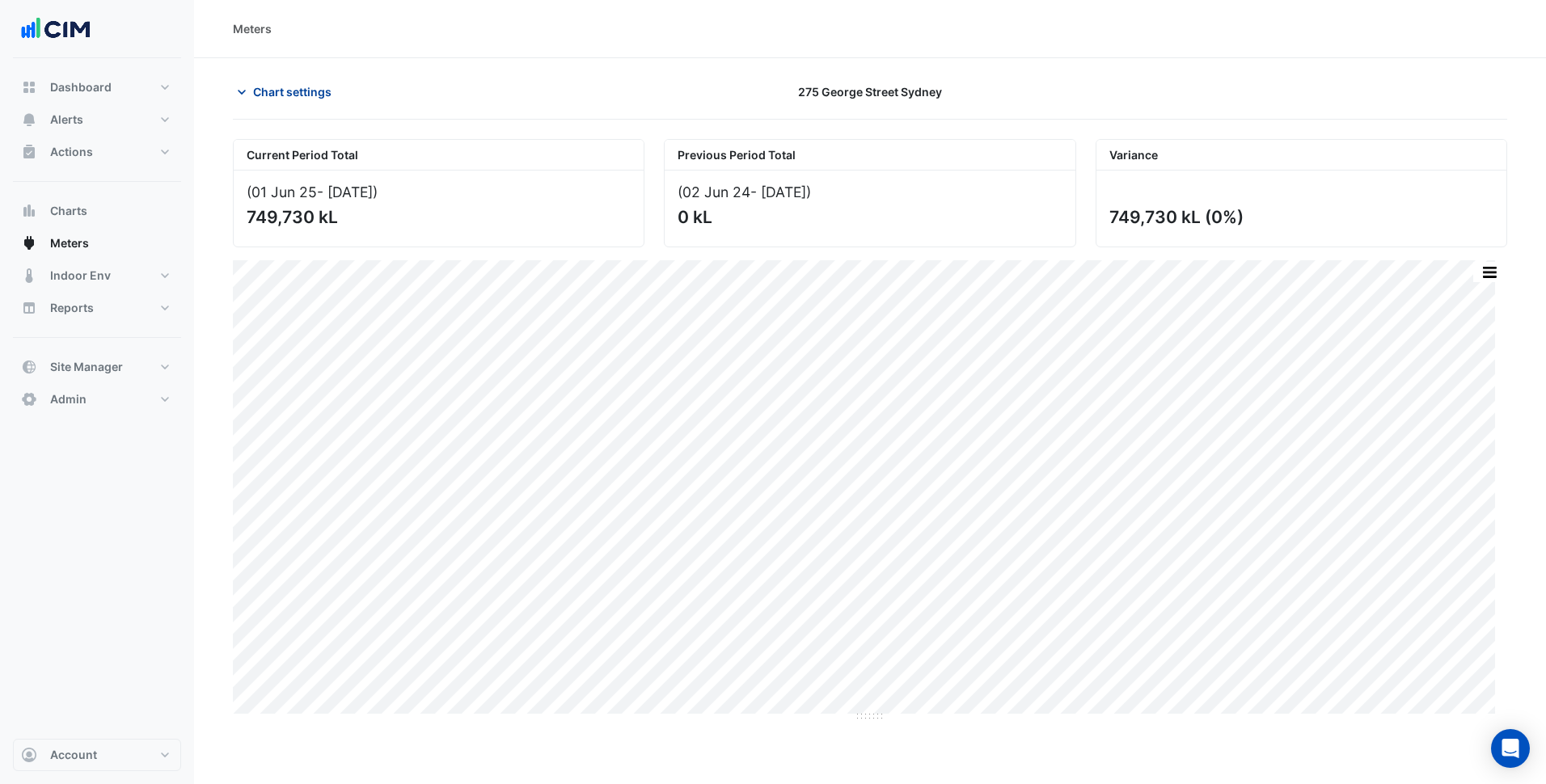 click on "Chart settings" 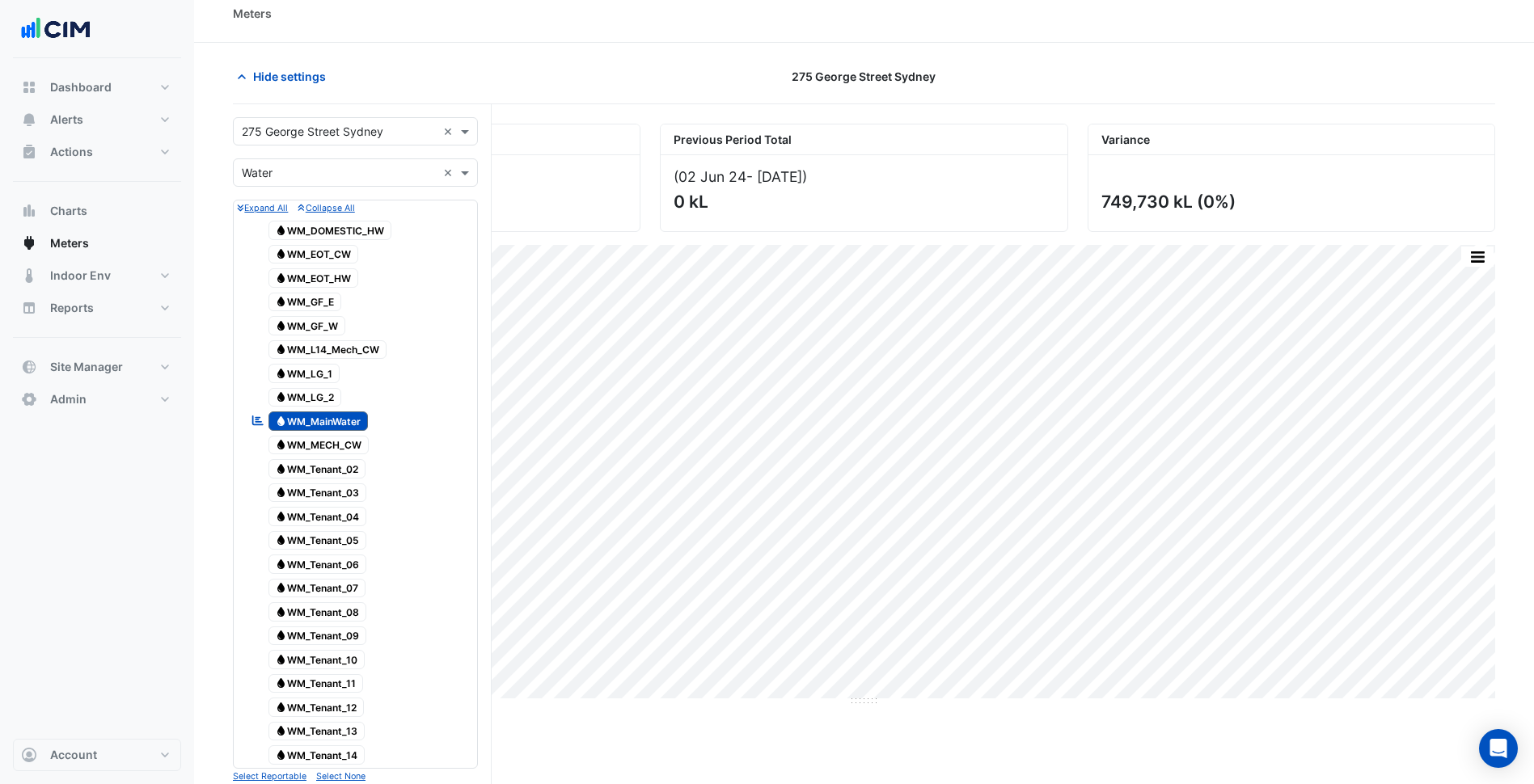 scroll, scrollTop: 0, scrollLeft: 0, axis: both 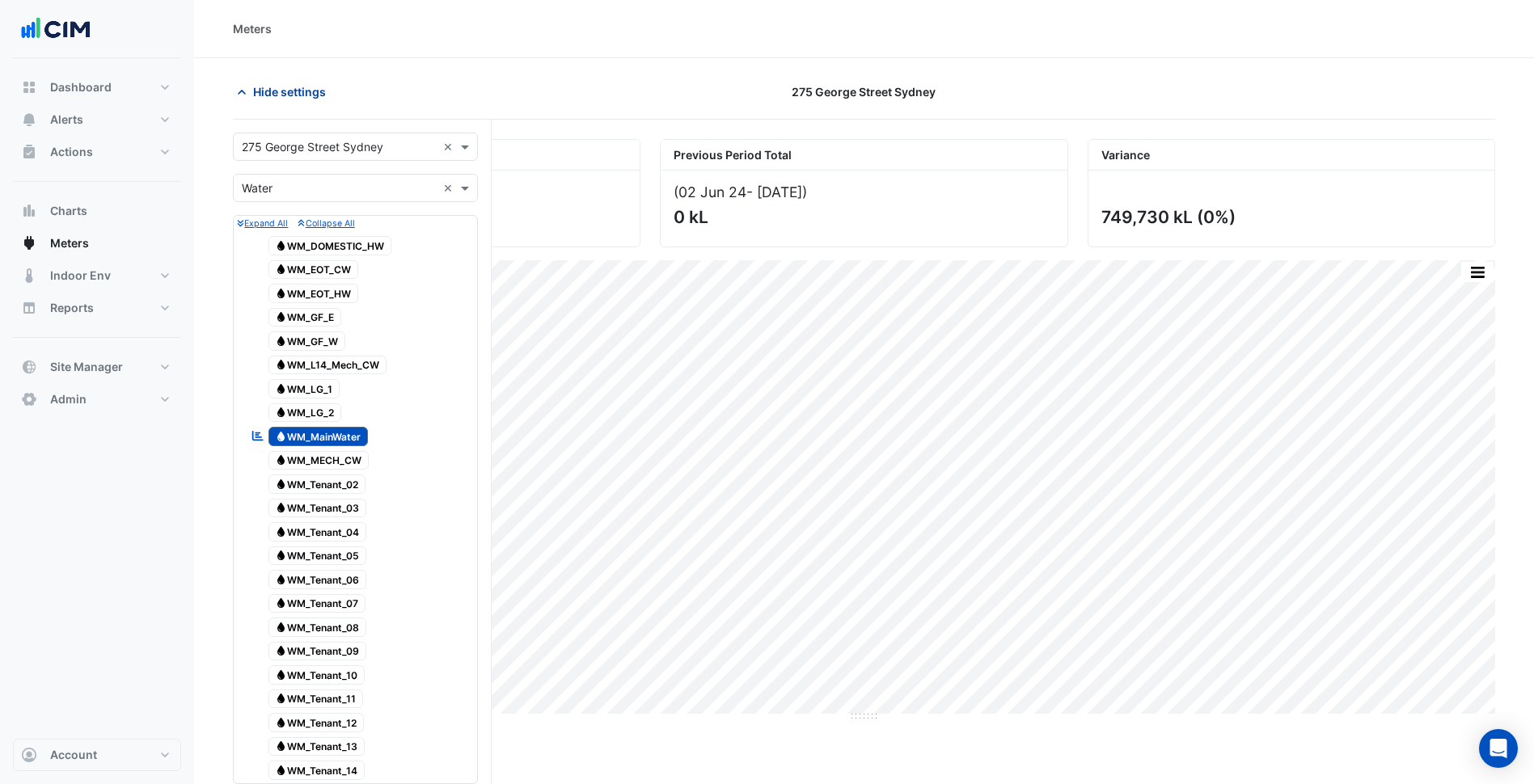 click on "Hide settings" 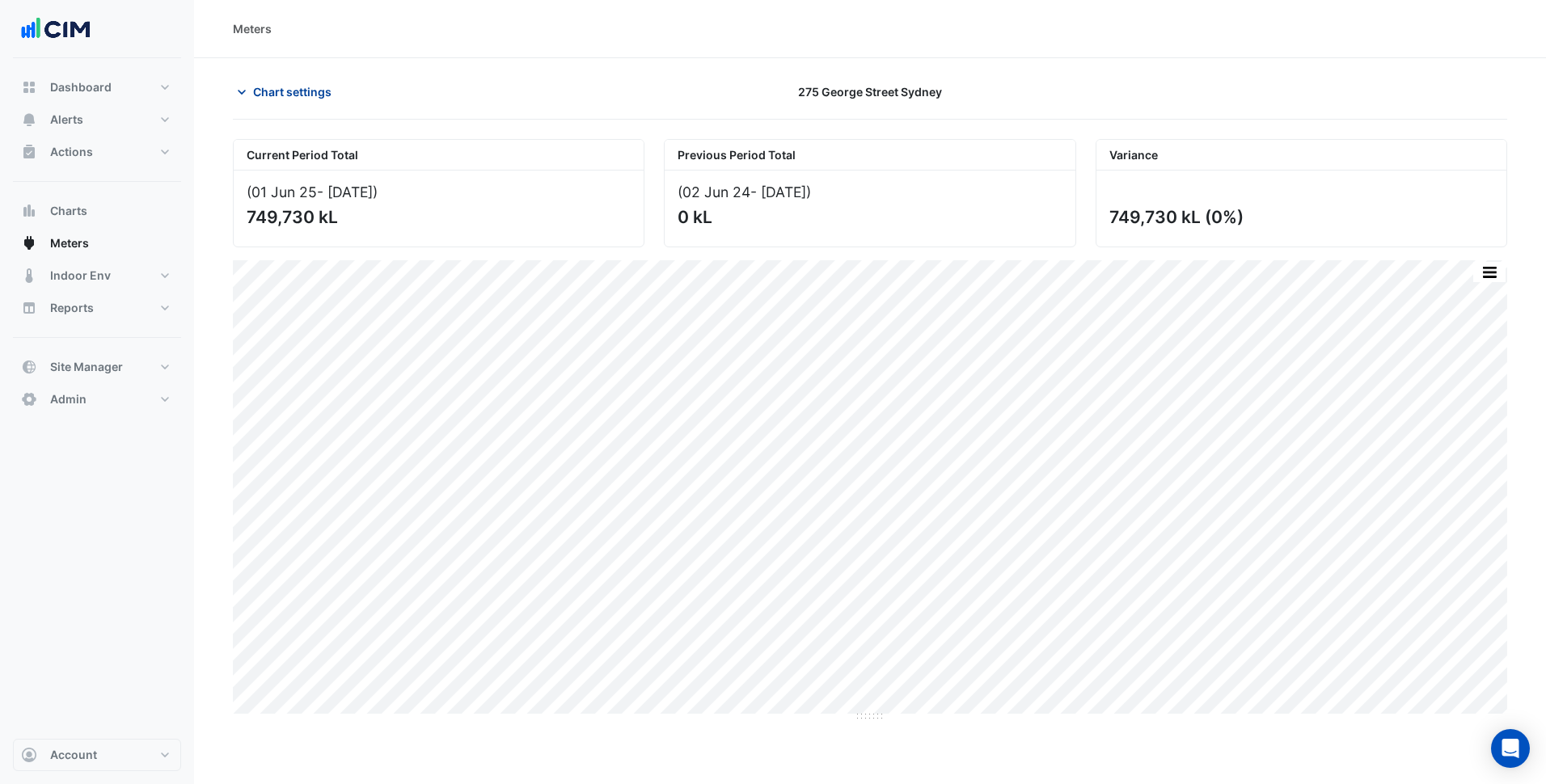 click on "Chart settings" 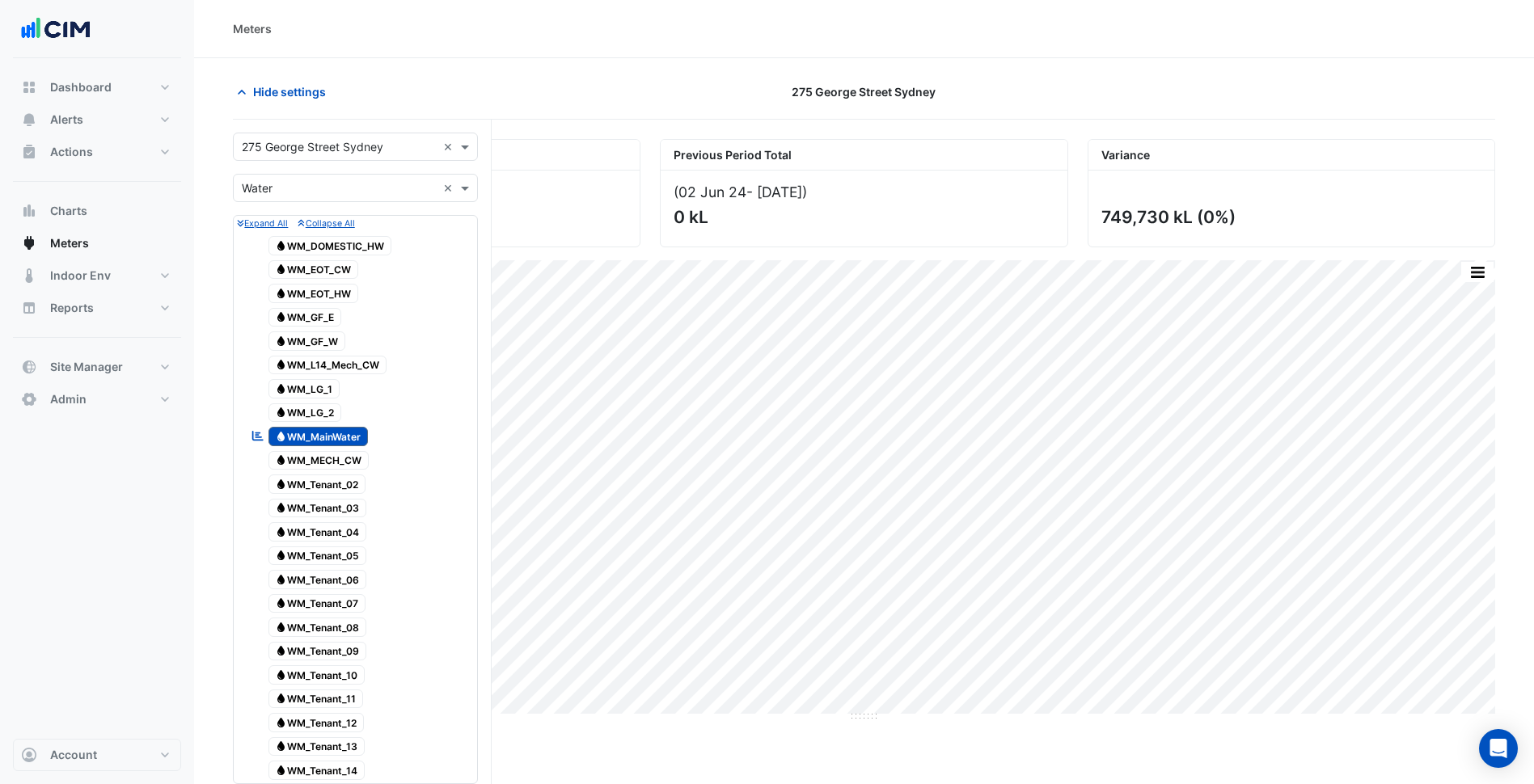 click on "Utility Type × Water" at bounding box center (335, 188) 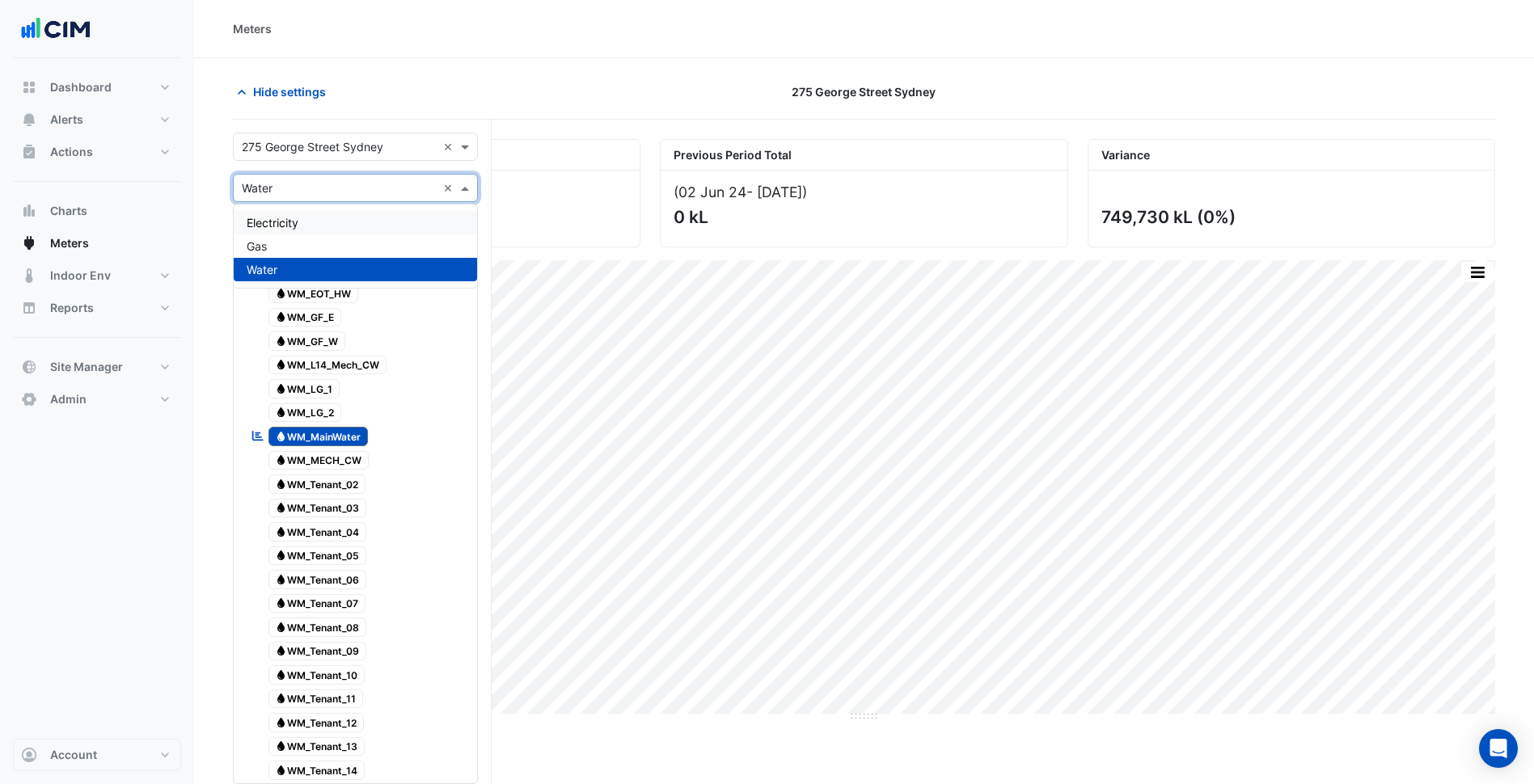 click on "Electricity" at bounding box center (355, 222) 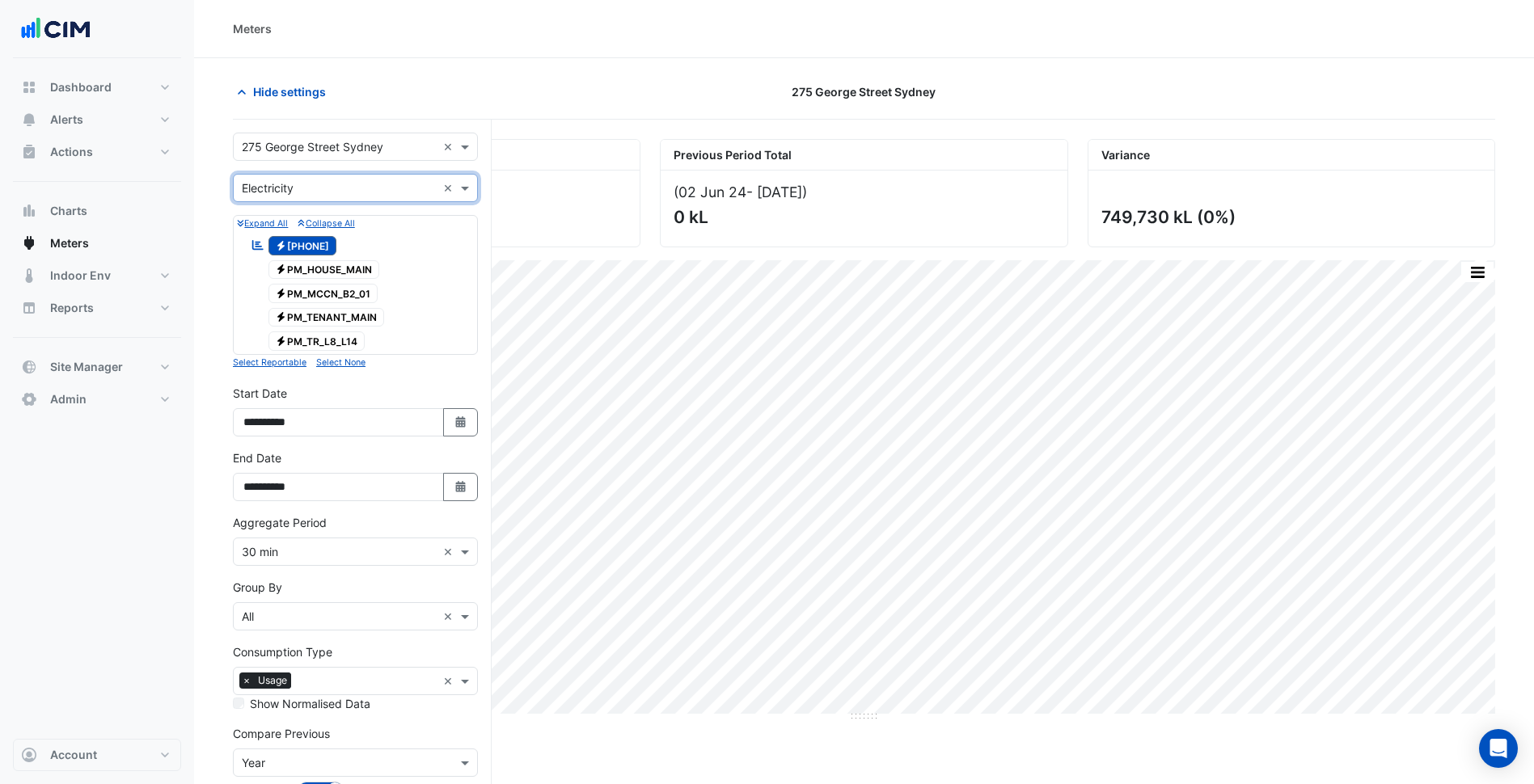 click on "Select a Site × 275 George Street Sydney ×" at bounding box center (355, 146) 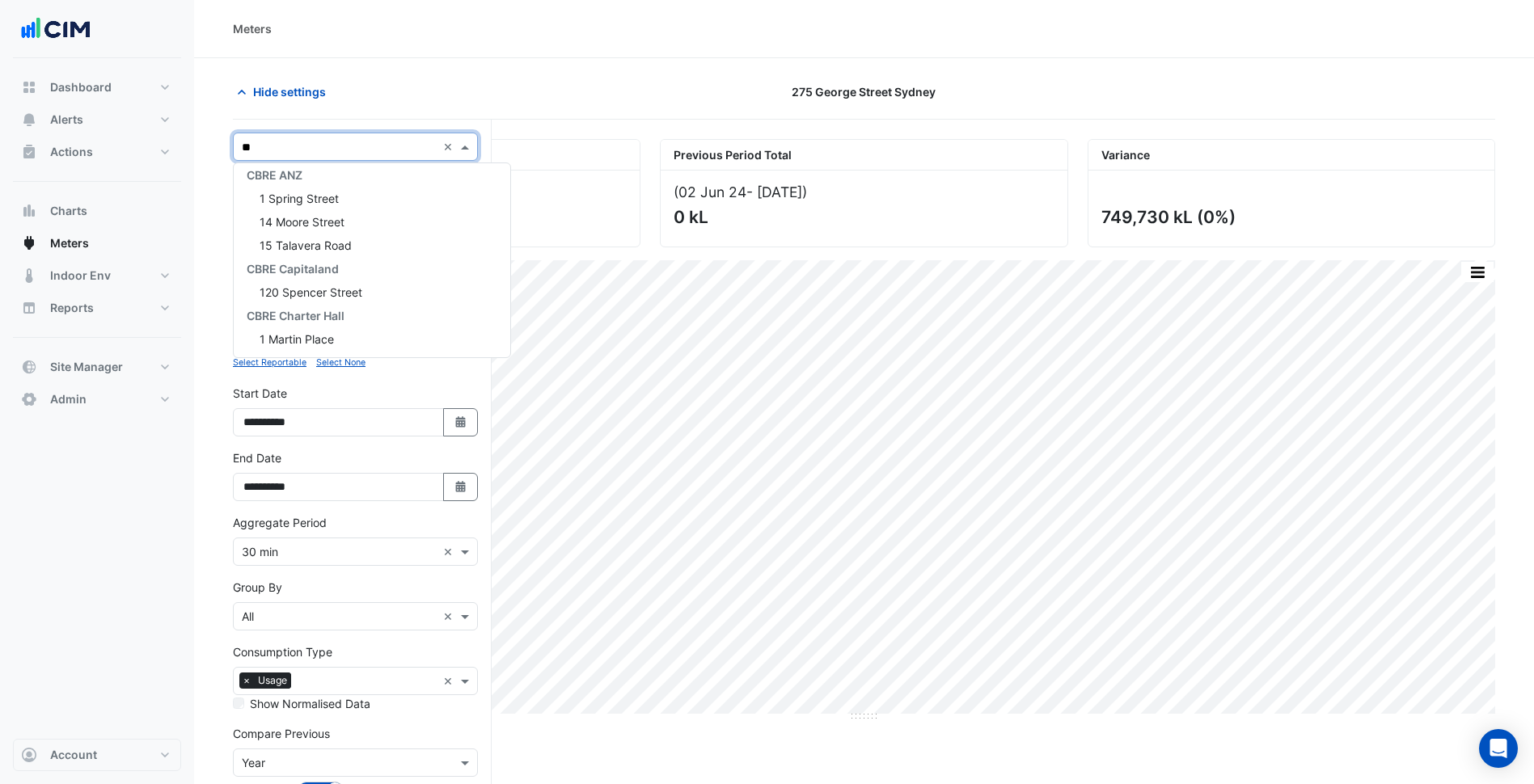 scroll, scrollTop: 0, scrollLeft: 0, axis: both 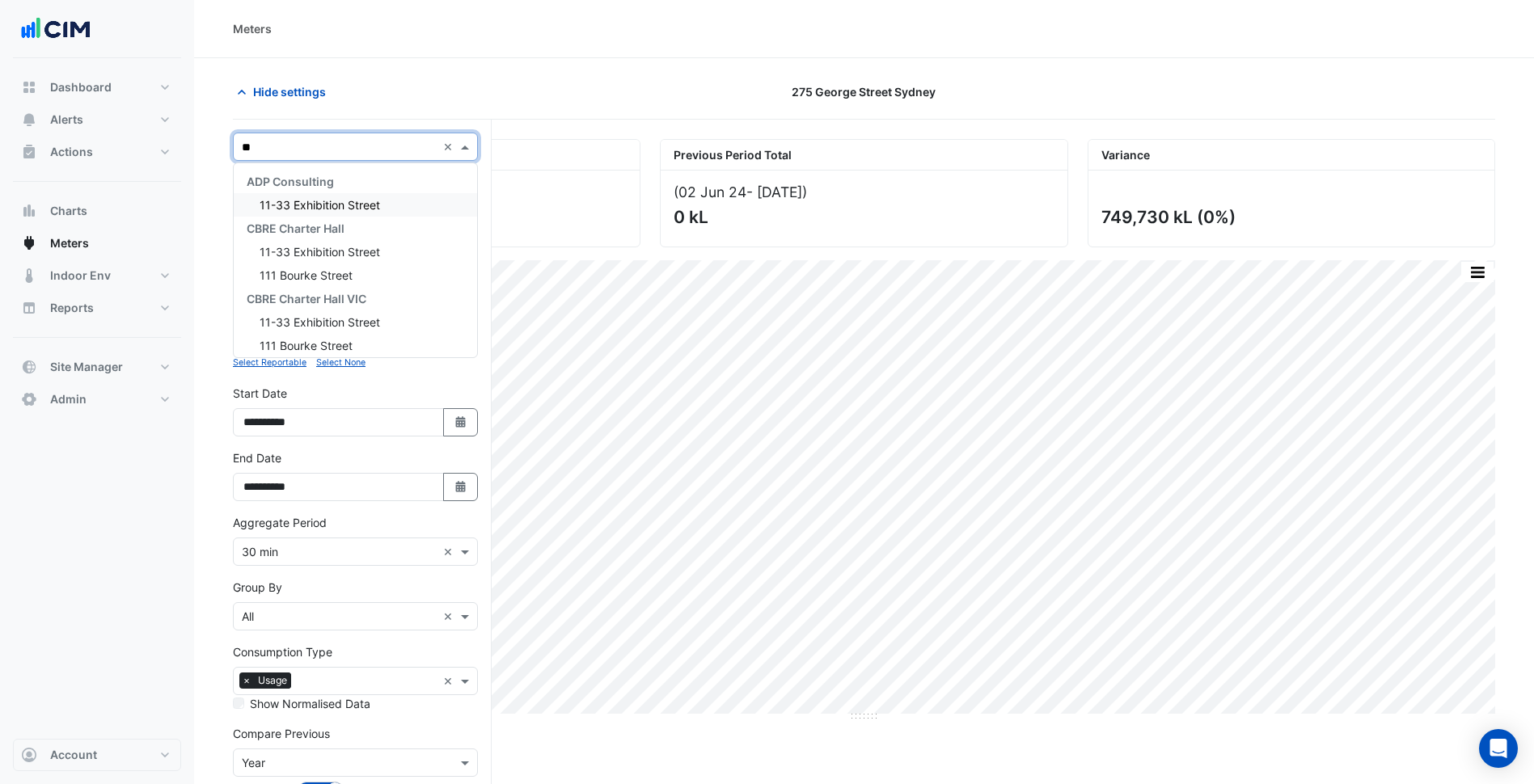 type on "***" 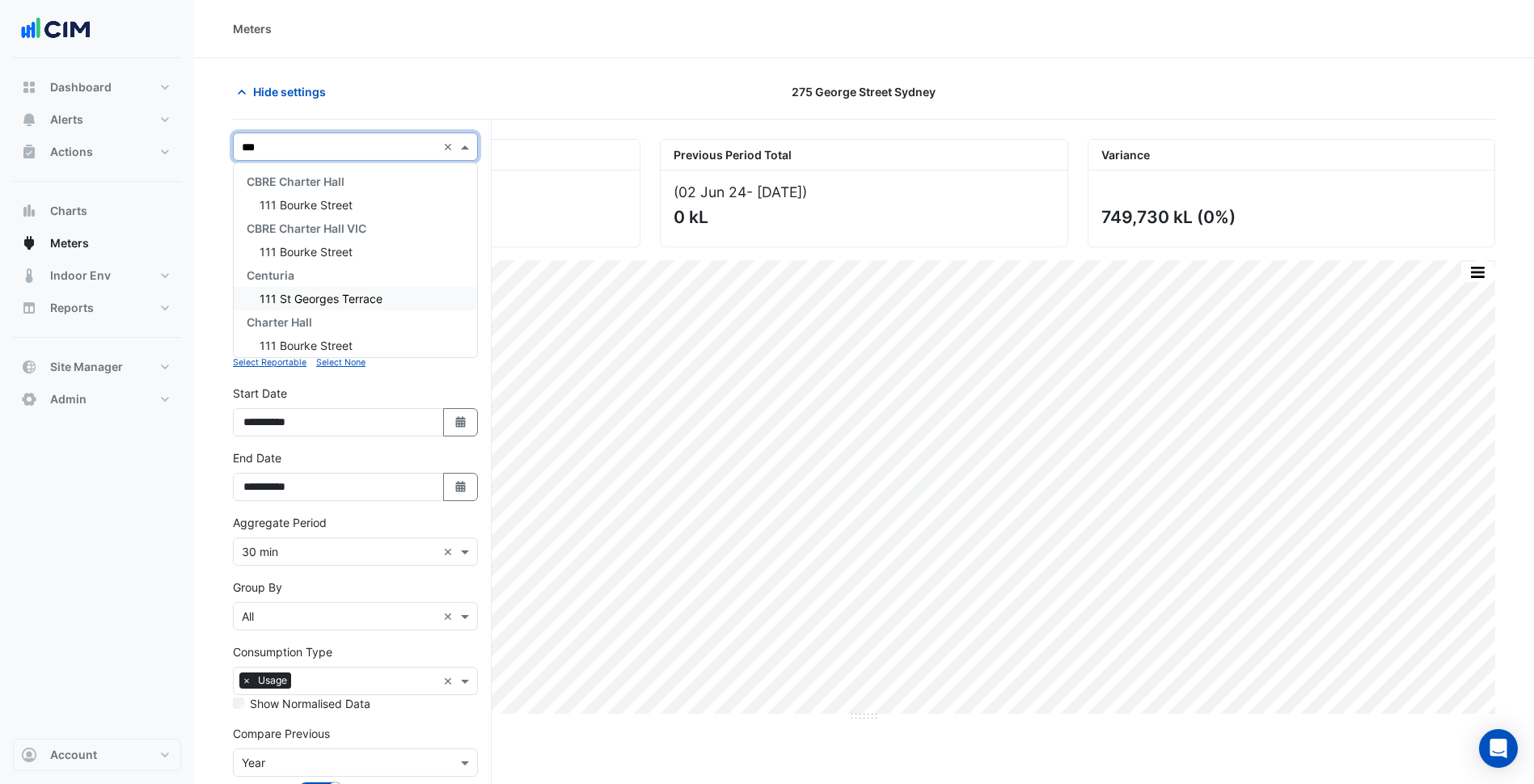 click on "111 St Georges Terrace" at bounding box center [355, 298] 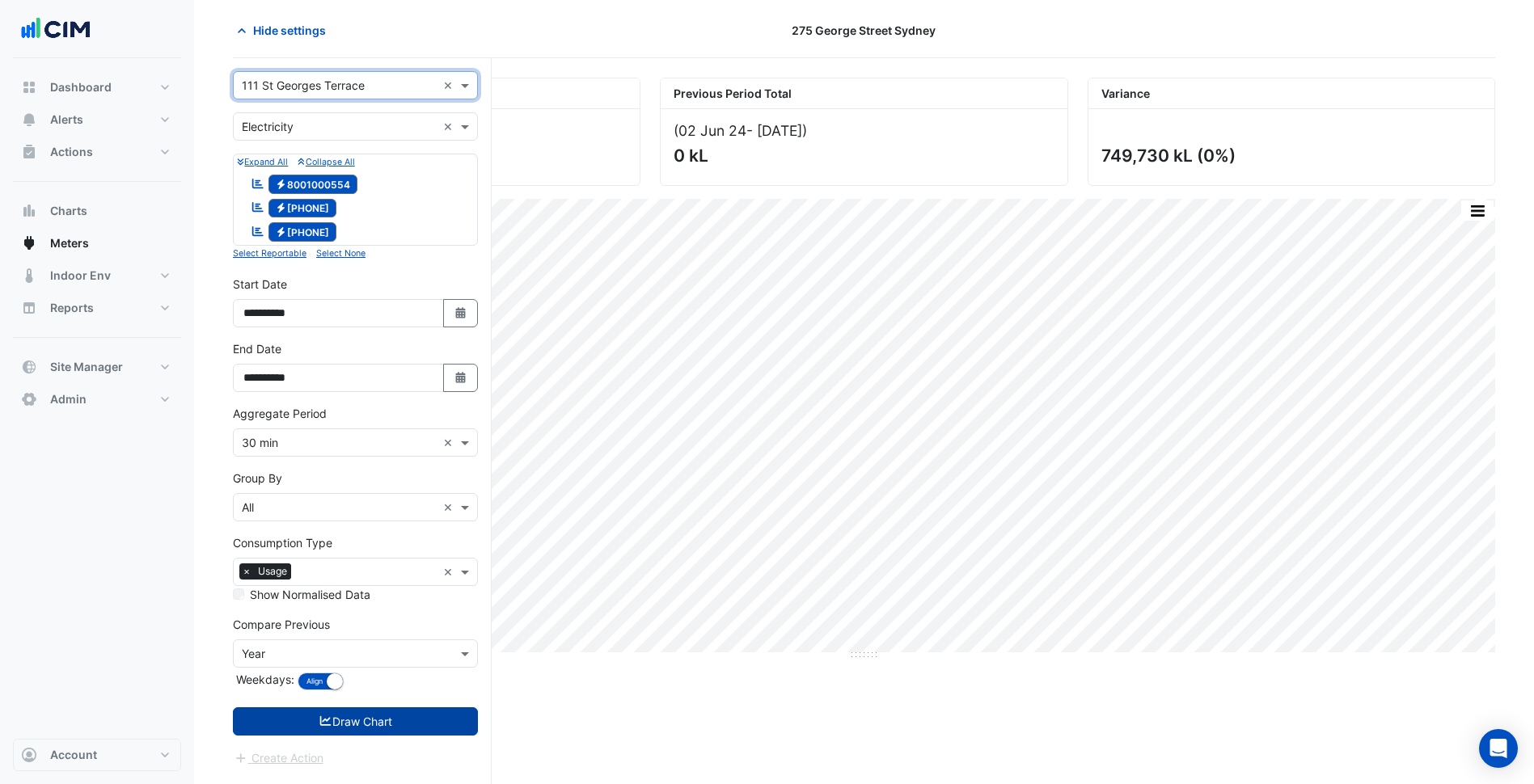 click on "Draw Chart" at bounding box center (355, 721) 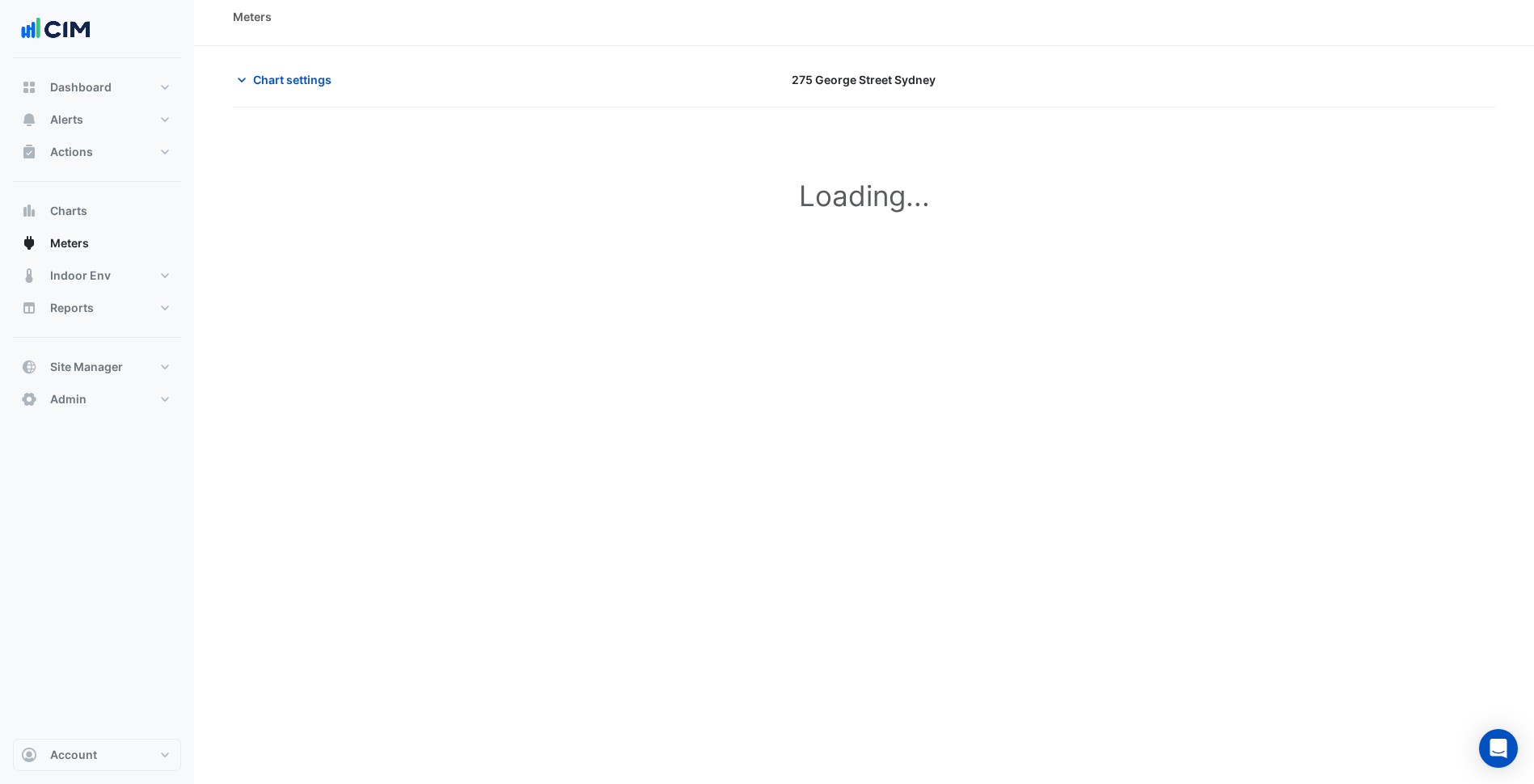 scroll, scrollTop: 0, scrollLeft: 0, axis: both 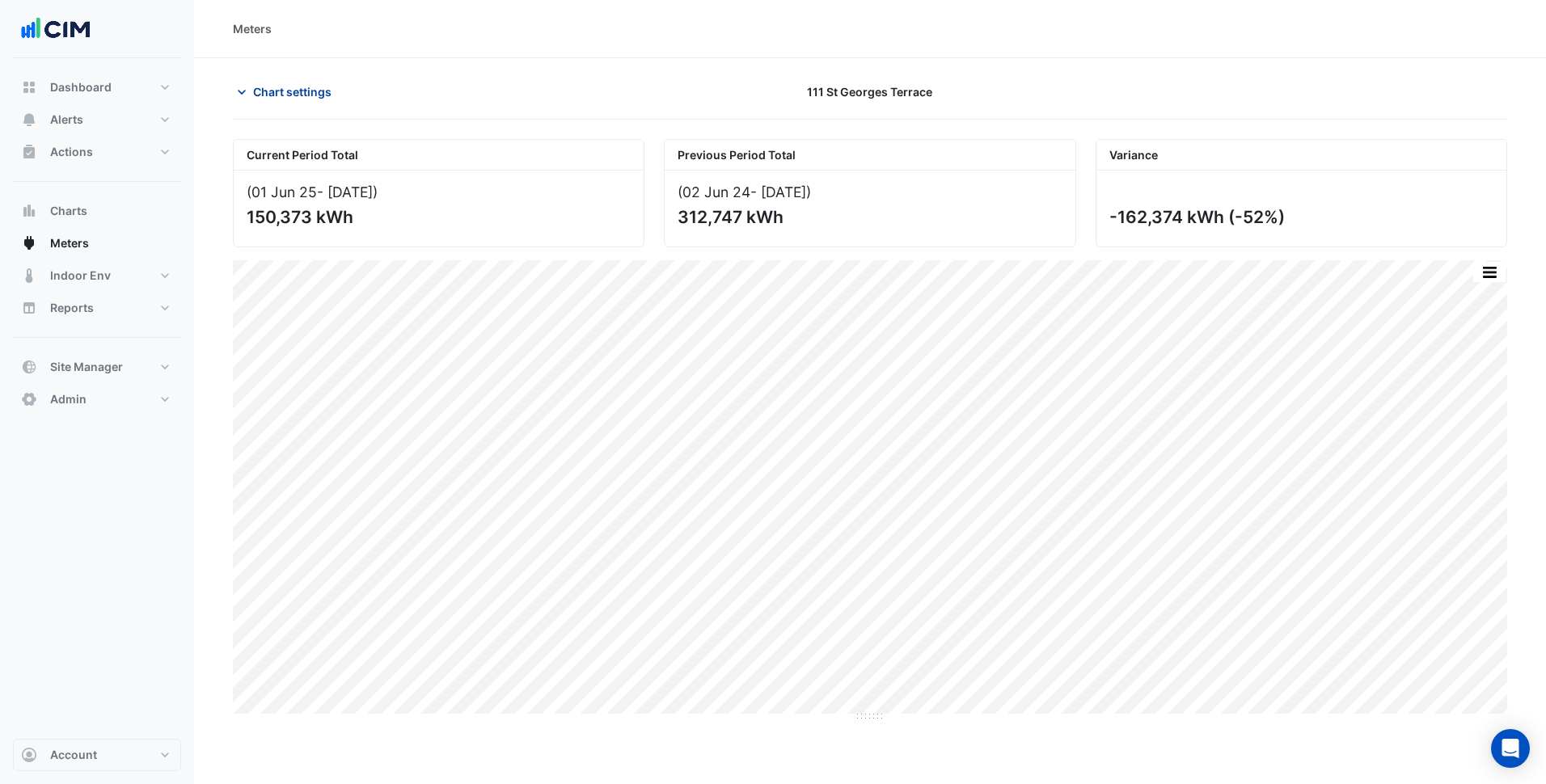 click on "Chart settings" 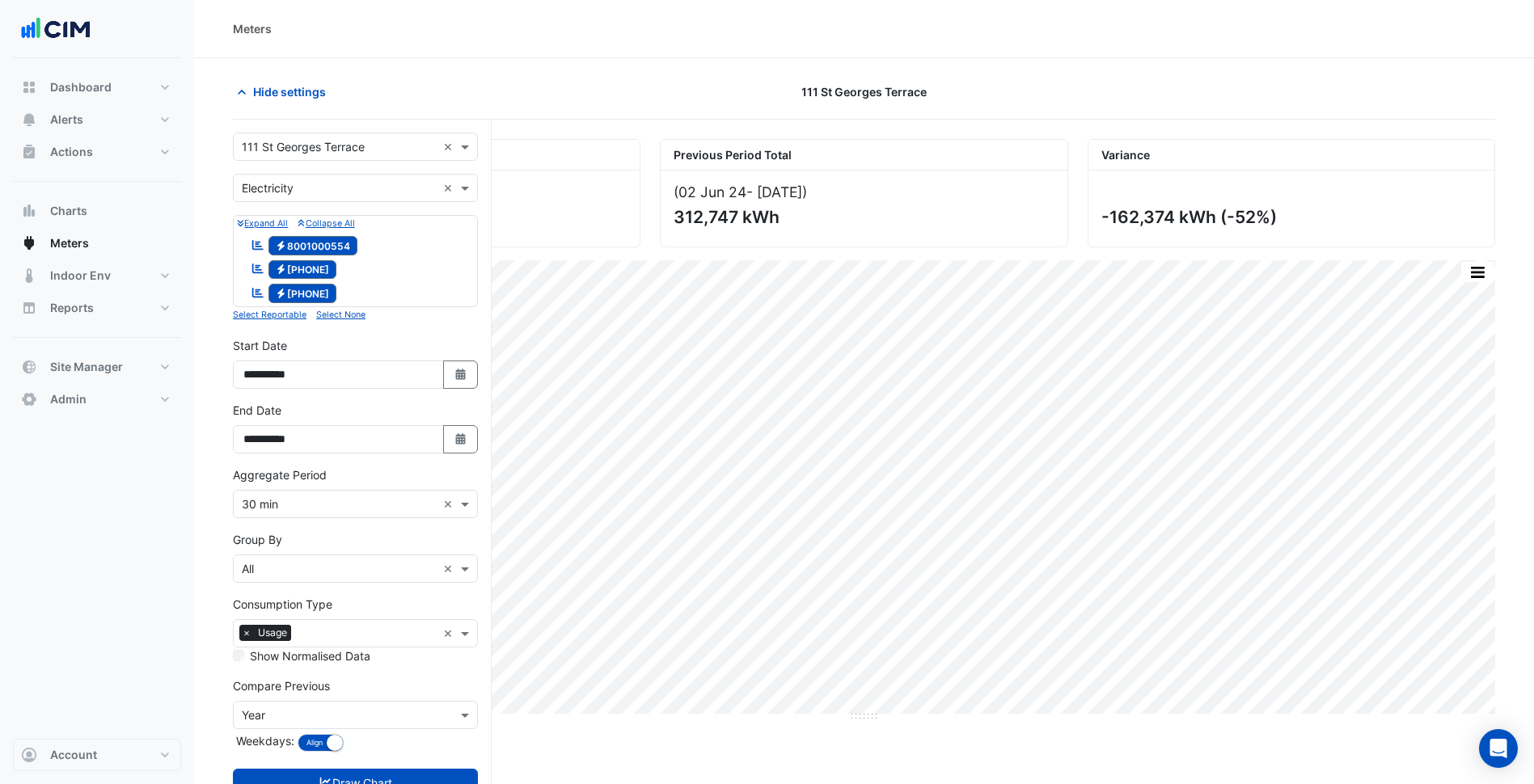 click on "Select a Site × 111 St Georges Terrace ×" at bounding box center [355, 146] 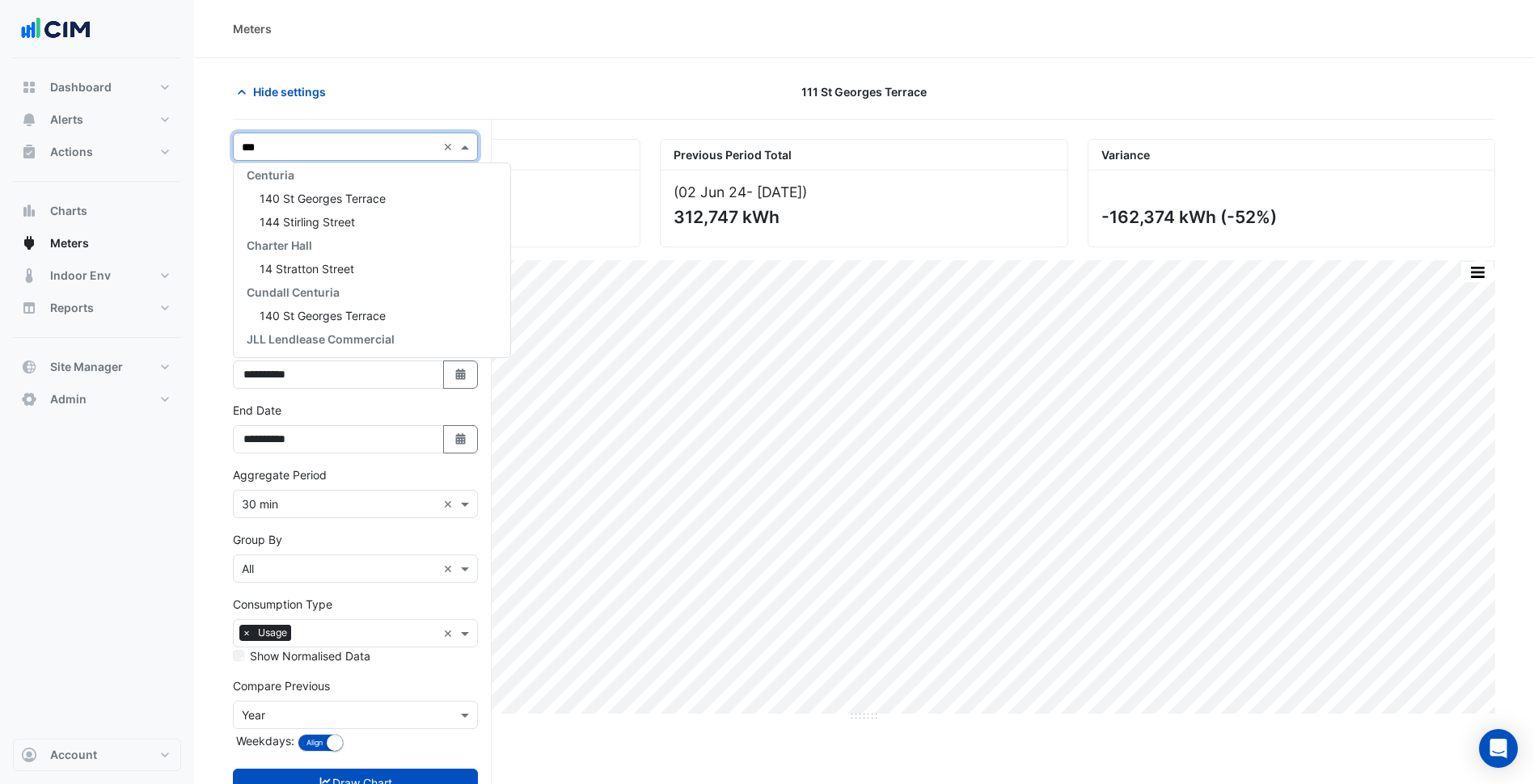 scroll, scrollTop: 0, scrollLeft: 0, axis: both 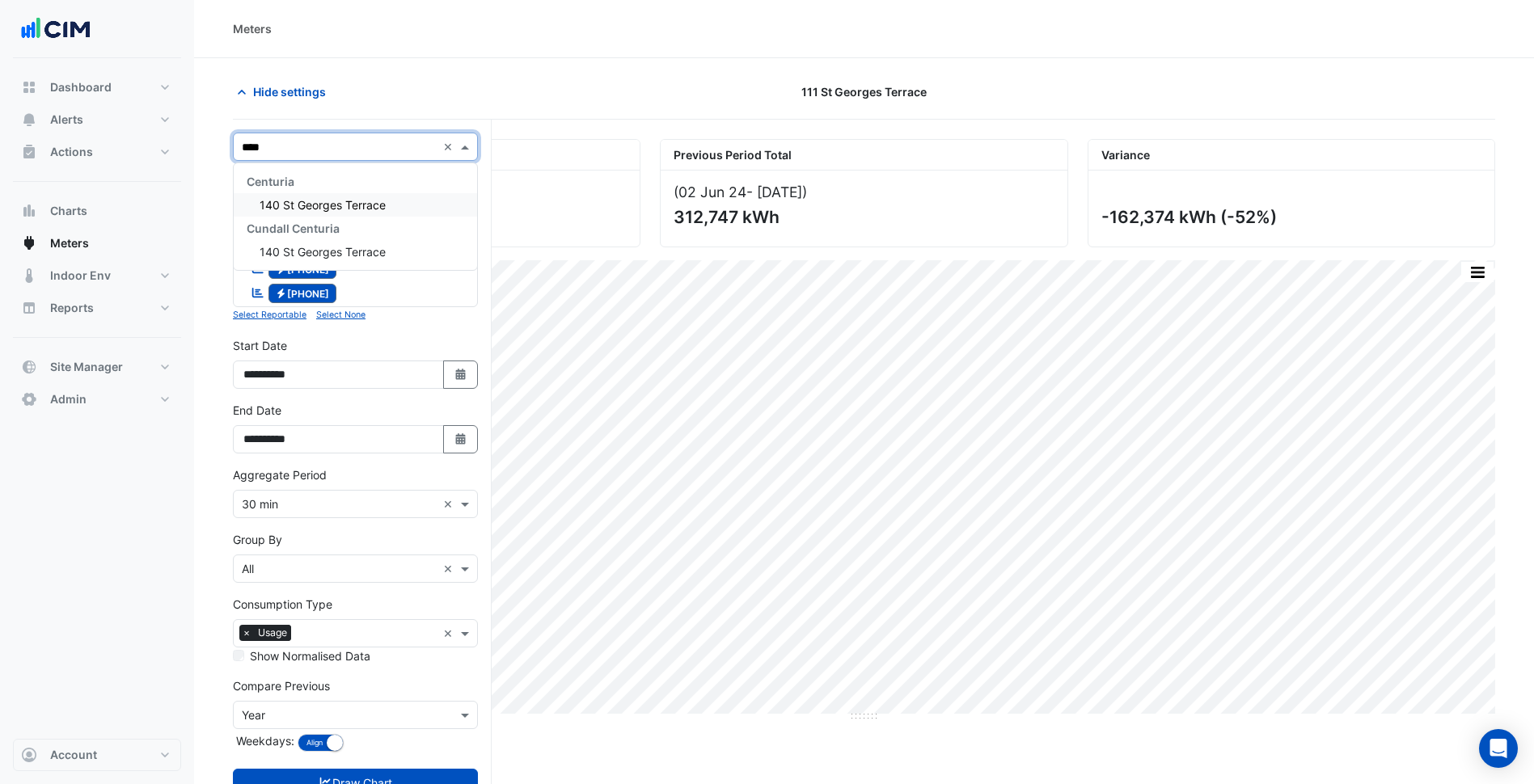 type on "*****" 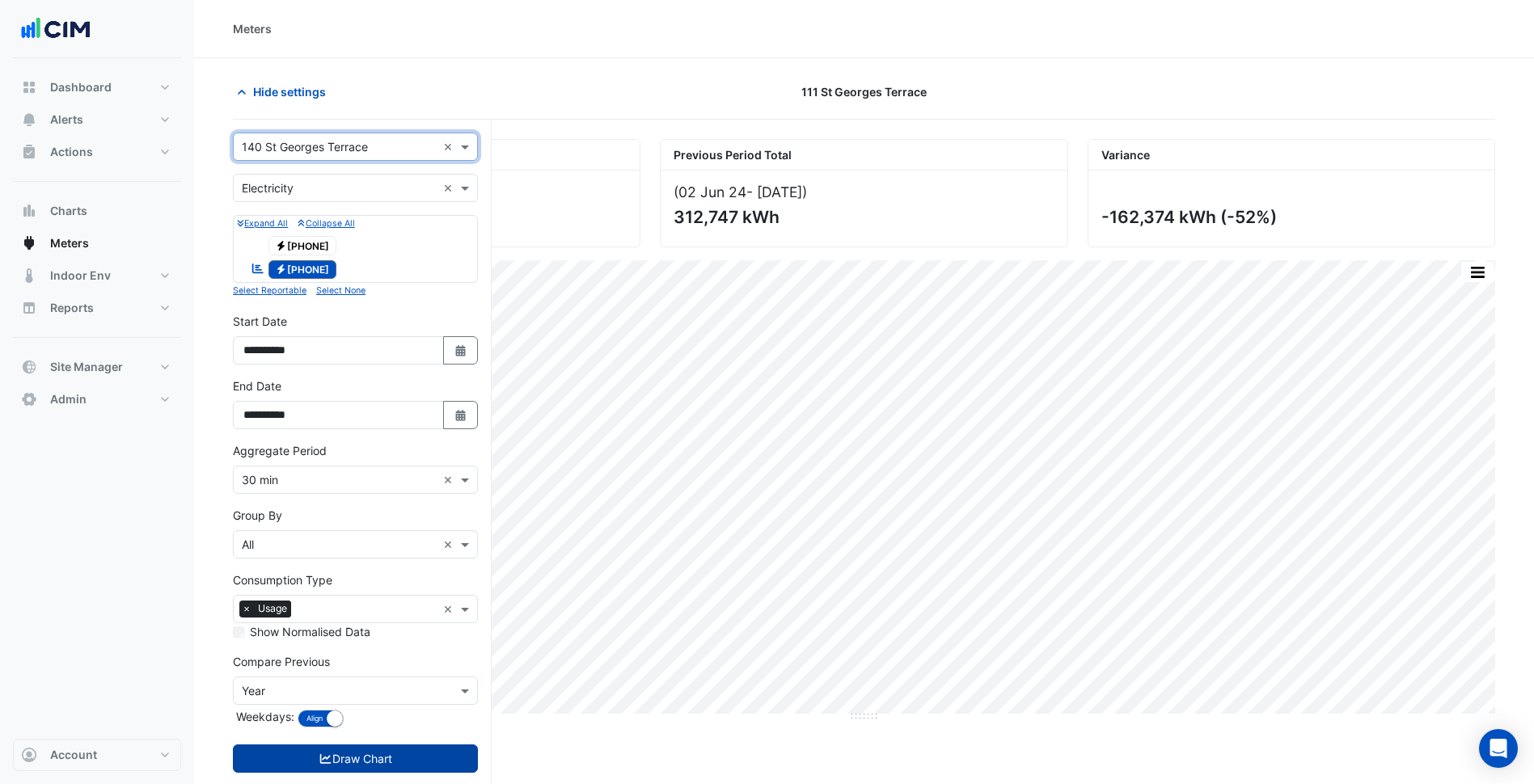 click on "Draw Chart" at bounding box center (355, 758) 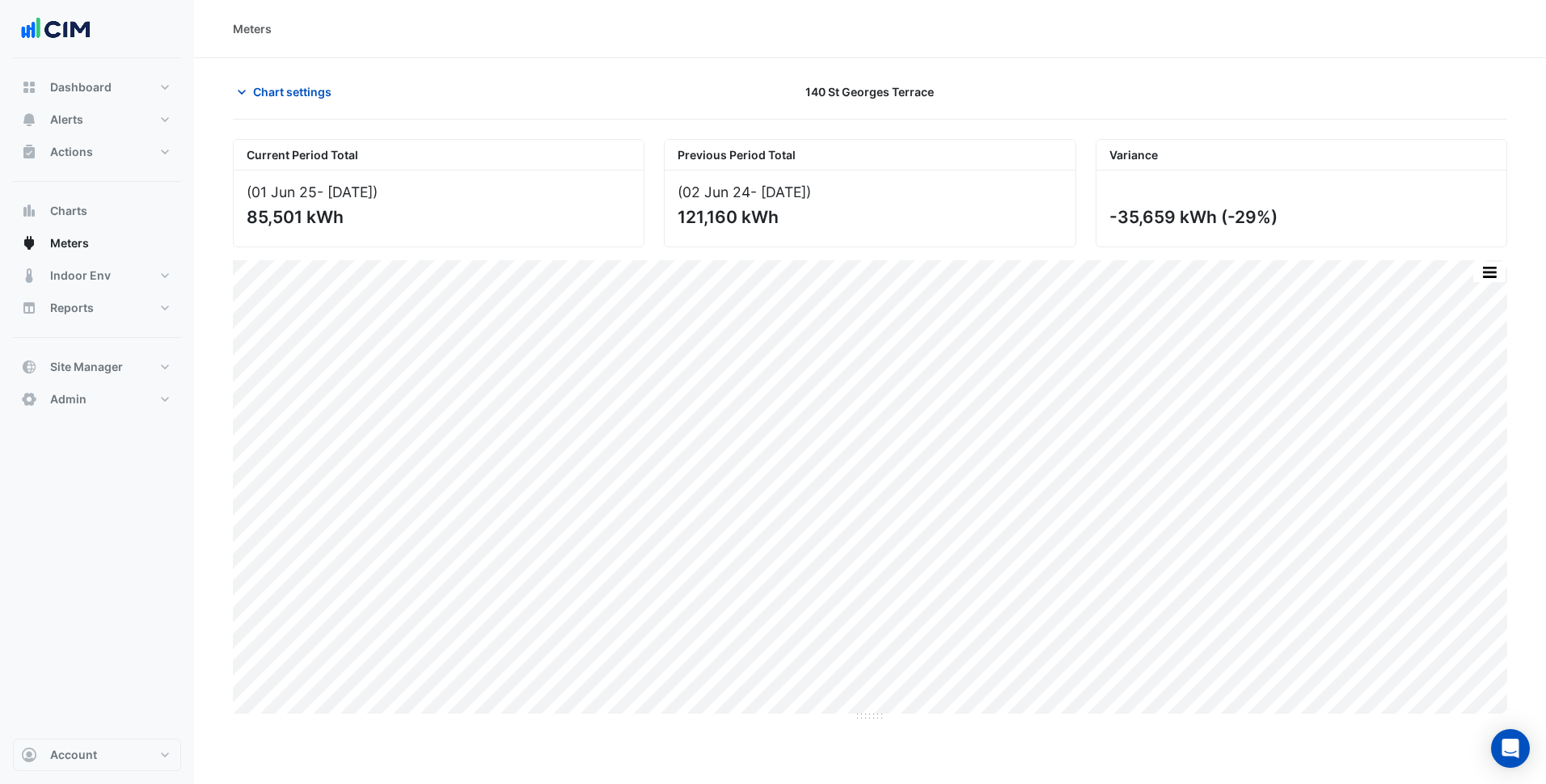 click on "Chart settings
140 St Georges Terrace
Current Period Total
(01 Jun 25  - 03 Aug 25 )
85,501 kWh
Previous Period Total
(02 Jun 24  - 04 Aug 24 )
121,160 kWh
Variance
-35,659 kWh
(-29%)
Print Save as JPEG Save as PNG Pivot Data Table Export CSV - Flat Export CSV - Pivot Select Chart Type    —    All Usage (Previous)" 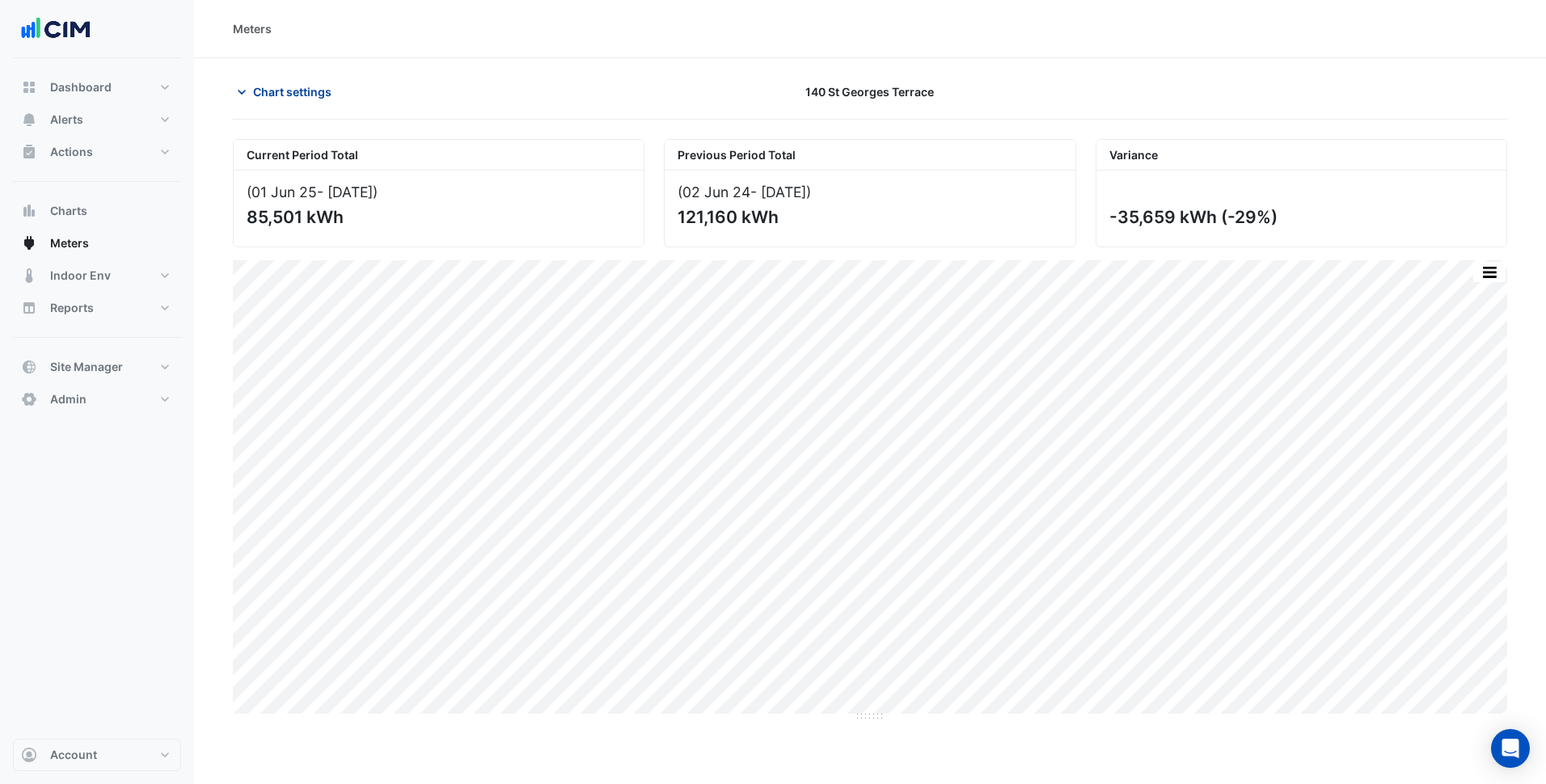 click on "Chart settings" 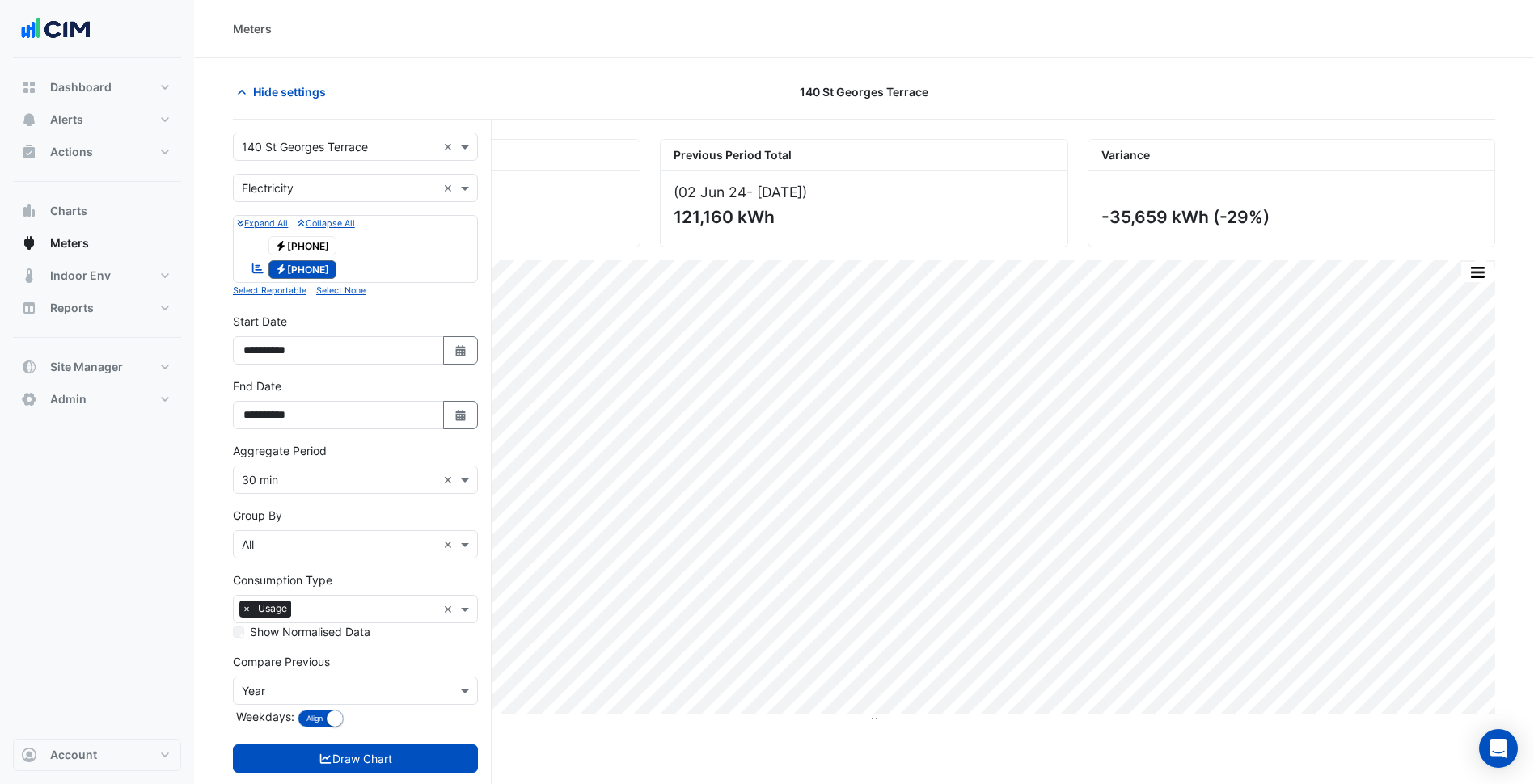 drag, startPoint x: 316, startPoint y: 123, endPoint x: 326, endPoint y: 126, distance: 10.440307 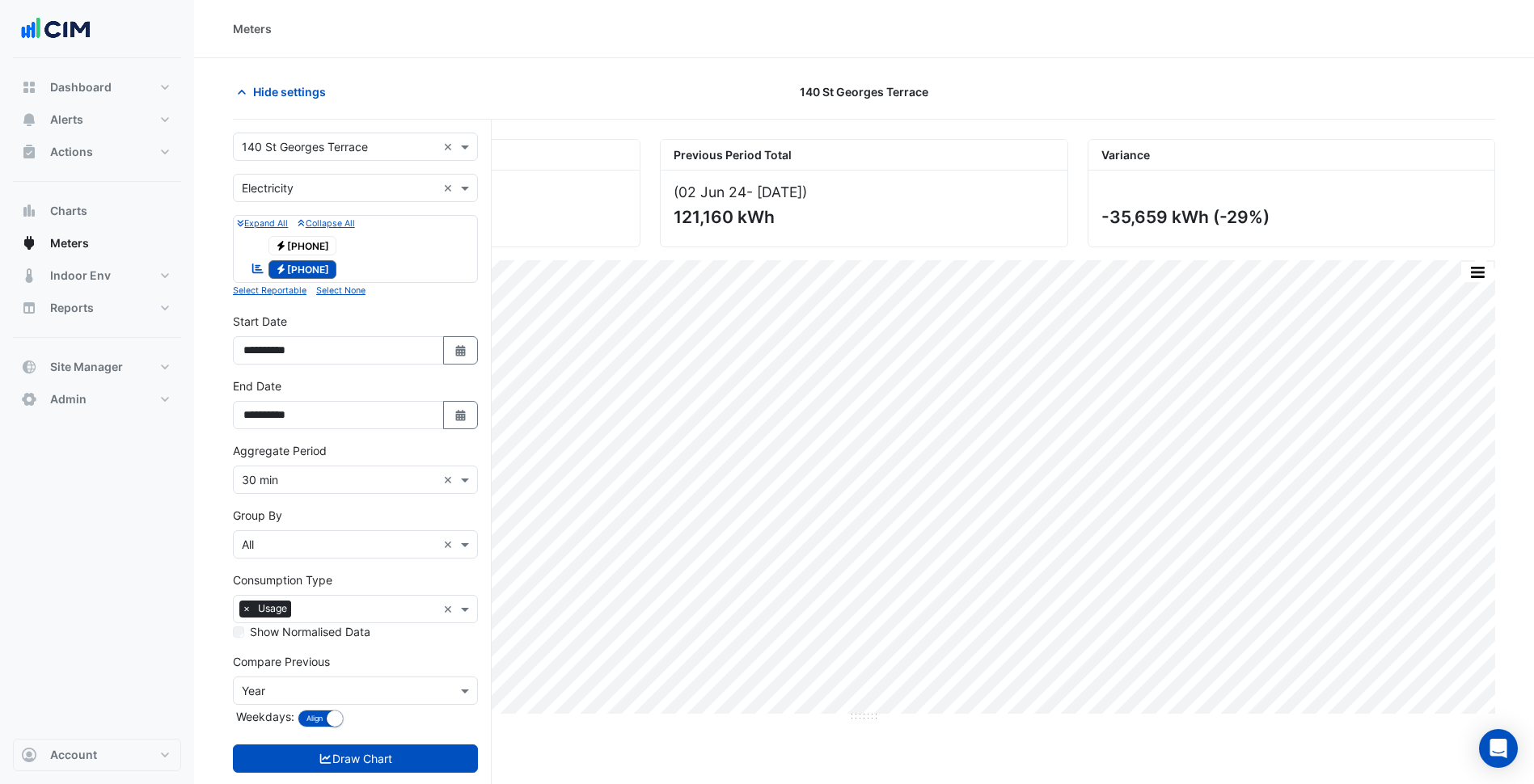 click on "**********" at bounding box center (362, 483) 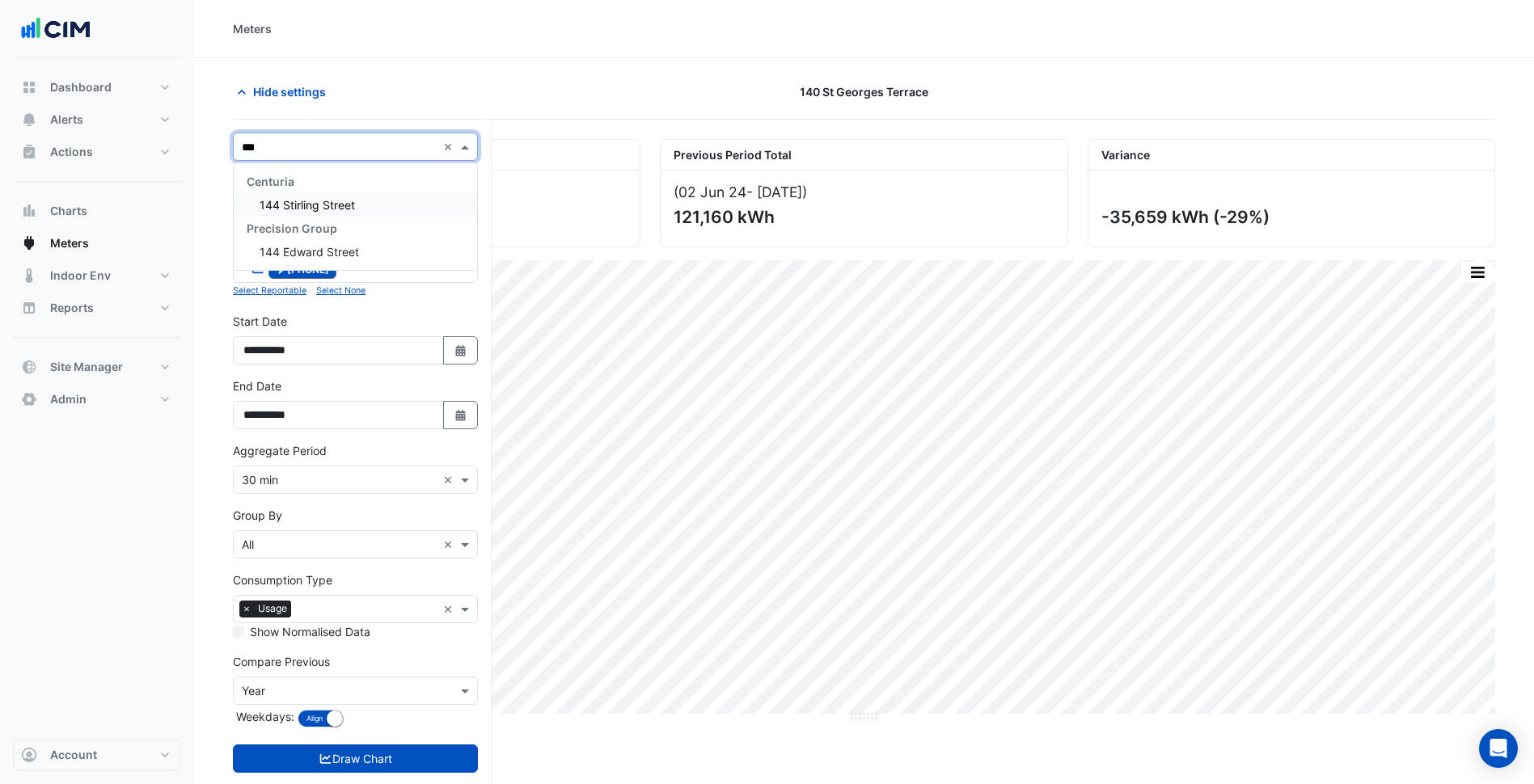 scroll, scrollTop: 0, scrollLeft: 0, axis: both 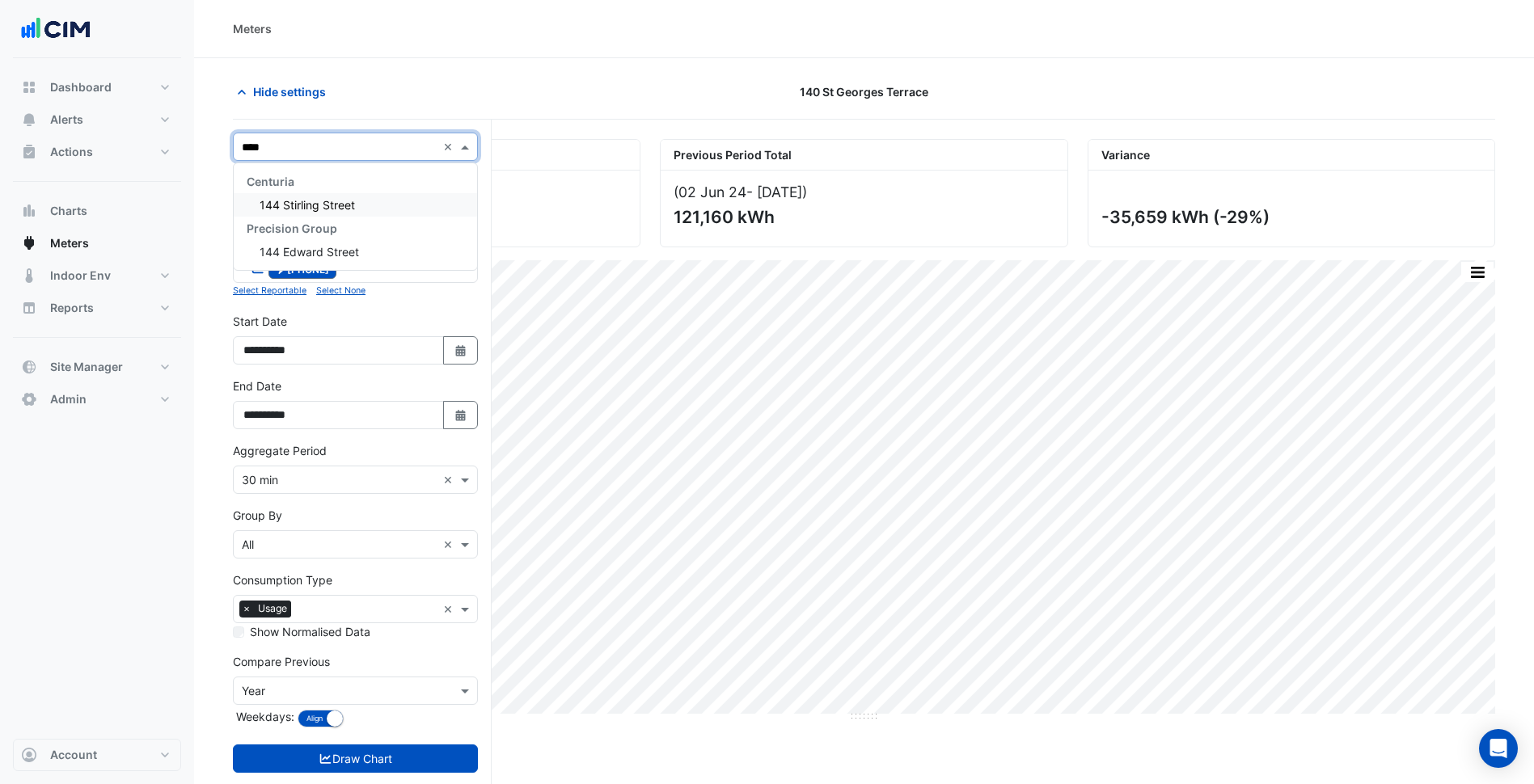 type on "*****" 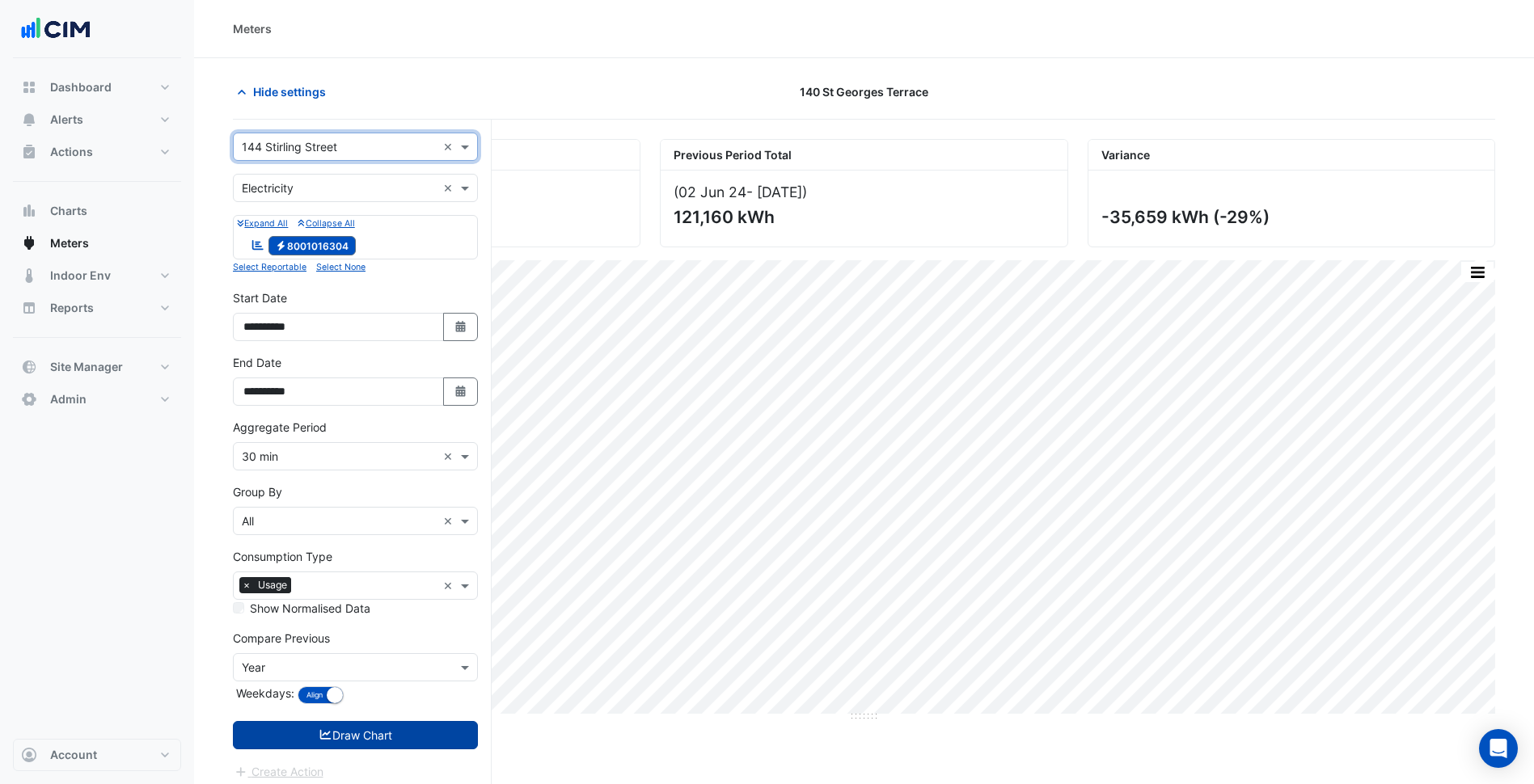 click on "Draw Chart" at bounding box center [355, 735] 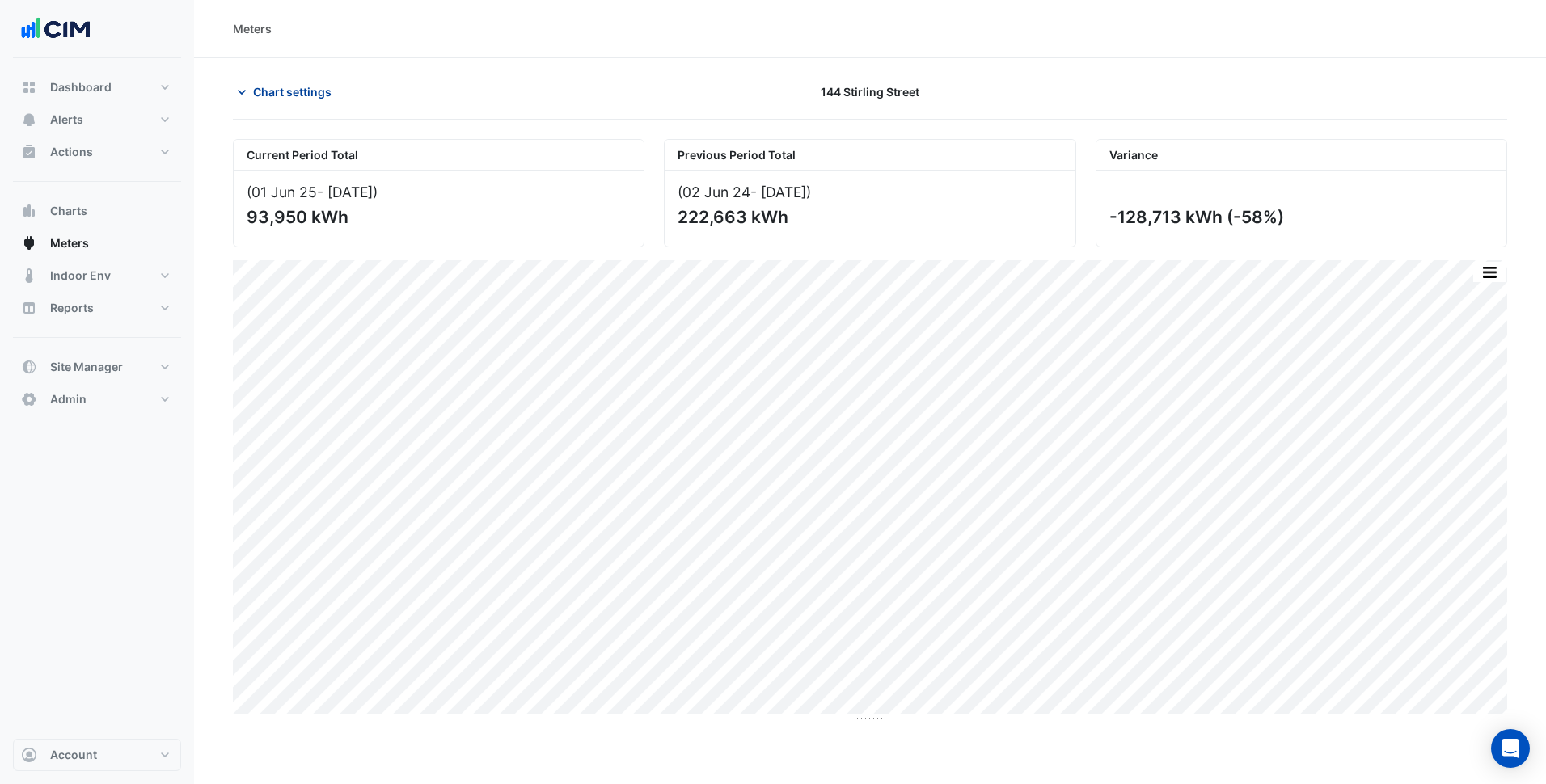 click on "Chart settings" 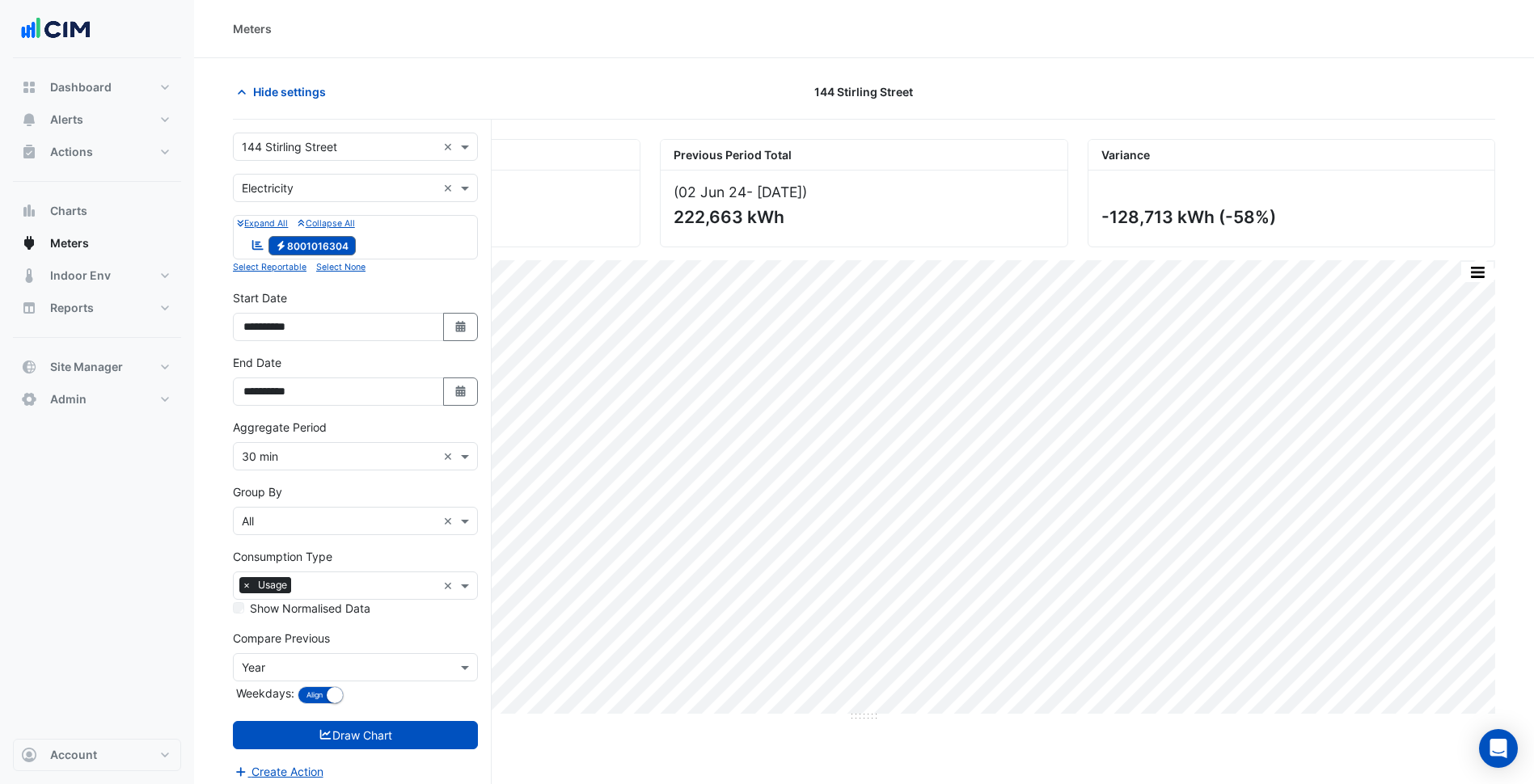 click on "Select a Site × 144 Stirling Street" at bounding box center (335, 146) 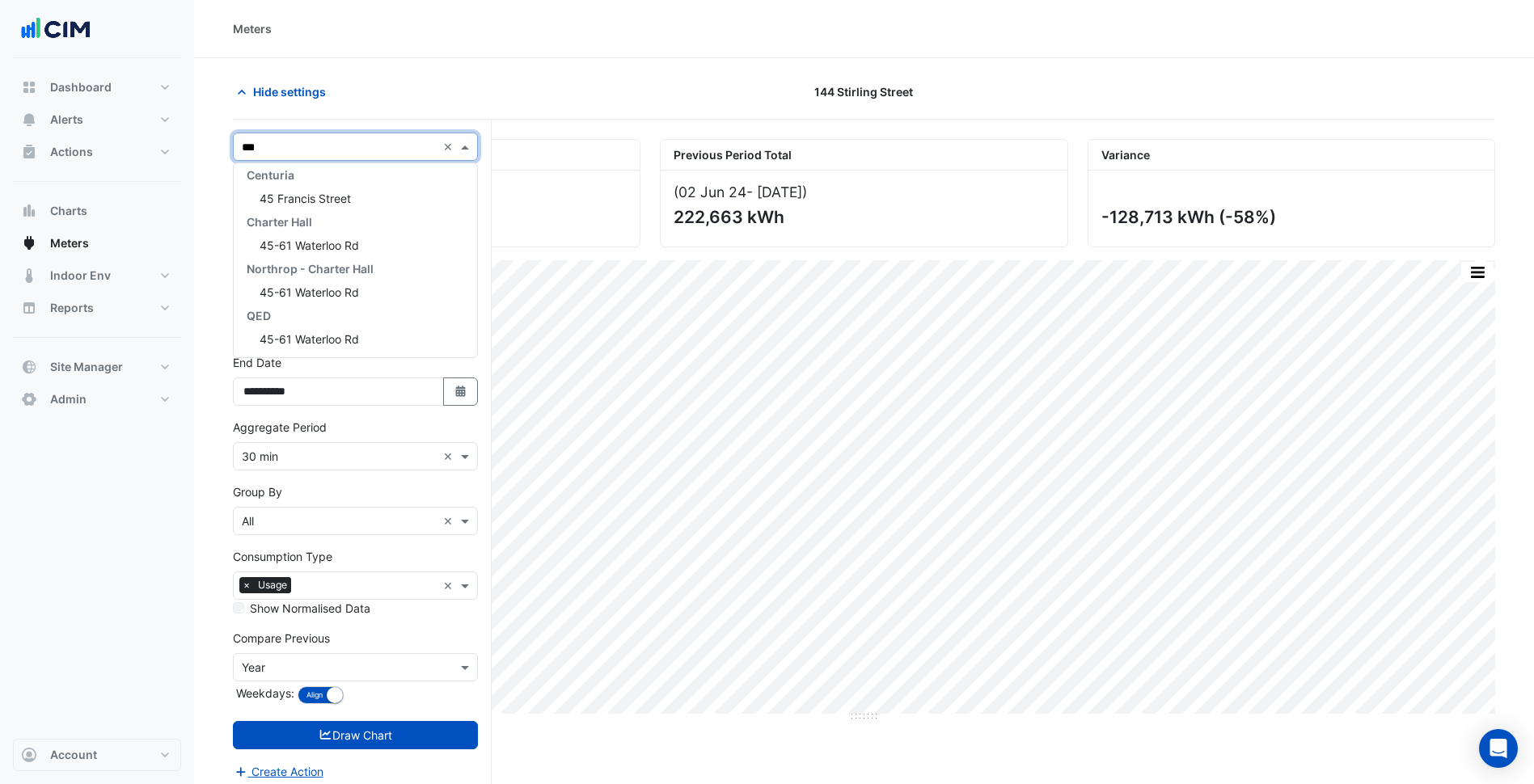 scroll, scrollTop: 0, scrollLeft: 0, axis: both 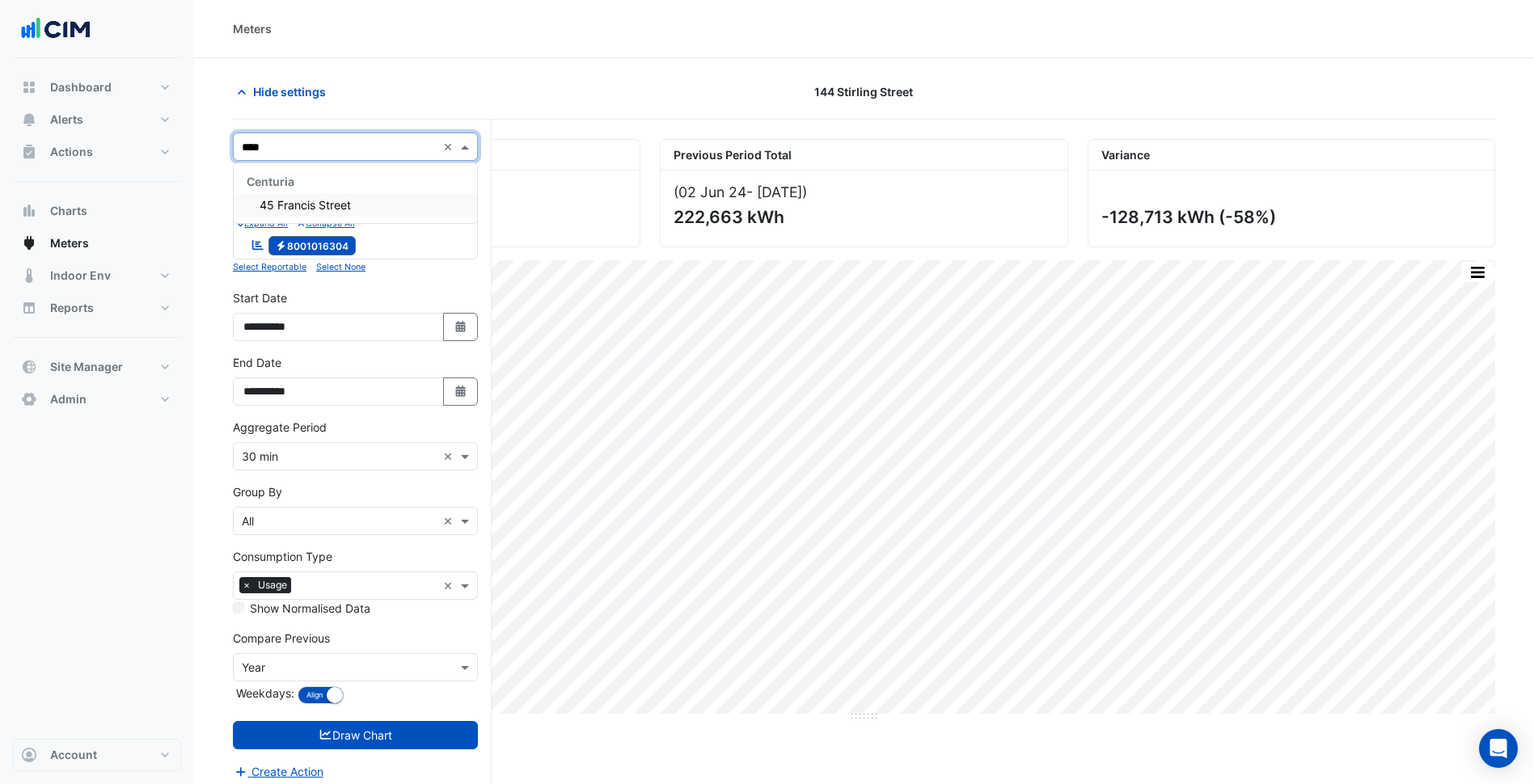 type on "*****" 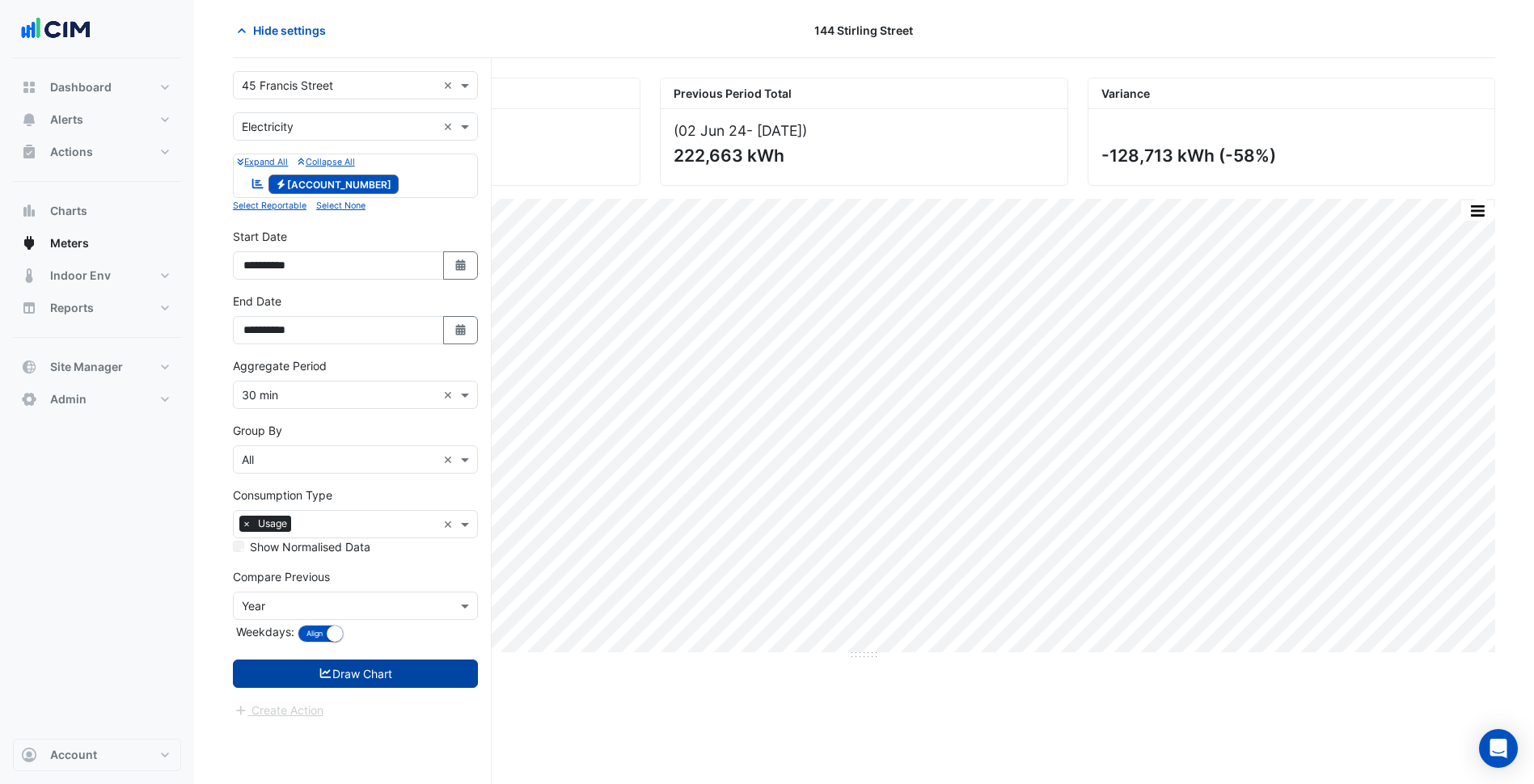 click on "Draw Chart" at bounding box center (355, 673) 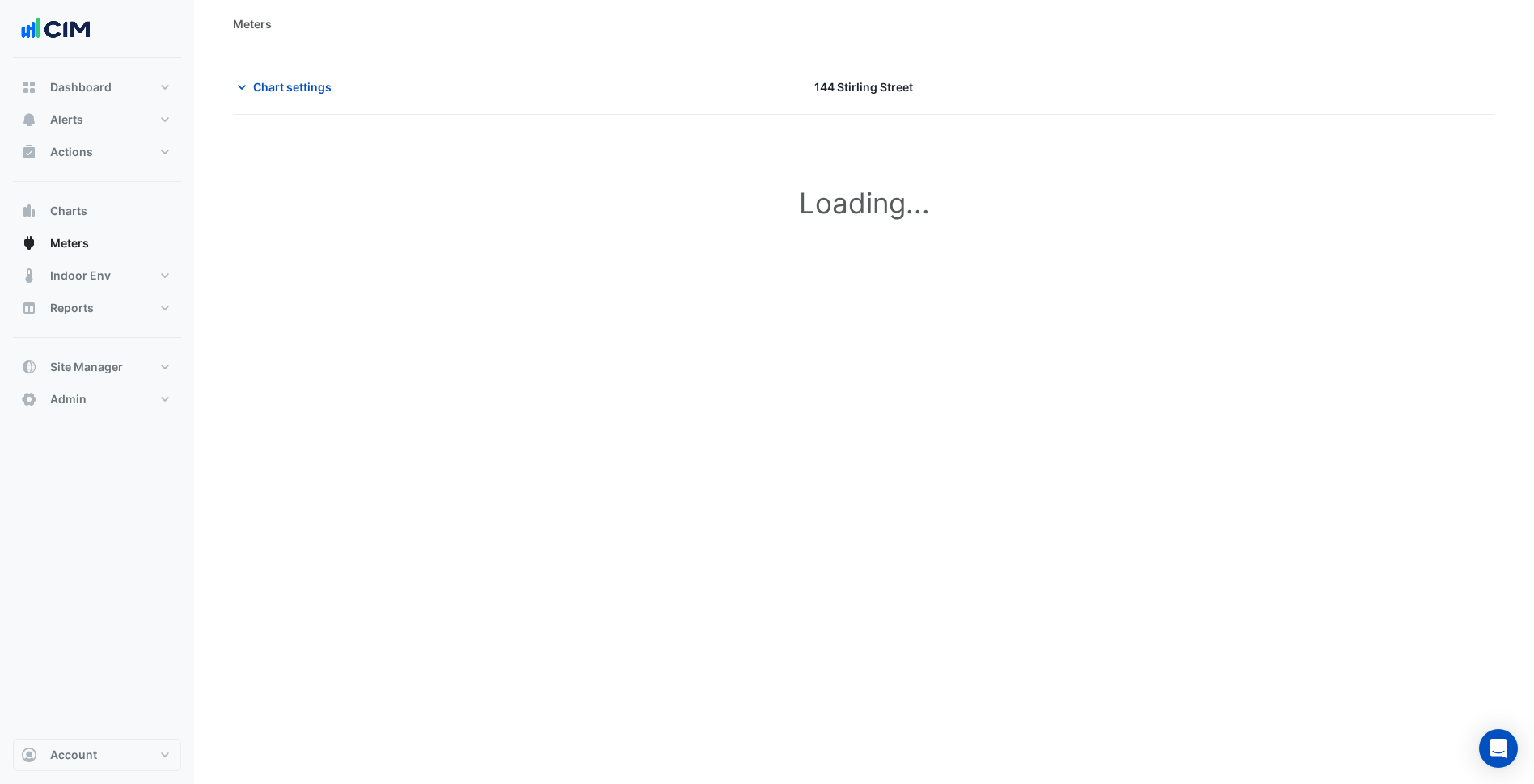 scroll, scrollTop: 0, scrollLeft: 0, axis: both 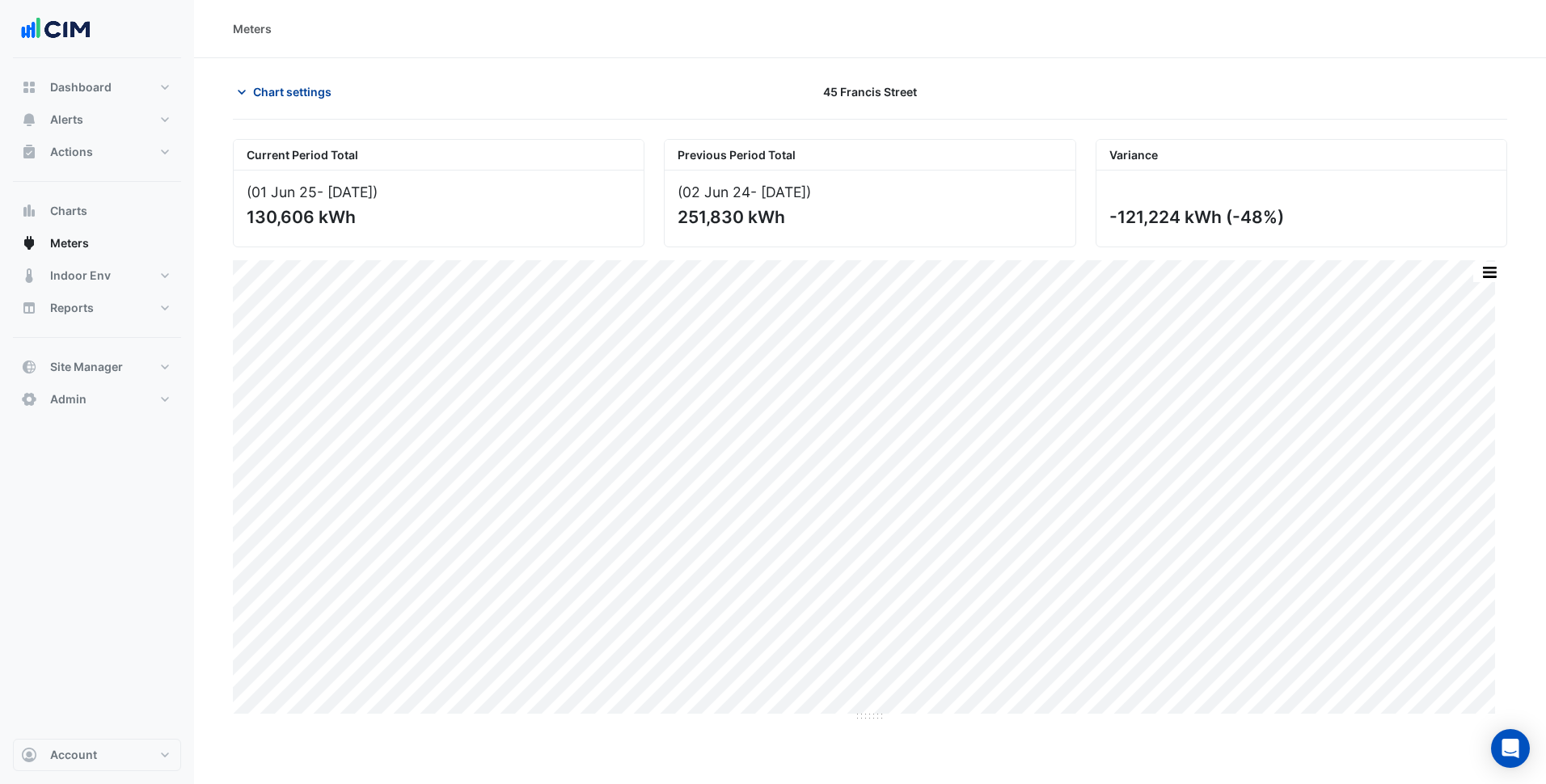 click on "Chart settings" 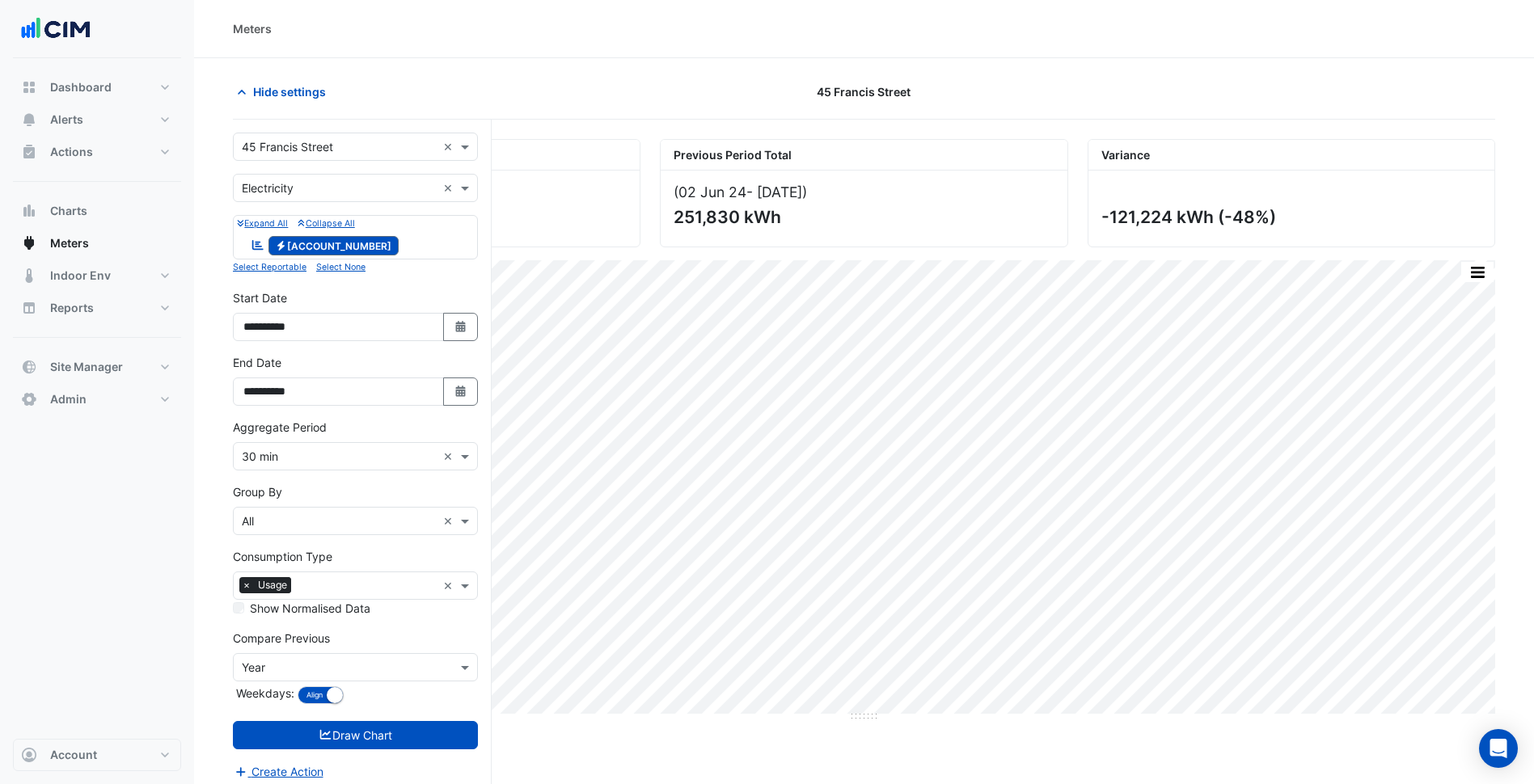 click at bounding box center (339, 147) 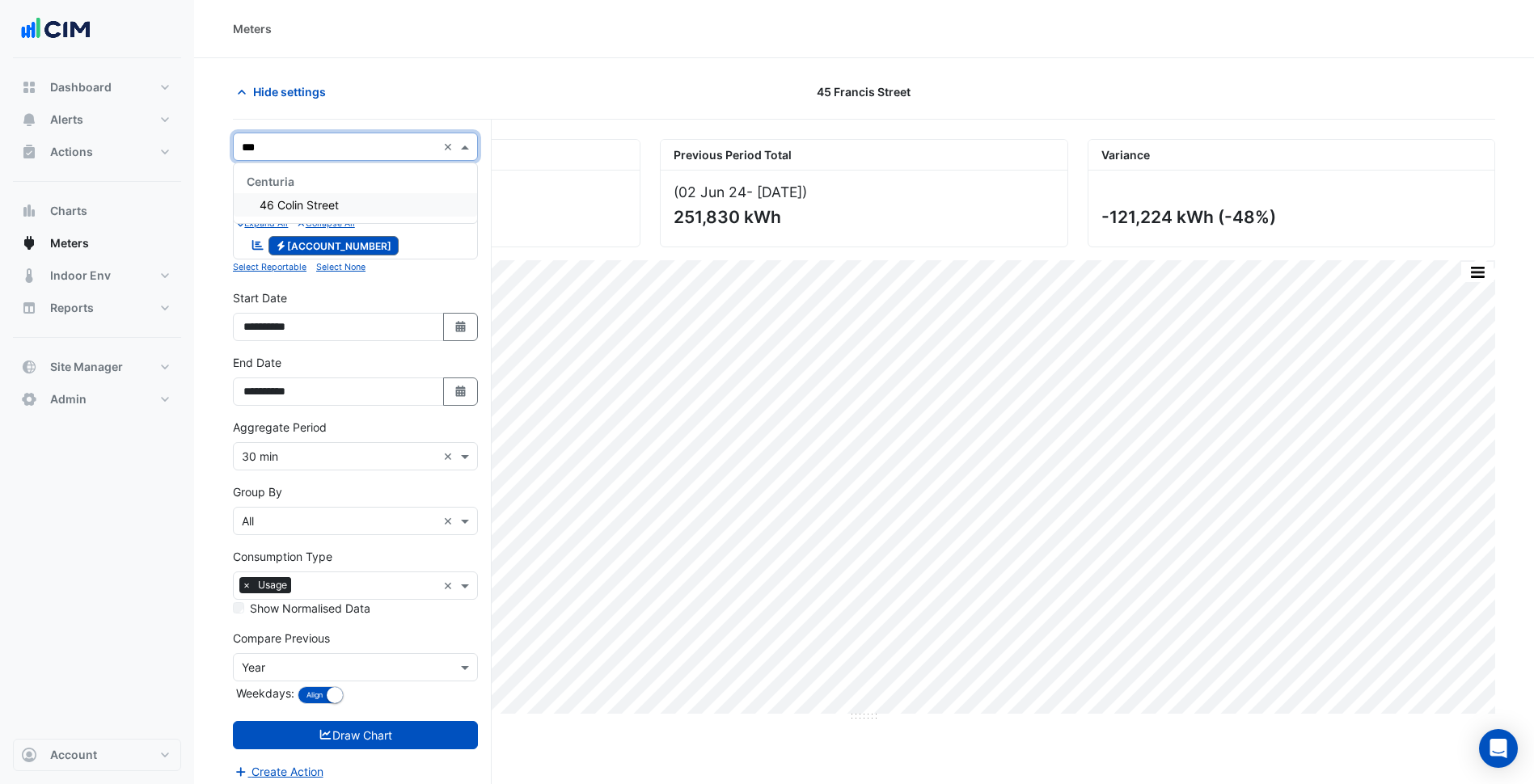 scroll, scrollTop: 0, scrollLeft: 0, axis: both 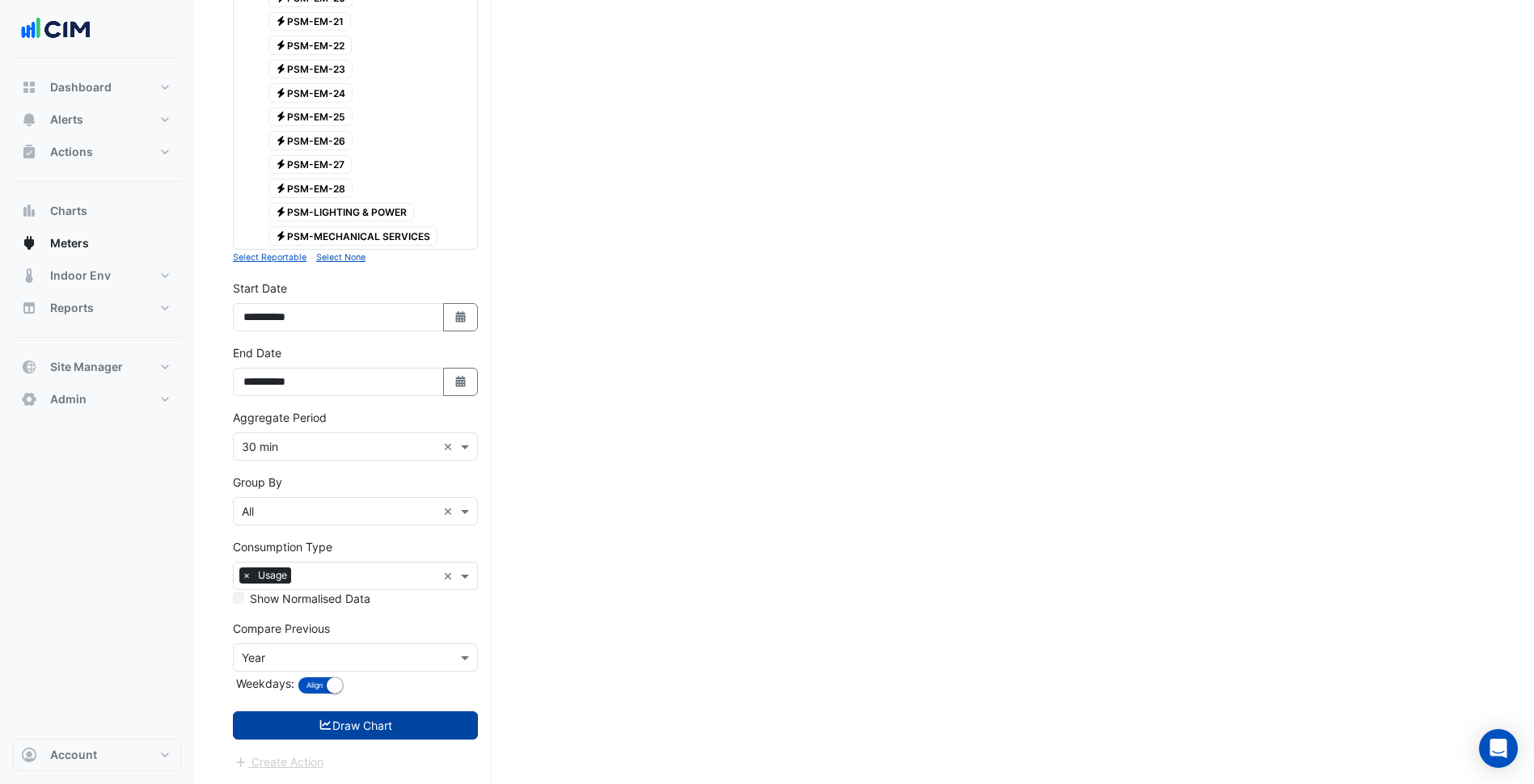 click on "Draw Chart" at bounding box center [355, 725] 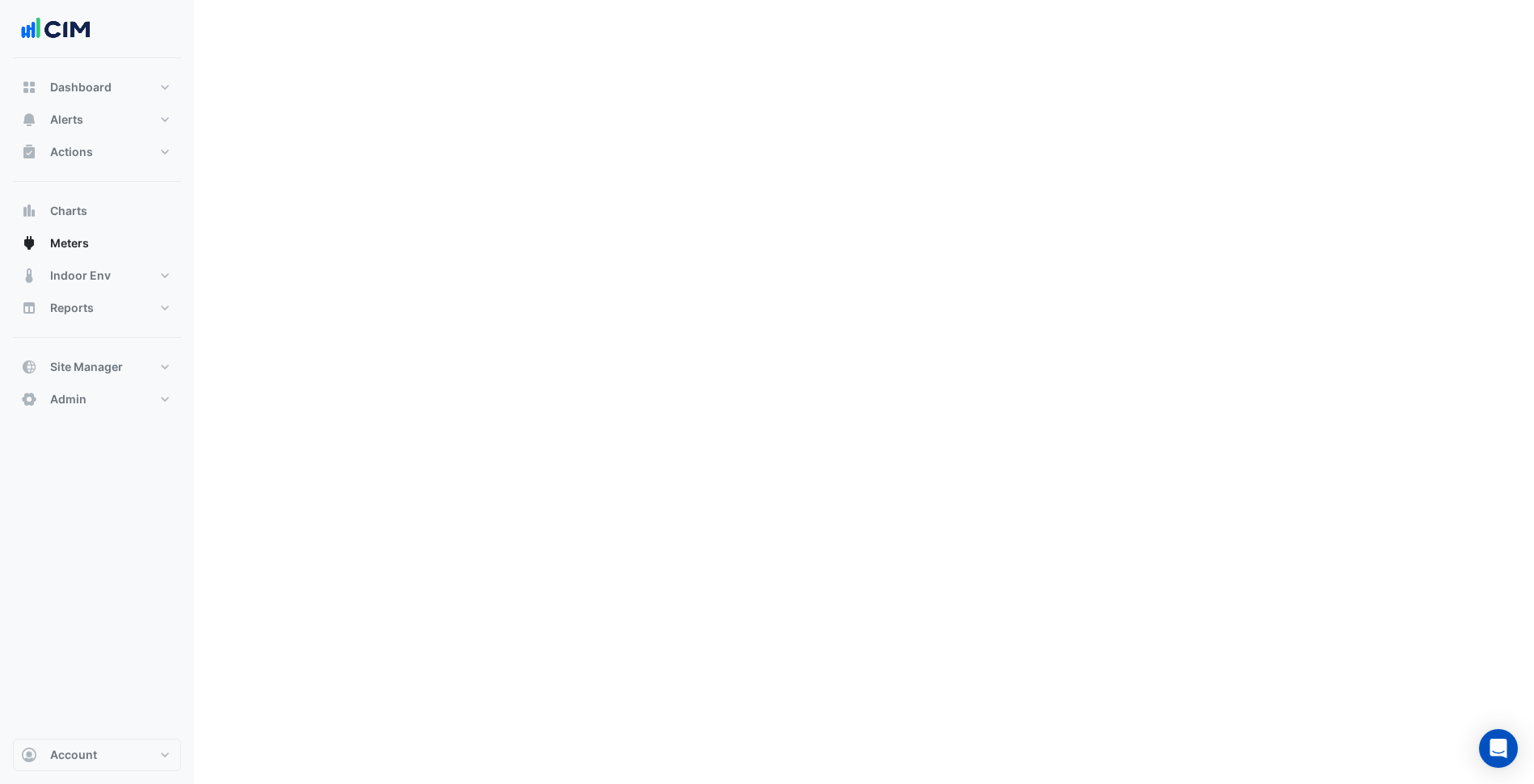 scroll, scrollTop: 0, scrollLeft: 0, axis: both 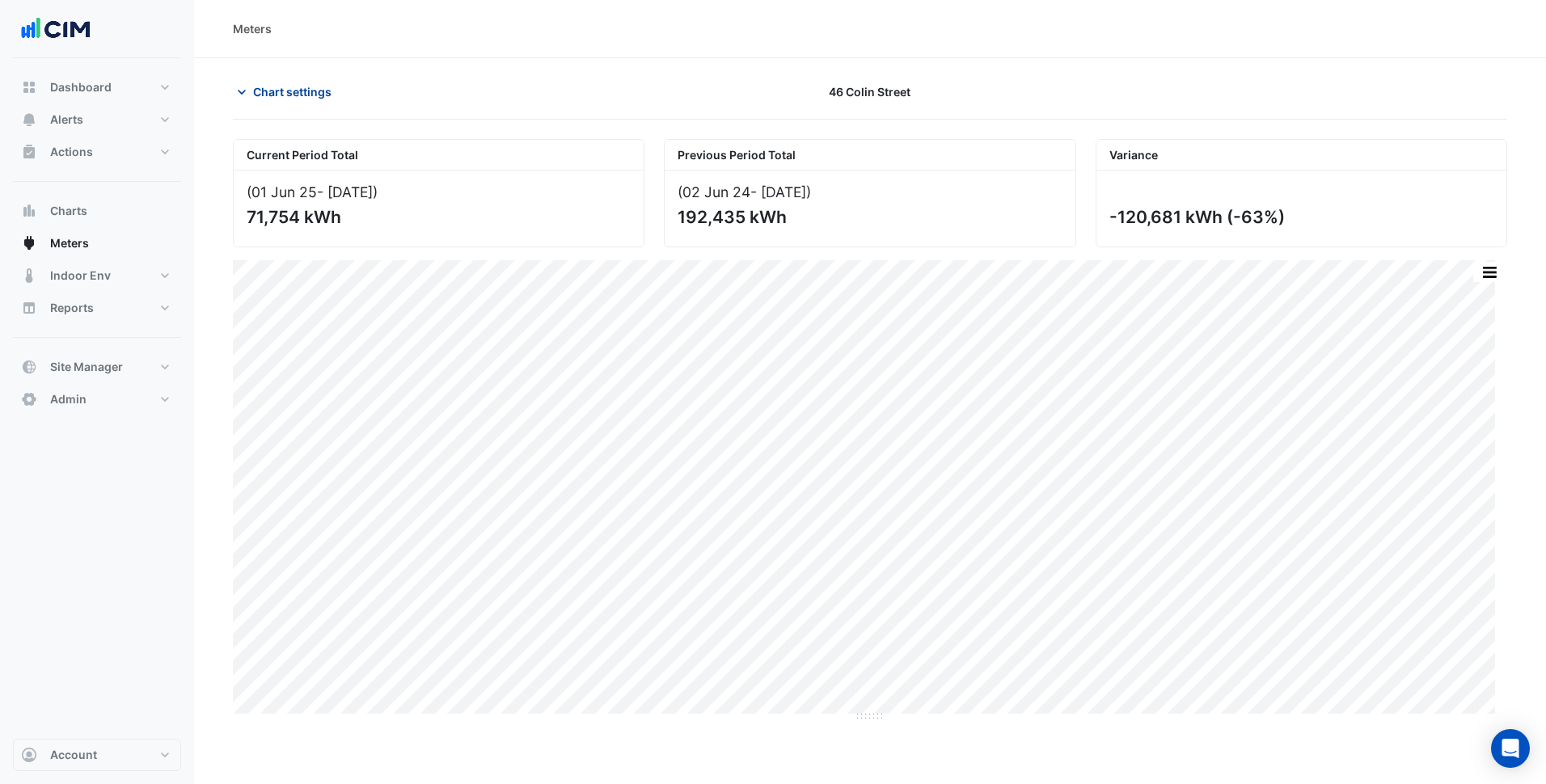 click on "Chart settings" 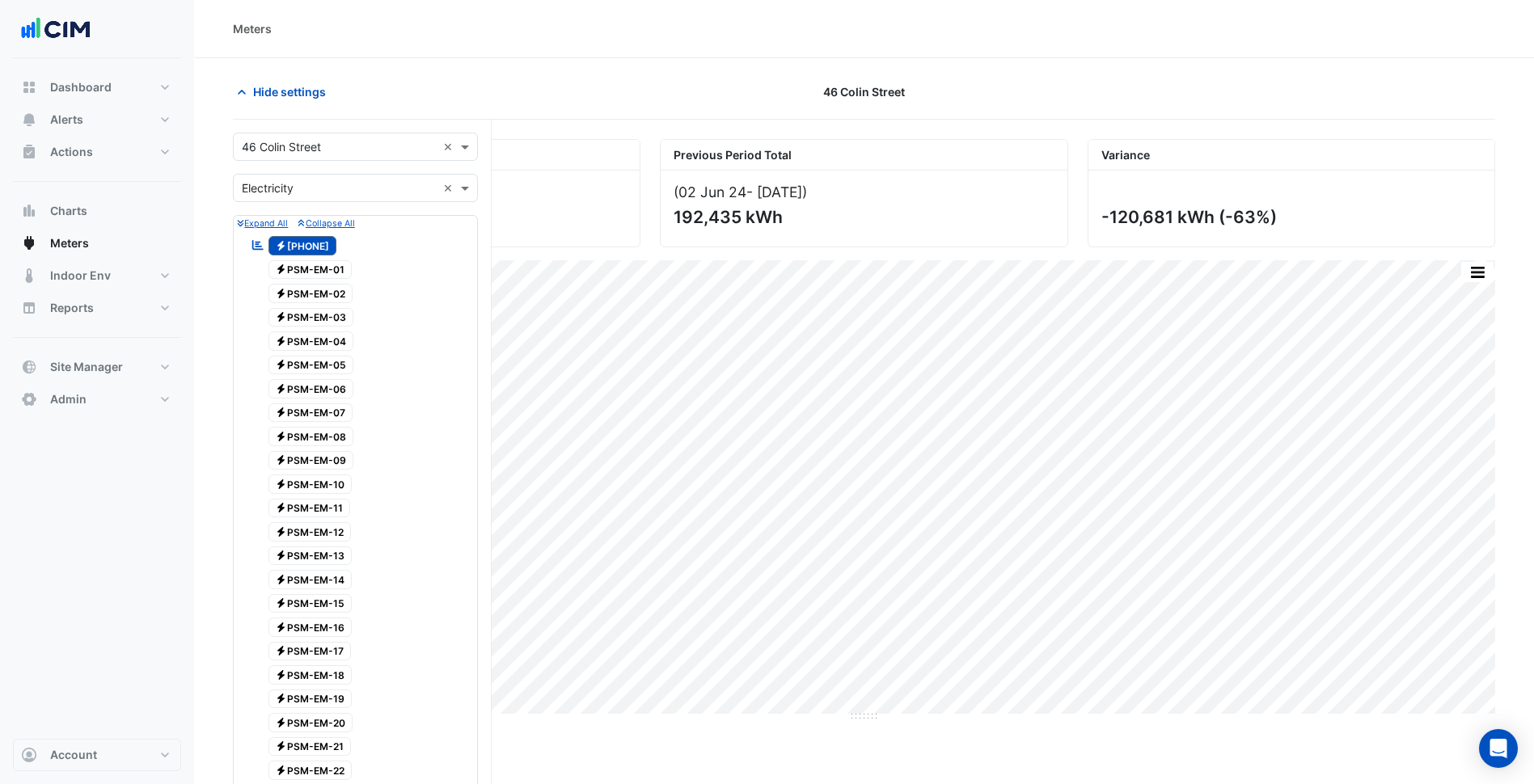 click on "Select a Site × 46 Colin Street ×
Utility Type × Electricity ×
Expand All
Collapse All
Reportable
Electricity
8001000462
Electricity
PSM-EM-01
Electricity
PSM-EM-02
Electricity
PSM-EM-03" at bounding box center (355, 814) 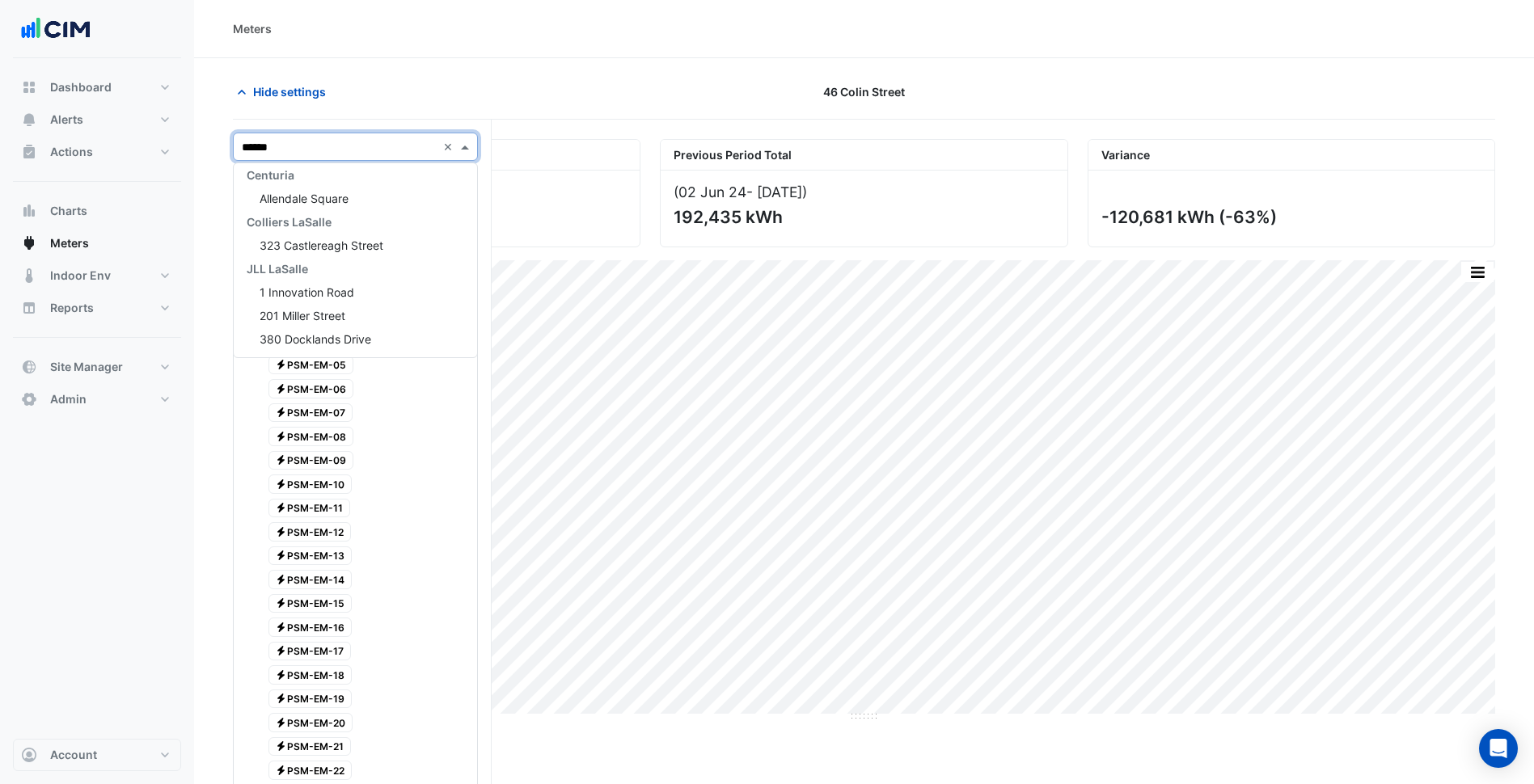 scroll, scrollTop: 0, scrollLeft: 0, axis: both 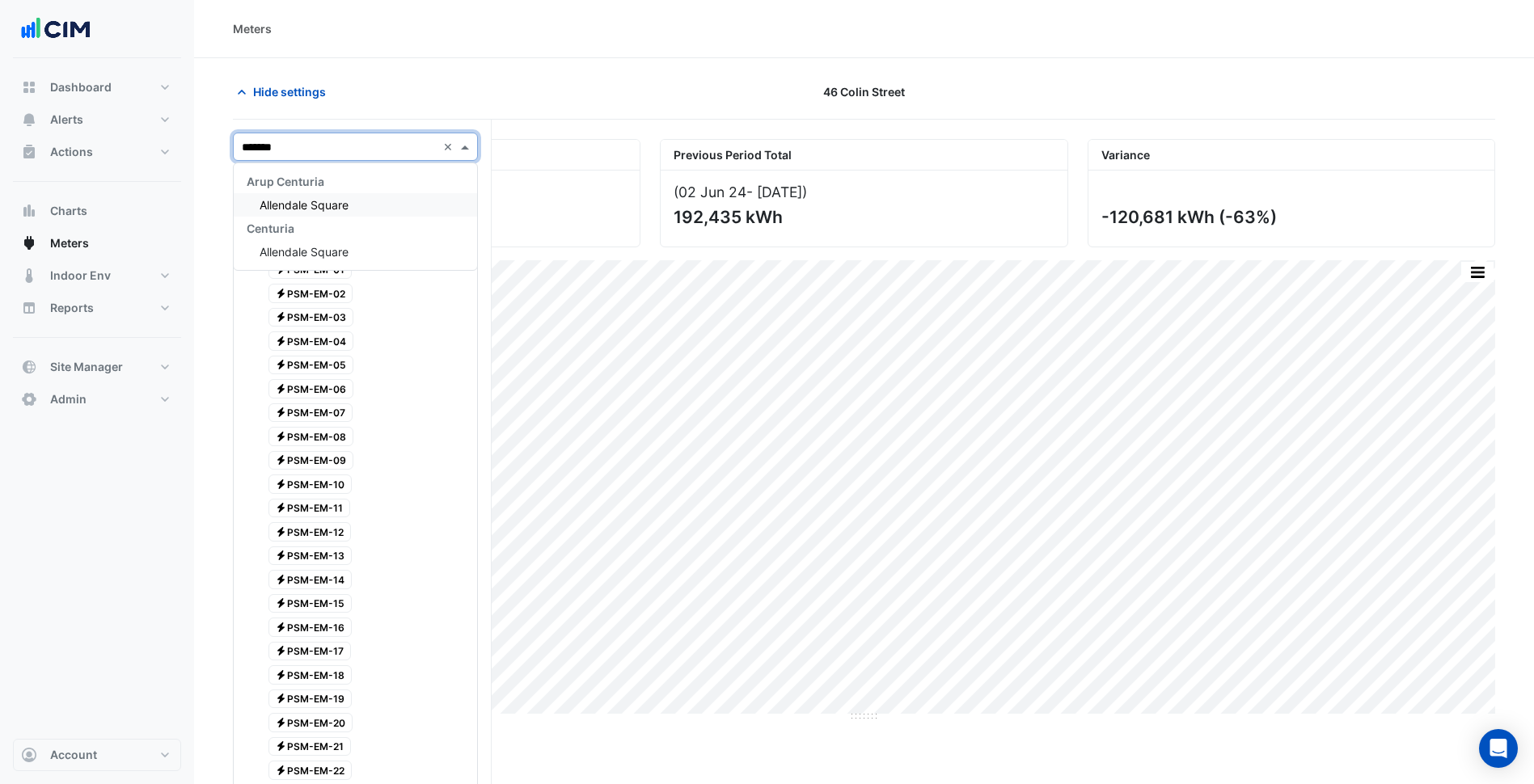 type on "********" 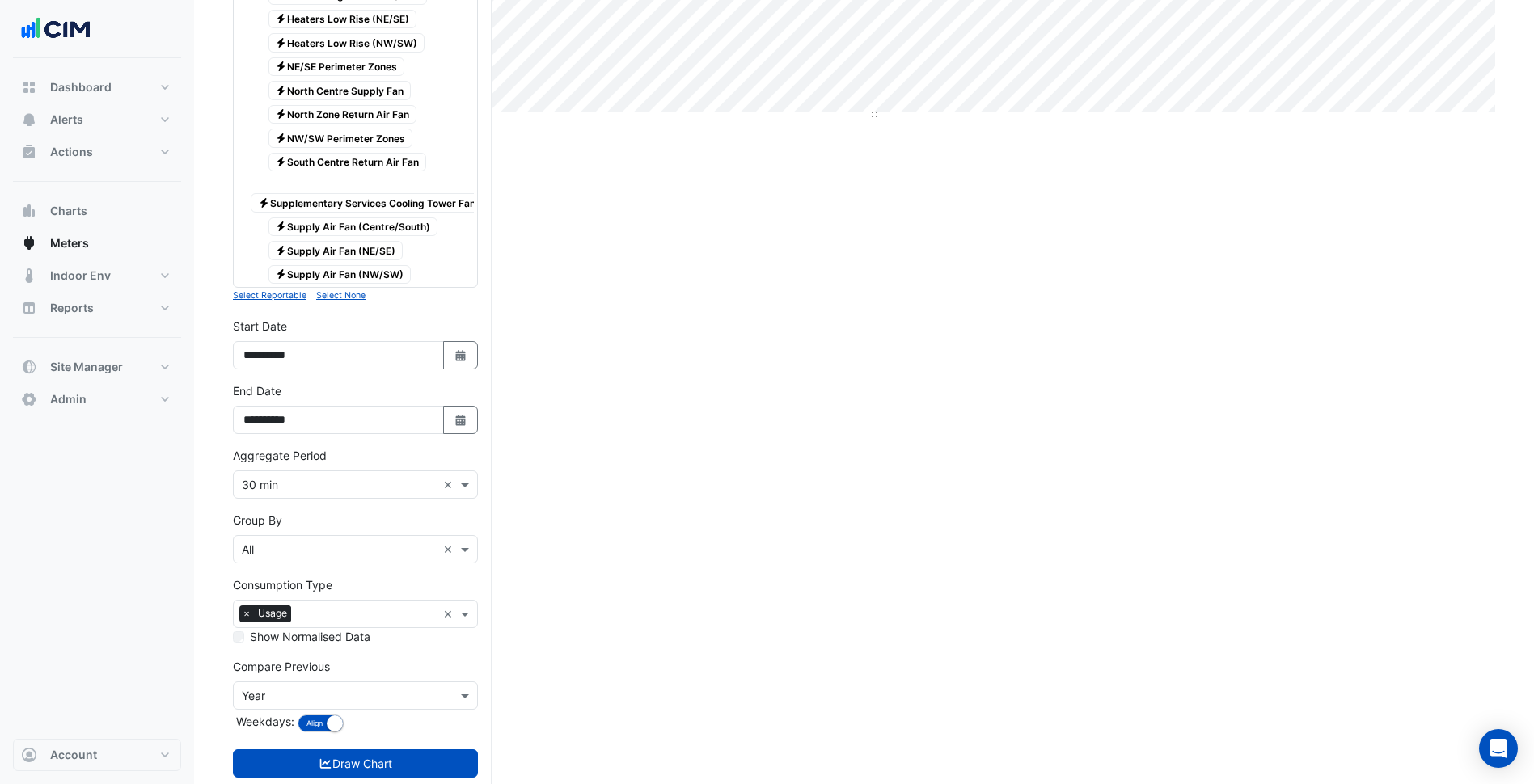 scroll, scrollTop: 652, scrollLeft: 0, axis: vertical 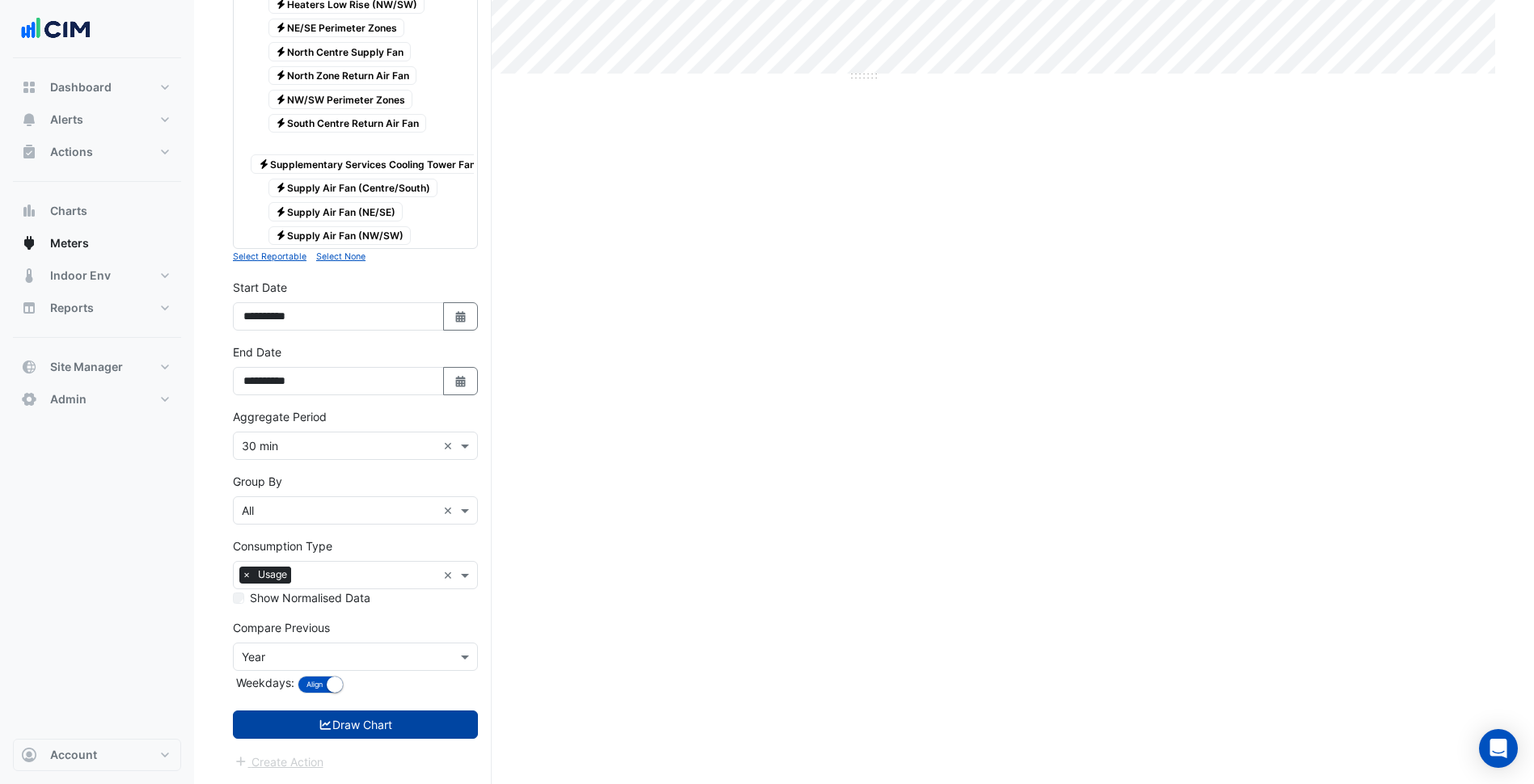 click on "Draw Chart" at bounding box center [355, 724] 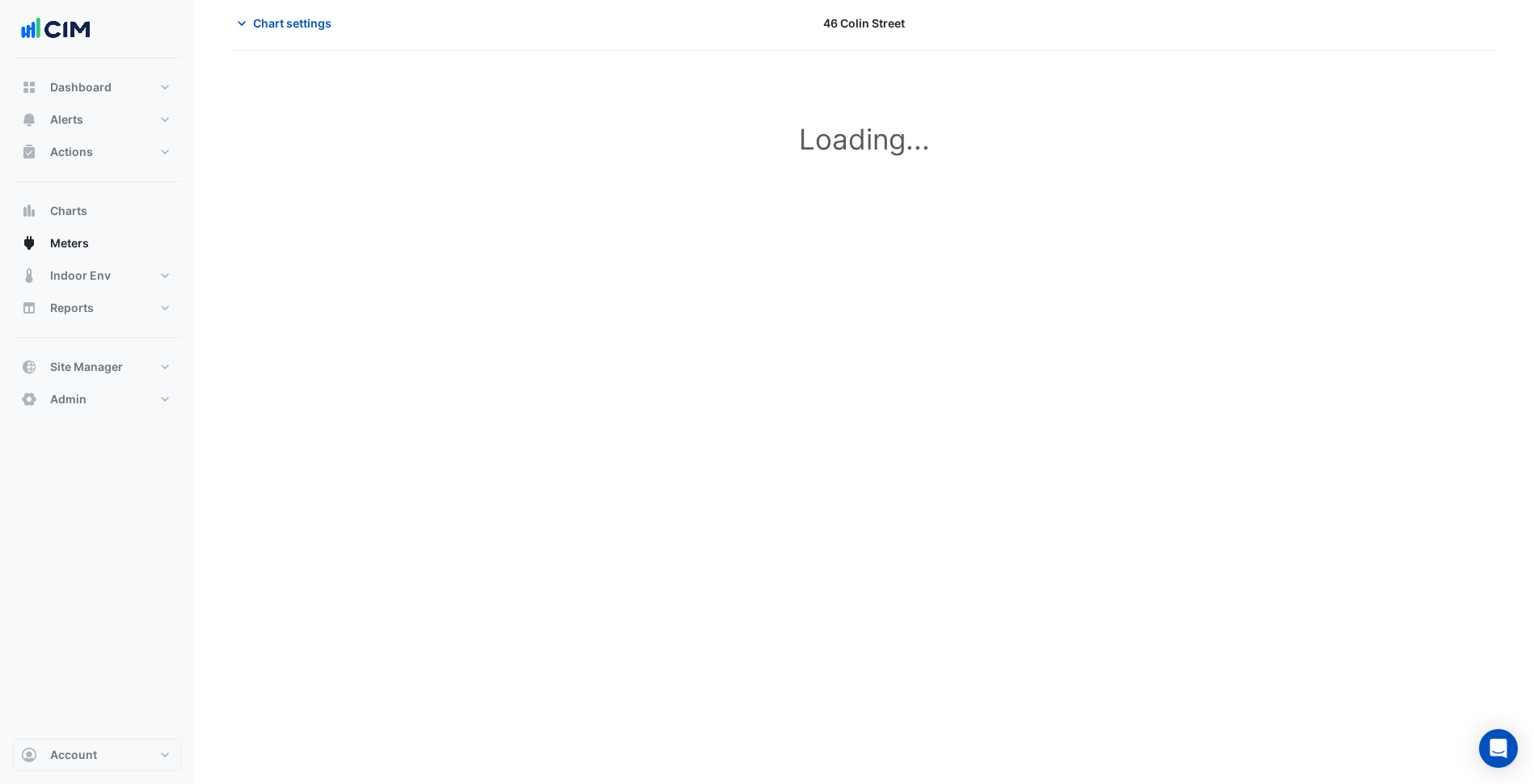 scroll, scrollTop: 0, scrollLeft: 0, axis: both 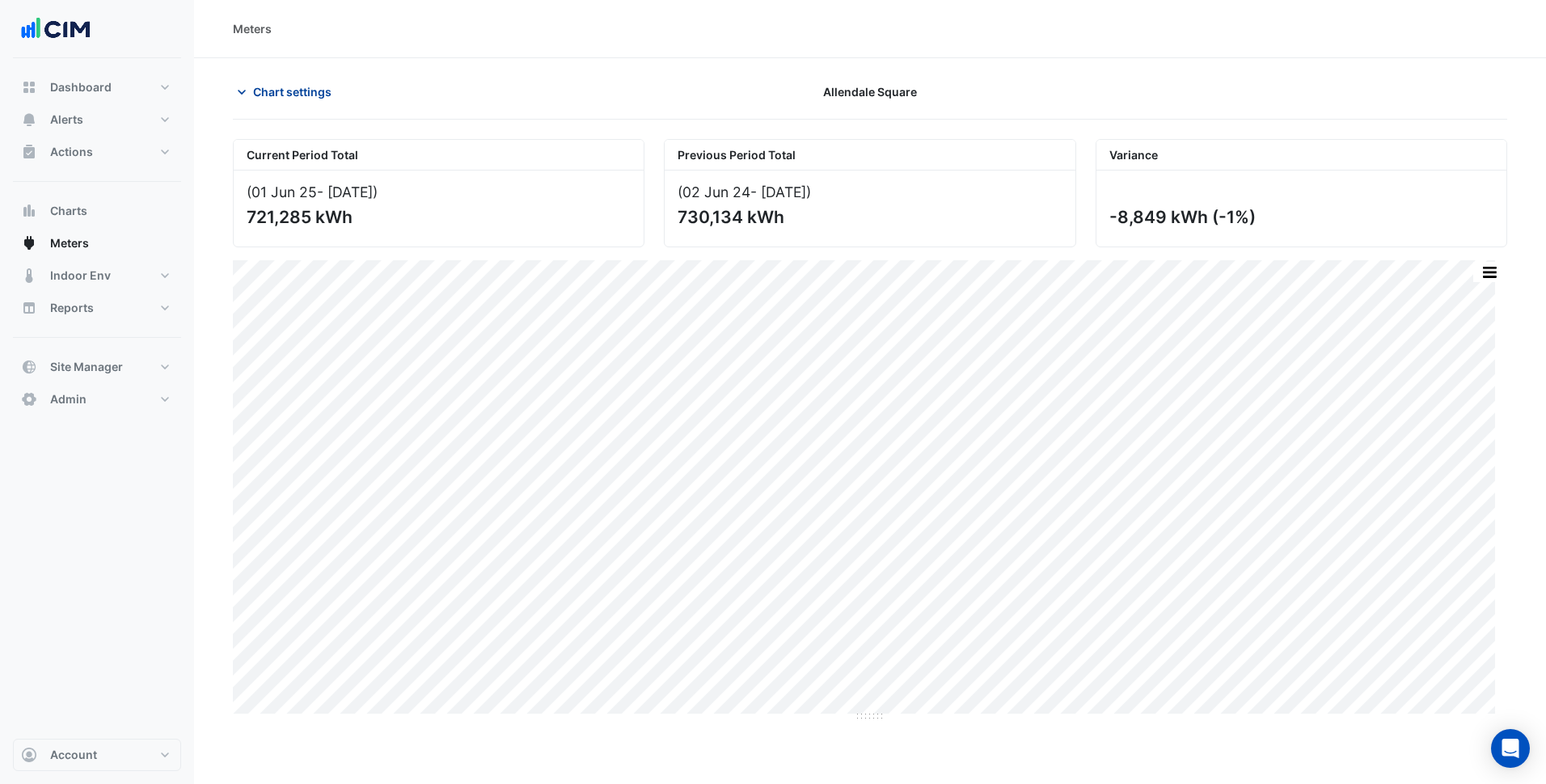 click on "Chart settings" 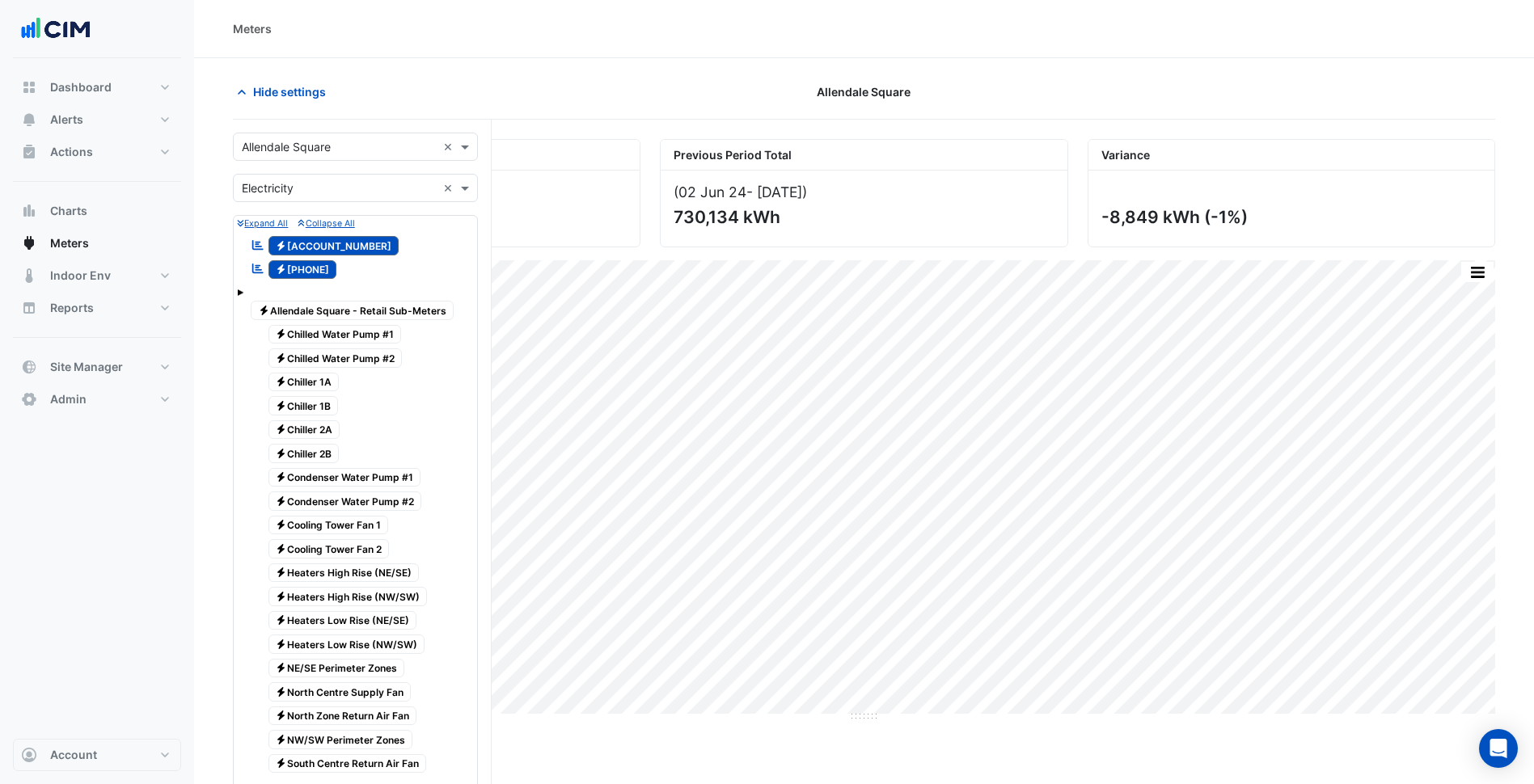 click at bounding box center [339, 147] 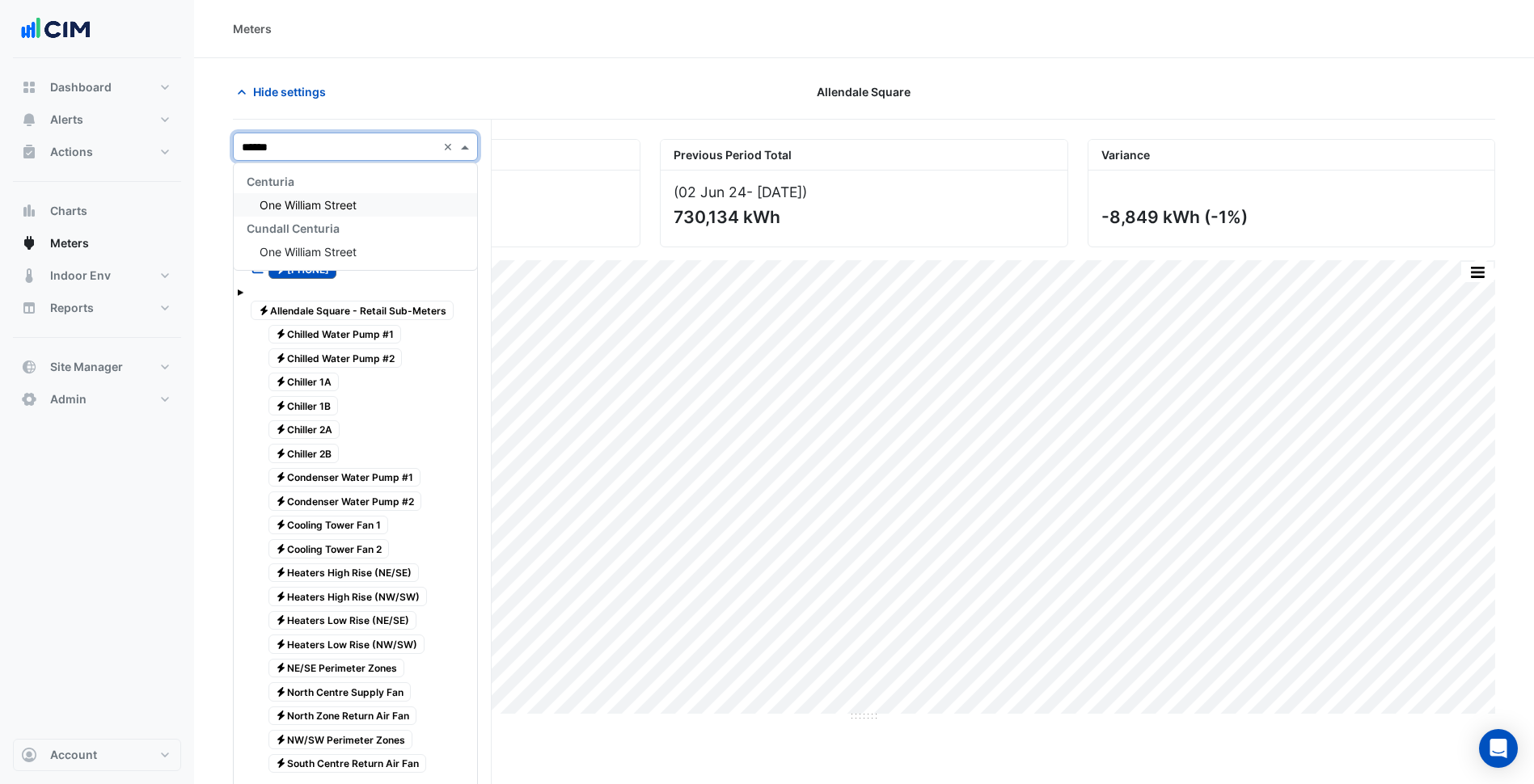 scroll, scrollTop: 0, scrollLeft: 0, axis: both 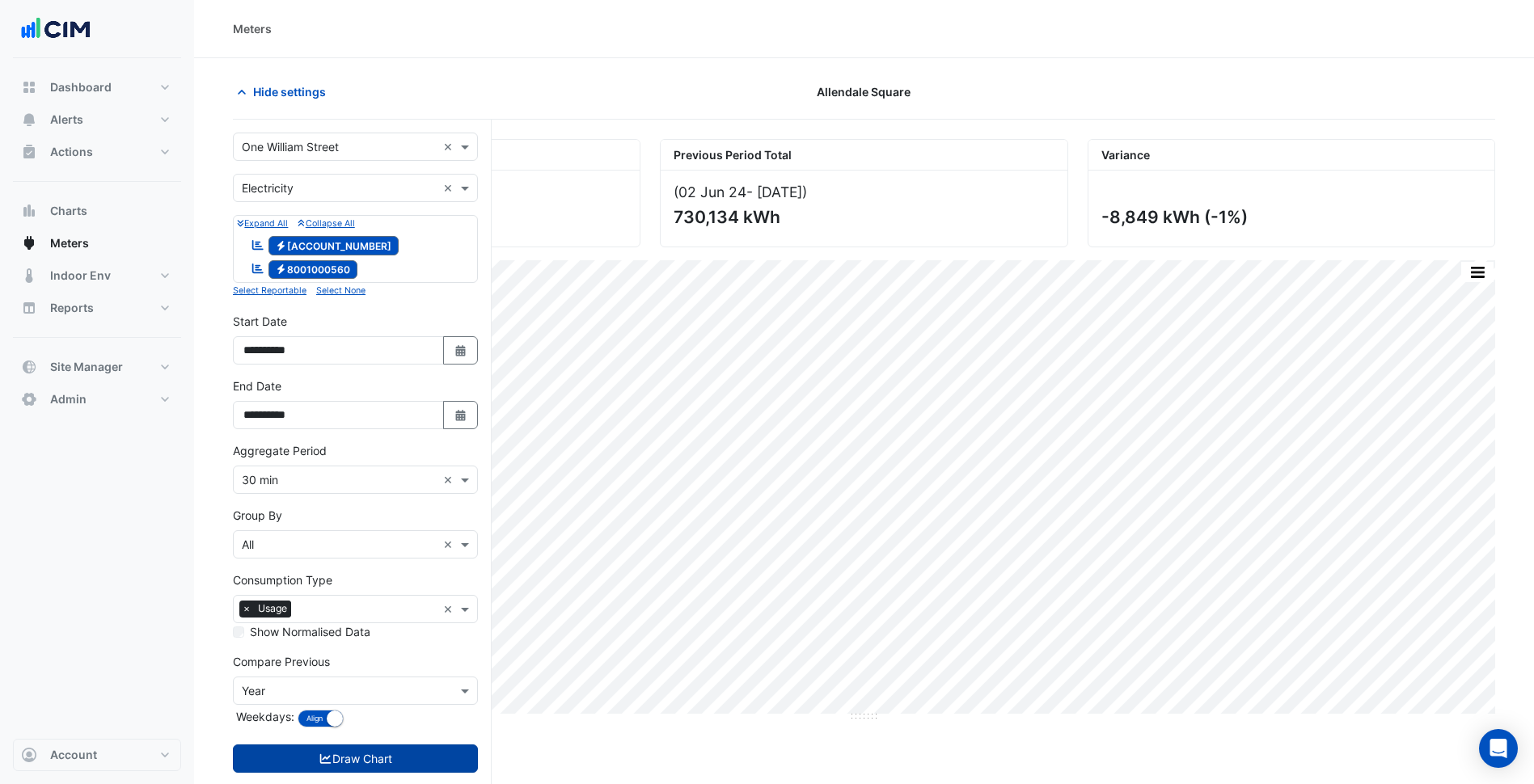 click on "Draw Chart" at bounding box center [355, 758] 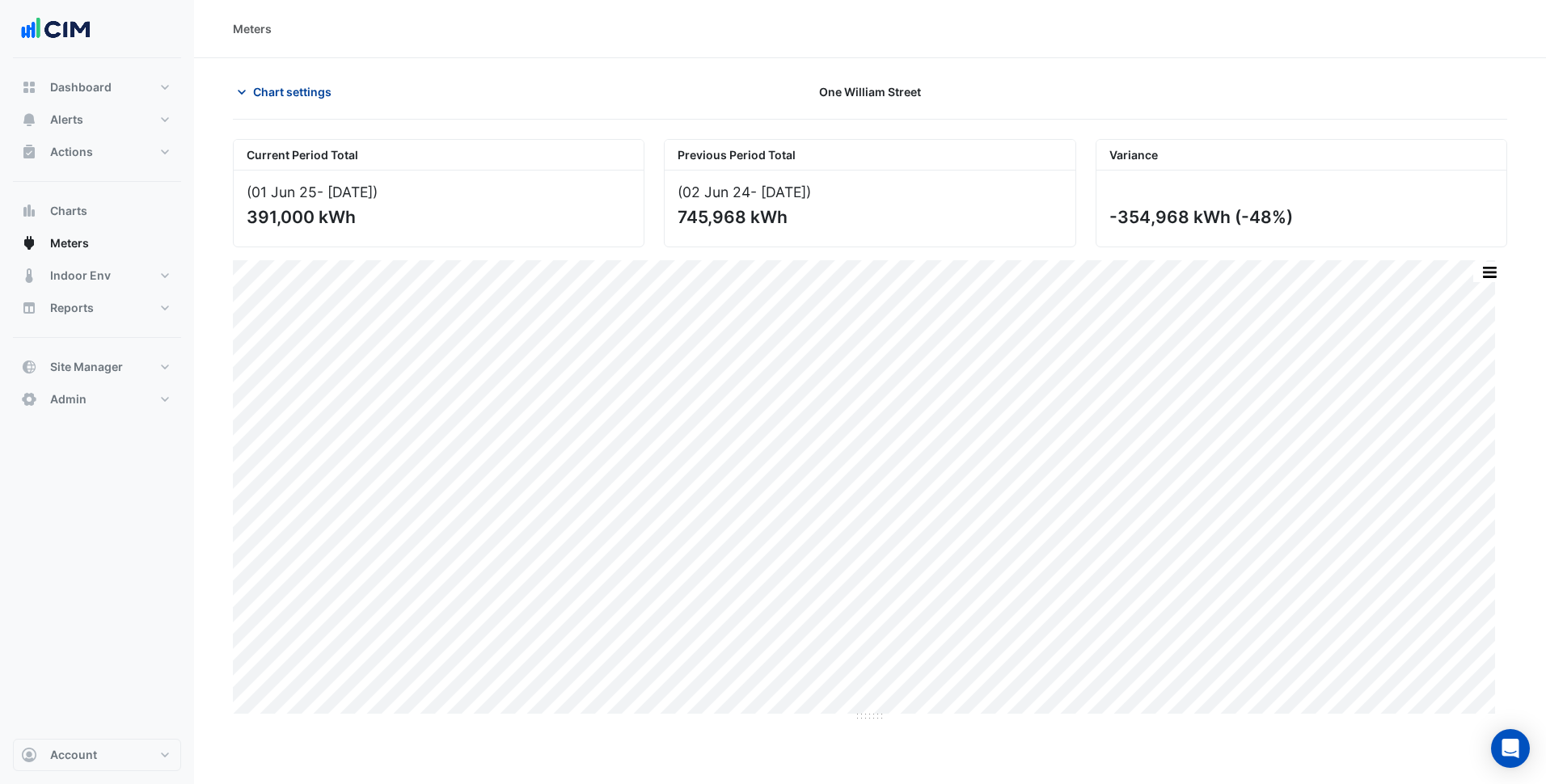 click on "Chart settings" 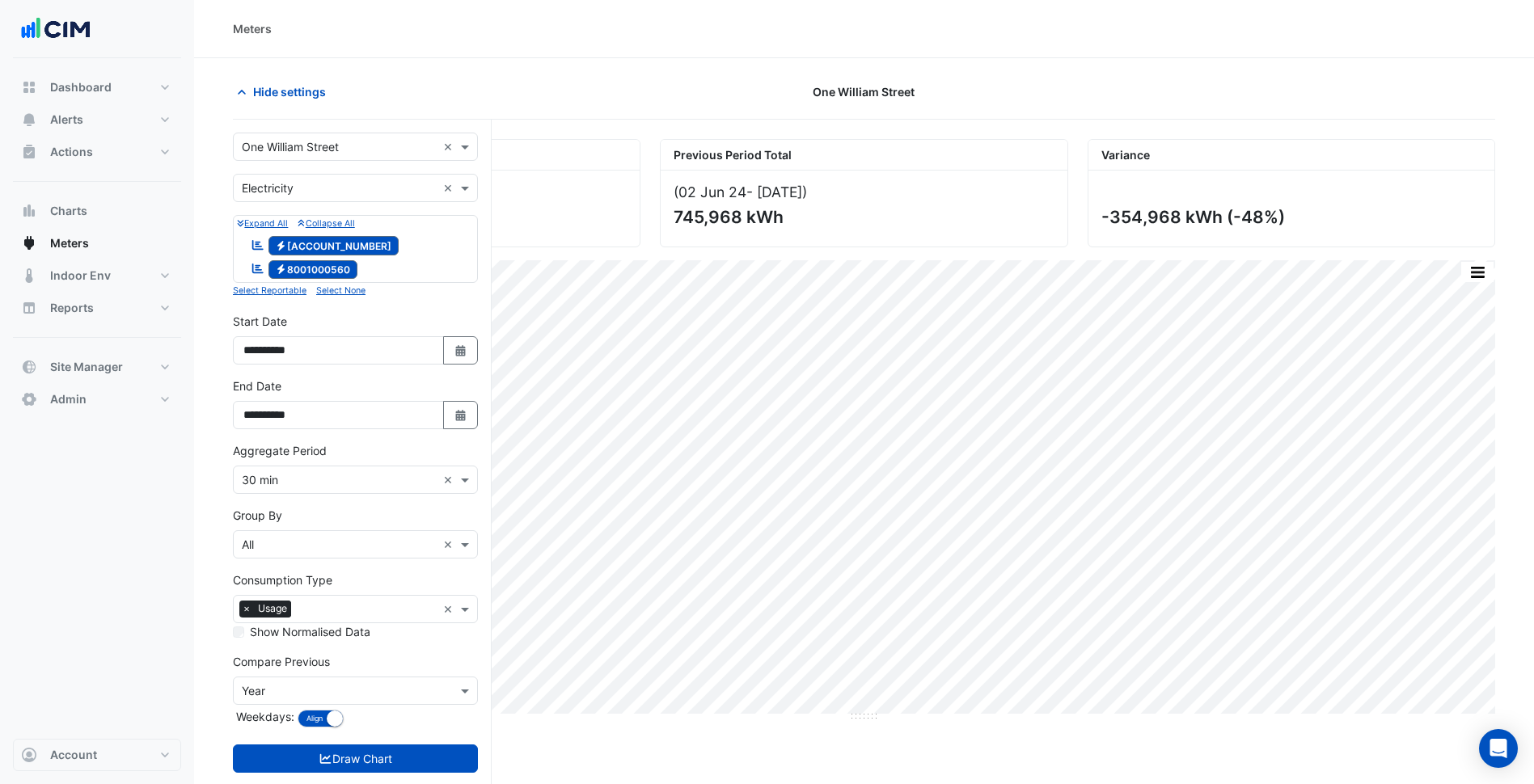 click at bounding box center (339, 147) 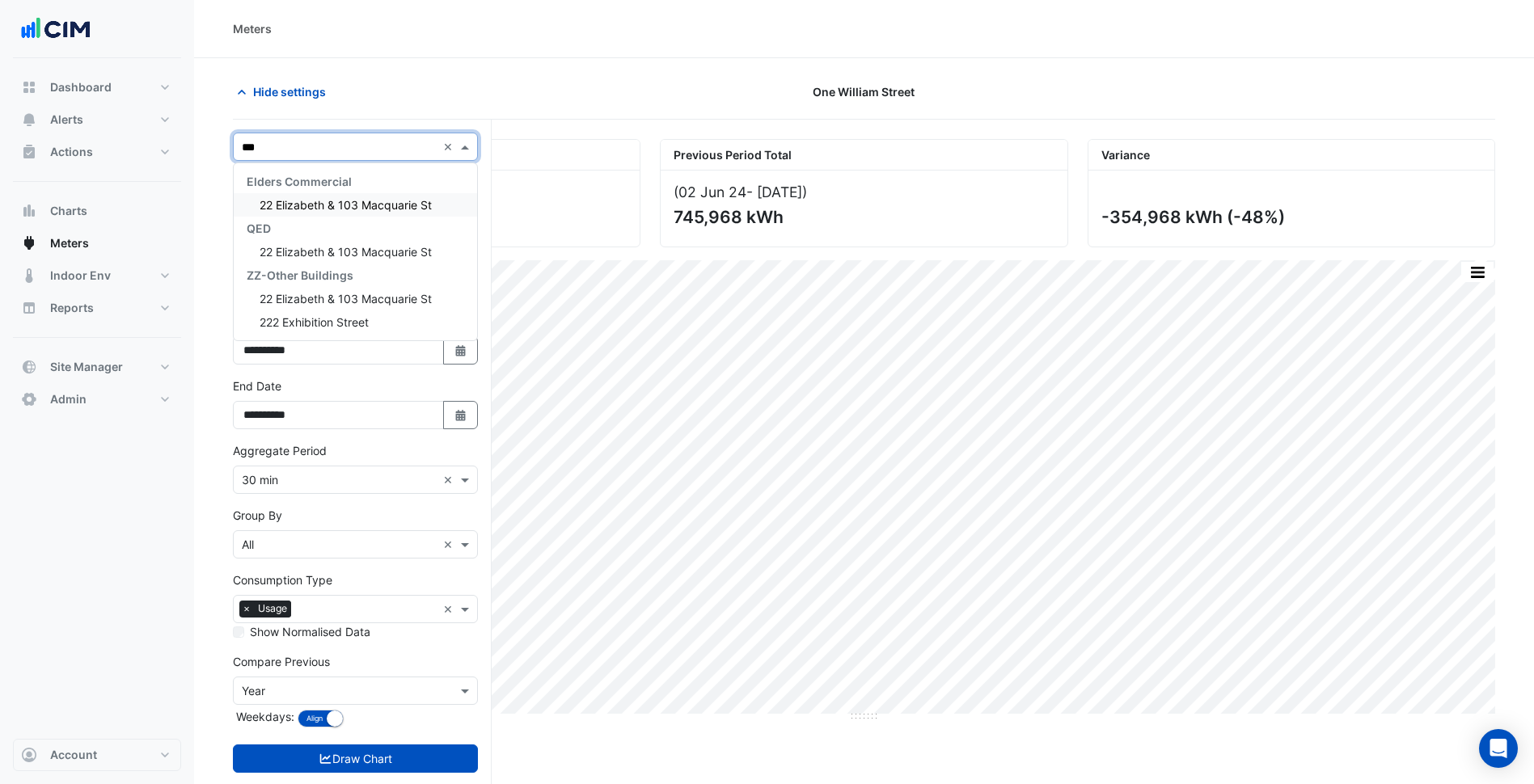 scroll, scrollTop: 0, scrollLeft: 0, axis: both 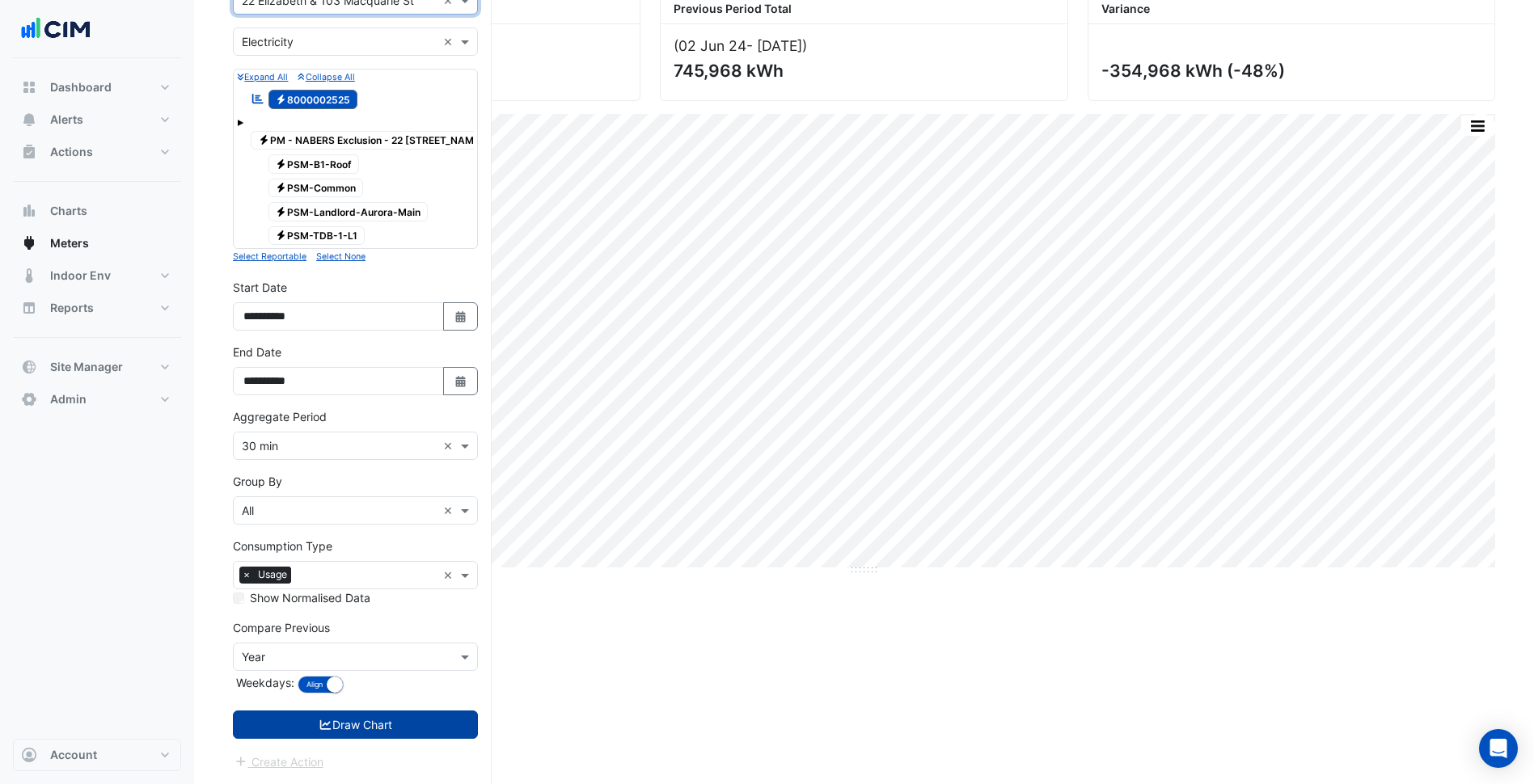 click on "Draw Chart" at bounding box center [355, 724] 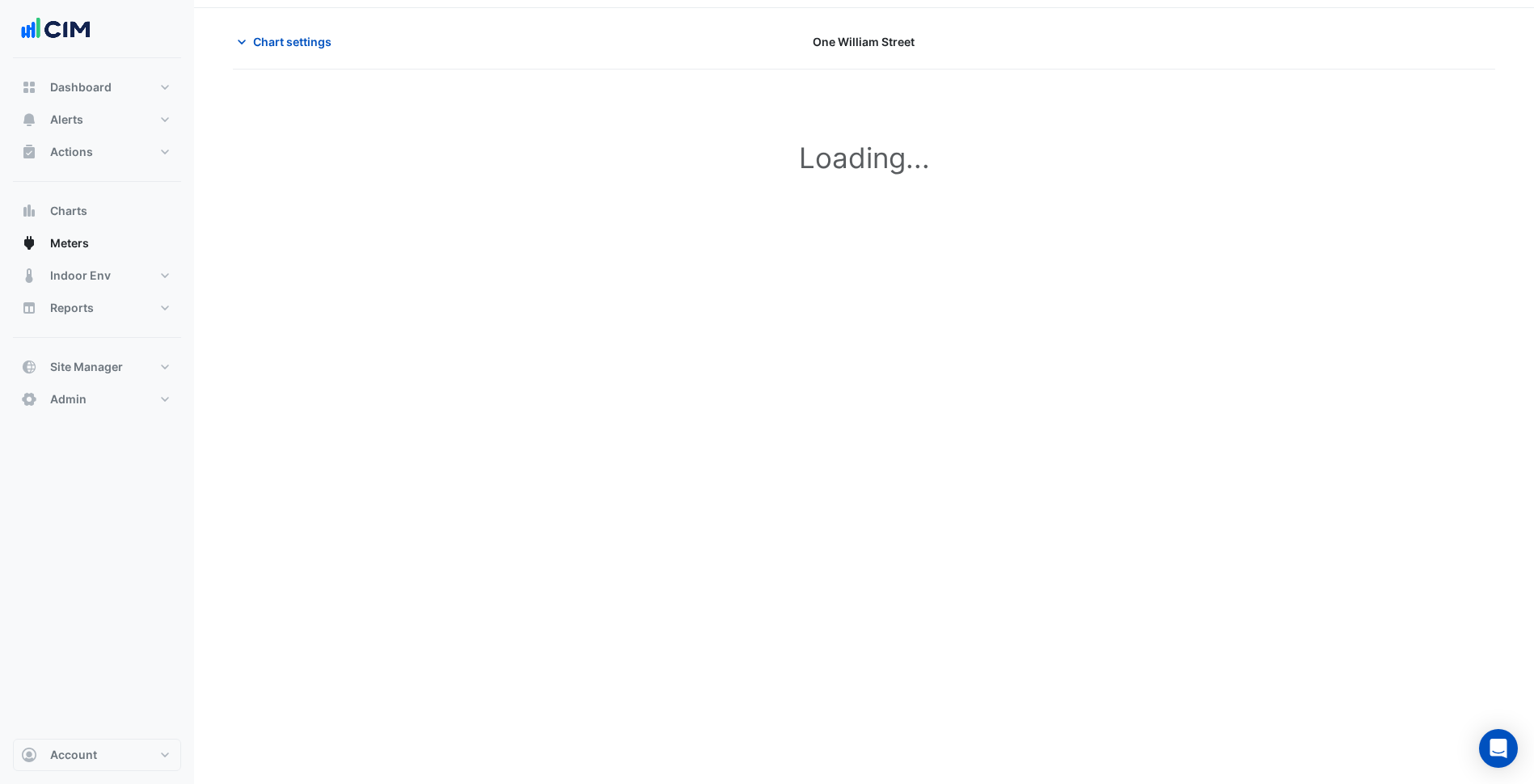 scroll, scrollTop: 0, scrollLeft: 0, axis: both 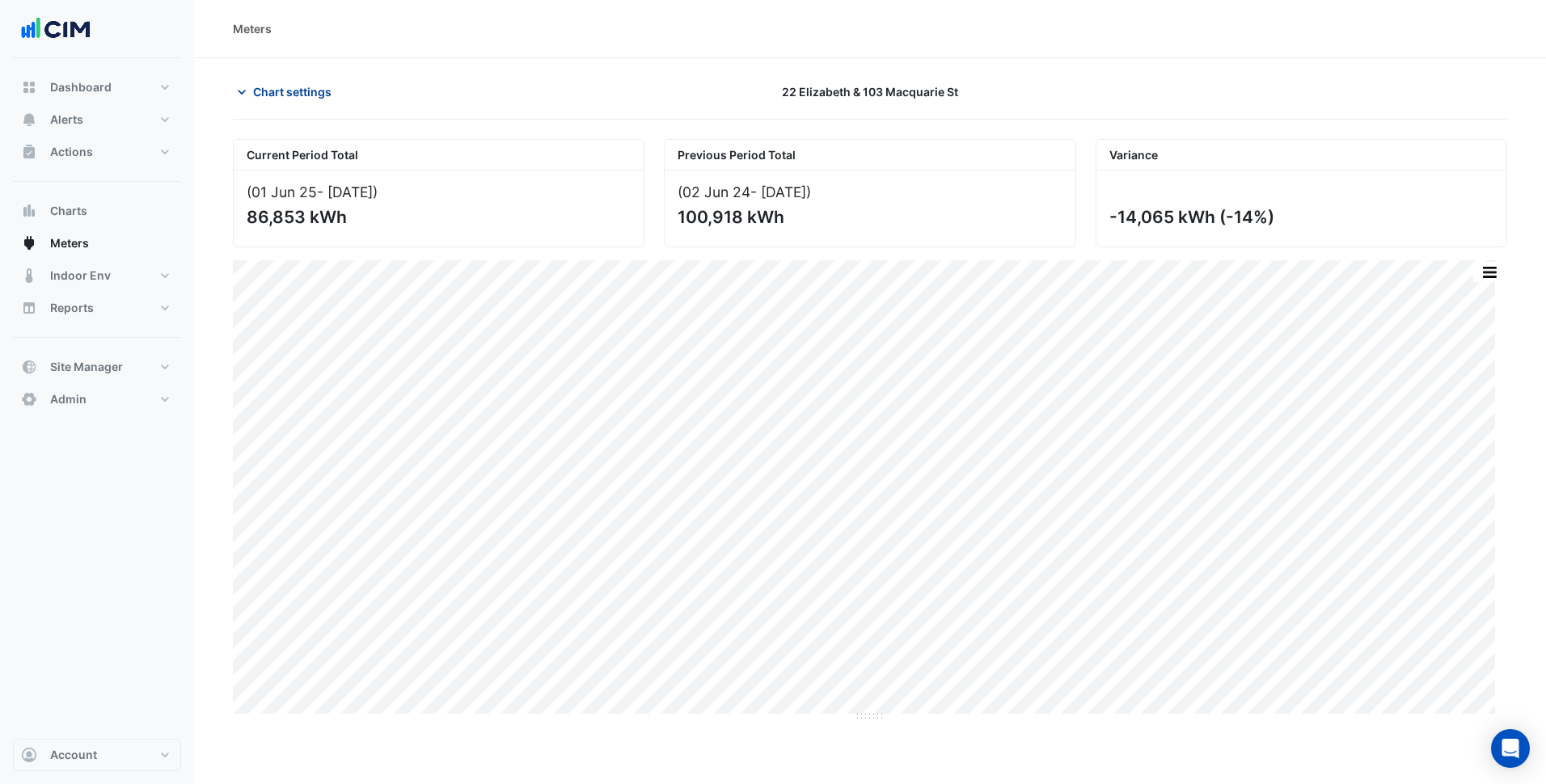 click on "Chart settings" 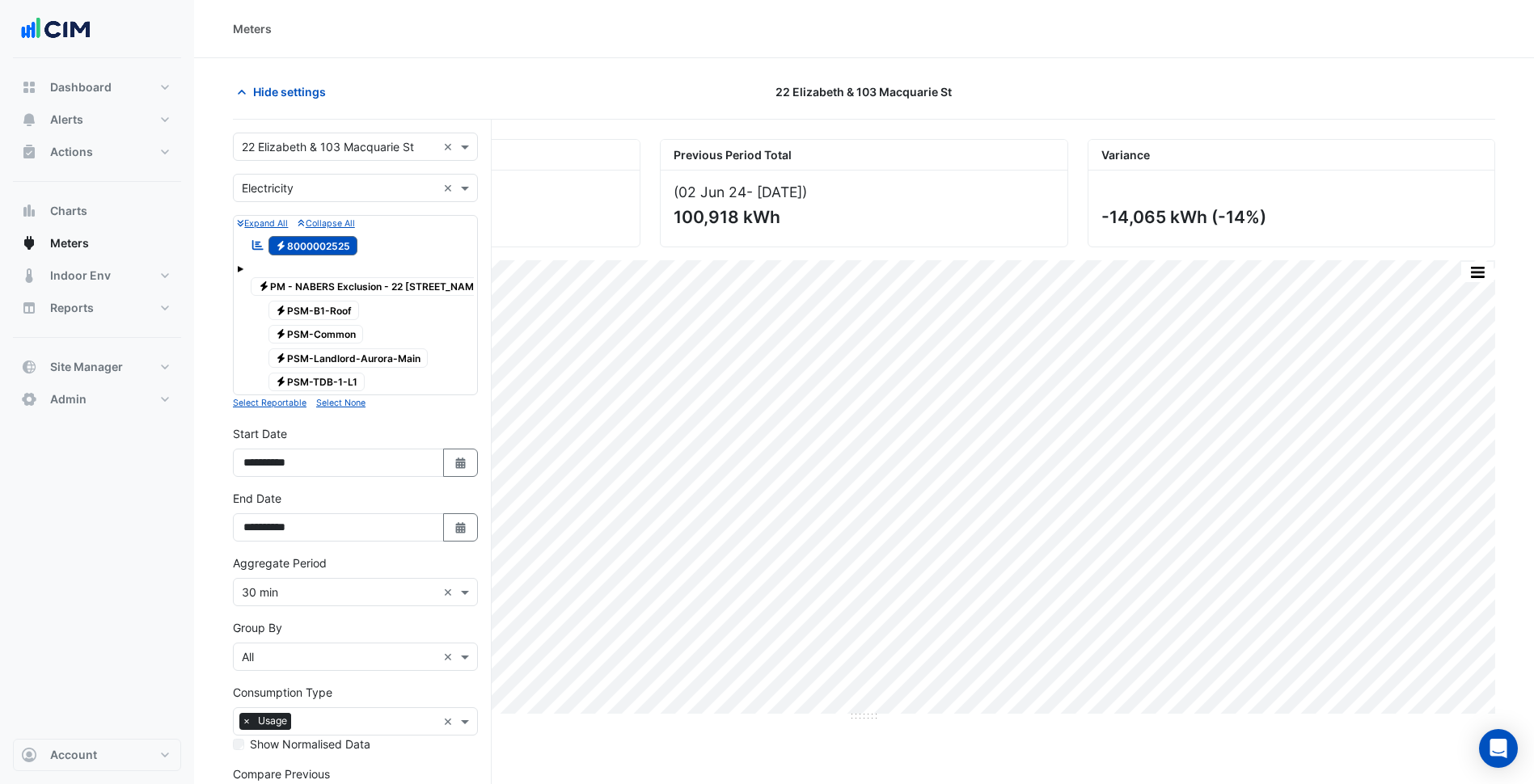 click at bounding box center [339, 147] 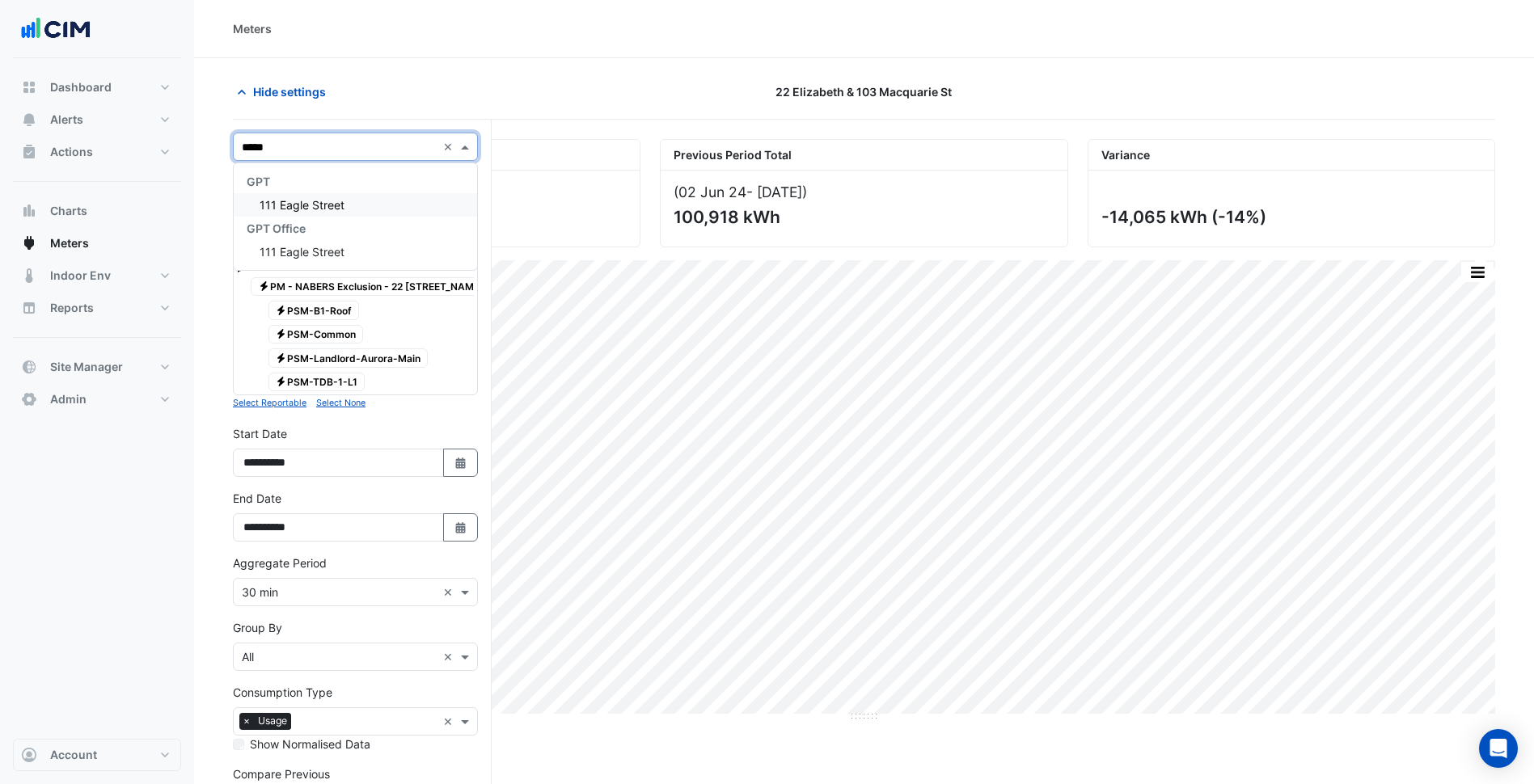 scroll, scrollTop: 0, scrollLeft: 0, axis: both 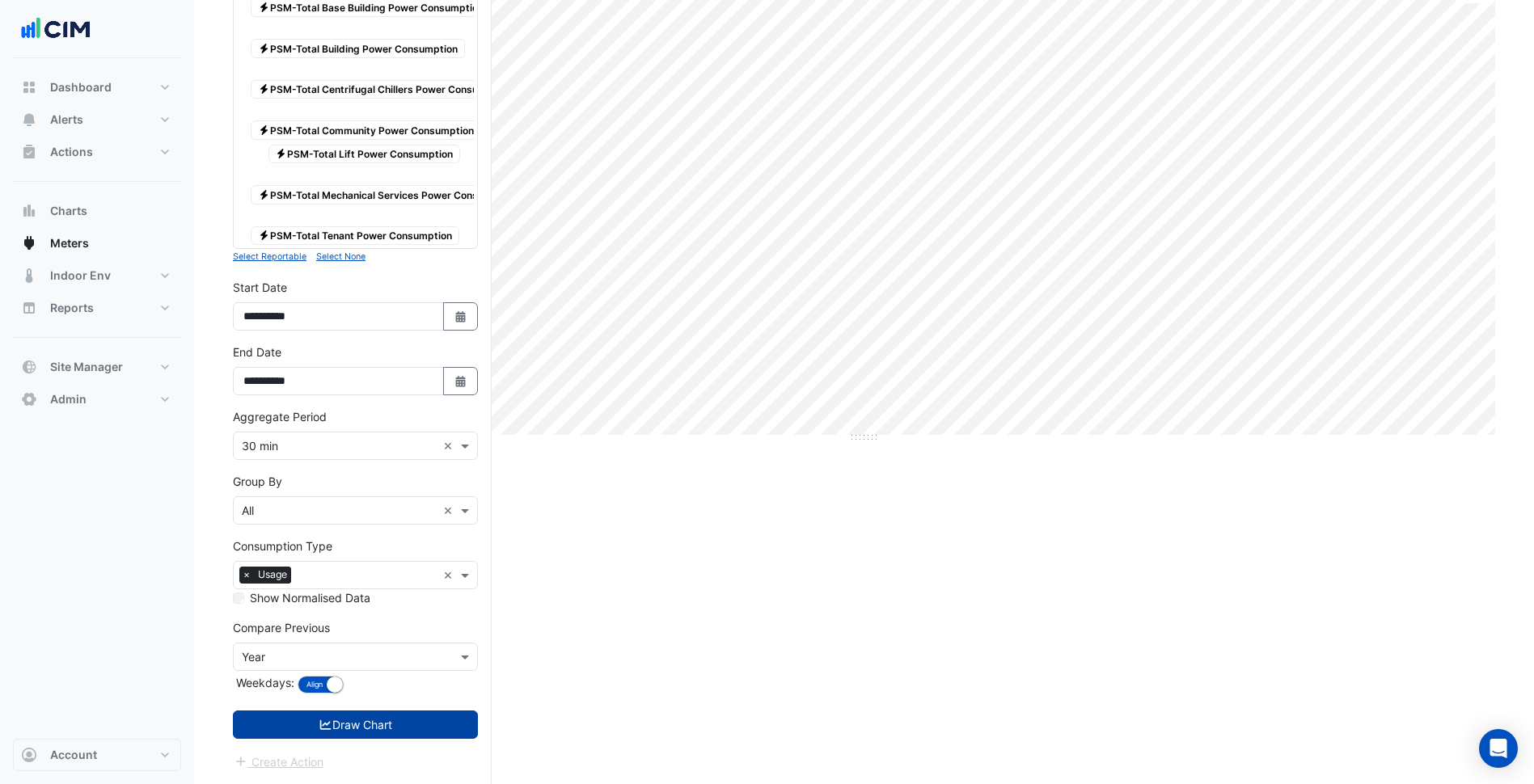 click on "Draw Chart" at bounding box center [355, 724] 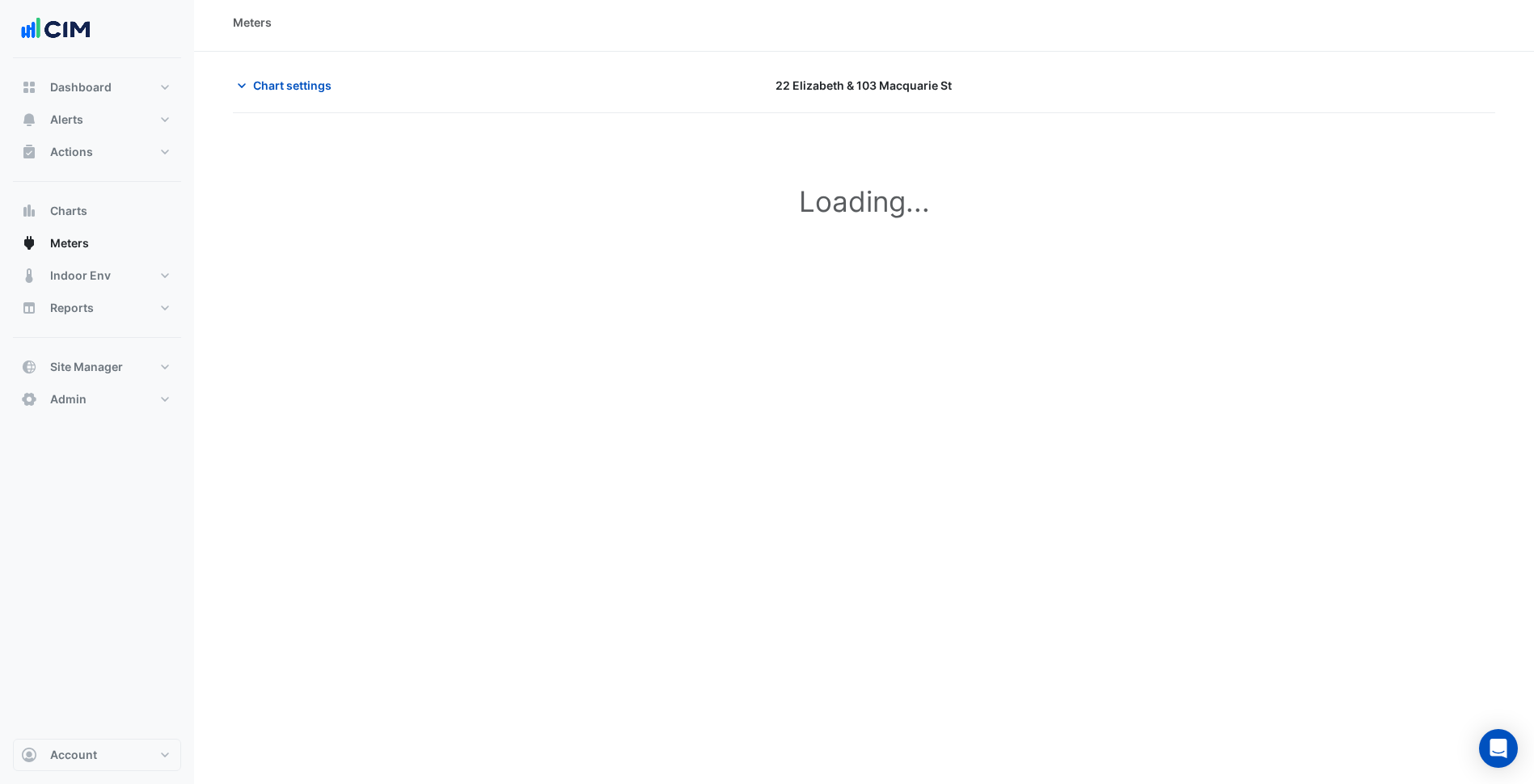 scroll, scrollTop: 0, scrollLeft: 0, axis: both 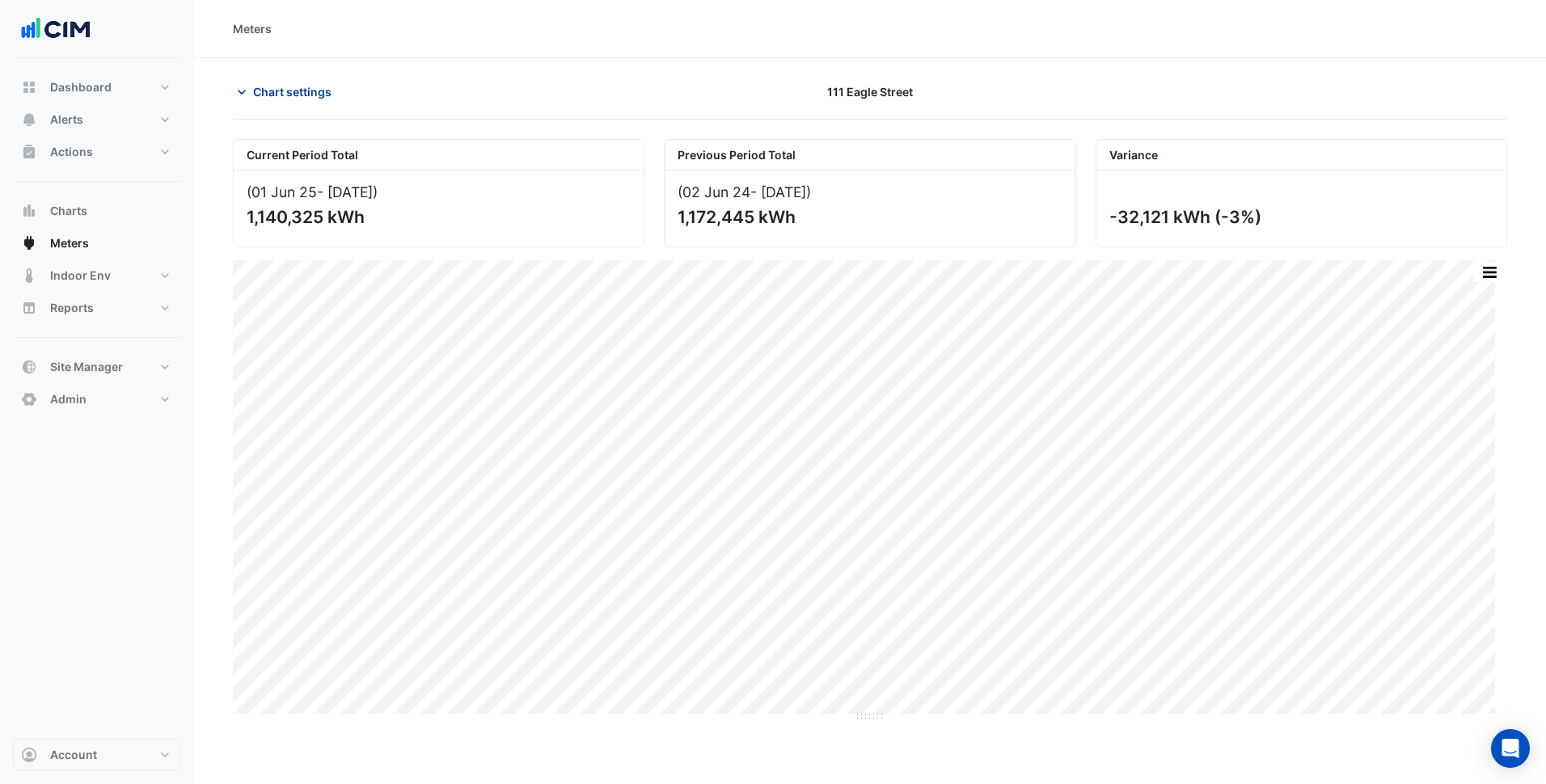 click on "Chart settings" 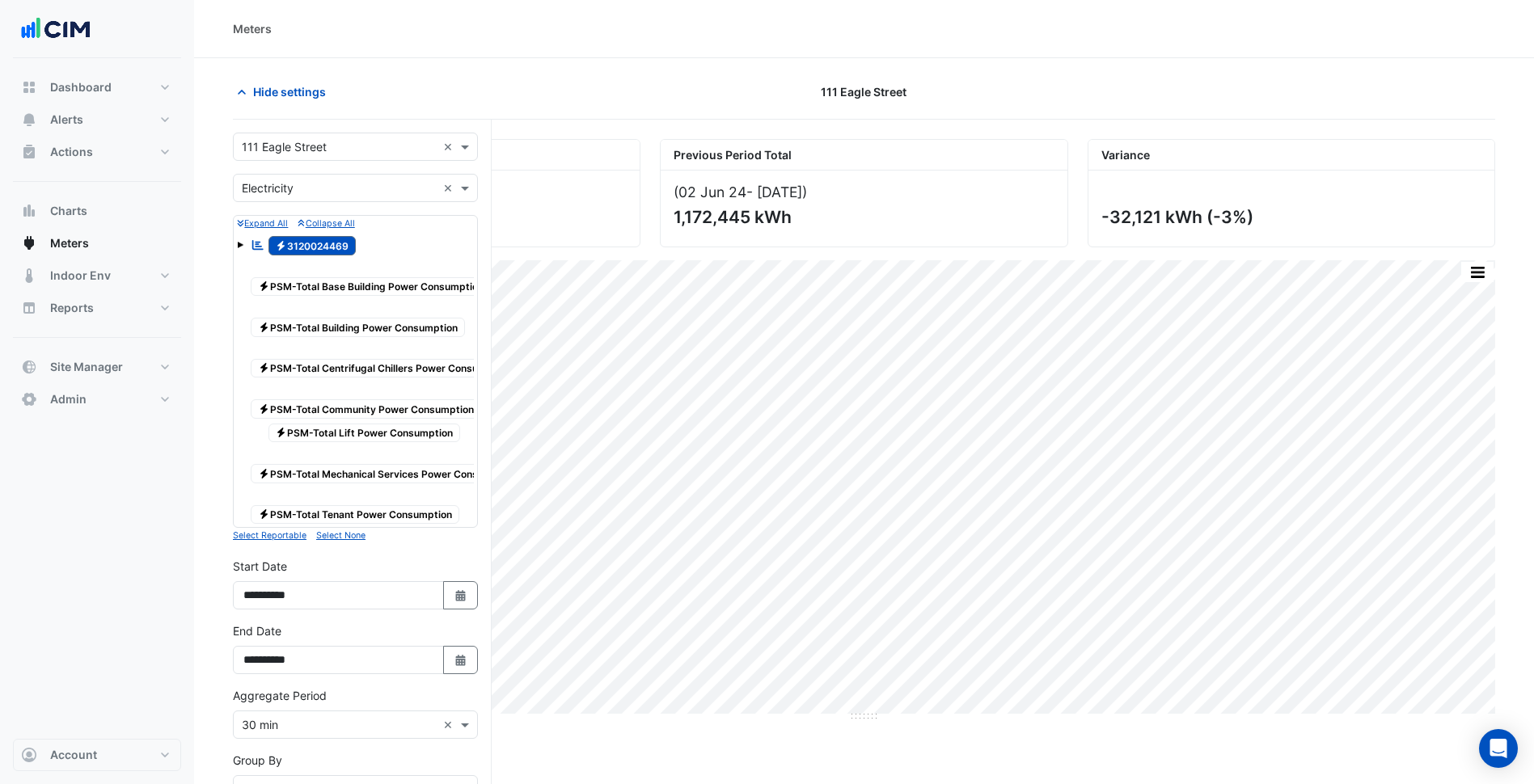 click on "Select a Site × 111 Eagle Street ×" at bounding box center [355, 146] 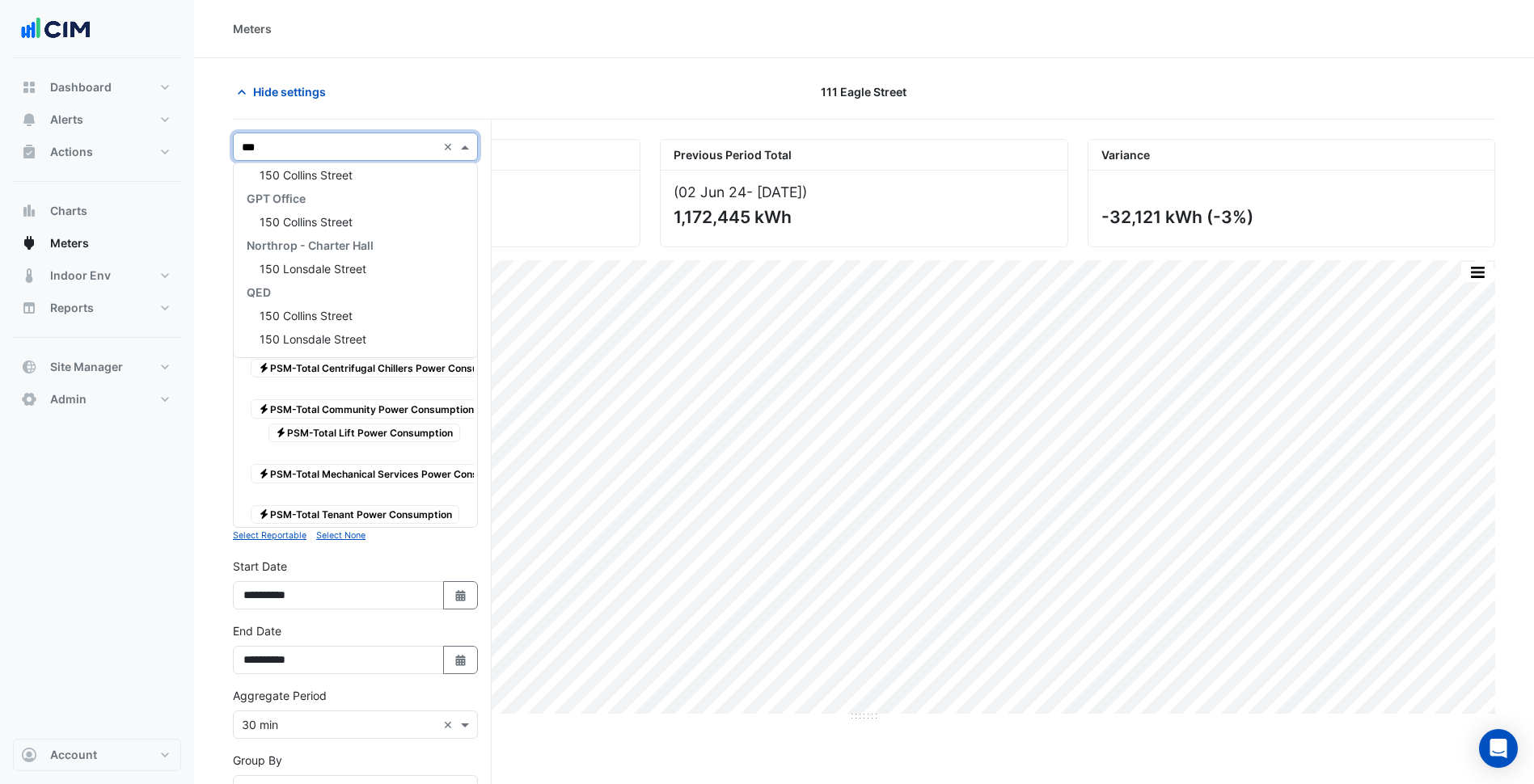 scroll, scrollTop: 194, scrollLeft: 0, axis: vertical 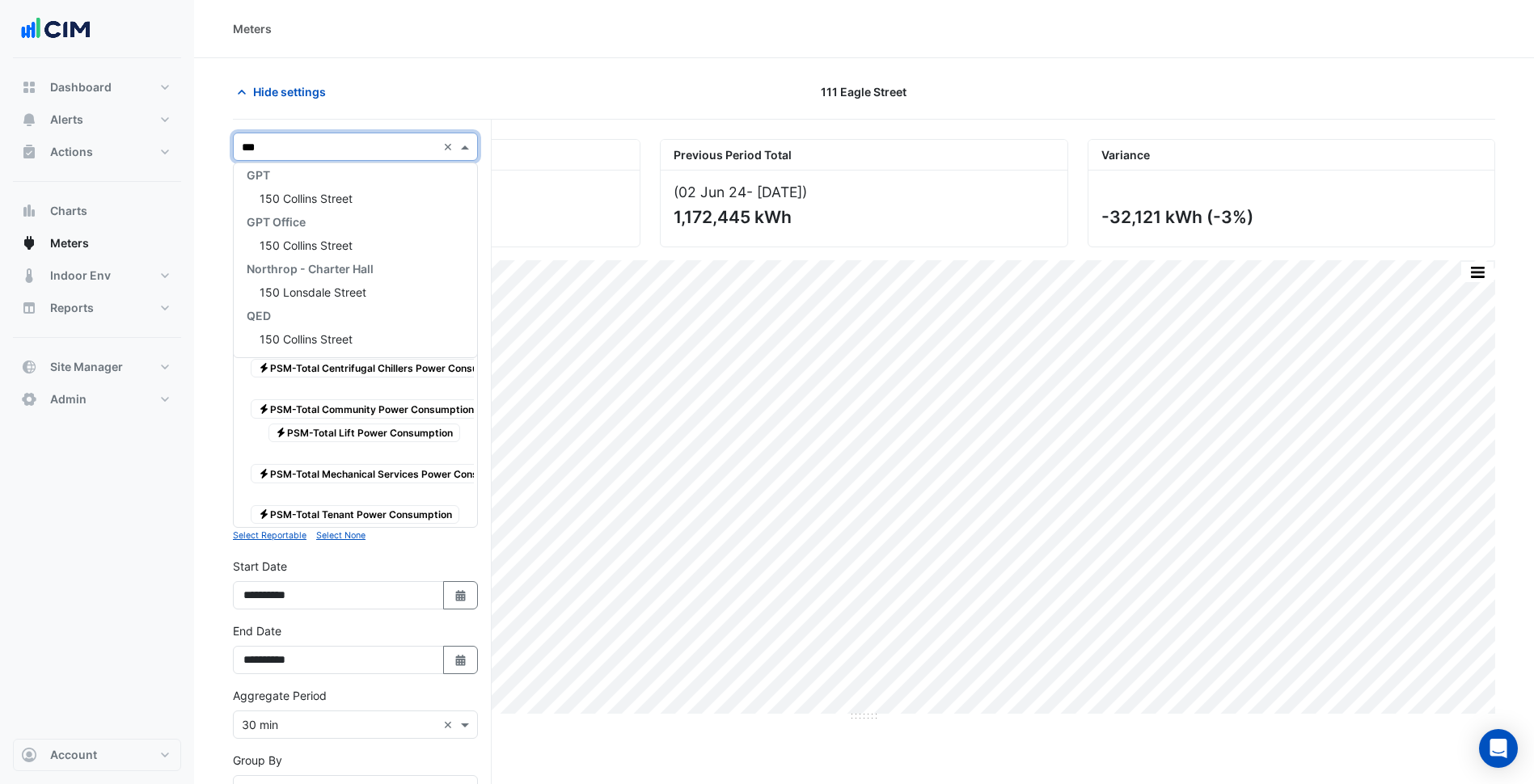 type on "***" 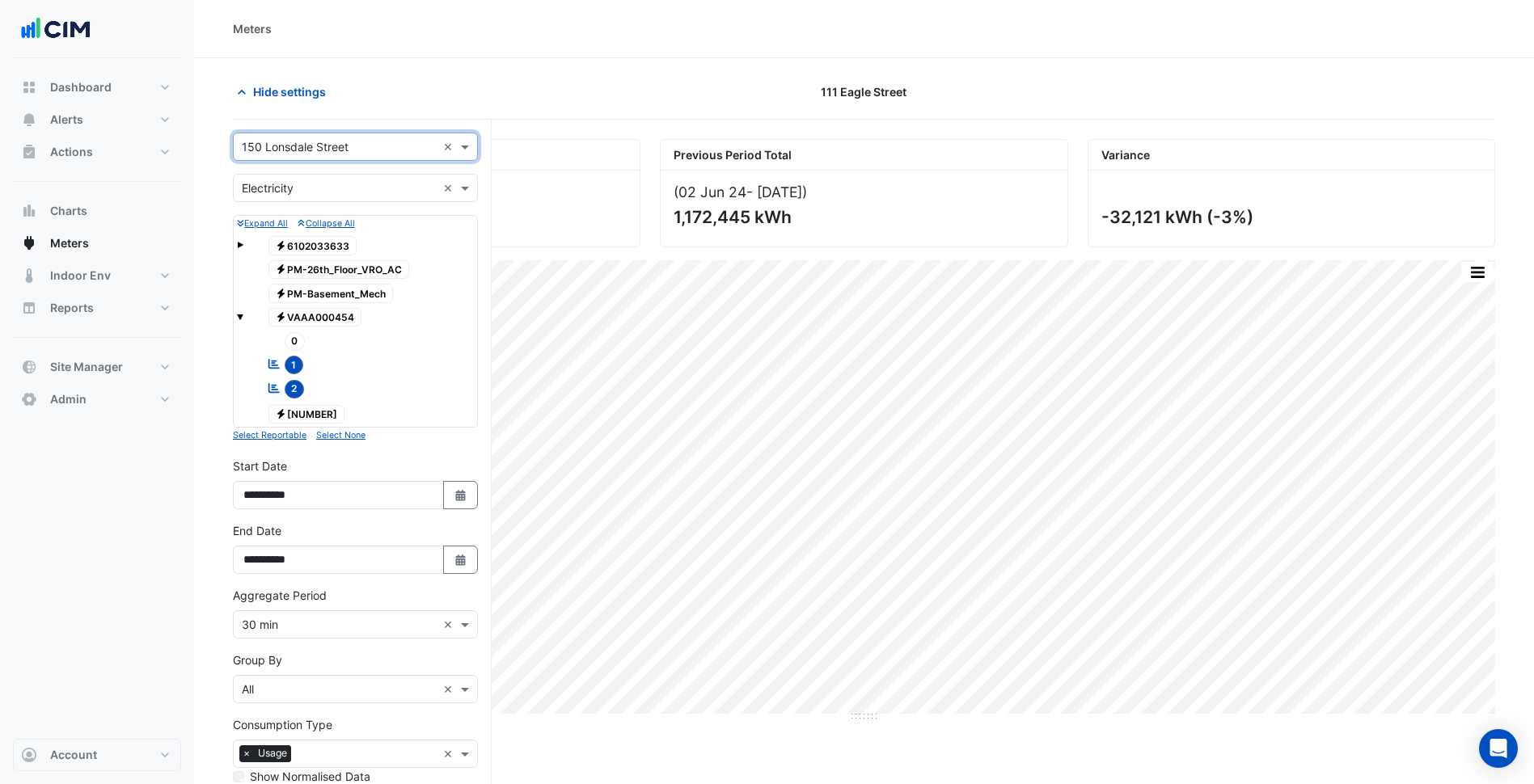click at bounding box center [339, 147] 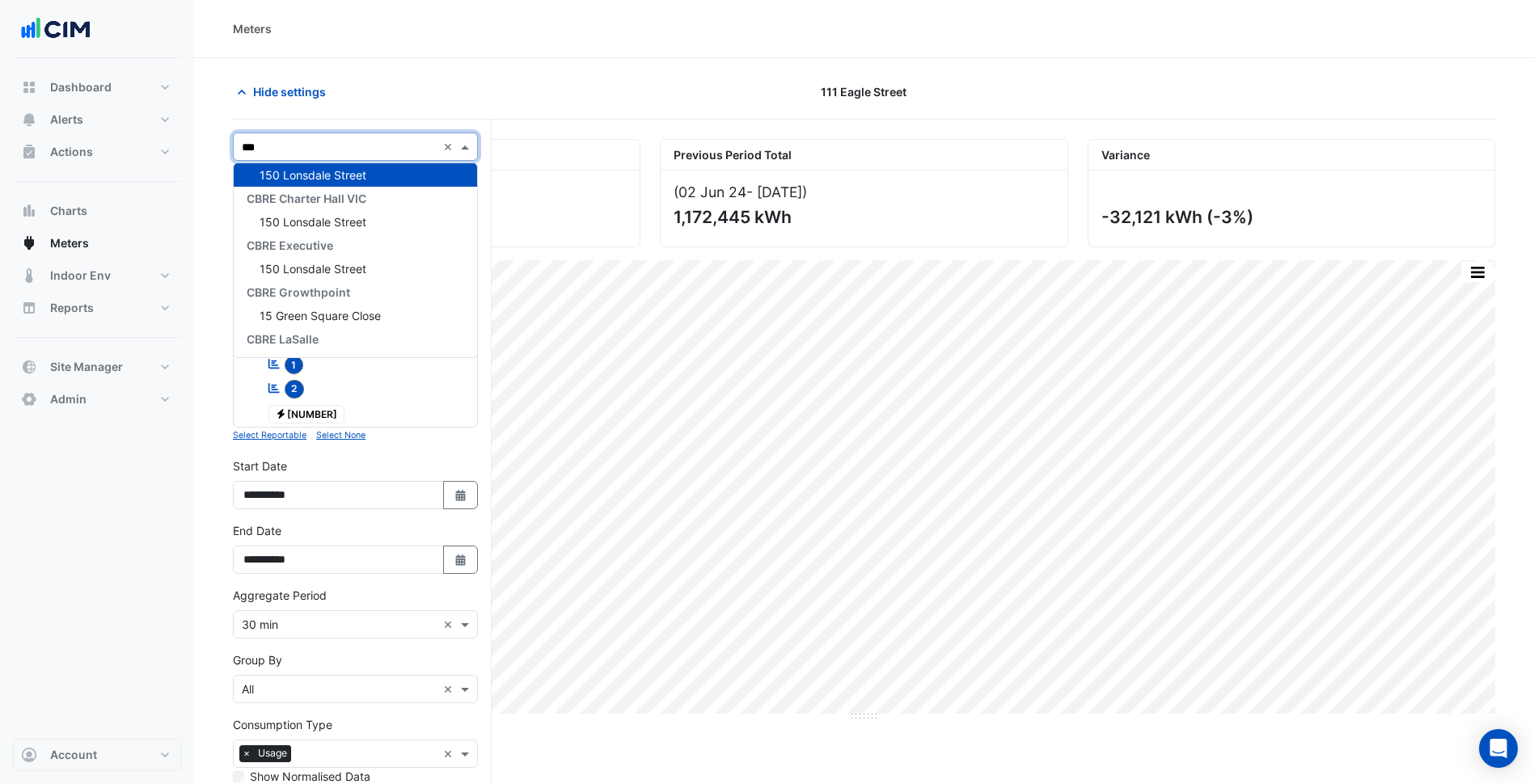 scroll, scrollTop: 30, scrollLeft: 0, axis: vertical 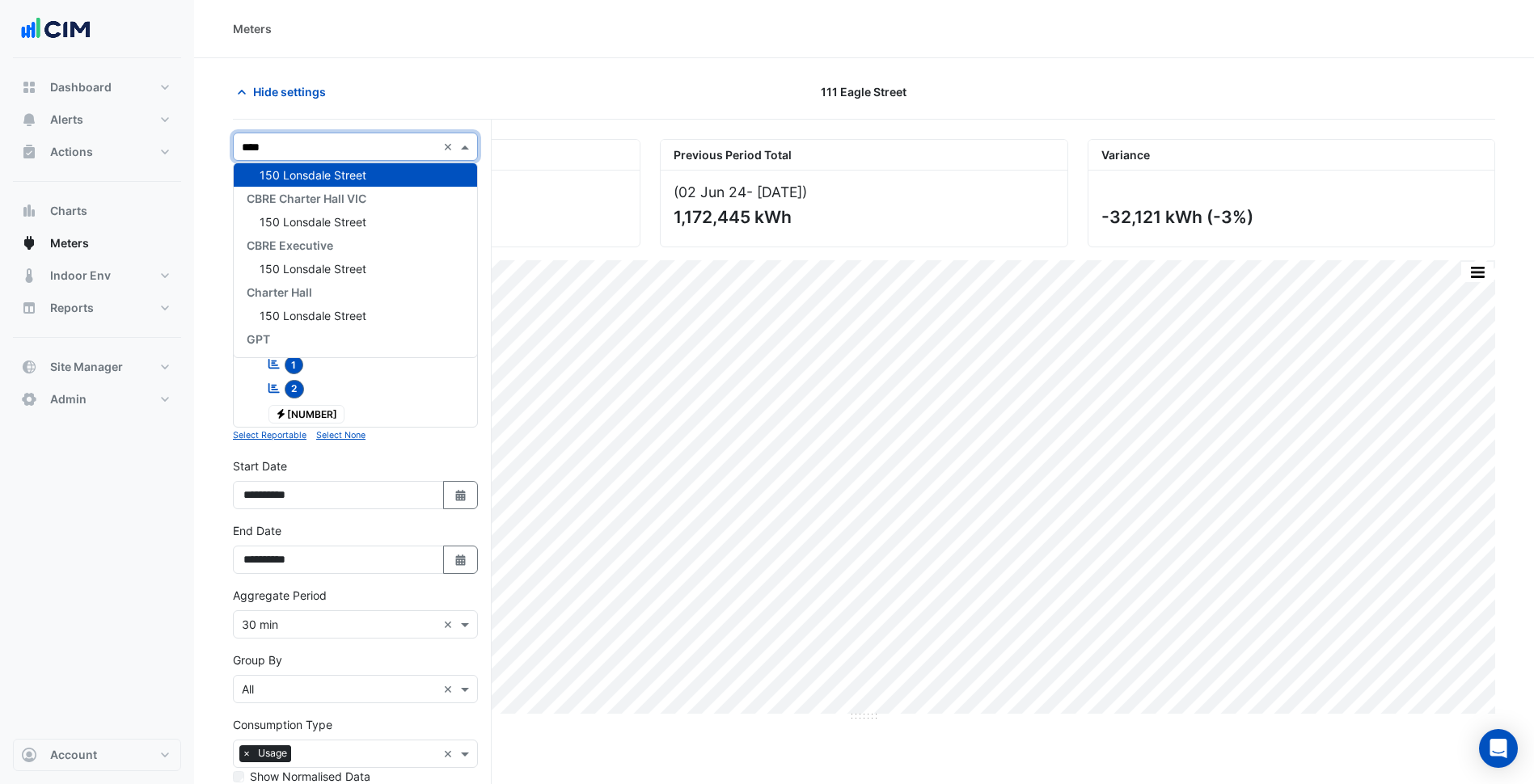 type on "*****" 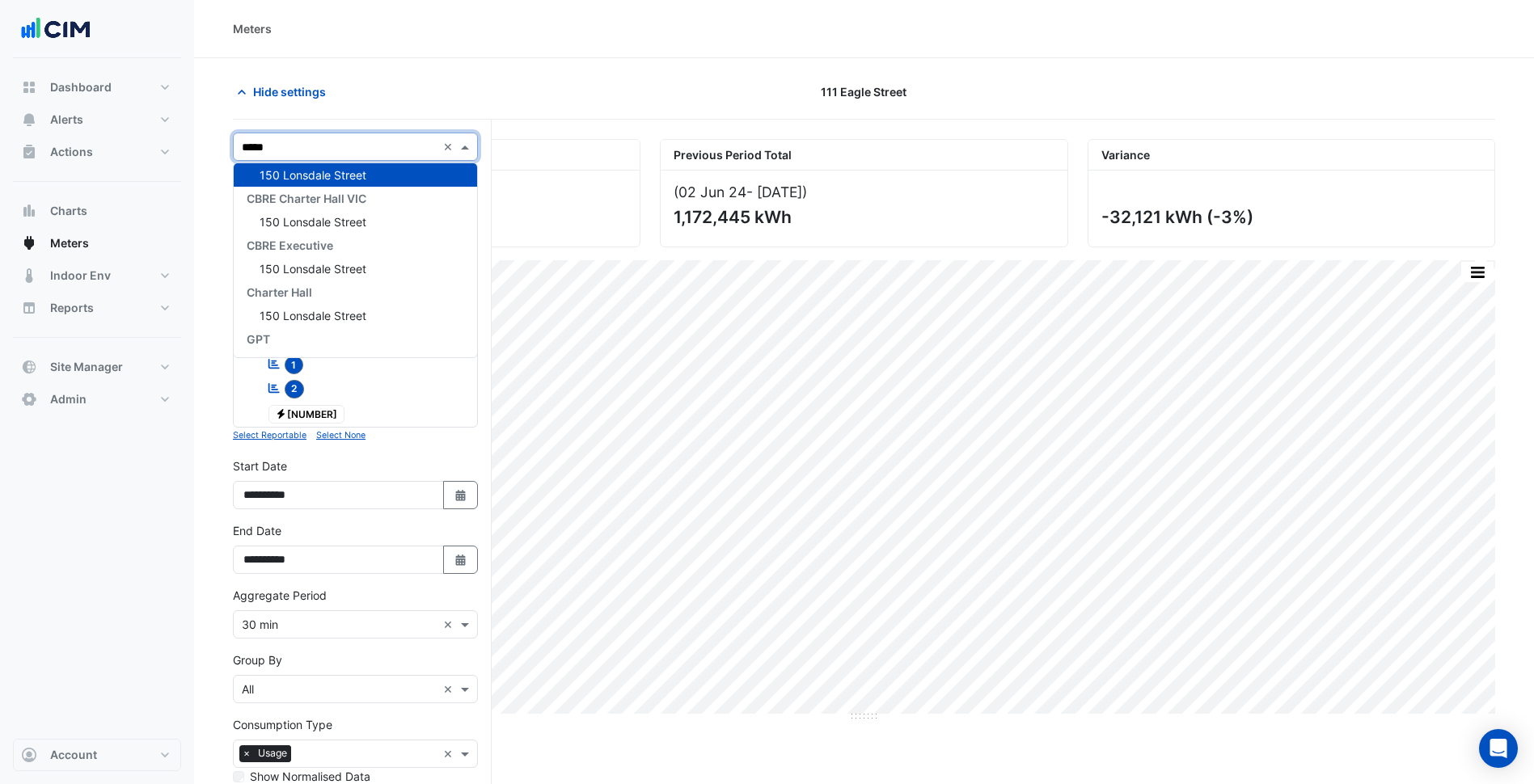 scroll, scrollTop: 0, scrollLeft: 0, axis: both 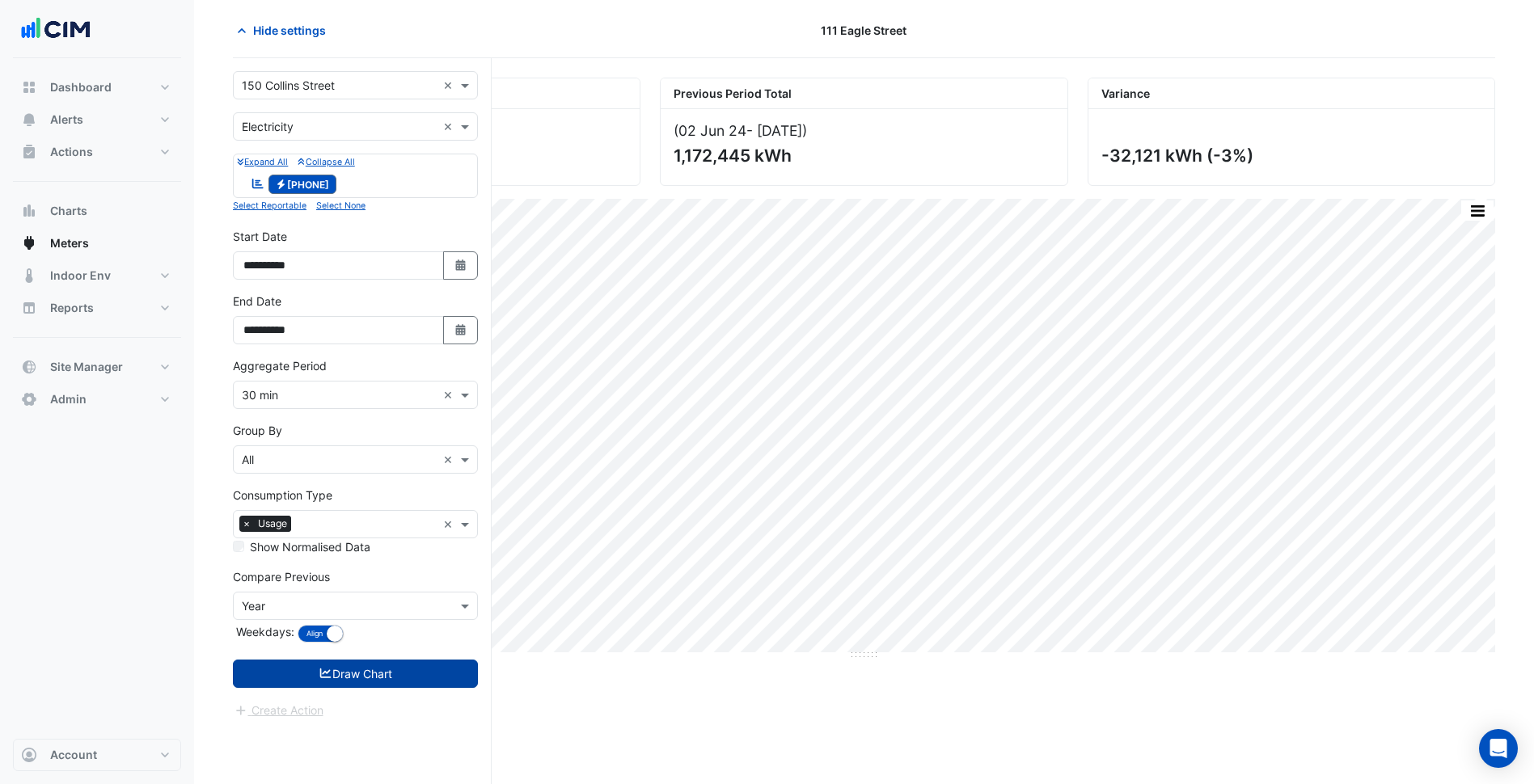 click on "Draw Chart" at bounding box center [355, 673] 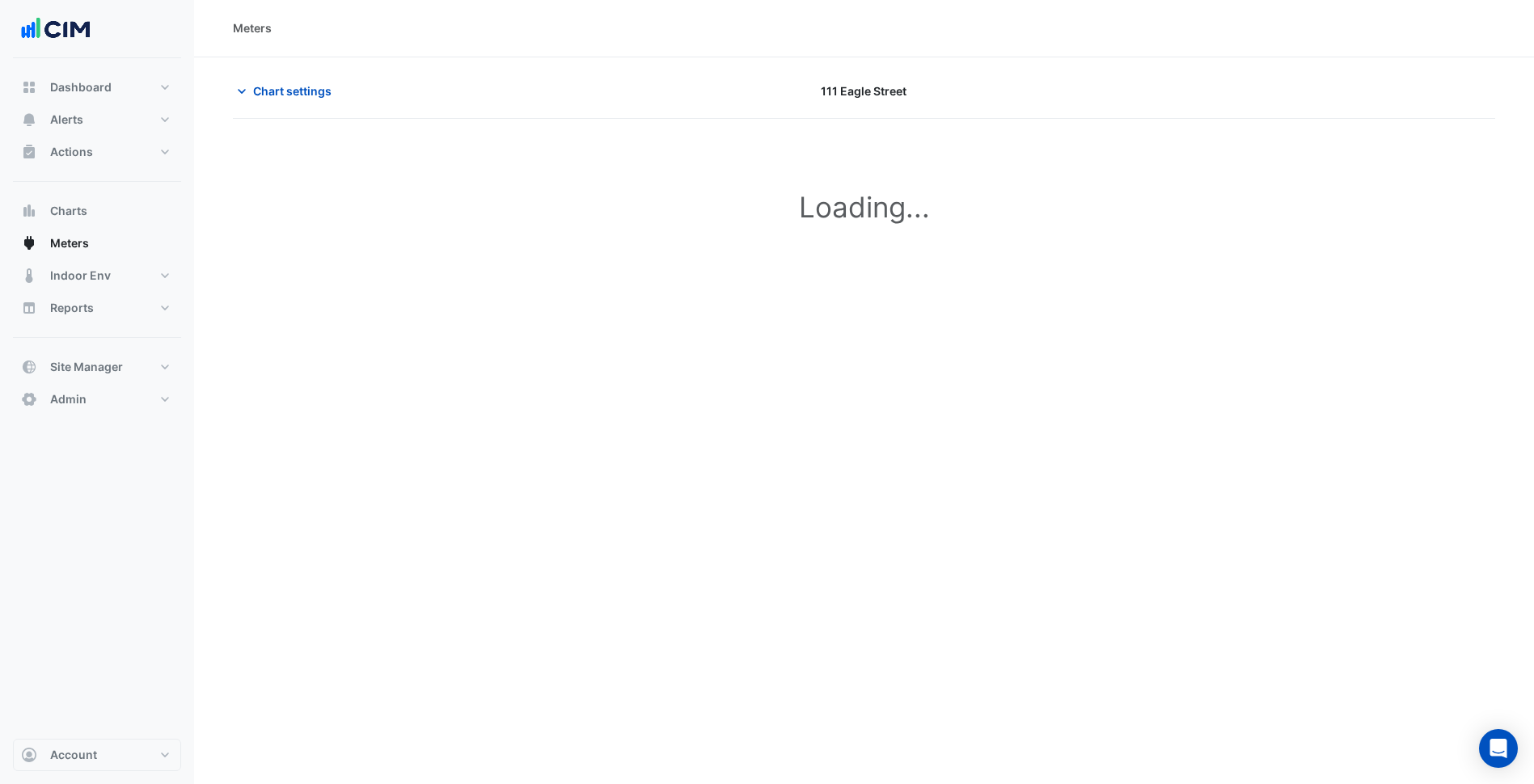 scroll, scrollTop: 0, scrollLeft: 0, axis: both 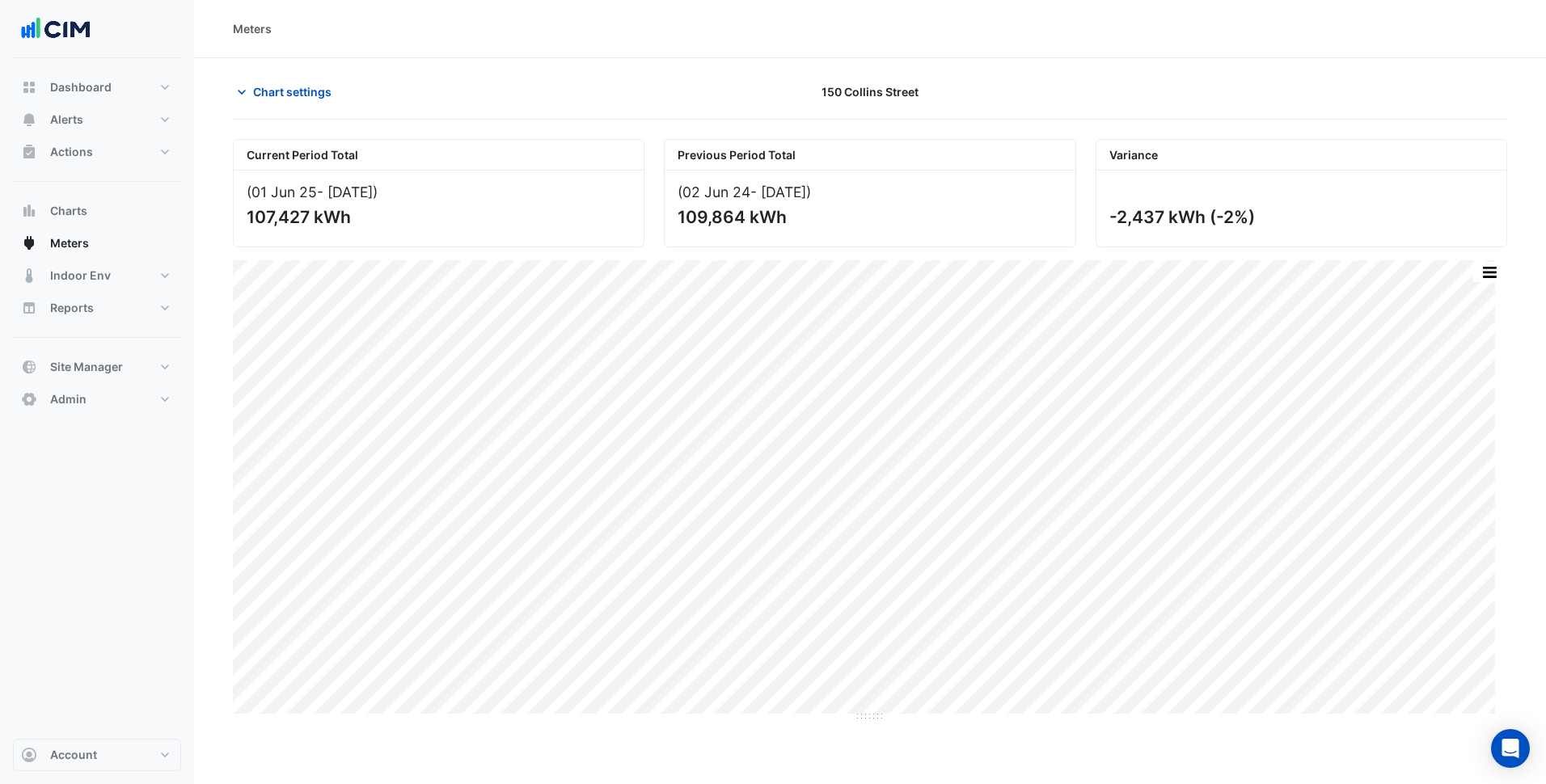 drag, startPoint x: 295, startPoint y: 73, endPoint x: 314, endPoint y: 106, distance: 38.078866 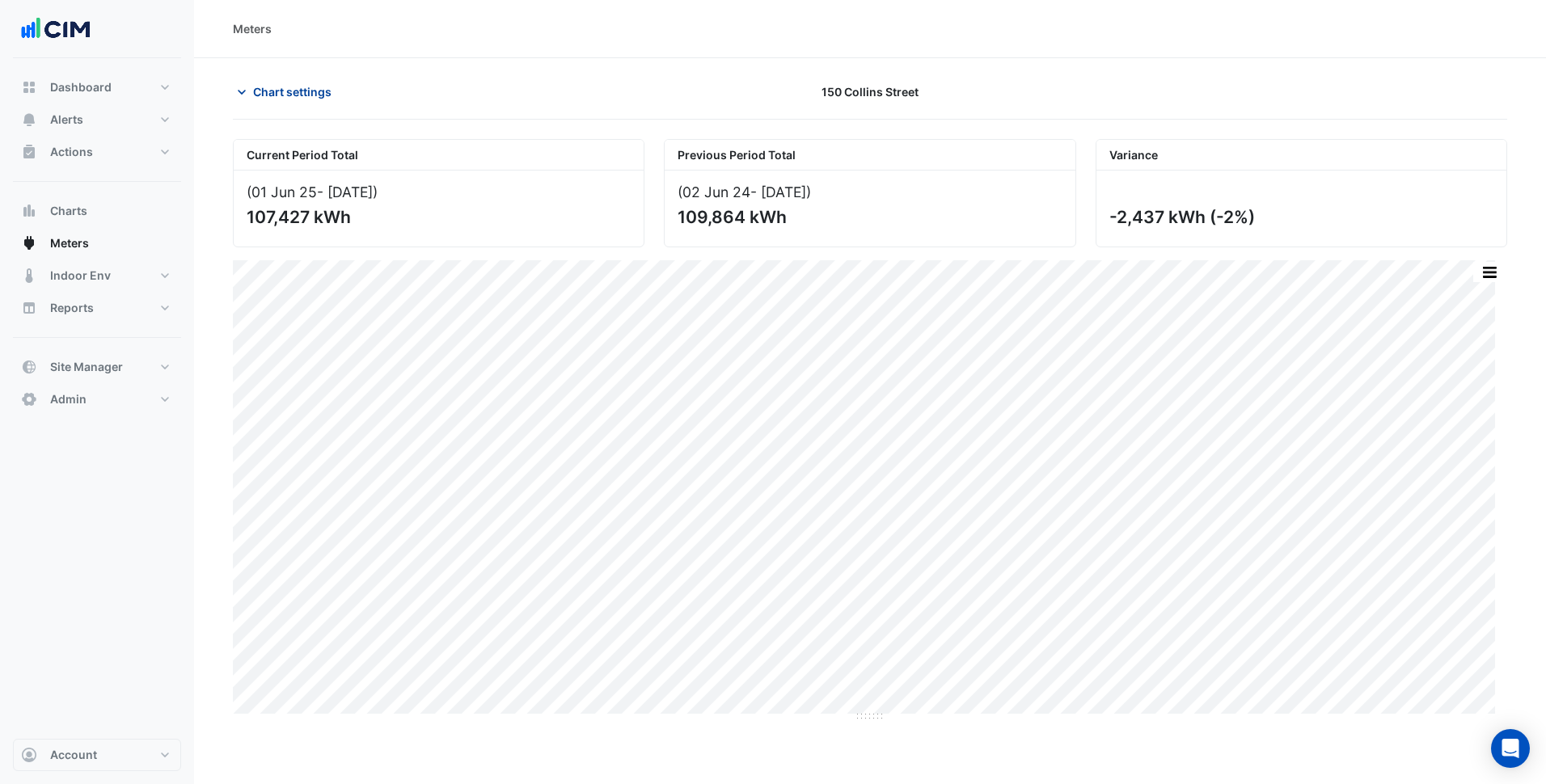click on "Chart settings" 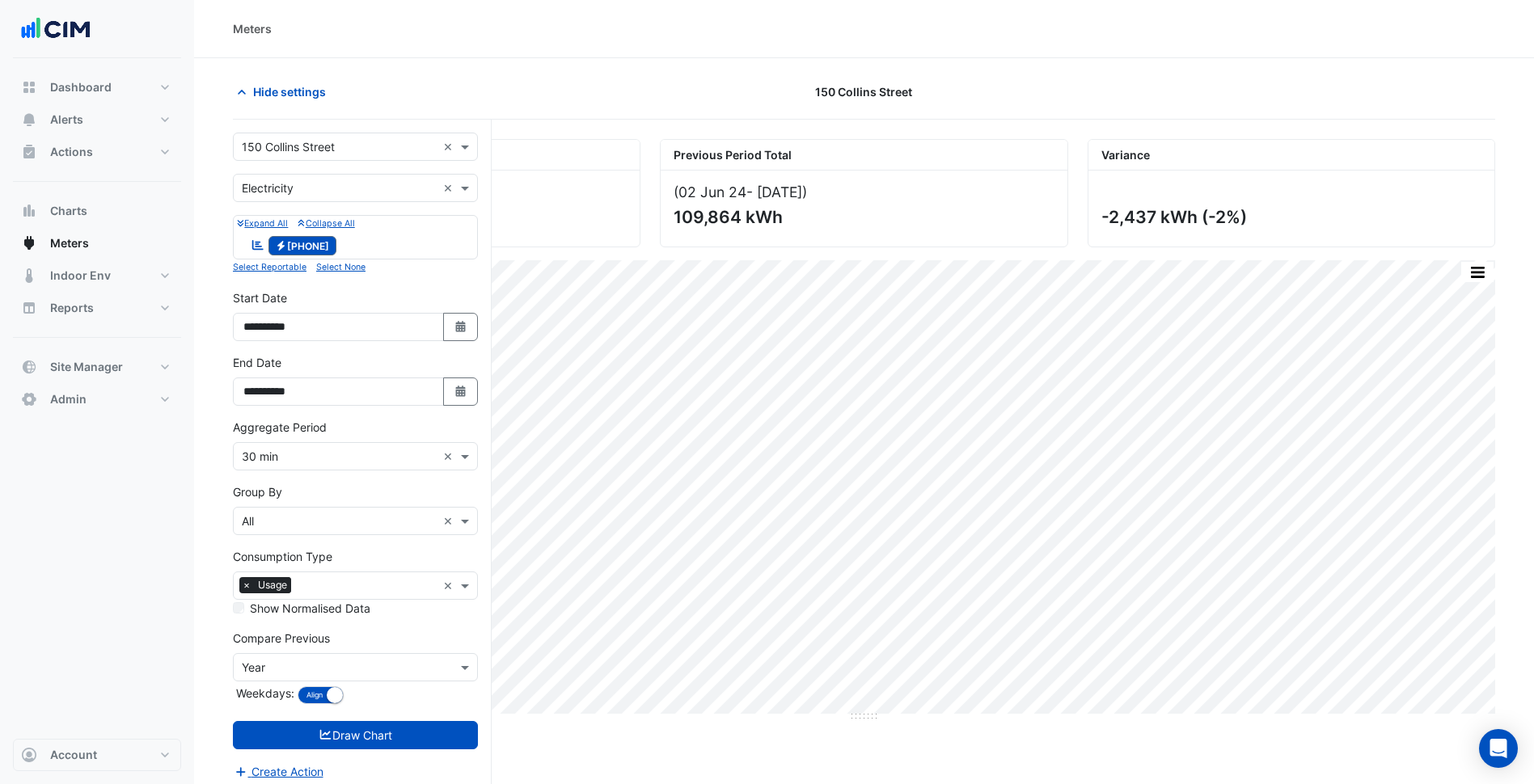 click at bounding box center (339, 147) 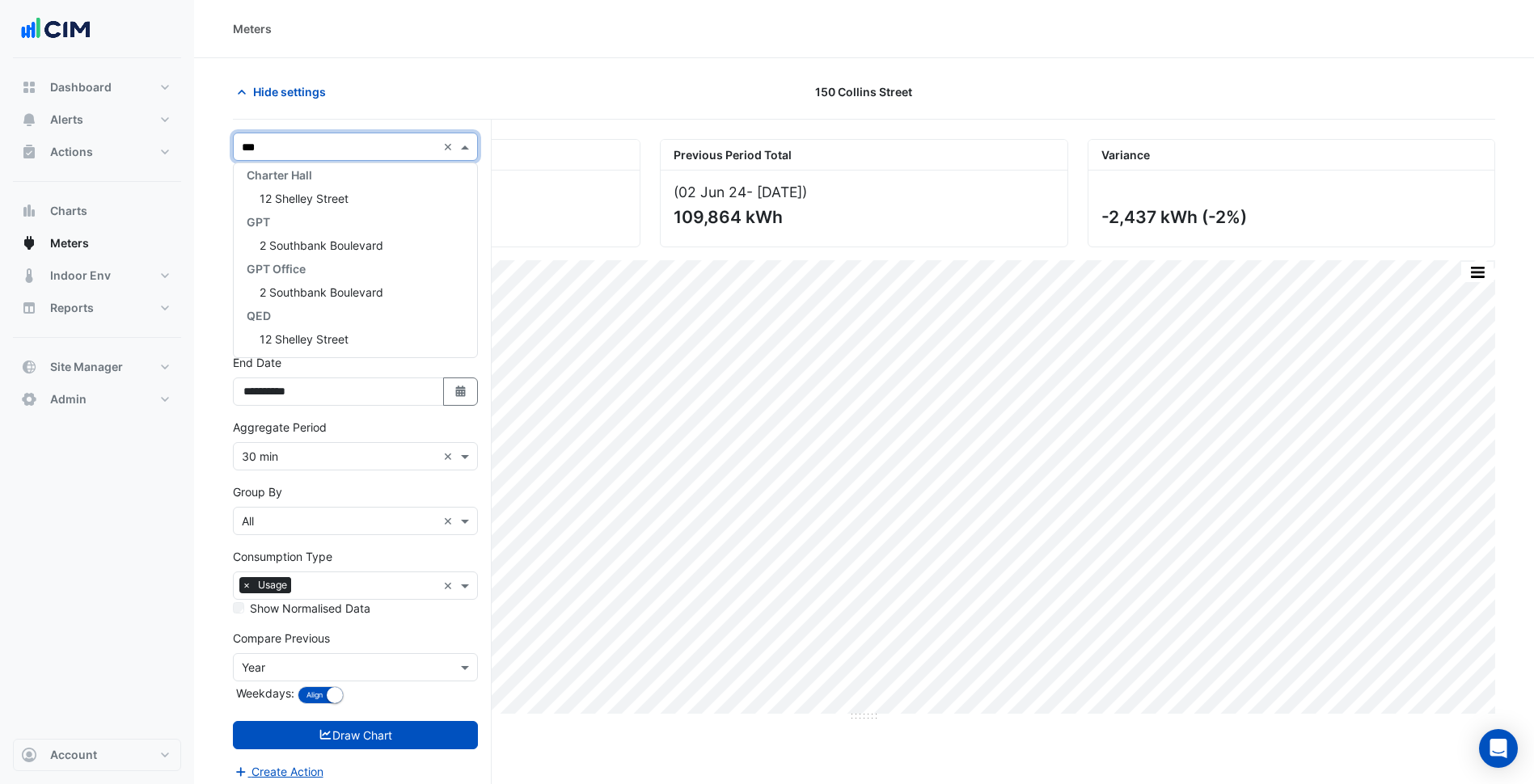 scroll, scrollTop: 0, scrollLeft: 0, axis: both 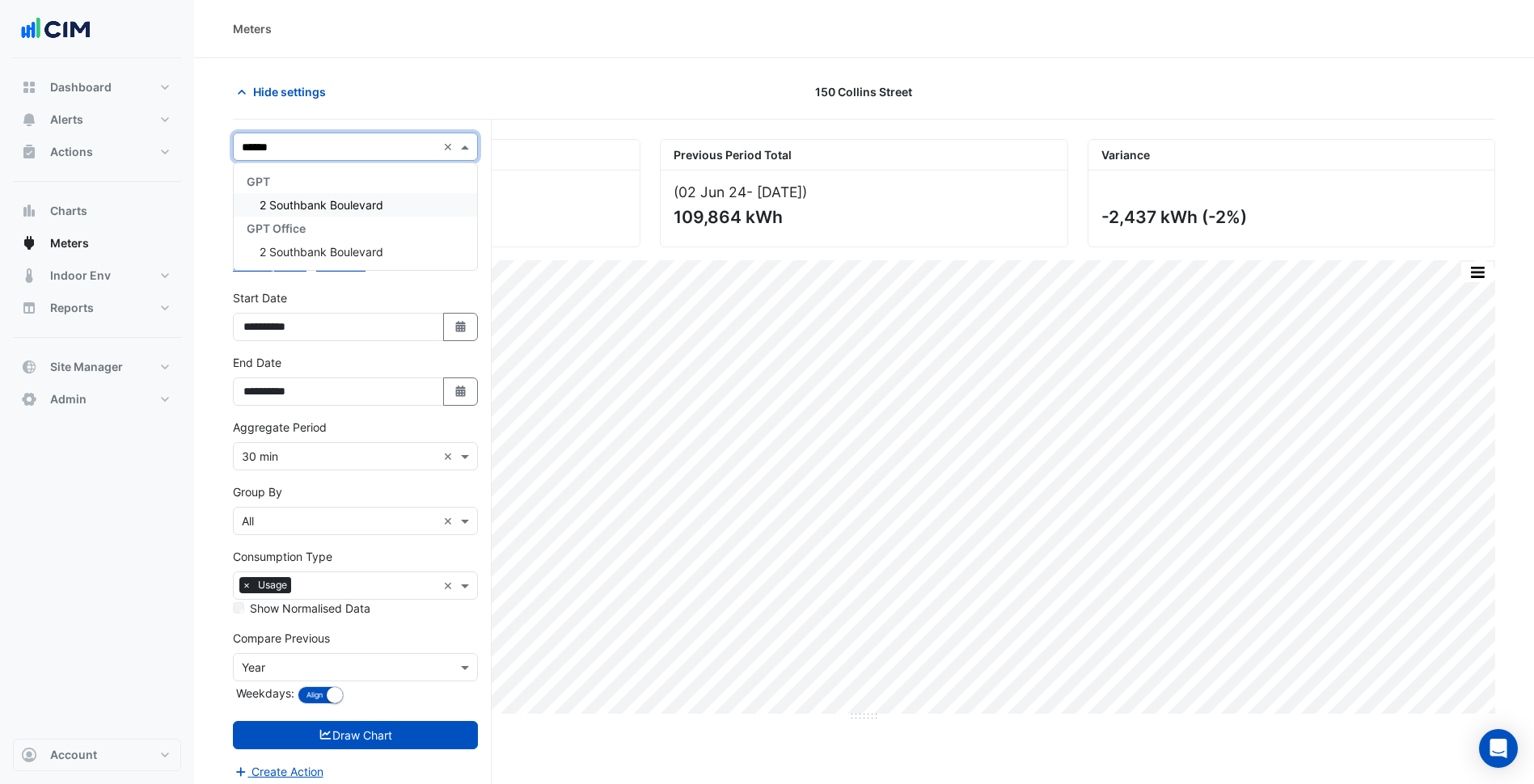type on "*******" 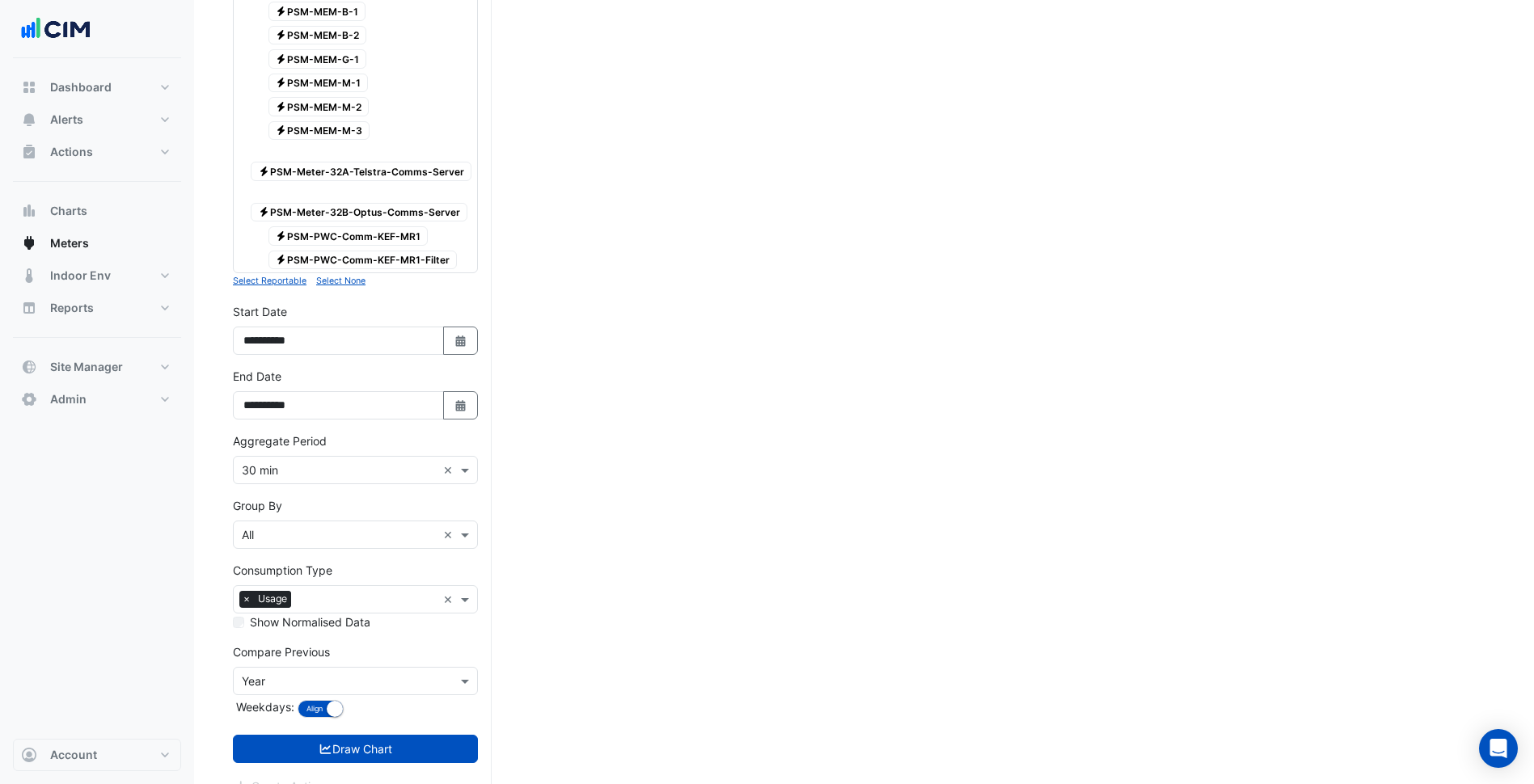 scroll, scrollTop: 2687, scrollLeft: 0, axis: vertical 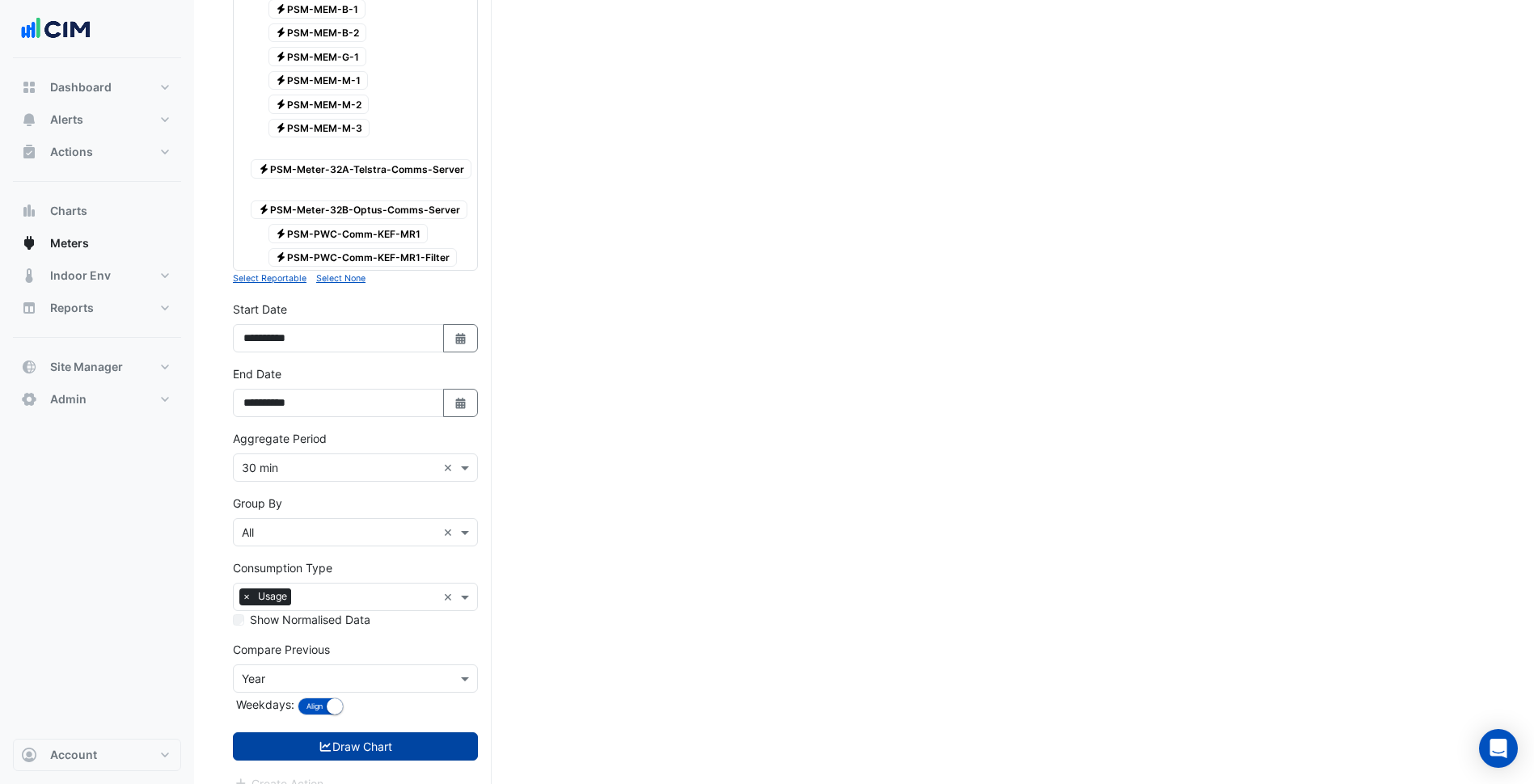 click on "Draw Chart" at bounding box center (355, 746) 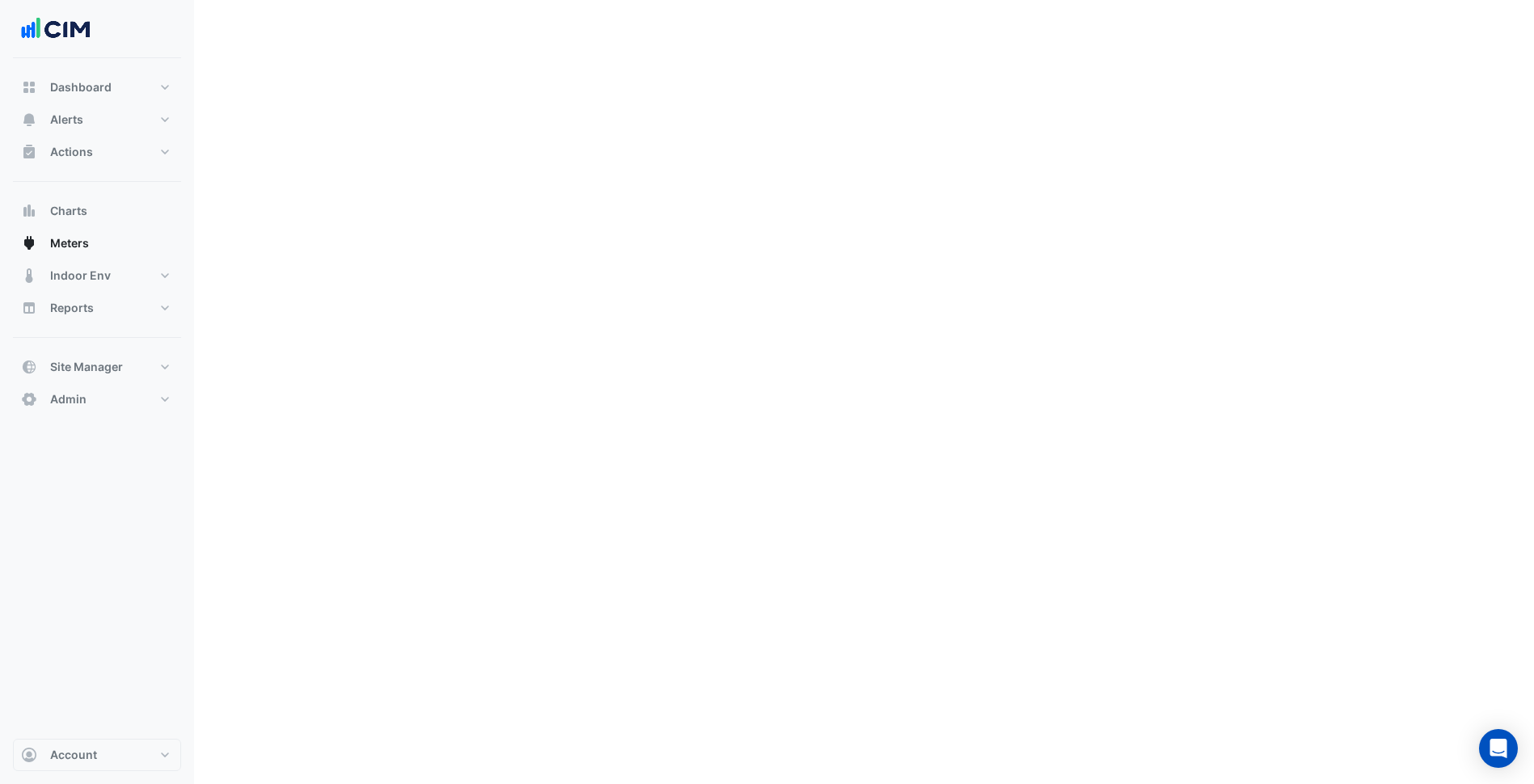 scroll, scrollTop: 0, scrollLeft: 0, axis: both 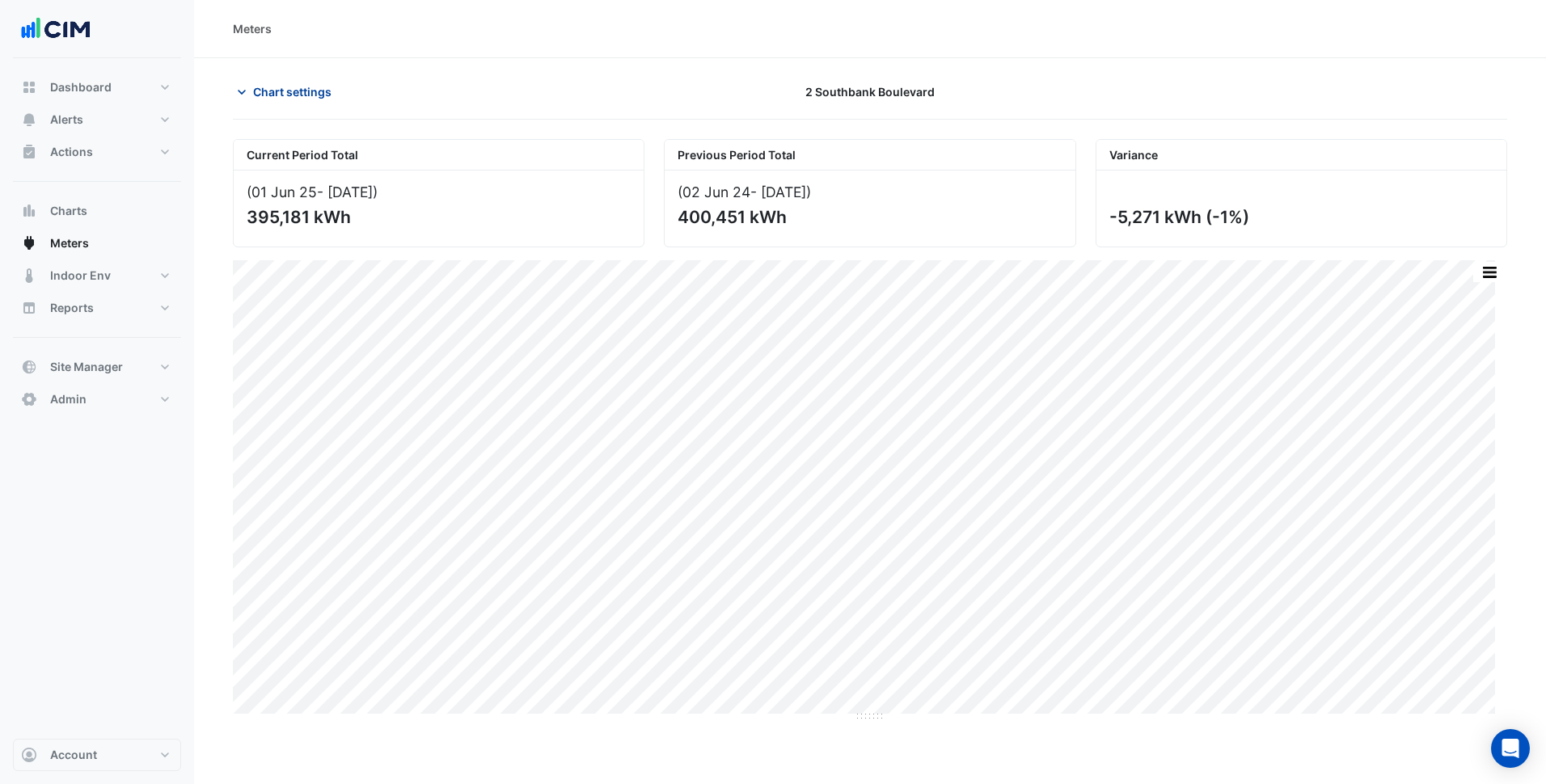 click on "Chart settings" 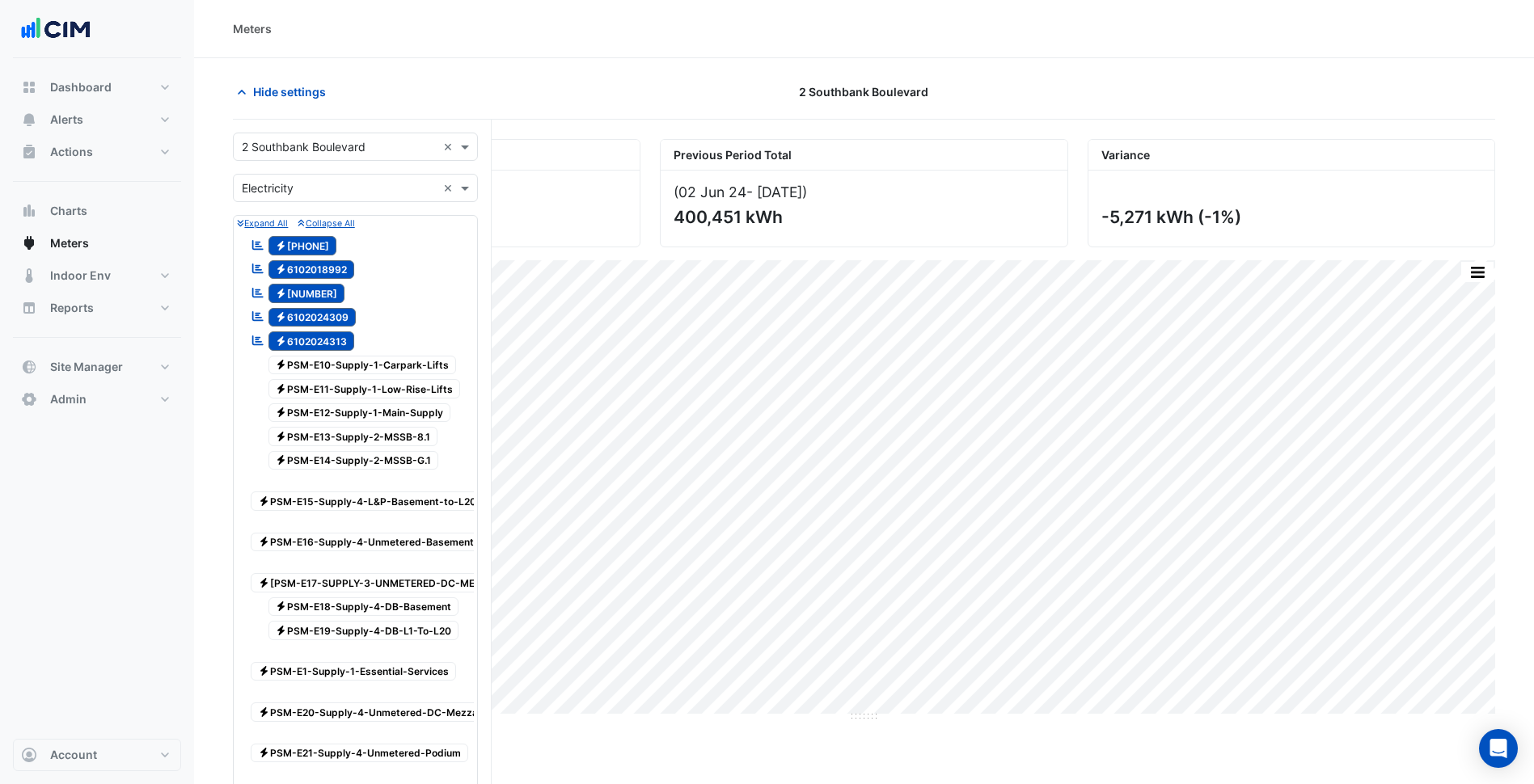 click at bounding box center [339, 147] 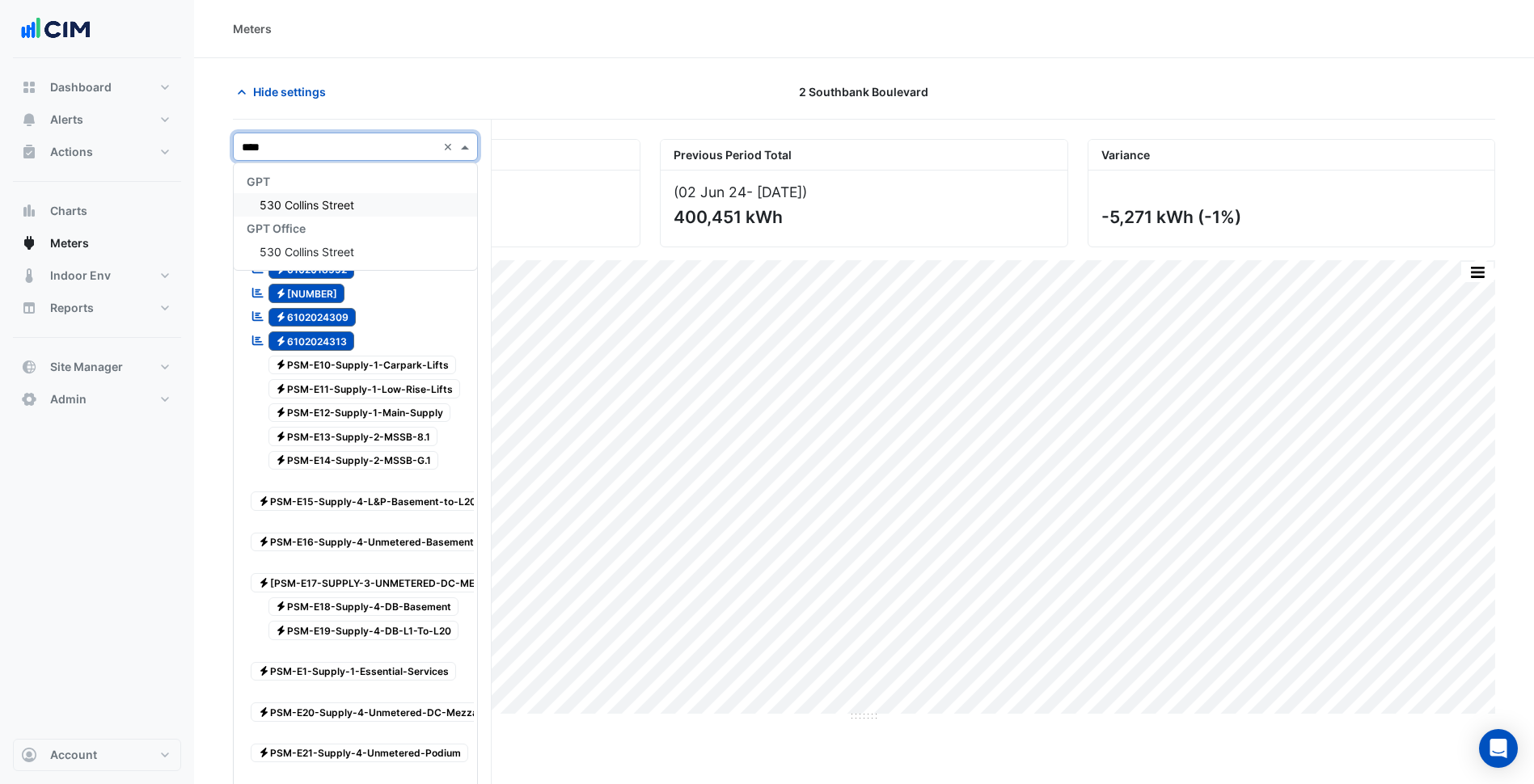 scroll, scrollTop: 0, scrollLeft: 0, axis: both 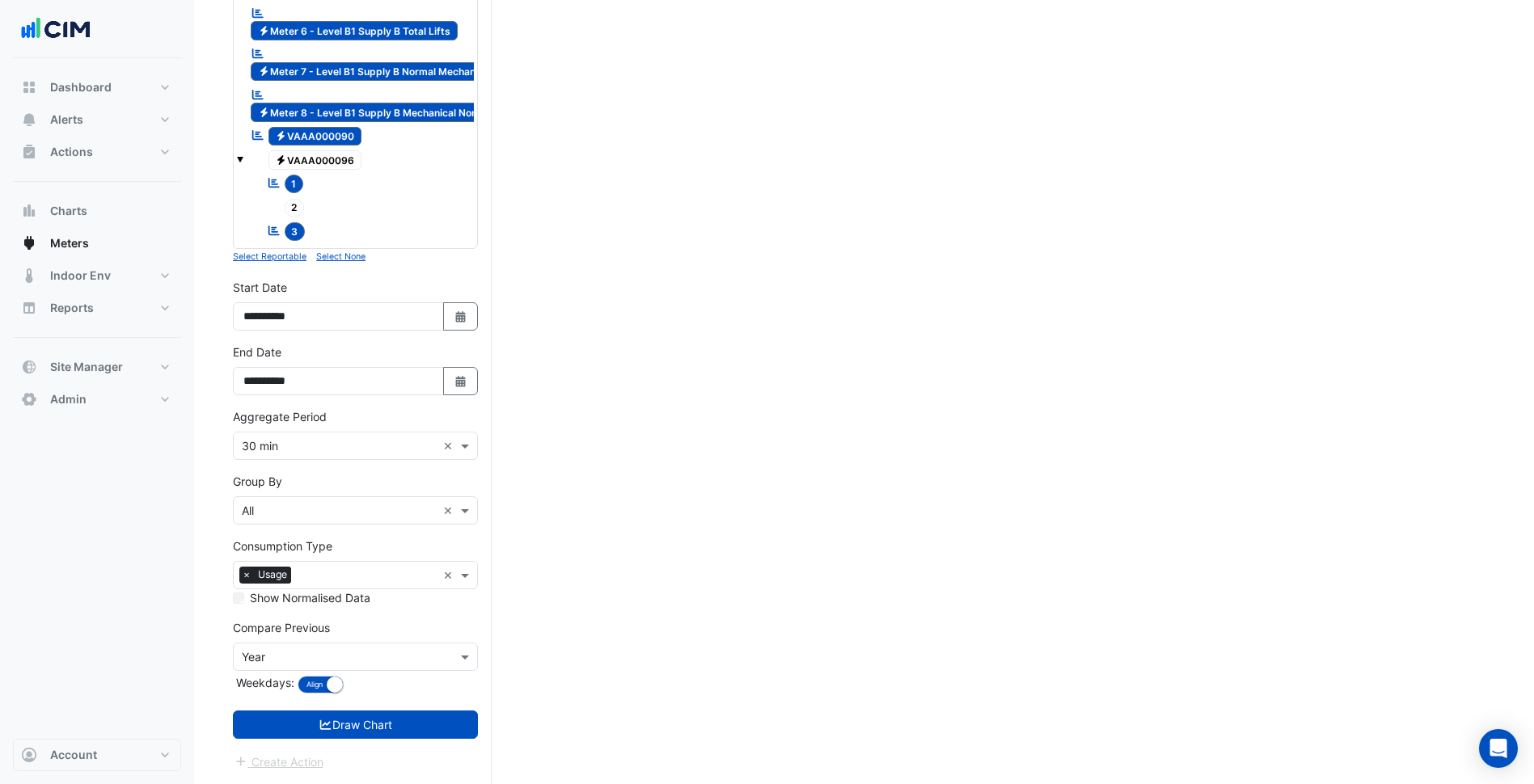 click on "Select None" at bounding box center [340, 256] 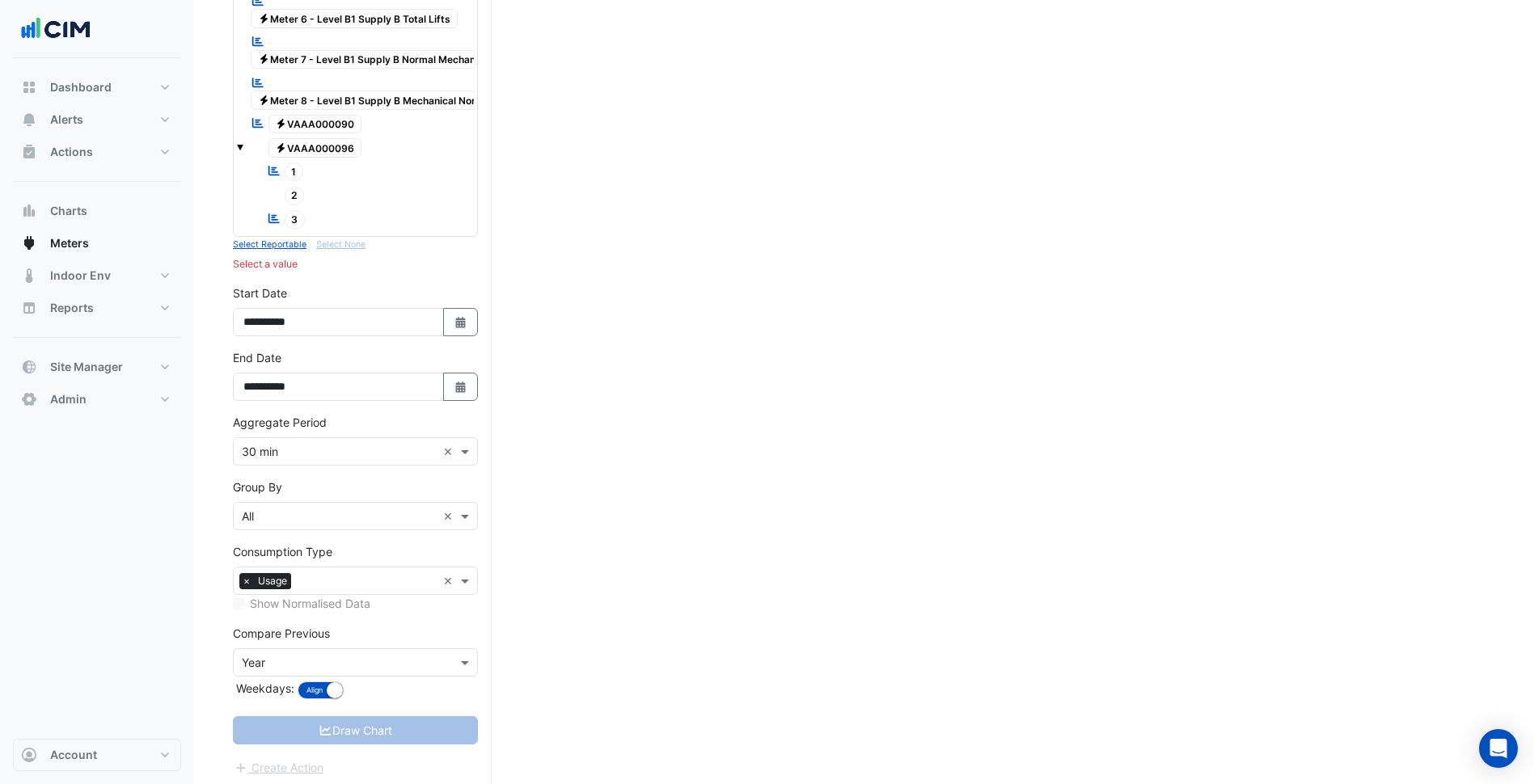 drag, startPoint x: 289, startPoint y: 215, endPoint x: 298, endPoint y: 197, distance: 20.124612 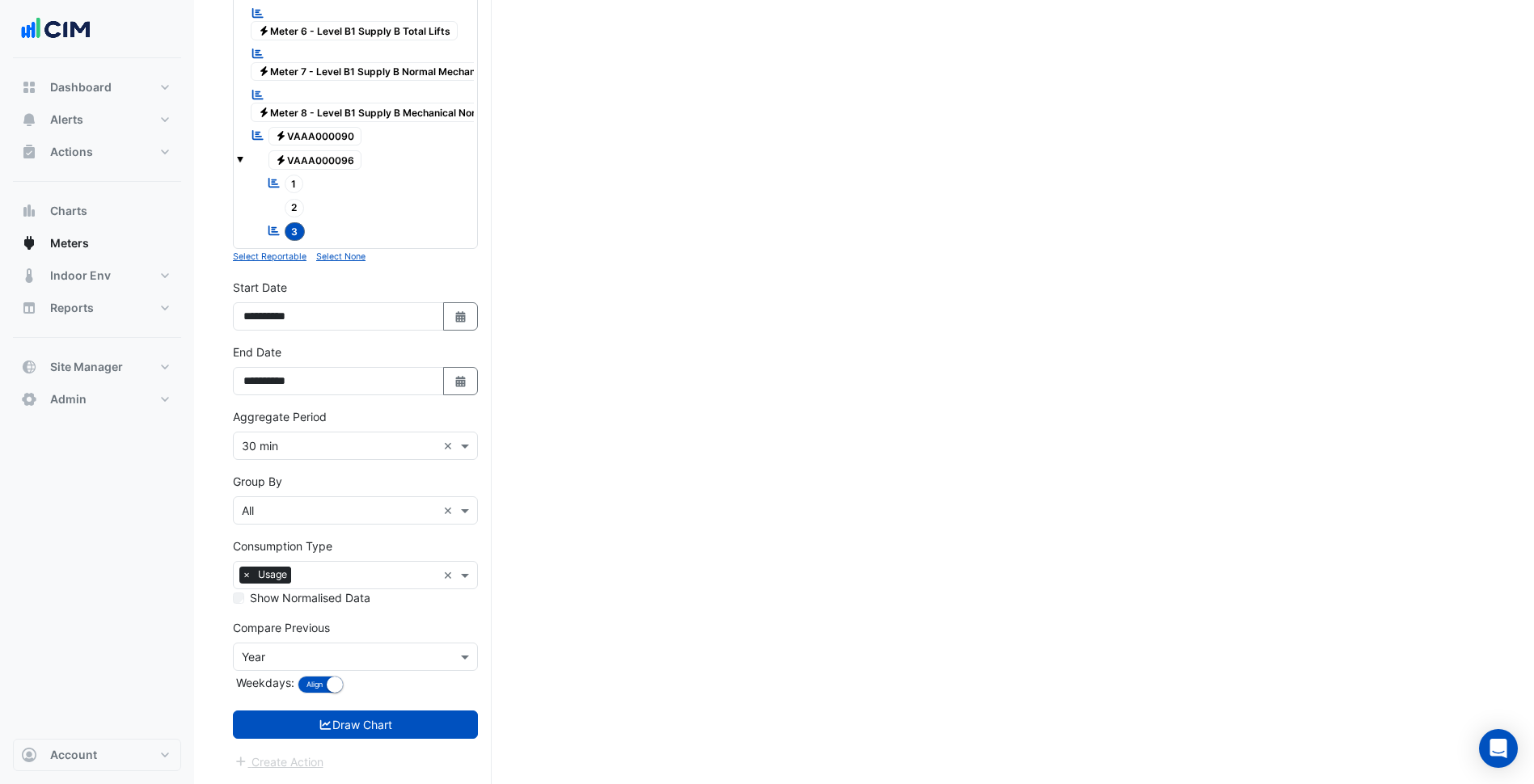 drag, startPoint x: 298, startPoint y: 180, endPoint x: 295, endPoint y: 168, distance: 12.369317 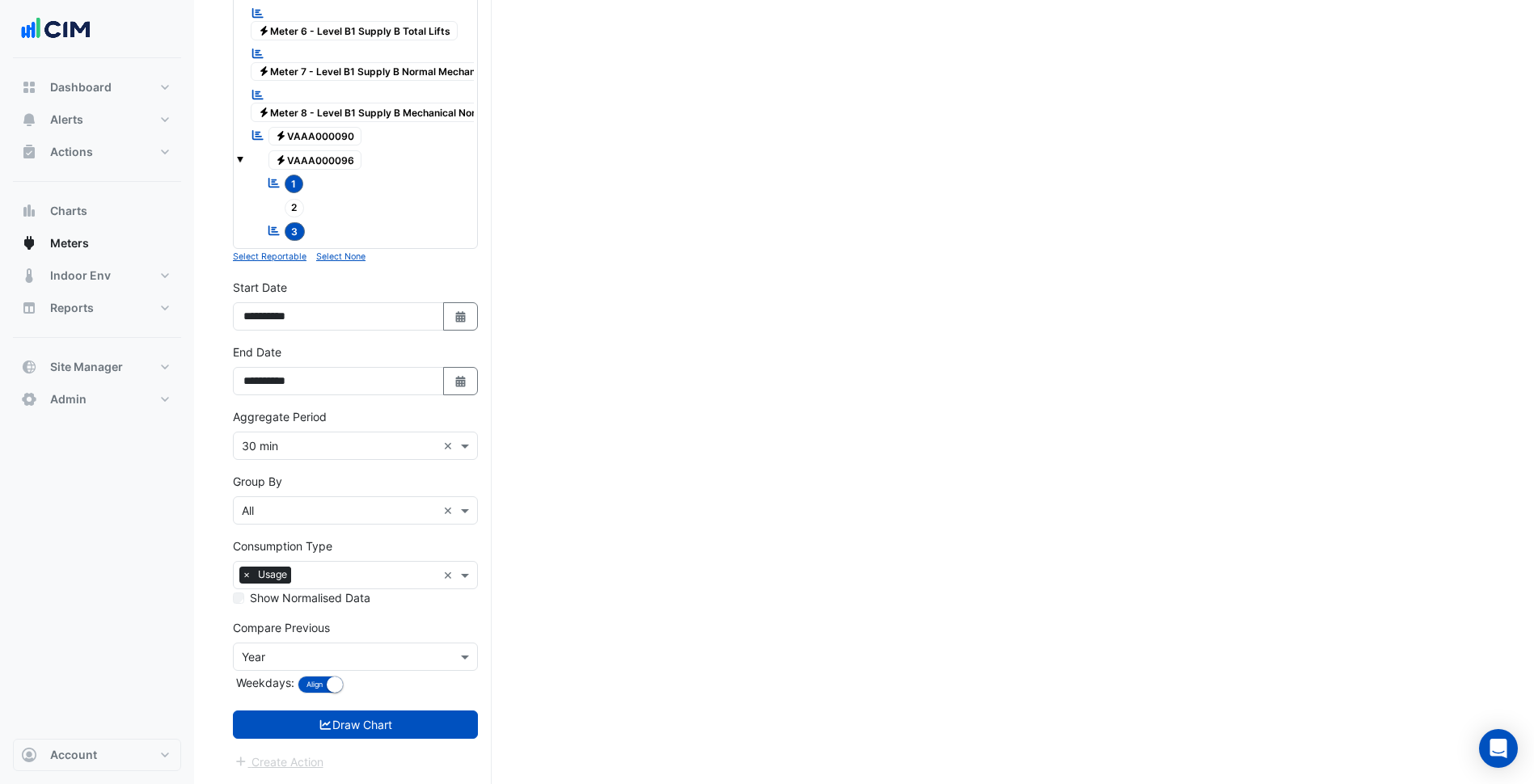 click on "Electricity
VAAA000090" at bounding box center [315, 137] 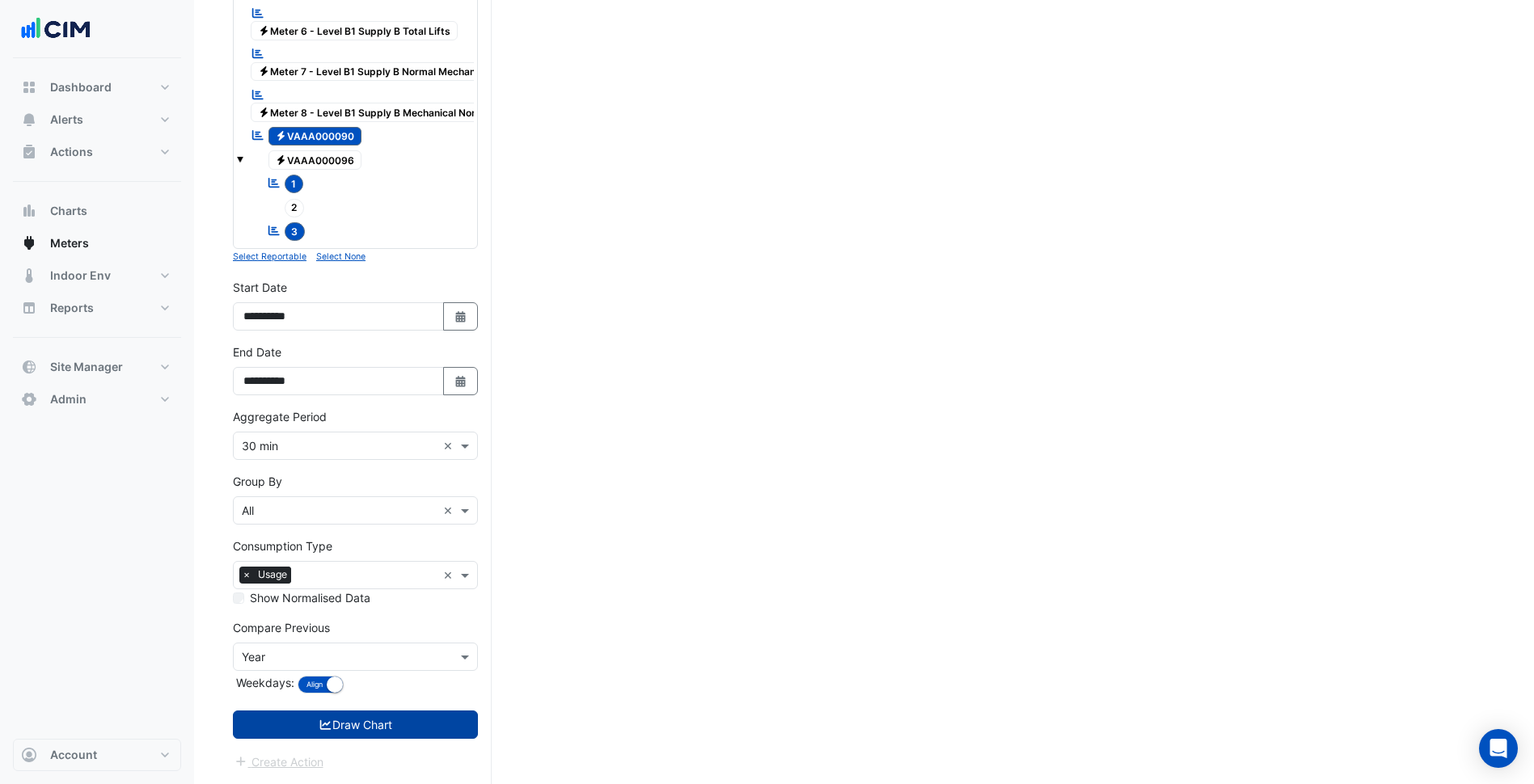 click on "Draw Chart" at bounding box center [355, 724] 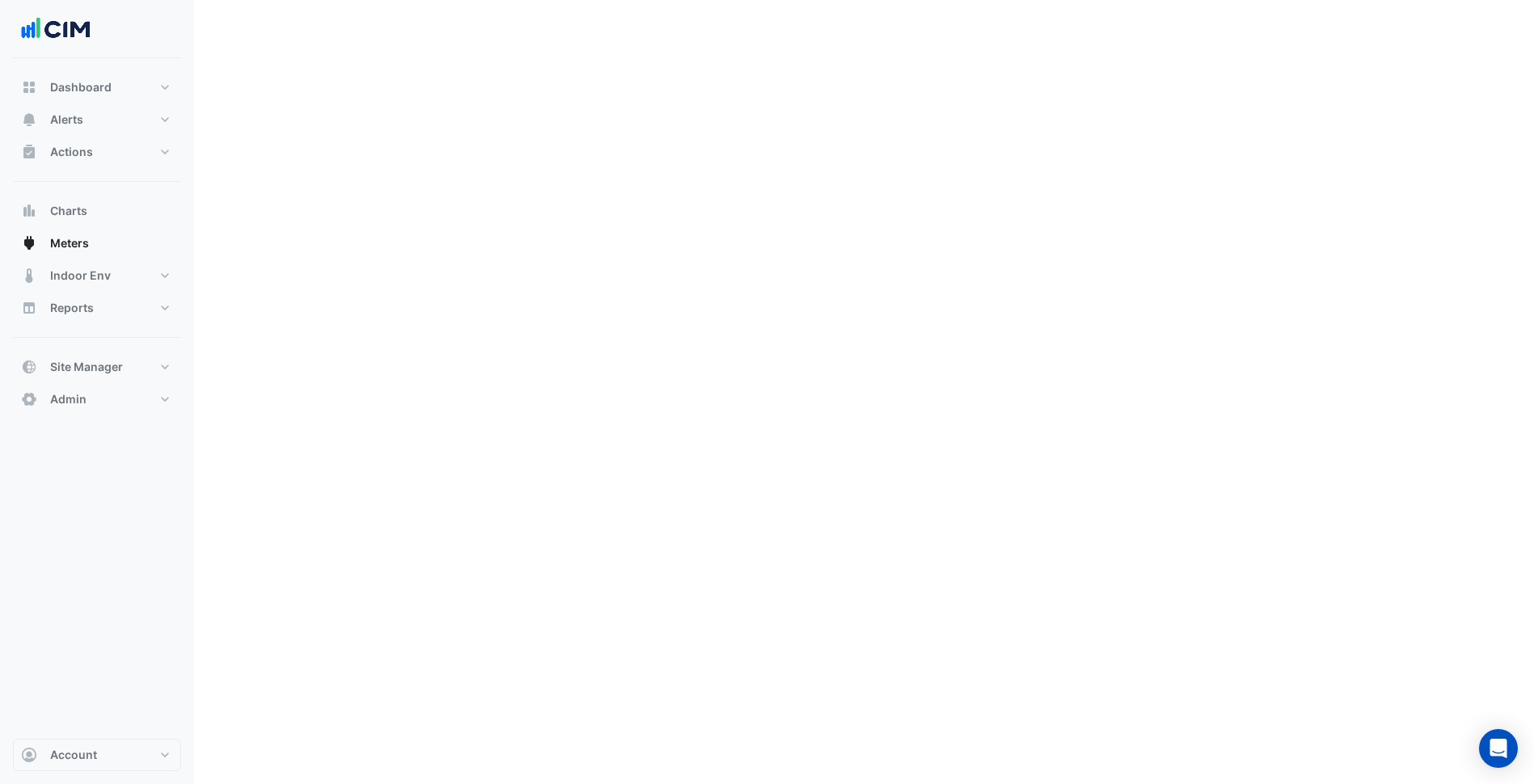 scroll, scrollTop: 0, scrollLeft: 0, axis: both 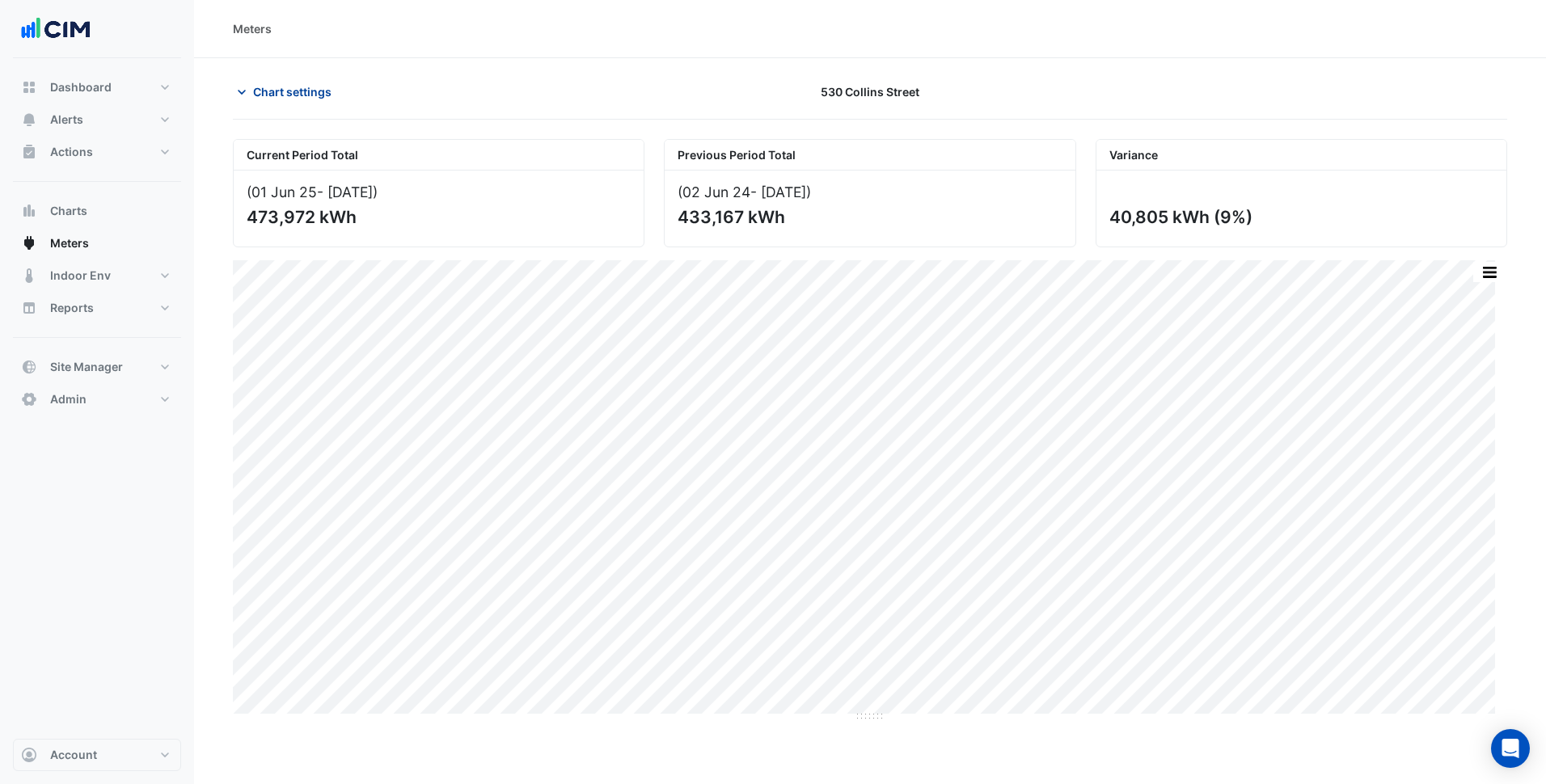click on "Chart settings" 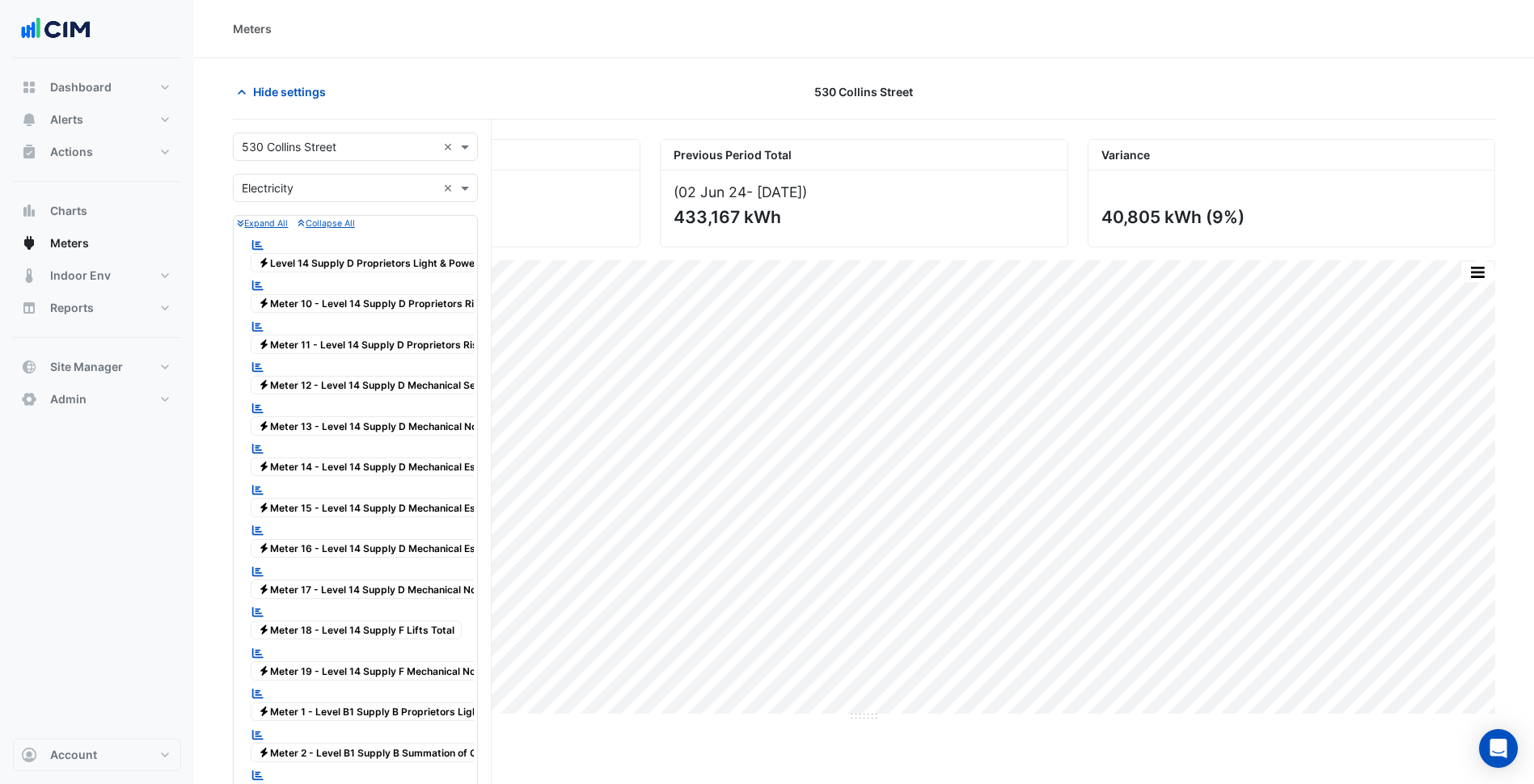 click at bounding box center [339, 147] 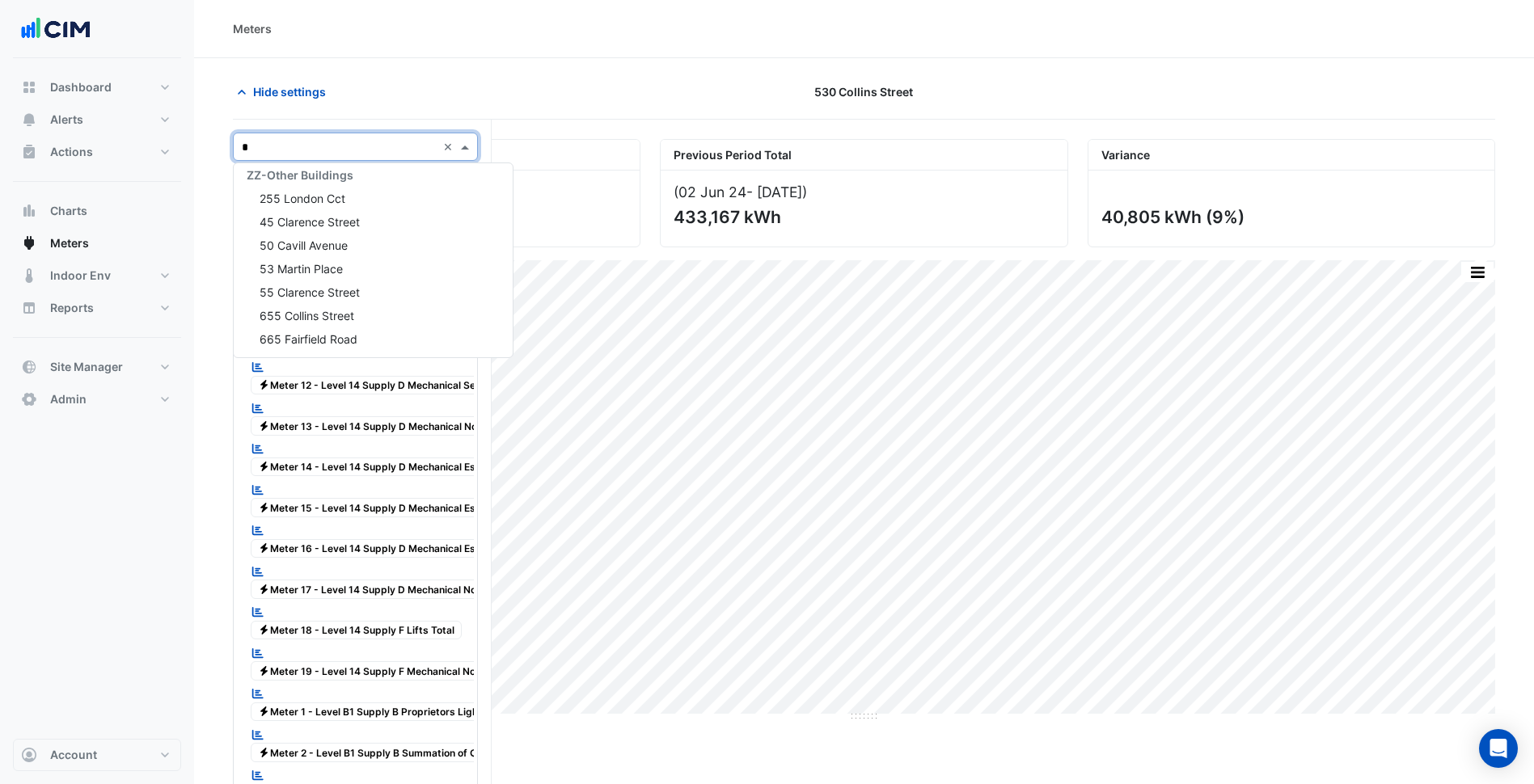 scroll, scrollTop: 0, scrollLeft: 0, axis: both 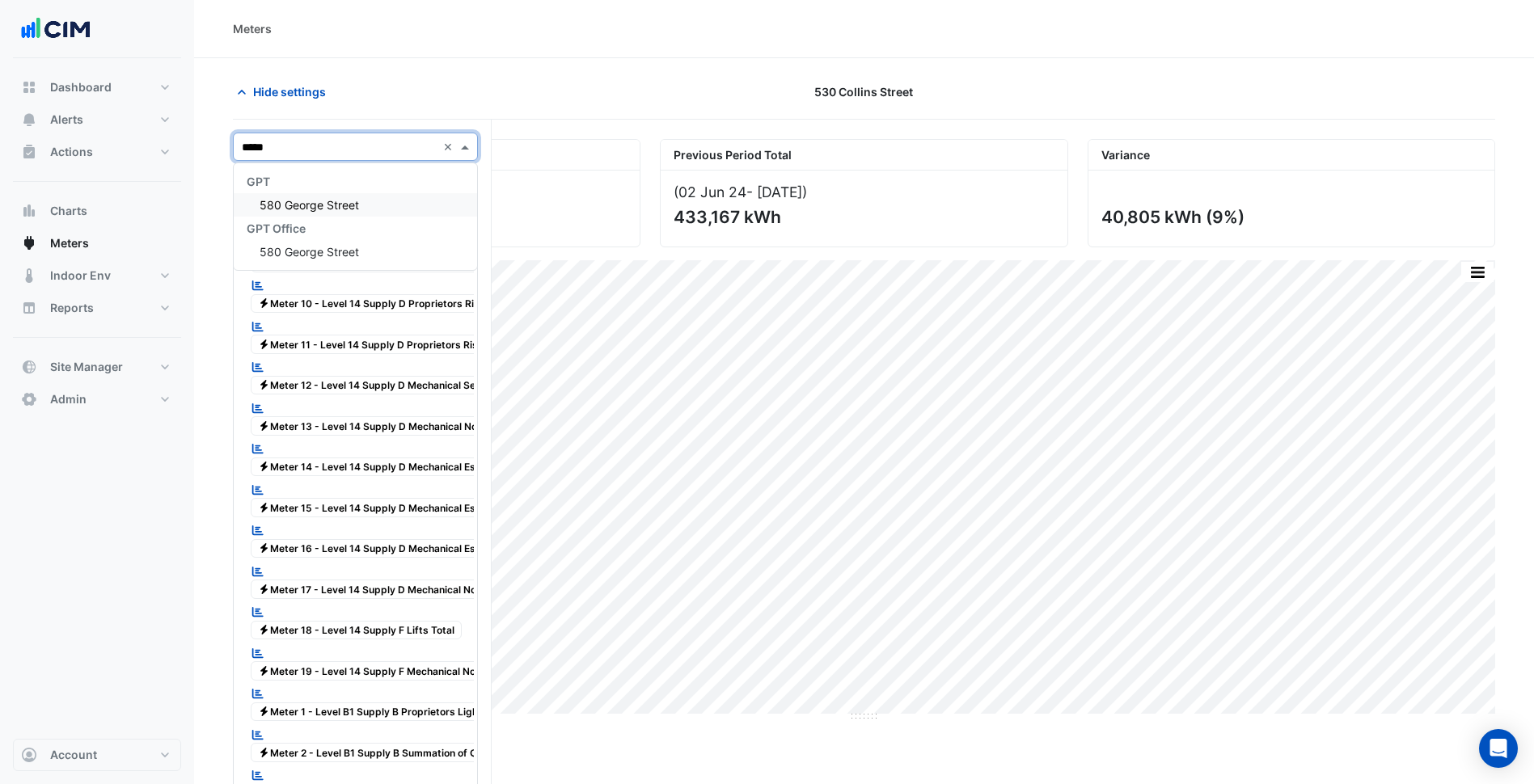 type on "******" 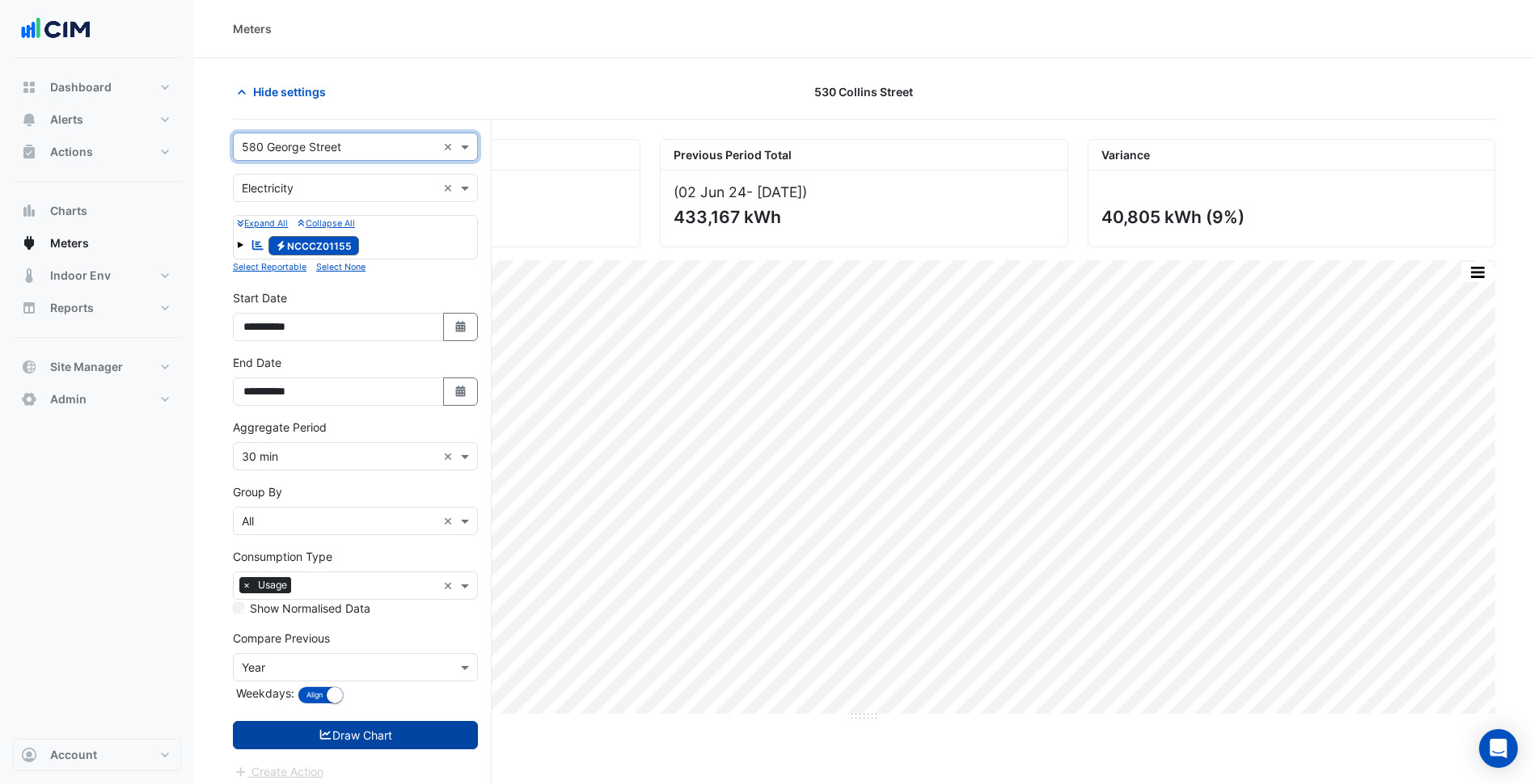 click on "Draw Chart" at bounding box center (355, 735) 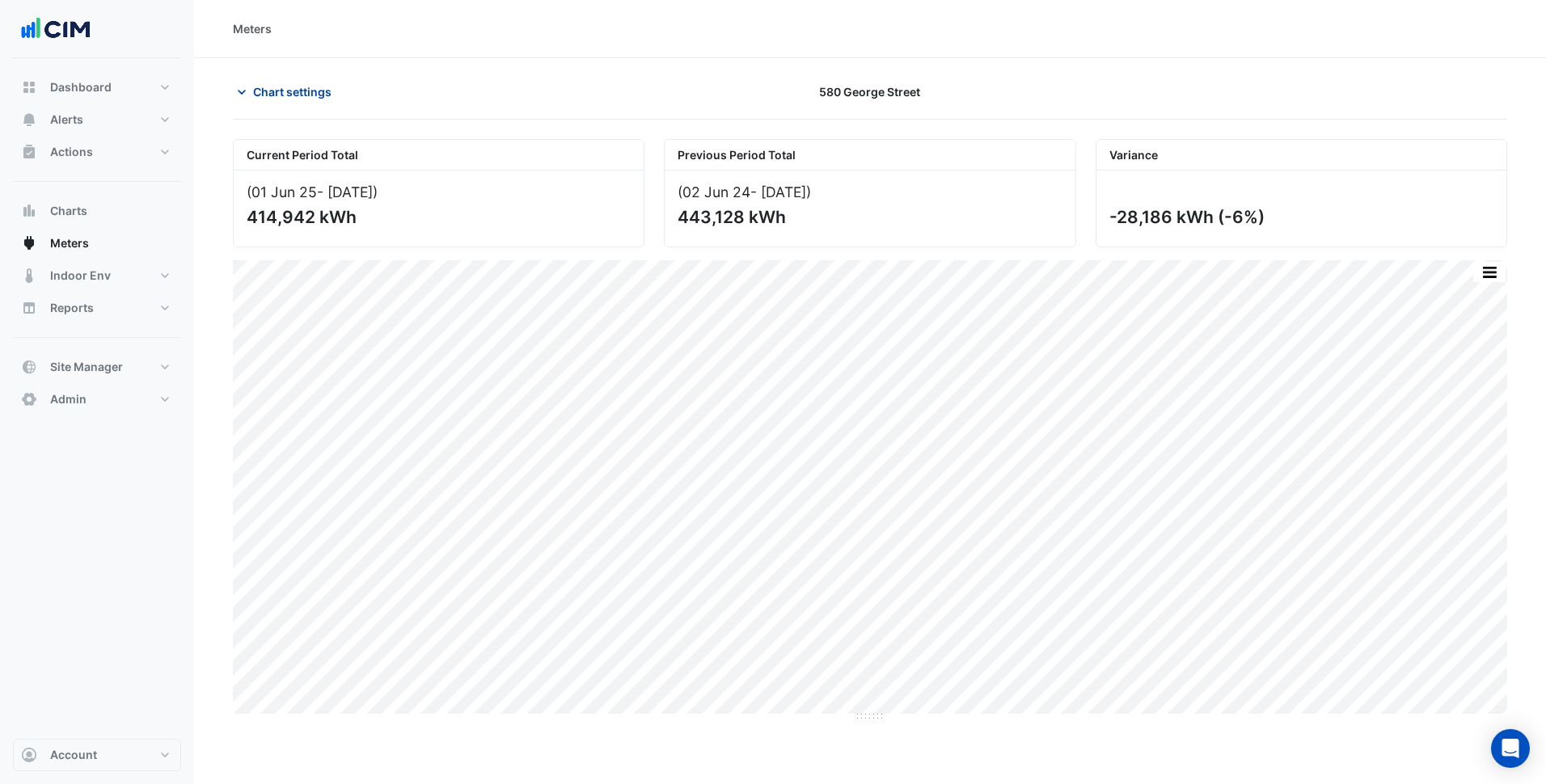 click on "Chart settings" 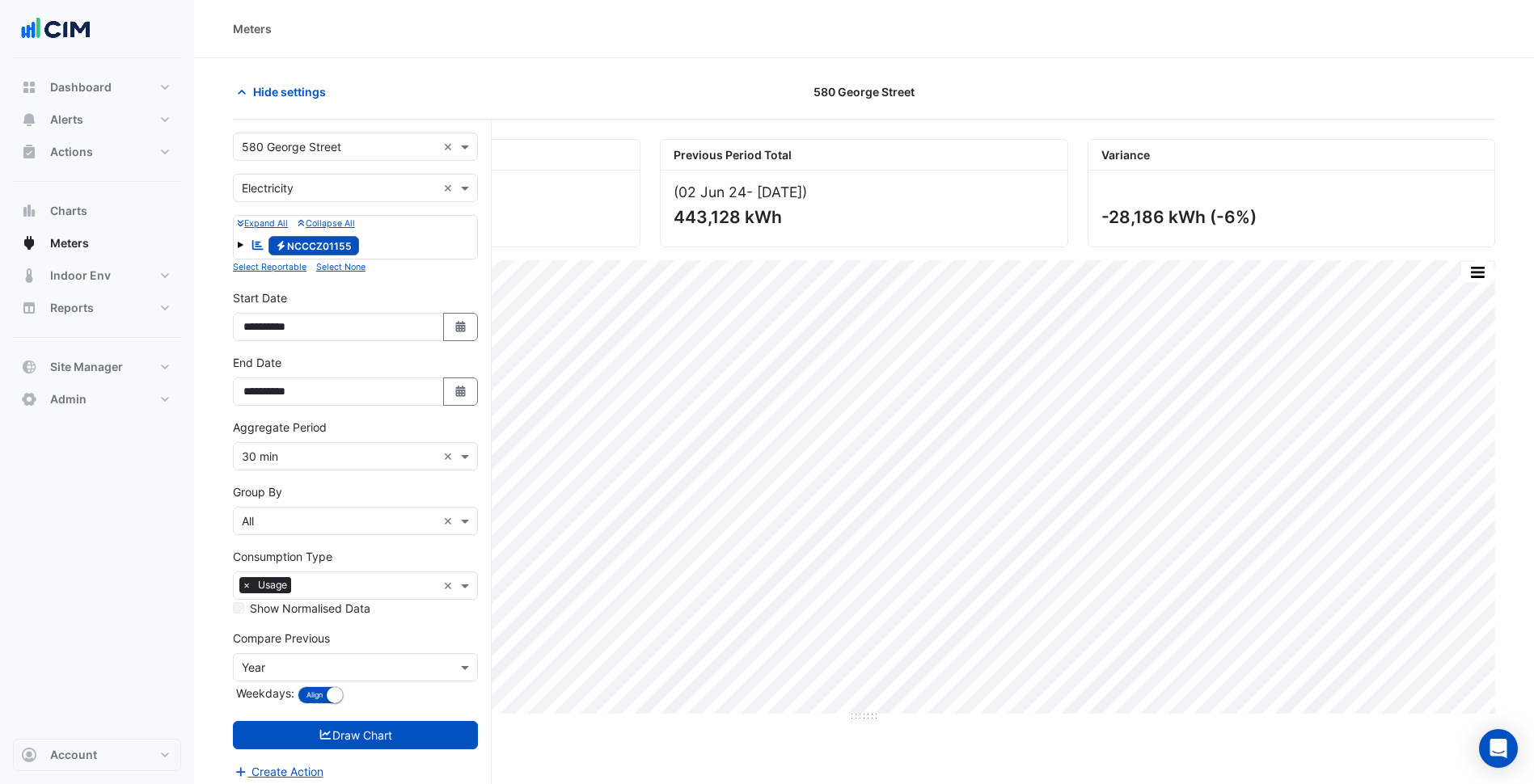 click at bounding box center [339, 147] 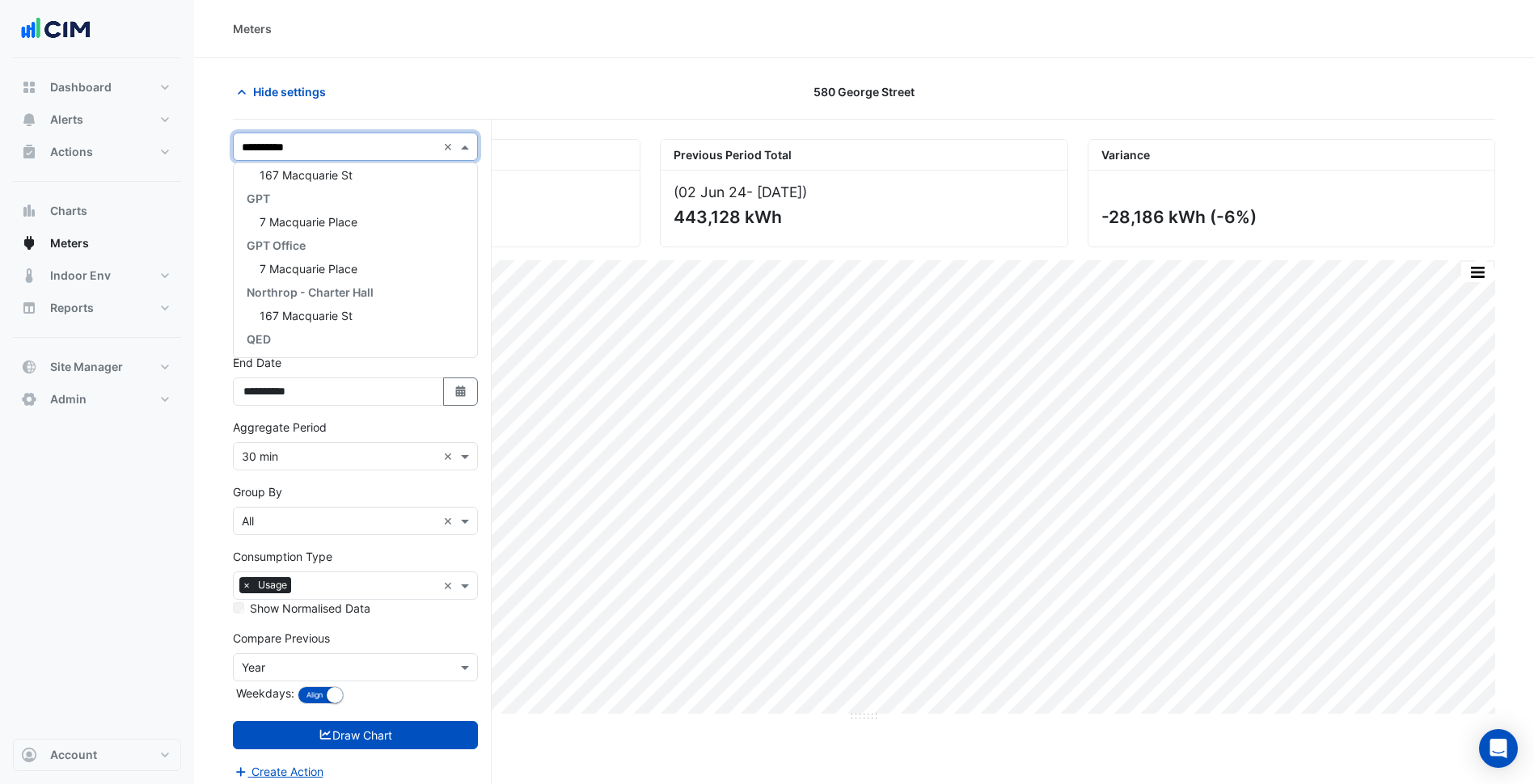 scroll, scrollTop: 0, scrollLeft: 0, axis: both 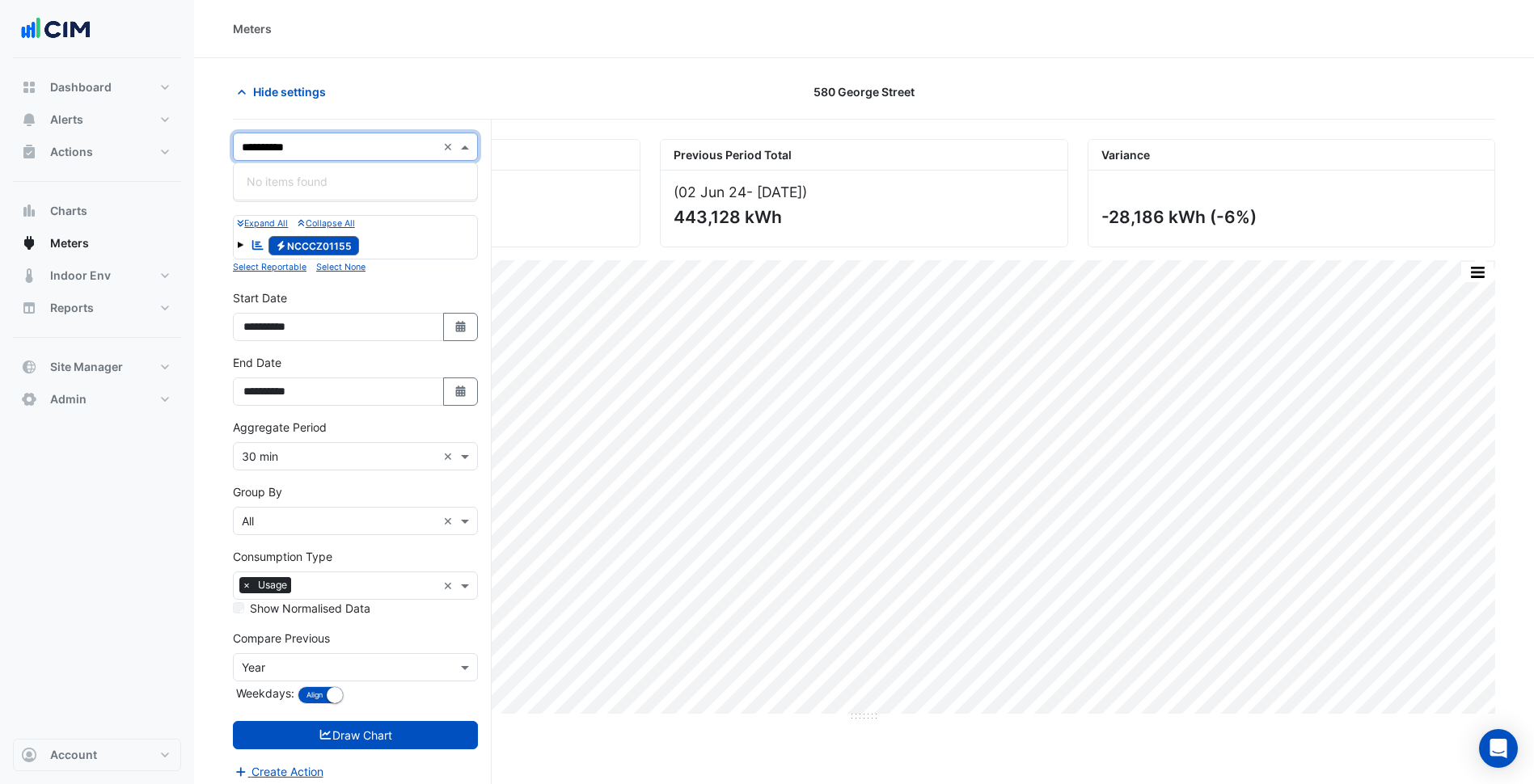 type on "*********" 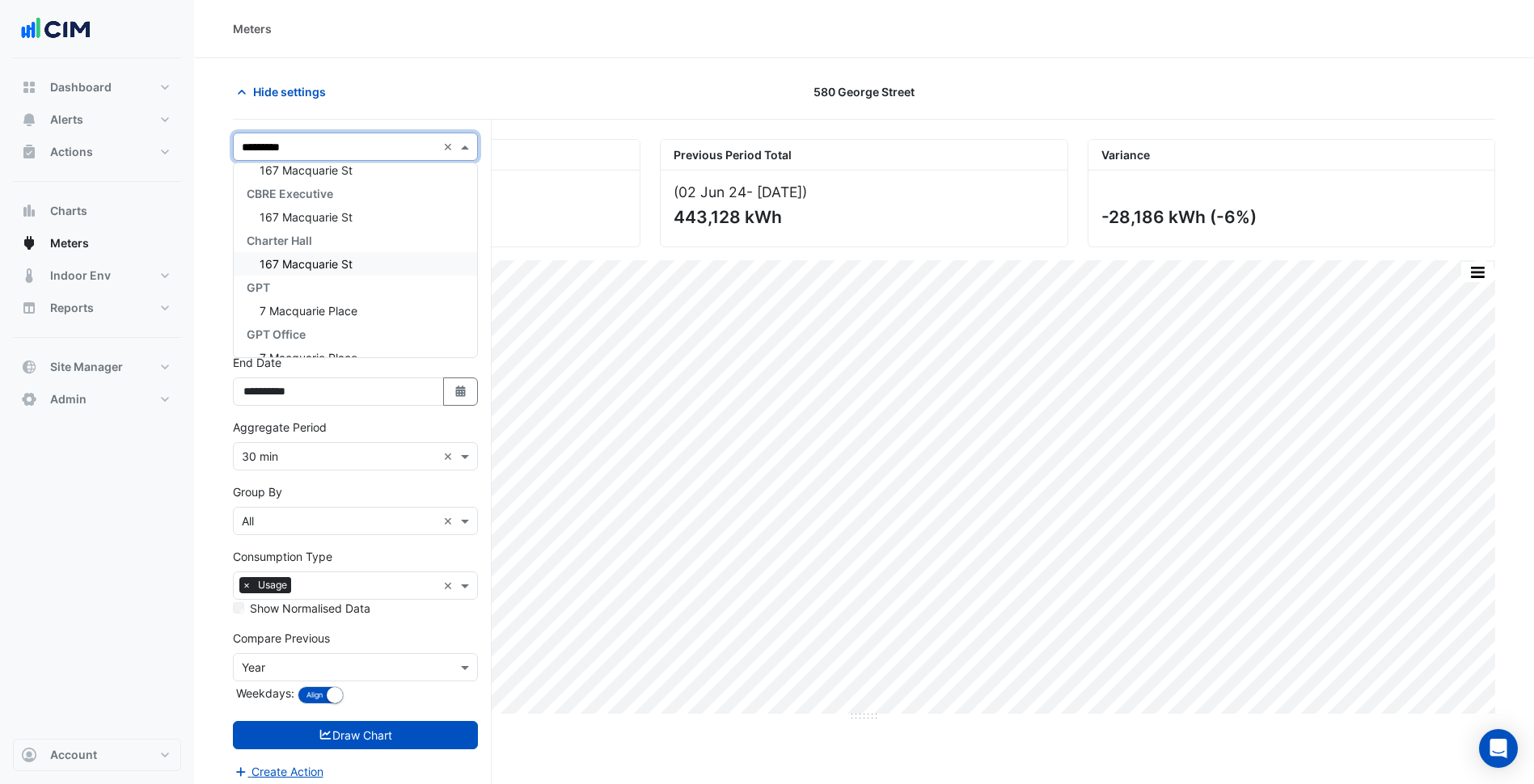scroll, scrollTop: 81, scrollLeft: 0, axis: vertical 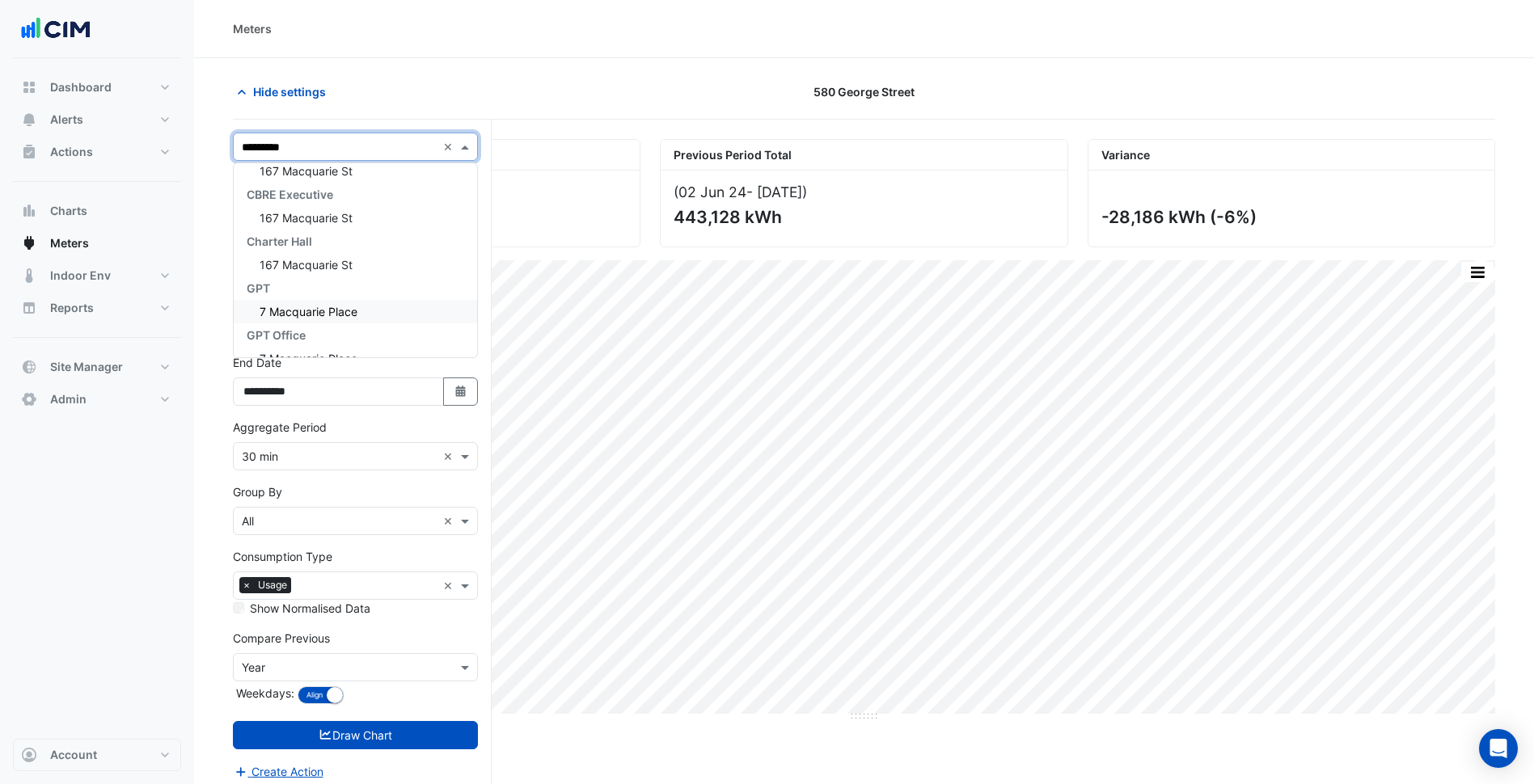 click on "7 Macquarie Place" at bounding box center (355, 311) 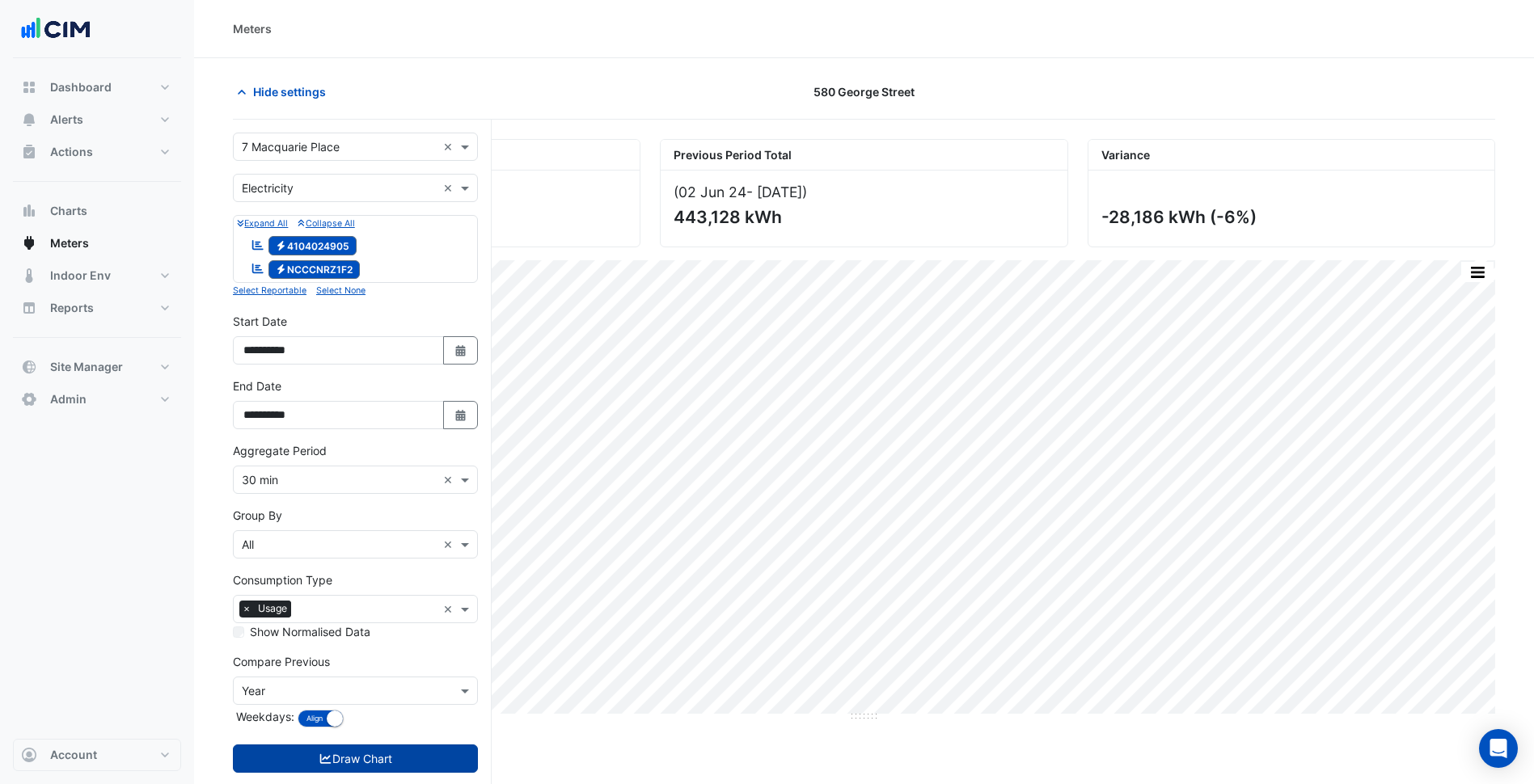 click on "Draw Chart" at bounding box center (355, 758) 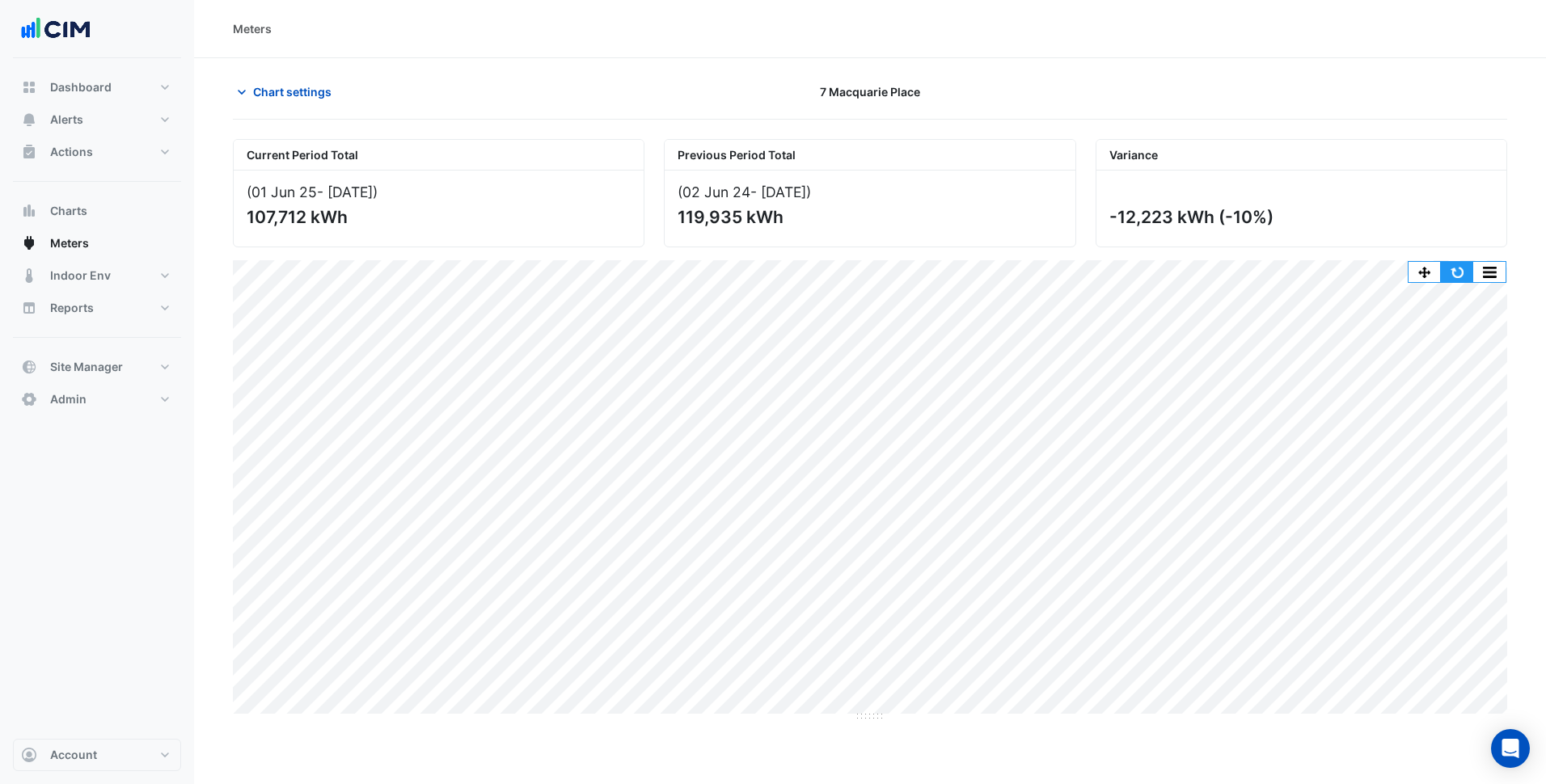 click 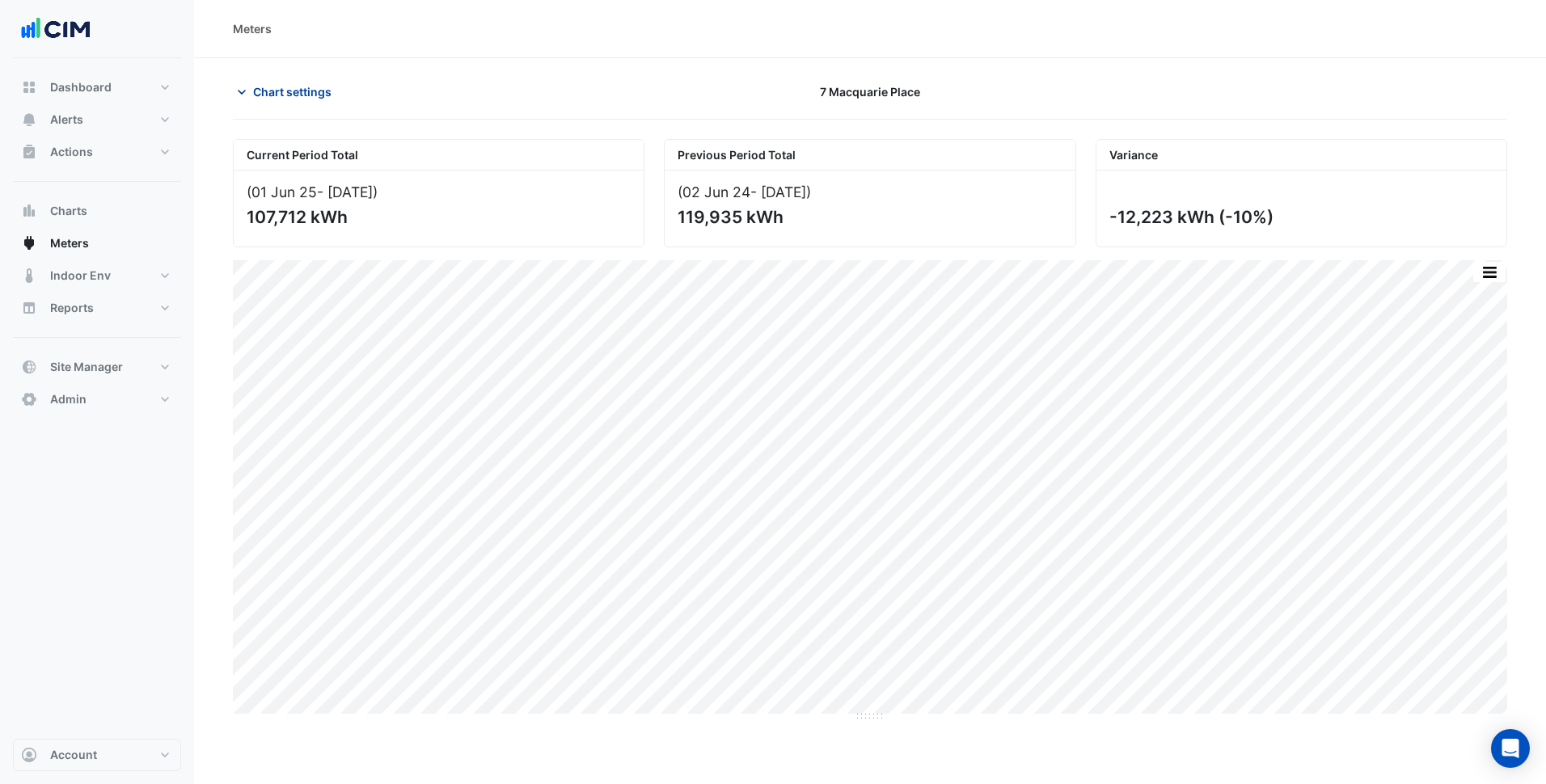 click on "Chart settings" 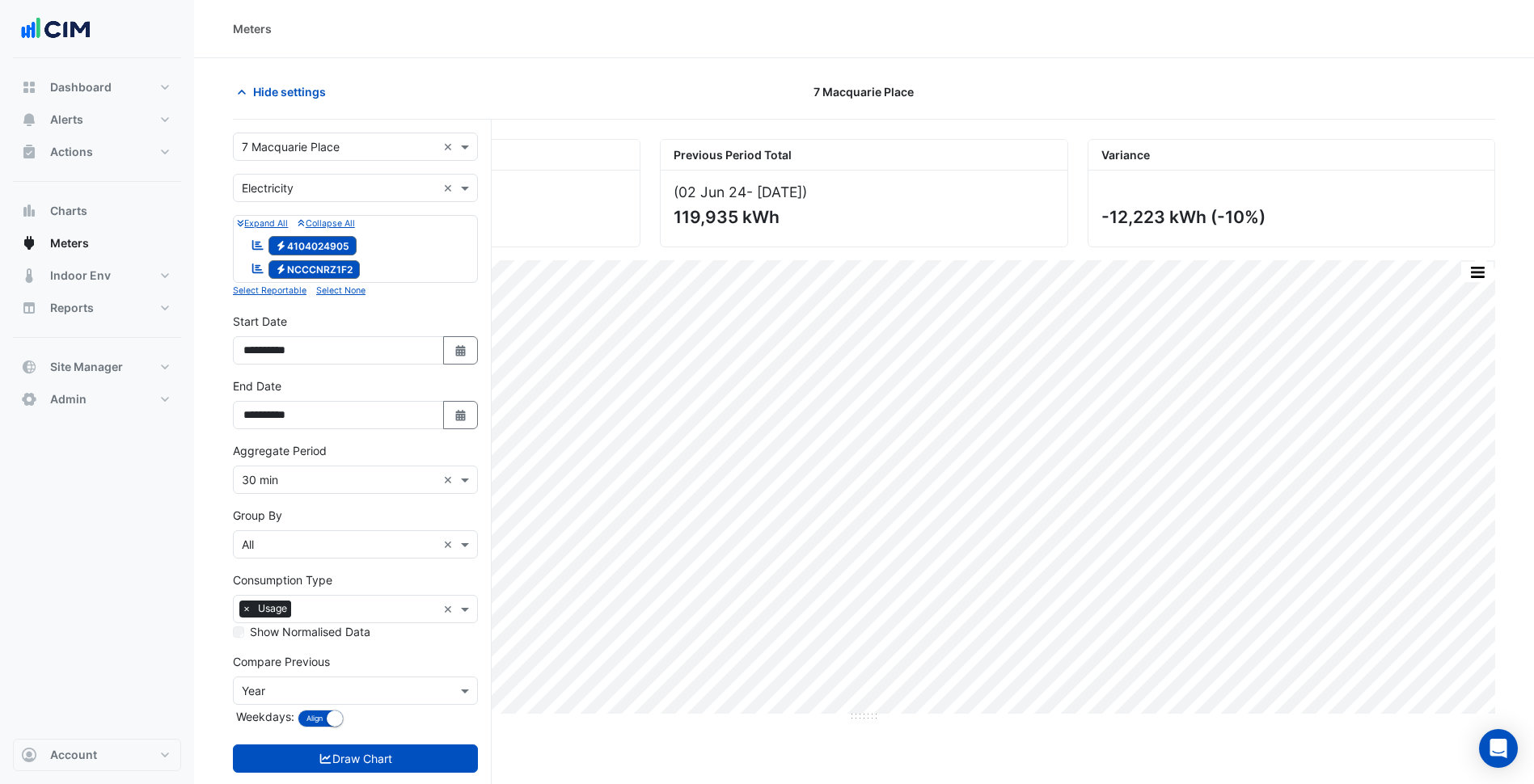 click at bounding box center (339, 147) 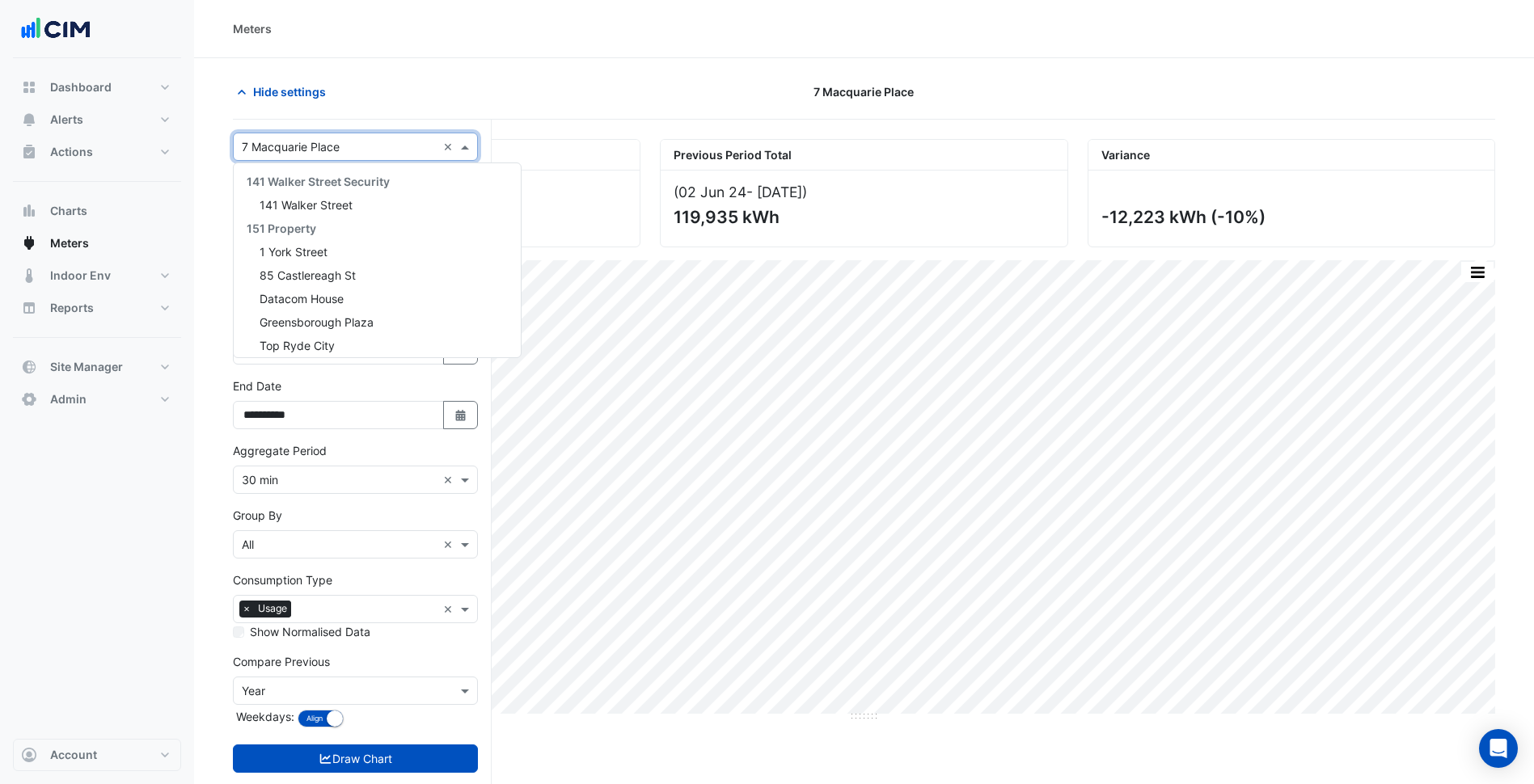 scroll, scrollTop: 11421, scrollLeft: 0, axis: vertical 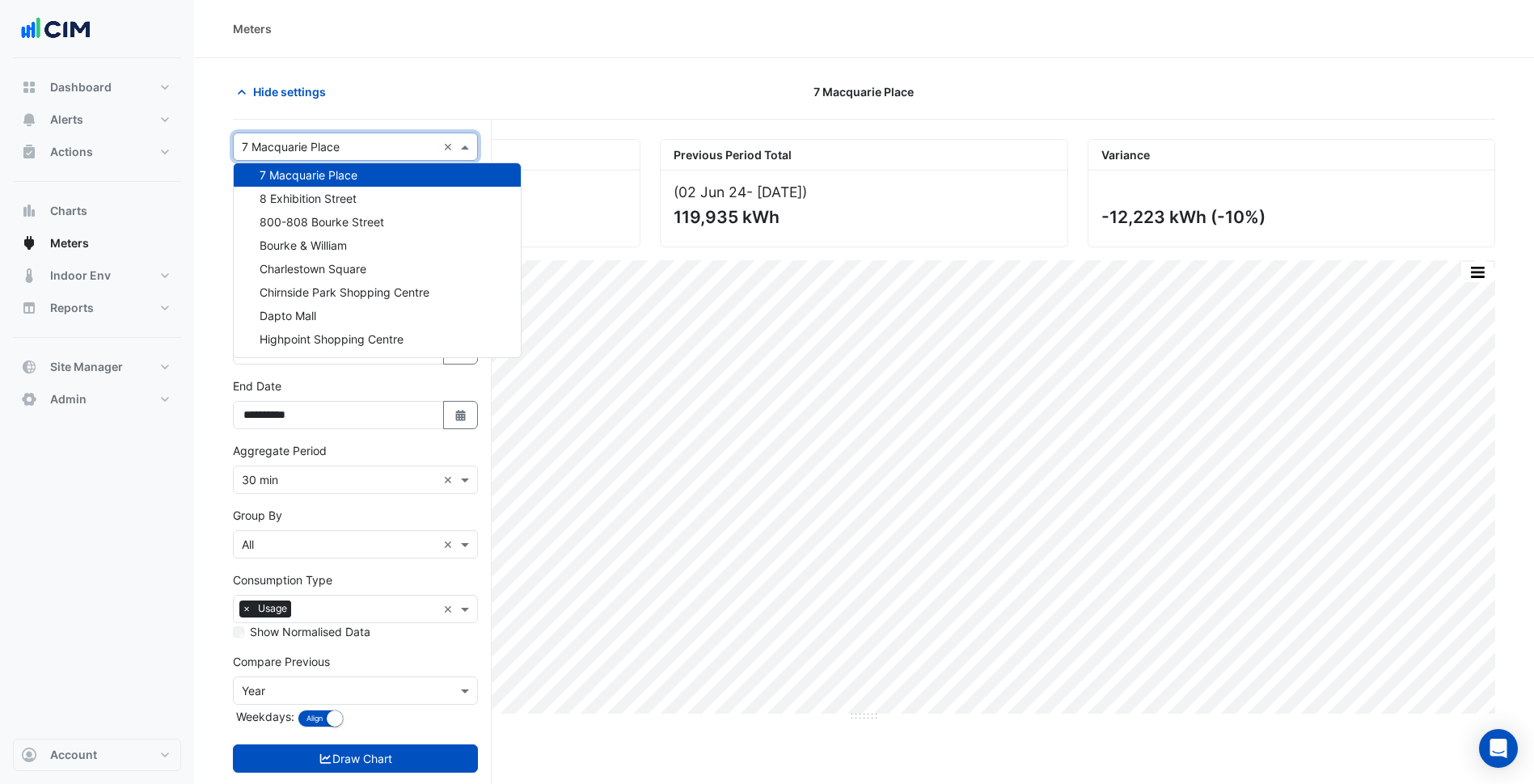 type on "*" 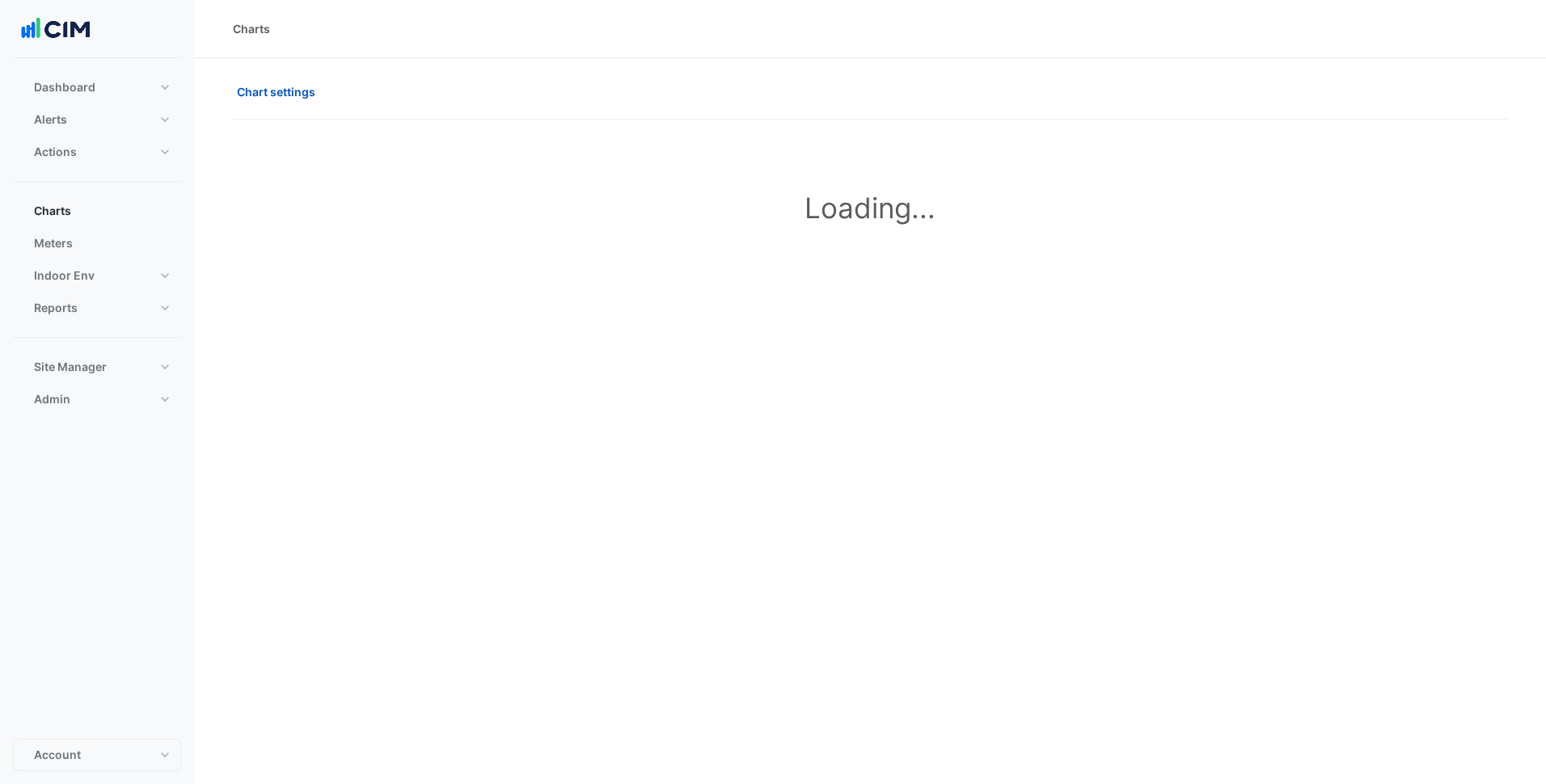 scroll, scrollTop: 0, scrollLeft: 0, axis: both 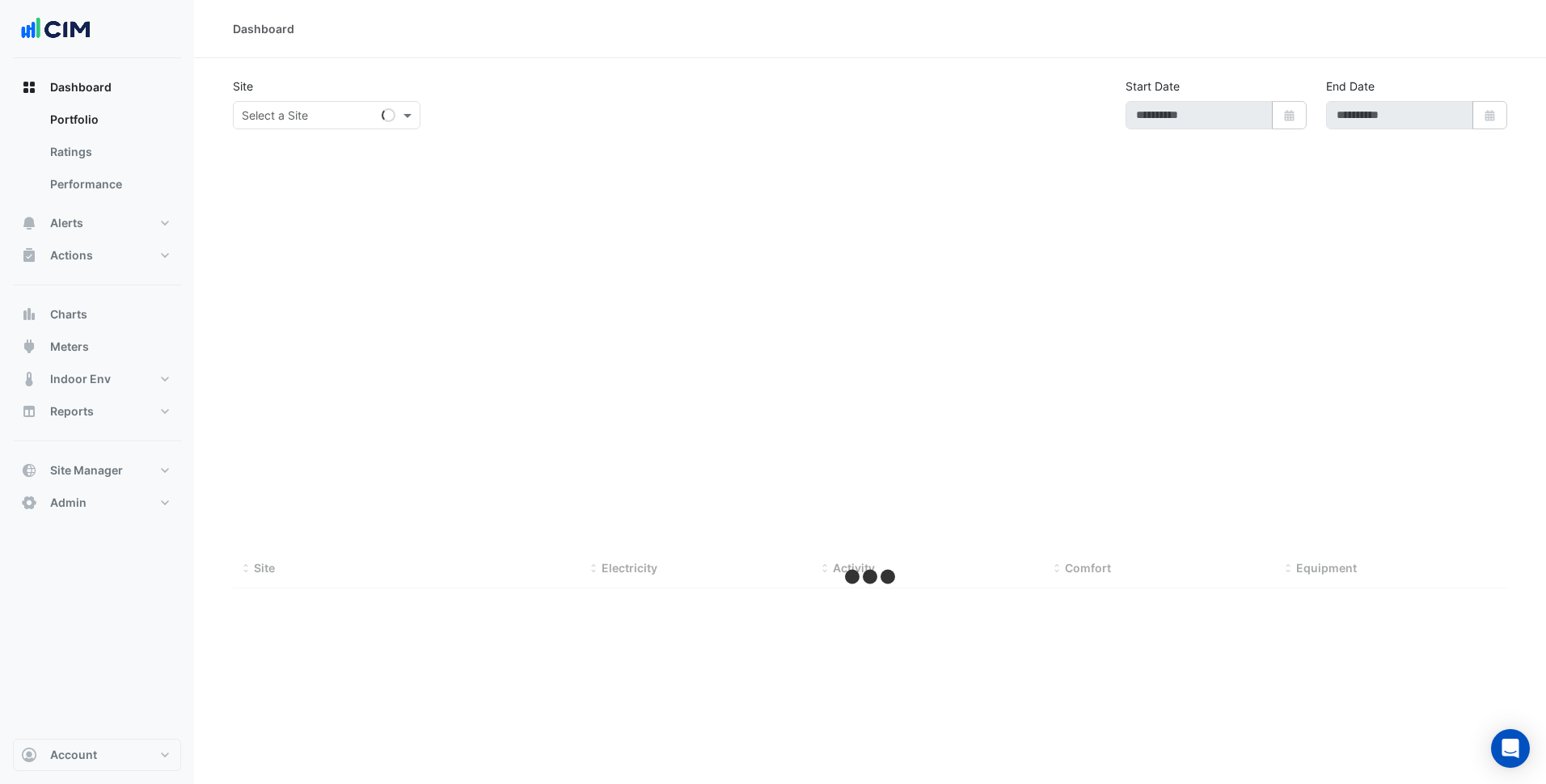 select on "***" 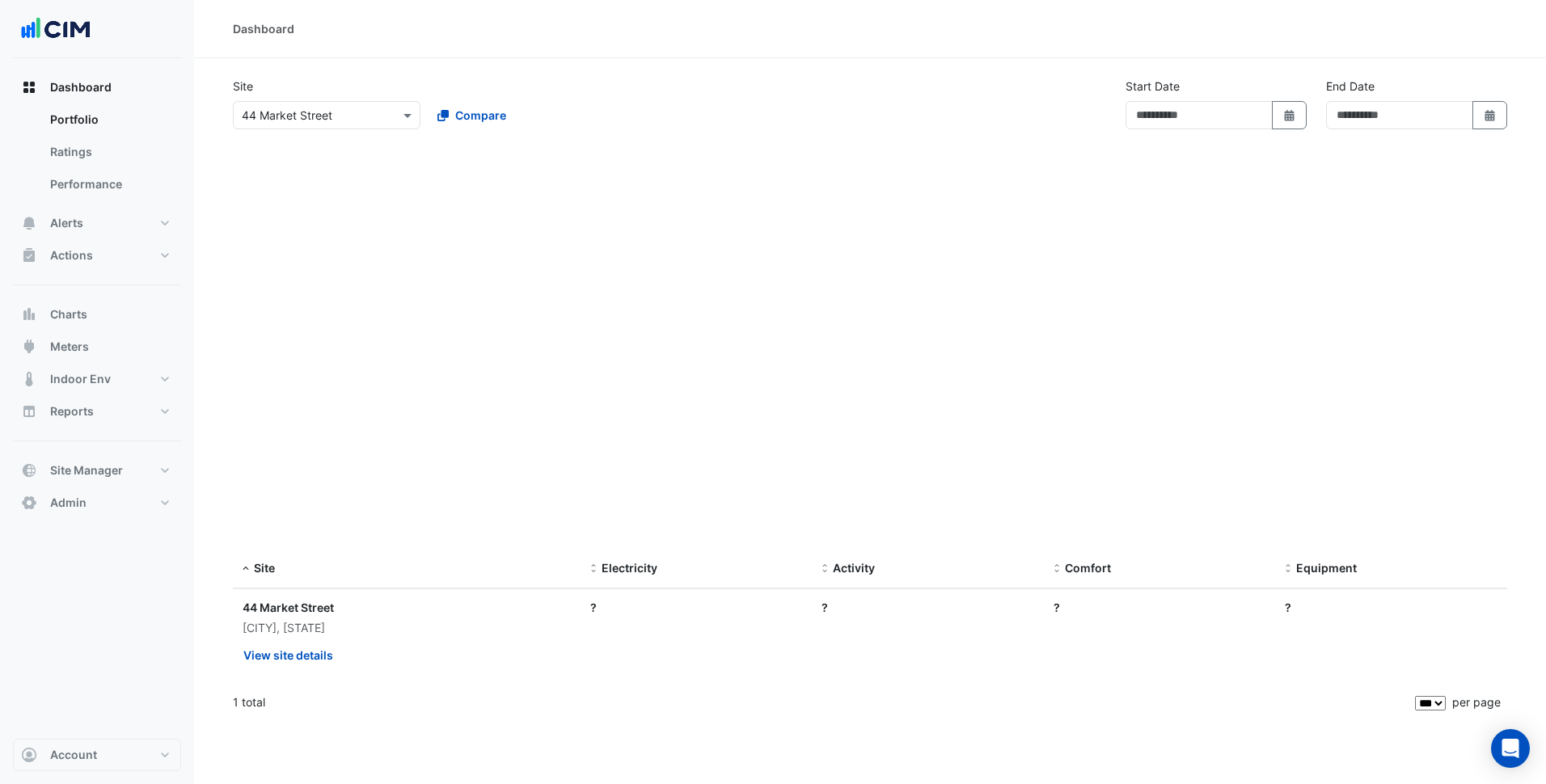 type on "**********" 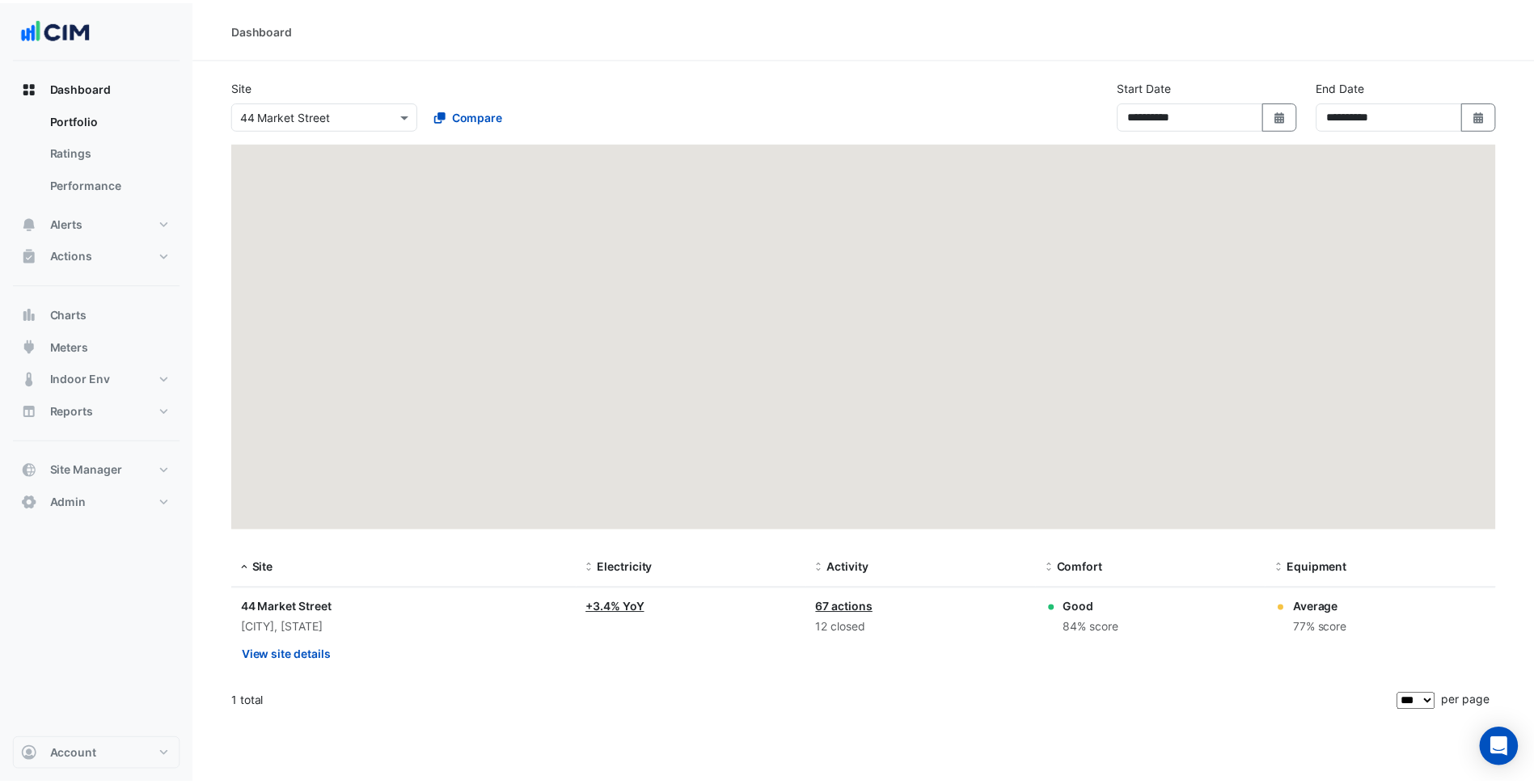 scroll, scrollTop: 0, scrollLeft: 0, axis: both 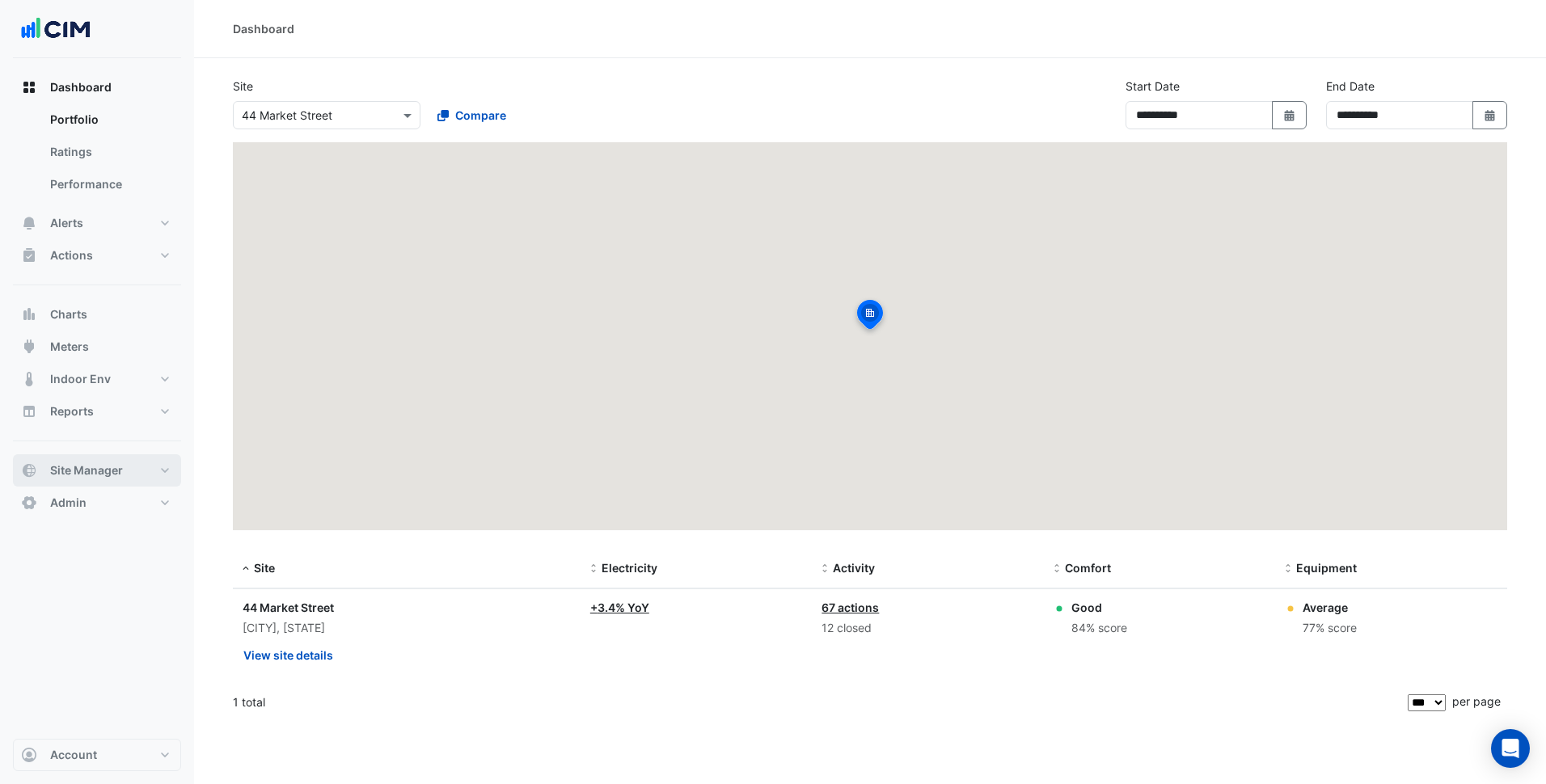click on "Site Manager" at bounding box center (97, 470) 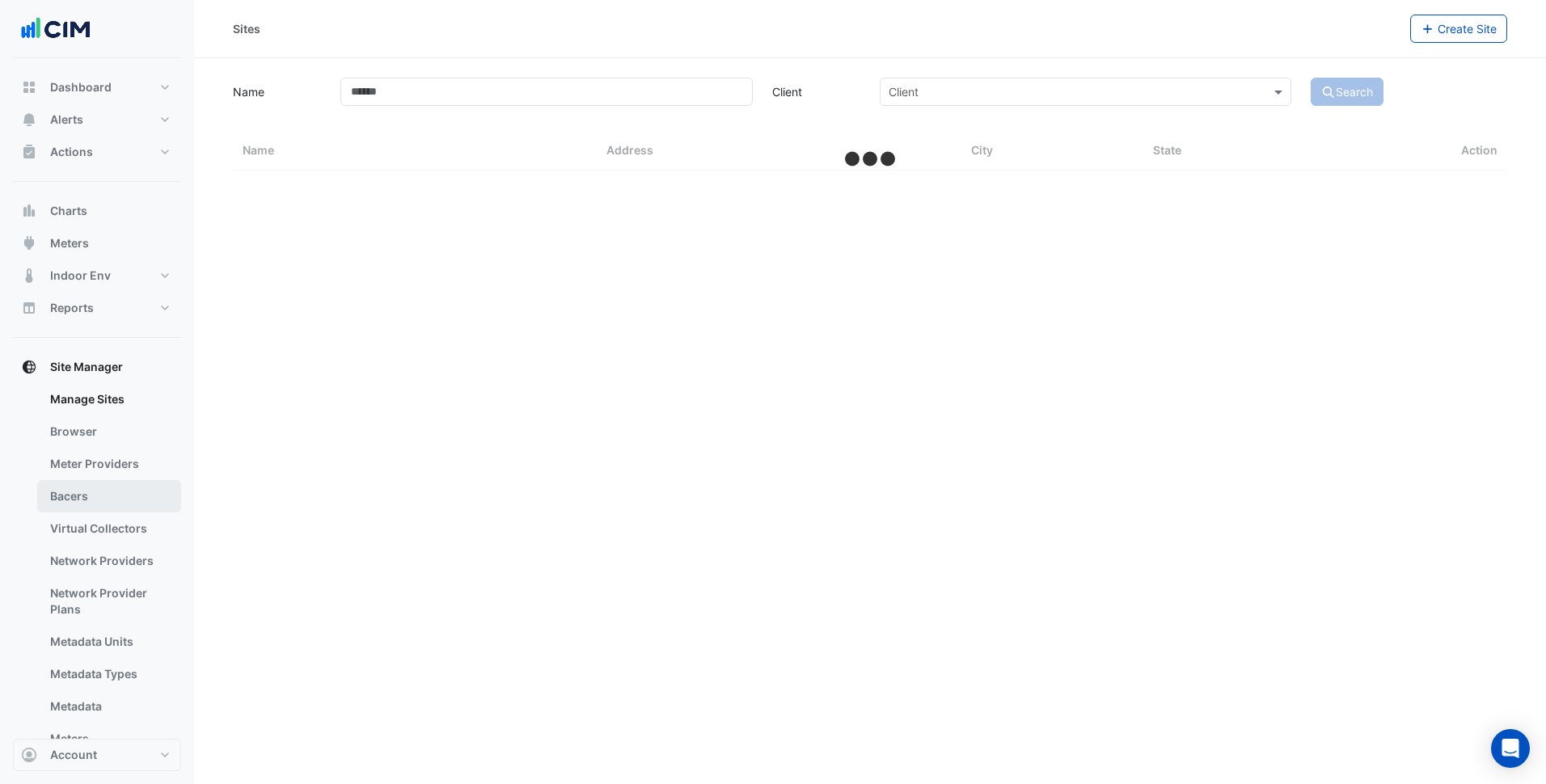 click on "Bacers" at bounding box center [109, 496] 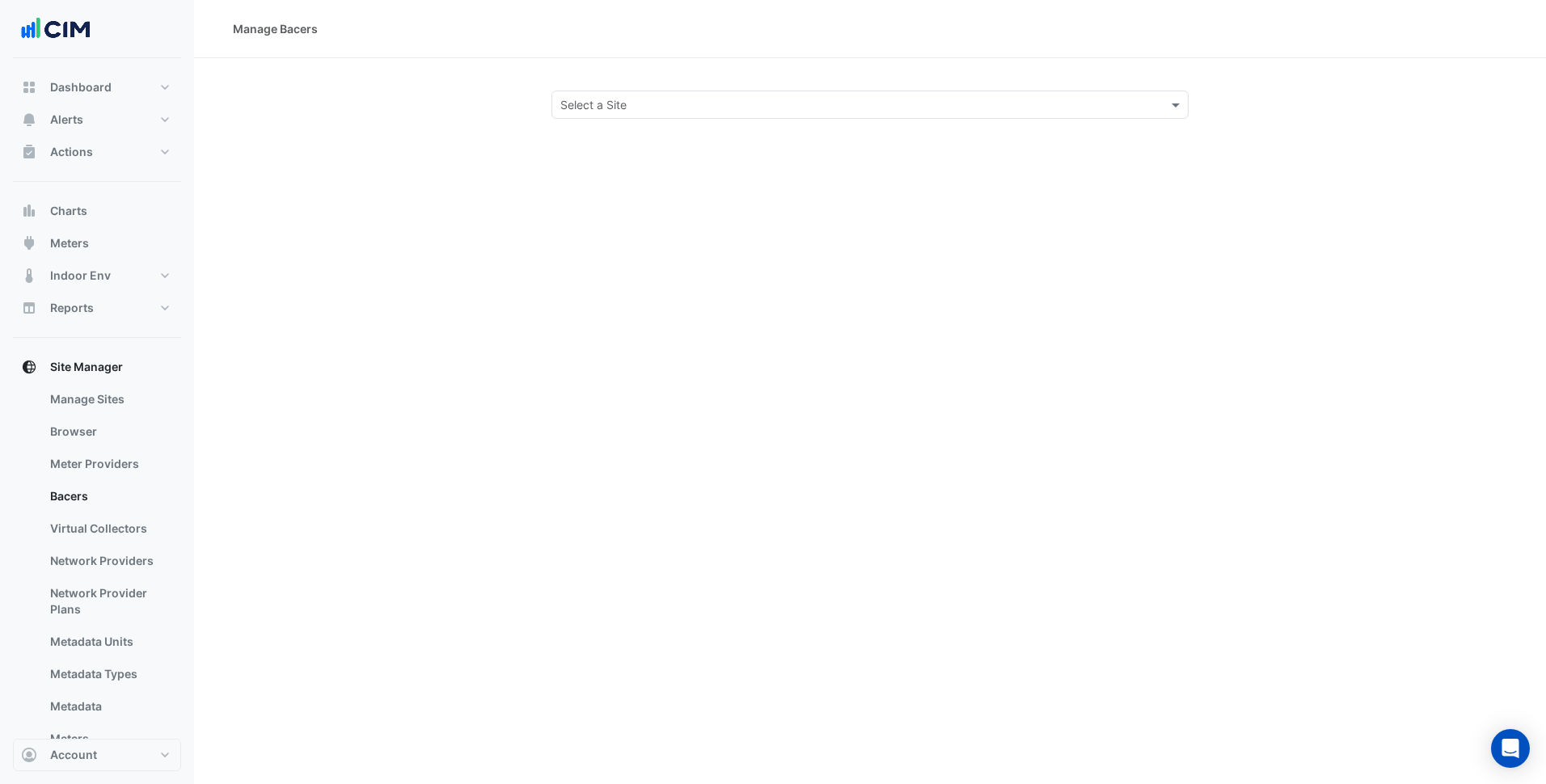 click on "Select a Site" 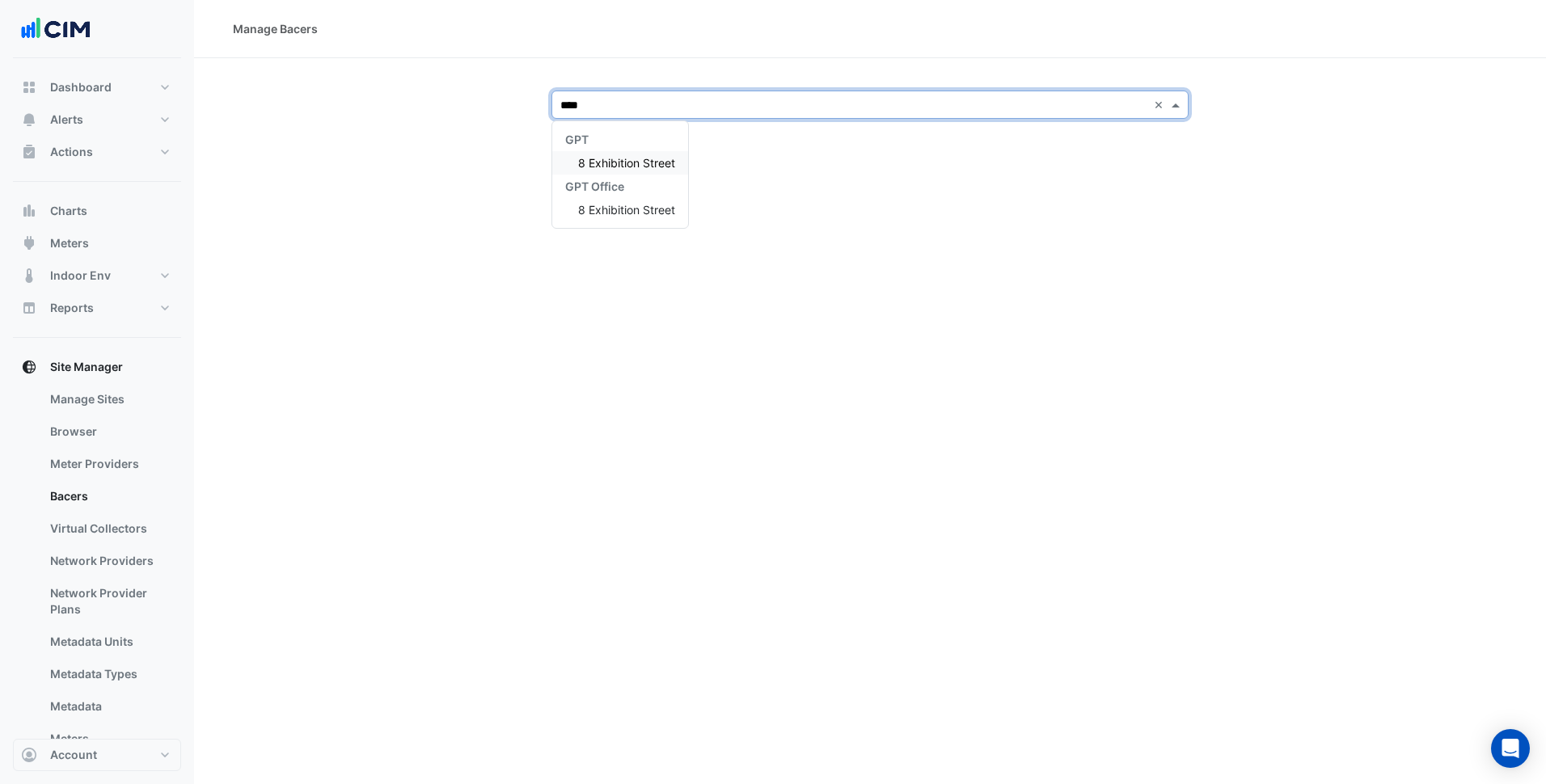 type on "*****" 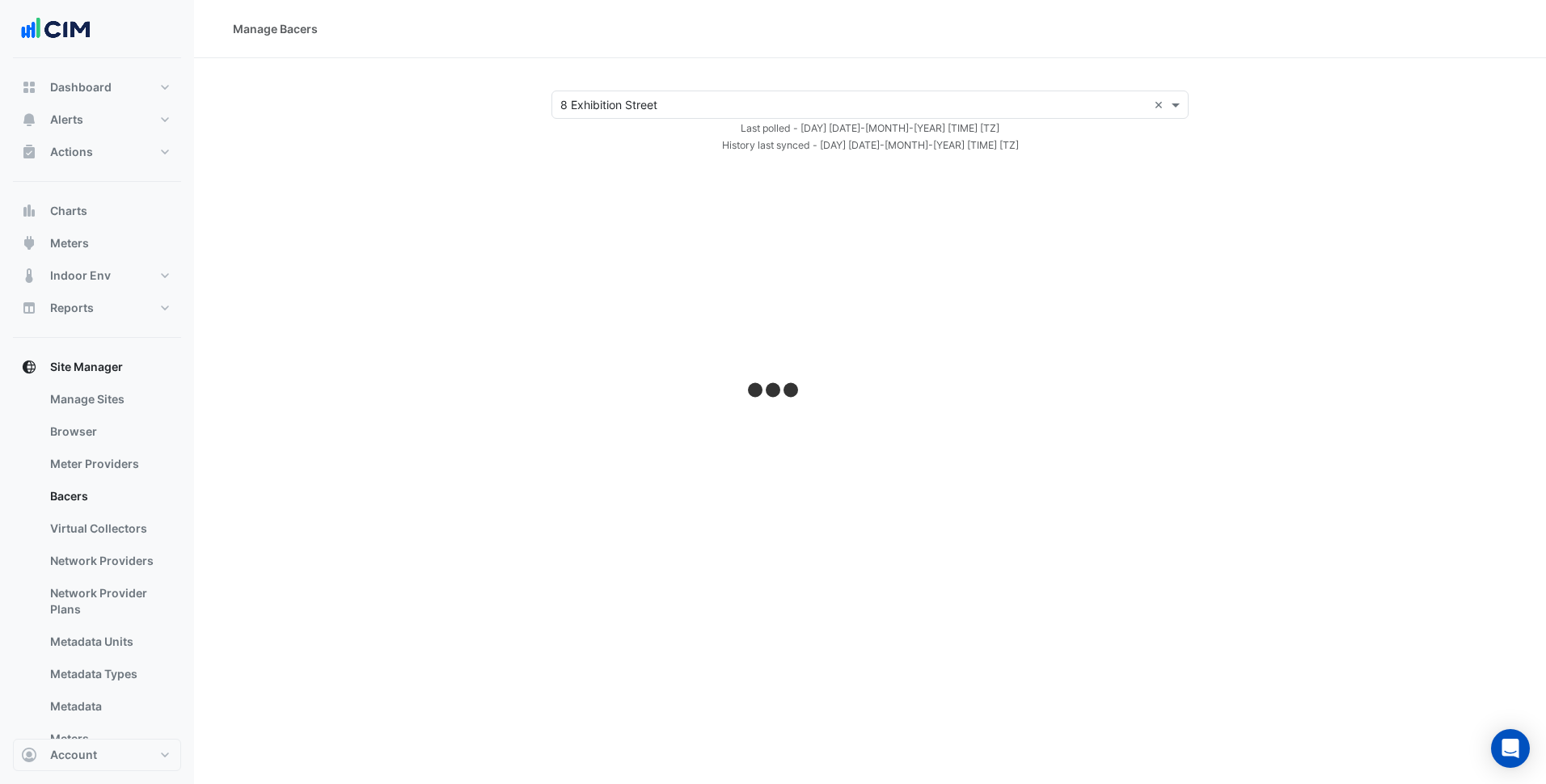 select on "***" 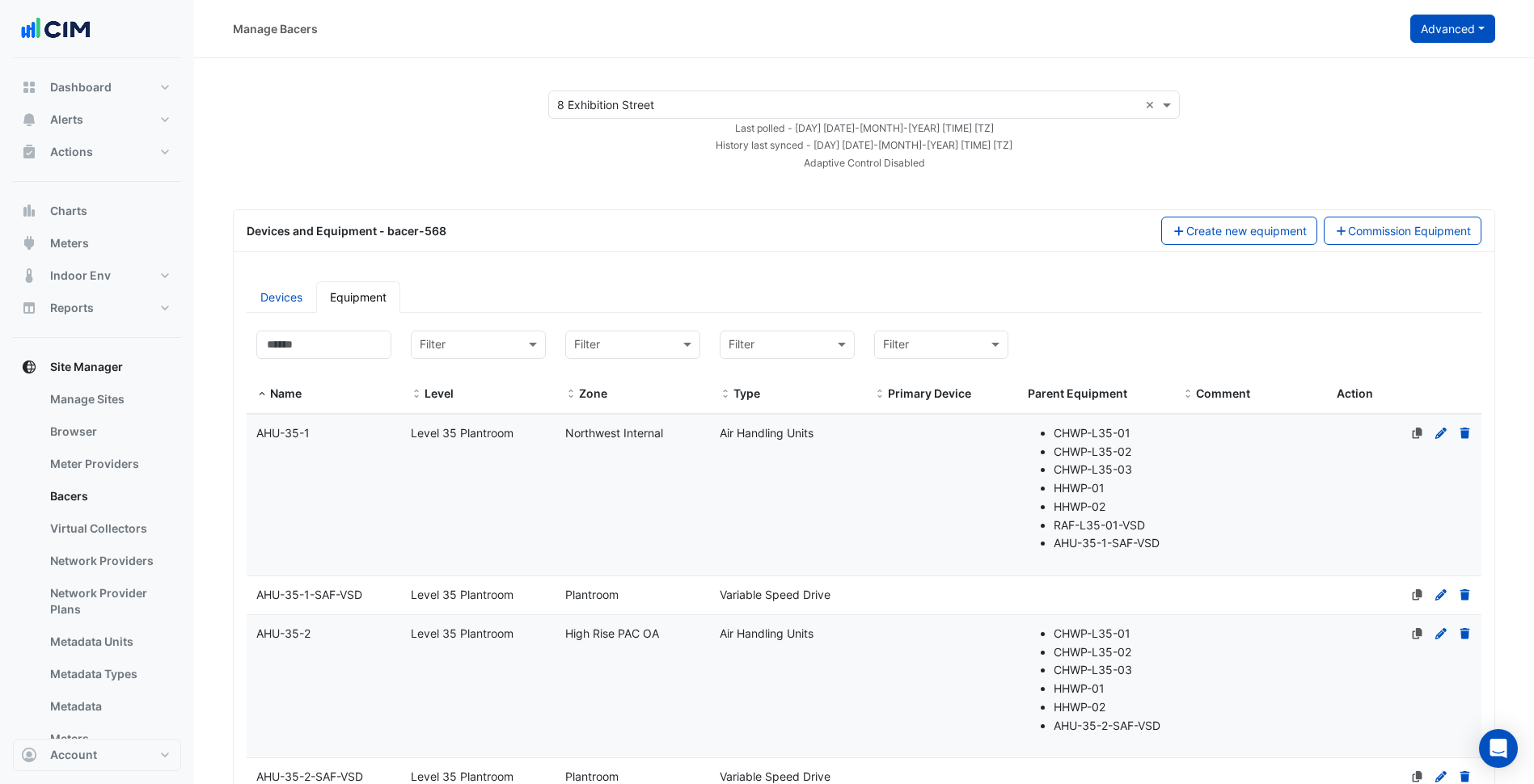 click on "Advanced" at bounding box center [1452, 28] 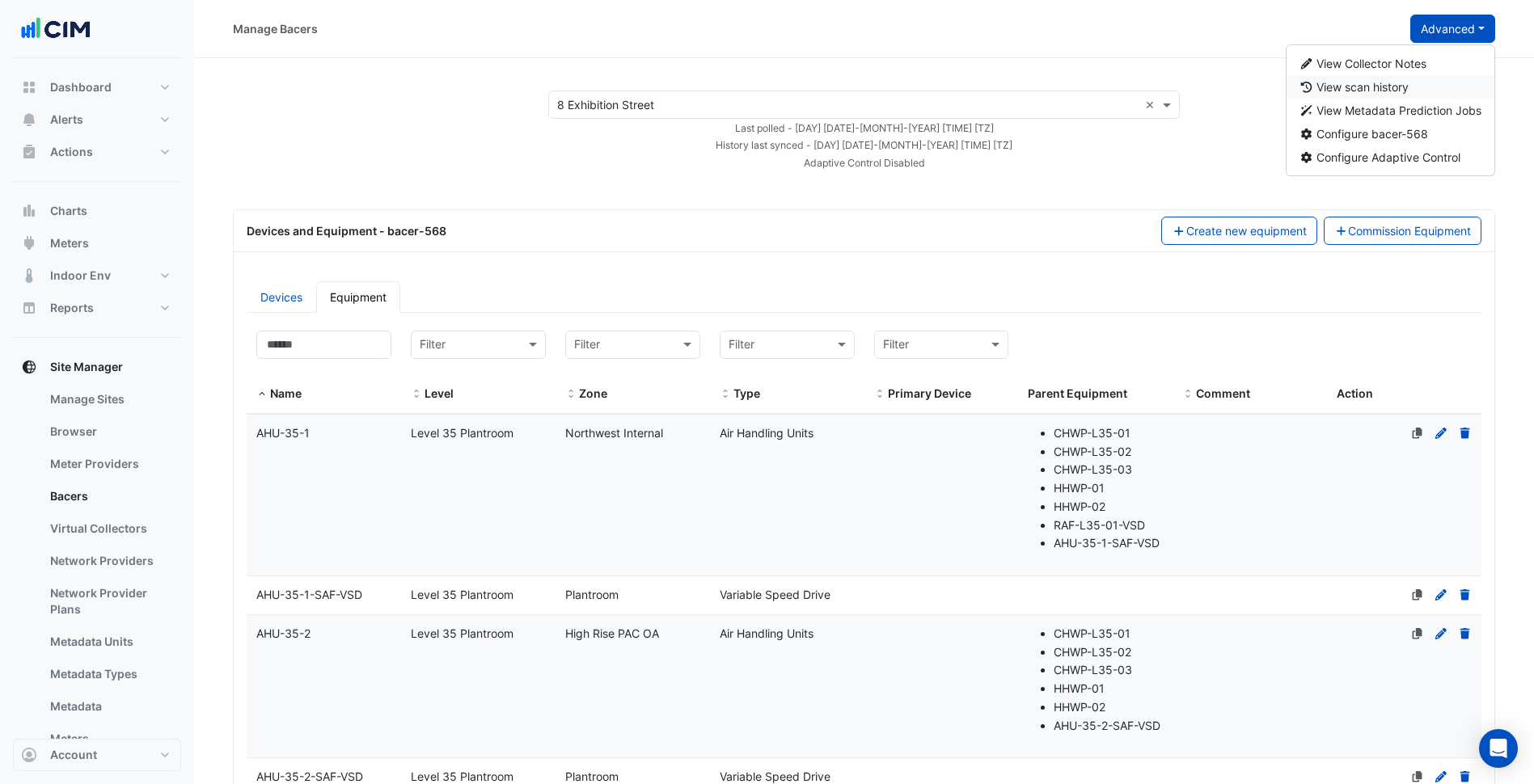 click on "View scan history" 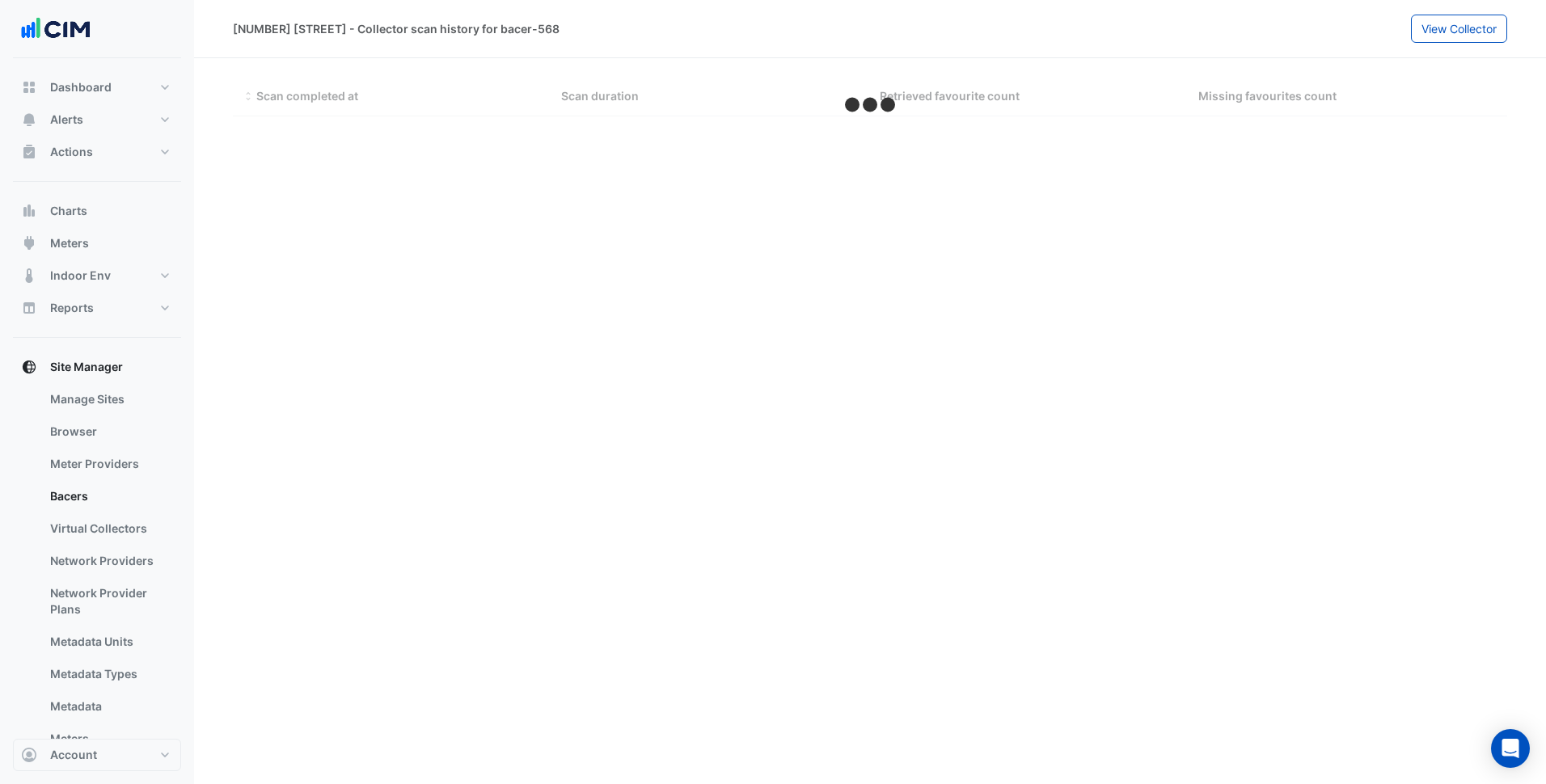select on "***" 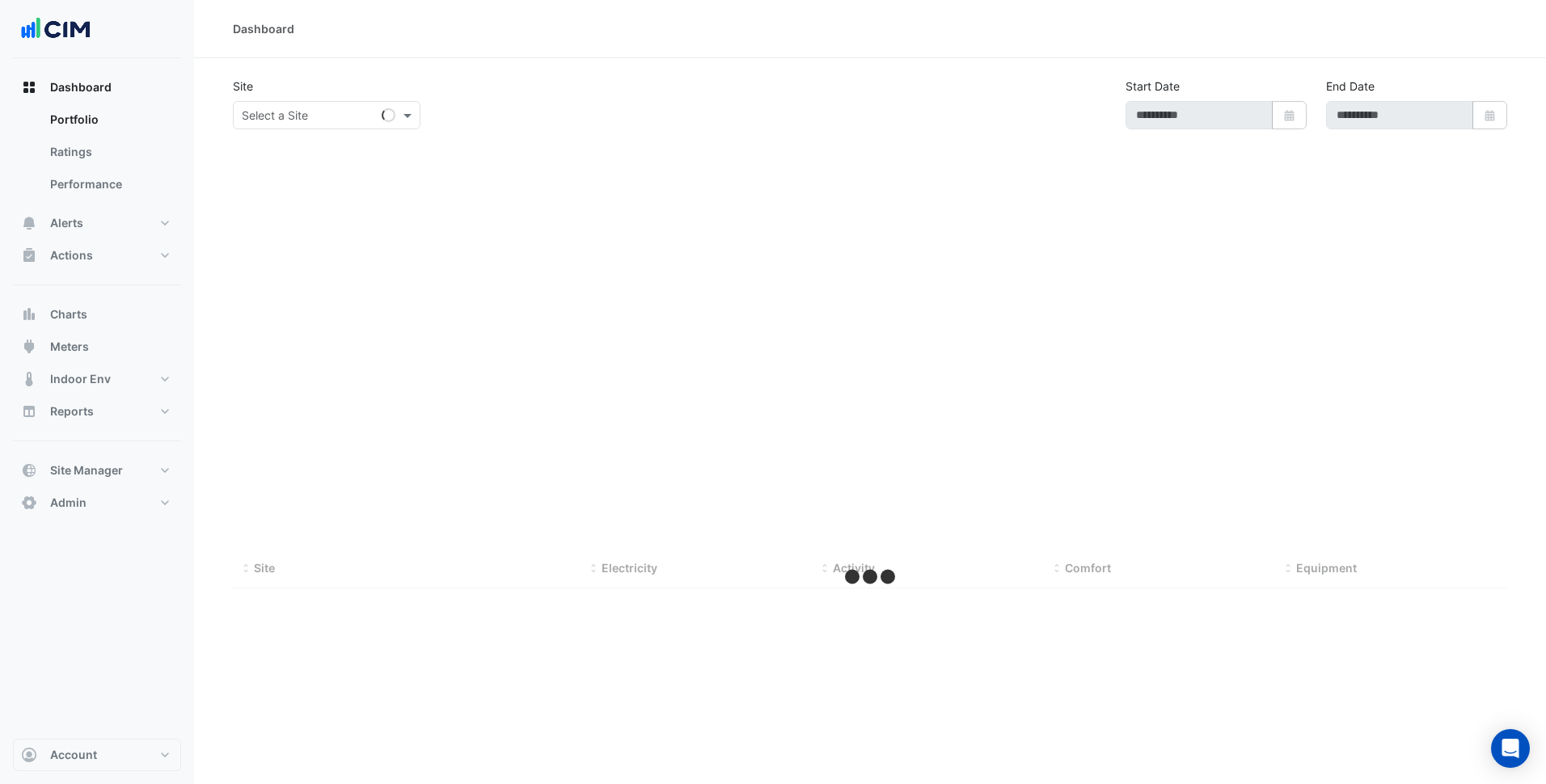 type on "**********" 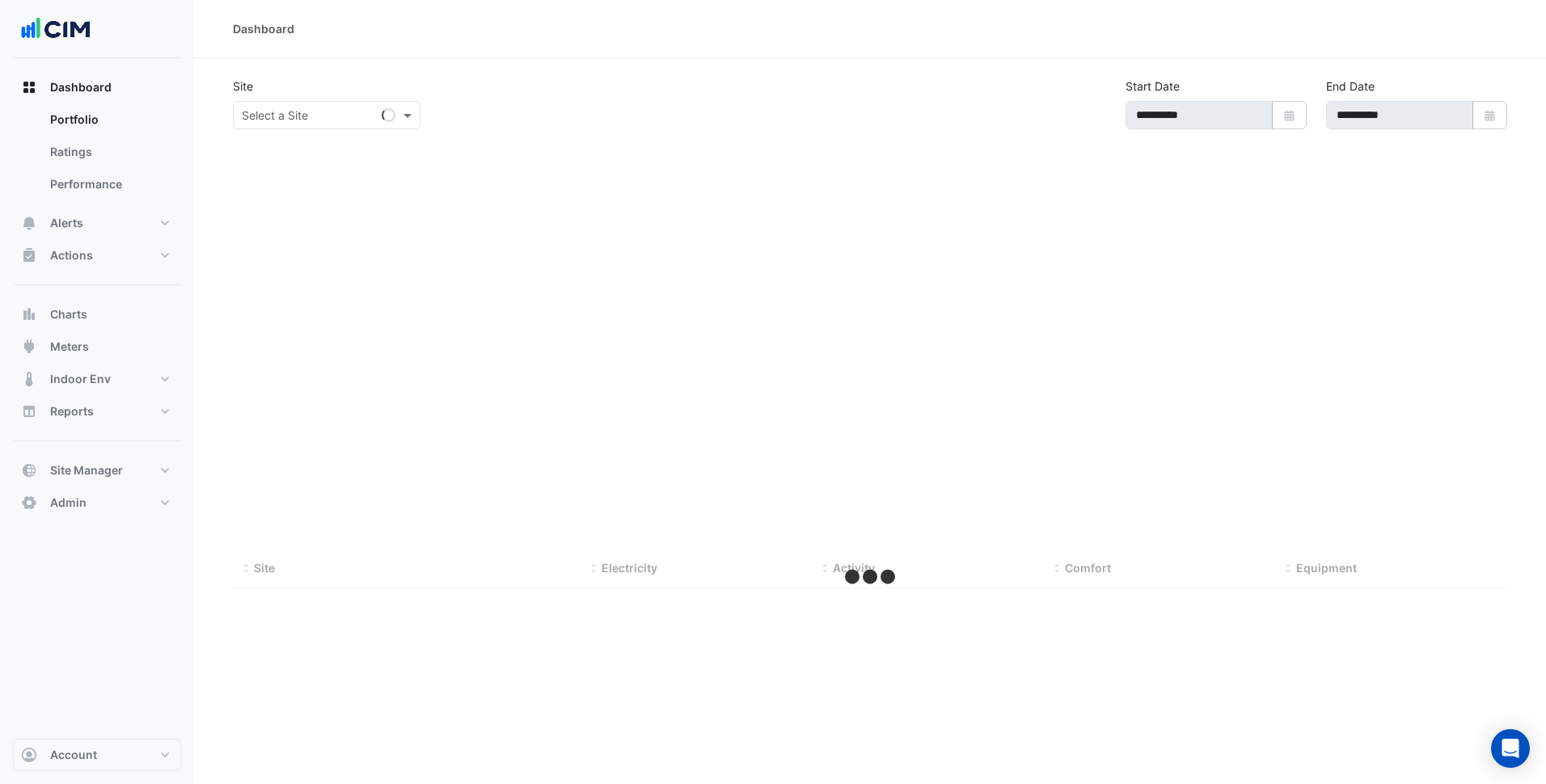 select on "***" 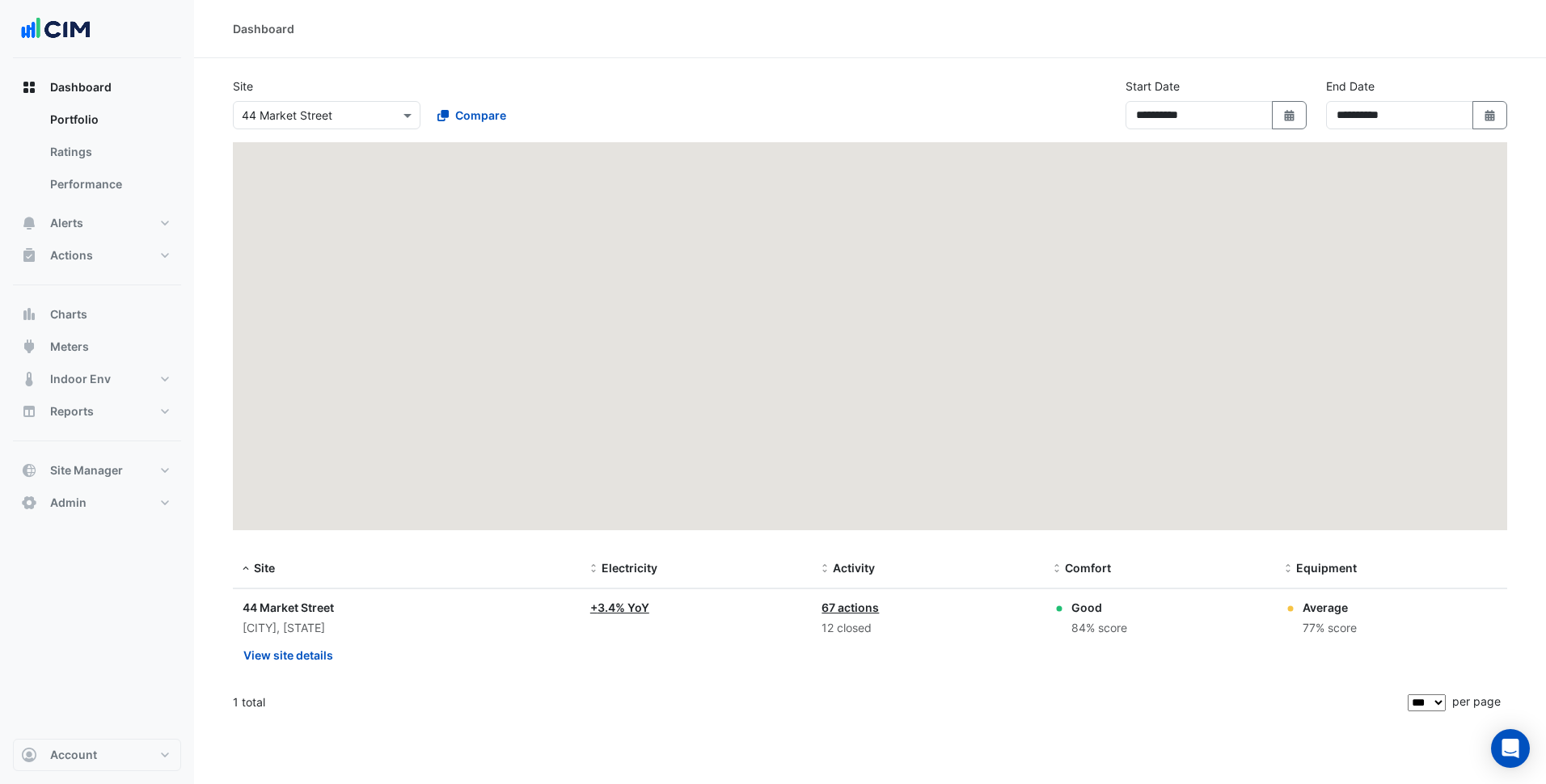 scroll, scrollTop: 0, scrollLeft: 0, axis: both 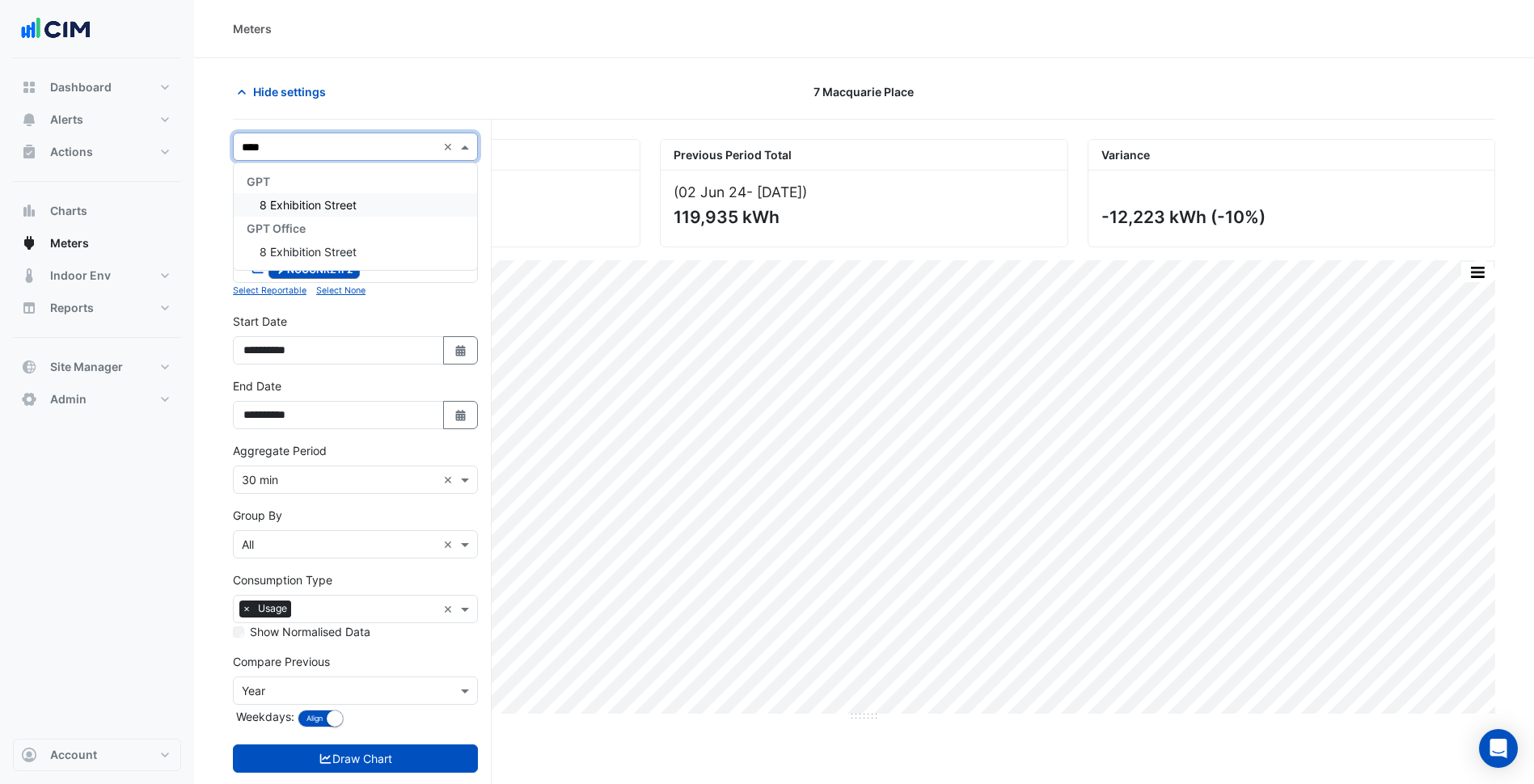 type on "*****" 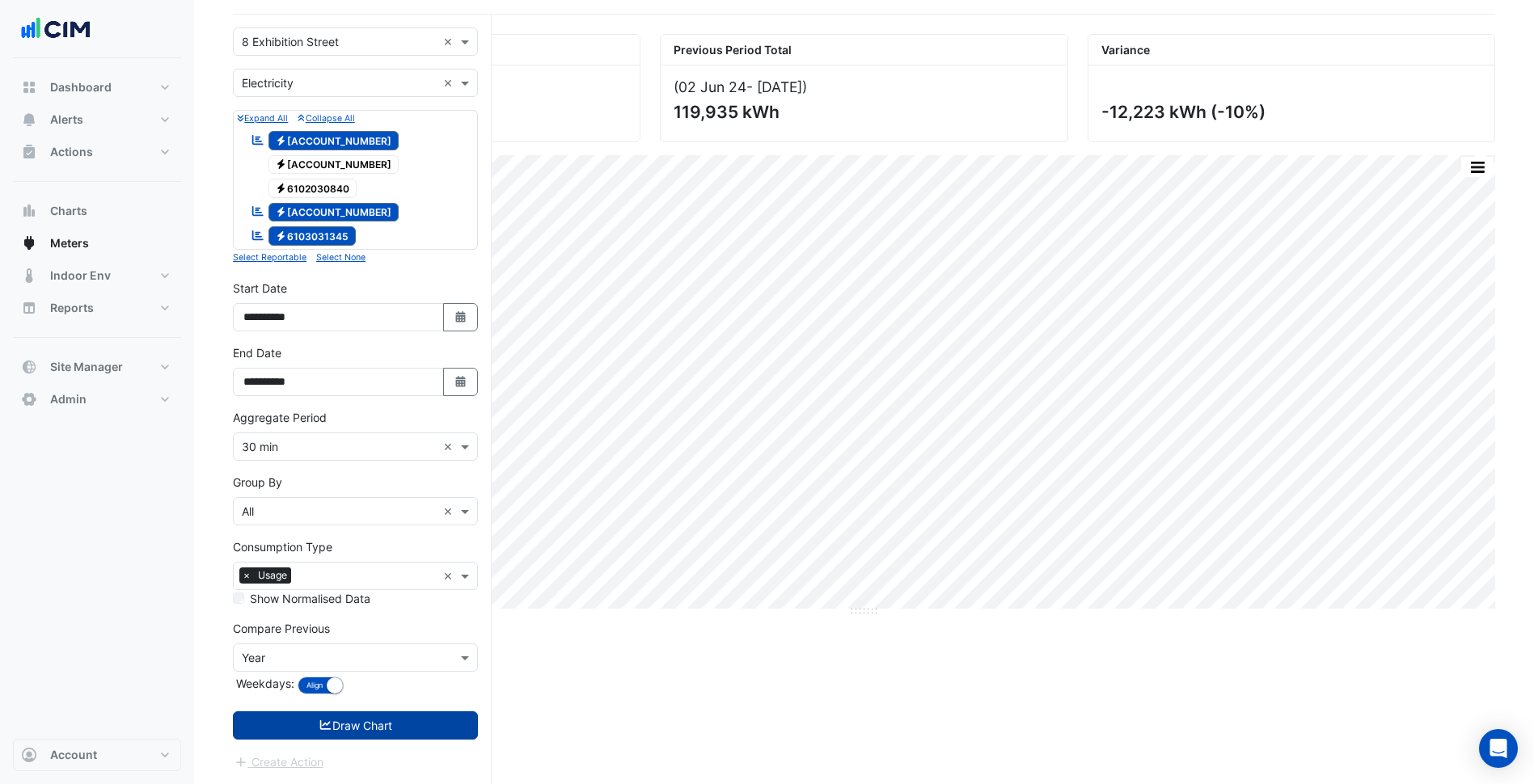click on "Draw Chart" at bounding box center (355, 725) 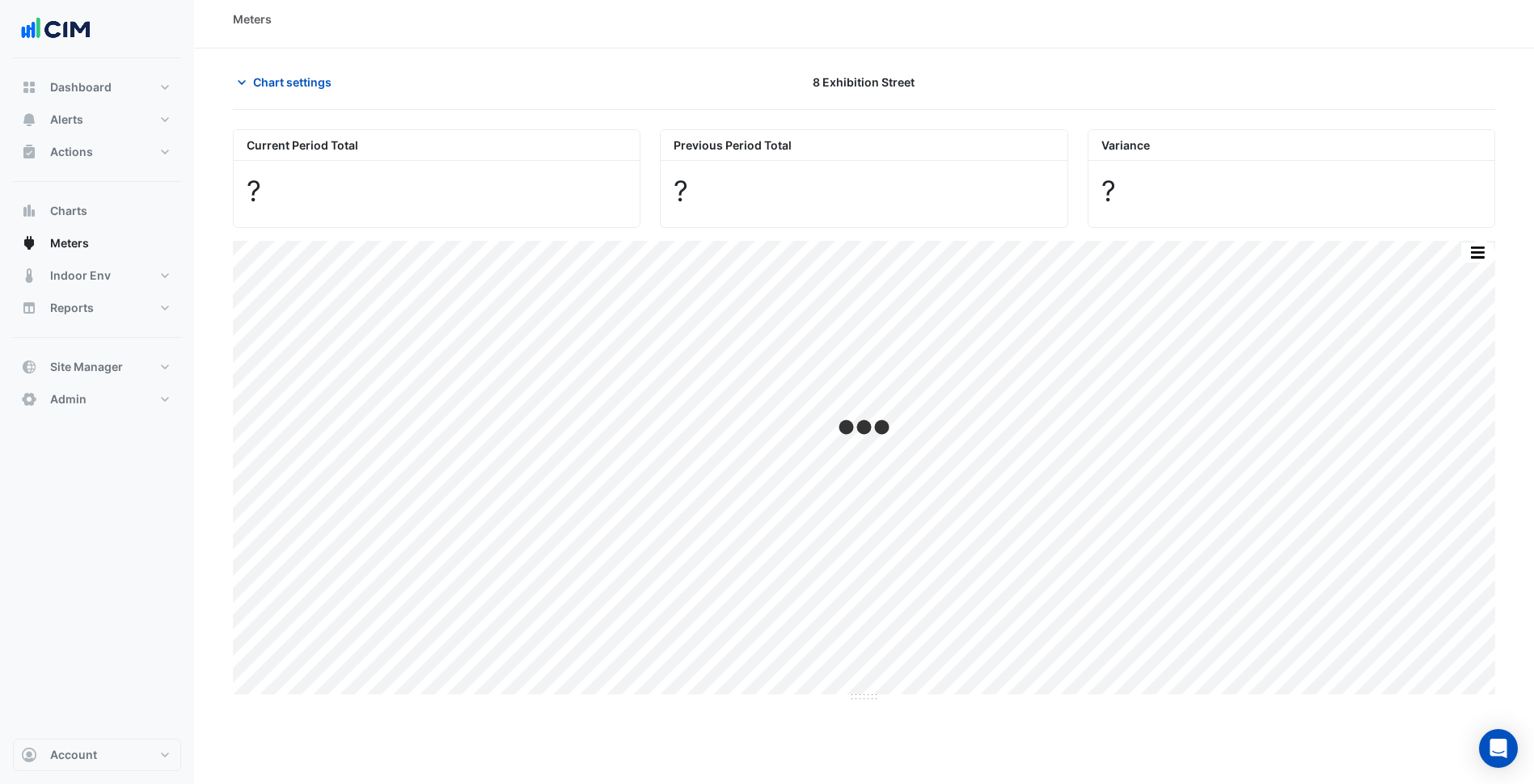 scroll, scrollTop: 0, scrollLeft: 0, axis: both 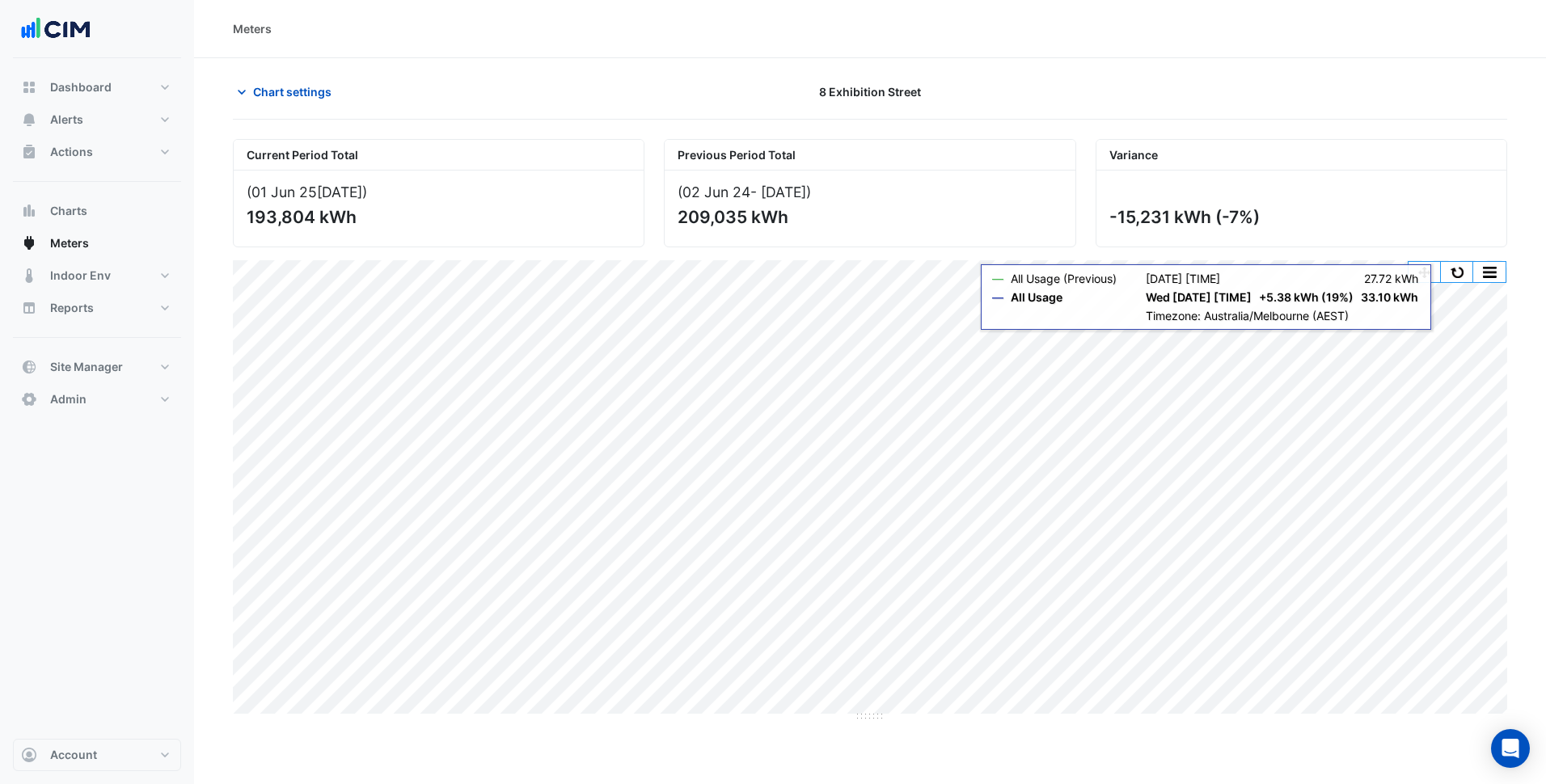 click 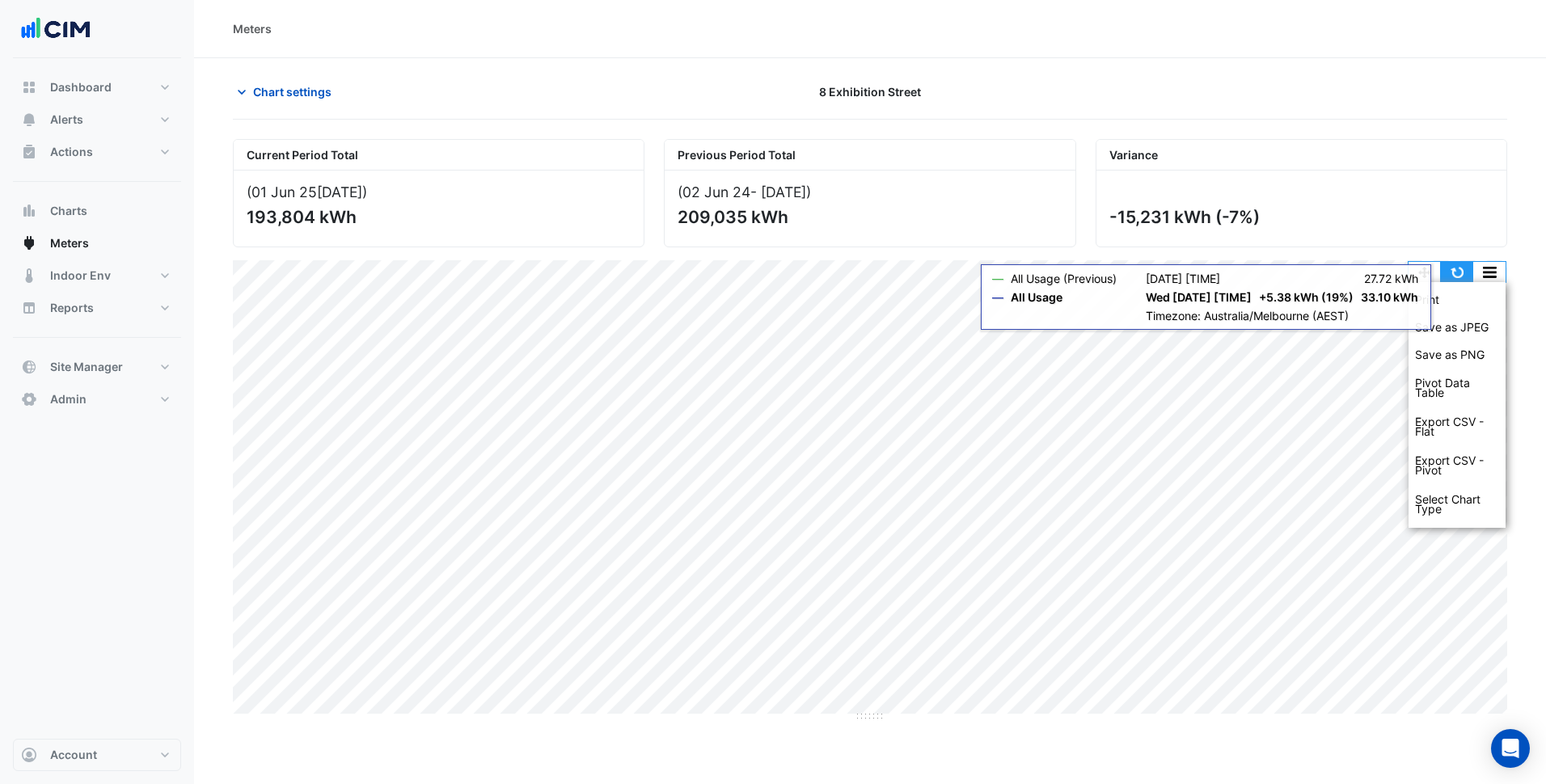 click 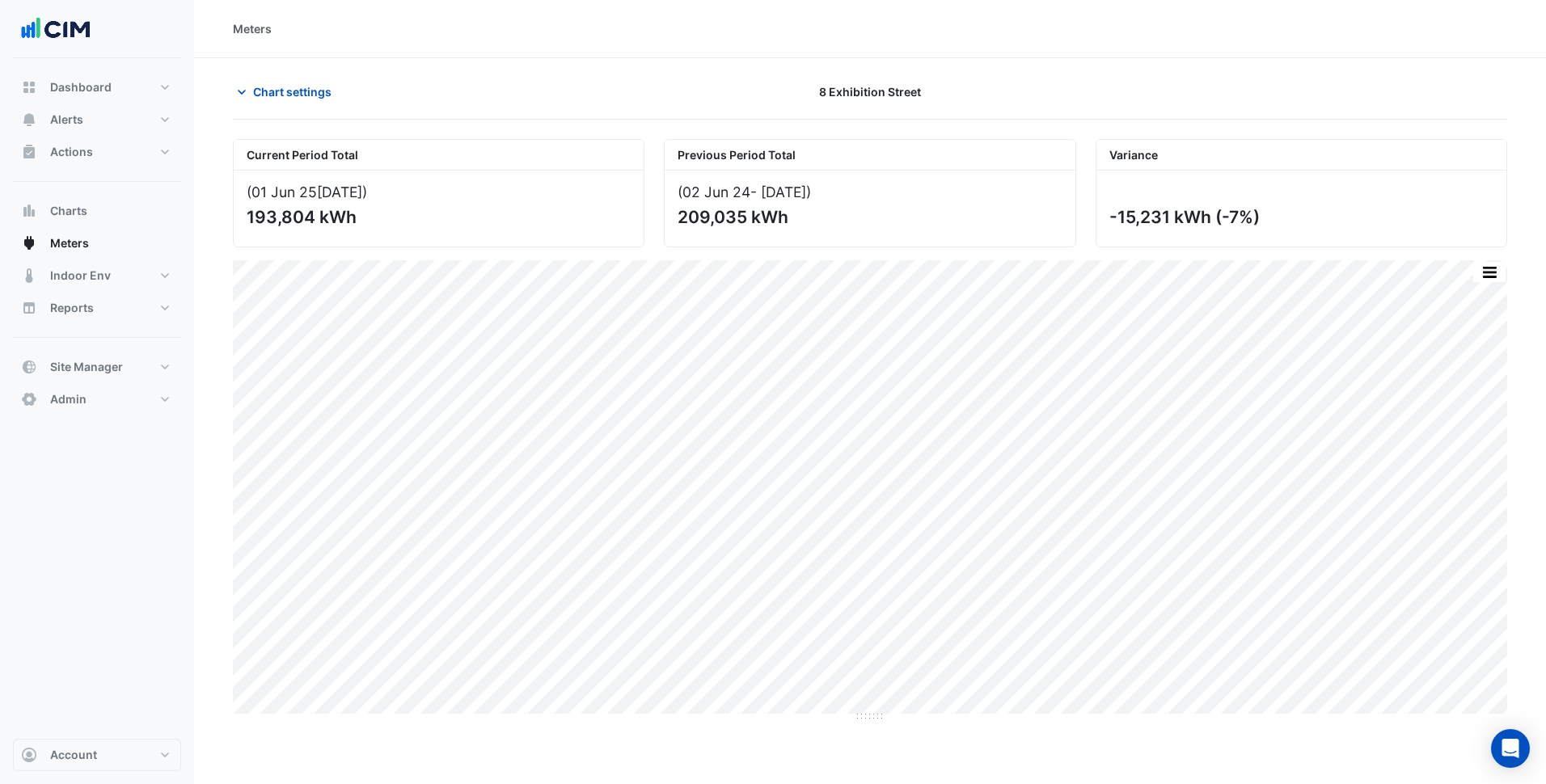 click on "Chart settings
[ADDRESS]
Current Period Total
([DATE]  - [DATE] )
[NUMBER] kWh
Previous Period Total
([DATE]  - [DATE] )
[NUMBER] kWh
Variance
-[NUMBER] kWh
(-[PERCENT]%)
Print Save as JPEG Save as PNG Pivot Data Table Export CSV - Flat Export CSV - Pivot Select Chart Type    —    All Usage (Previous)" 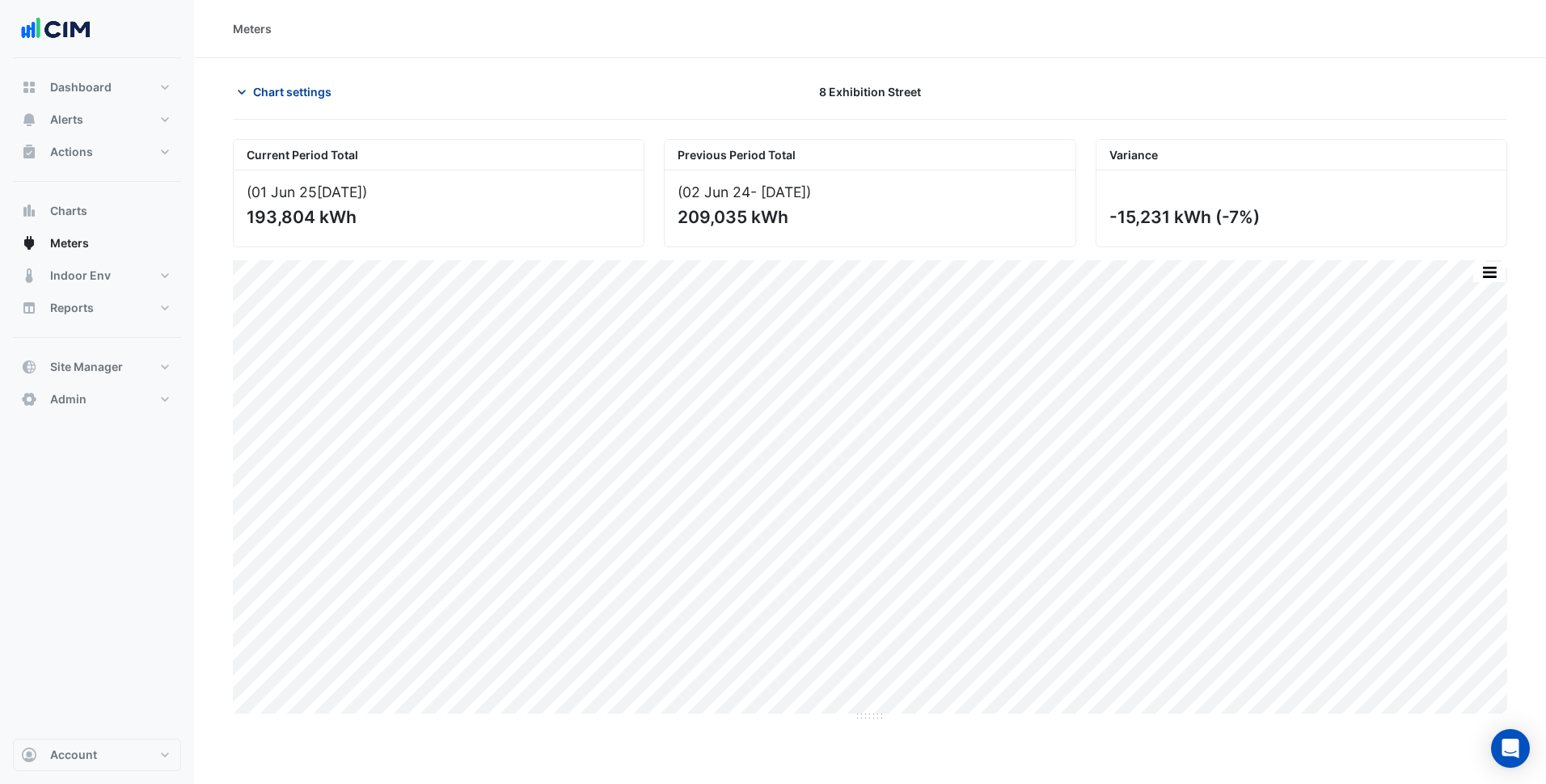 click on "Chart settings" 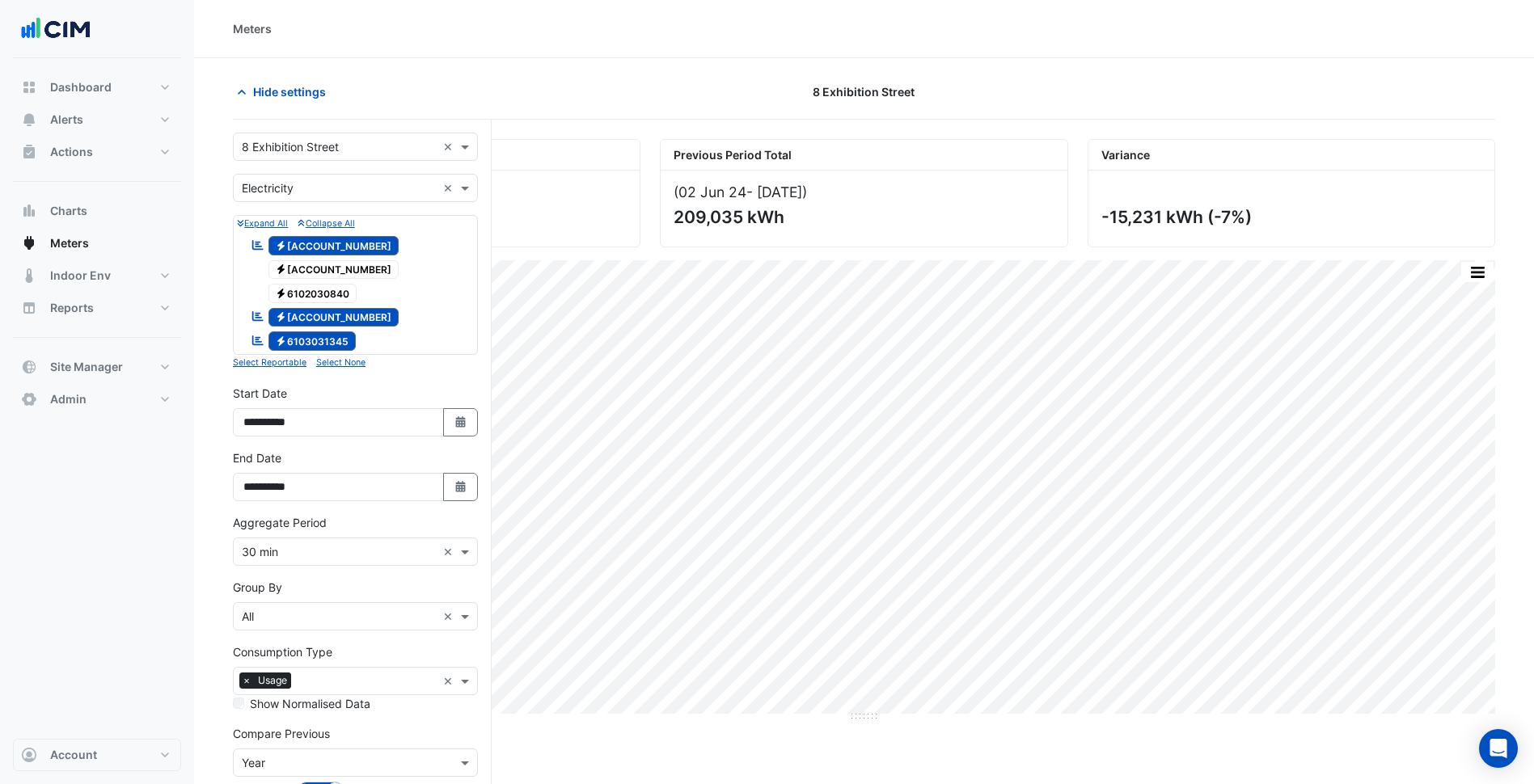 click at bounding box center (339, 147) 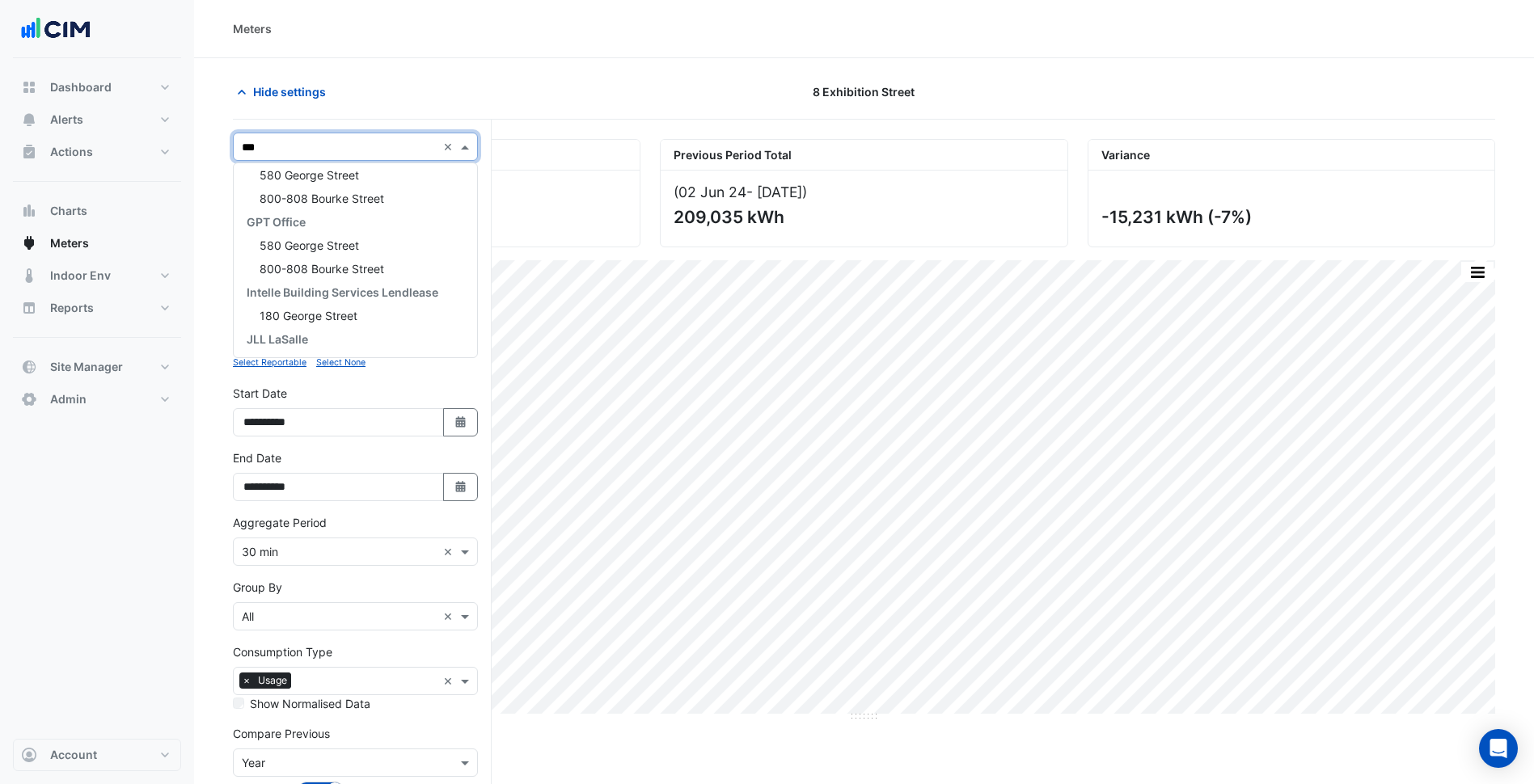 scroll, scrollTop: 0, scrollLeft: 0, axis: both 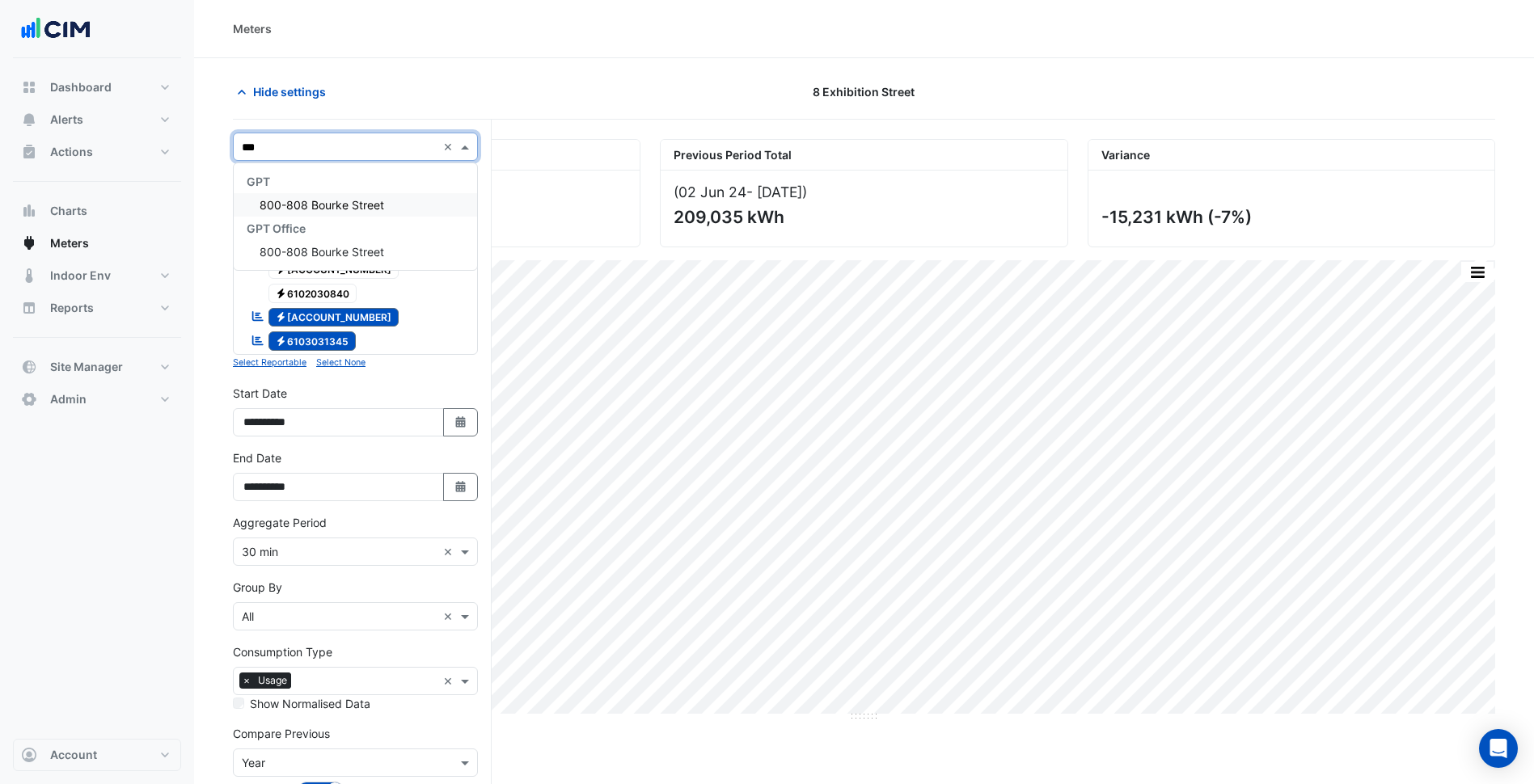 type on "****" 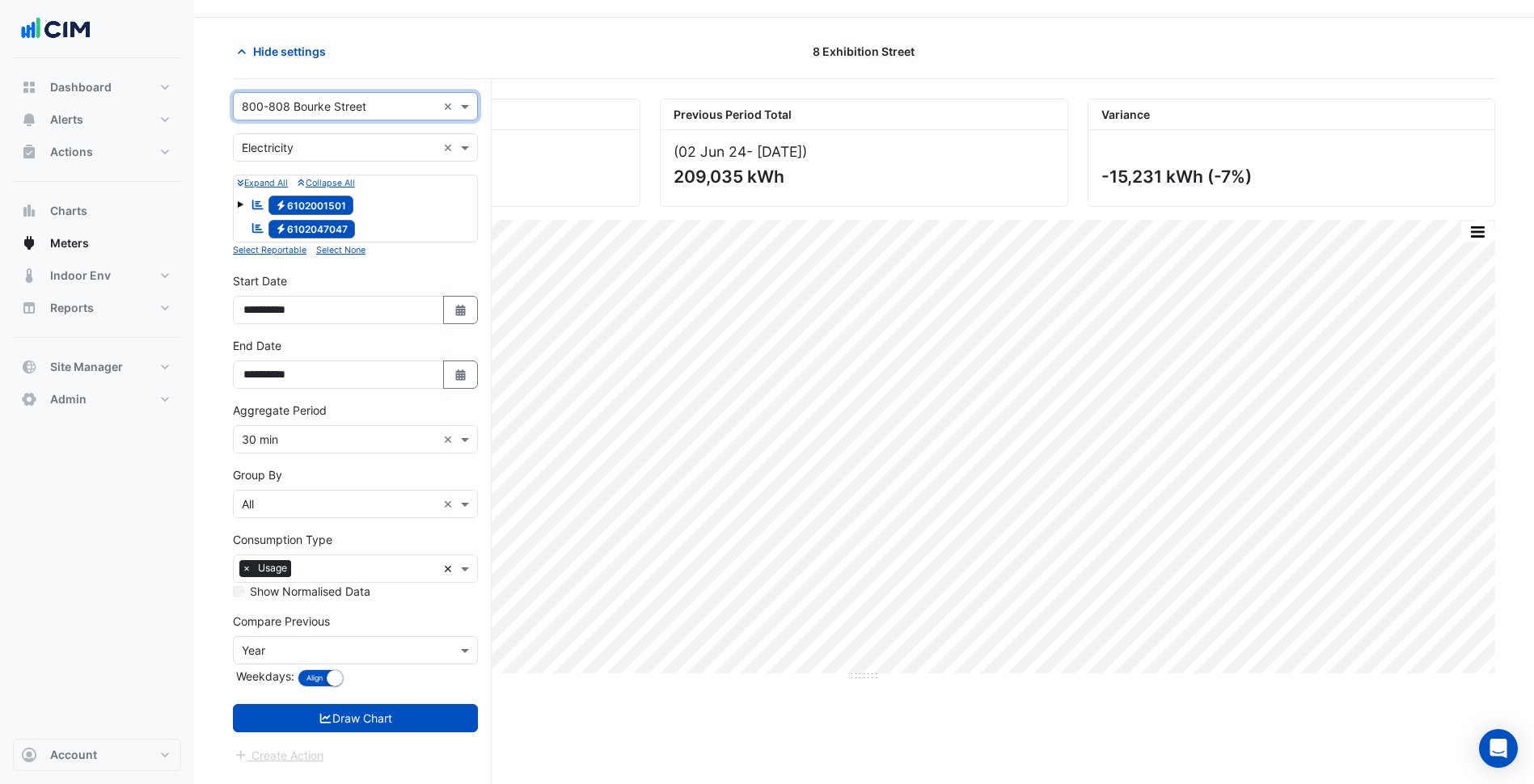 scroll, scrollTop: 61, scrollLeft: 0, axis: vertical 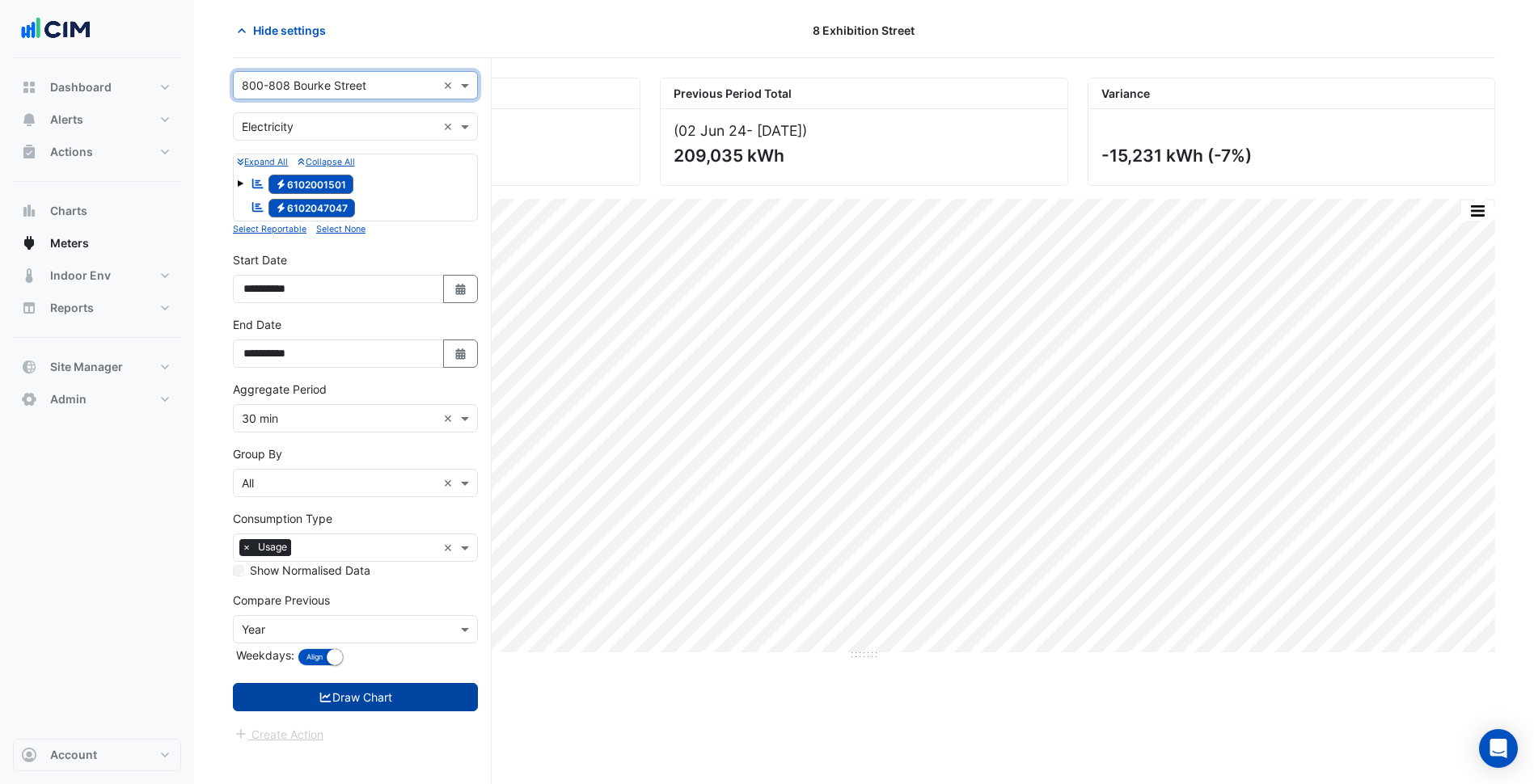click on "Draw Chart" at bounding box center [355, 697] 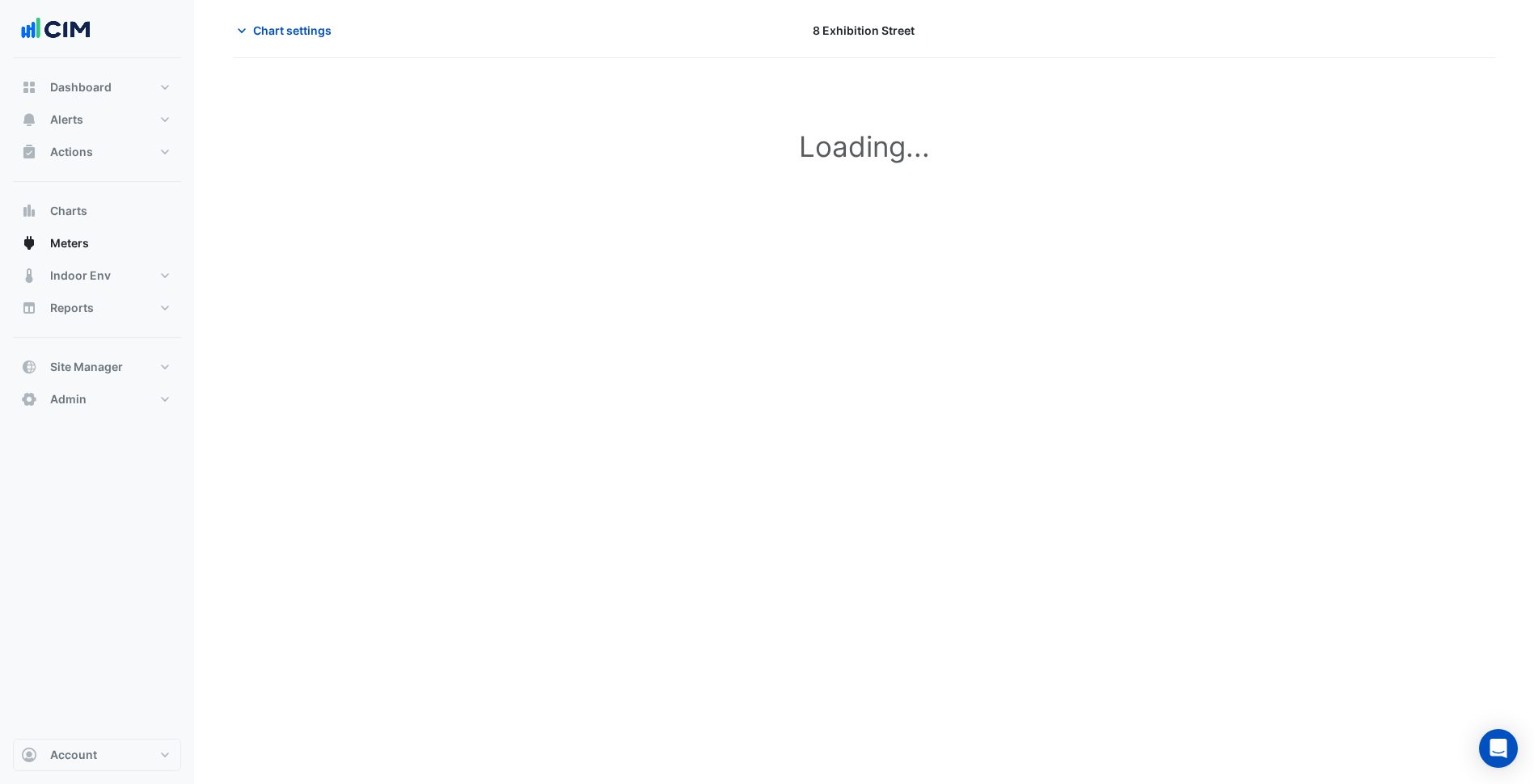 scroll, scrollTop: 0, scrollLeft: 0, axis: both 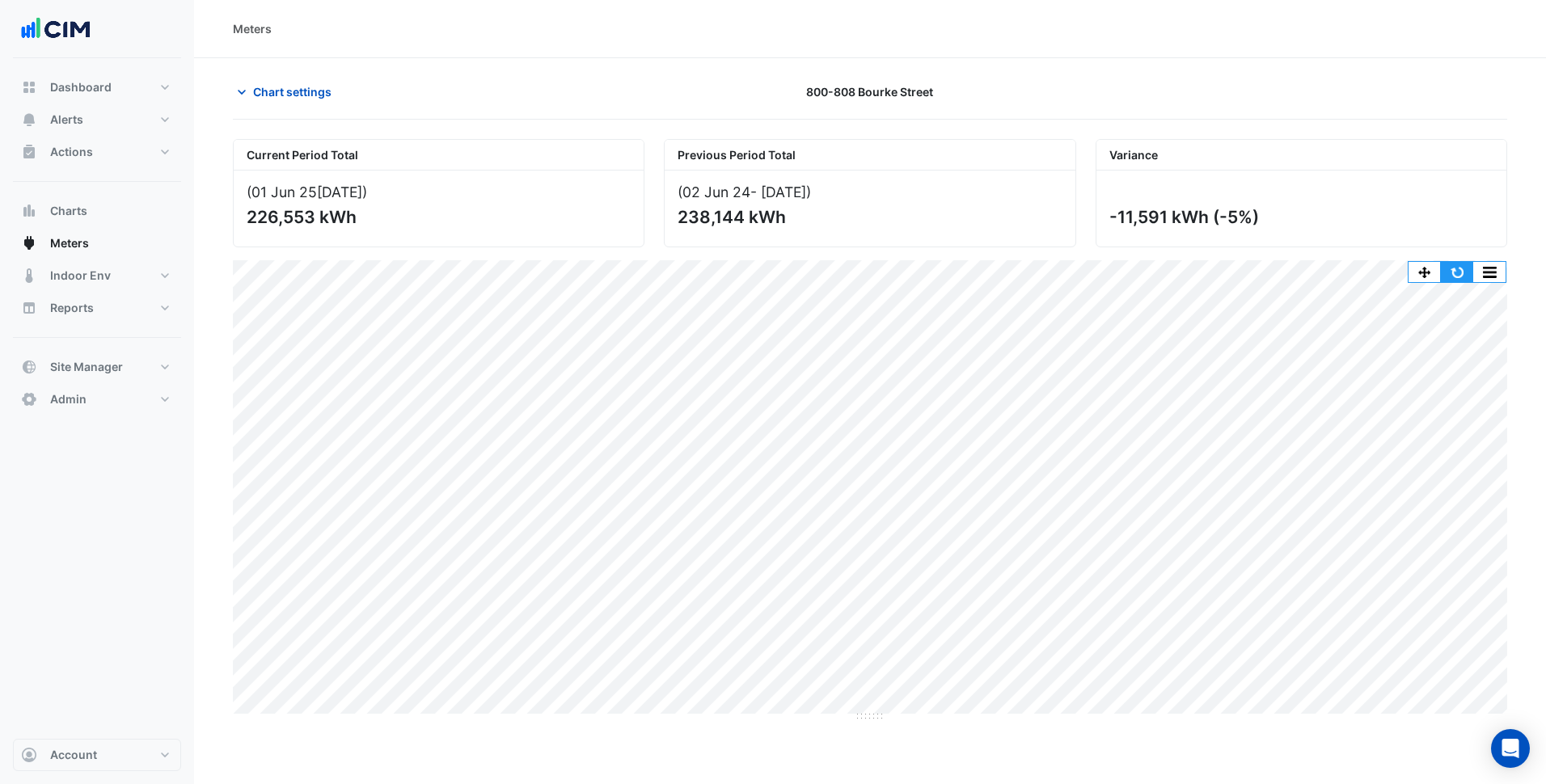 click 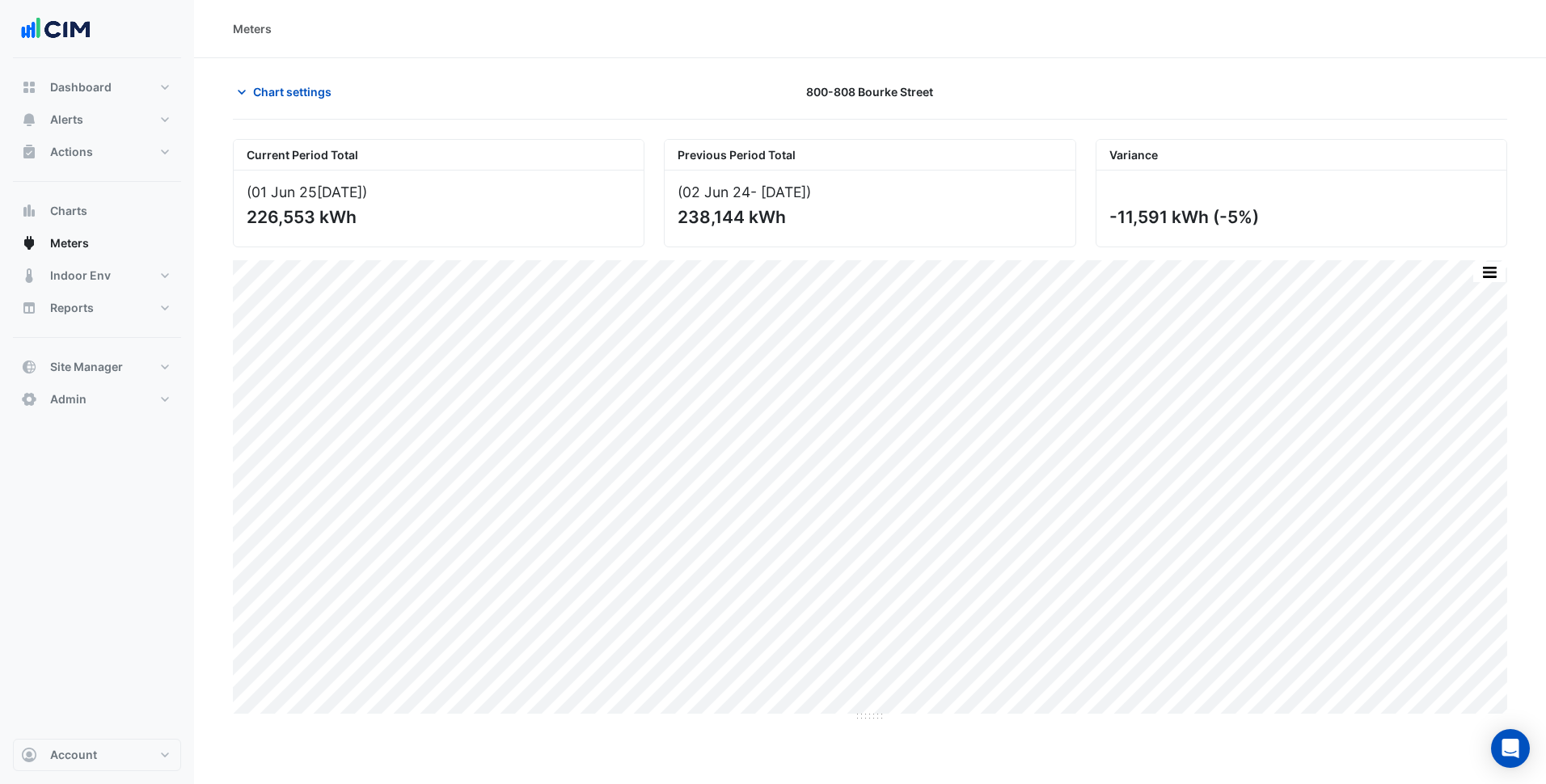 click on "Chart settings
[ADDRESS]" 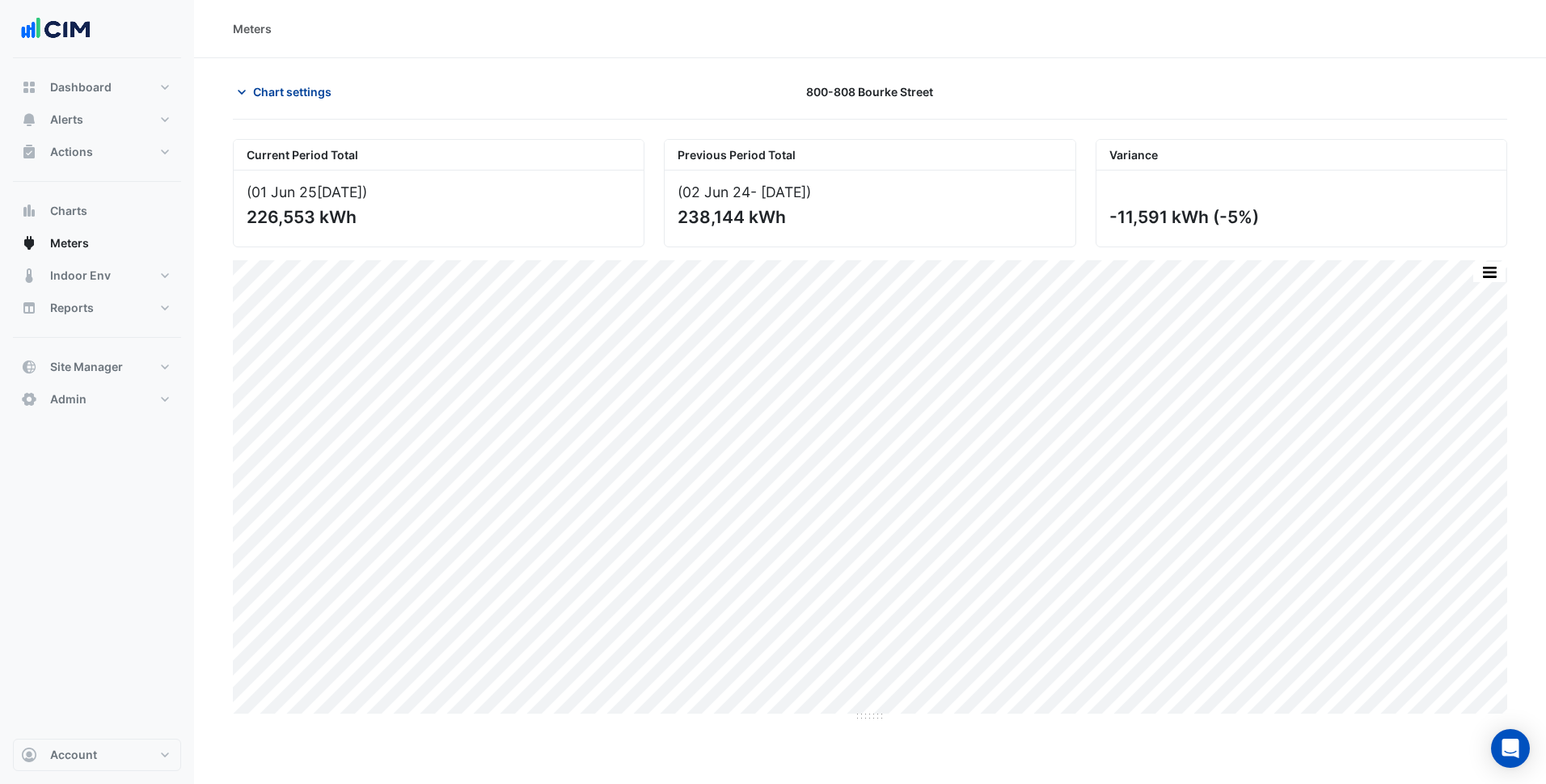 click on "Chart settings" 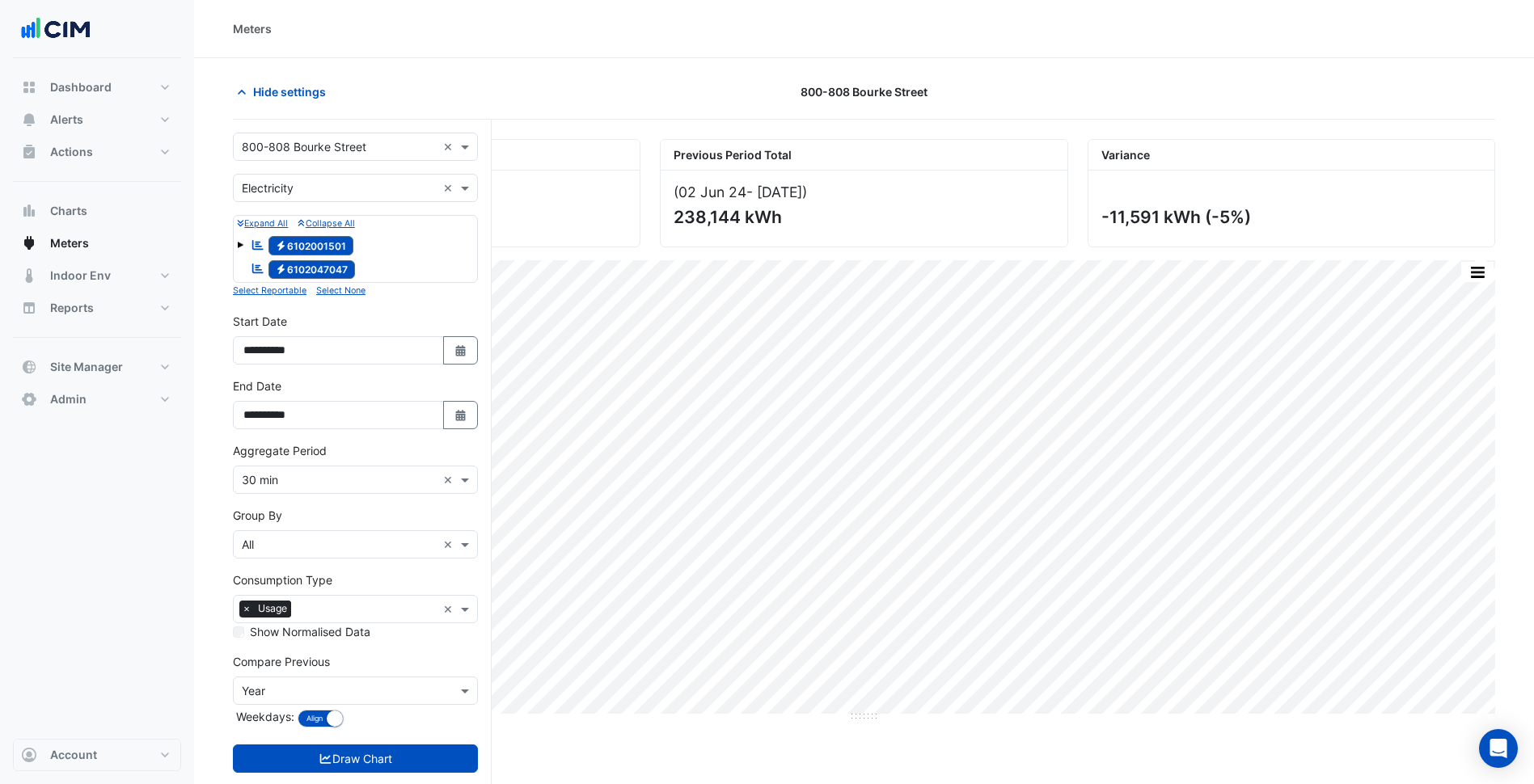 click on "Select a Site × 800-808 Bourke Street ×" at bounding box center (355, 146) 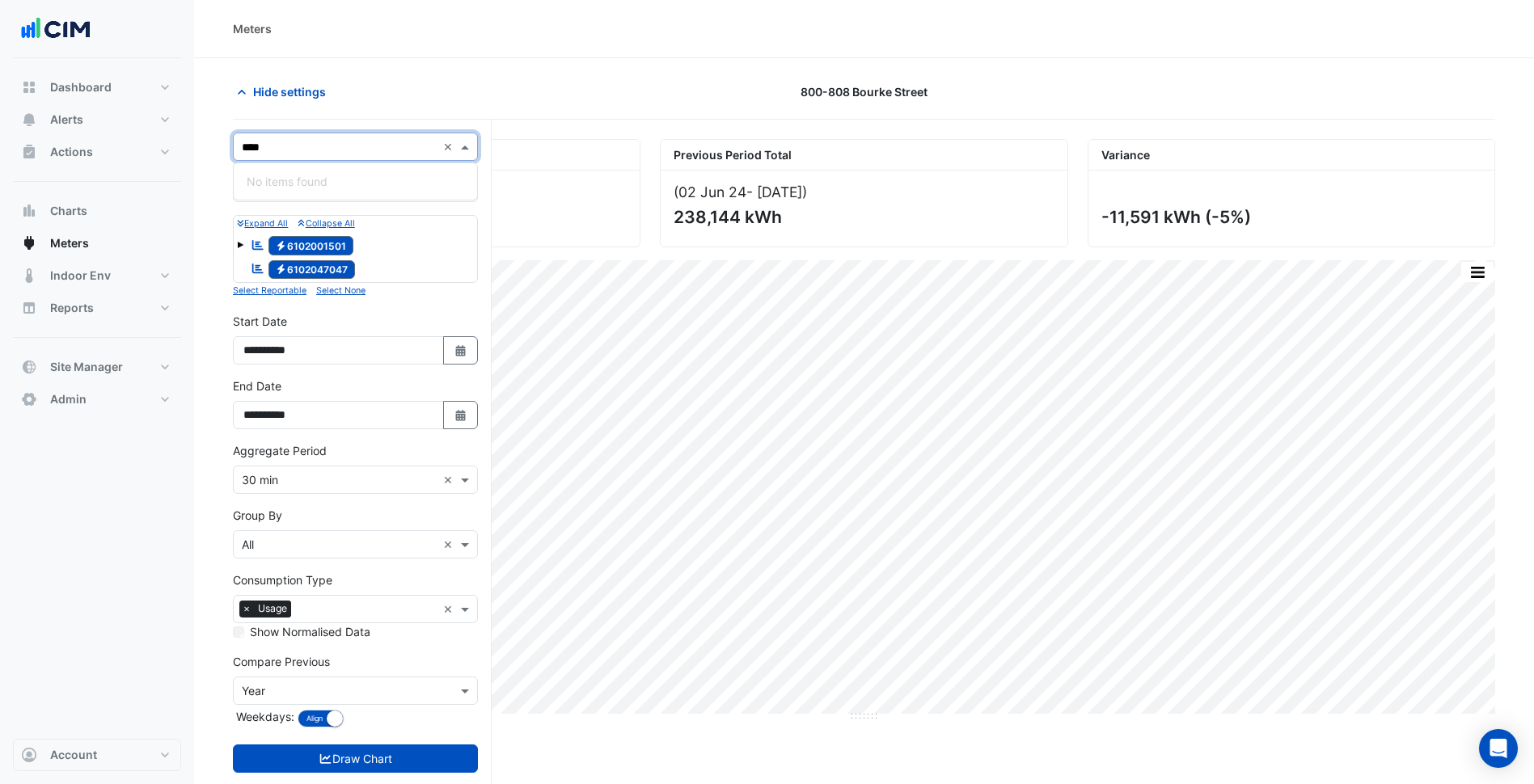 scroll, scrollTop: 0, scrollLeft: 0, axis: both 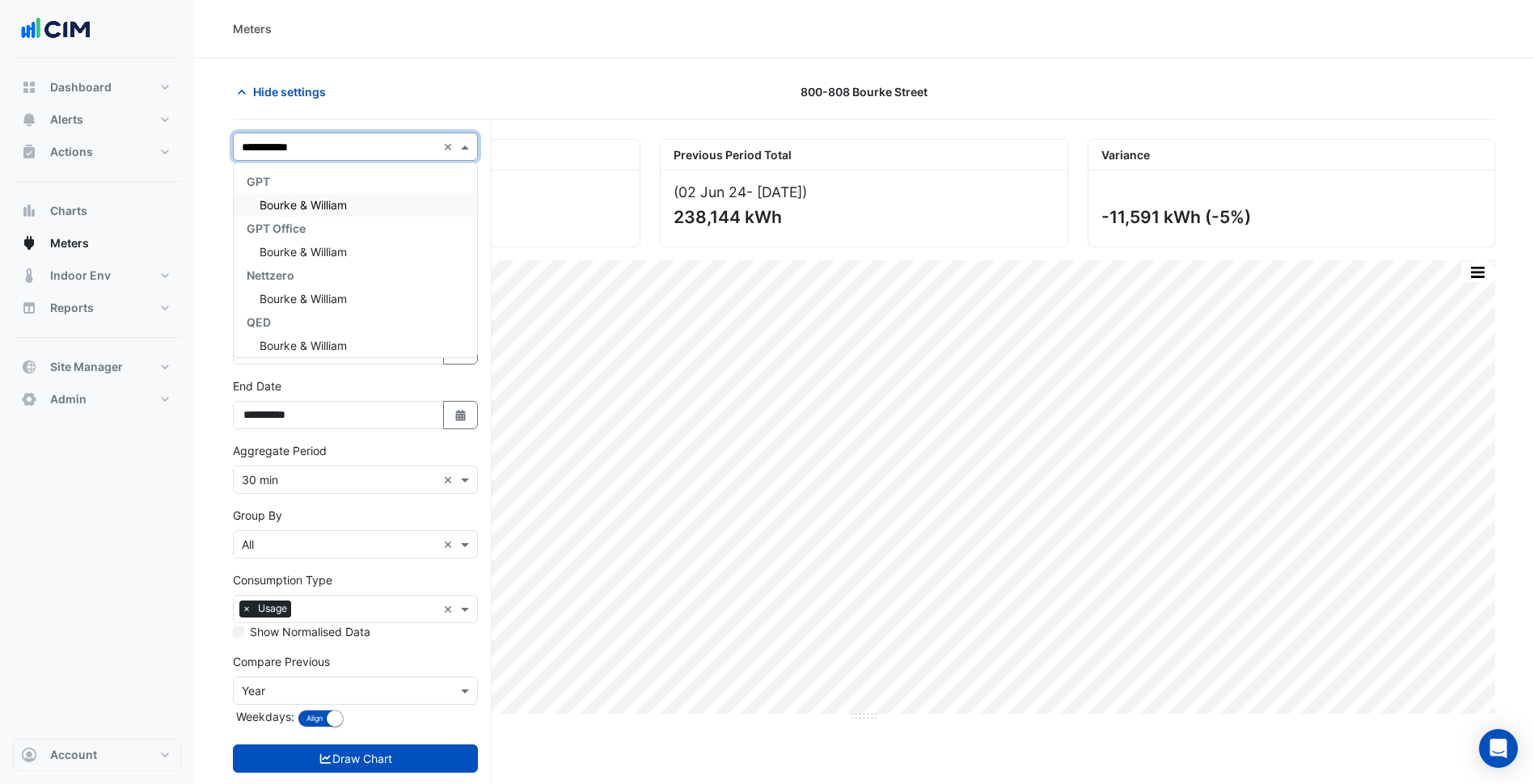 type on "**********" 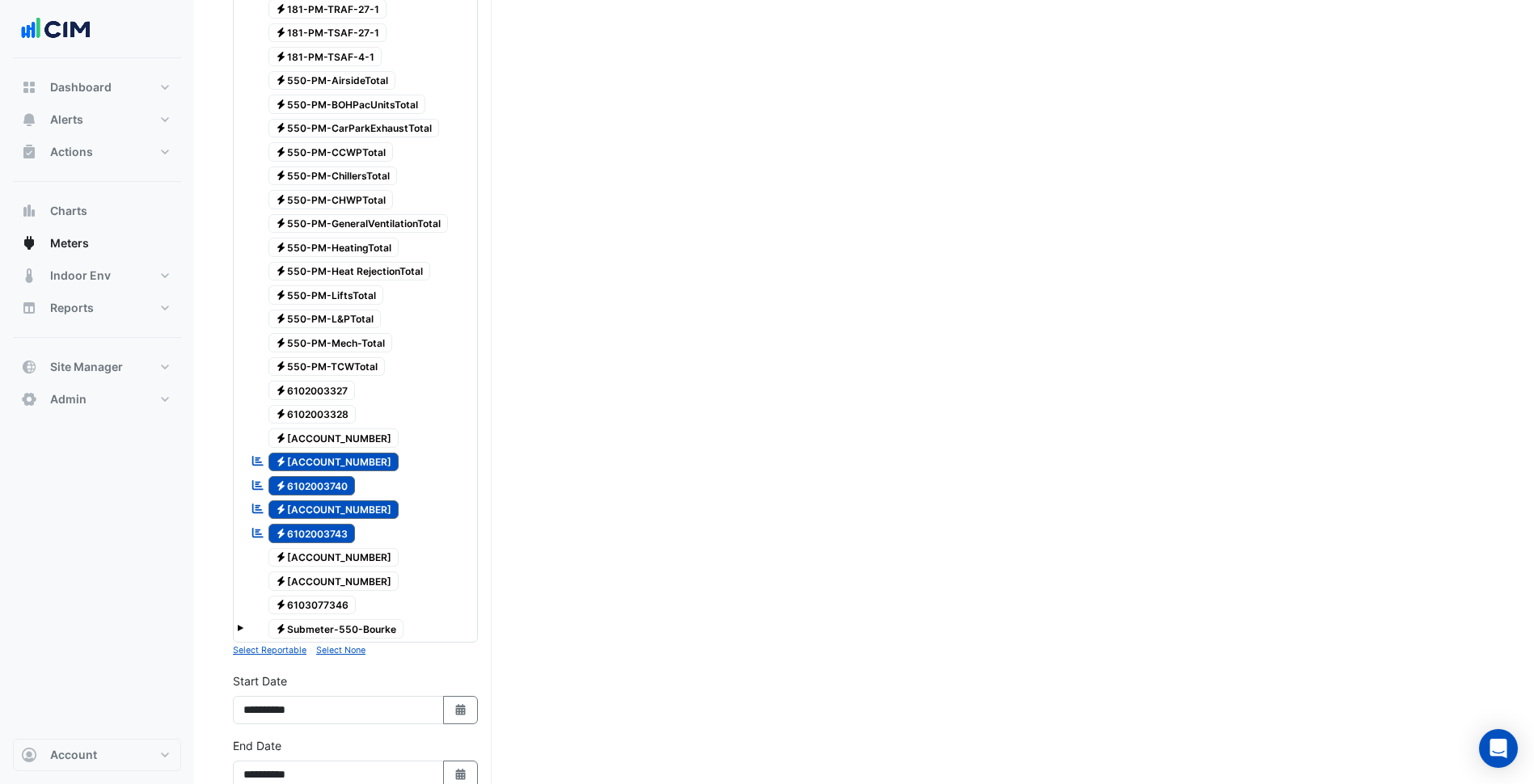 scroll, scrollTop: 4111, scrollLeft: 0, axis: vertical 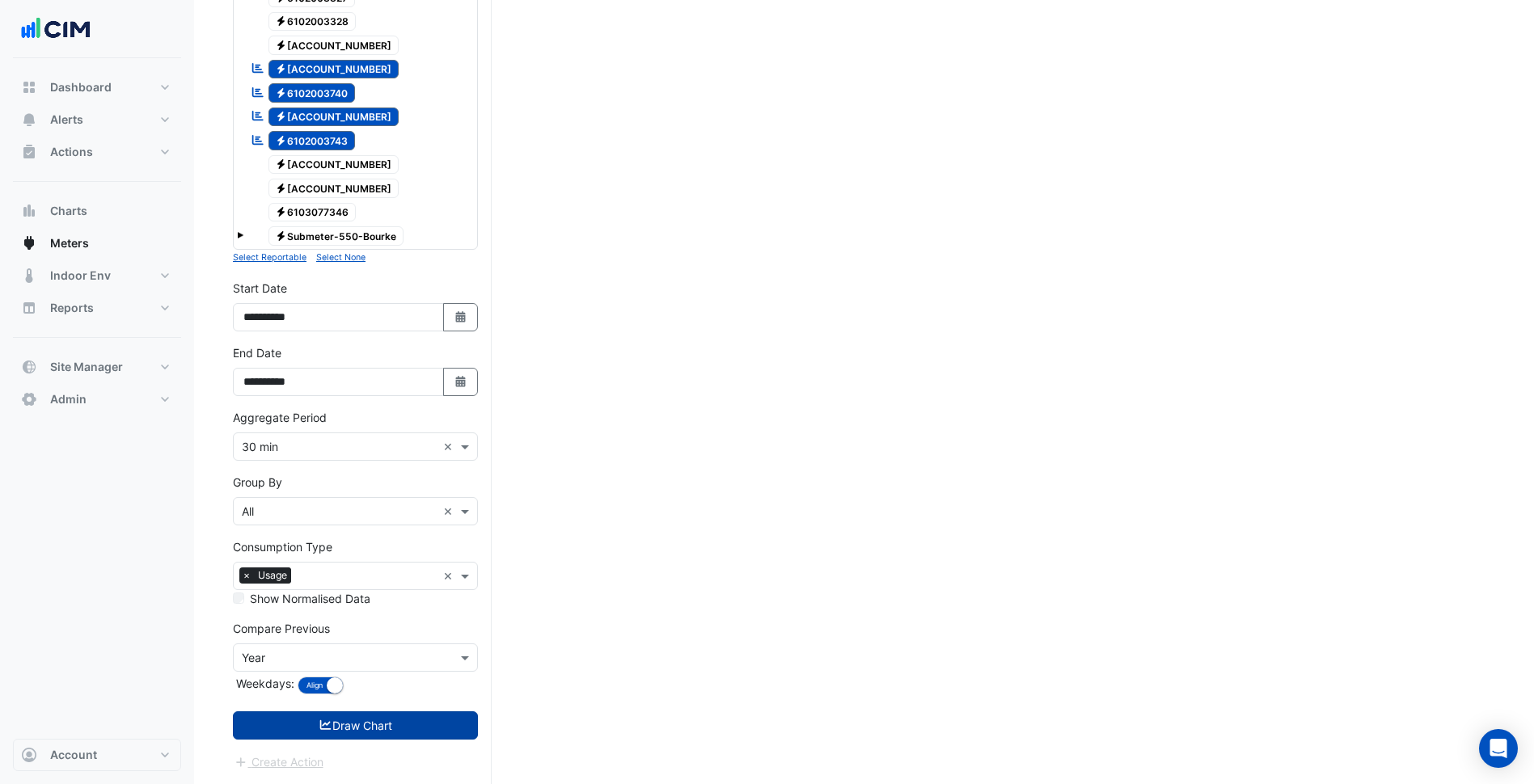 click on "Draw Chart" at bounding box center (355, 725) 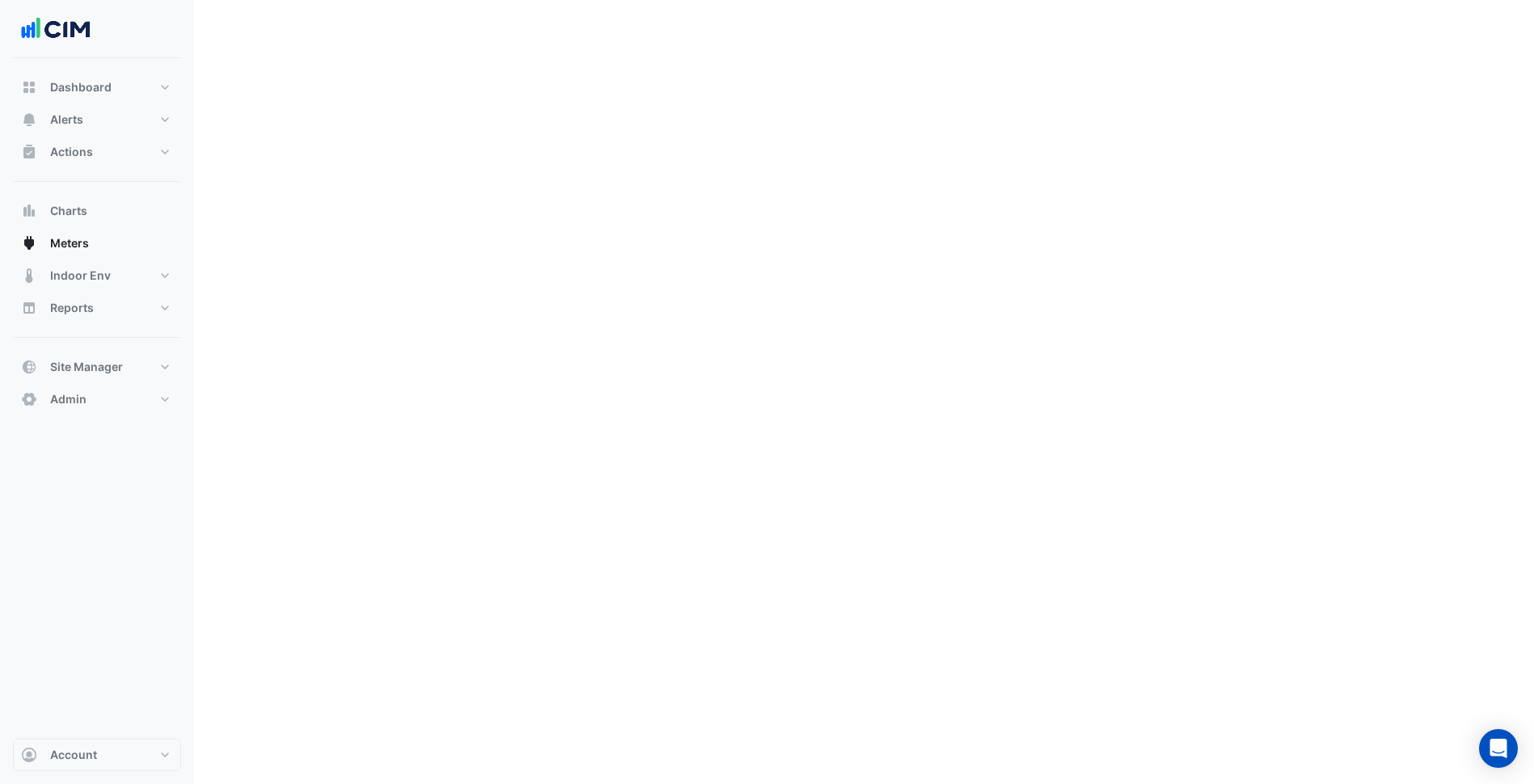 scroll, scrollTop: 0, scrollLeft: 0, axis: both 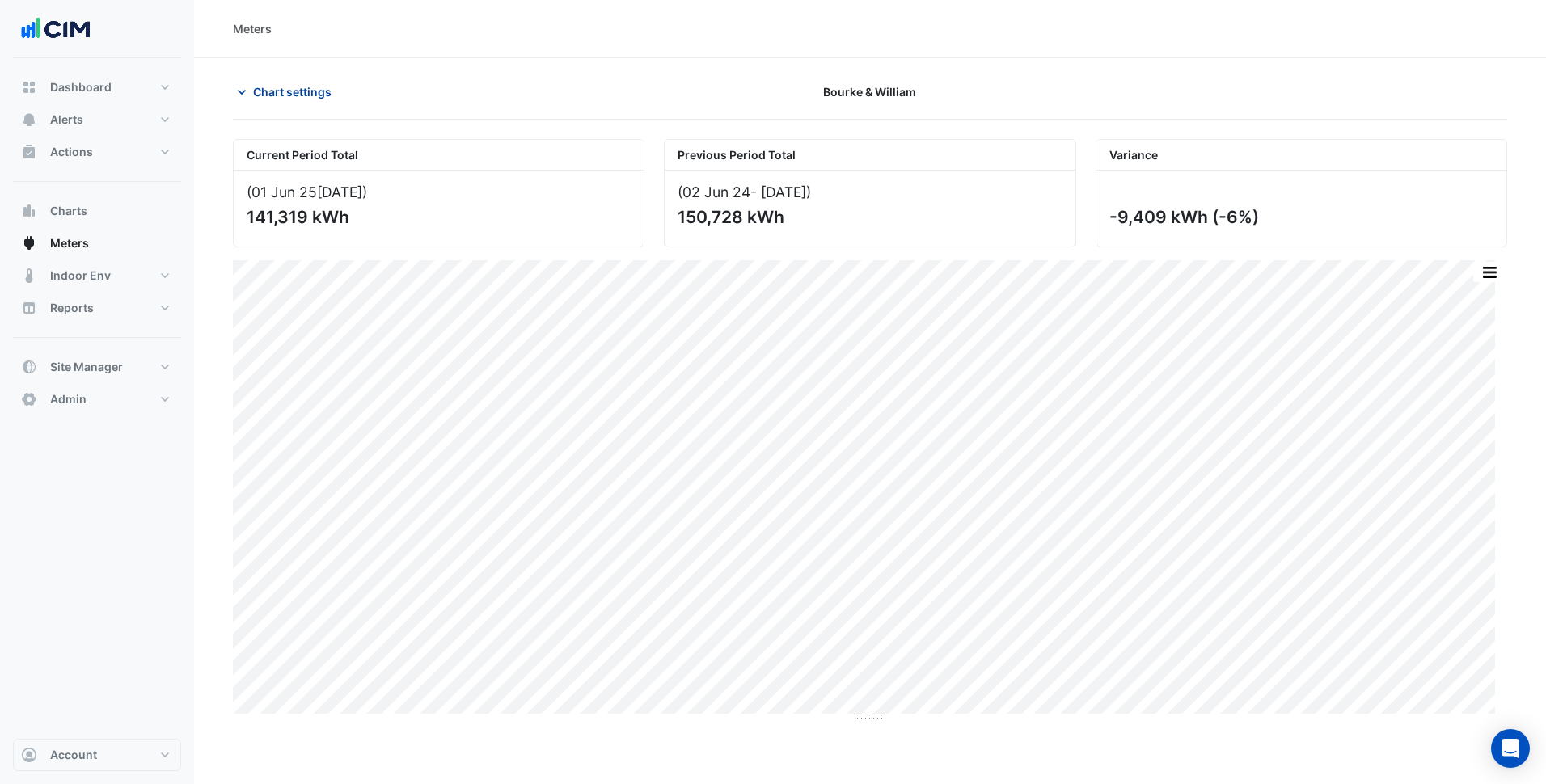 click on "Chart settings" 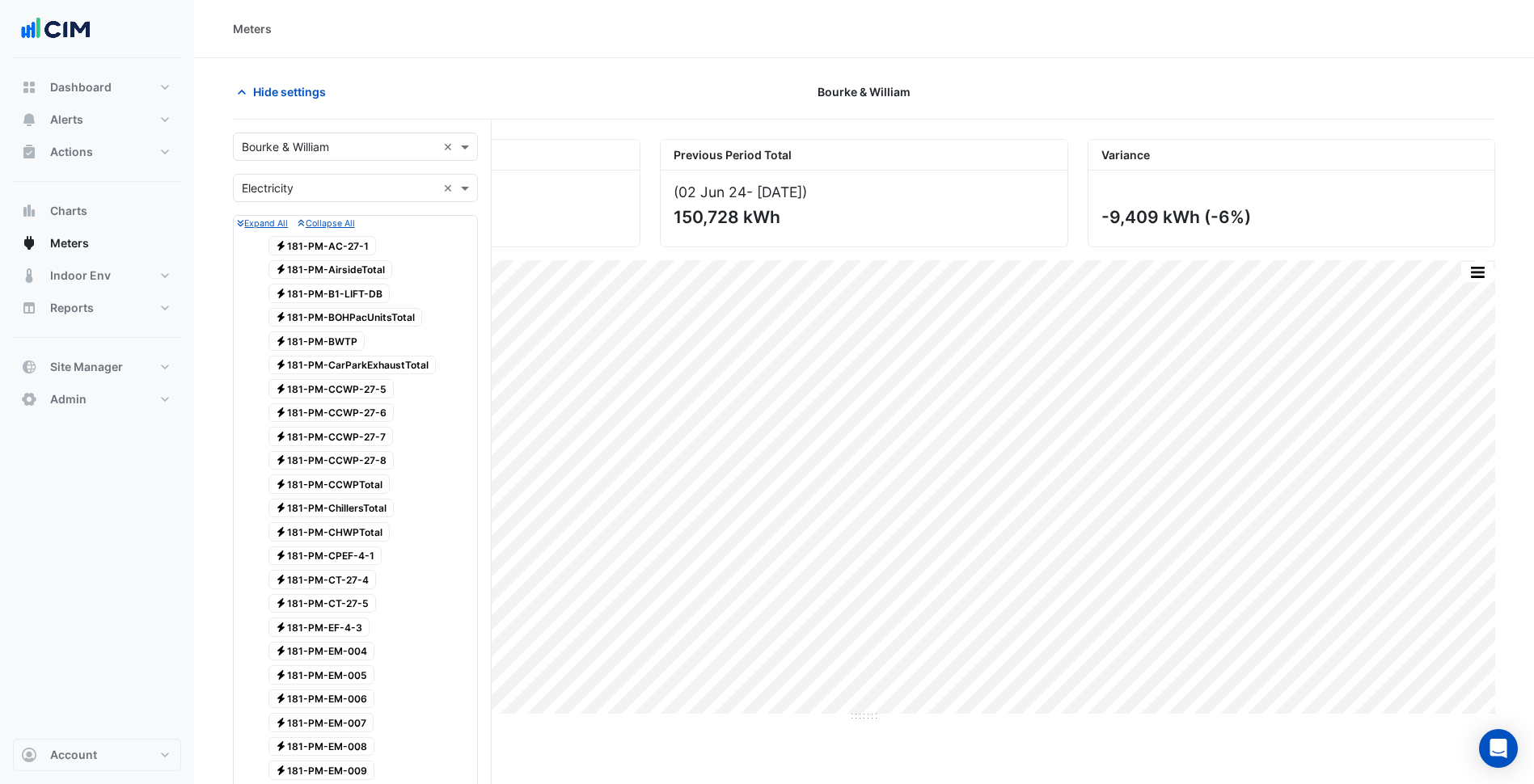 click on "Select a Site × Bourke & William ×" at bounding box center [355, 146] 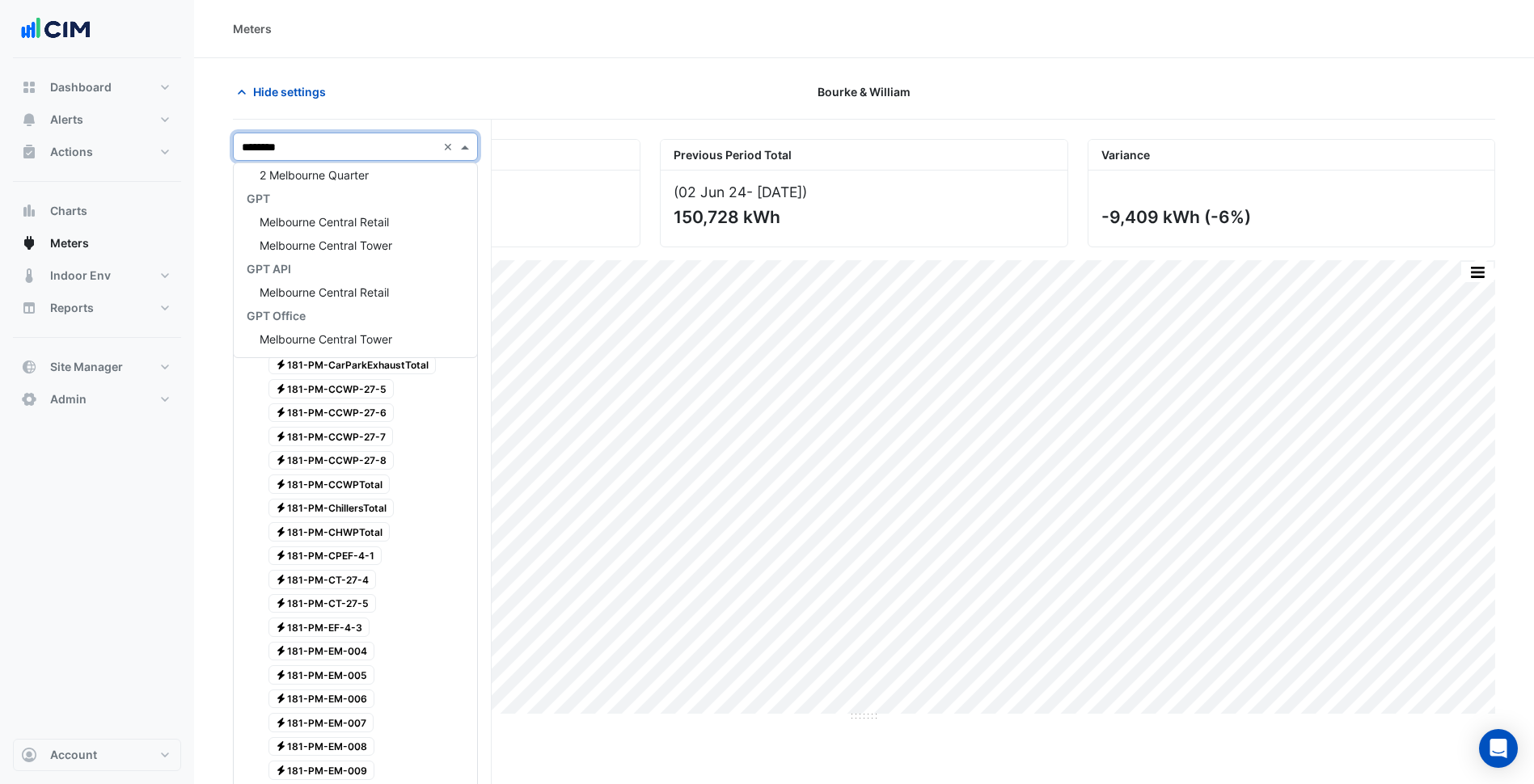 scroll, scrollTop: 0, scrollLeft: 0, axis: both 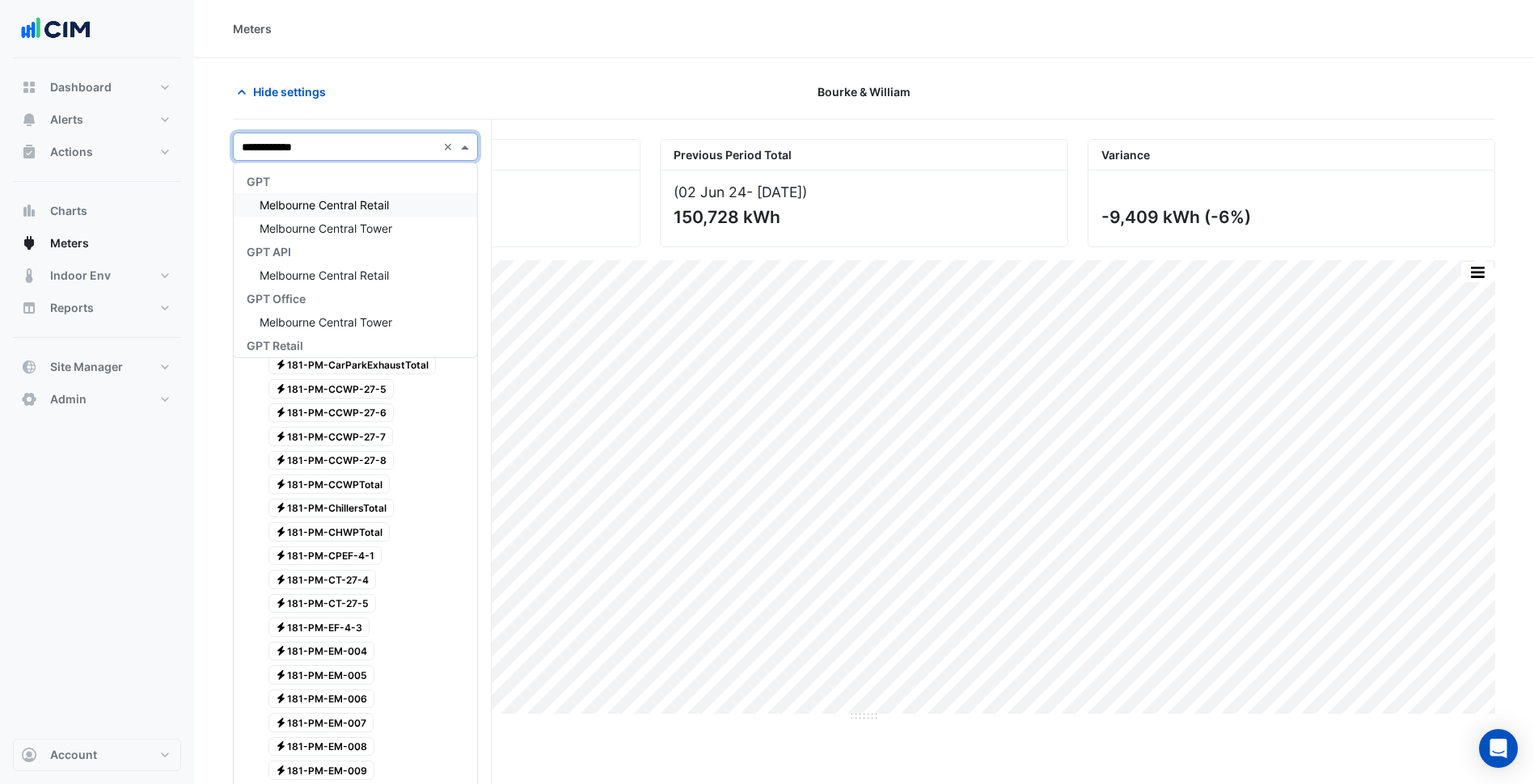 type on "**********" 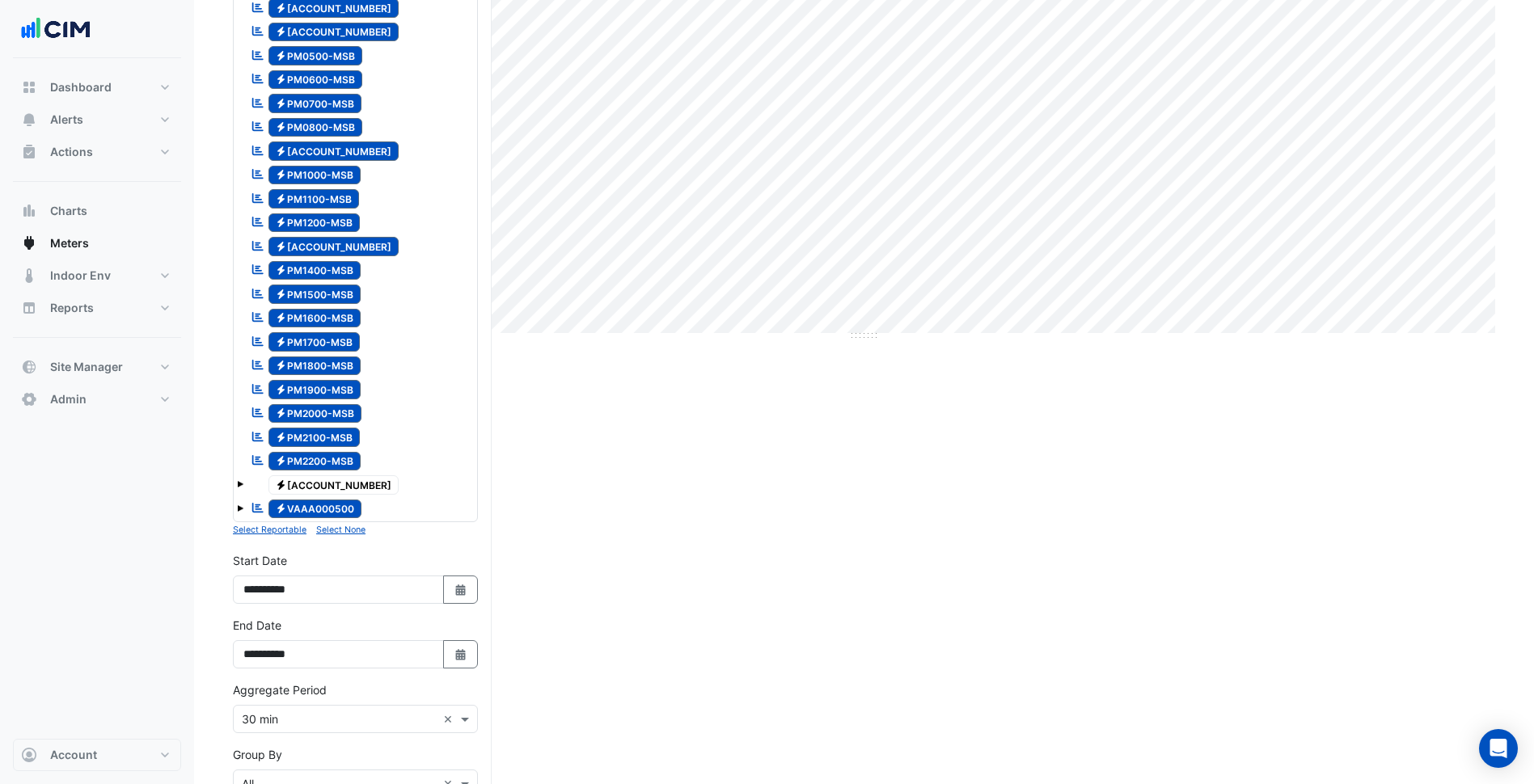 scroll, scrollTop: 654, scrollLeft: 0, axis: vertical 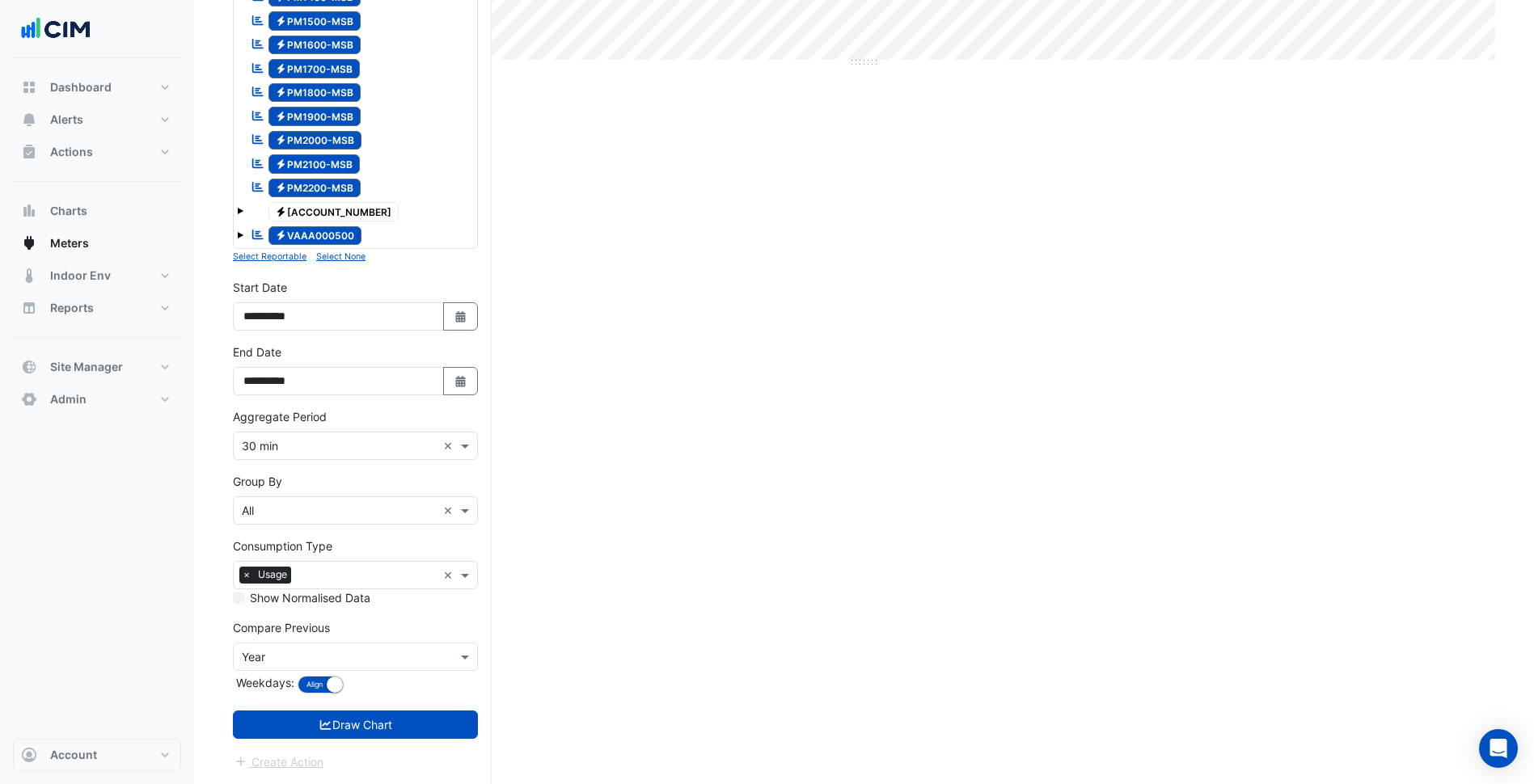 click on "Select None" at bounding box center [340, 256] 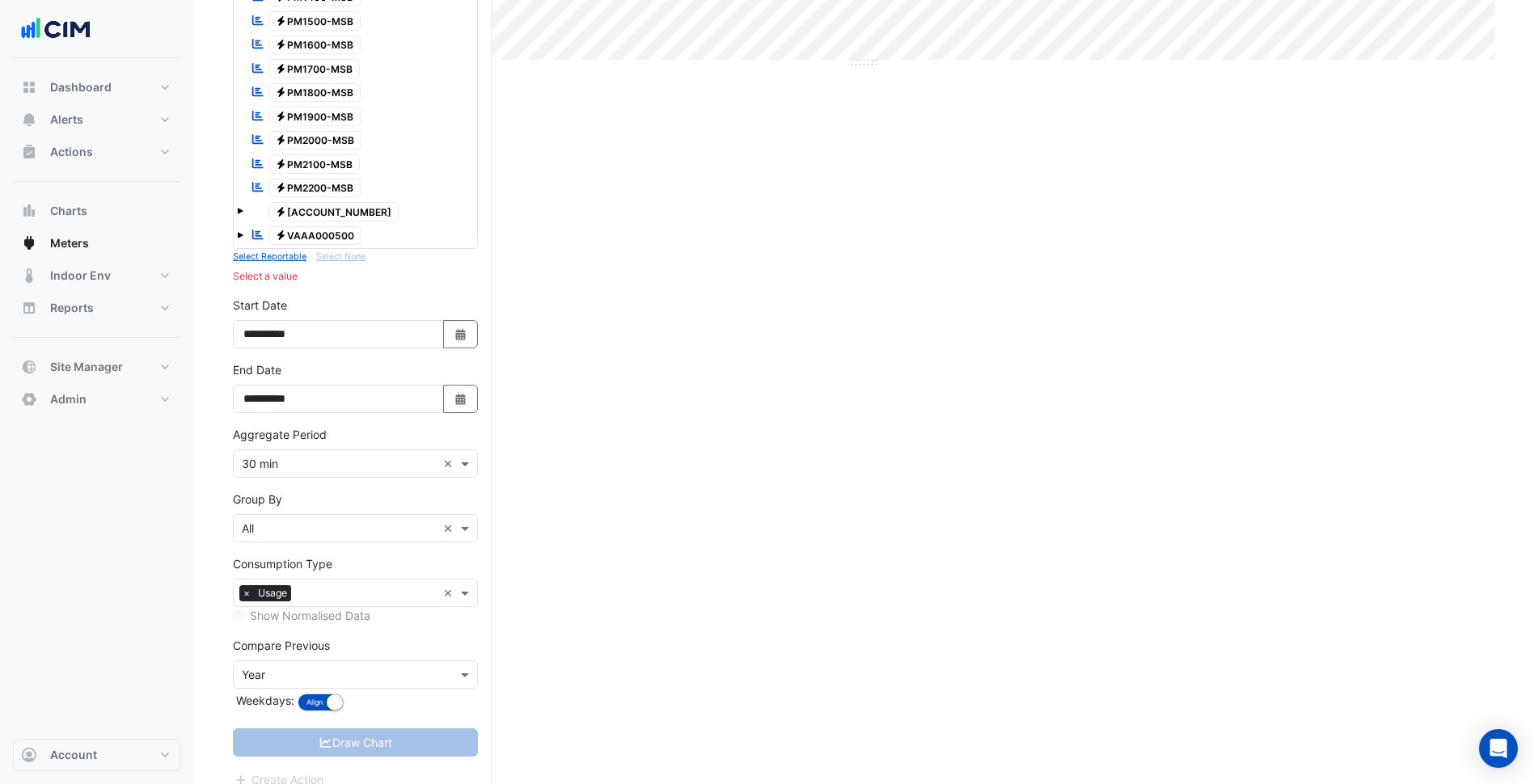 click on "Electricity
VAAA000500" at bounding box center (315, 236) 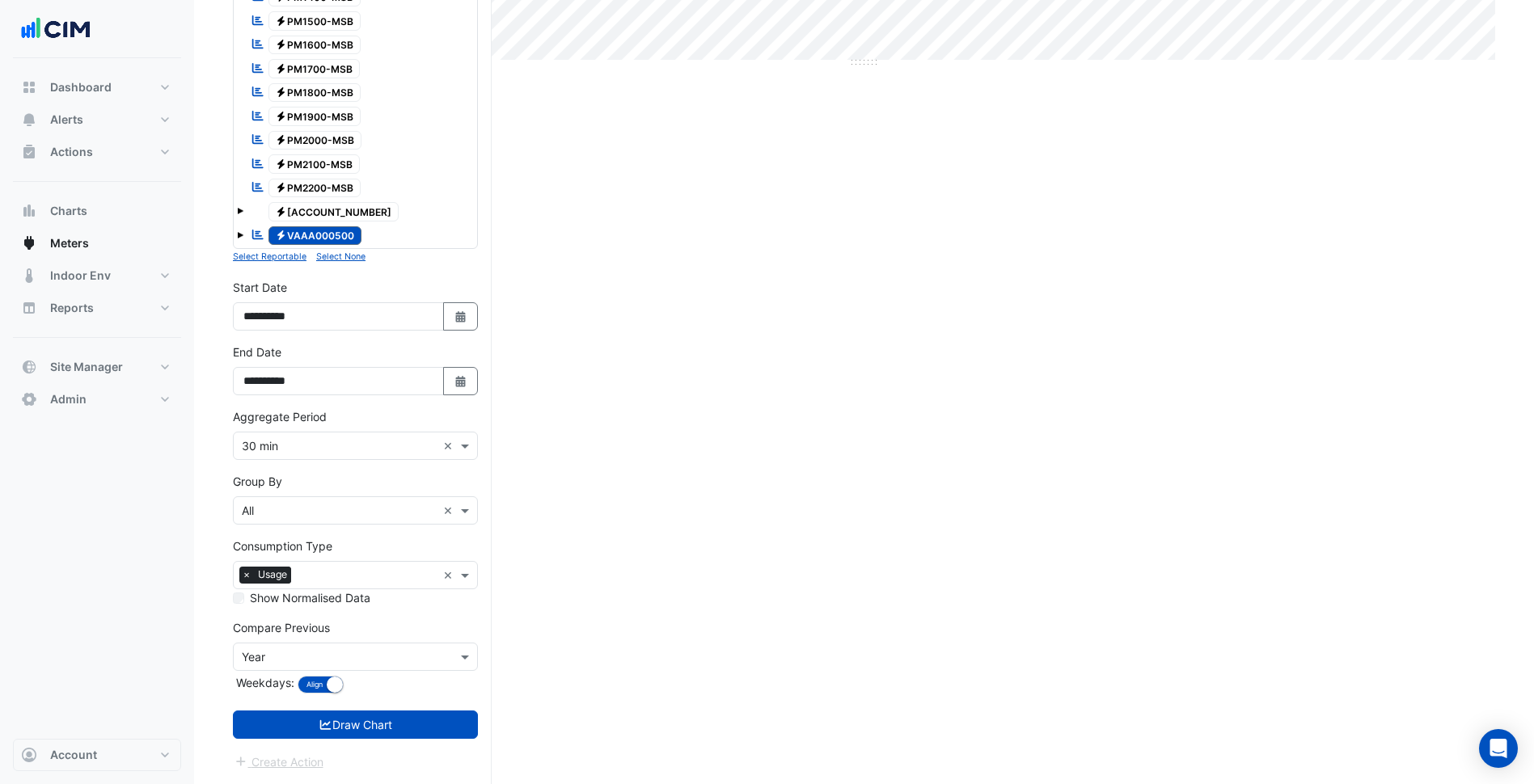 drag, startPoint x: 341, startPoint y: 217, endPoint x: 341, endPoint y: 229, distance: 12 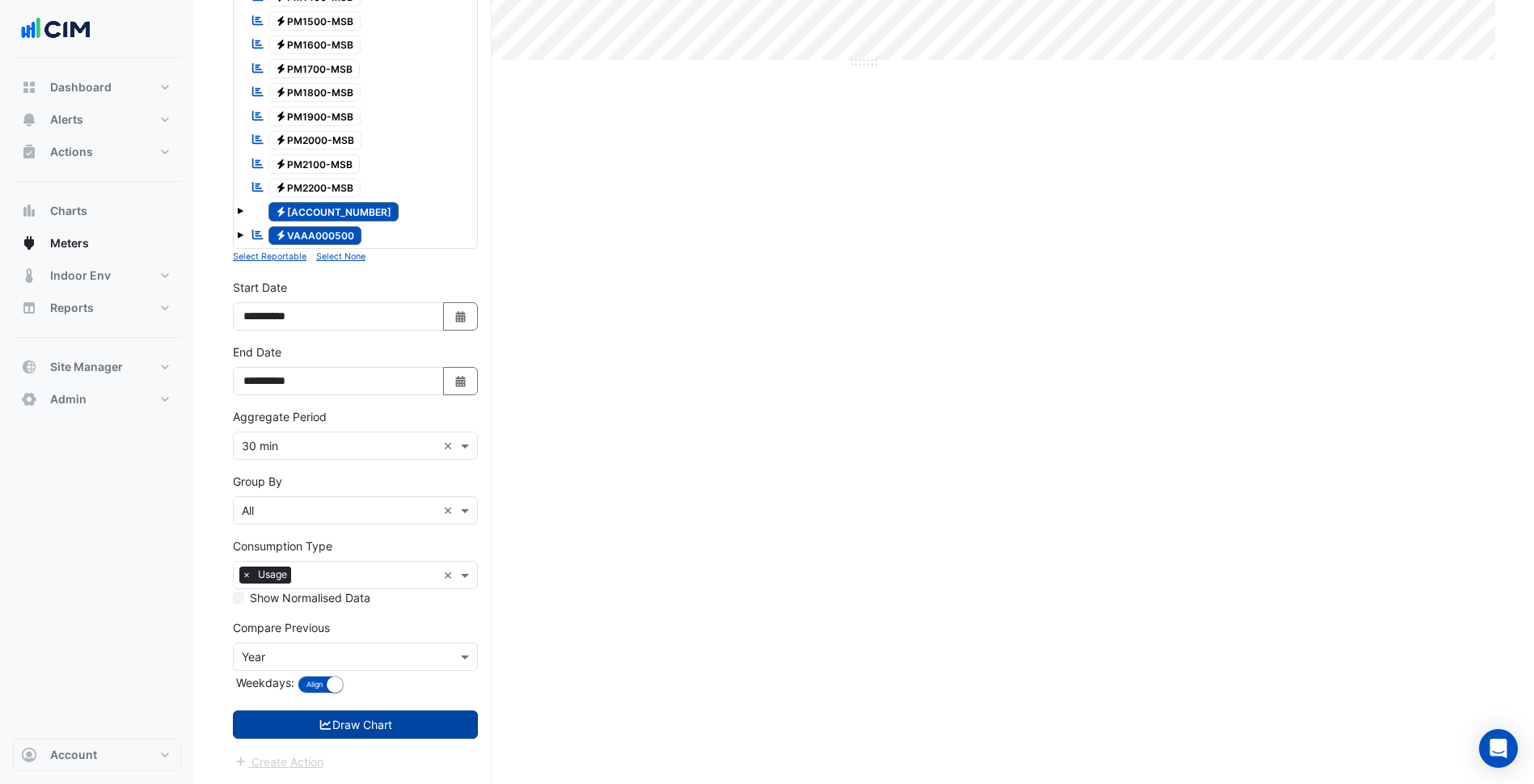 click on "Draw Chart" at bounding box center (355, 724) 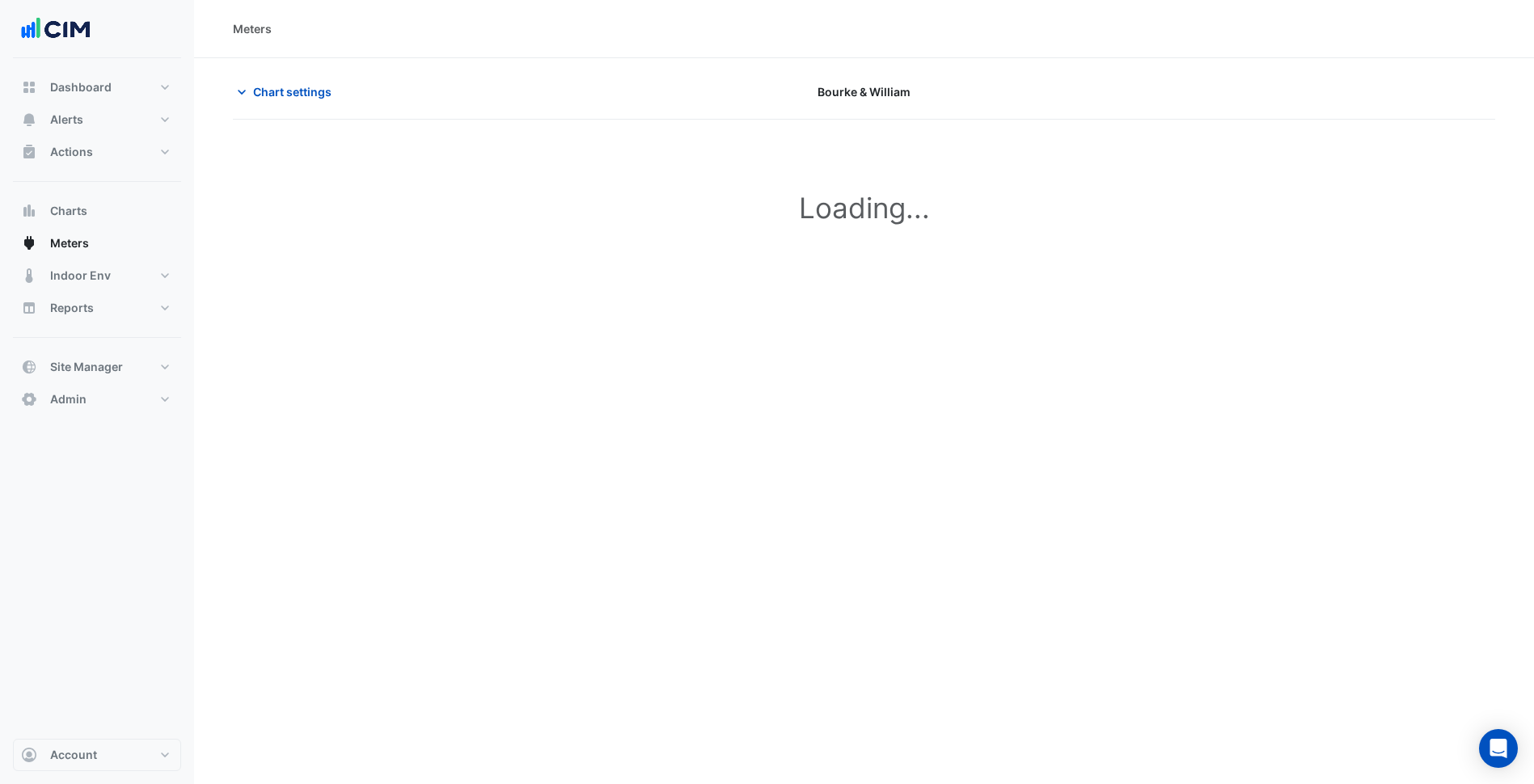 scroll, scrollTop: 0, scrollLeft: 0, axis: both 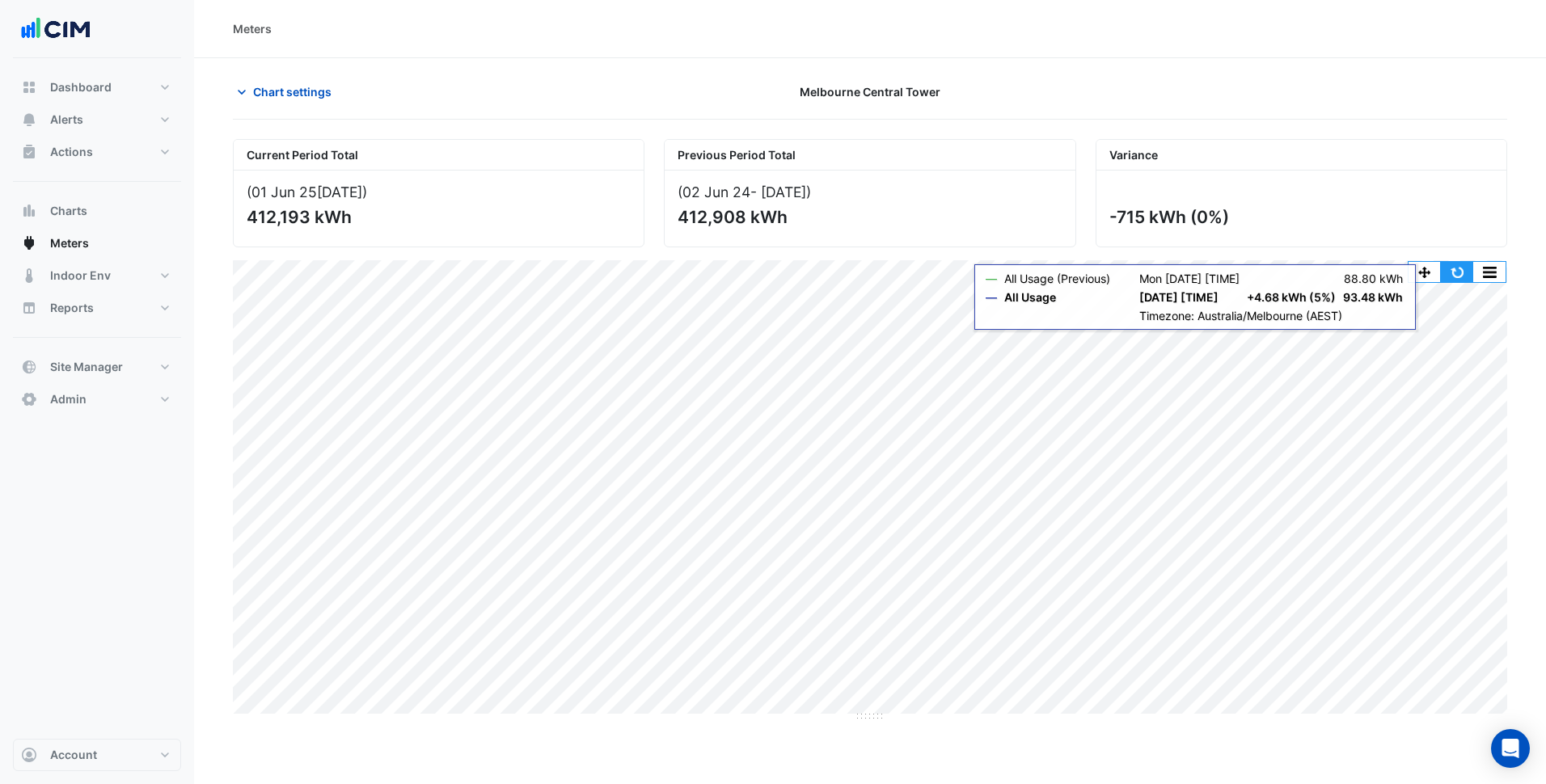 click 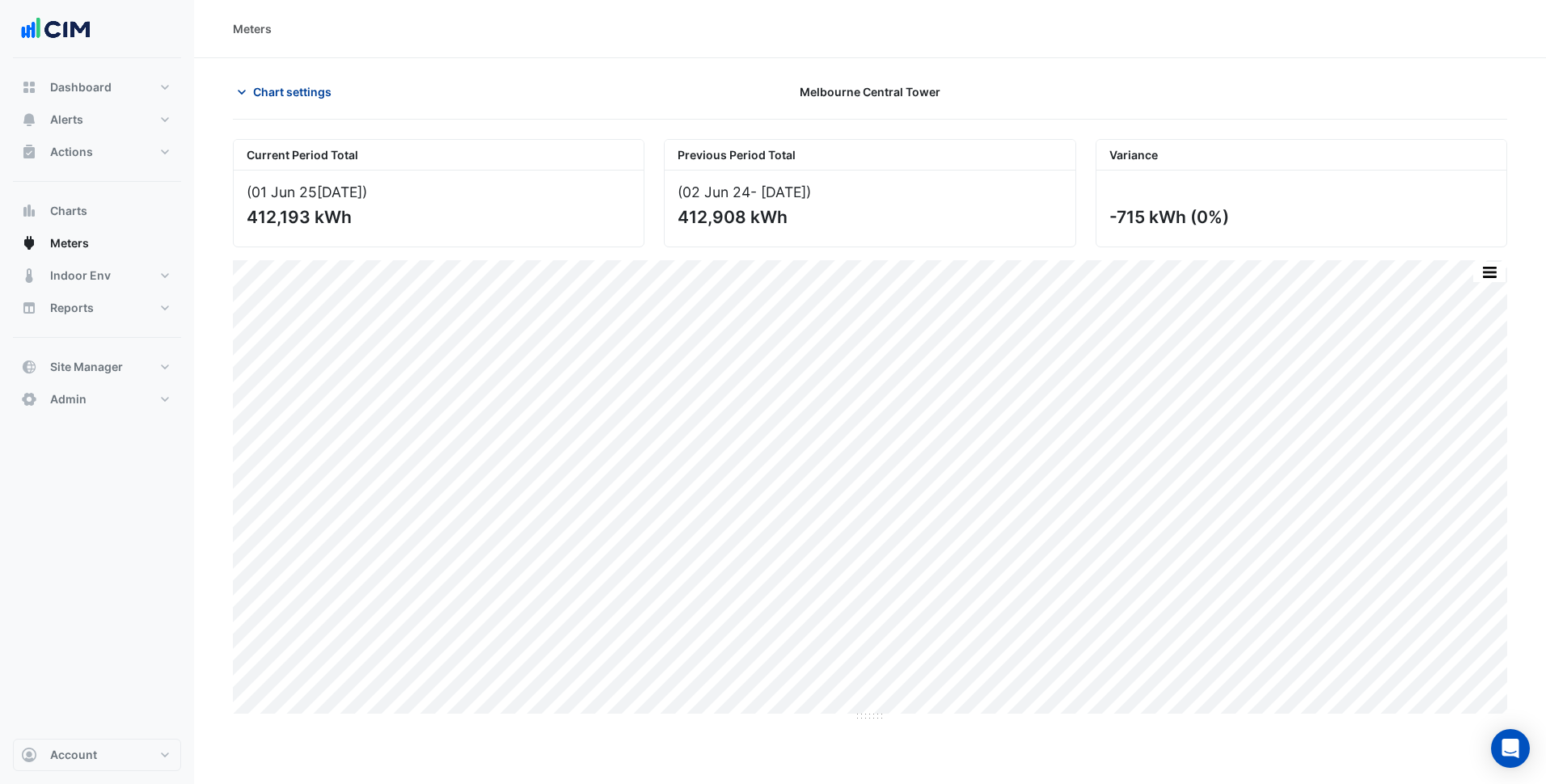 click on "Chart settings" 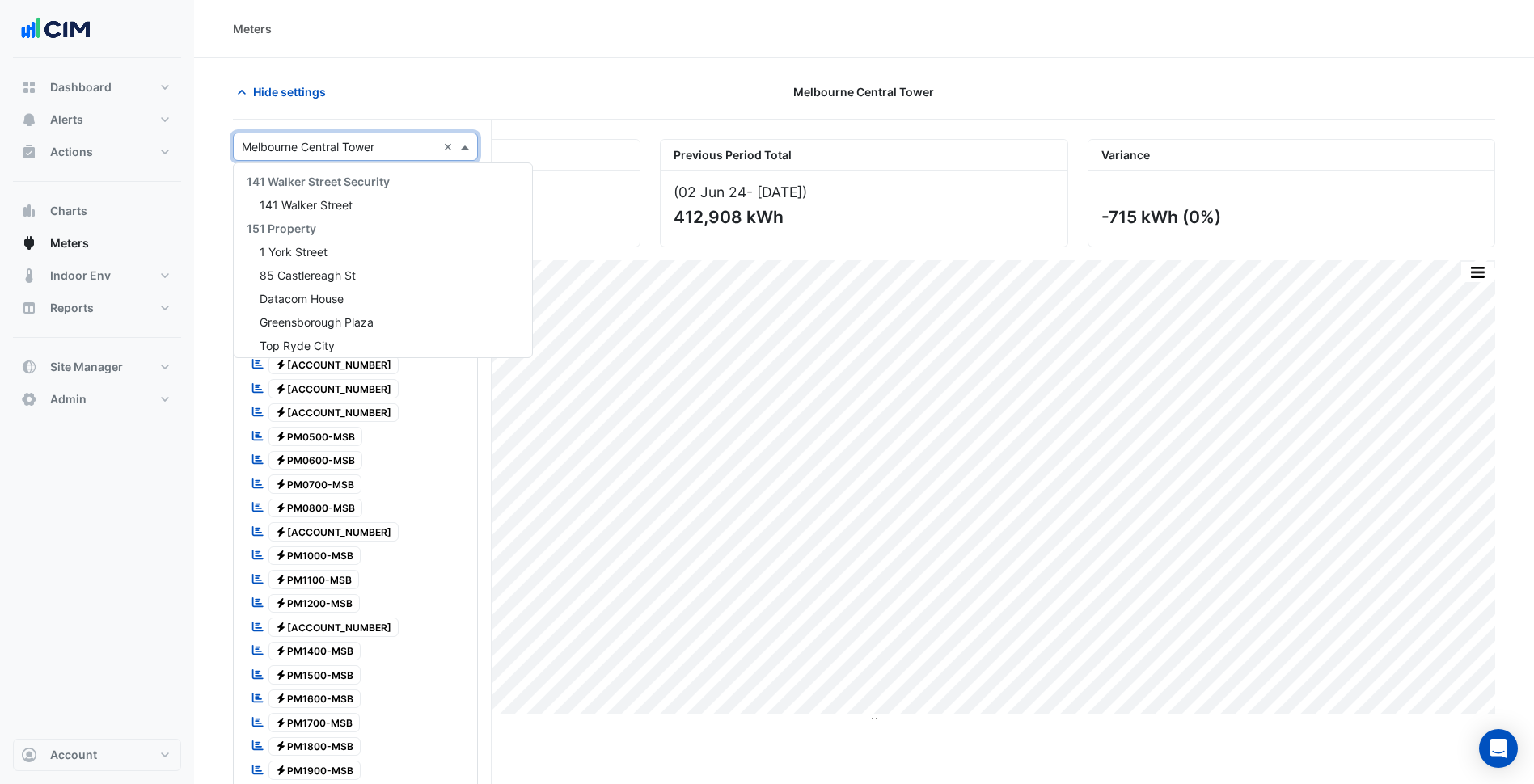 click at bounding box center (339, 147) 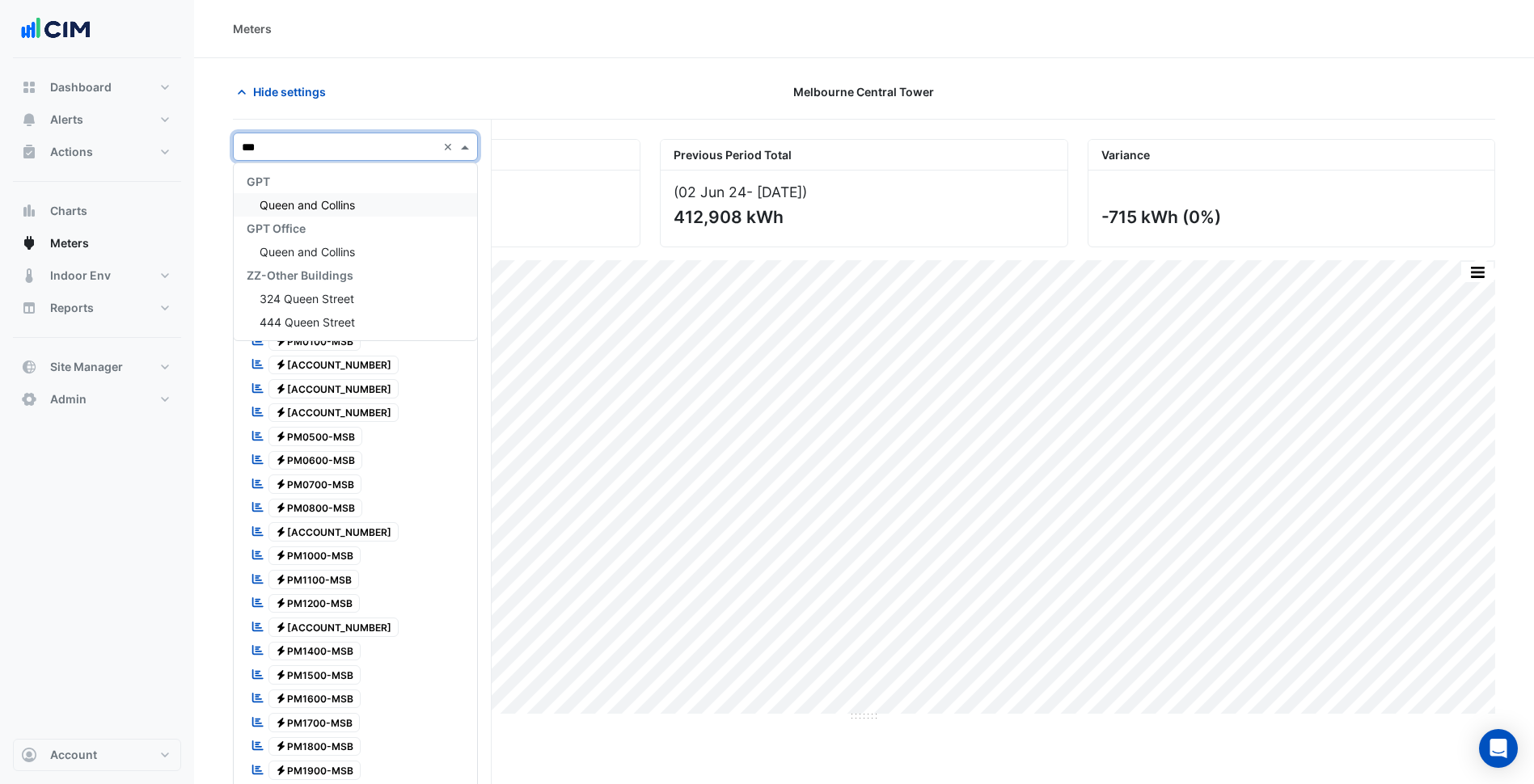 scroll, scrollTop: 0, scrollLeft: 0, axis: both 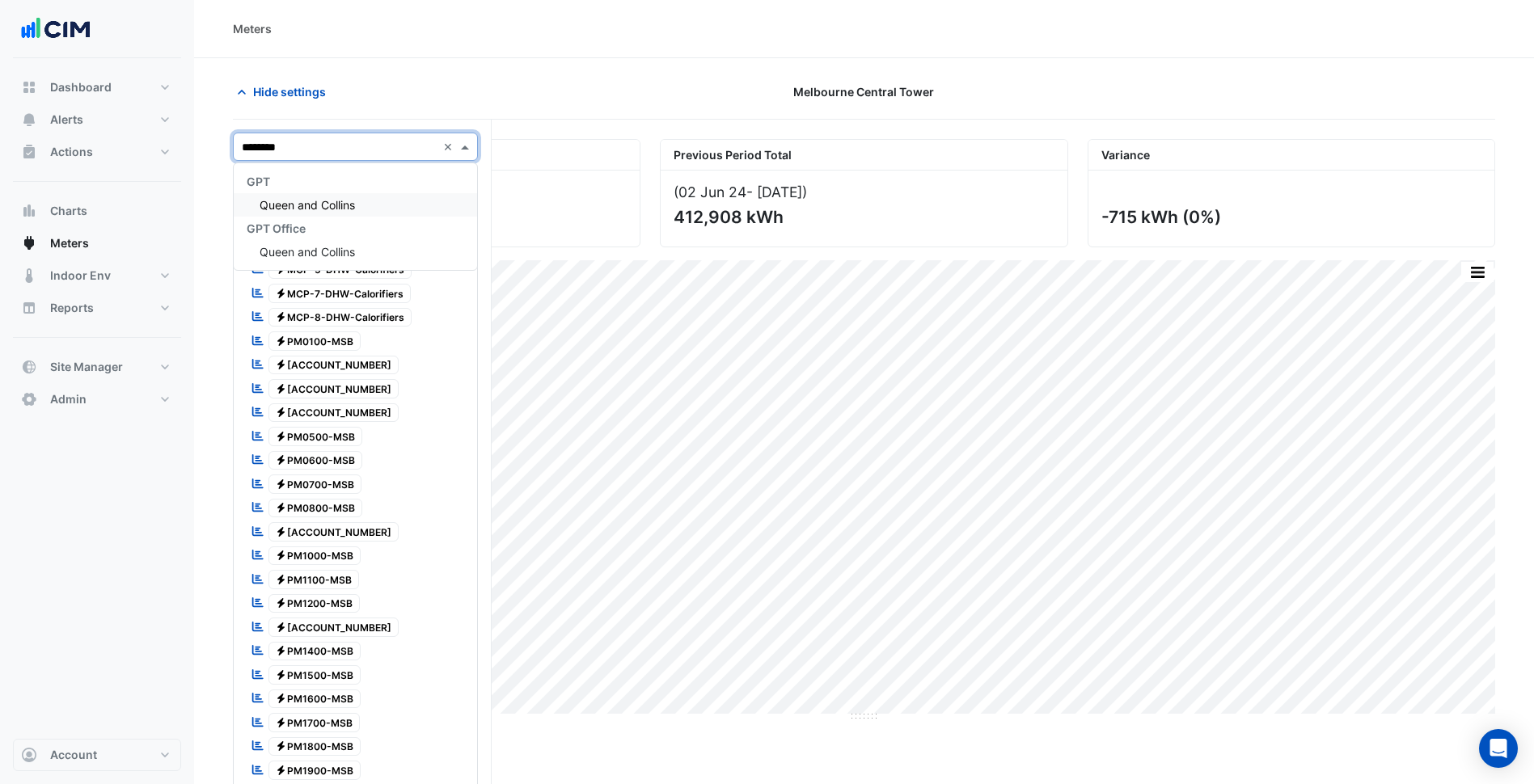 type on "*********" 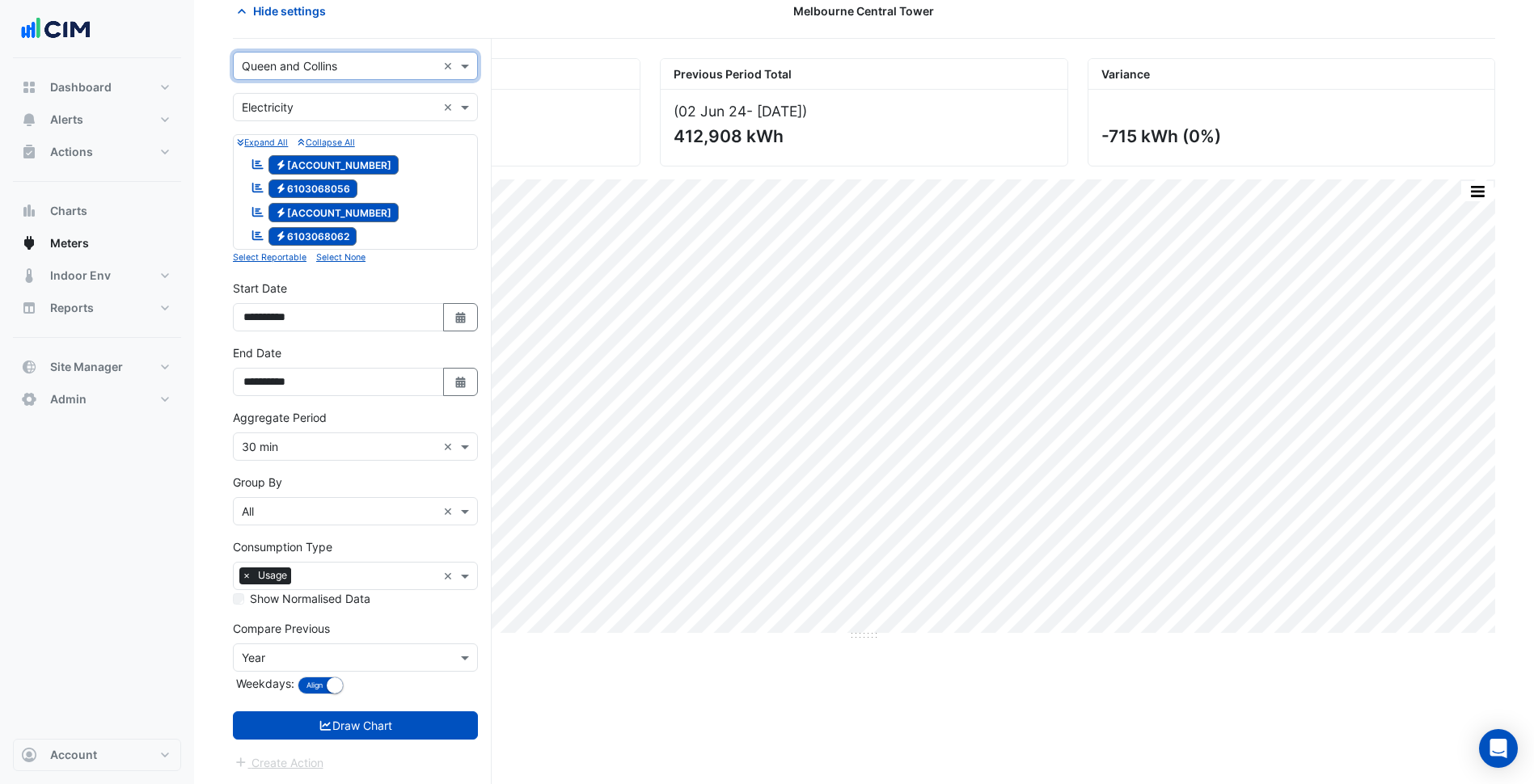 scroll, scrollTop: 82, scrollLeft: 0, axis: vertical 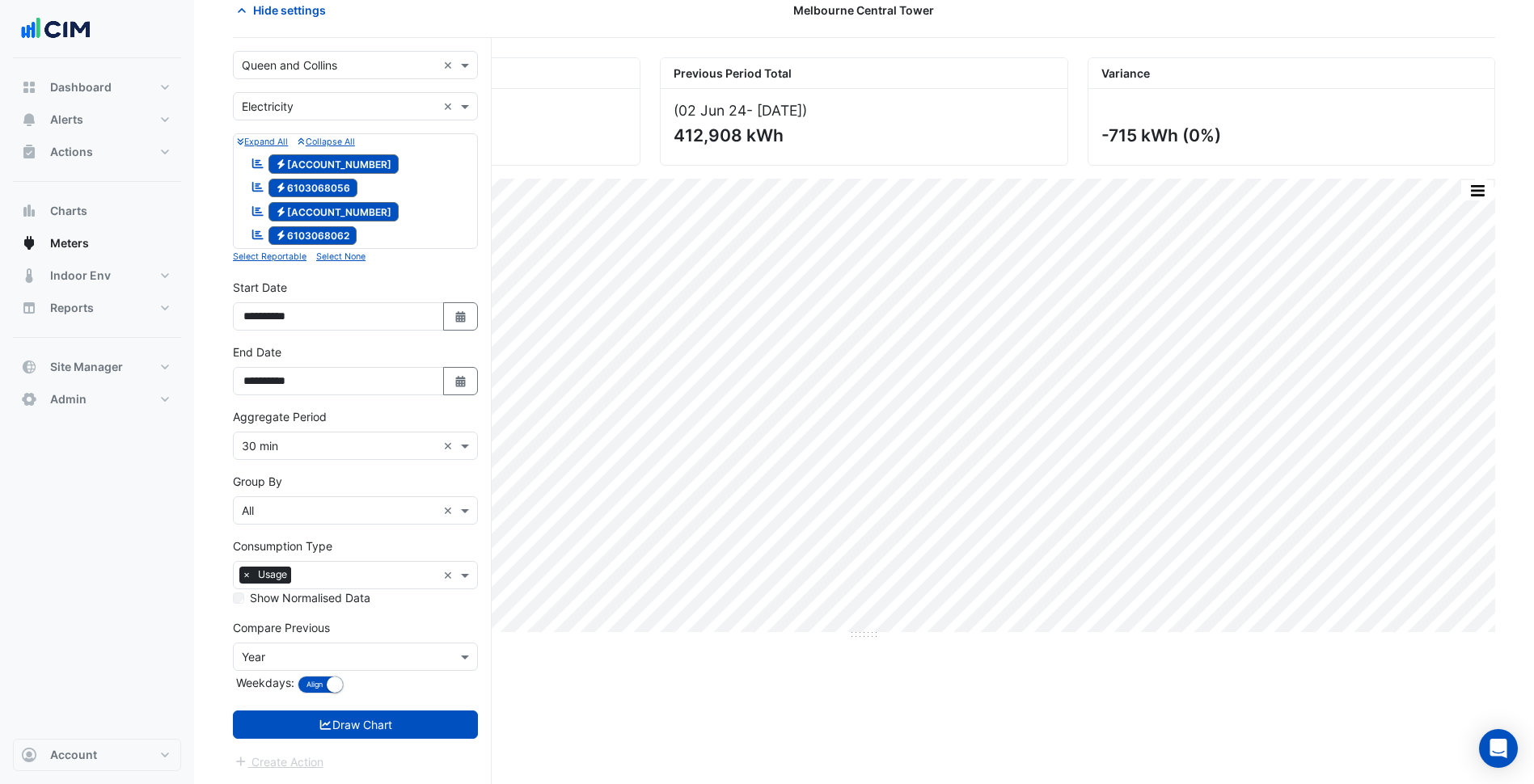 click on "Select a Site × Queen and Collins ×
Utility Type × Electricity ×
Expand All
Collapse All
Reportable
Electricity
6103066174
Reportable
Electricity
6103068056
Reportable
Electricity
6103068060
Reportable
Electricity
6103068062" at bounding box center [355, 411] 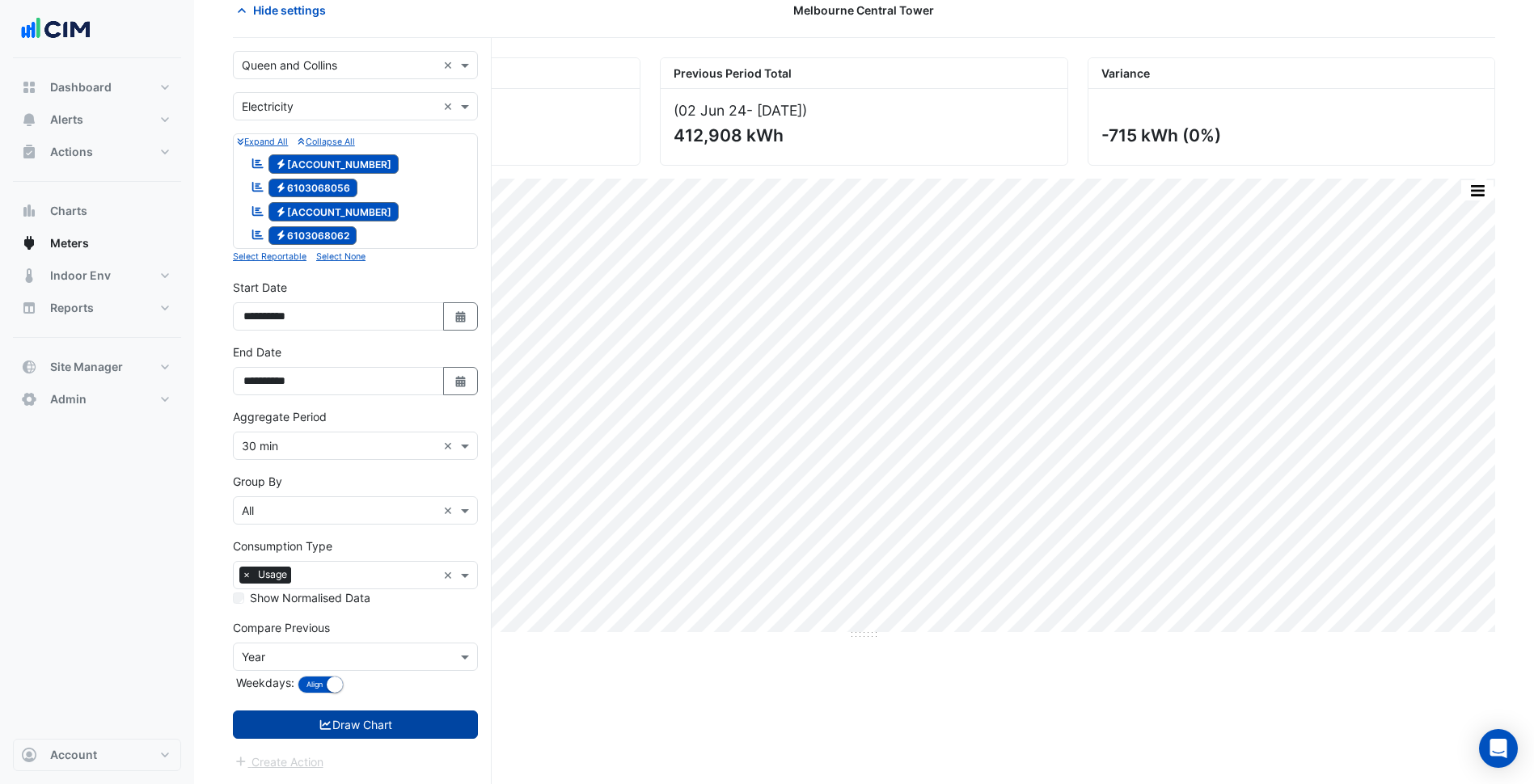 click on "Draw Chart" at bounding box center (355, 724) 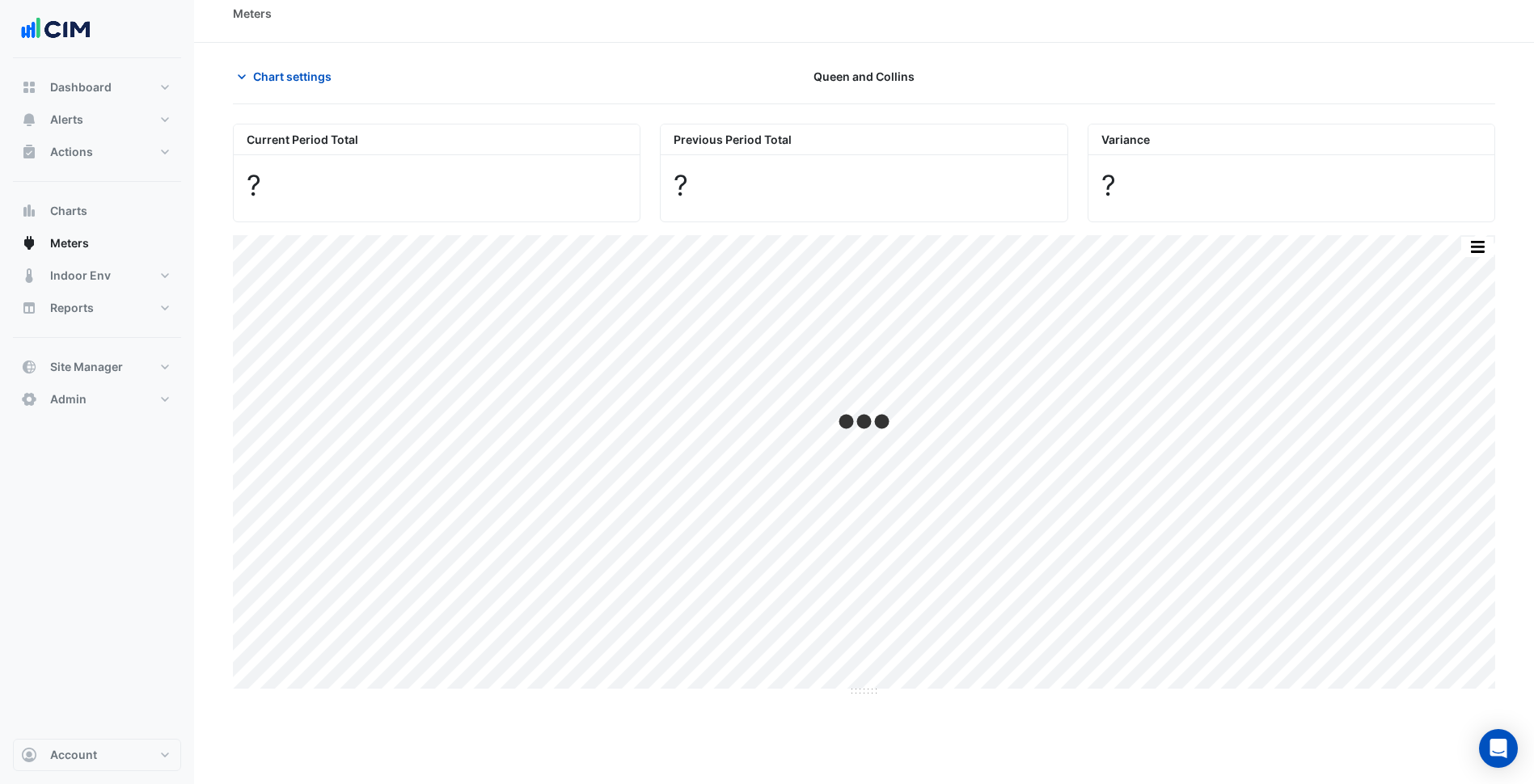 scroll, scrollTop: 0, scrollLeft: 0, axis: both 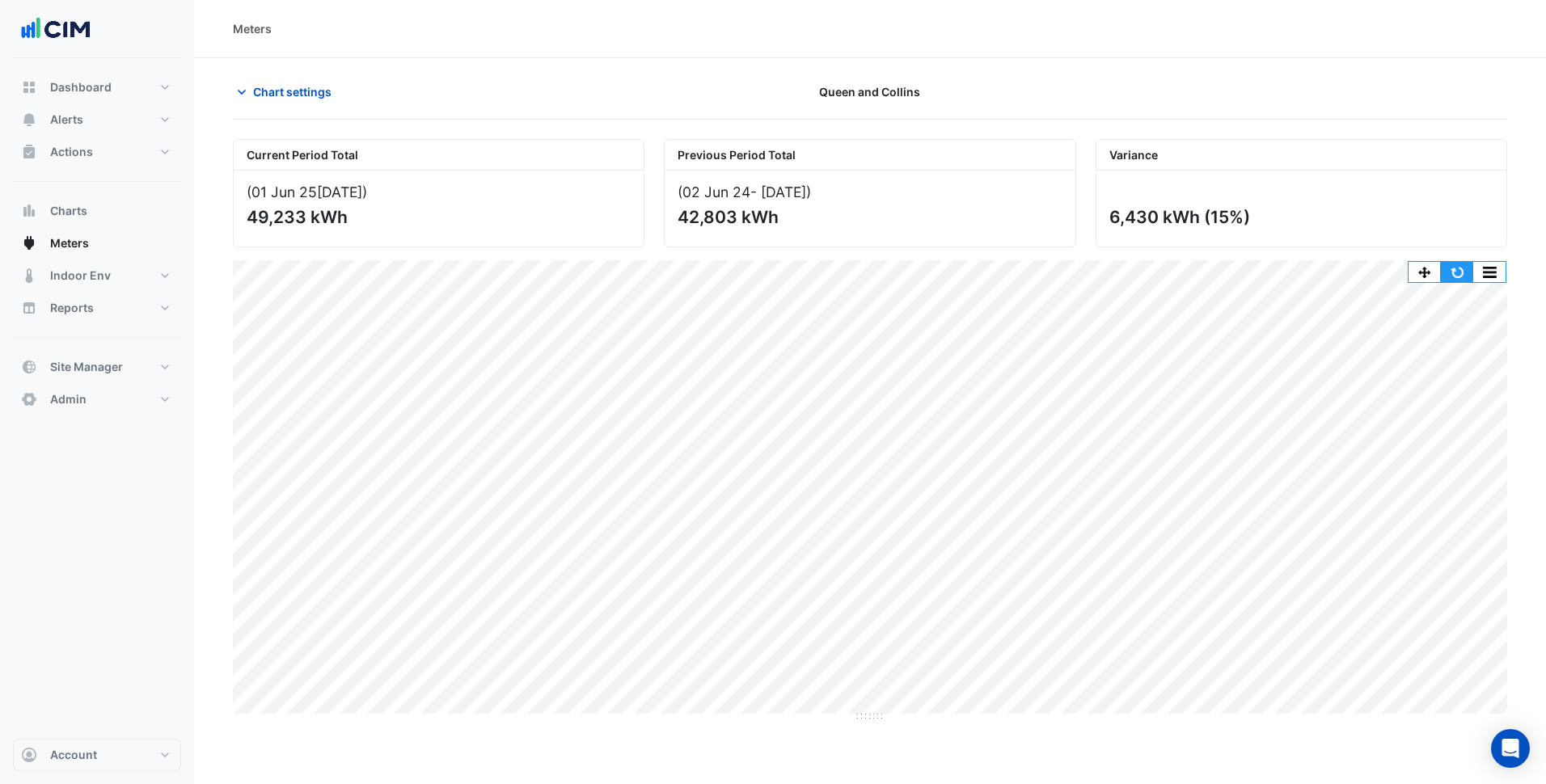 click 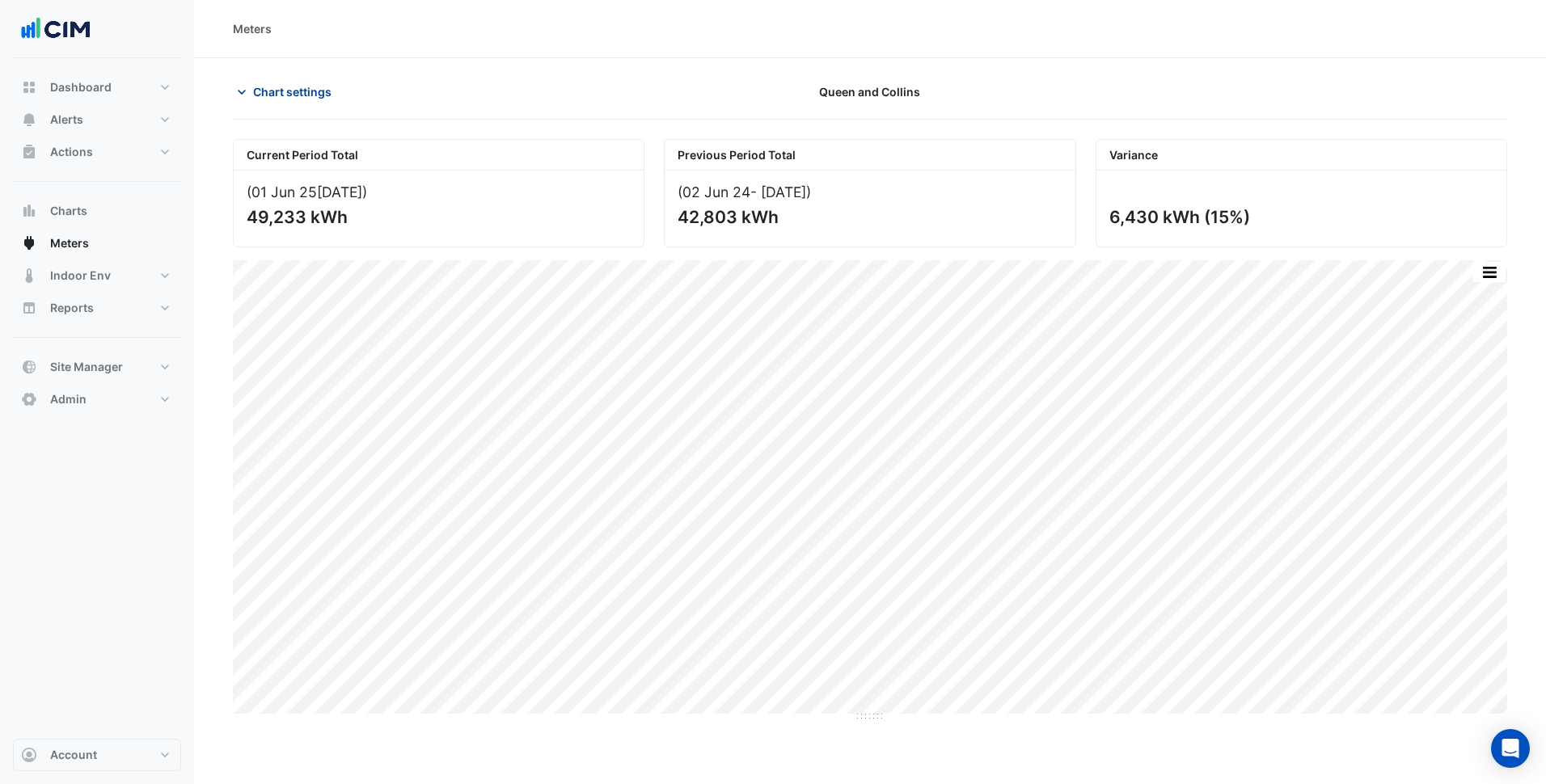 click on "Chart settings" 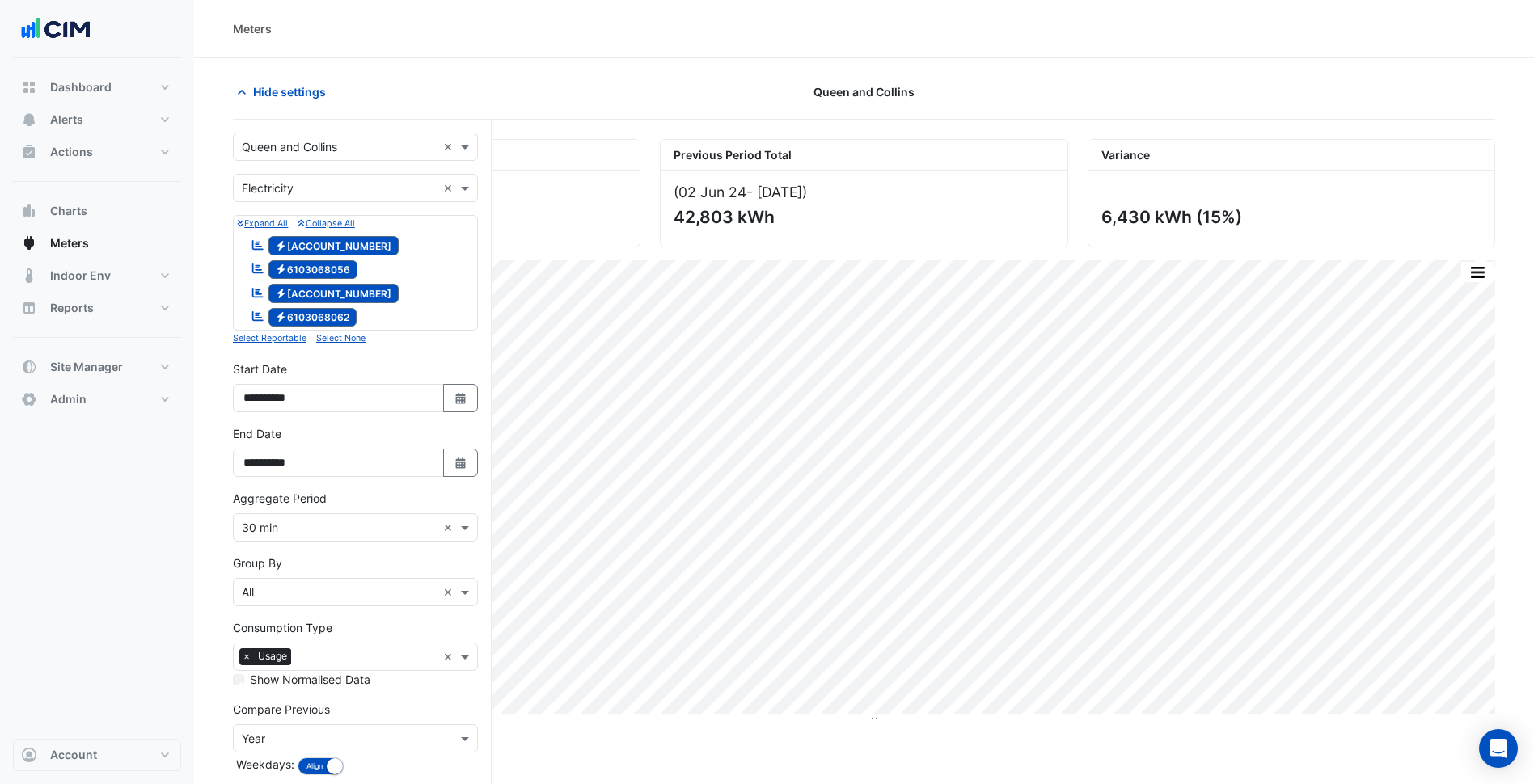 click on "Select a Site × Queen and Collins ×" at bounding box center [355, 146] 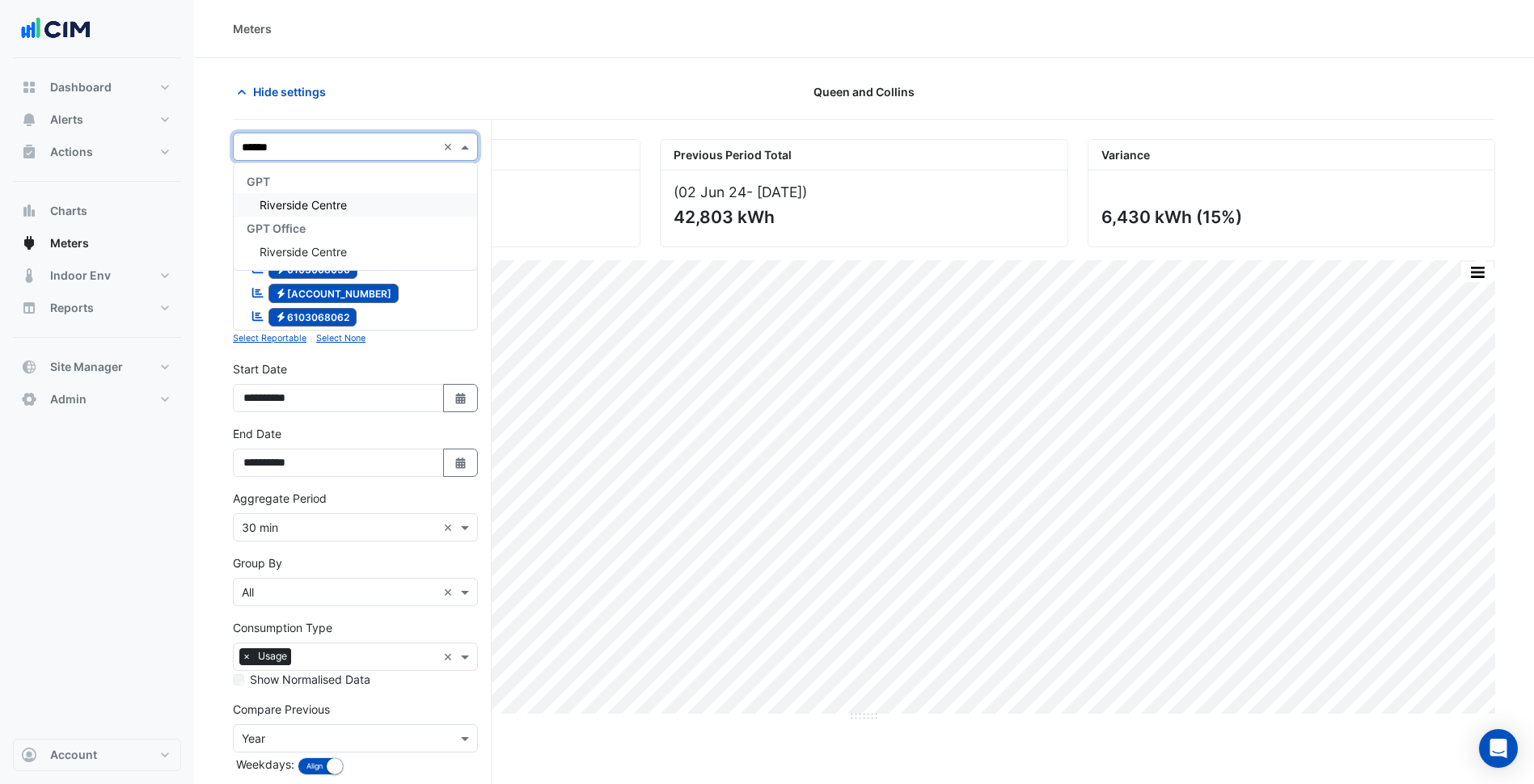 scroll, scrollTop: 0, scrollLeft: 0, axis: both 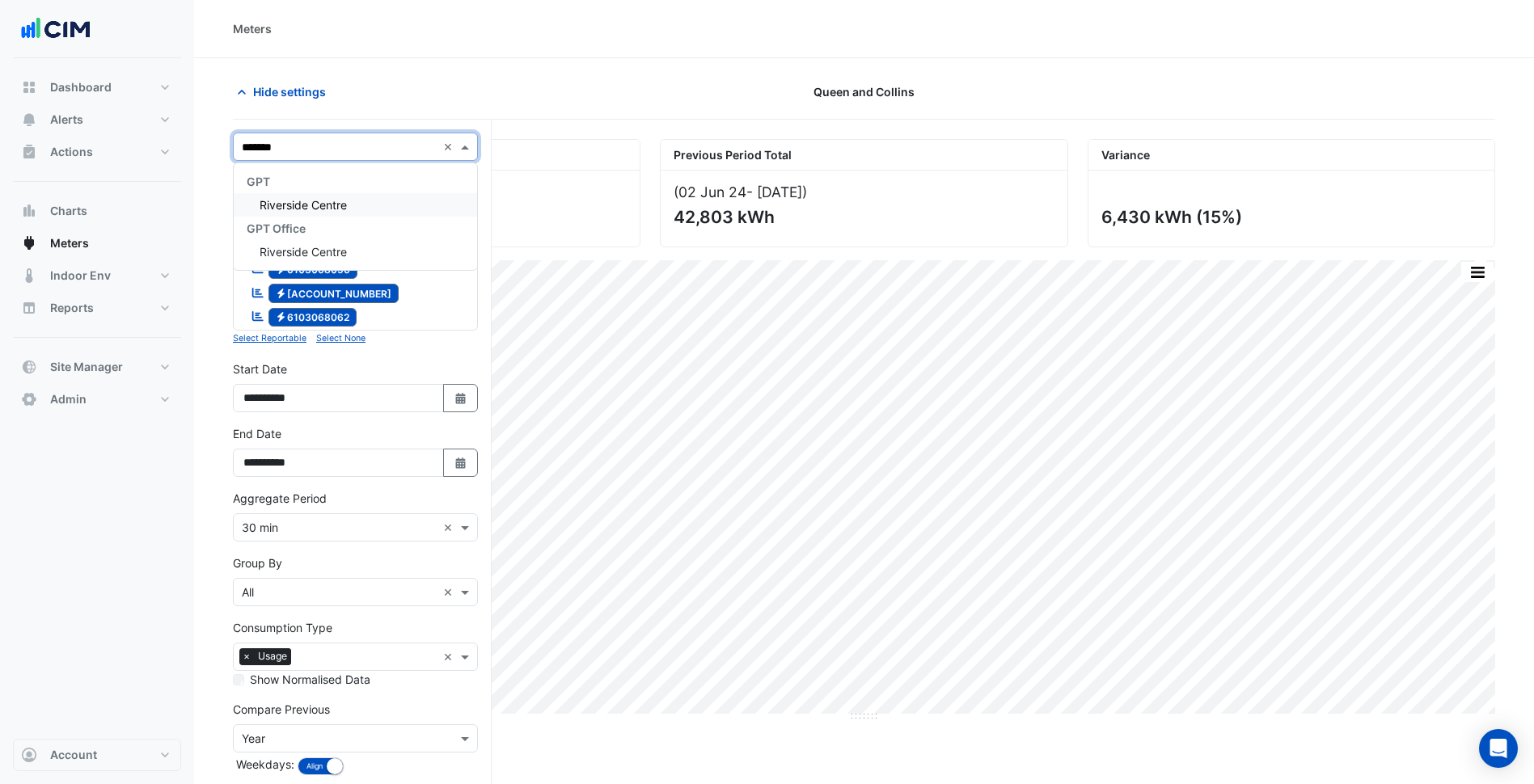 type on "********" 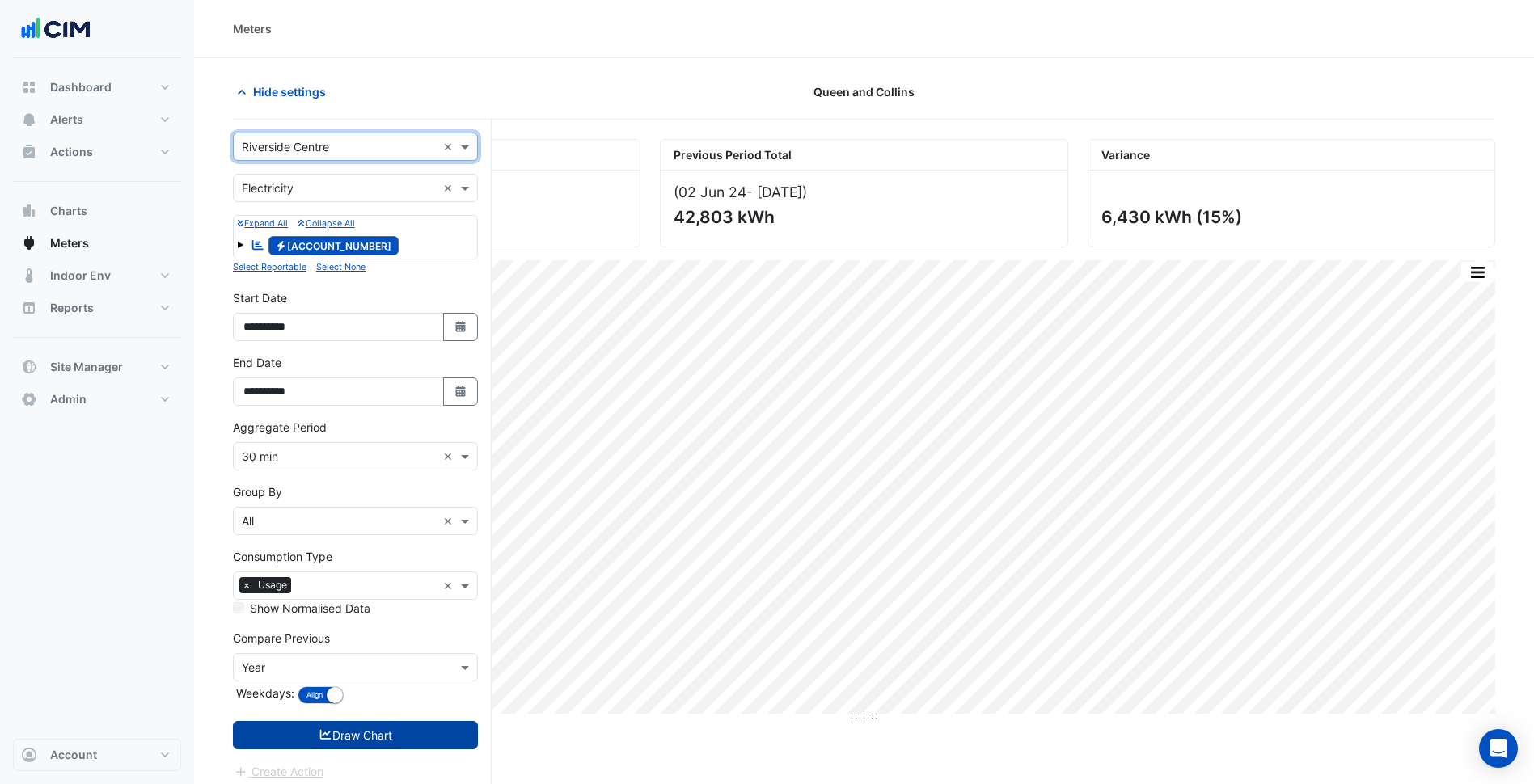click on "Draw Chart" at bounding box center [355, 735] 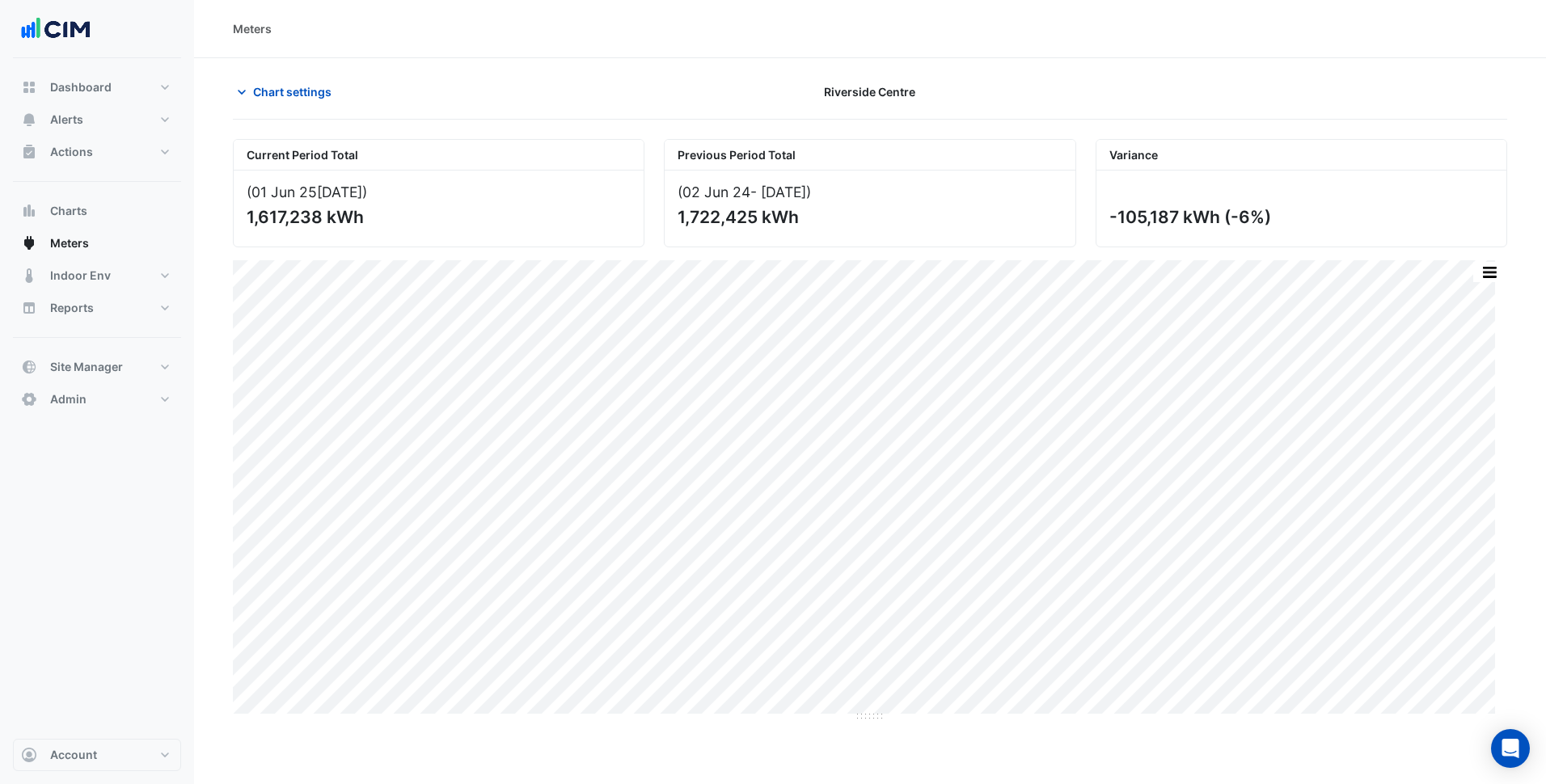 drag, startPoint x: 264, startPoint y: 91, endPoint x: 278, endPoint y: 120, distance: 32.202484 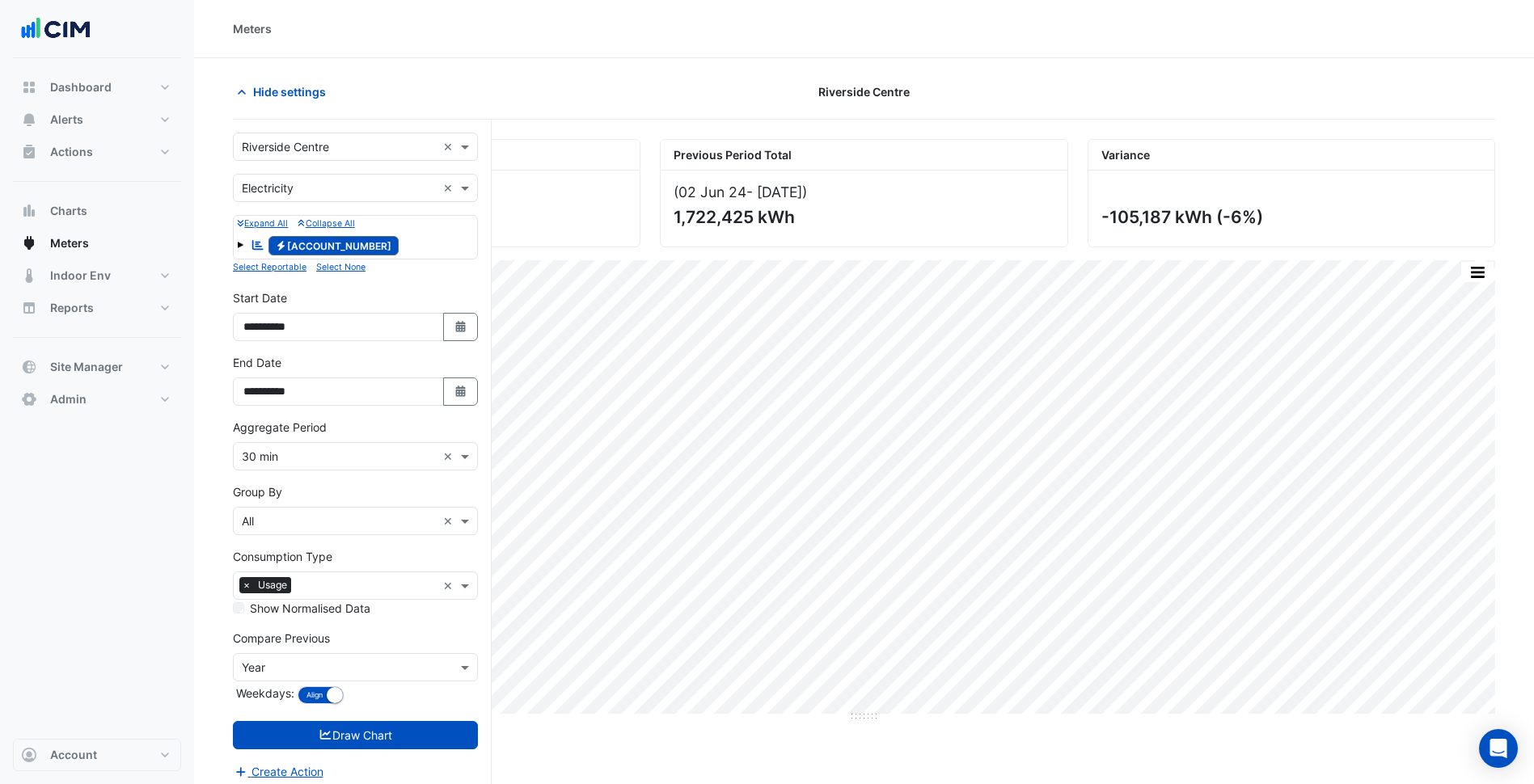 click at bounding box center [339, 147] 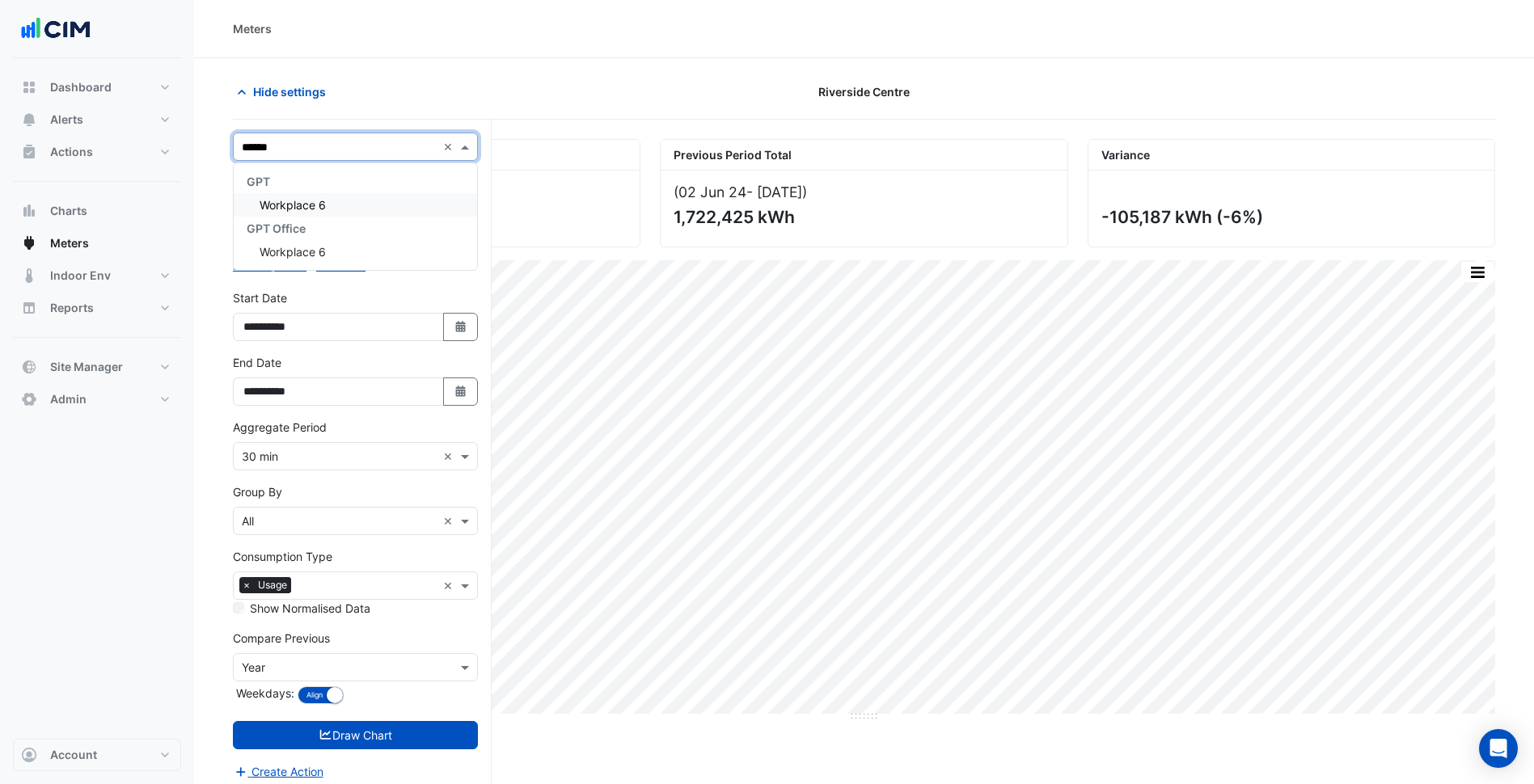 scroll, scrollTop: 0, scrollLeft: 0, axis: both 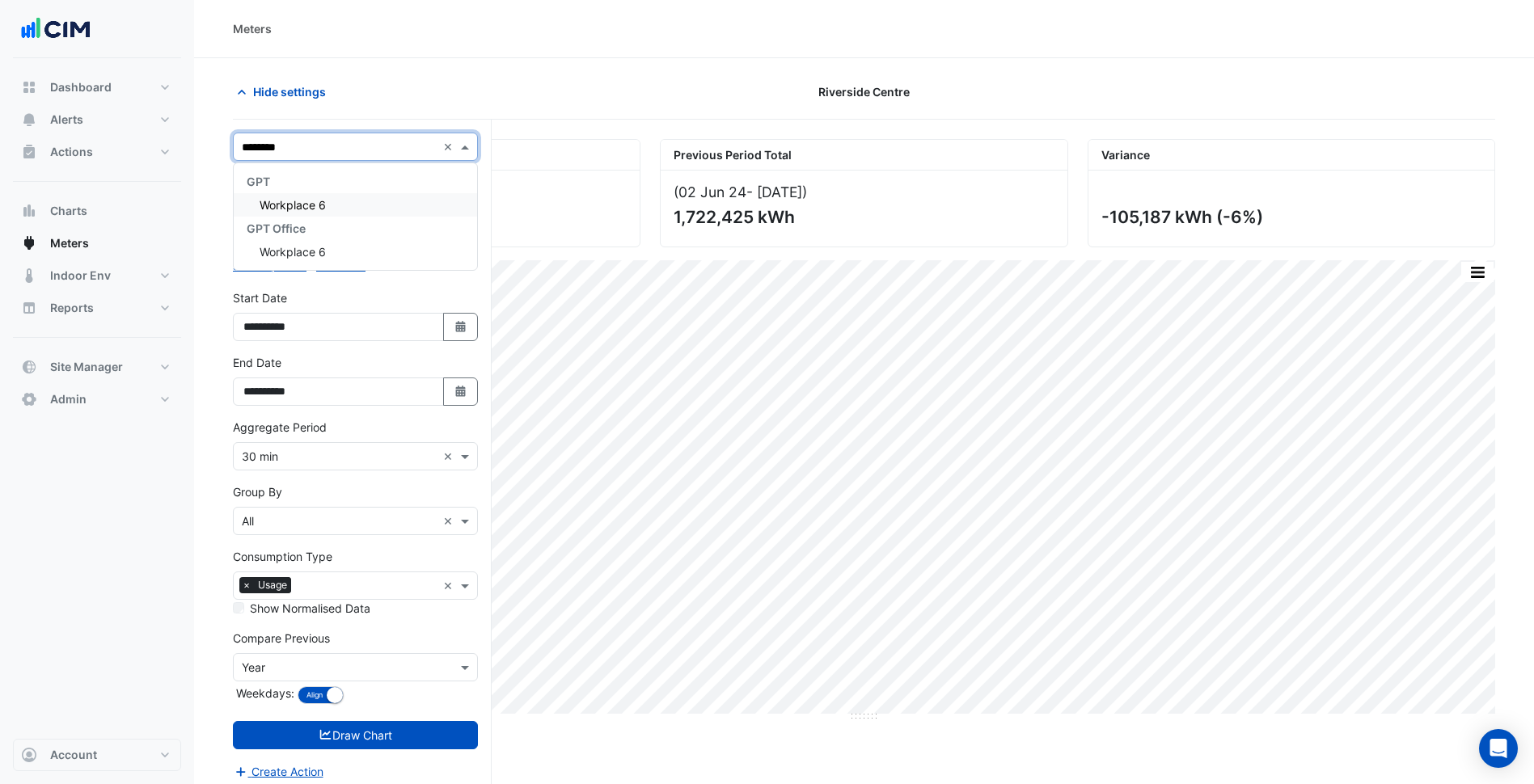 type on "*********" 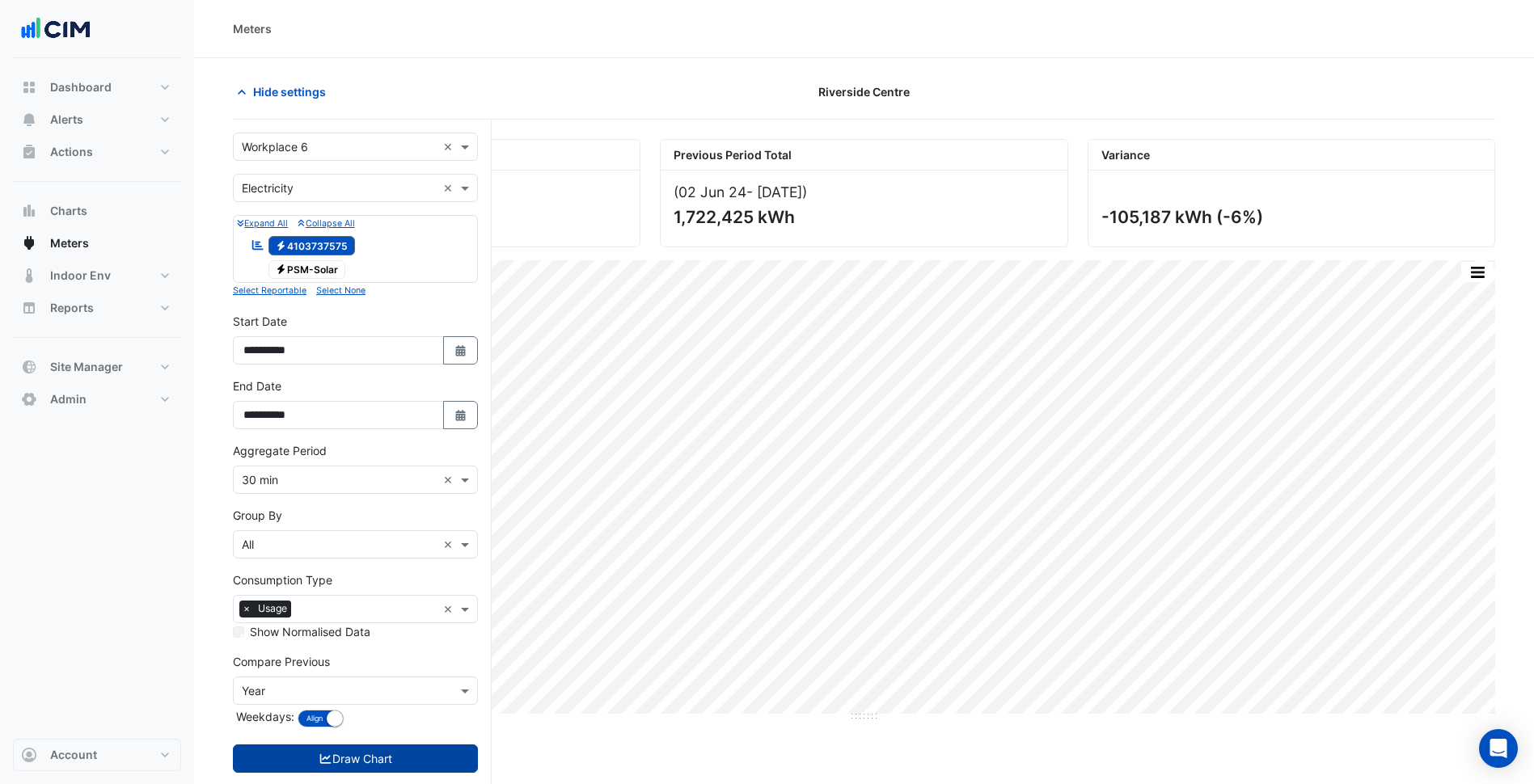 click on "Draw Chart" at bounding box center [355, 758] 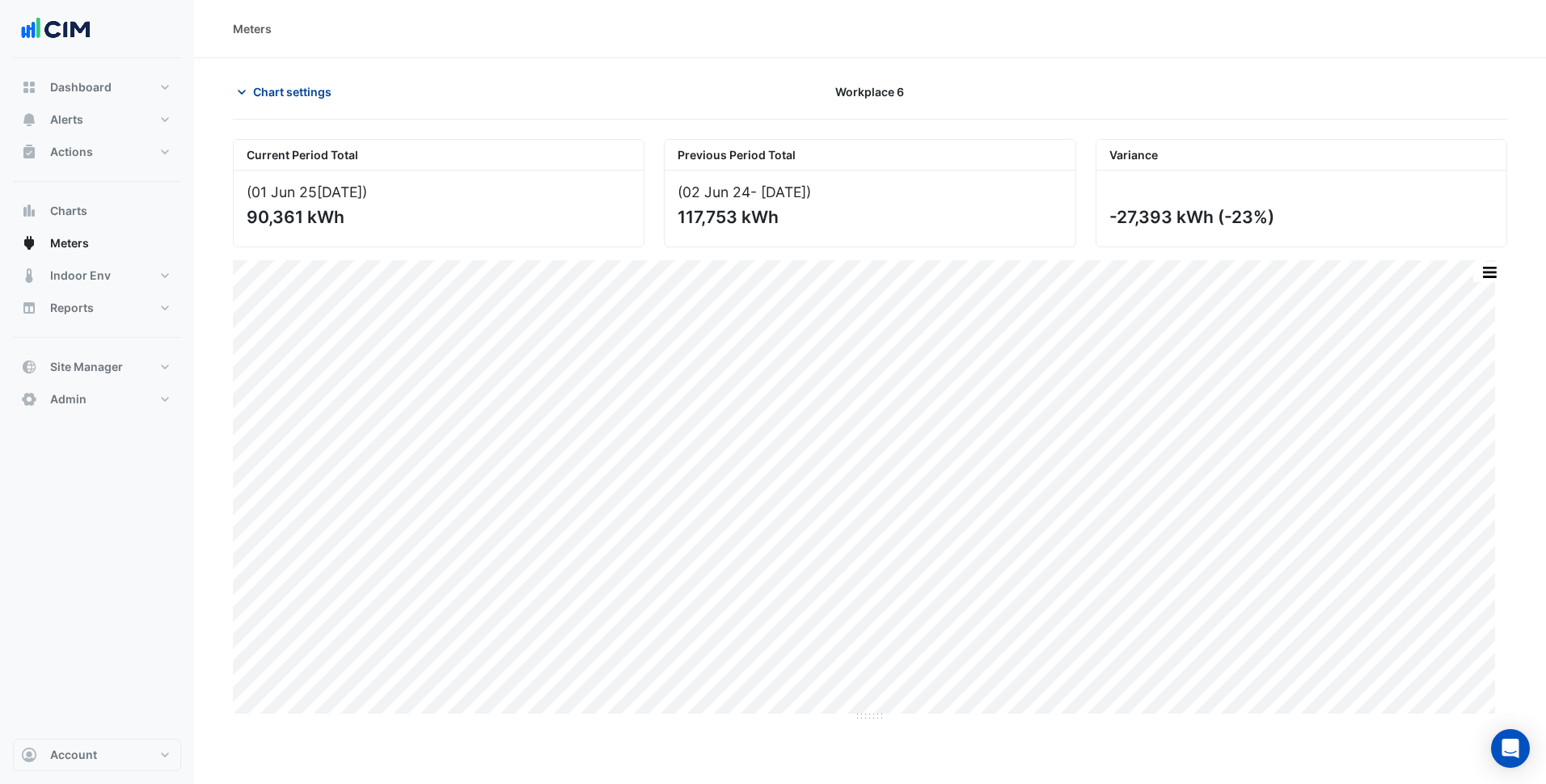 click on "Chart settings" 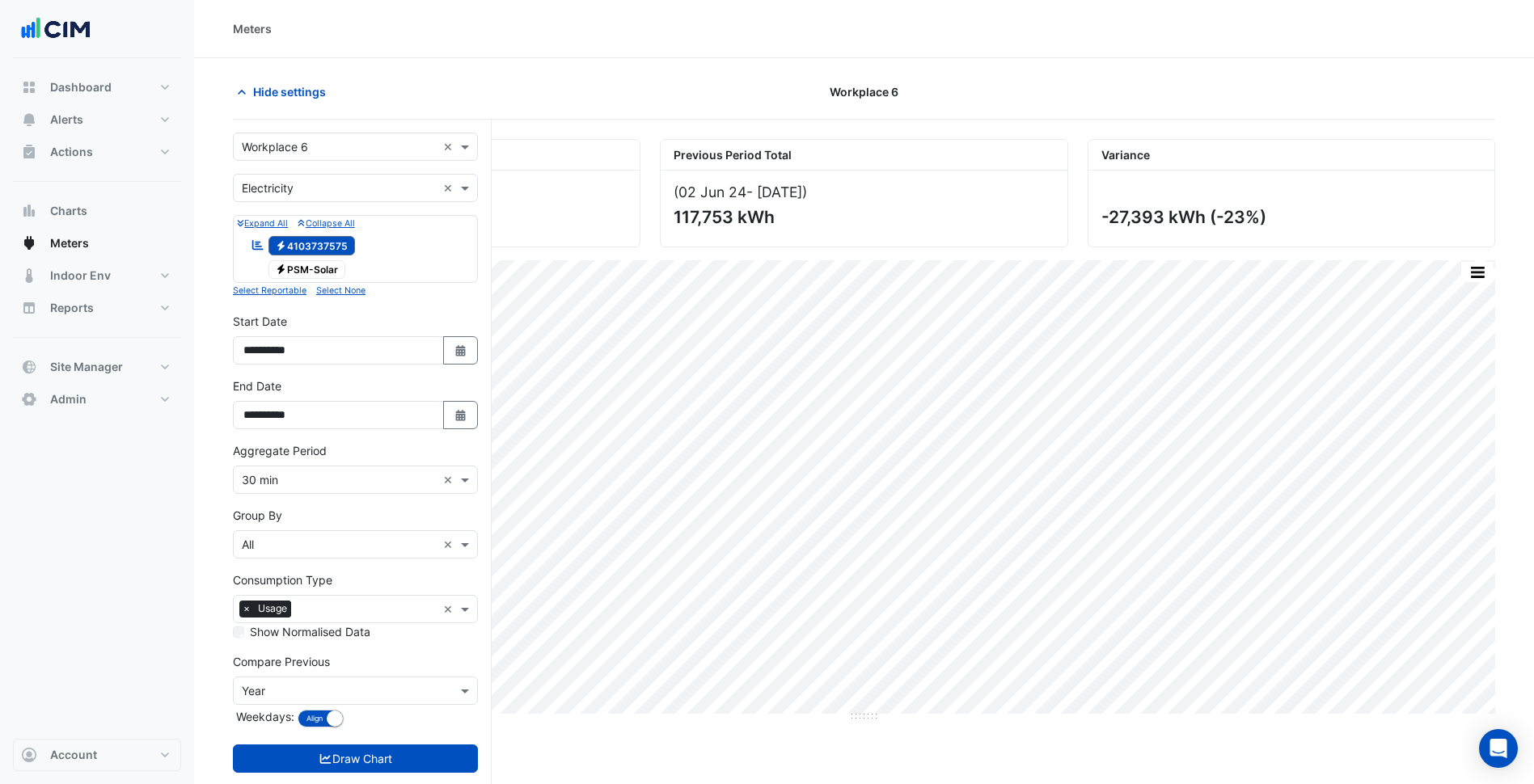 click at bounding box center [339, 147] 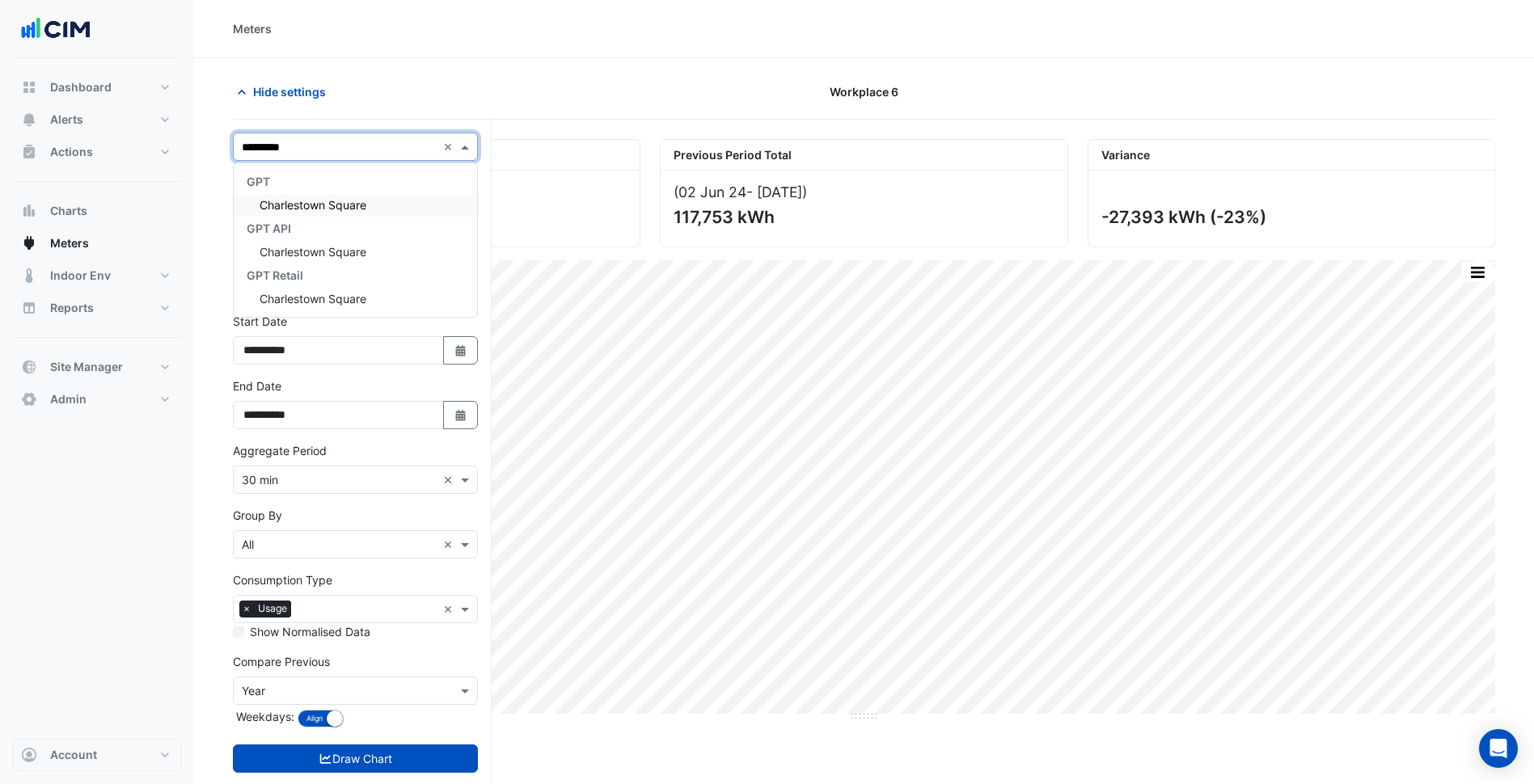 scroll, scrollTop: 0, scrollLeft: 0, axis: both 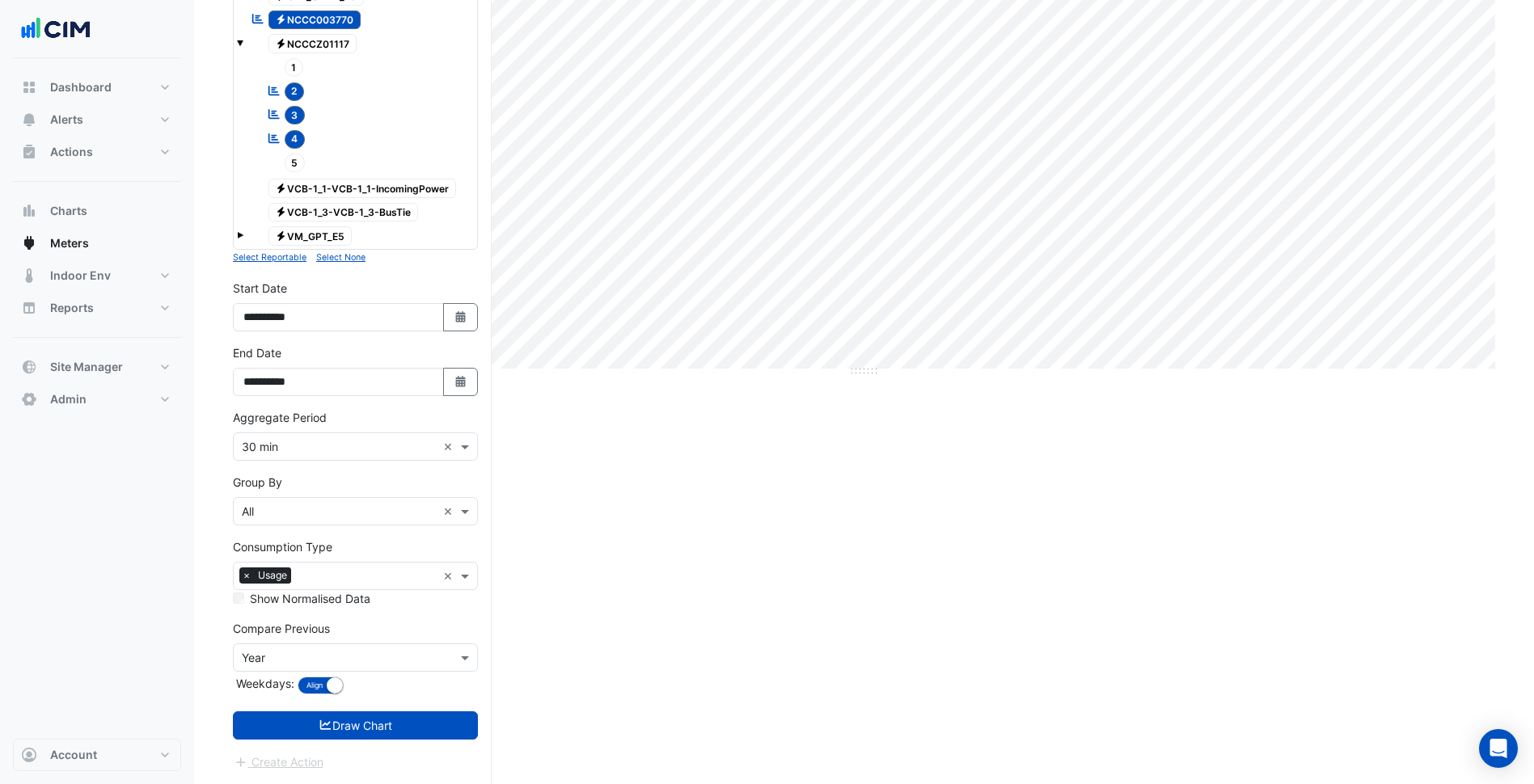 click on "Select a Site × Charlestown Square ×
Utility Type × Electricity ×
Expand All
Collapse All
Reportable
Electricity
4103773814
Electricity
GPT_CHAR_E6
Electricity
GPT_CHAR_E8
Electricity
GPT_CHAR_E8_1
Electricity" at bounding box center [355, 279] 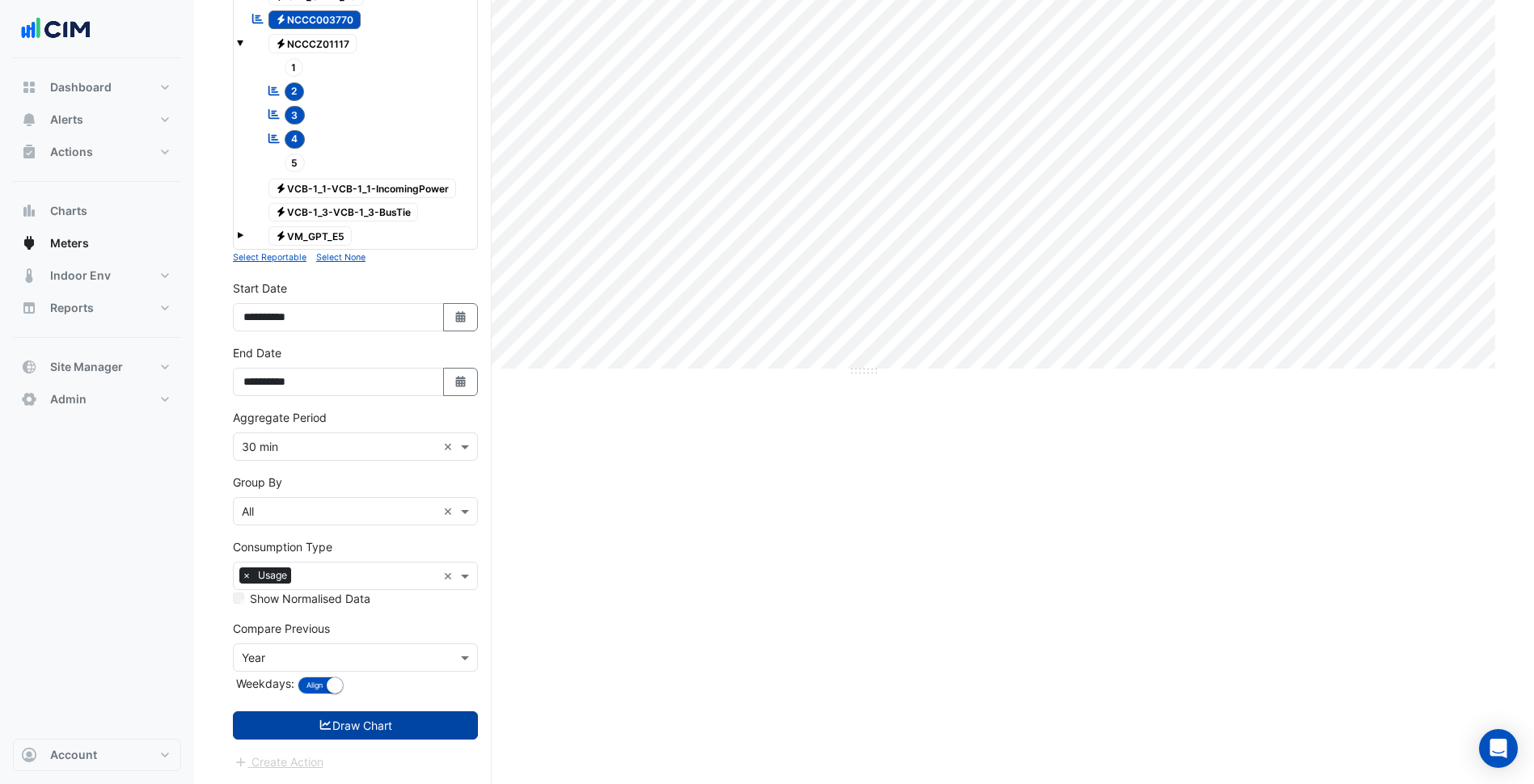 click on "Draw Chart" at bounding box center [355, 725] 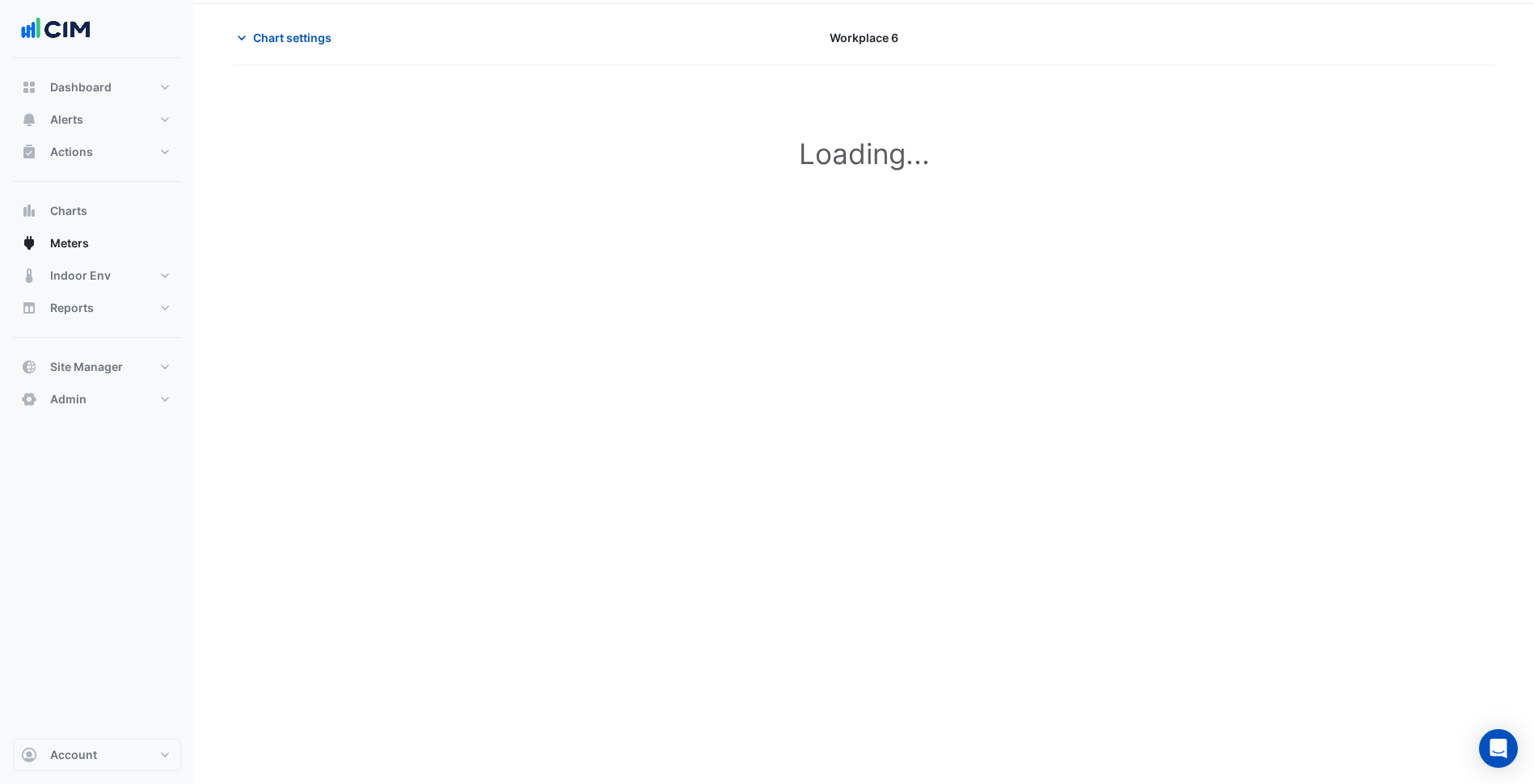scroll, scrollTop: 0, scrollLeft: 0, axis: both 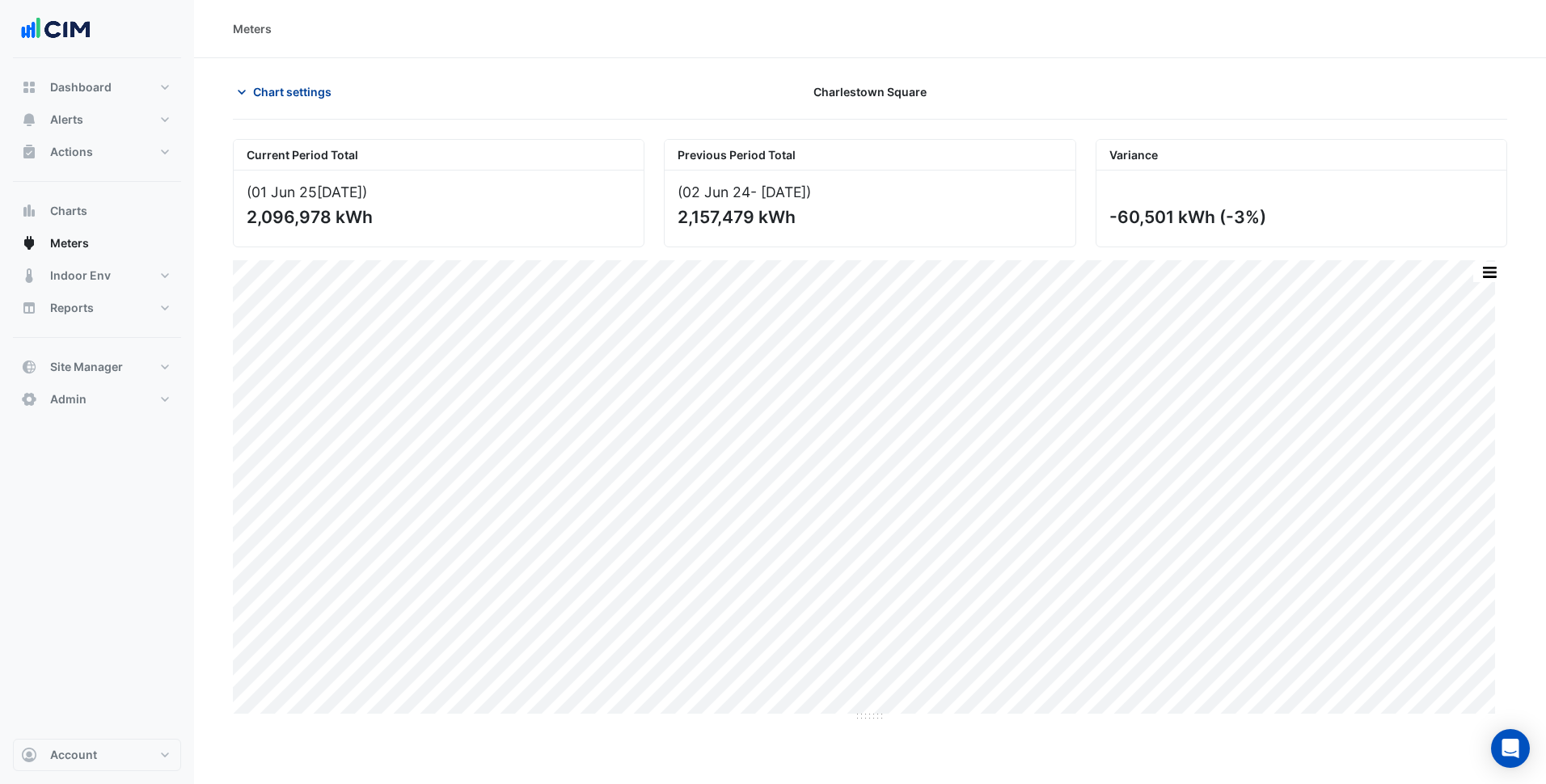 click on "Chart settings" 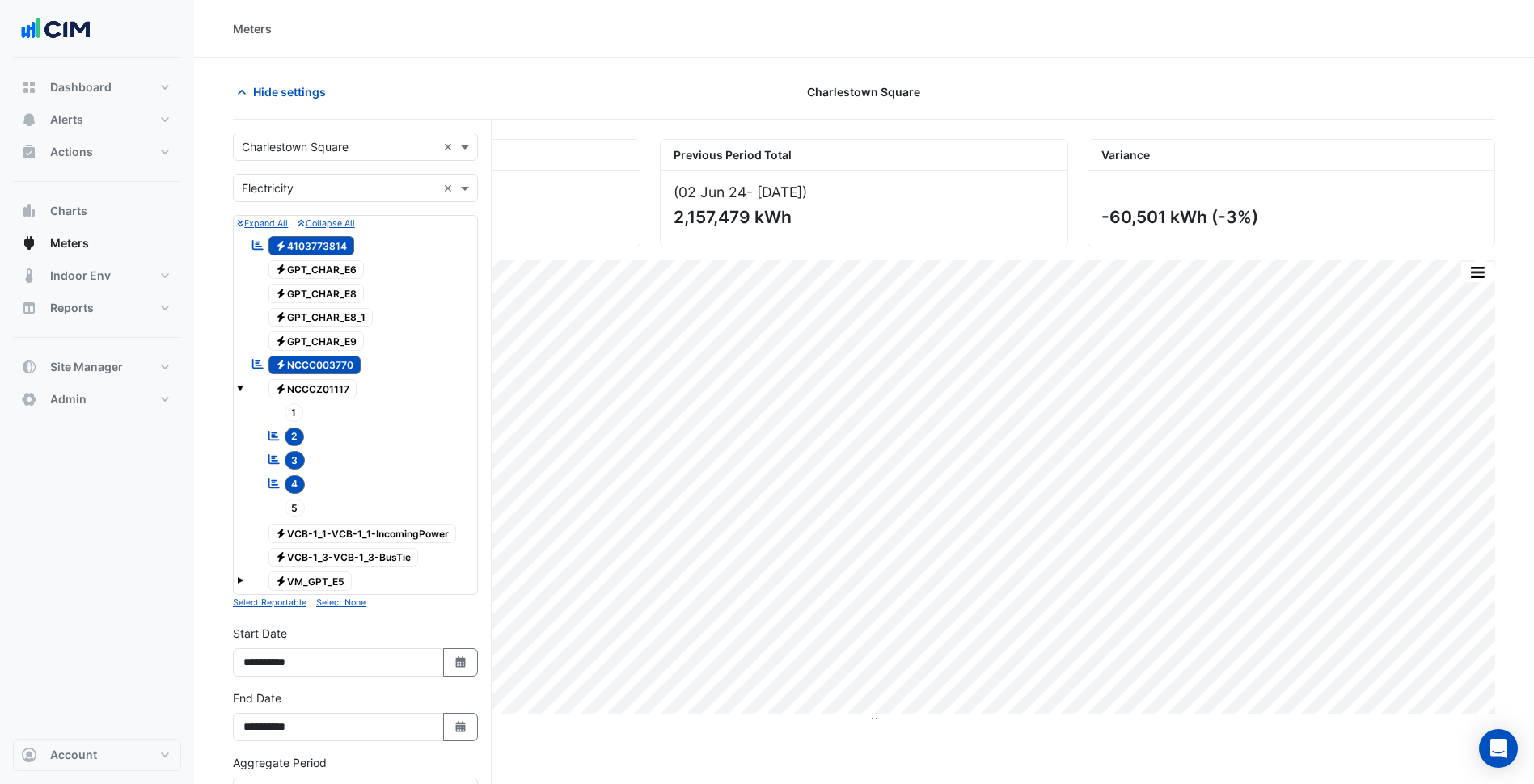 click on "Select a Site × Charlestown Square ×" at bounding box center (355, 146) 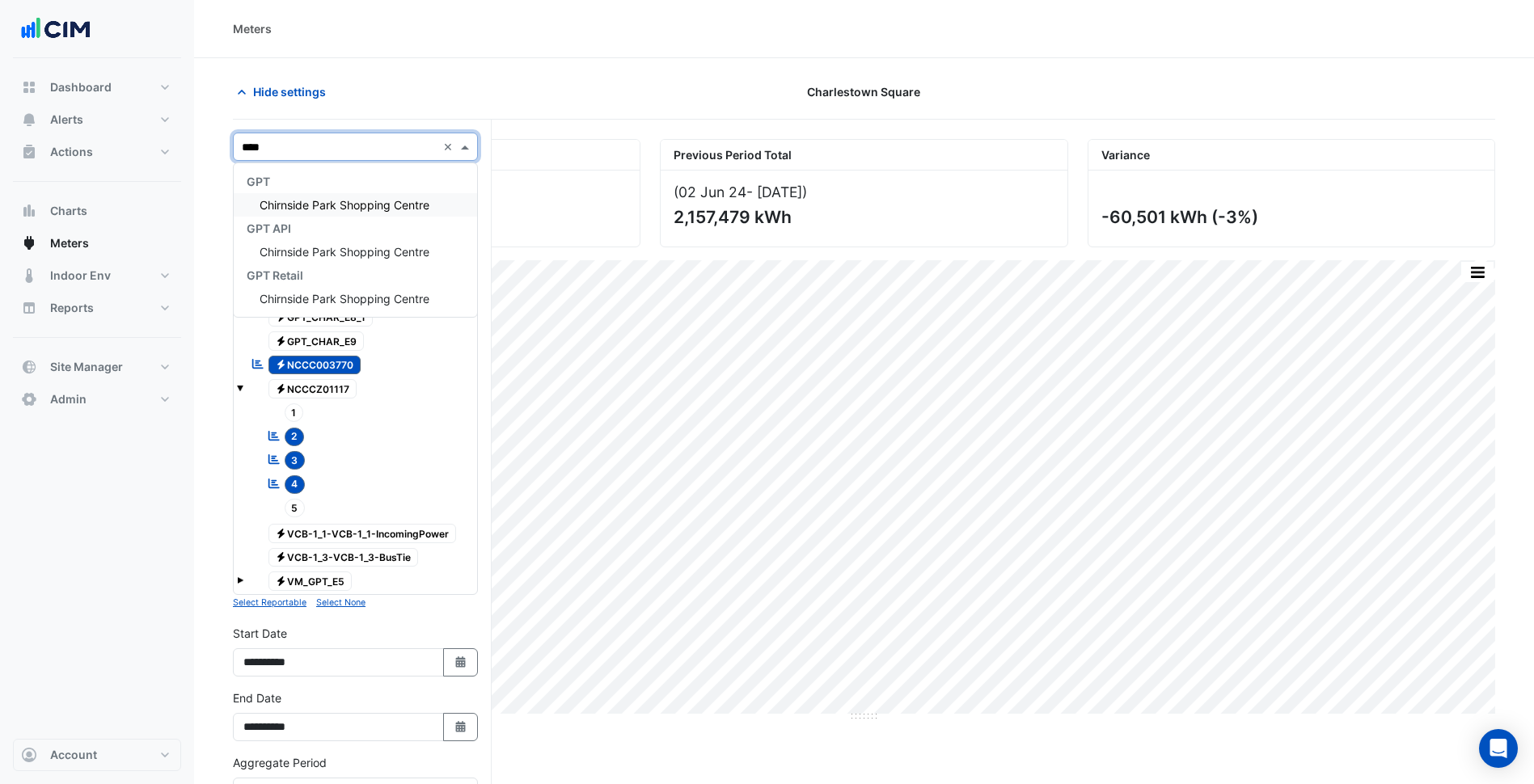 scroll, scrollTop: 0, scrollLeft: 0, axis: both 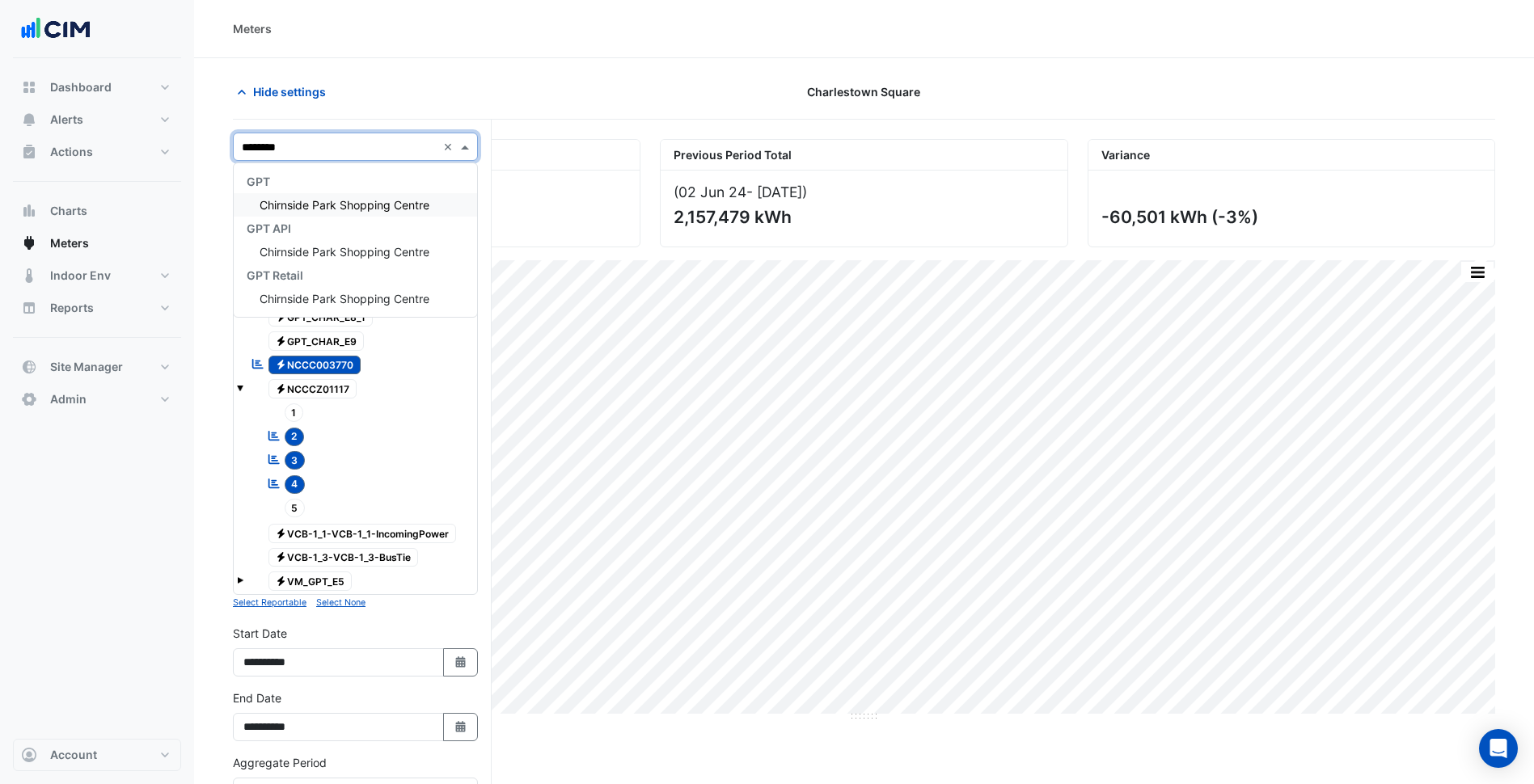 type on "*********" 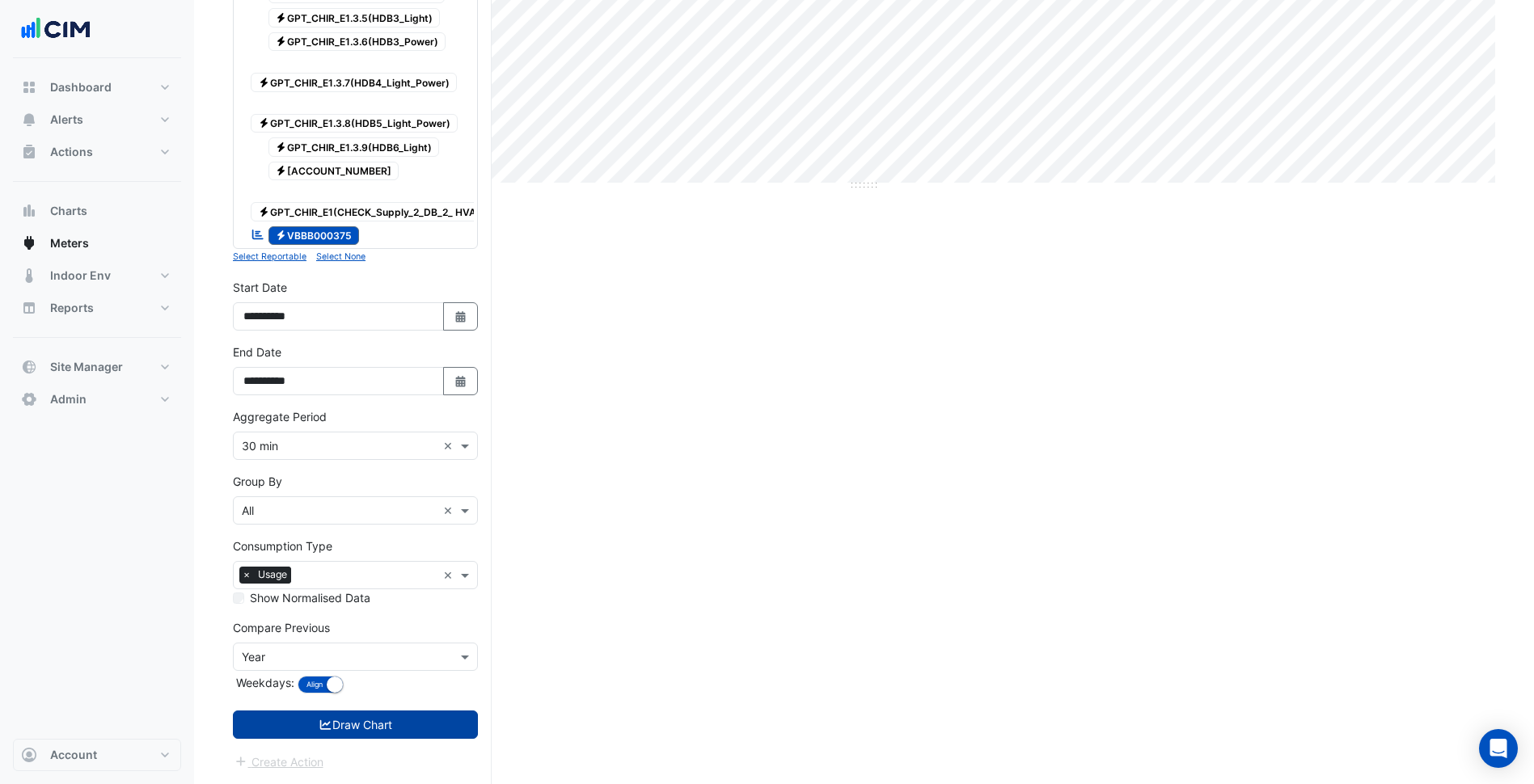 click on "Draw Chart" at bounding box center (355, 724) 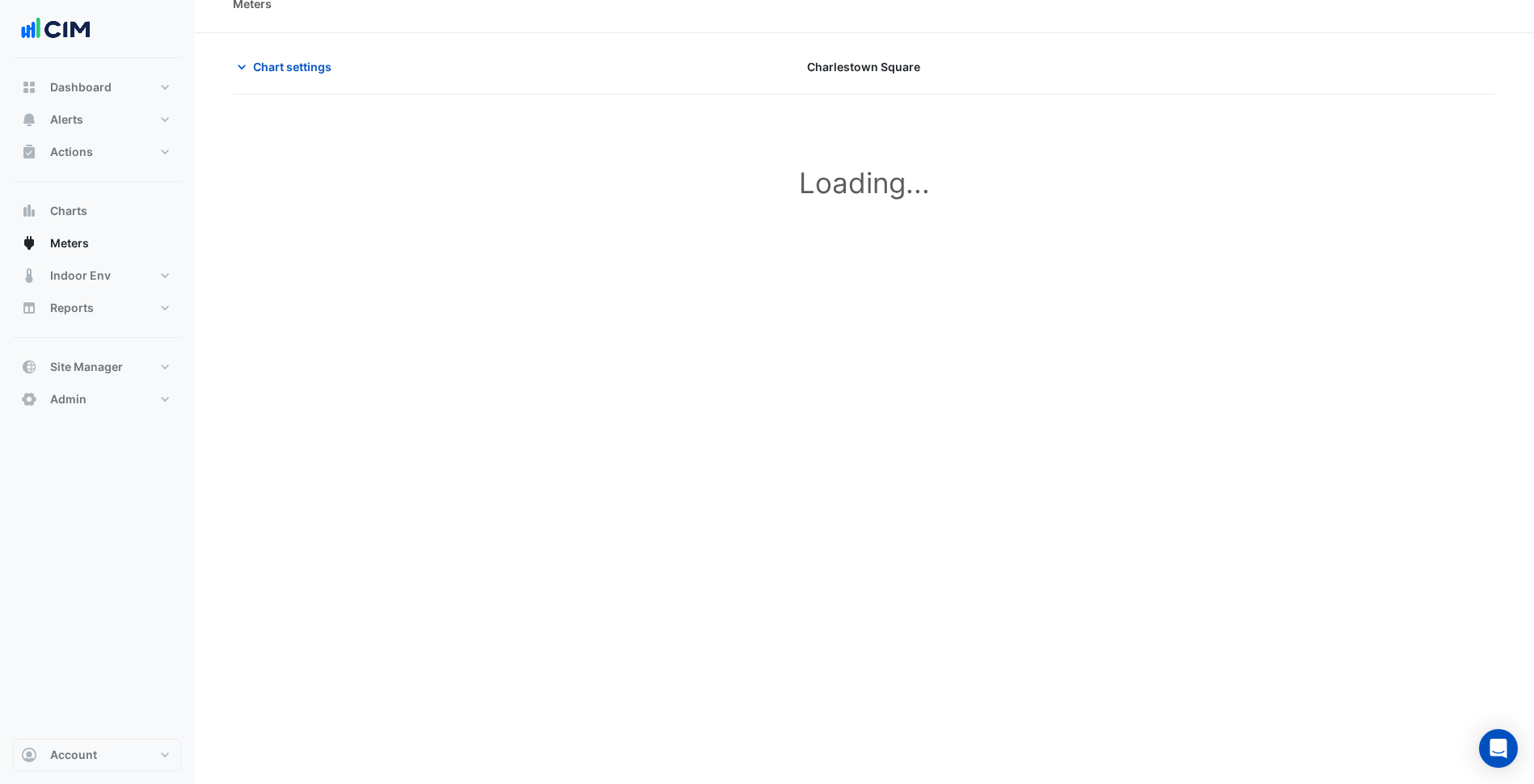 scroll, scrollTop: 0, scrollLeft: 0, axis: both 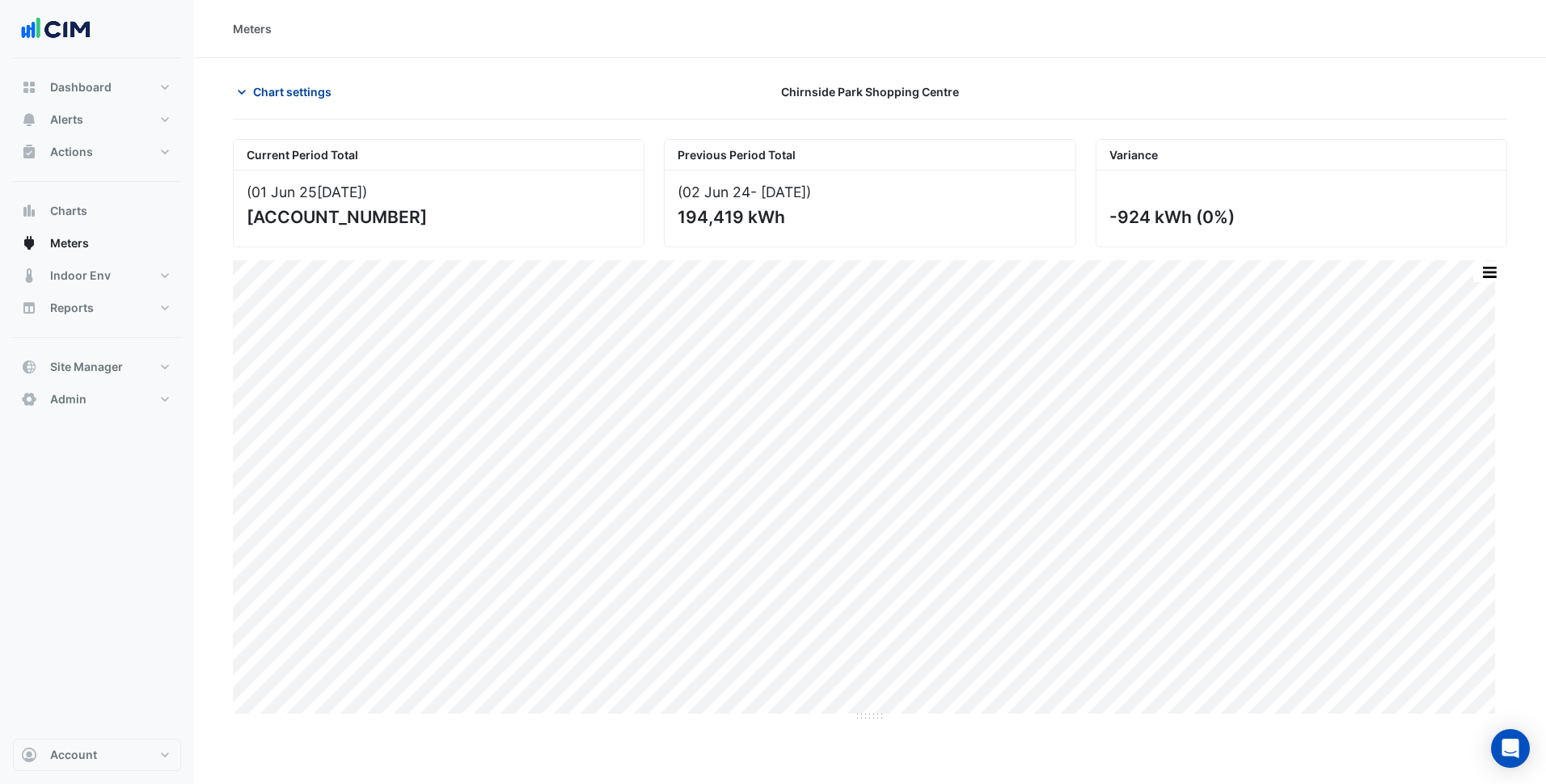 click on "Chart settings" 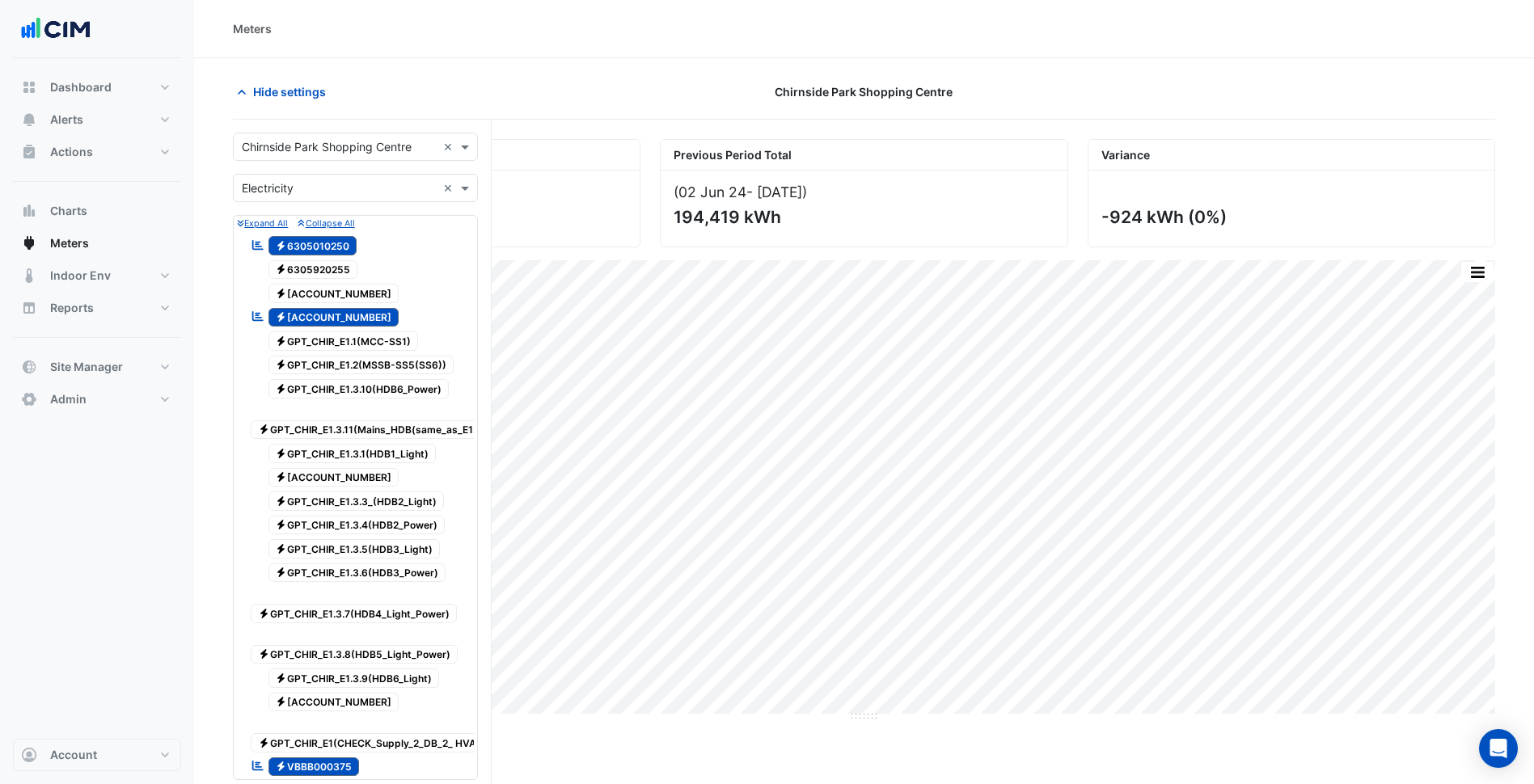 click at bounding box center (339, 147) 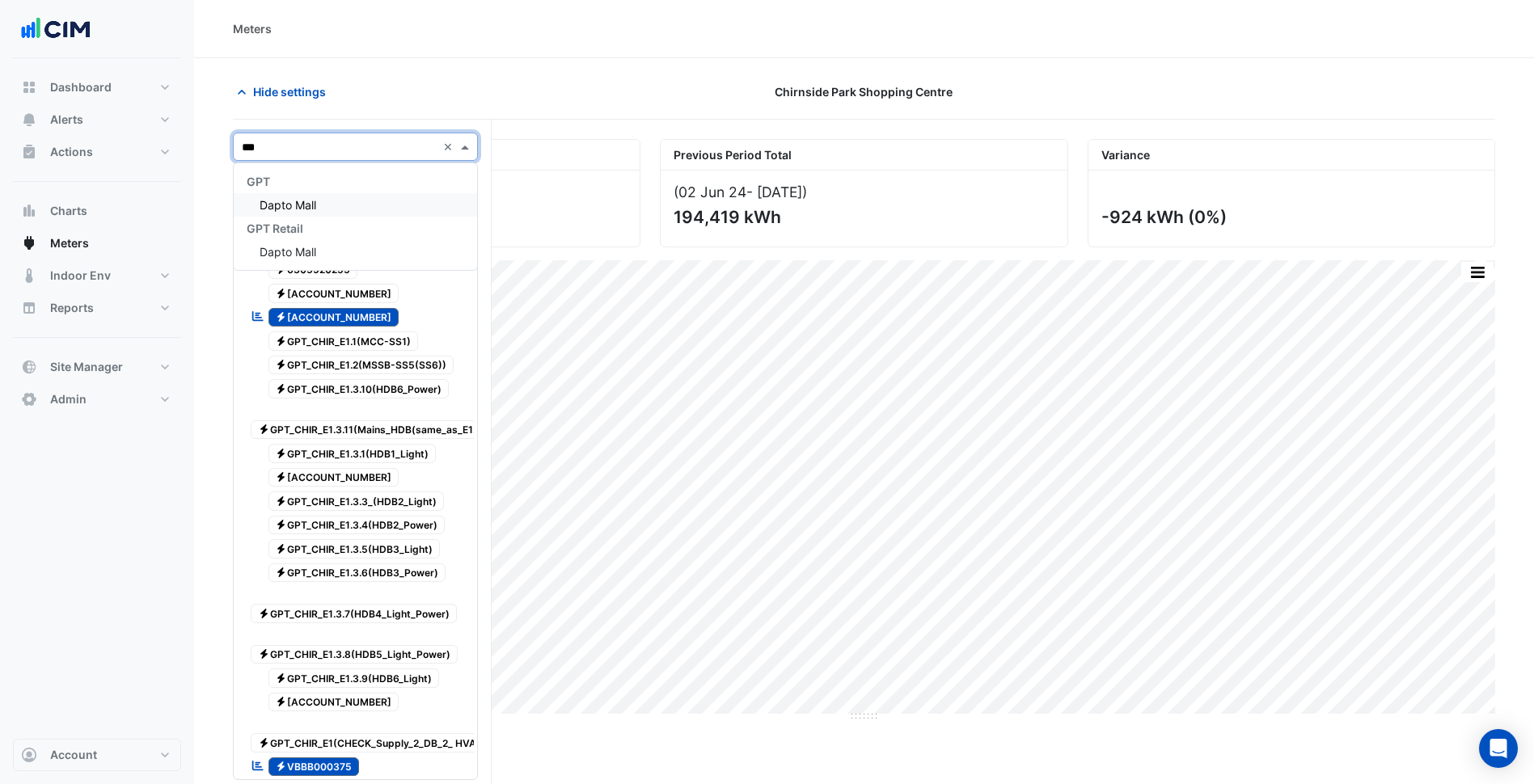scroll, scrollTop: 0, scrollLeft: 0, axis: both 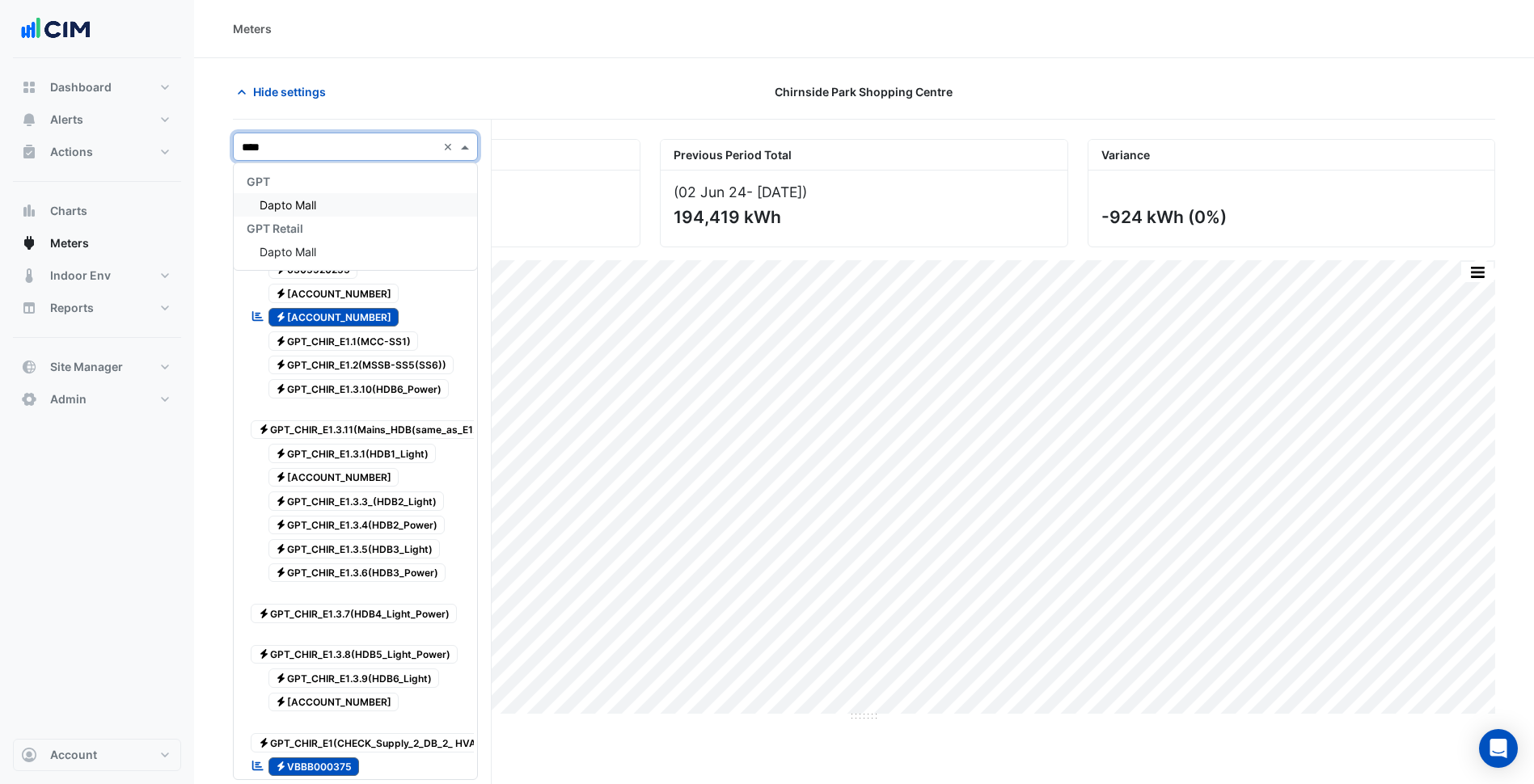 type on "*****" 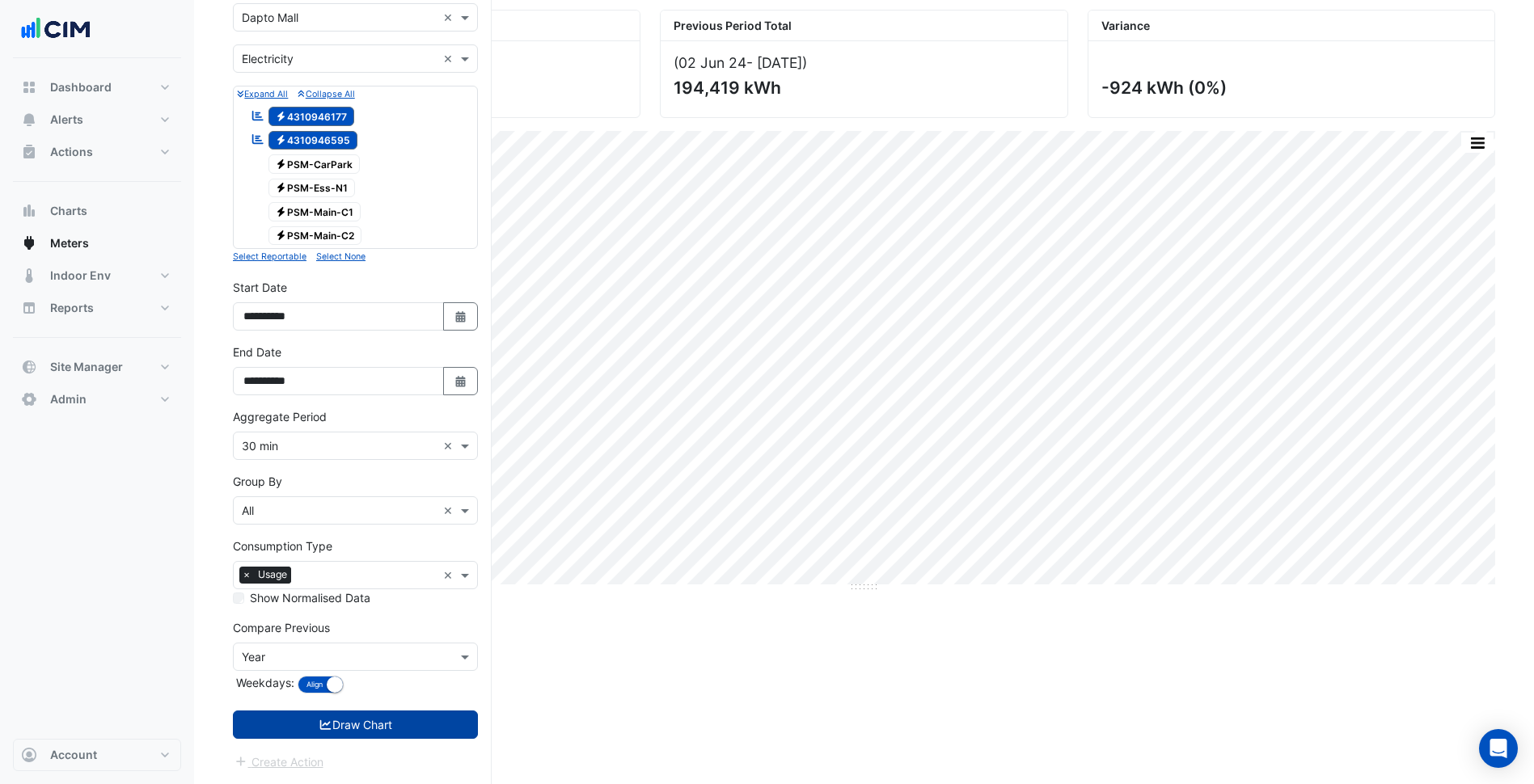 click on "Draw Chart" at bounding box center (355, 724) 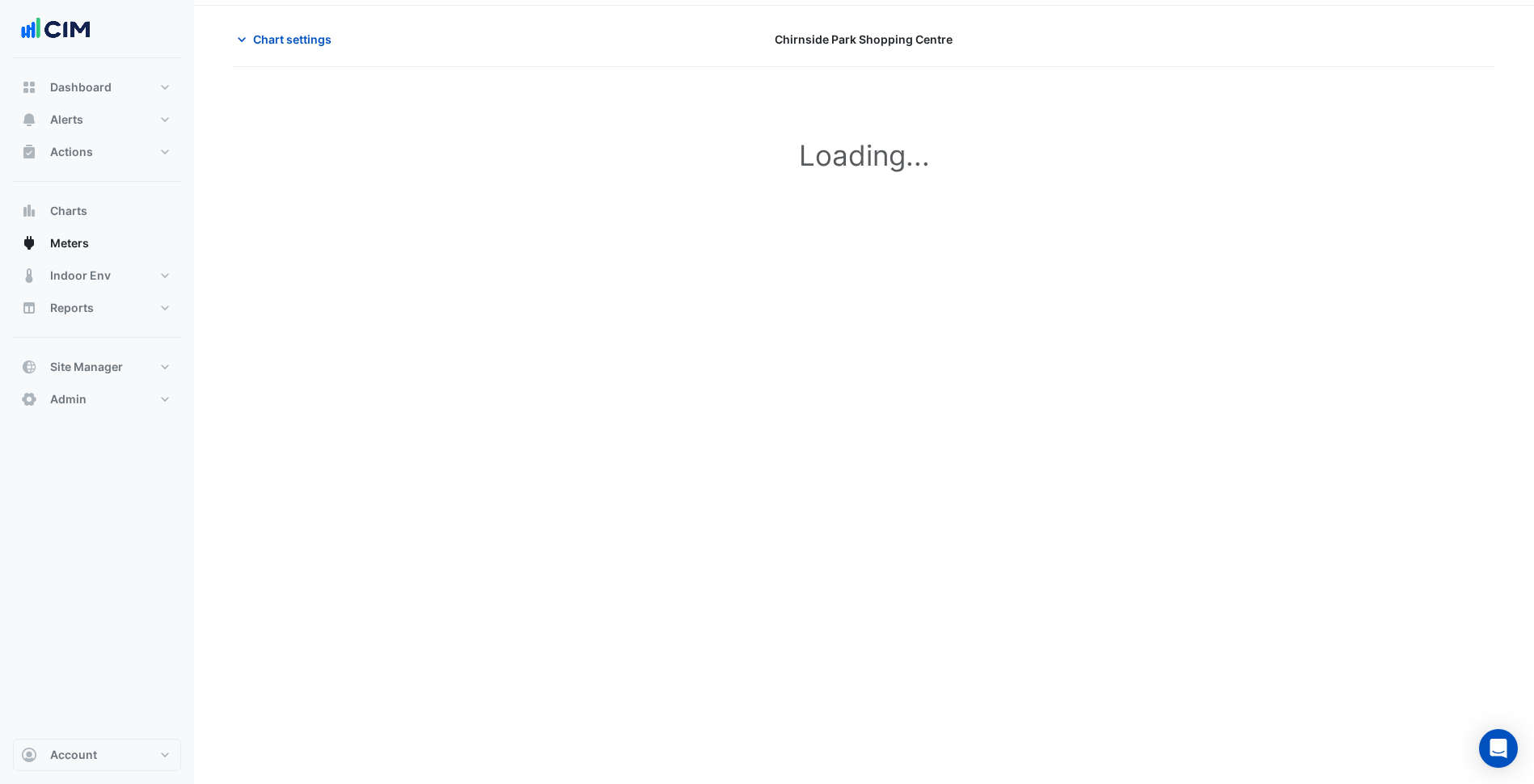 scroll, scrollTop: 0, scrollLeft: 0, axis: both 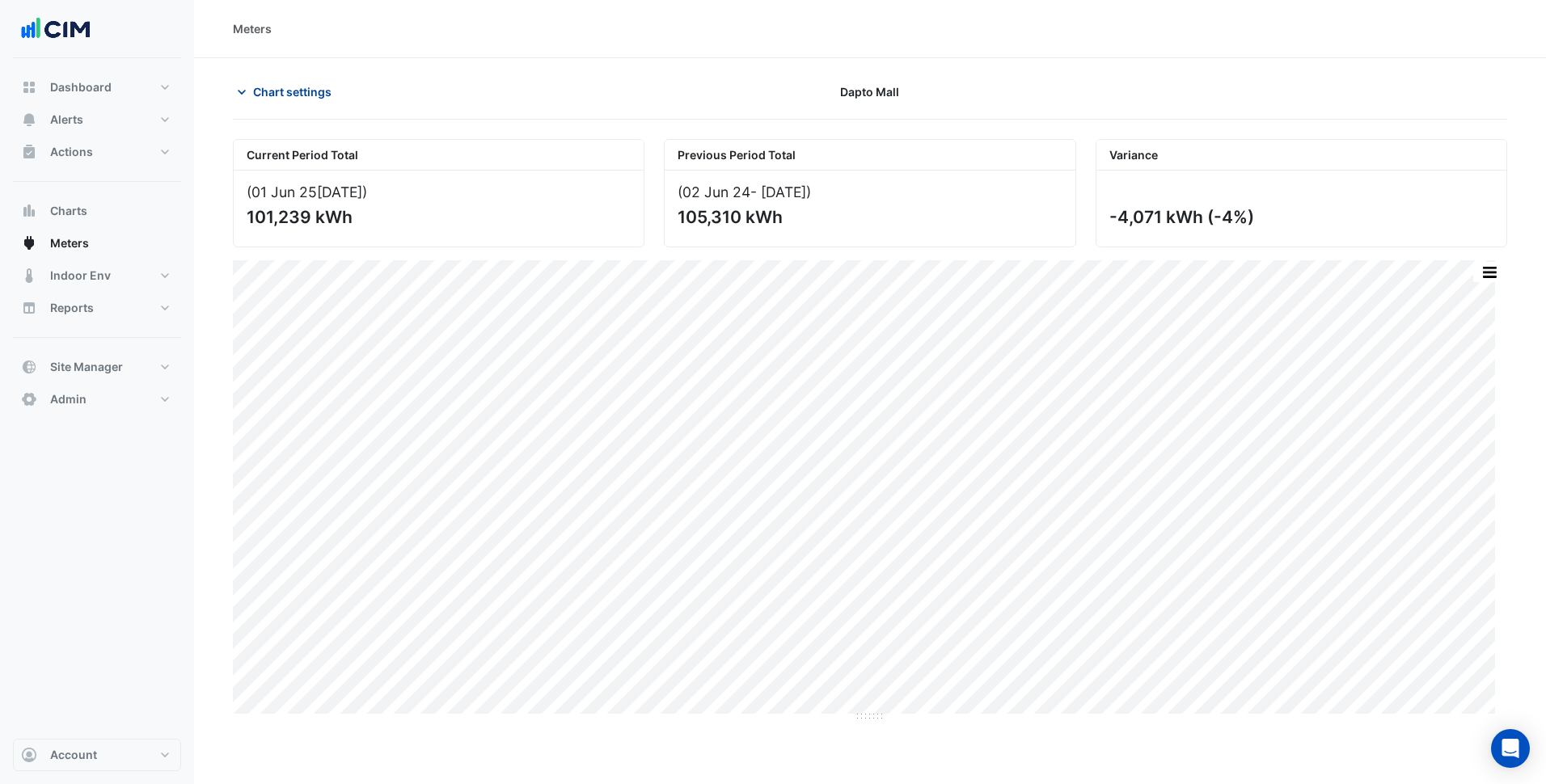 click on "Chart settings" 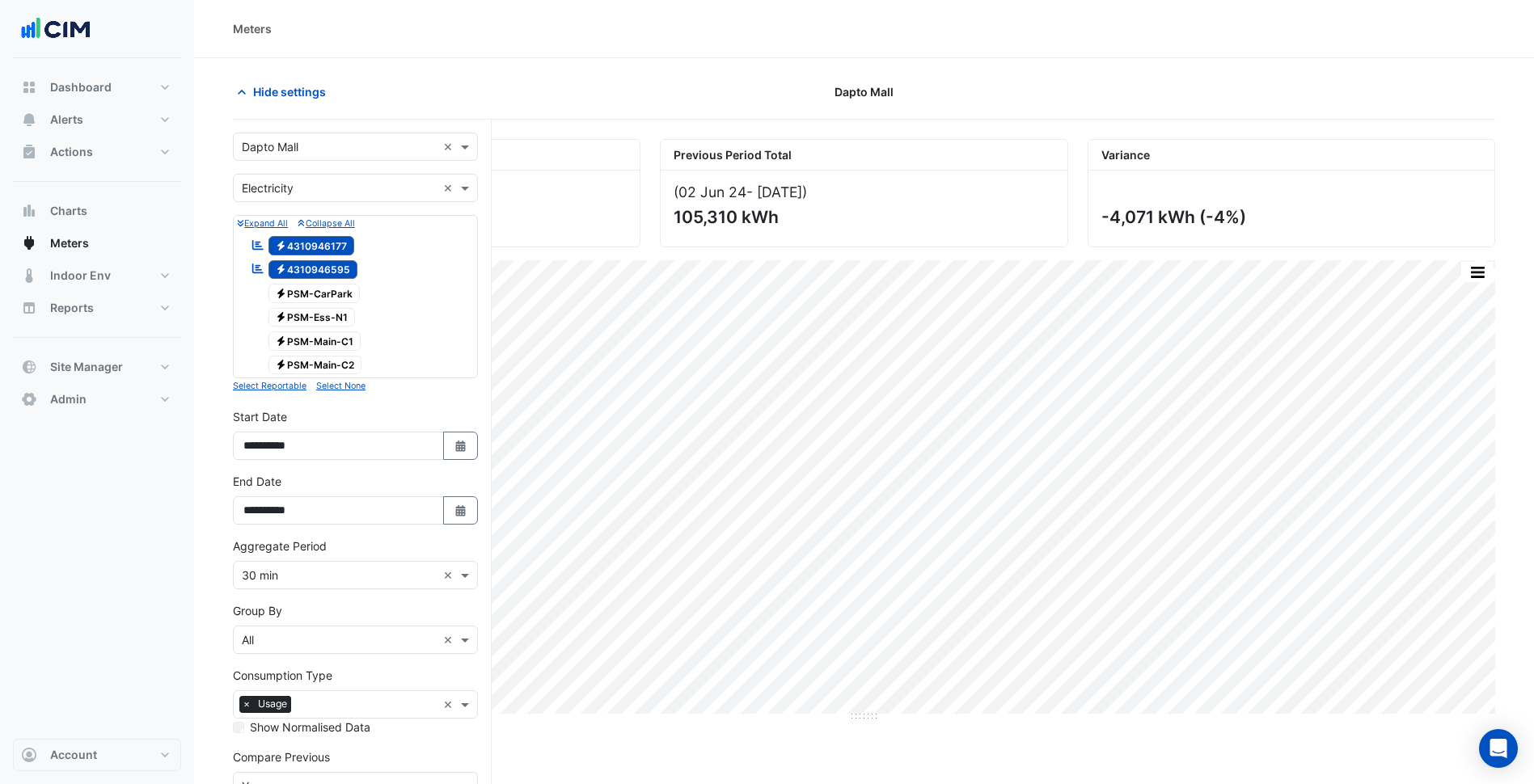 click at bounding box center [339, 147] 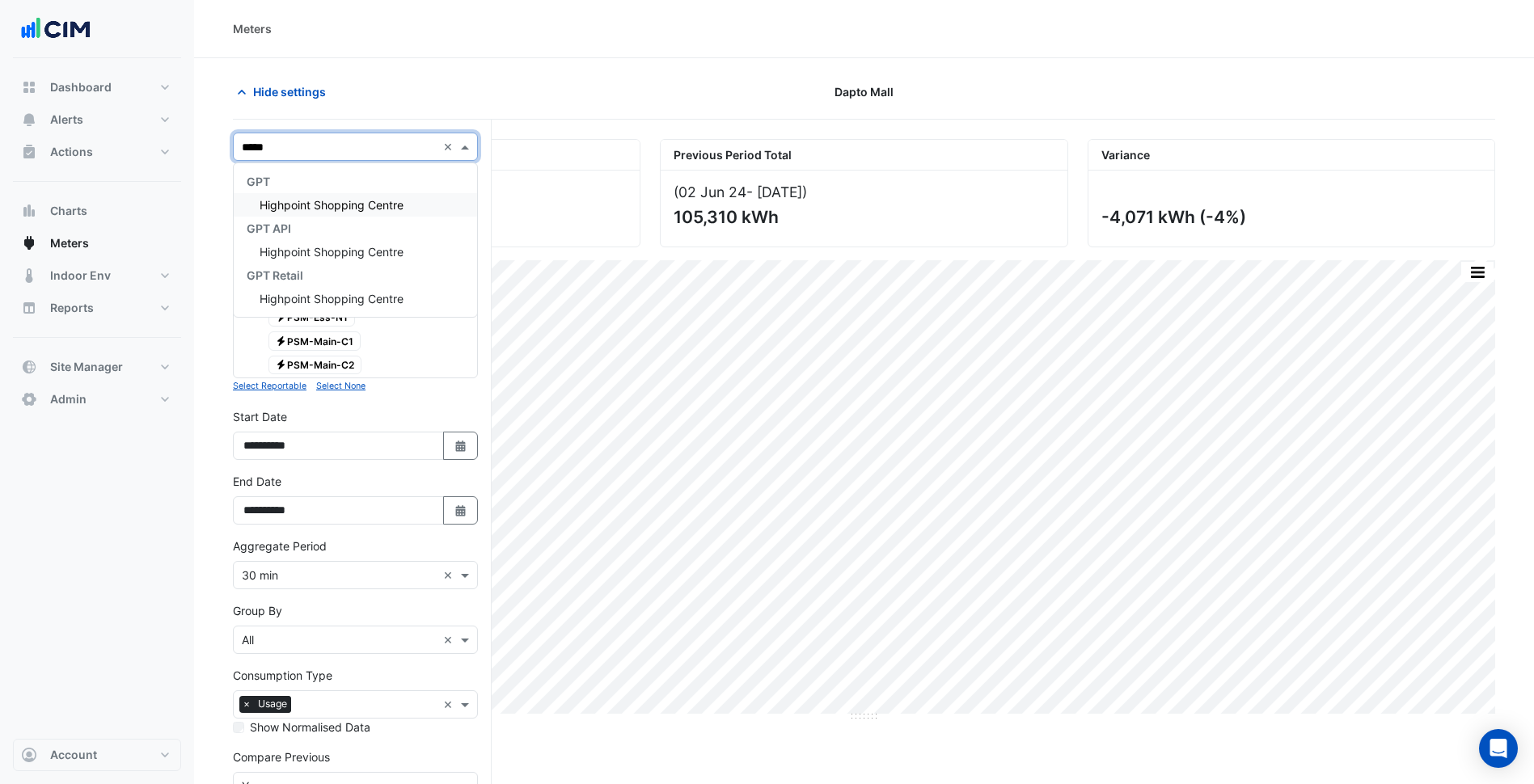 scroll, scrollTop: 0, scrollLeft: 0, axis: both 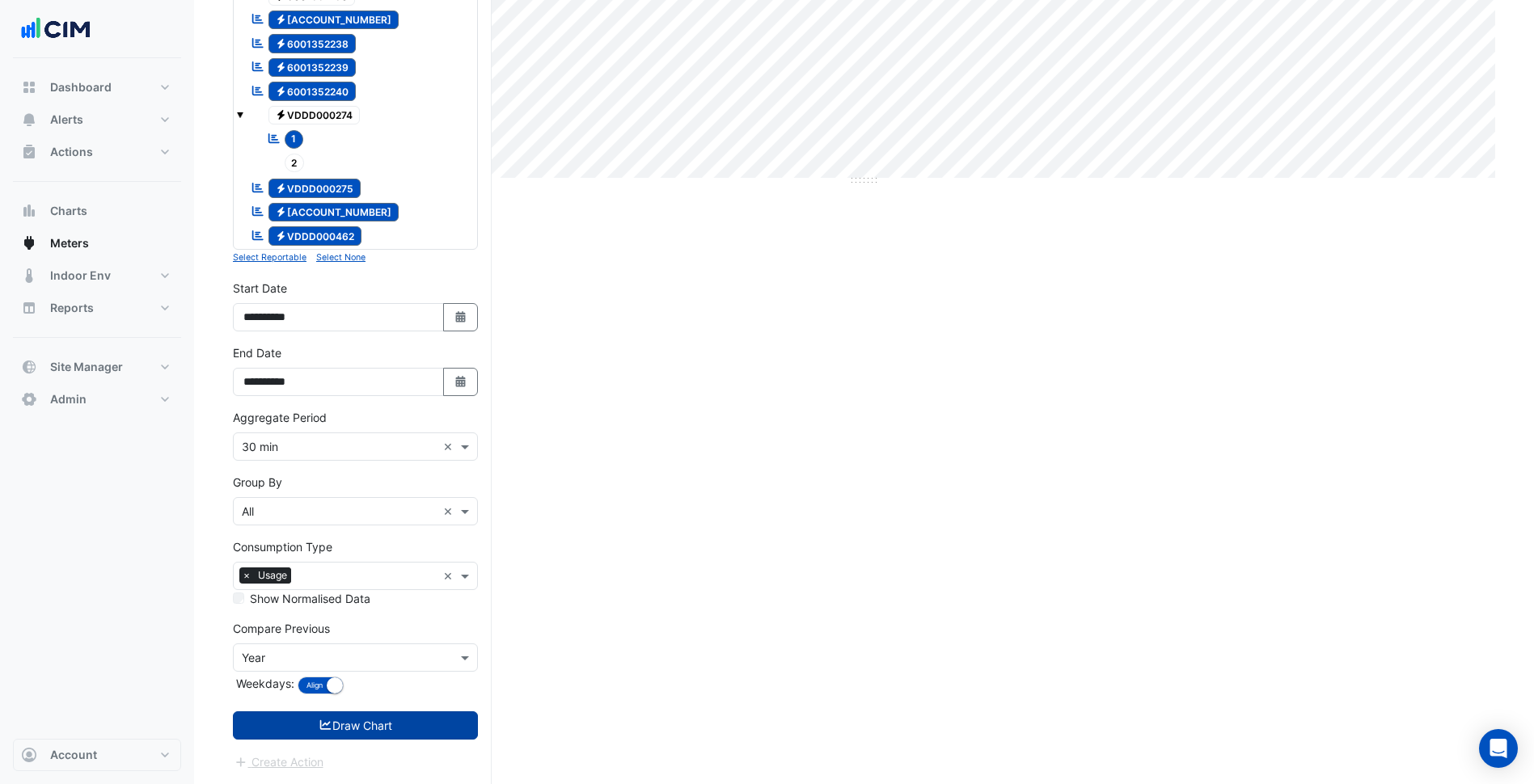 click on "Draw Chart" at bounding box center (355, 725) 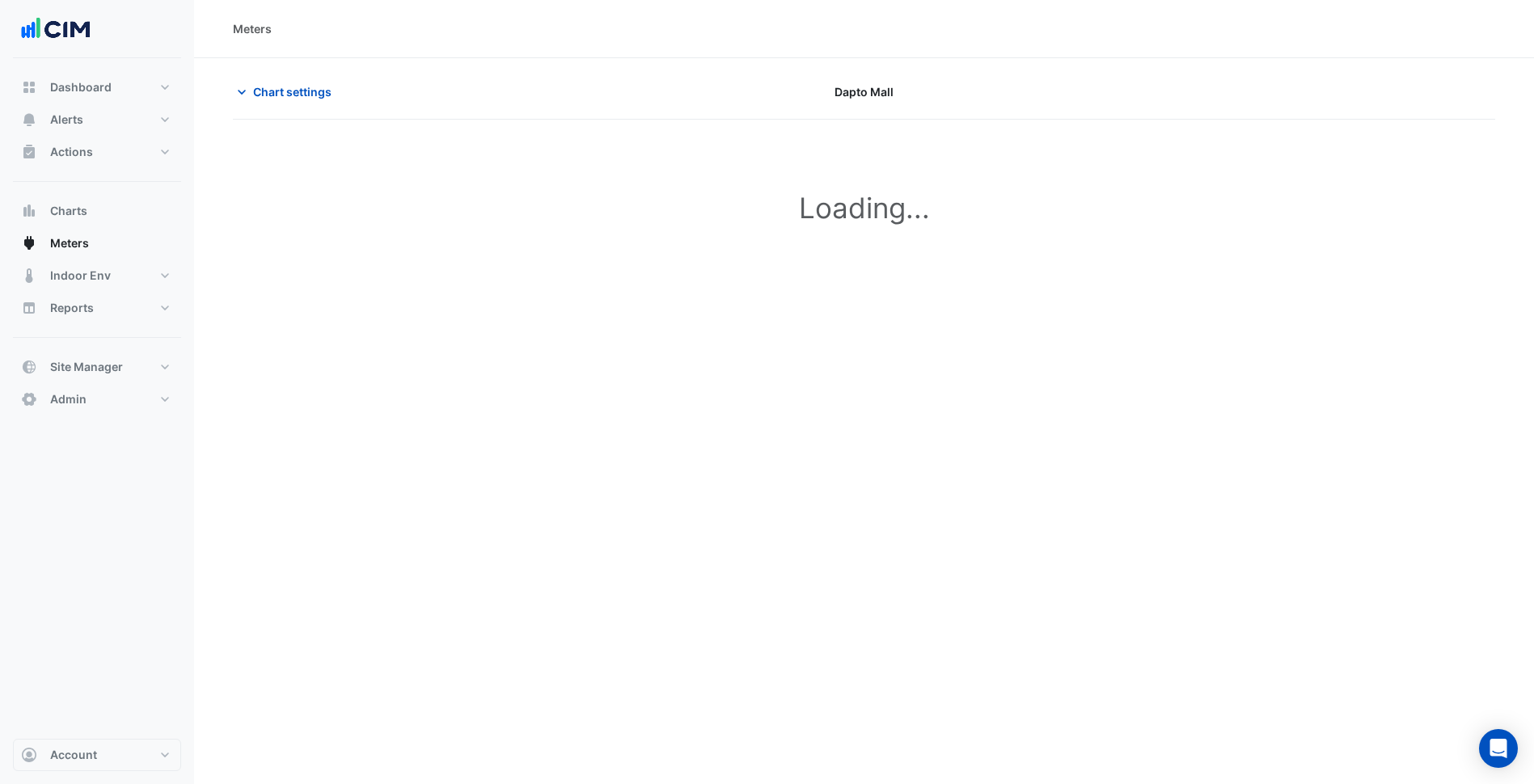 scroll, scrollTop: 0, scrollLeft: 0, axis: both 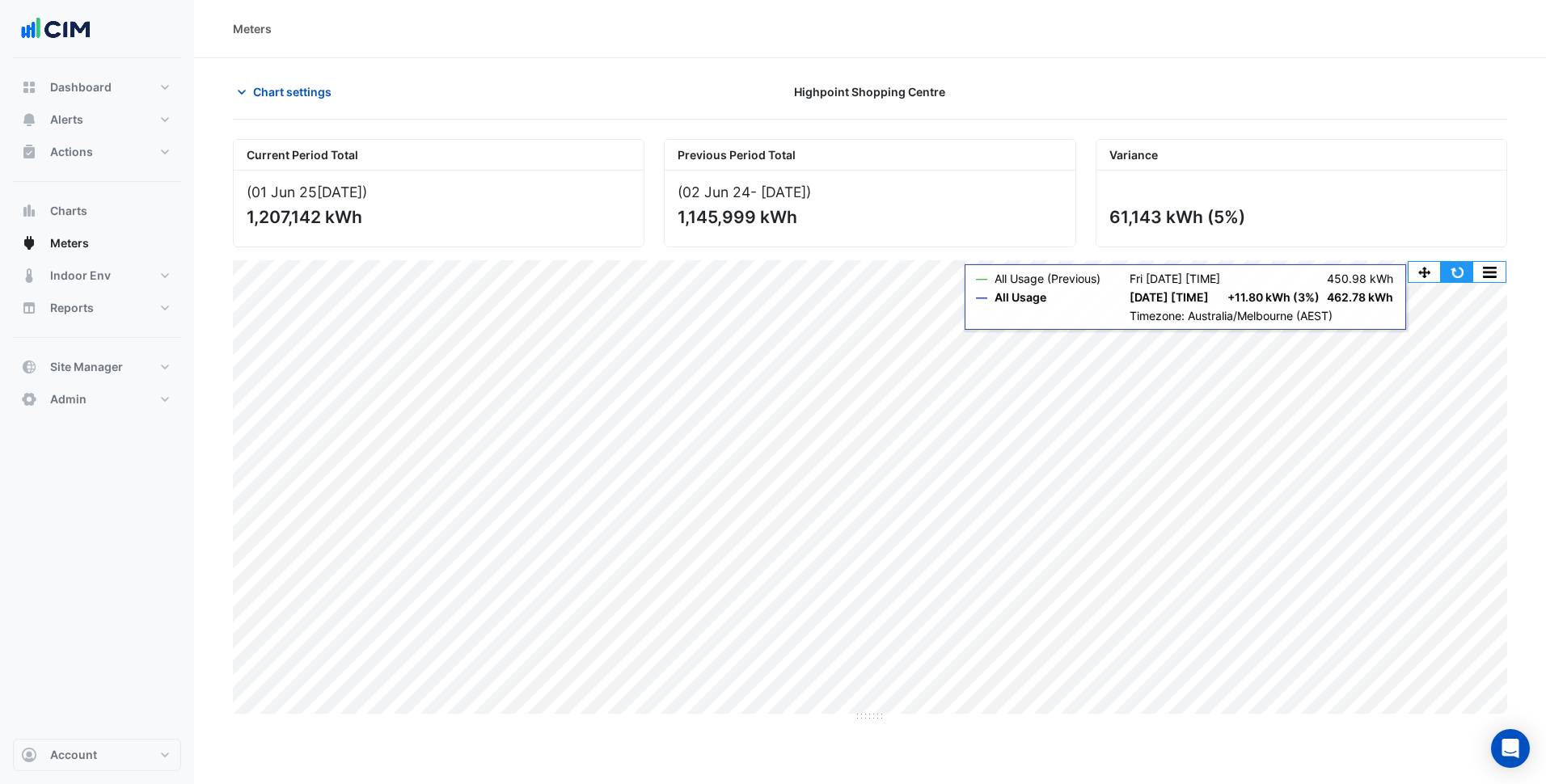 click 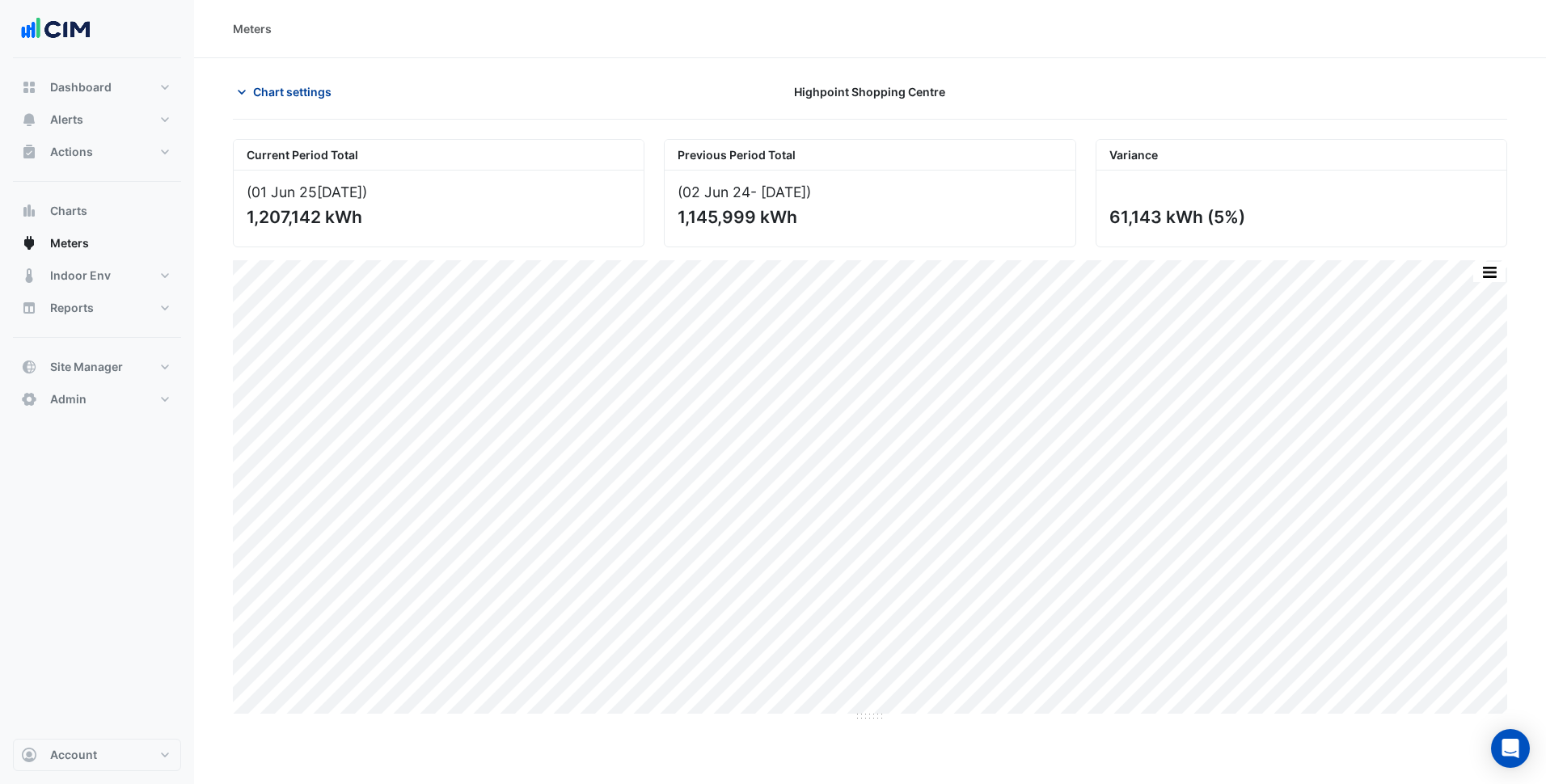 click on "Chart settings" 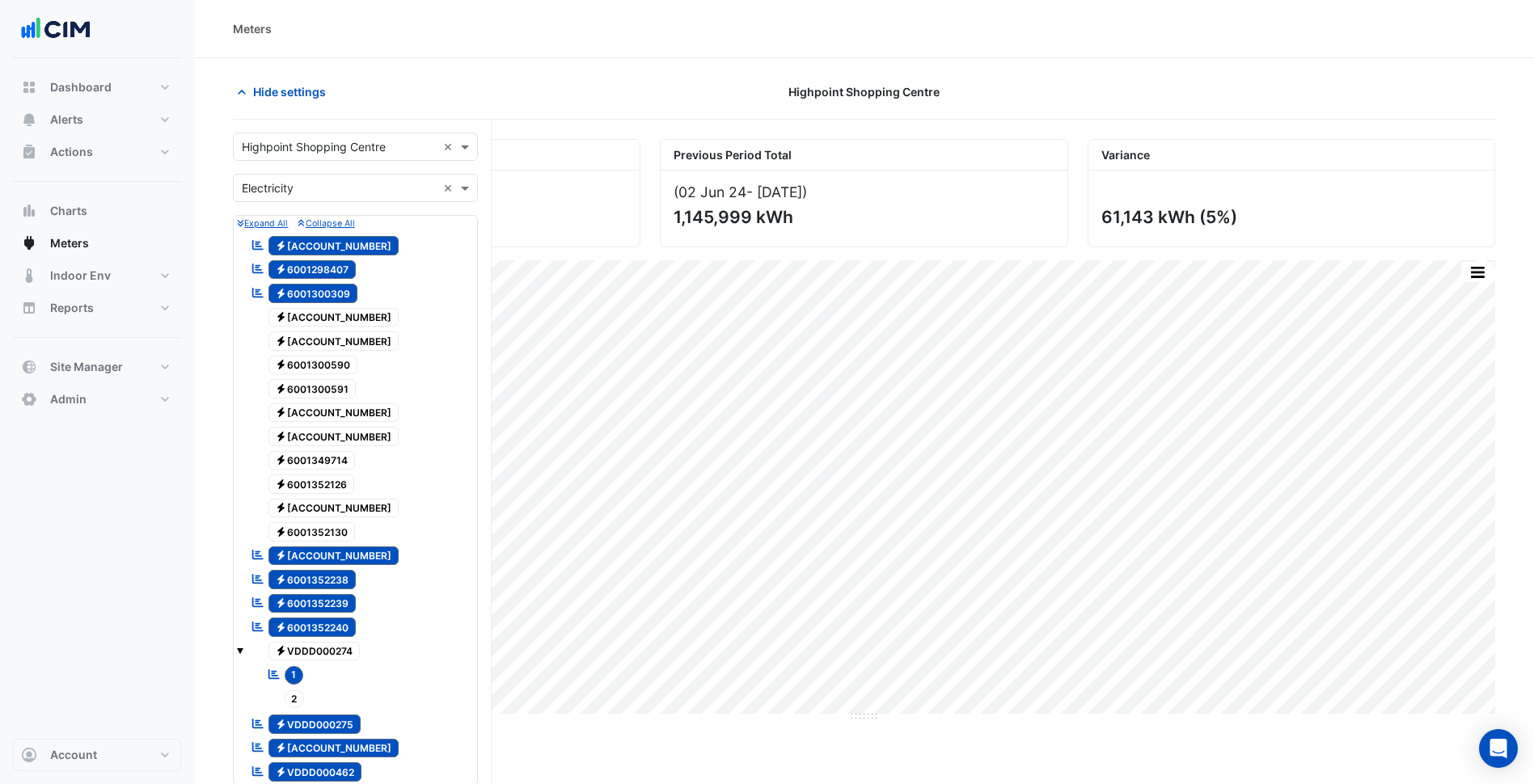 scroll, scrollTop: 81, scrollLeft: 0, axis: vertical 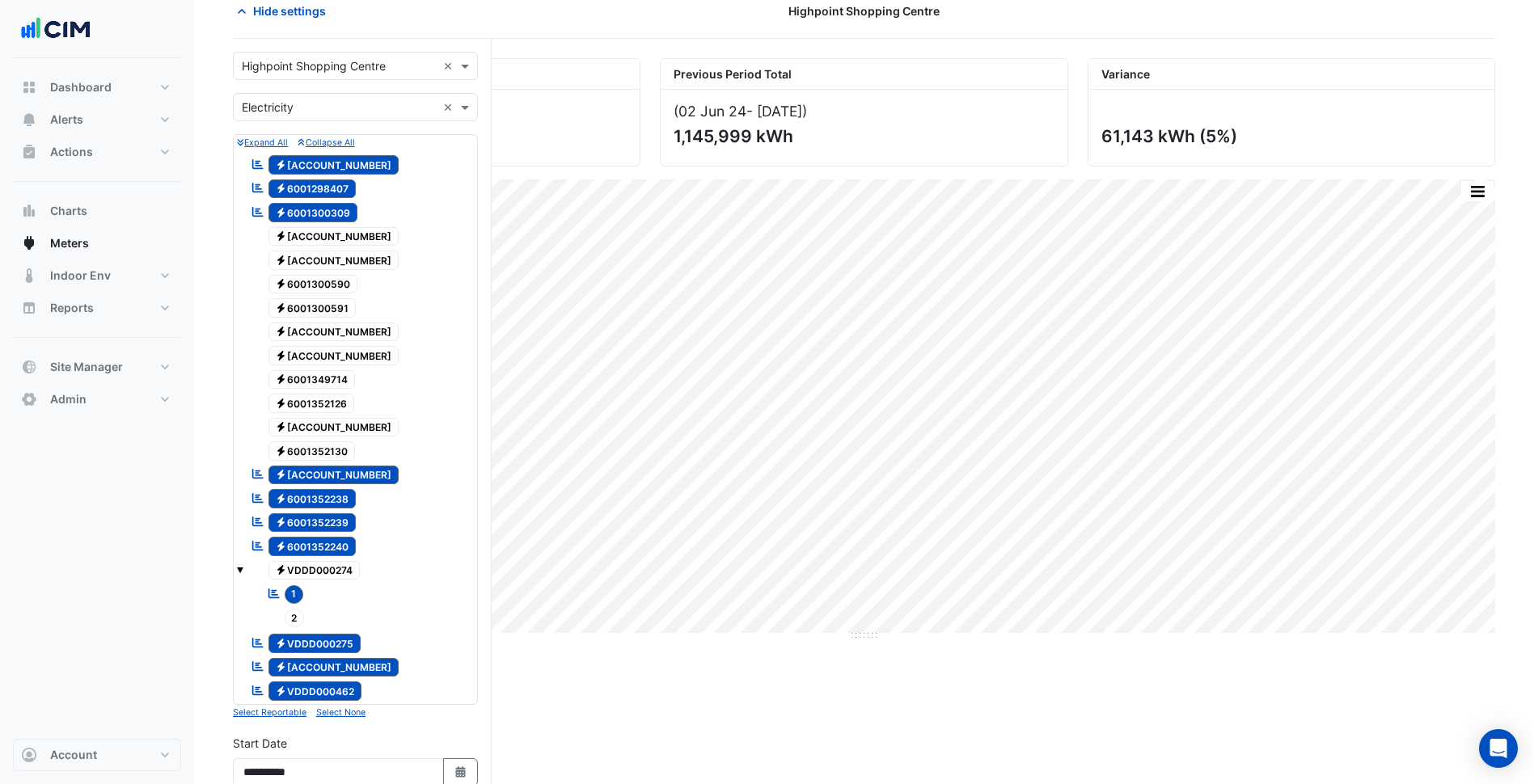 click at bounding box center [339, 66] 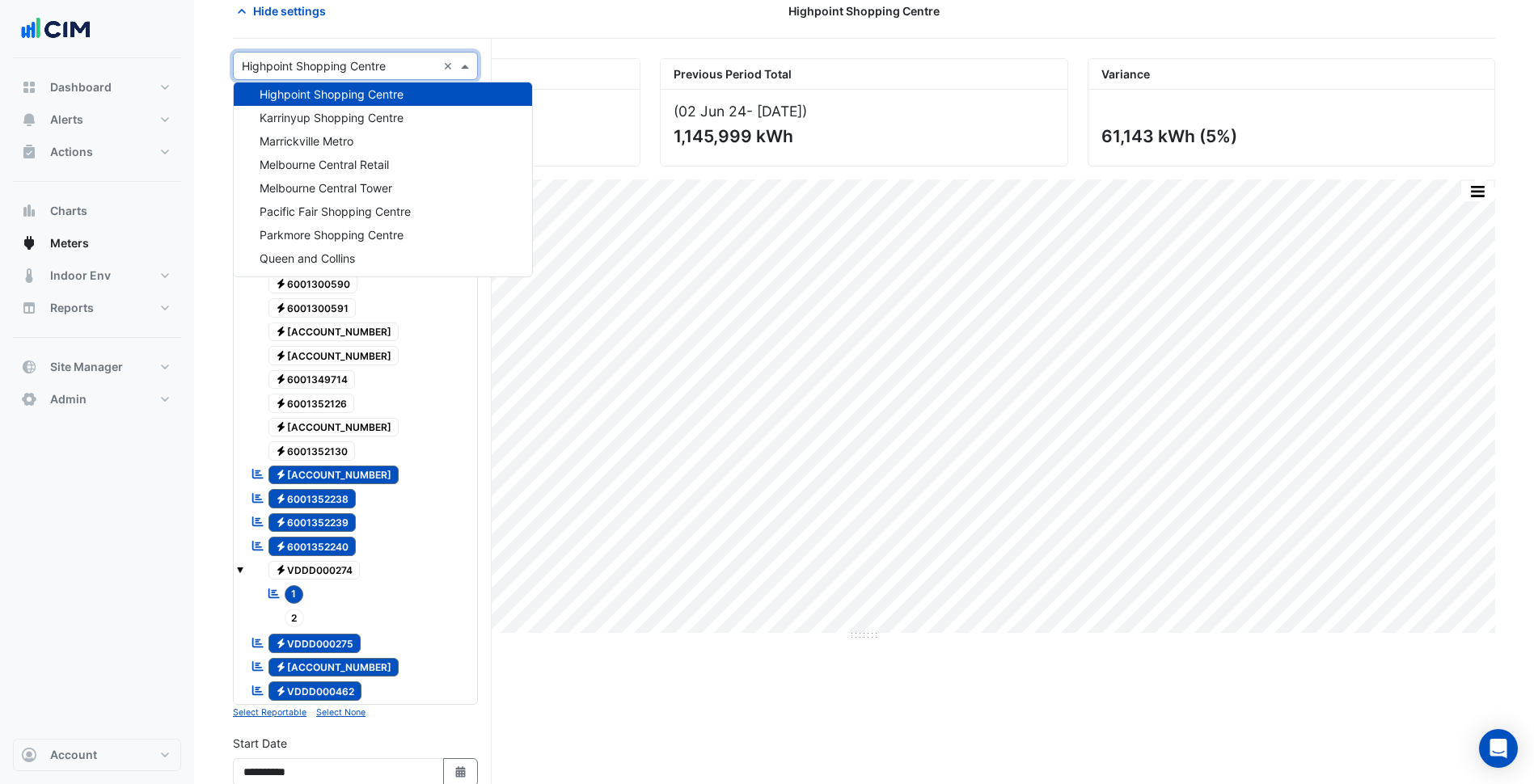 type on "*" 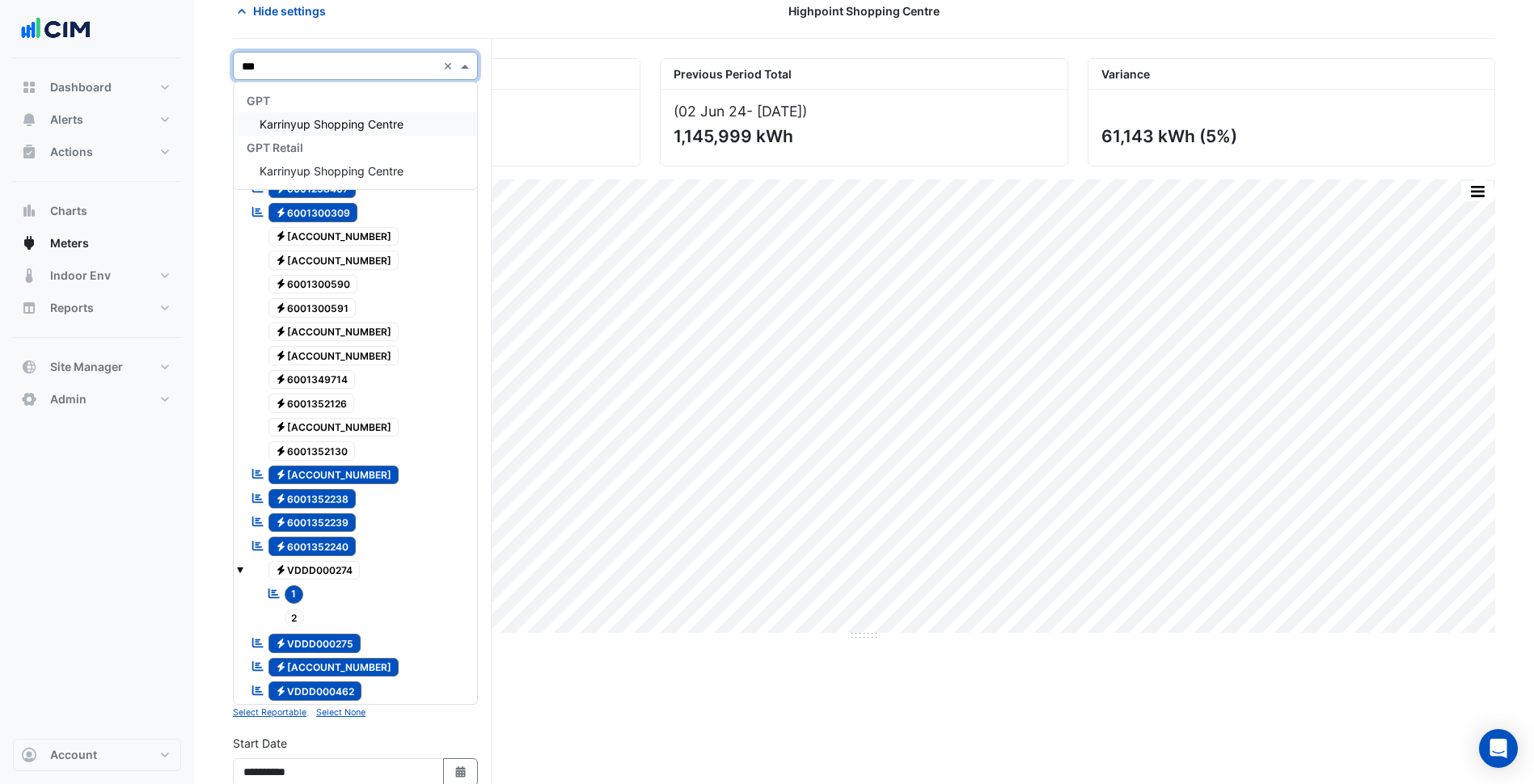 scroll, scrollTop: 0, scrollLeft: 0, axis: both 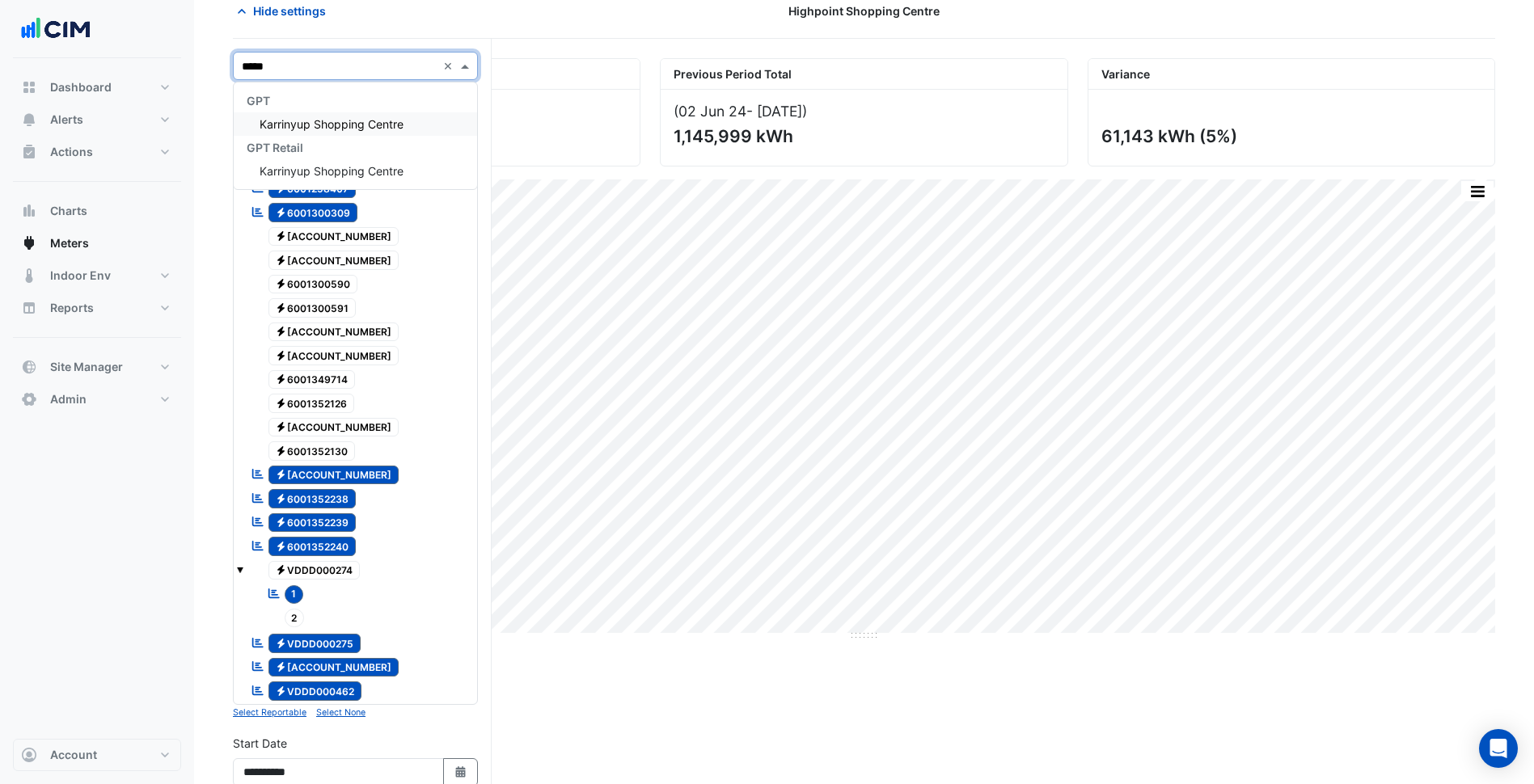 type on "******" 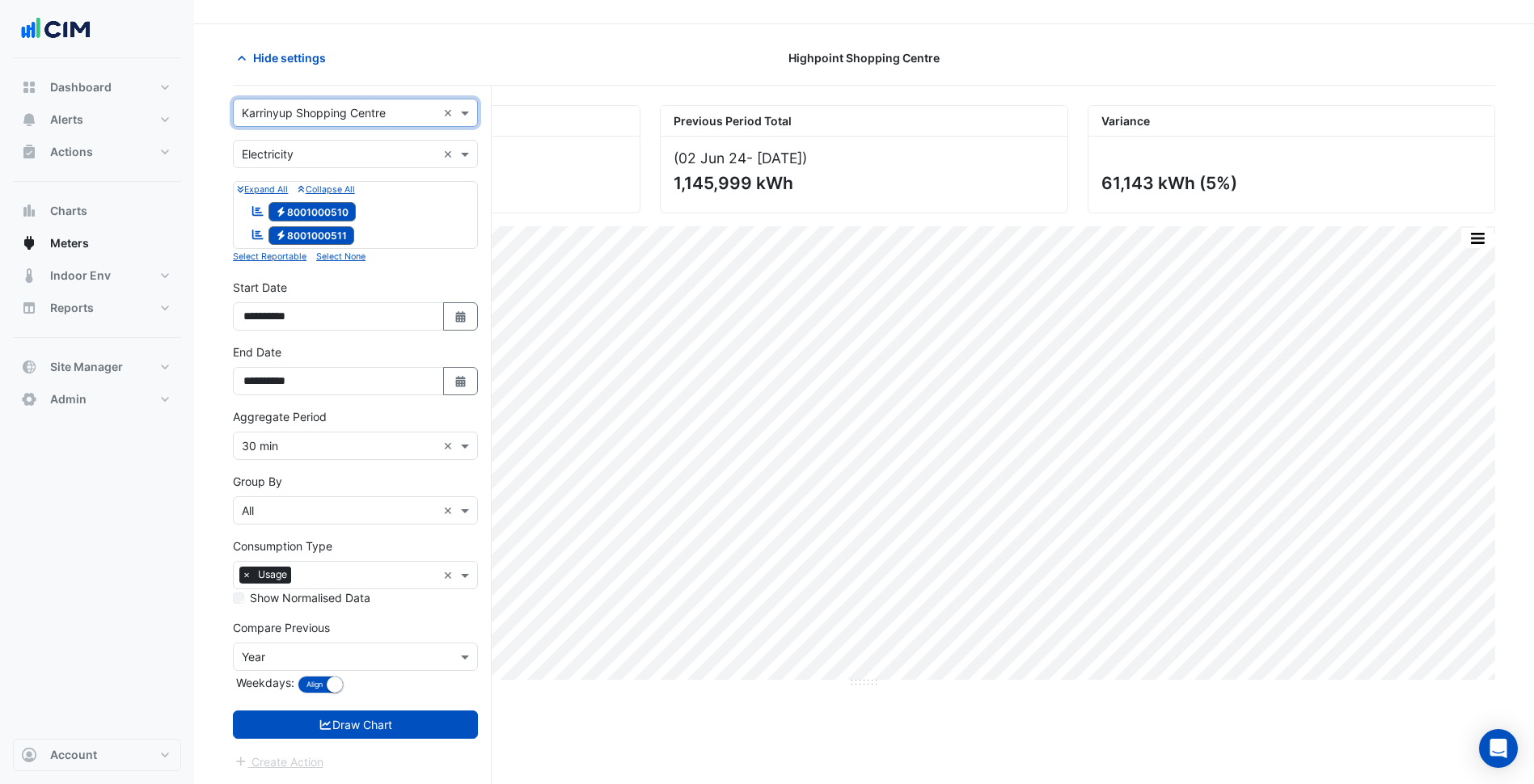 scroll, scrollTop: 61, scrollLeft: 0, axis: vertical 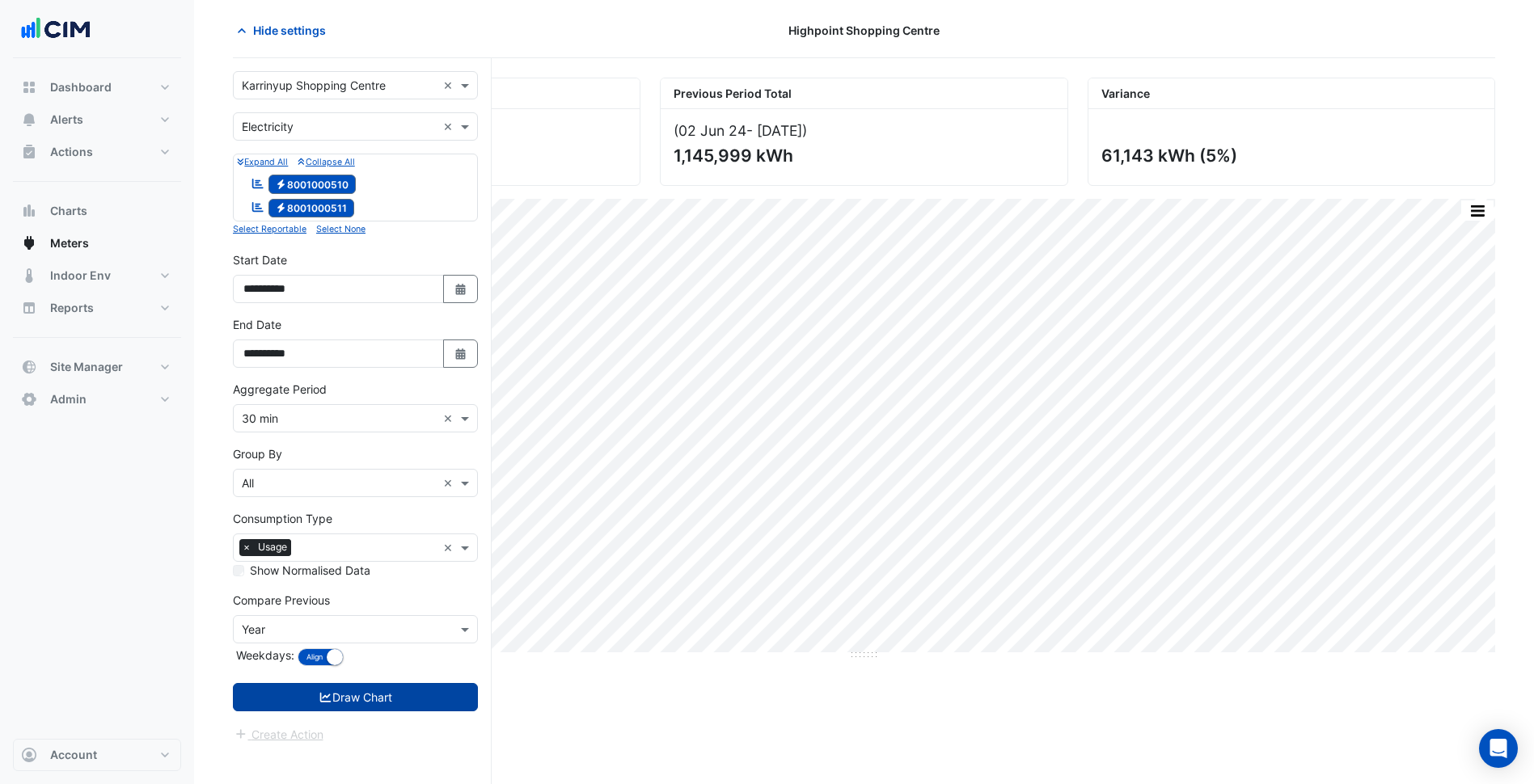 click on "Draw Chart" at bounding box center [355, 697] 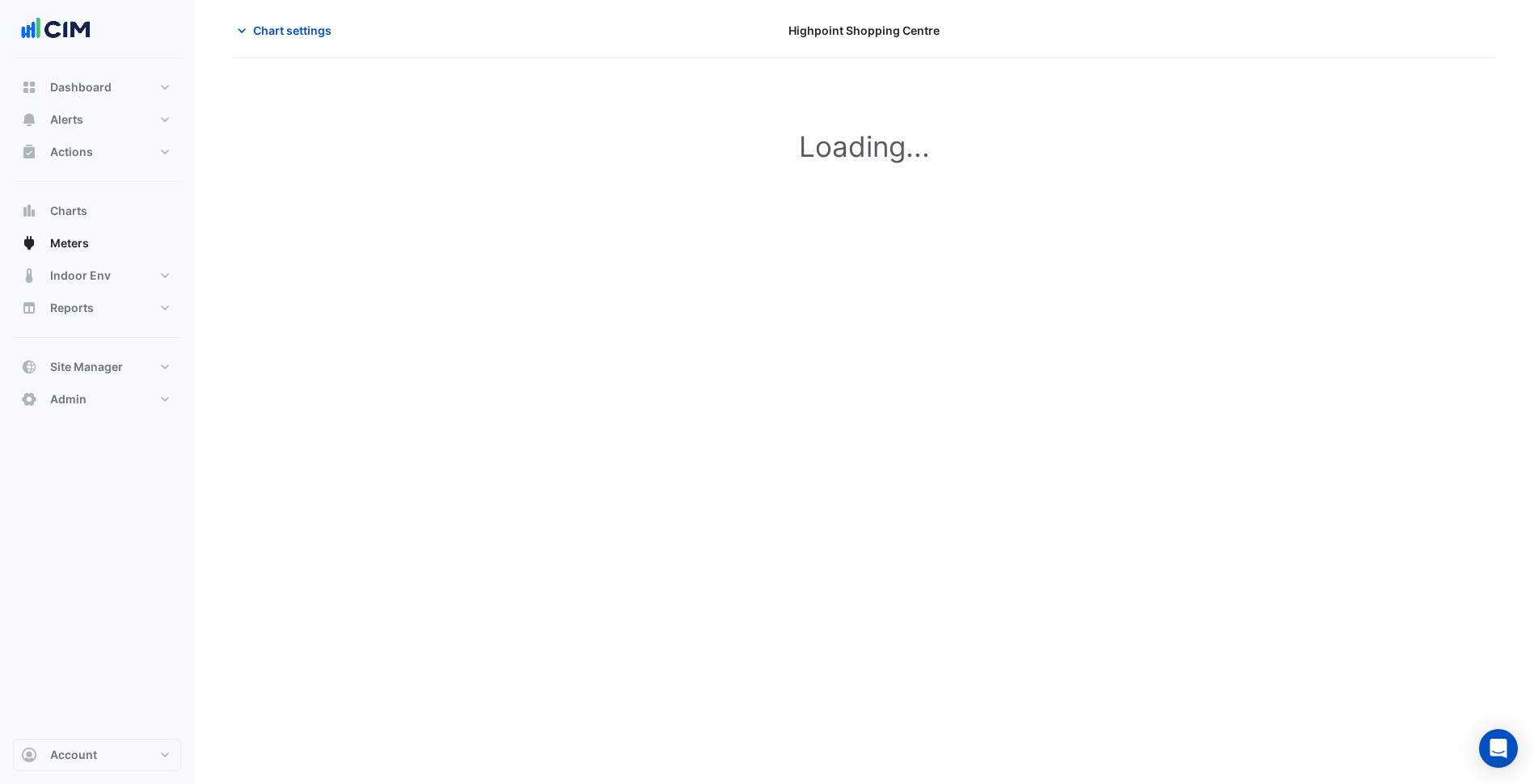 scroll, scrollTop: 0, scrollLeft: 0, axis: both 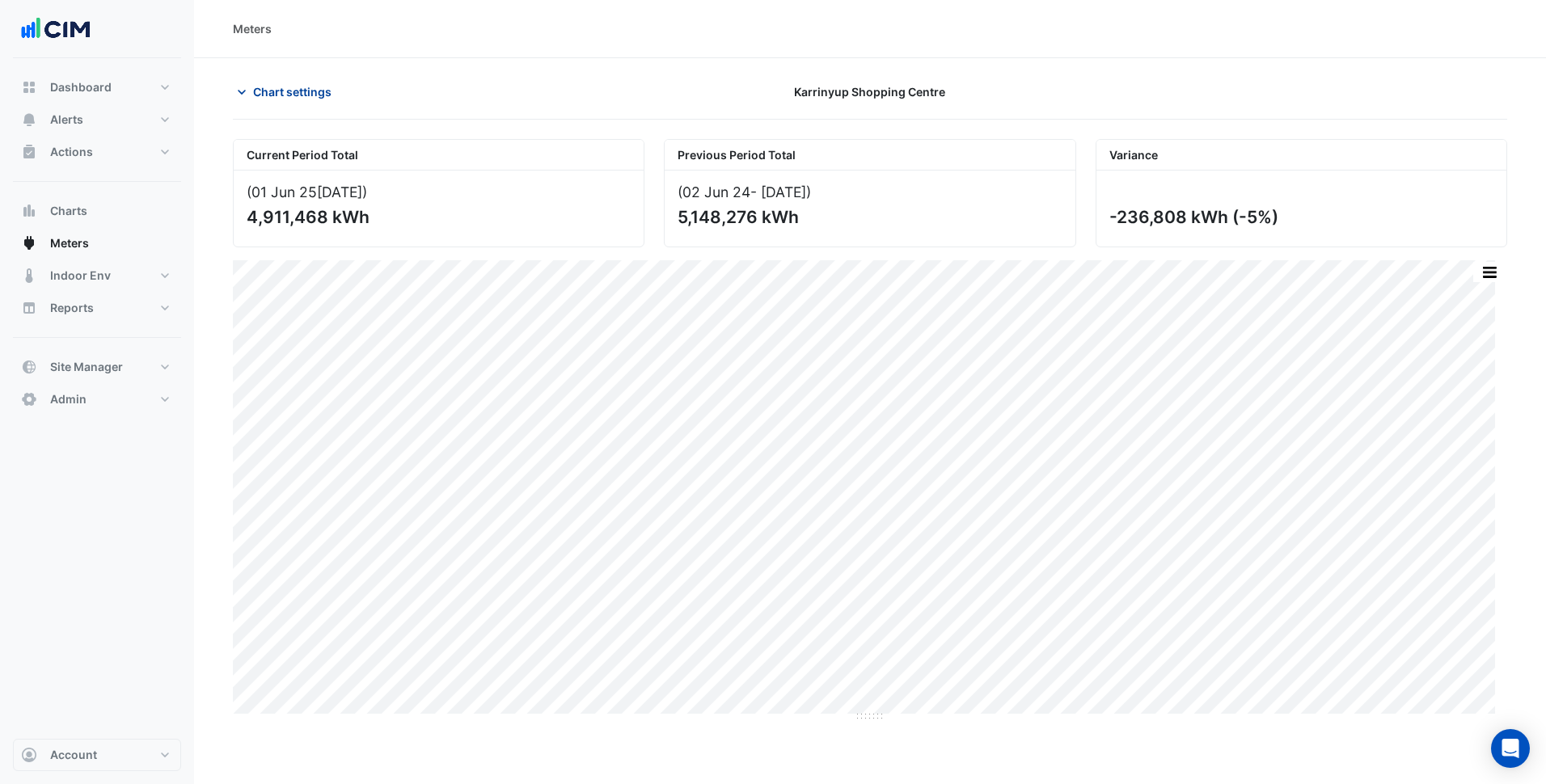 click on "Chart settings" 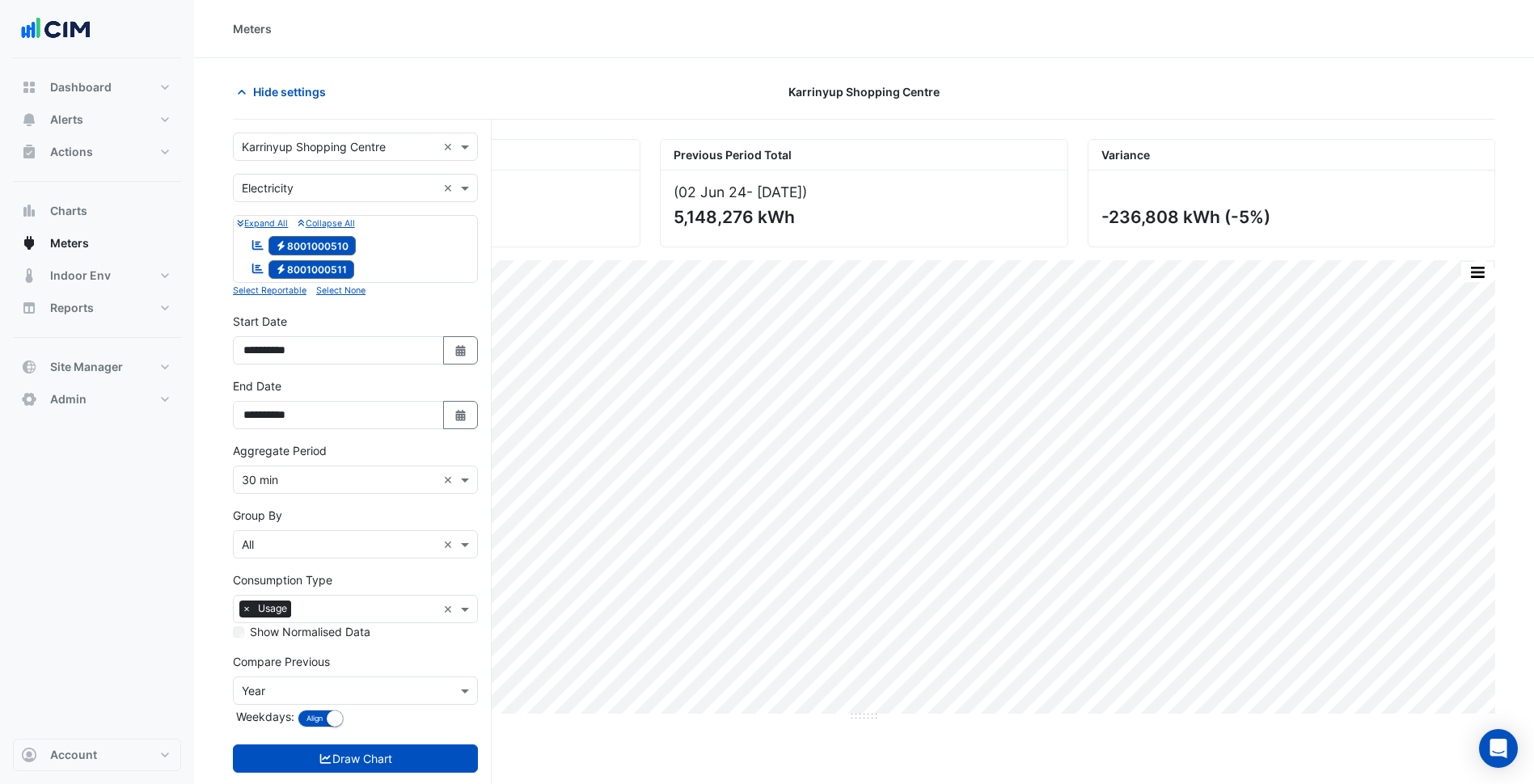 click at bounding box center (339, 147) 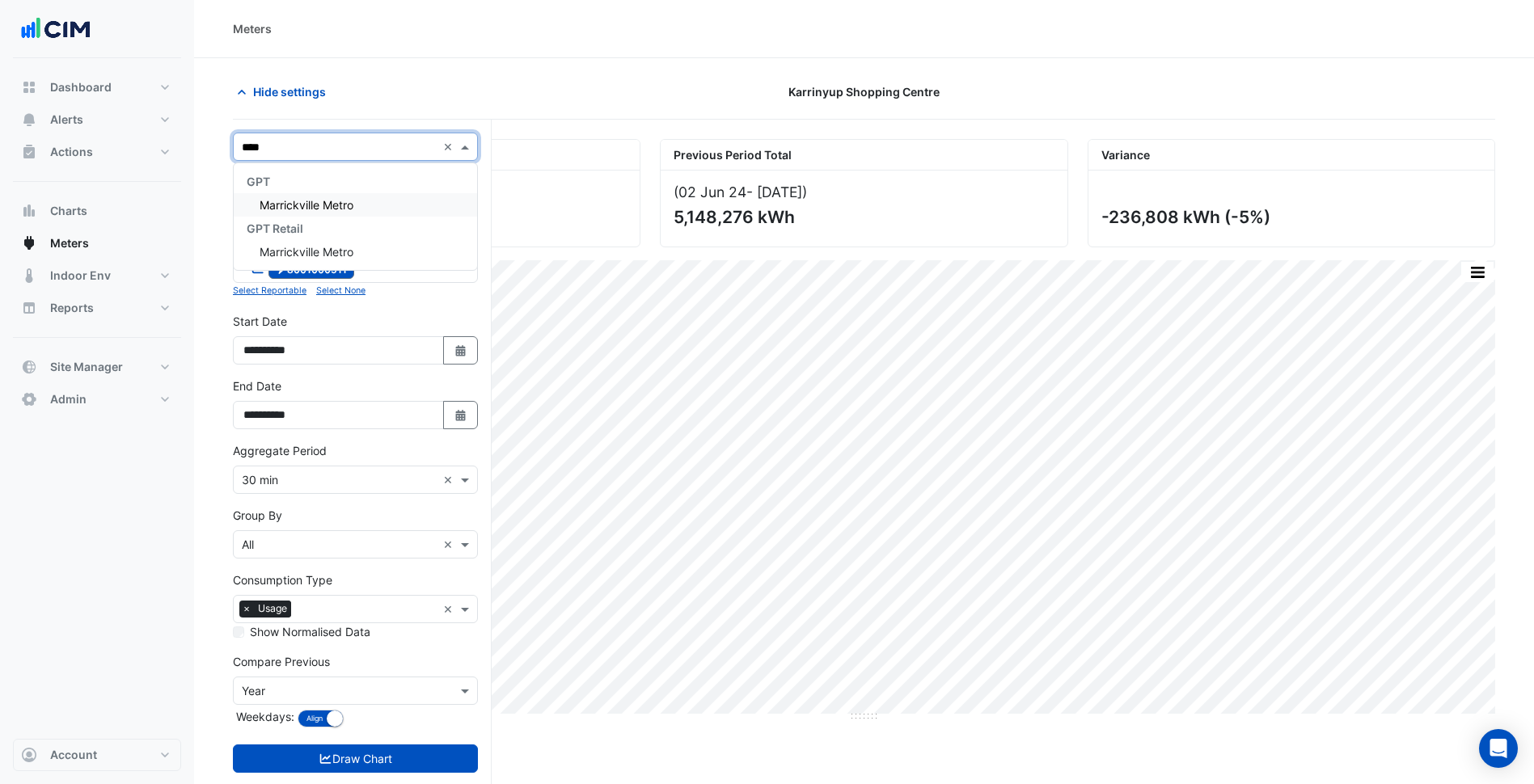 scroll, scrollTop: 0, scrollLeft: 0, axis: both 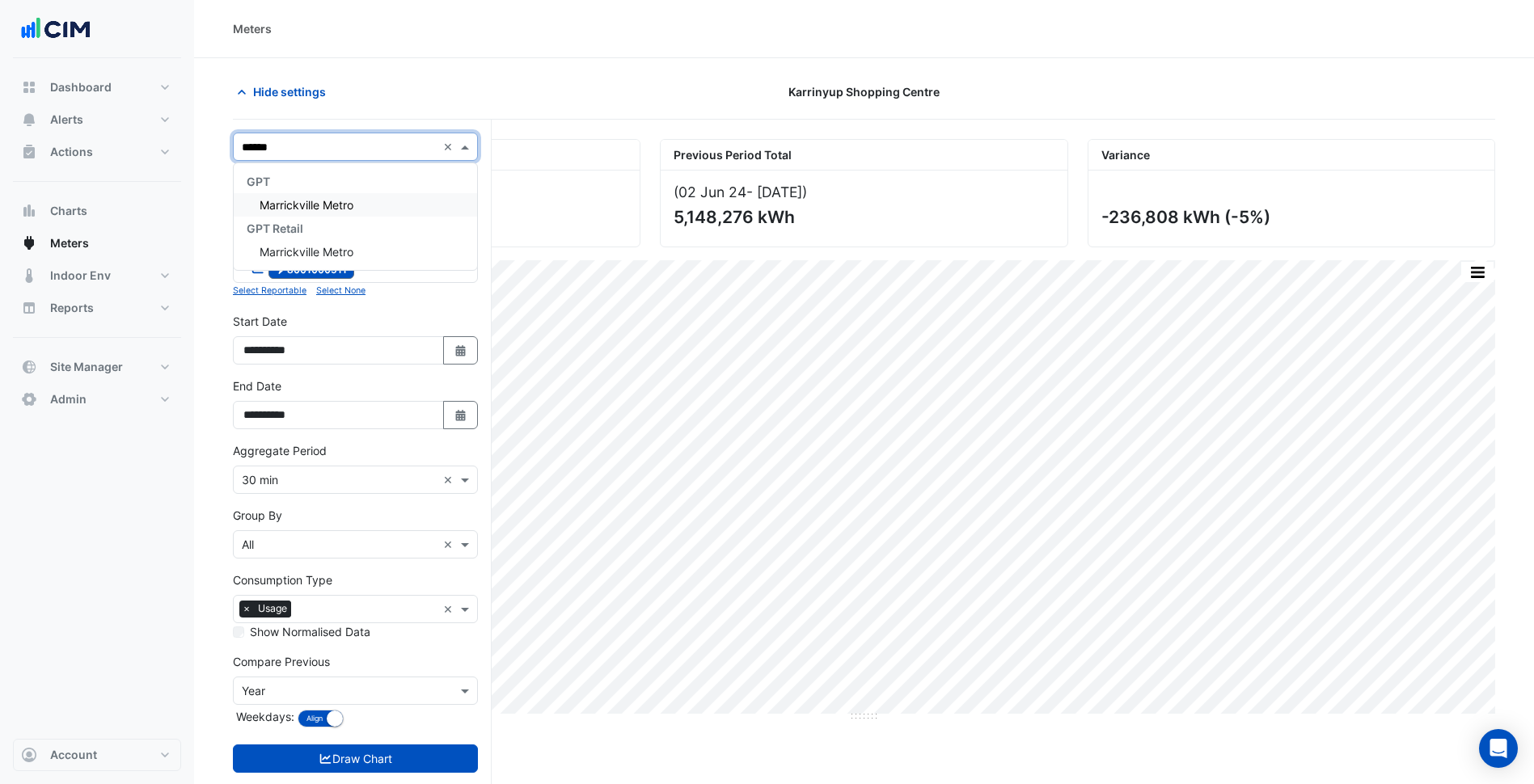 type on "*******" 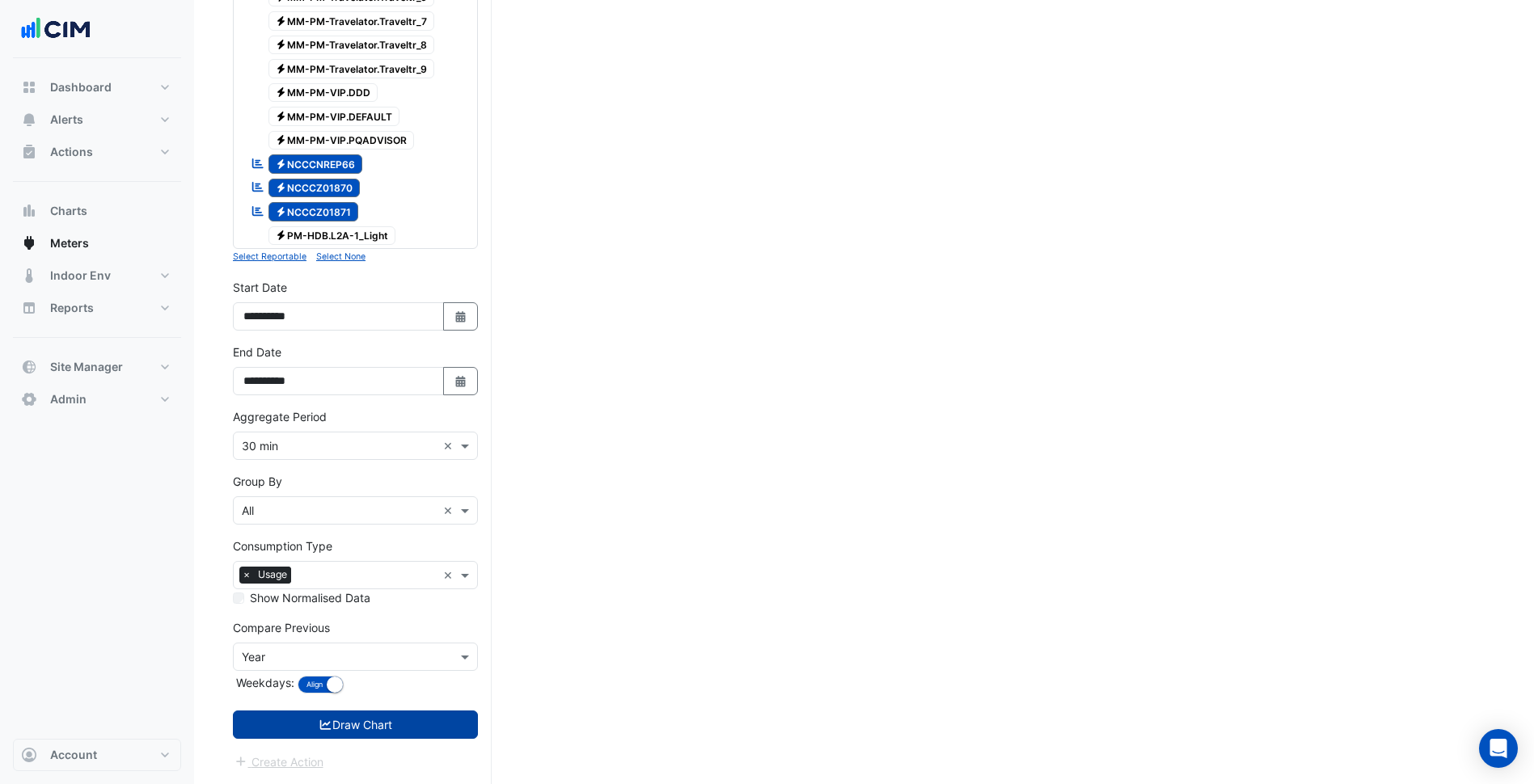 click on "Draw Chart" at bounding box center [355, 724] 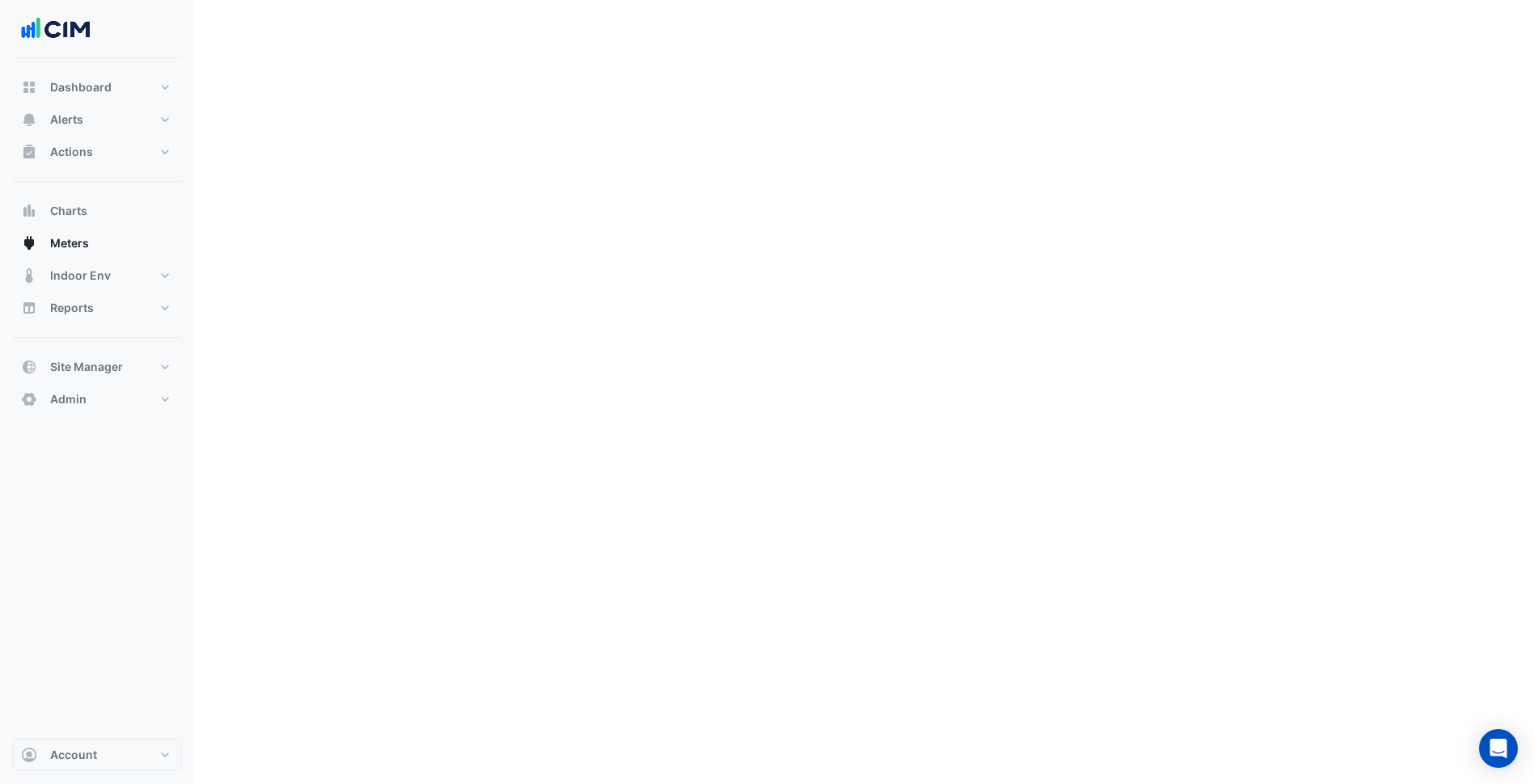 scroll, scrollTop: 0, scrollLeft: 0, axis: both 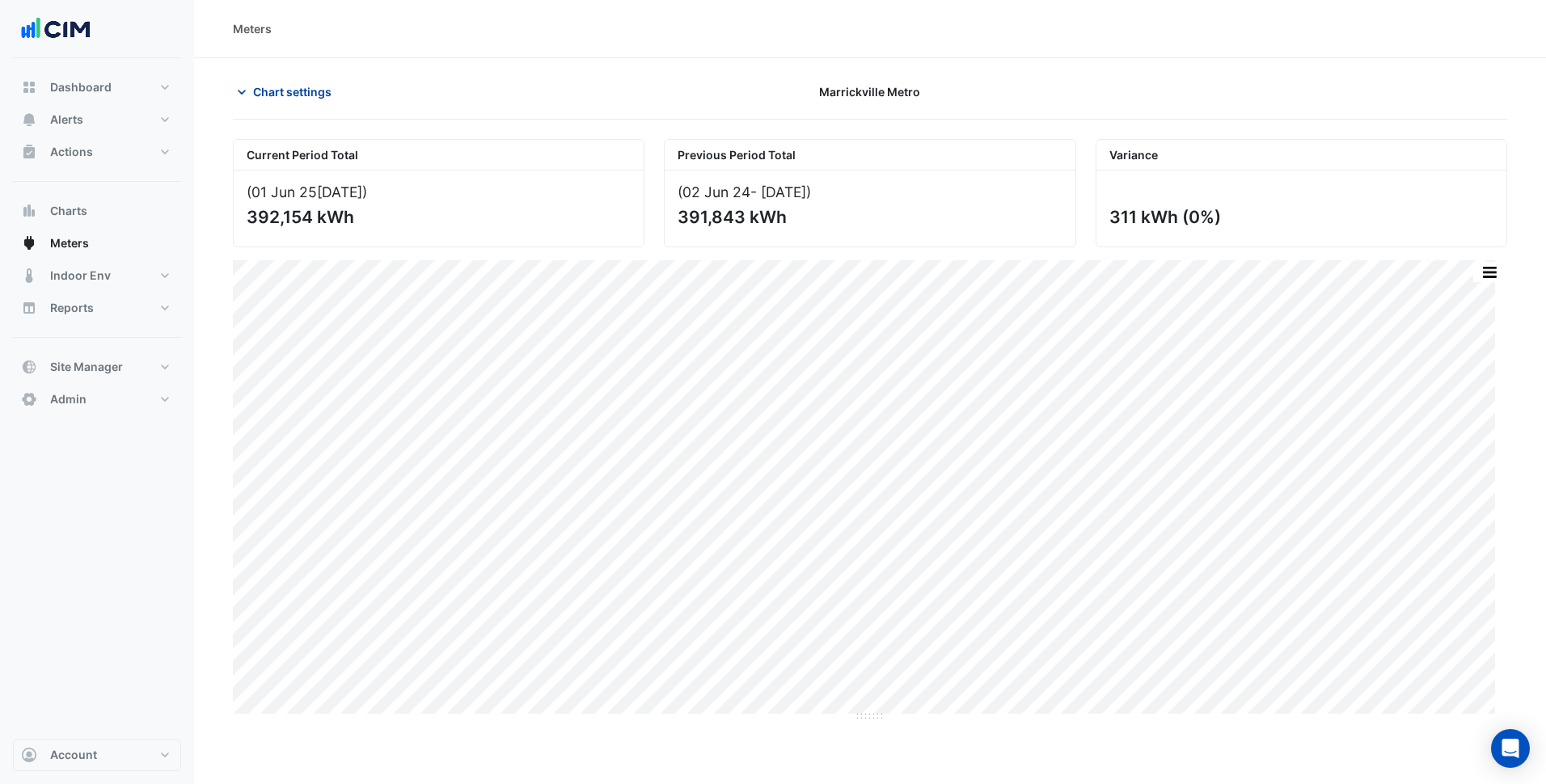 click on "Chart settings" 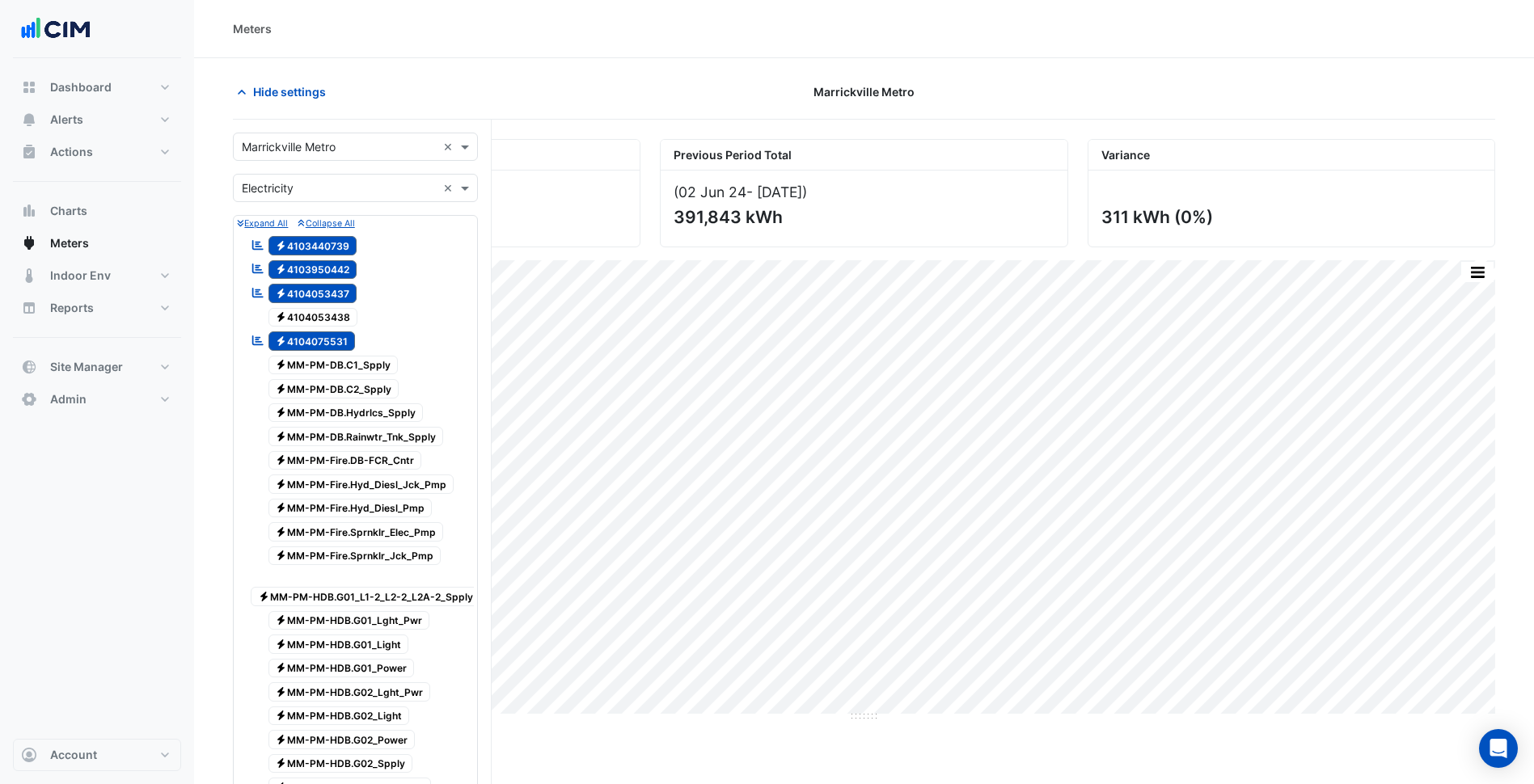 click at bounding box center (339, 147) 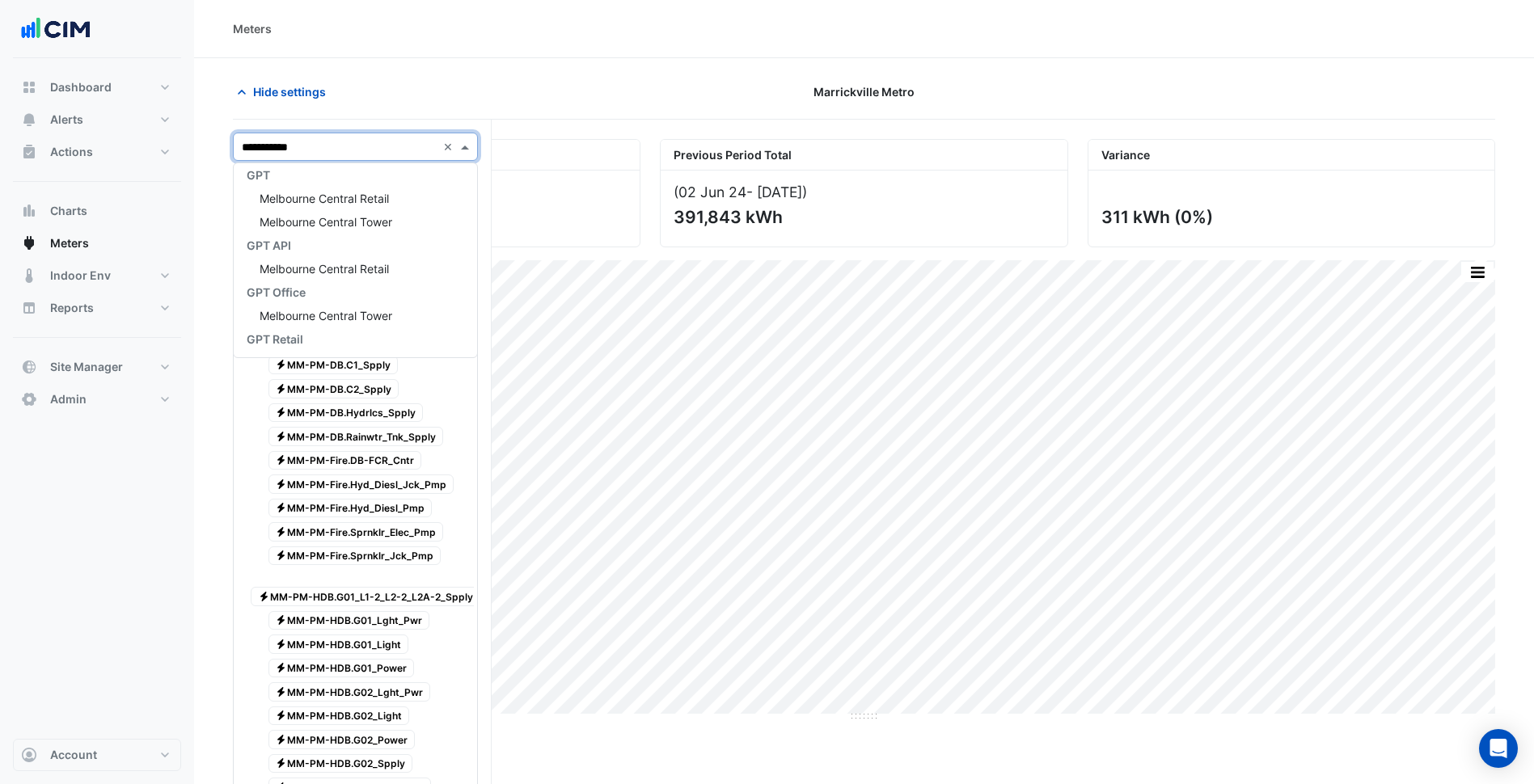 scroll, scrollTop: 6, scrollLeft: 0, axis: vertical 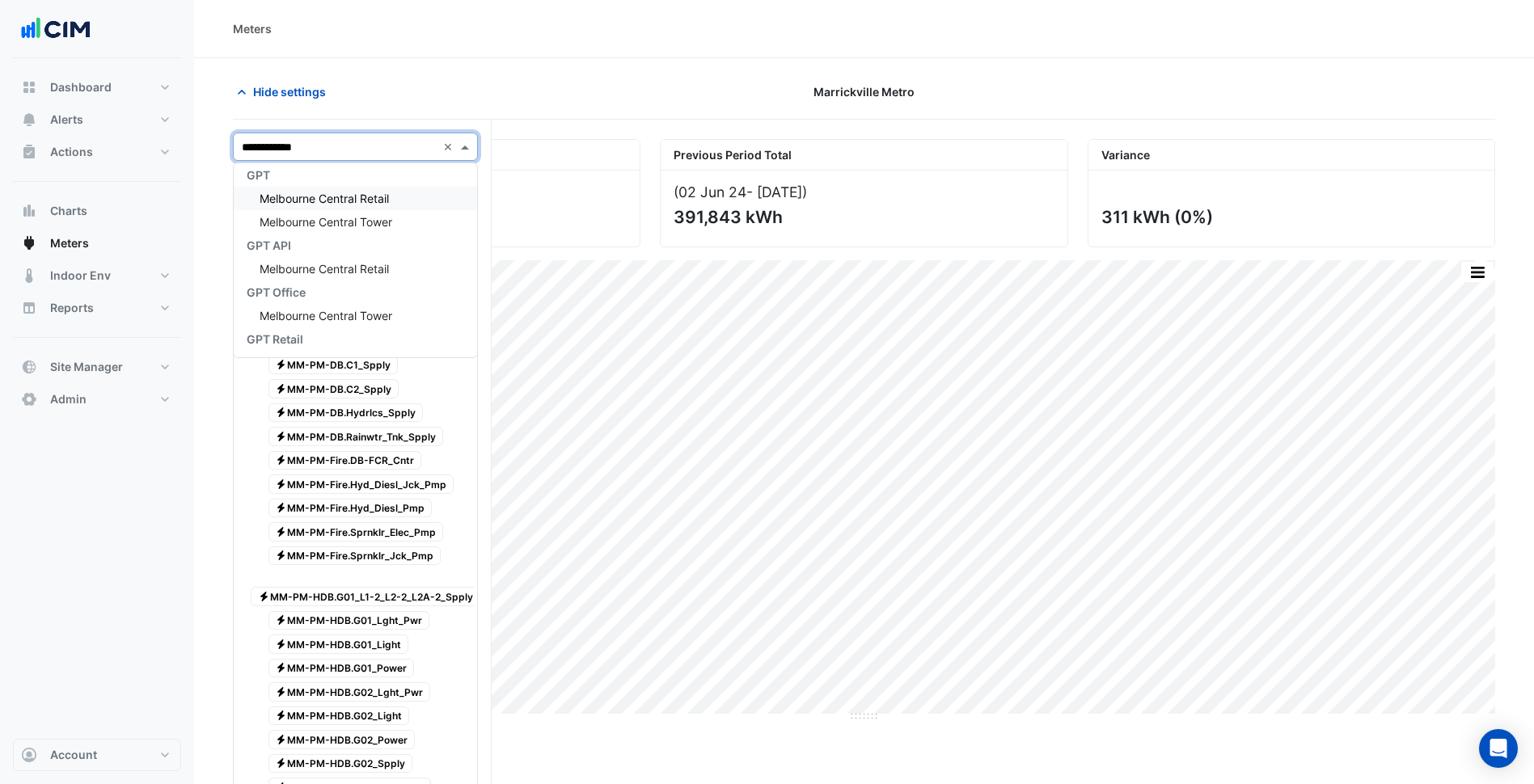 type on "**********" 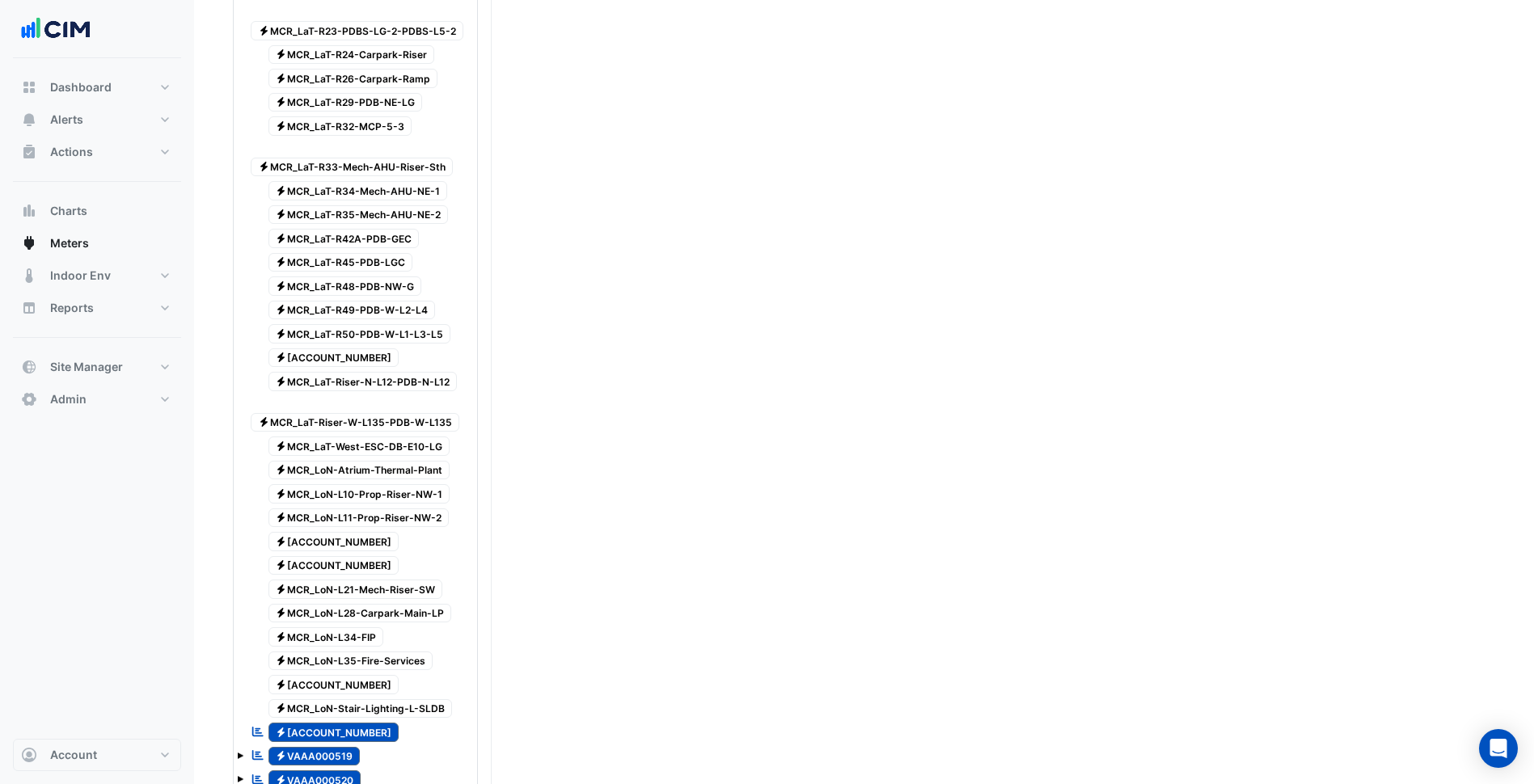scroll, scrollTop: 1713, scrollLeft: 0, axis: vertical 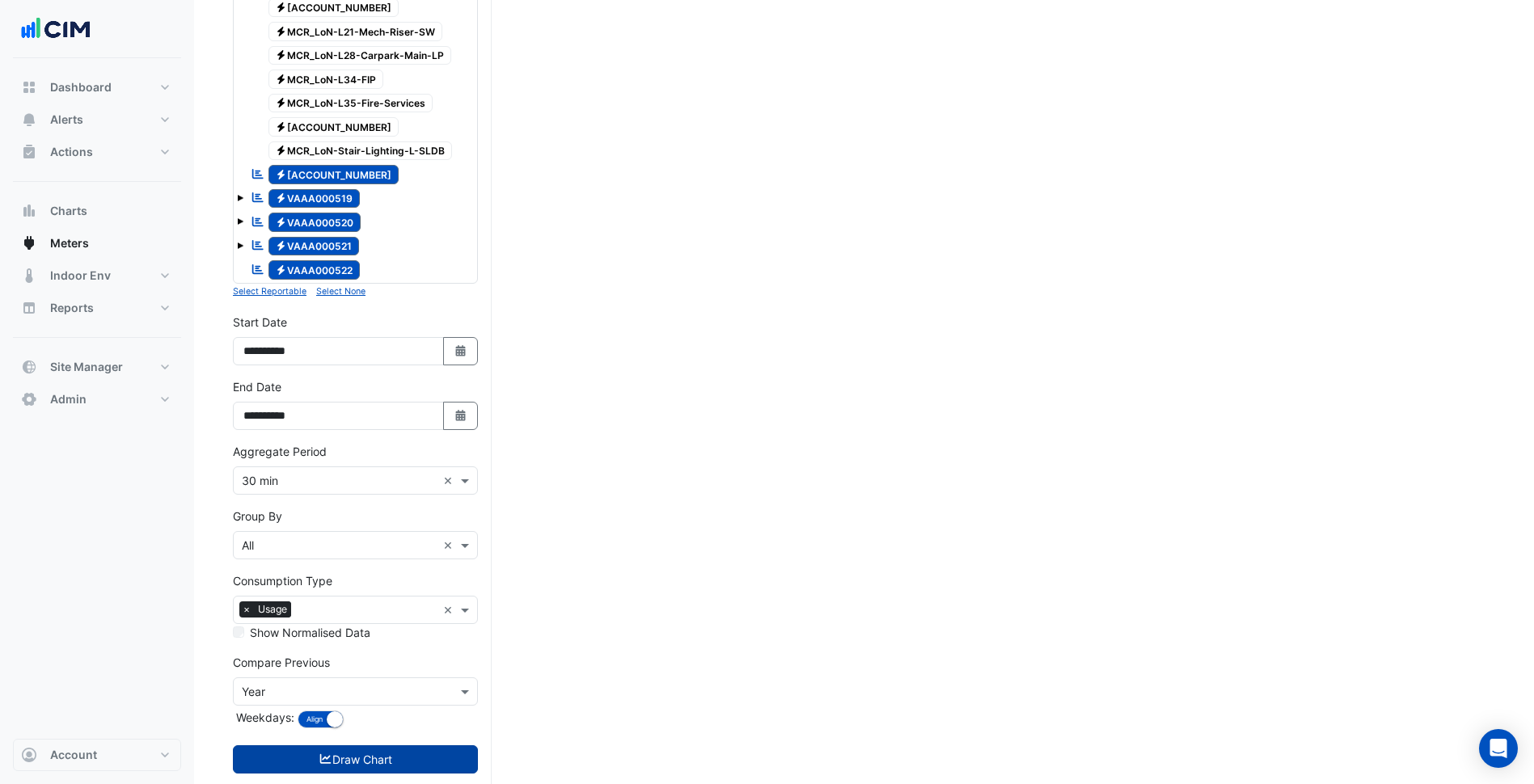 click on "Draw Chart" at bounding box center [355, 759] 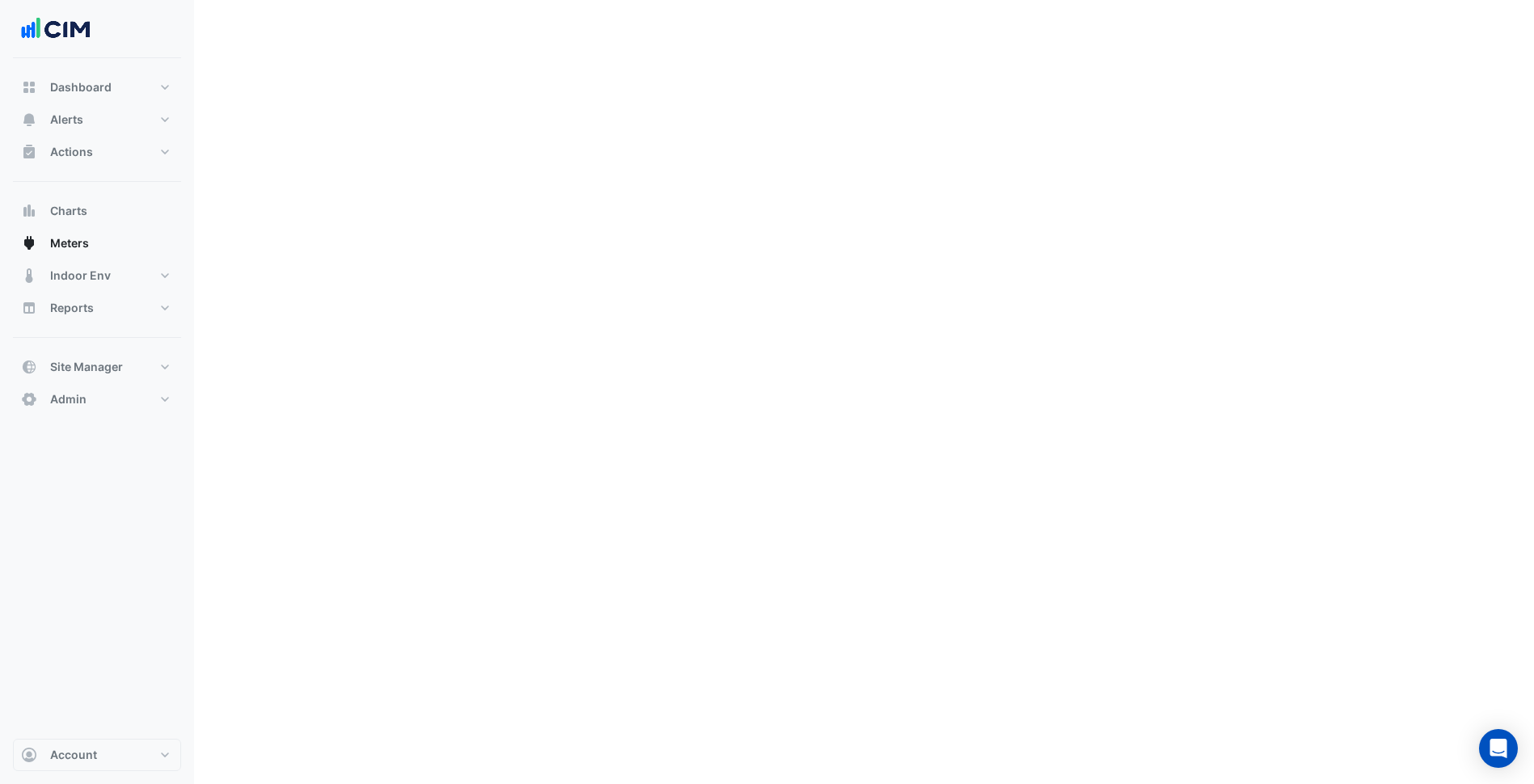 scroll, scrollTop: 0, scrollLeft: 0, axis: both 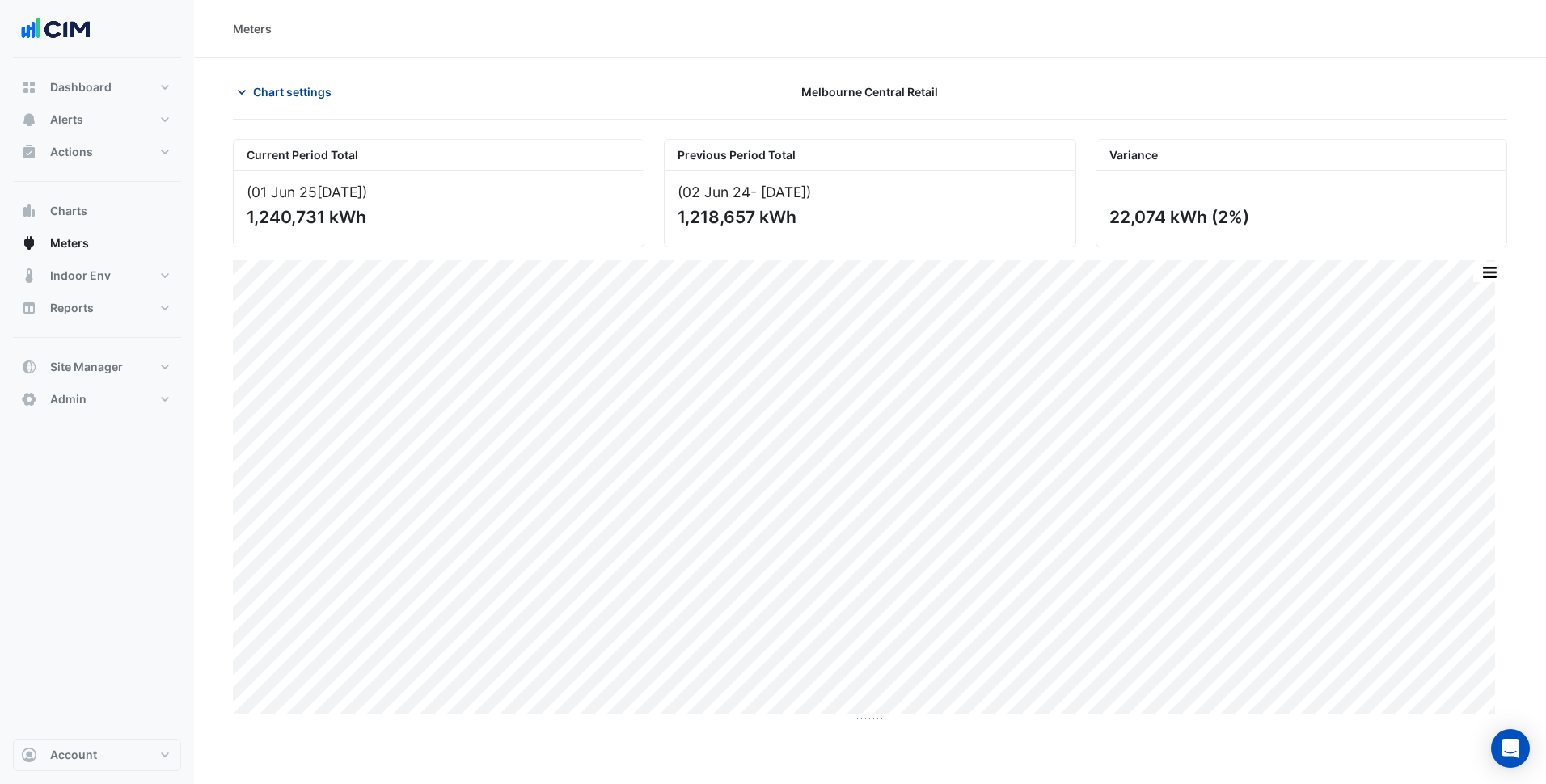 click on "Chart settings" 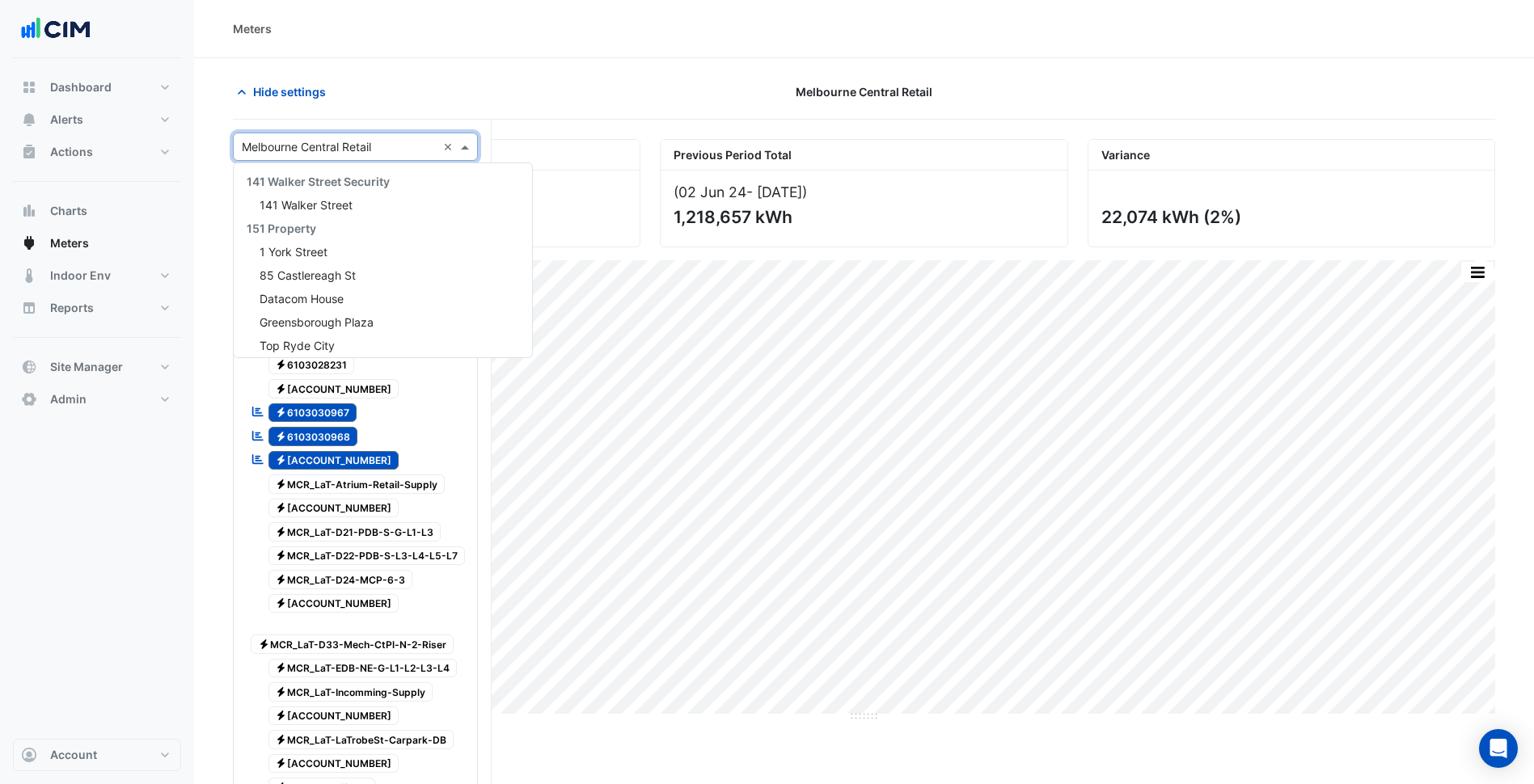 click at bounding box center (339, 147) 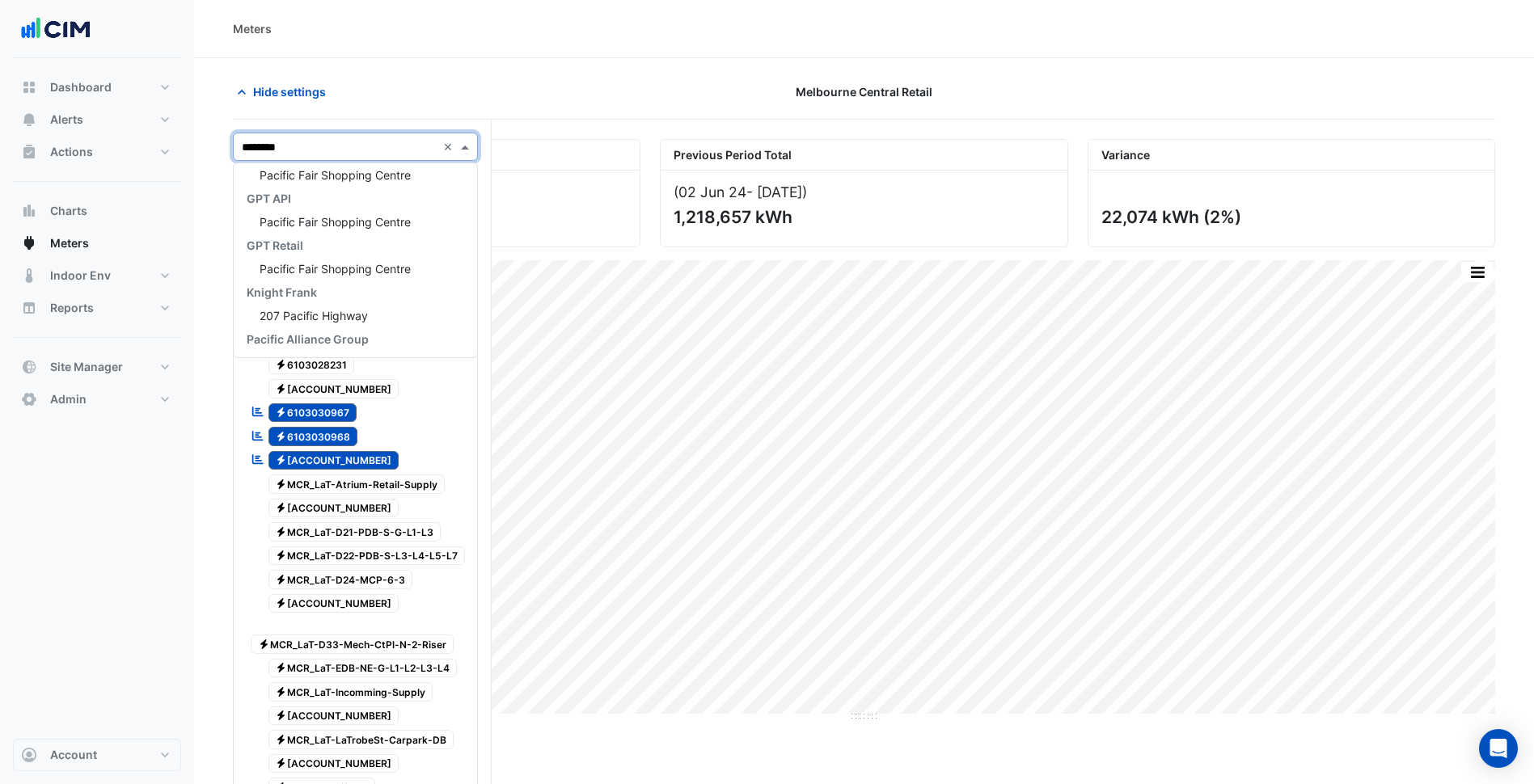 scroll, scrollTop: 0, scrollLeft: 0, axis: both 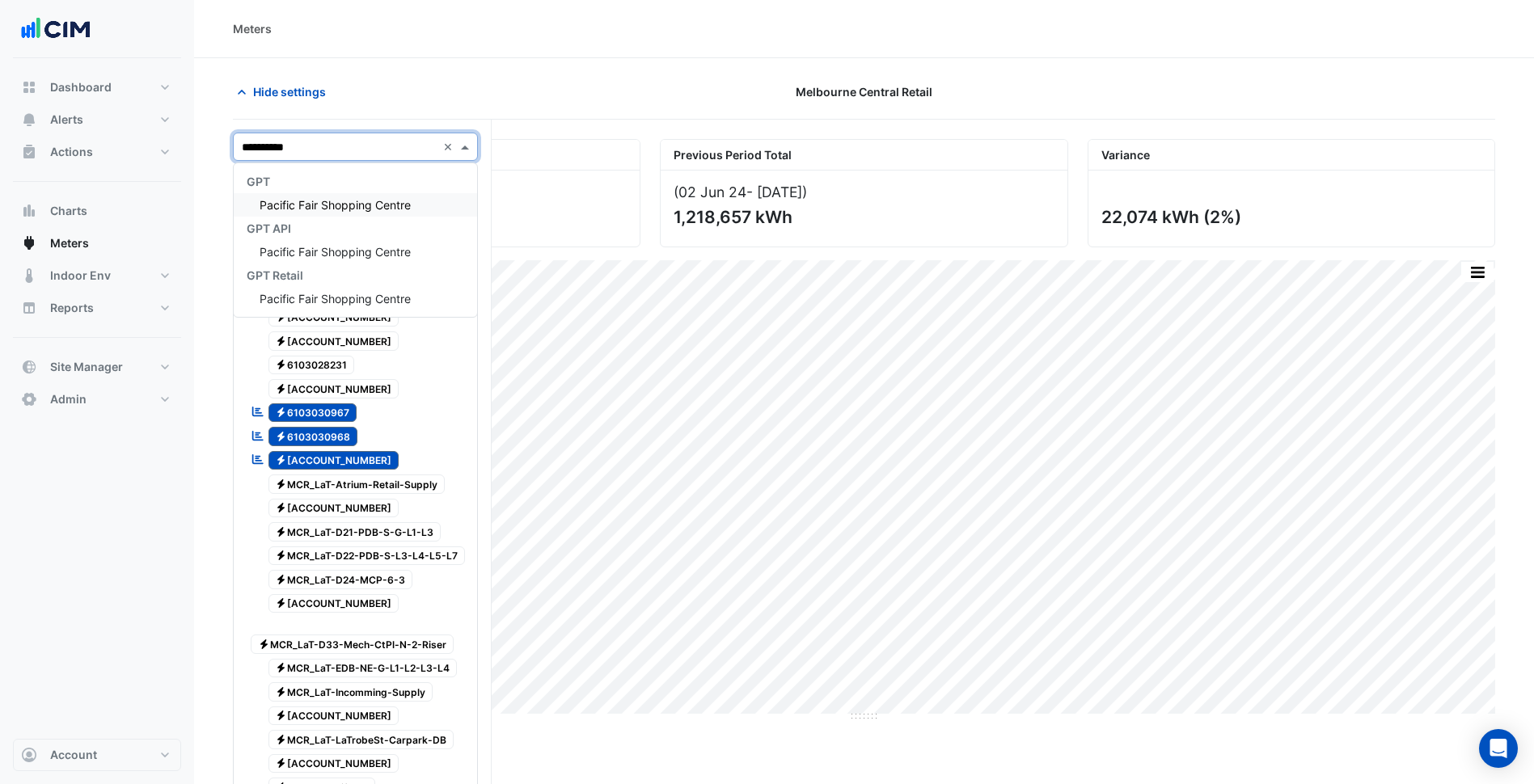 type on "**********" 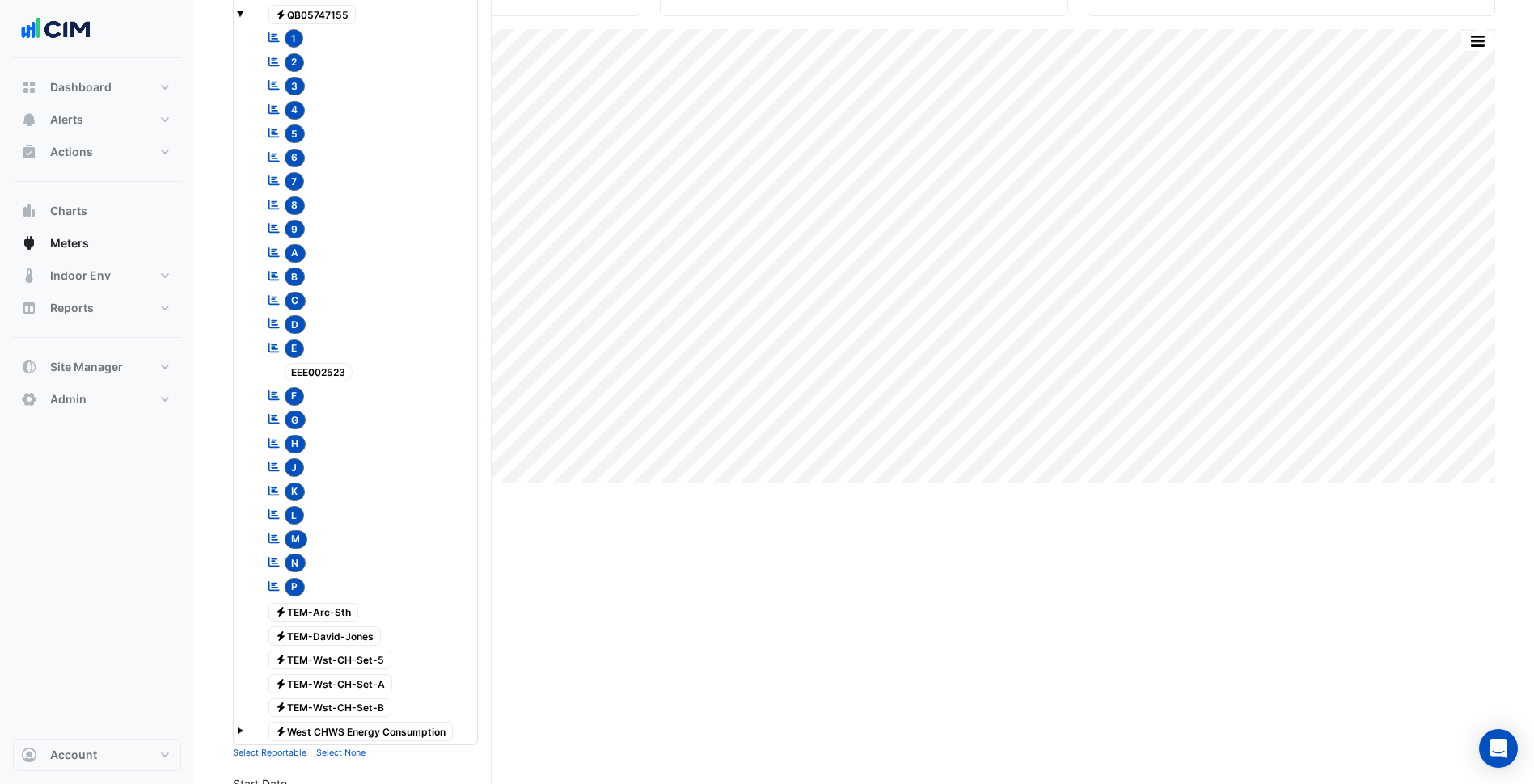scroll, scrollTop: 727, scrollLeft: 0, axis: vertical 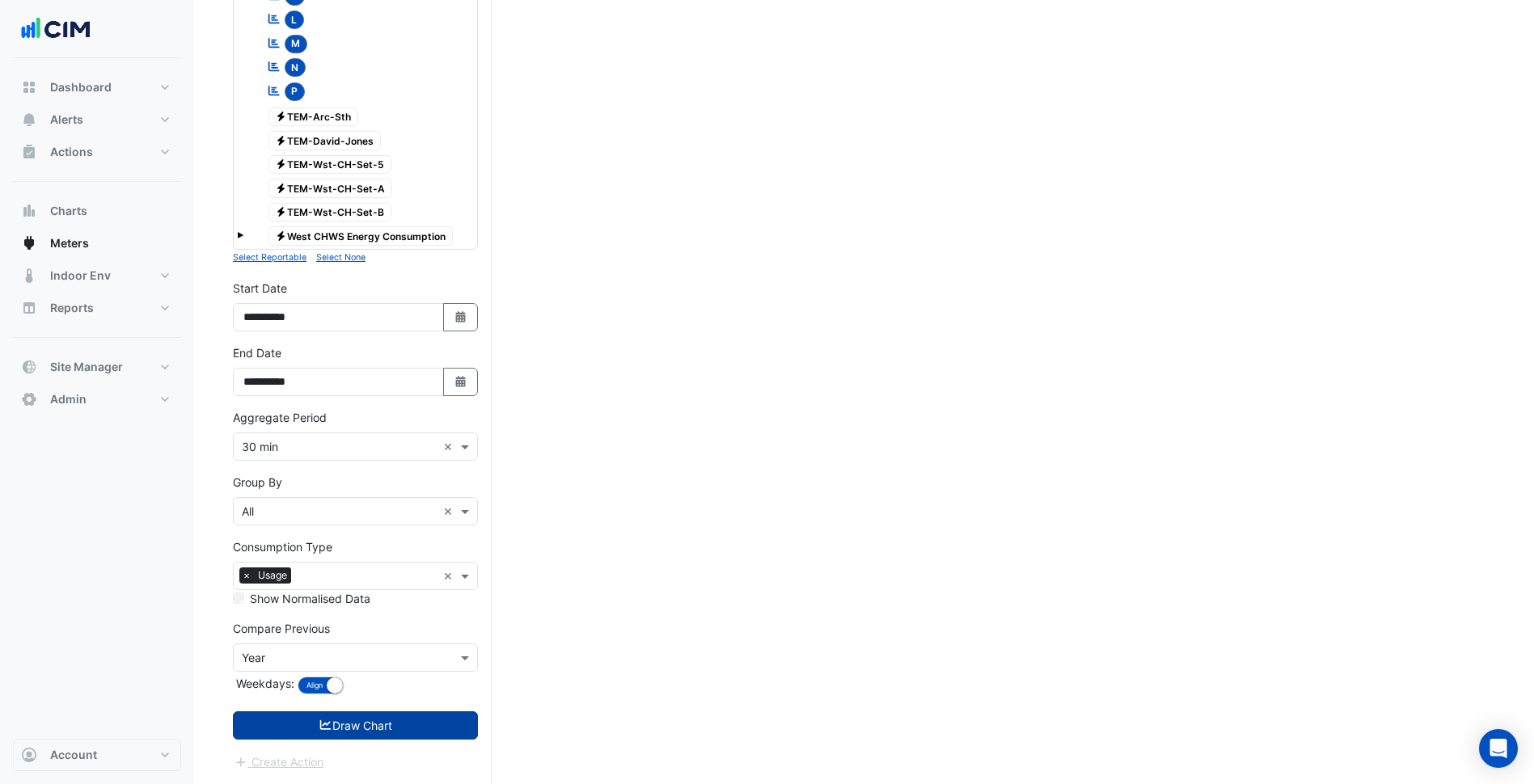 click on "Draw Chart" at bounding box center [355, 725] 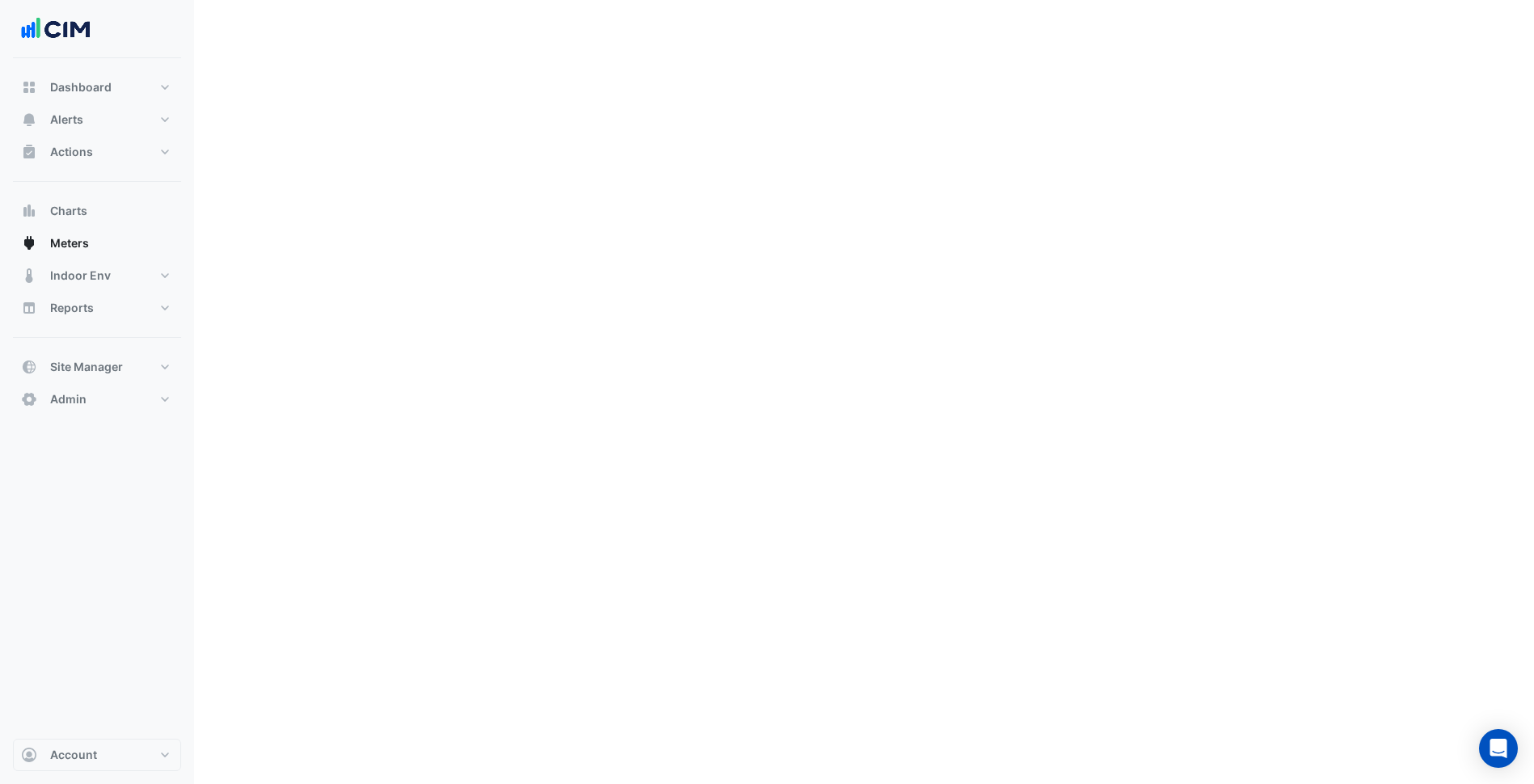 scroll, scrollTop: 0, scrollLeft: 0, axis: both 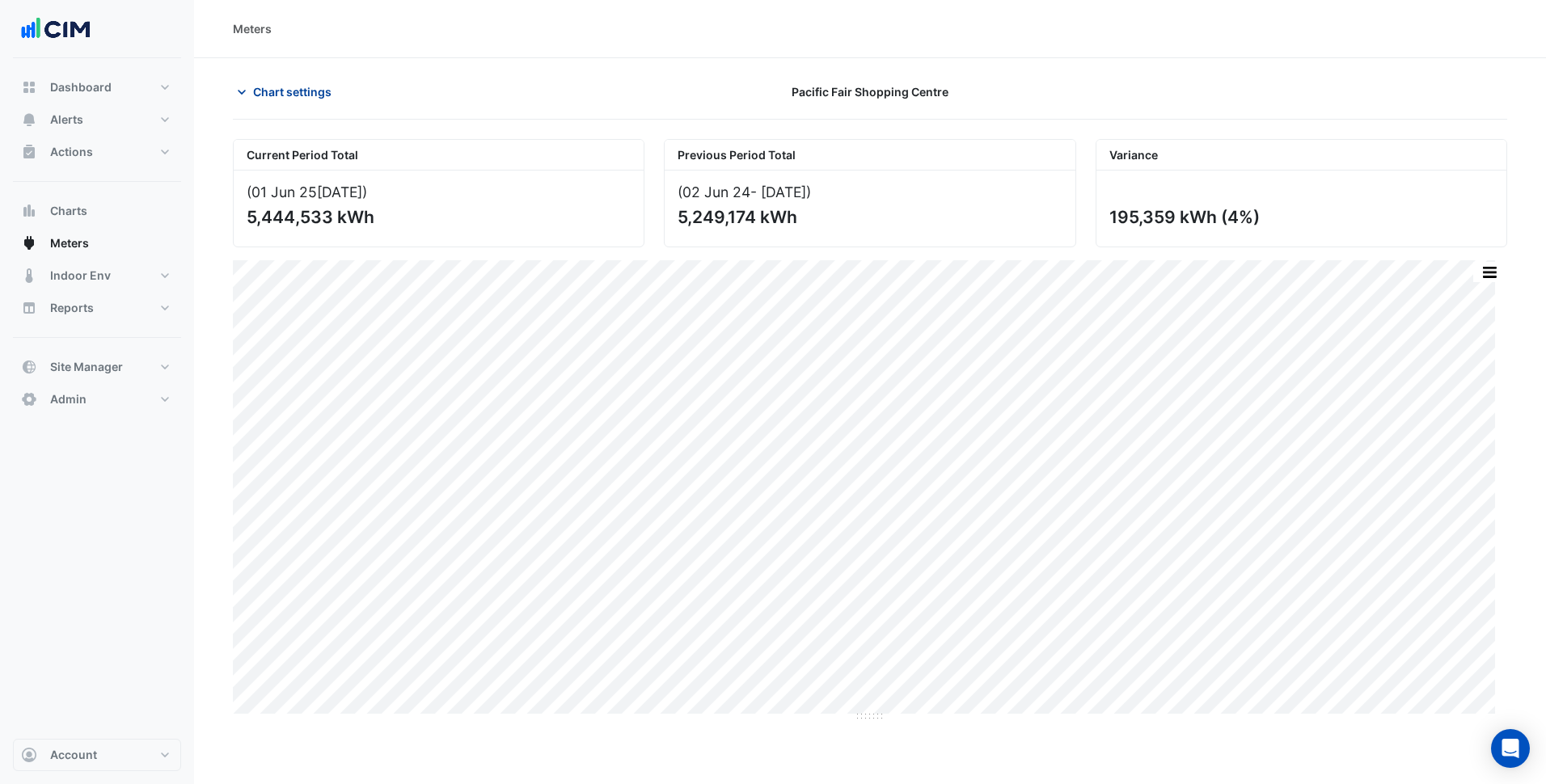 click on "Chart settings" 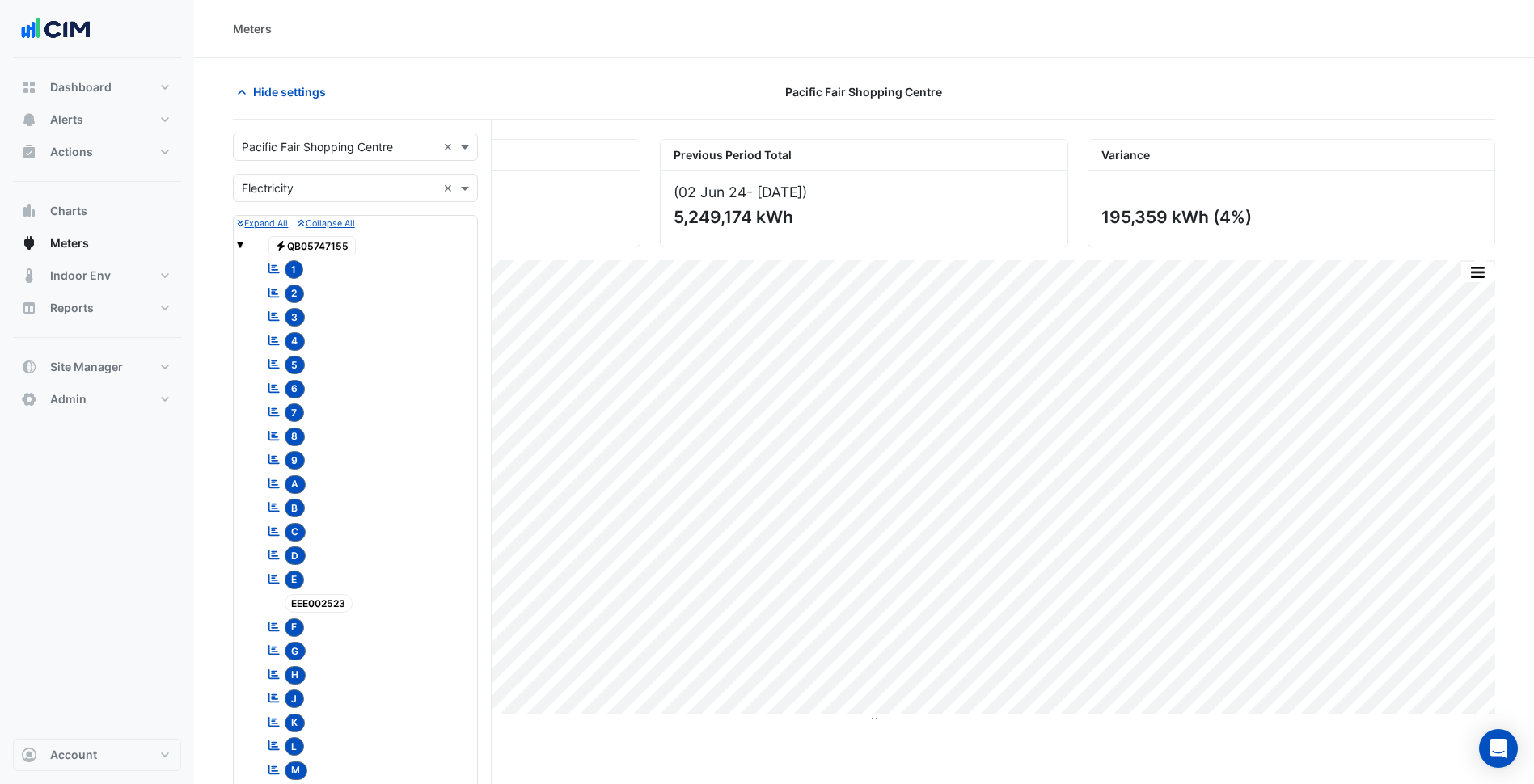 click at bounding box center [339, 147] 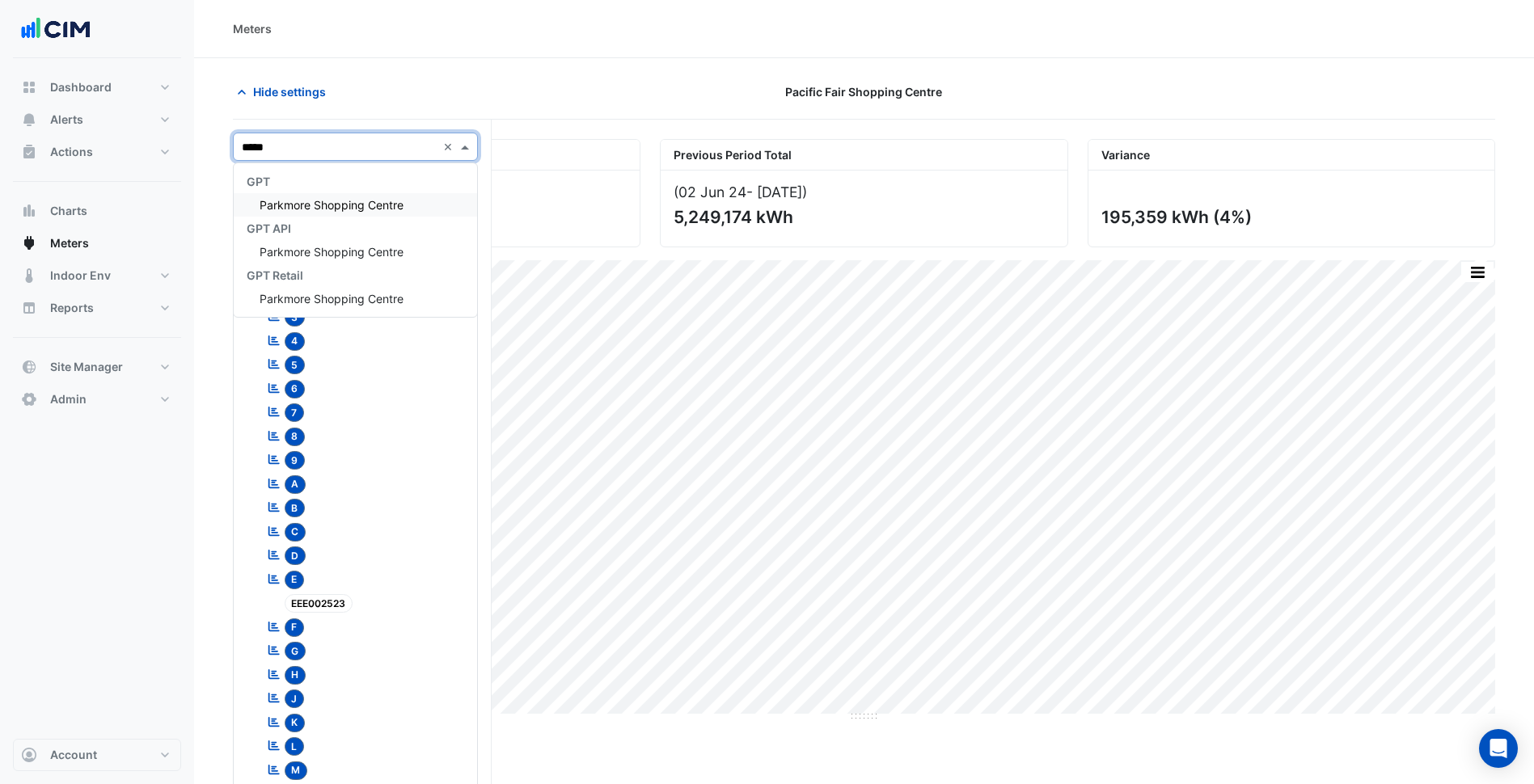 scroll, scrollTop: 0, scrollLeft: 0, axis: both 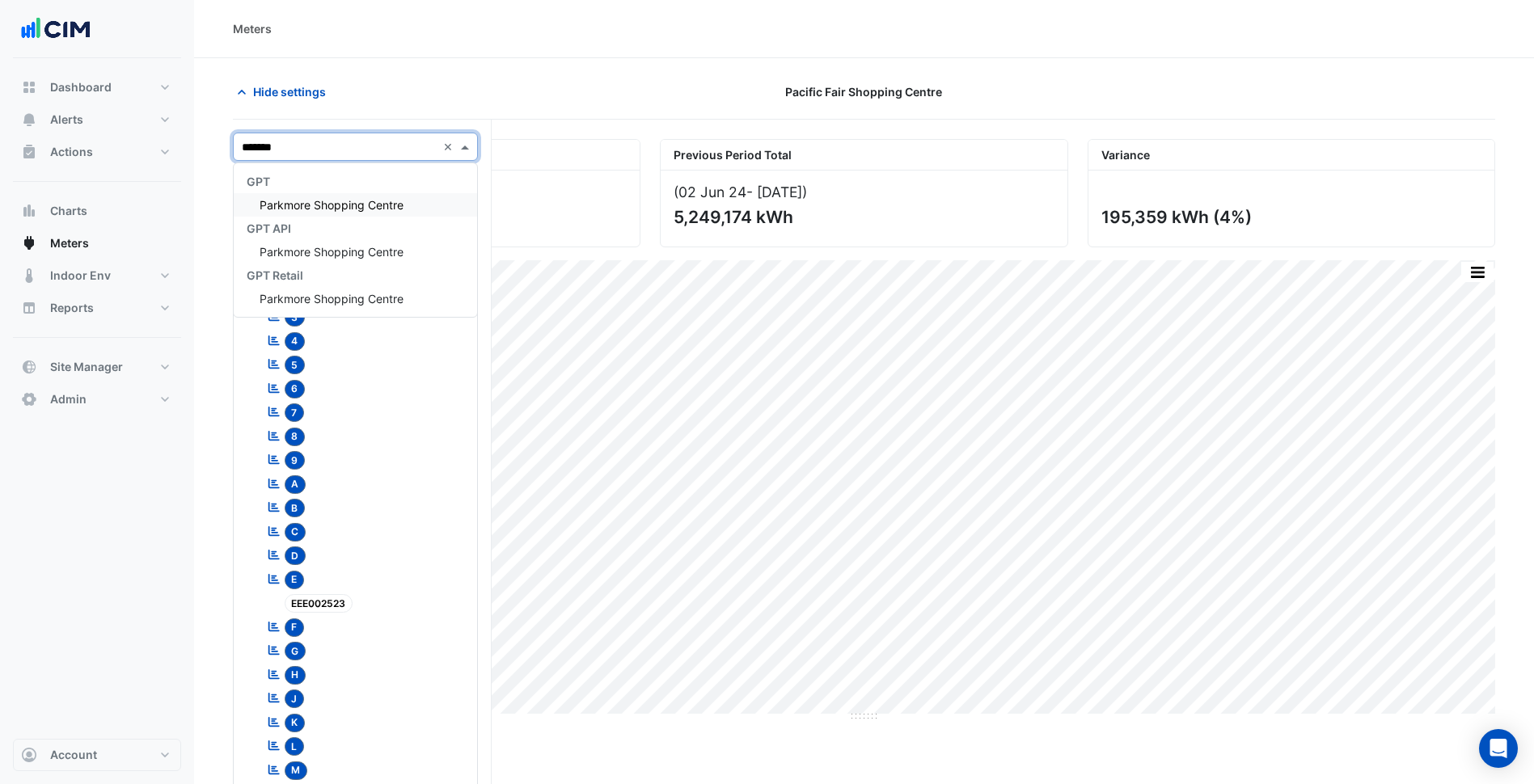 type on "********" 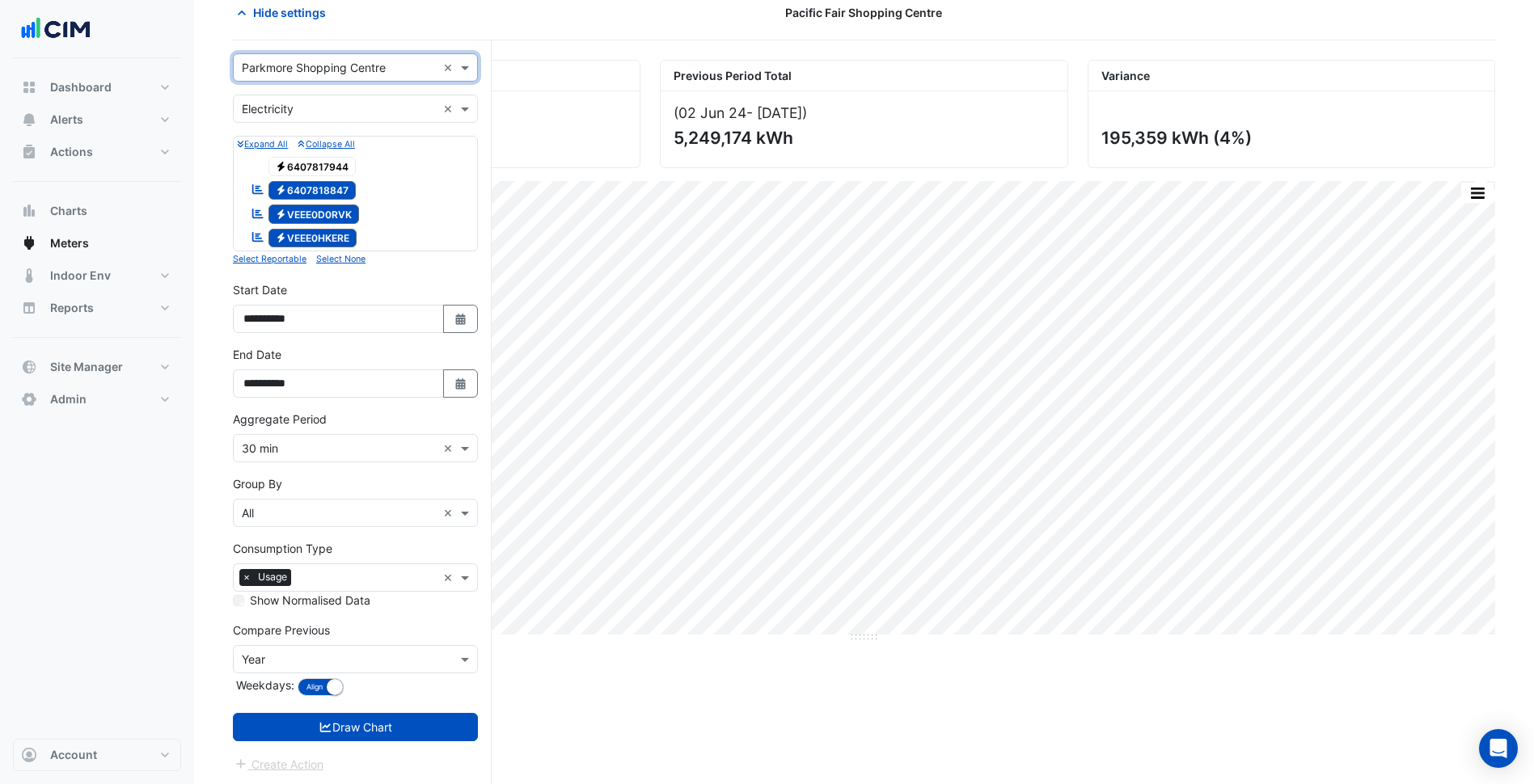 scroll, scrollTop: 82, scrollLeft: 0, axis: vertical 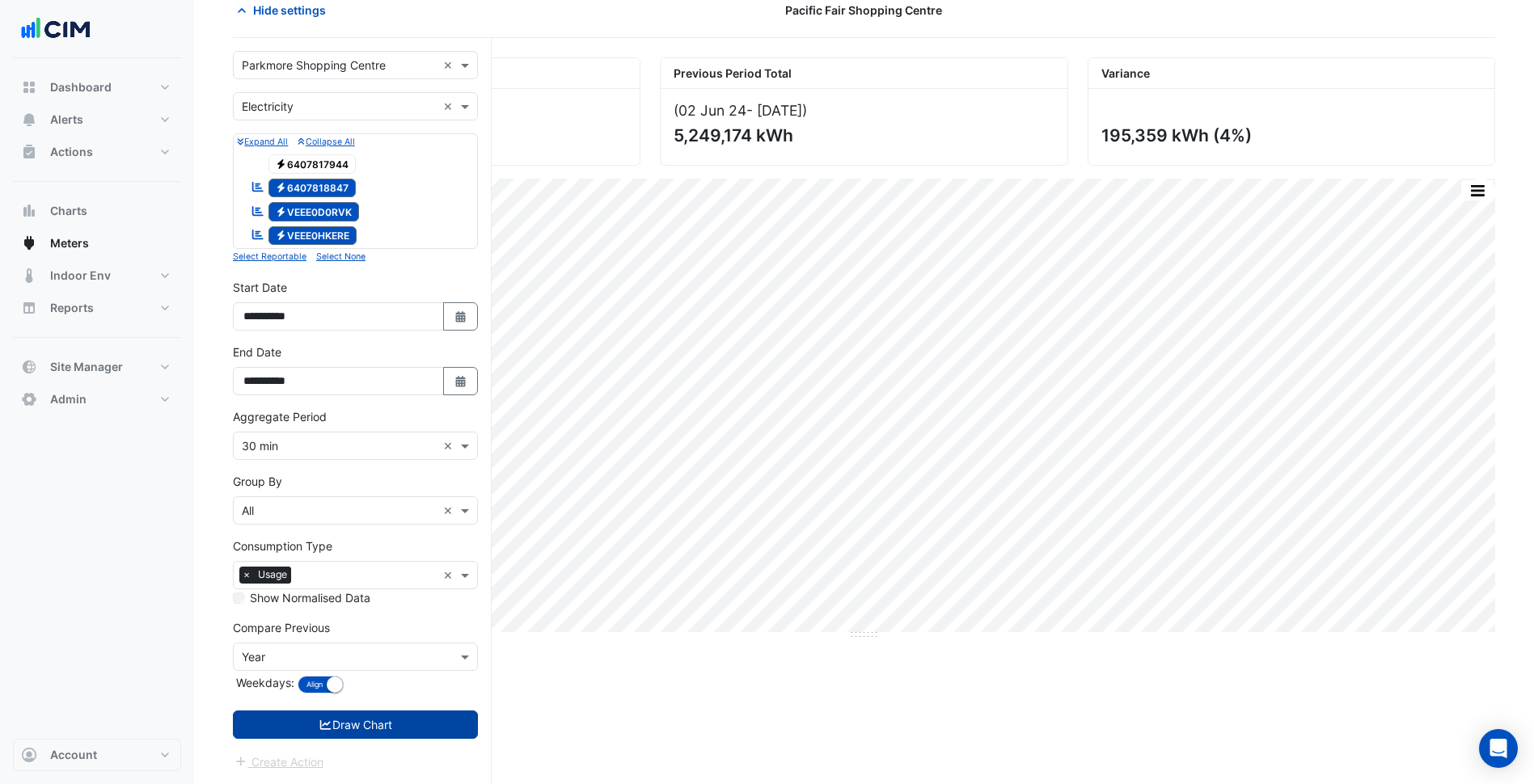 click on "Draw Chart" at bounding box center (355, 724) 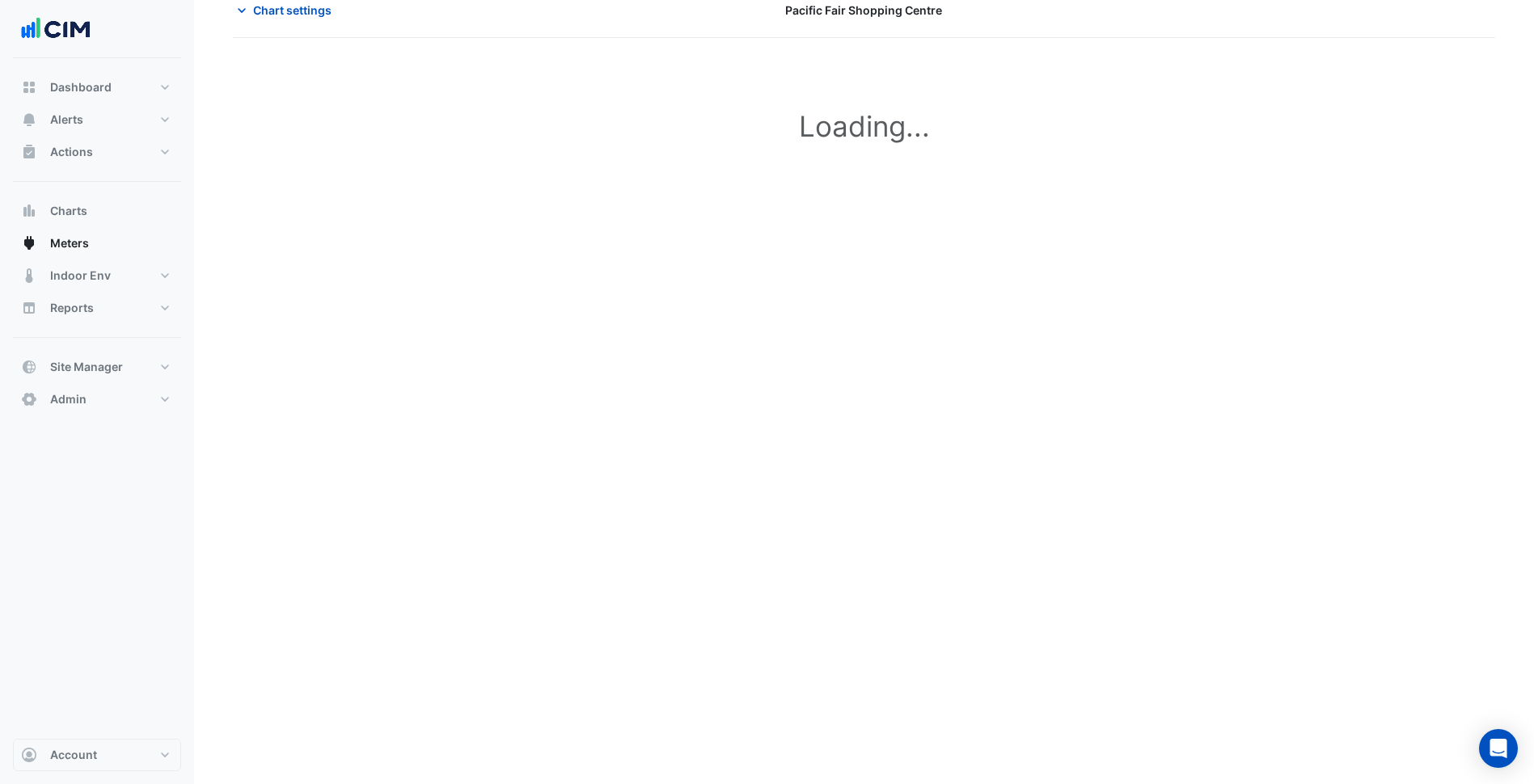 scroll, scrollTop: 0, scrollLeft: 0, axis: both 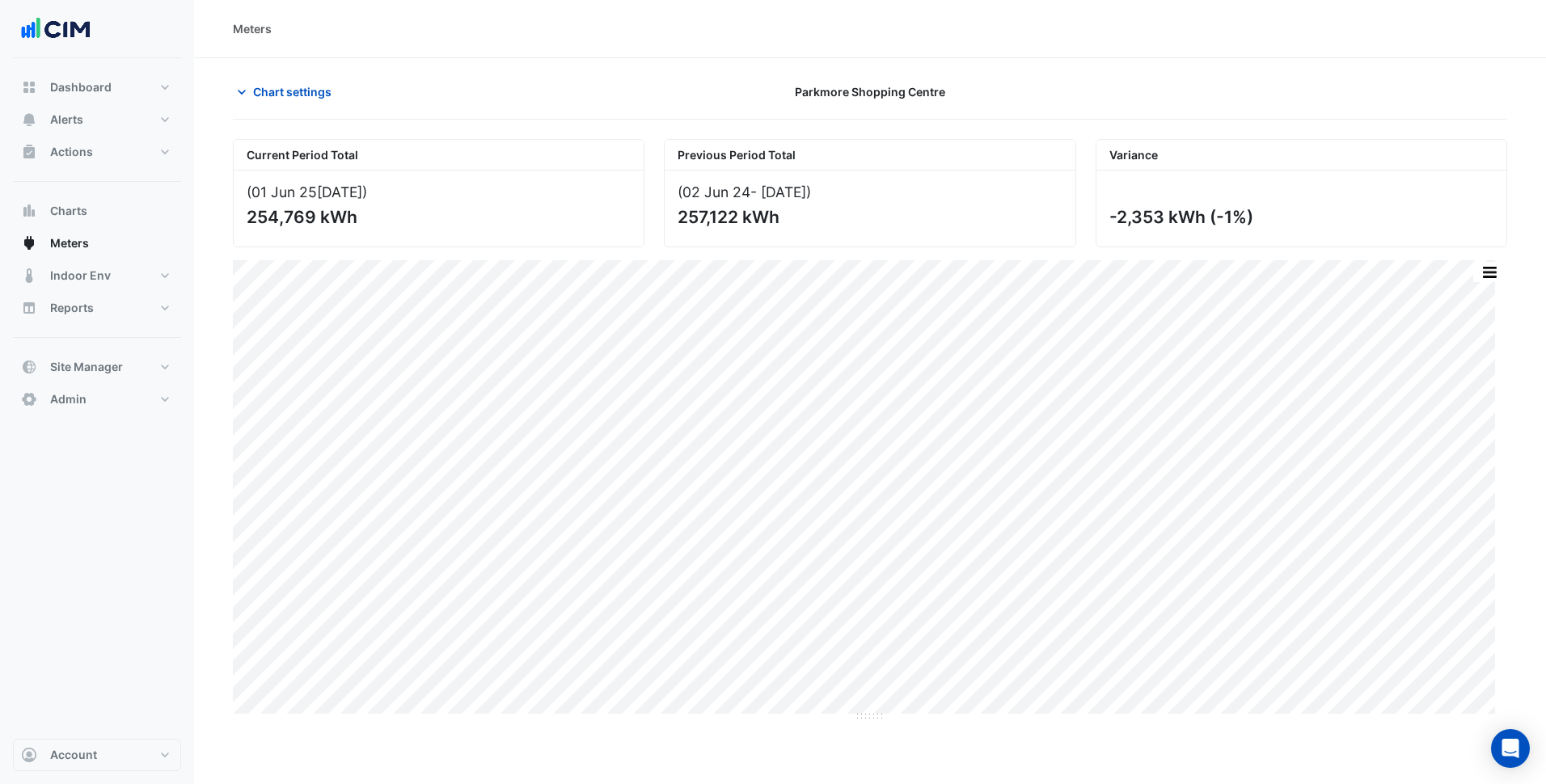click on "Chart settings
Parkmore Shopping Centre" 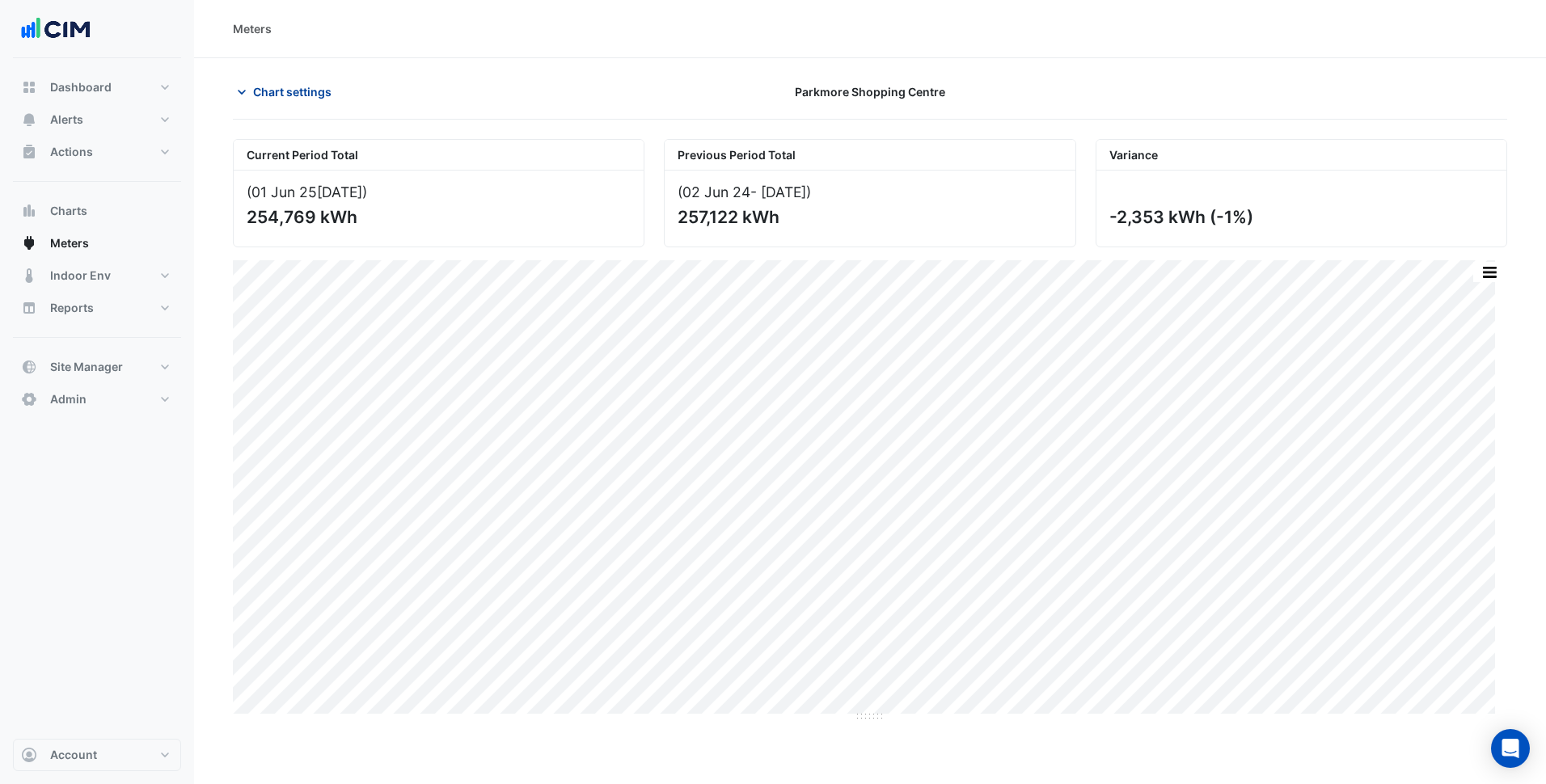 click on "Chart settings" 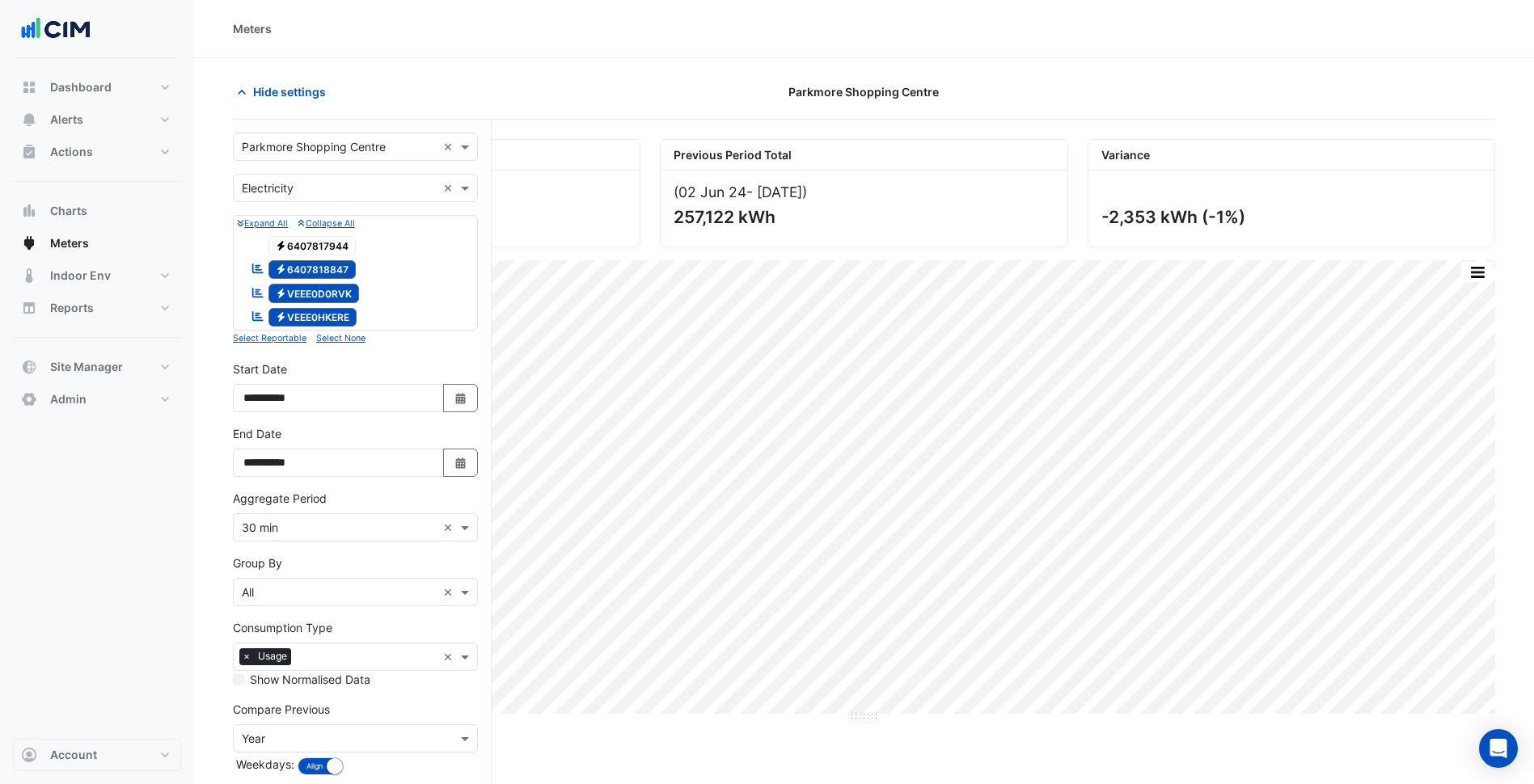 click at bounding box center (339, 147) 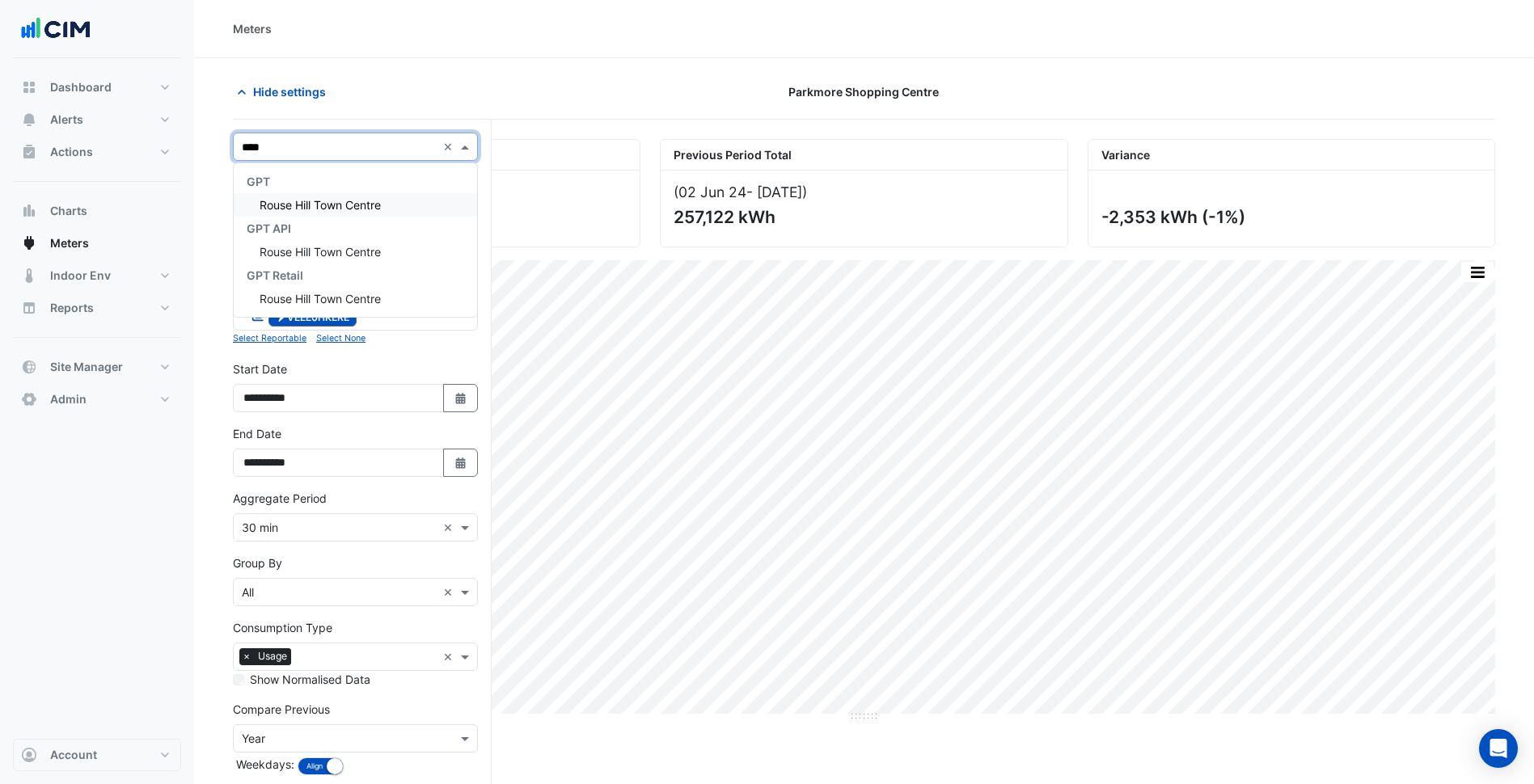 scroll, scrollTop: 0, scrollLeft: 0, axis: both 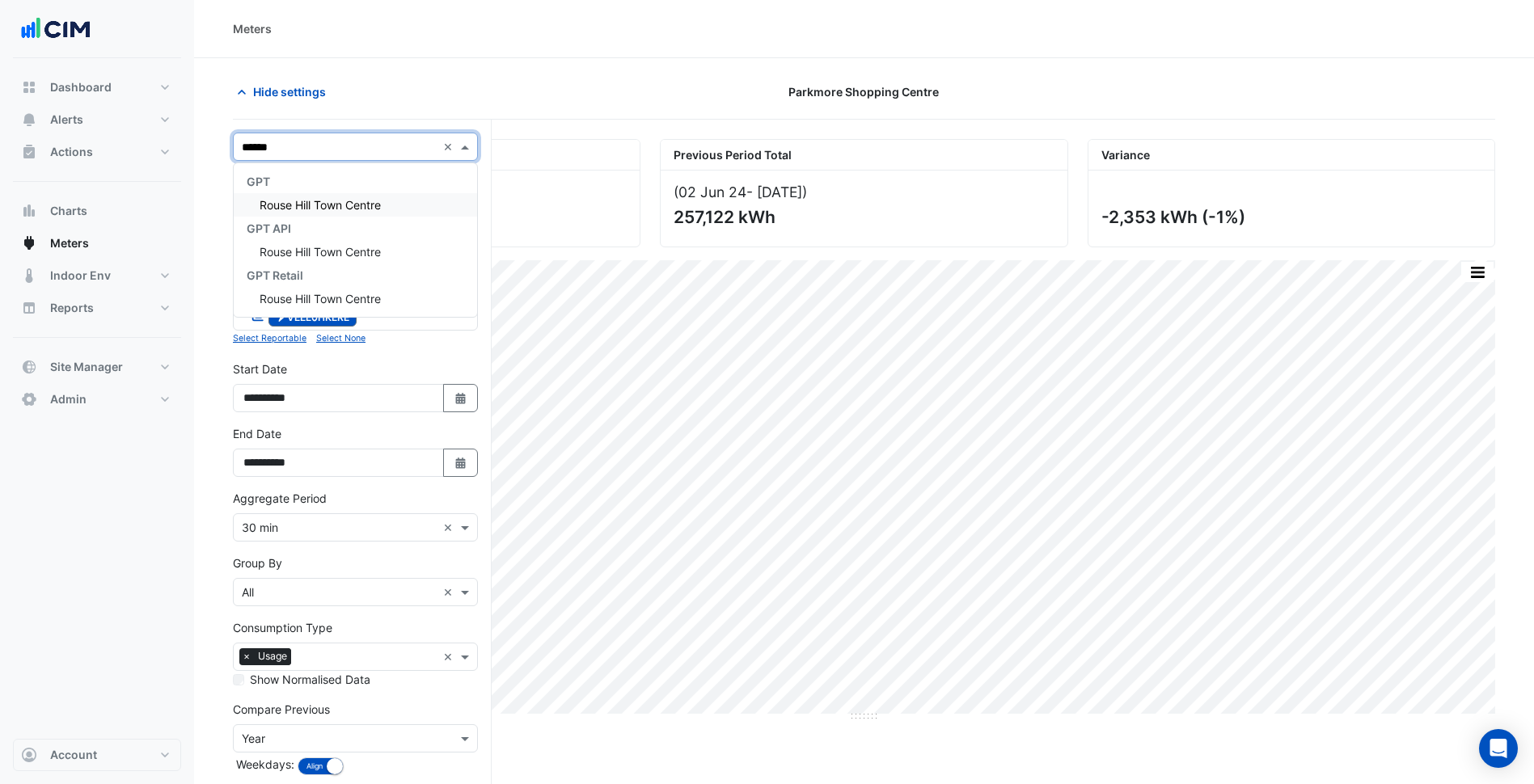 type on "*******" 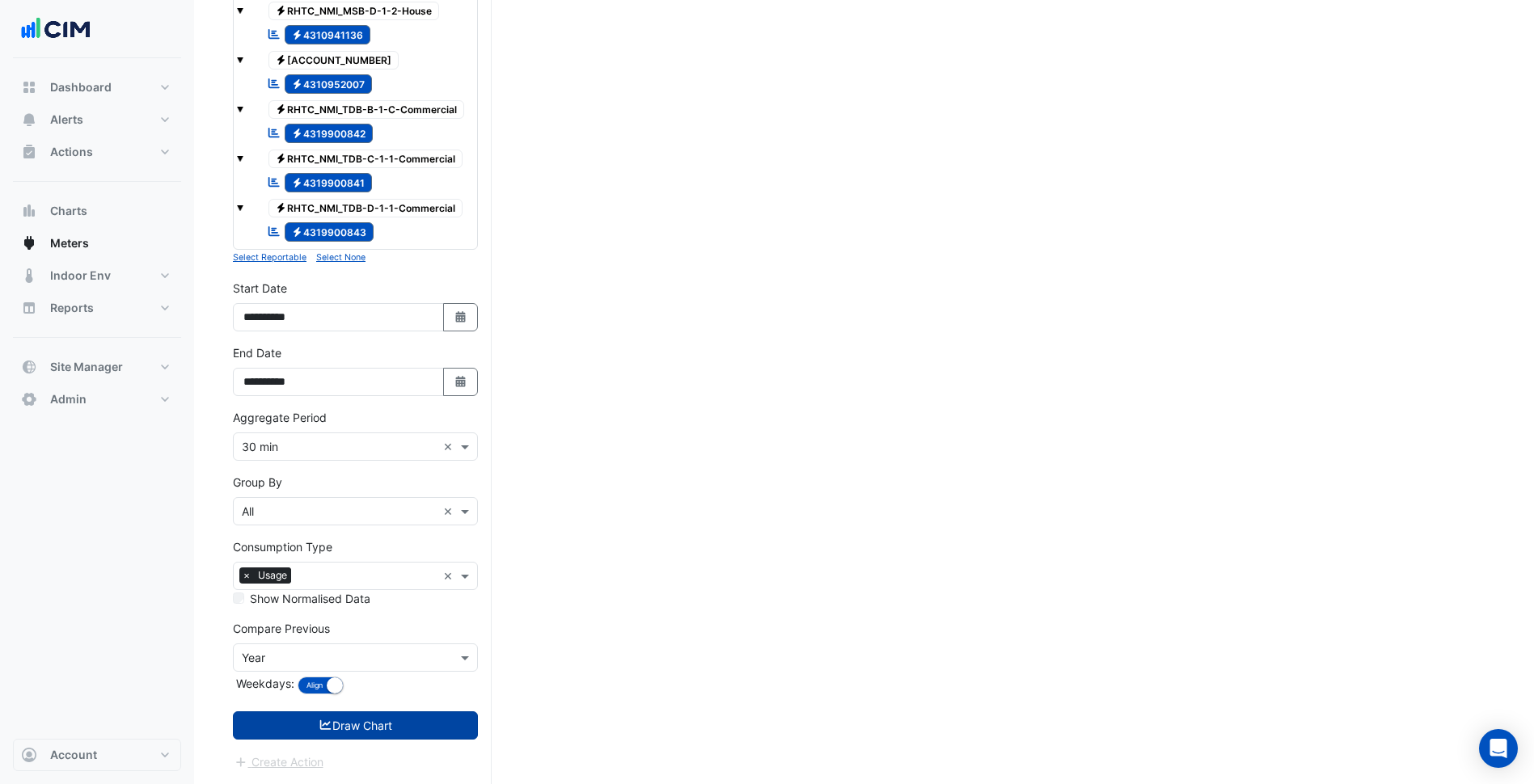 click on "Draw Chart" at bounding box center (355, 725) 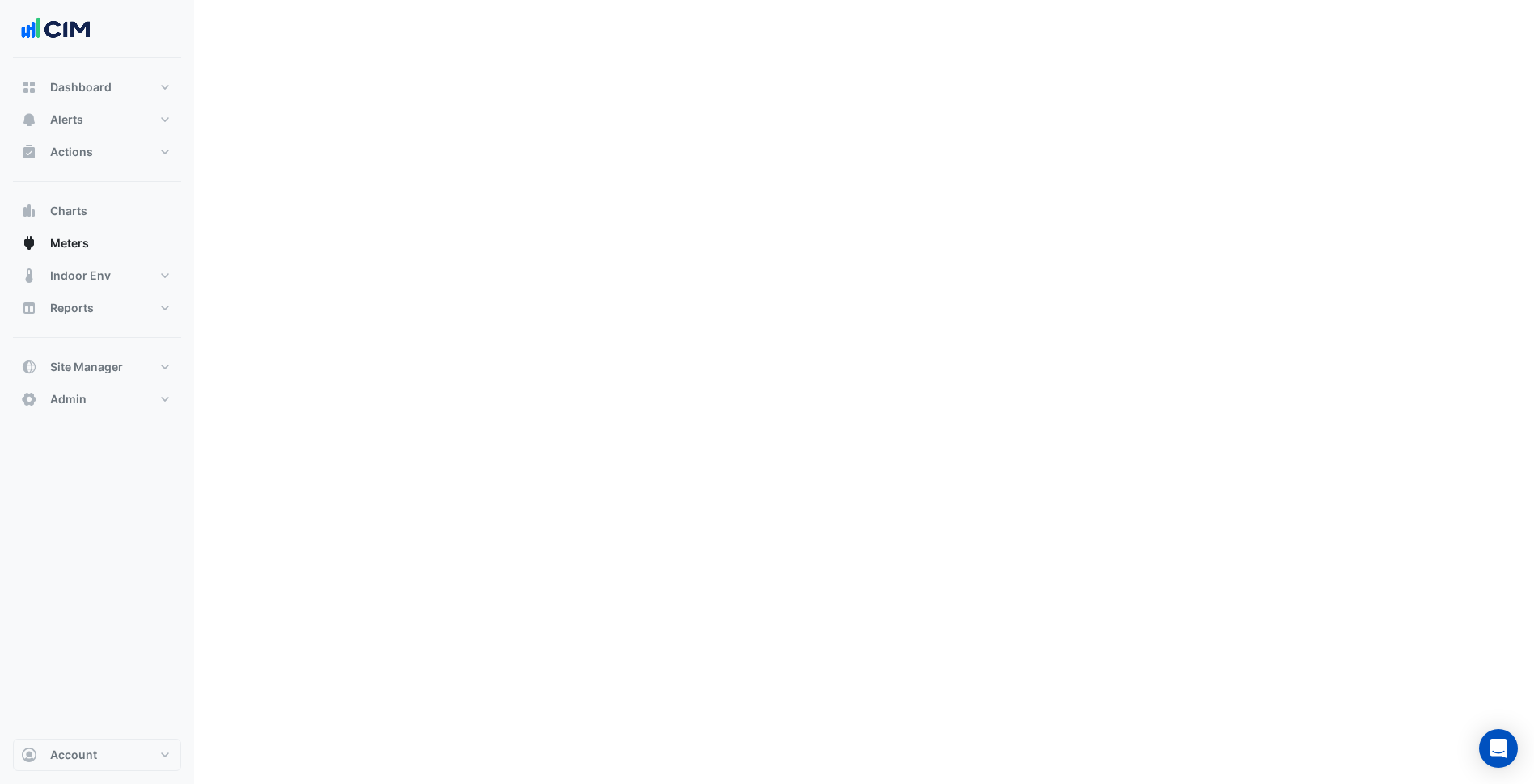 scroll, scrollTop: 0, scrollLeft: 0, axis: both 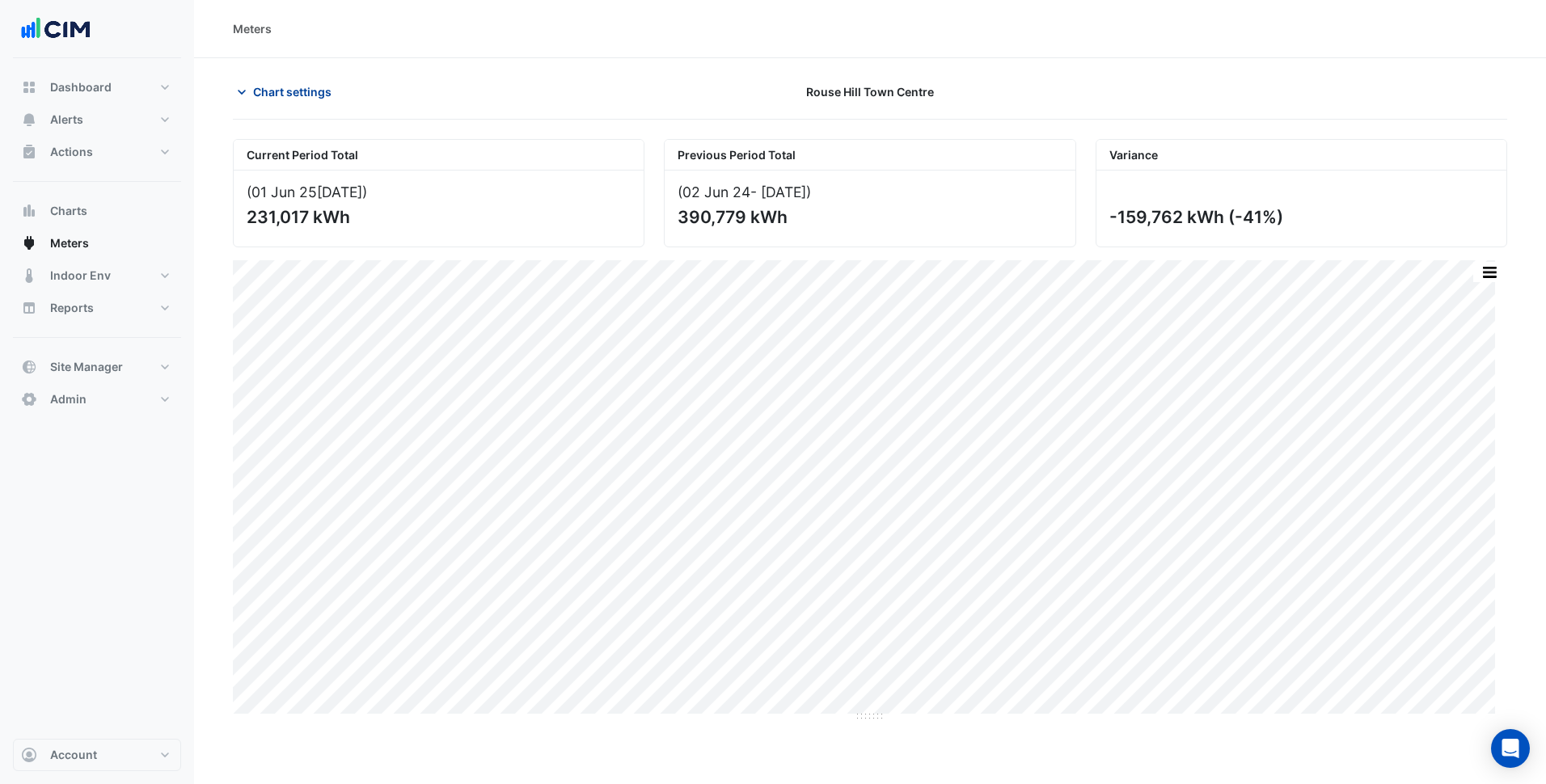 click on "Chart settings" 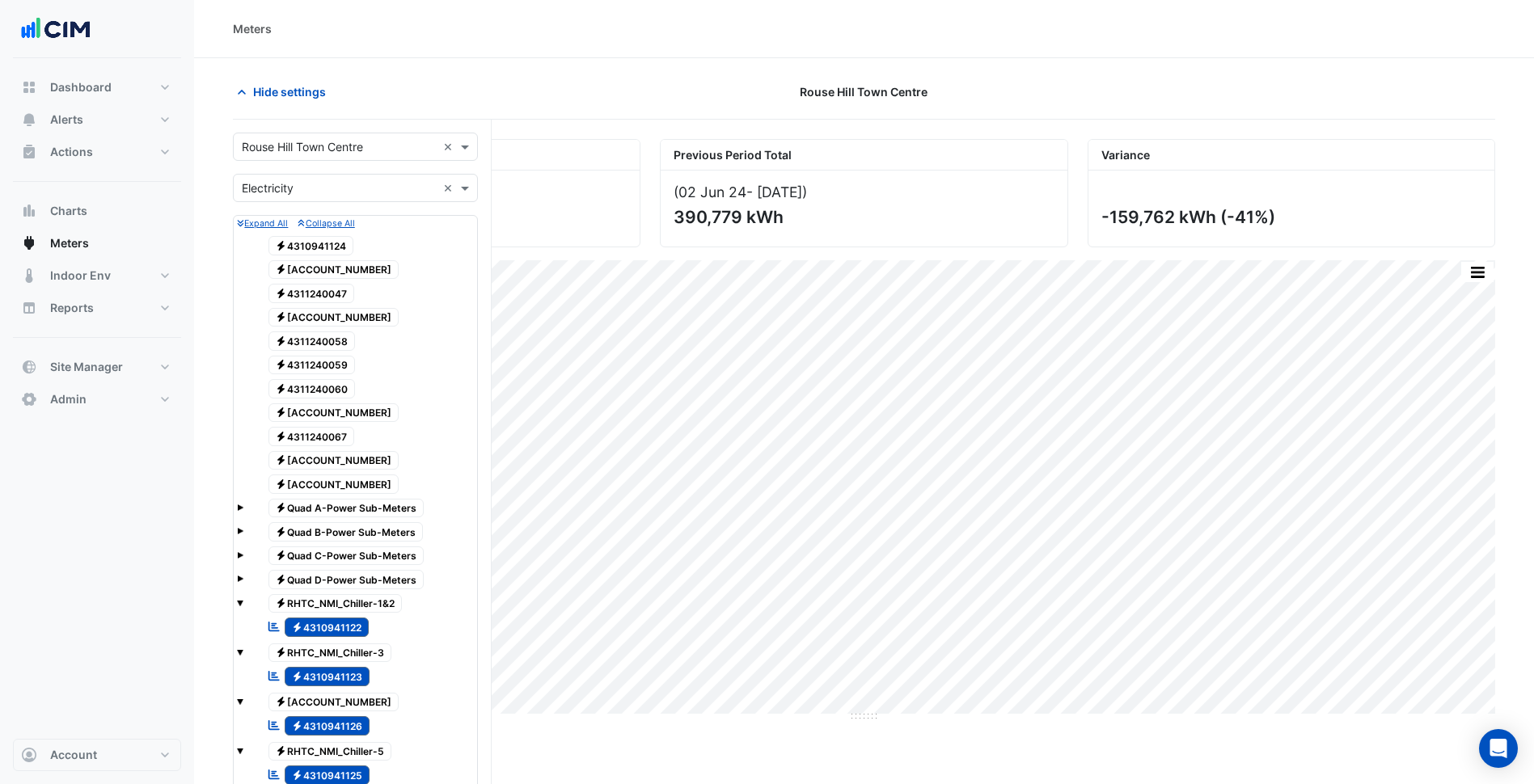 click at bounding box center [339, 147] 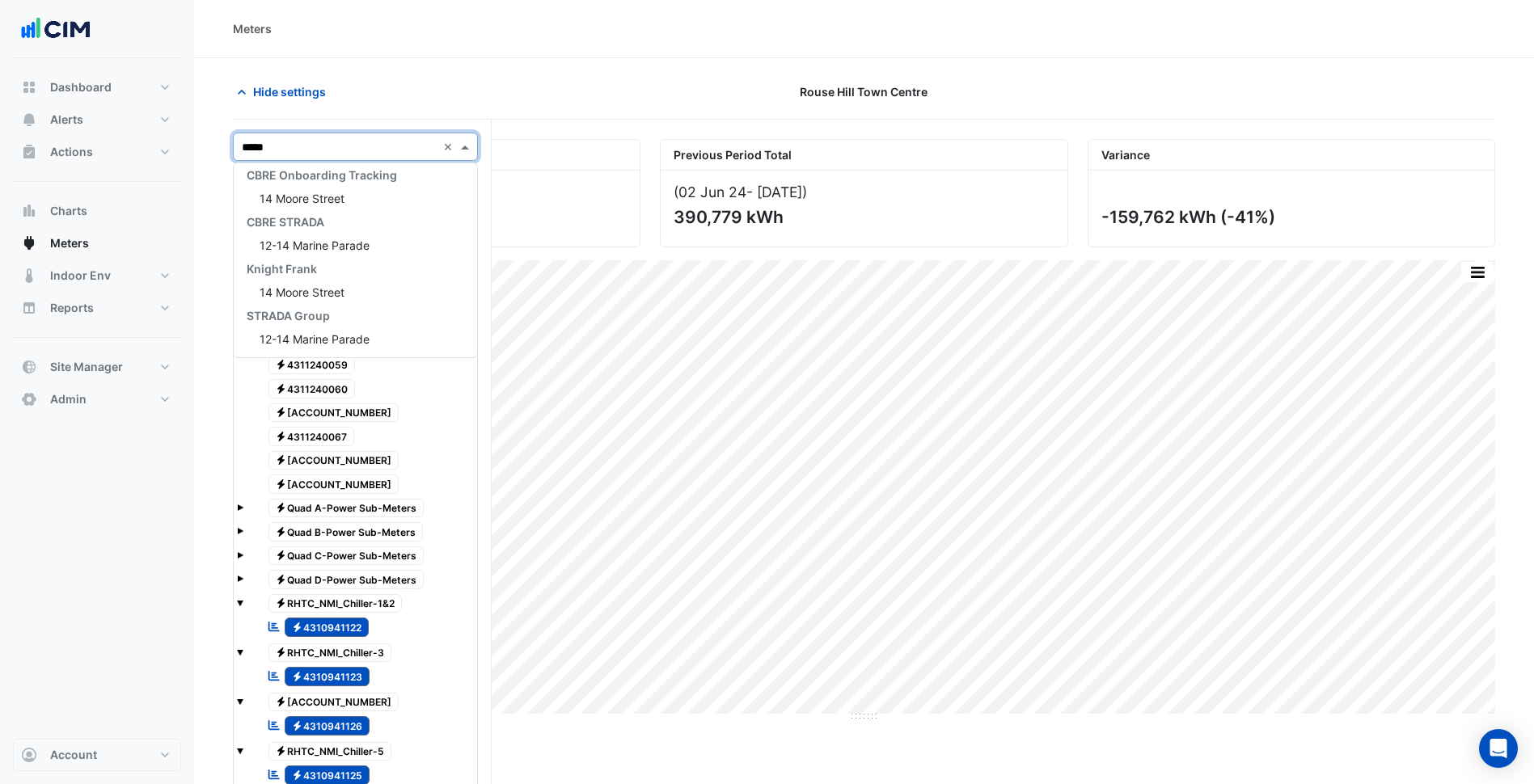 scroll, scrollTop: 6, scrollLeft: 0, axis: vertical 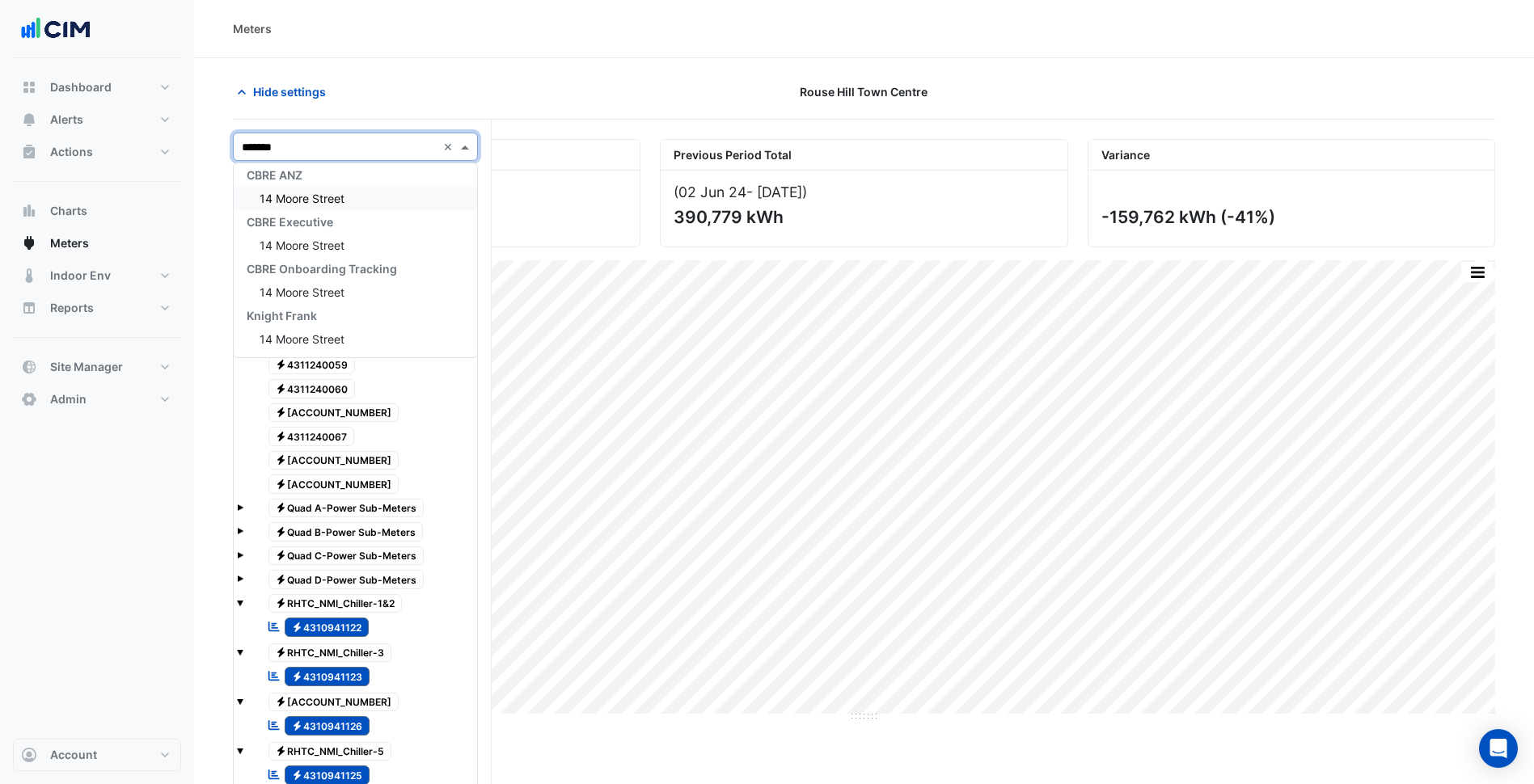 type on "********" 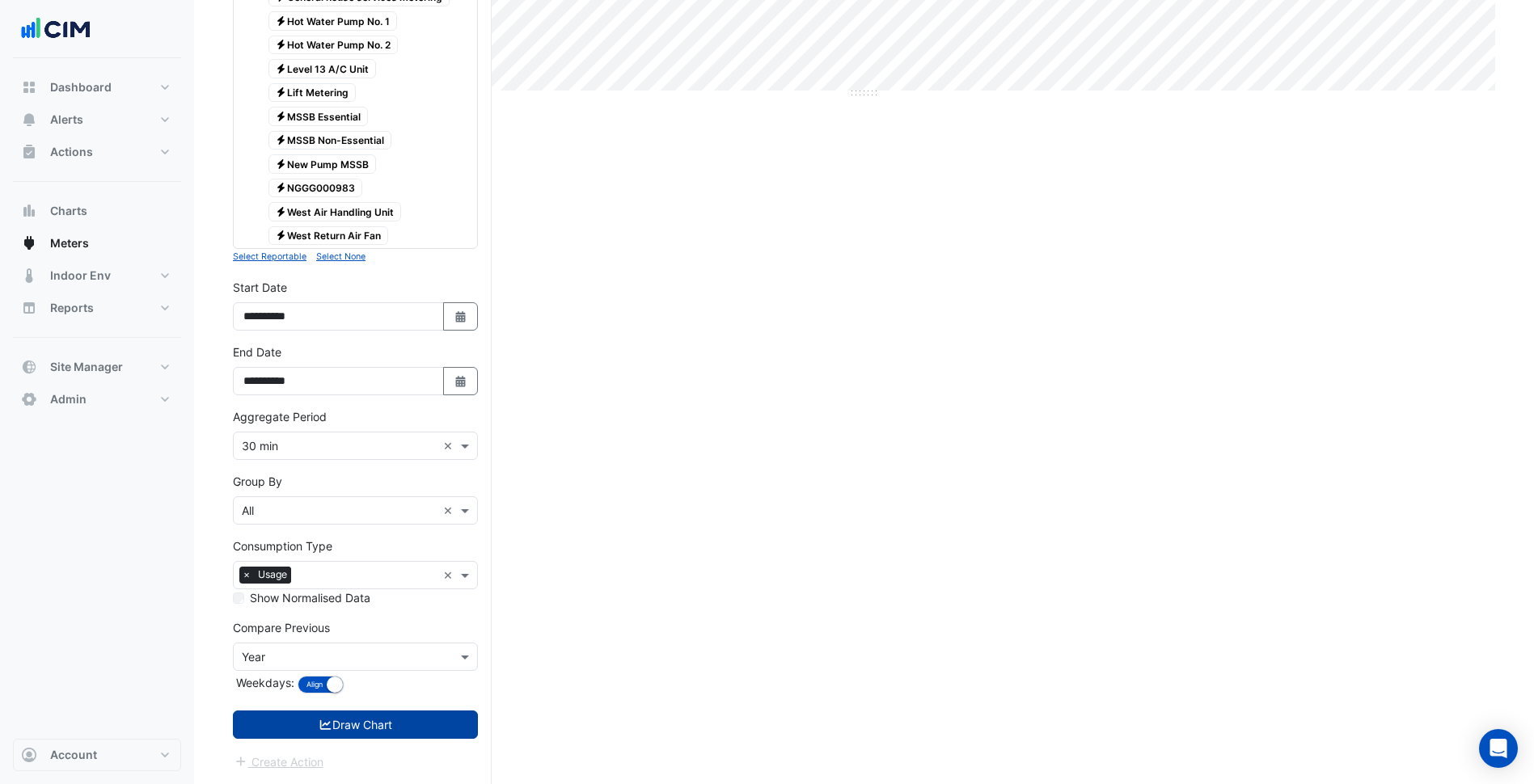 click on "Draw Chart" at bounding box center (355, 724) 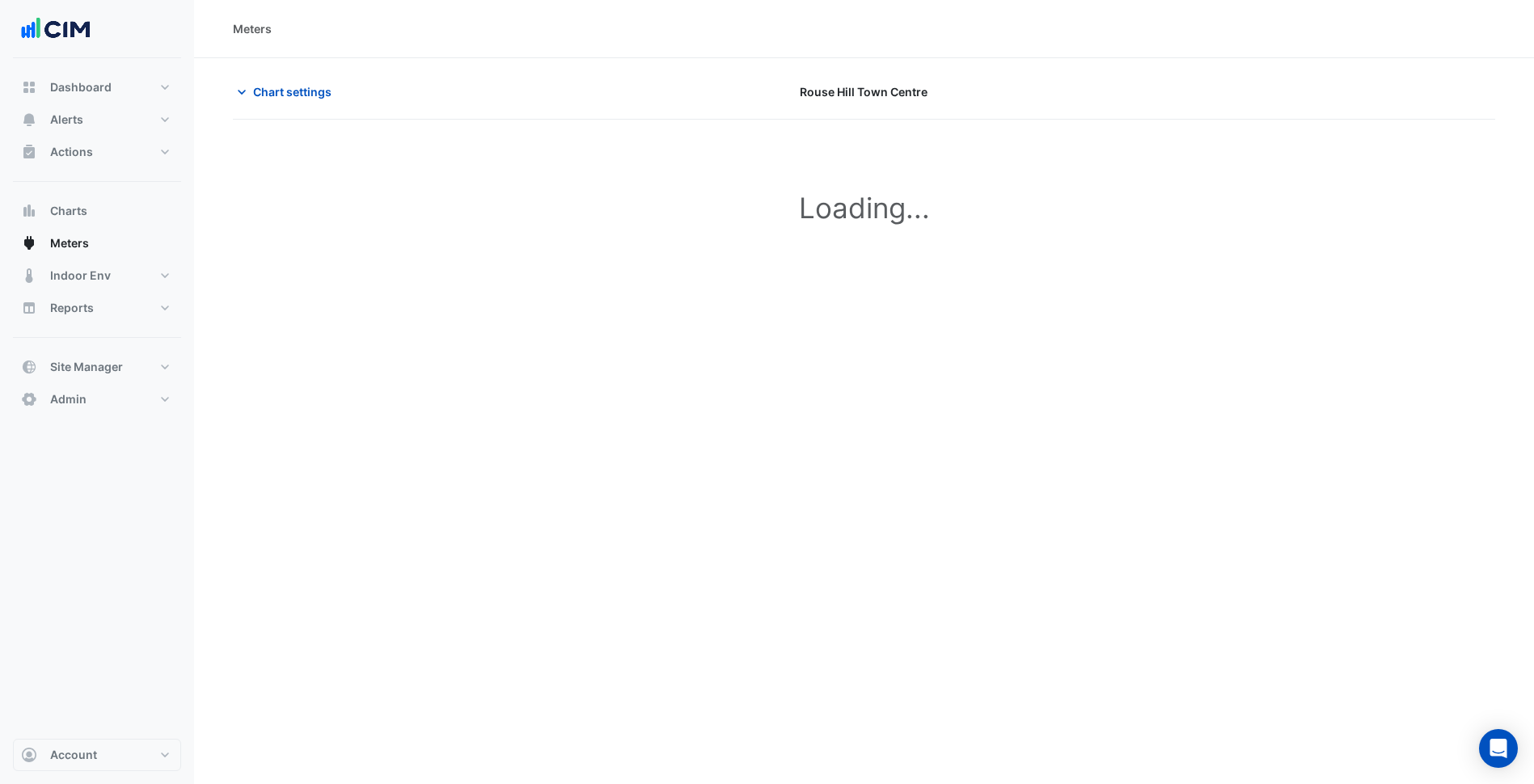 scroll, scrollTop: 0, scrollLeft: 0, axis: both 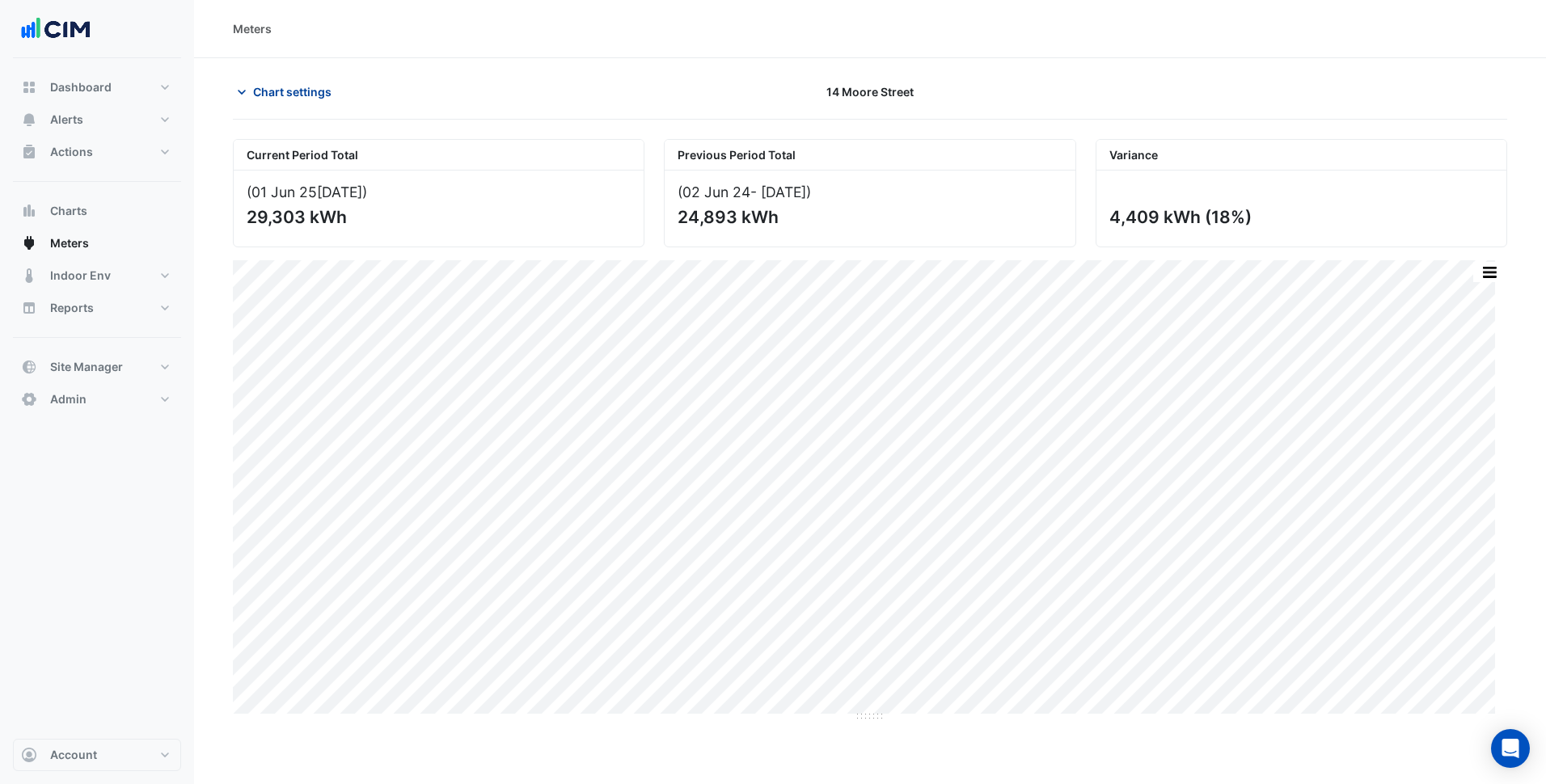 click on "Chart settings" 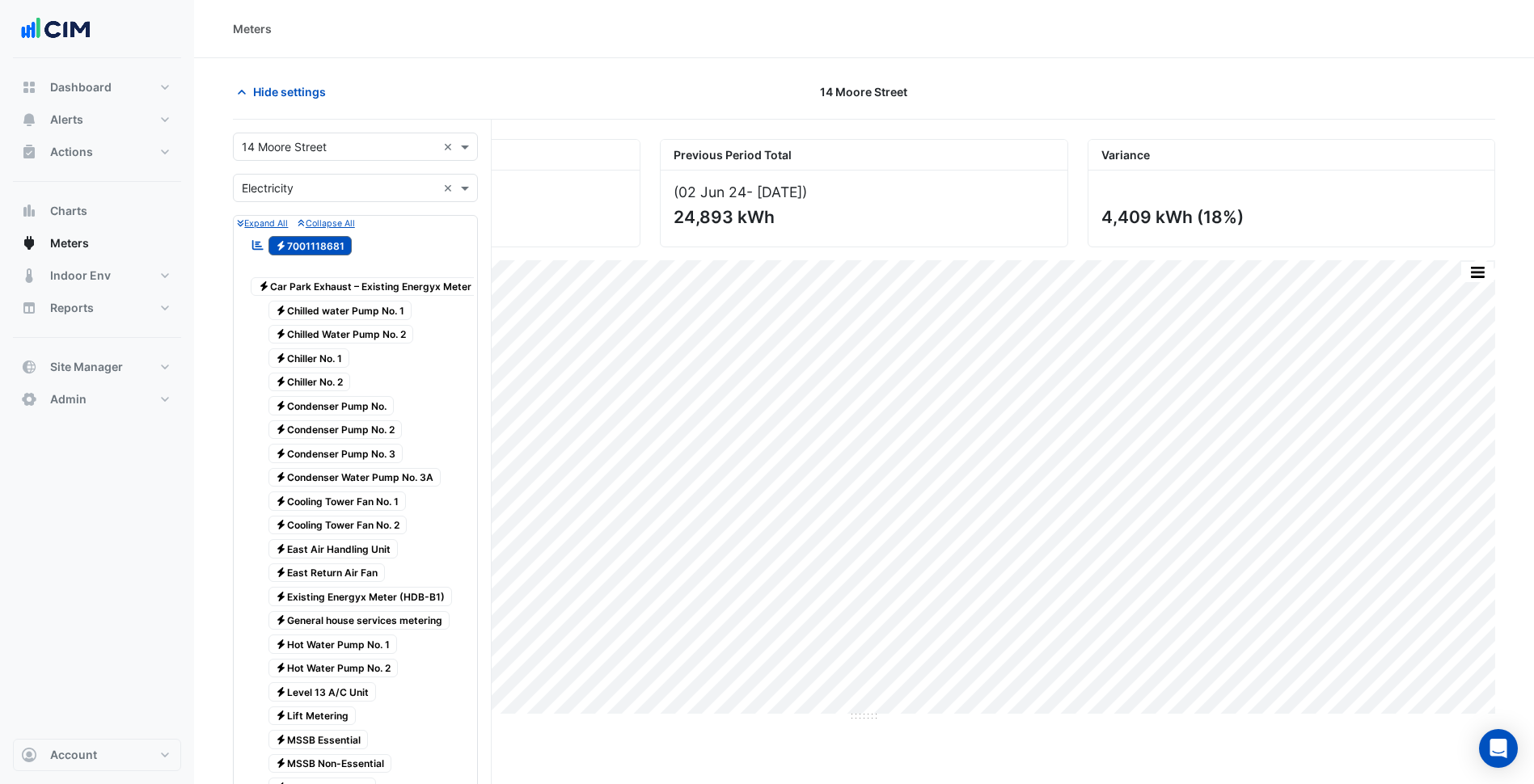 click at bounding box center (339, 147) 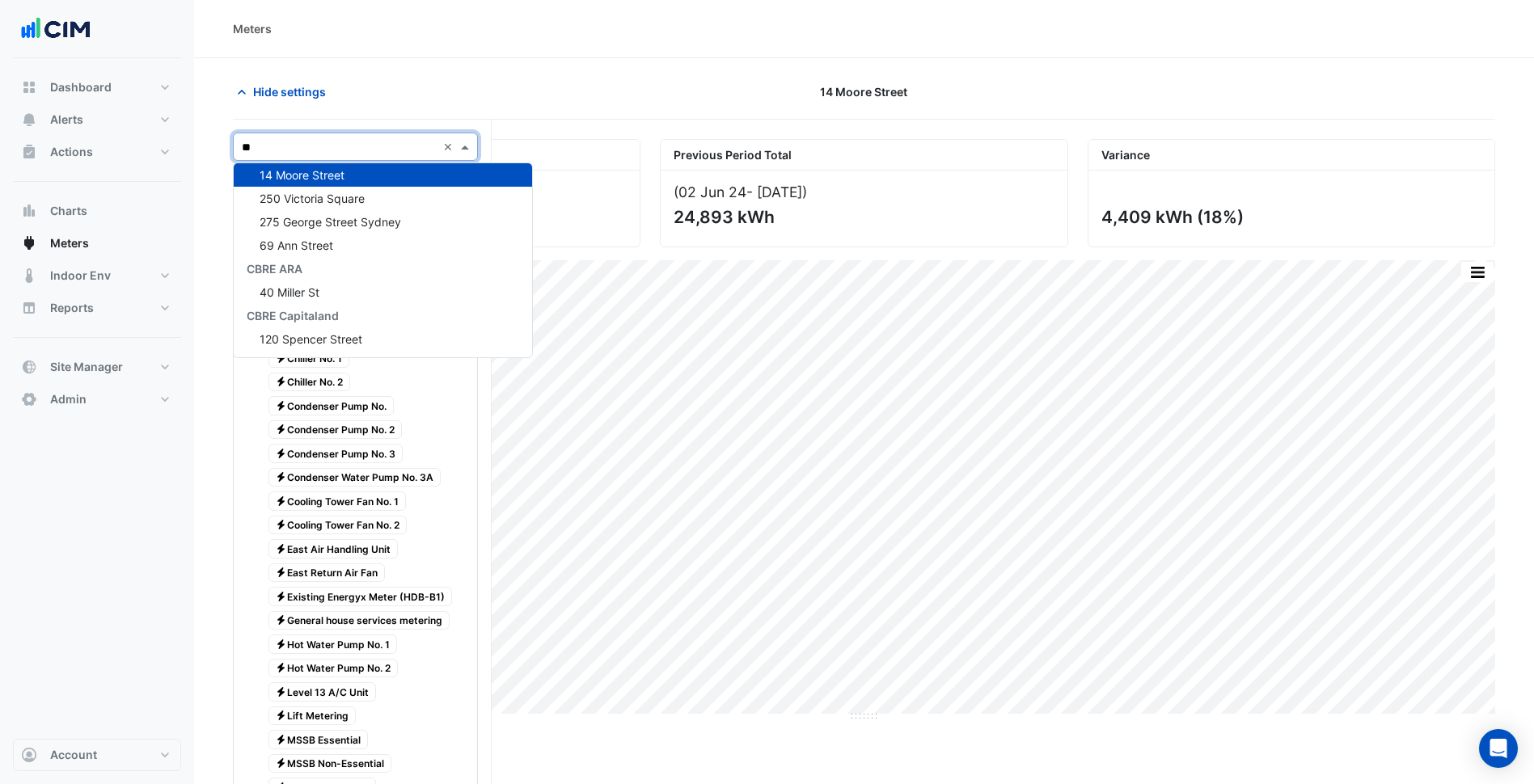 scroll, scrollTop: 0, scrollLeft: 0, axis: both 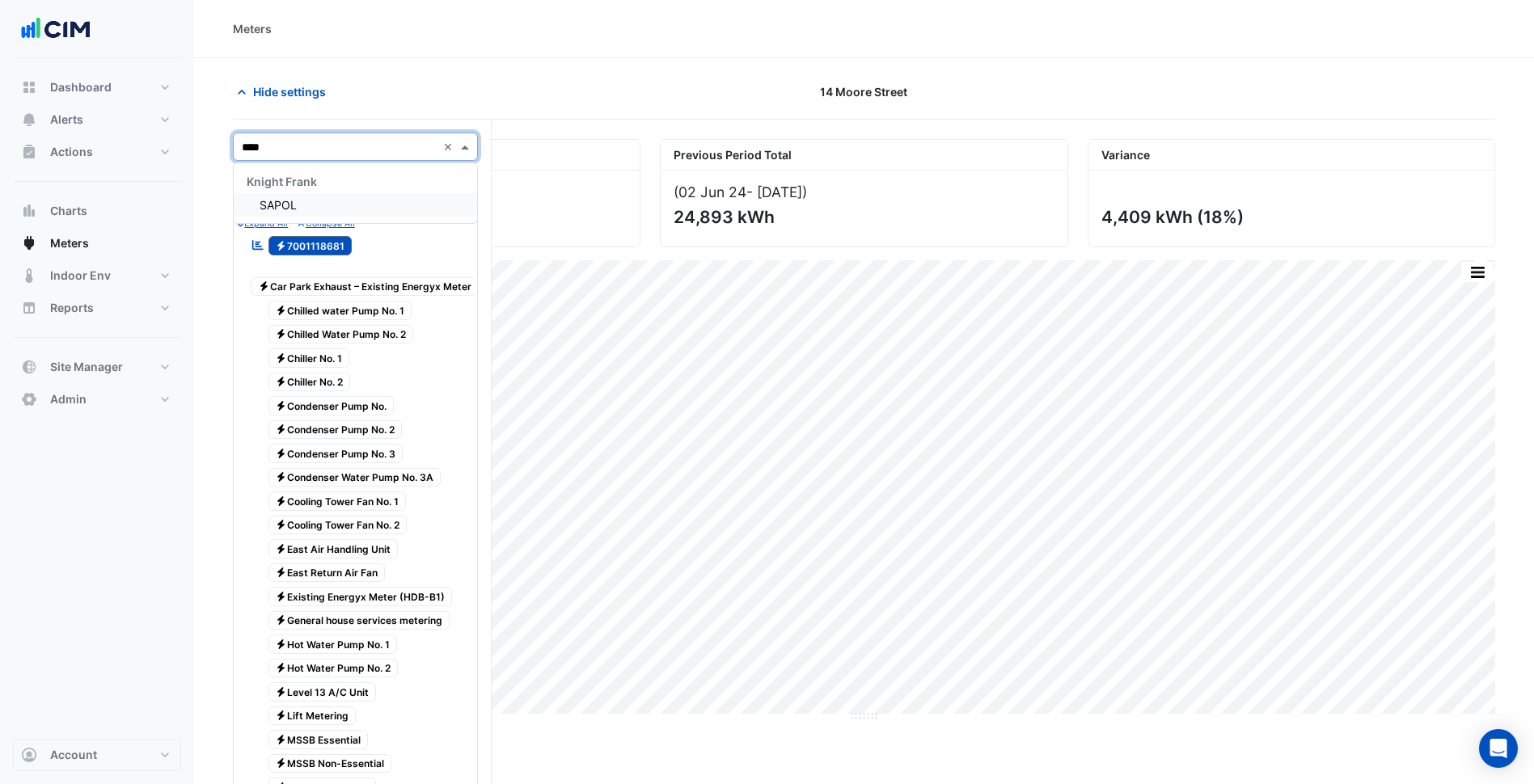 type on "*****" 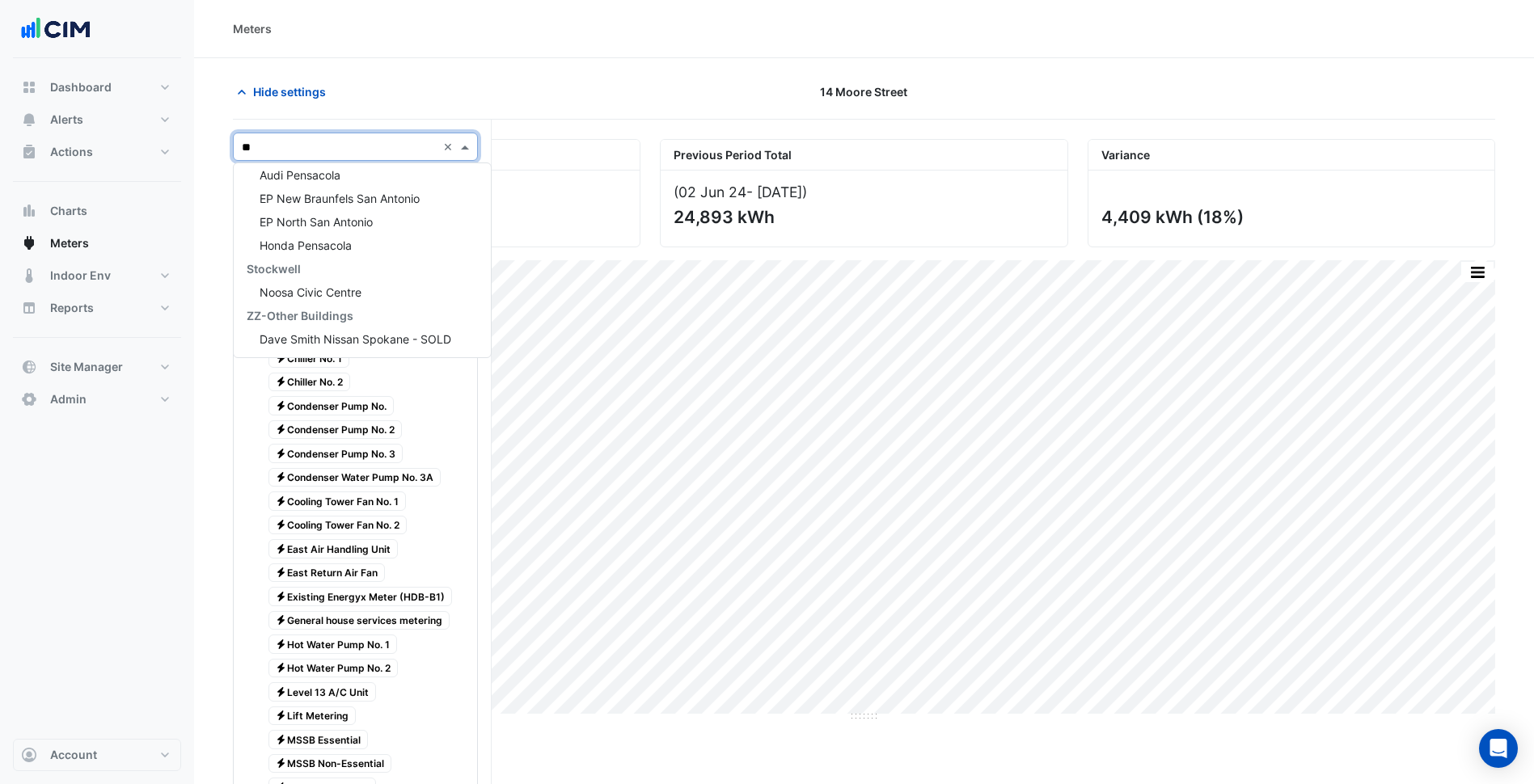 scroll, scrollTop: 0, scrollLeft: 0, axis: both 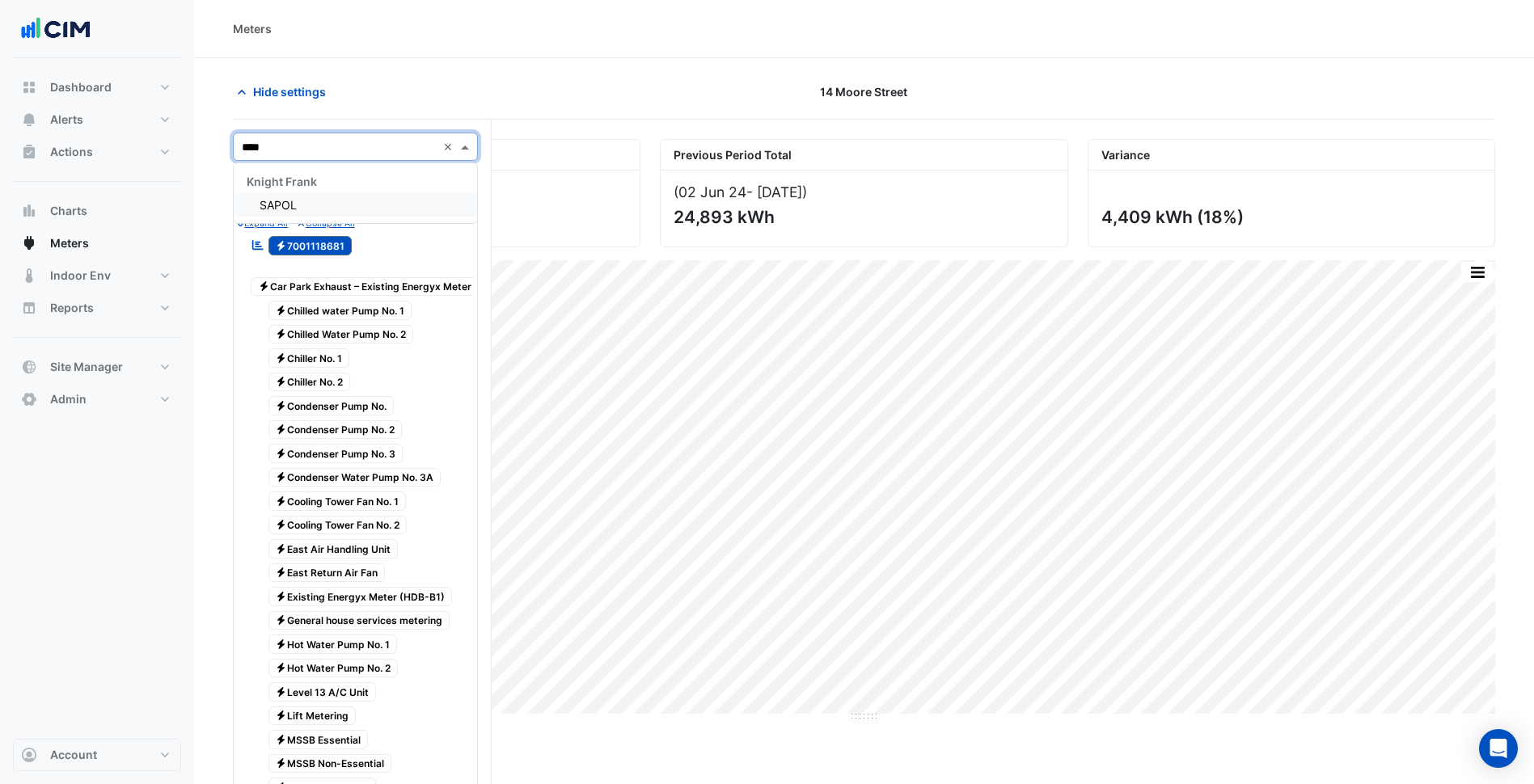 type on "*****" 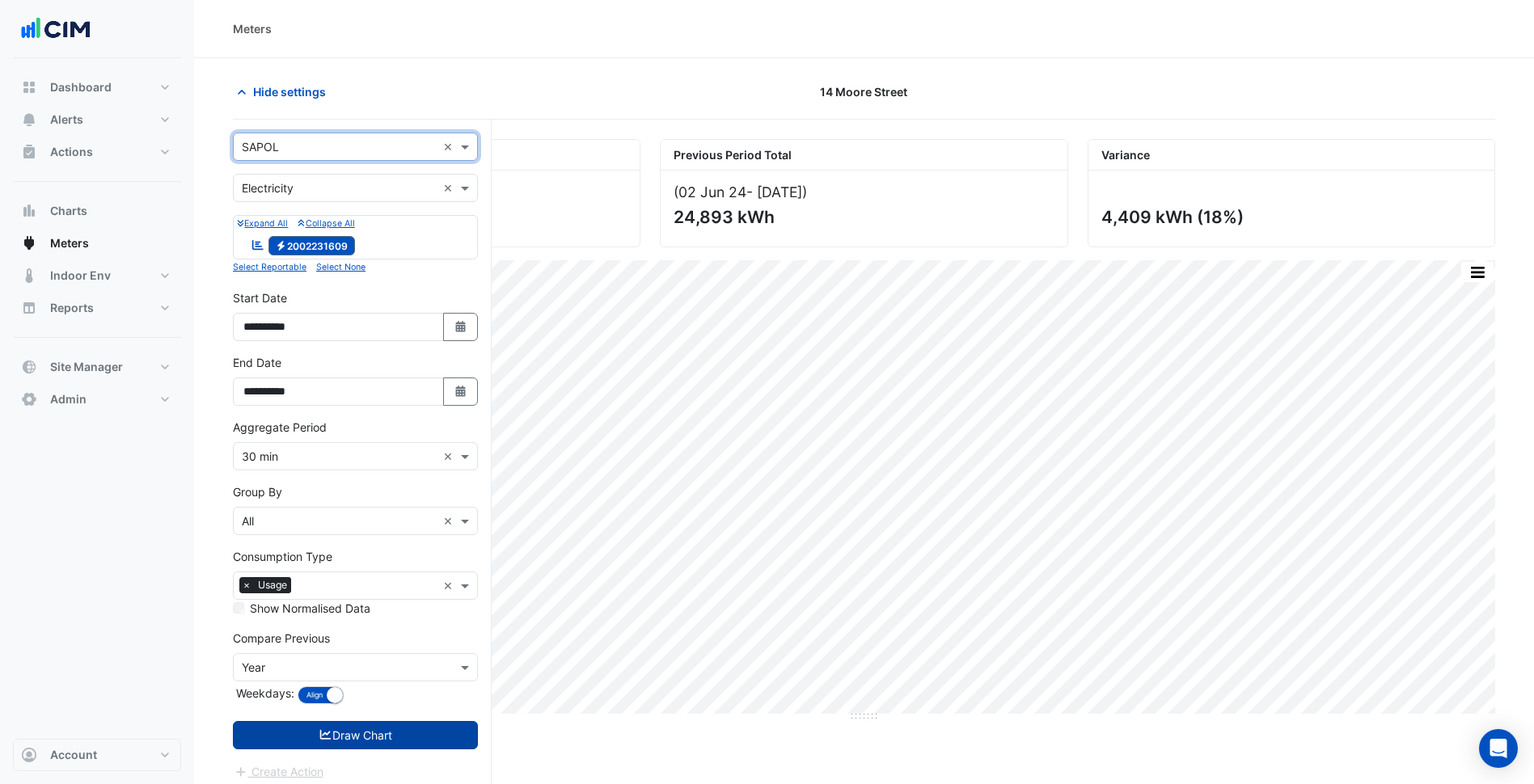 click on "Draw Chart" at bounding box center [355, 735] 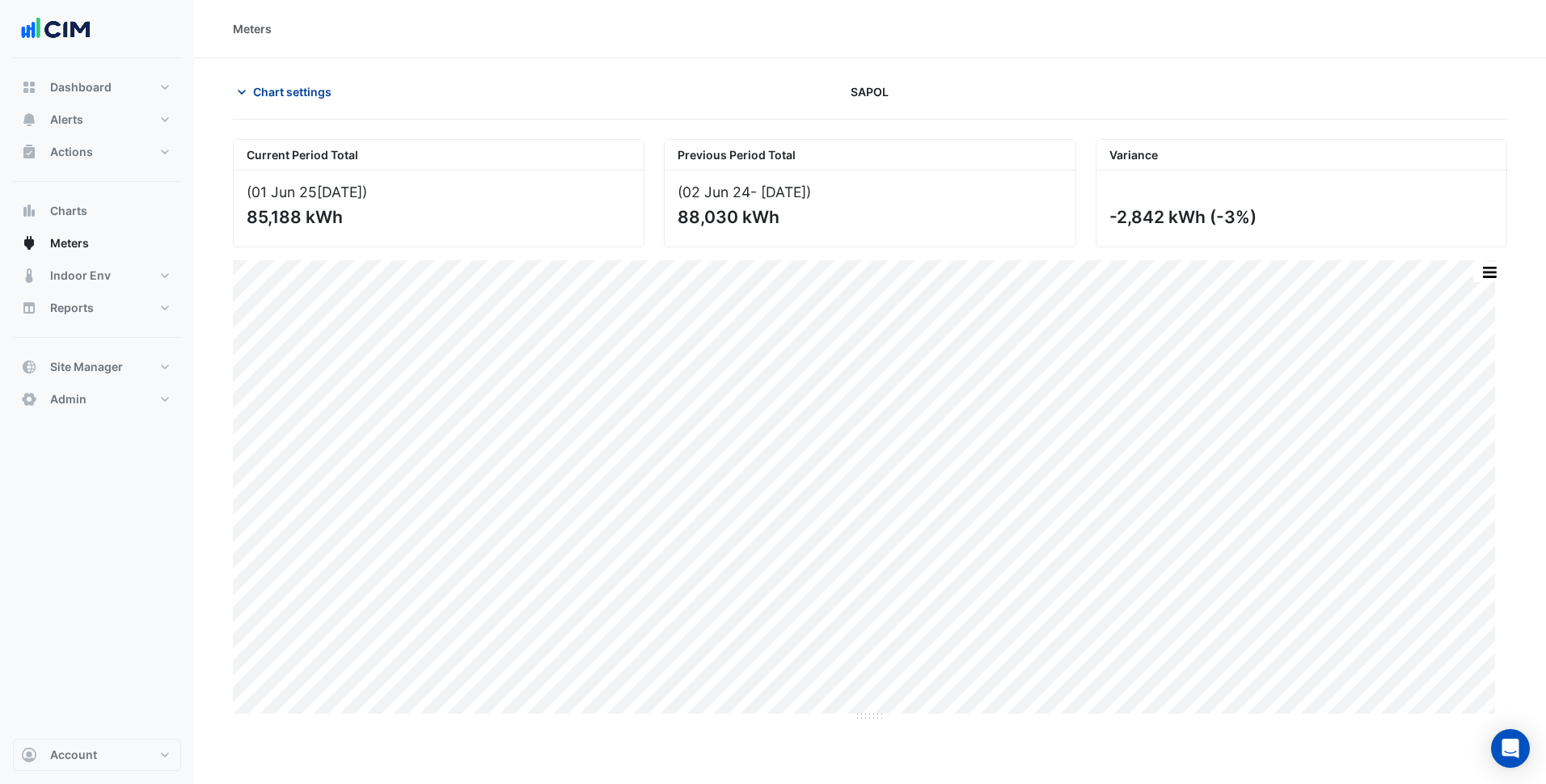 drag, startPoint x: 321, startPoint y: 86, endPoint x: 328, endPoint y: 90, distance: 8.06226 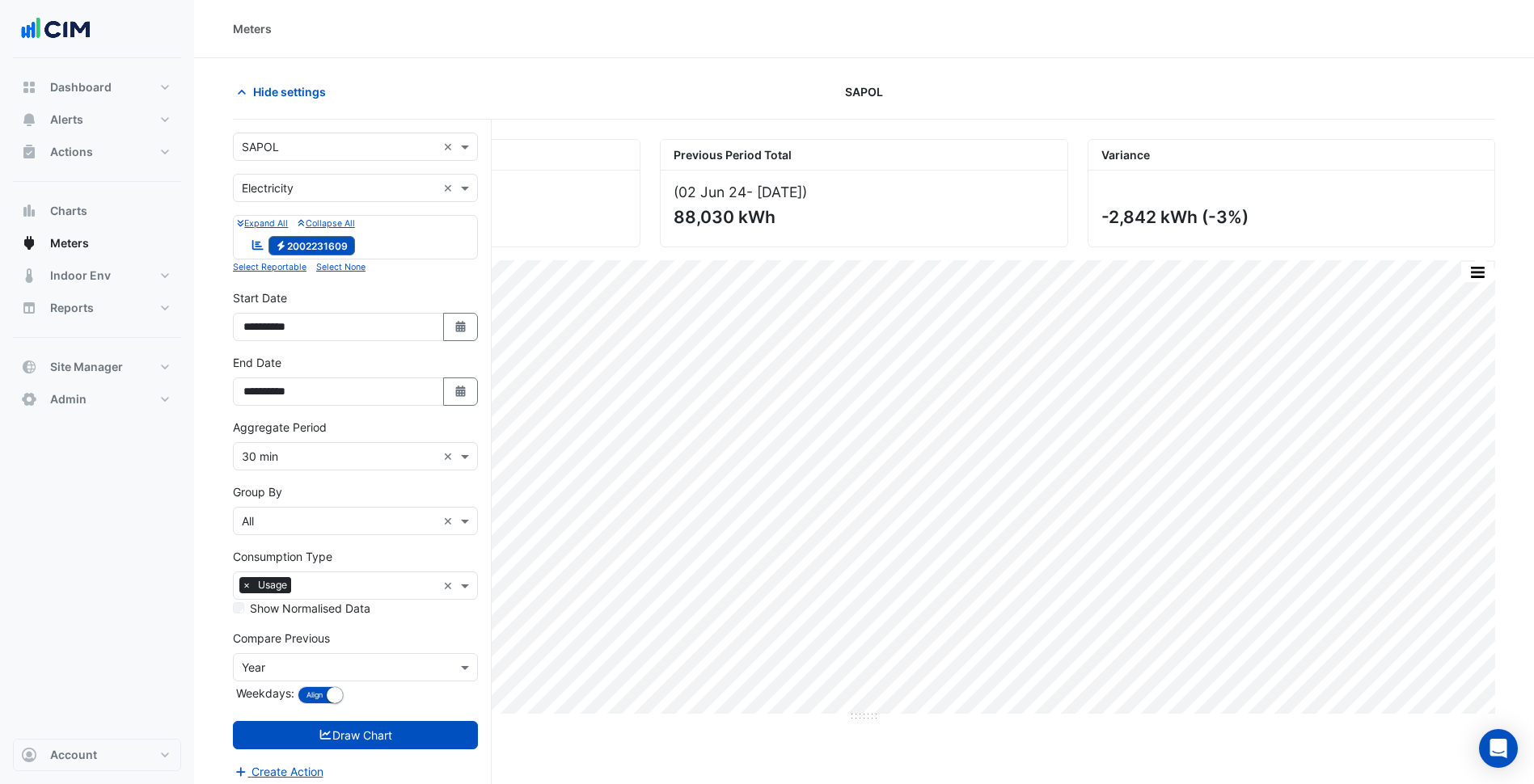 click at bounding box center (339, 147) 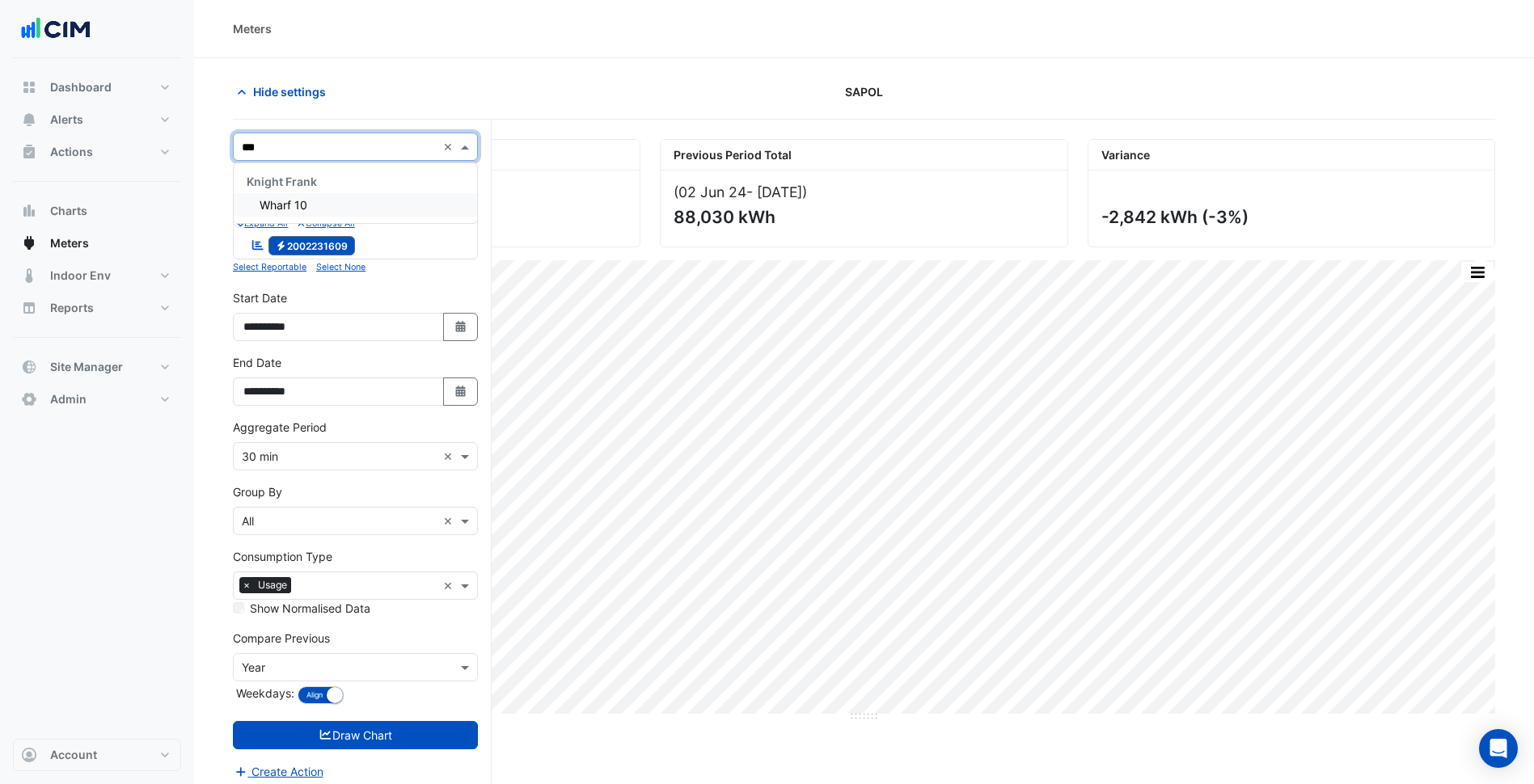 scroll, scrollTop: 0, scrollLeft: 0, axis: both 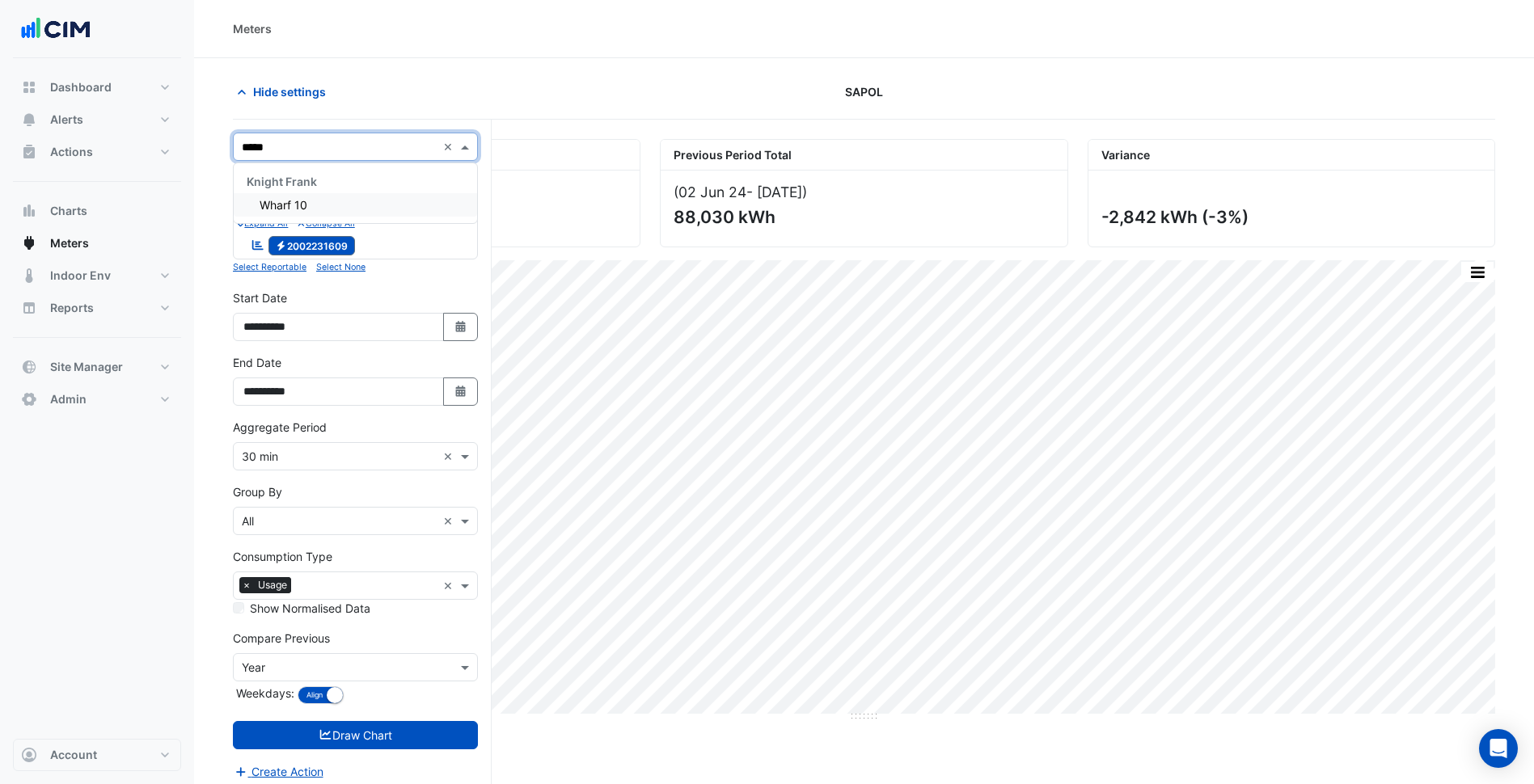 type on "*****" 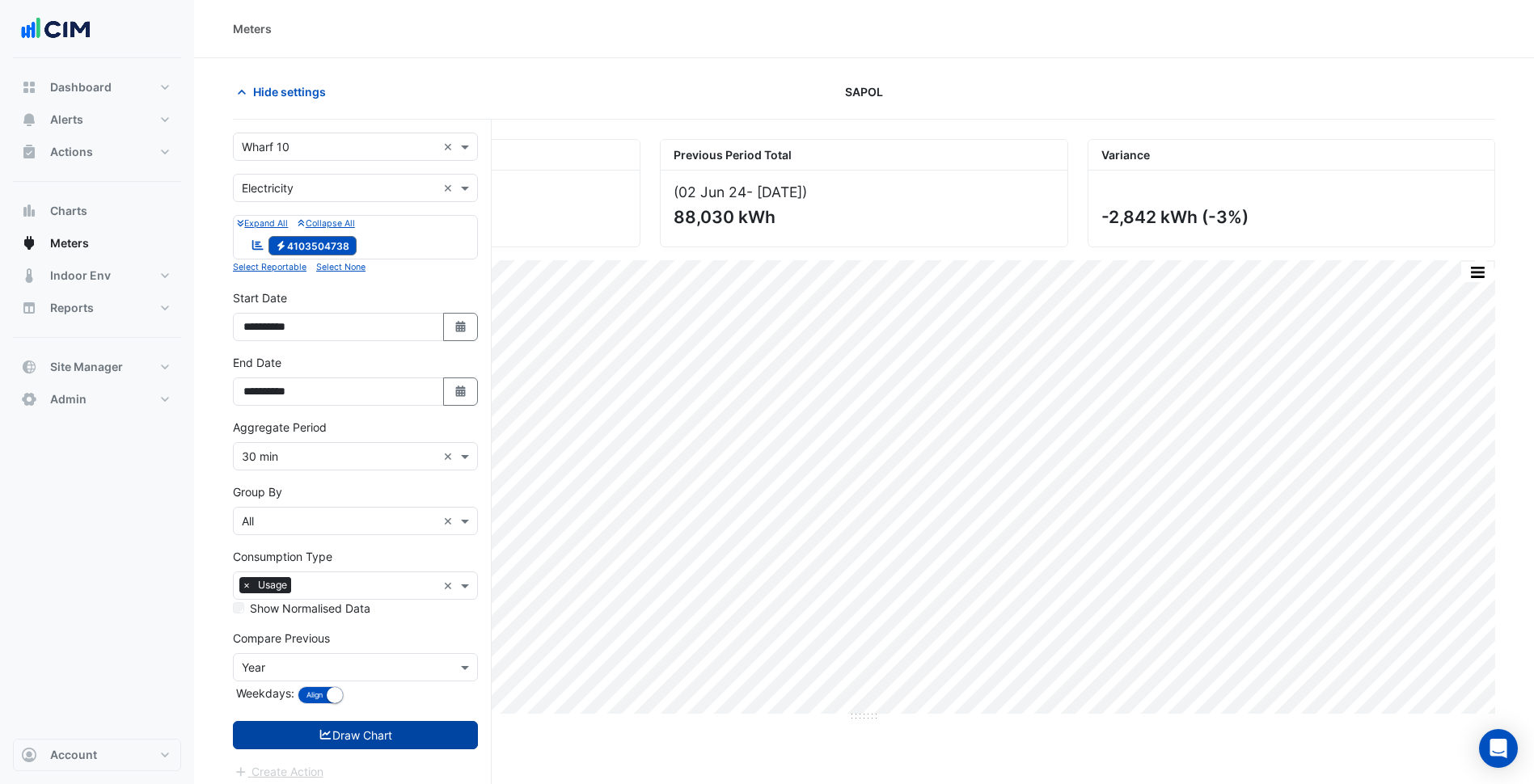 click on "Draw Chart" at bounding box center [355, 735] 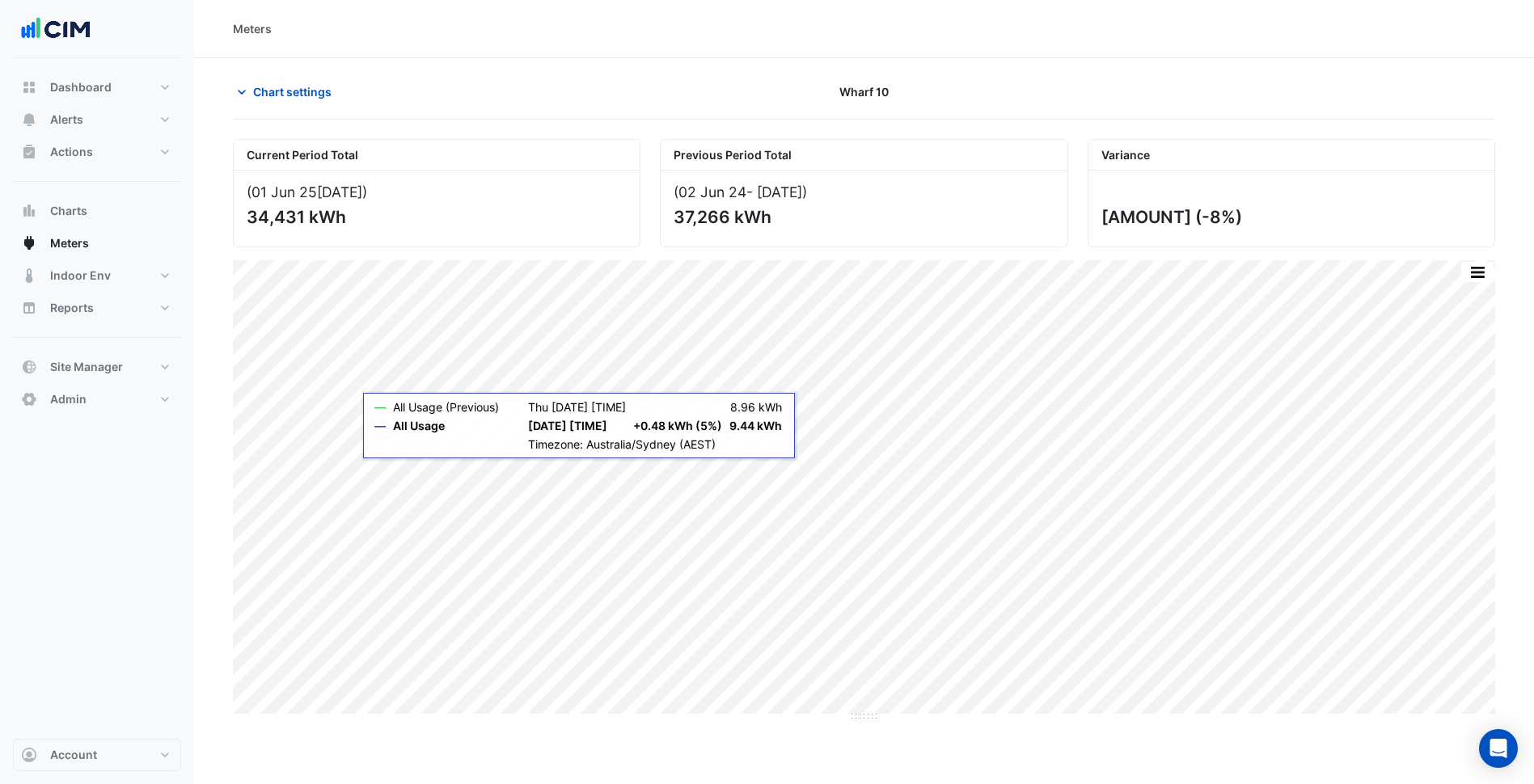 scroll, scrollTop: 0, scrollLeft: 0, axis: both 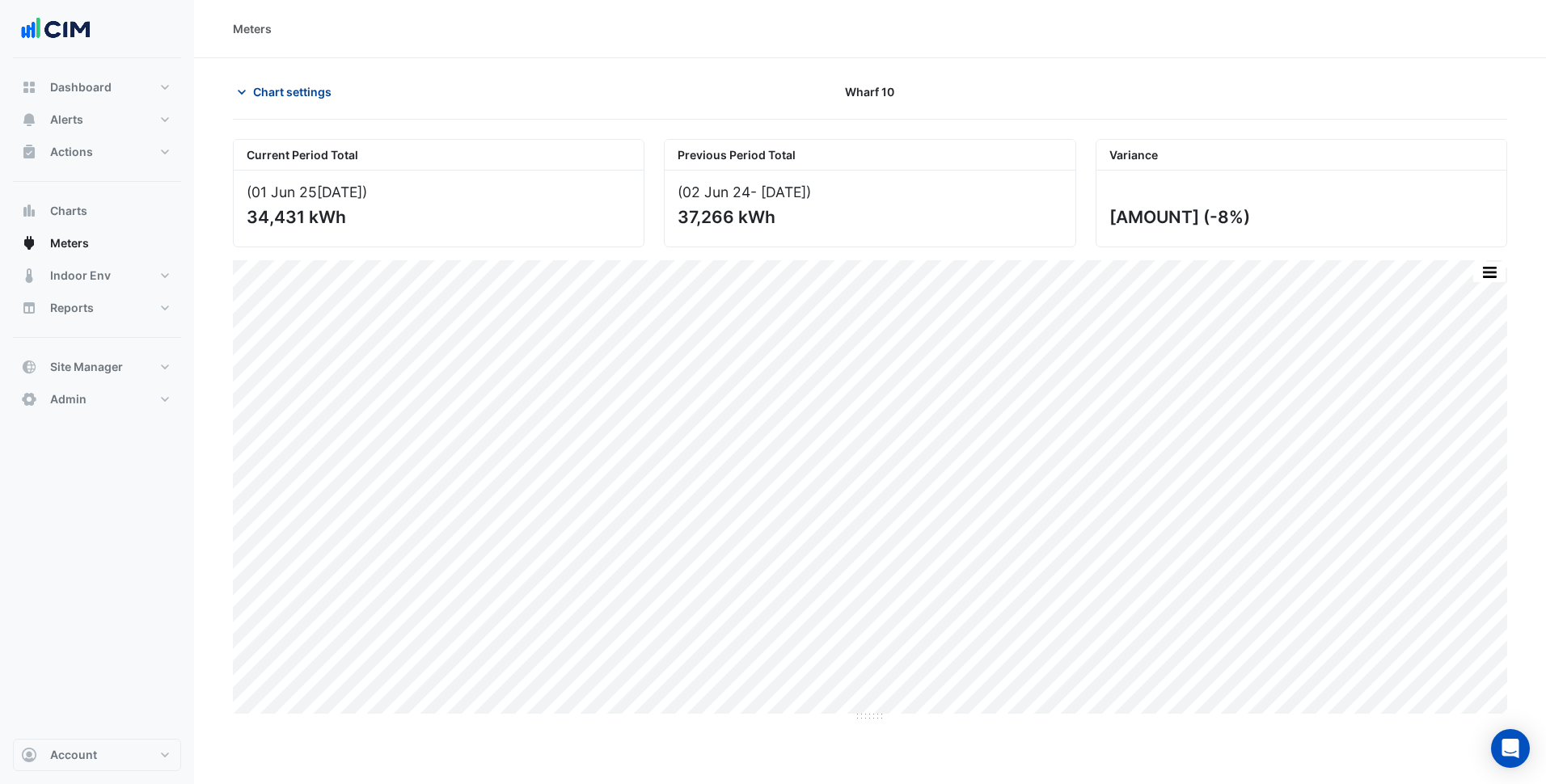 click on "Chart settings" 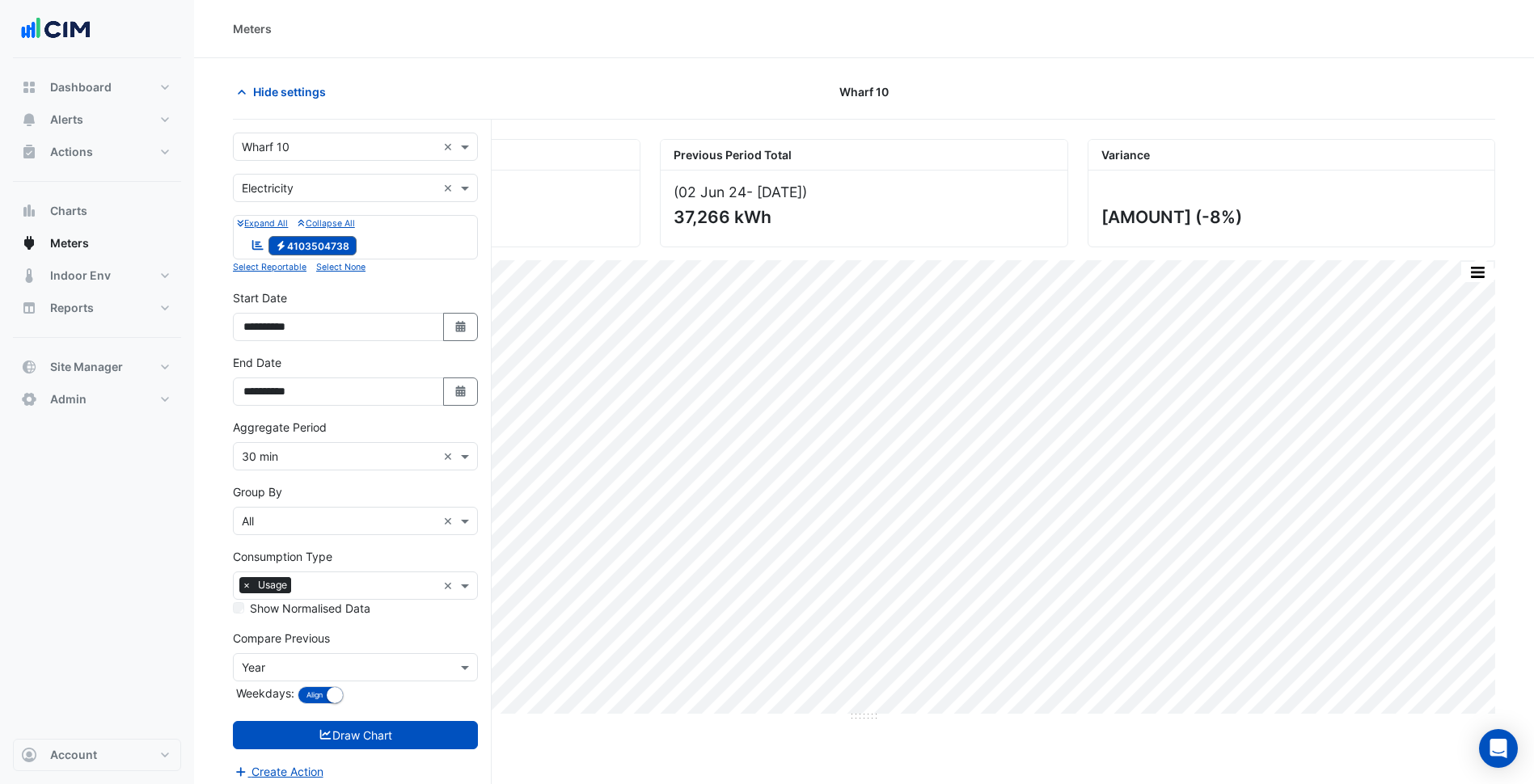 click on "Select a Site × Wharf 10 ×" at bounding box center [355, 146] 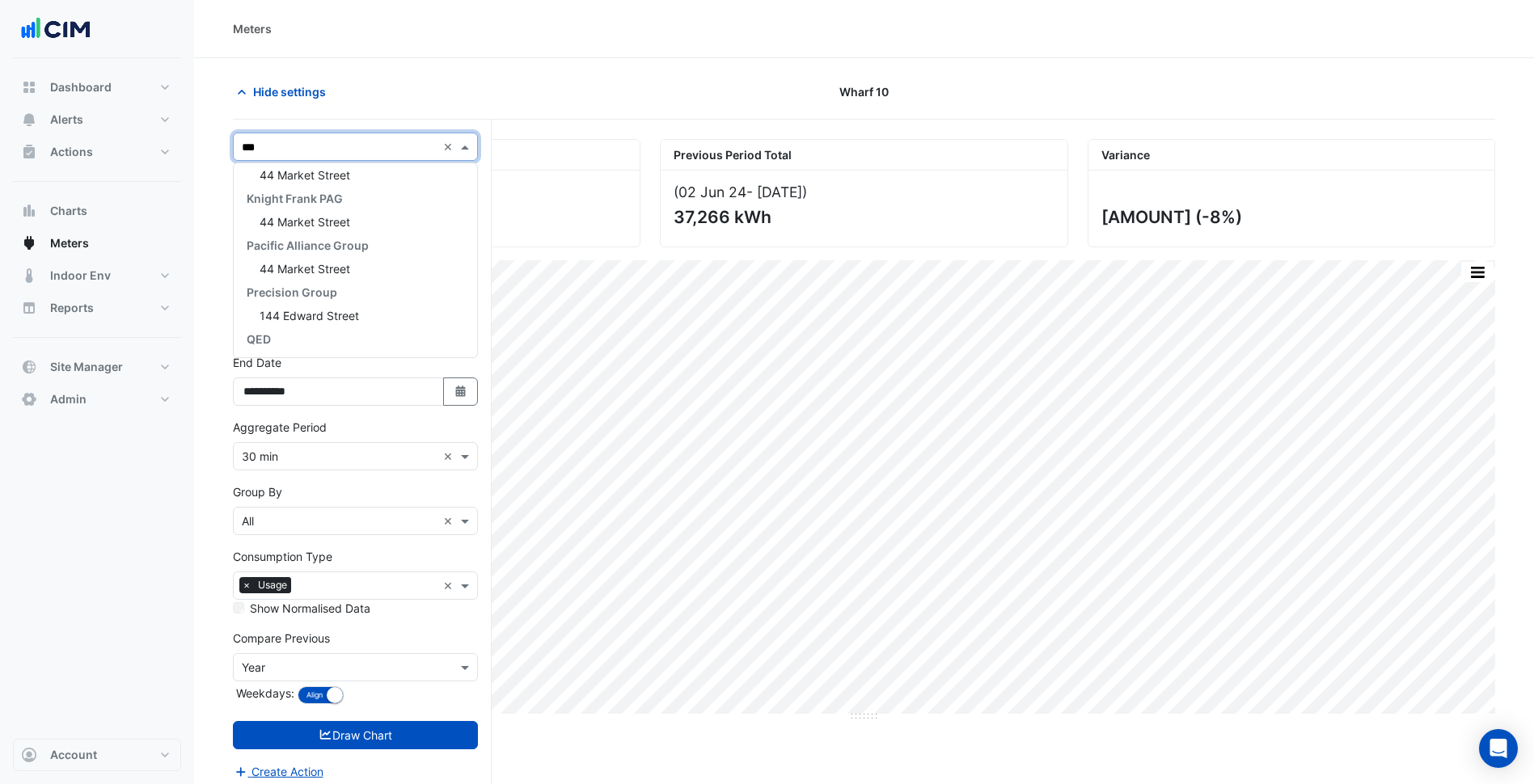 scroll, scrollTop: 217, scrollLeft: 0, axis: vertical 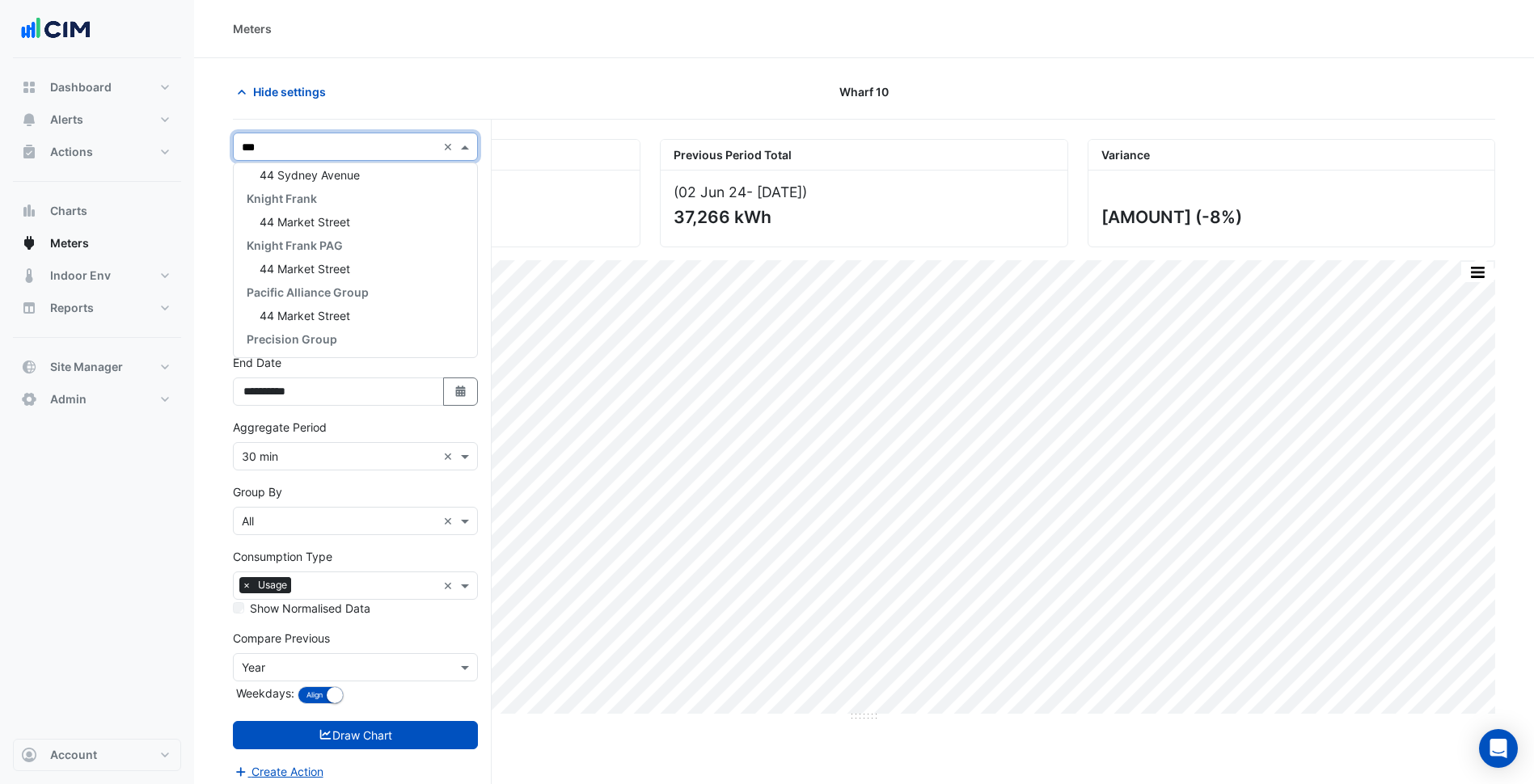 type on "****" 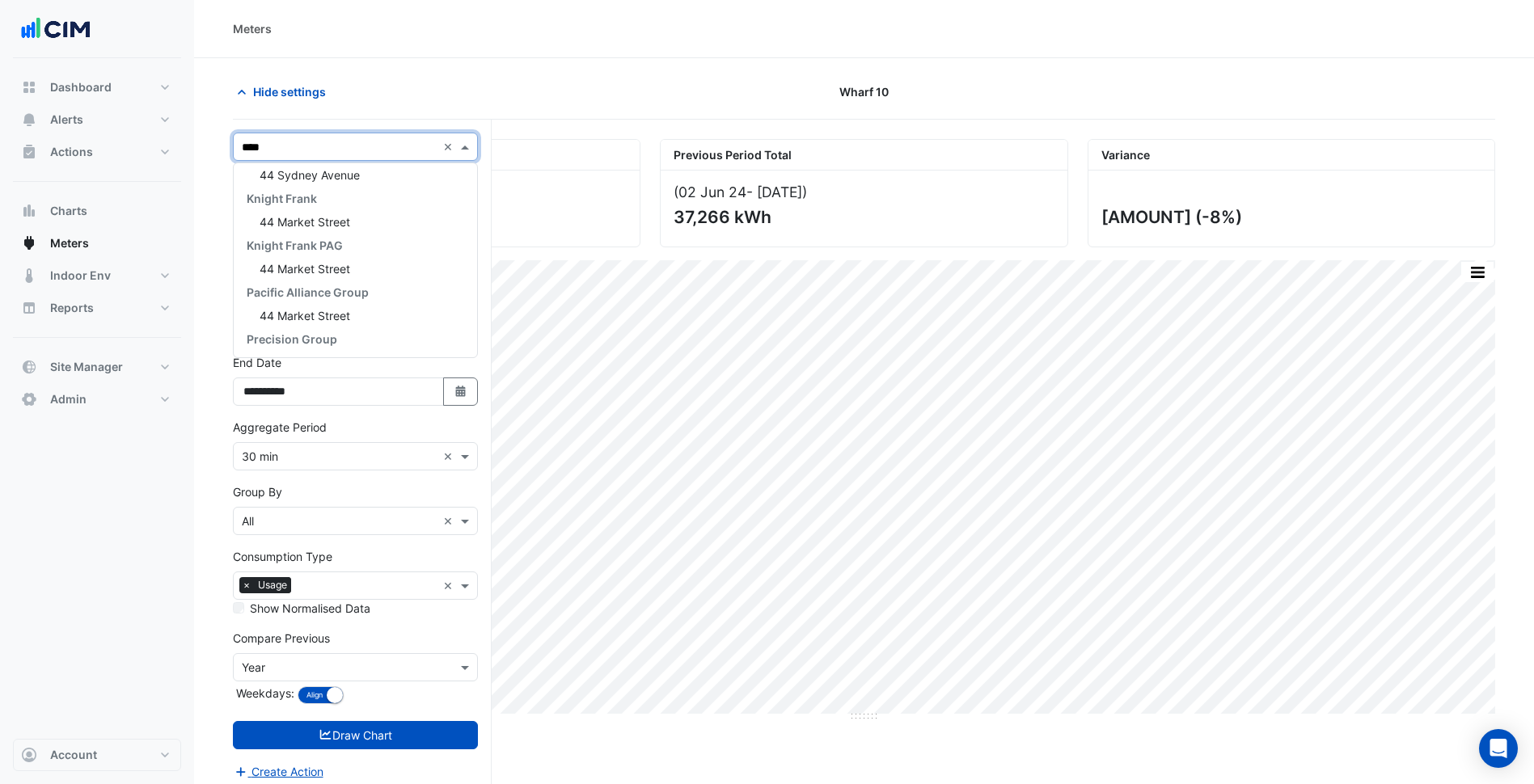 scroll, scrollTop: 0, scrollLeft: 0, axis: both 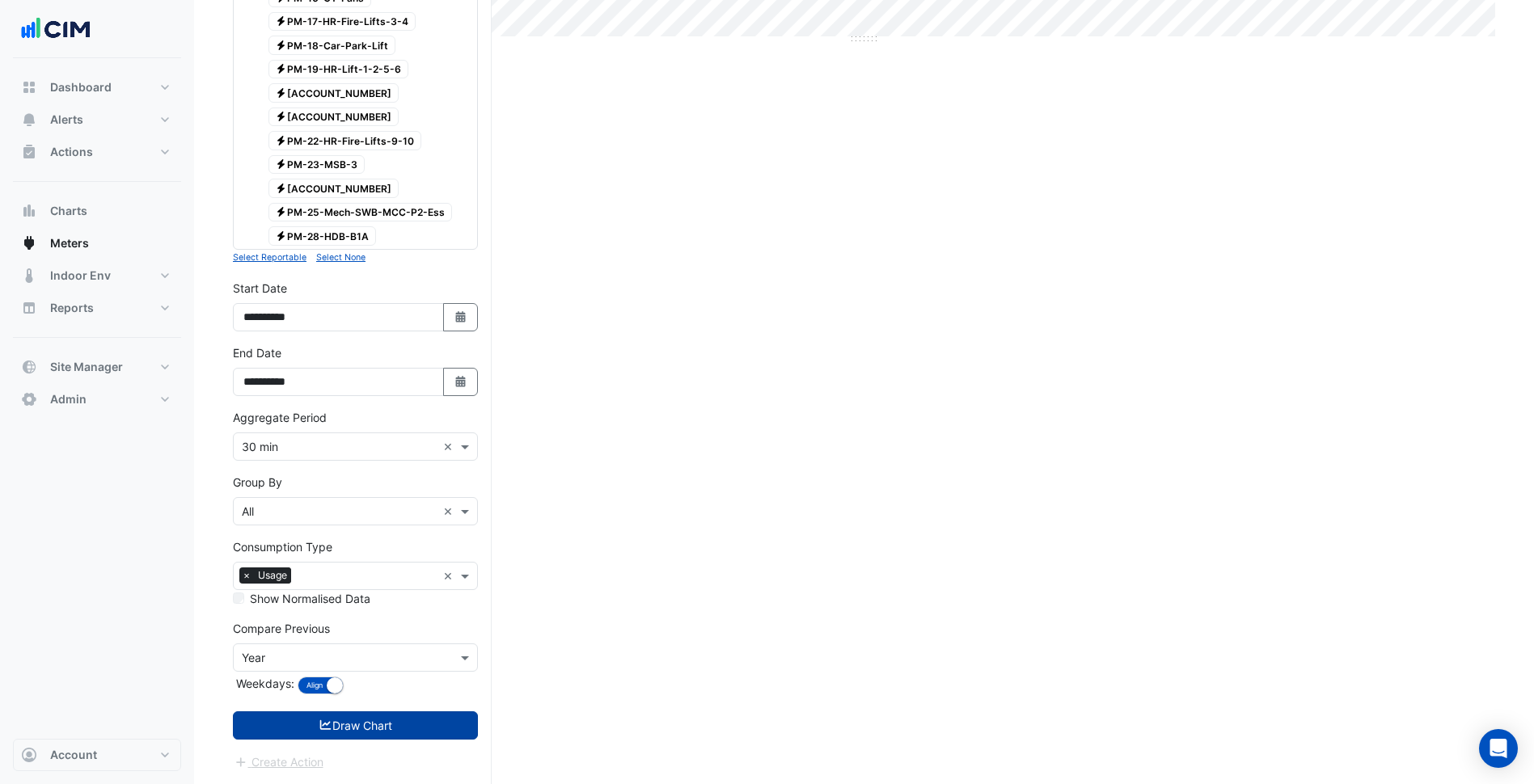 click on "Draw Chart" at bounding box center (355, 725) 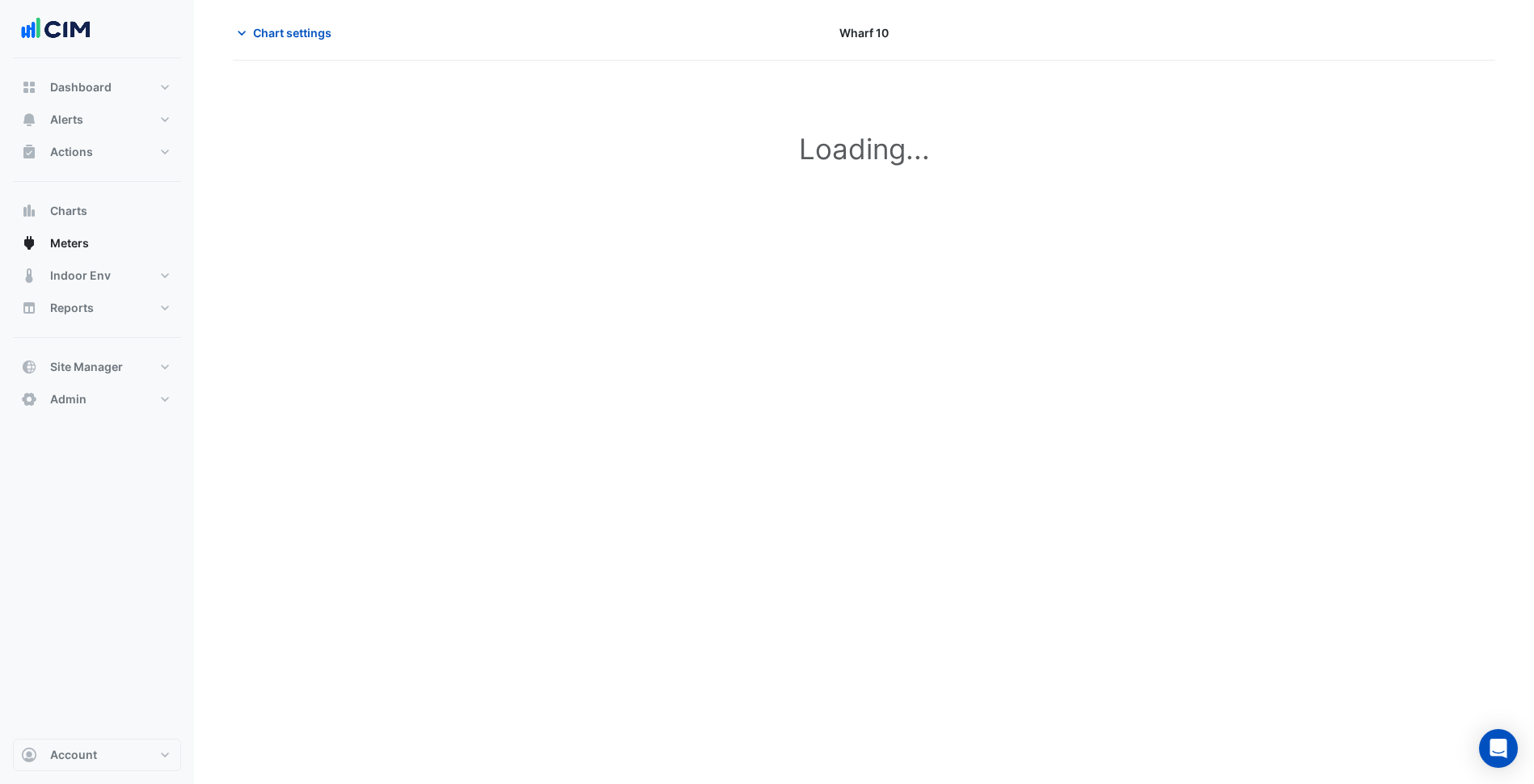 scroll, scrollTop: 0, scrollLeft: 0, axis: both 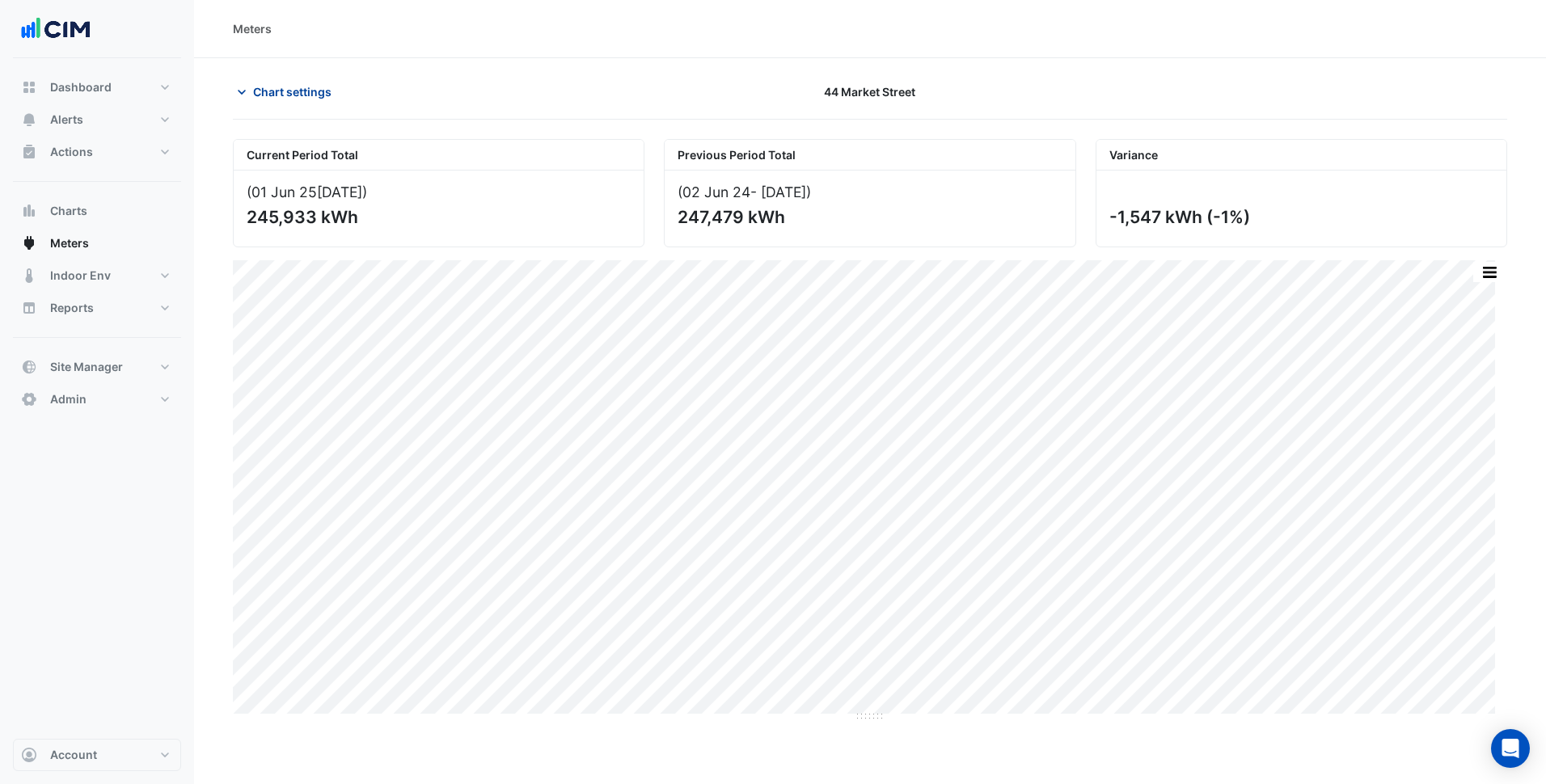 click on "Chart settings" 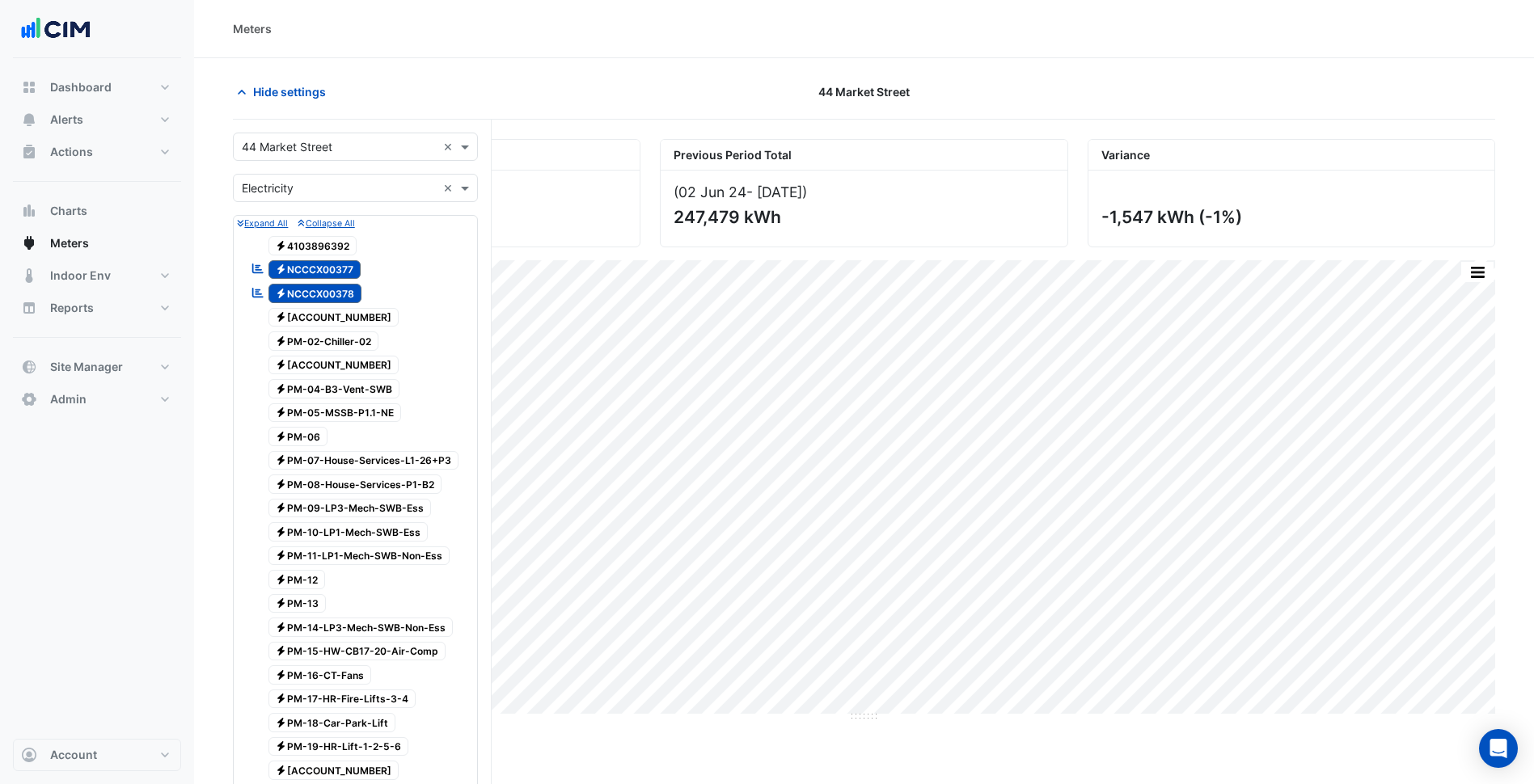 click on "Select a Site × 44 Market Street ×" at bounding box center [355, 146] 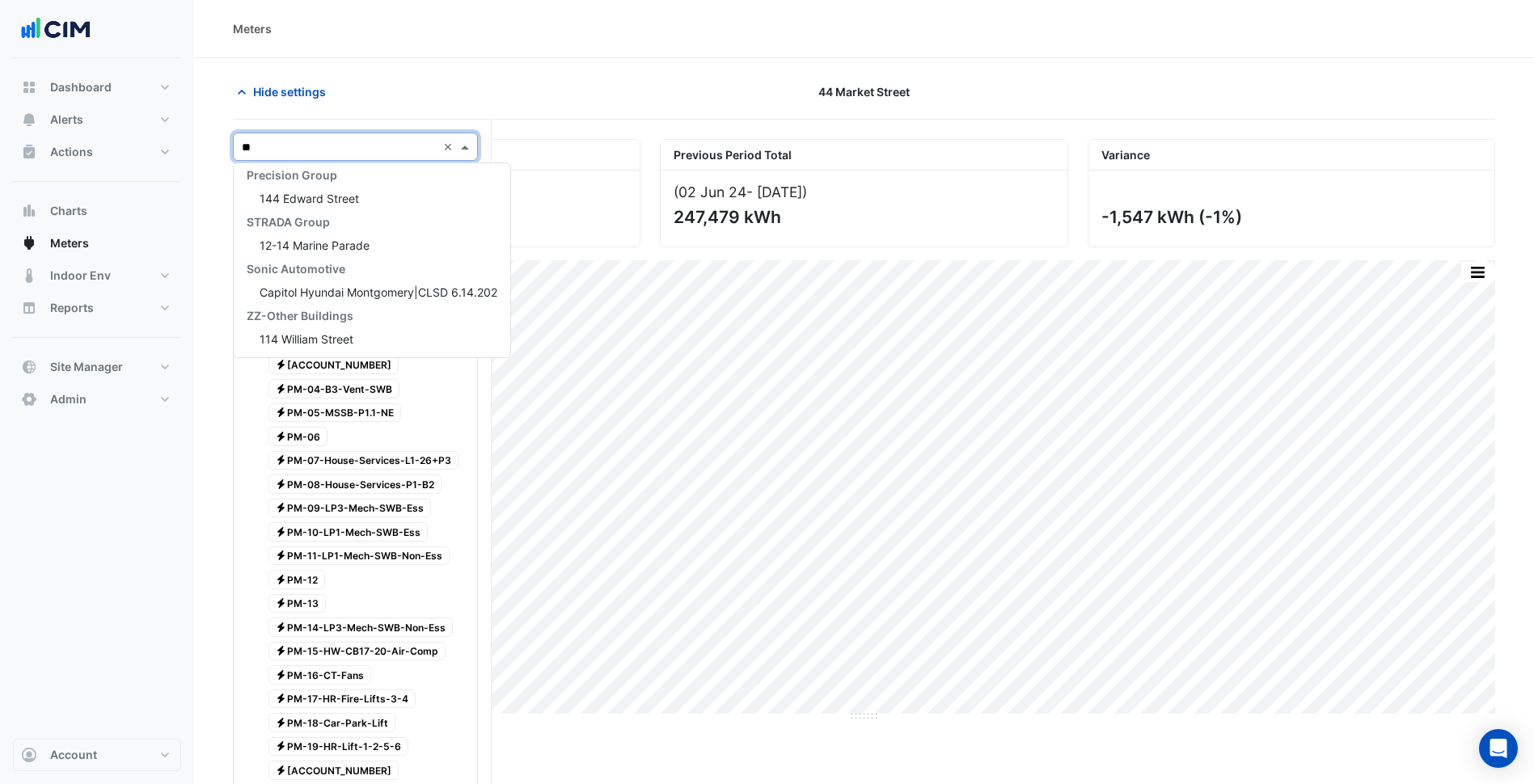 scroll, scrollTop: 0, scrollLeft: 0, axis: both 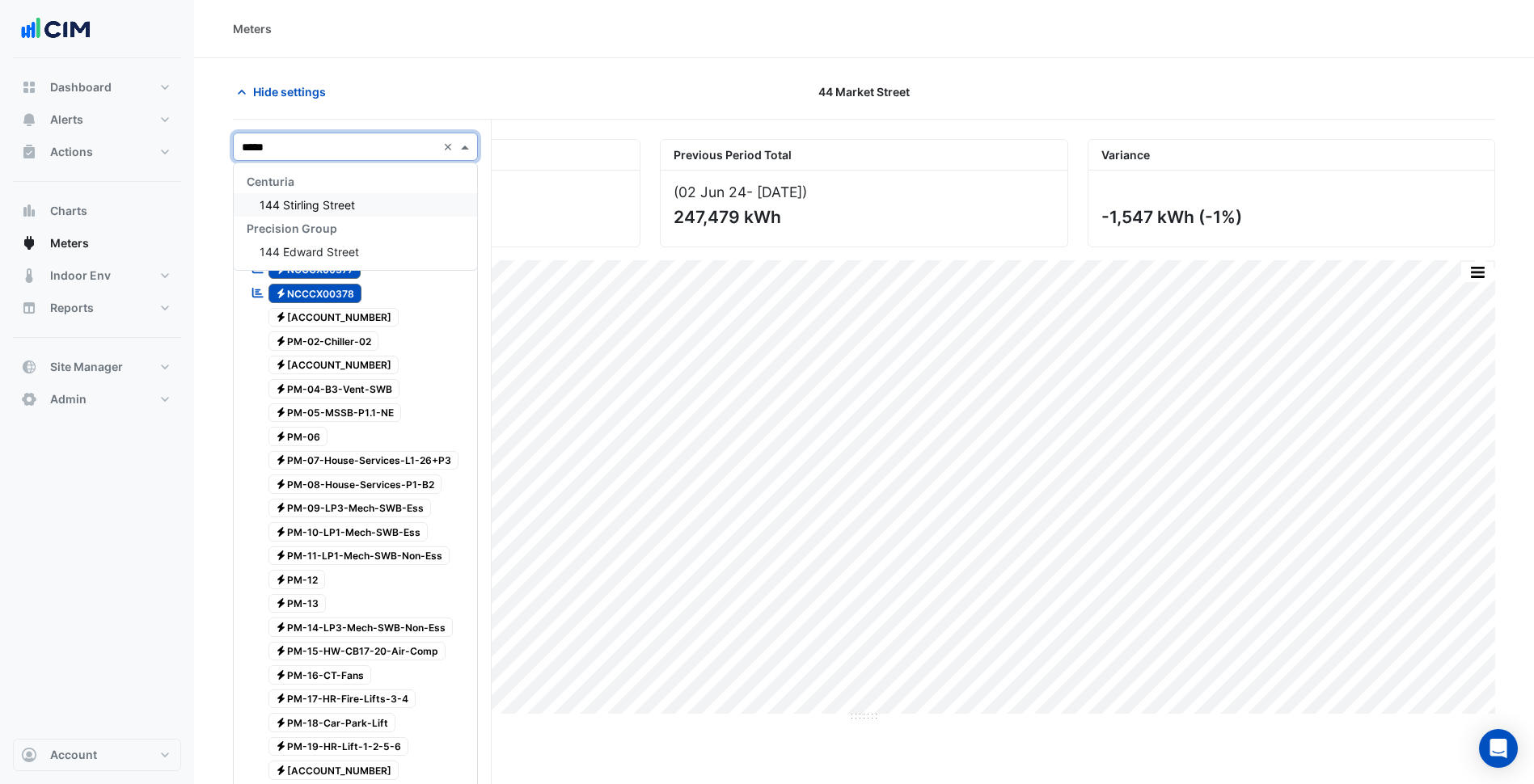 type on "******" 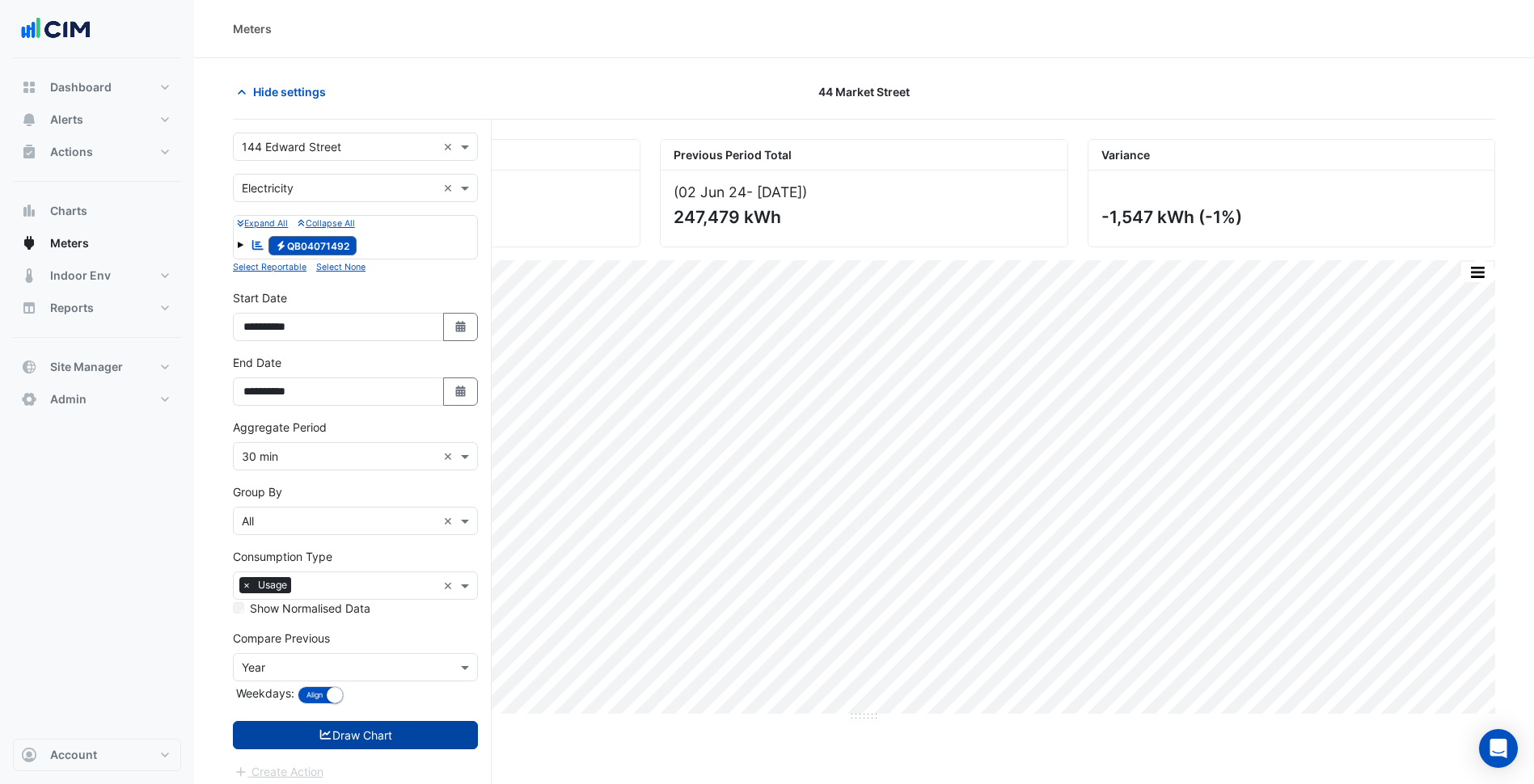 click on "Draw Chart" at bounding box center [355, 735] 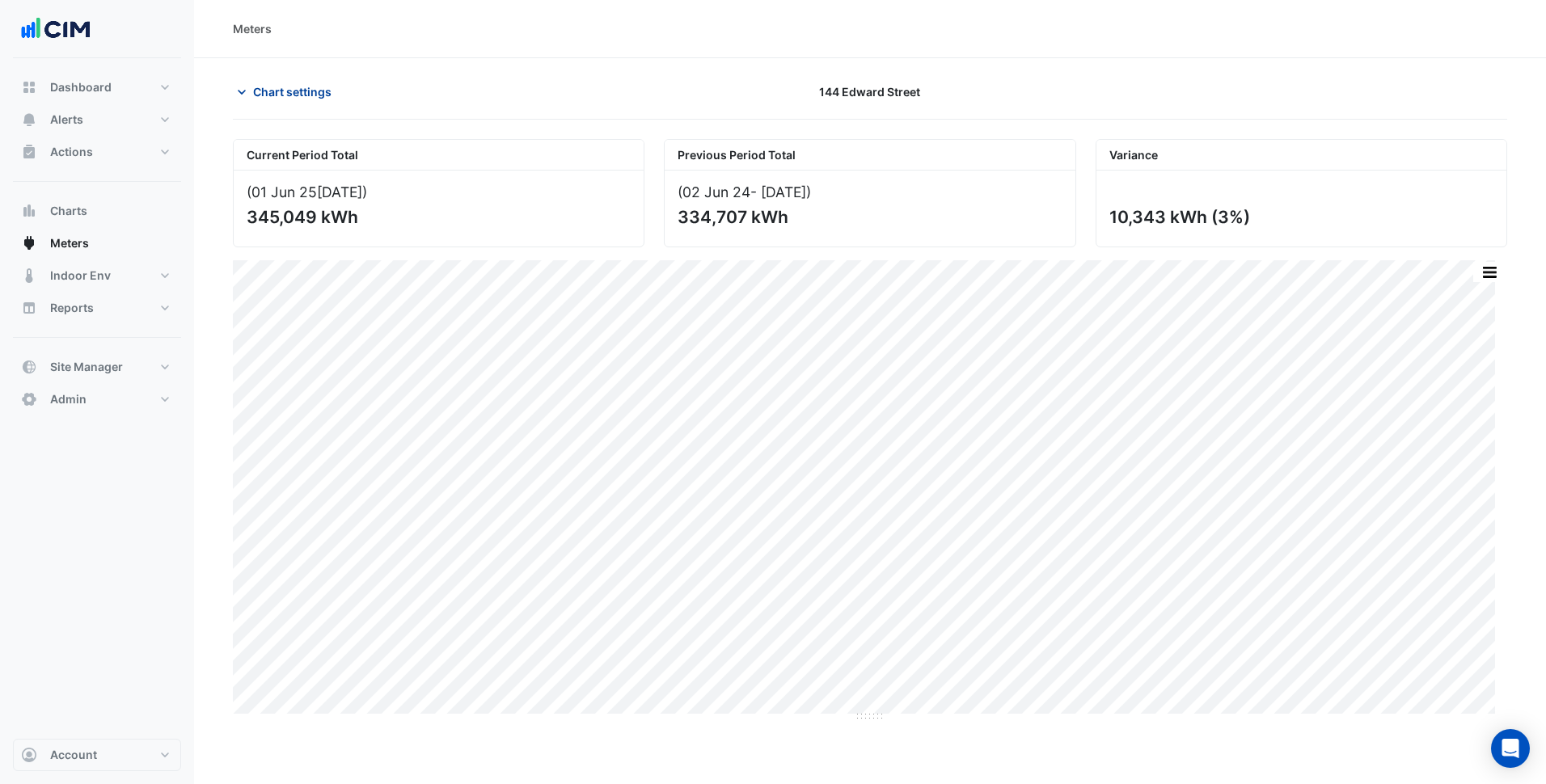 click on "Chart settings" 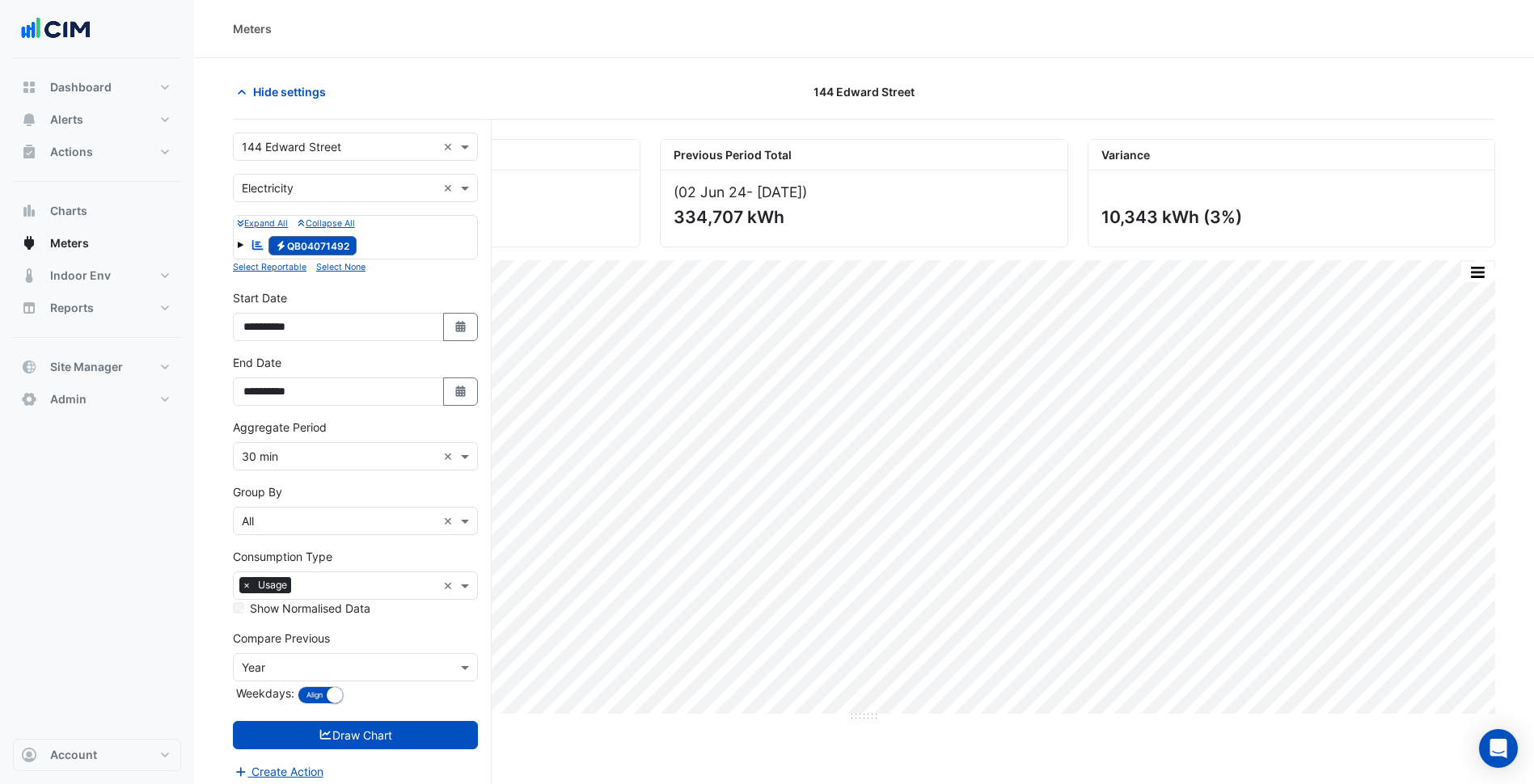 click at bounding box center (339, 147) 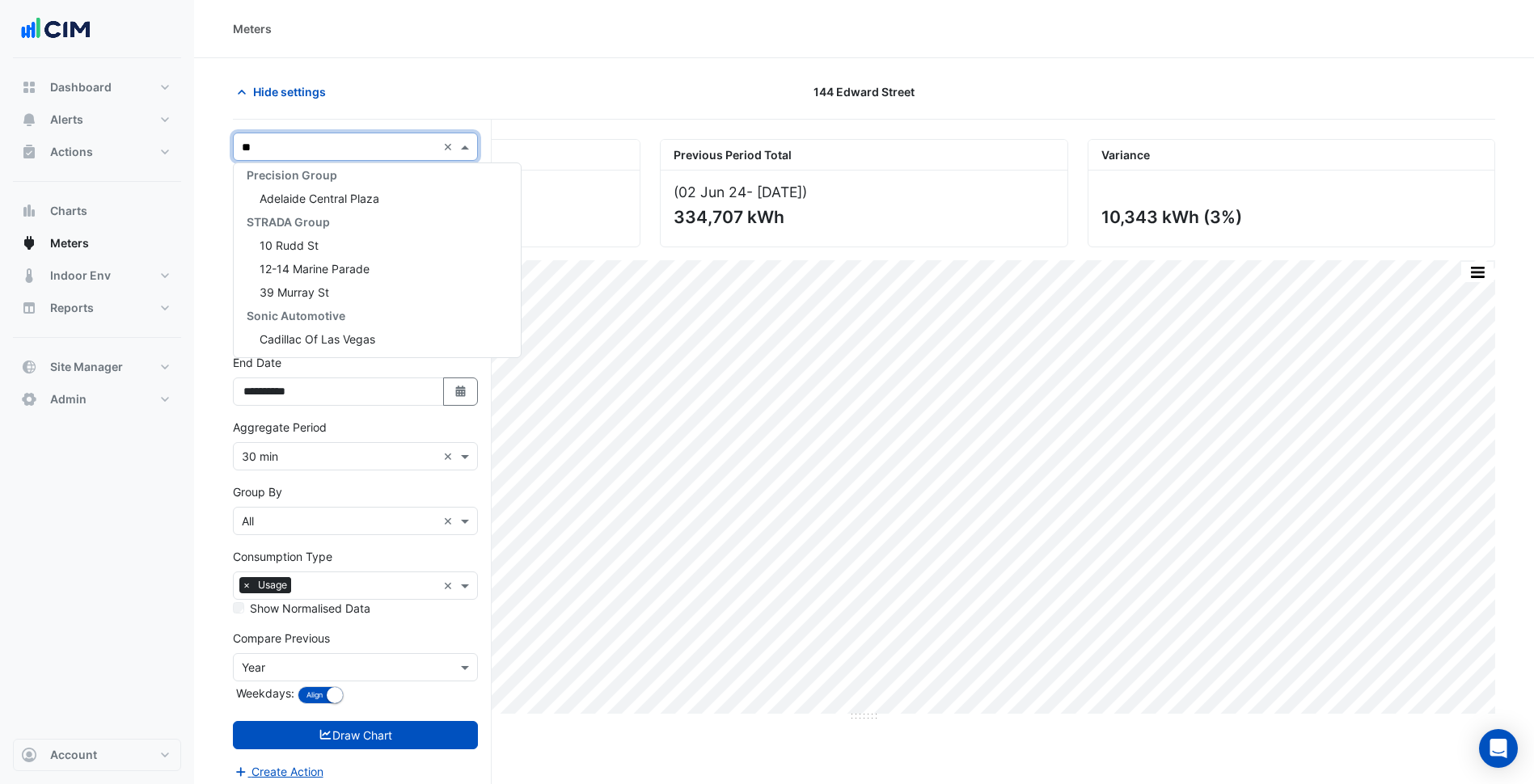 type on "***" 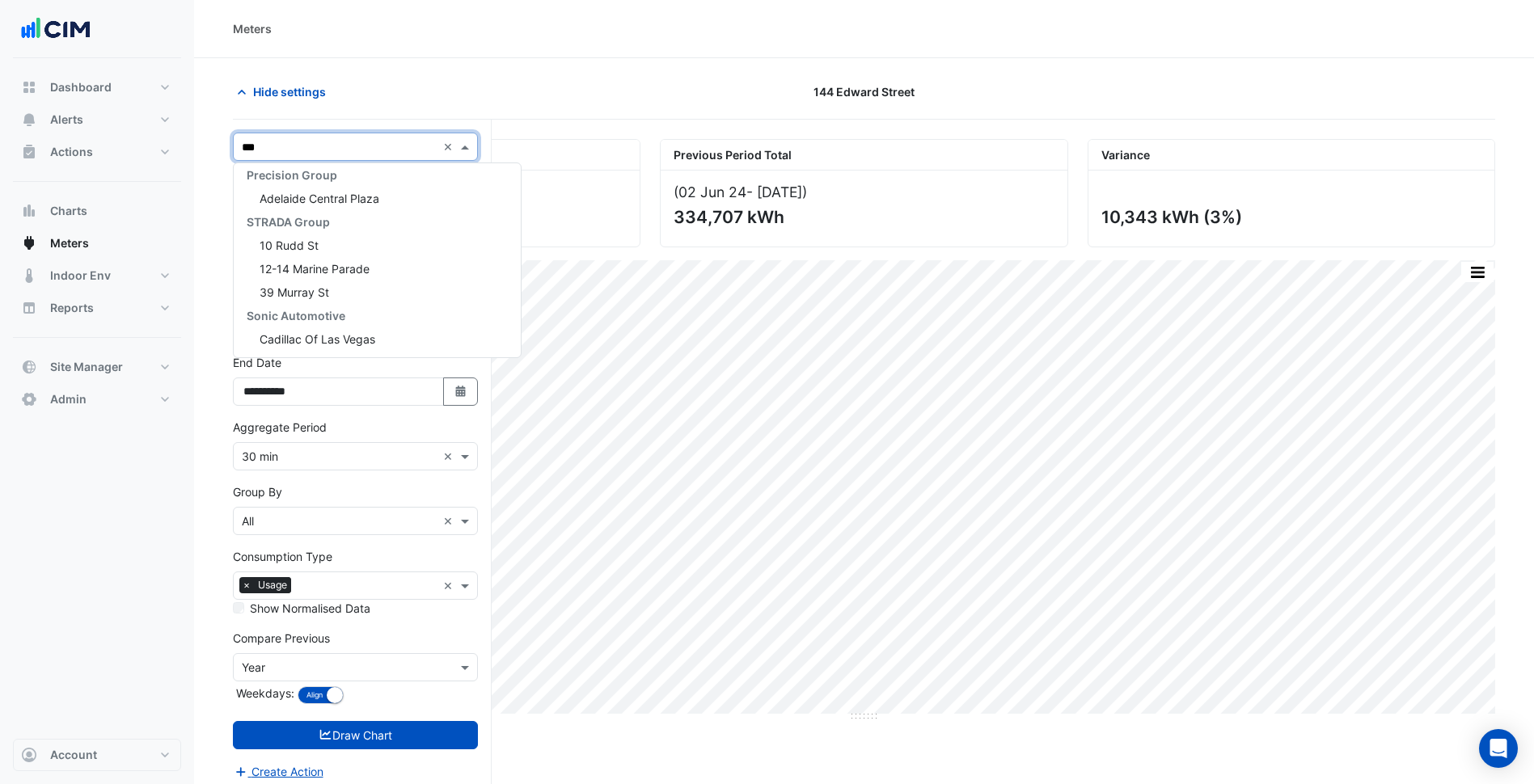 scroll, scrollTop: 288, scrollLeft: 0, axis: vertical 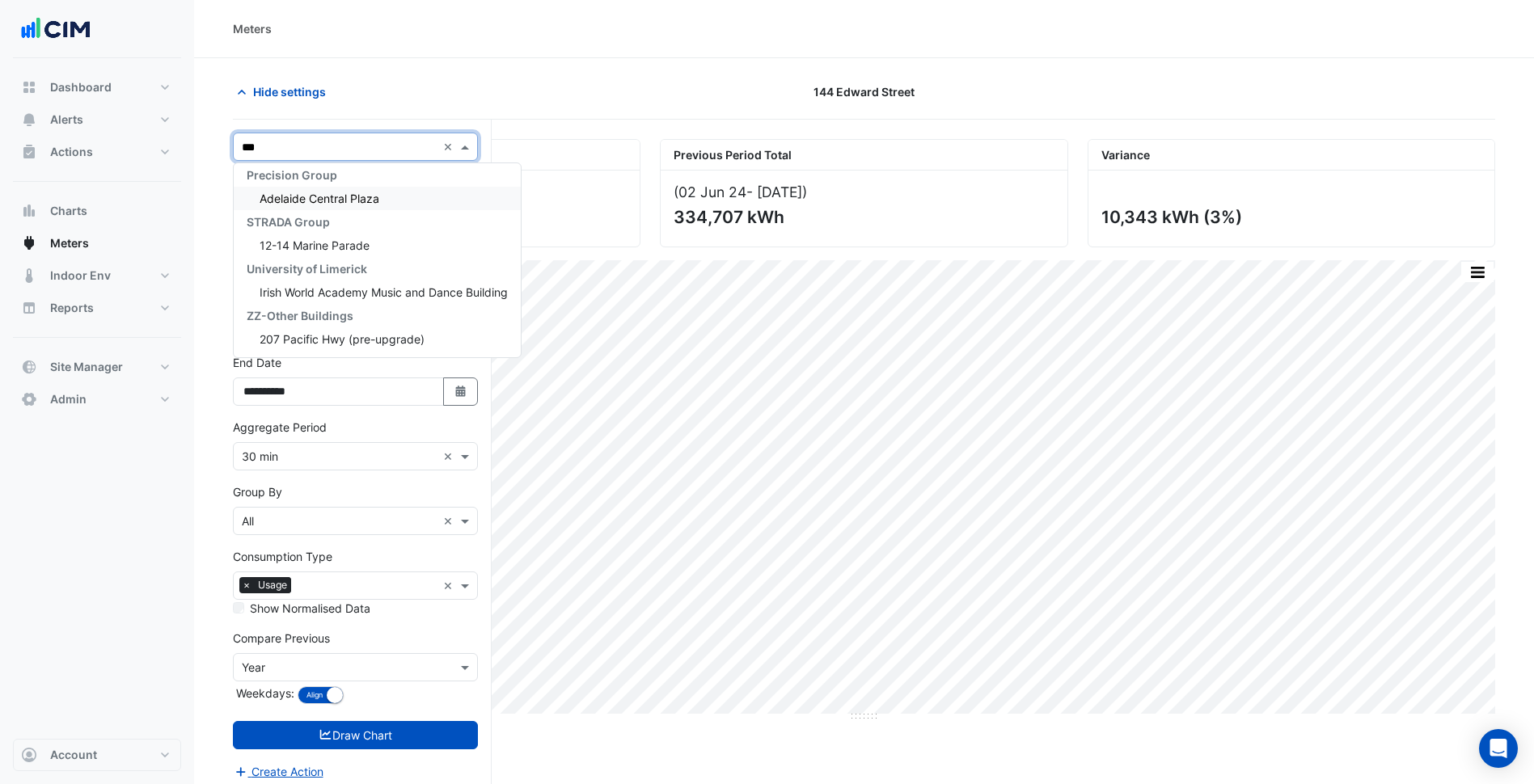 click on "Adelaide Central Plaza" at bounding box center (319, 198) 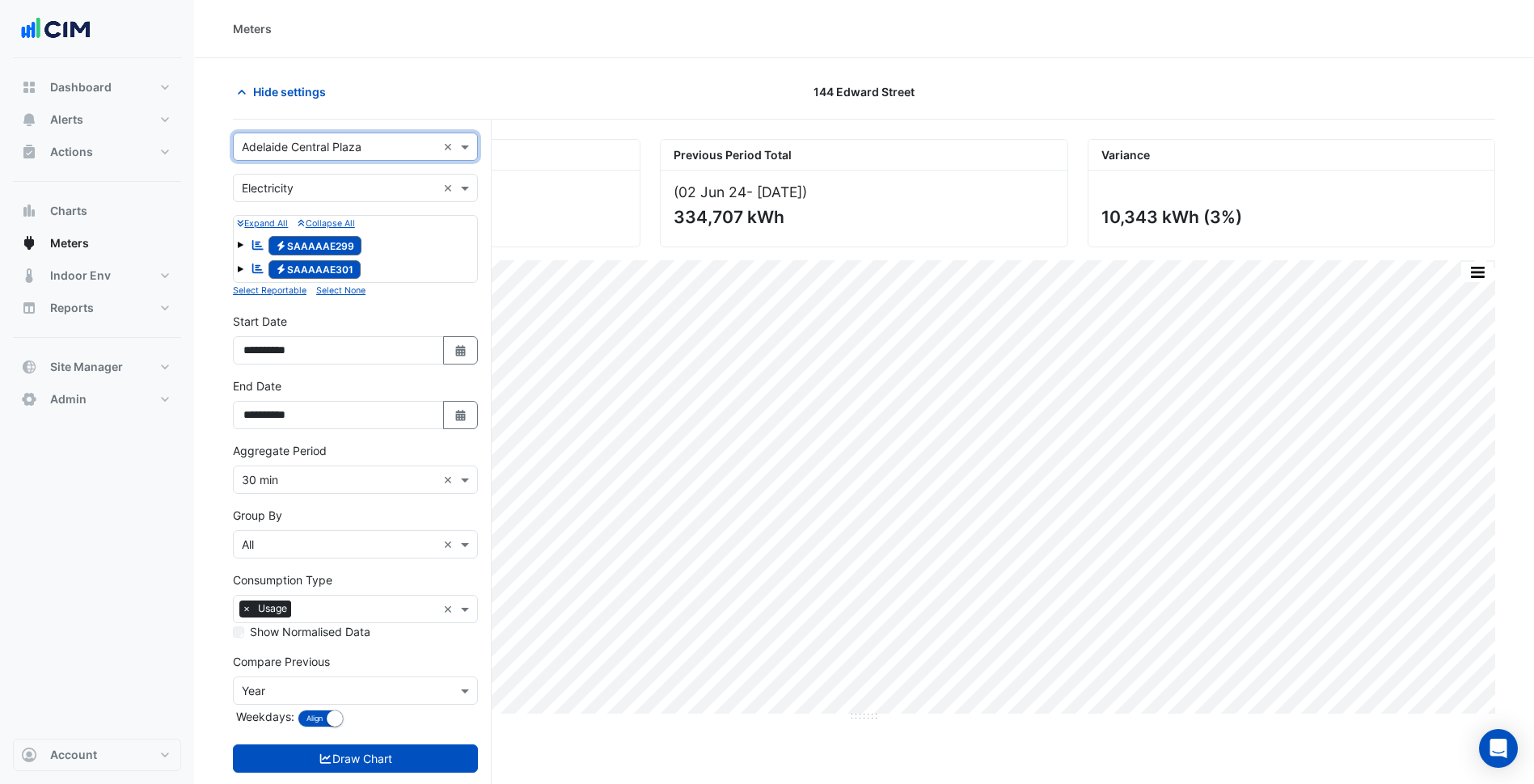 scroll, scrollTop: 61, scrollLeft: 0, axis: vertical 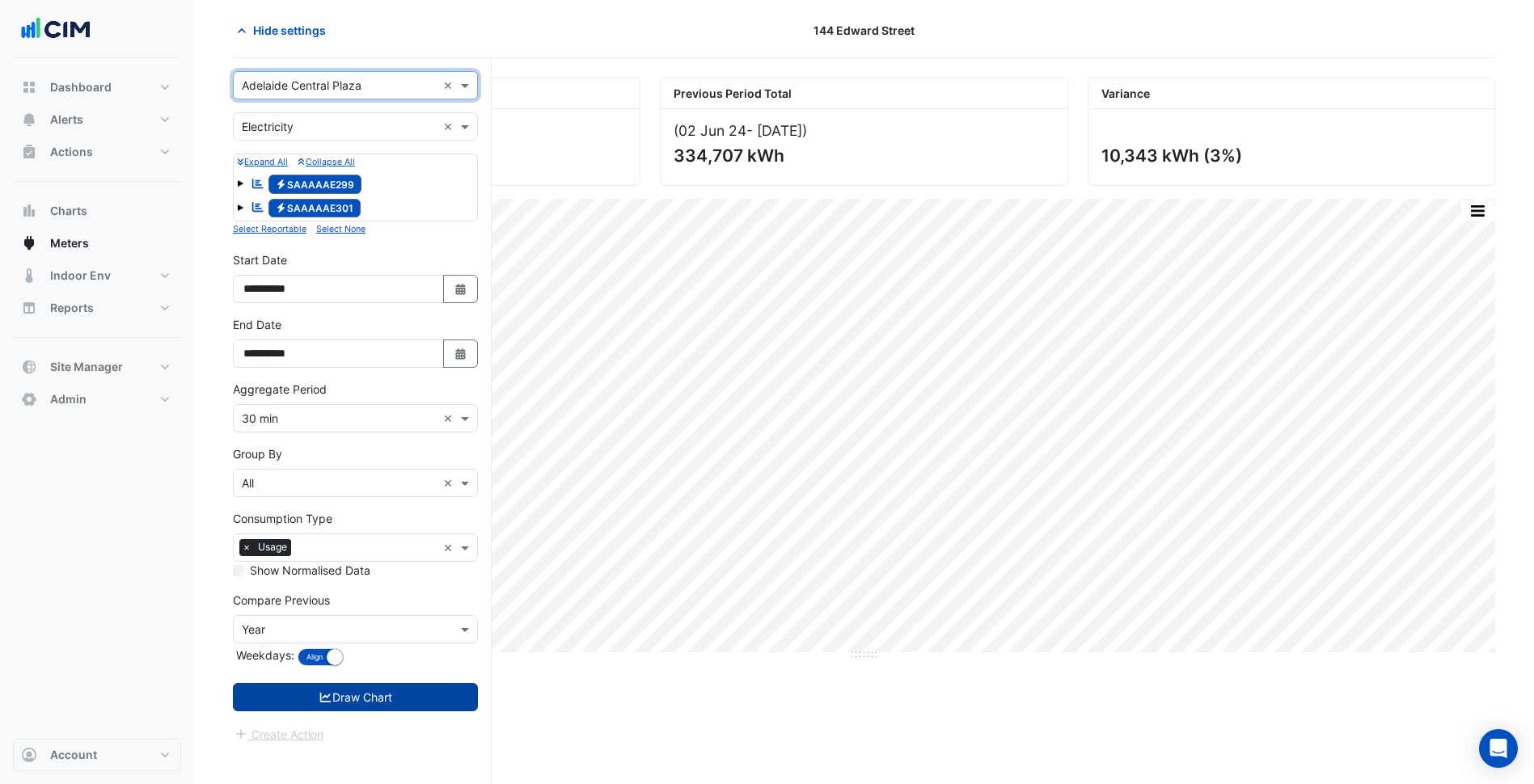 click on "Draw Chart" at bounding box center (355, 697) 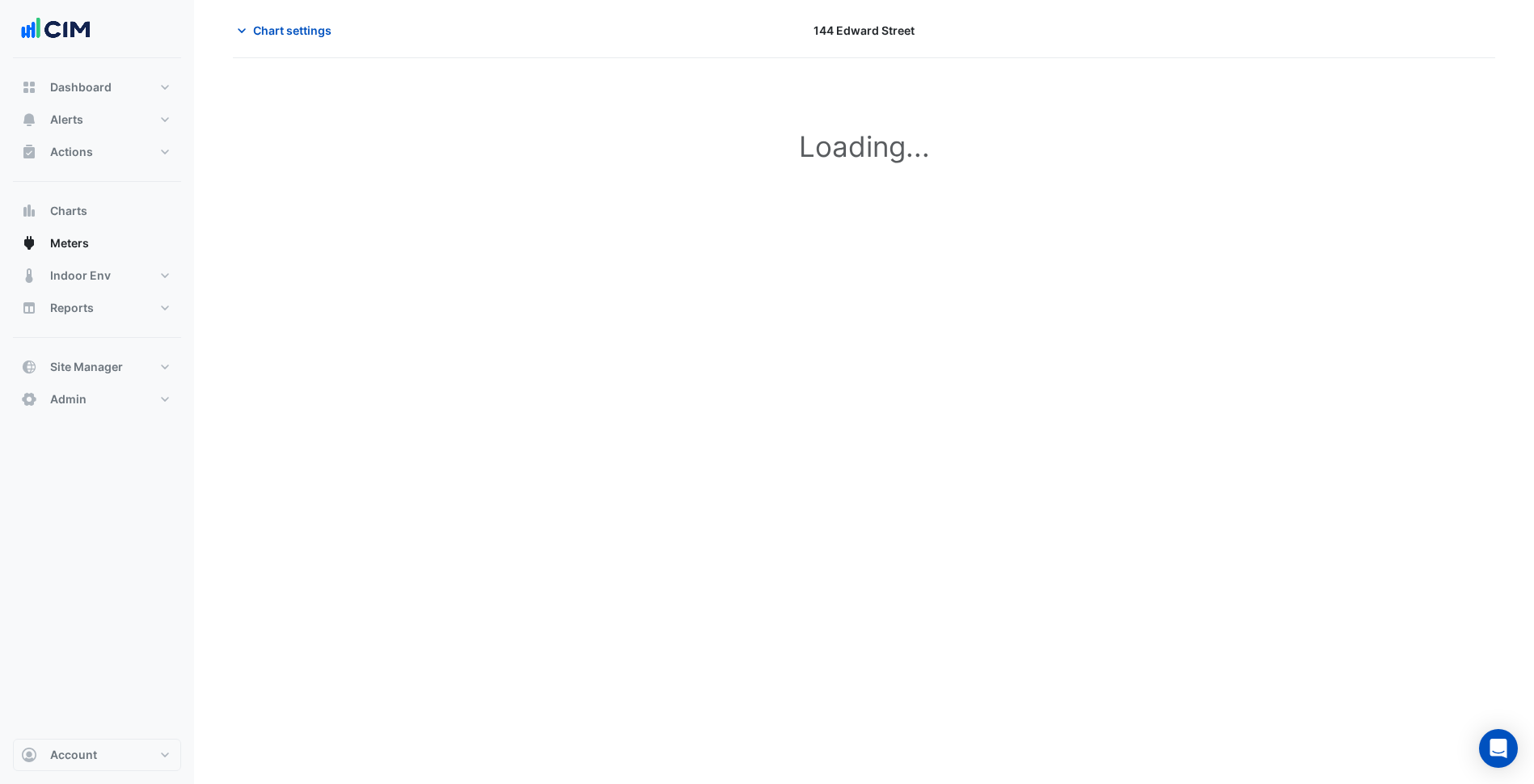 scroll, scrollTop: 0, scrollLeft: 0, axis: both 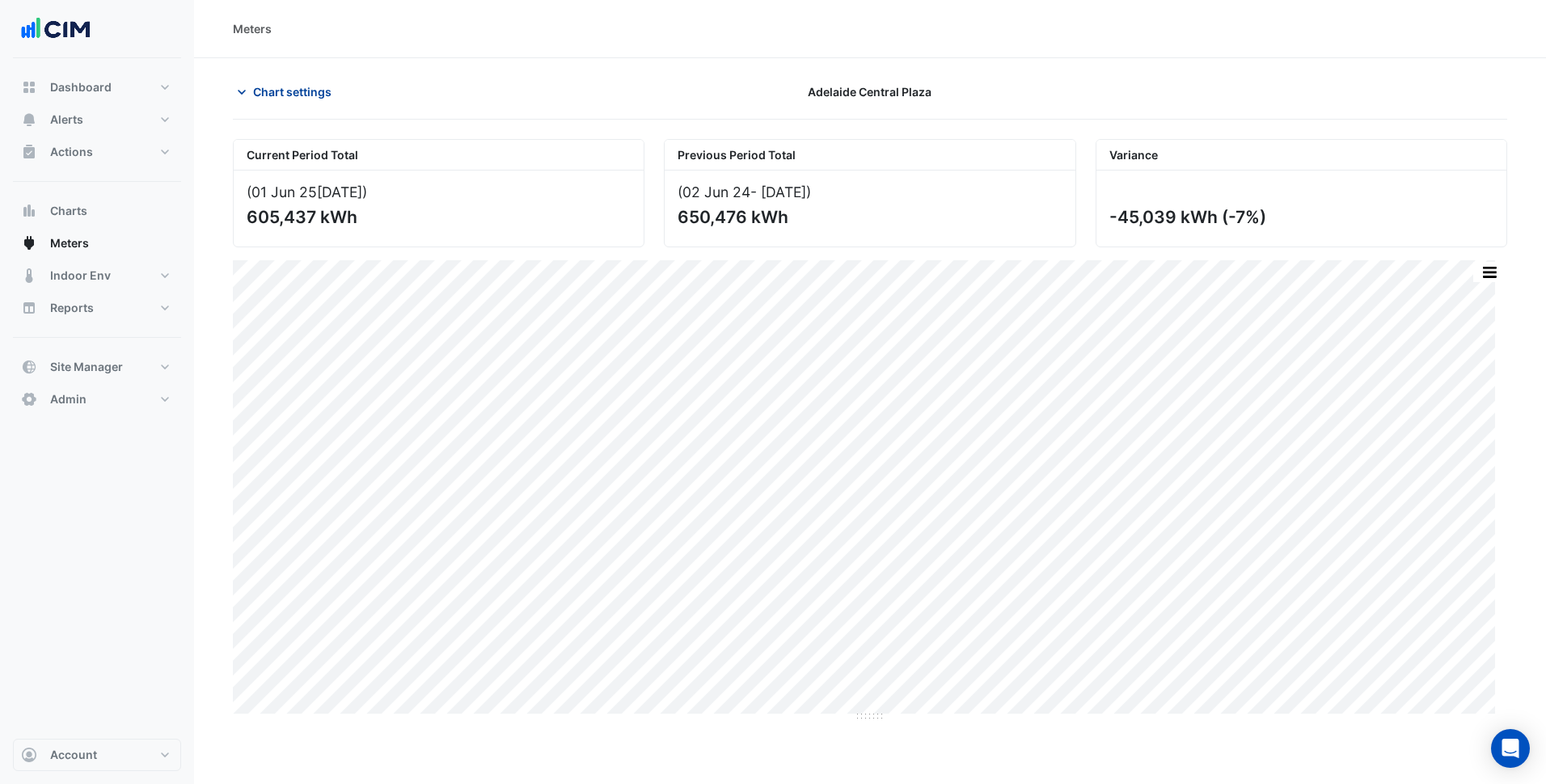 click on "Chart settings" 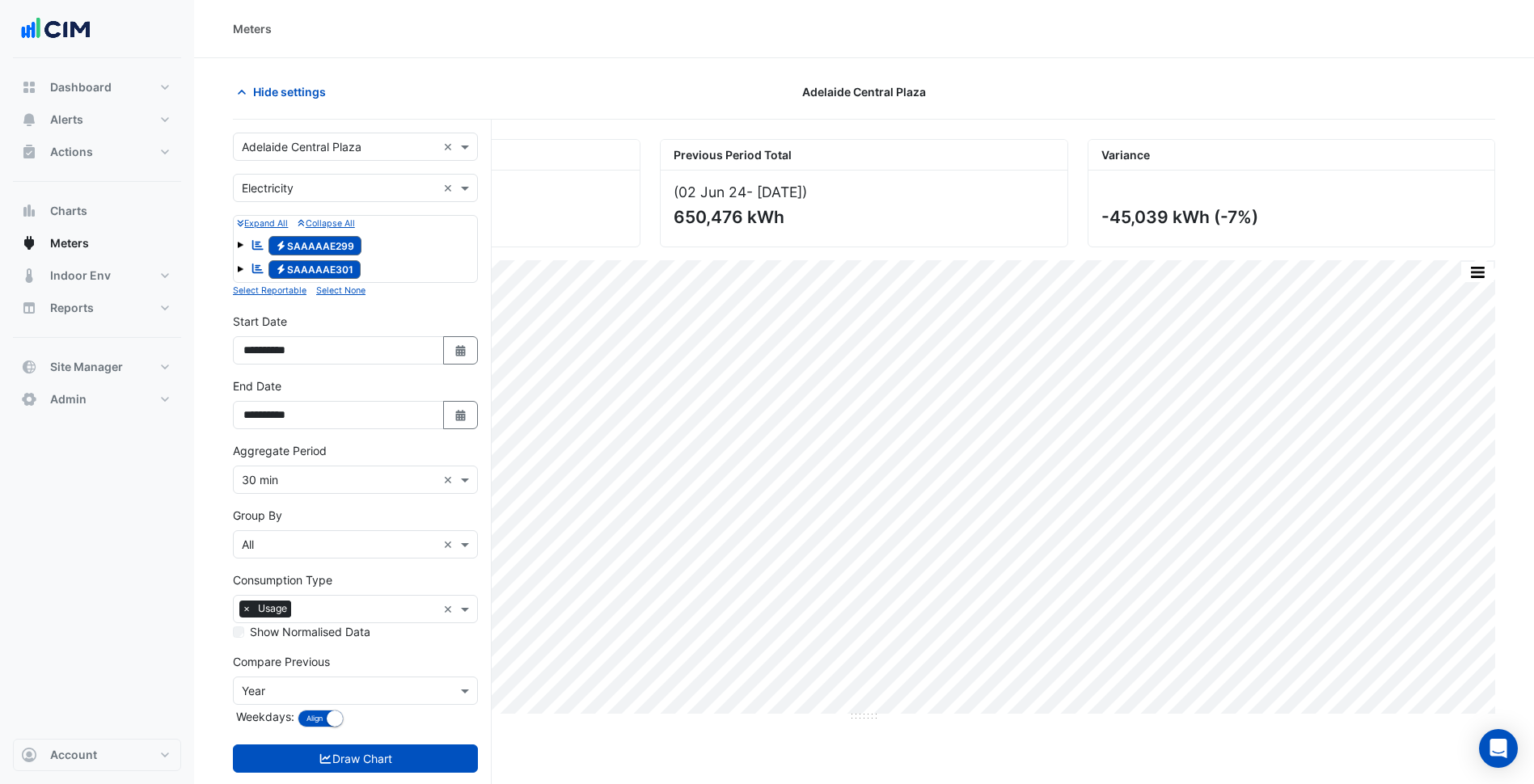 click on "Select a Site × Adelaide Central Plaza ×" at bounding box center [355, 146] 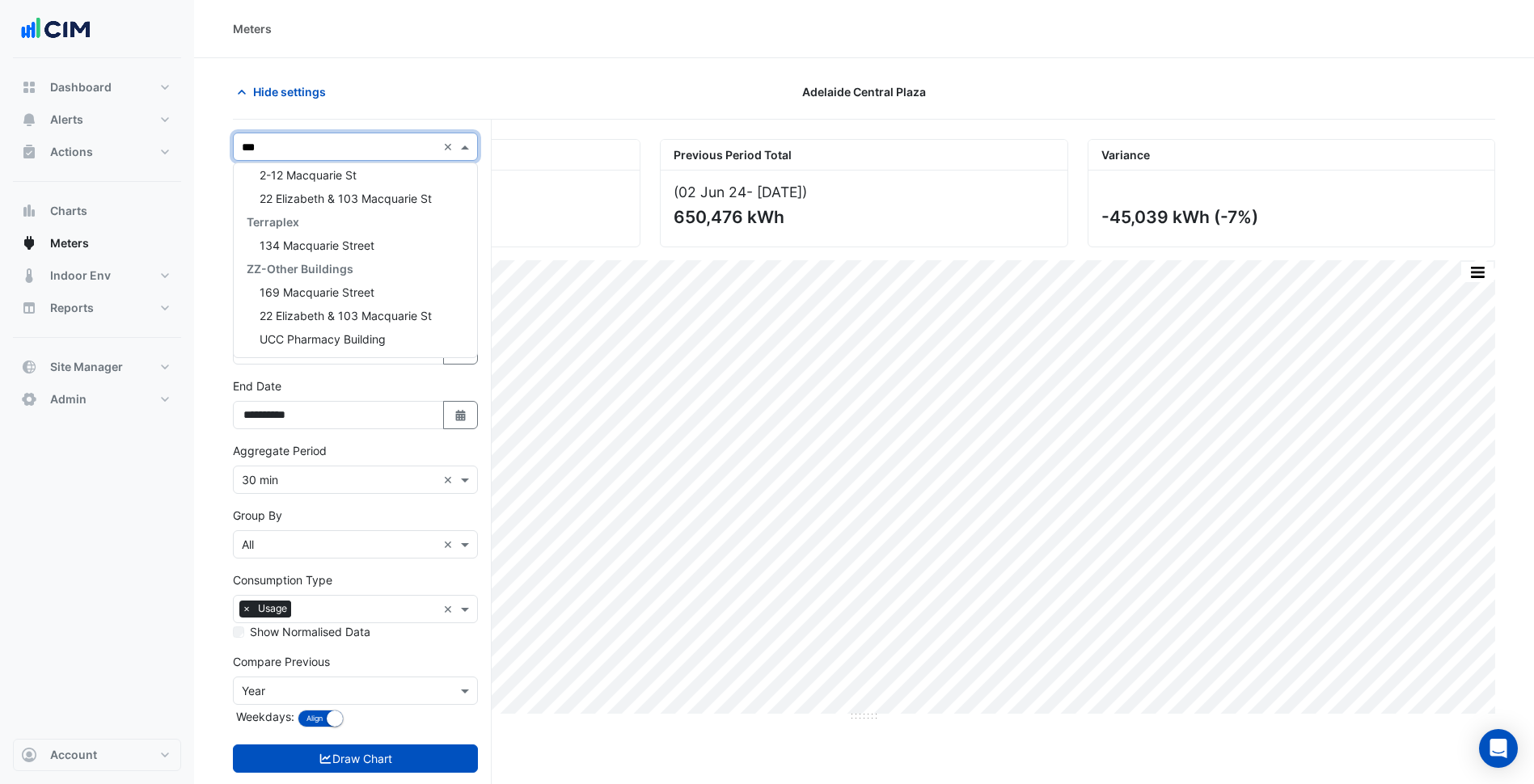 scroll, scrollTop: 967, scrollLeft: 0, axis: vertical 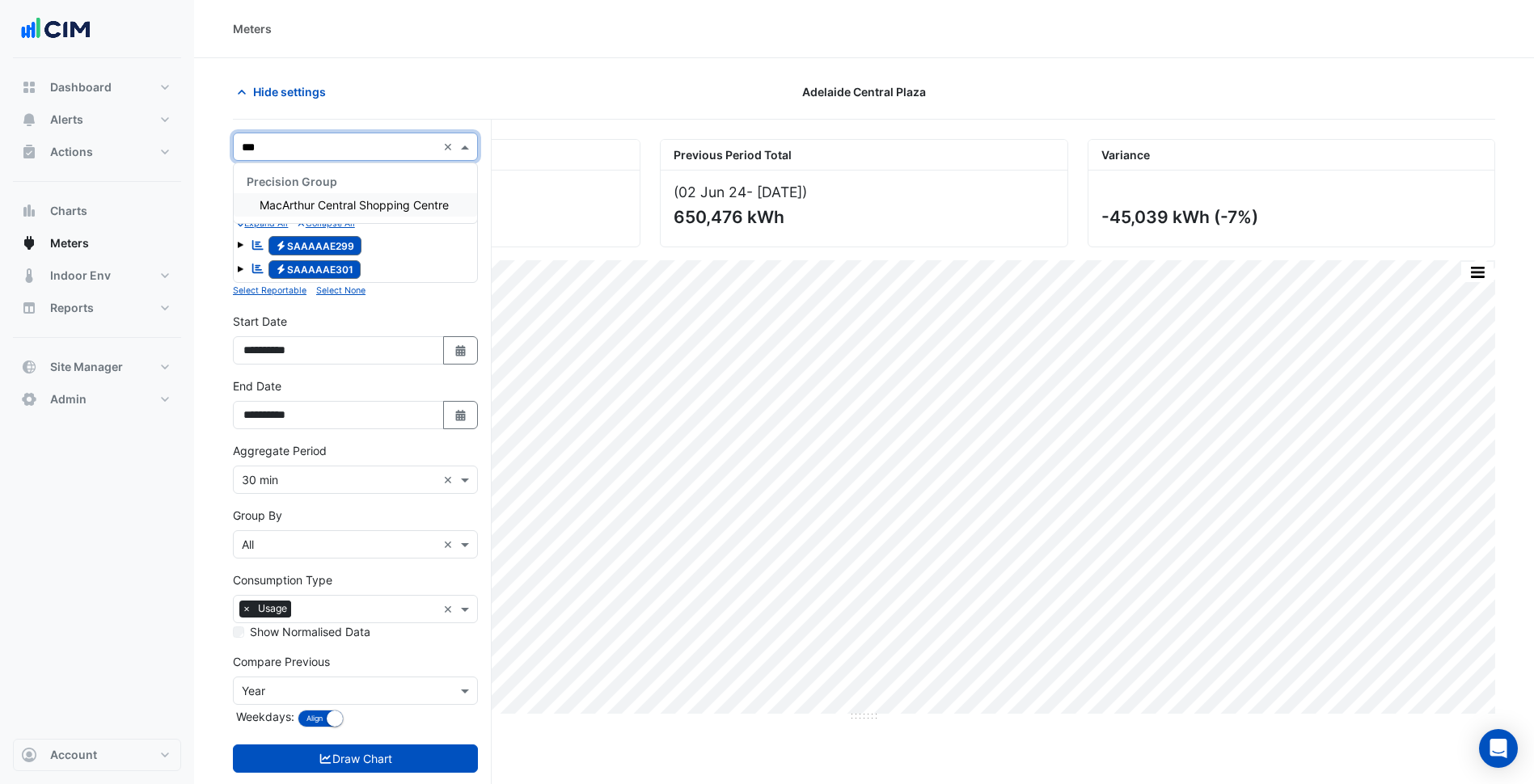 type on "****" 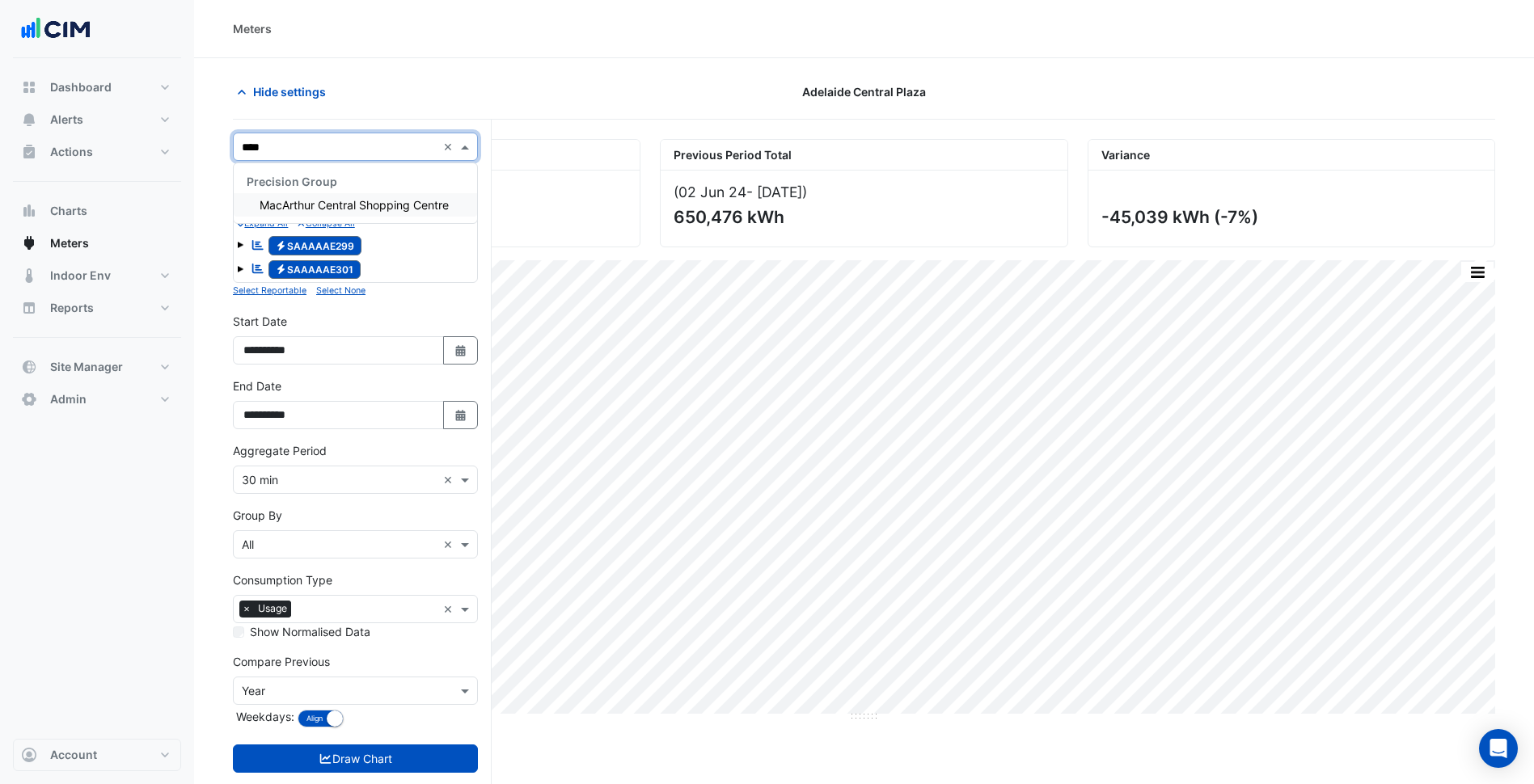 scroll, scrollTop: 0, scrollLeft: 0, axis: both 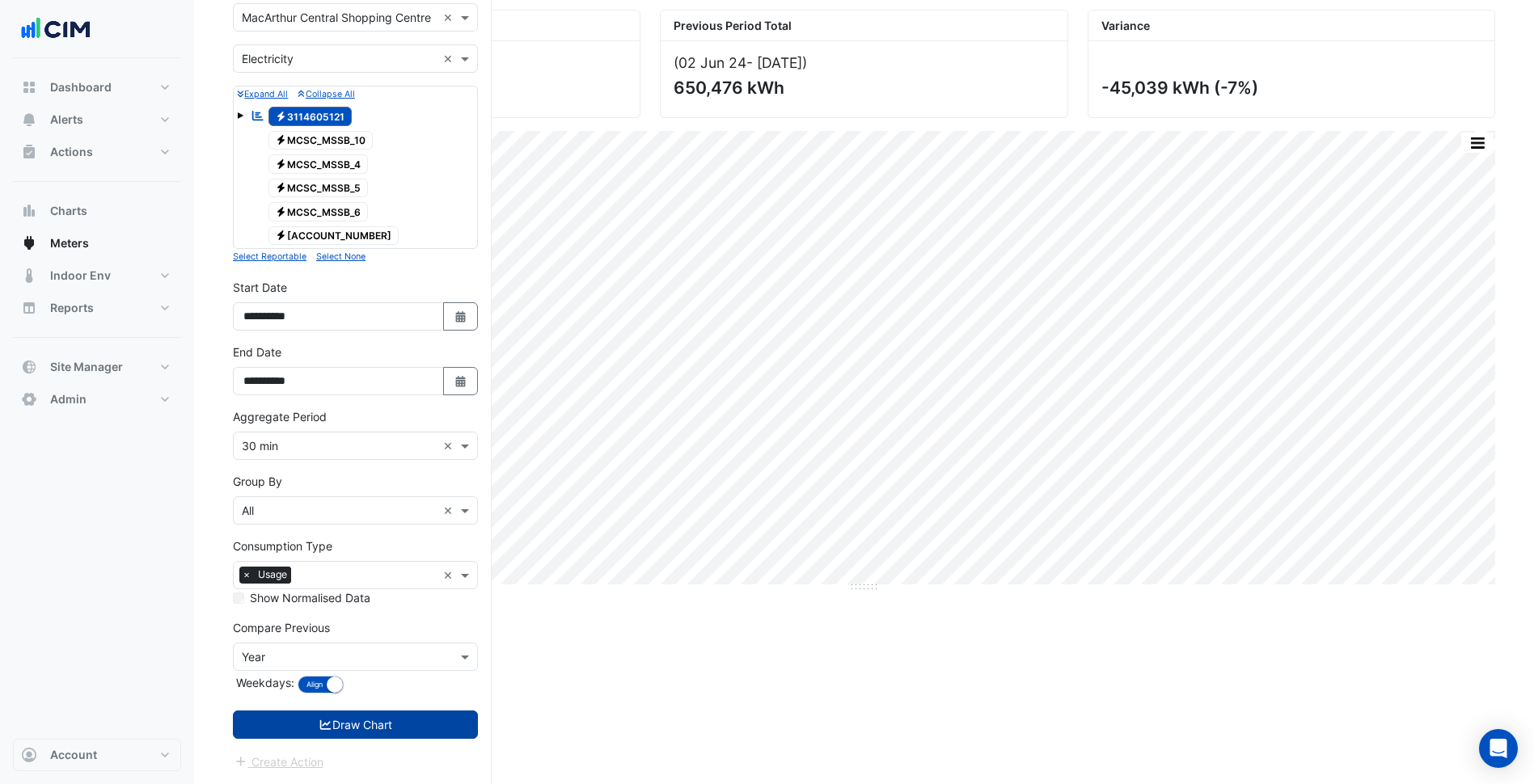click on "Draw Chart" at bounding box center [355, 724] 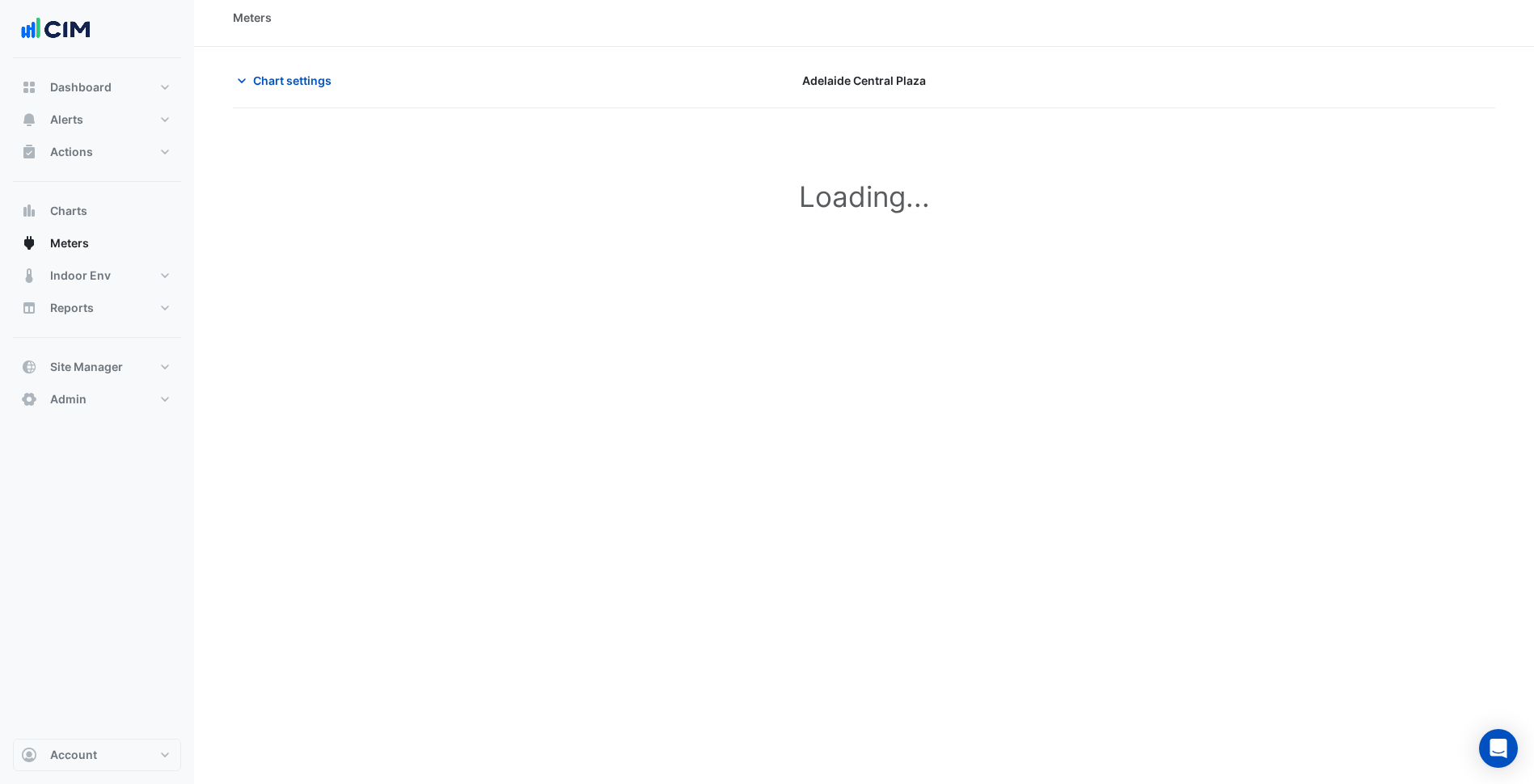 scroll, scrollTop: 0, scrollLeft: 0, axis: both 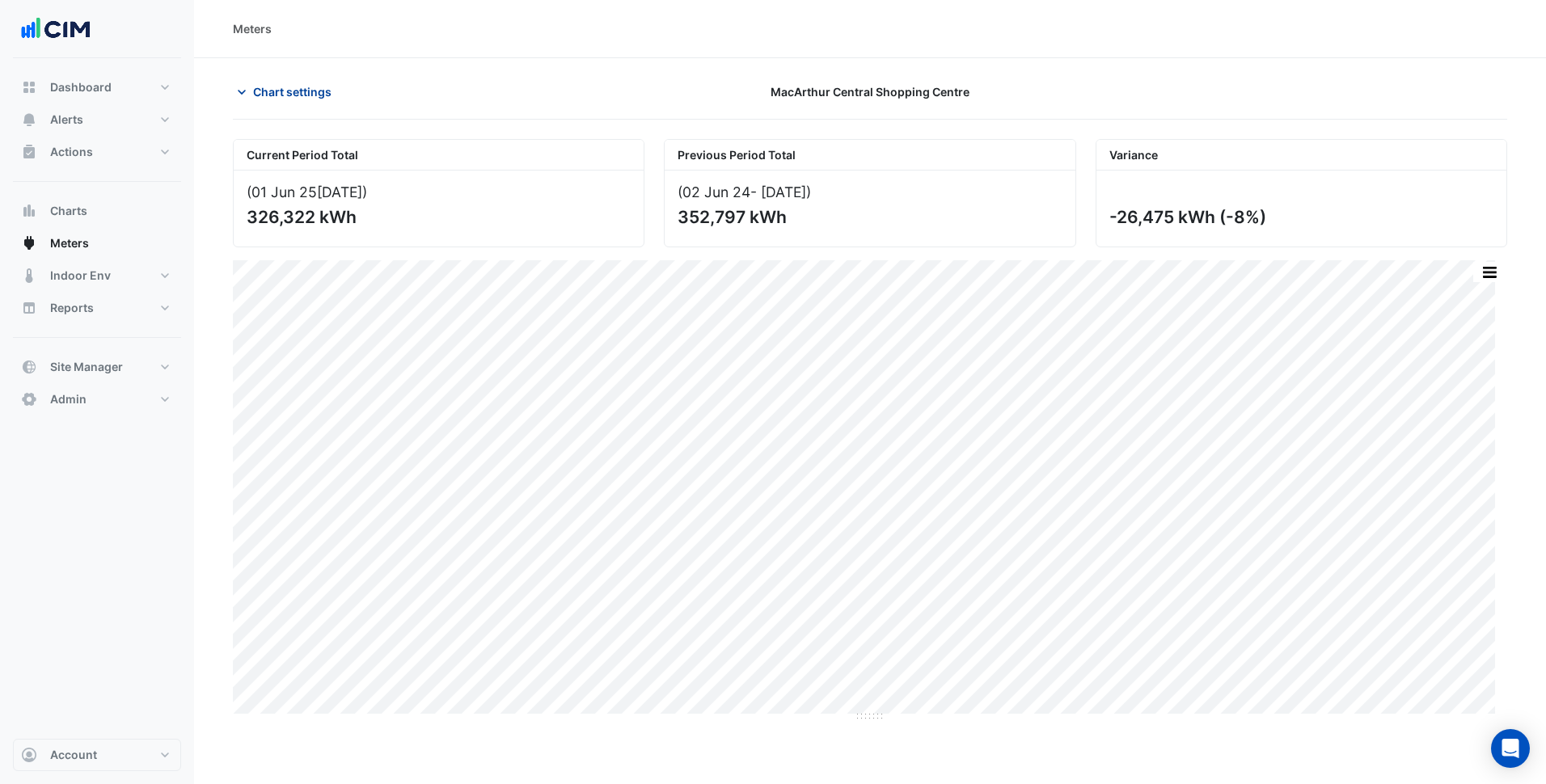 click on "Chart settings" 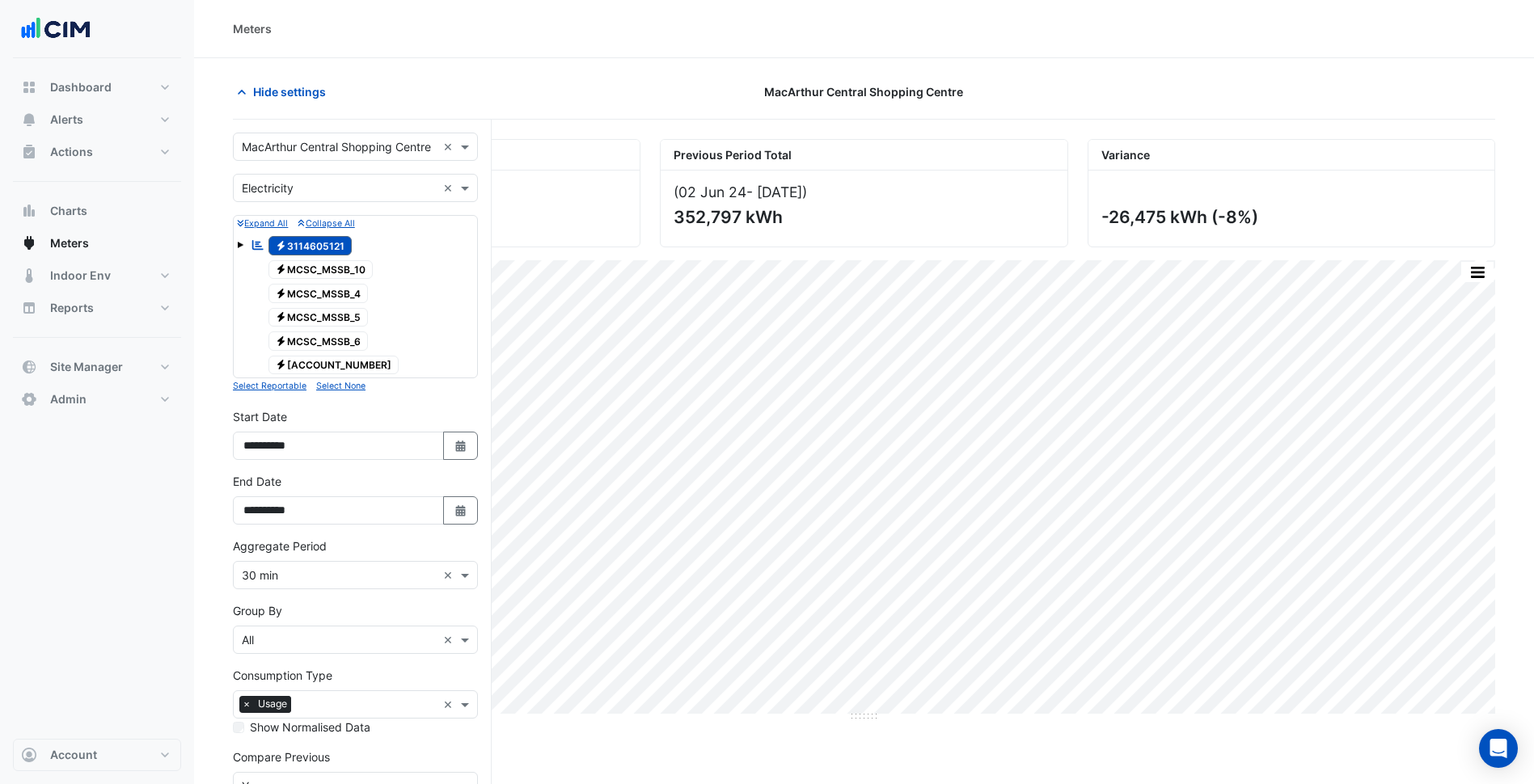 click at bounding box center (339, 147) 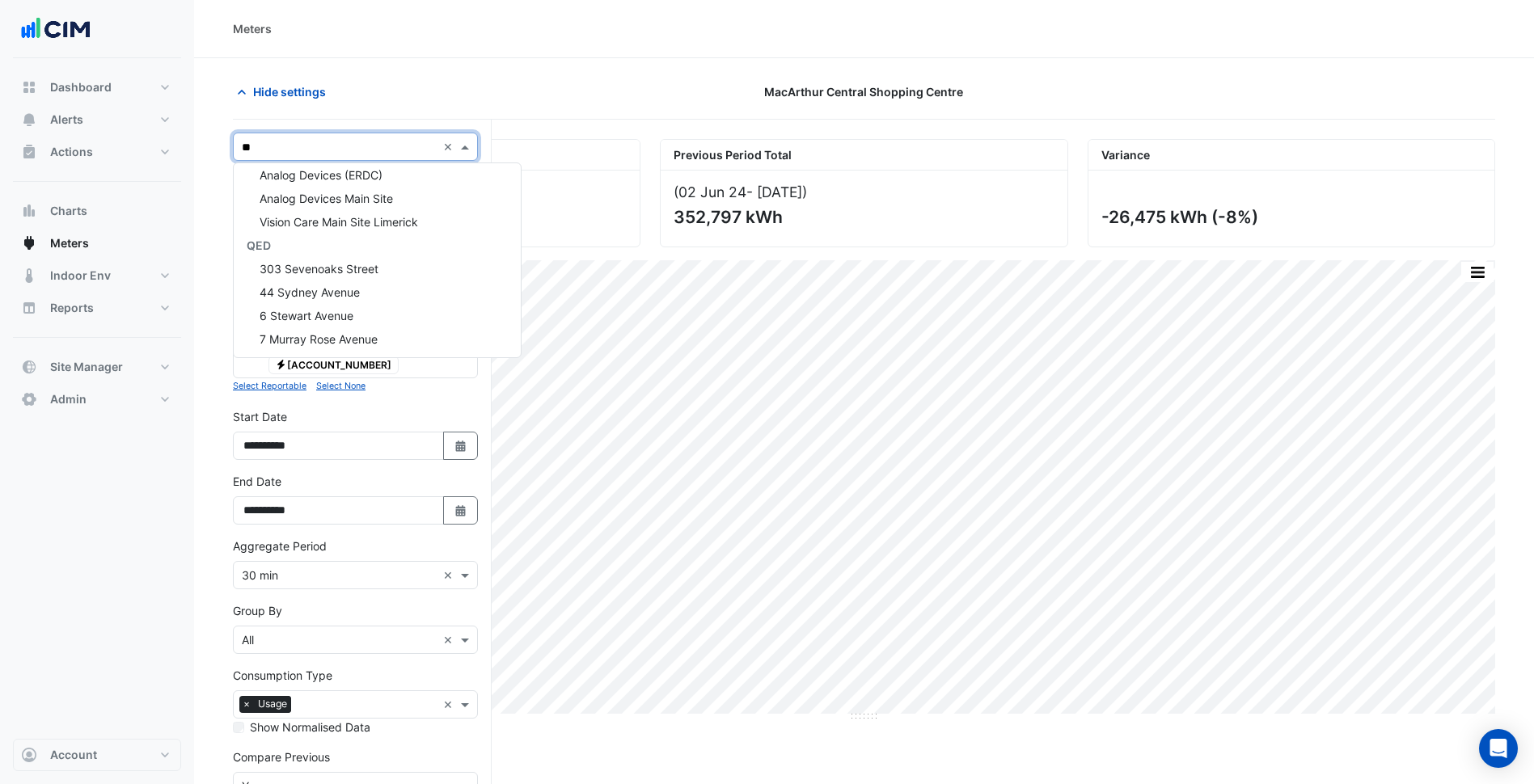 scroll, scrollTop: 147, scrollLeft: 0, axis: vertical 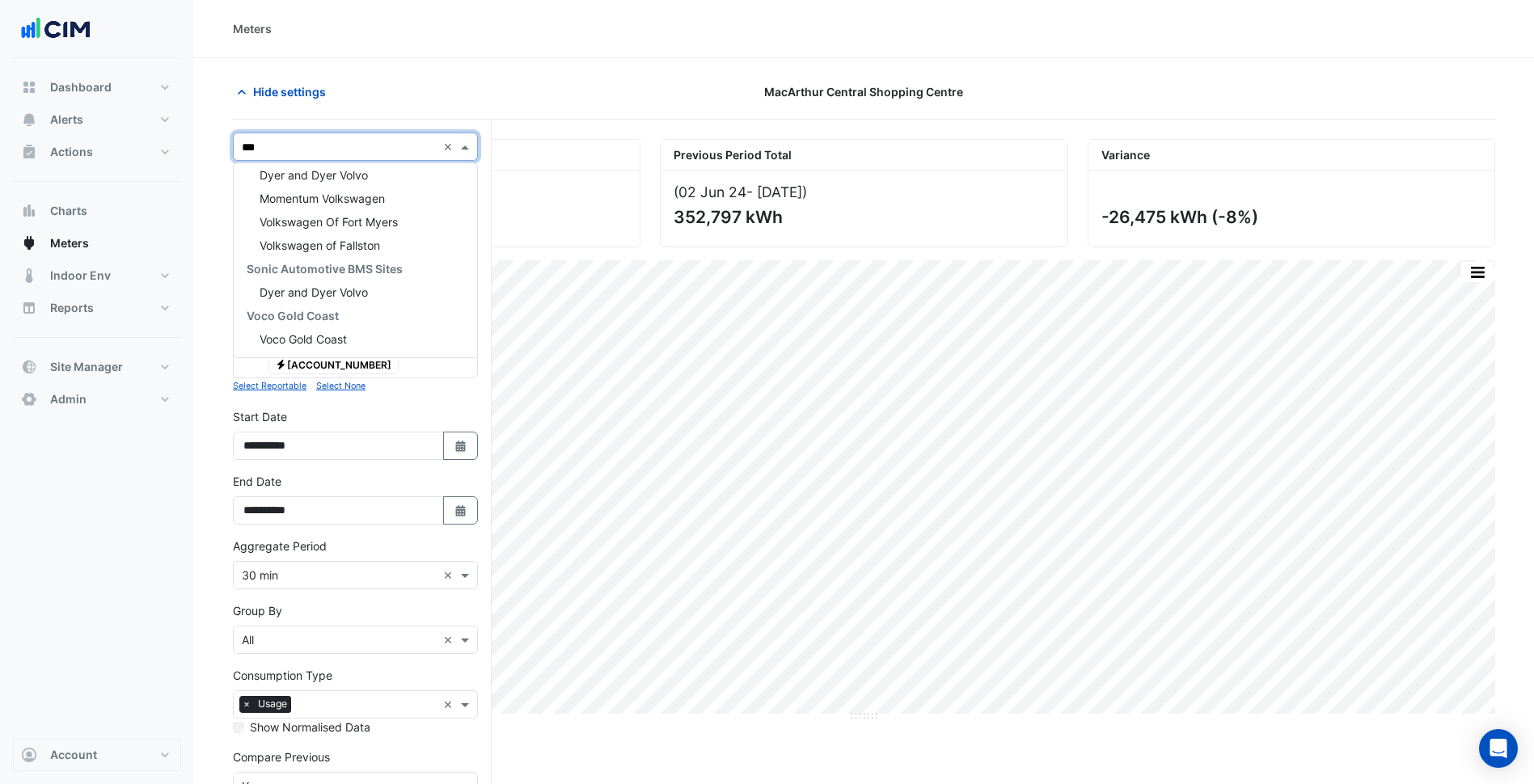 type on "****" 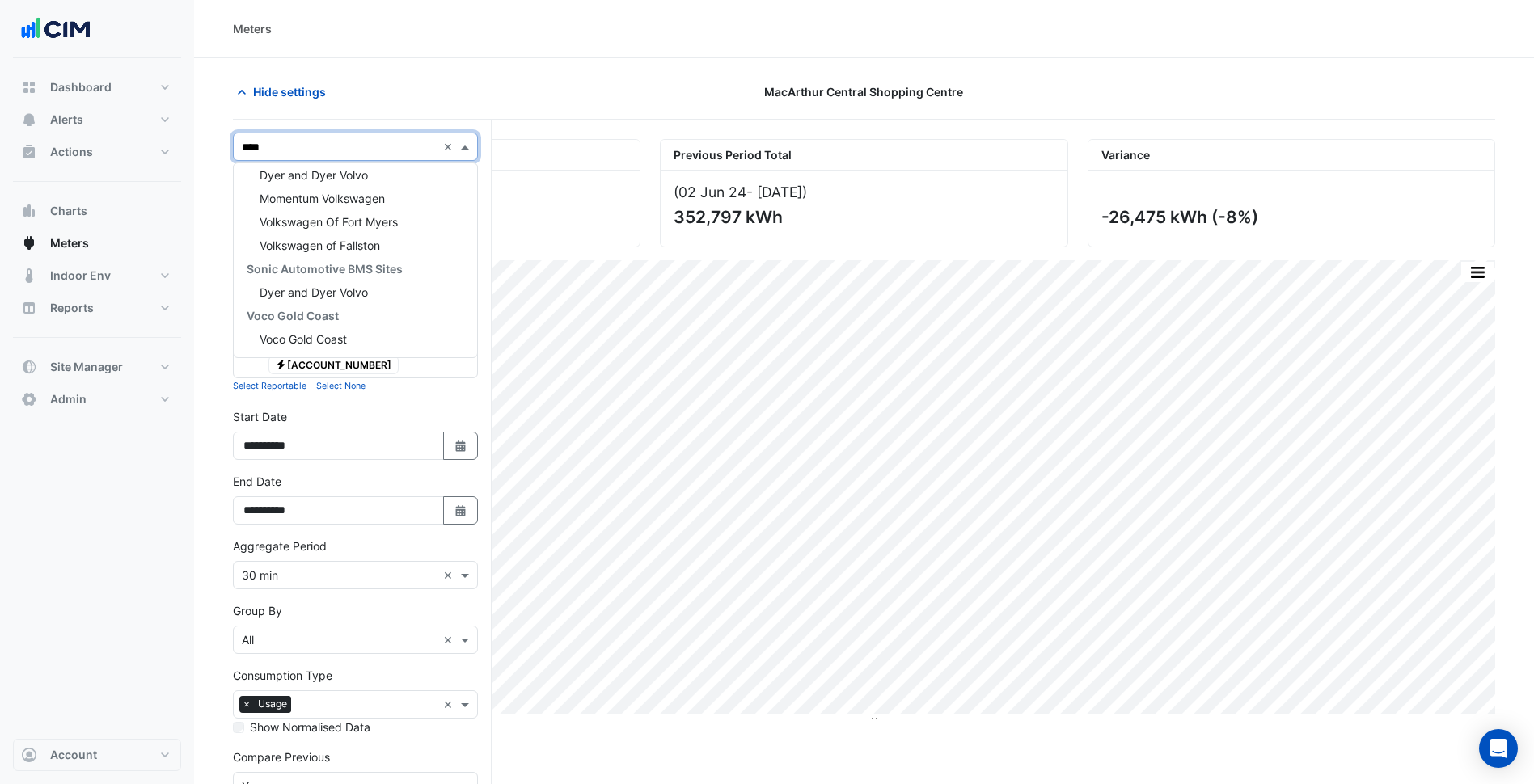 scroll, scrollTop: 0, scrollLeft: 0, axis: both 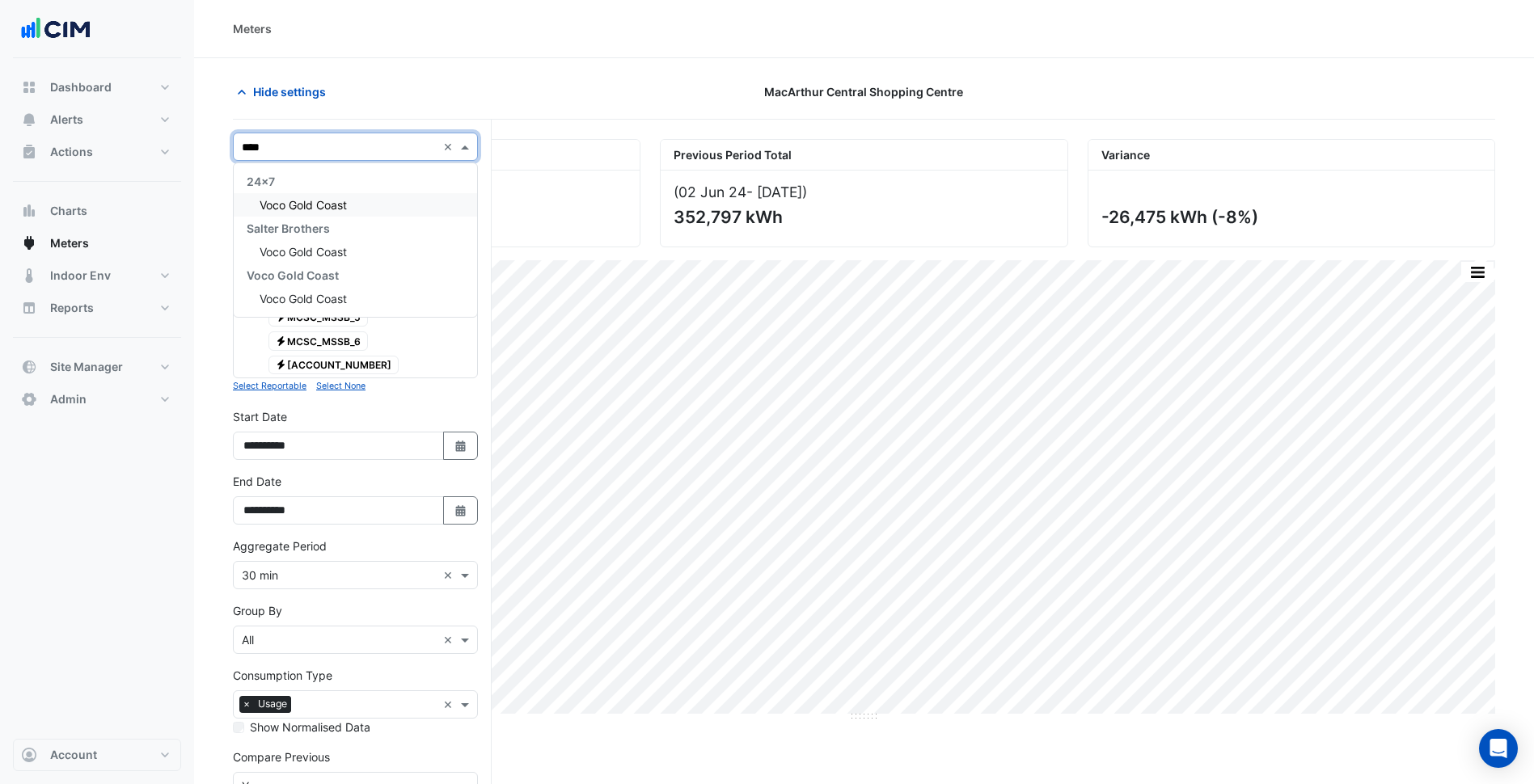 type 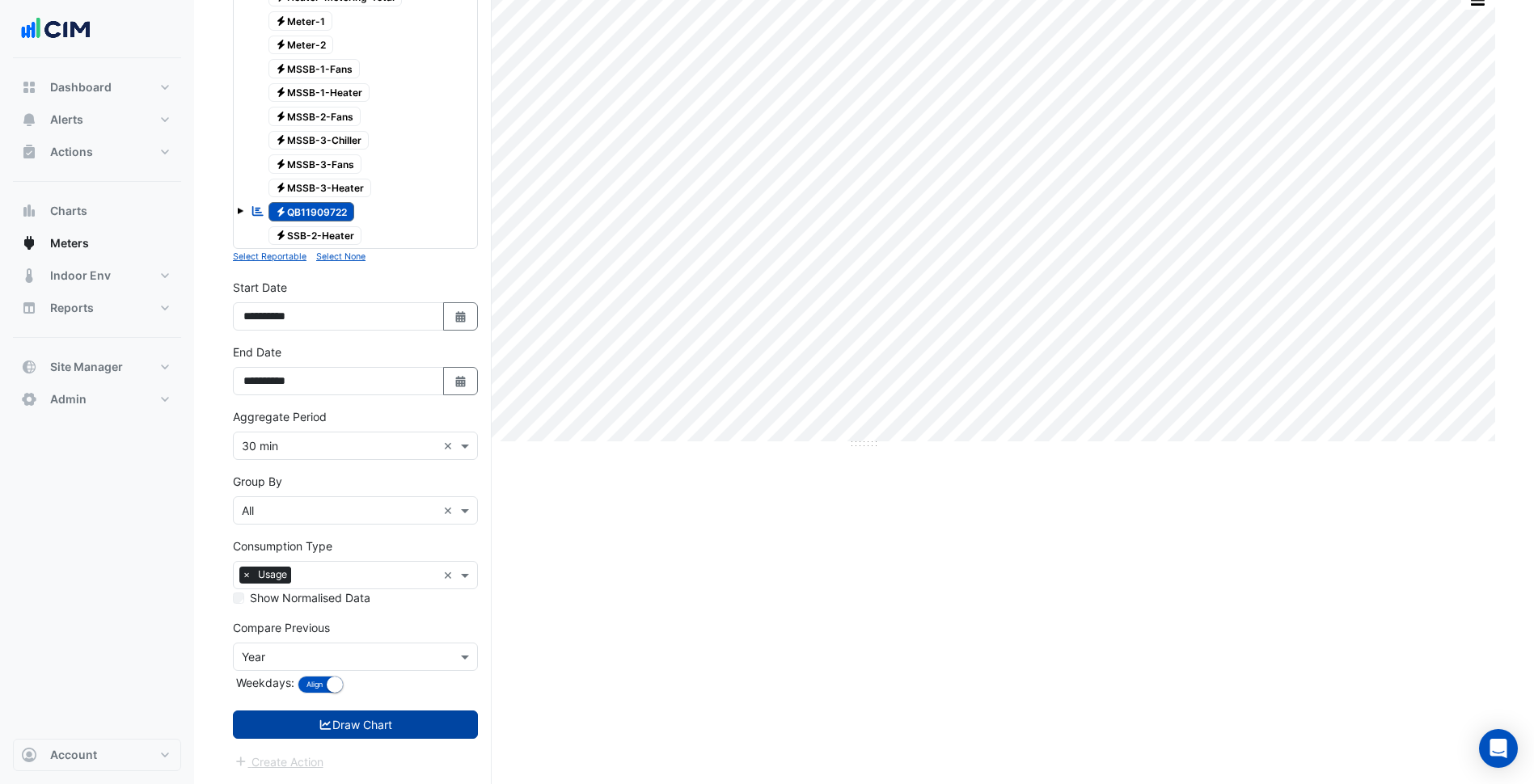 click on "Draw Chart" at bounding box center [355, 724] 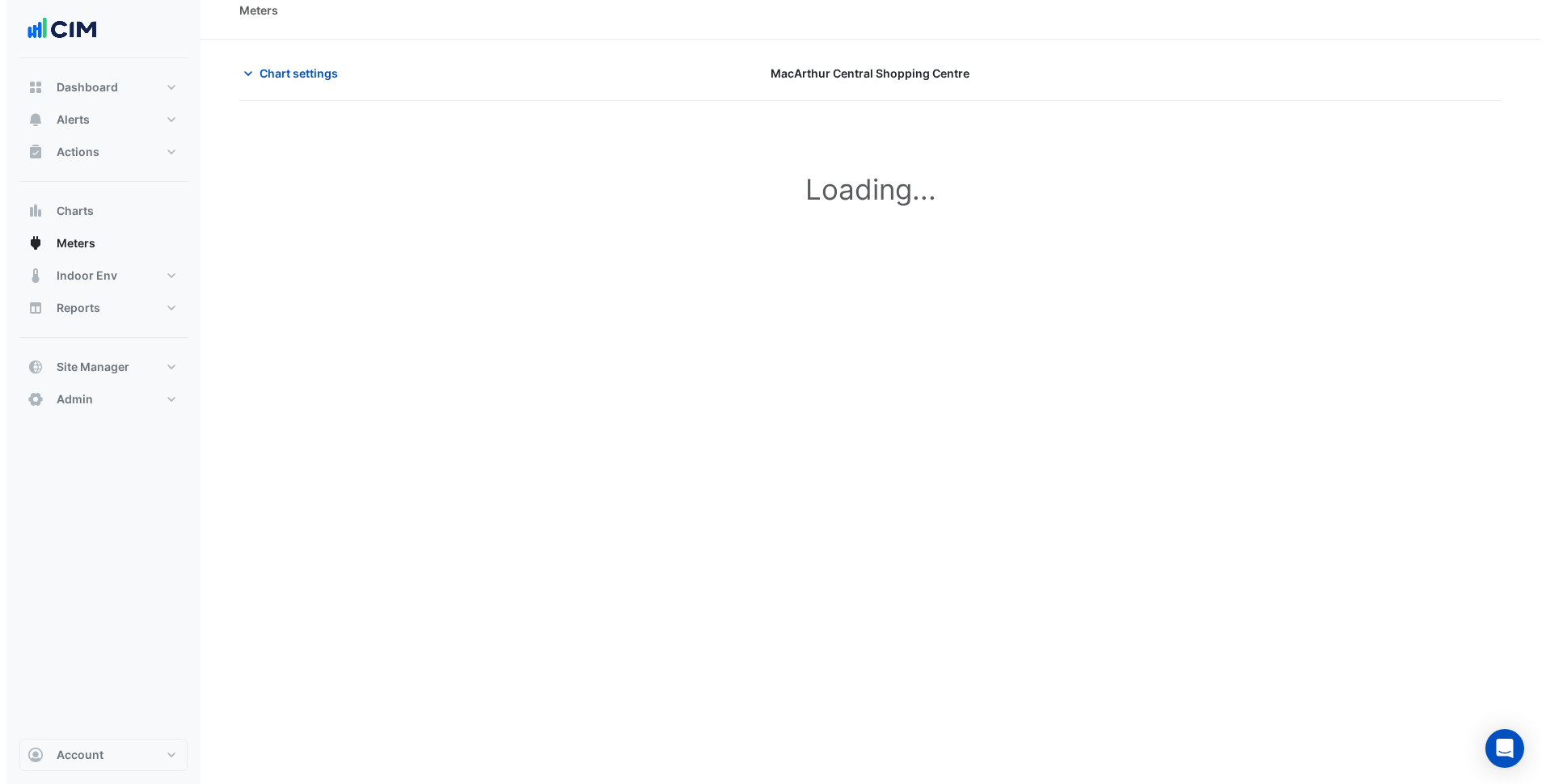 scroll, scrollTop: 0, scrollLeft: 0, axis: both 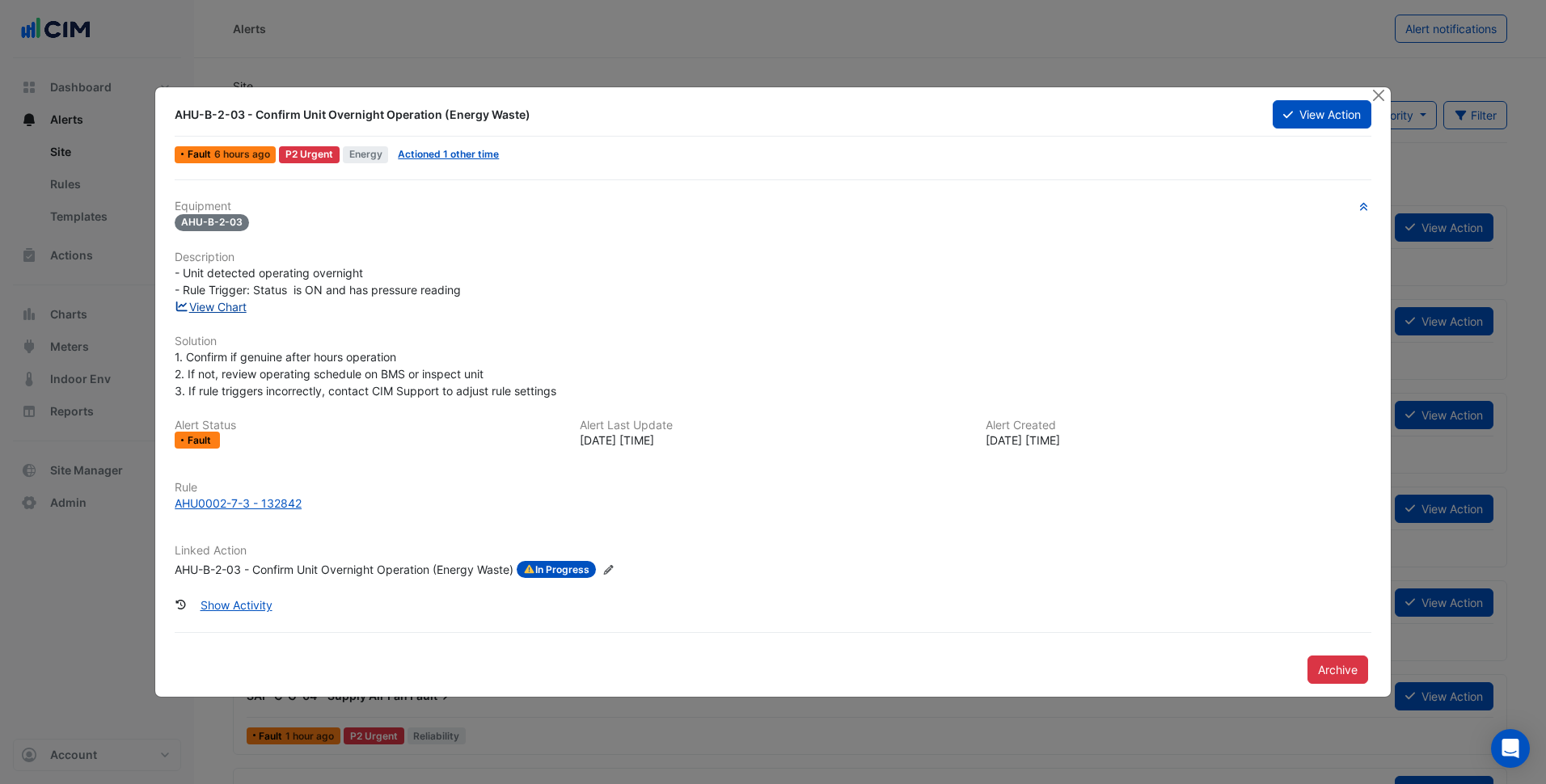 click on "View Chart" 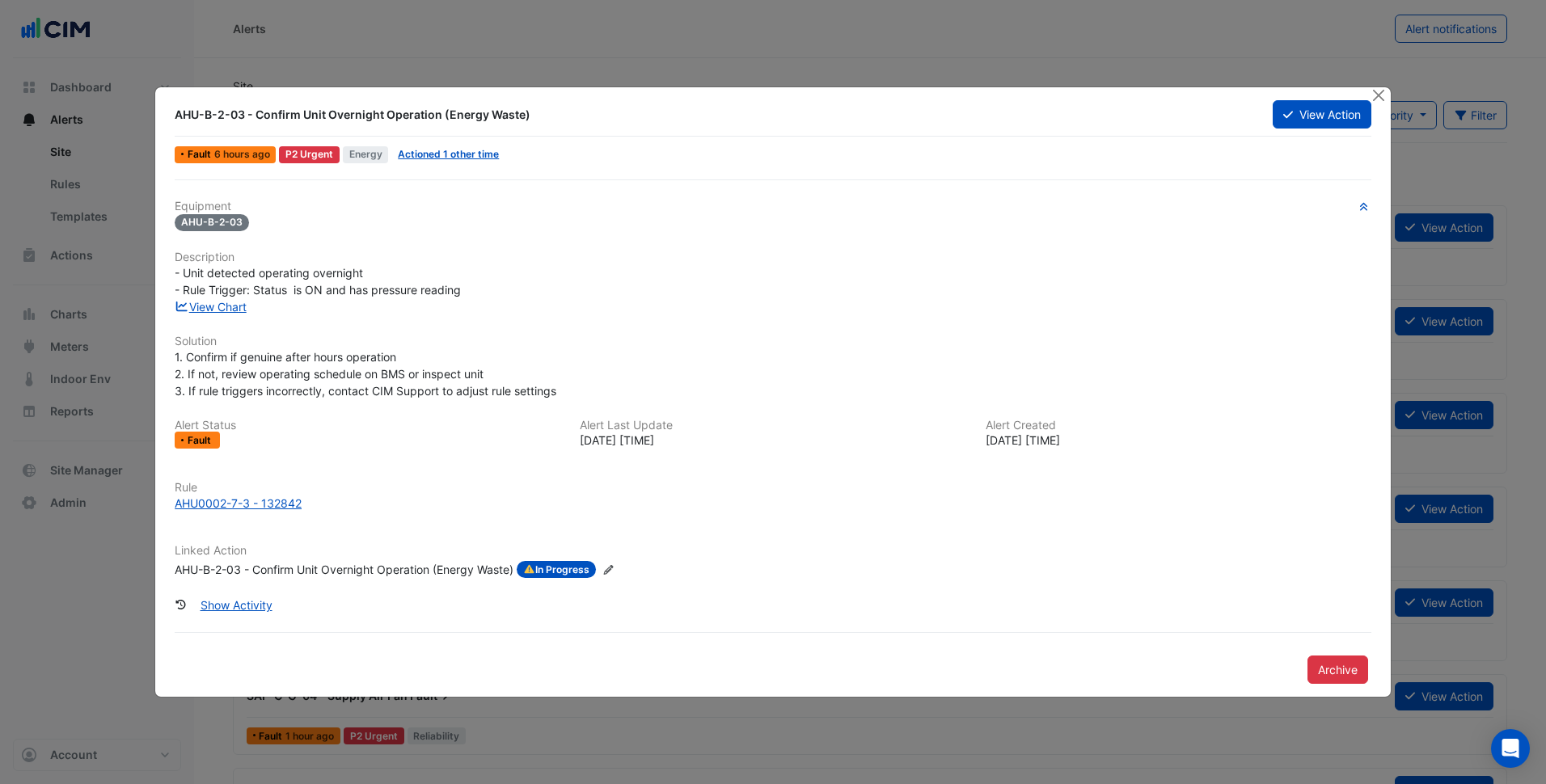 drag, startPoint x: 257, startPoint y: 112, endPoint x: 544, endPoint y: 110, distance: 287.00697 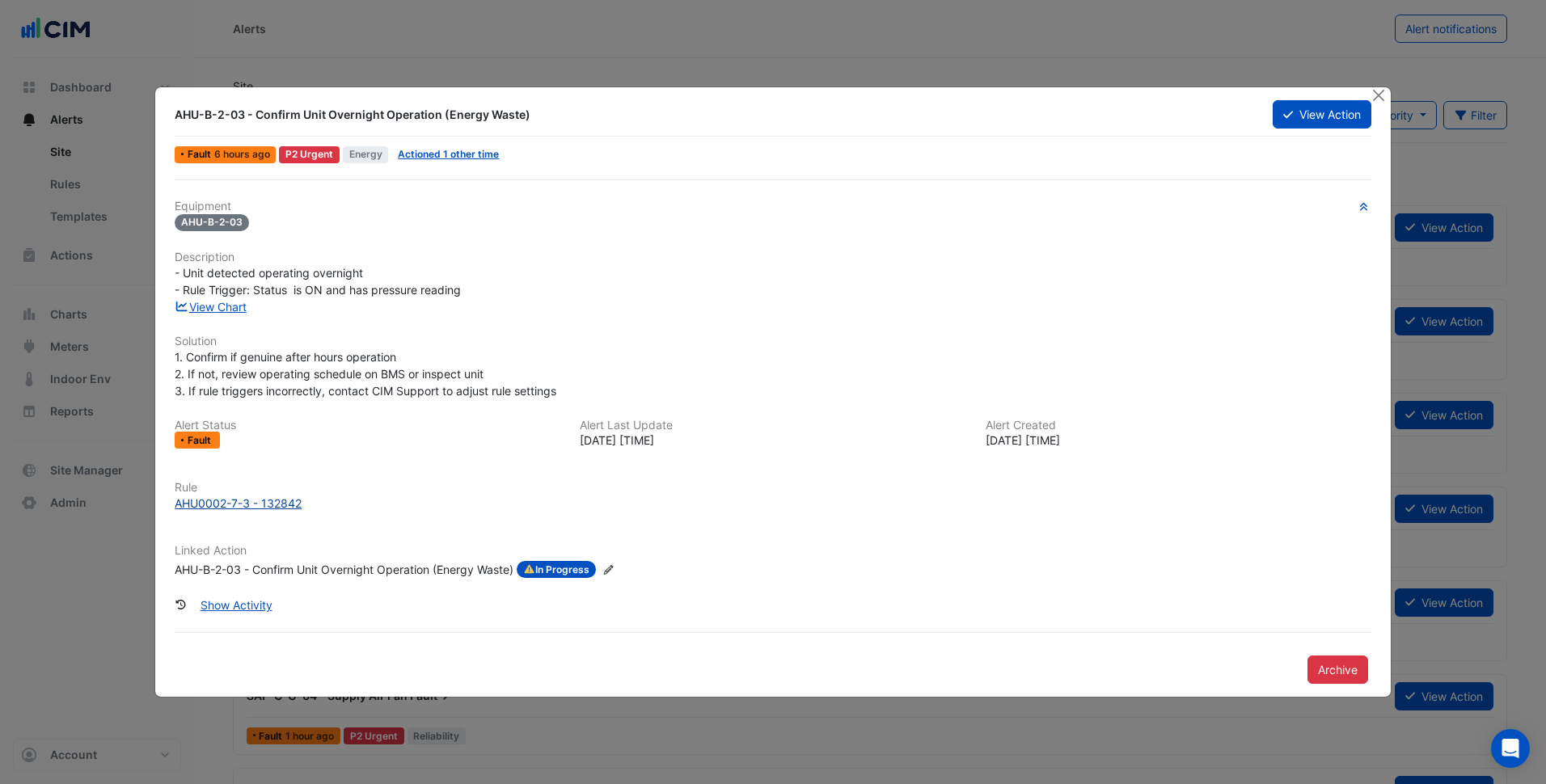 click on "AHU0002-7-3 - 132842" 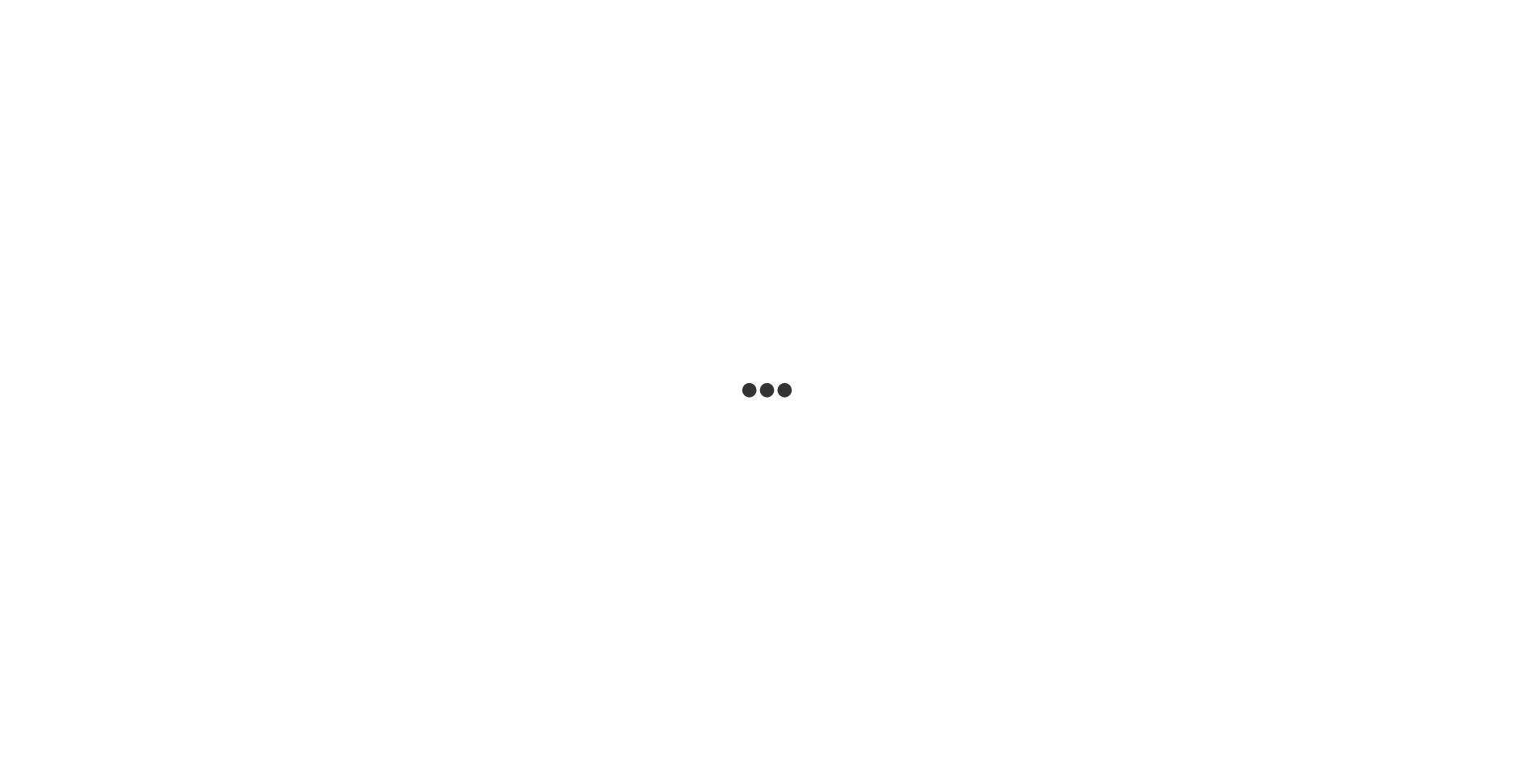 scroll, scrollTop: 0, scrollLeft: 0, axis: both 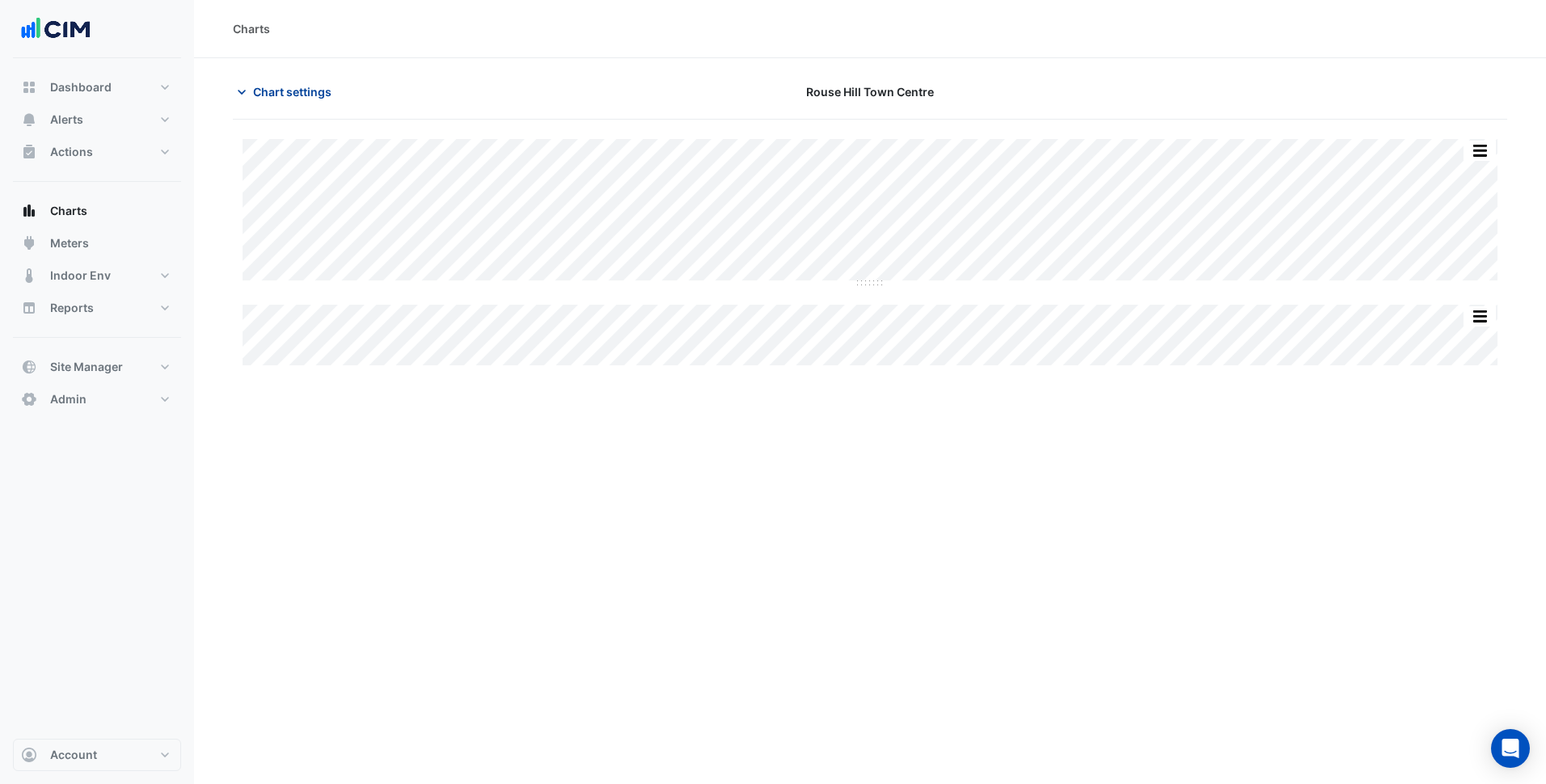 click on "Chart settings" 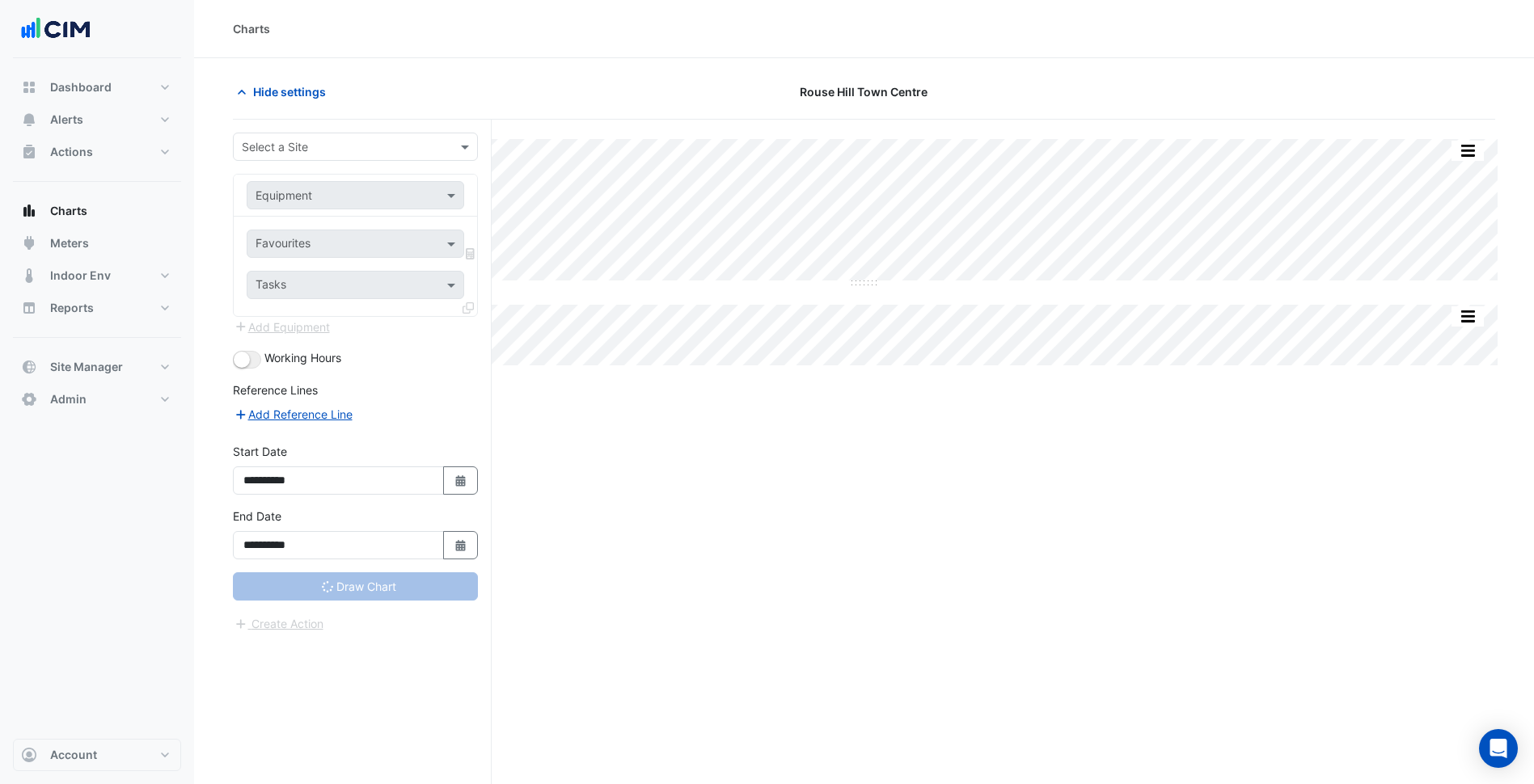type on "**********" 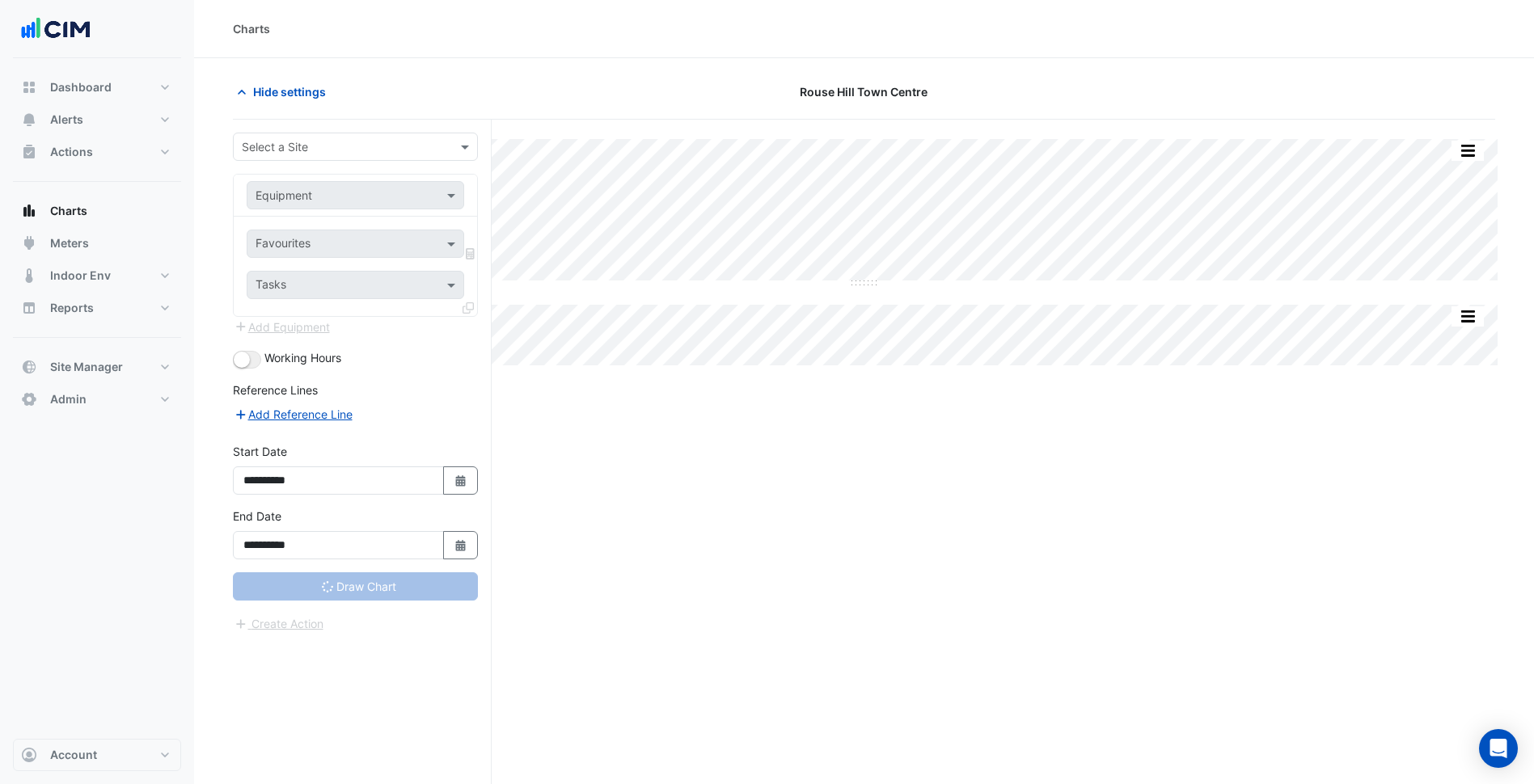 type on "**********" 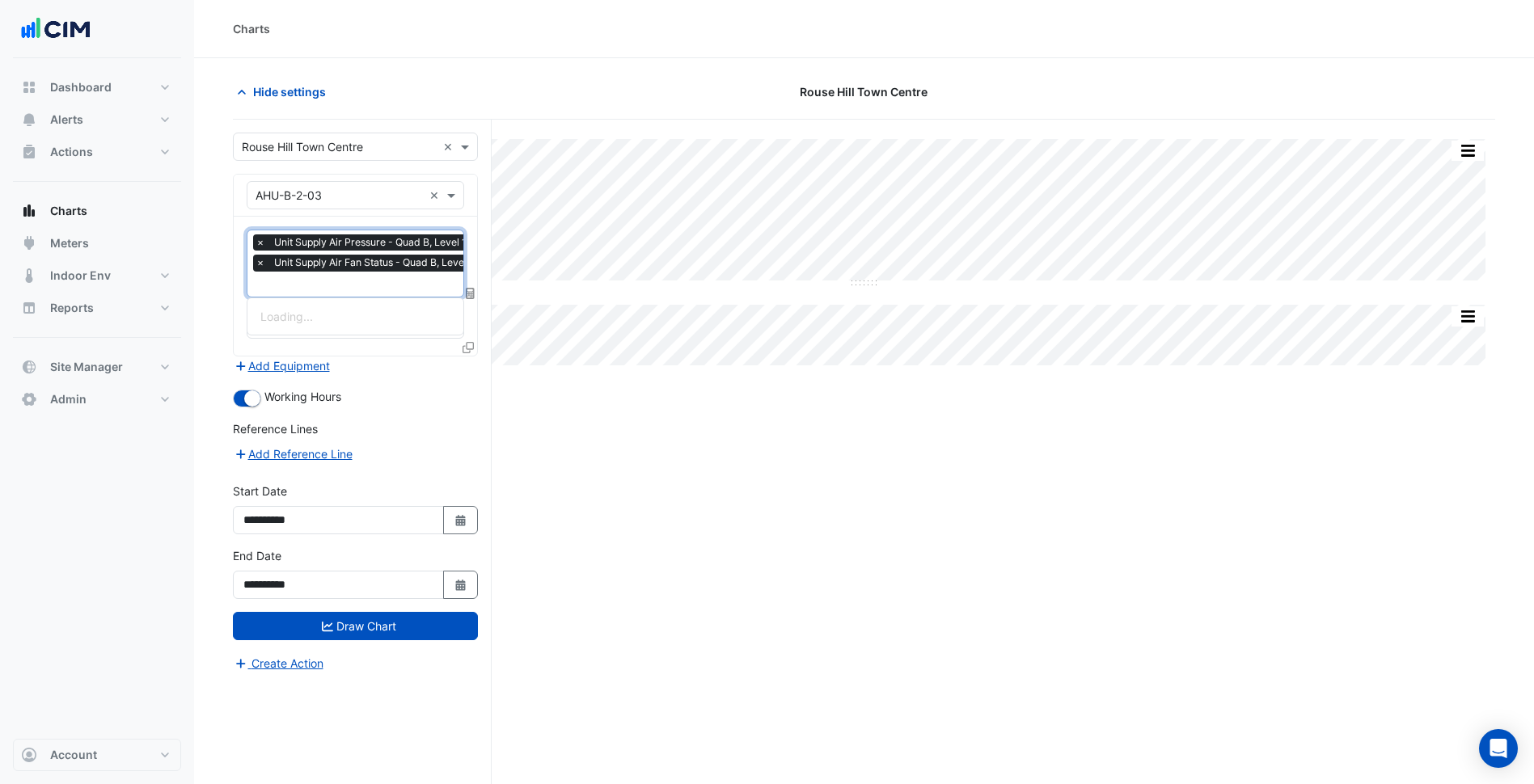 click at bounding box center [425, 286] 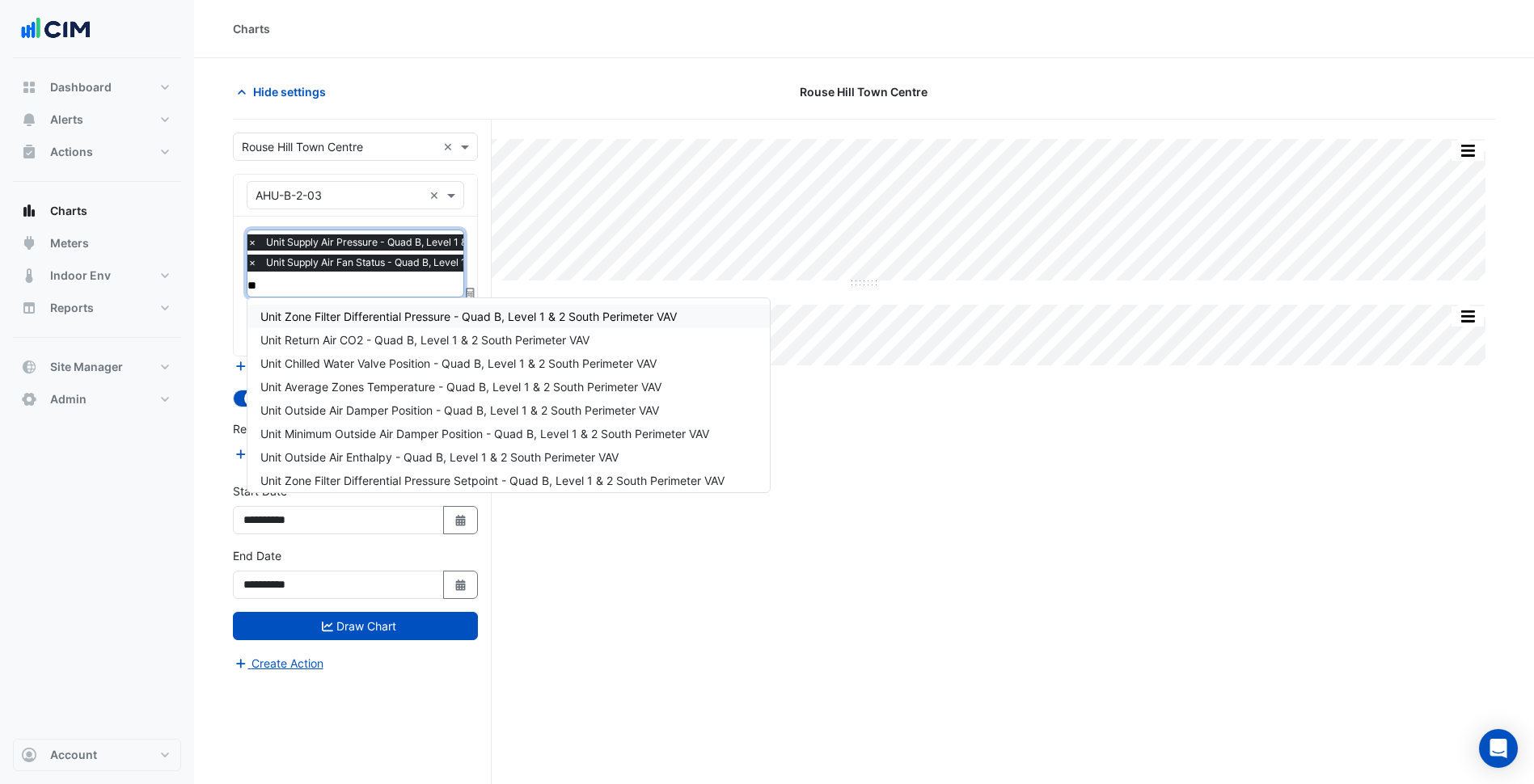 type on "***" 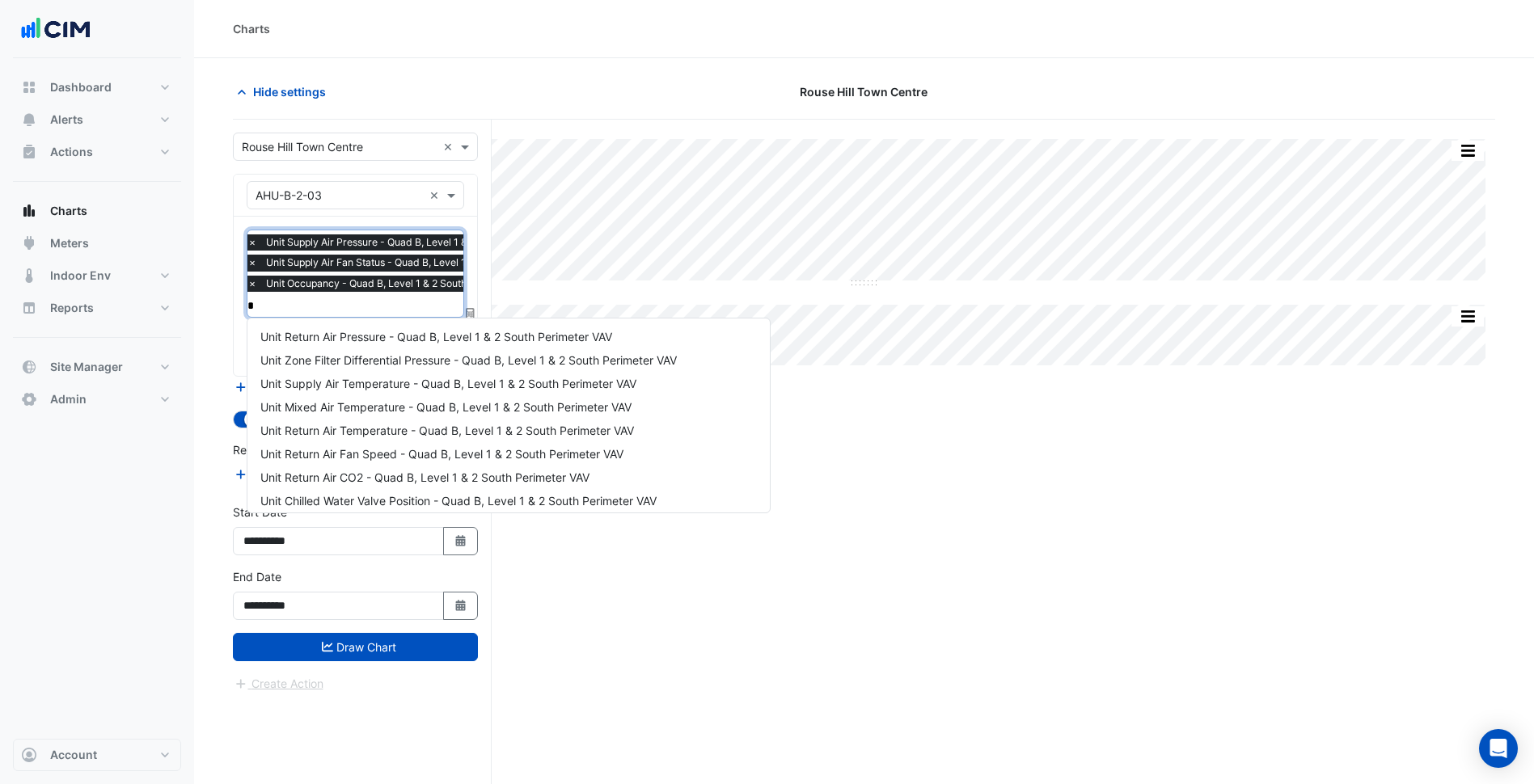 scroll, scrollTop: 0, scrollLeft: 0, axis: both 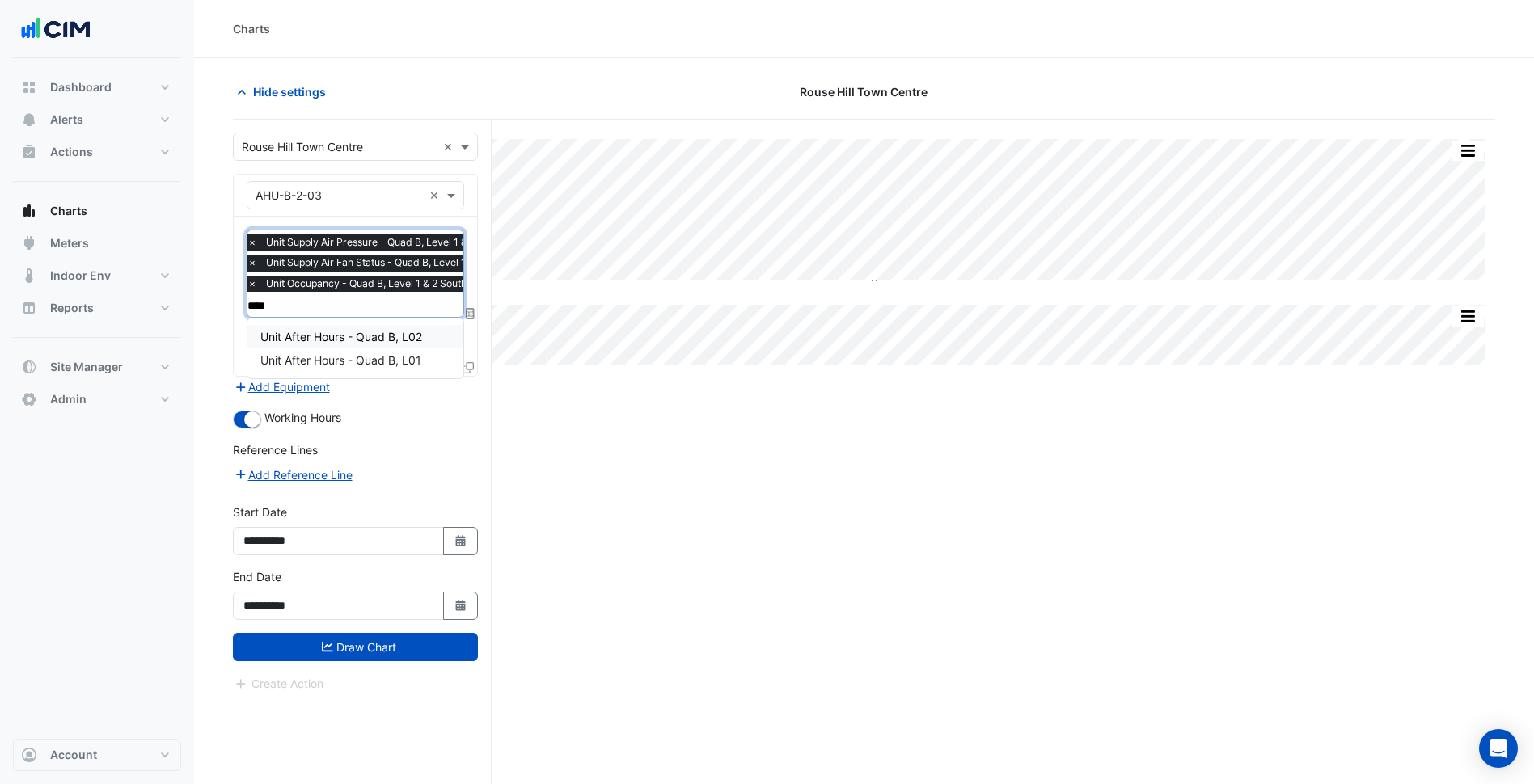 type on "*****" 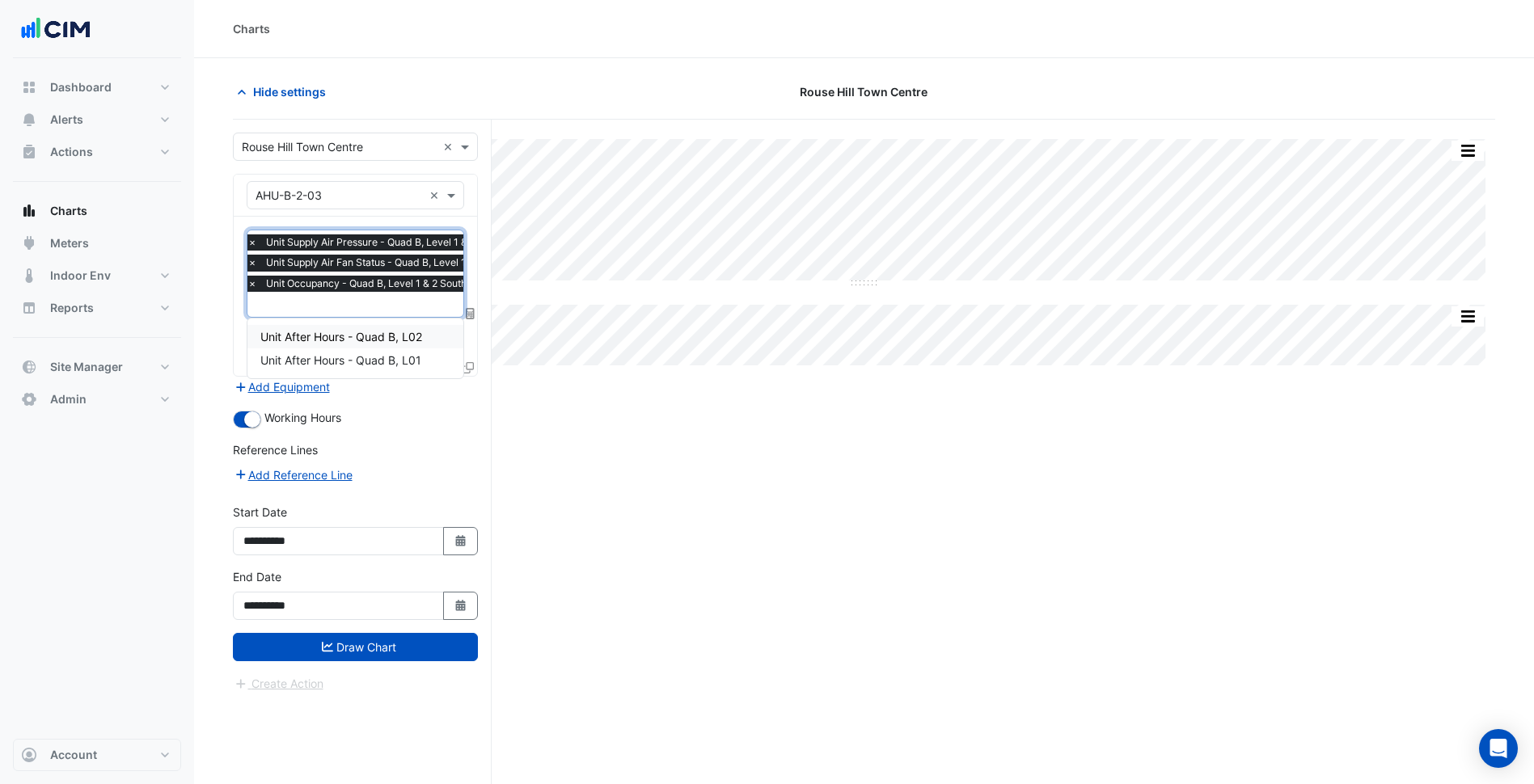 scroll, scrollTop: 0, scrollLeft: 0, axis: both 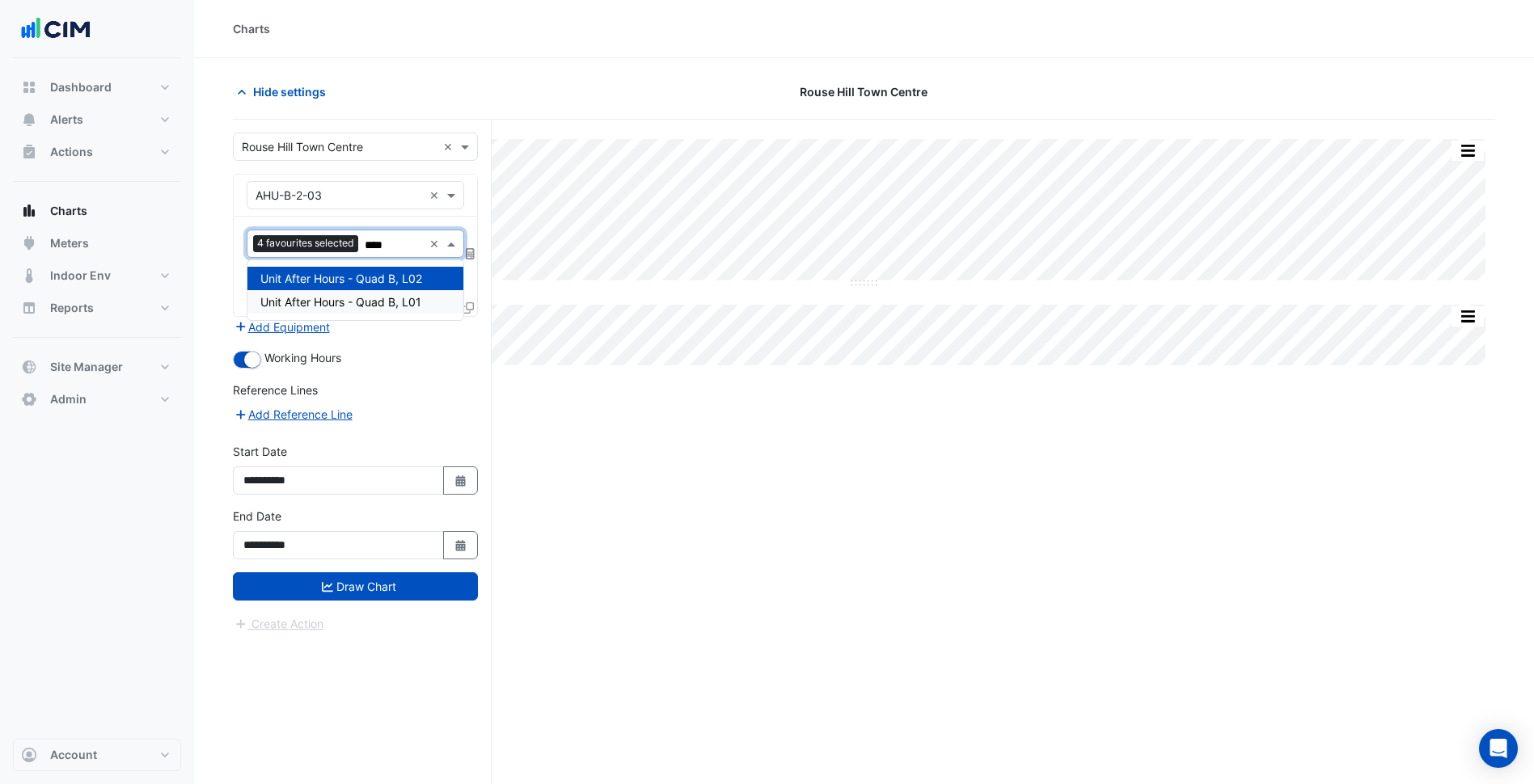 type on "*****" 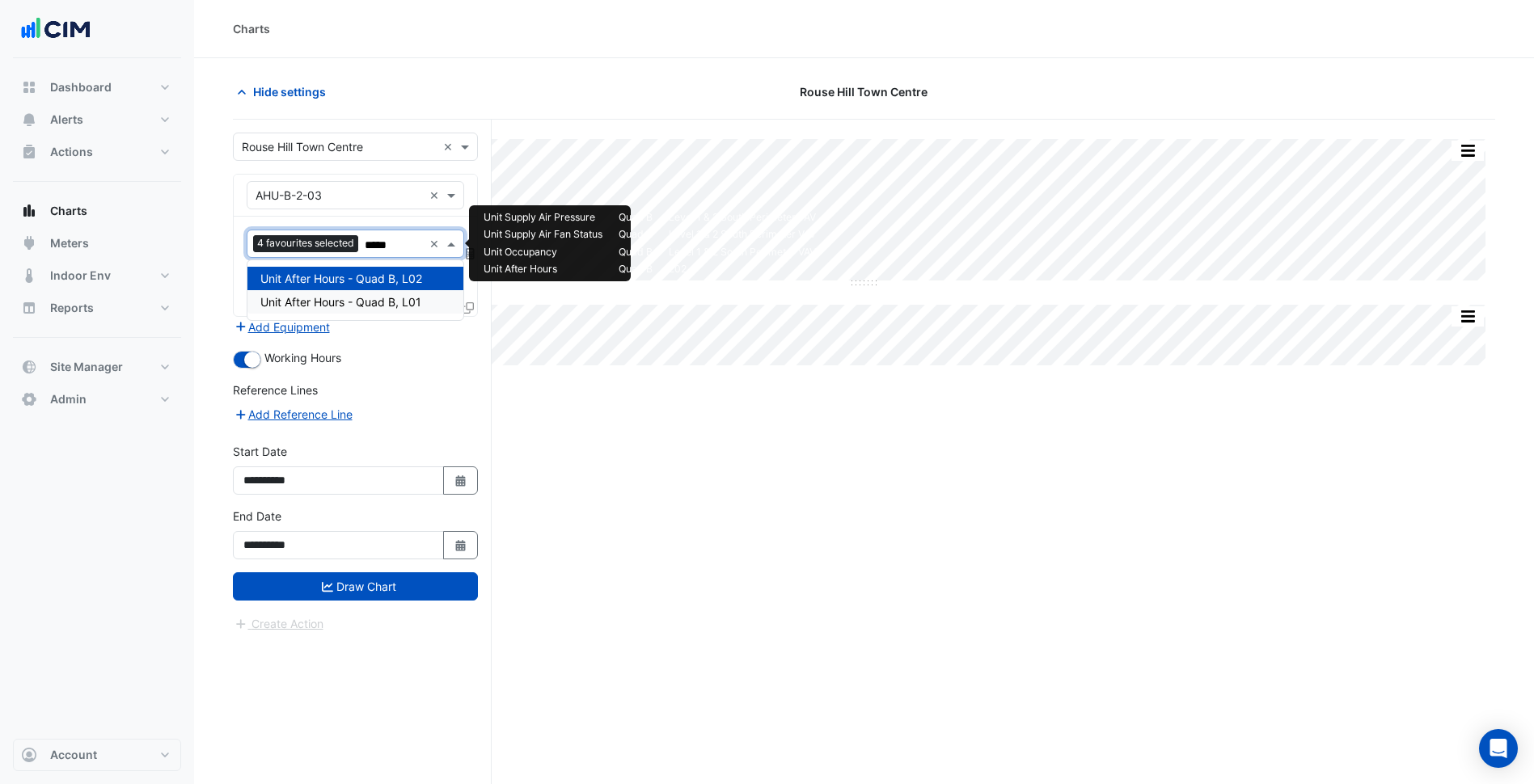 click on "Unit After Hours - Quad B, L01" at bounding box center [340, 301] 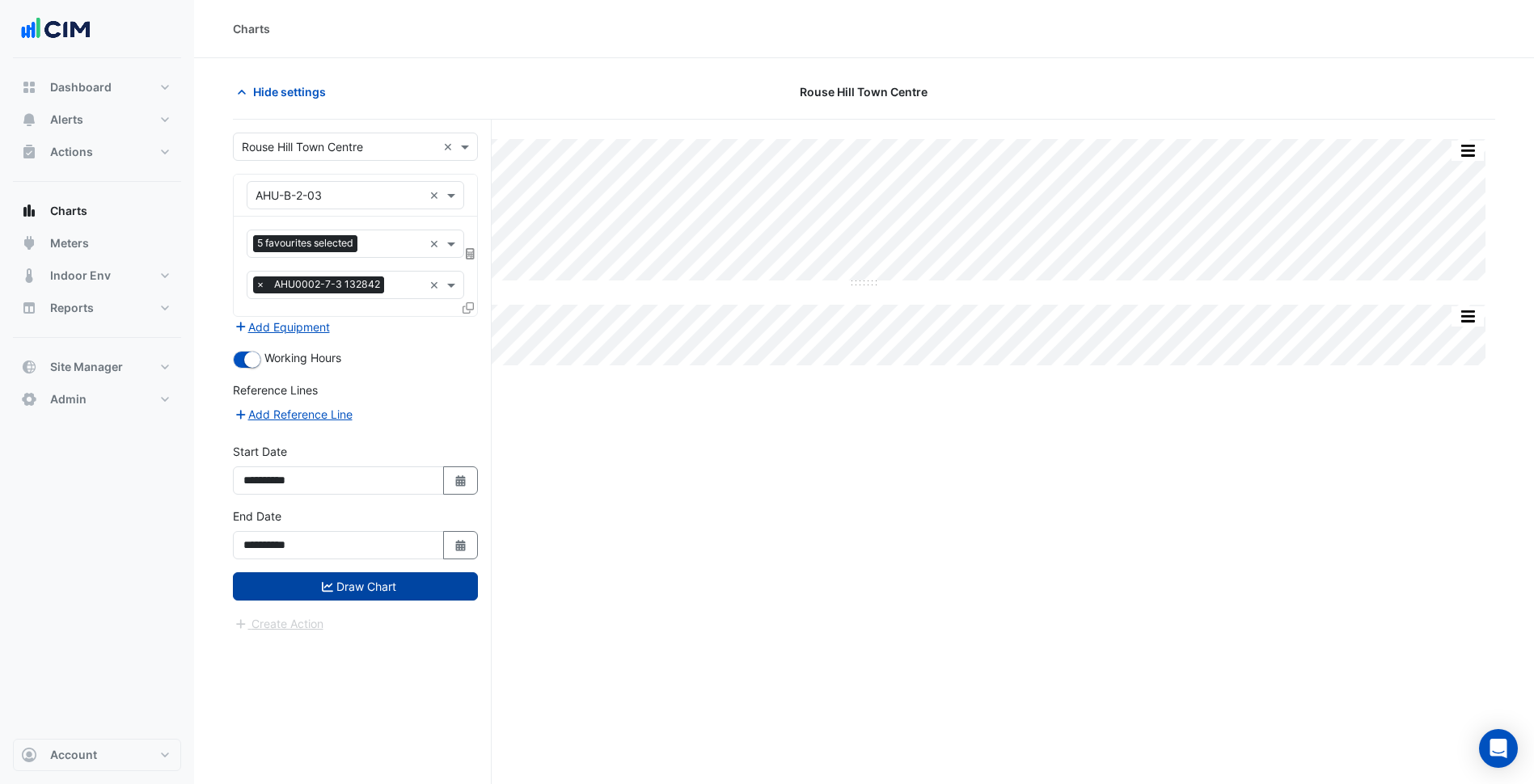 click on "Draw Chart" at bounding box center (355, 586) 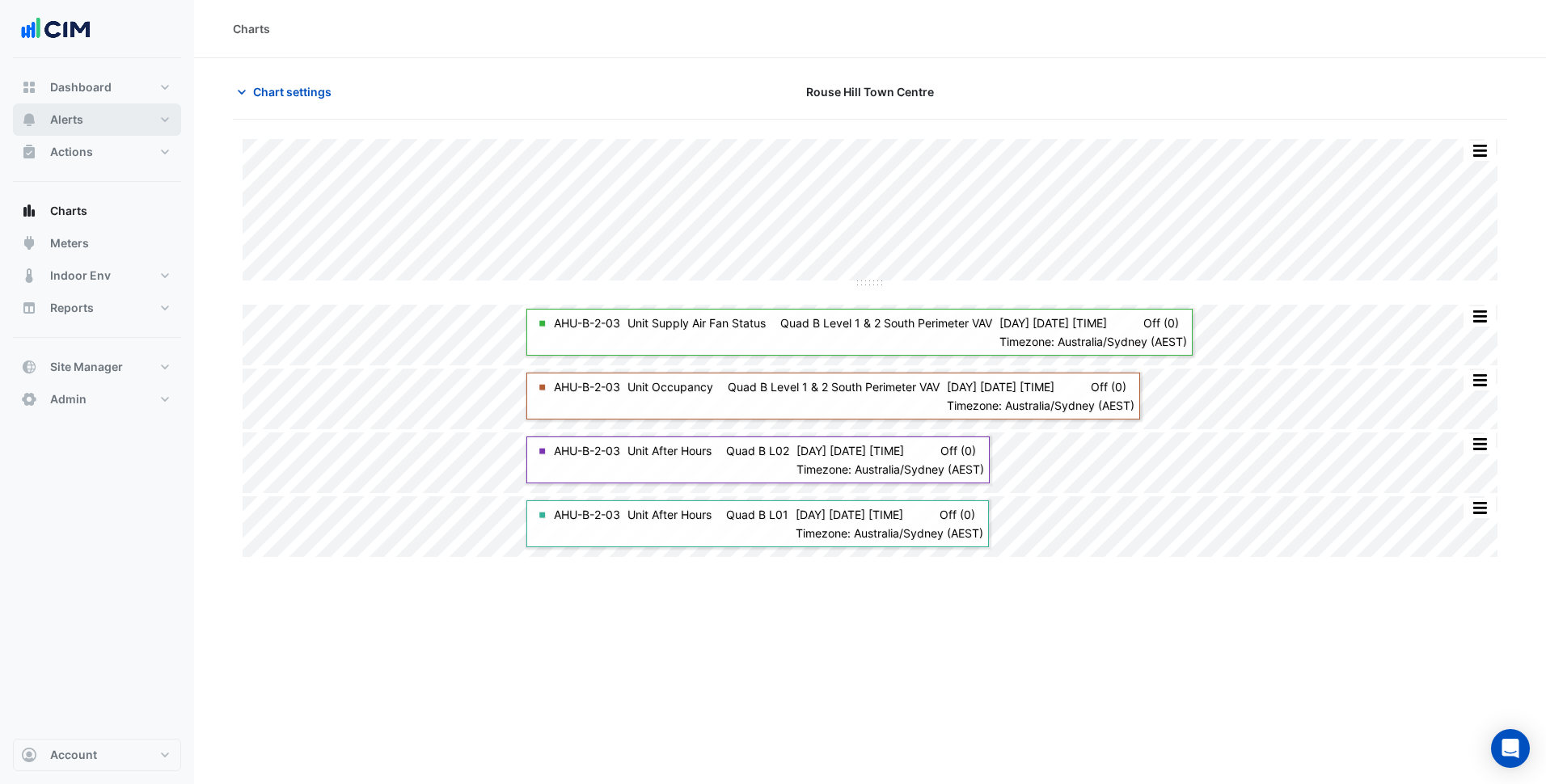 click on "Alerts" at bounding box center (97, 120) 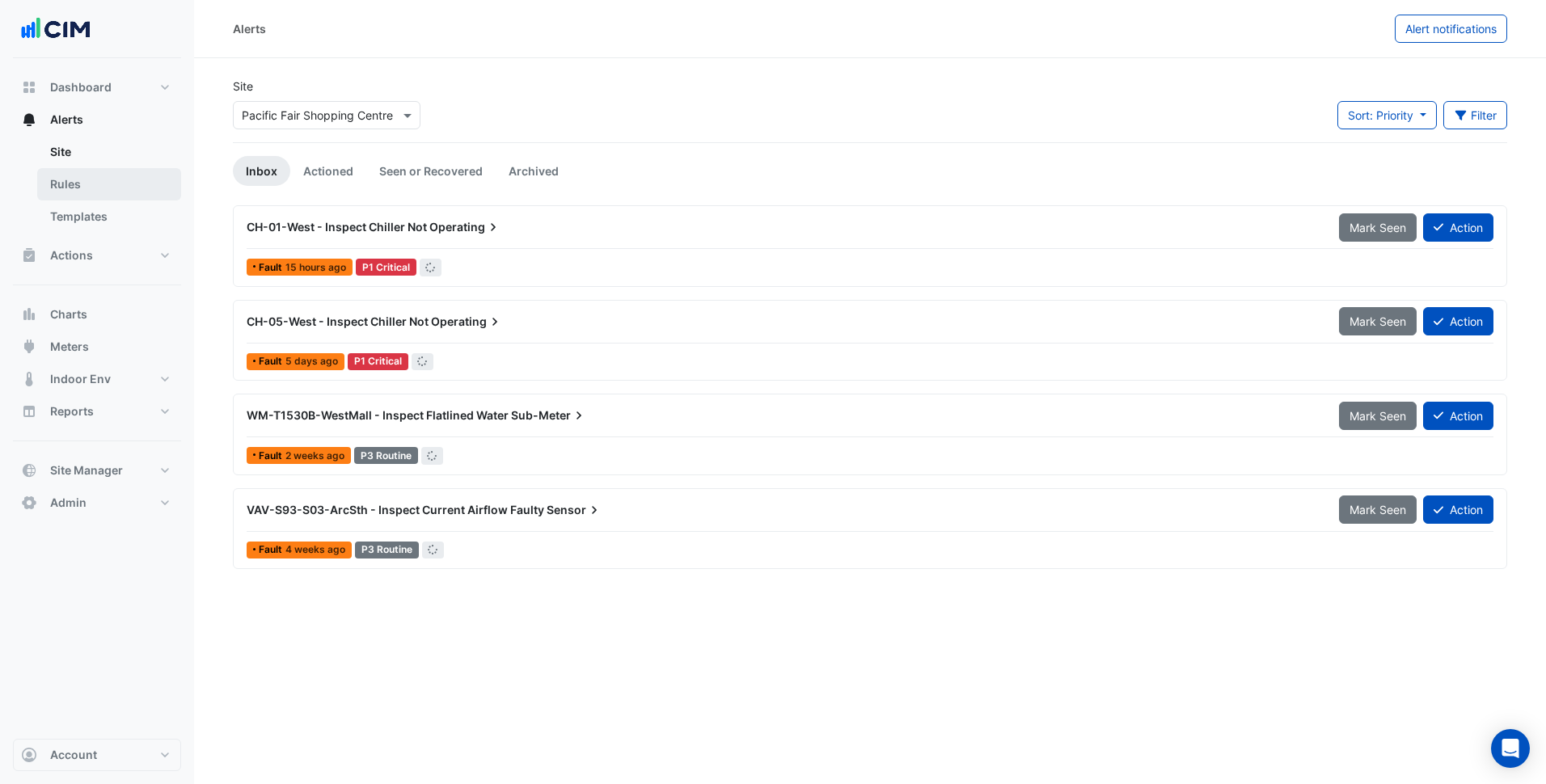 click on "Rules" at bounding box center (109, 184) 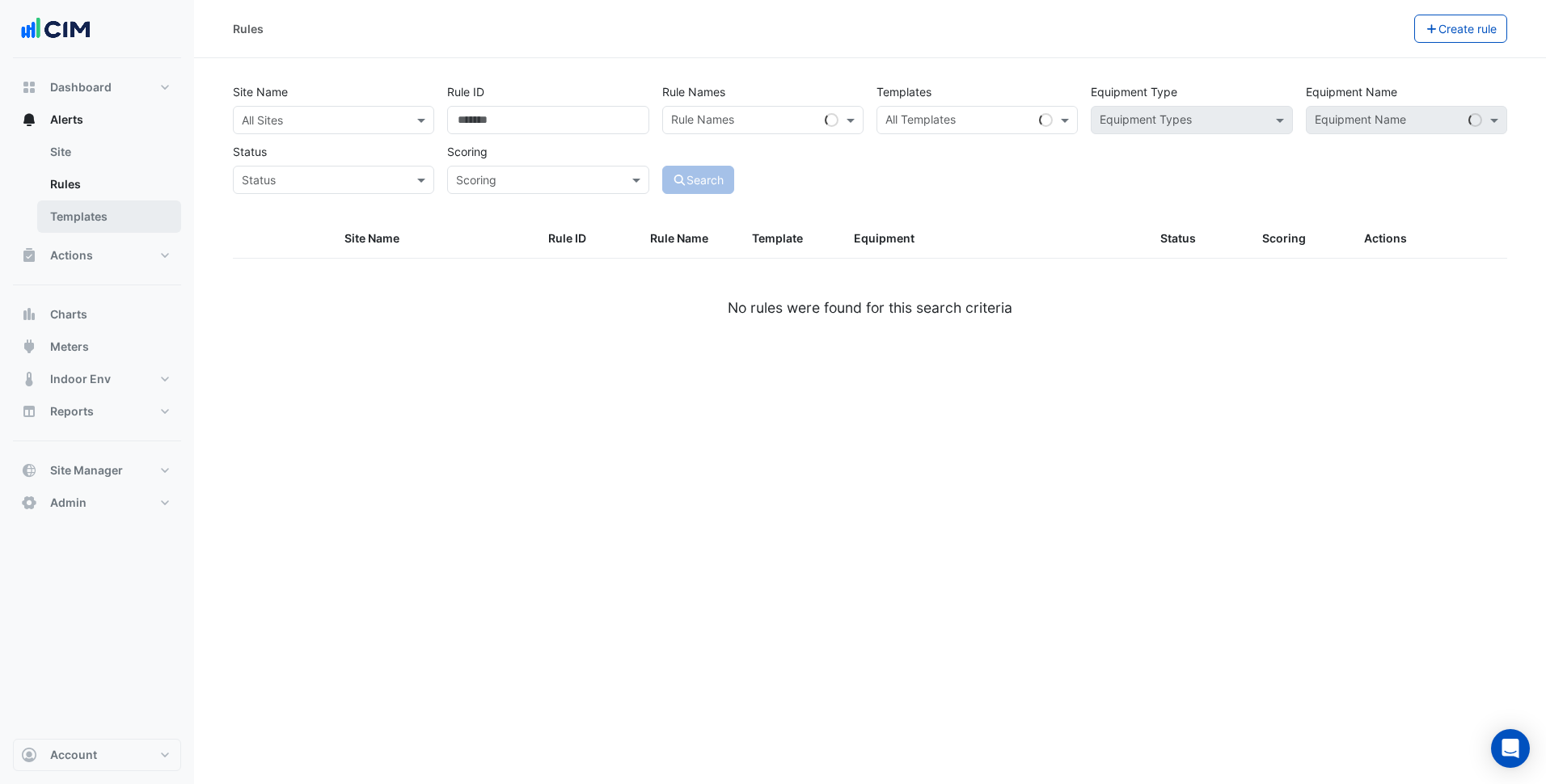 click on "Templates" at bounding box center [109, 217] 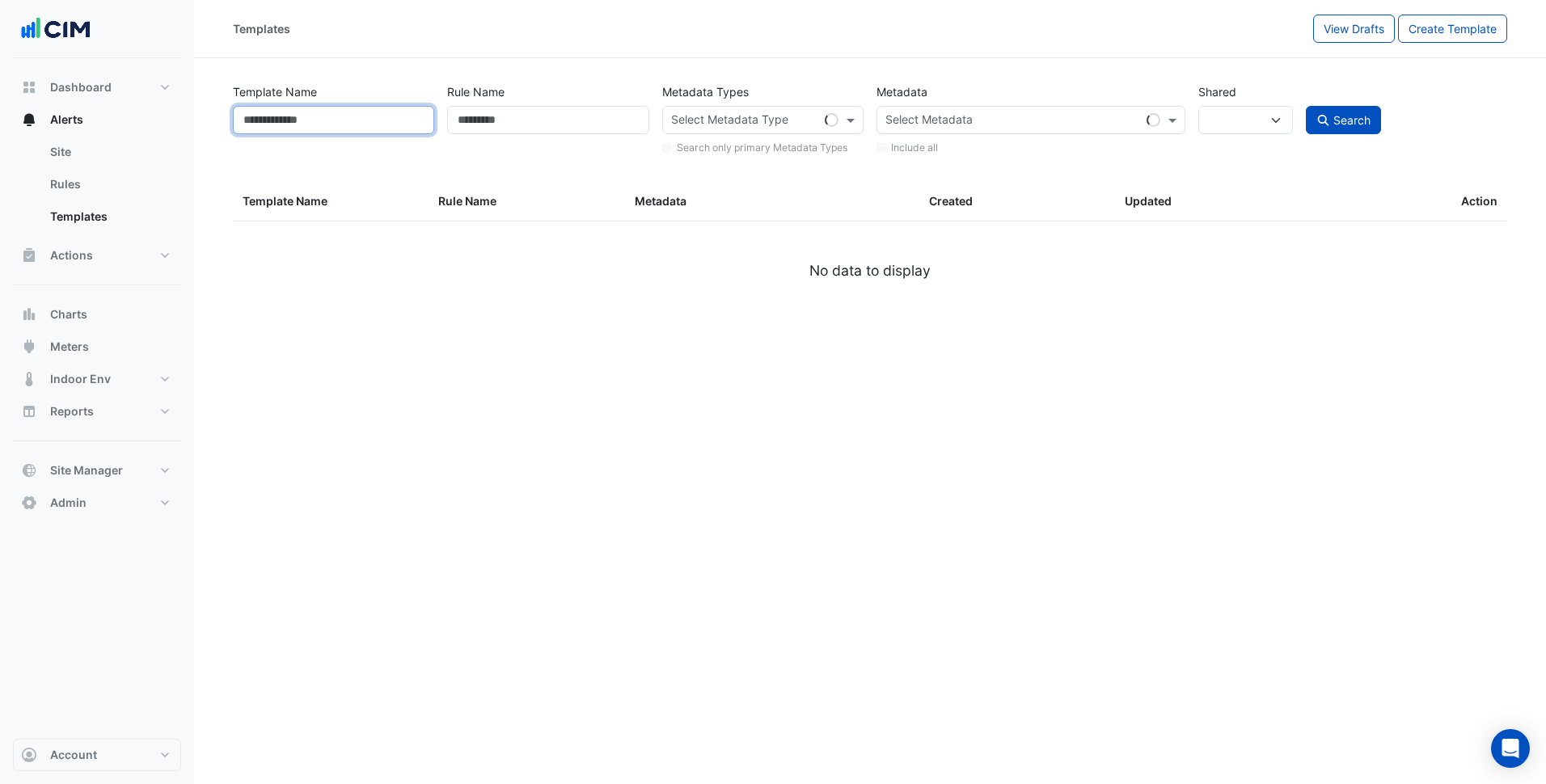 click on "Template Name" at bounding box center (333, 120) 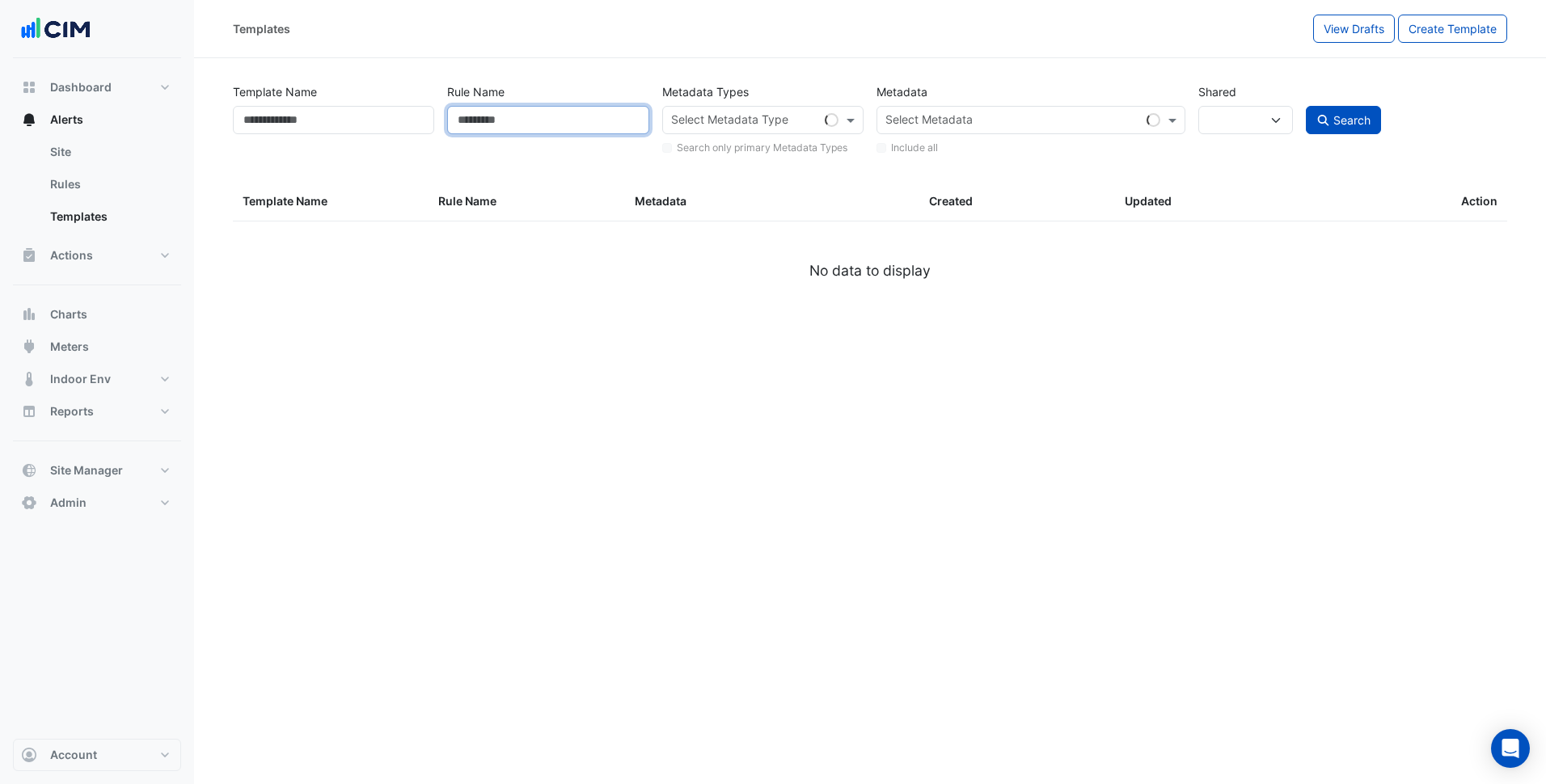 click on "Rule Name" at bounding box center (547, 120) 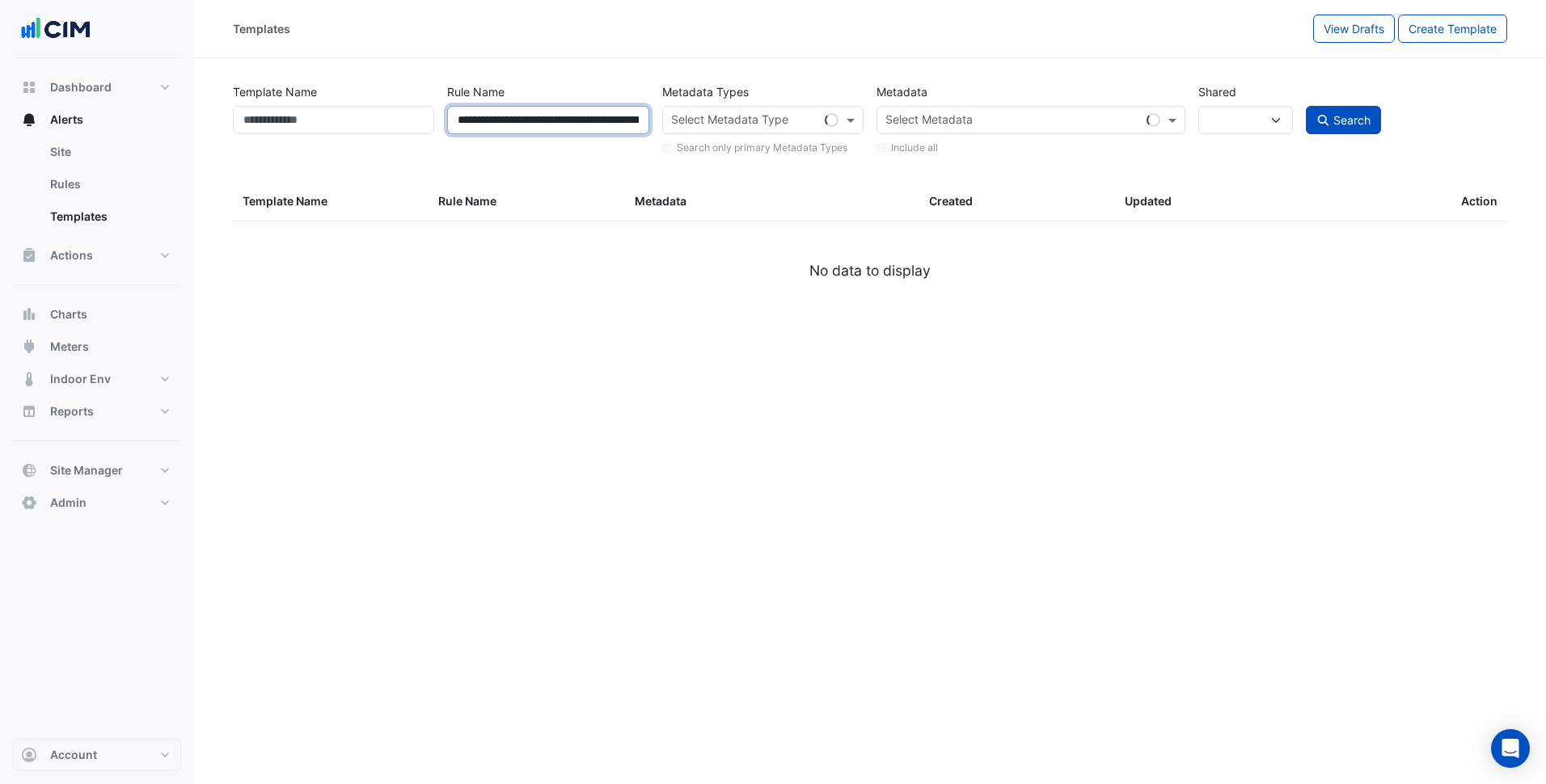 scroll, scrollTop: 0, scrollLeft: 83, axis: horizontal 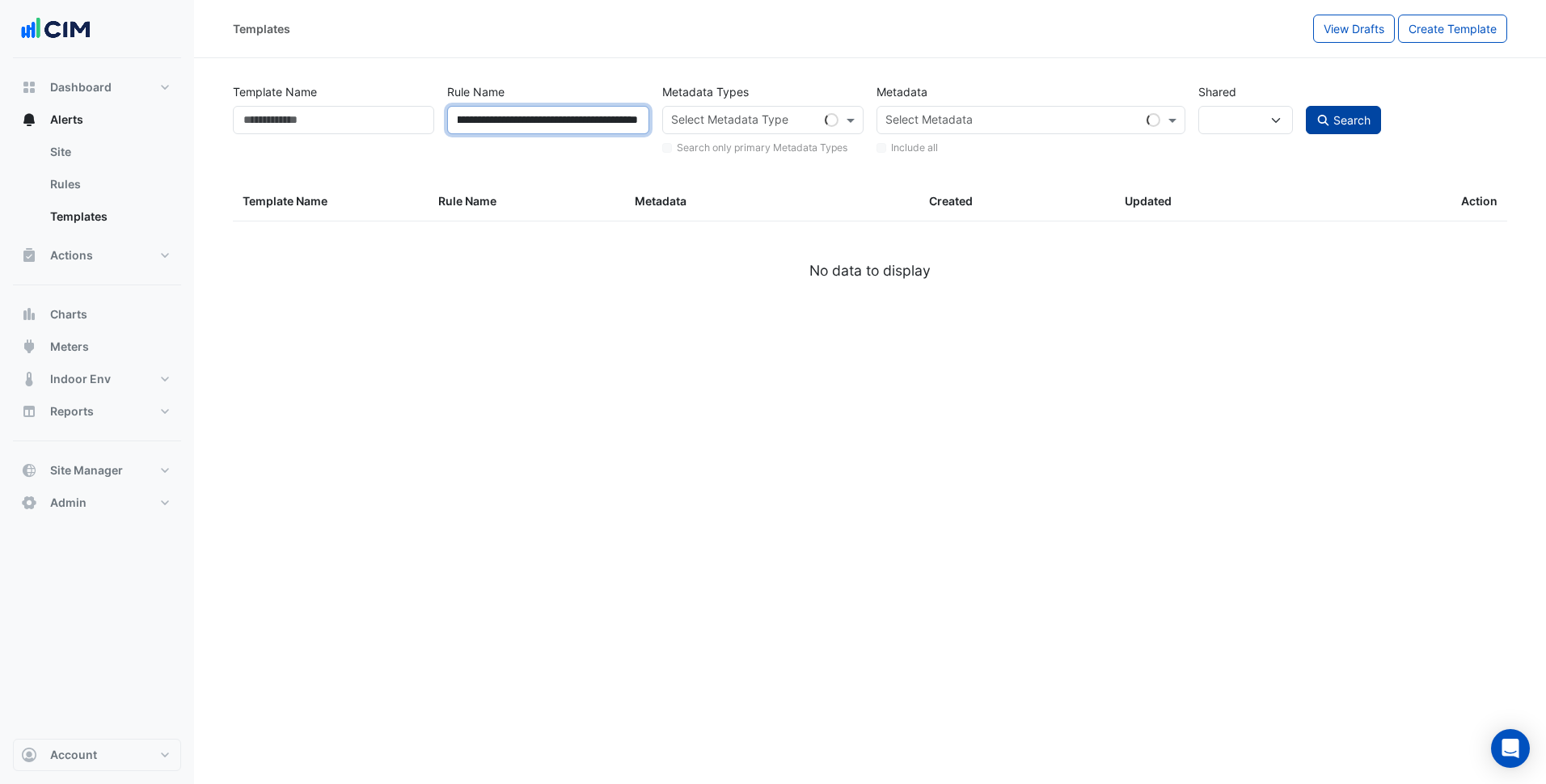 type on "**********" 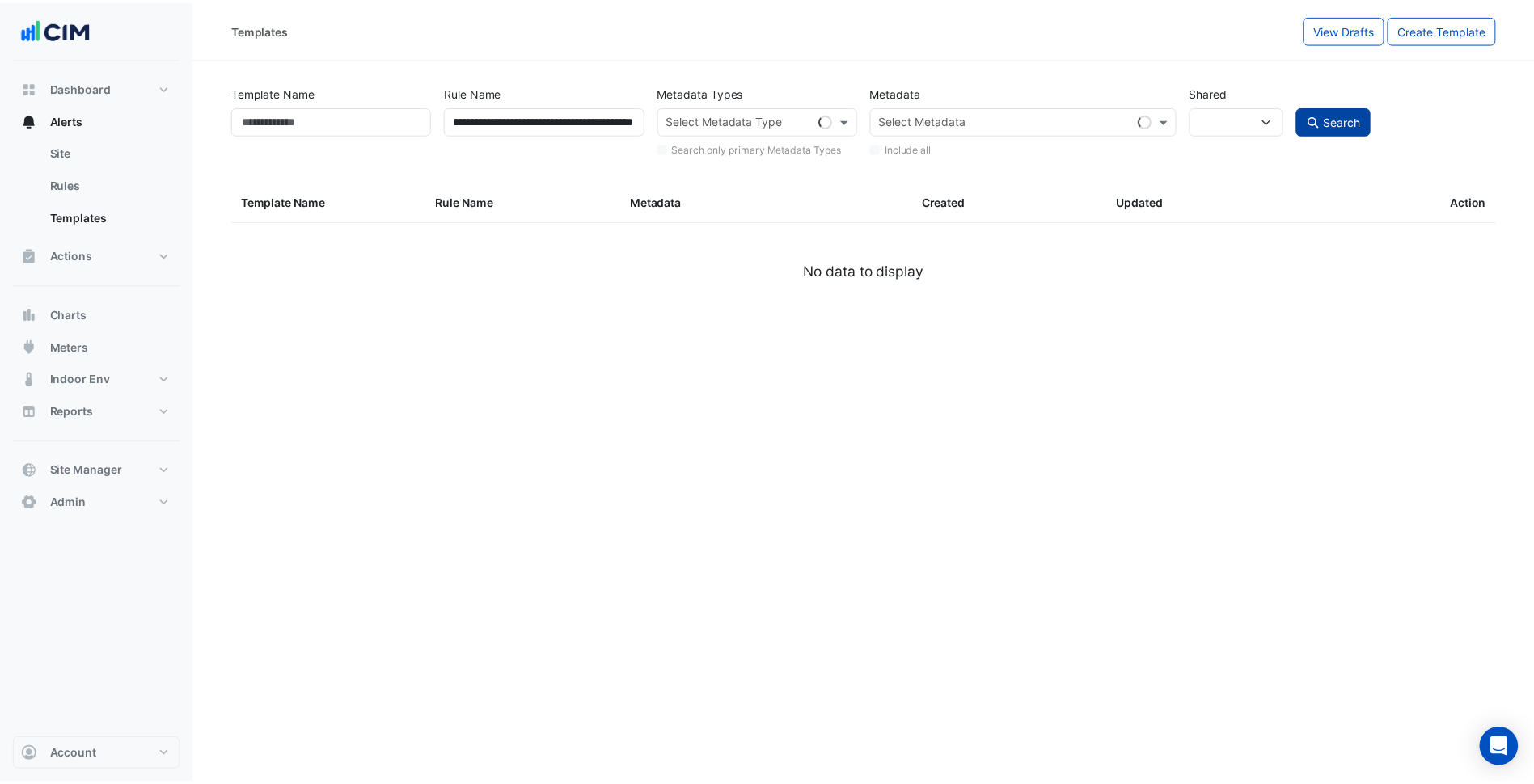 scroll, scrollTop: 0, scrollLeft: 0, axis: both 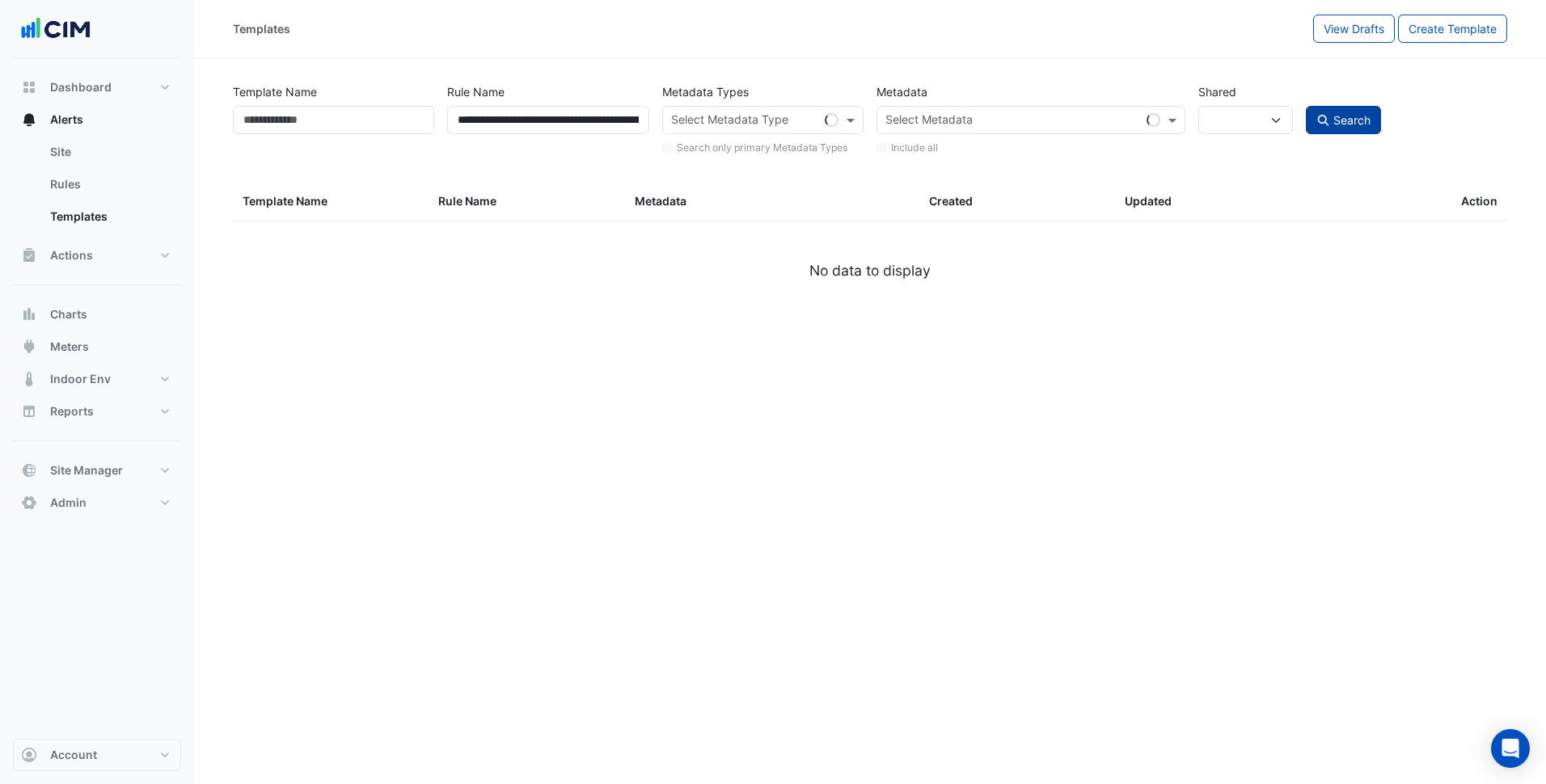 click on "Search" 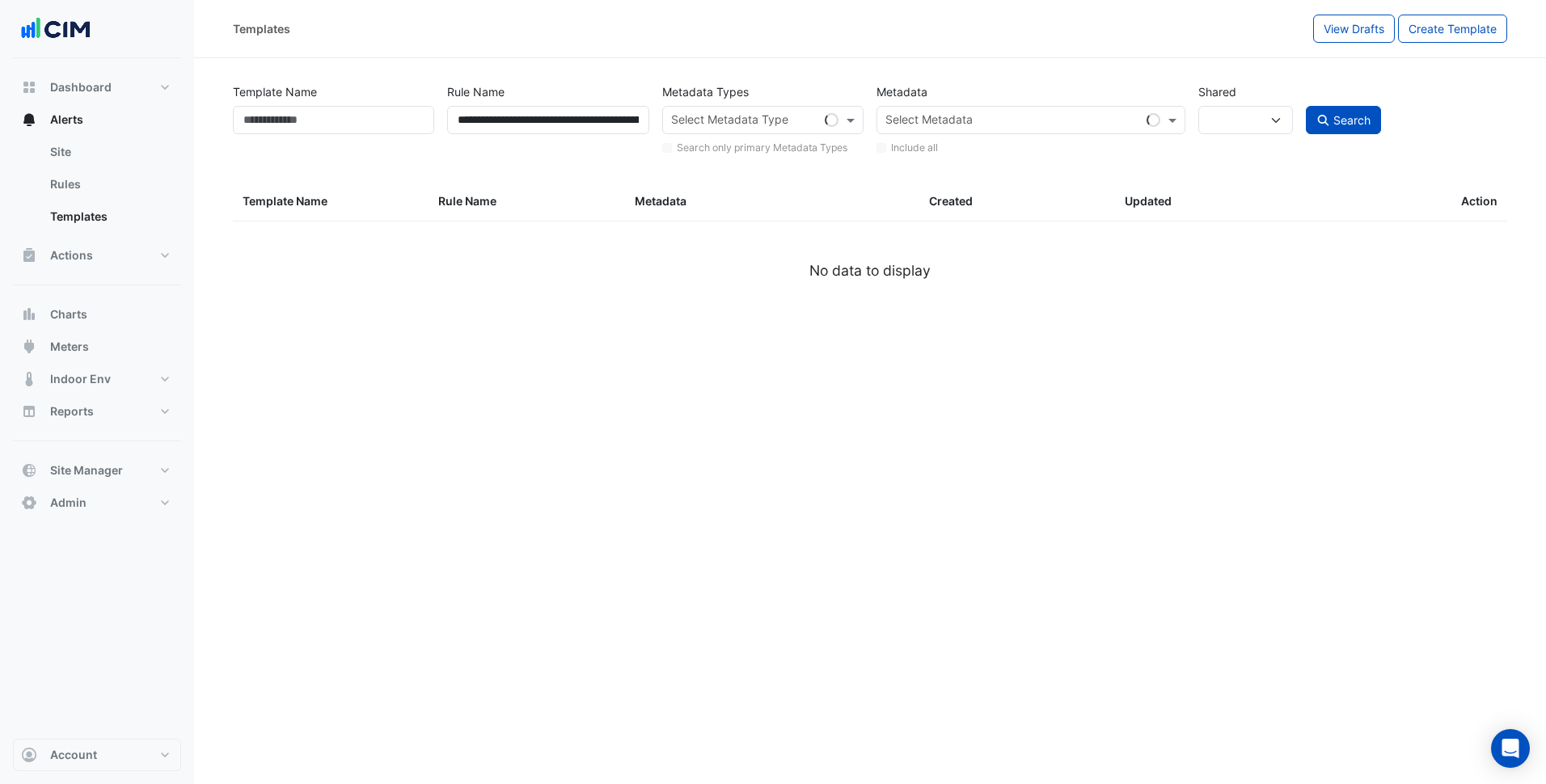 select 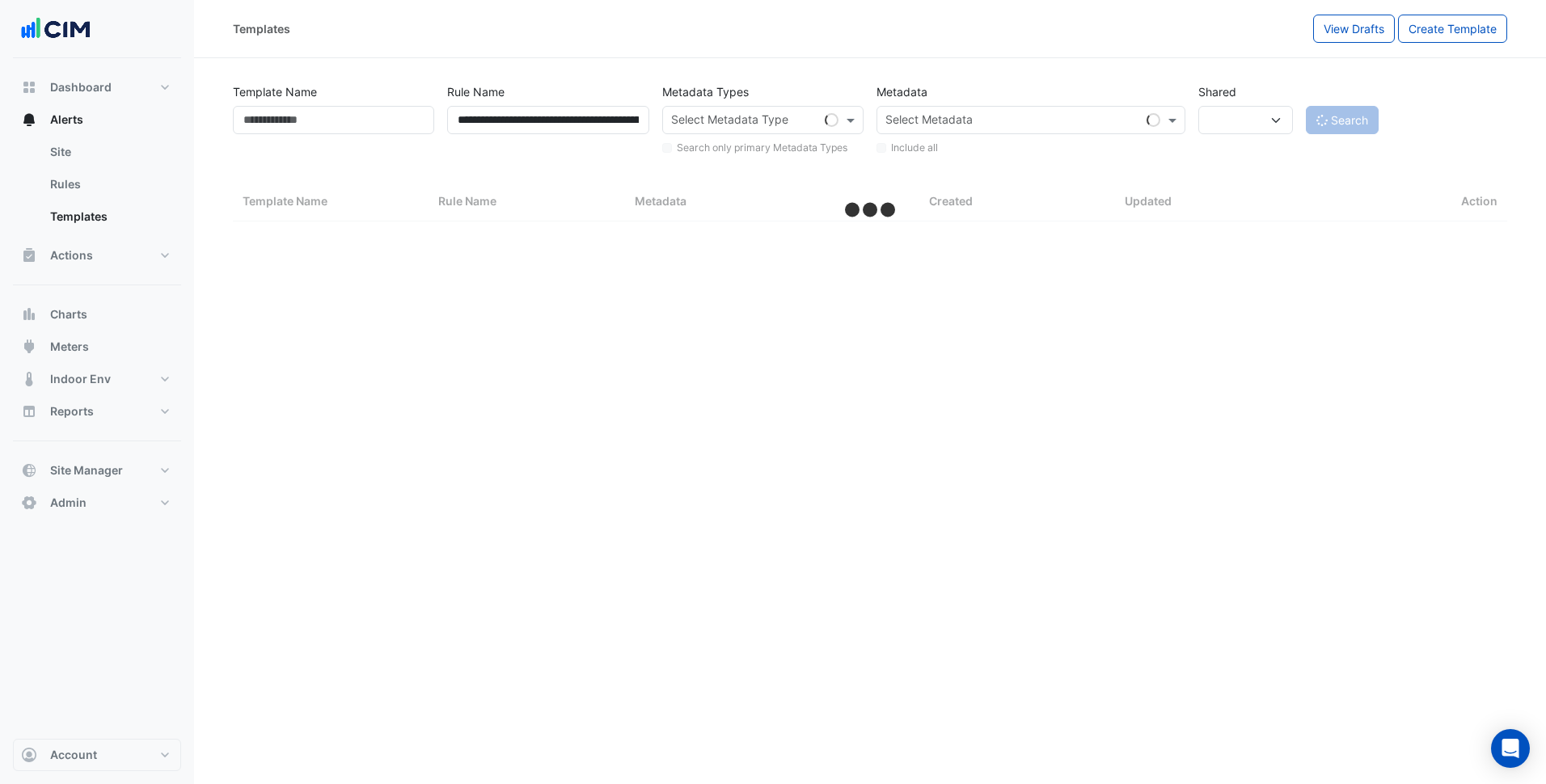type 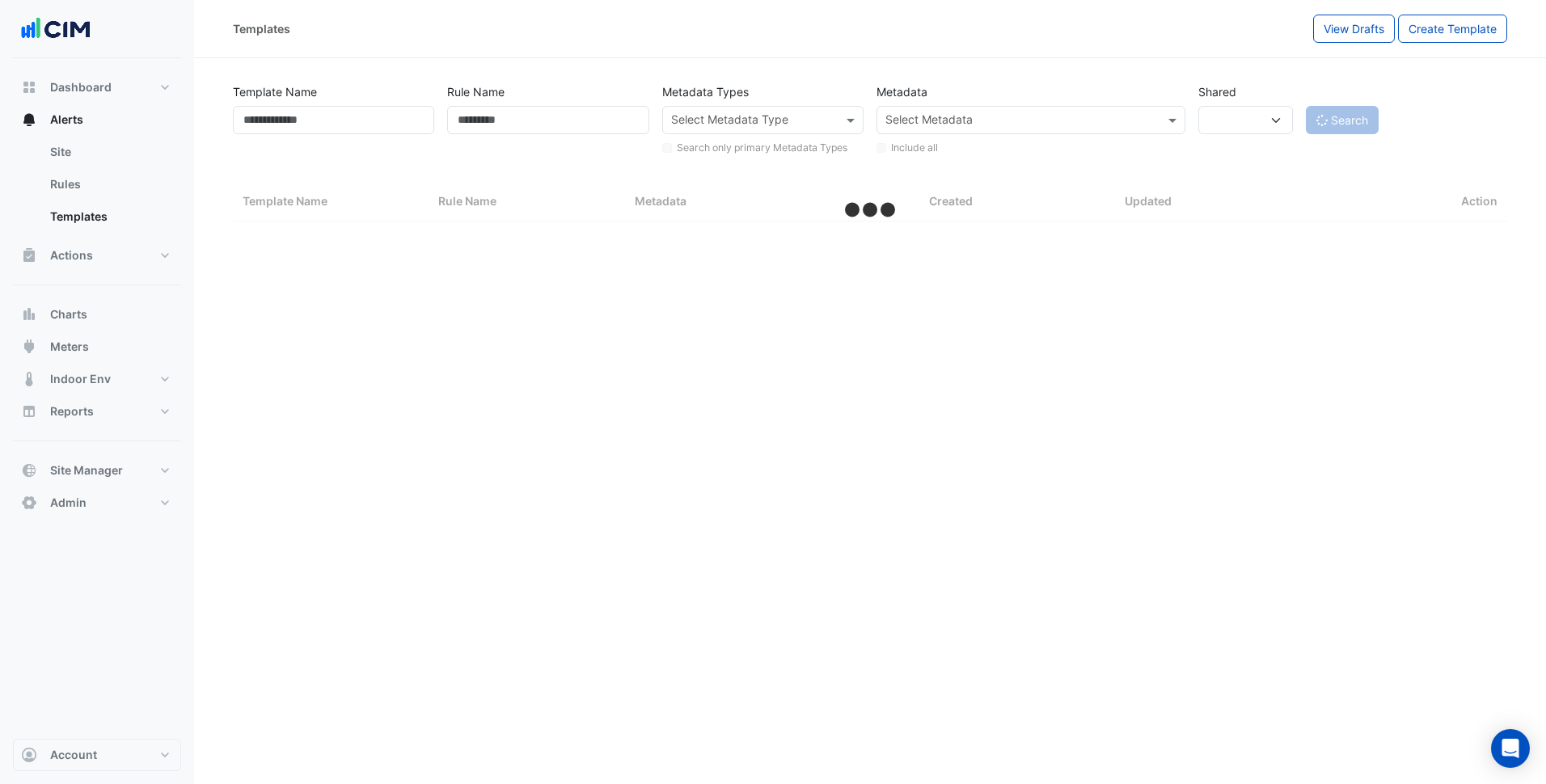 select on "***" 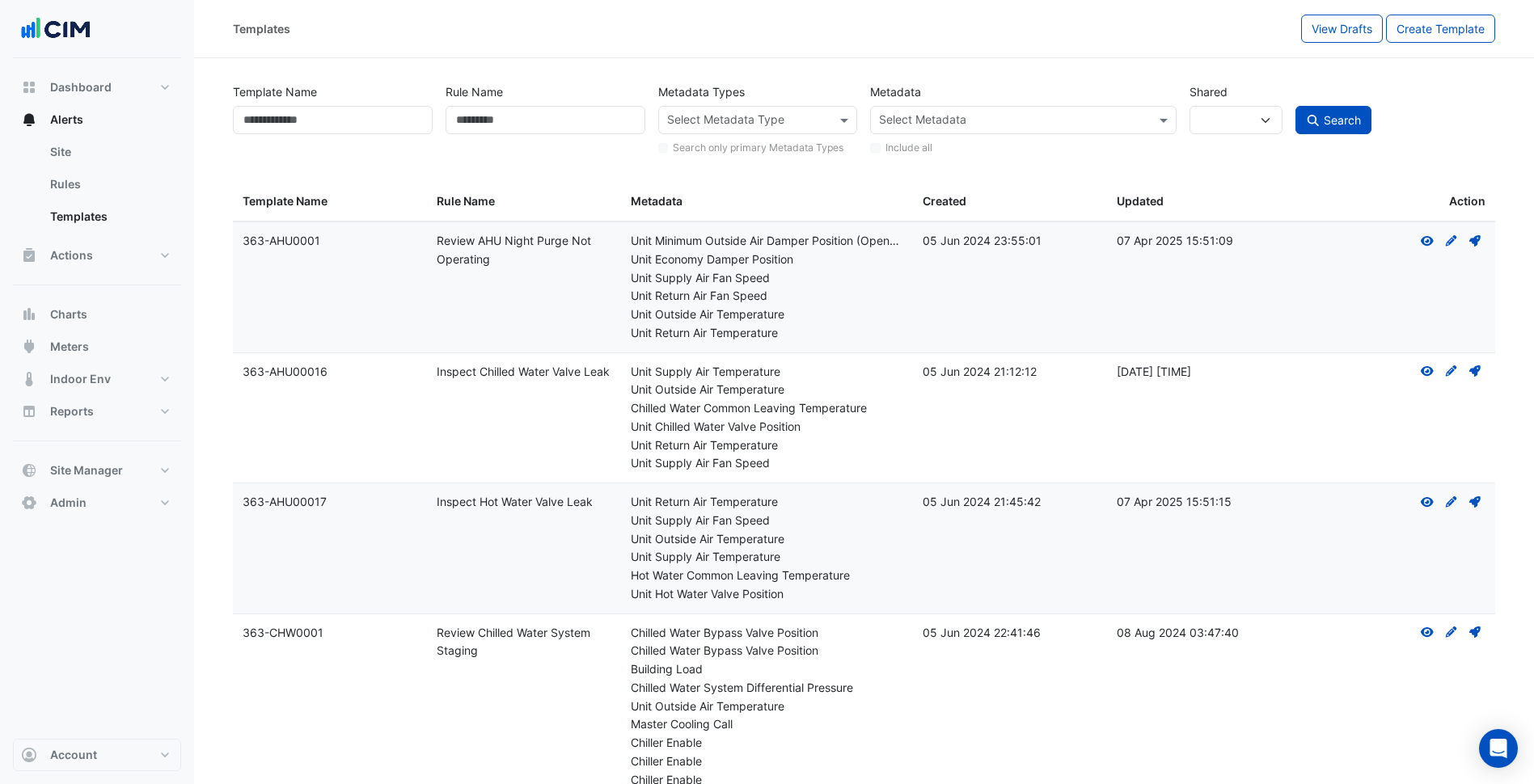 click at bounding box center [1013, 121] 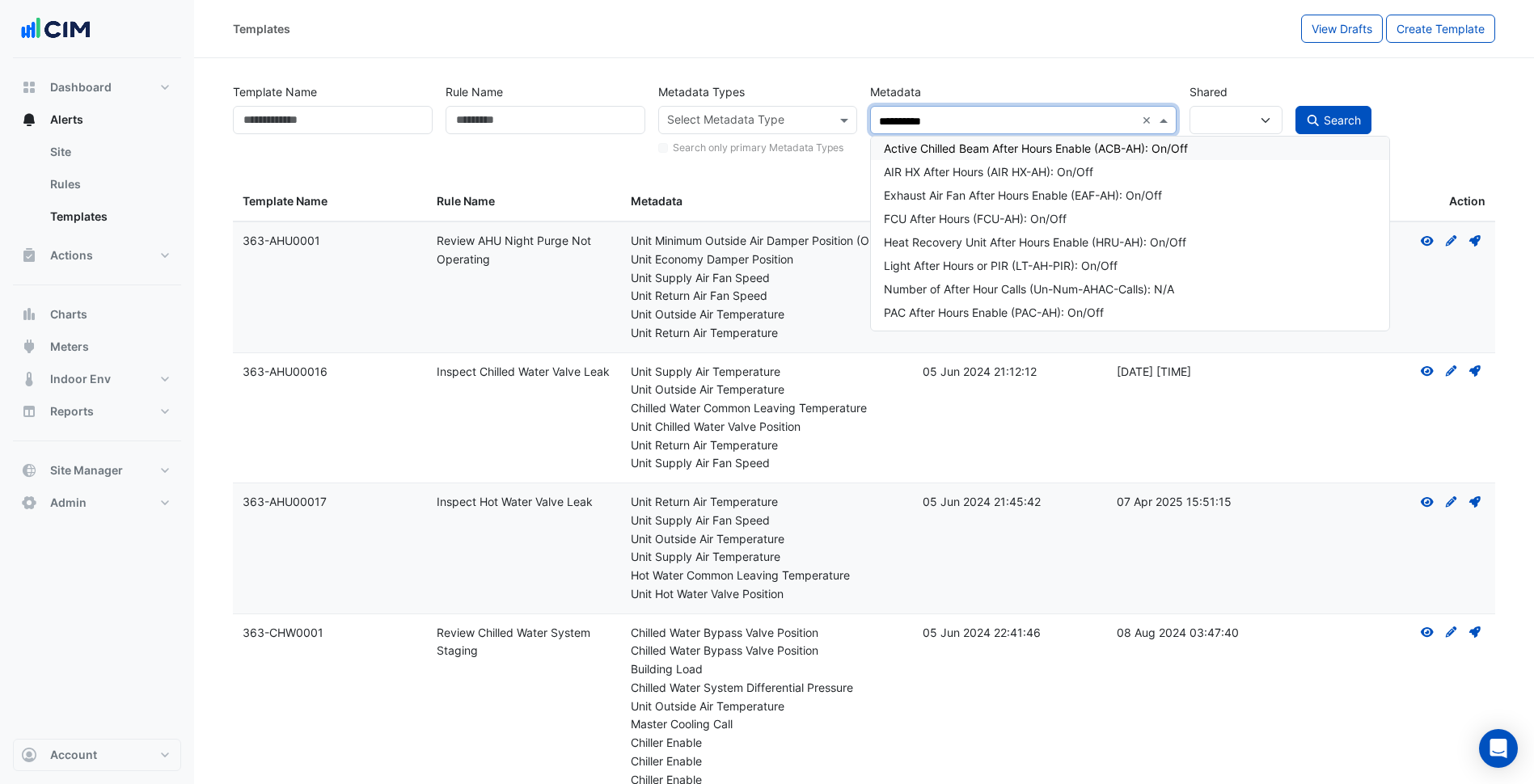 type on "**********" 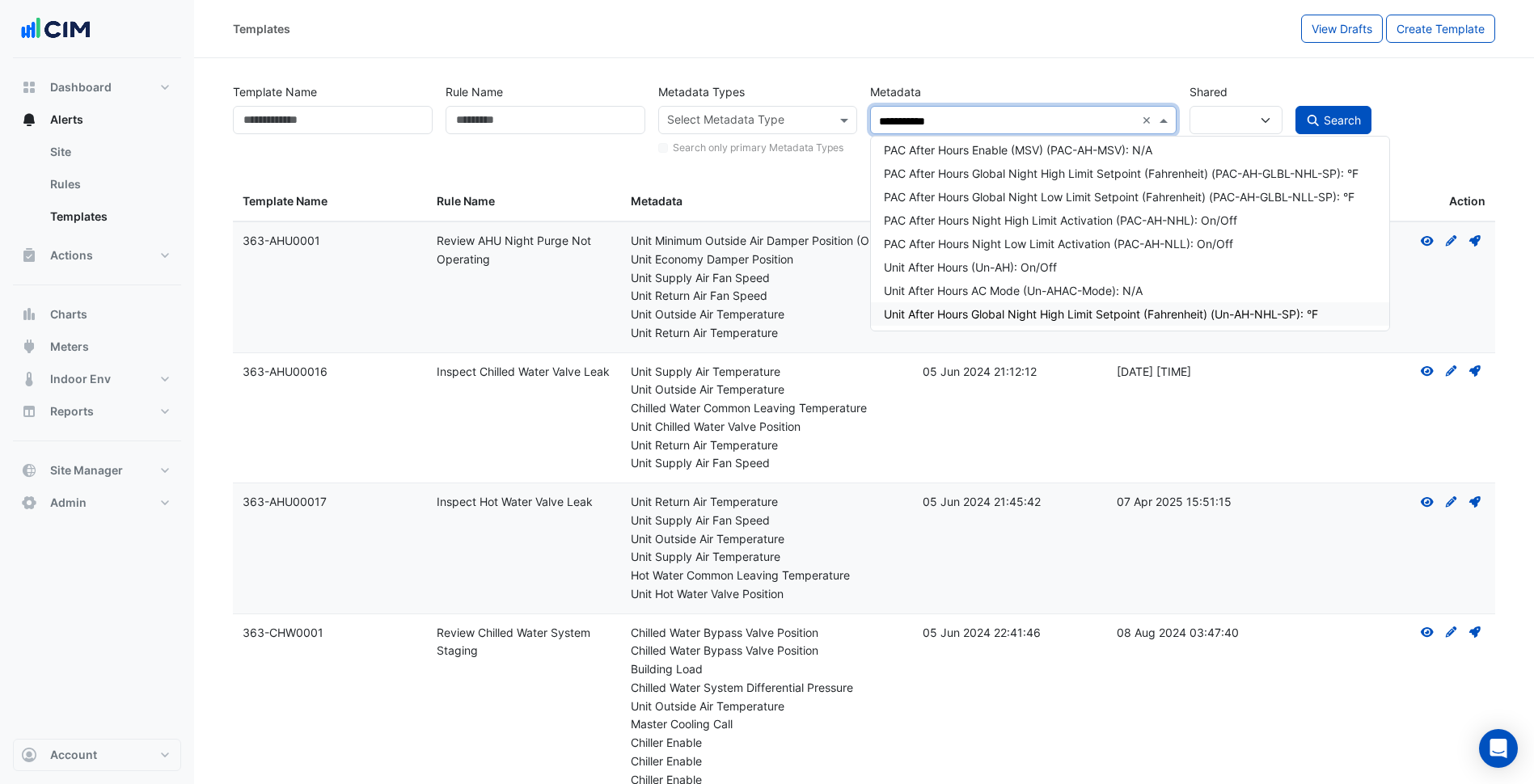 scroll, scrollTop: 242, scrollLeft: 0, axis: vertical 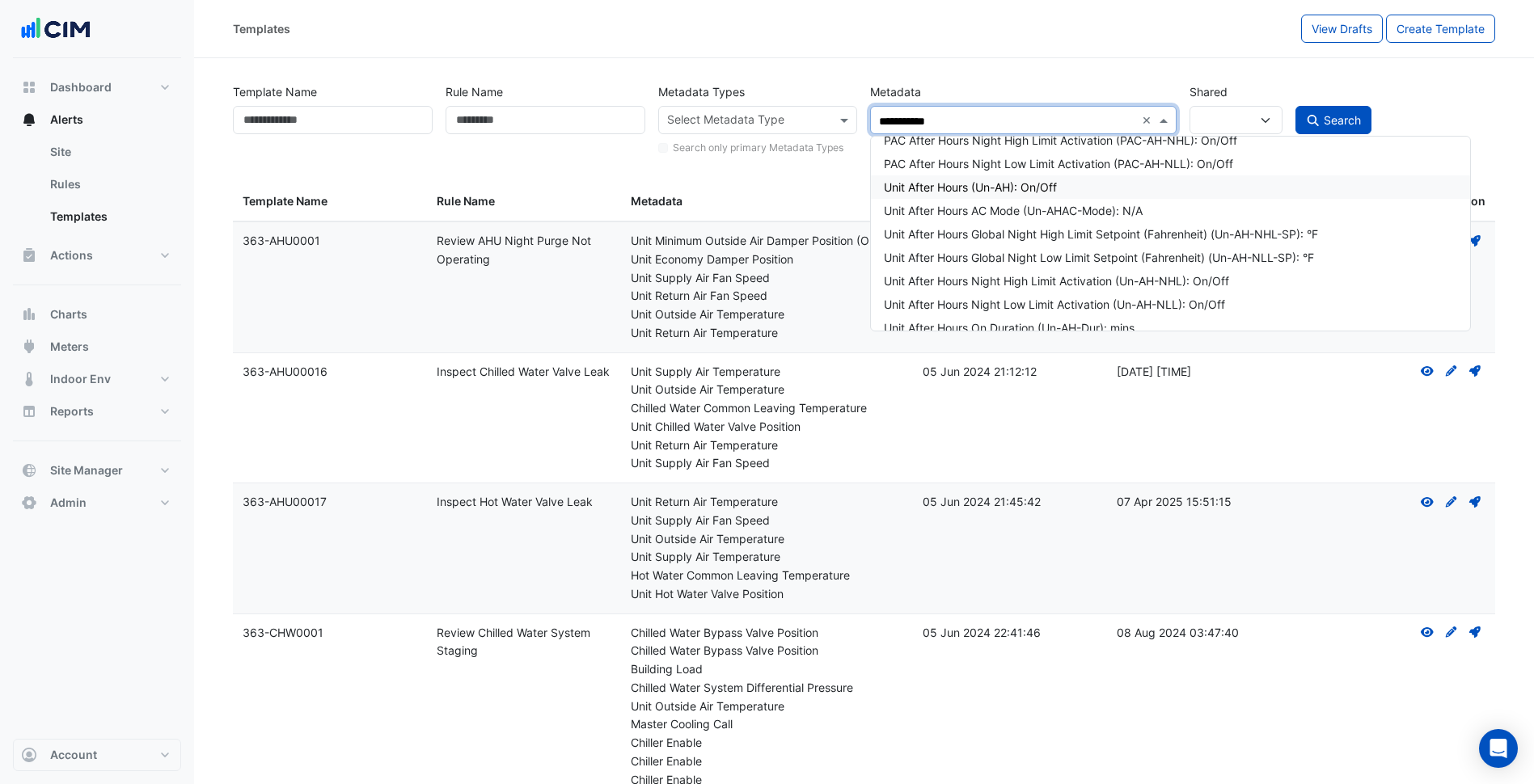 click on "Unit After Hours (Un-AH): On/Off" at bounding box center (1170, 187) 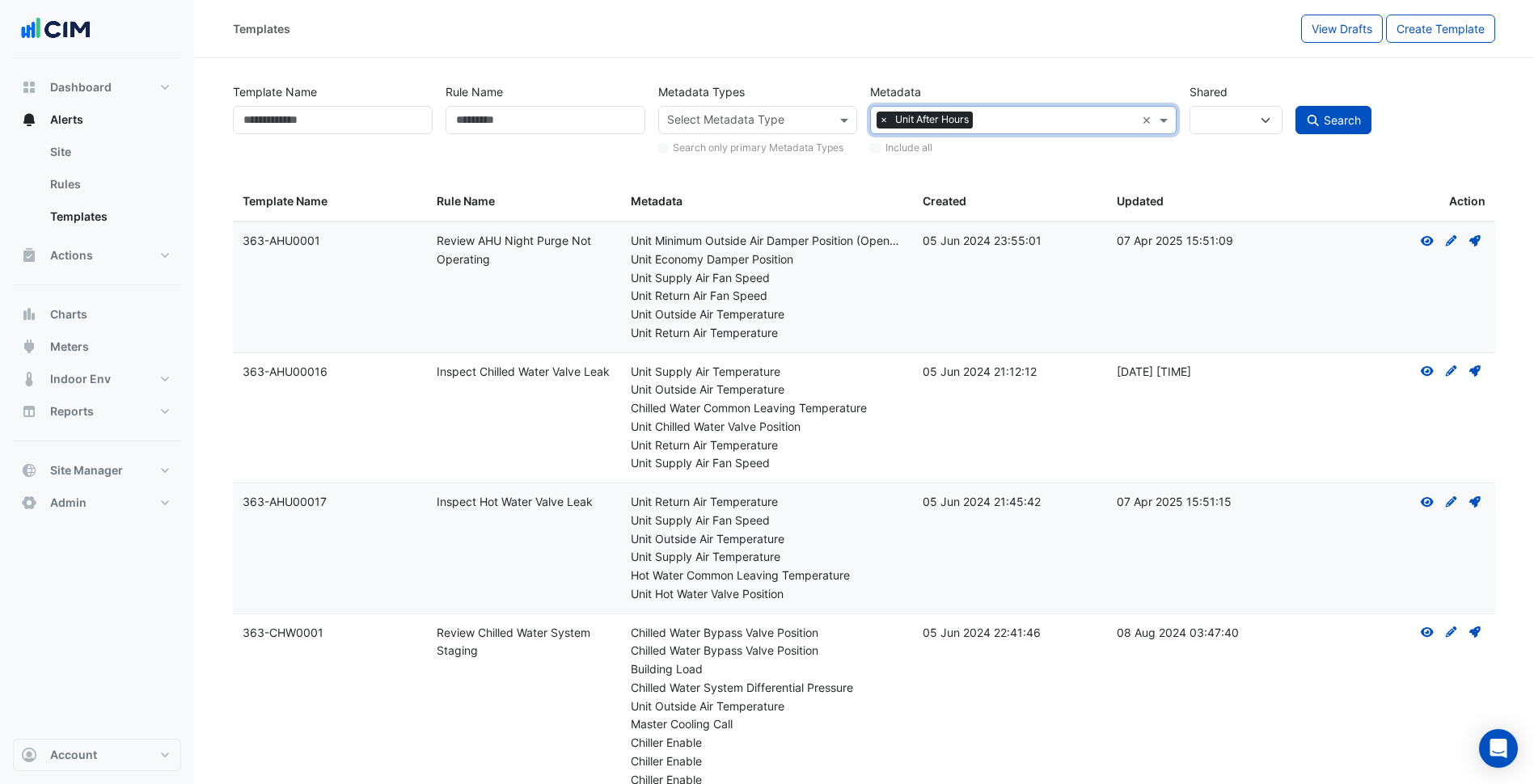click on "Templates
View Drafts
Create Template" 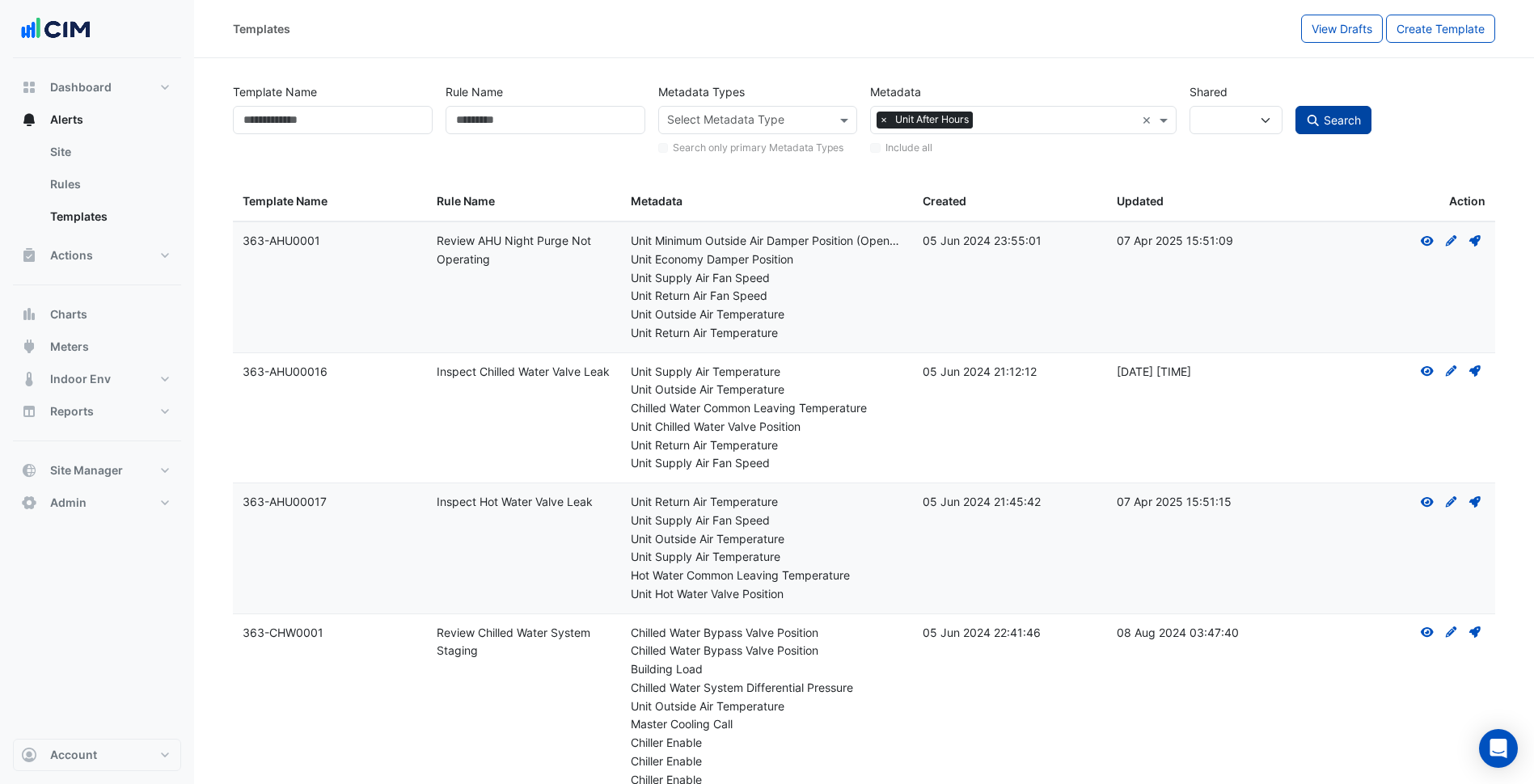 click on "Search" 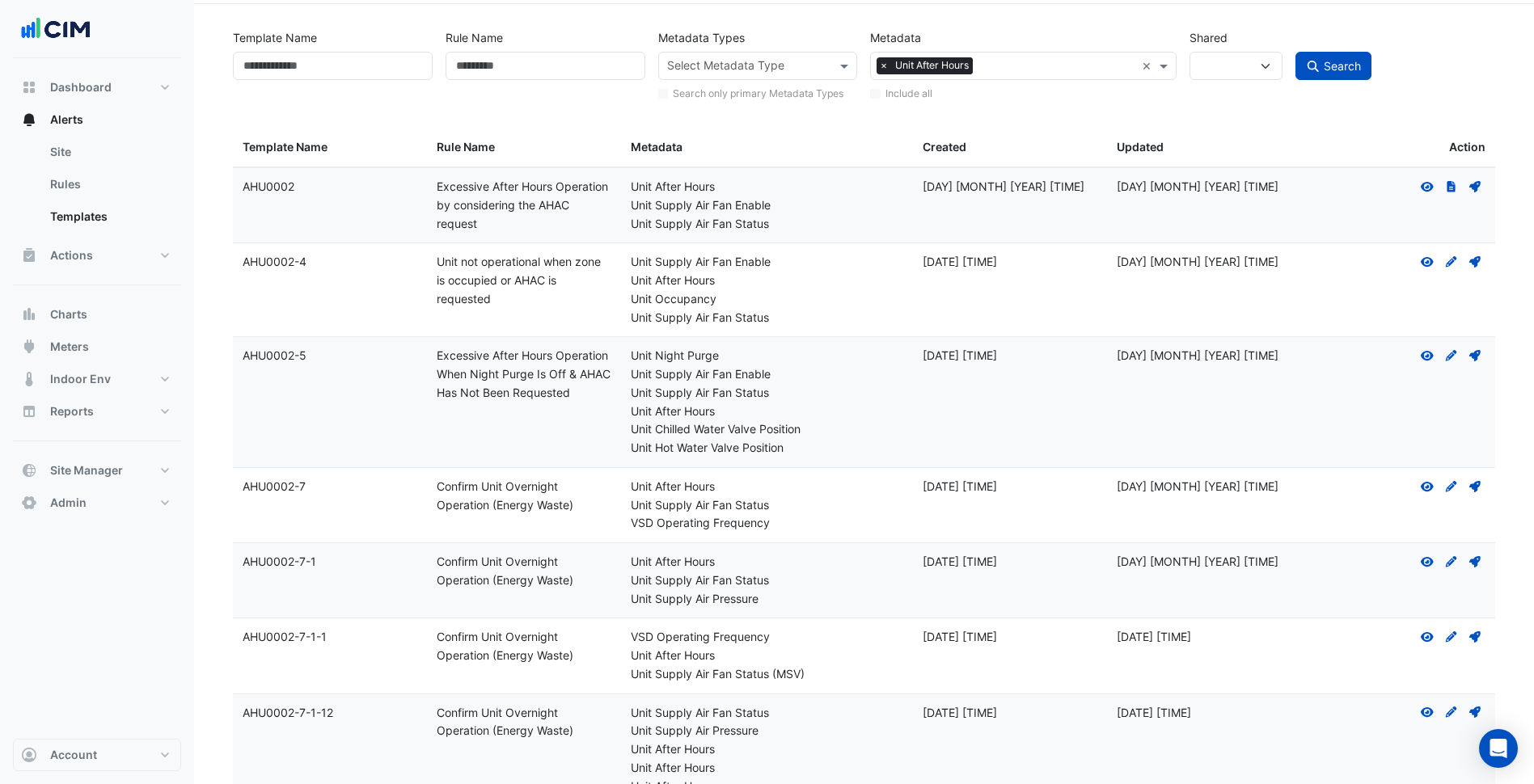 scroll, scrollTop: 0, scrollLeft: 0, axis: both 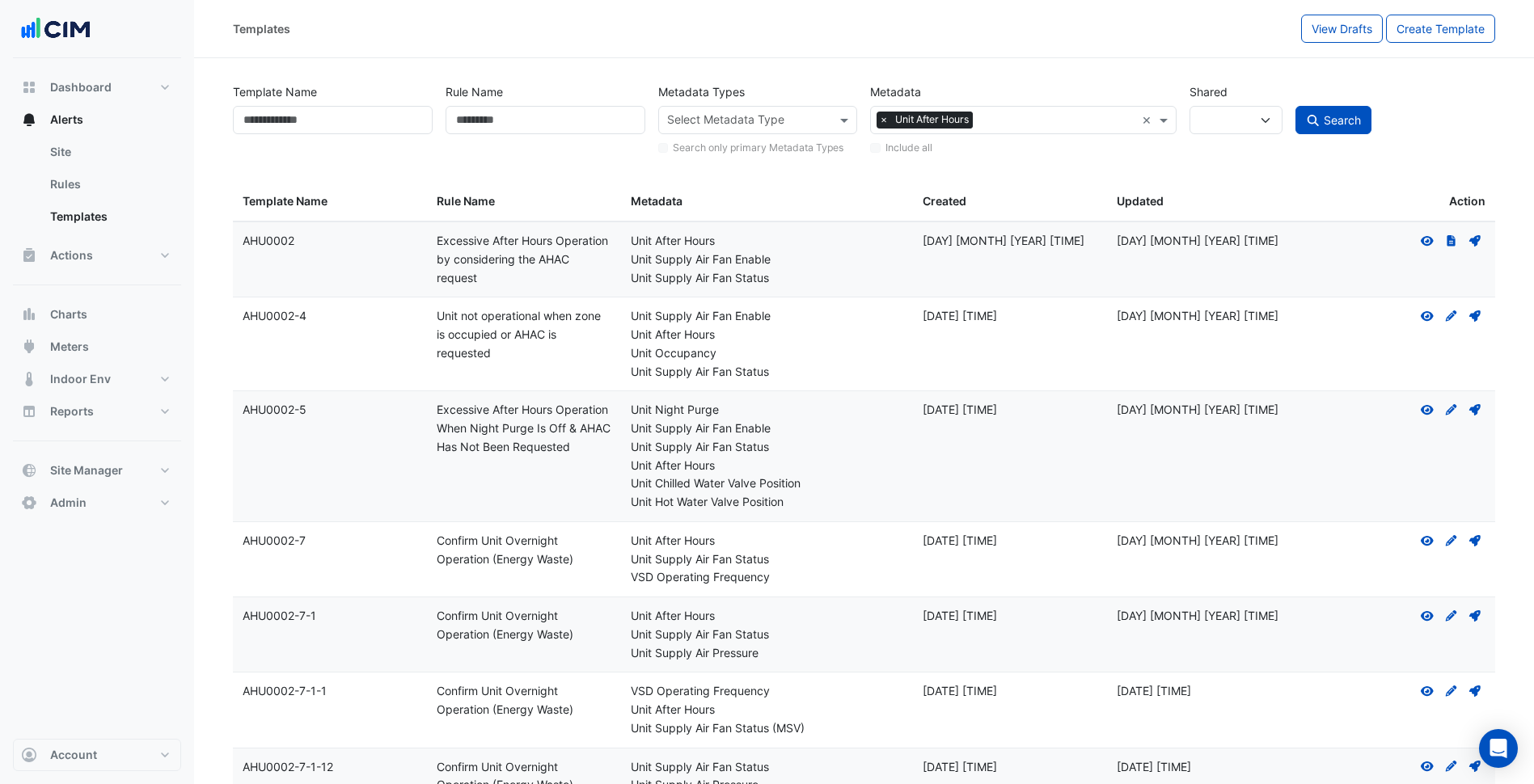 drag, startPoint x: 231, startPoint y: 238, endPoint x: 302, endPoint y: 242, distance: 71.11259 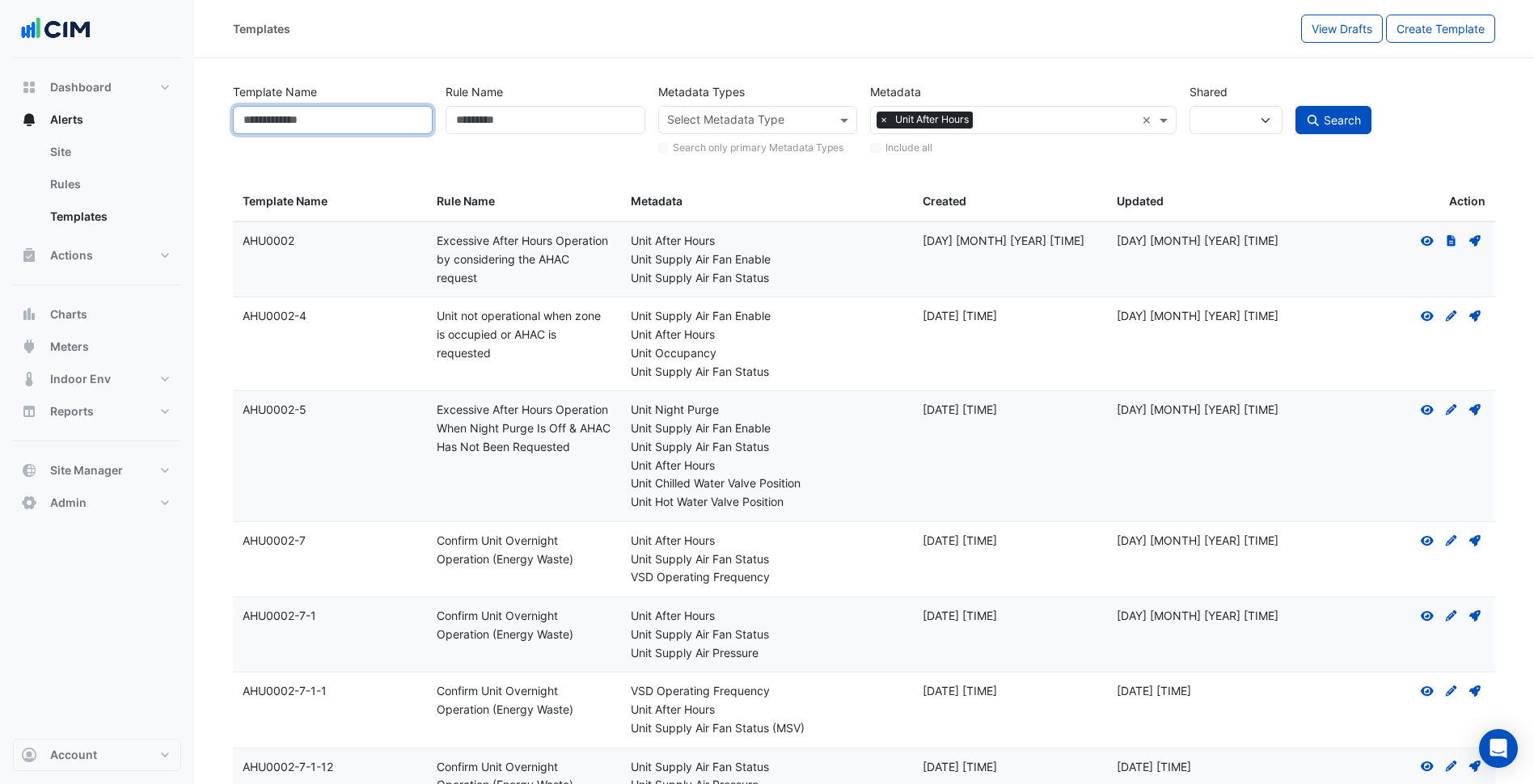 click on "Template Name" at bounding box center [332, 120] 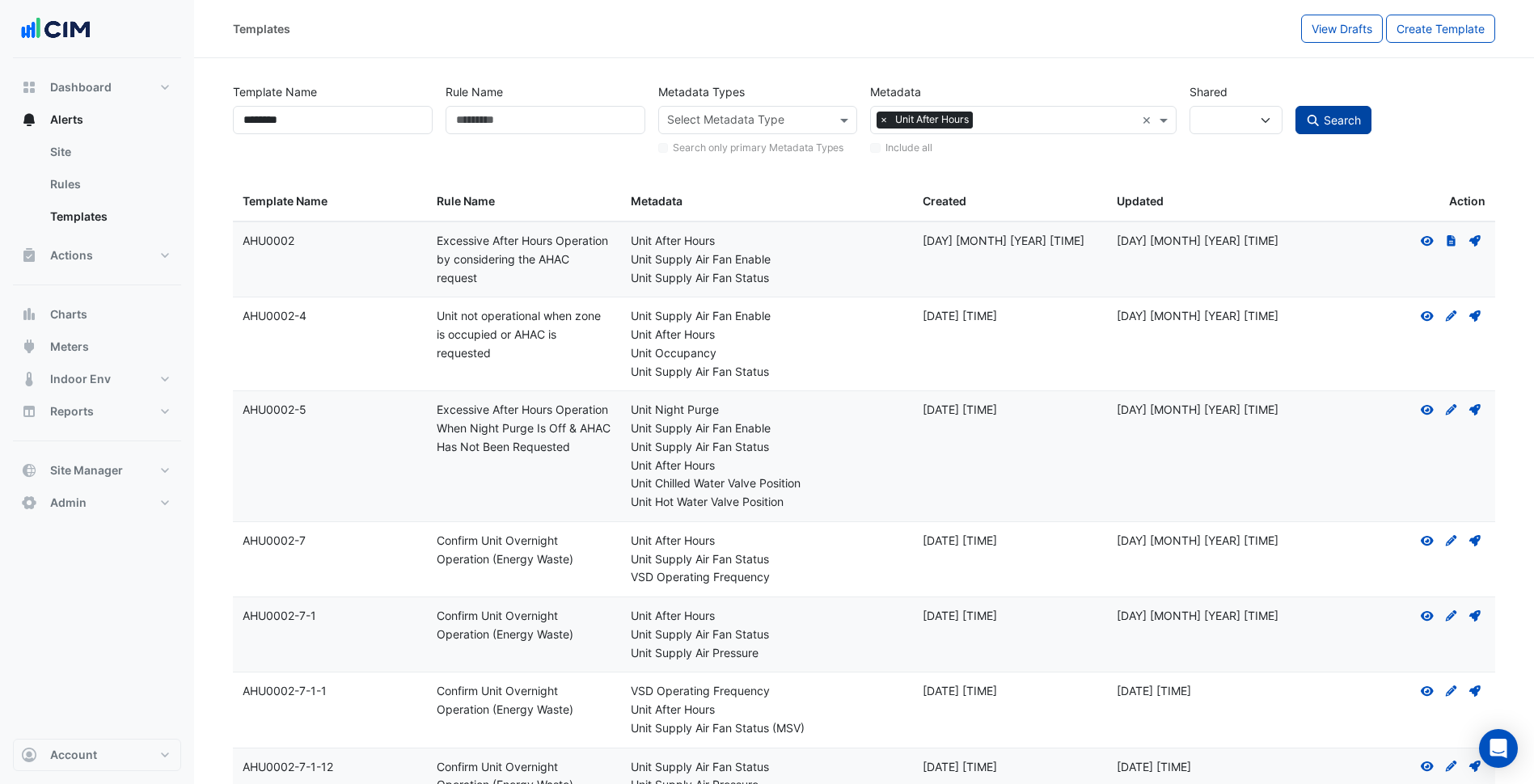 drag, startPoint x: 1380, startPoint y: 119, endPoint x: 1365, endPoint y: 120, distance: 15.033296 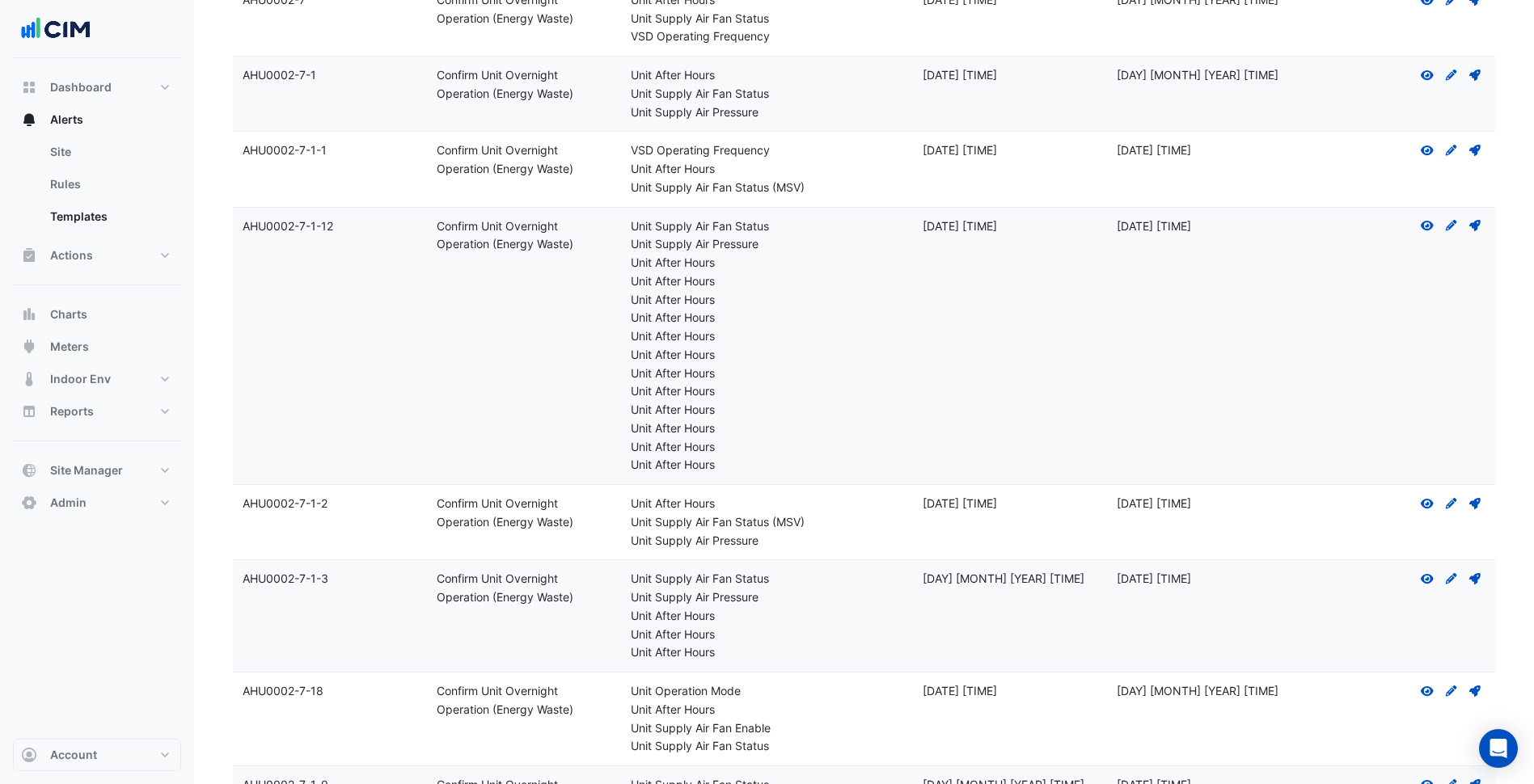 scroll, scrollTop: 566, scrollLeft: 0, axis: vertical 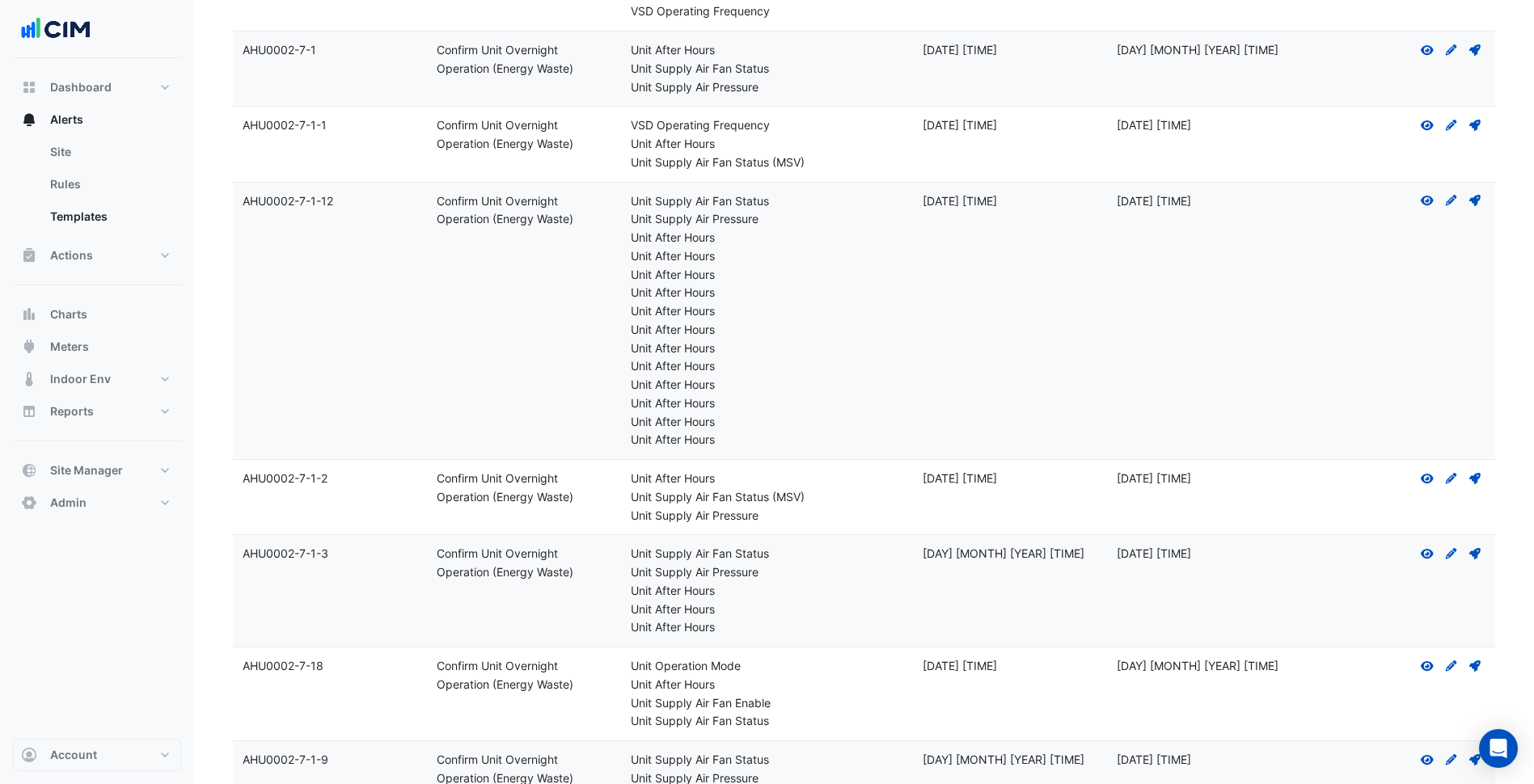 drag, startPoint x: 350, startPoint y: 554, endPoint x: 226, endPoint y: 559, distance: 124.1008 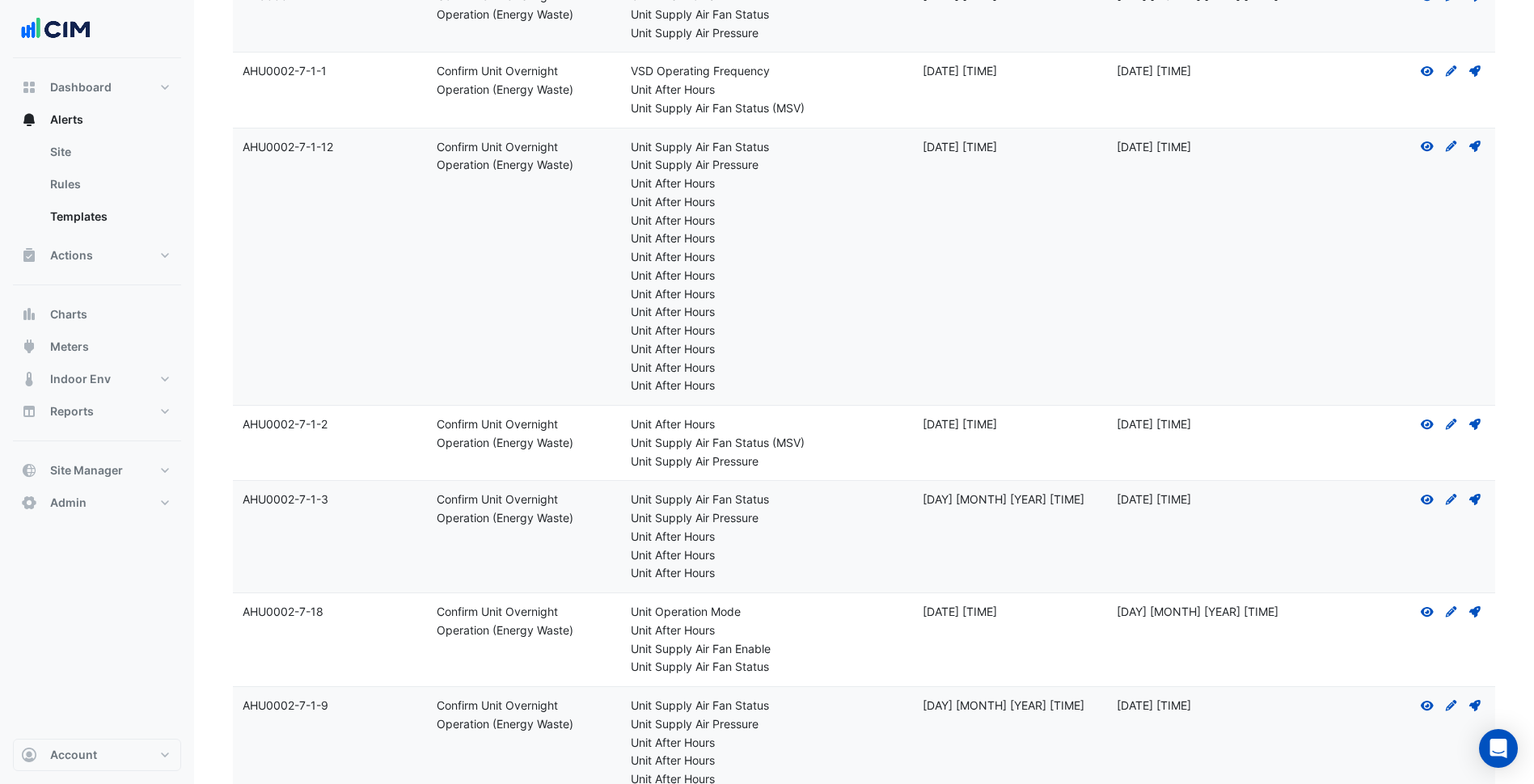 scroll, scrollTop: 623, scrollLeft: 0, axis: vertical 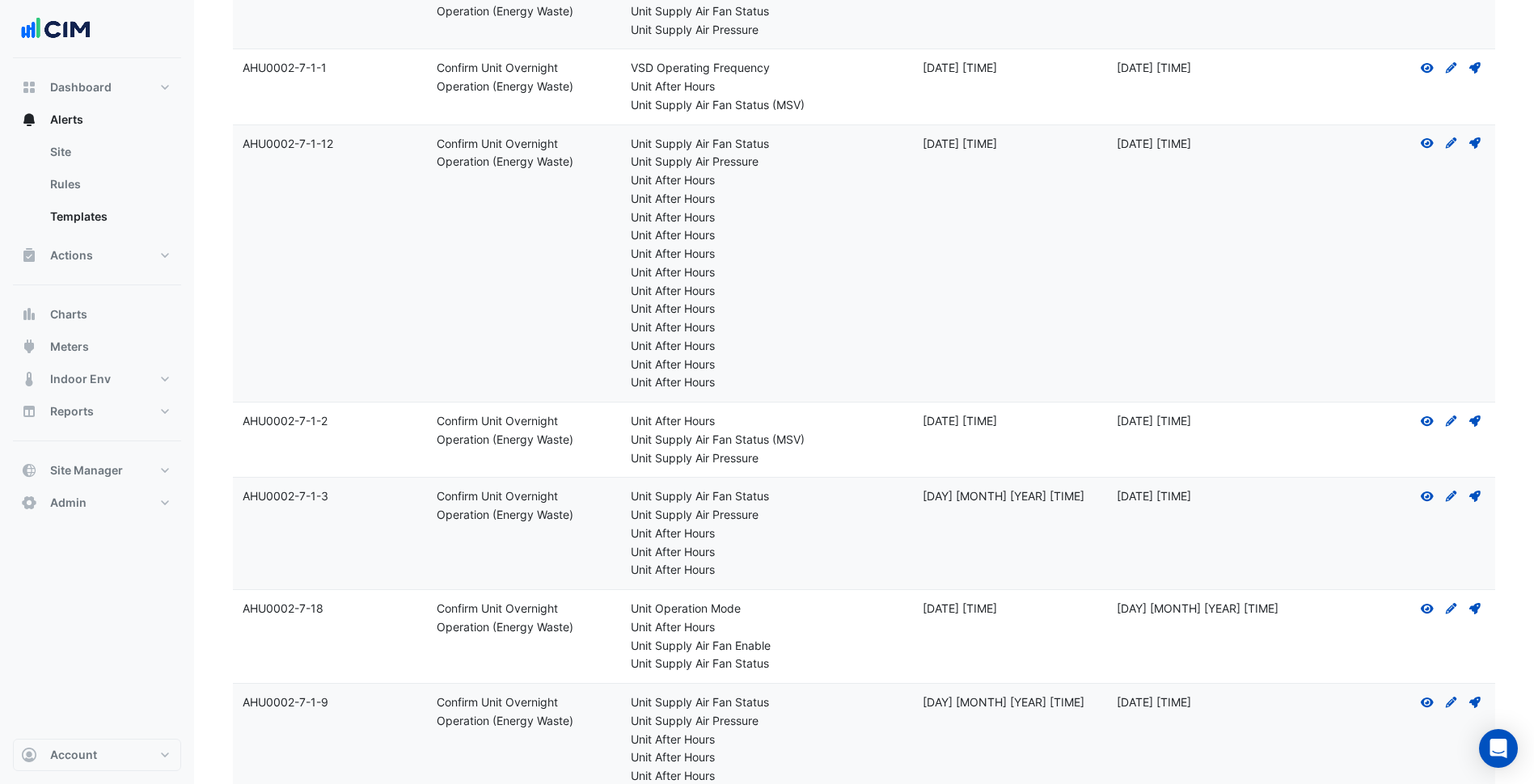drag, startPoint x: 352, startPoint y: 503, endPoint x: 244, endPoint y: 493, distance: 108.46197 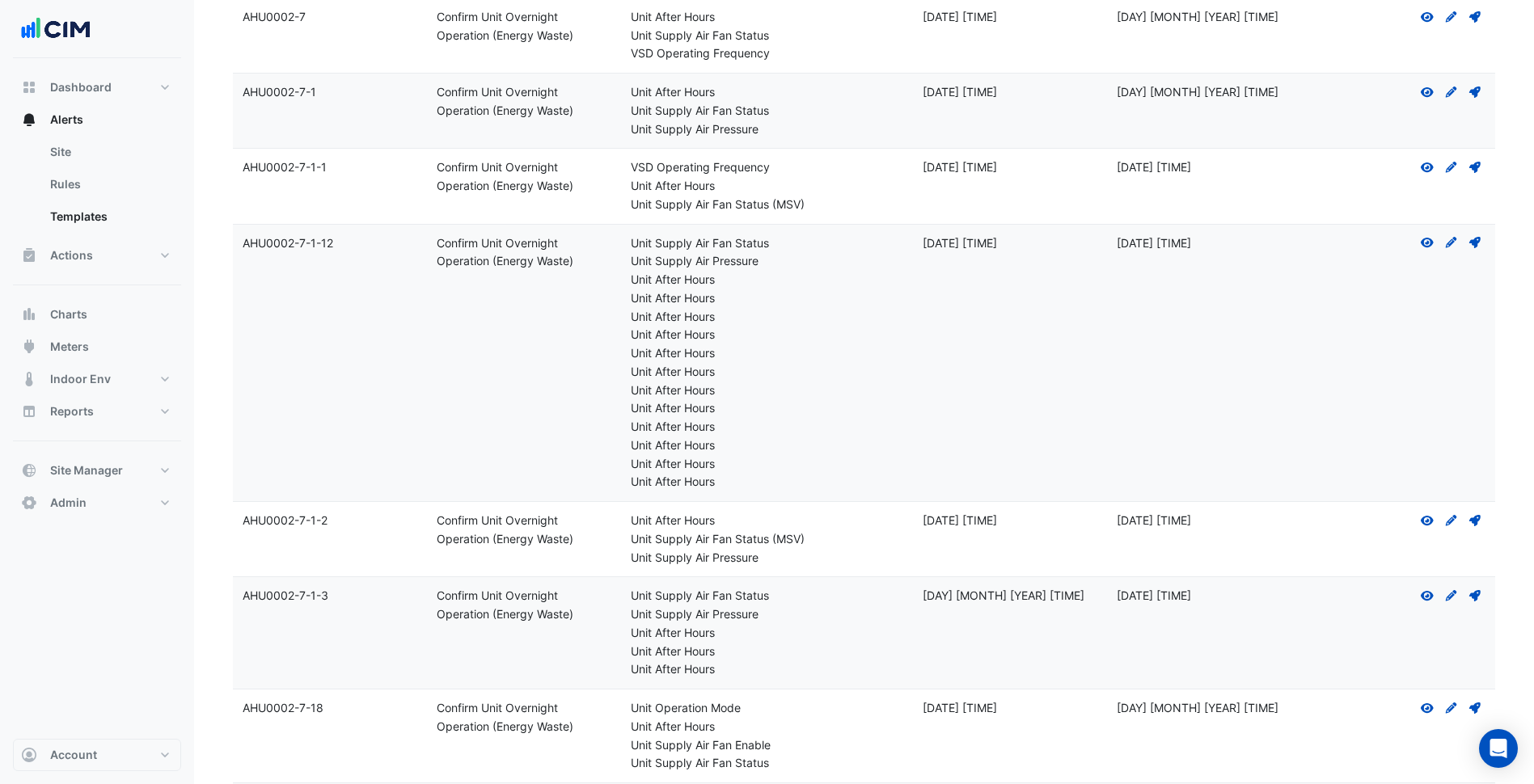 scroll, scrollTop: 542, scrollLeft: 0, axis: vertical 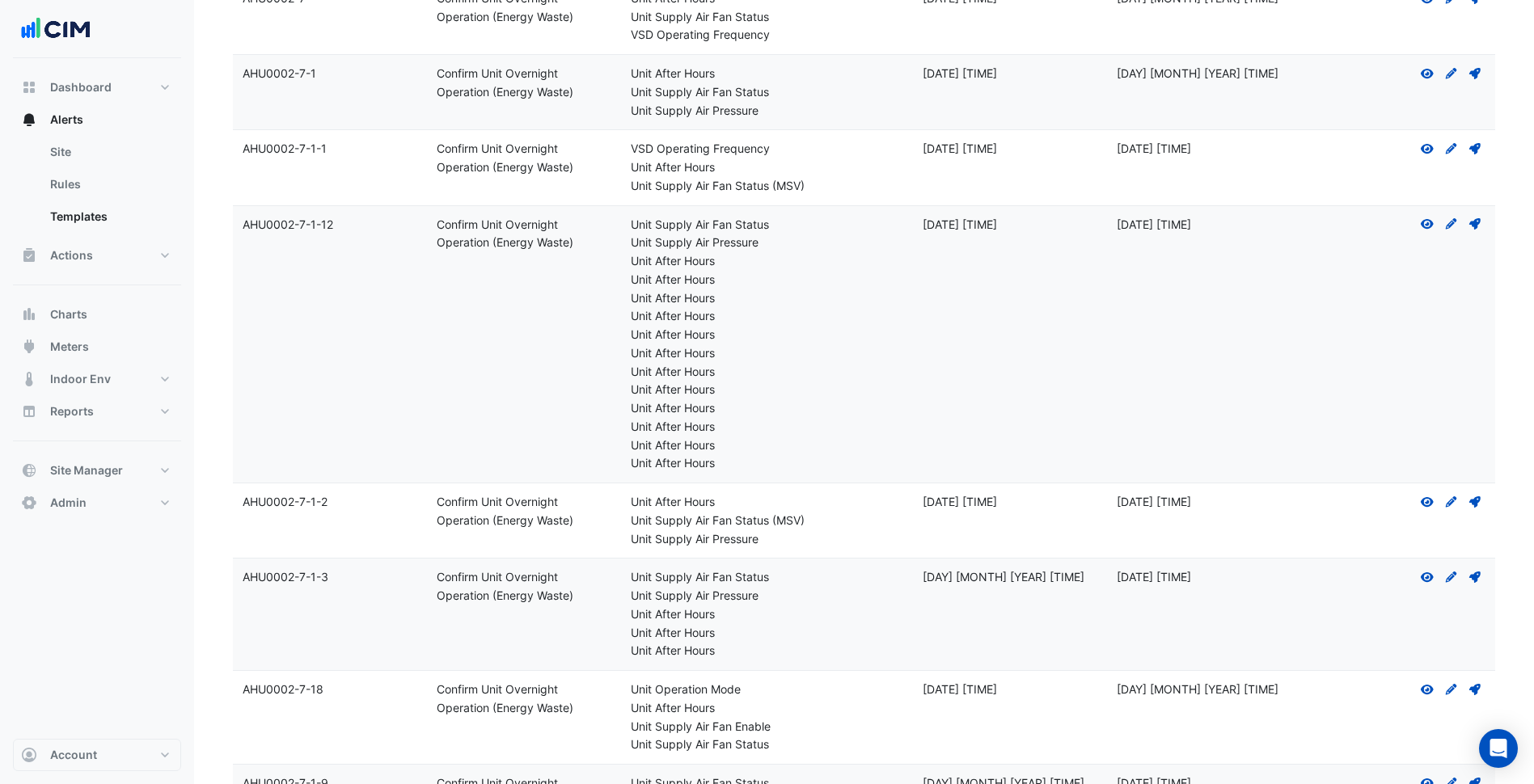 copy on "AHU0002-7-1-3" 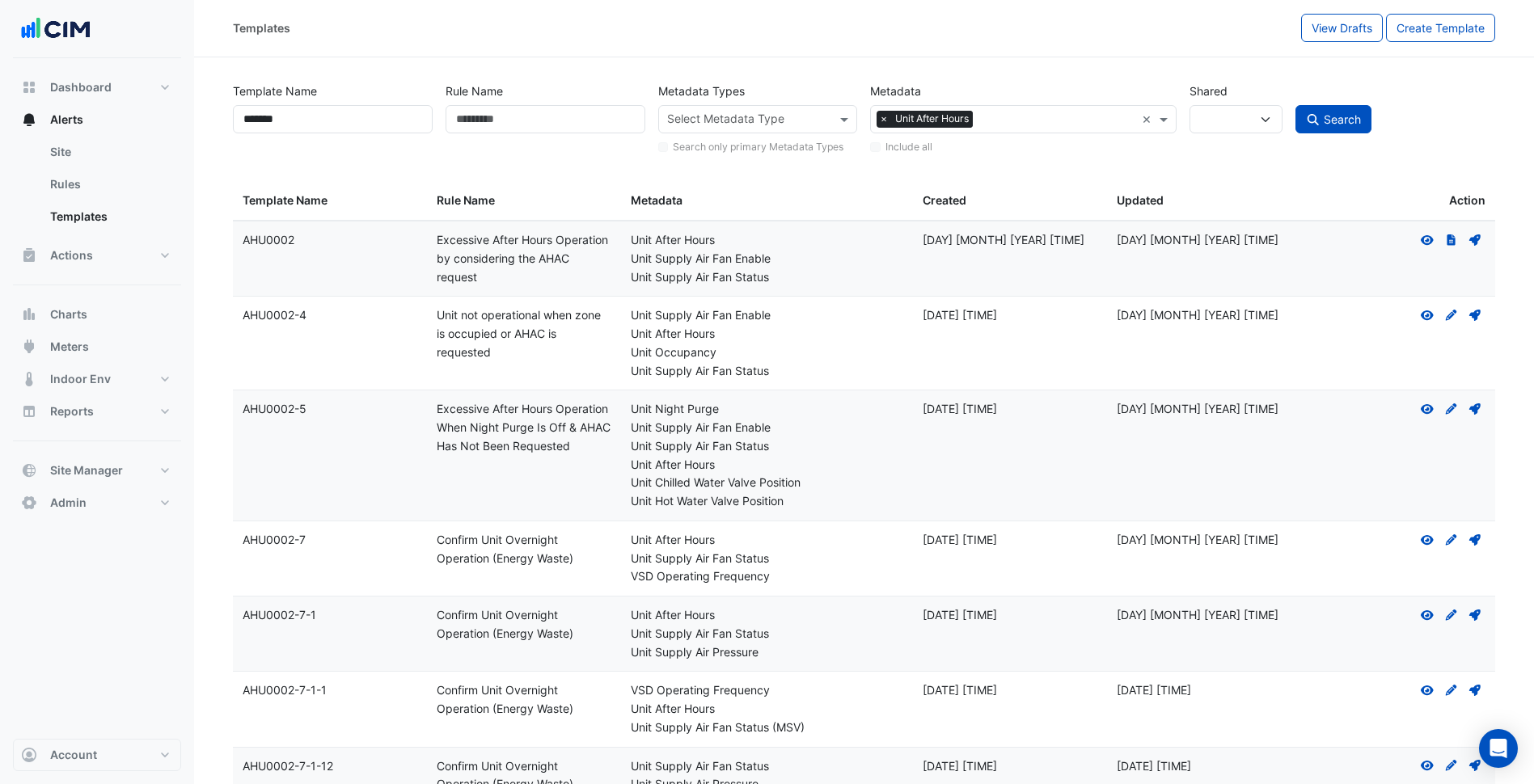 scroll, scrollTop: 0, scrollLeft: 0, axis: both 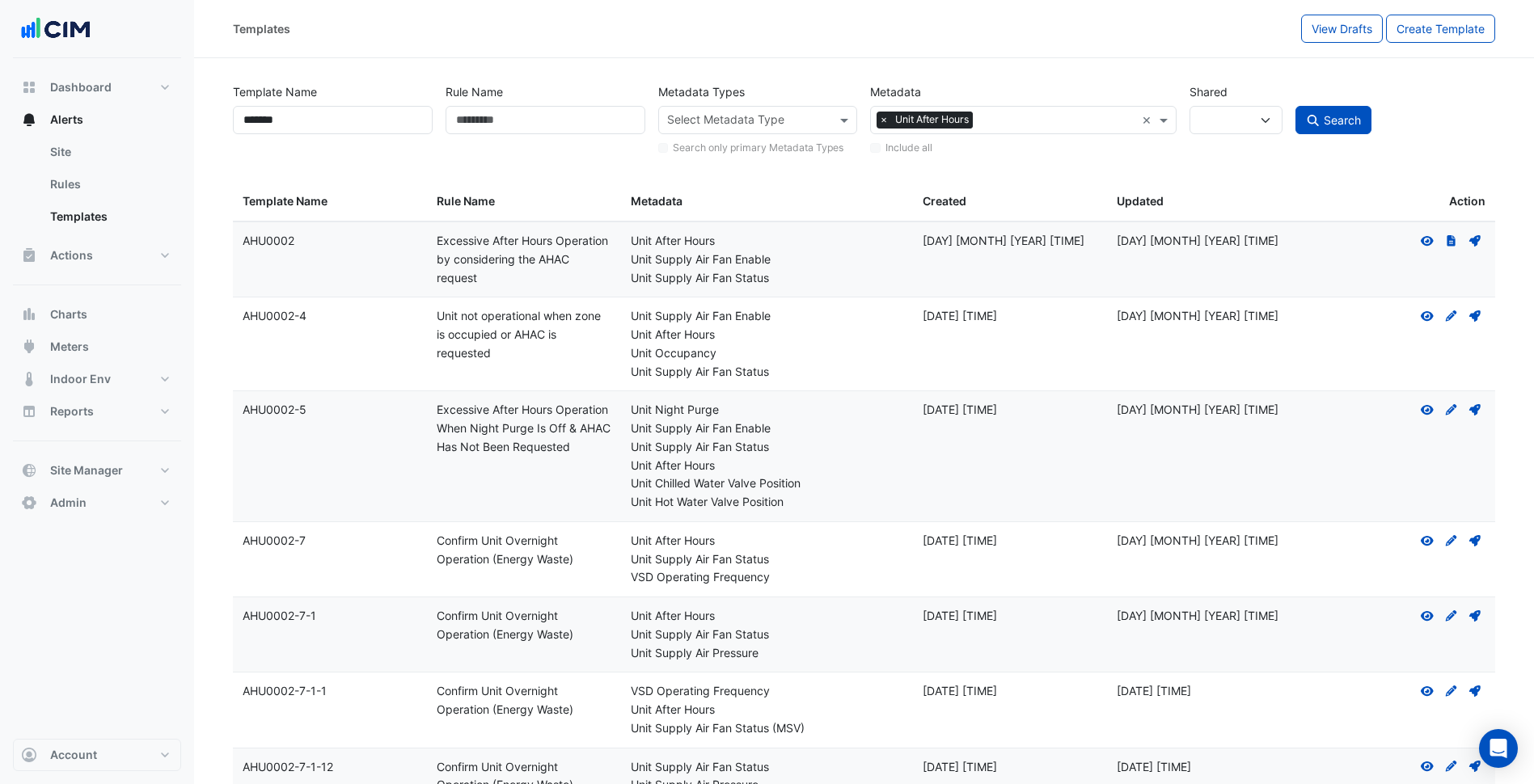 drag, startPoint x: 110, startPoint y: 175, endPoint x: 1312, endPoint y: 11, distance: 1213.1364 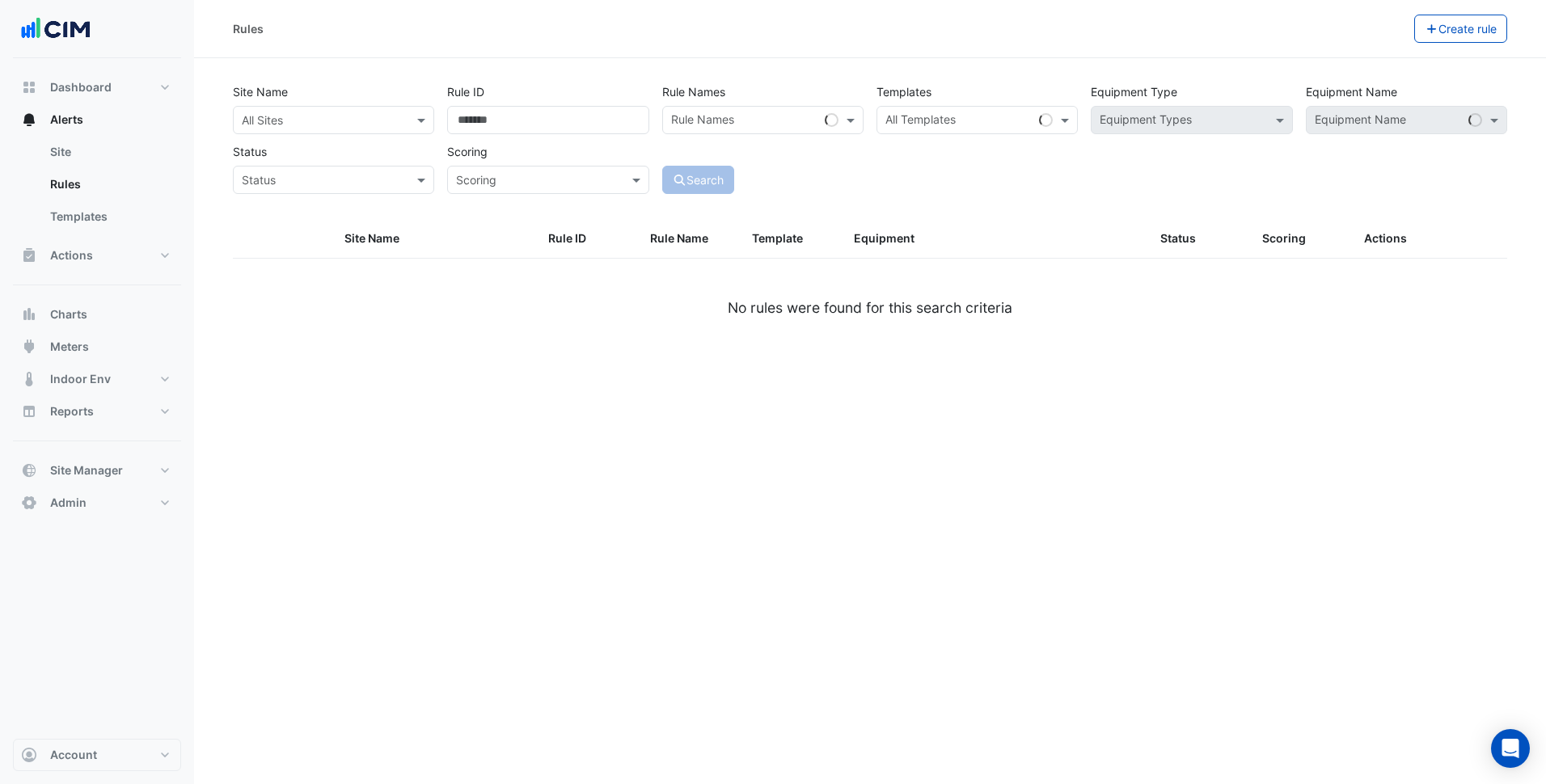 click on "Rules" 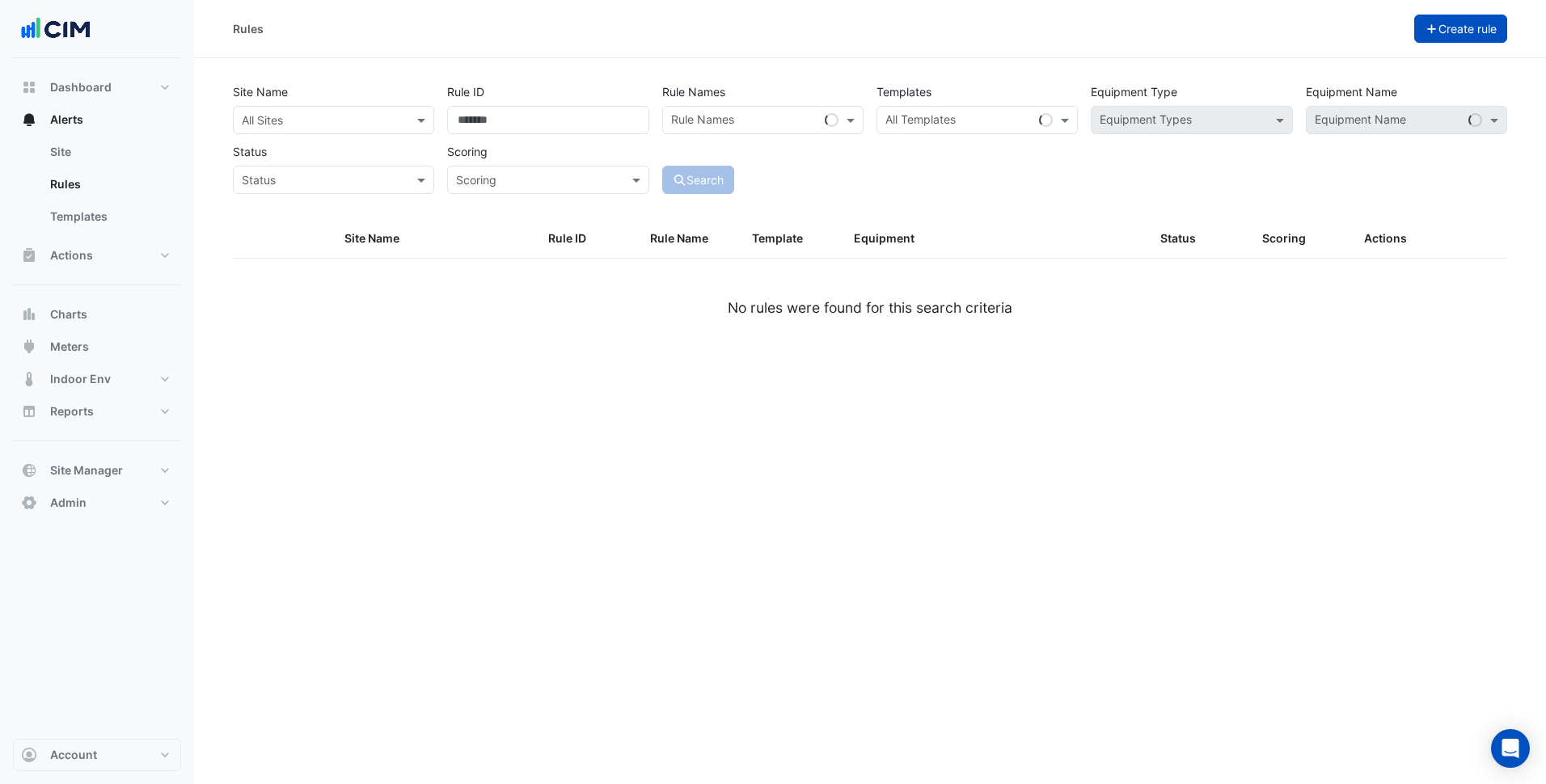 click on "Rules" 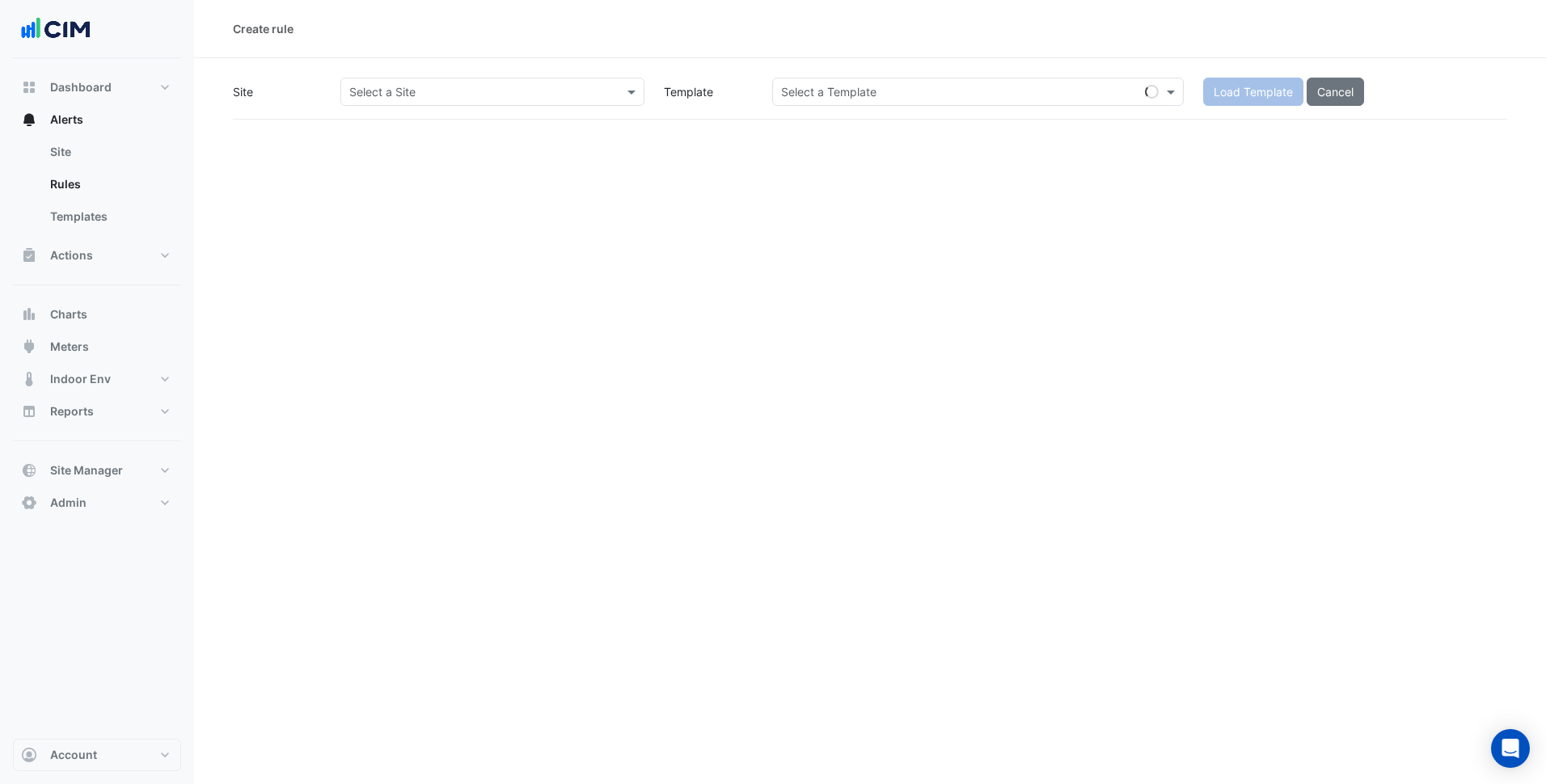 click 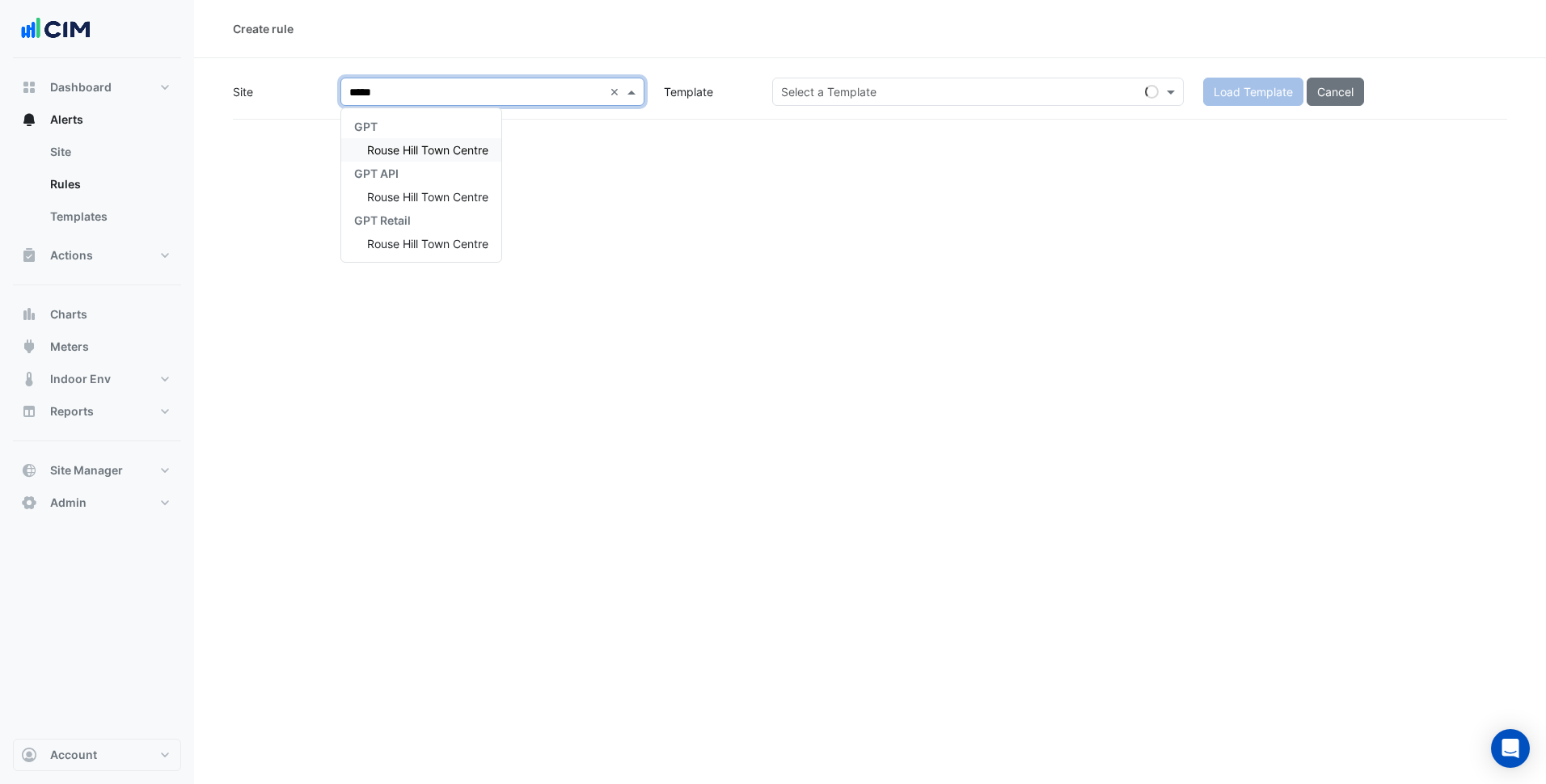 type on "*****" 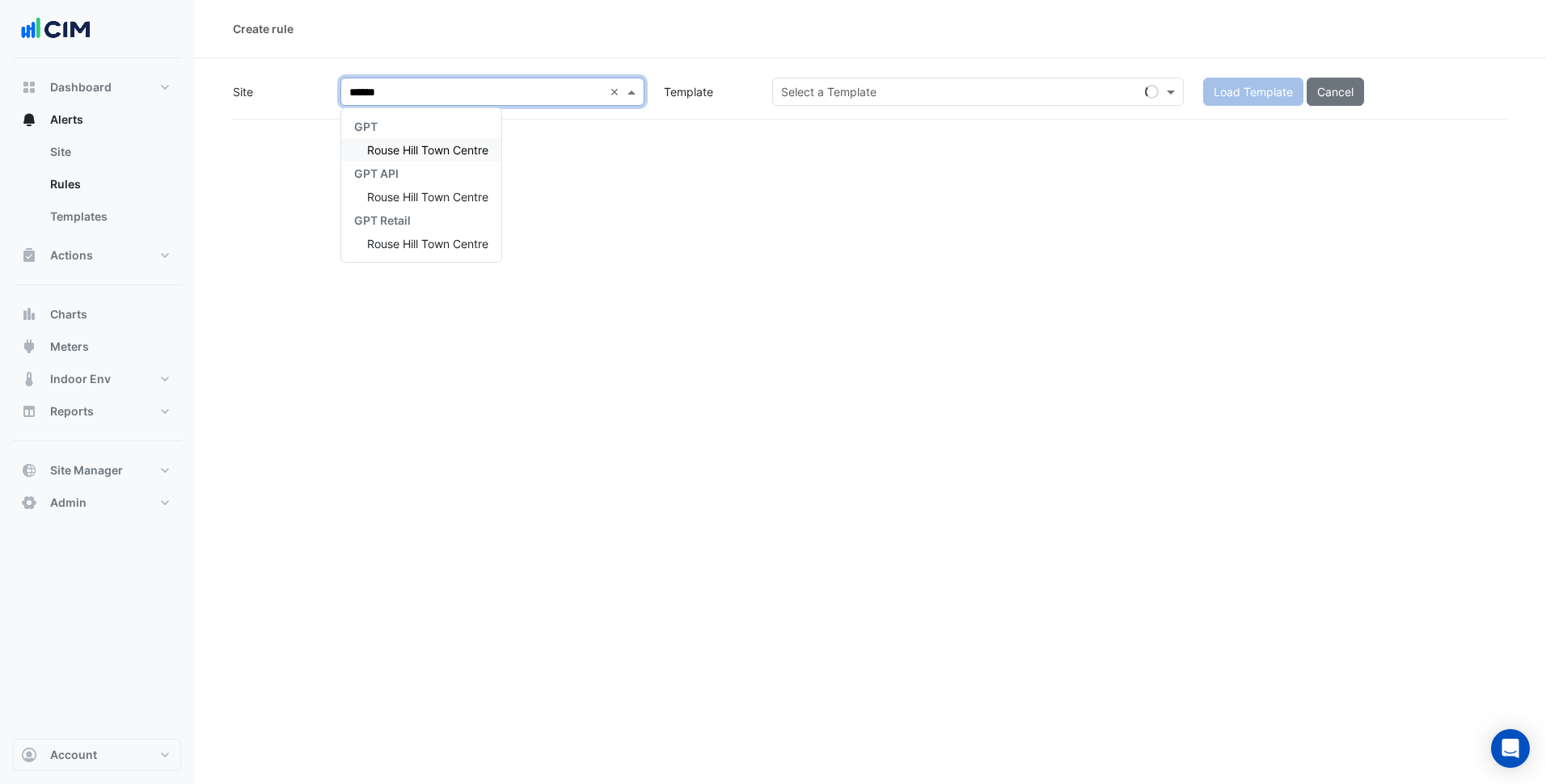 type 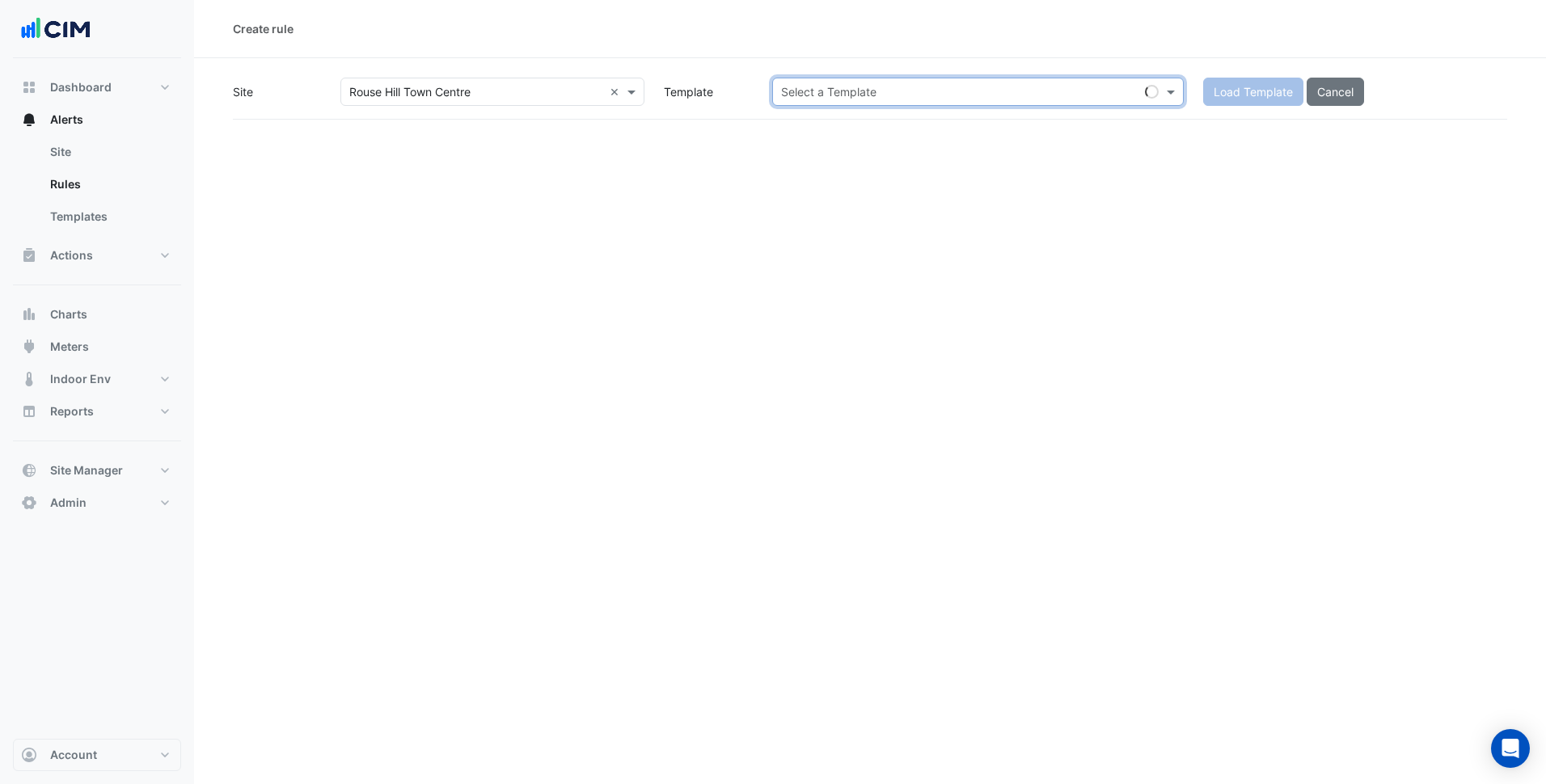 paste on "**********" 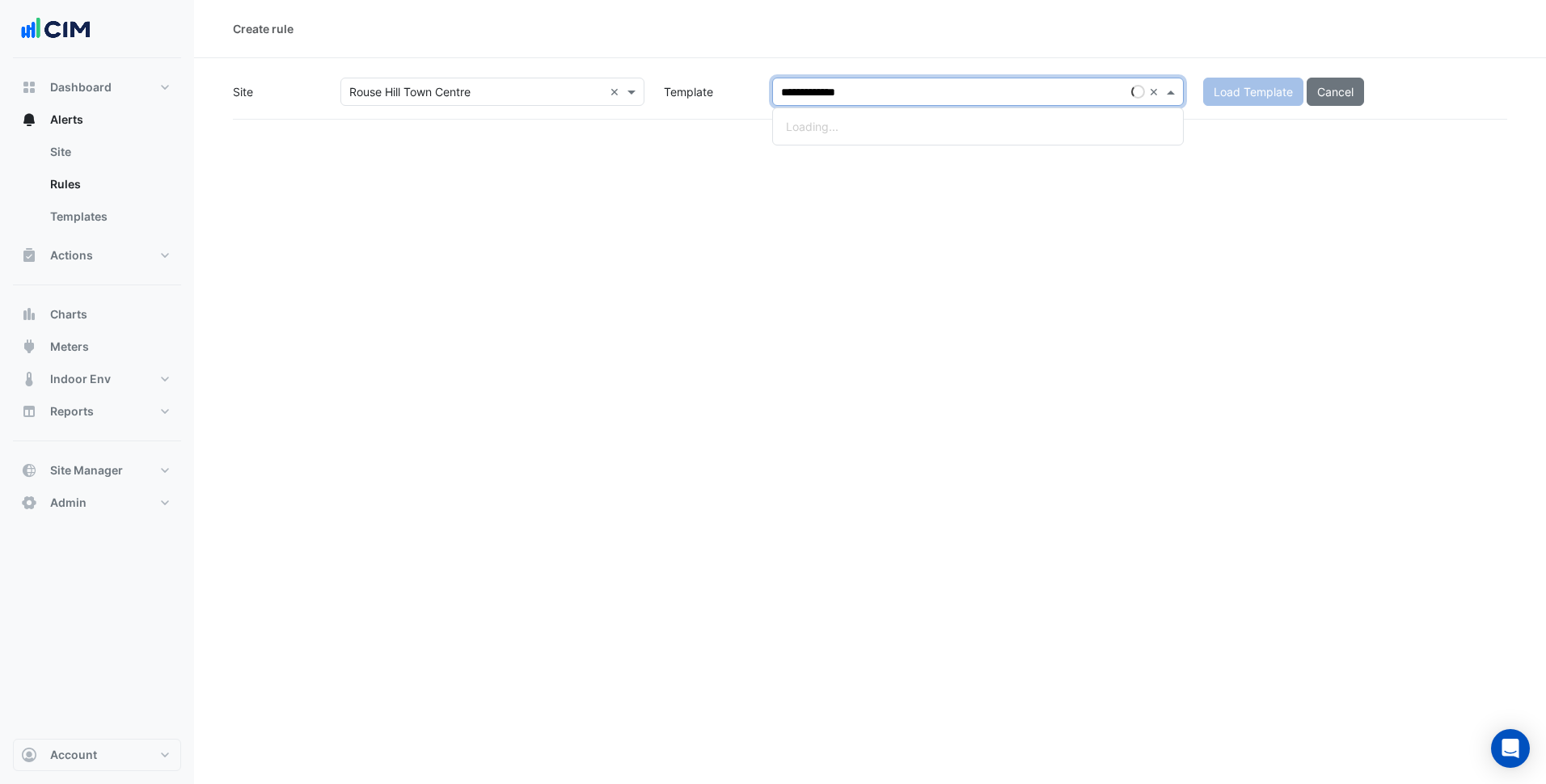 type on "**********" 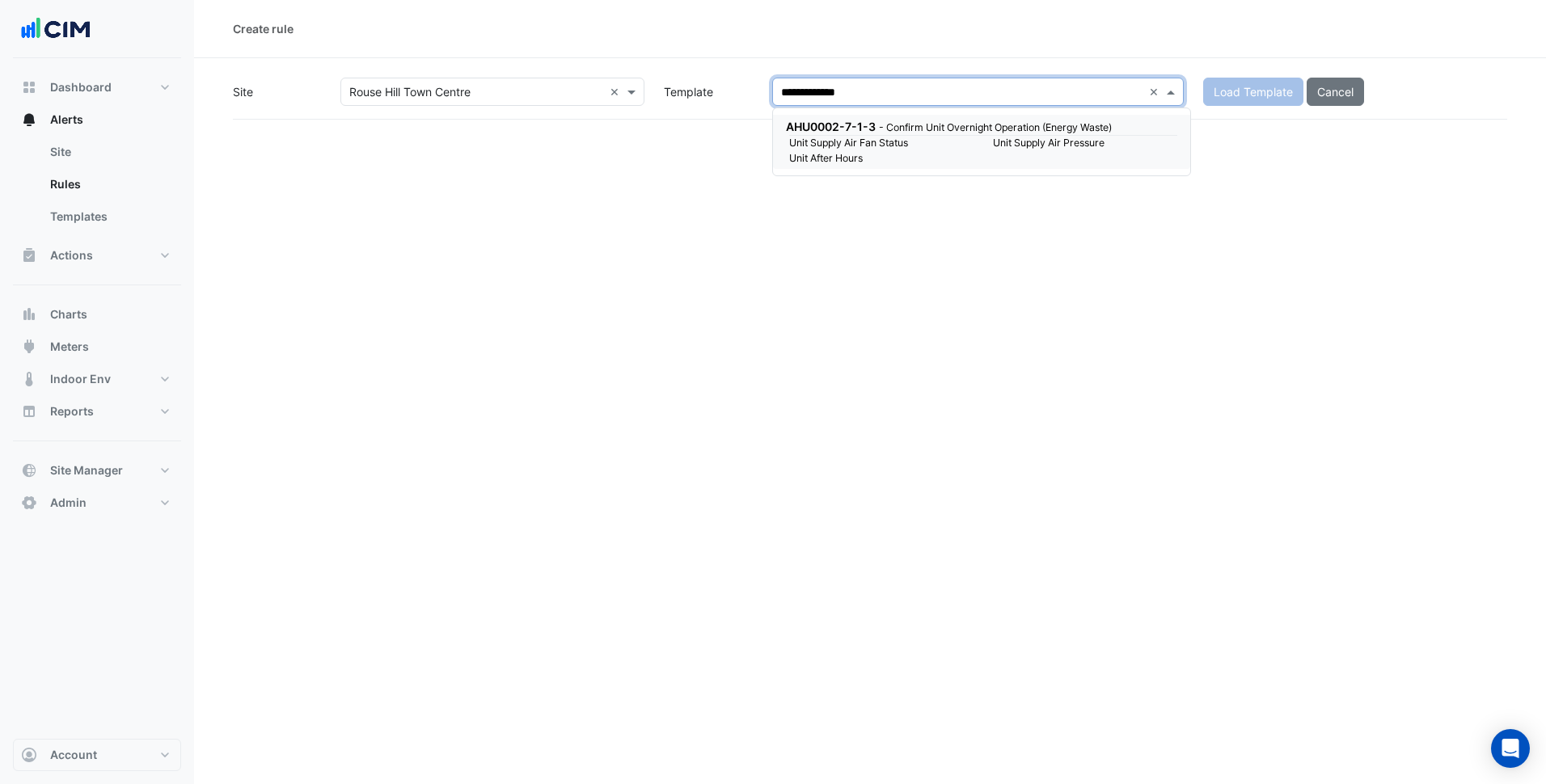 drag, startPoint x: 1095, startPoint y: 132, endPoint x: 1265, endPoint y: 90, distance: 175.11139 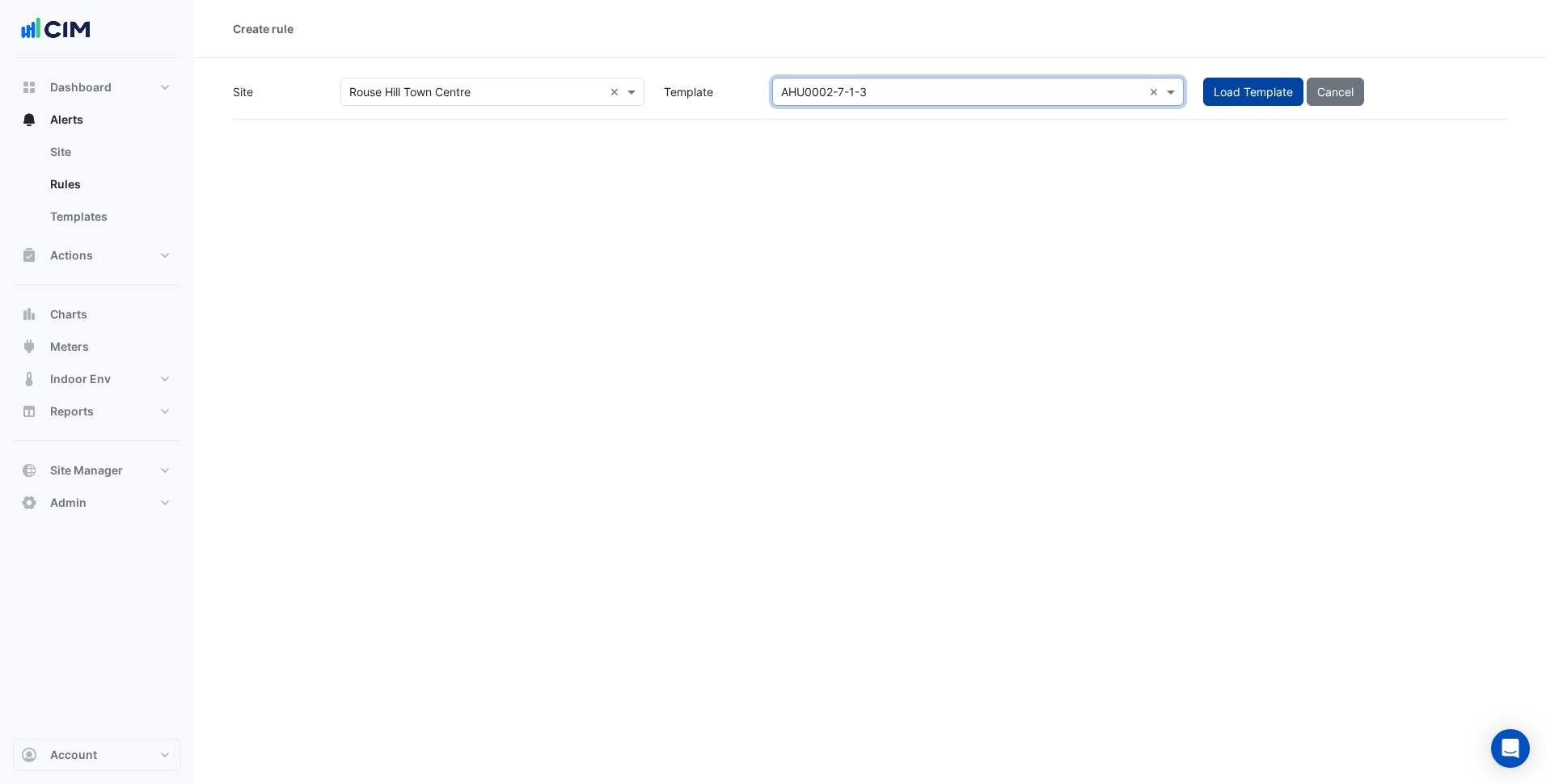 click on "Load Template" 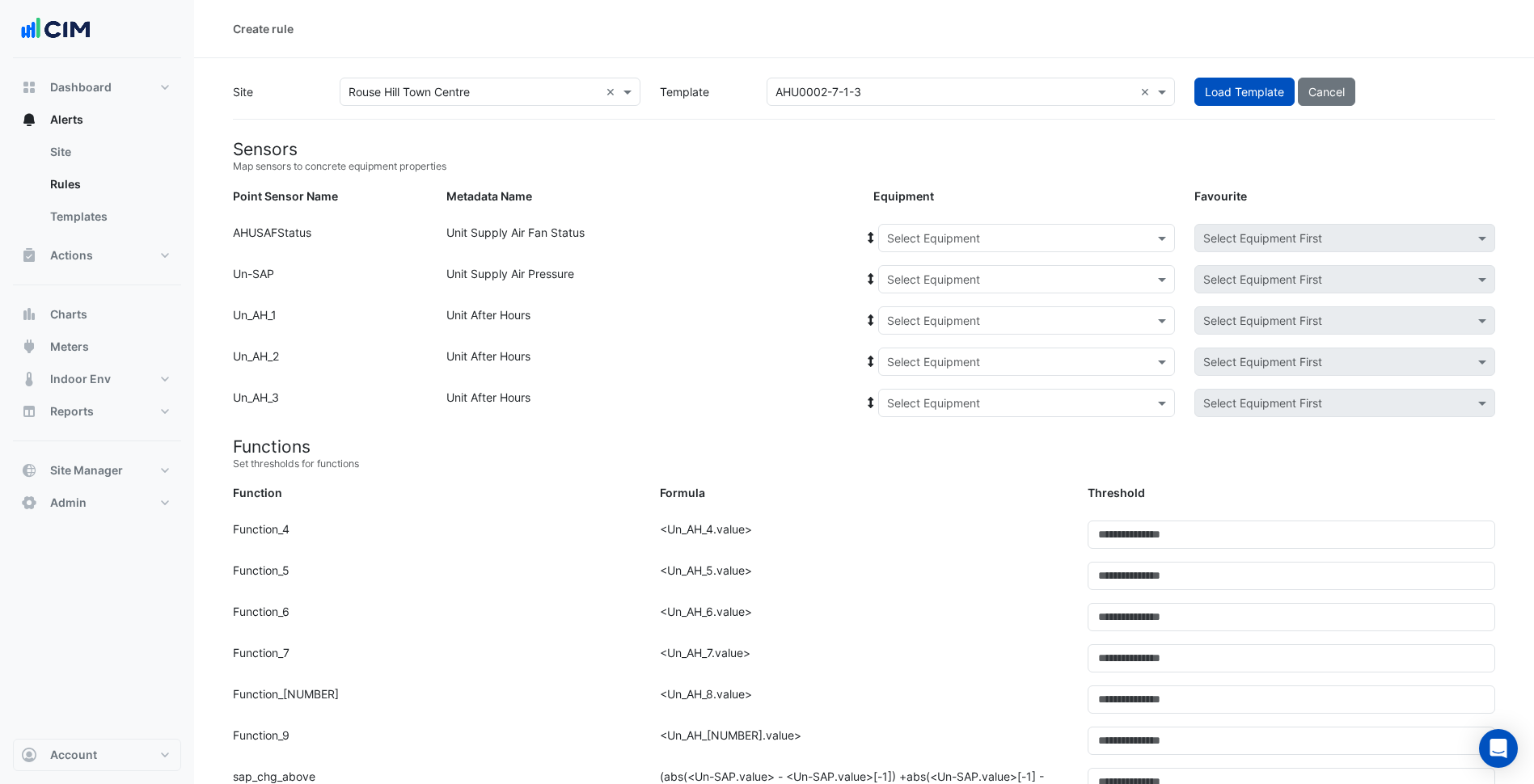 click 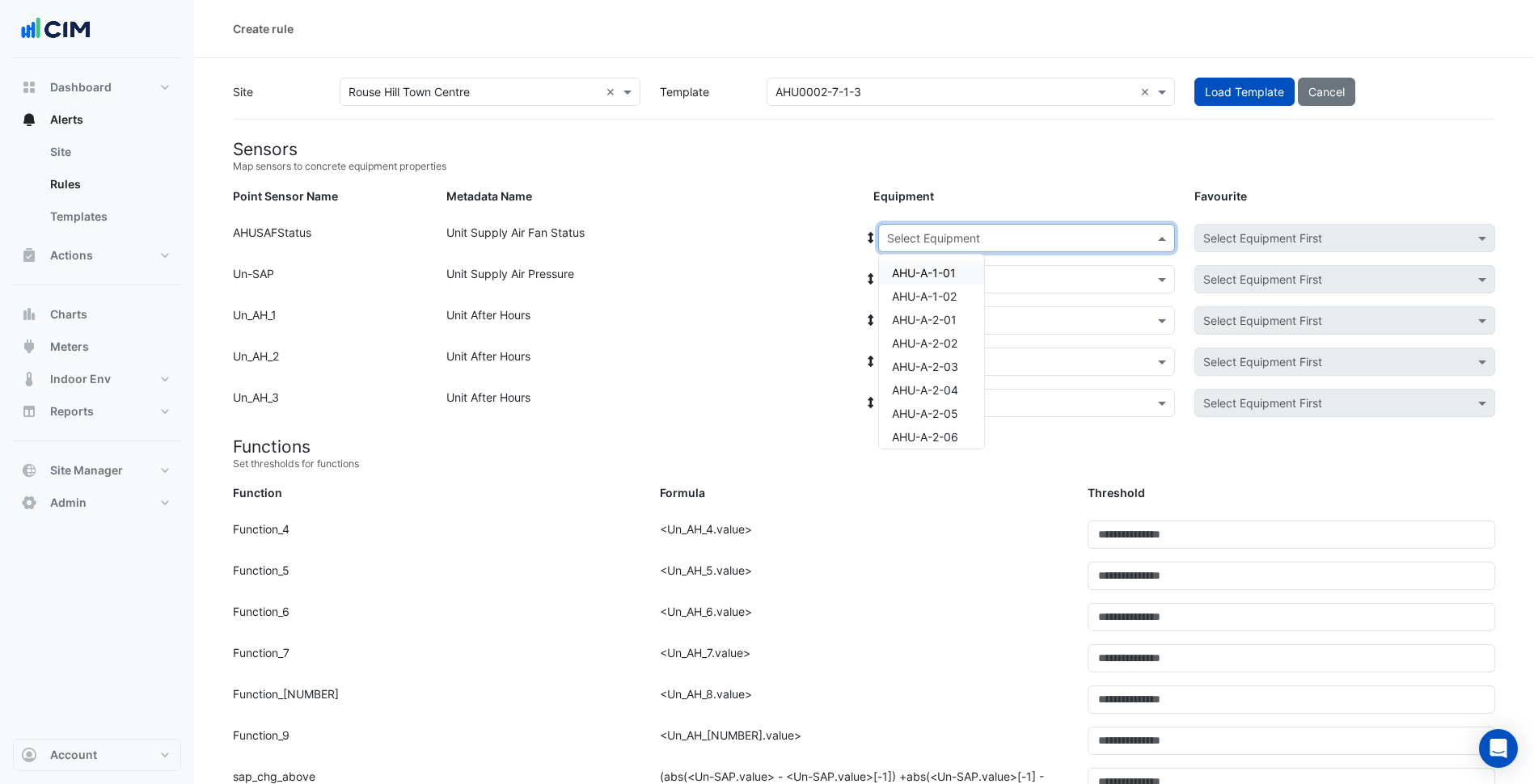 click on "AHU-A-1-01" at bounding box center [923, 272] 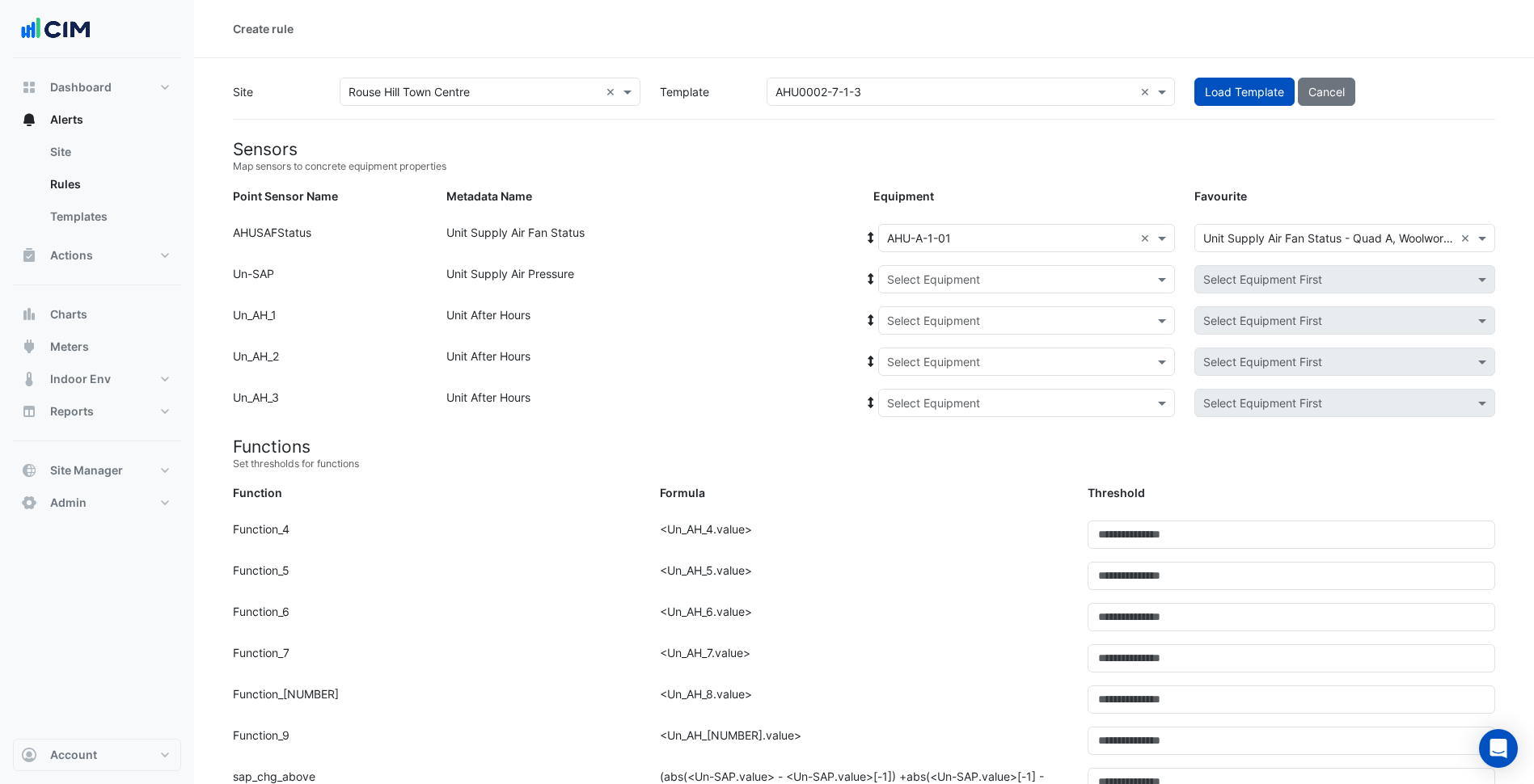 click 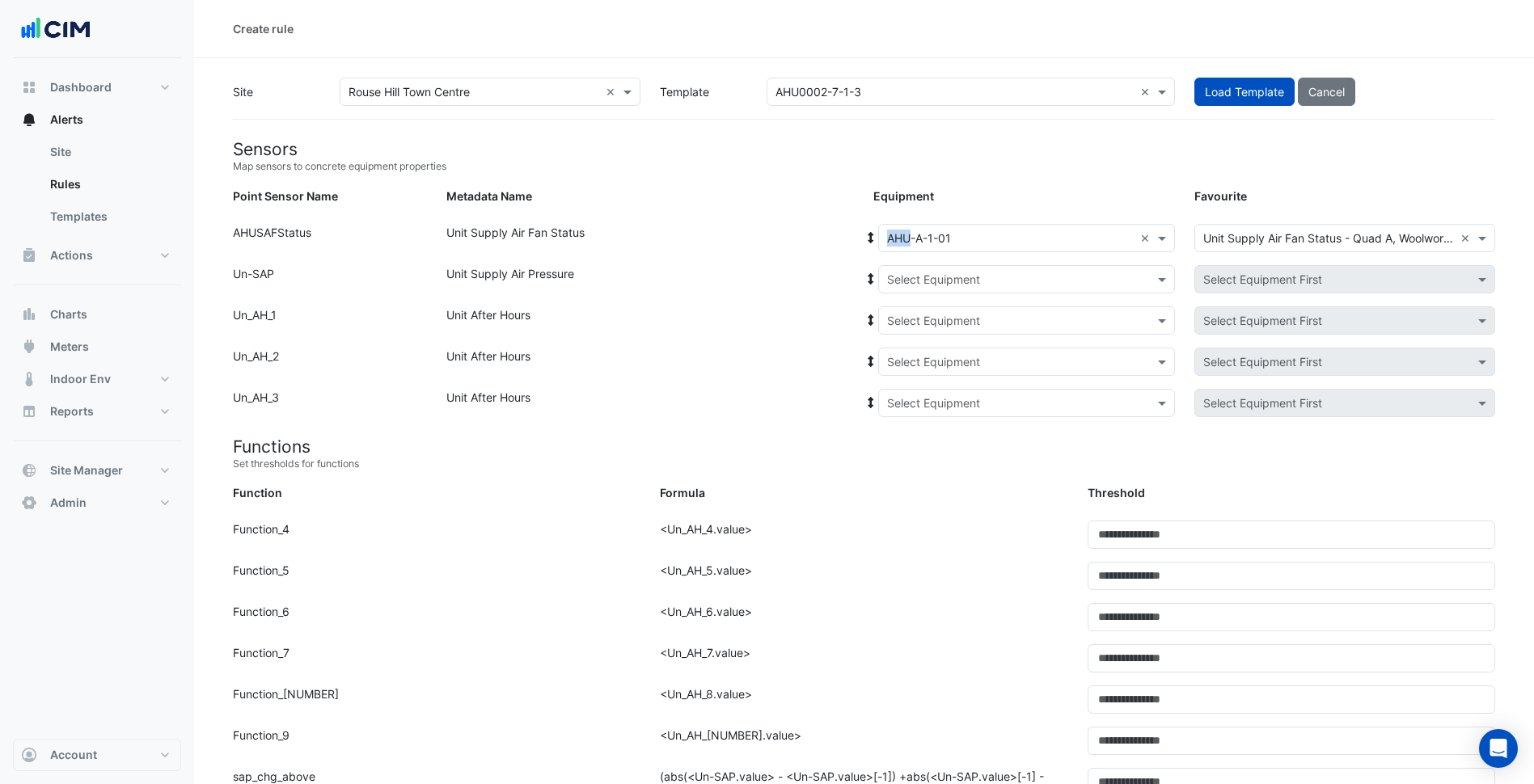 click 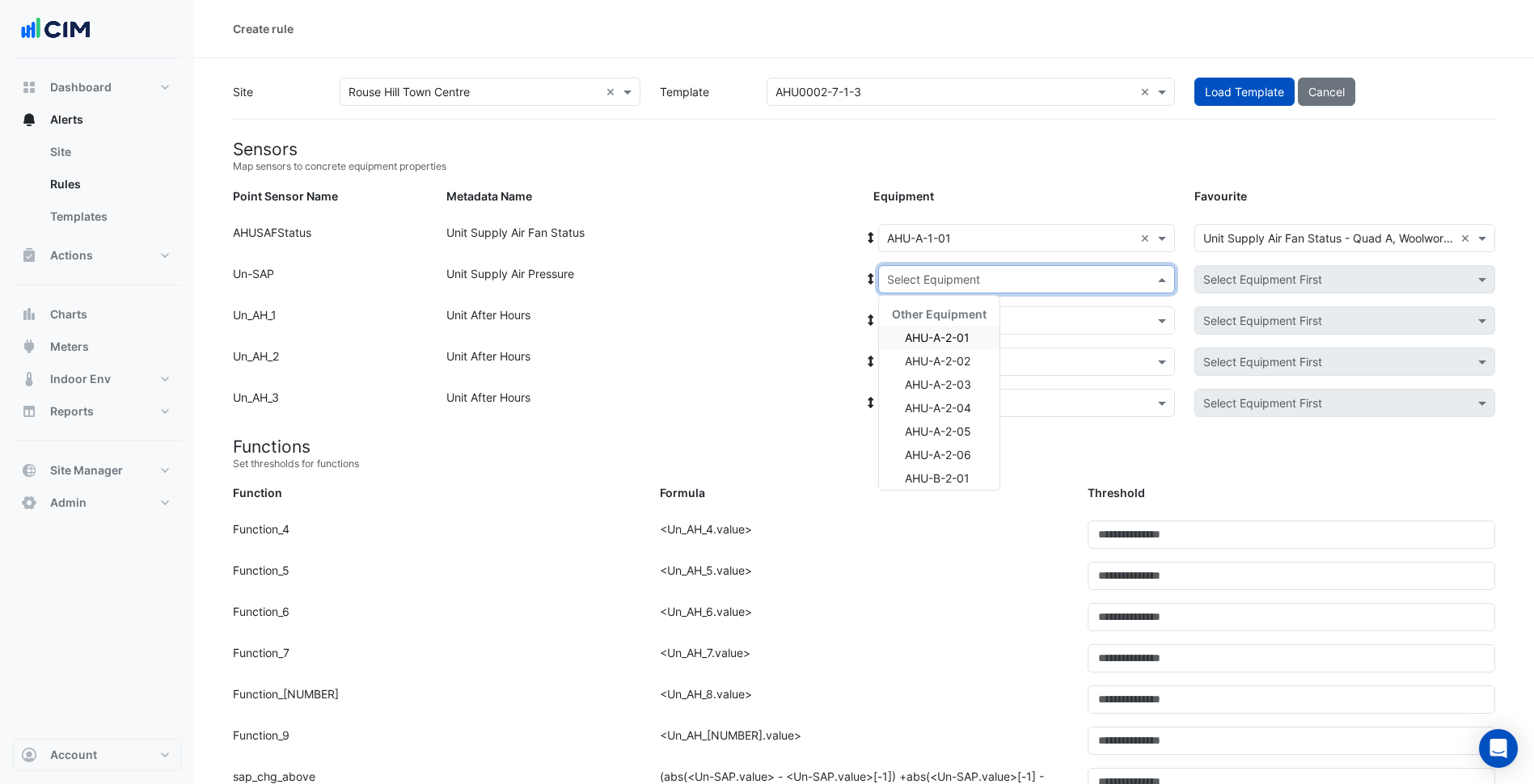 click on "Unit Supply Air Pressure" 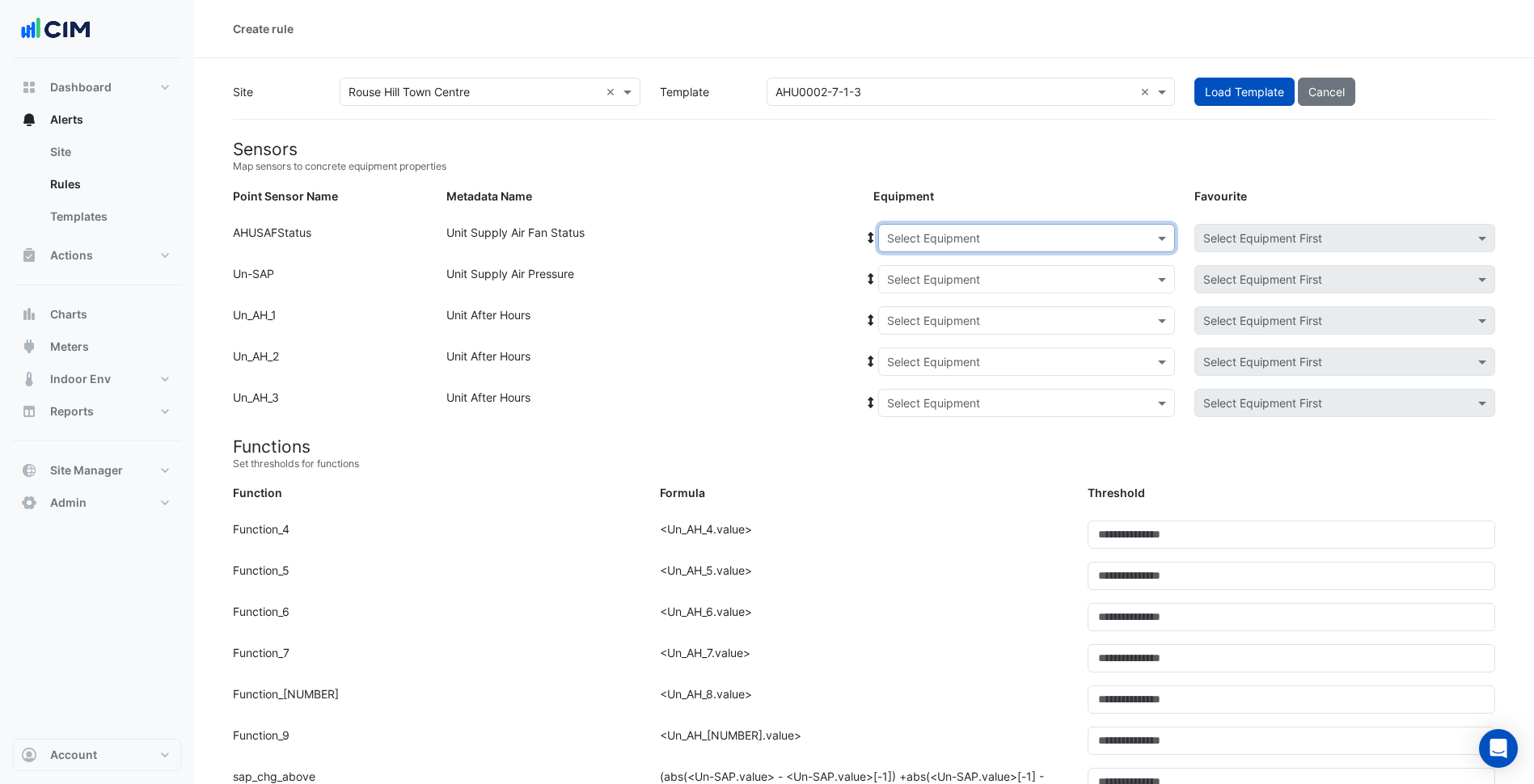 click on "Unit Supply Air Fan Status" 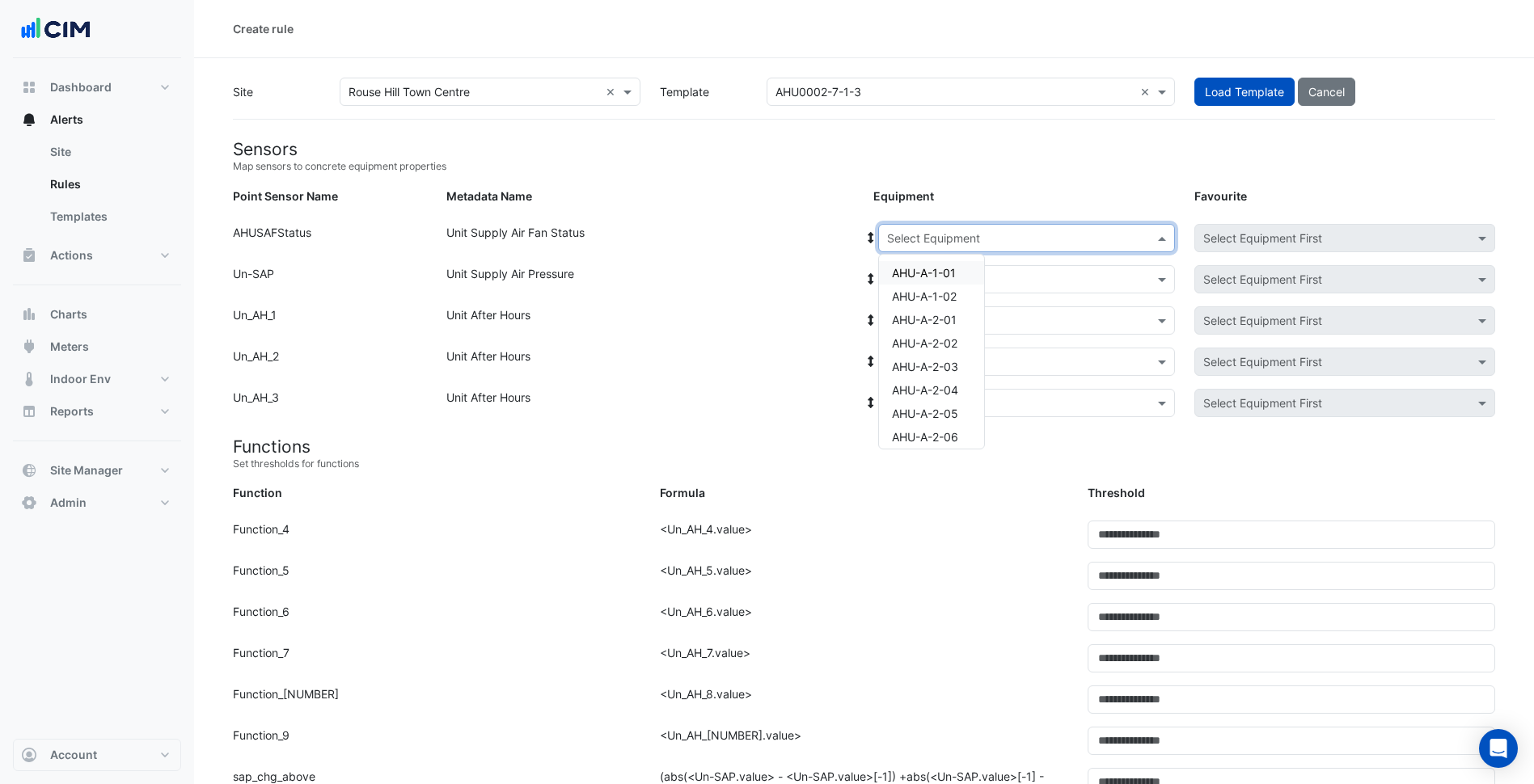 click 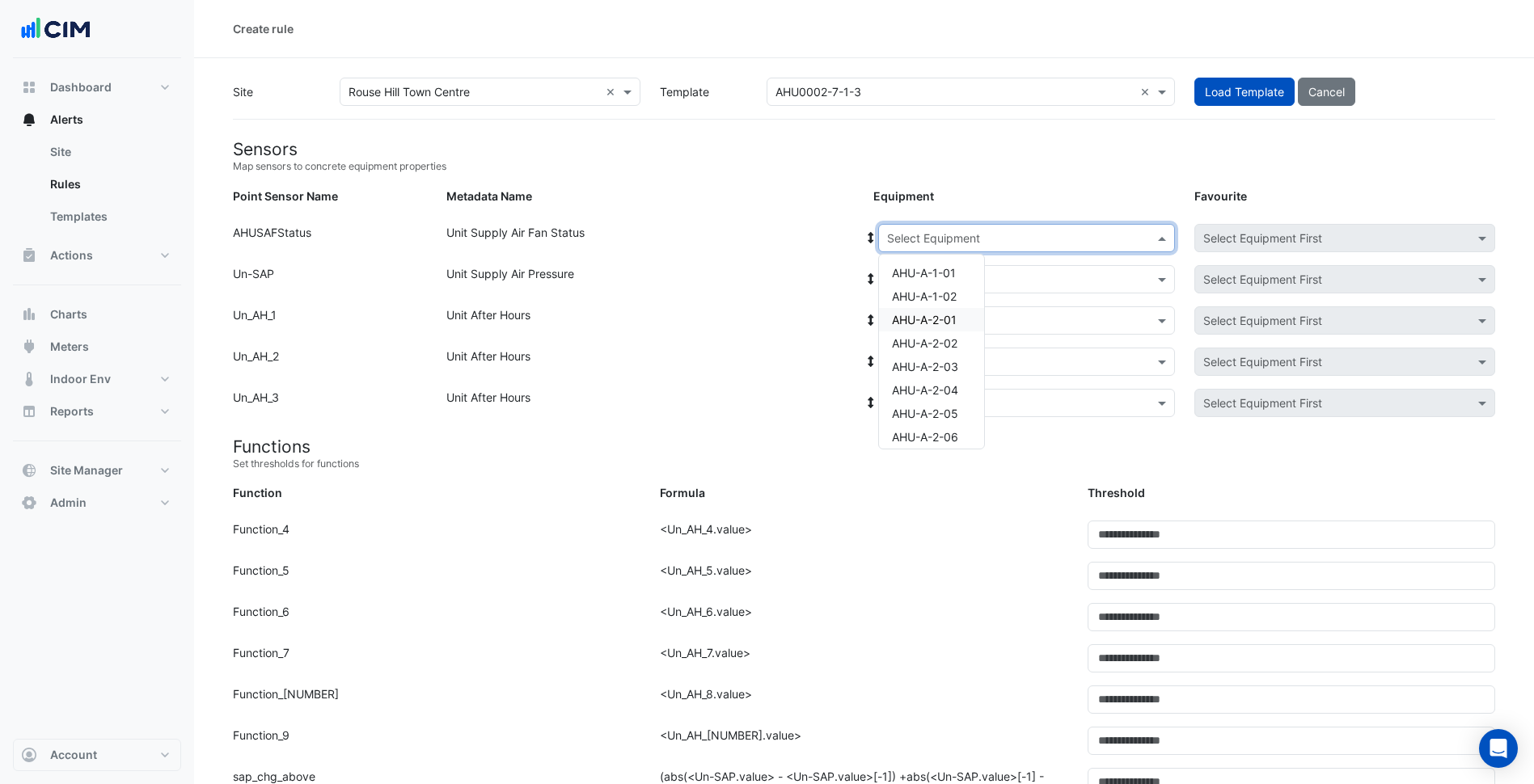 click on "AHU-A-2-01" at bounding box center (932, 319) 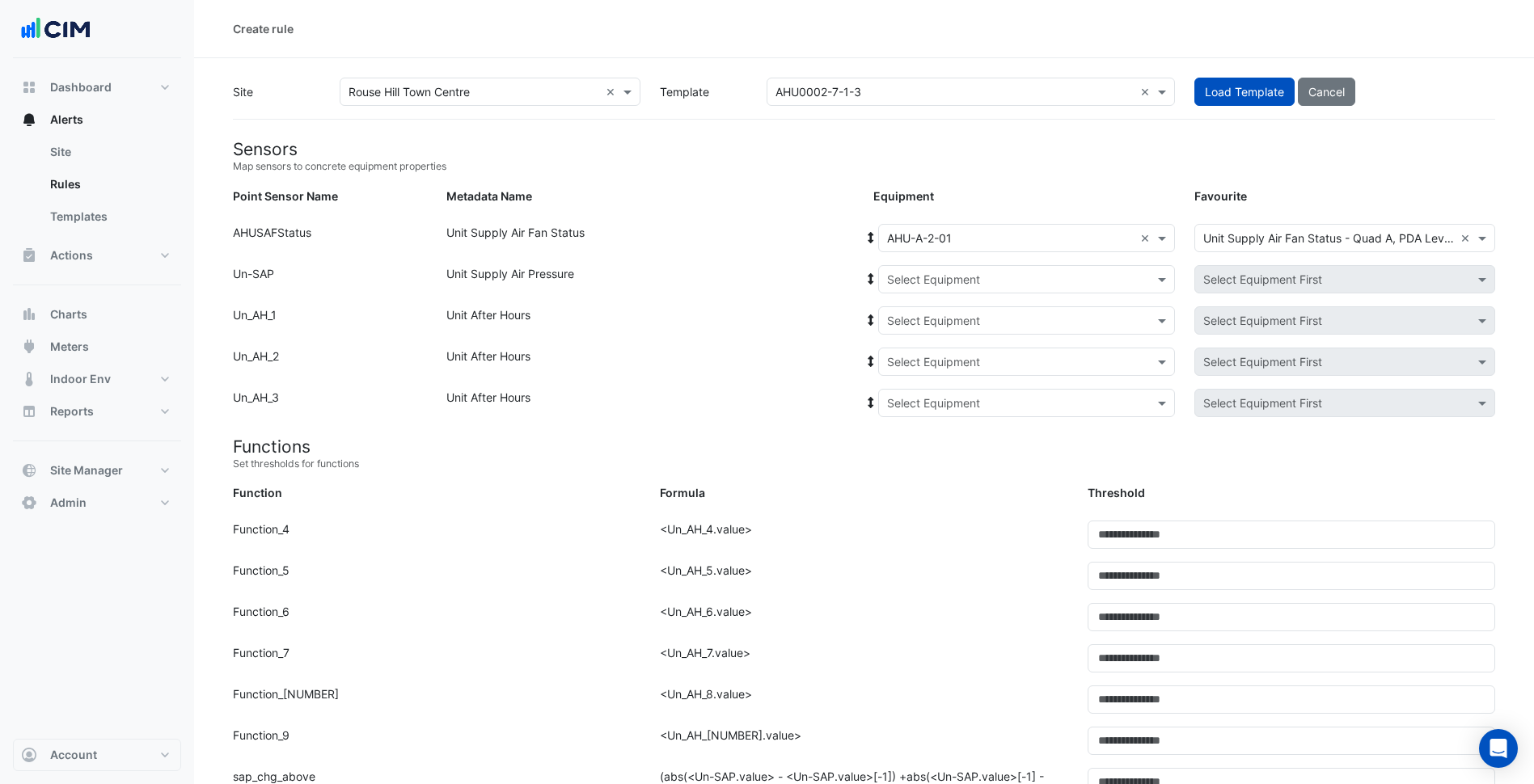 click 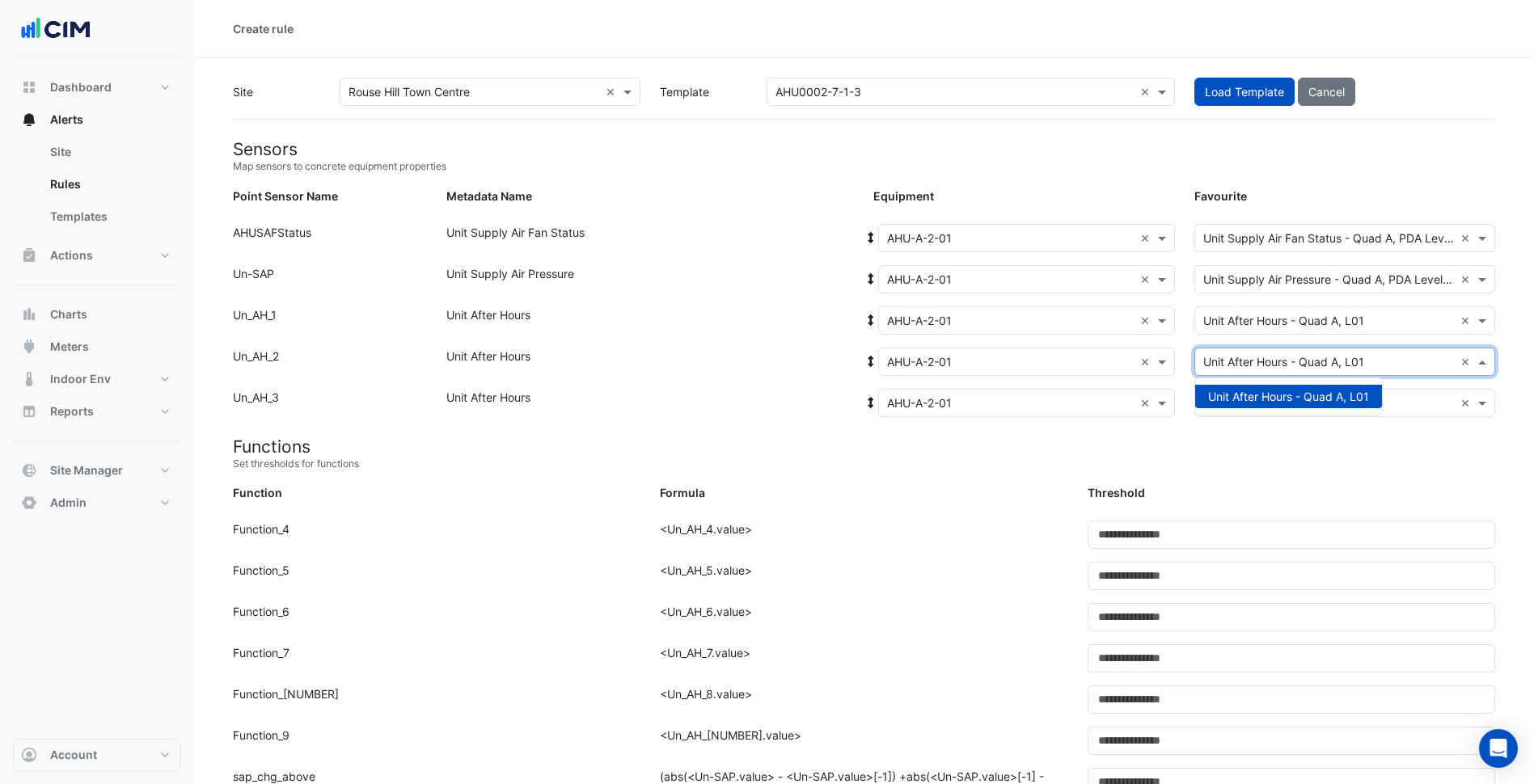 click on "Select Favourite
×
Unit After Hours - Quad A, L01
×" 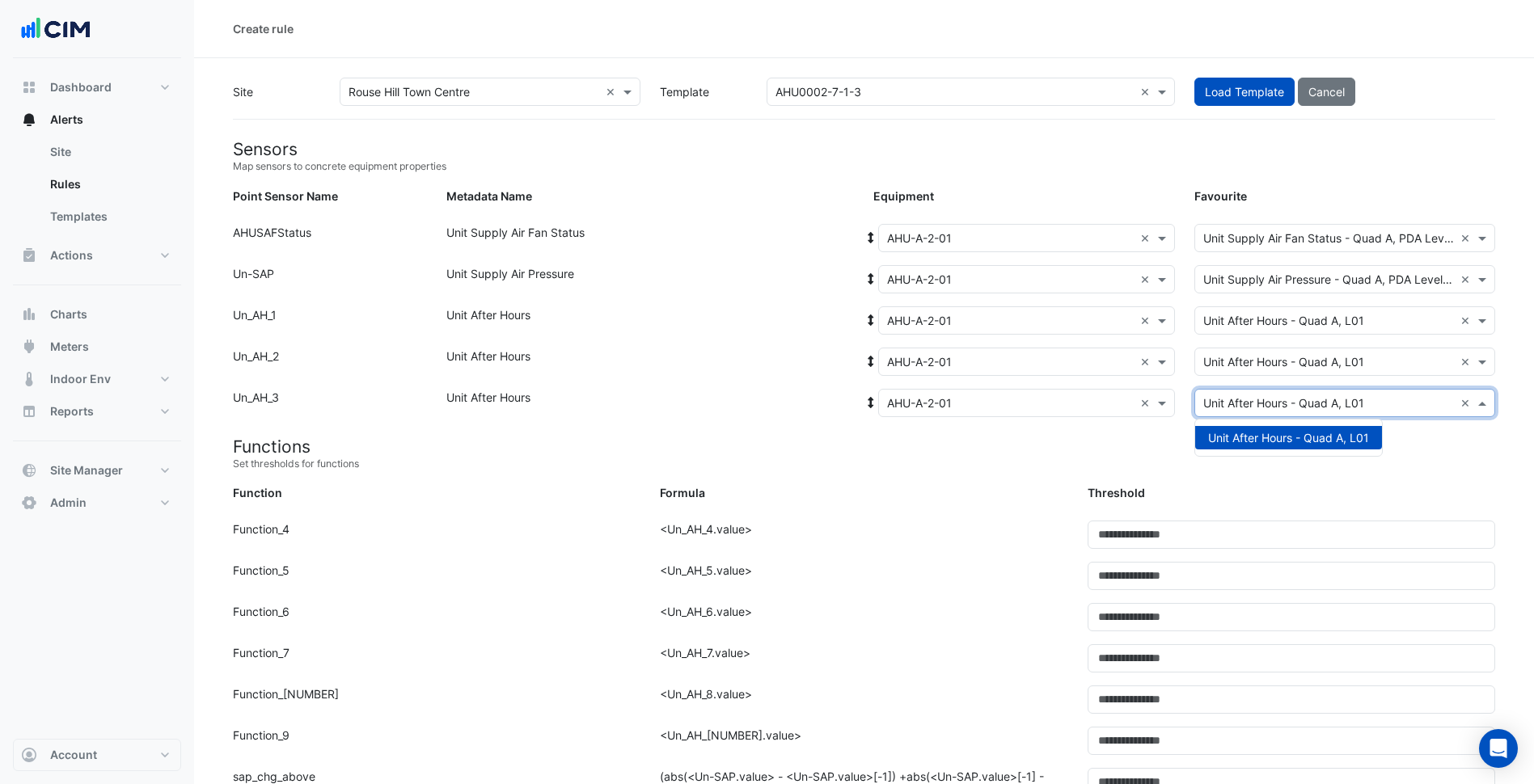 click on "Functions" 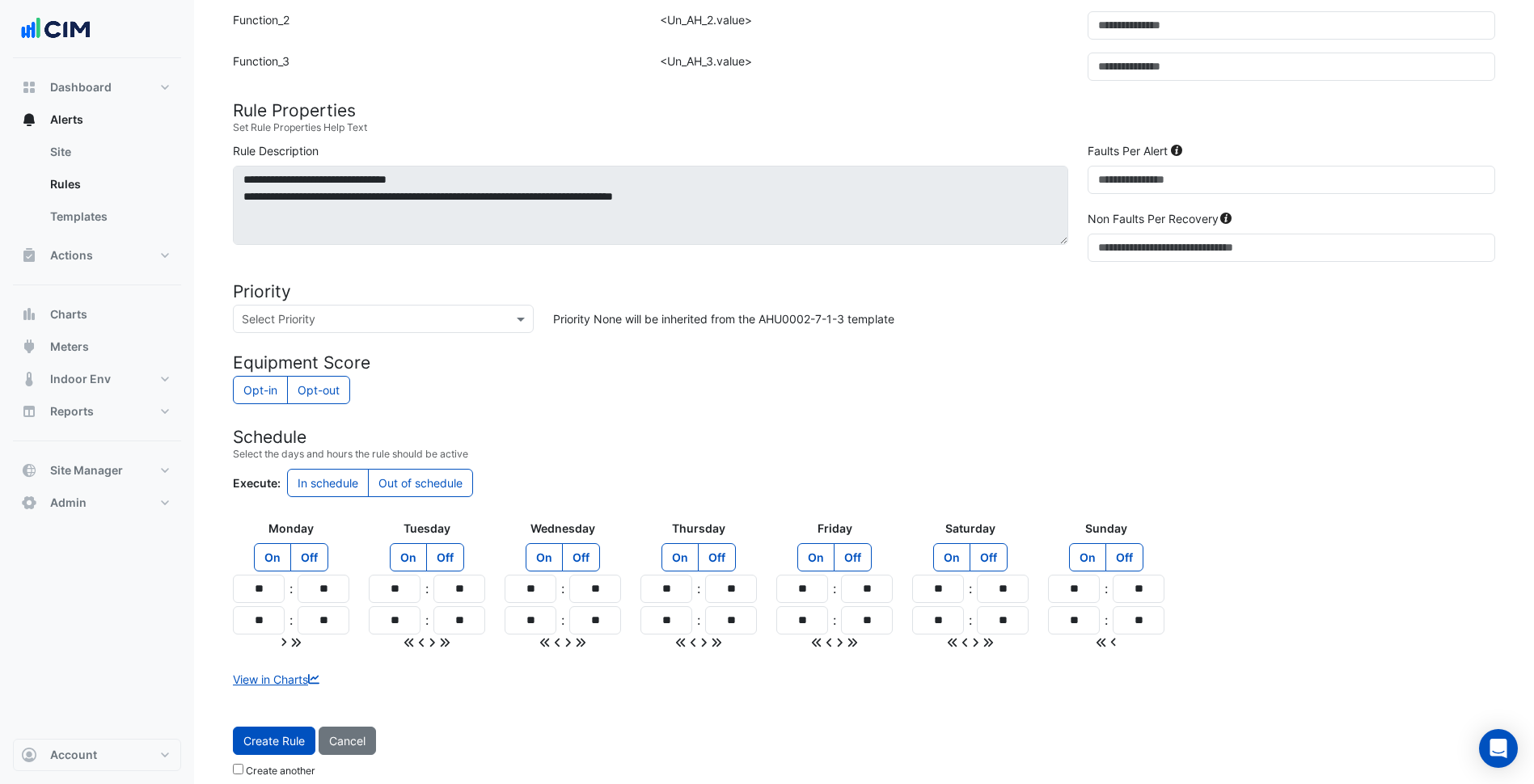 scroll, scrollTop: 1013, scrollLeft: 0, axis: vertical 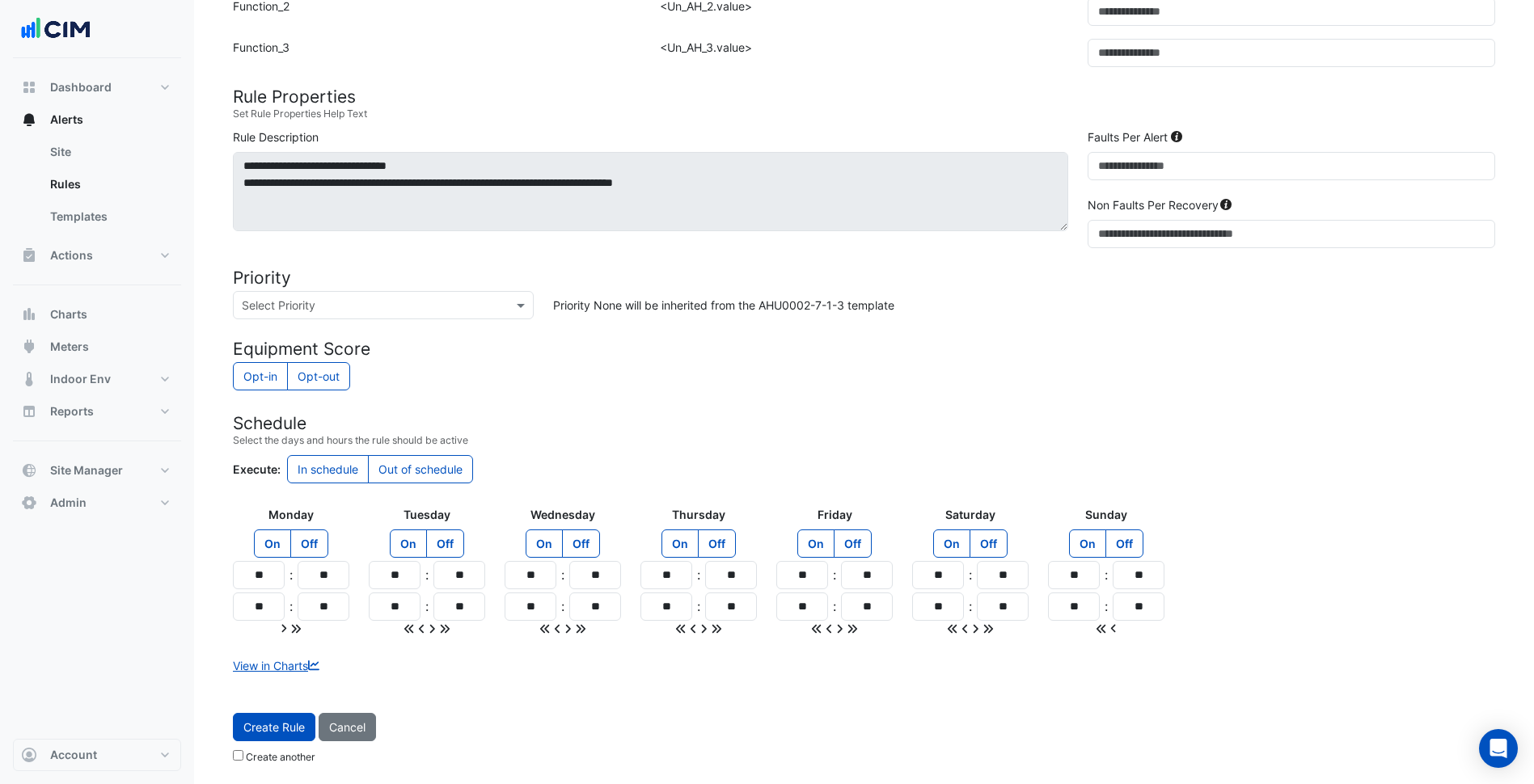 click on "Create another" 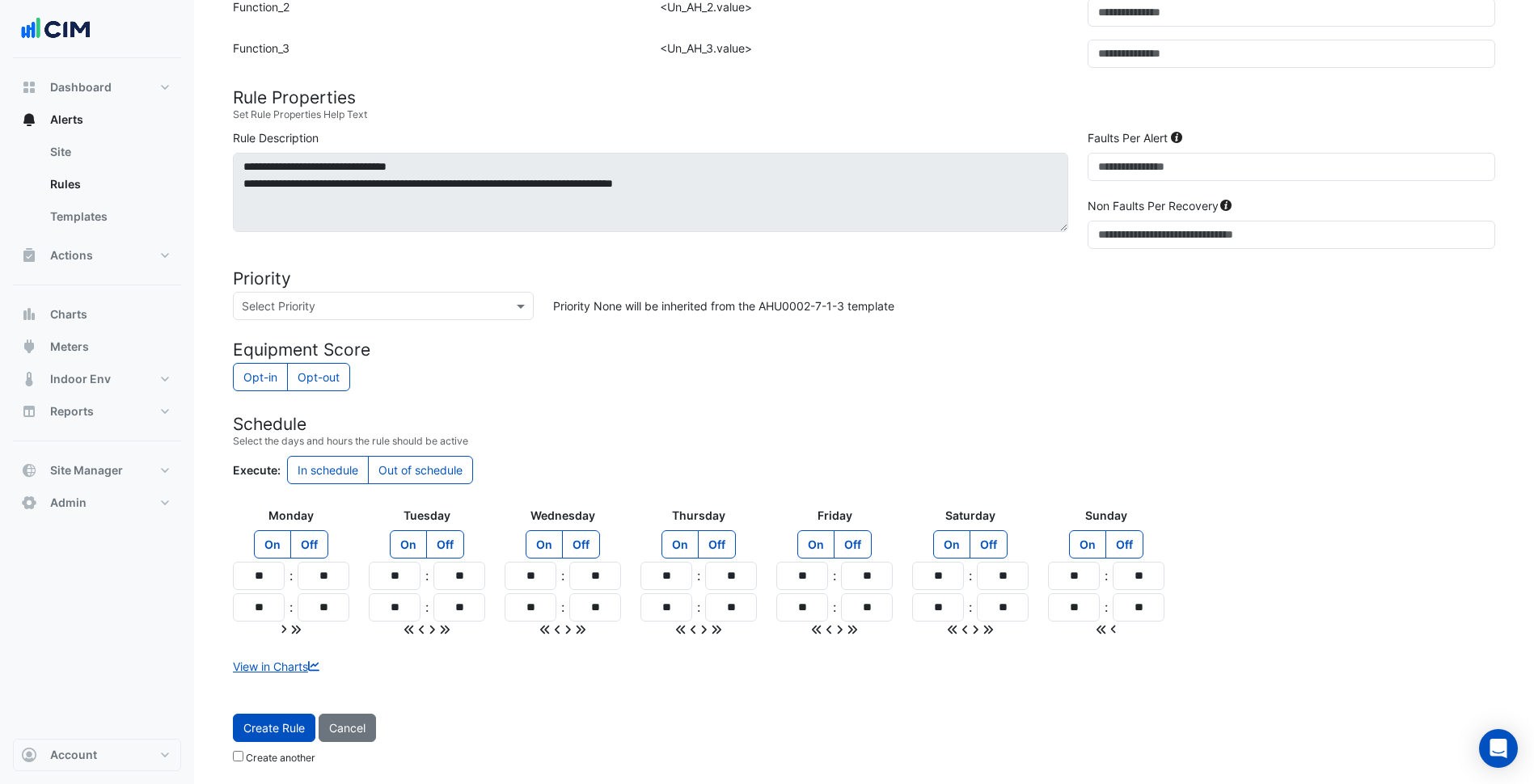 scroll, scrollTop: 1013, scrollLeft: 0, axis: vertical 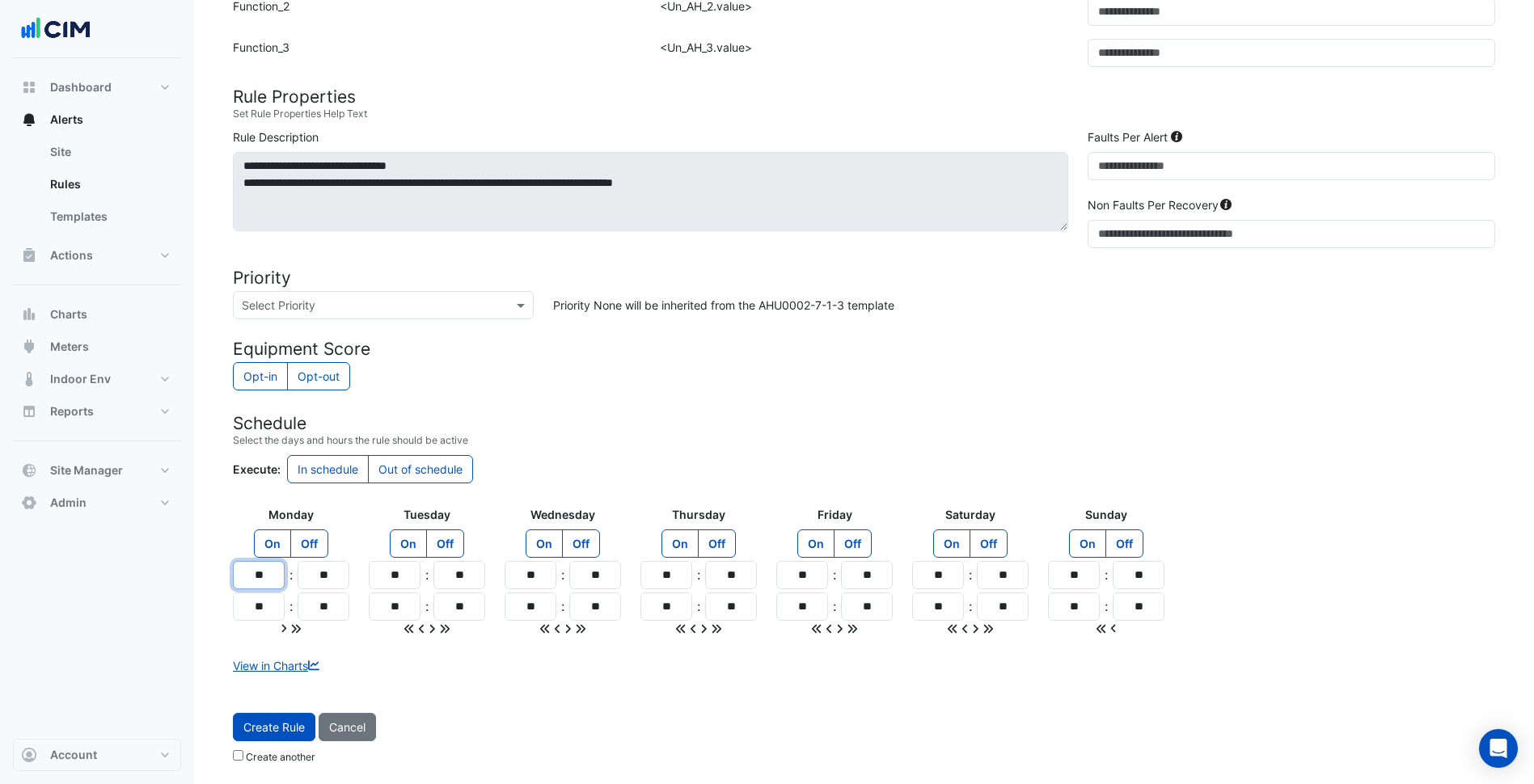 drag, startPoint x: 243, startPoint y: 575, endPoint x: 202, endPoint y: 570, distance: 41.303753 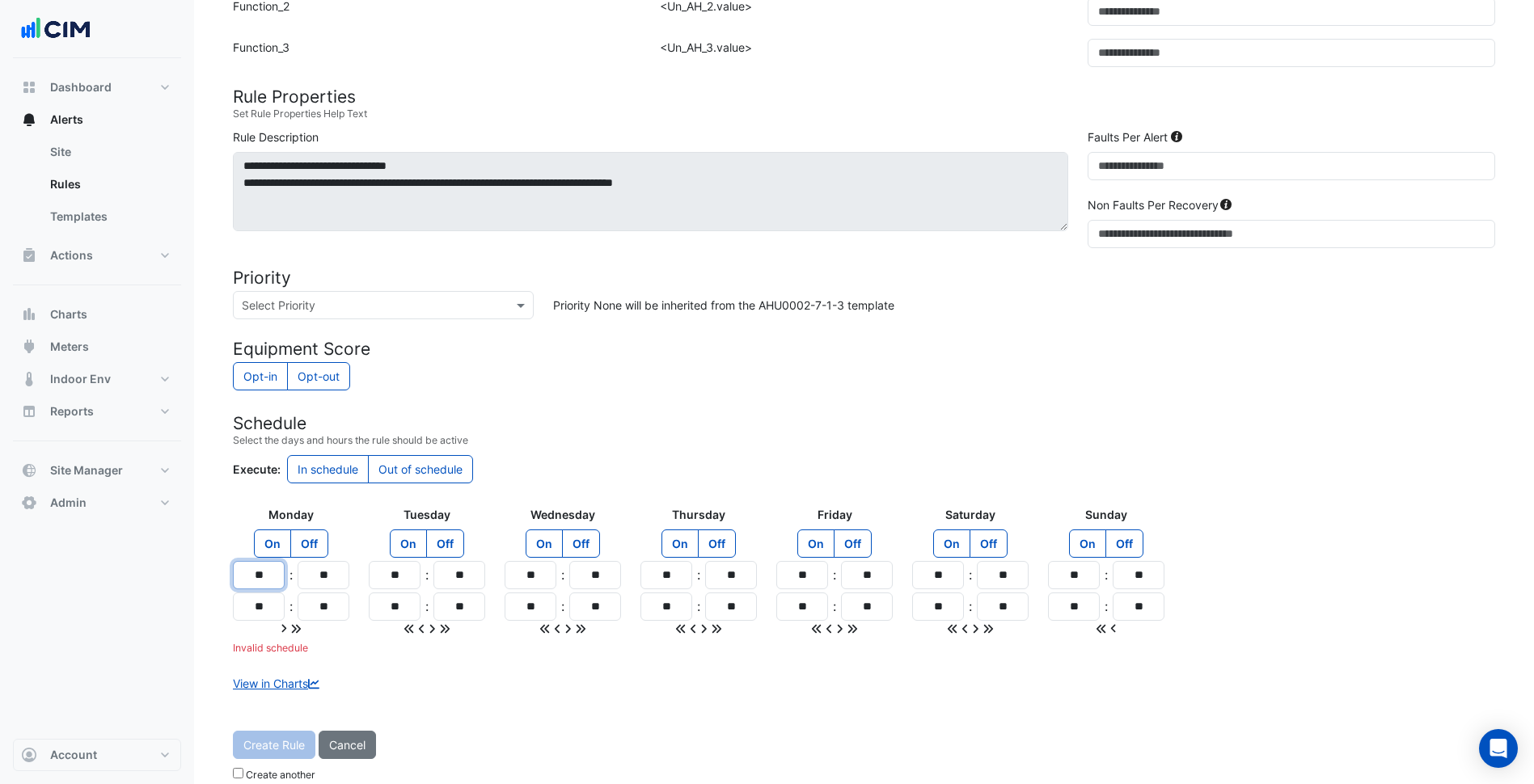 type on "**" 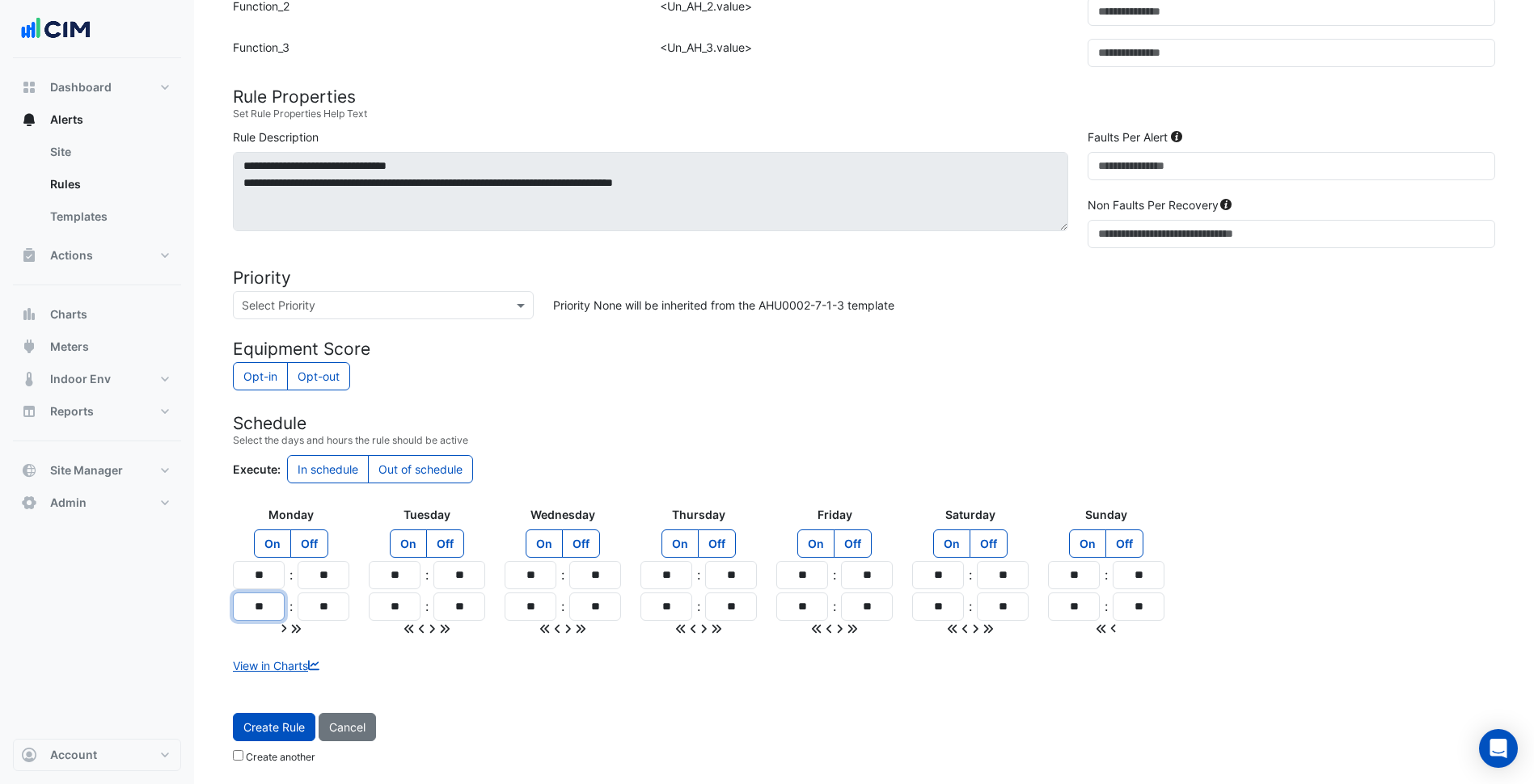 type on "**" 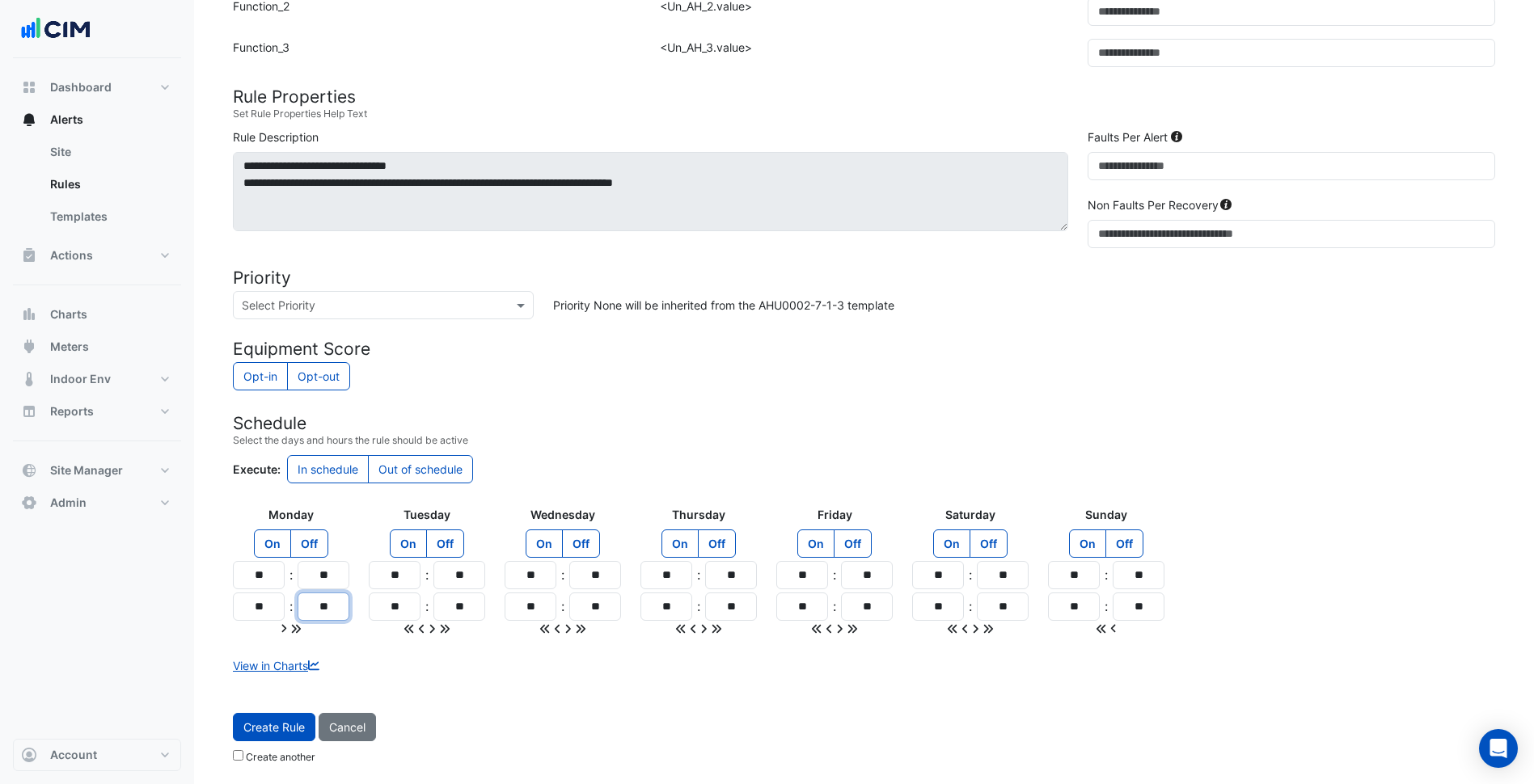 type on "**" 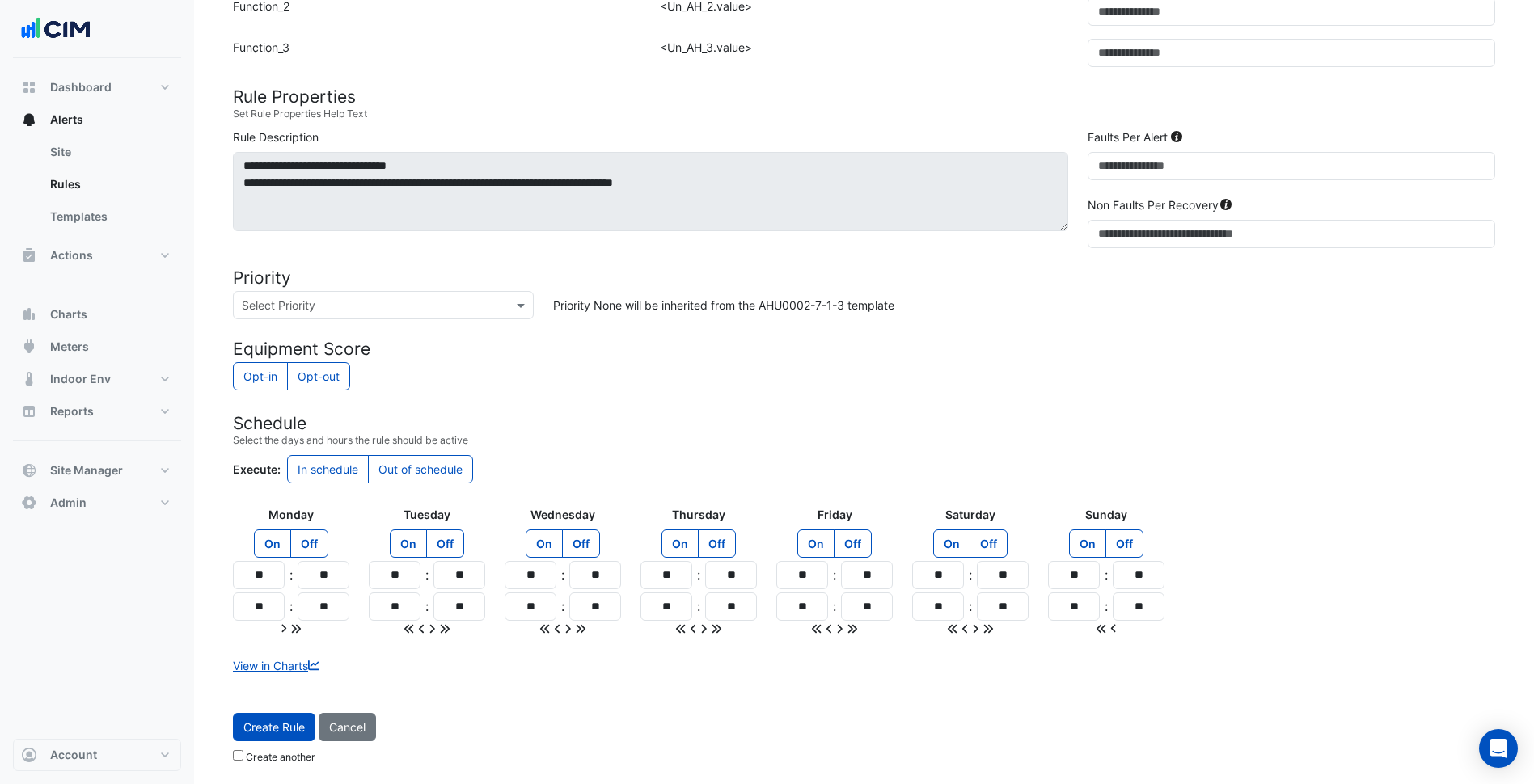 click 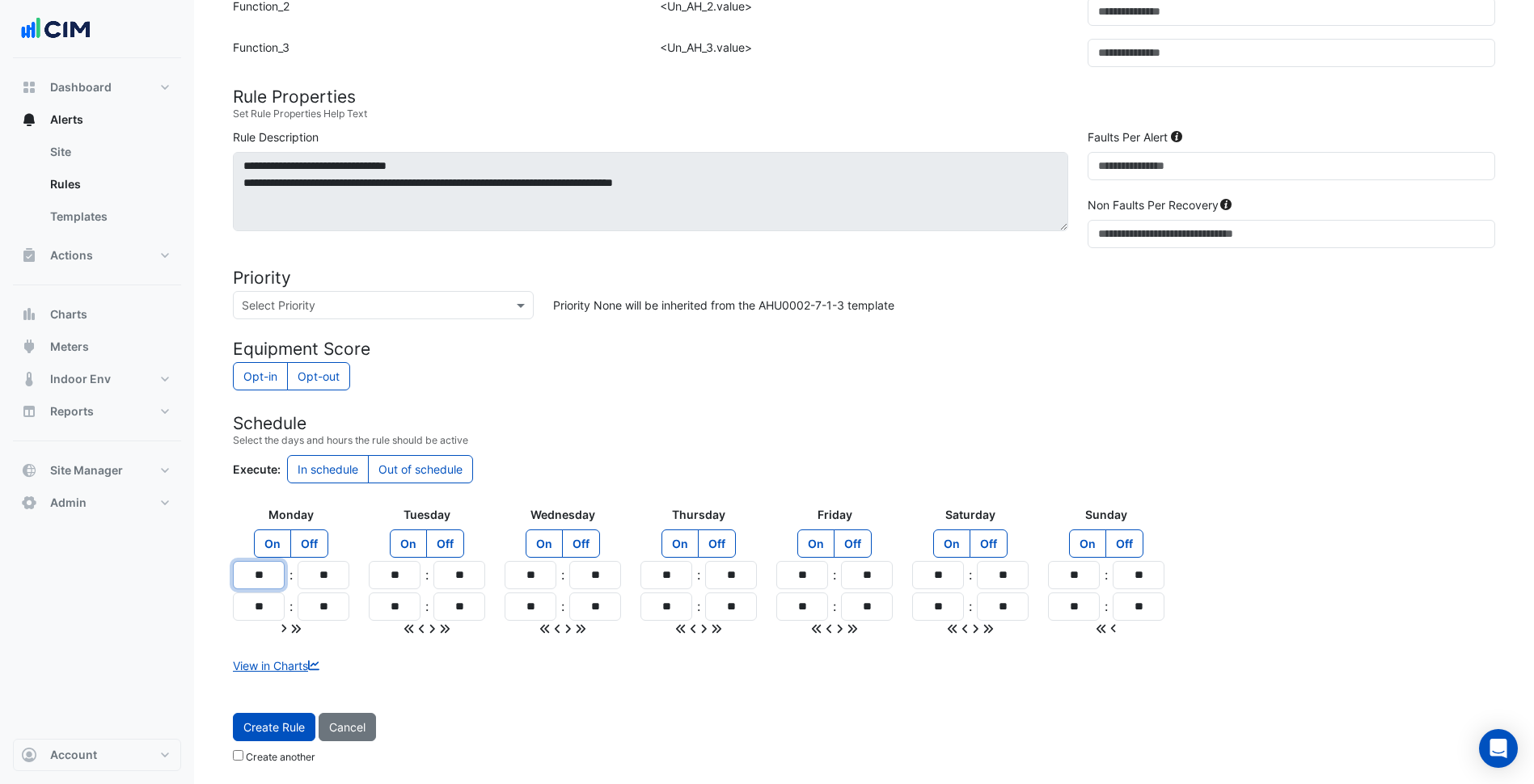 drag, startPoint x: 251, startPoint y: 570, endPoint x: 201, endPoint y: 577, distance: 50.487622 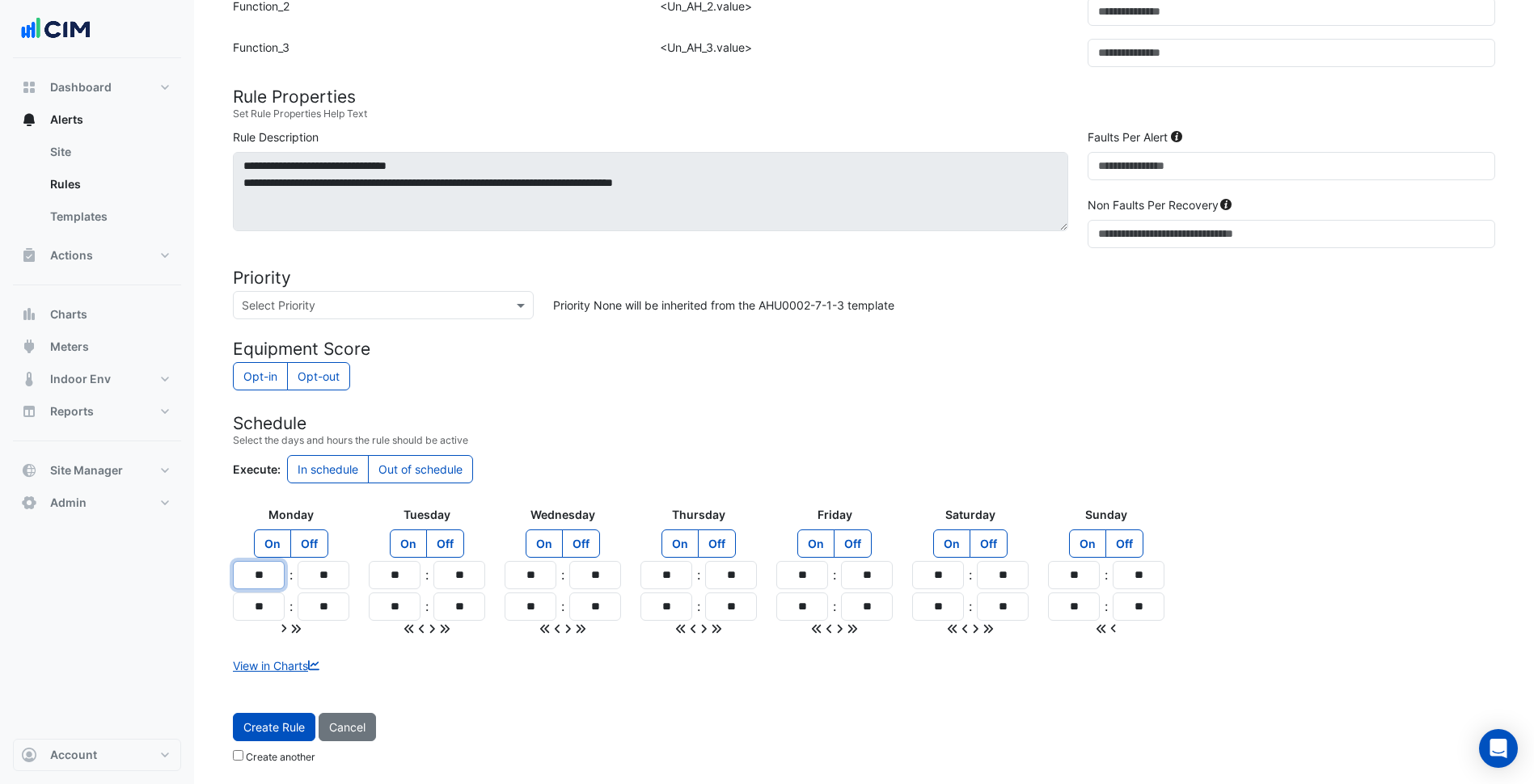 type on "**" 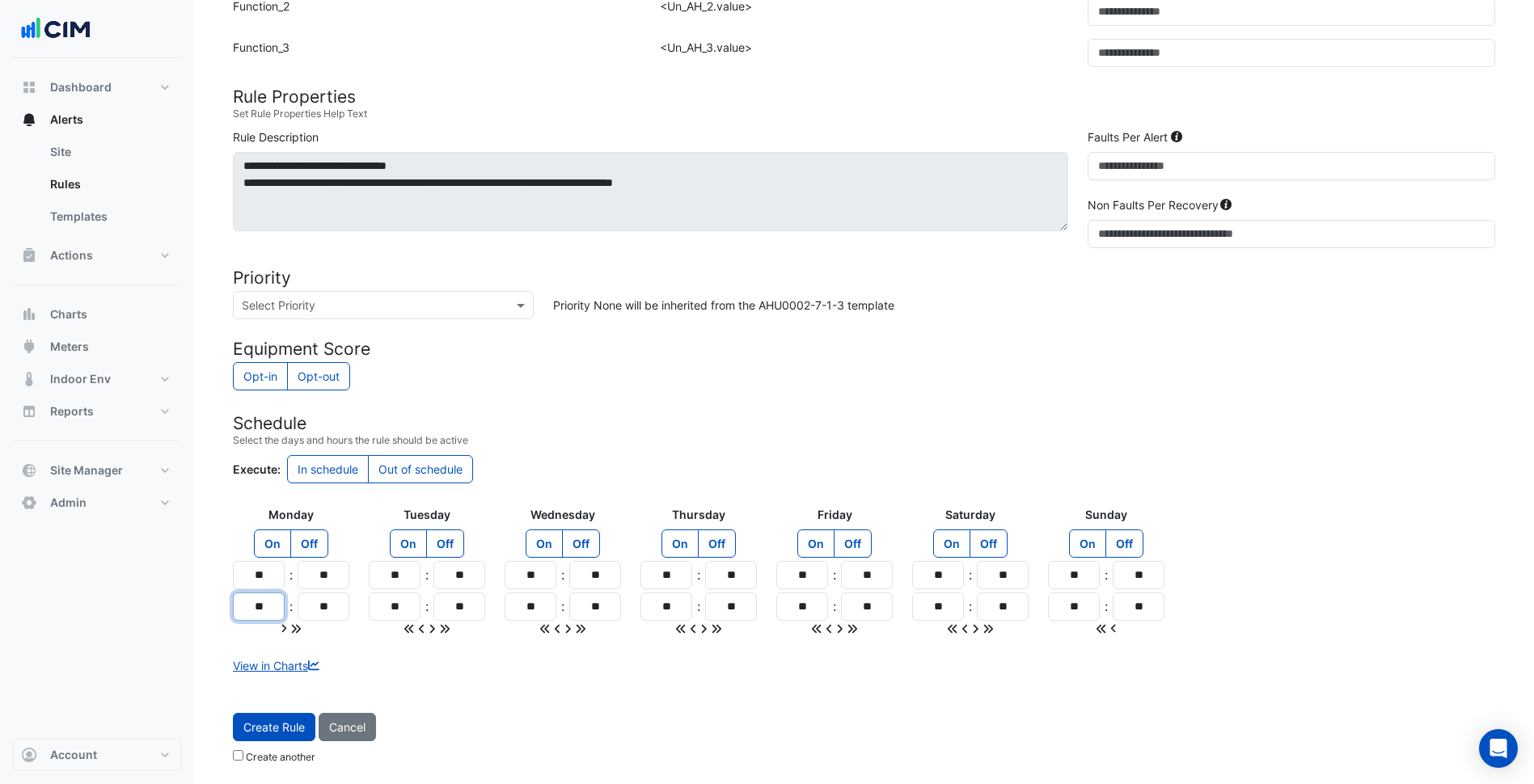 type on "**" 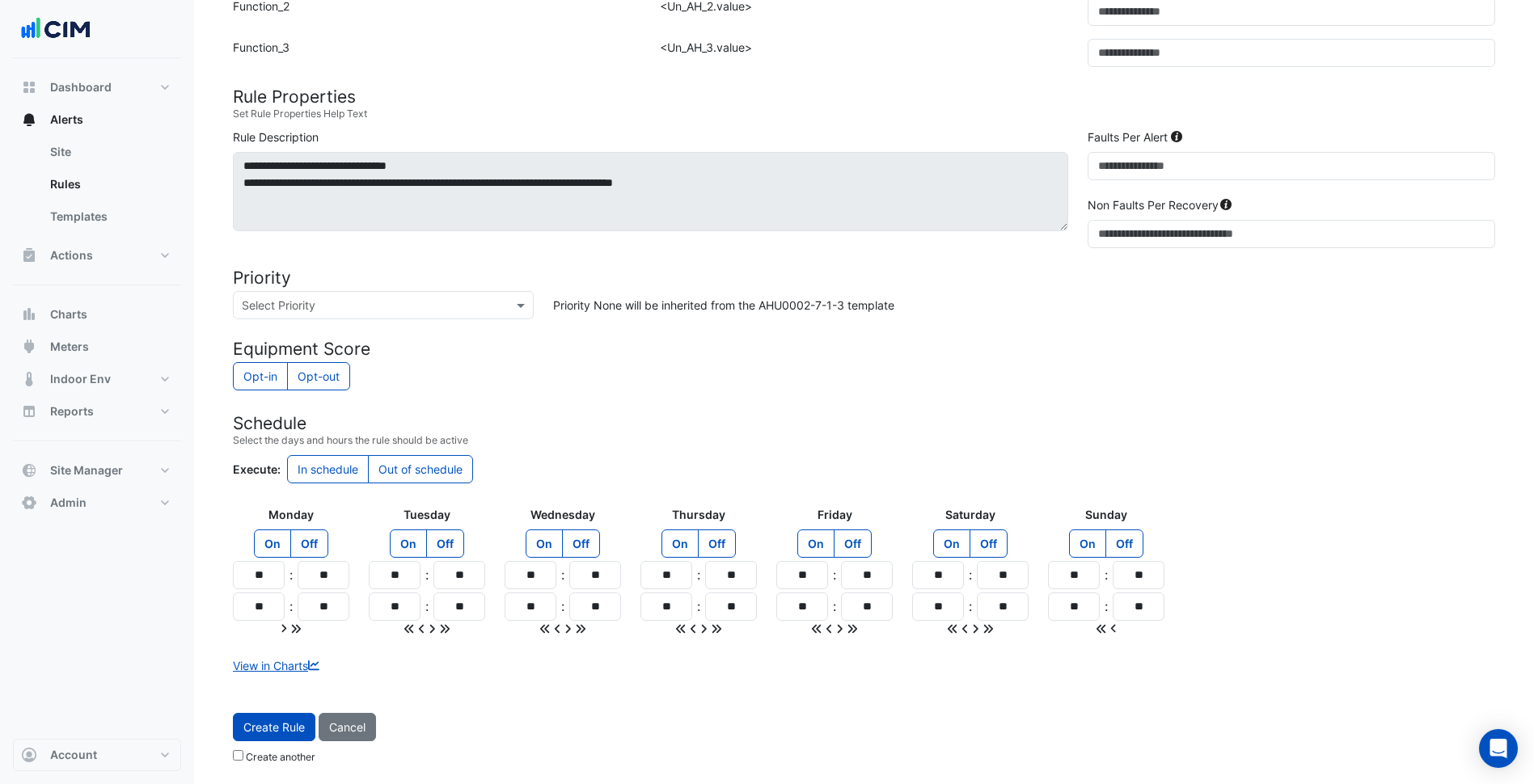 click 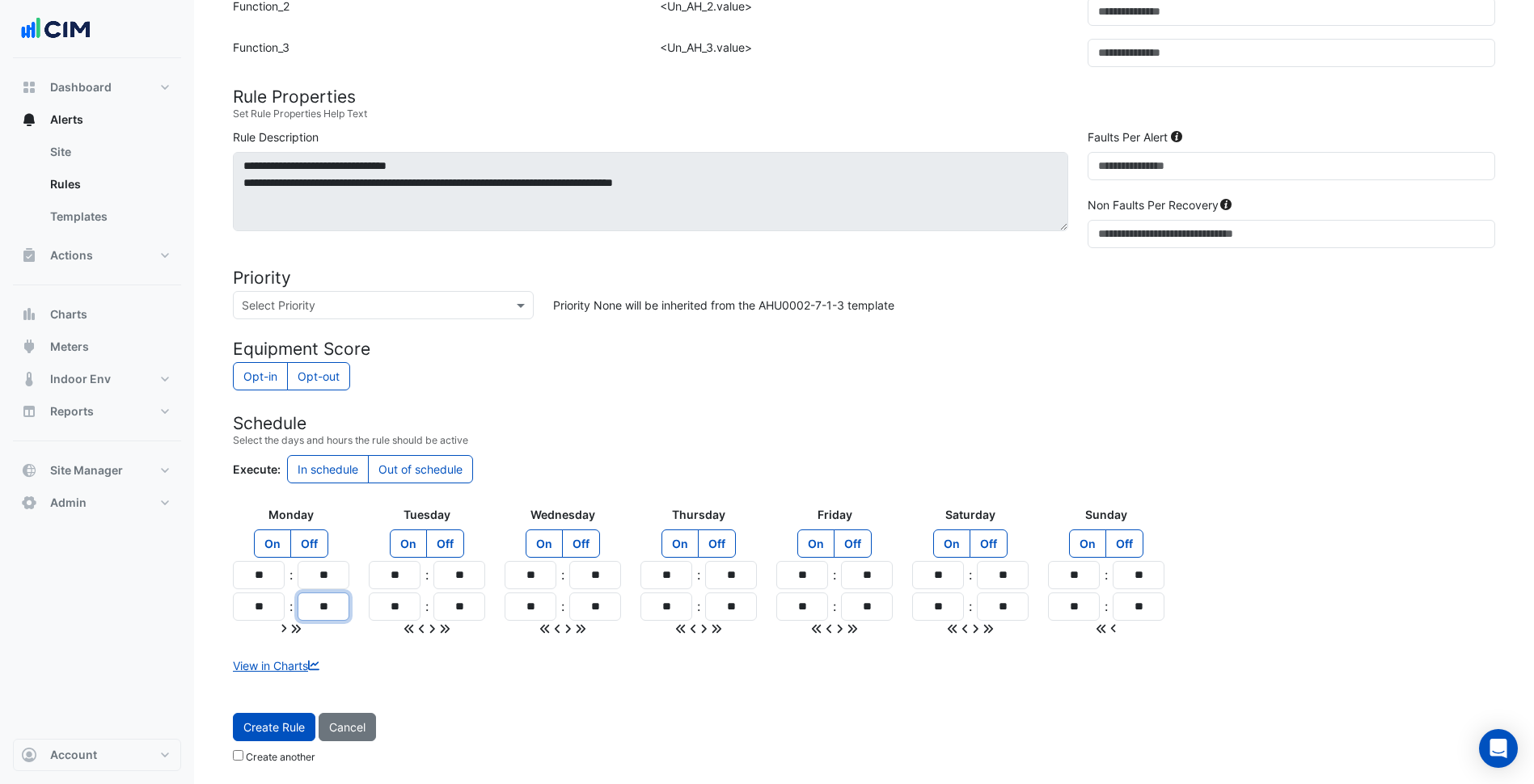 drag, startPoint x: 335, startPoint y: 601, endPoint x: 277, endPoint y: 613, distance: 59.22837 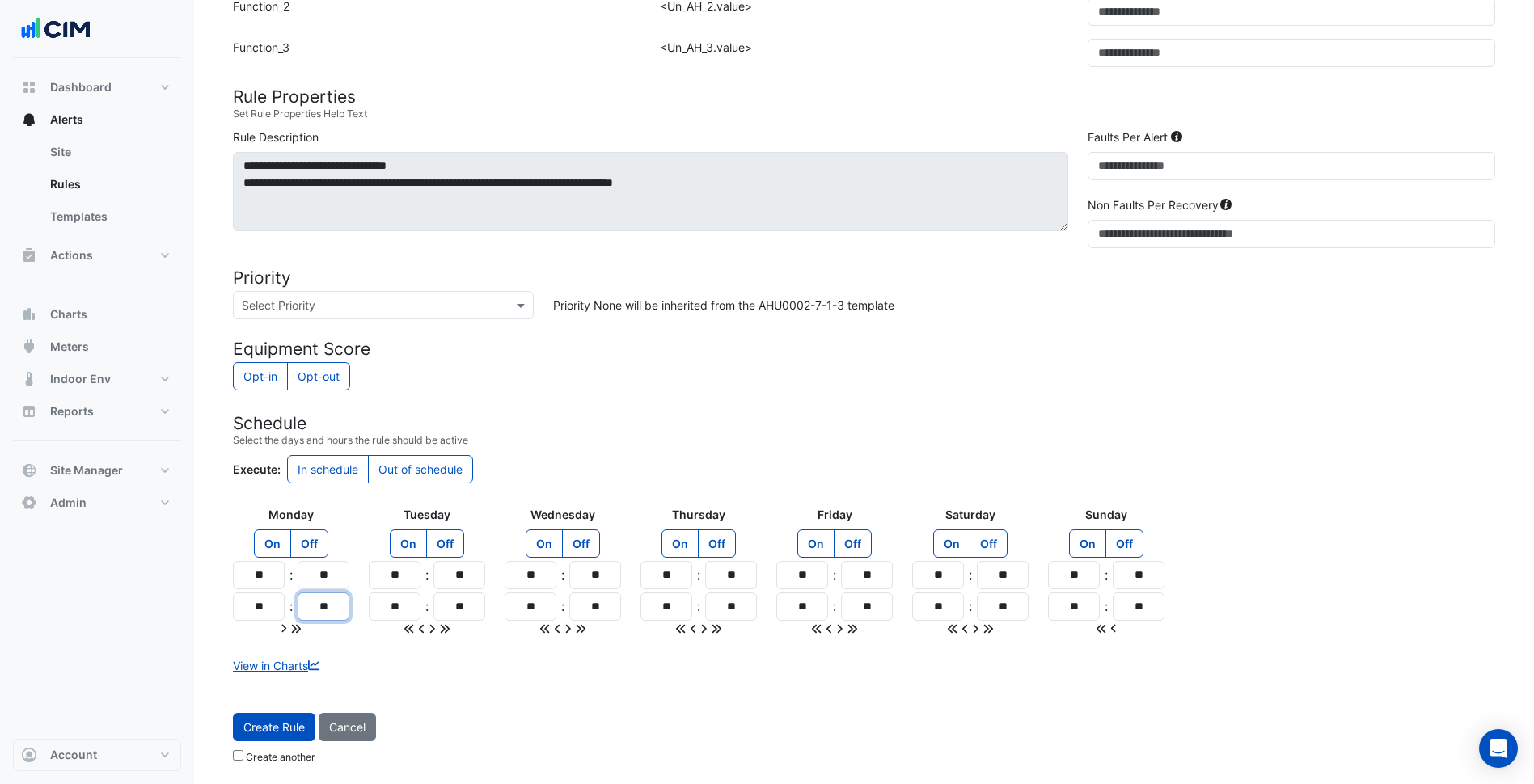 type on "**" 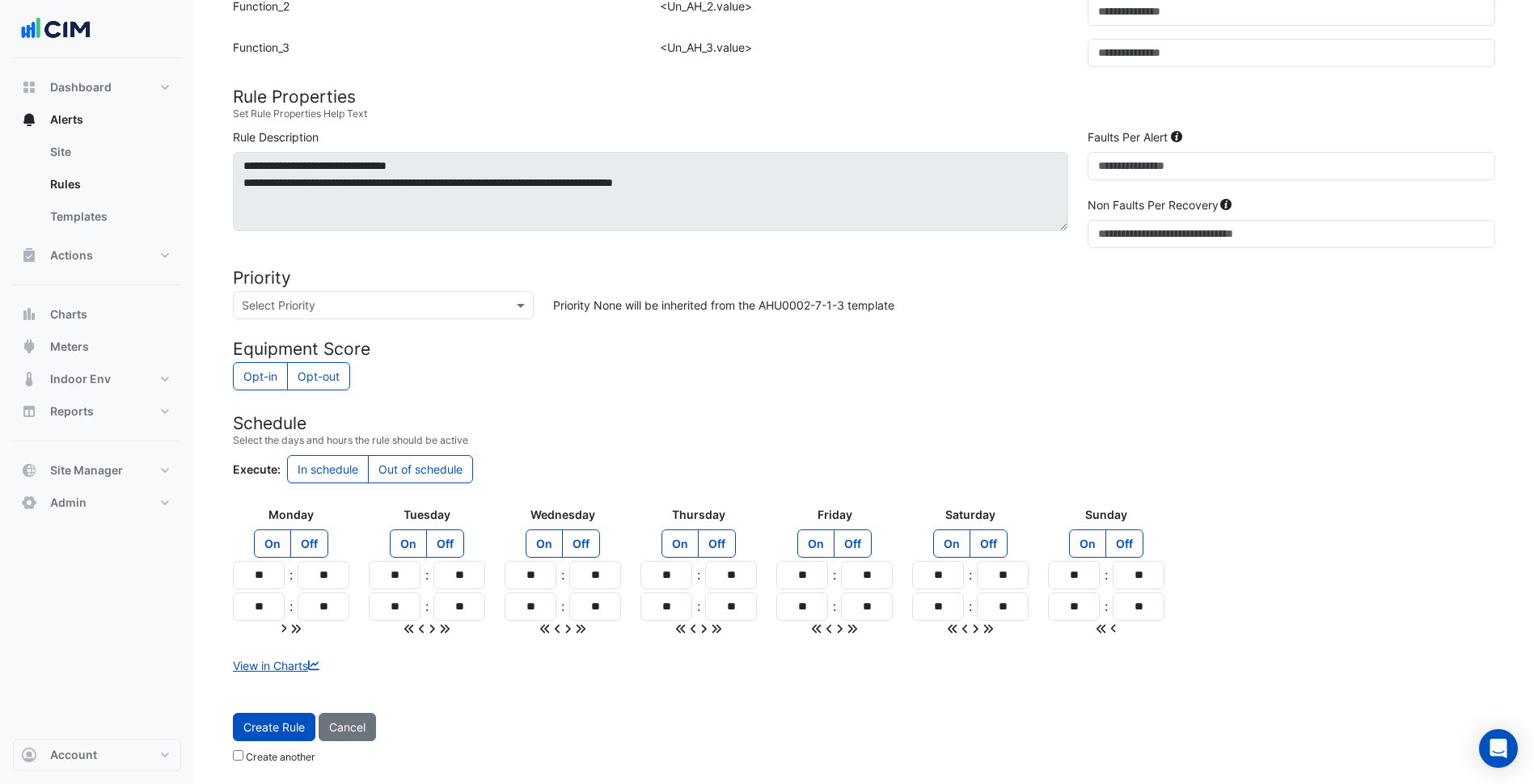 click 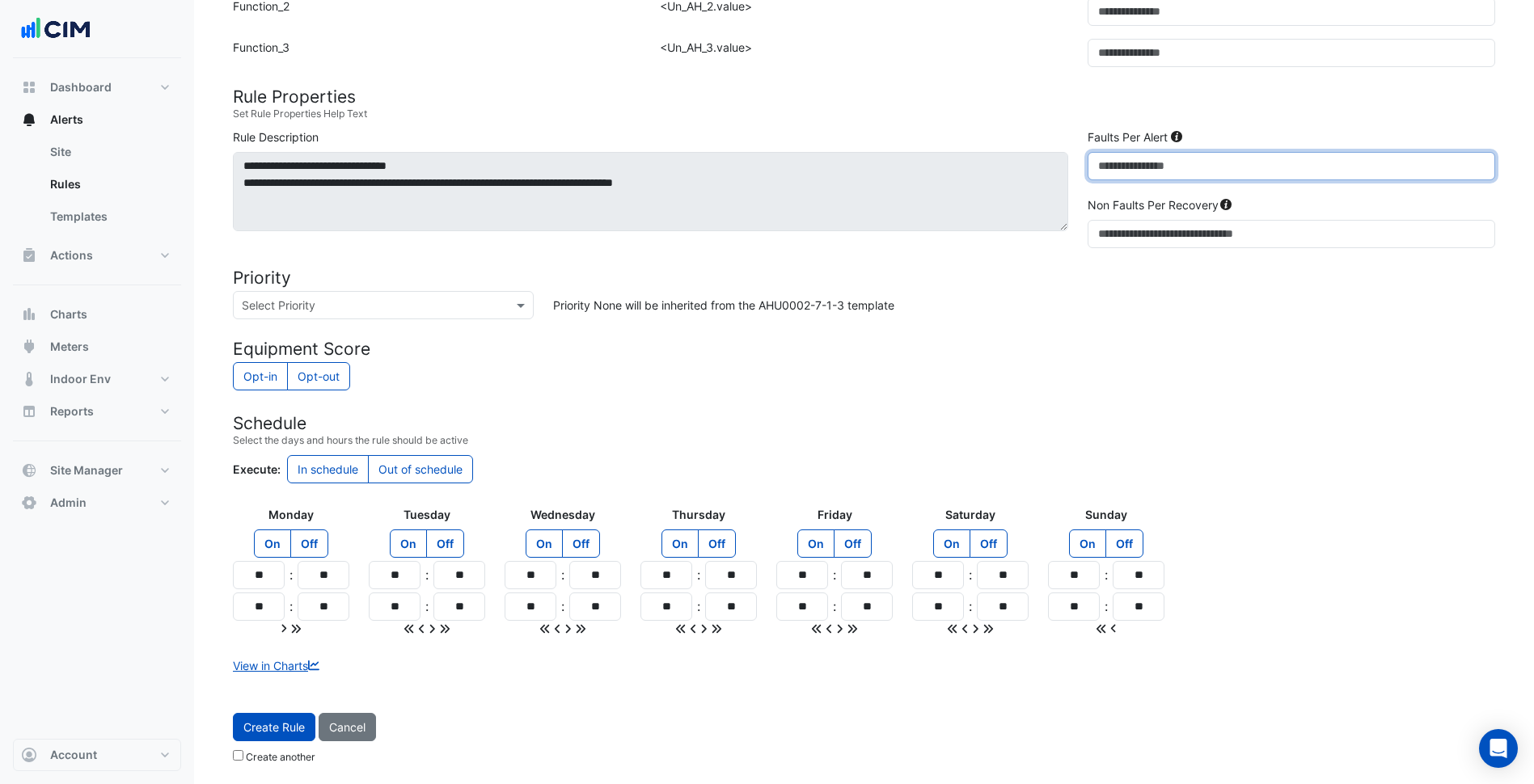 drag, startPoint x: 1102, startPoint y: 165, endPoint x: 1059, endPoint y: 171, distance: 43.416587 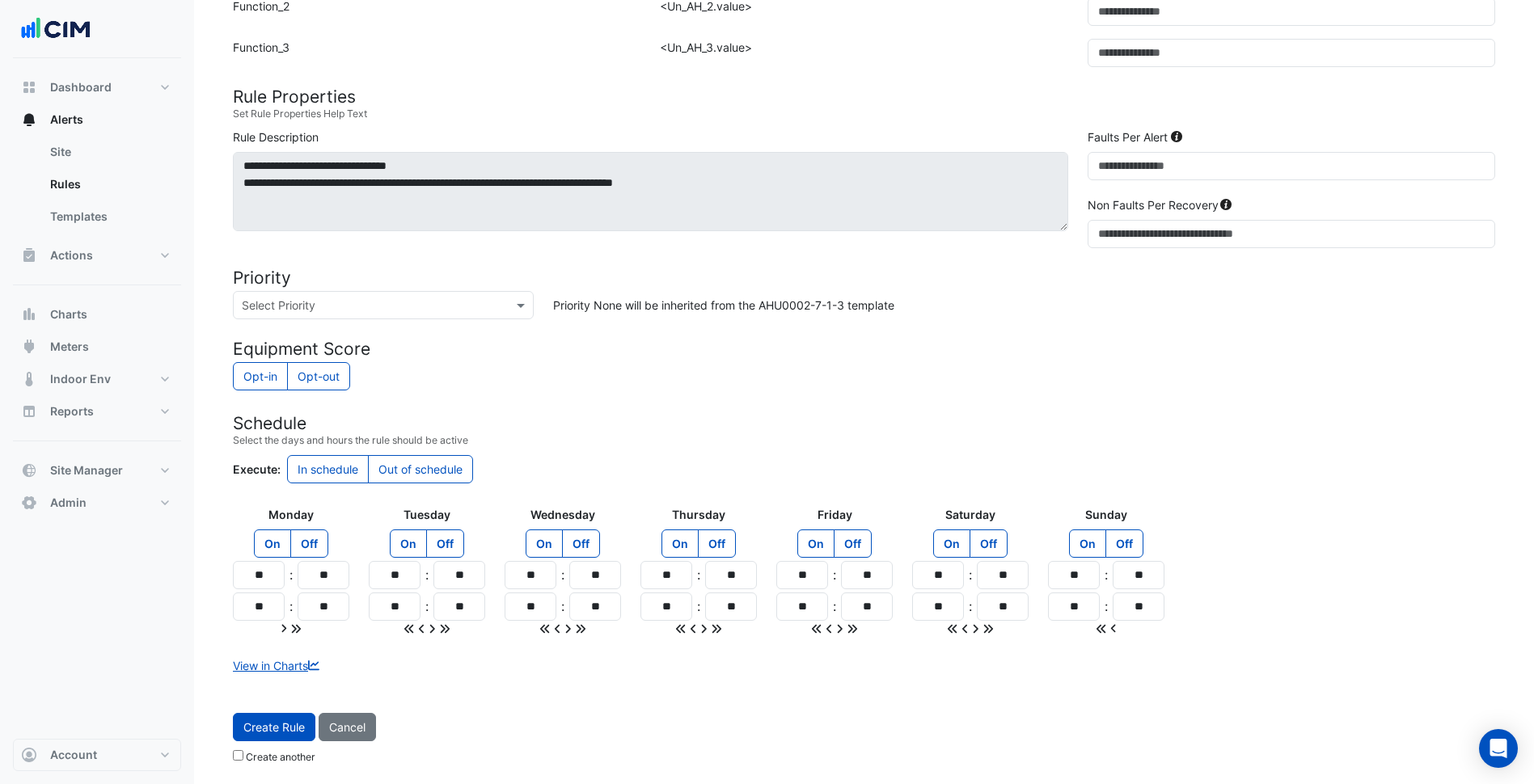 click on "Equipment Score" 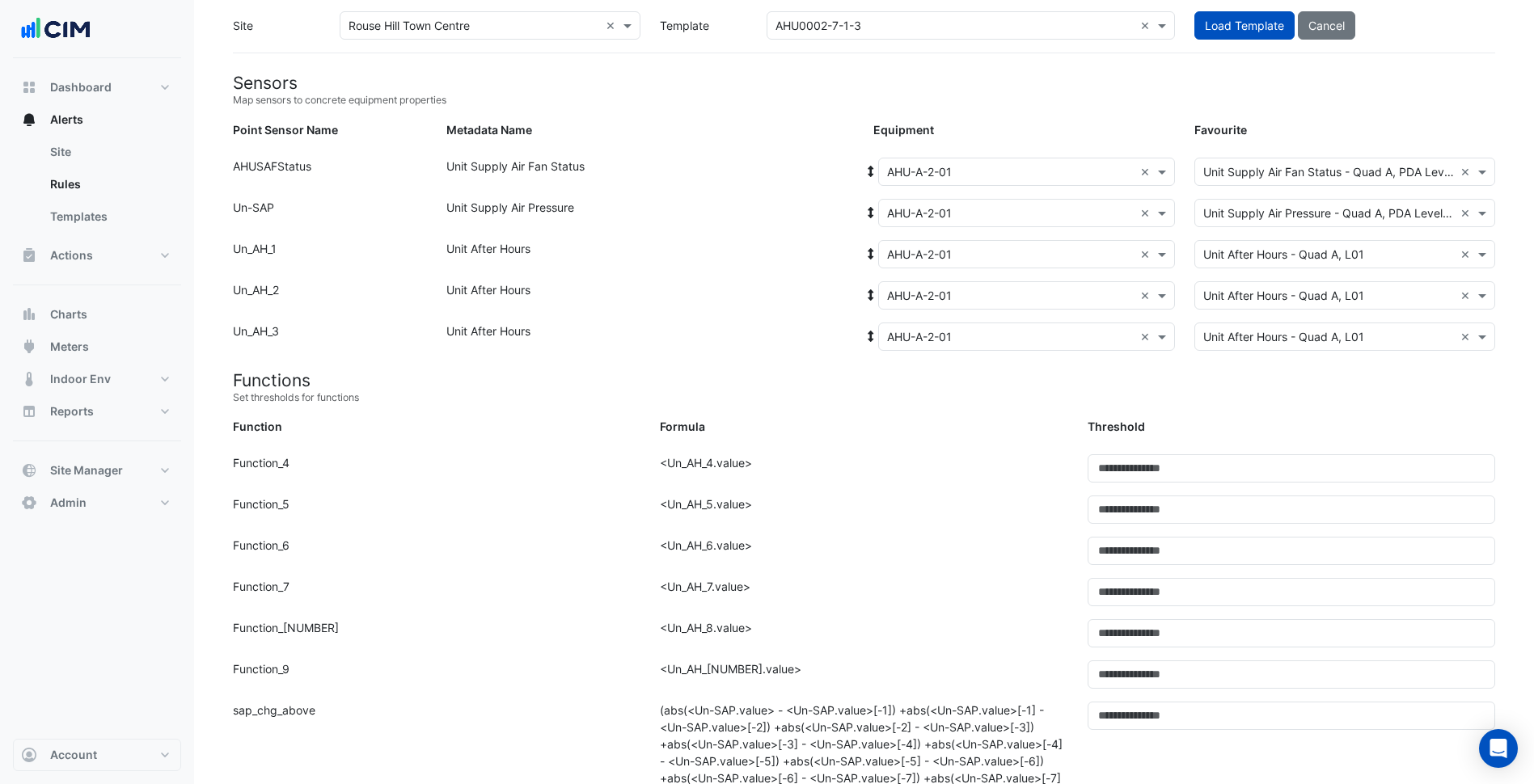 scroll, scrollTop: 43, scrollLeft: 0, axis: vertical 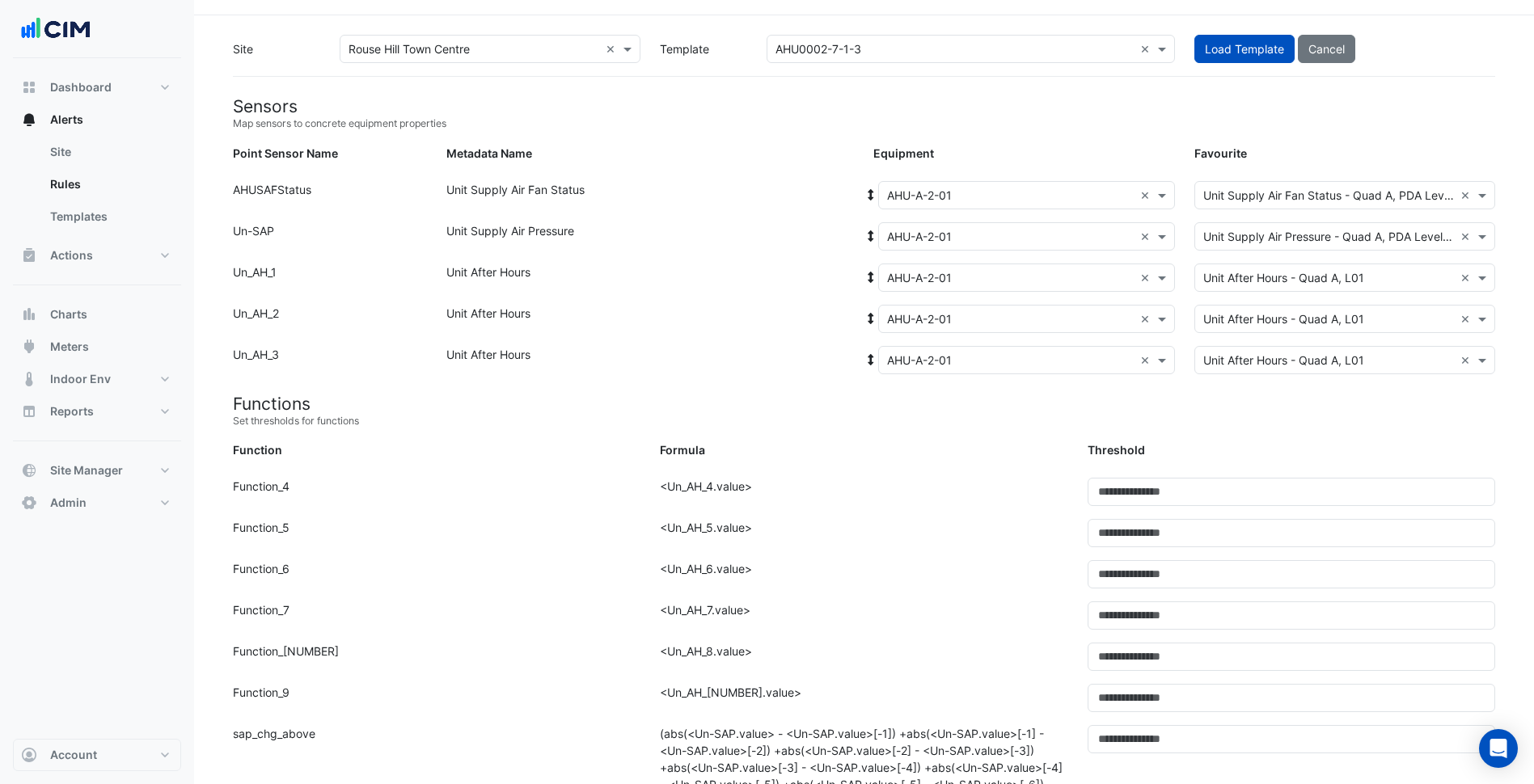 click 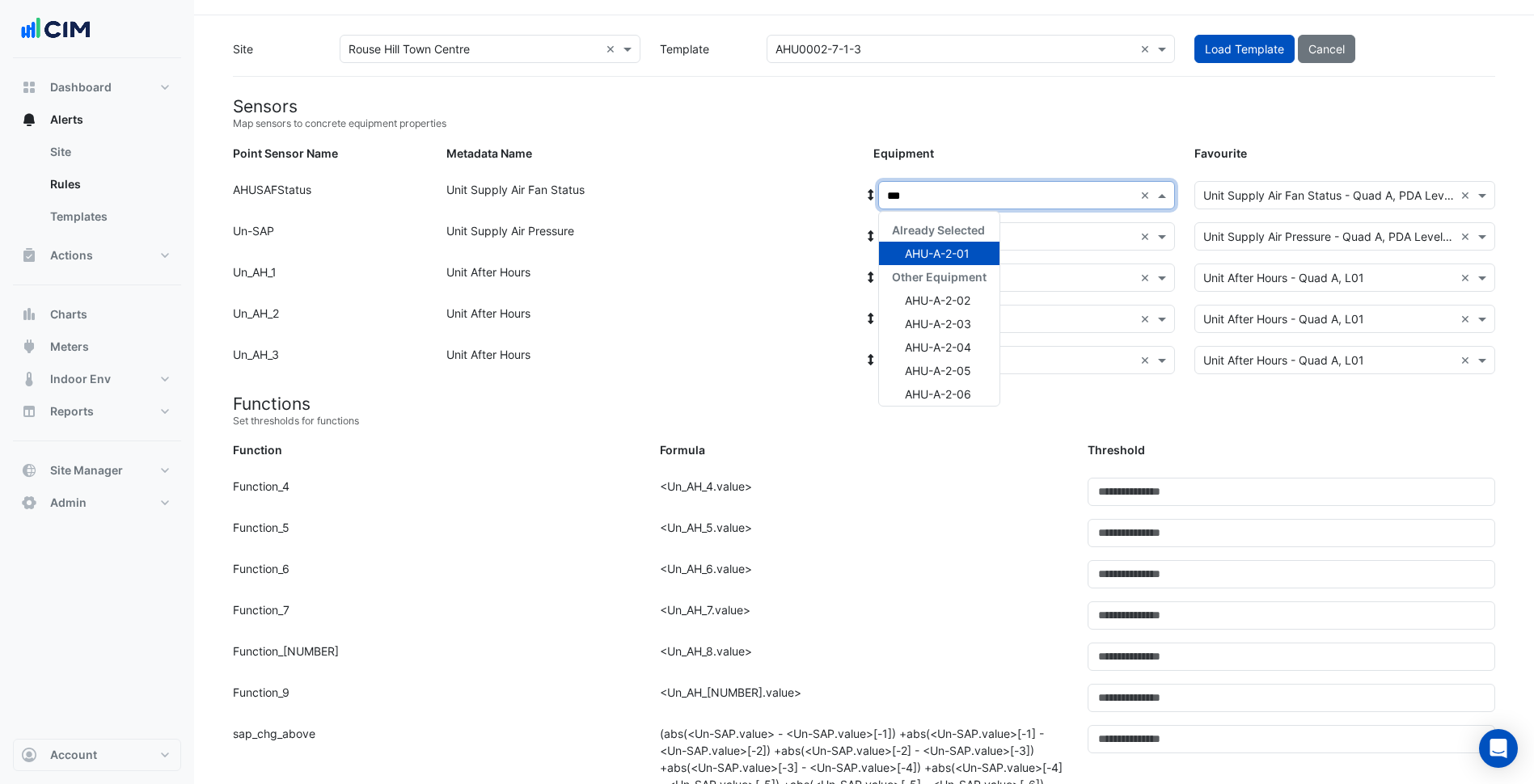 type on "****" 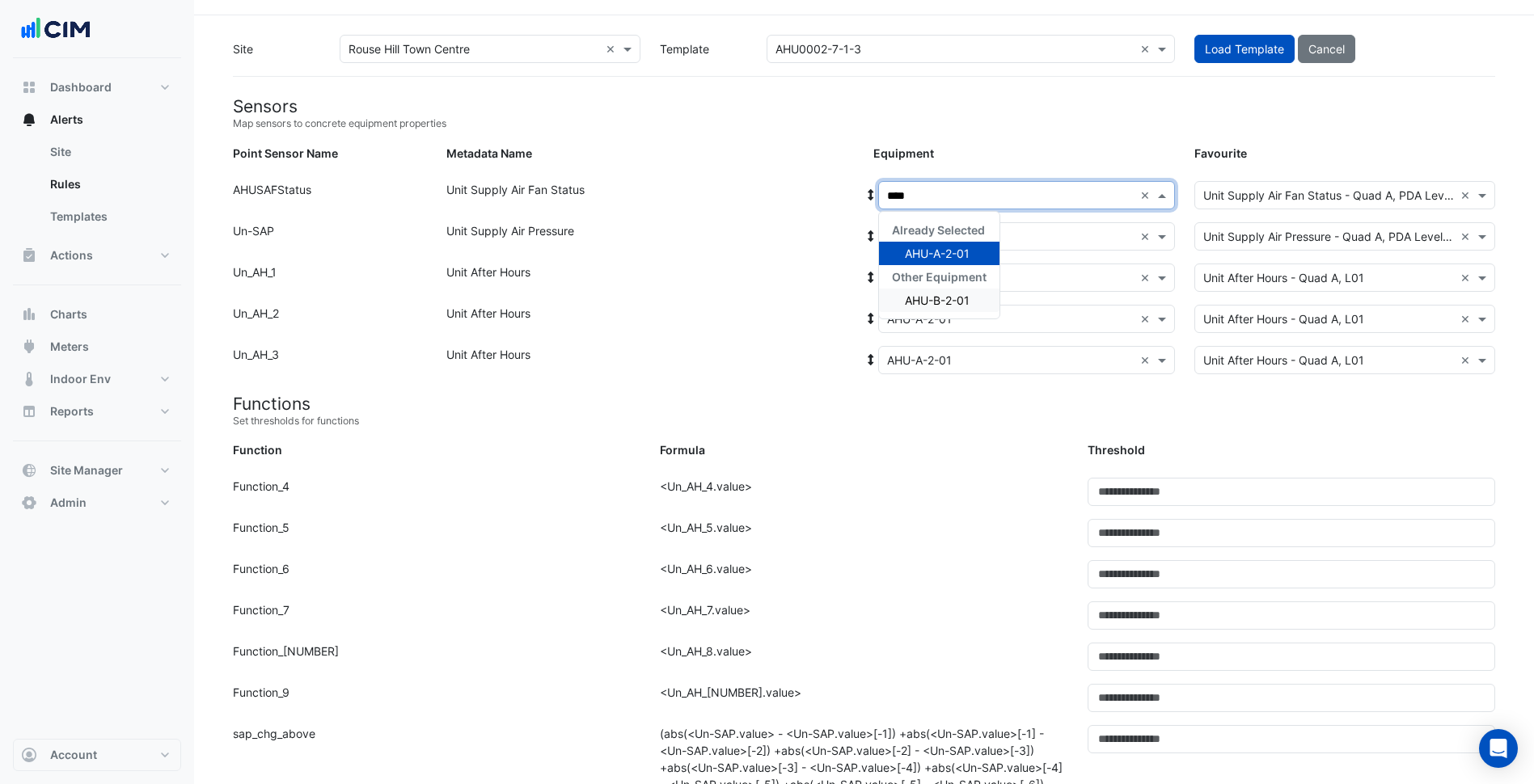 click on "AHU-B-2-01" at bounding box center (937, 300) 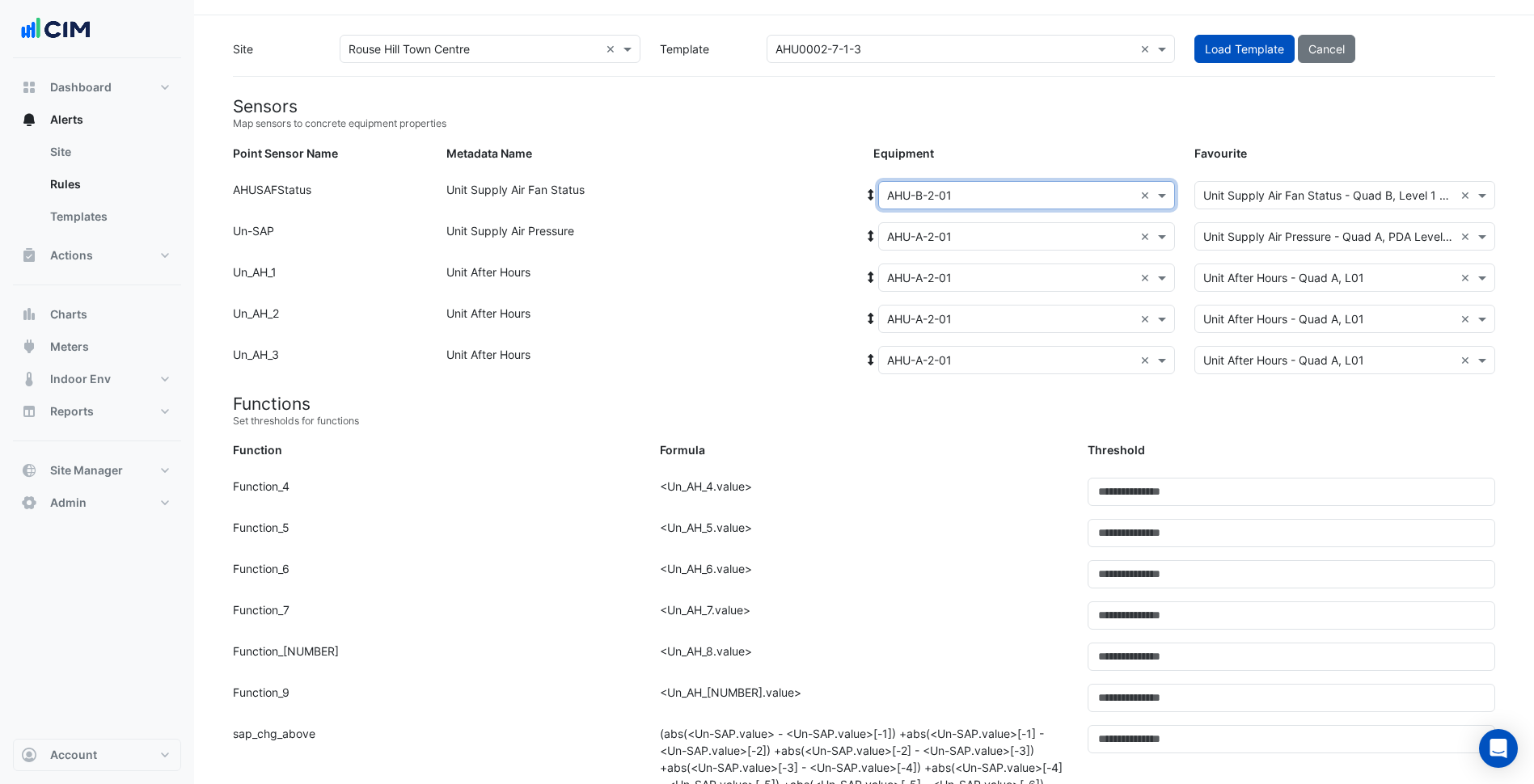 click 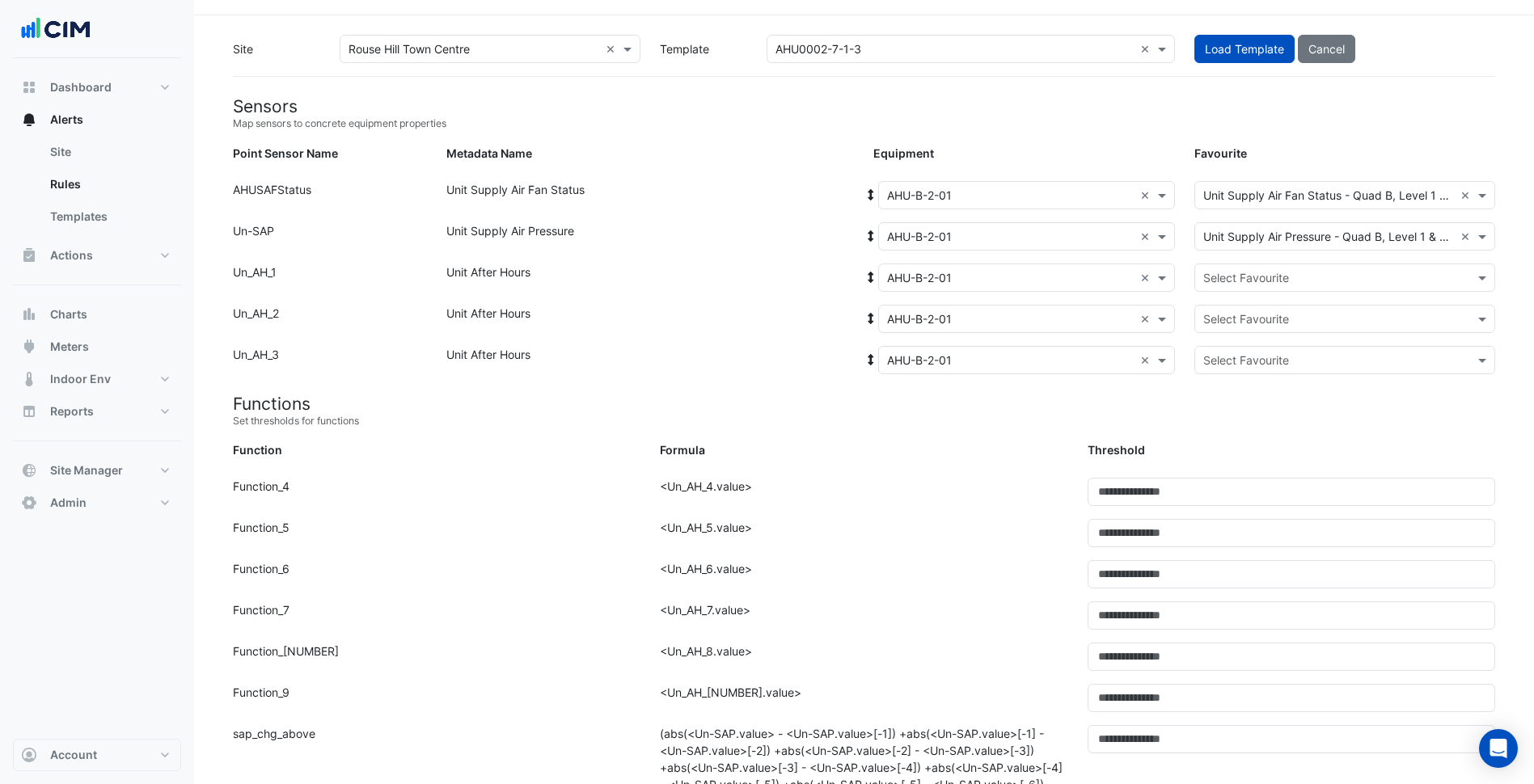 click 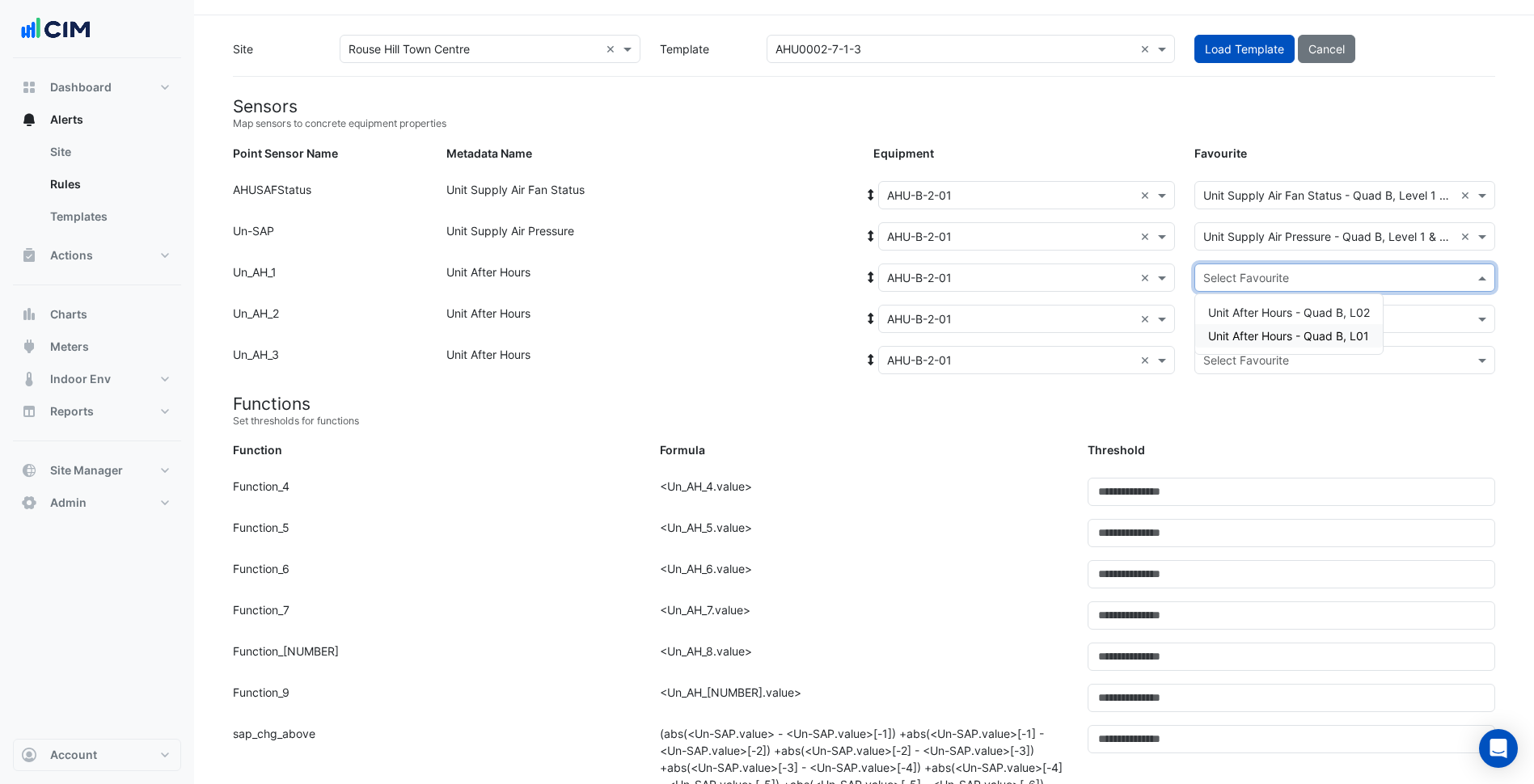 click on "Unit After Hours - Quad B, L01" at bounding box center (1288, 335) 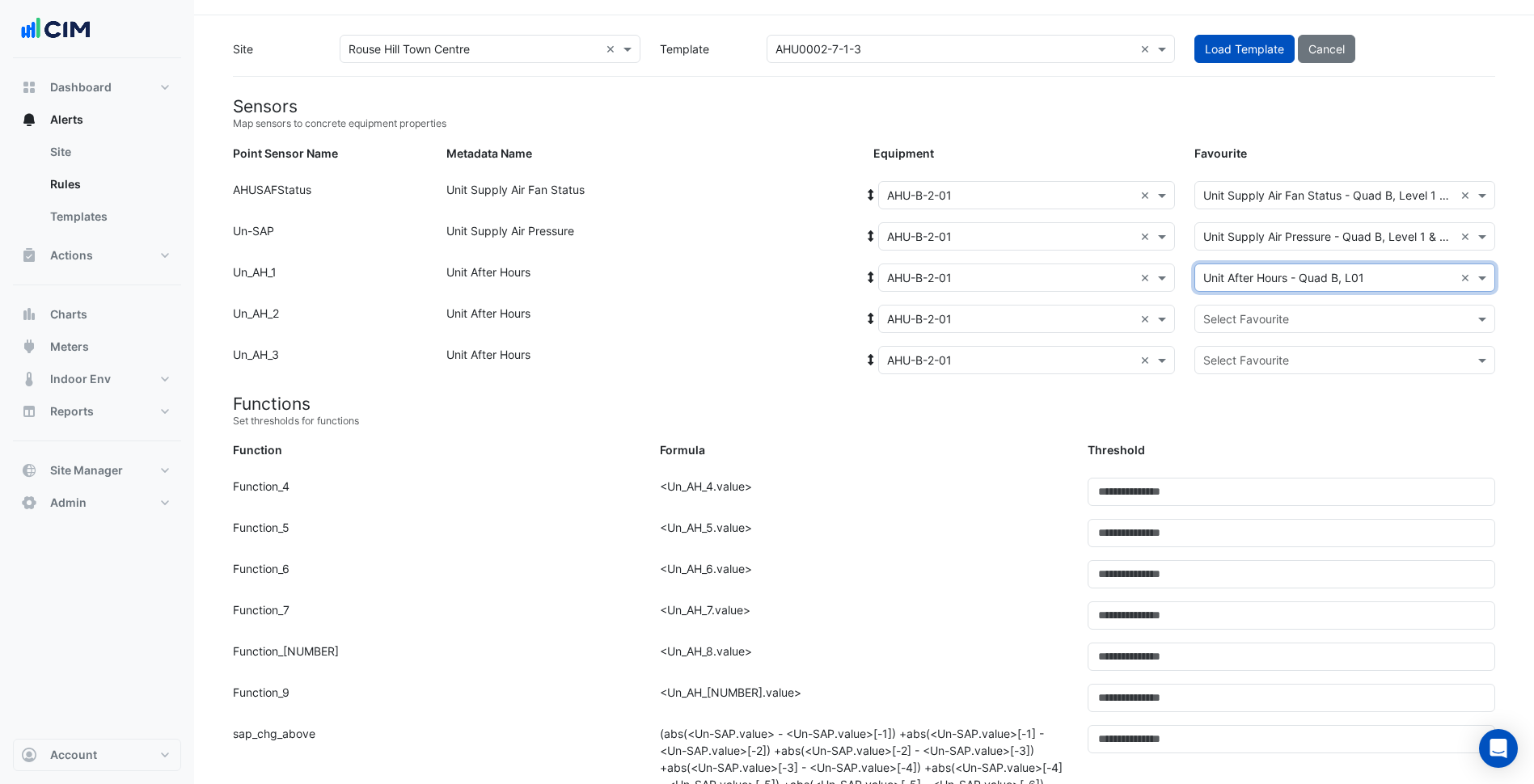 click on "Select Favourite" 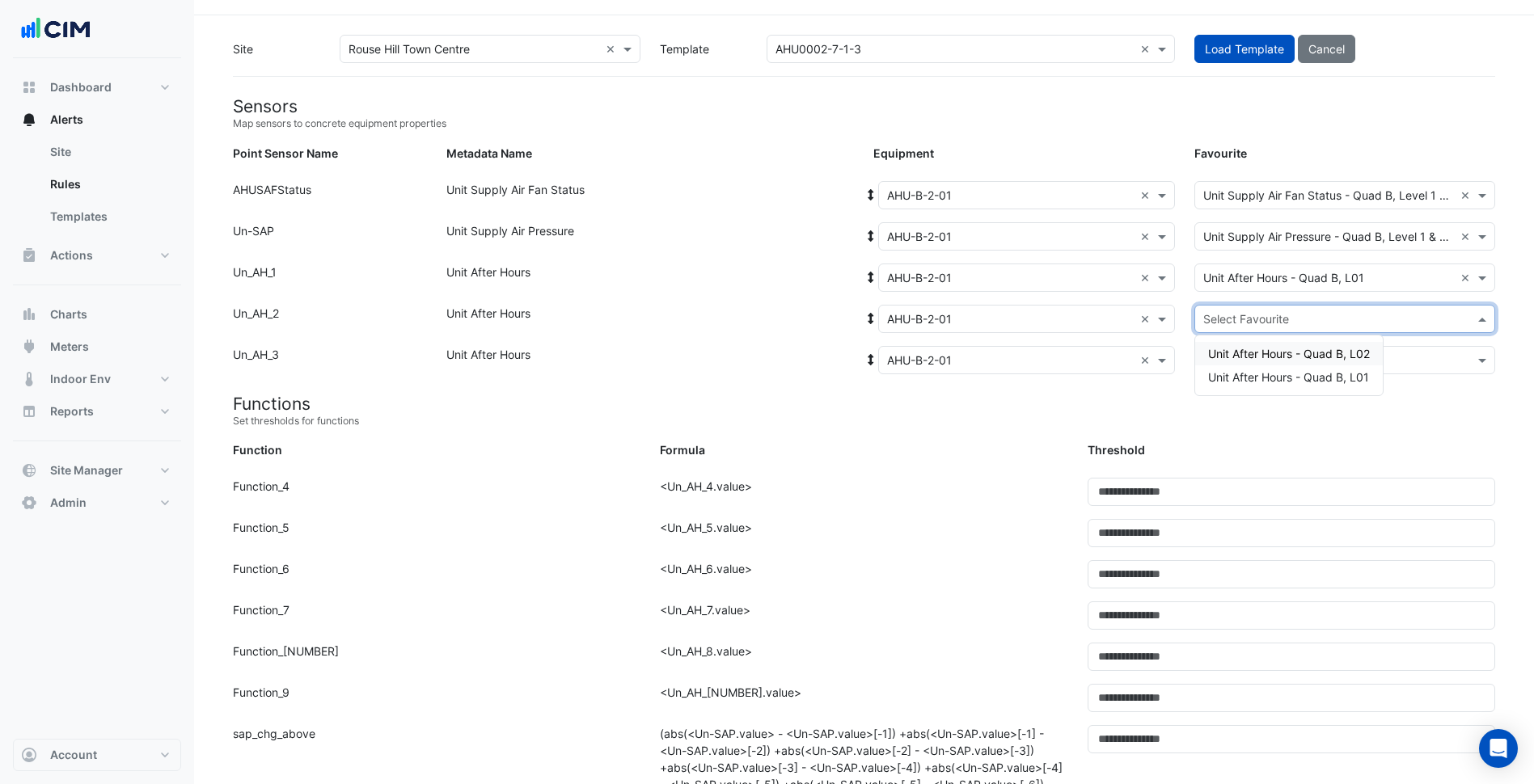 click on "Unit After Hours - Quad B, L02" at bounding box center [1289, 353] 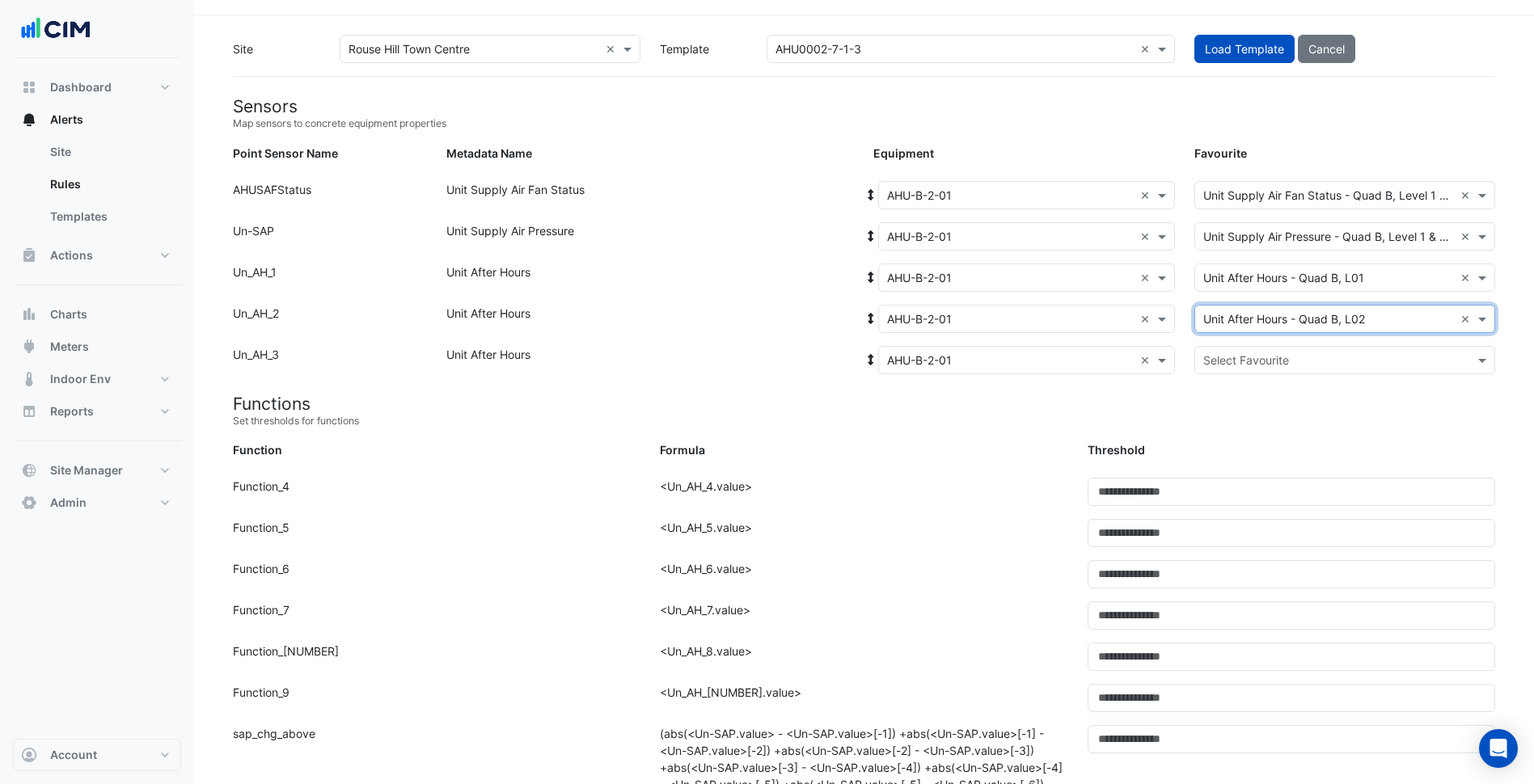click 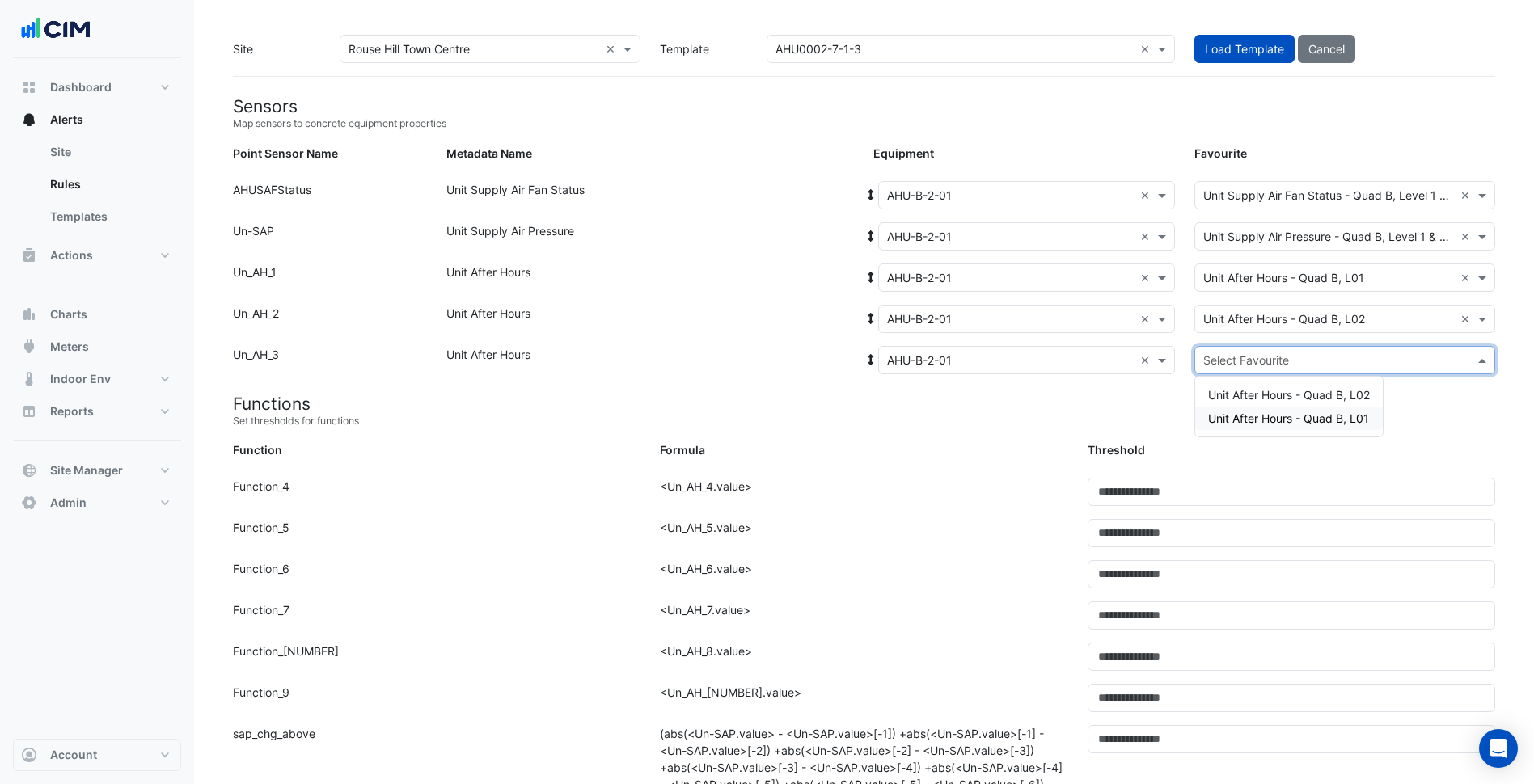 click on "Unit After Hours - Quad B, L01" at bounding box center [1289, 418] 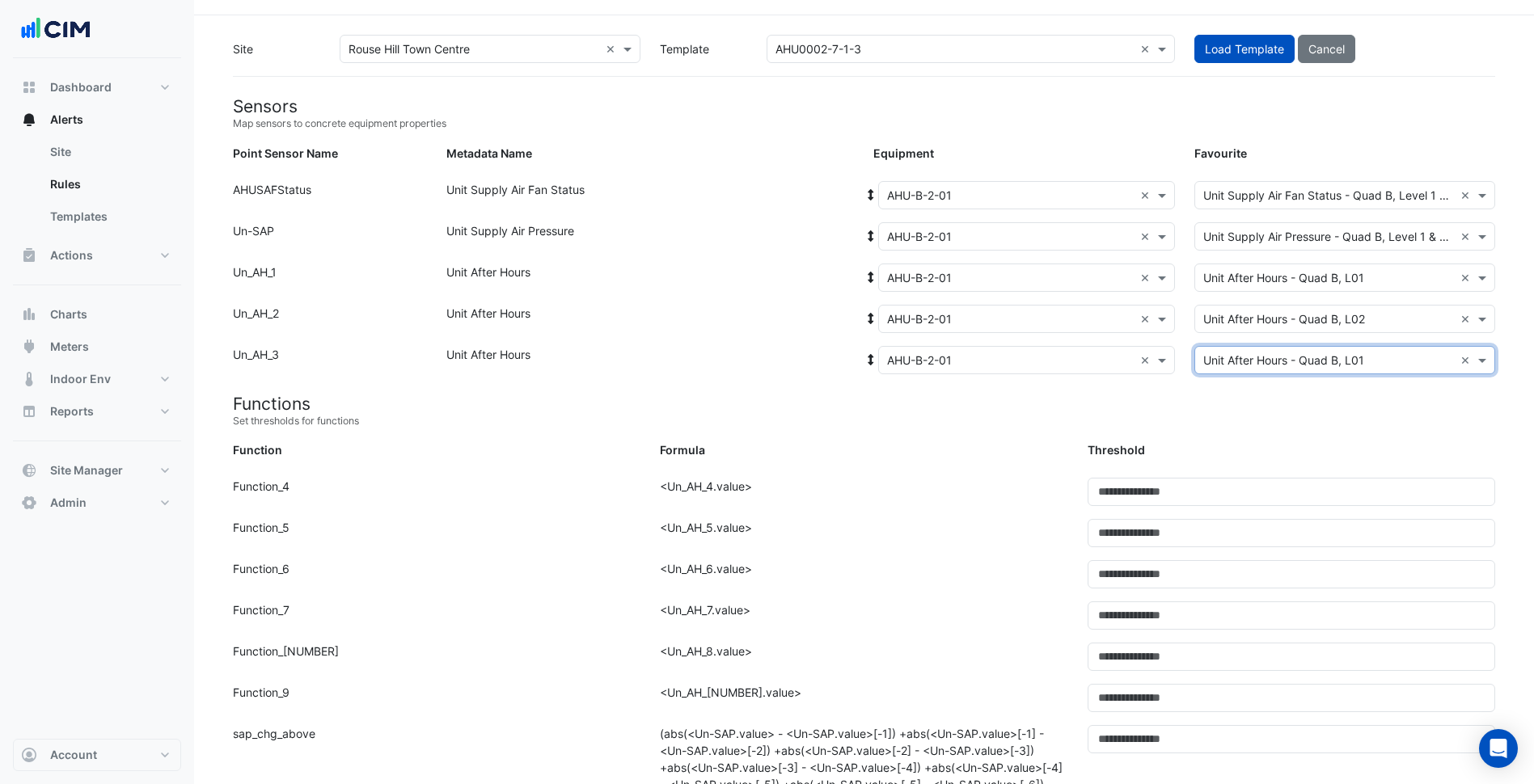 click on "Sensors
Map sensors to concrete equipment properties
Point Sensor Name
Metadata Name
Equipment
Favourite
Point Sensor Name:
AHUSAFStatus
Metadata Name:
Unit Supply Air Fan Status
Equipment:
Select Equipment × AHU-B-2-01 ×
Favourite:
Select Favourite
×
Unit Supply Air Fan Status - Quad B, Level 1 & 2 North Perimeter VAV
×
Point Sensor Name:
Un-SAP
Metadata Name:
Unit Supply Air Pressure
Equipment:
× ×" 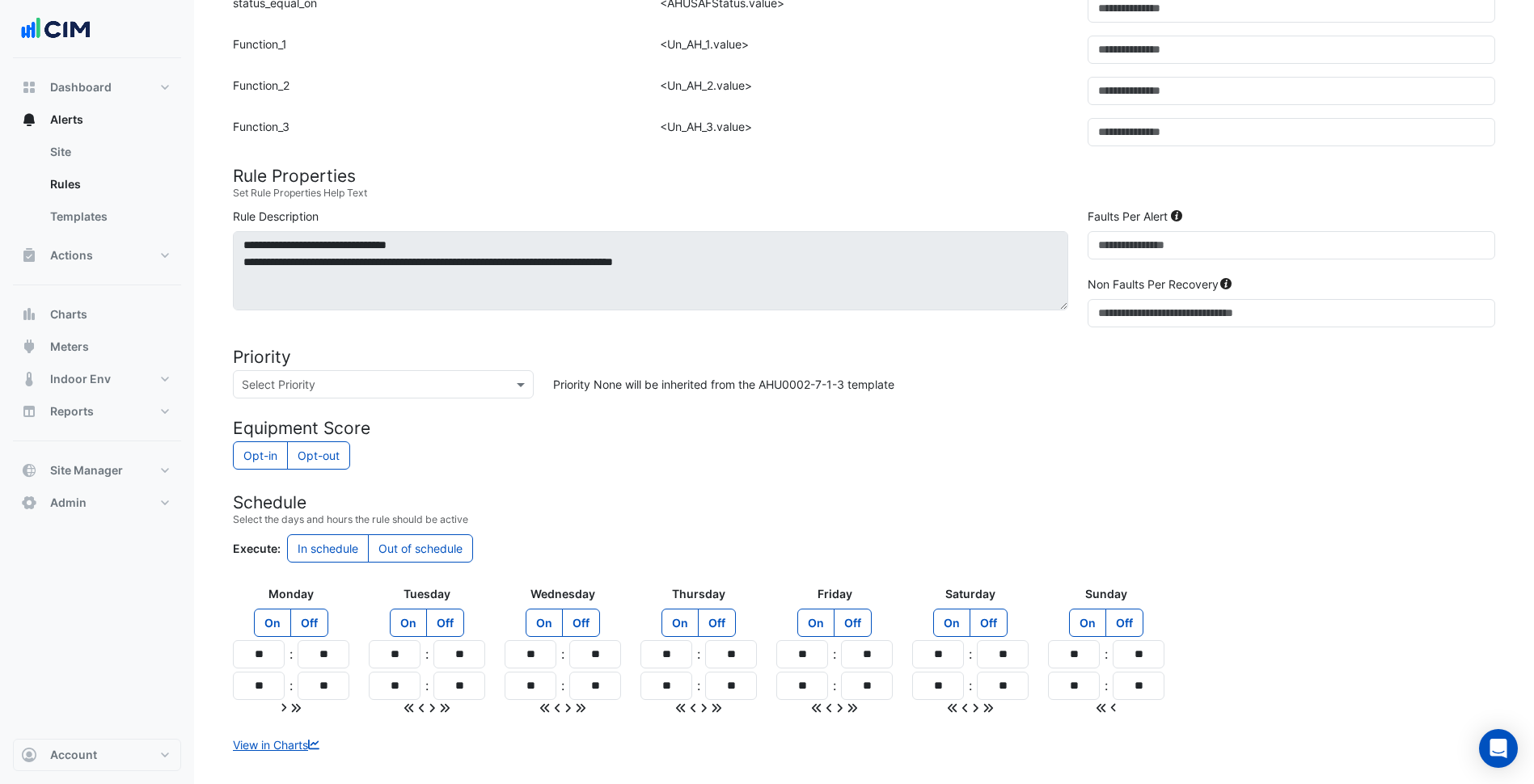 scroll, scrollTop: 1013, scrollLeft: 0, axis: vertical 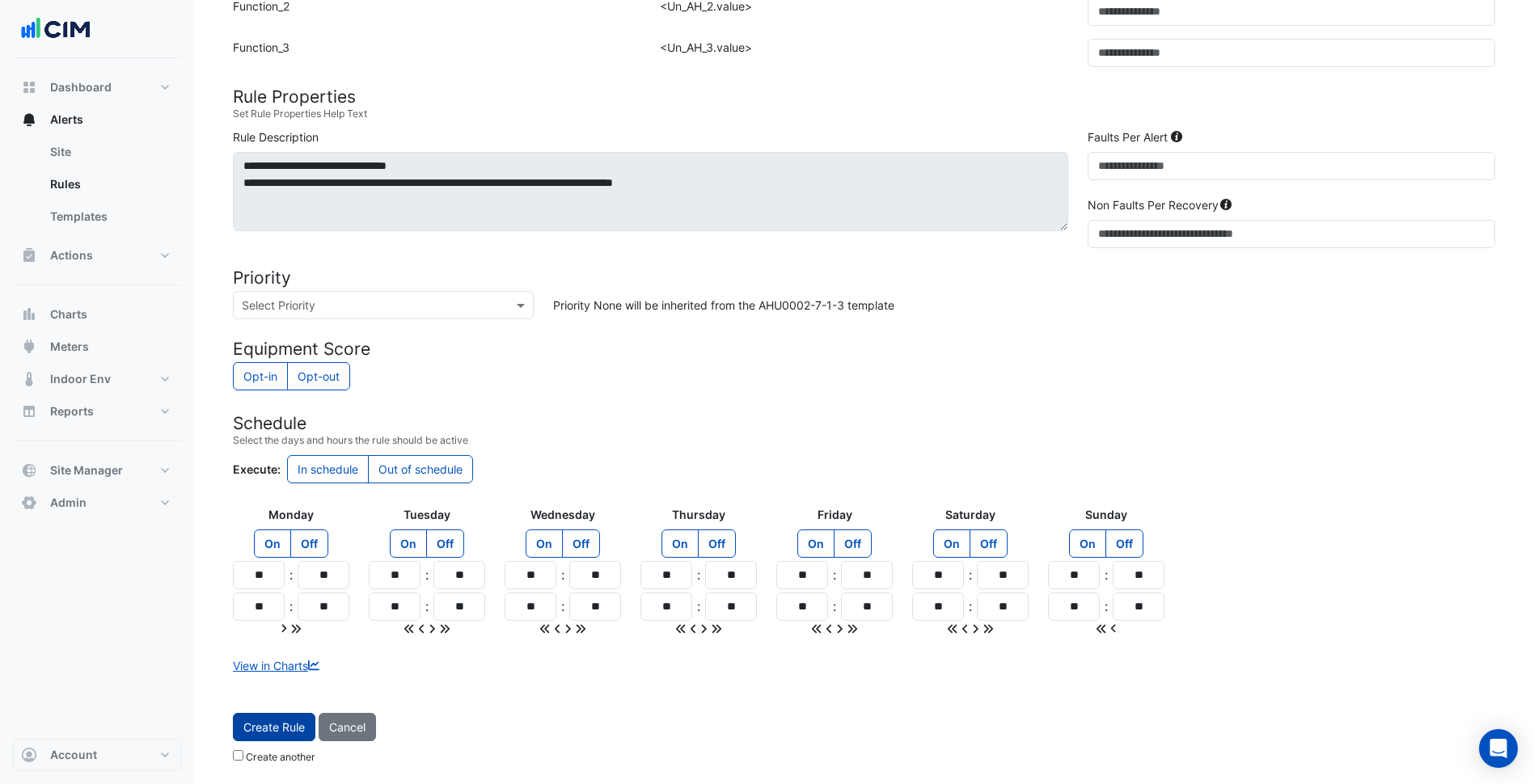 click on "Create Rule" 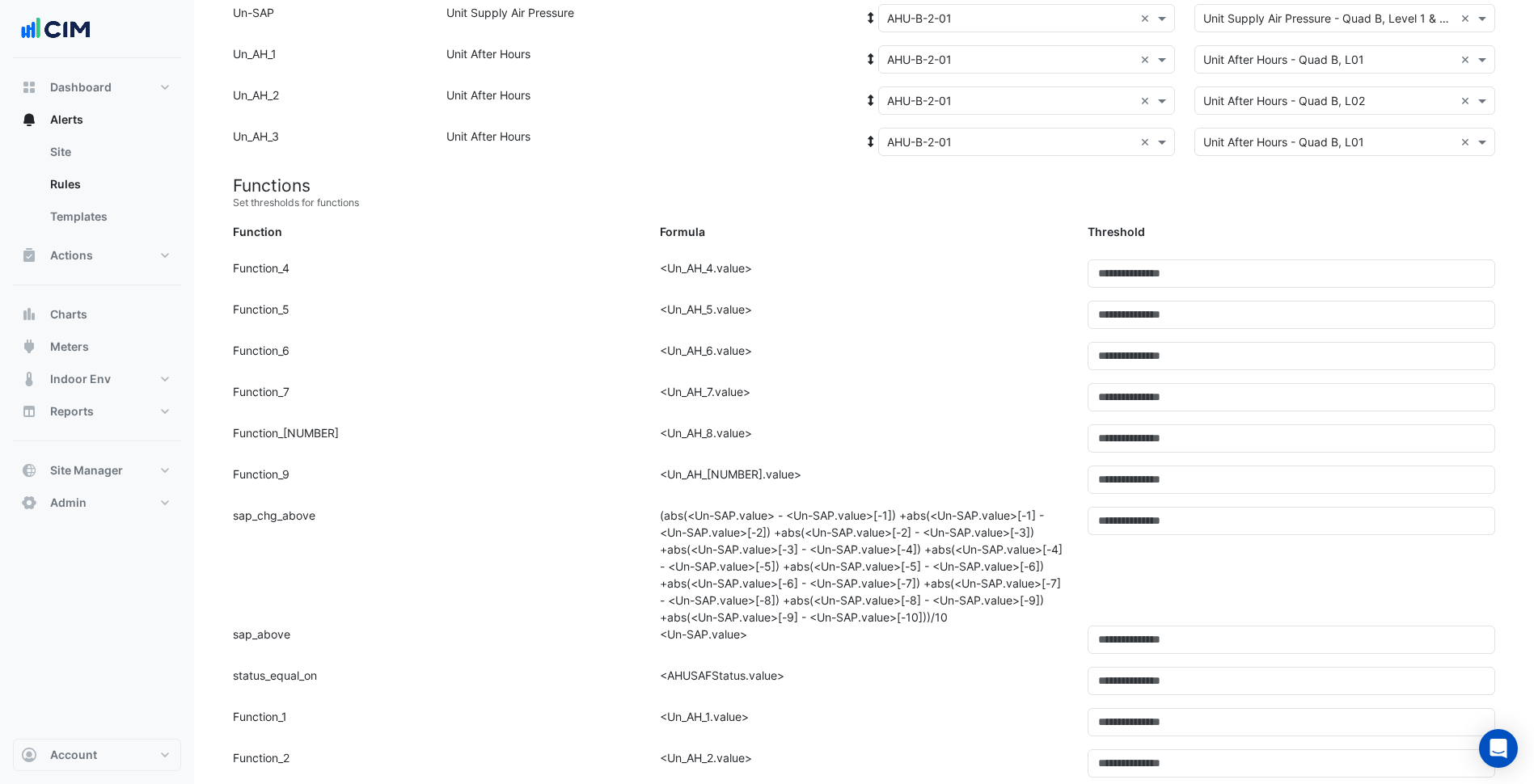 scroll, scrollTop: 0, scrollLeft: 0, axis: both 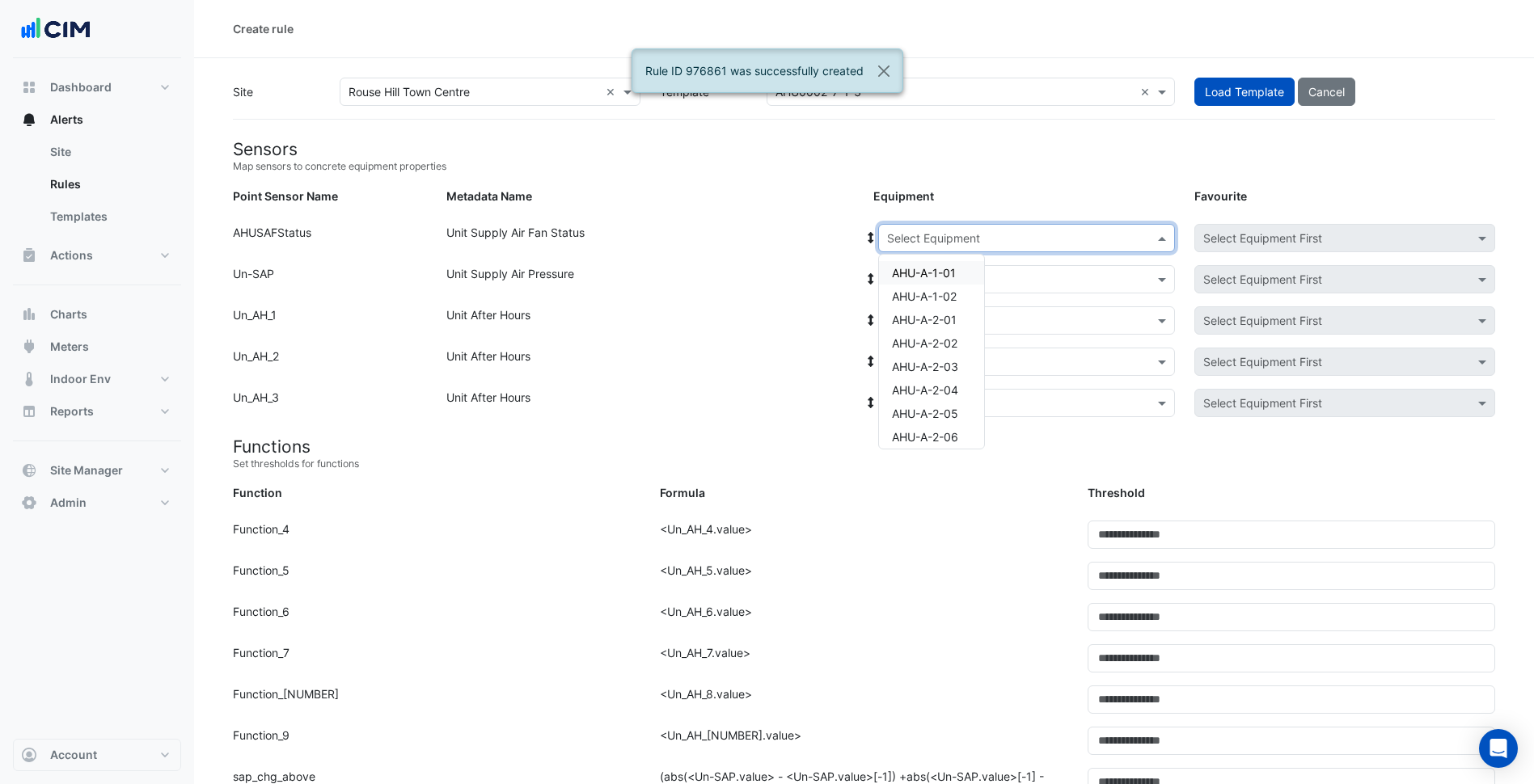 click 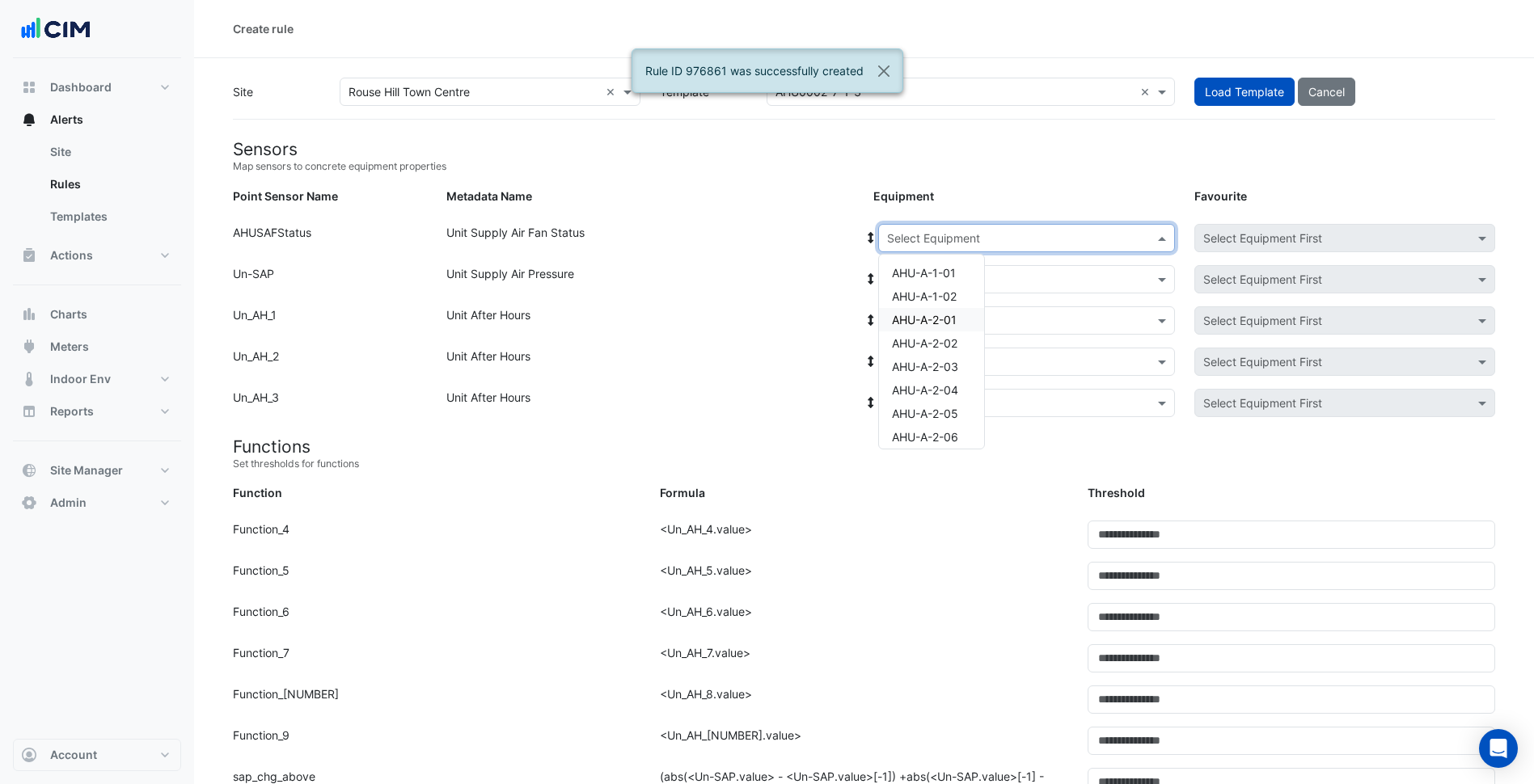 click on "AHU-A-2-01" at bounding box center [932, 319] 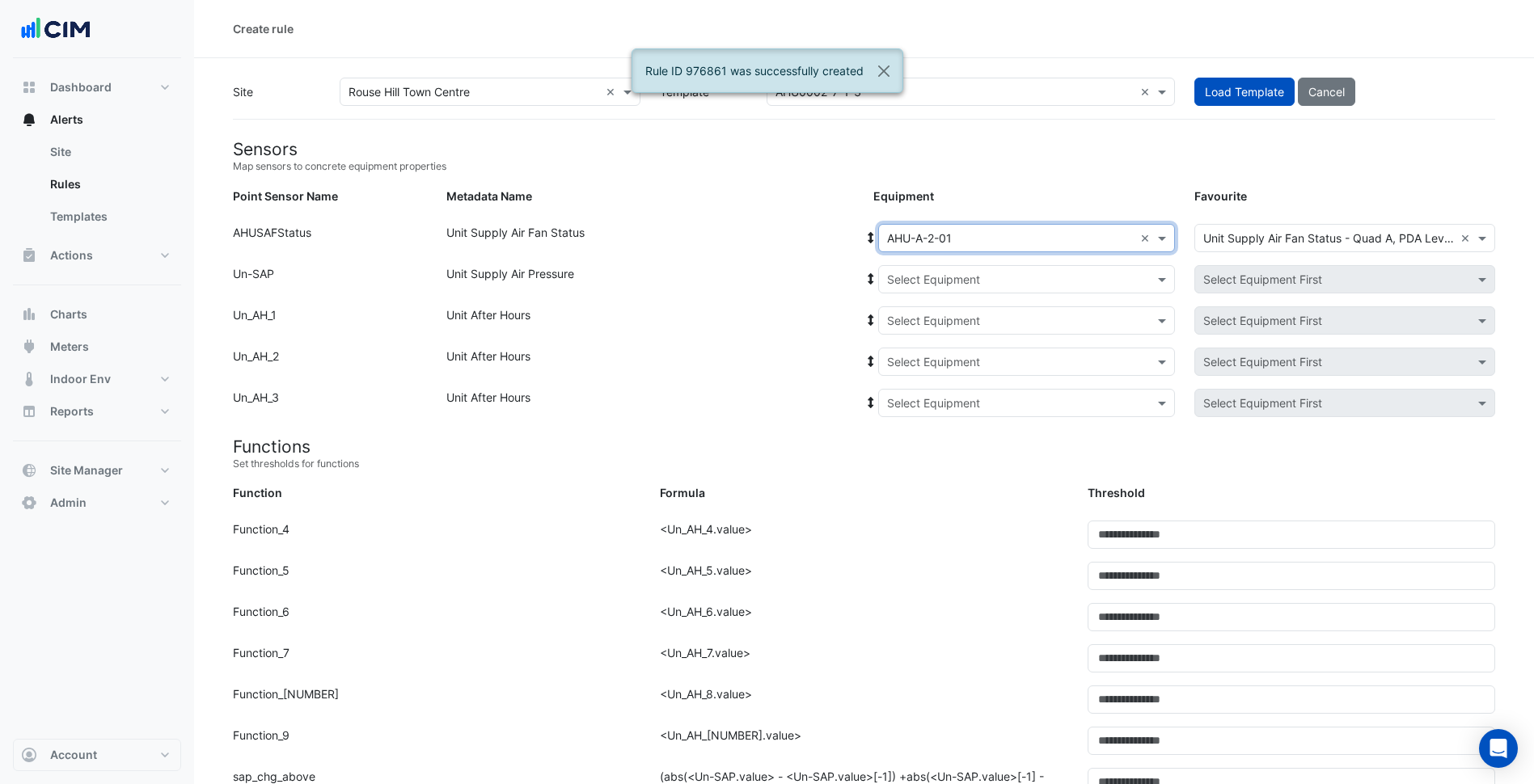 click 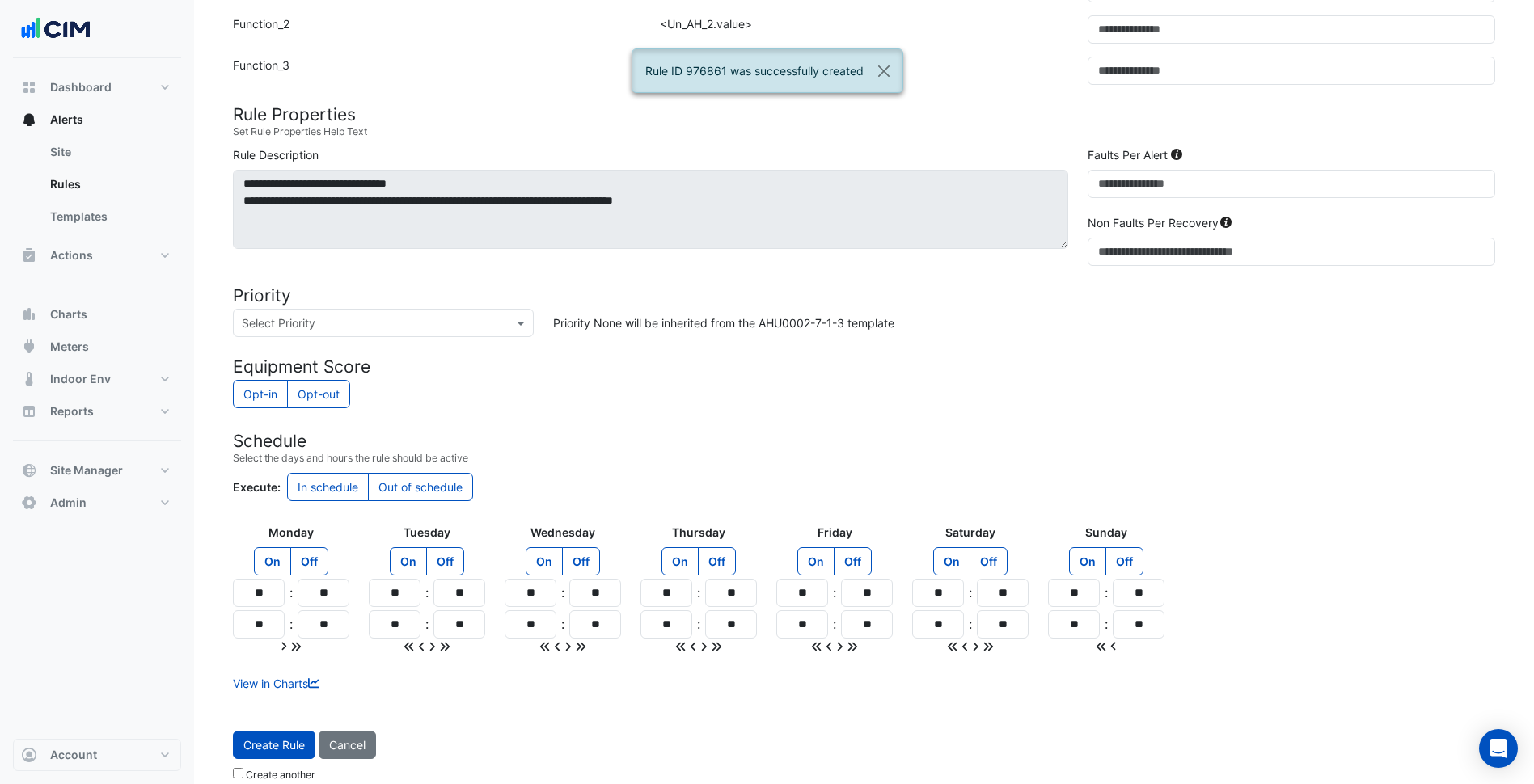 scroll, scrollTop: 1013, scrollLeft: 0, axis: vertical 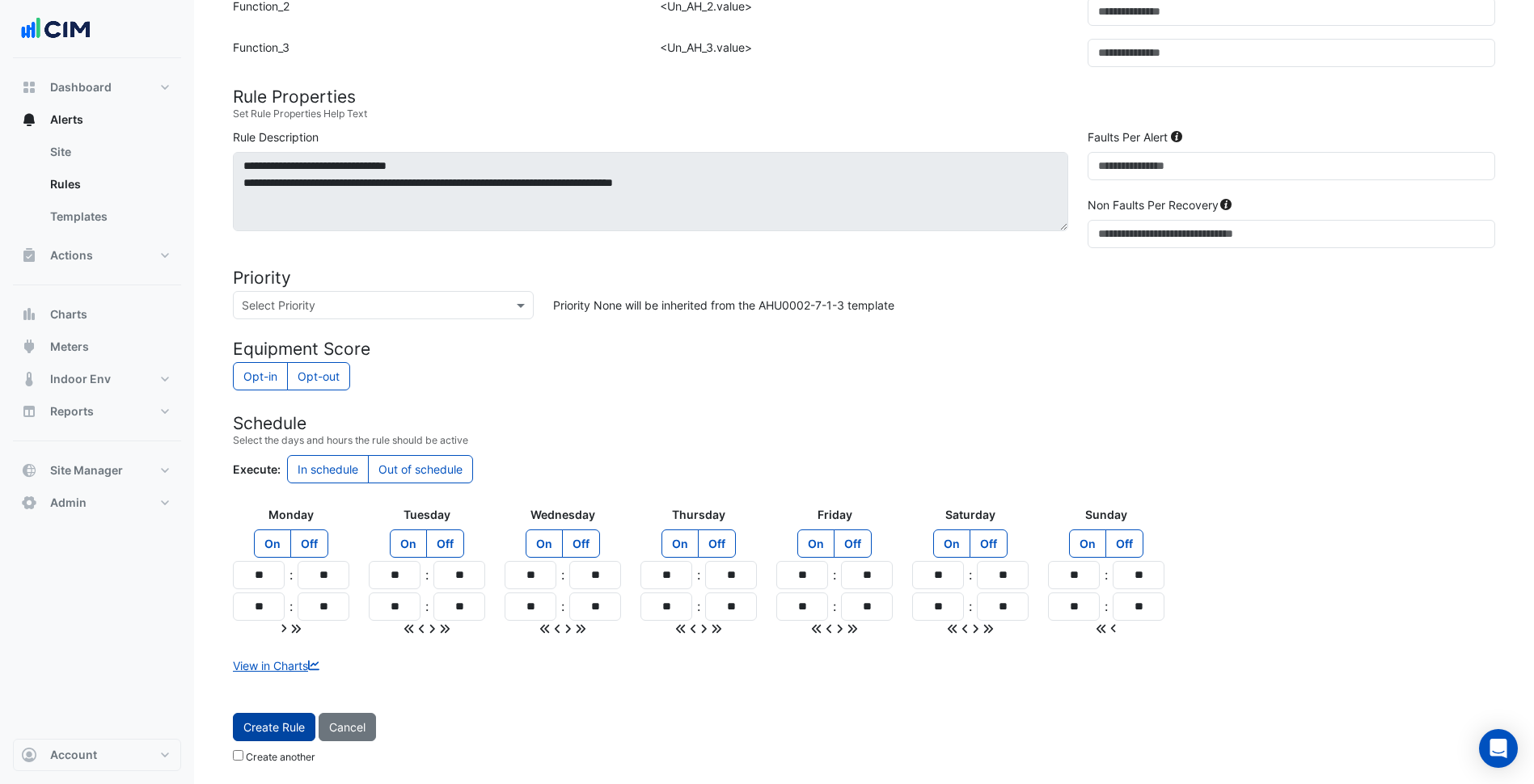 click on "Create Rule" 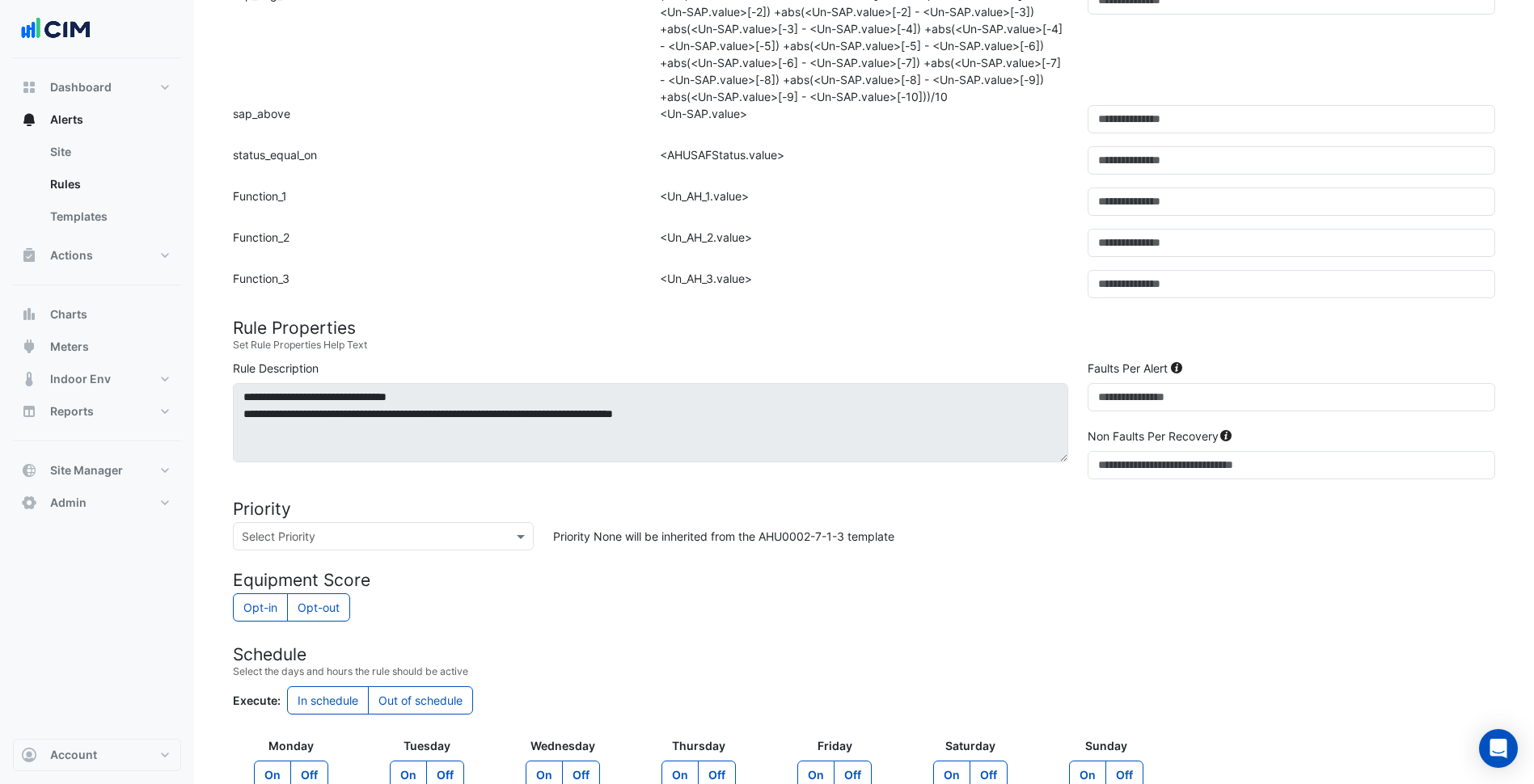 scroll, scrollTop: 0, scrollLeft: 0, axis: both 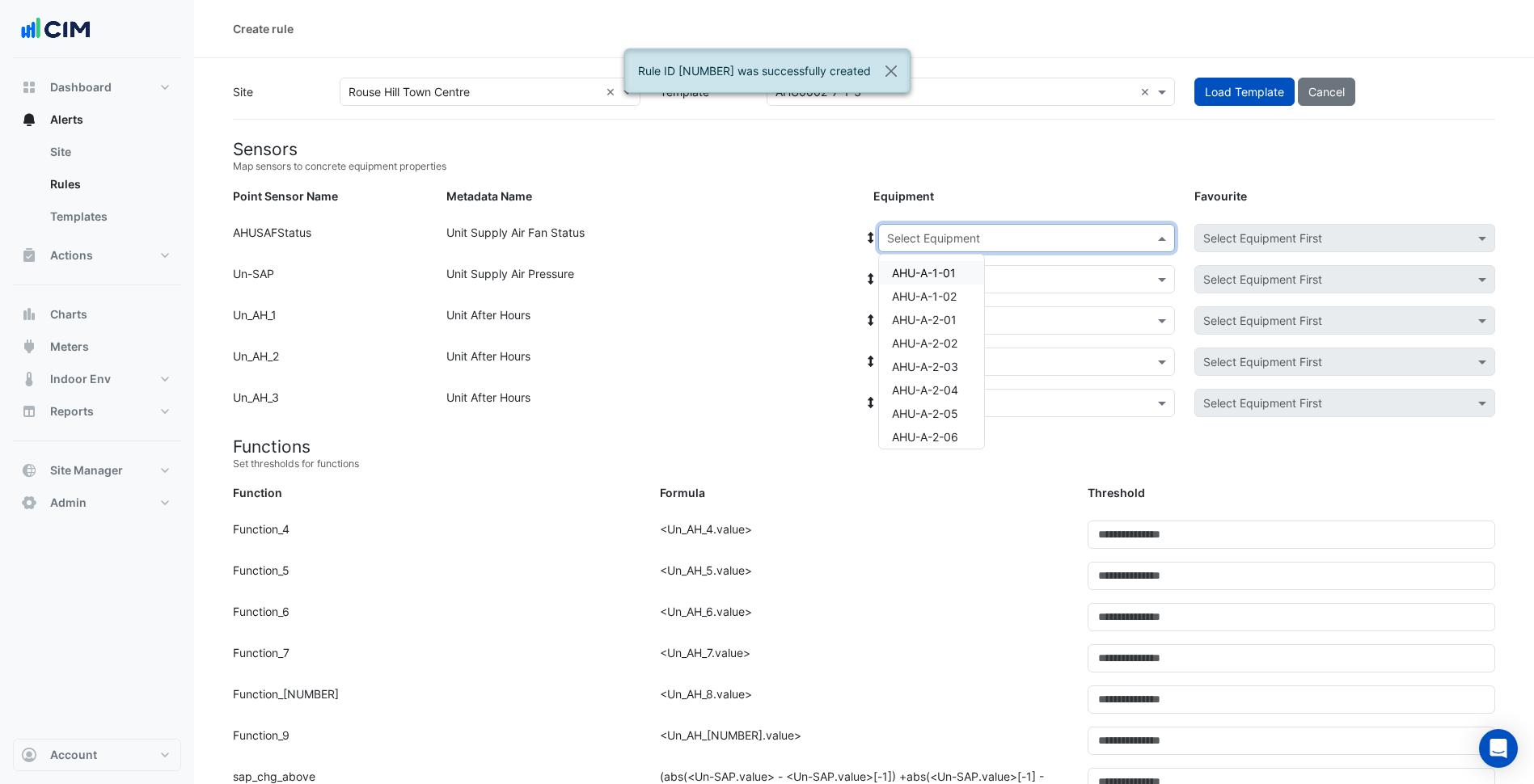 click 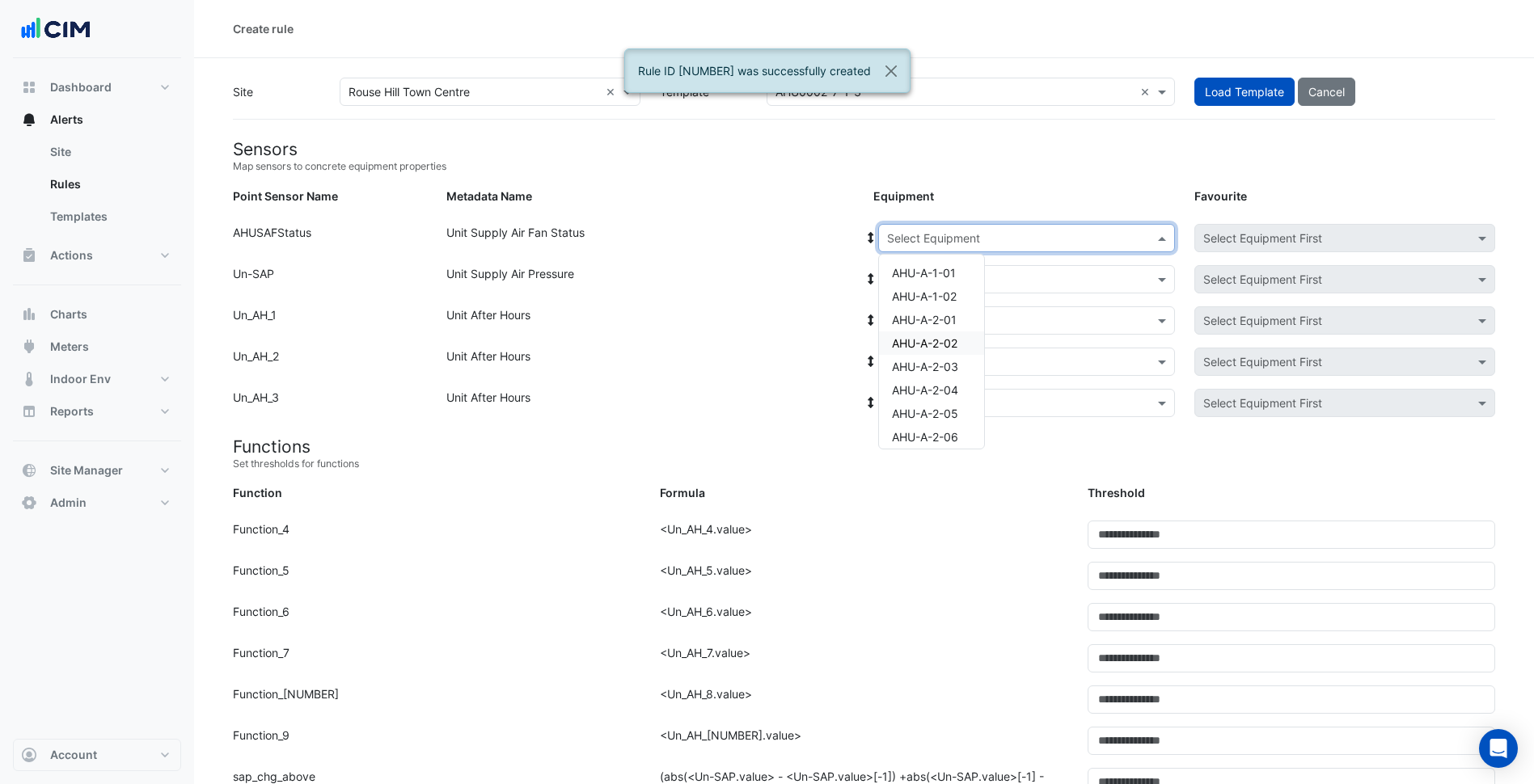 click on "AHU-A-2-02" at bounding box center (924, 343) 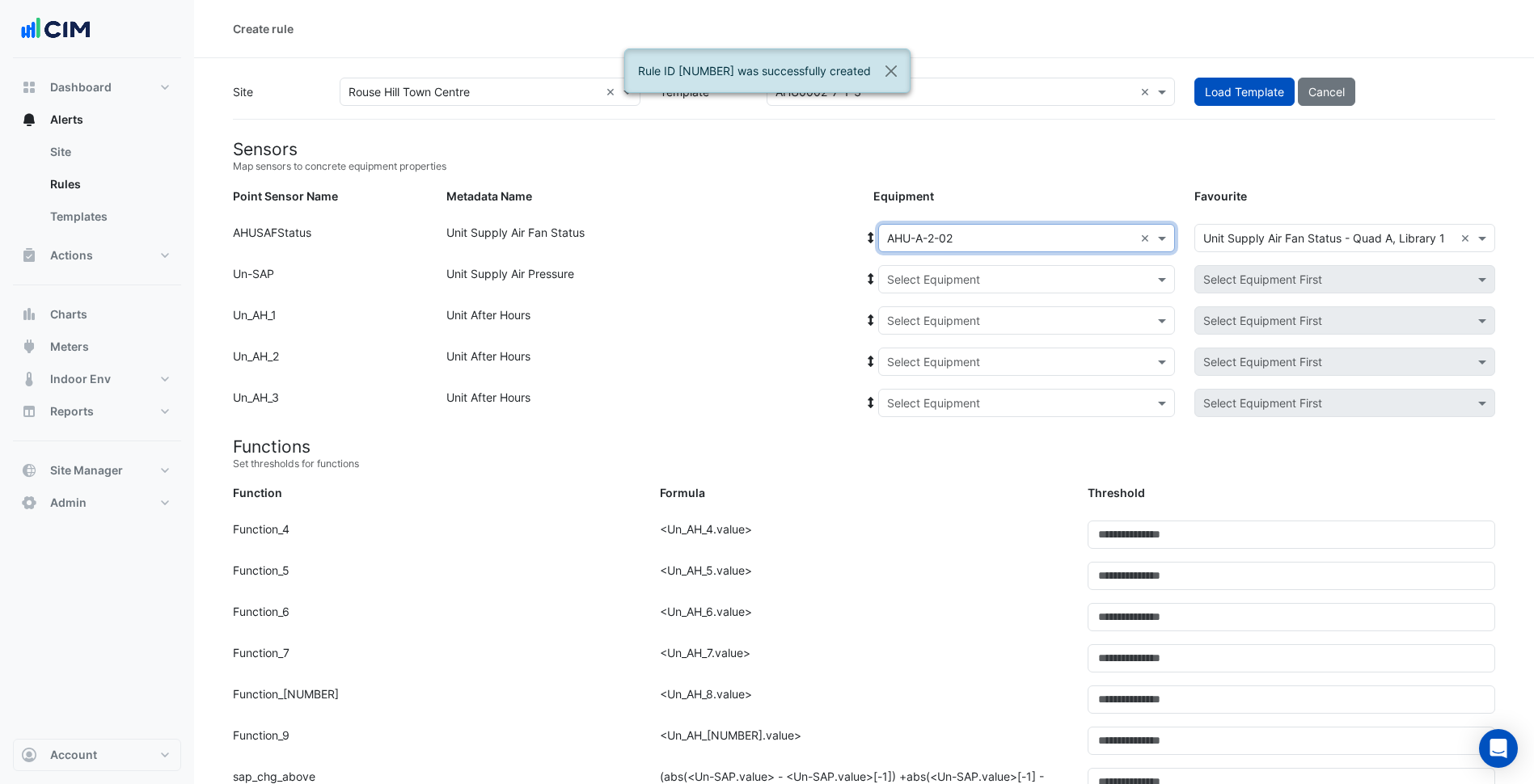 click 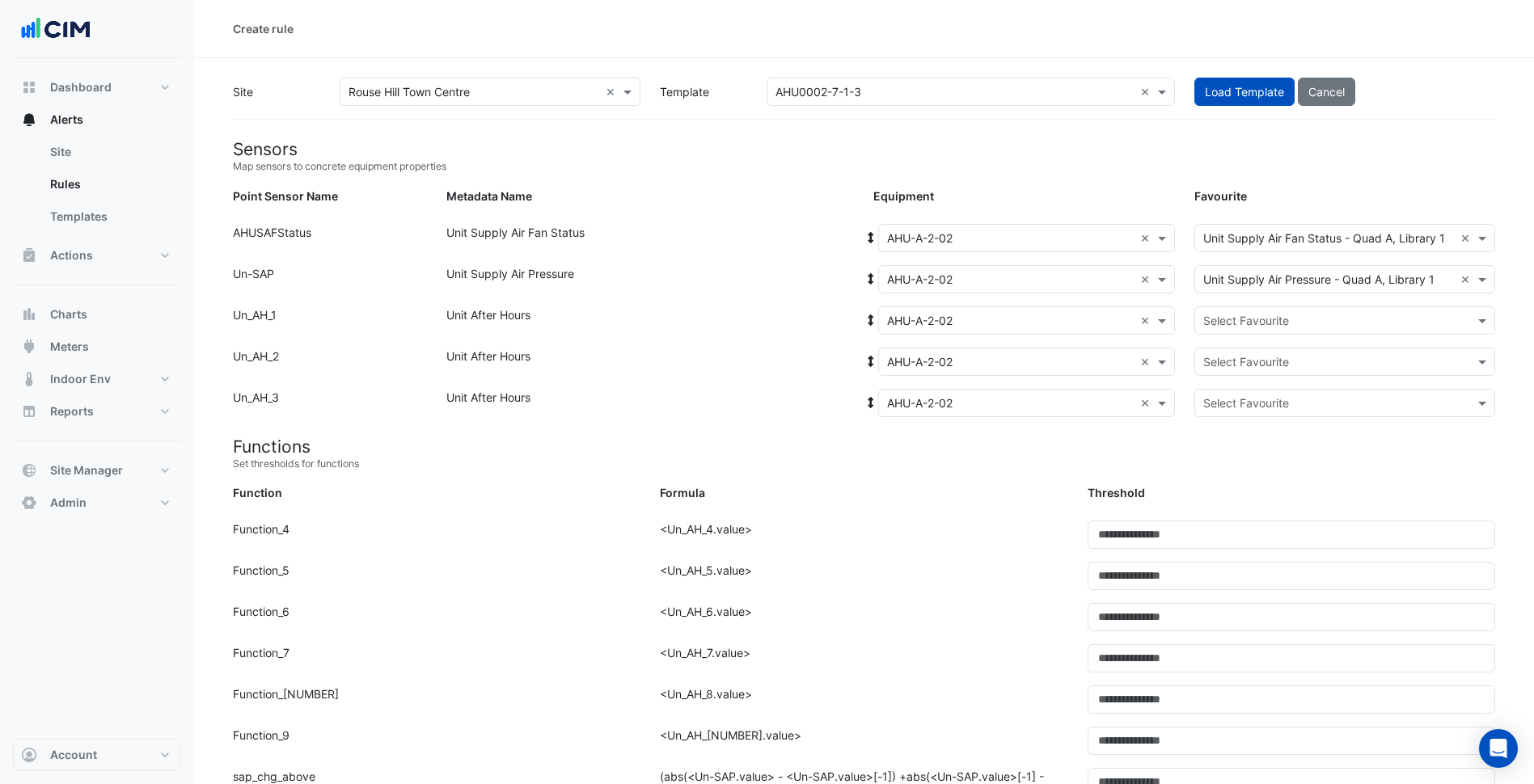 click 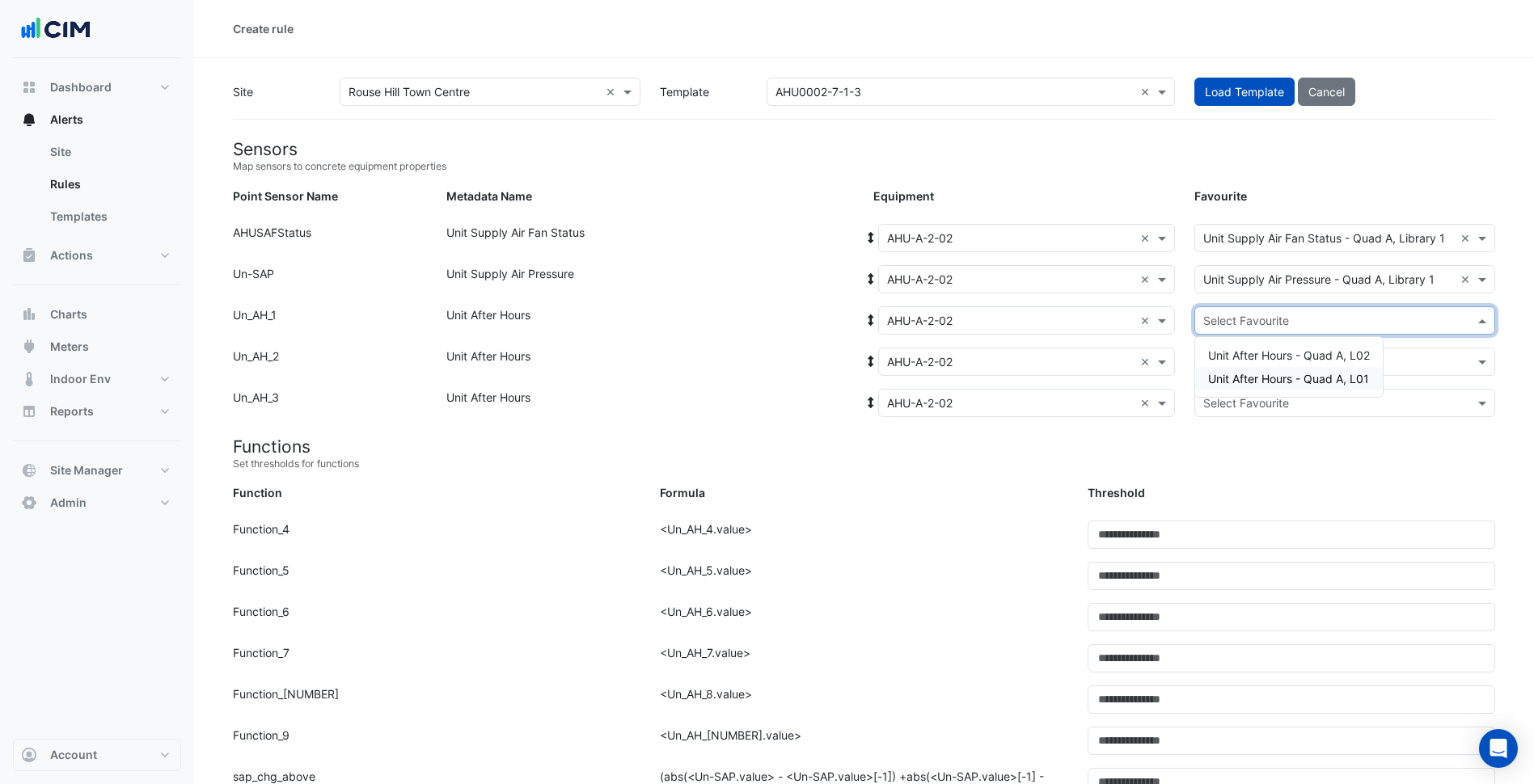 click on "Unit After Hours - Quad A, L01" at bounding box center [1288, 378] 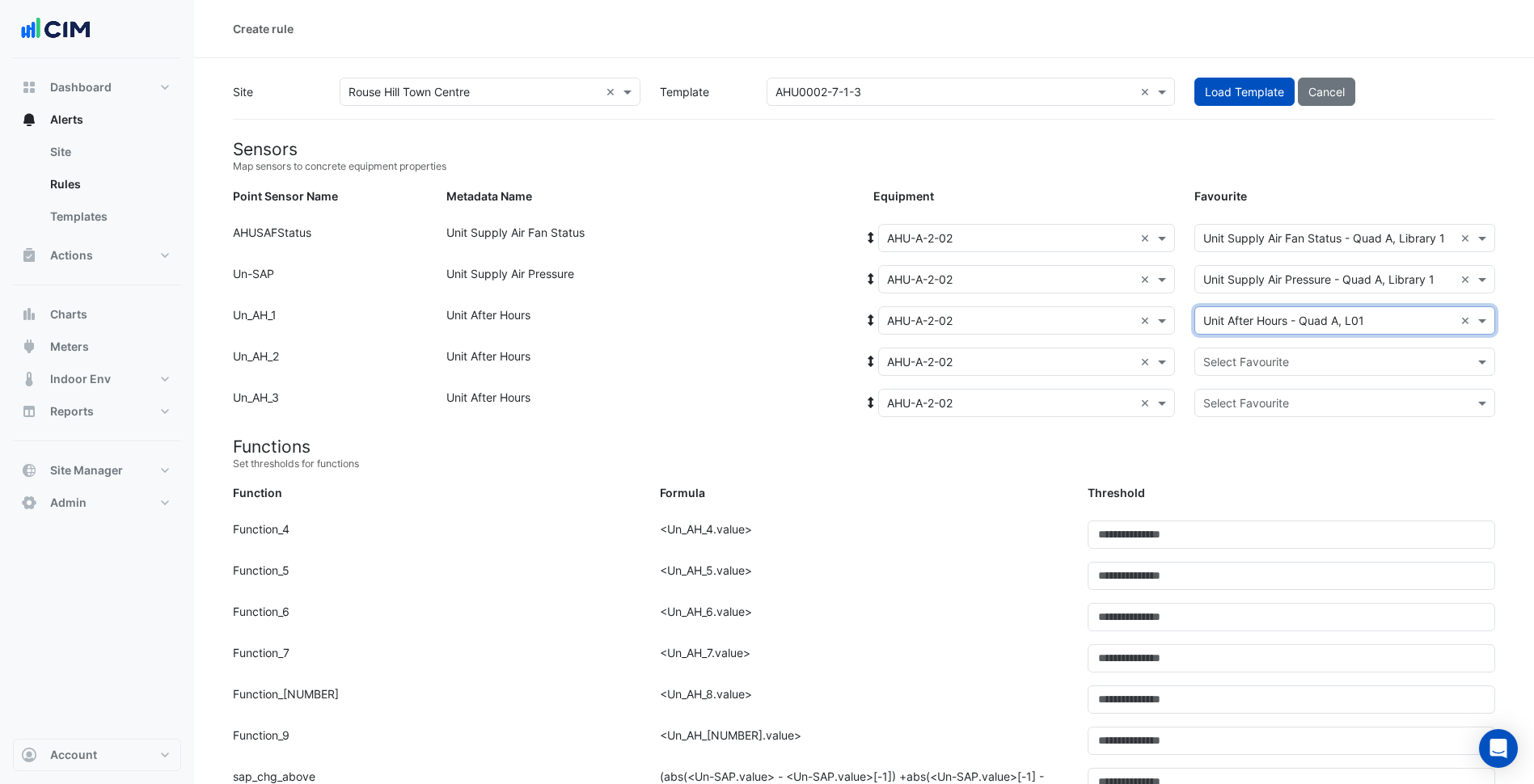 click 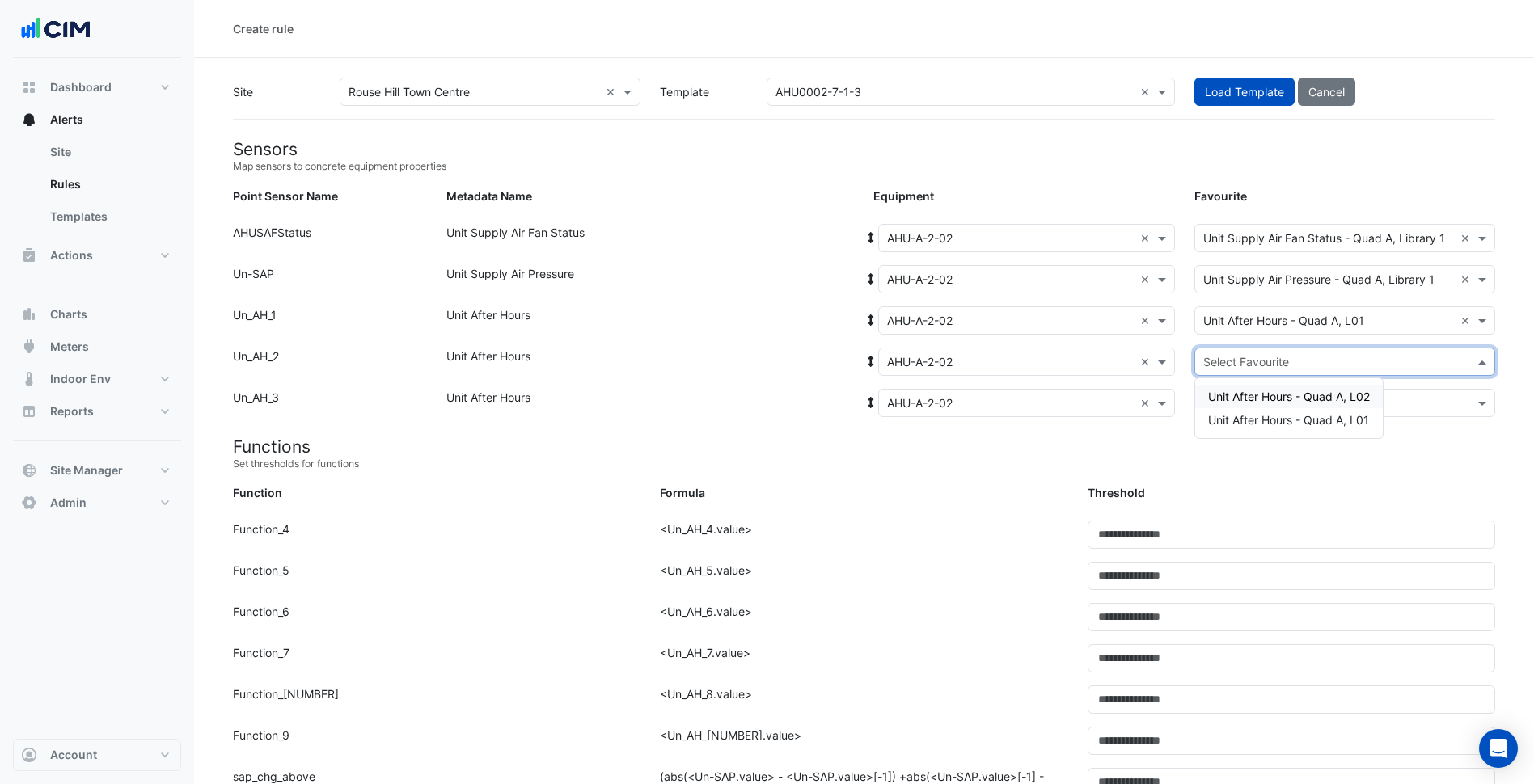click on "Unit After Hours - Quad A, L02" at bounding box center [1289, 396] 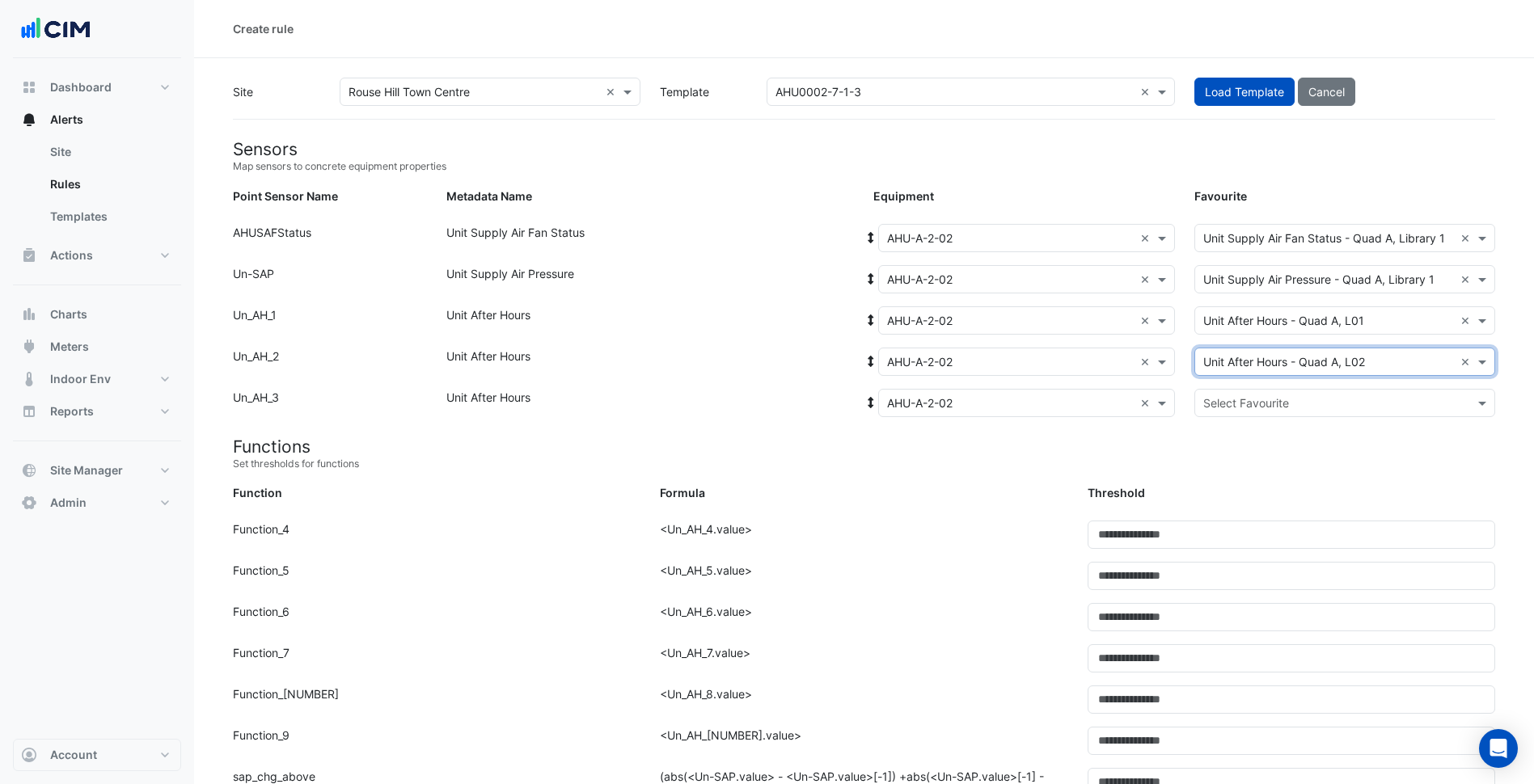 click 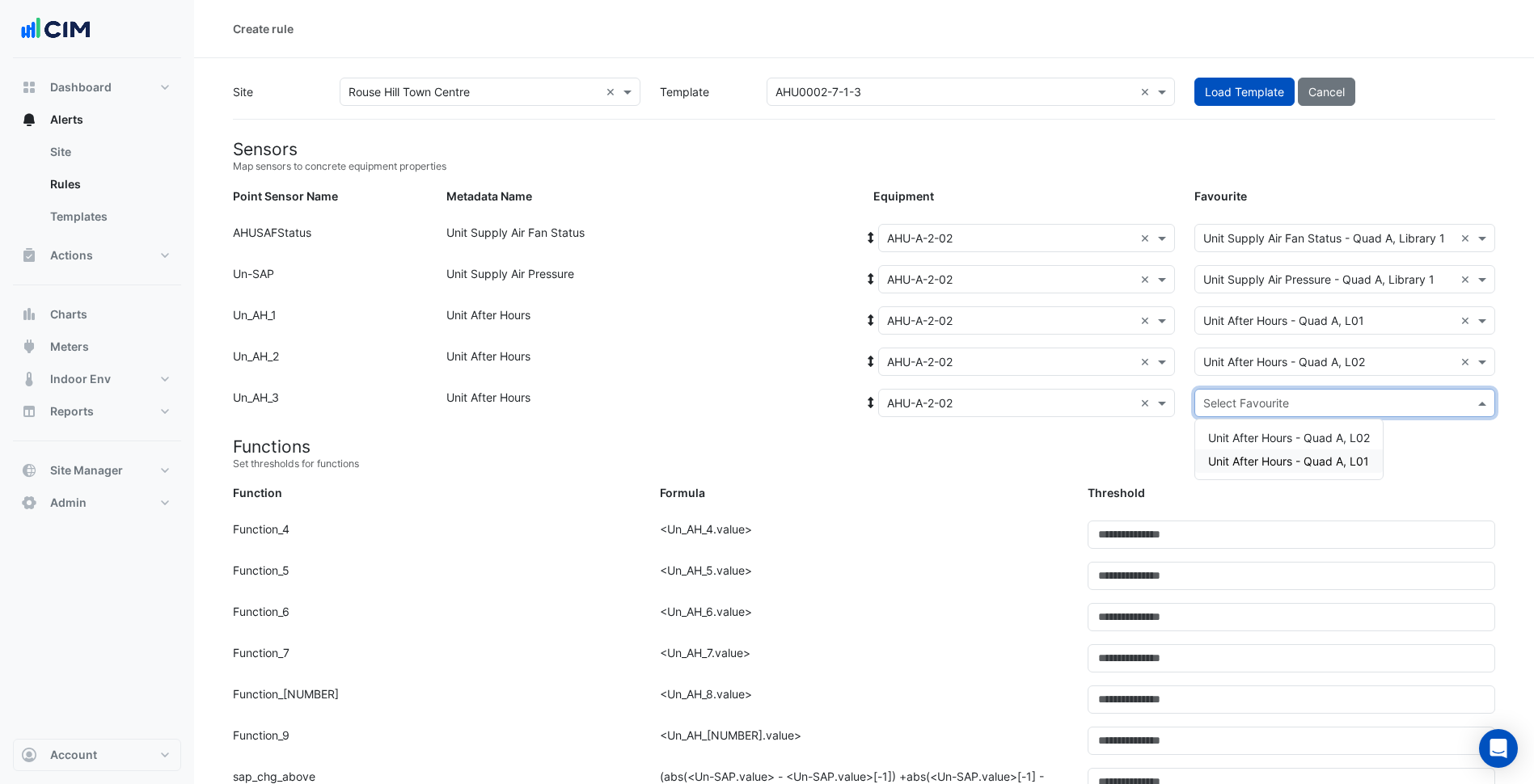 click on "Unit After Hours - Quad A, L01" at bounding box center [1288, 461] 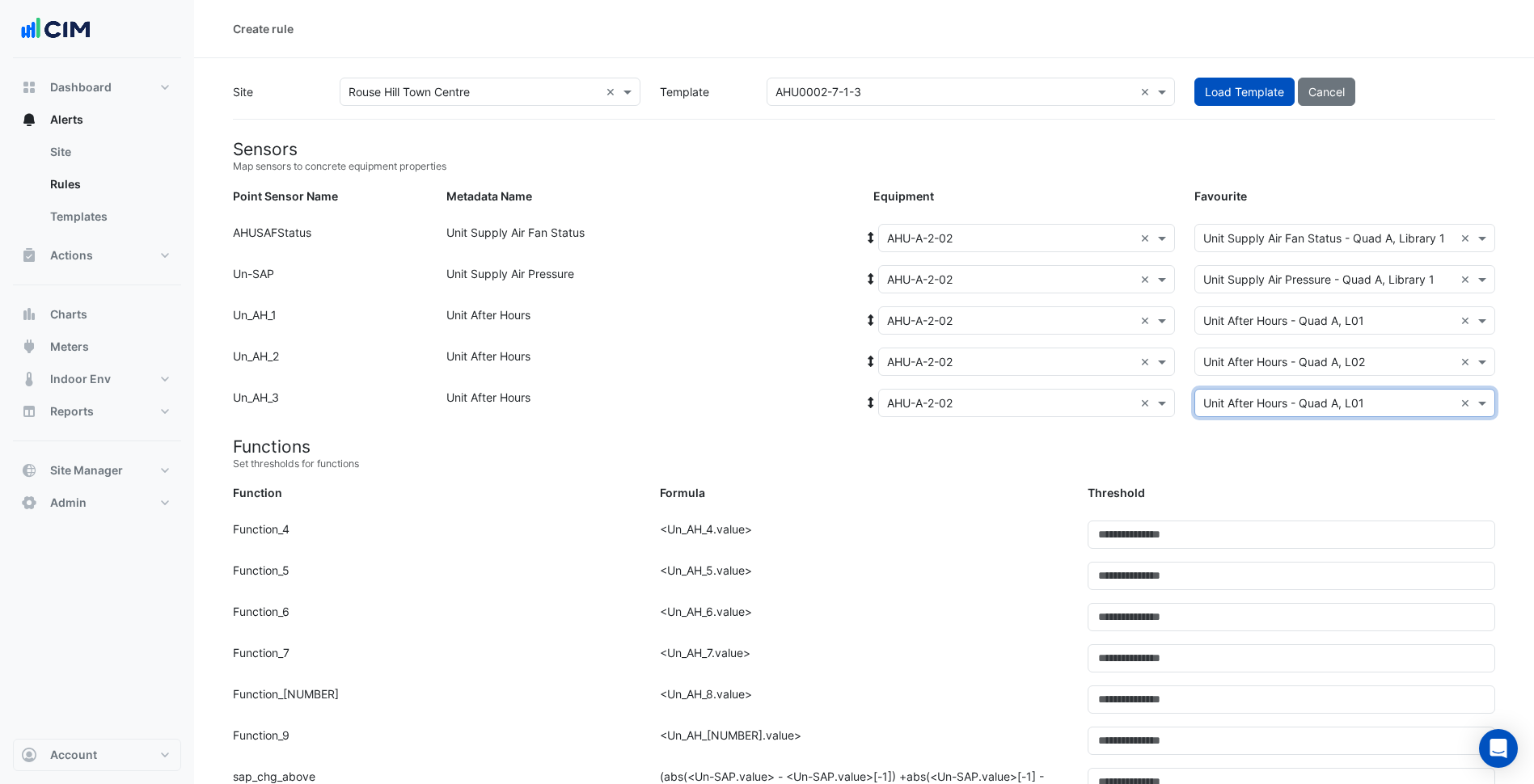 click on "Formula:
<Un_AH_4.value>" 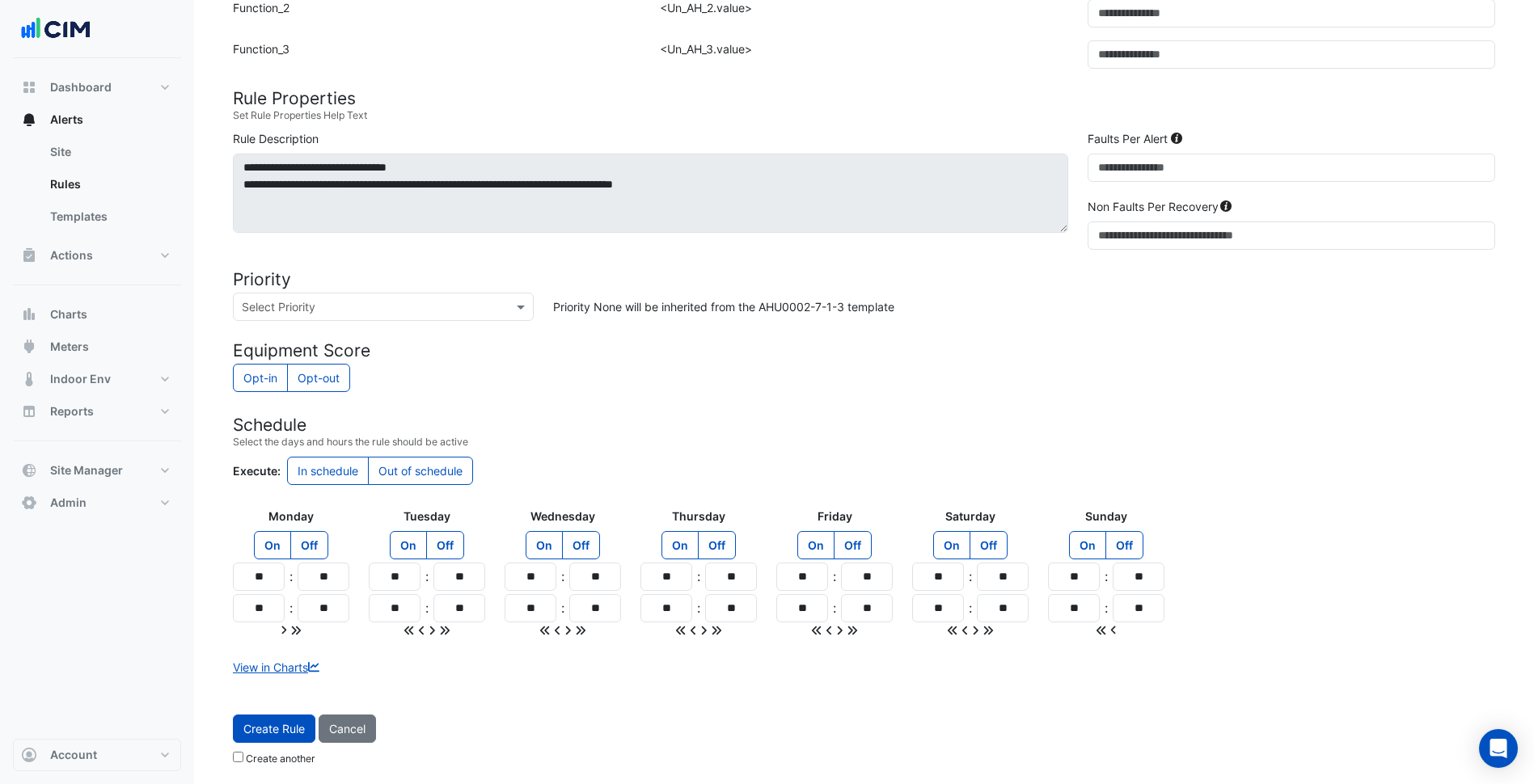 scroll, scrollTop: 1013, scrollLeft: 0, axis: vertical 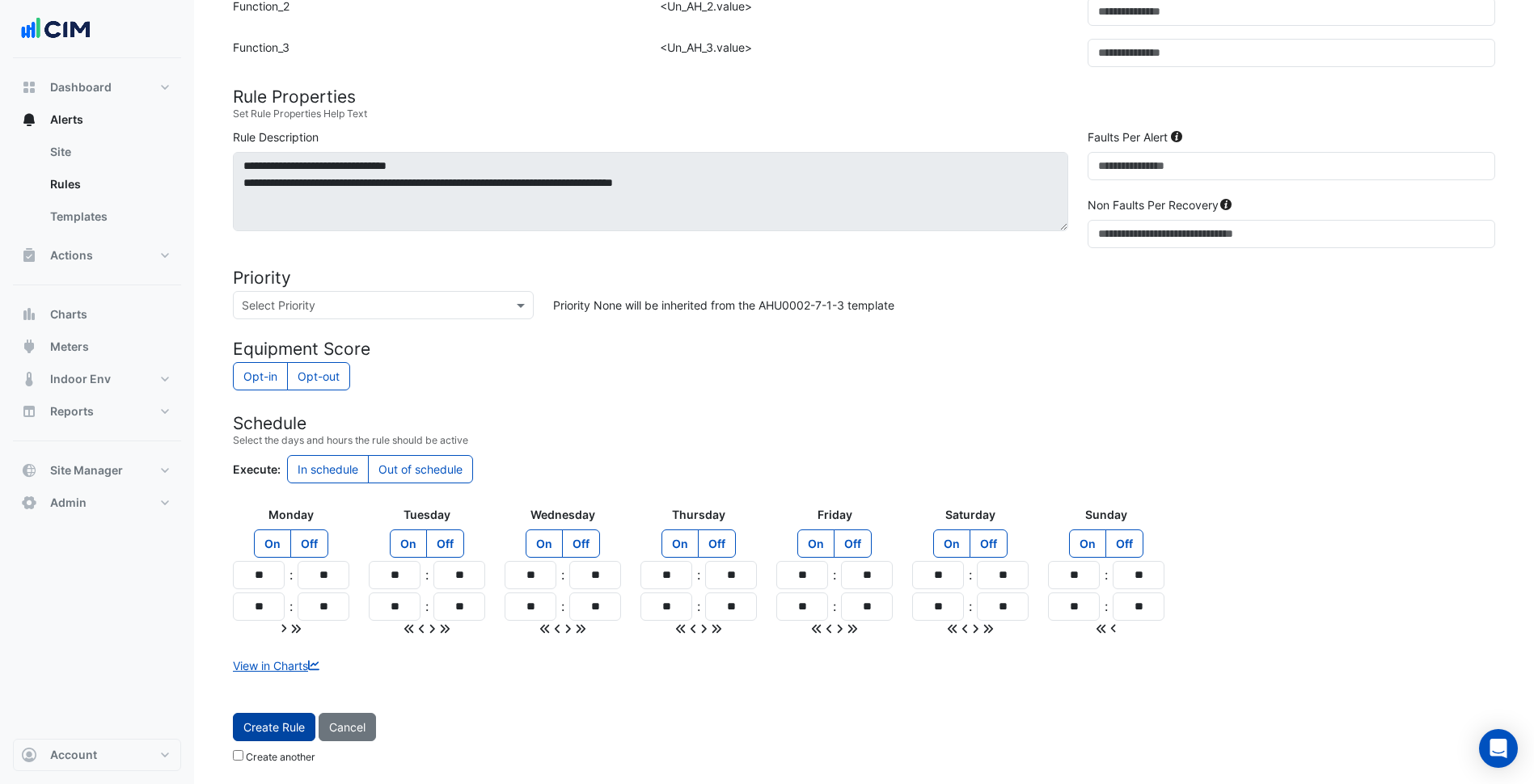 click on "Create Rule" 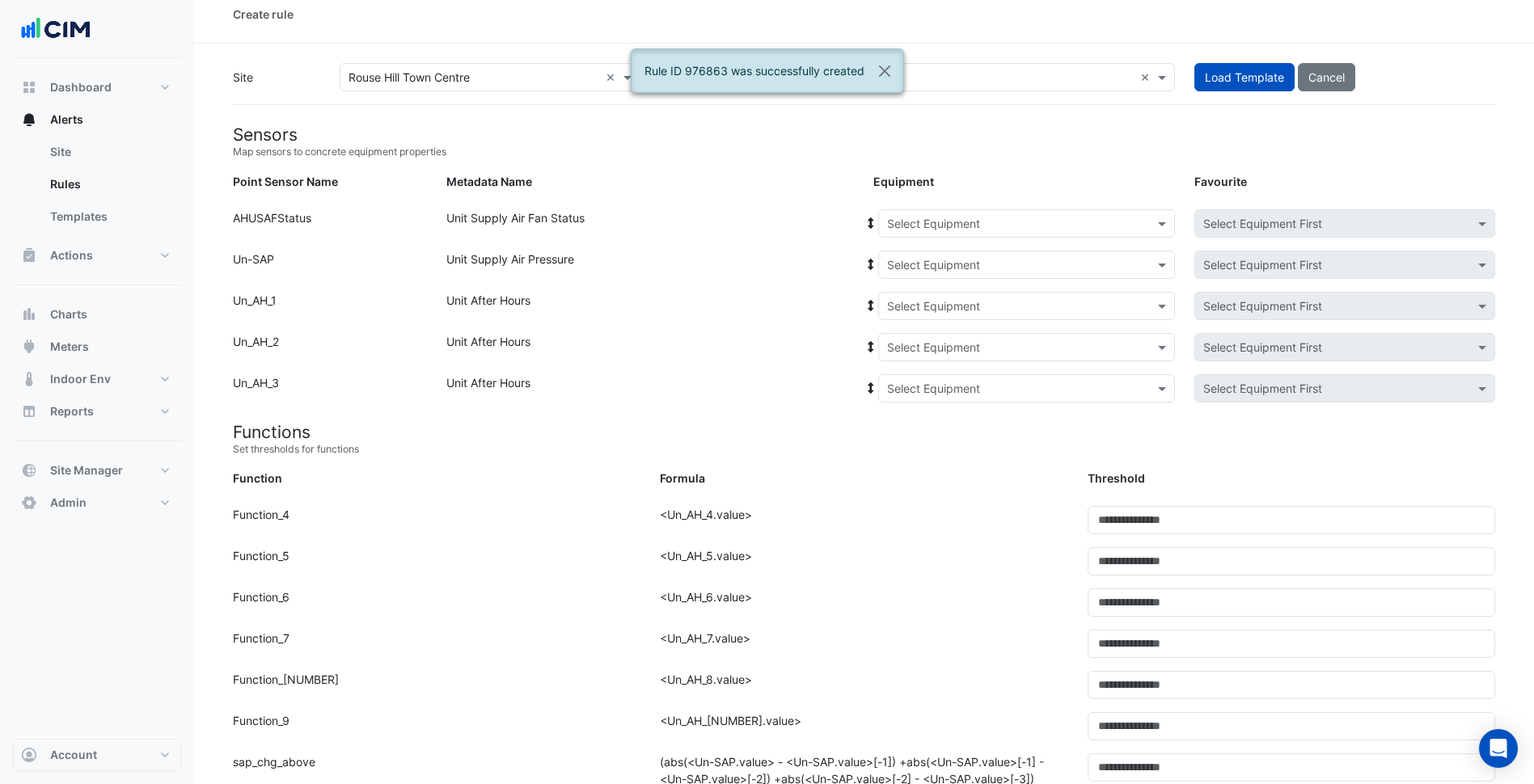 scroll, scrollTop: 0, scrollLeft: 0, axis: both 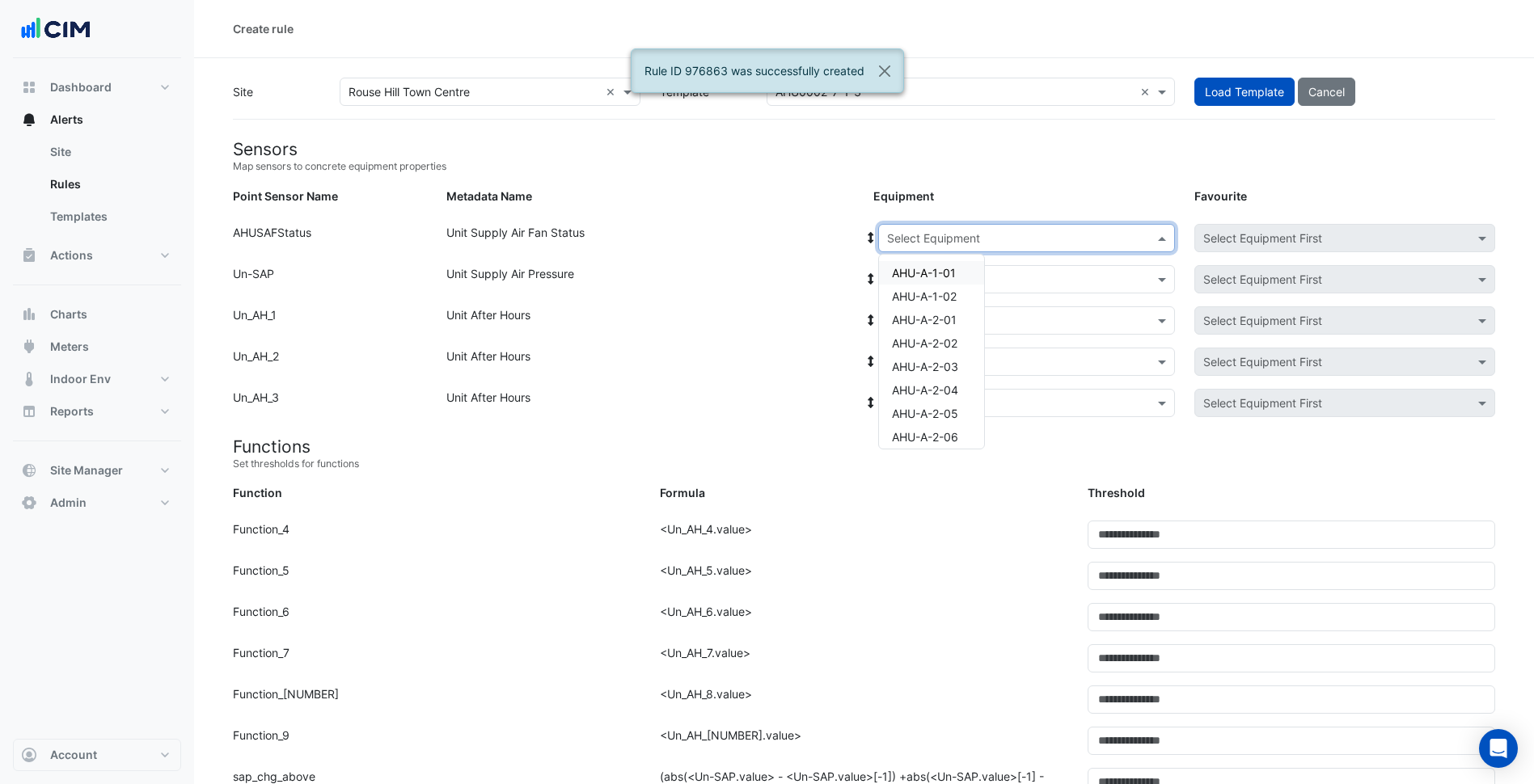 click on "Select Equipment" 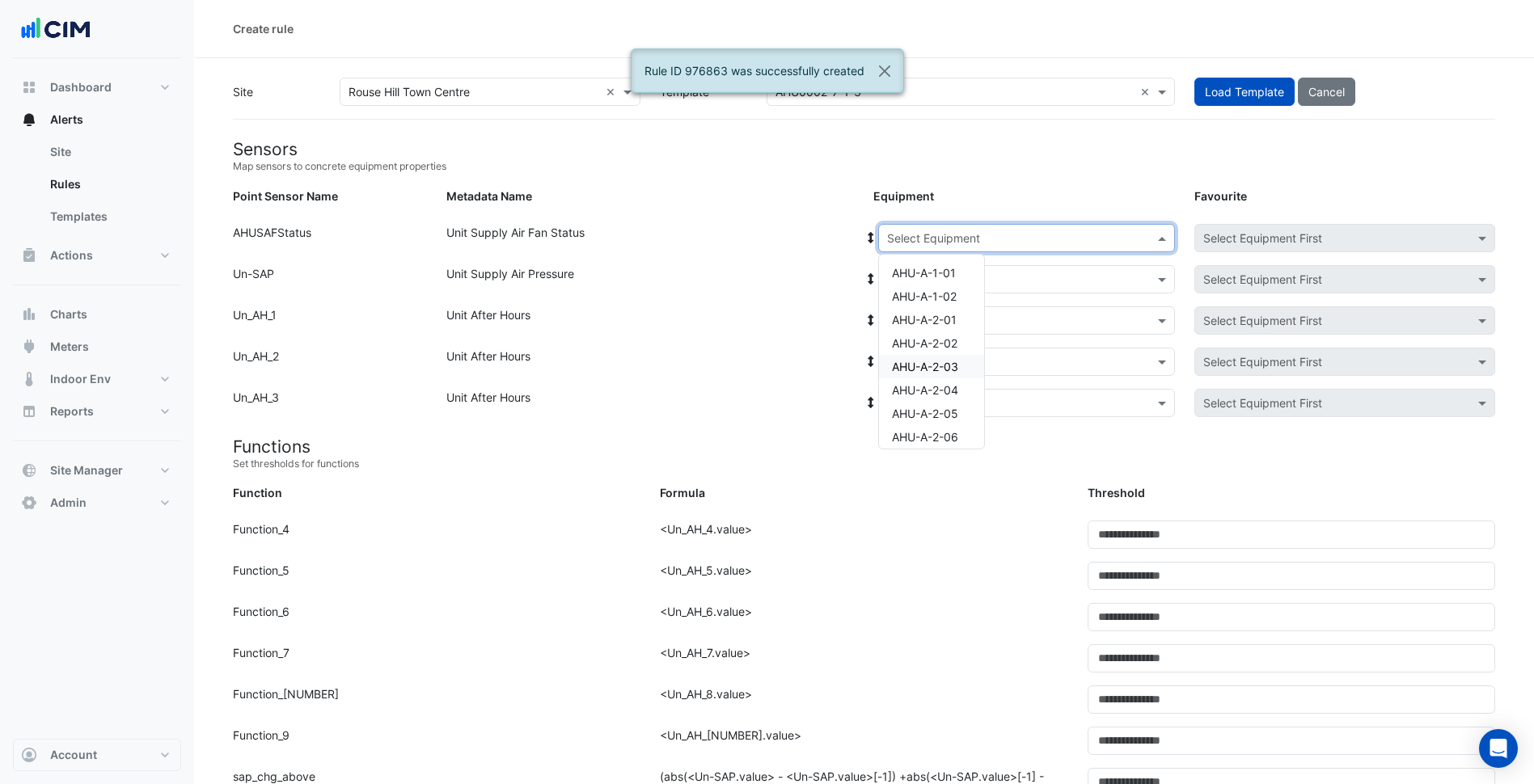 click on "AHU-A-2-03" at bounding box center [925, 366] 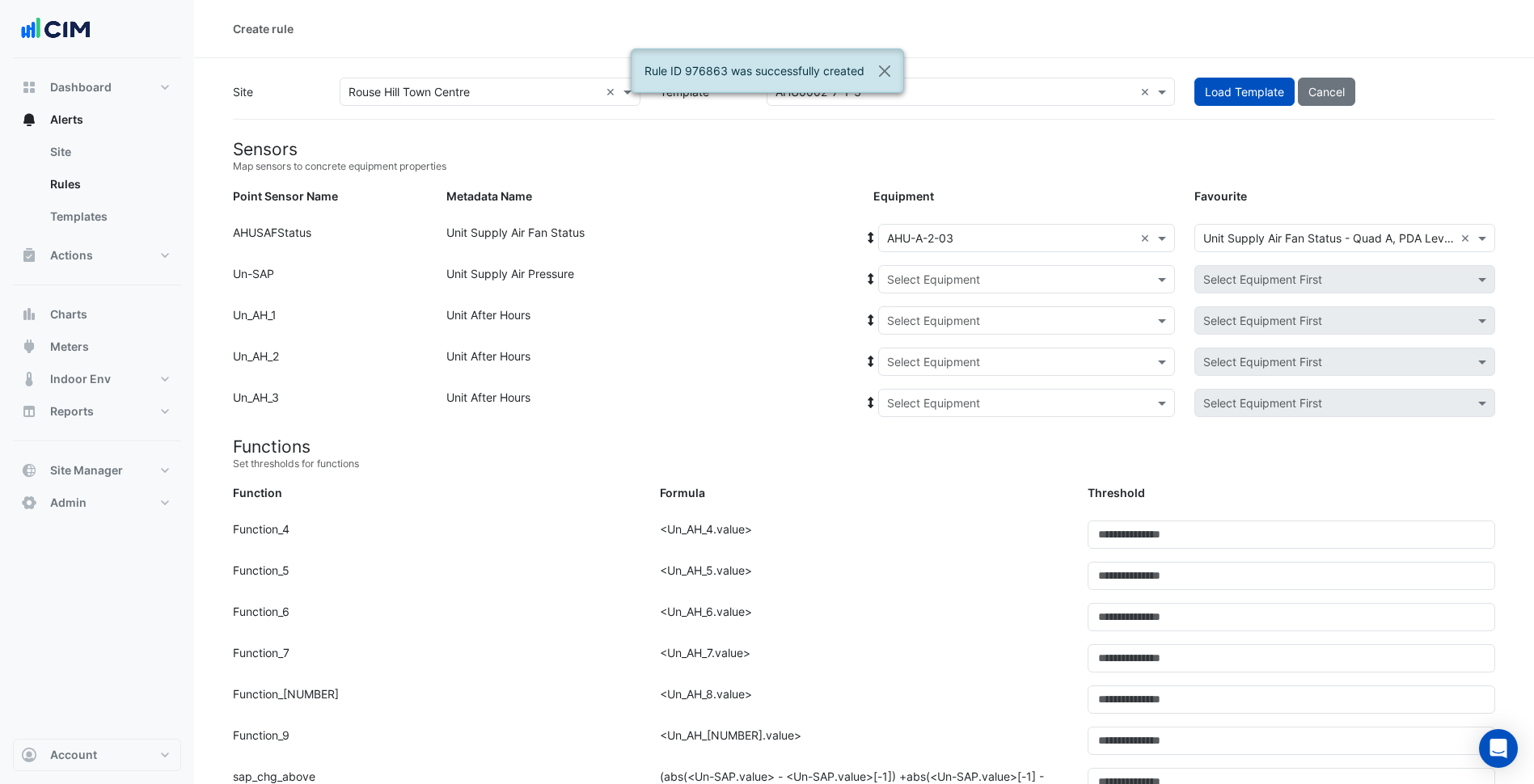 click 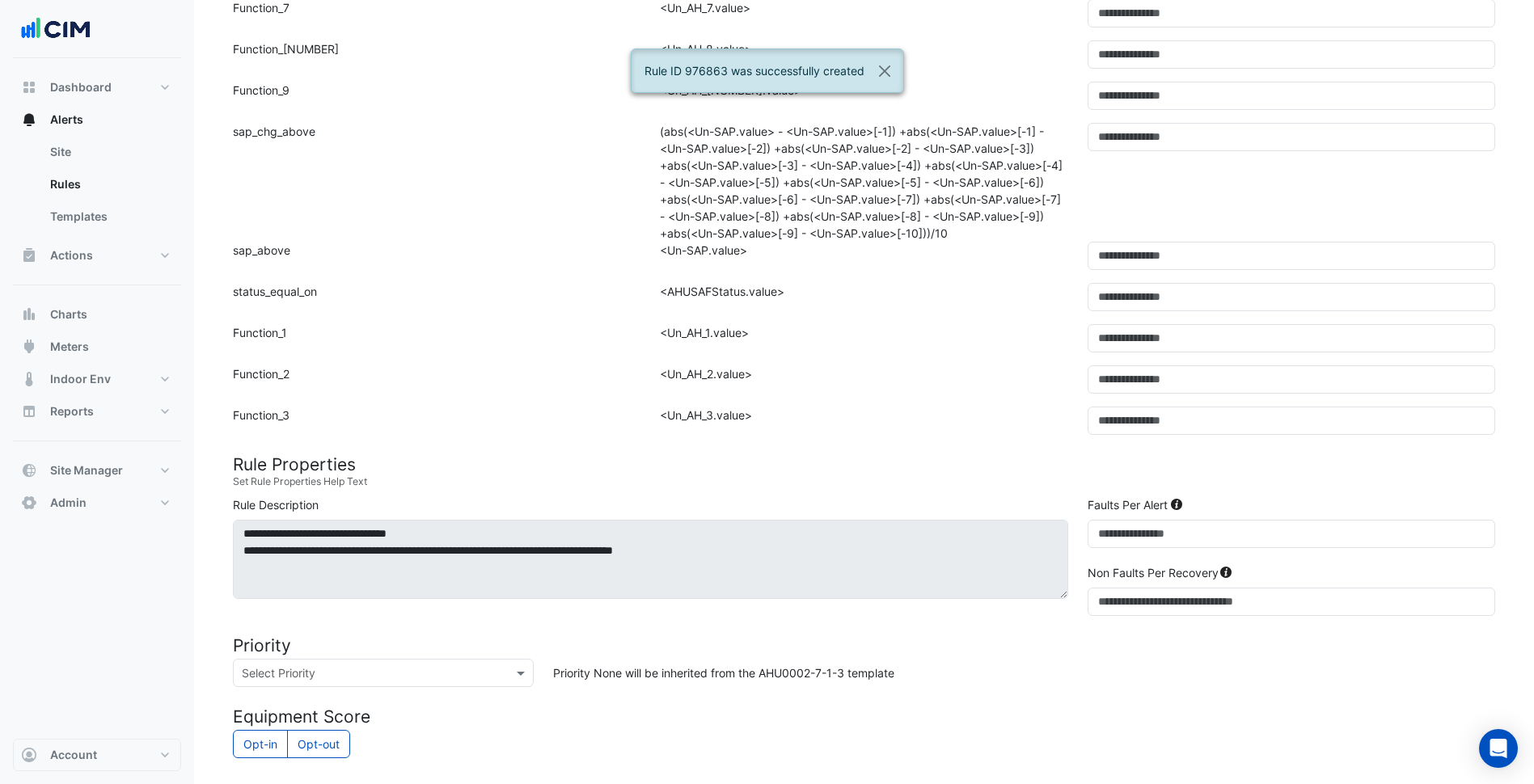 scroll, scrollTop: 1013, scrollLeft: 0, axis: vertical 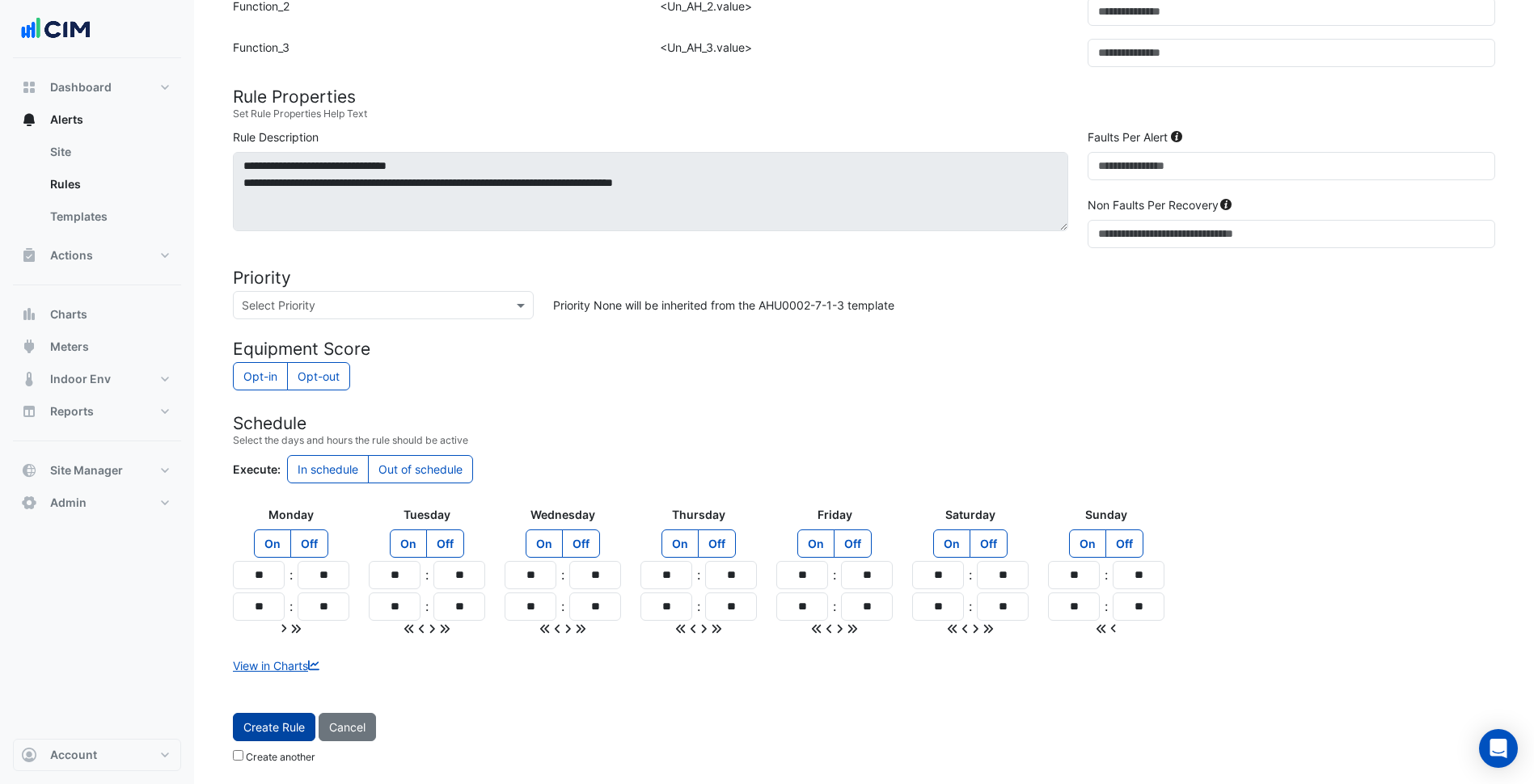 click on "Create Rule" 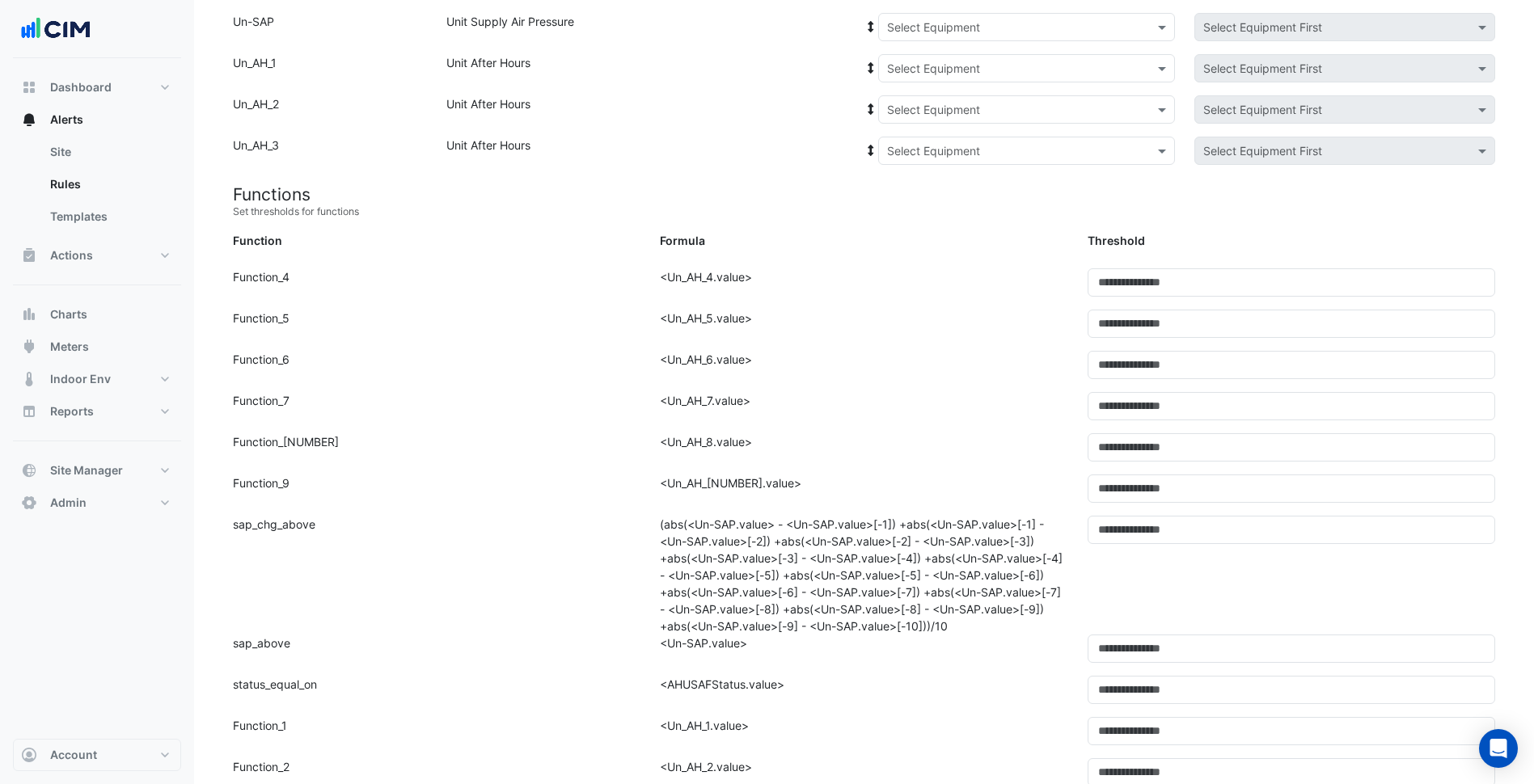 scroll, scrollTop: 0, scrollLeft: 0, axis: both 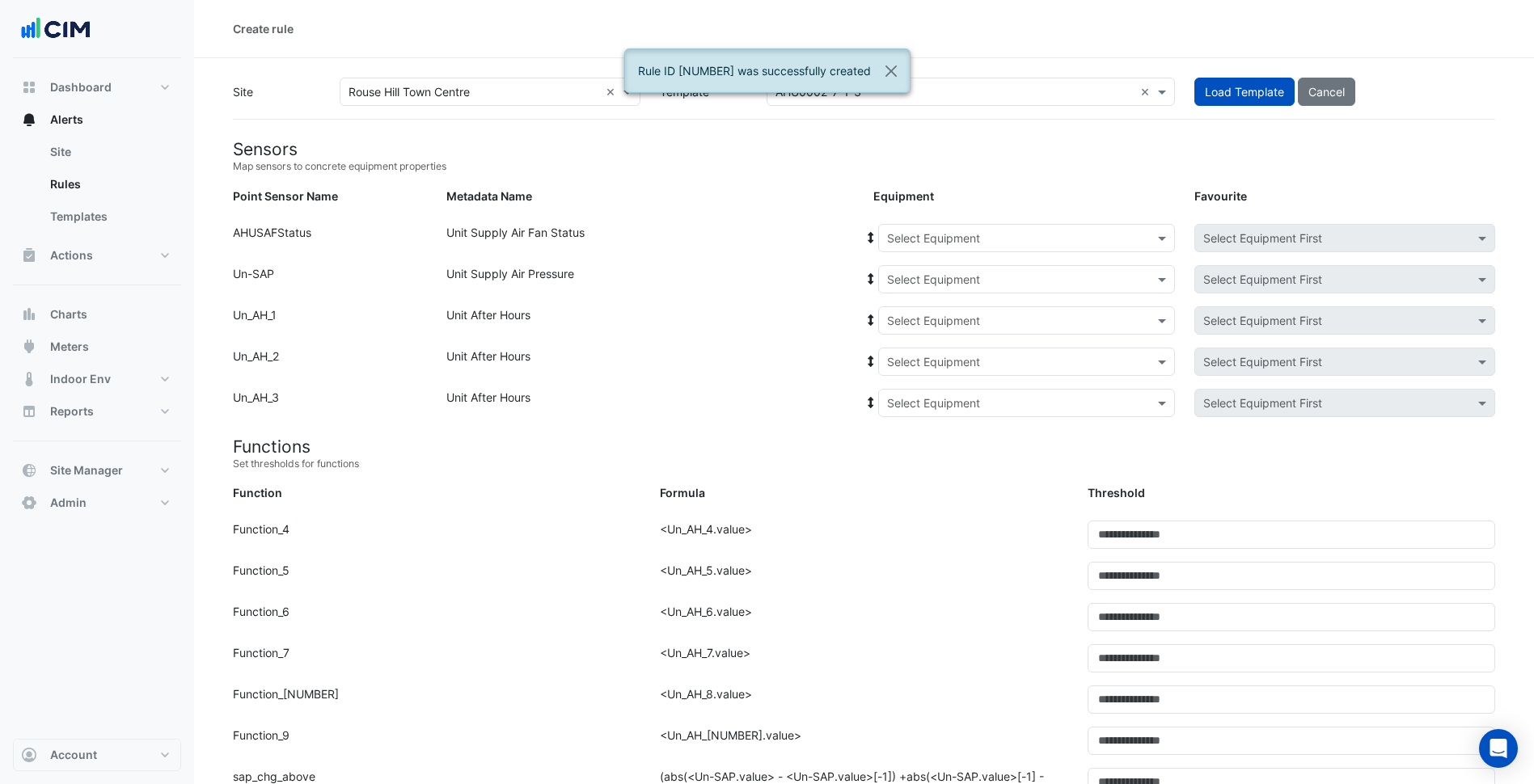 click 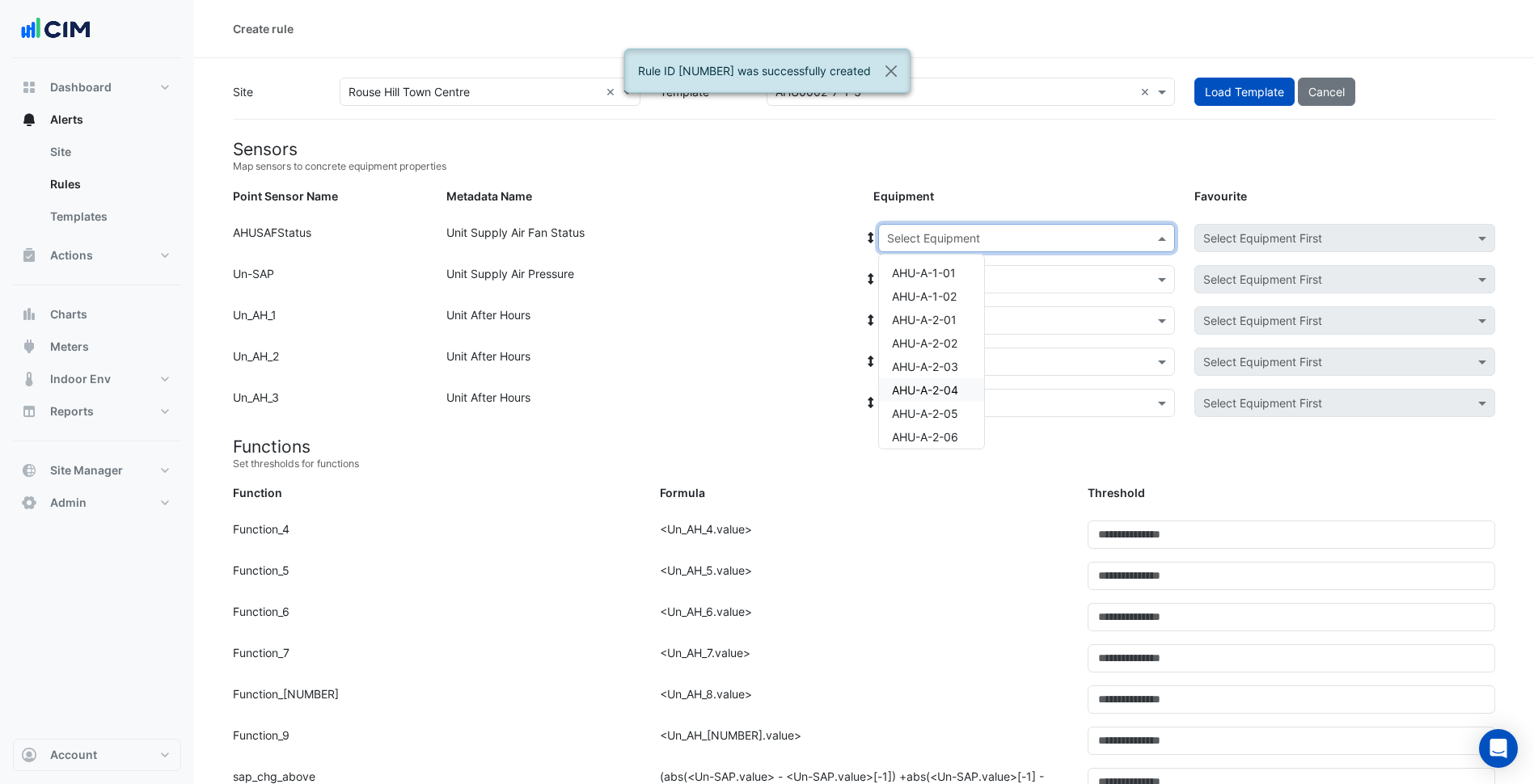 click on "AHU-A-2-04" at bounding box center (925, 390) 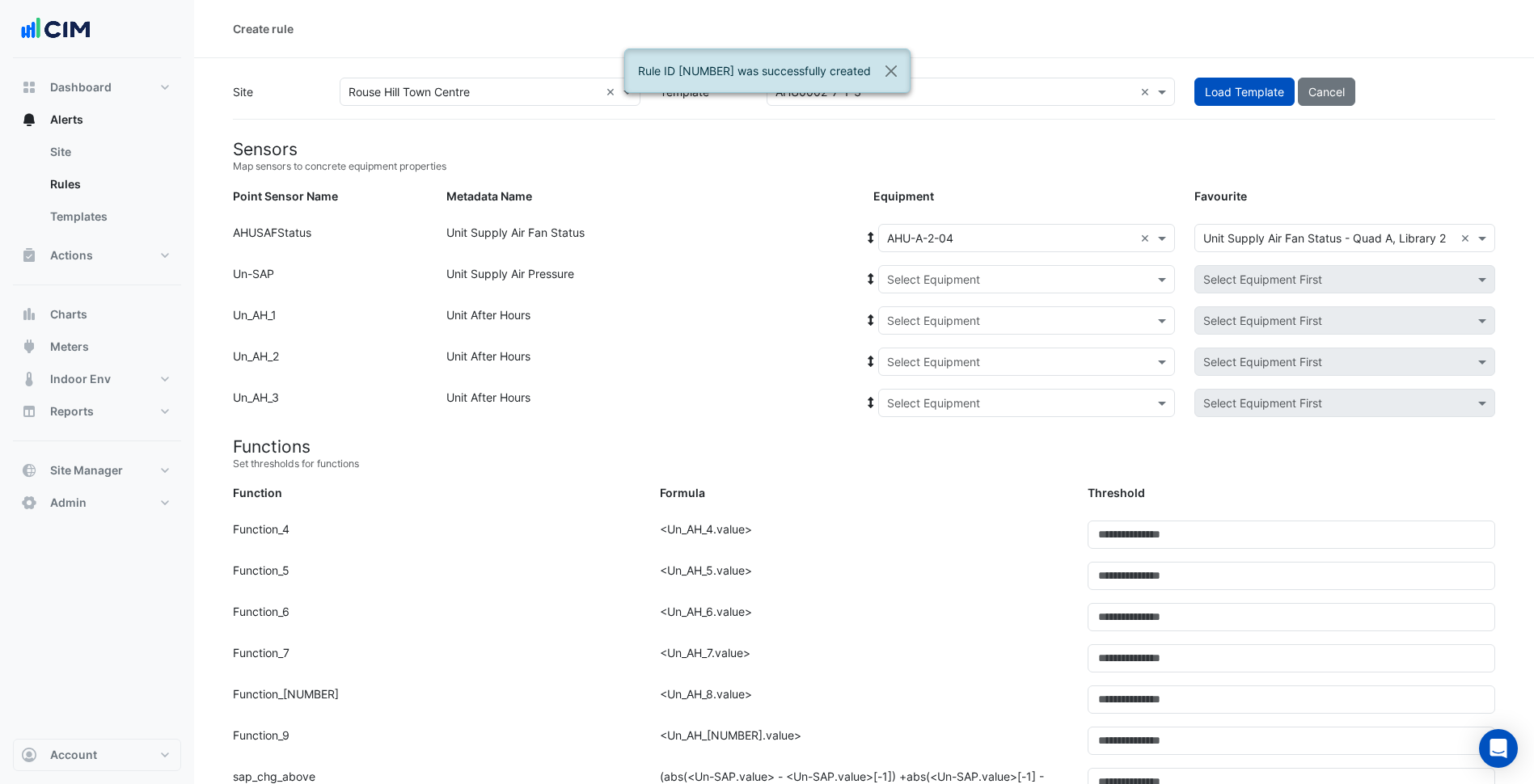 click on "Sensors
Map sensors to concrete equipment properties
Point Sensor Name
Metadata Name
Equipment
Favourite
Point Sensor Name:
AHUSAFStatus
Metadata Name:
Unit Supply Air Fan Status
Equipment:
Select Equipment × AHU-A-2-04 ×
Favourite:
Select Favourite
×
Unit Supply Air Fan Status - Quad A, Library 2
×
Point Sensor Name:
Un-SAP
Metadata Name:
Unit Supply Air Pressure
Equipment:" 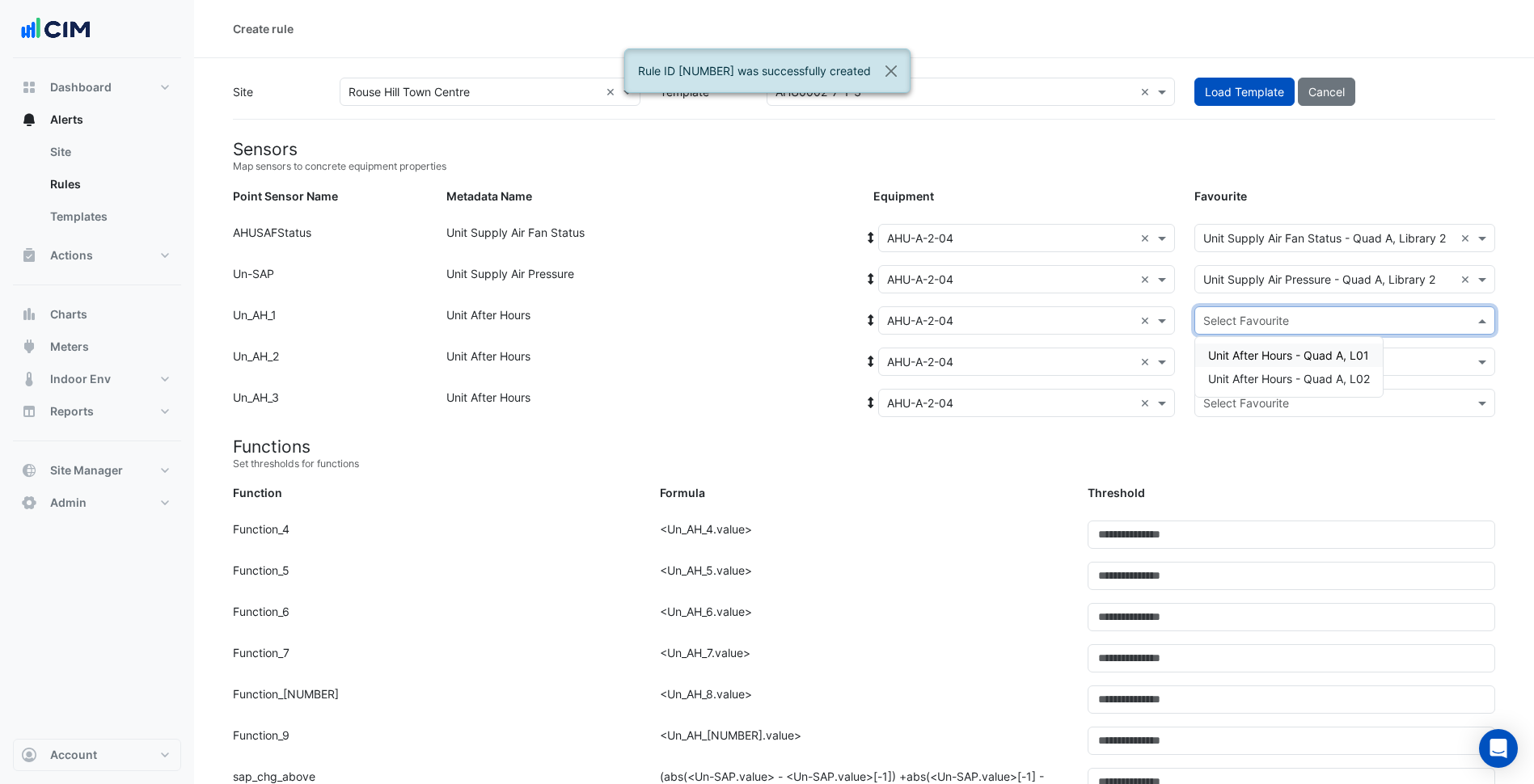 click 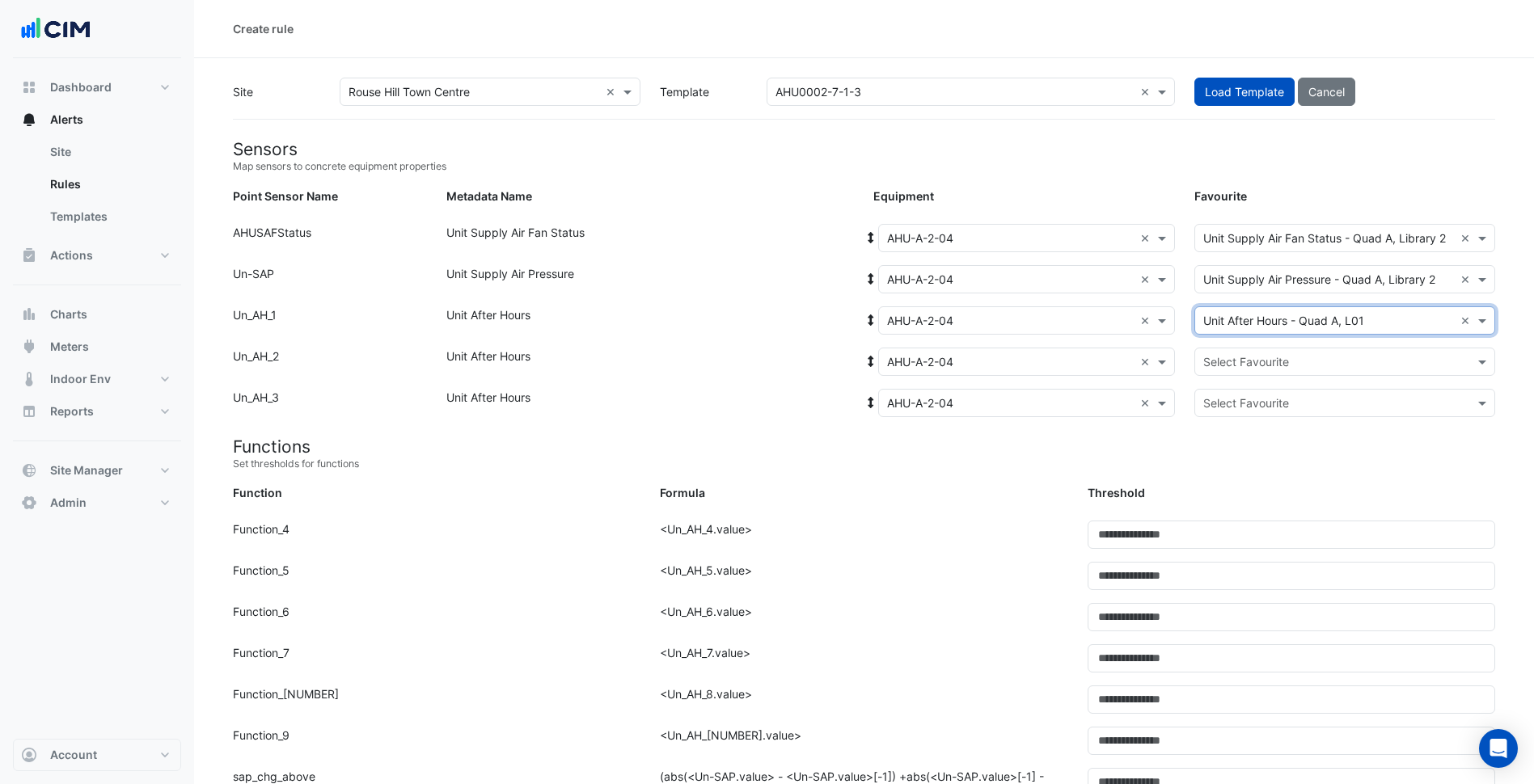 click 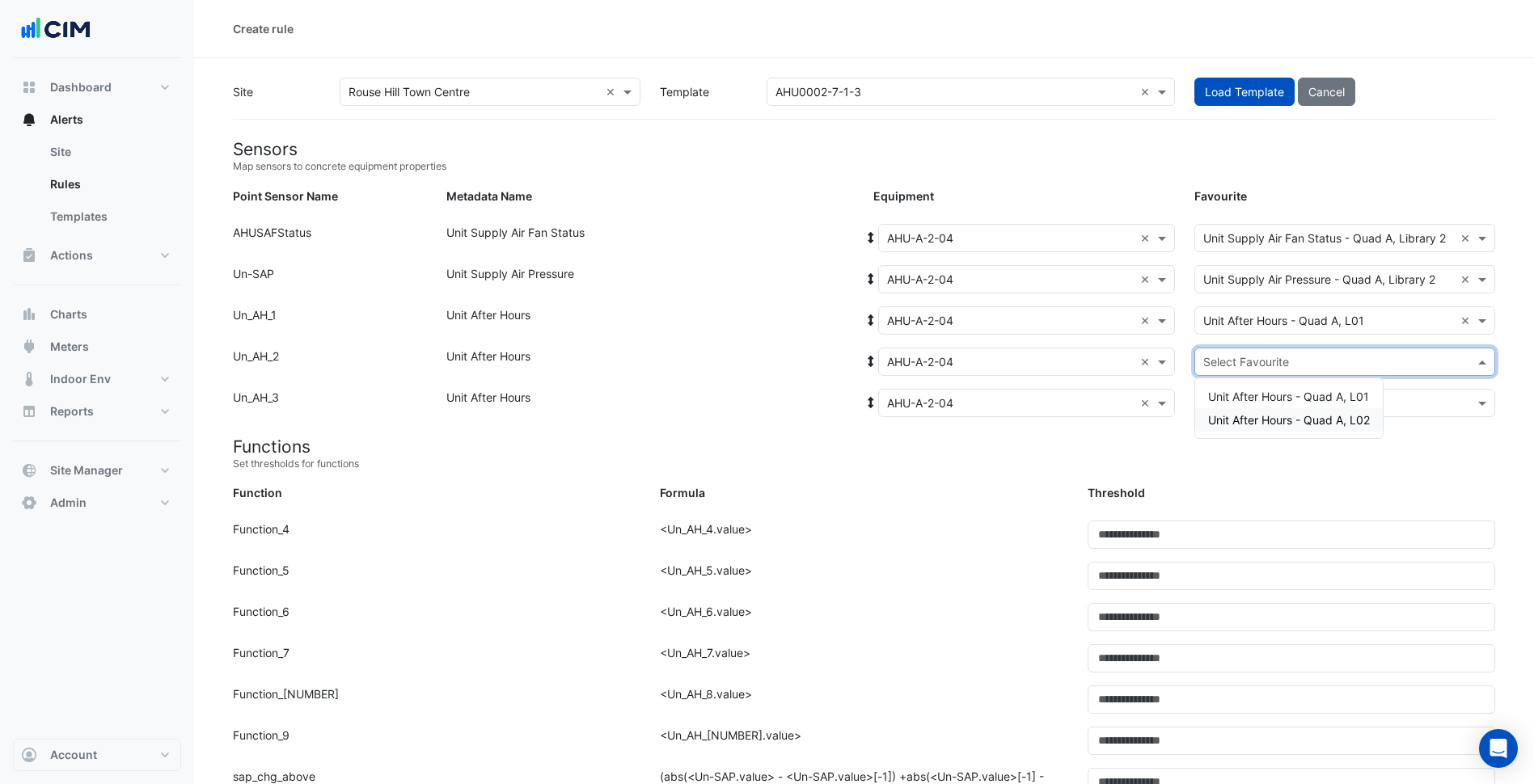 click on "Unit After Hours - Quad A, L02" at bounding box center [1289, 419] 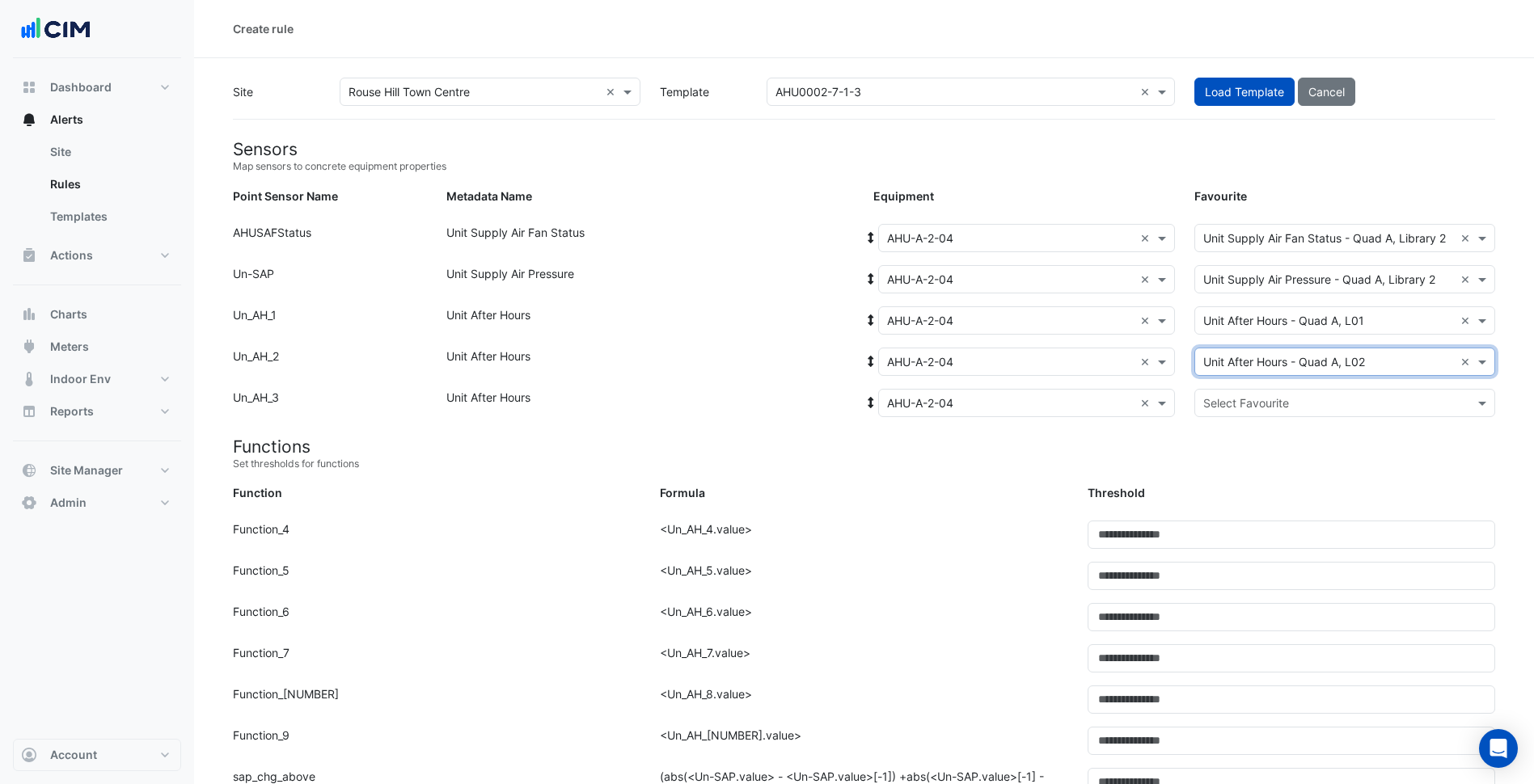 click on "Select Favourite" 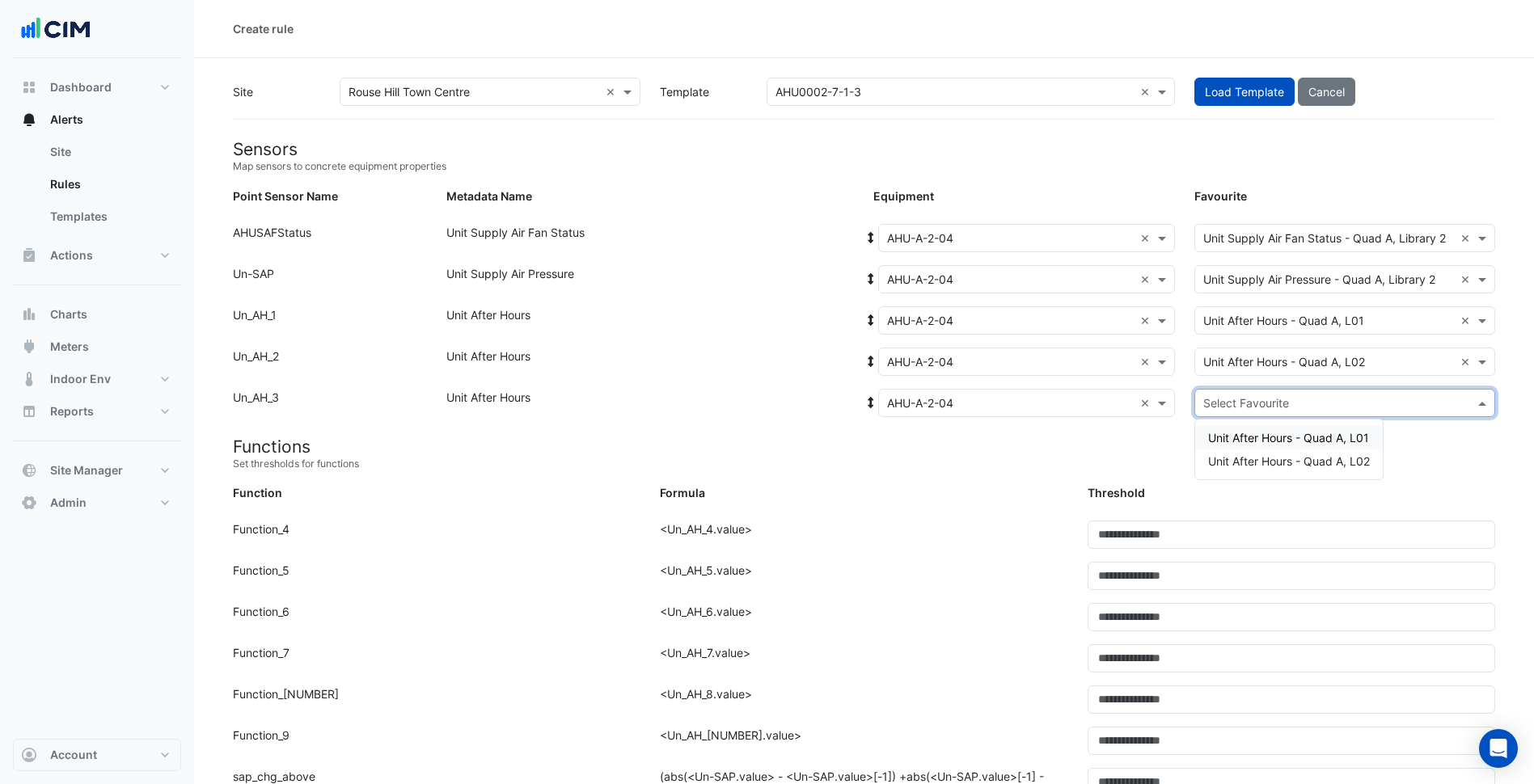 click on "Unit After Hours - Quad A, L01" at bounding box center (1288, 437) 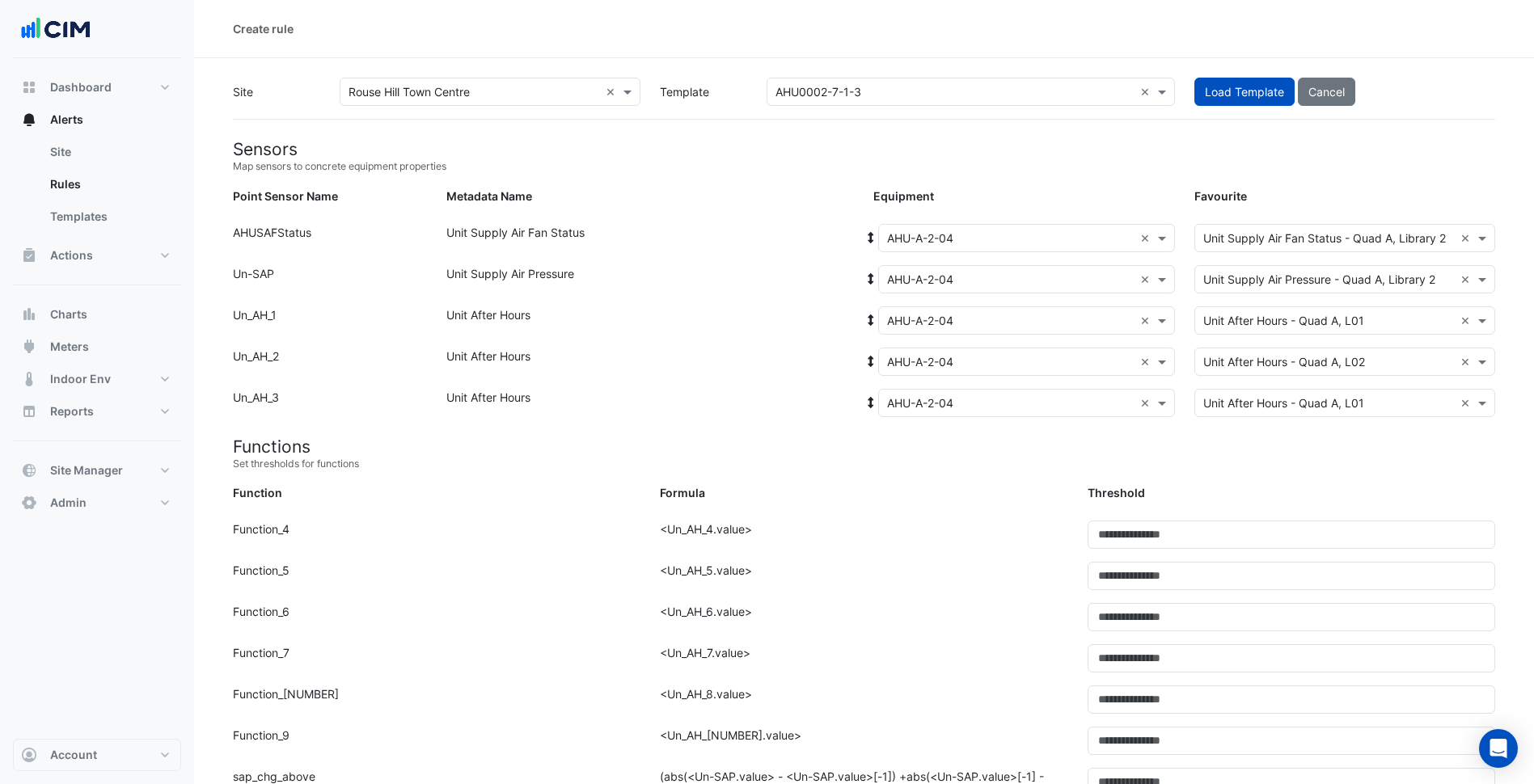 click on "Set thresholds for functions" 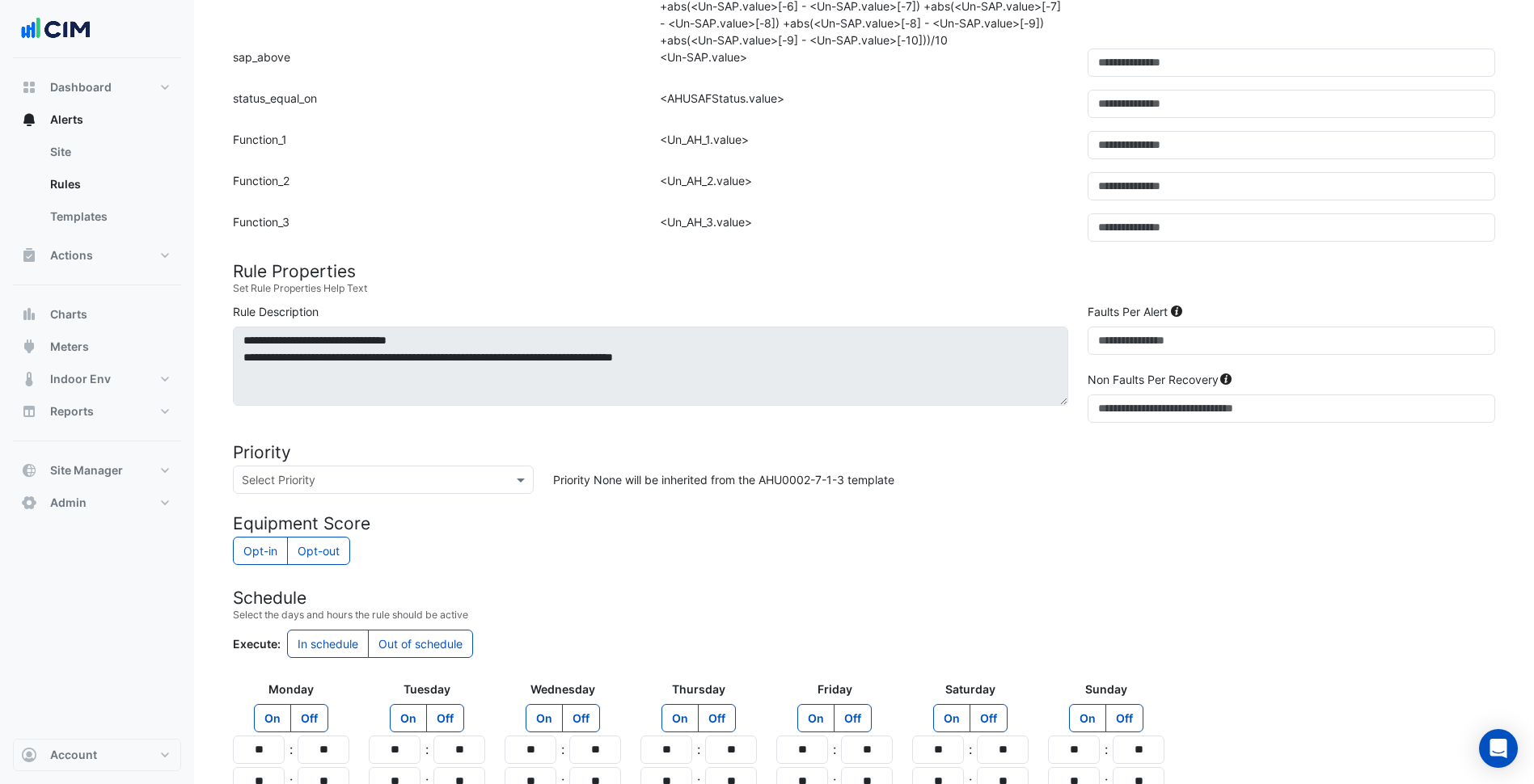 scroll, scrollTop: 1013, scrollLeft: 0, axis: vertical 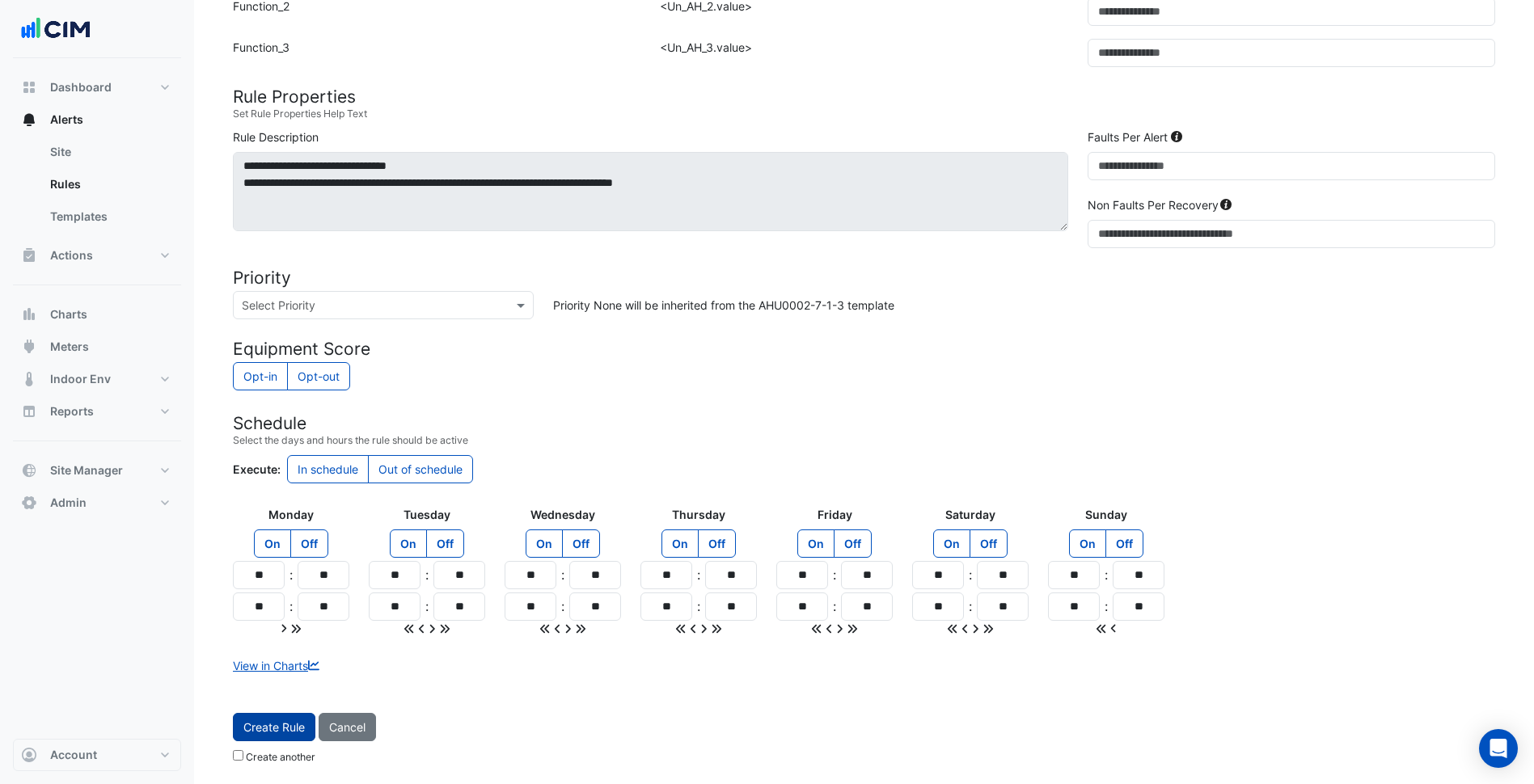 click on "Create Rule" 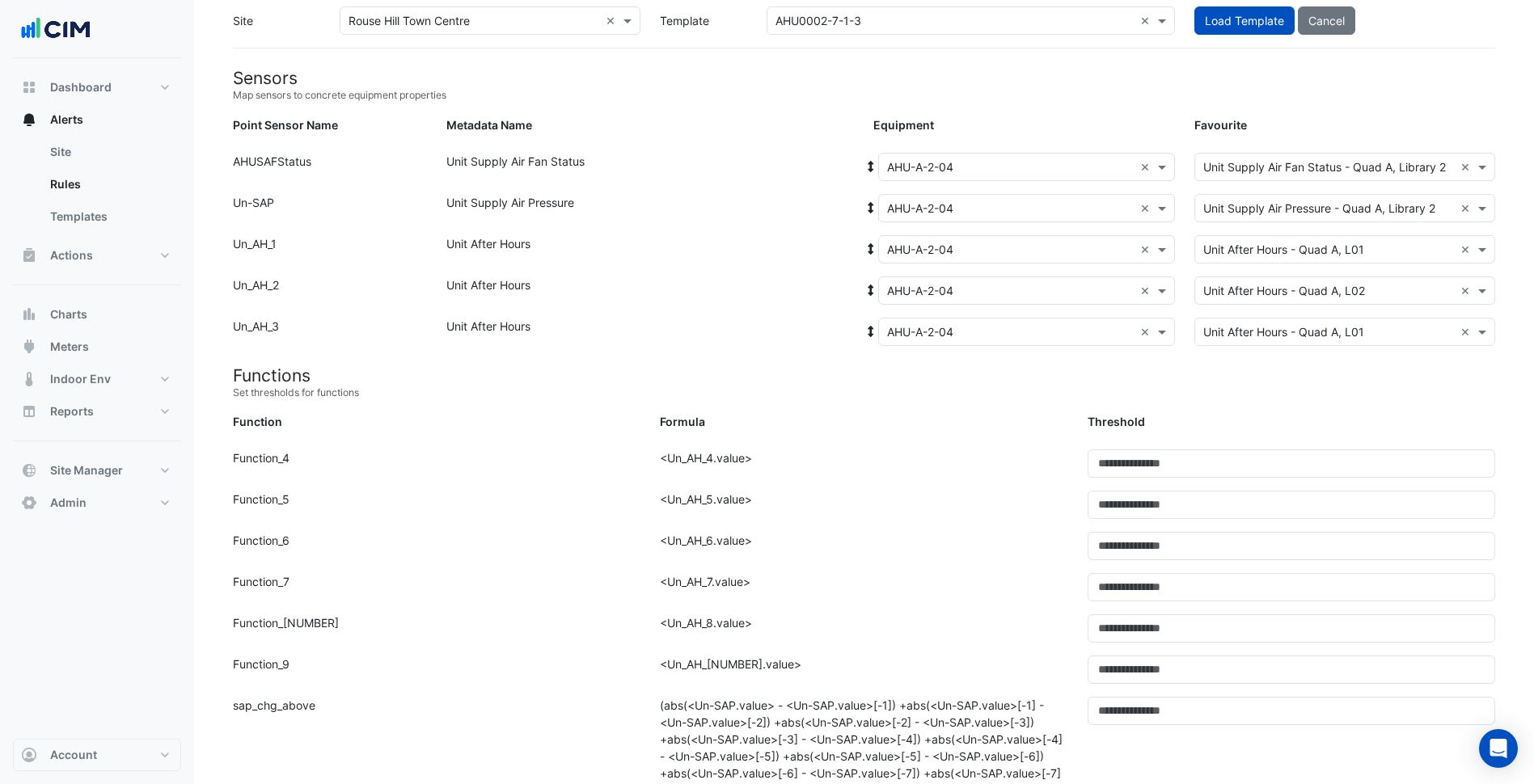 scroll, scrollTop: 0, scrollLeft: 0, axis: both 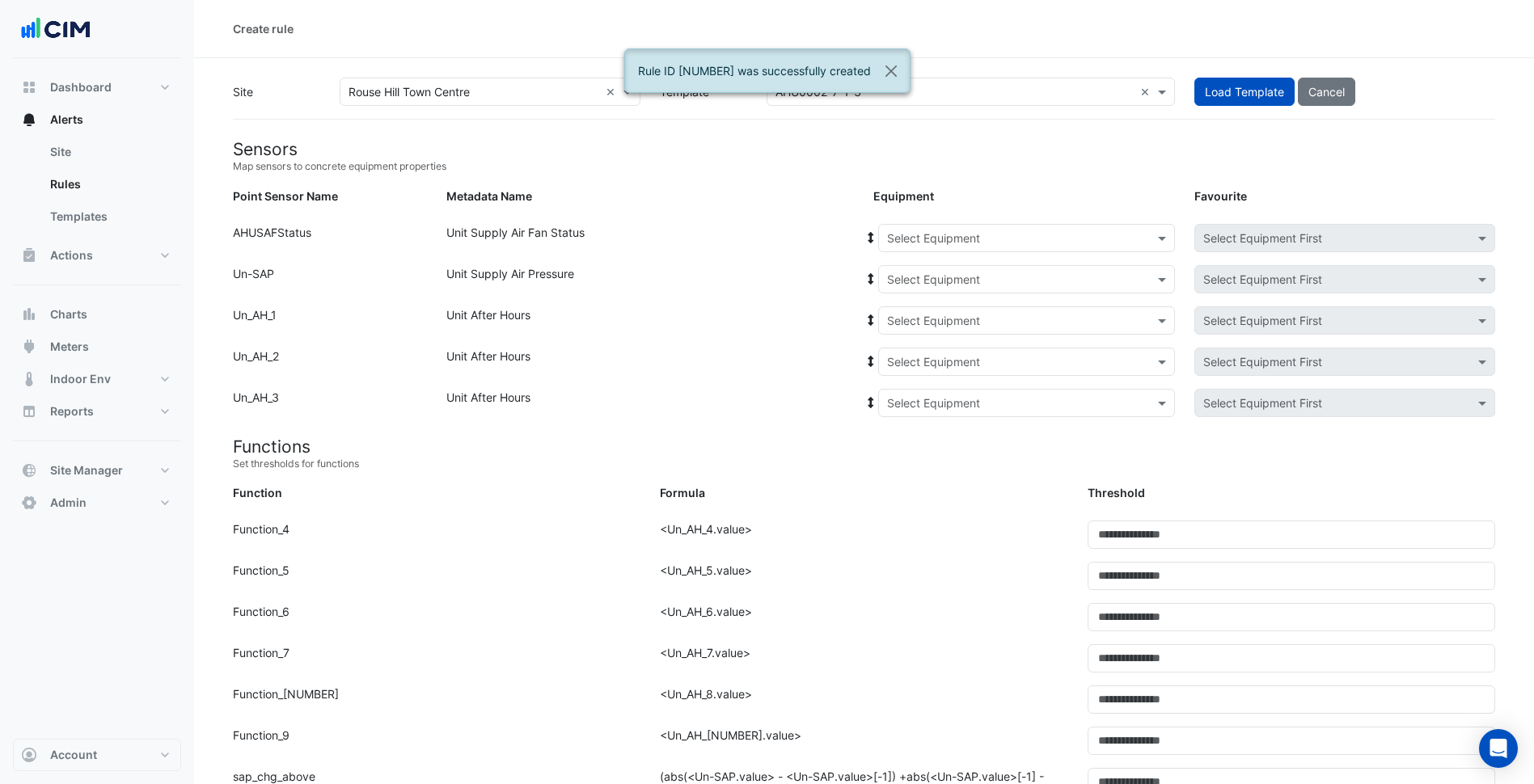 click 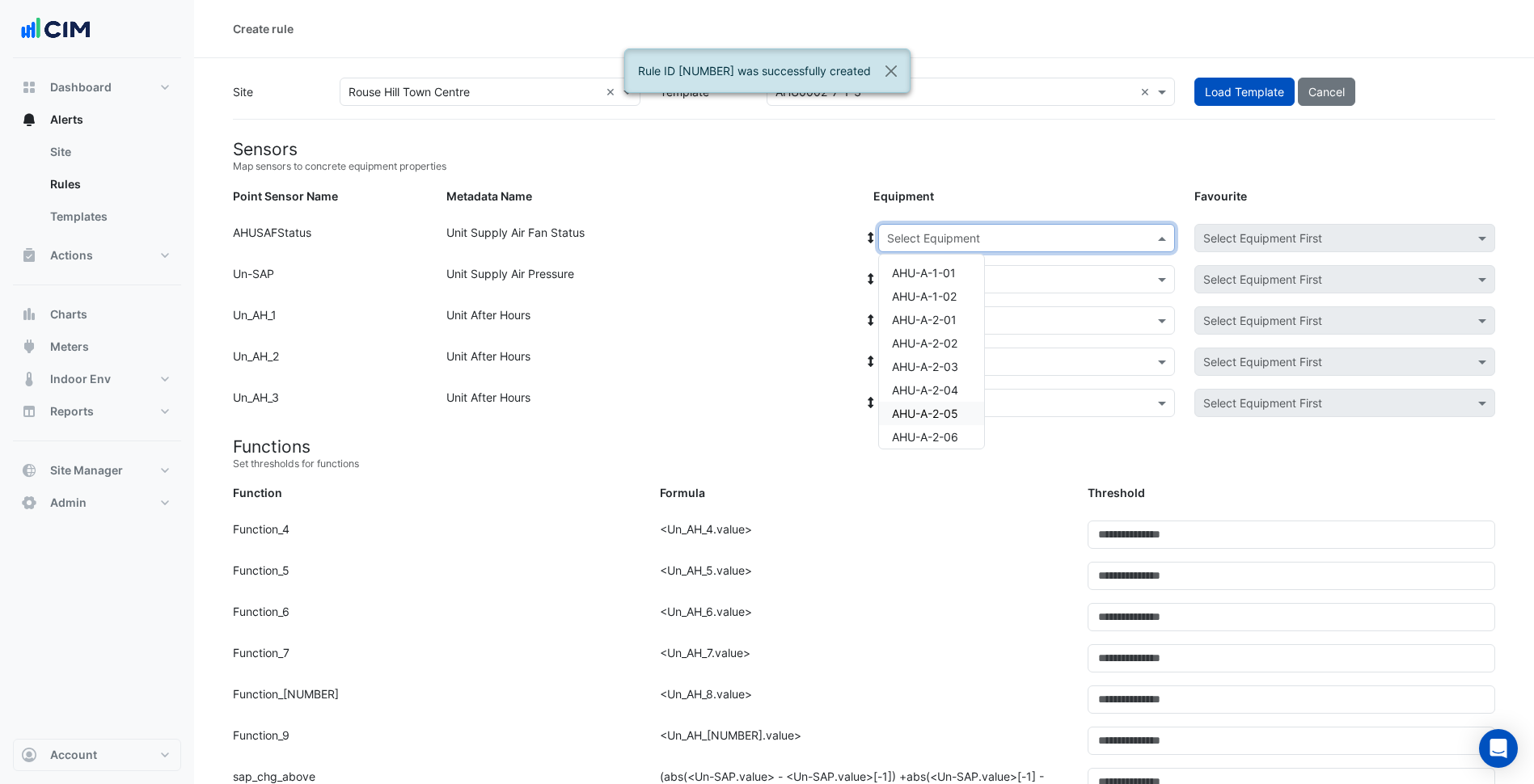 click on "AHU-A-2-05" at bounding box center (925, 413) 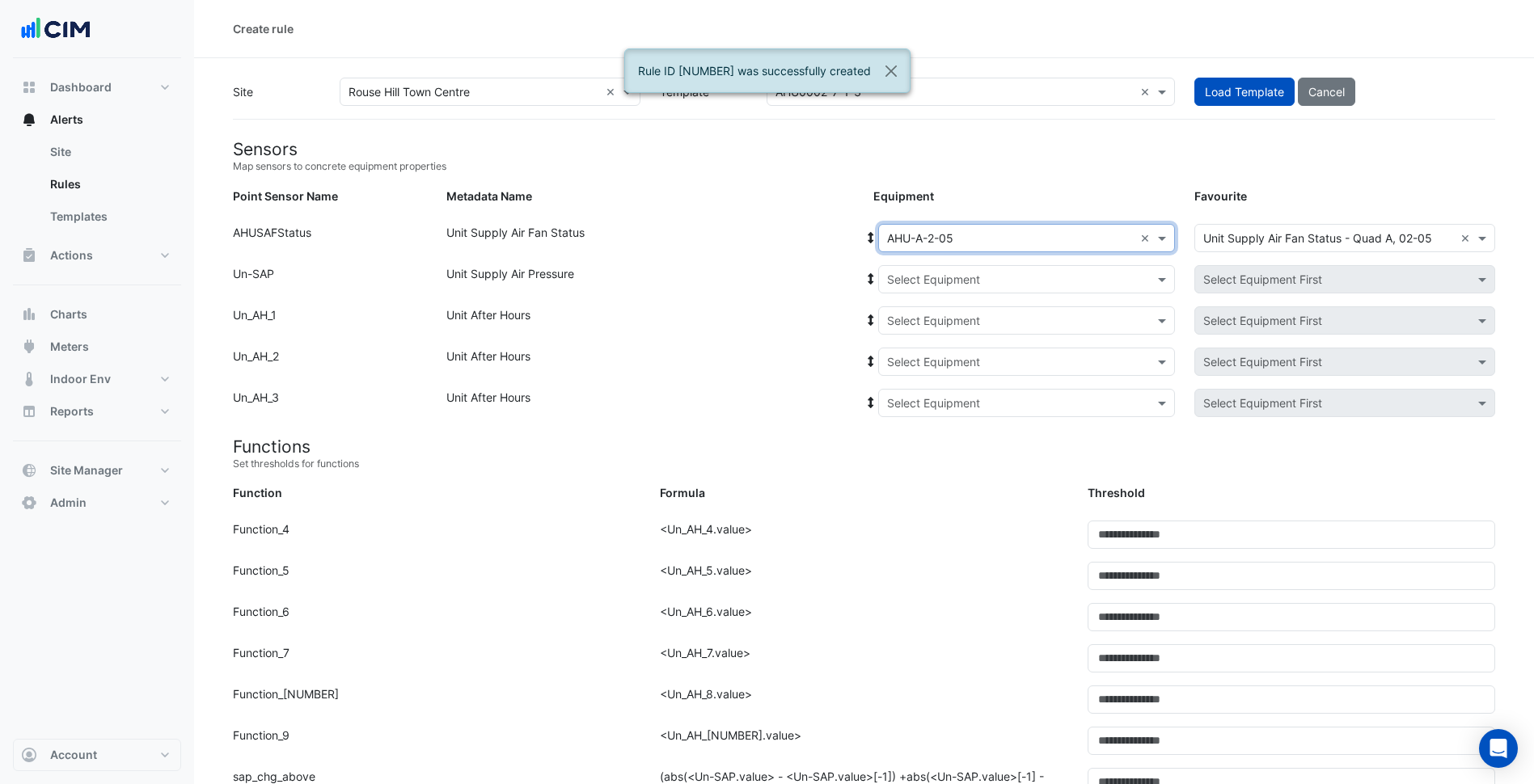 click 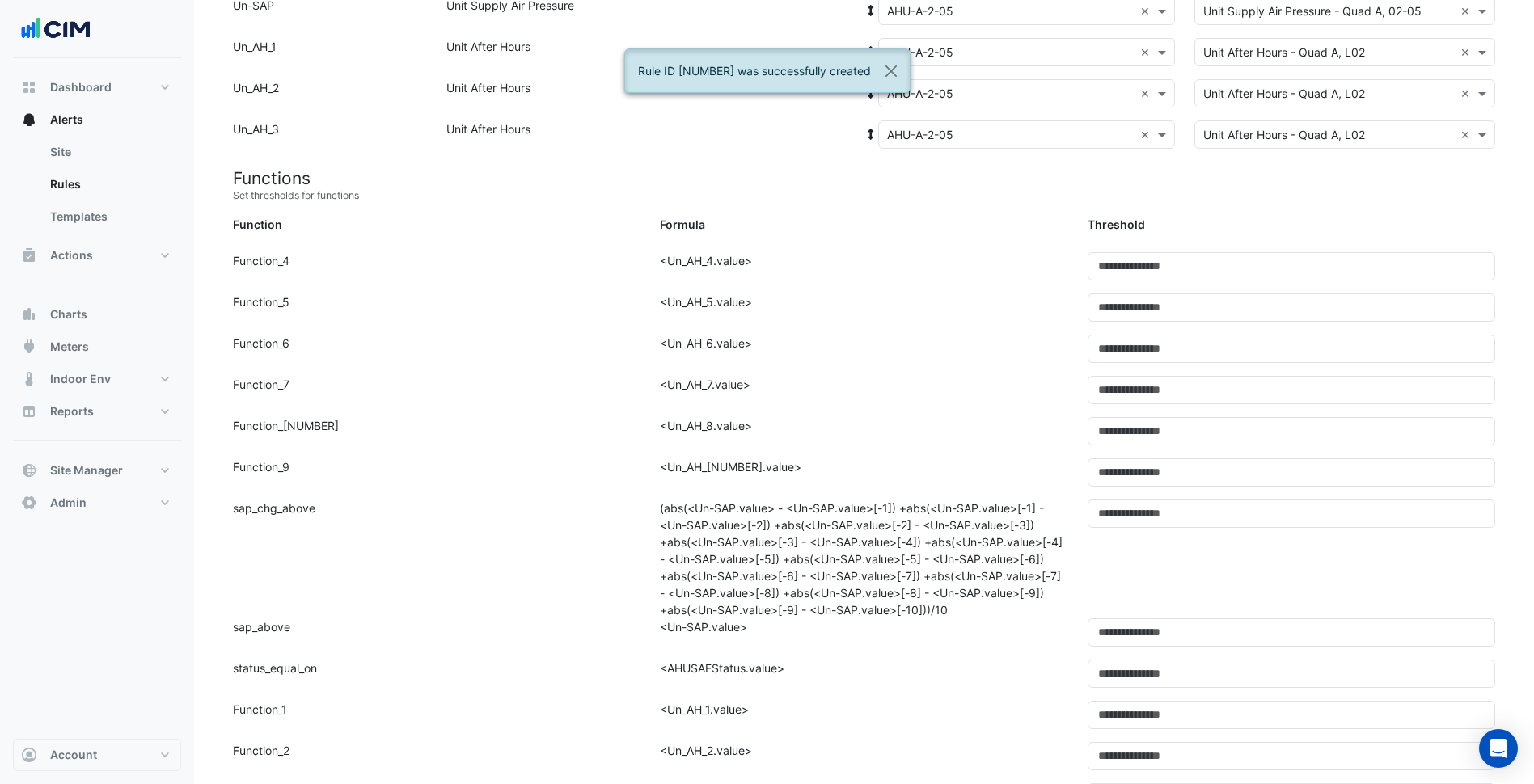 scroll, scrollTop: 1013, scrollLeft: 0, axis: vertical 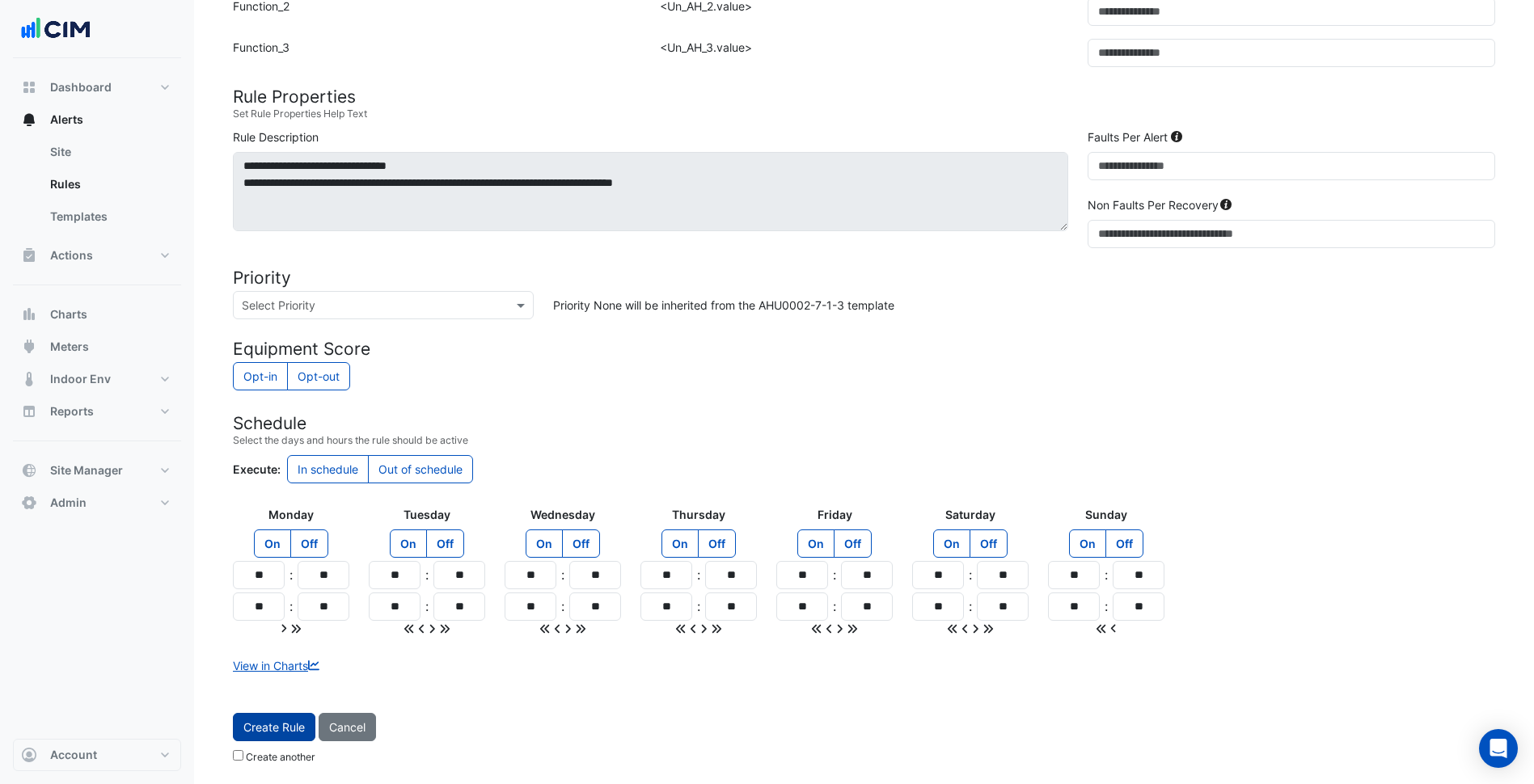 click on "Create Rule" 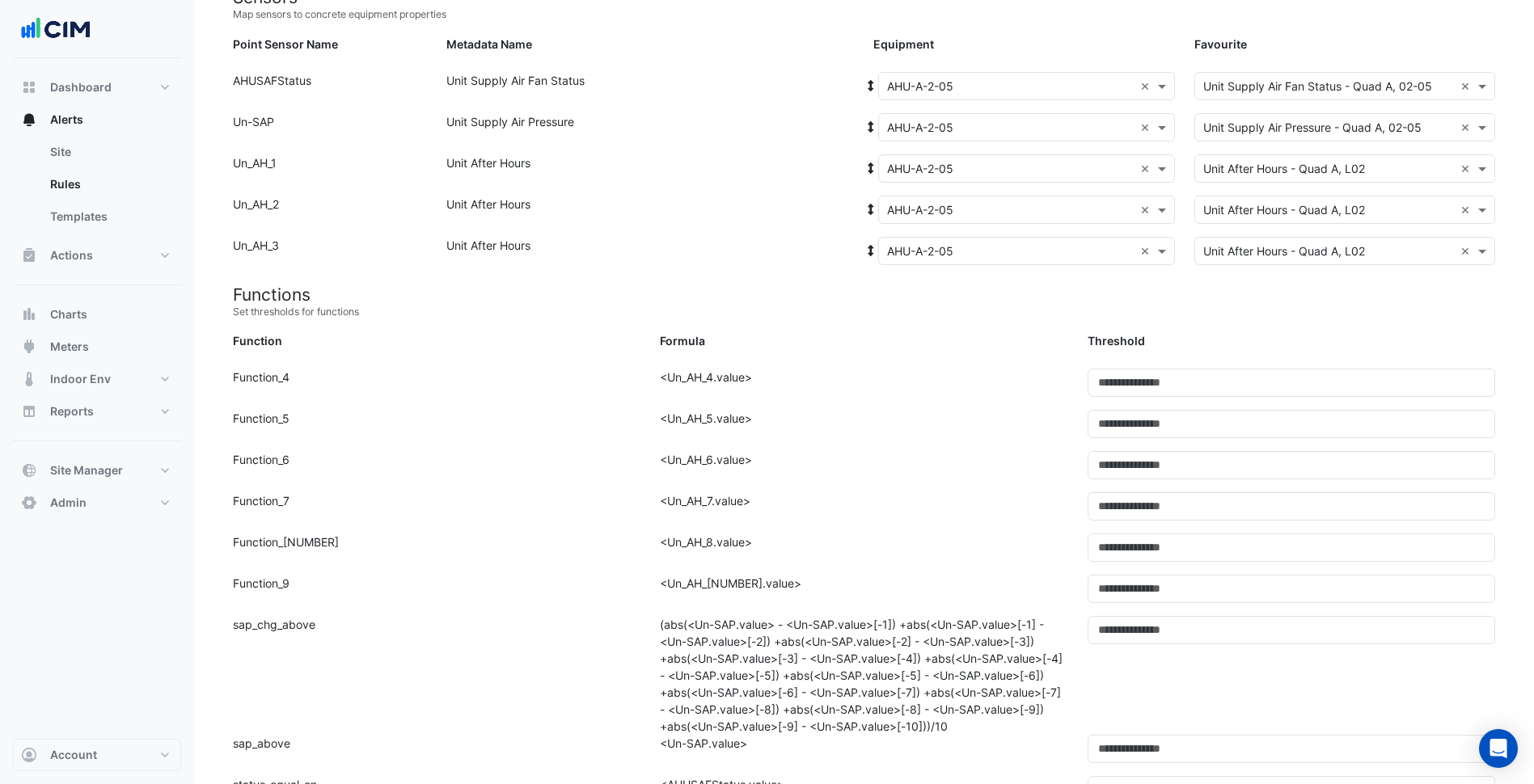 scroll, scrollTop: 0, scrollLeft: 0, axis: both 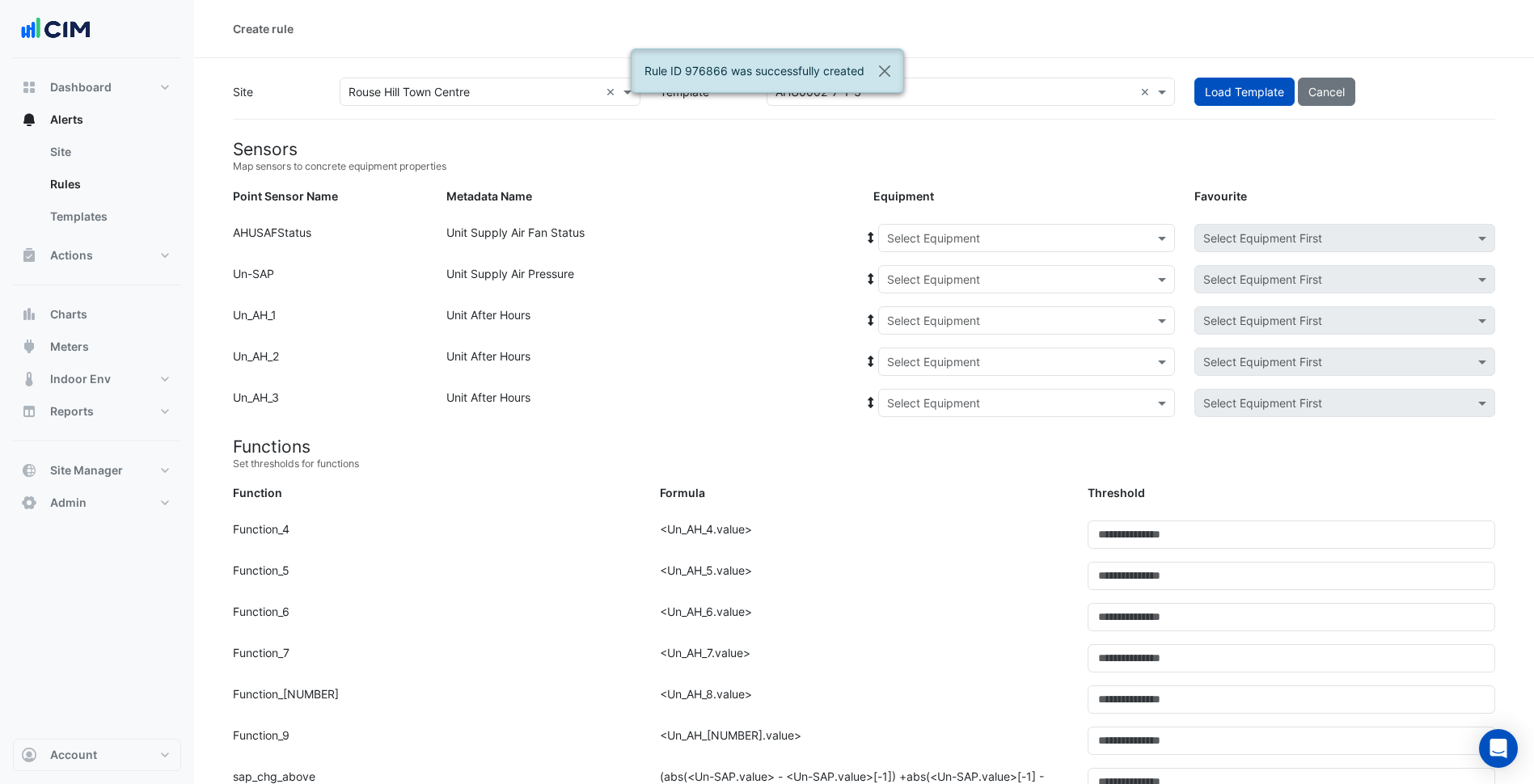 click on "Equipment:
Select Equipment
Favourite:
Select Equipment First" 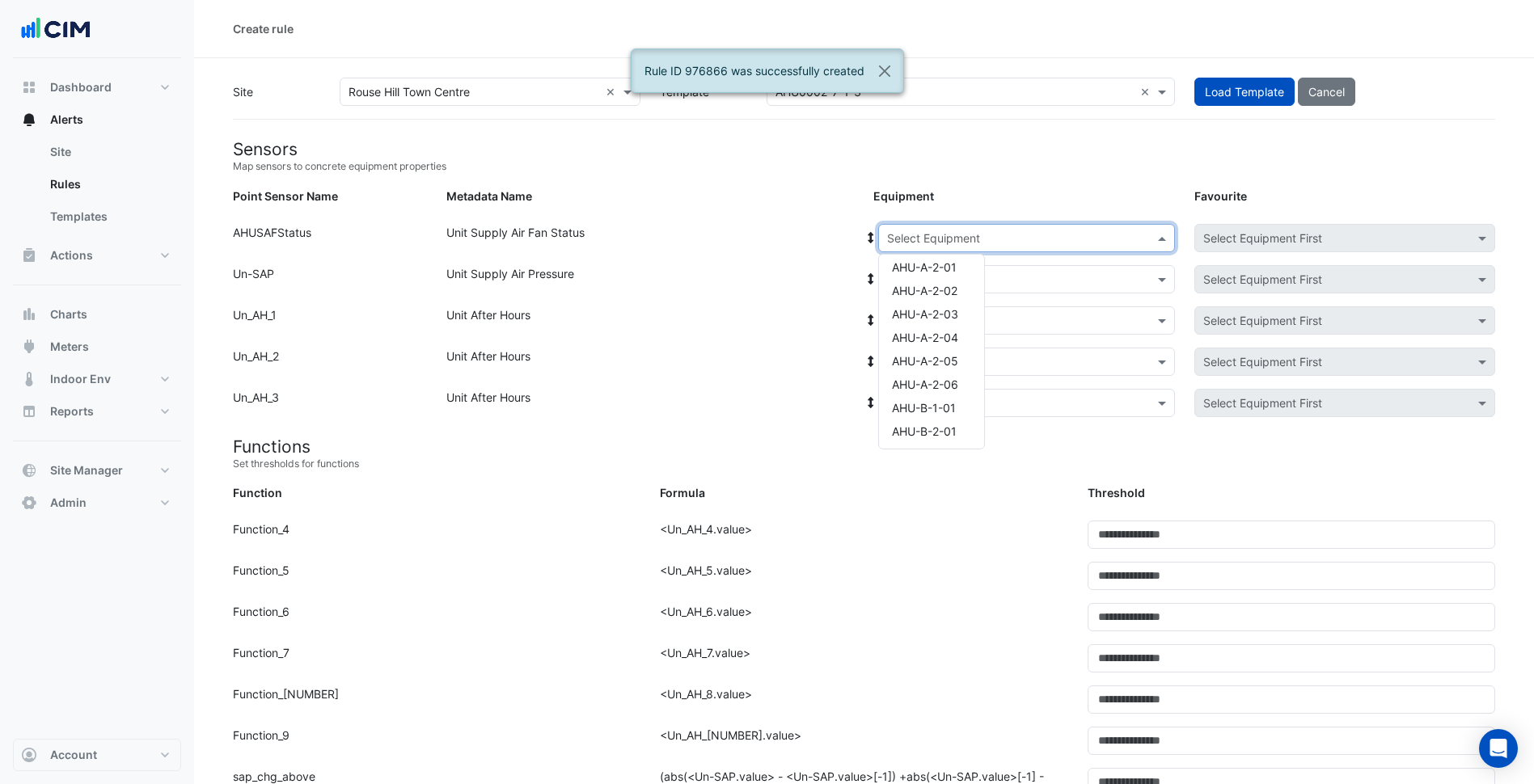 scroll, scrollTop: 81, scrollLeft: 0, axis: vertical 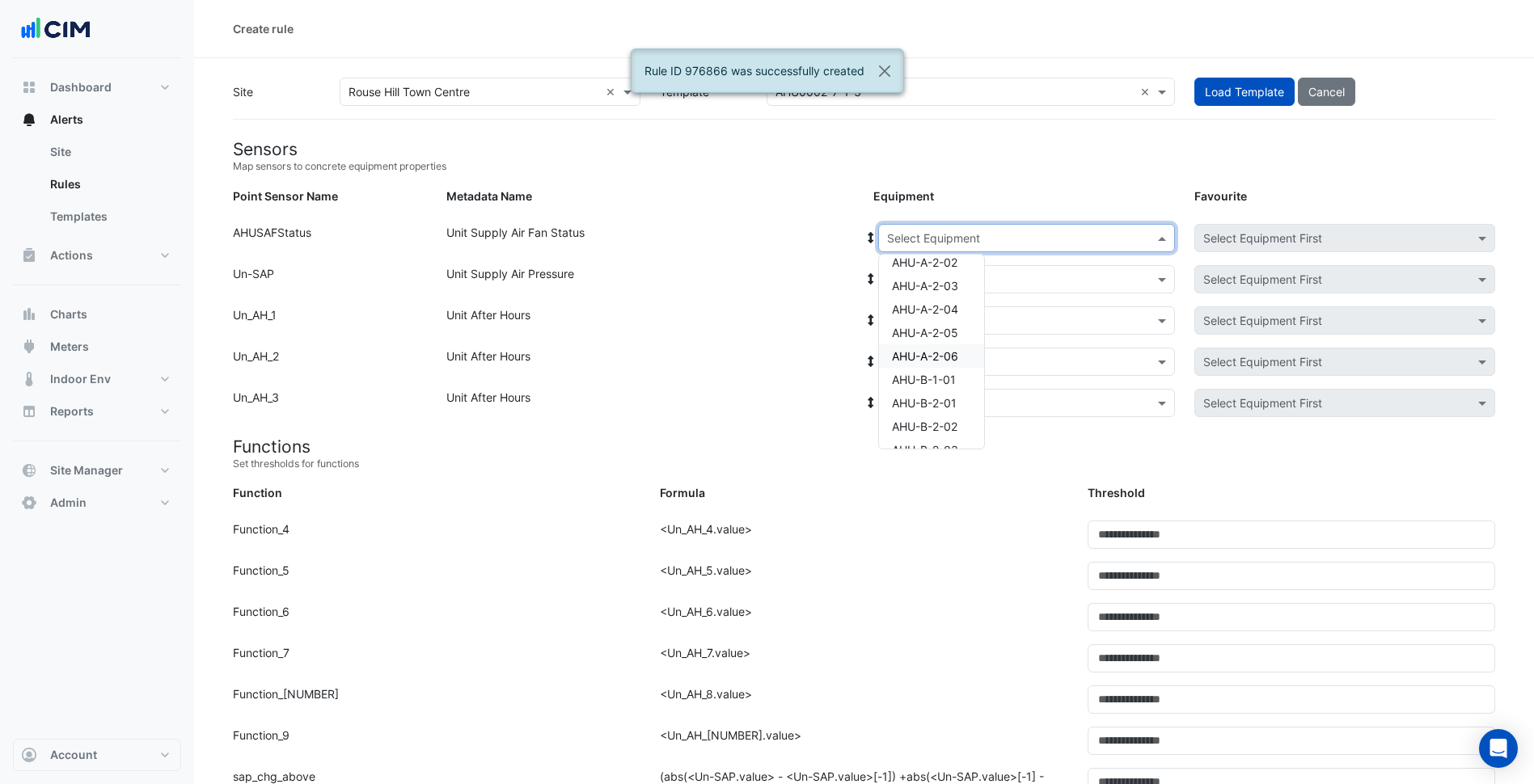 click on "AHU-A-2-06" at bounding box center [925, 356] 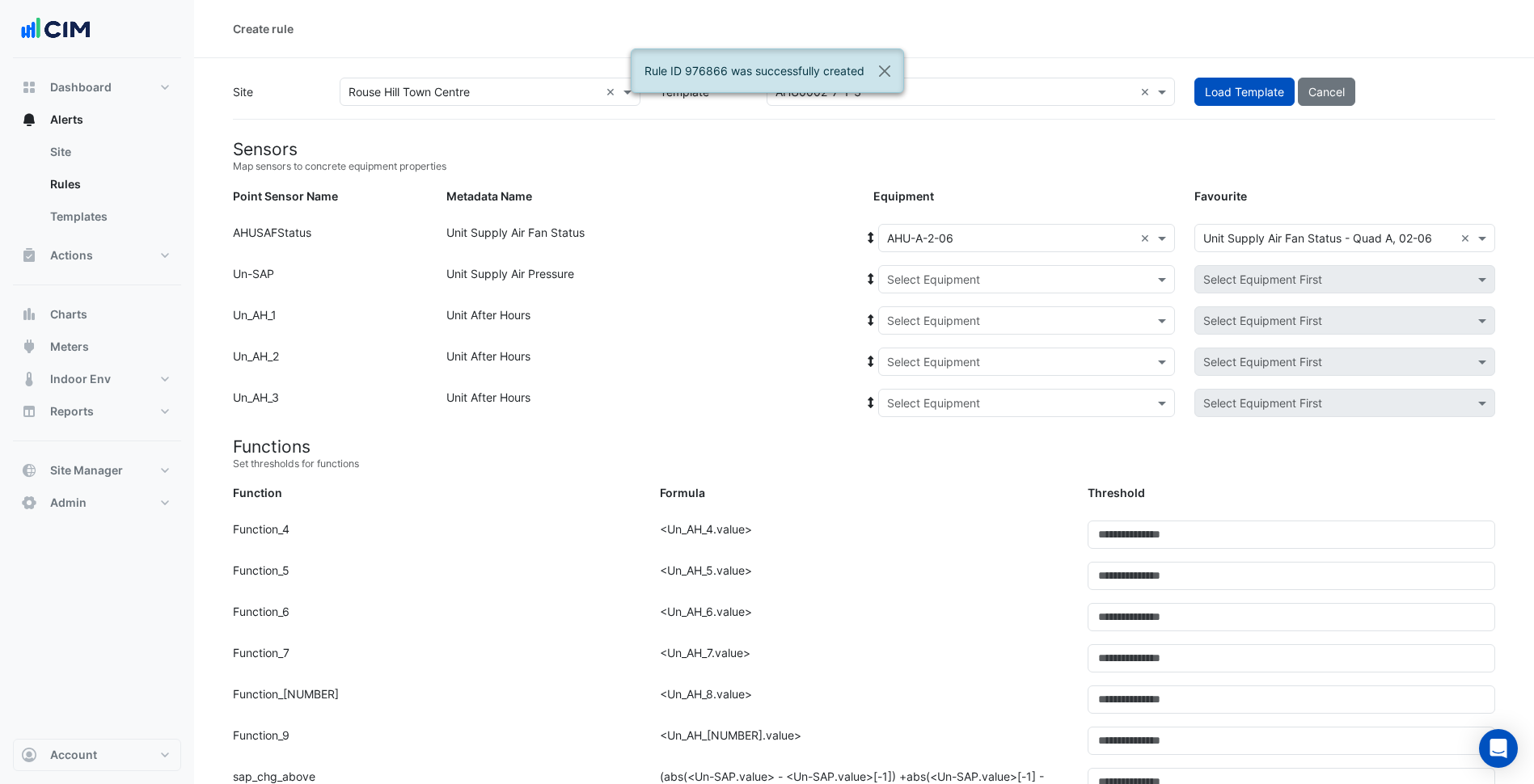 click on "Unit Supply Air Fan Status" 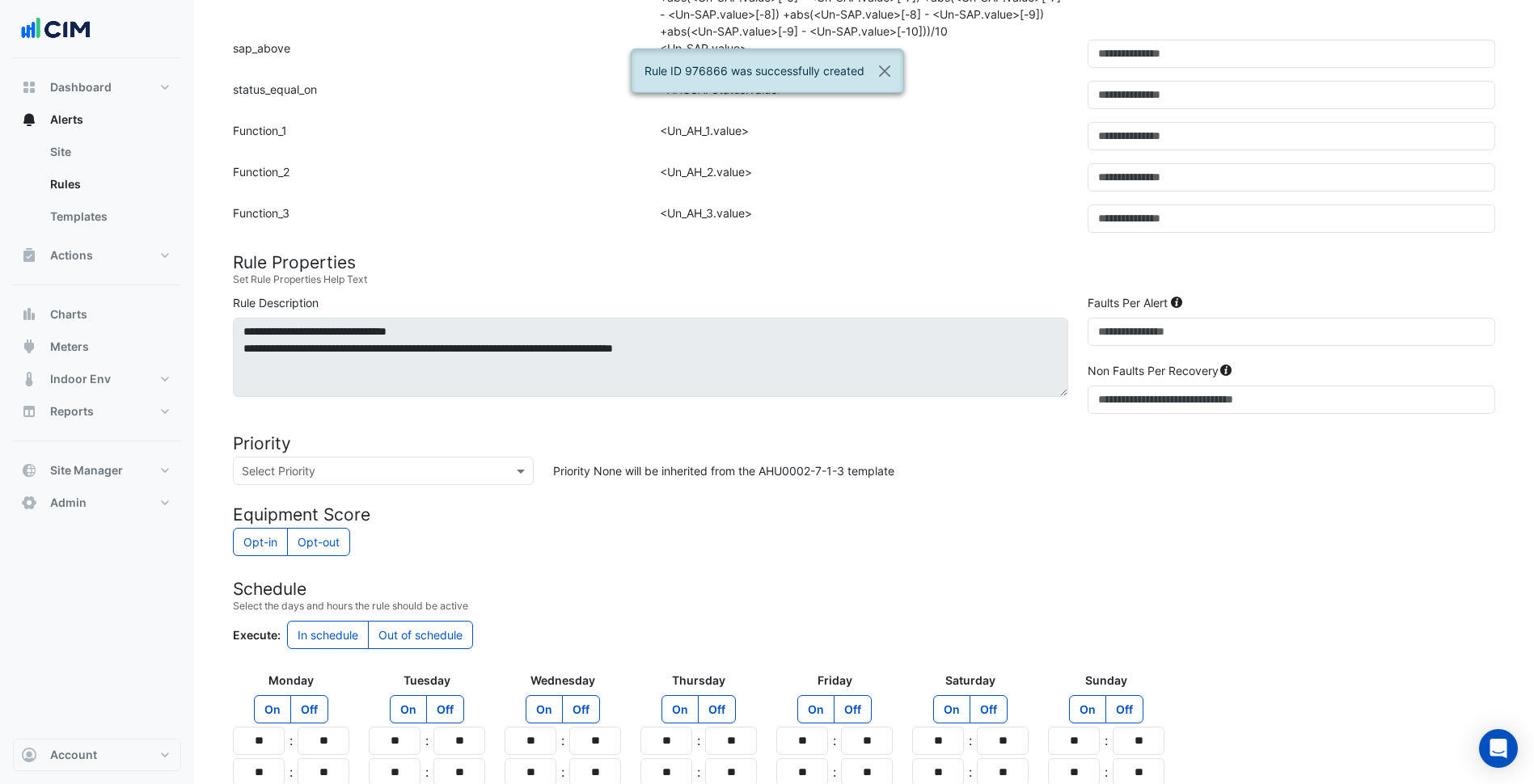 scroll, scrollTop: 1013, scrollLeft: 0, axis: vertical 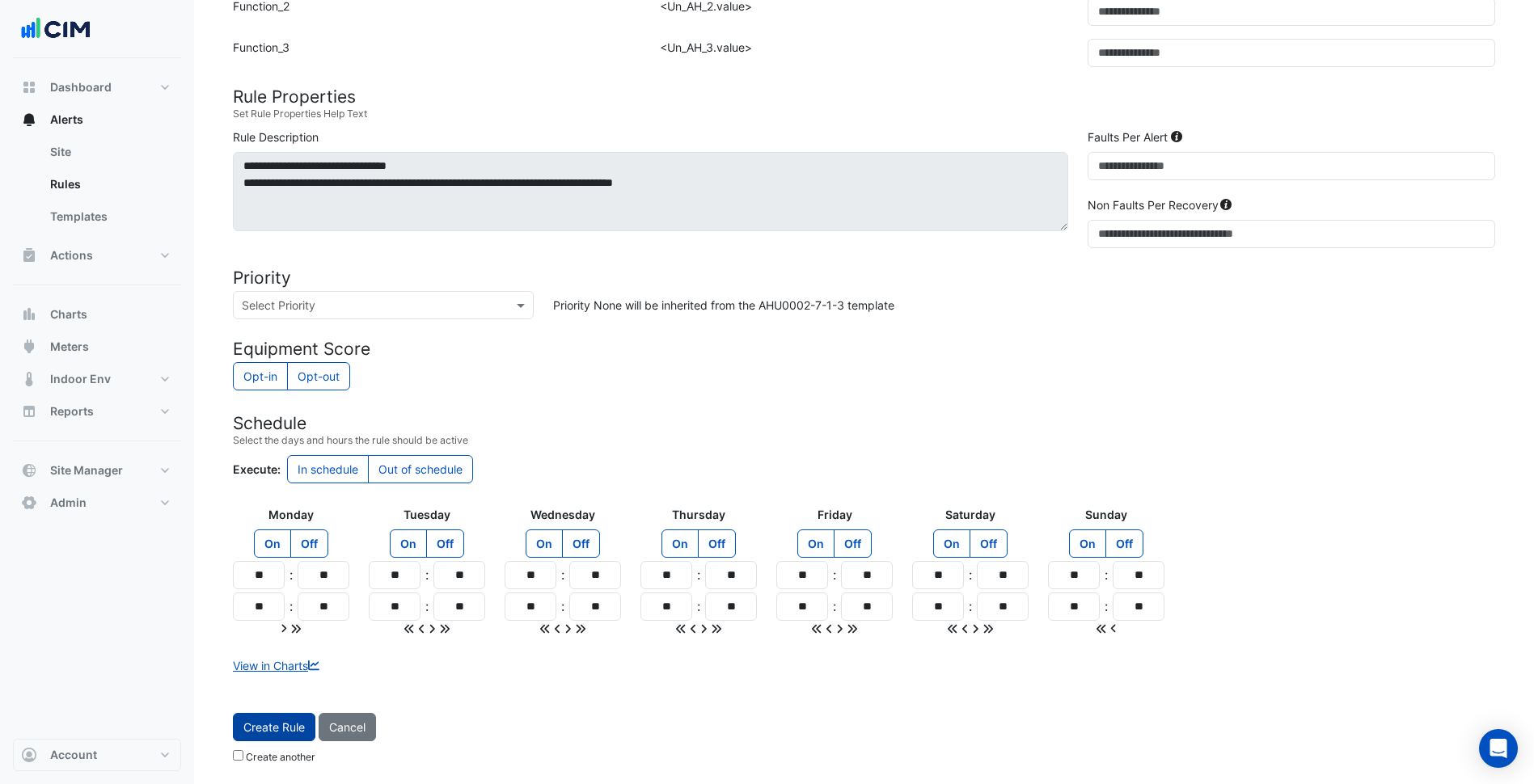 drag, startPoint x: 292, startPoint y: 710, endPoint x: 288, endPoint y: 723, distance: 13.601471 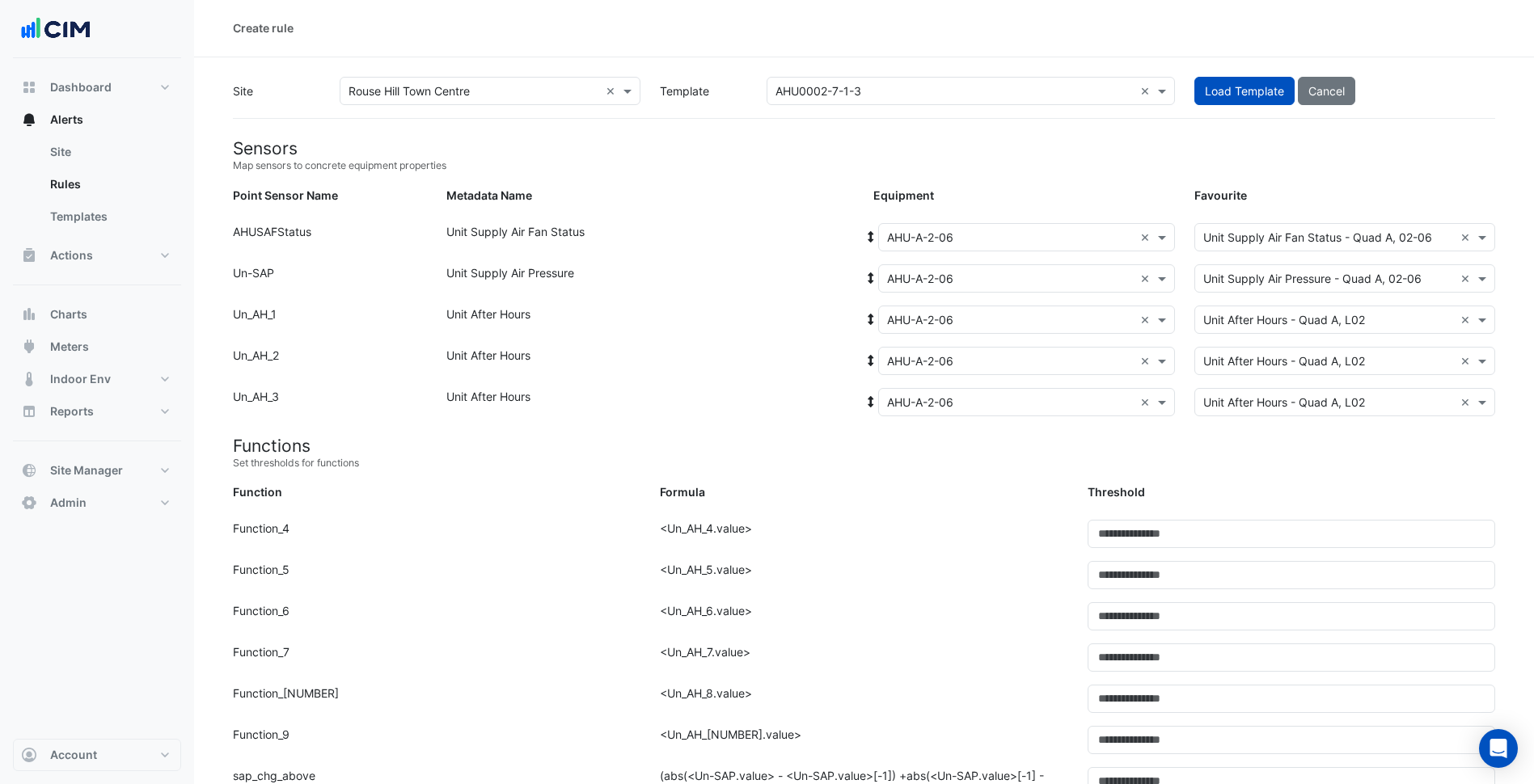 scroll, scrollTop: 0, scrollLeft: 0, axis: both 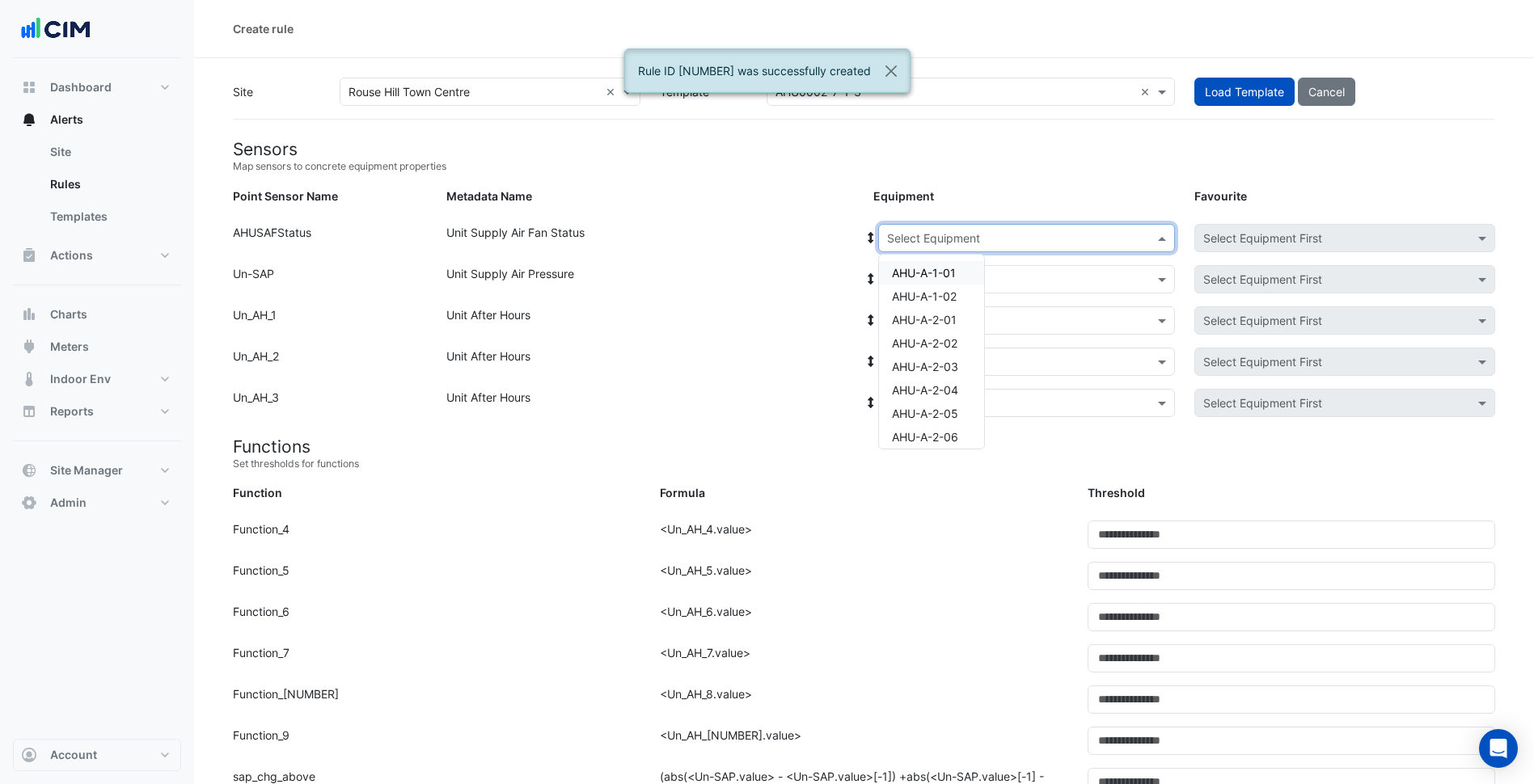 click 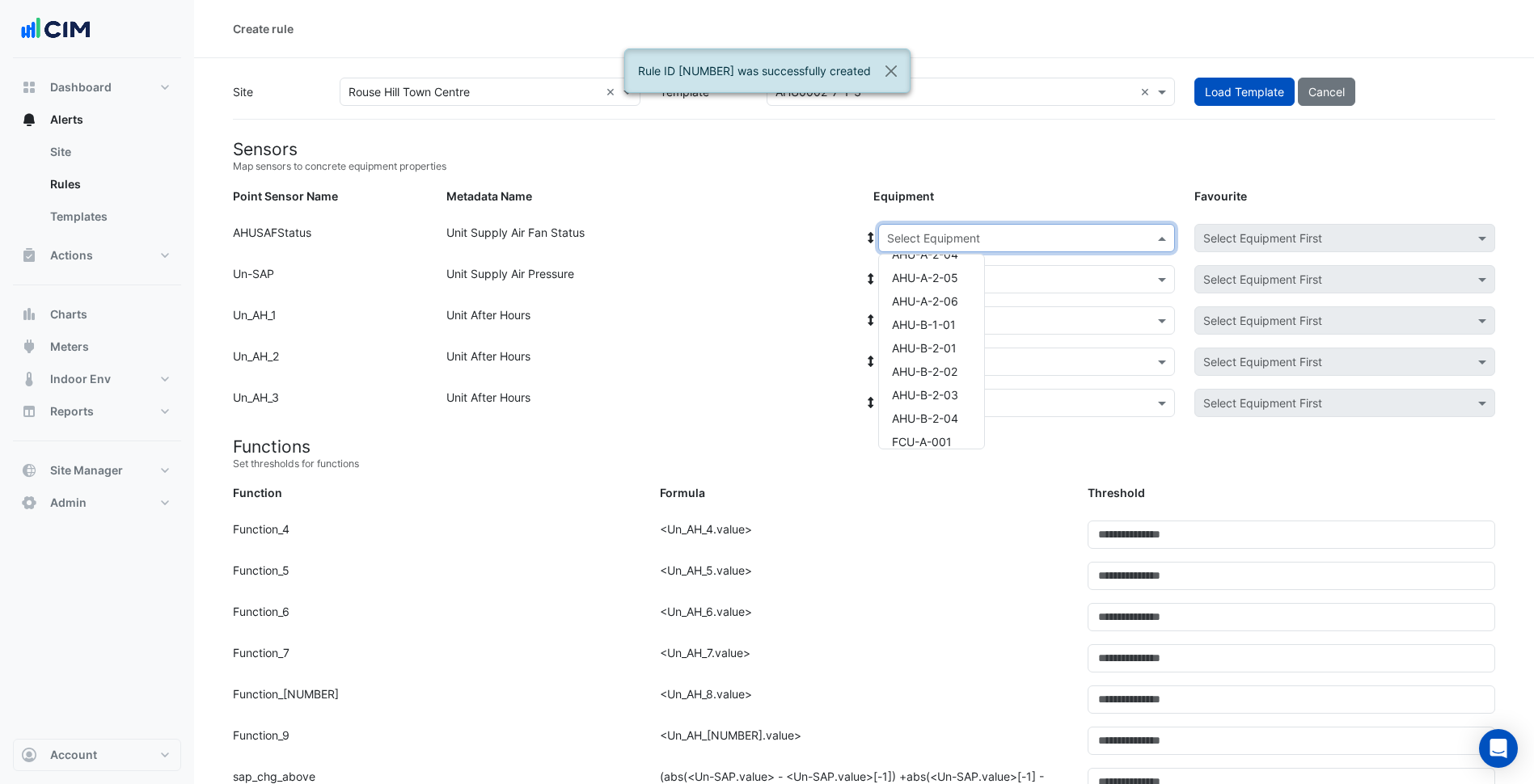scroll, scrollTop: 162, scrollLeft: 0, axis: vertical 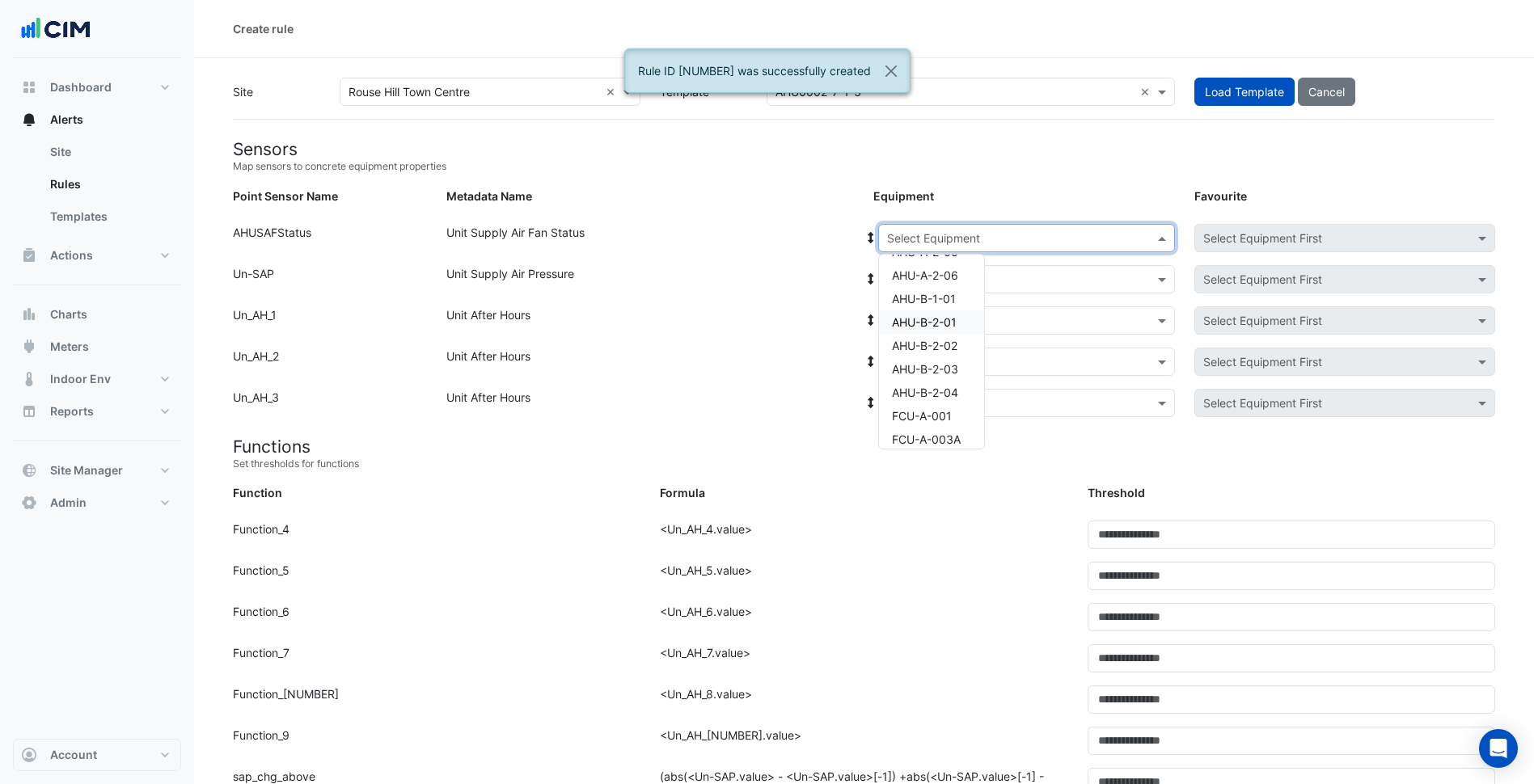 click on "AHU-B-2-01" at bounding box center [924, 322] 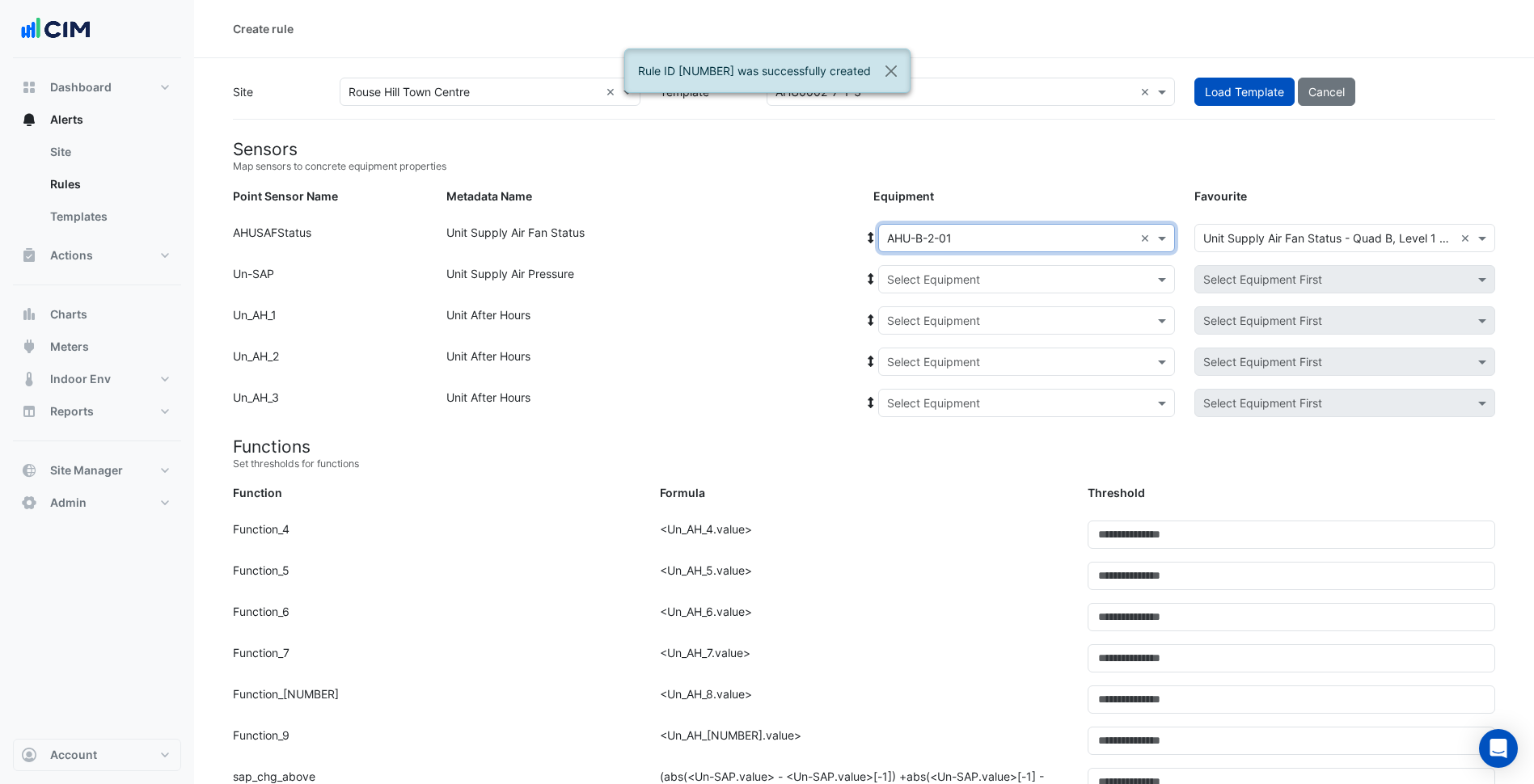 click 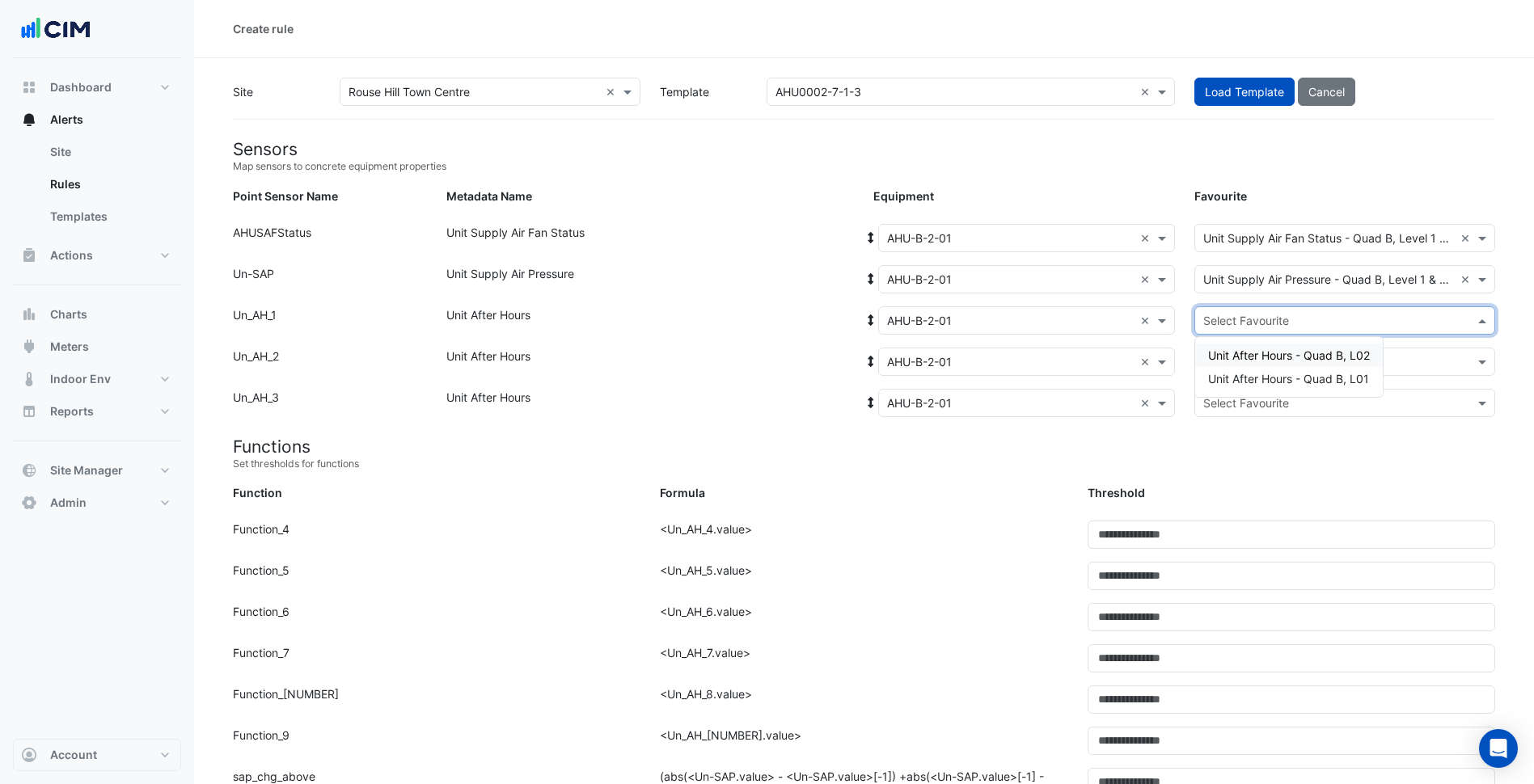 click 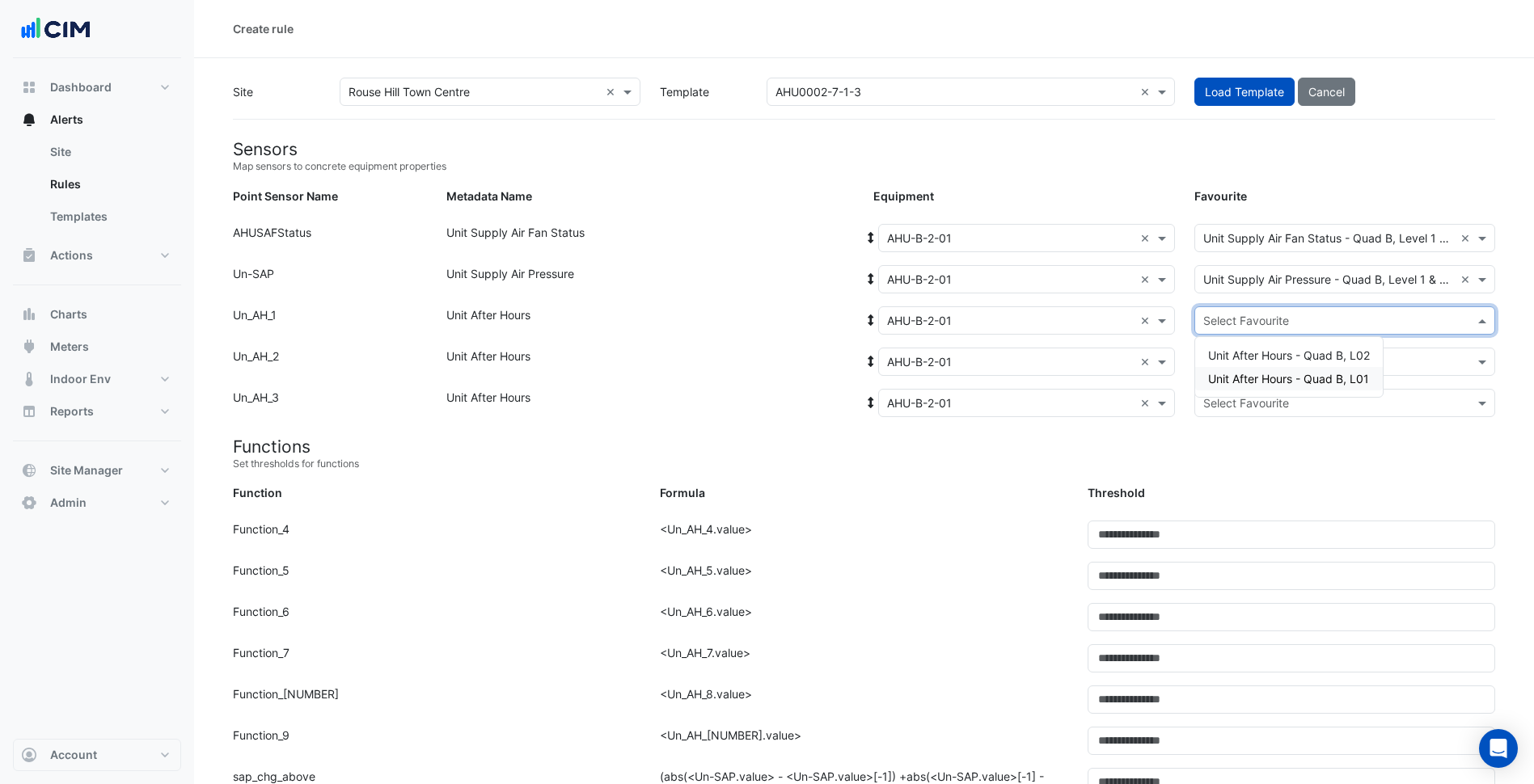 click on "Unit After Hours - Quad B, L01" at bounding box center [1288, 378] 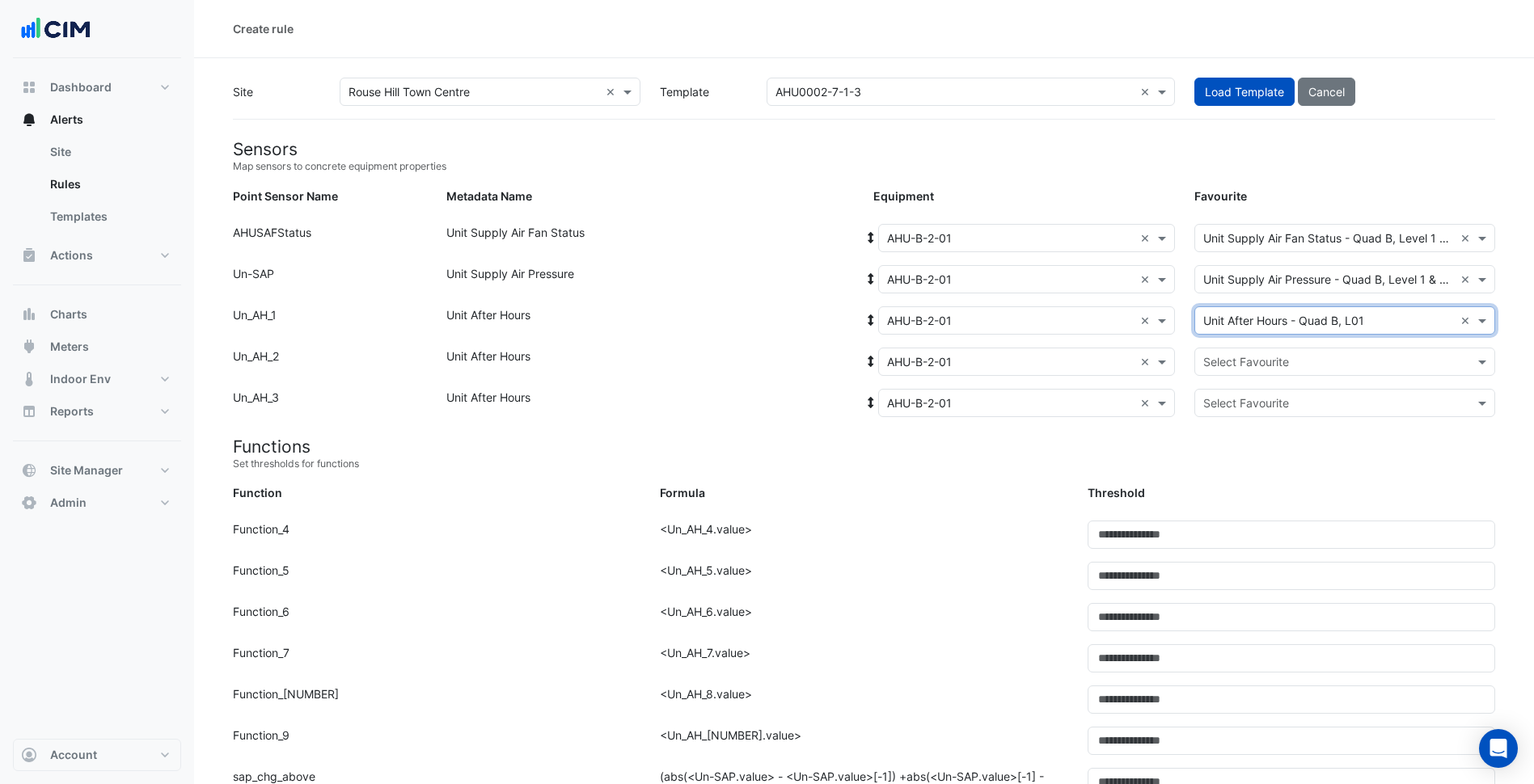click on "Equipment:
Select Equipment × AHU-B-2-01 ×
Favourite:
Select Favourite" 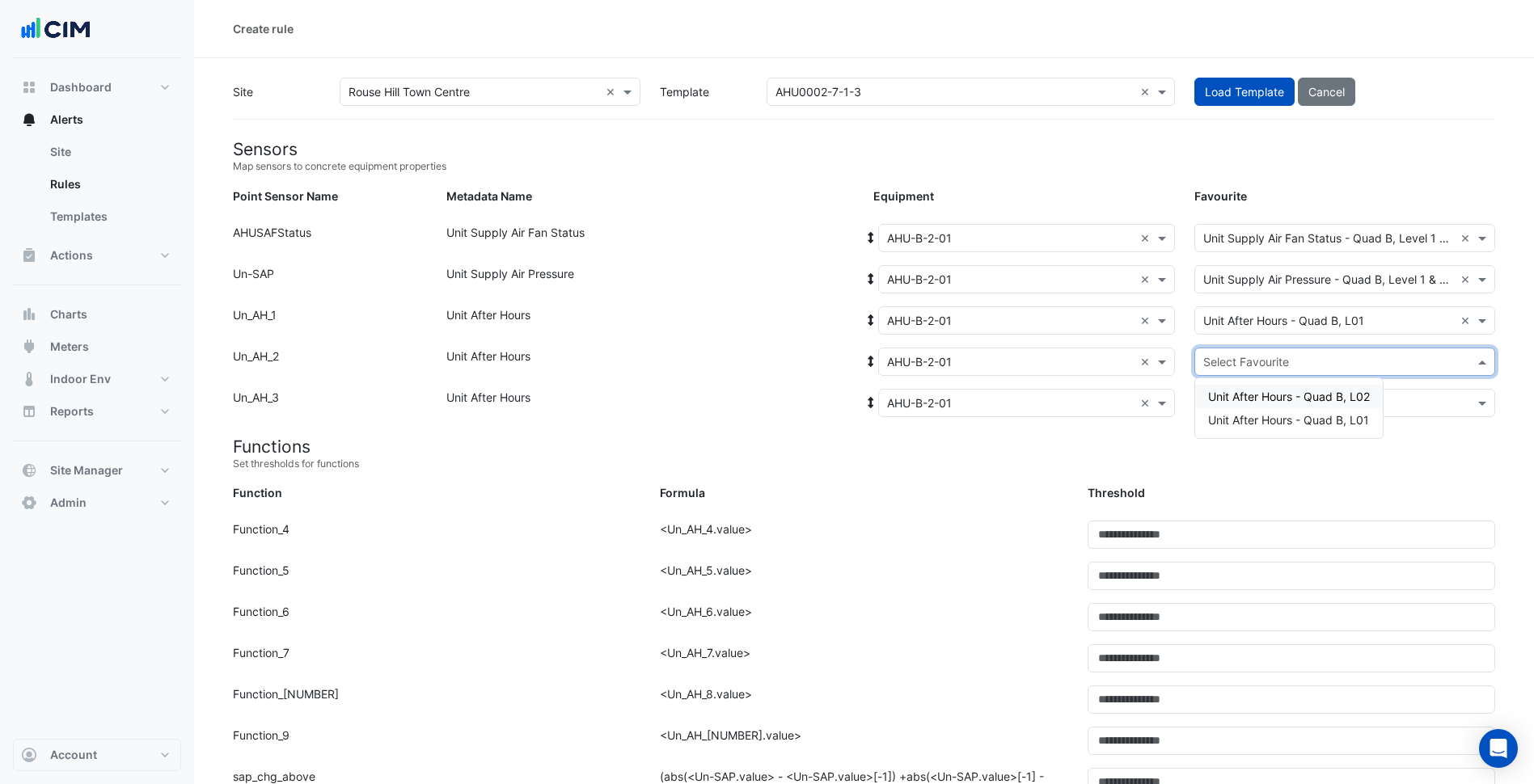 click on "Select Favourite" 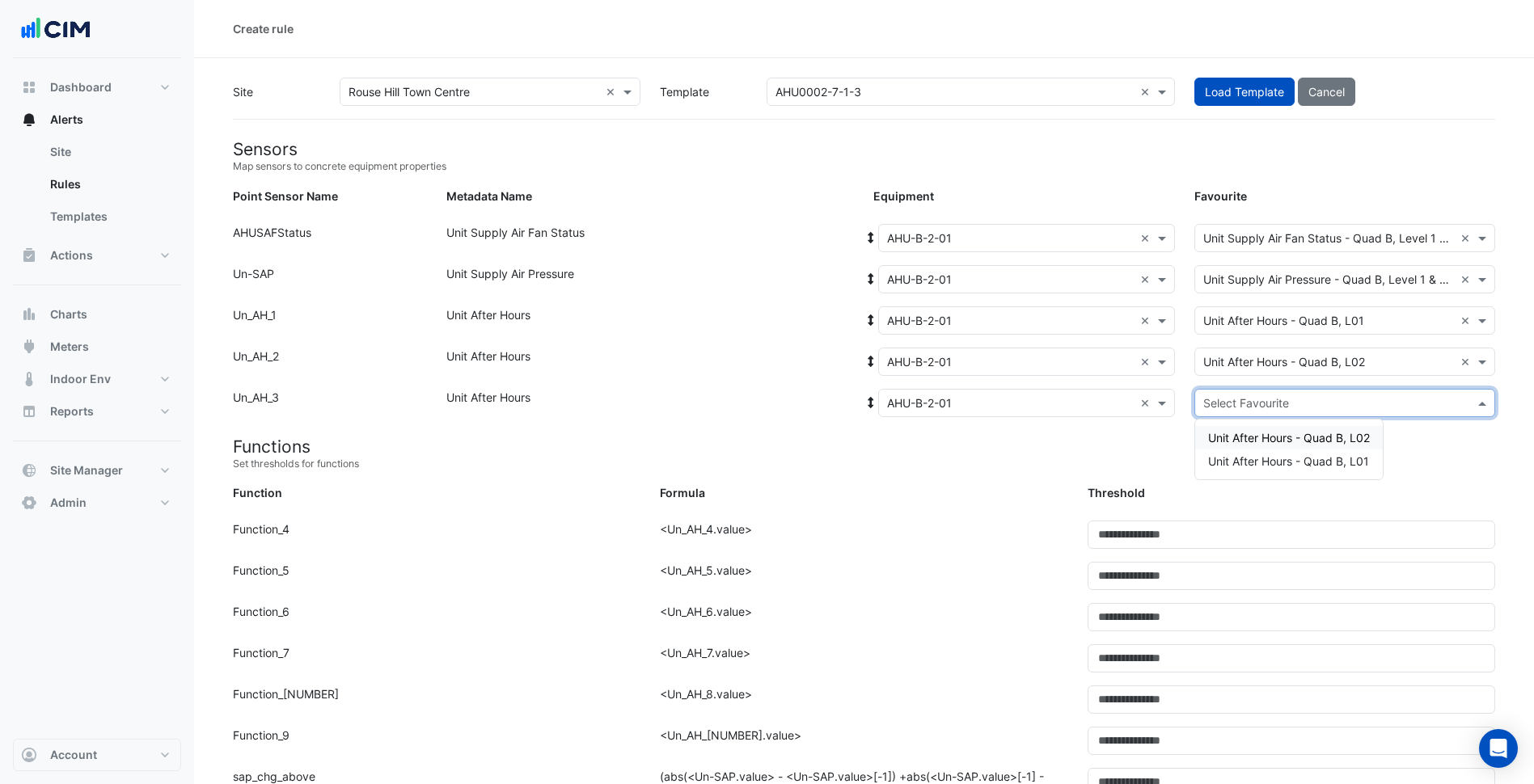 click 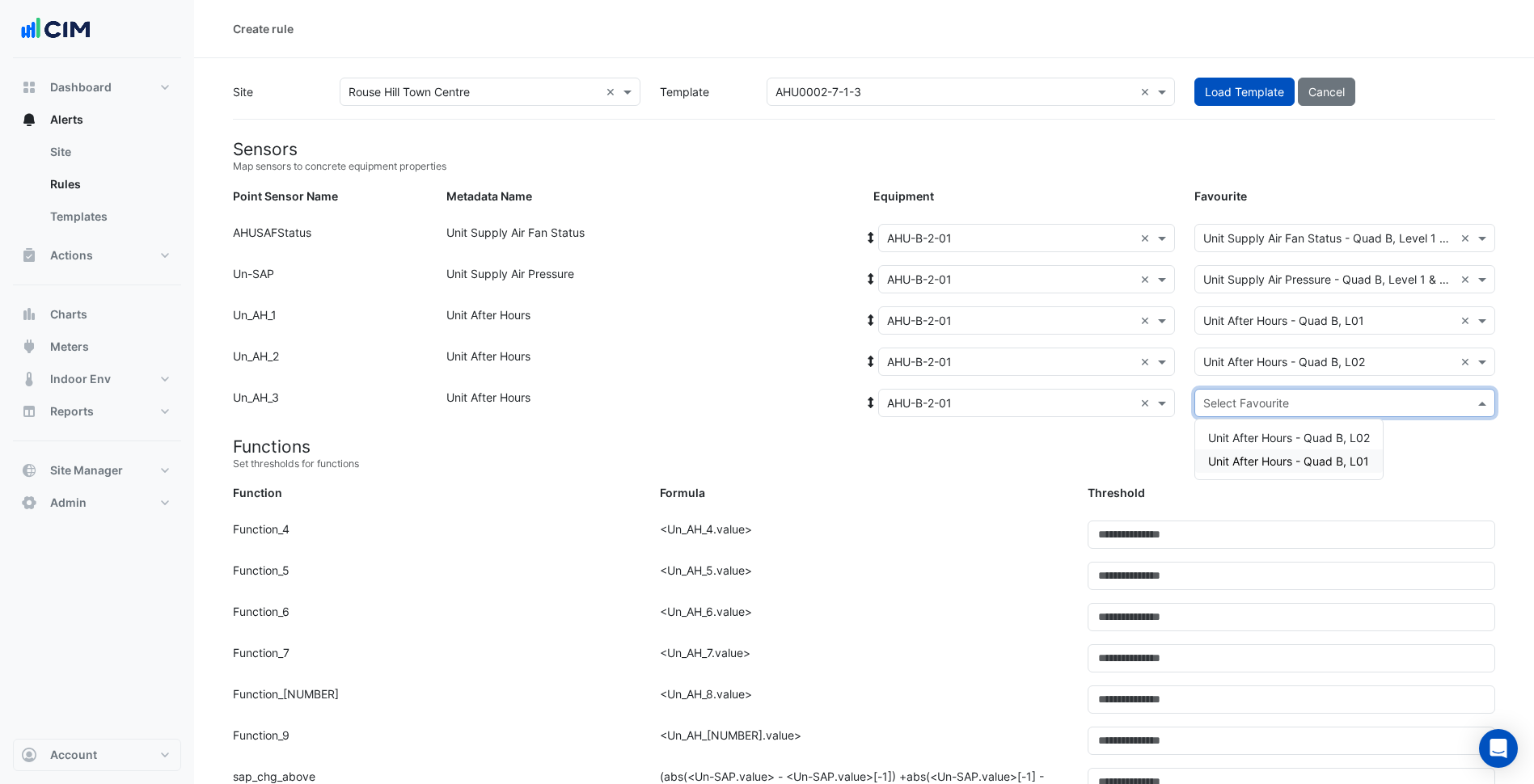 click on "Unit After Hours - Quad B, L01" at bounding box center [1288, 461] 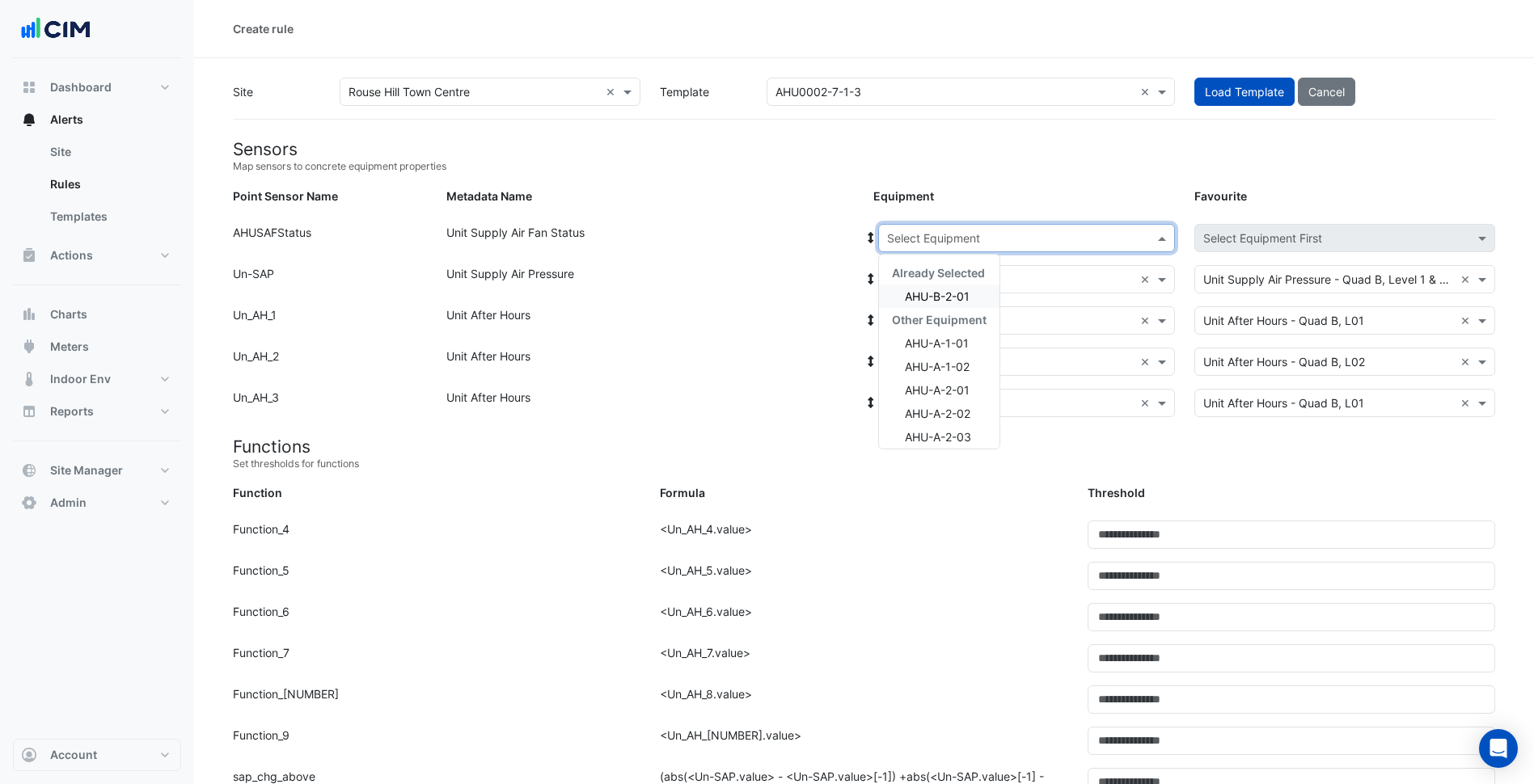 click 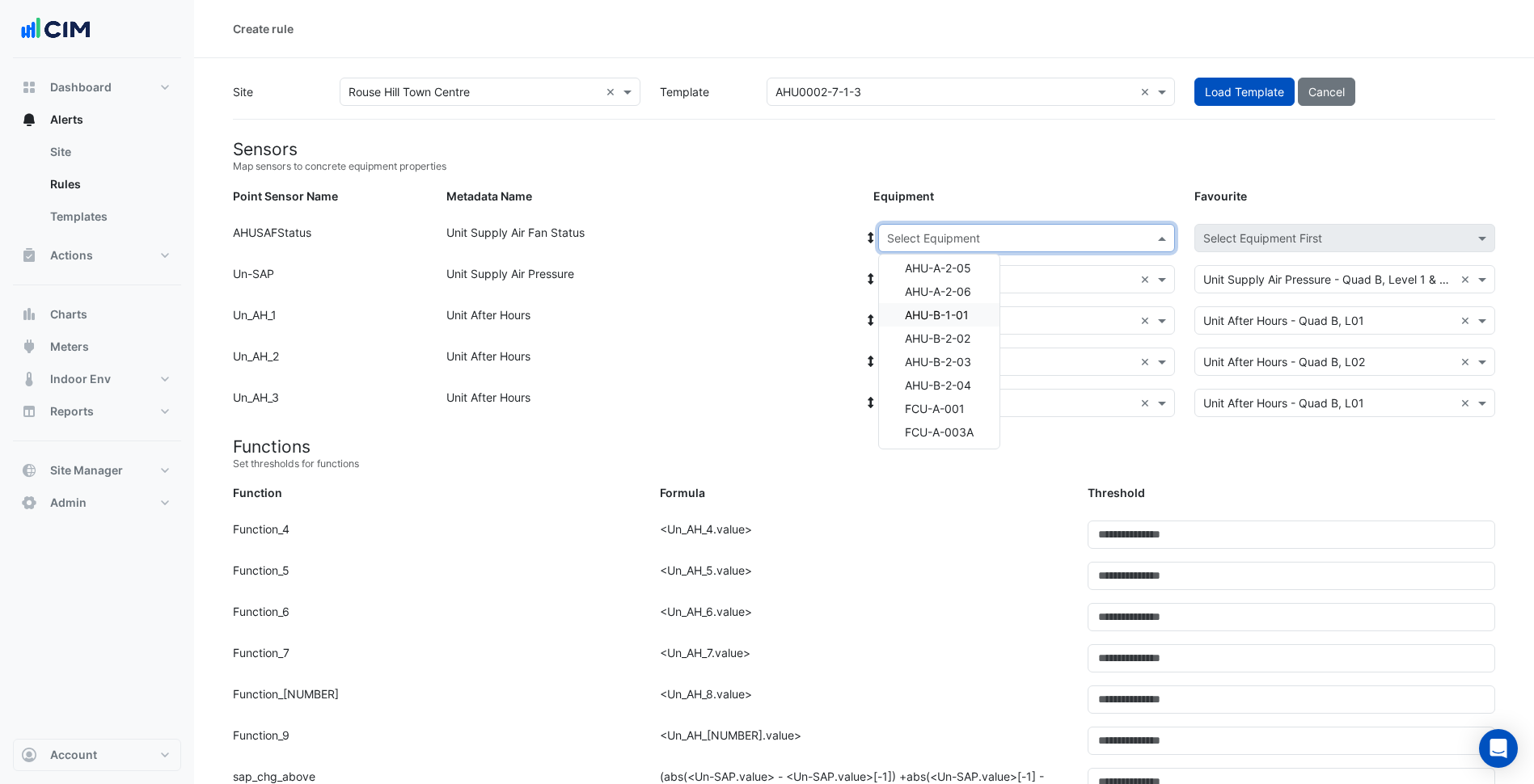 scroll, scrollTop: 242, scrollLeft: 0, axis: vertical 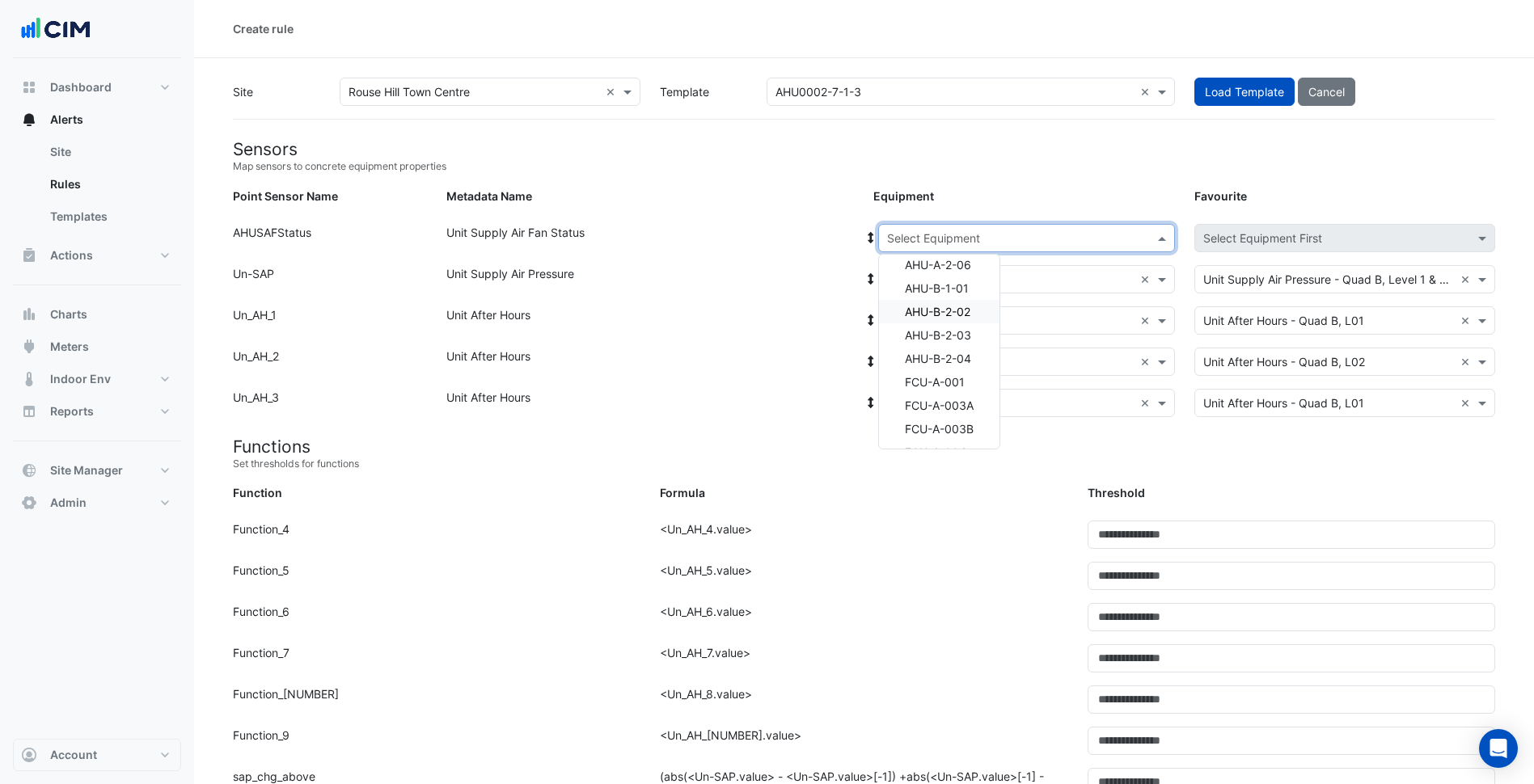 click on "AHU-B-2-02" at bounding box center (937, 311) 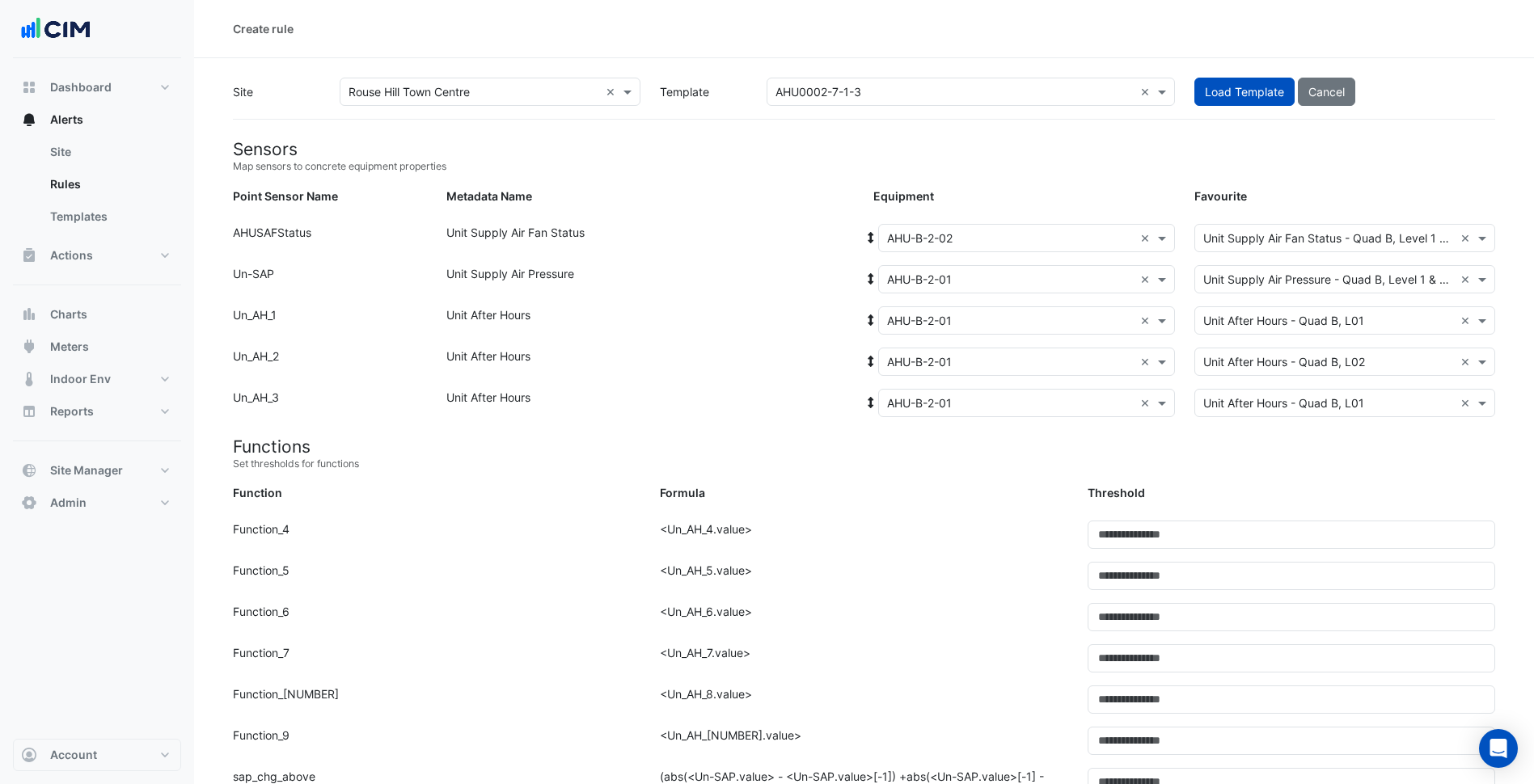 click 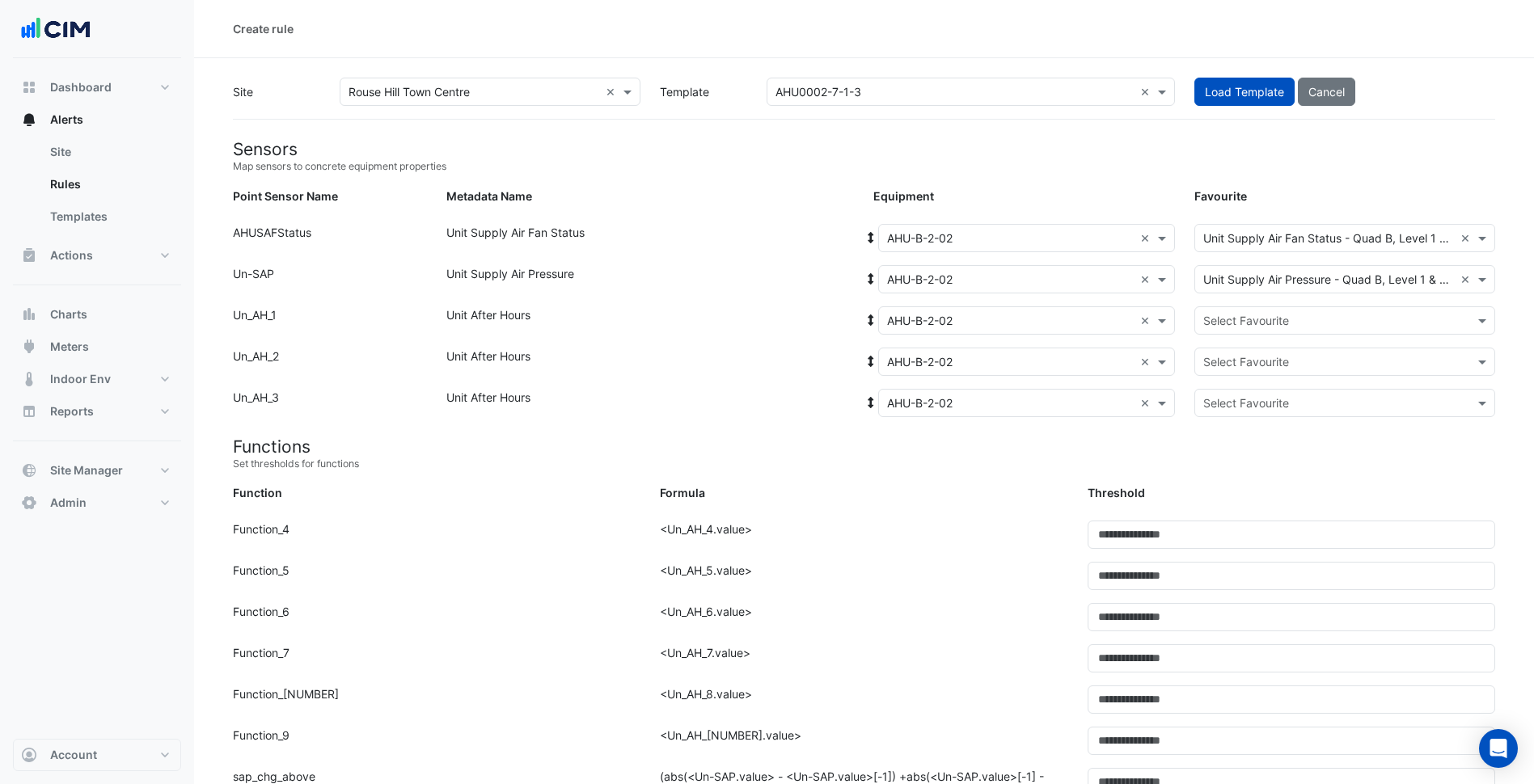 click 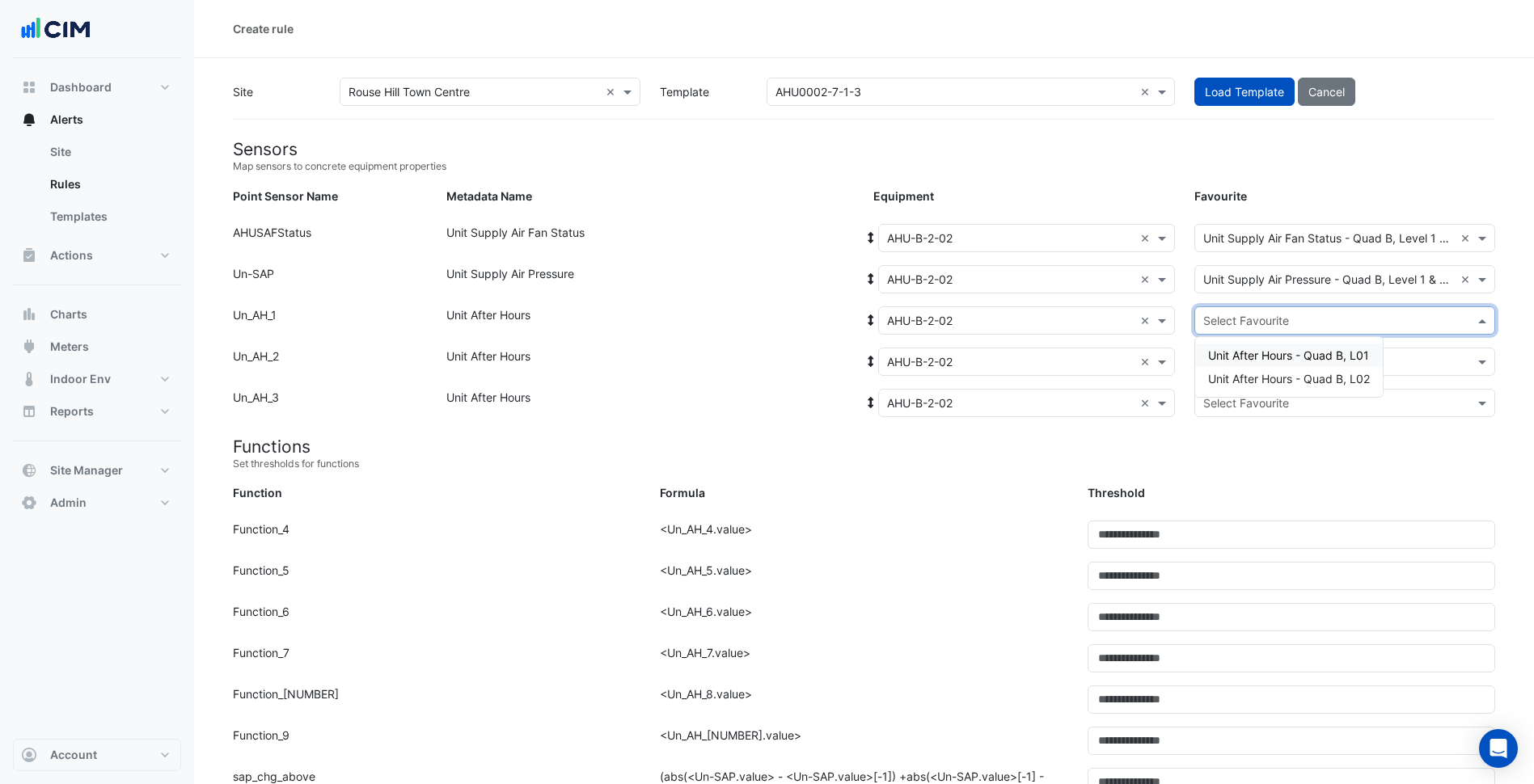 drag, startPoint x: 1296, startPoint y: 379, endPoint x: 1289, endPoint y: 345, distance: 34.71311 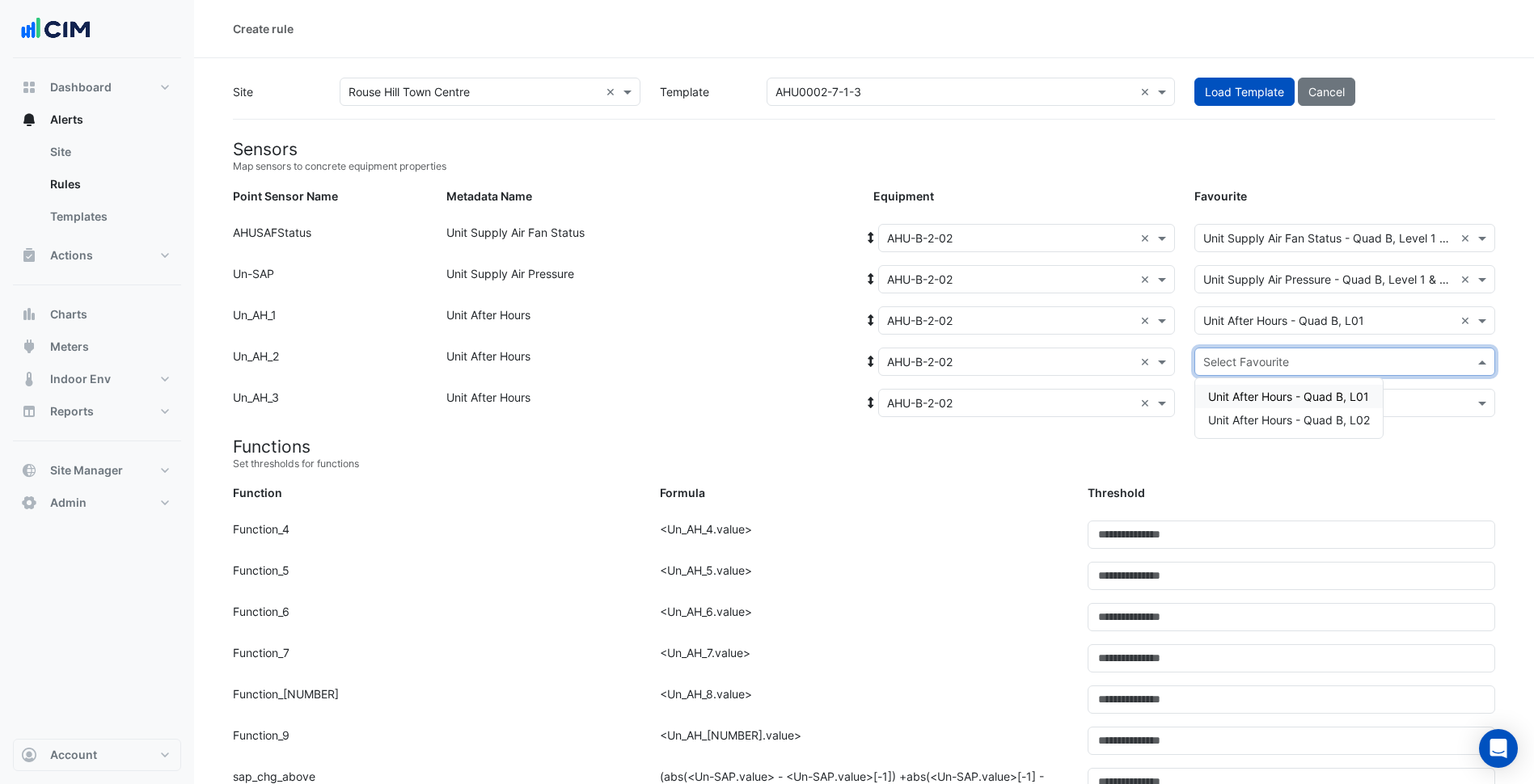 click 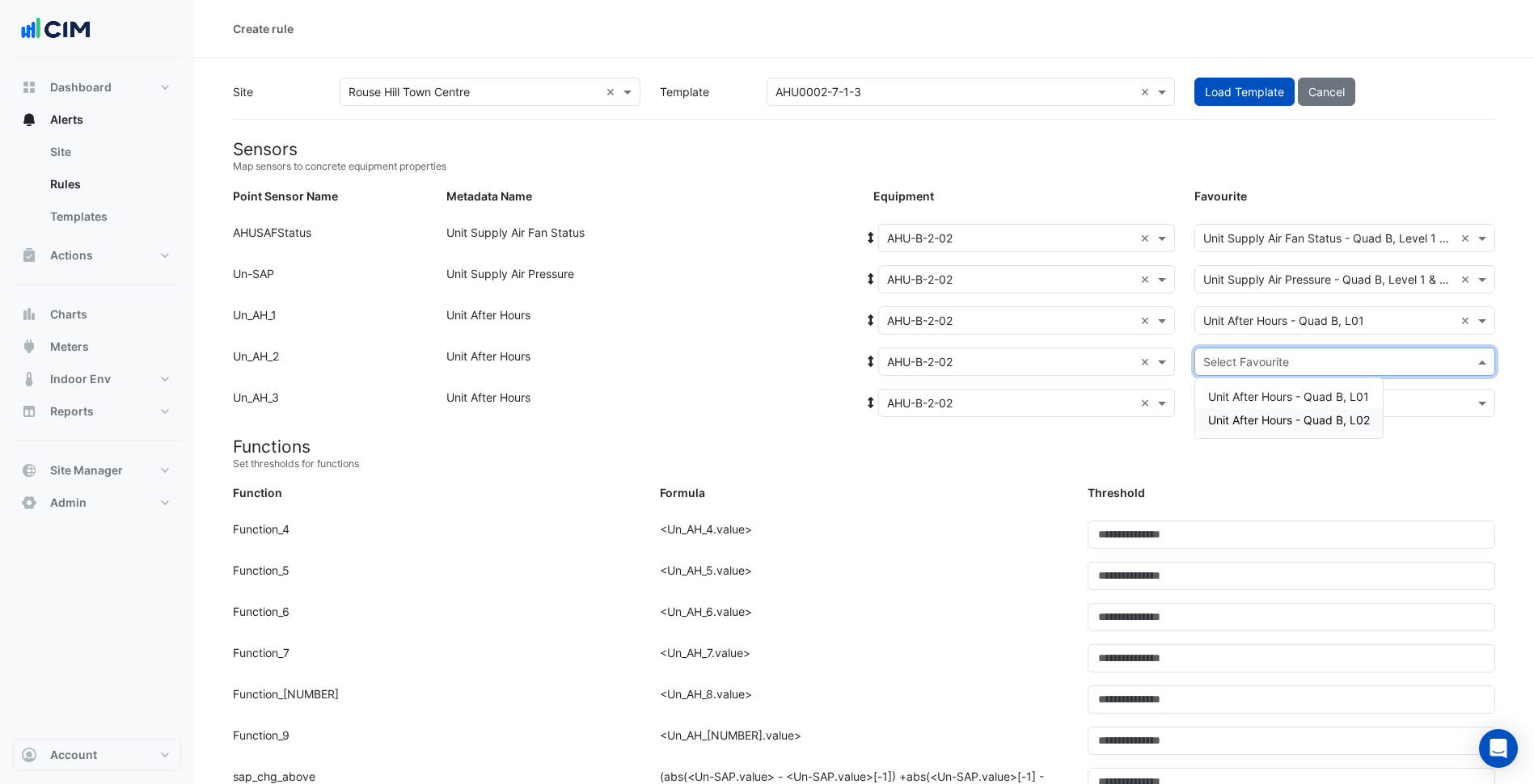 click on "Unit After Hours - Quad B, L02" at bounding box center (1289, 419) 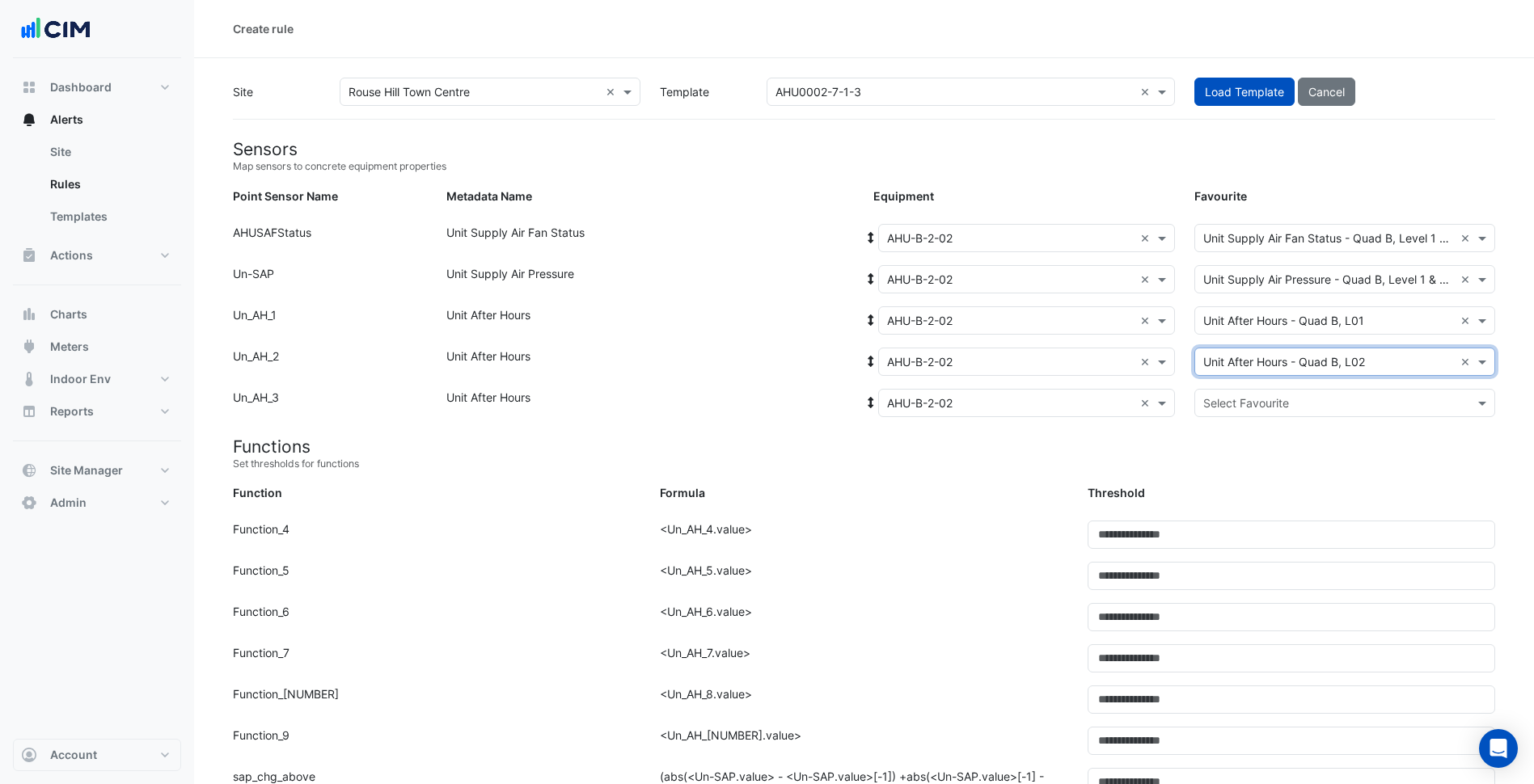 click on "Select Favourite" 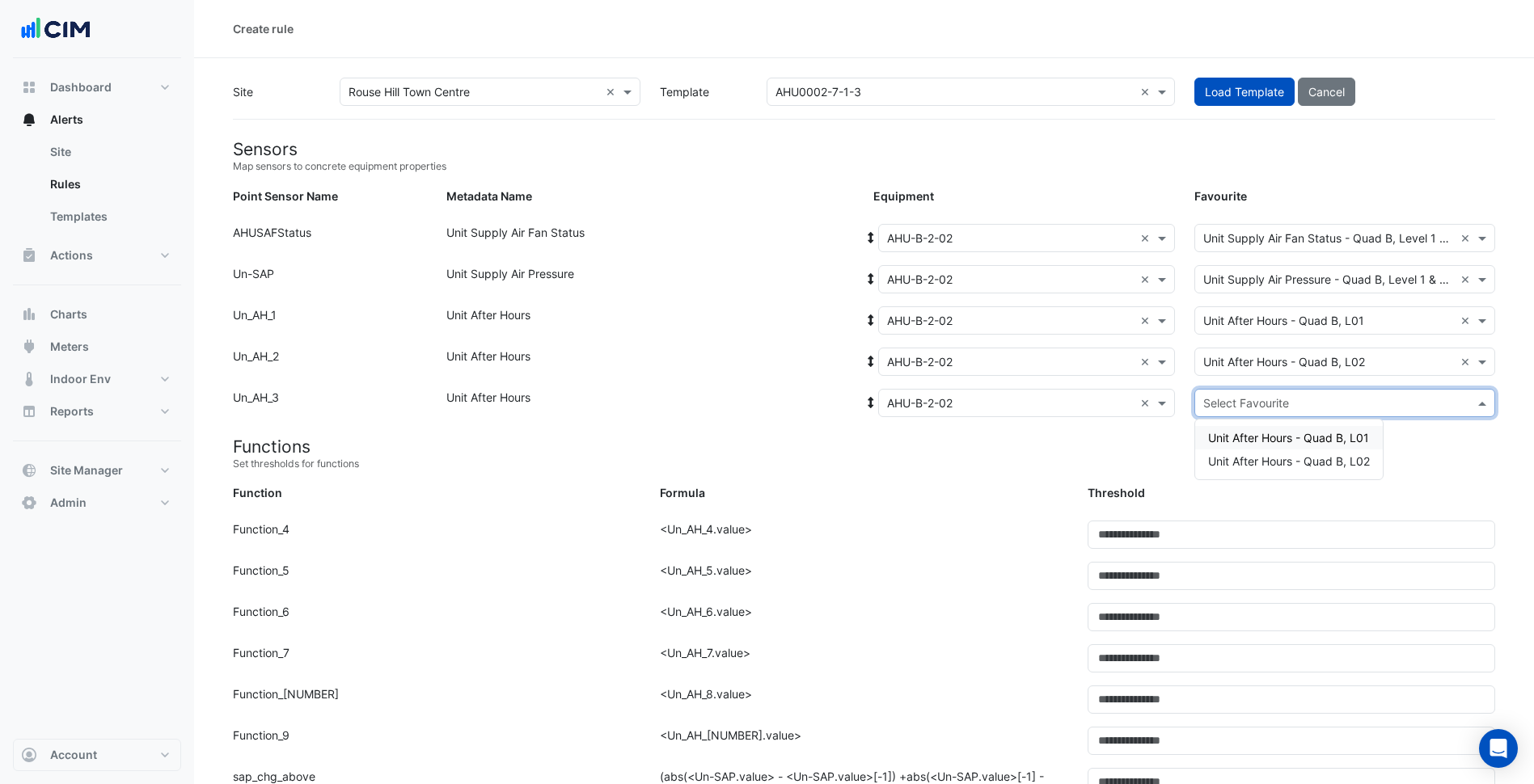 click on "Unit After Hours - Quad B, L01" at bounding box center (1288, 437) 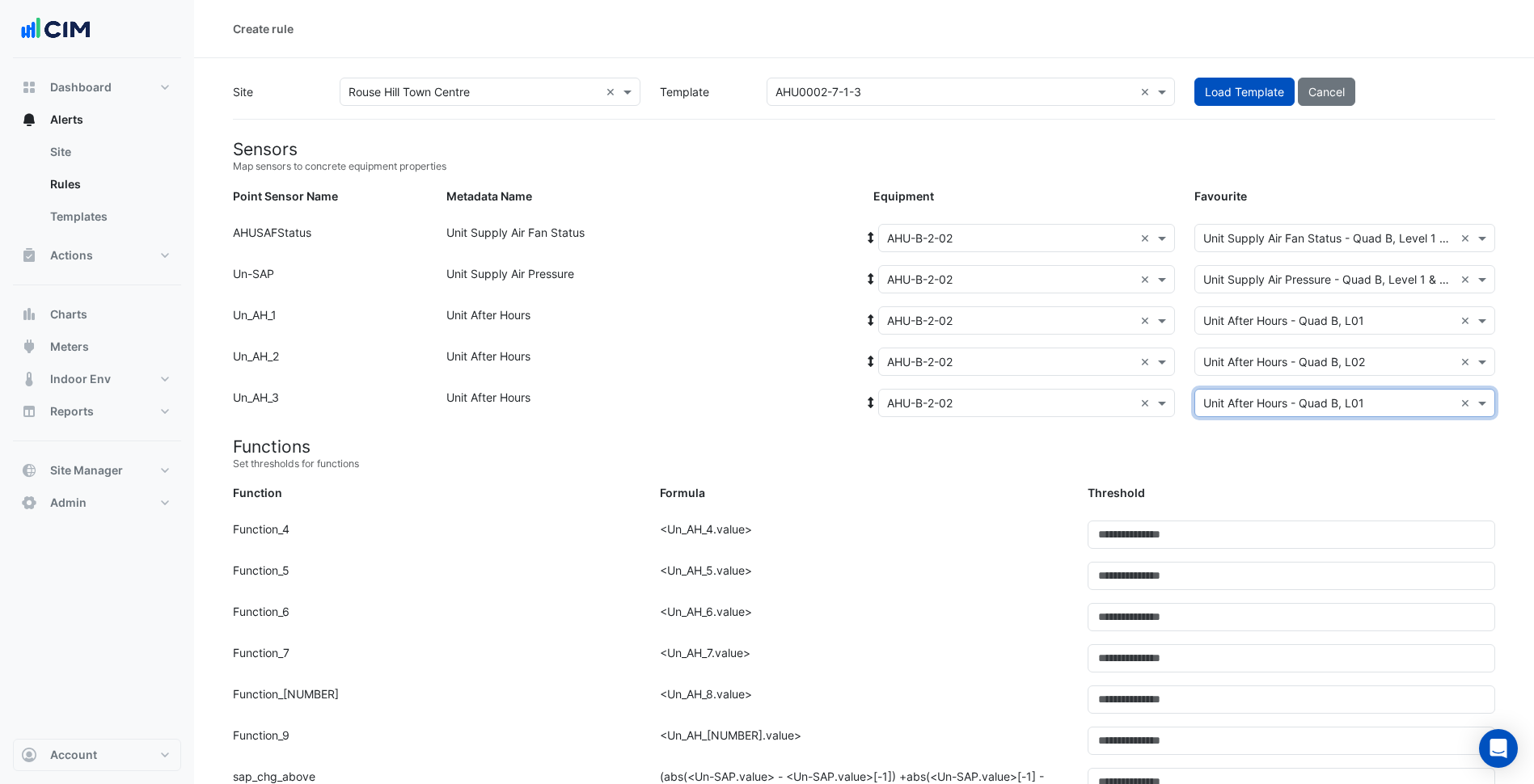 drag, startPoint x: 973, startPoint y: 460, endPoint x: 781, endPoint y: 531, distance: 204.70711 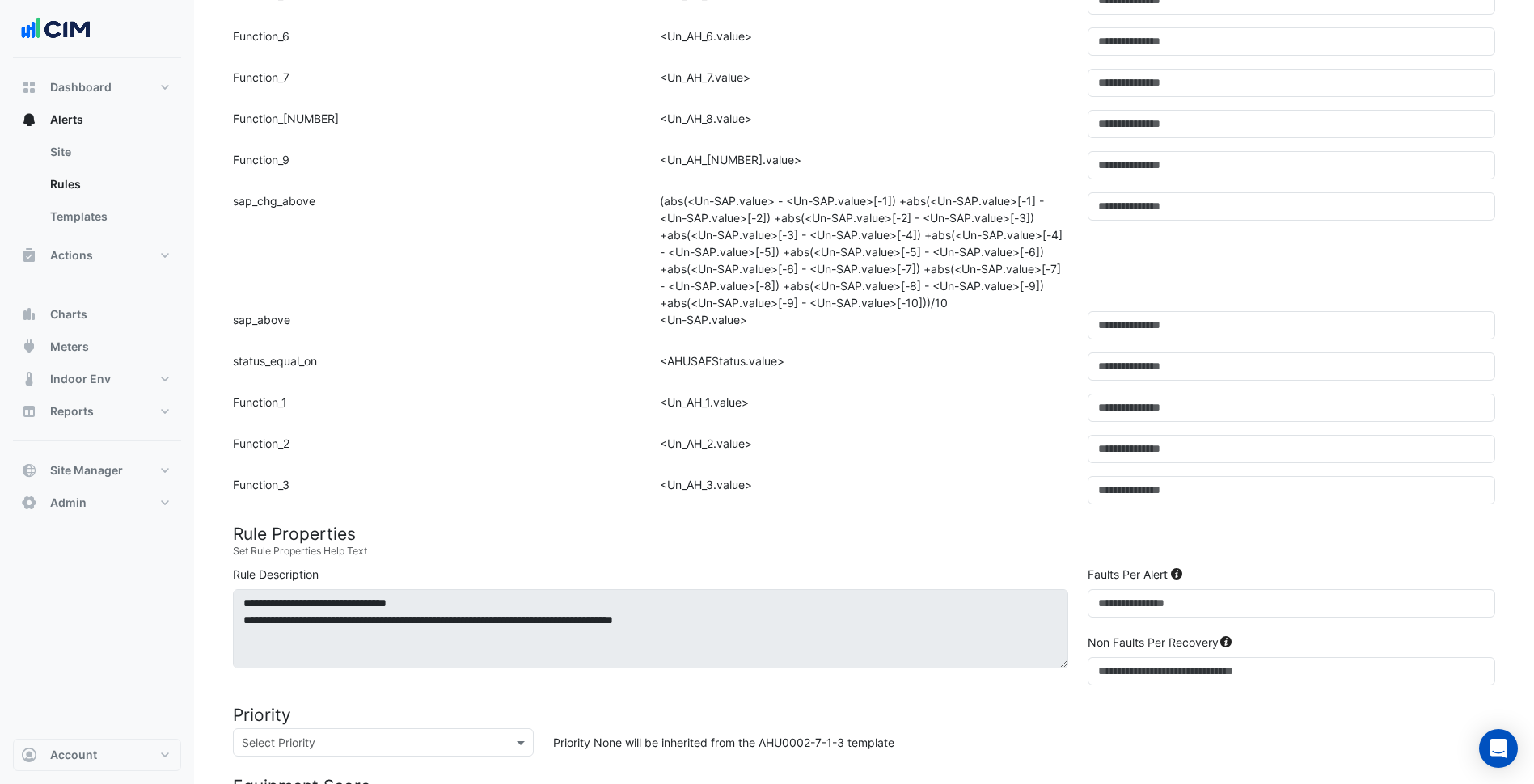 scroll, scrollTop: 1013, scrollLeft: 0, axis: vertical 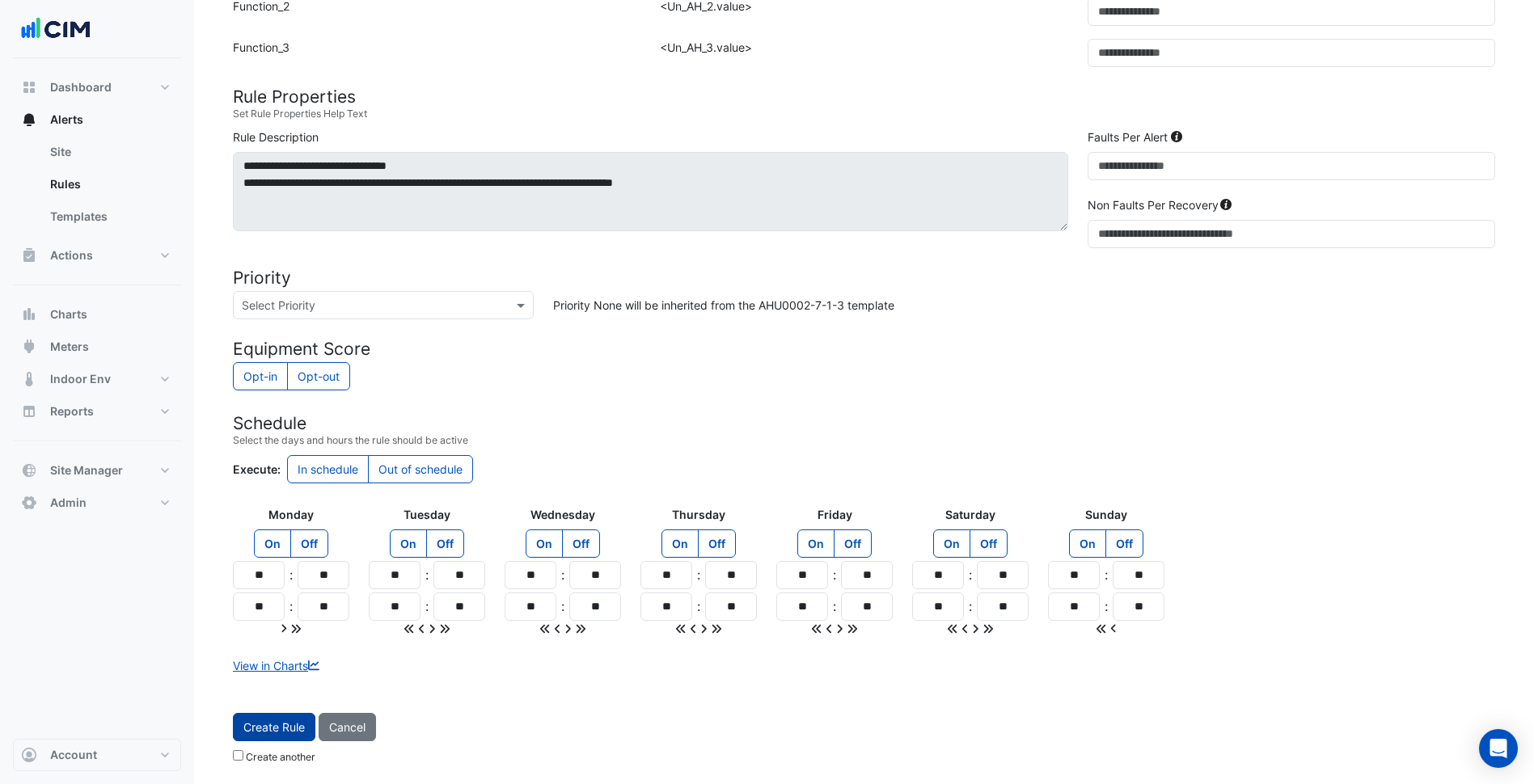click on "Create Rule" 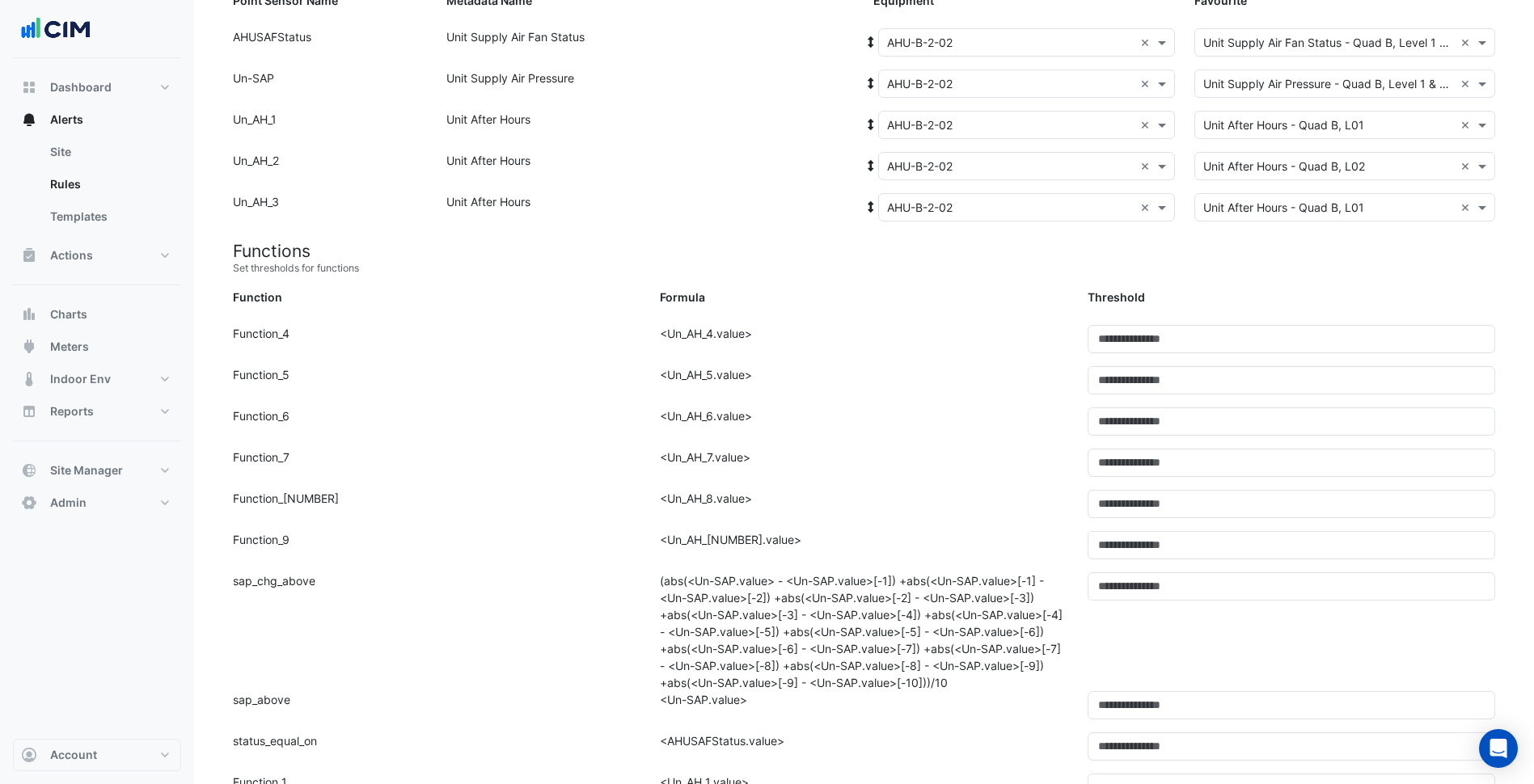 scroll, scrollTop: 0, scrollLeft: 0, axis: both 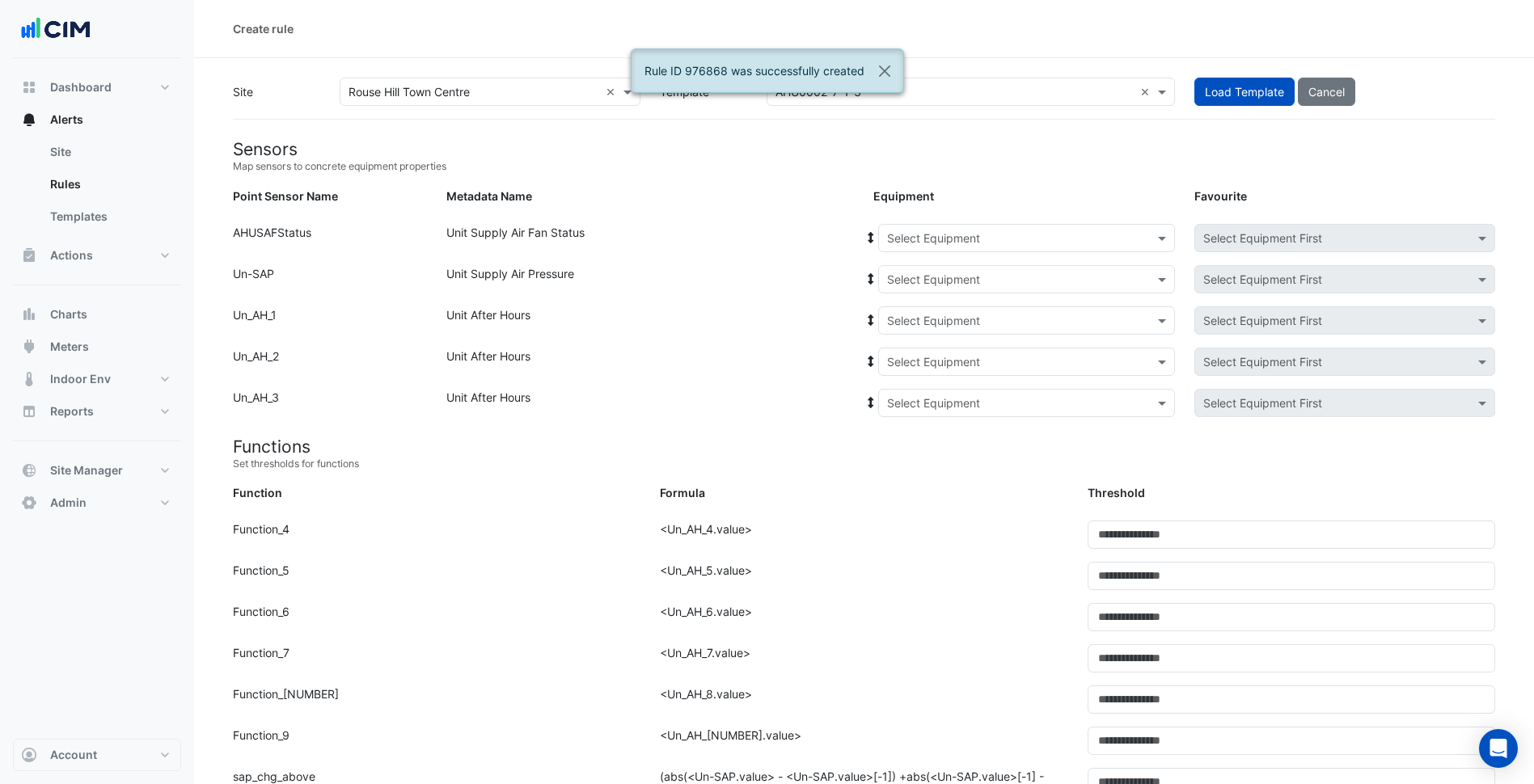 click 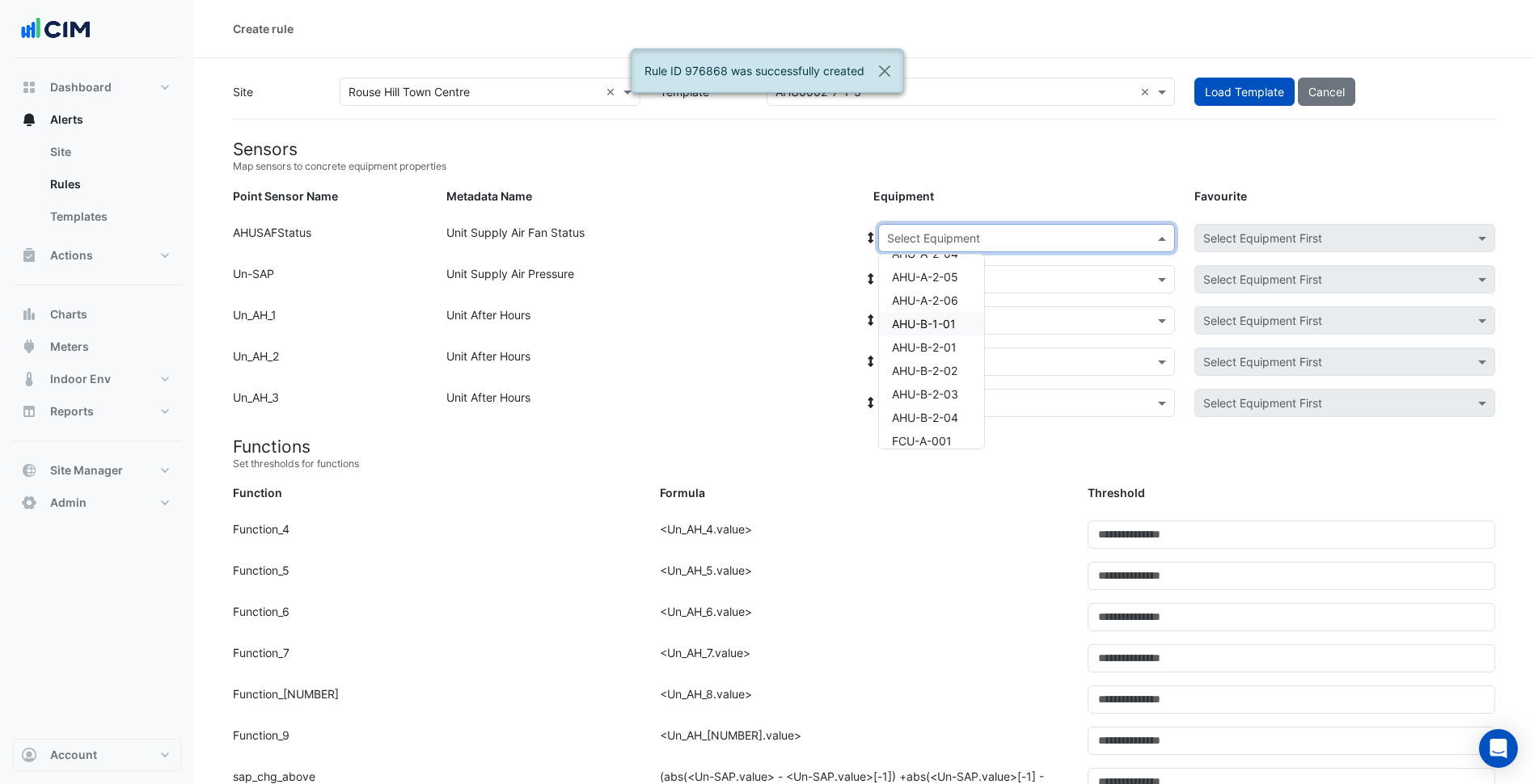scroll, scrollTop: 162, scrollLeft: 0, axis: vertical 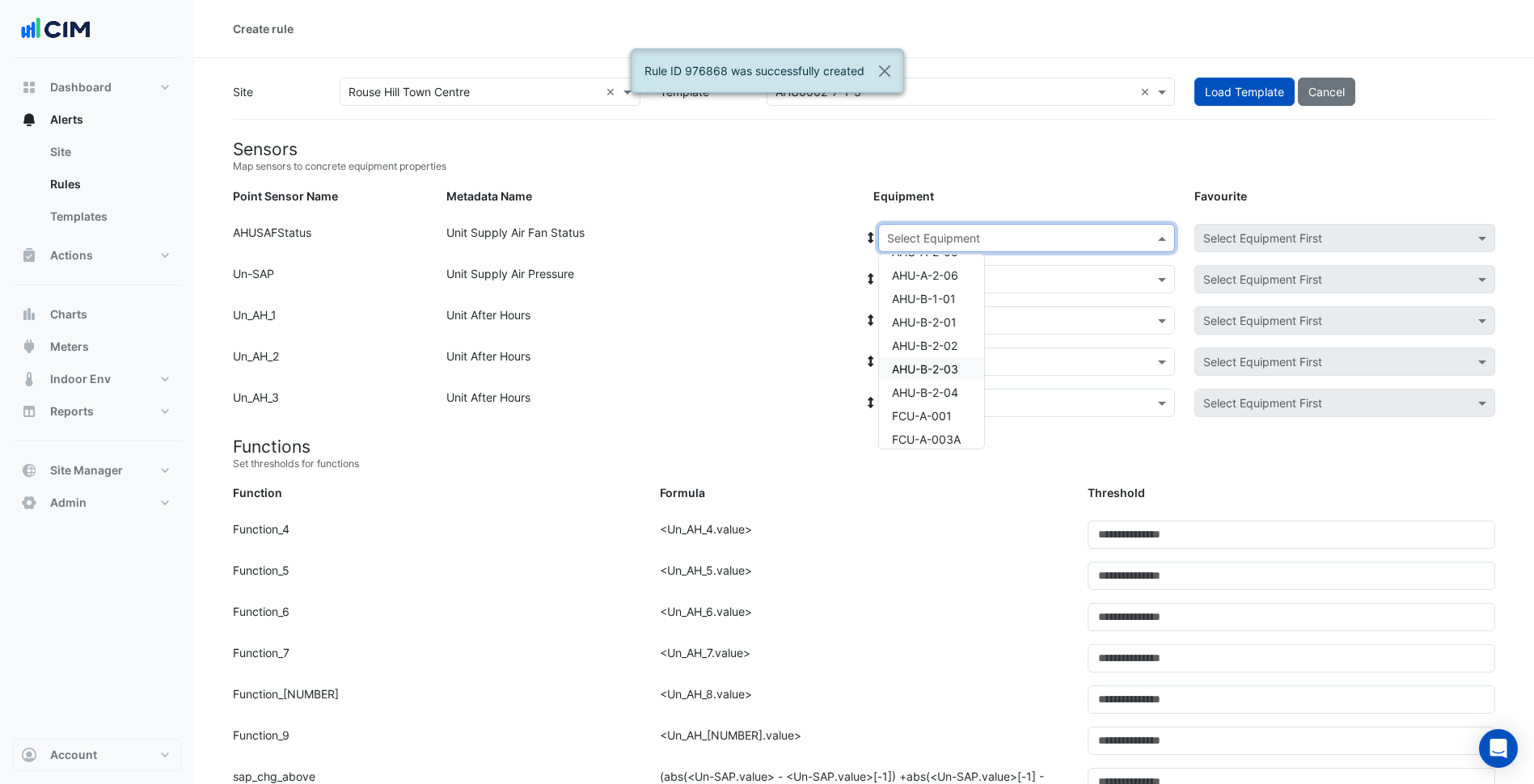 click on "AHU-B-2-03" at bounding box center (925, 369) 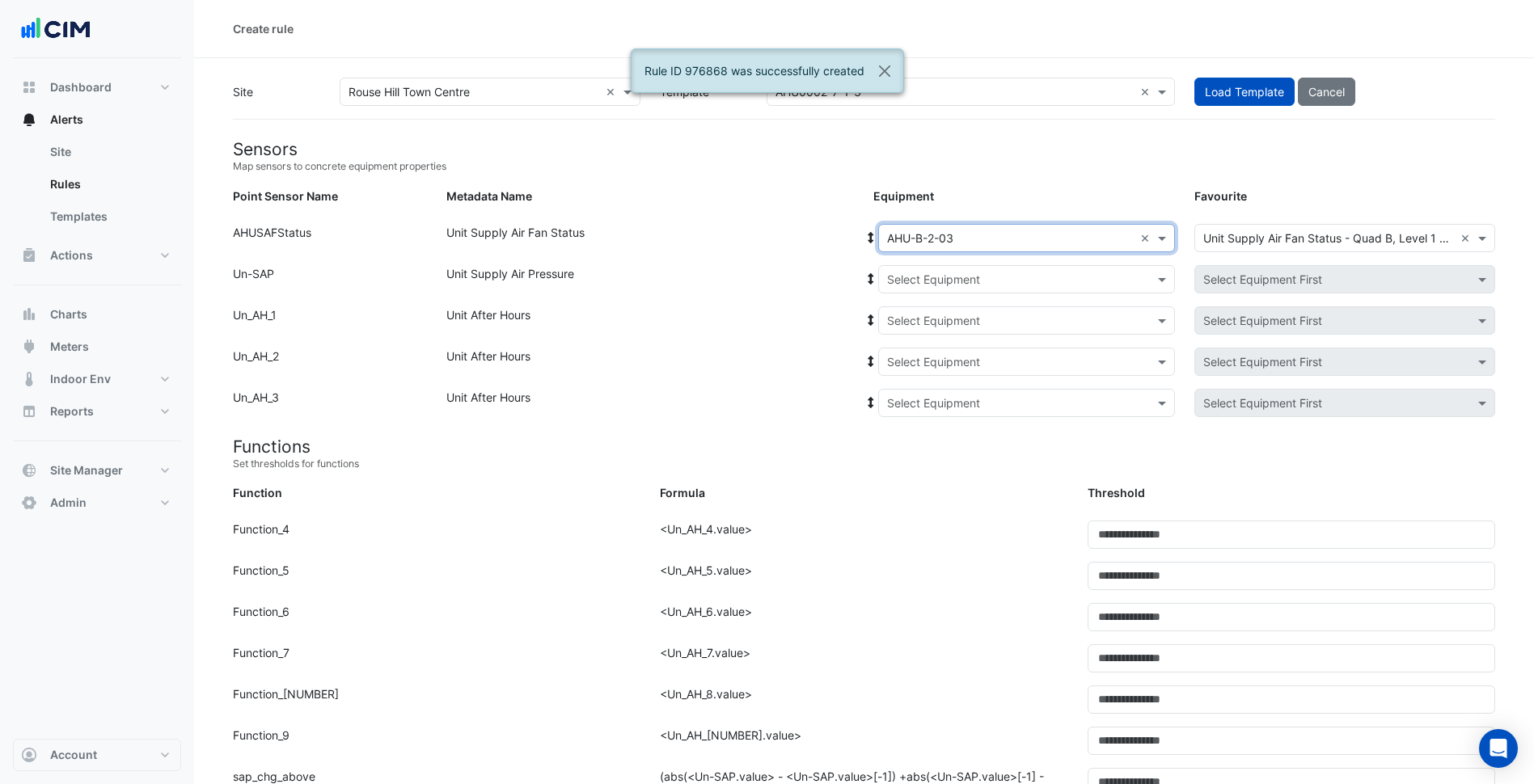 click 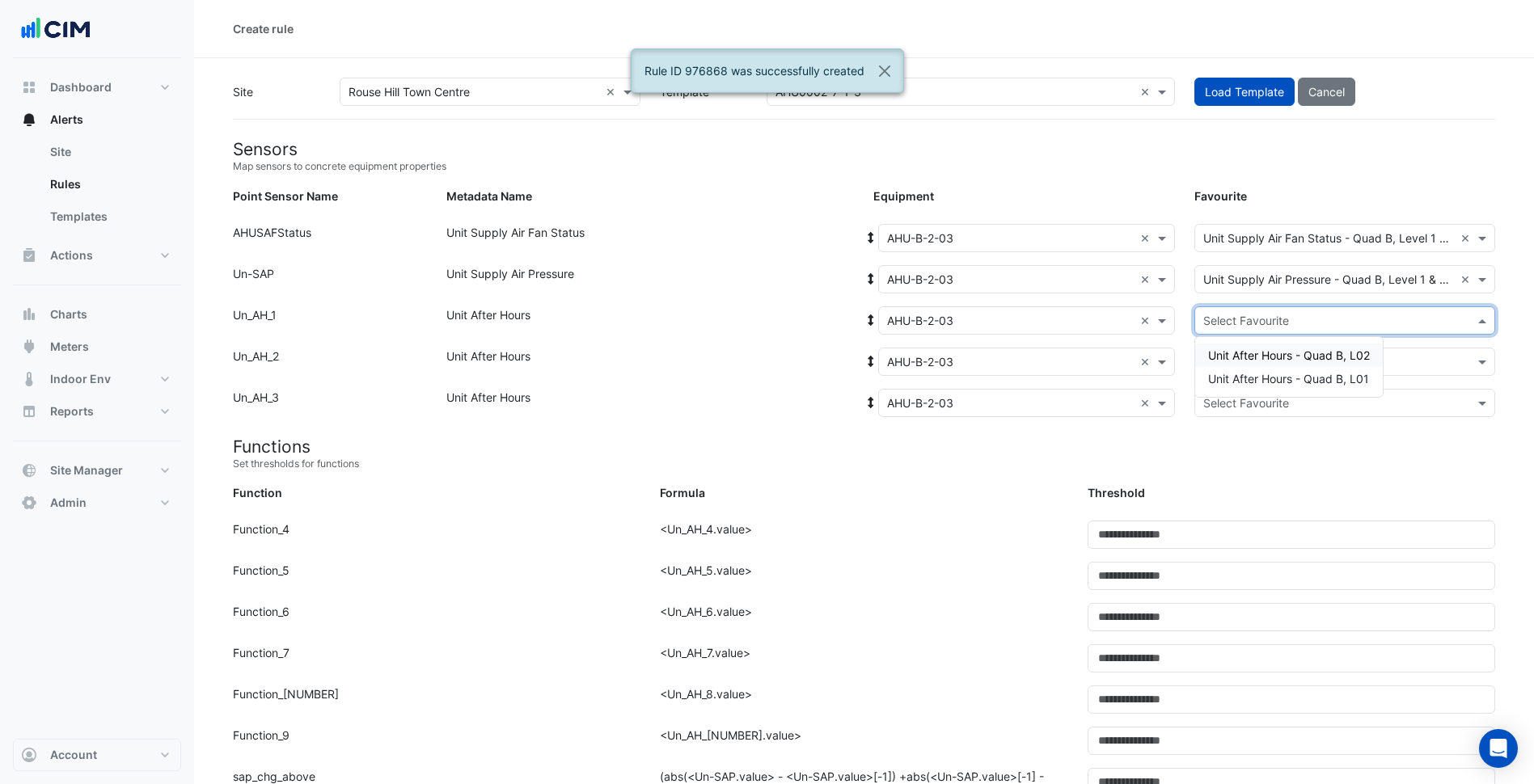click 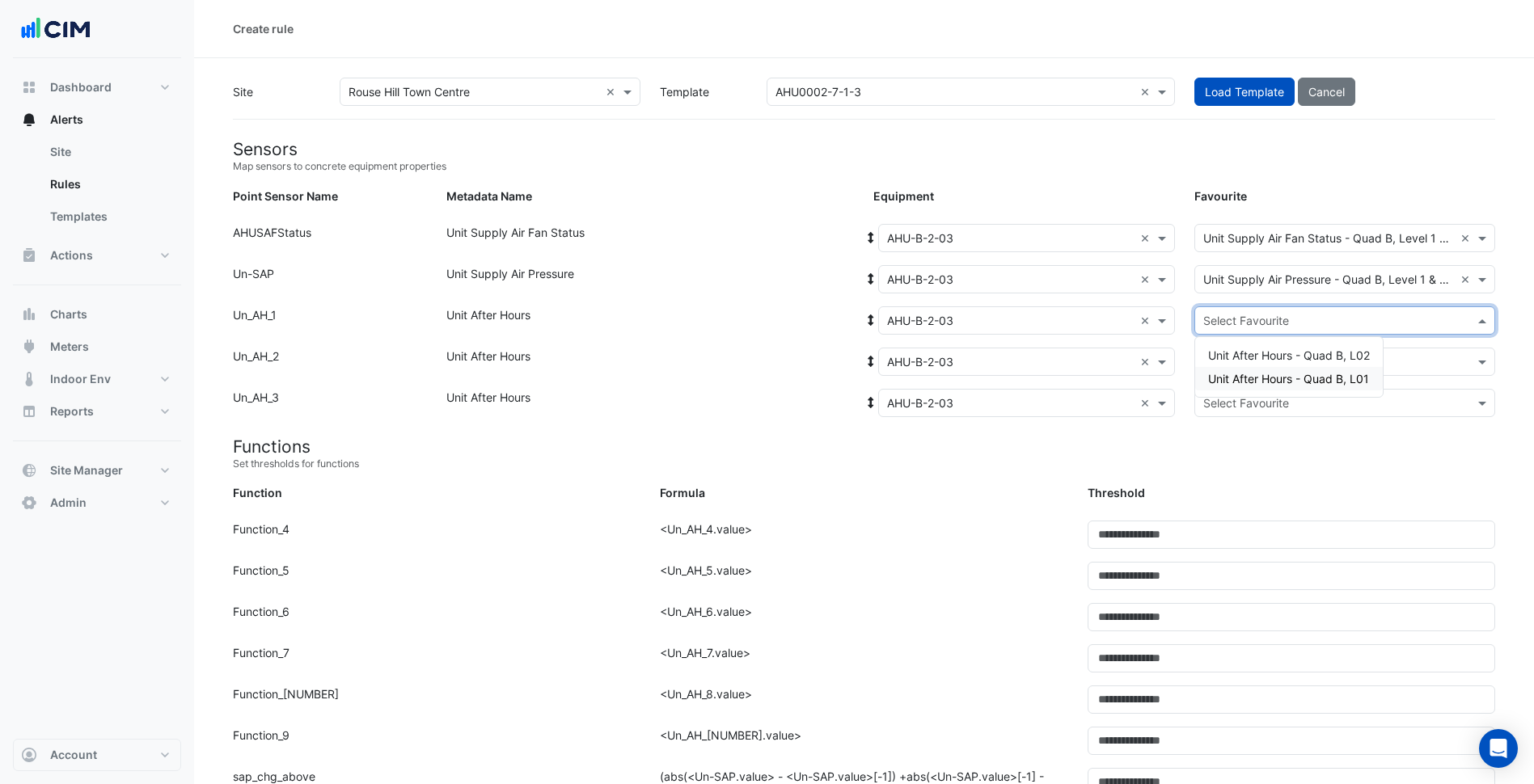 click on "Unit After Hours - Quad B, L01" at bounding box center [1288, 378] 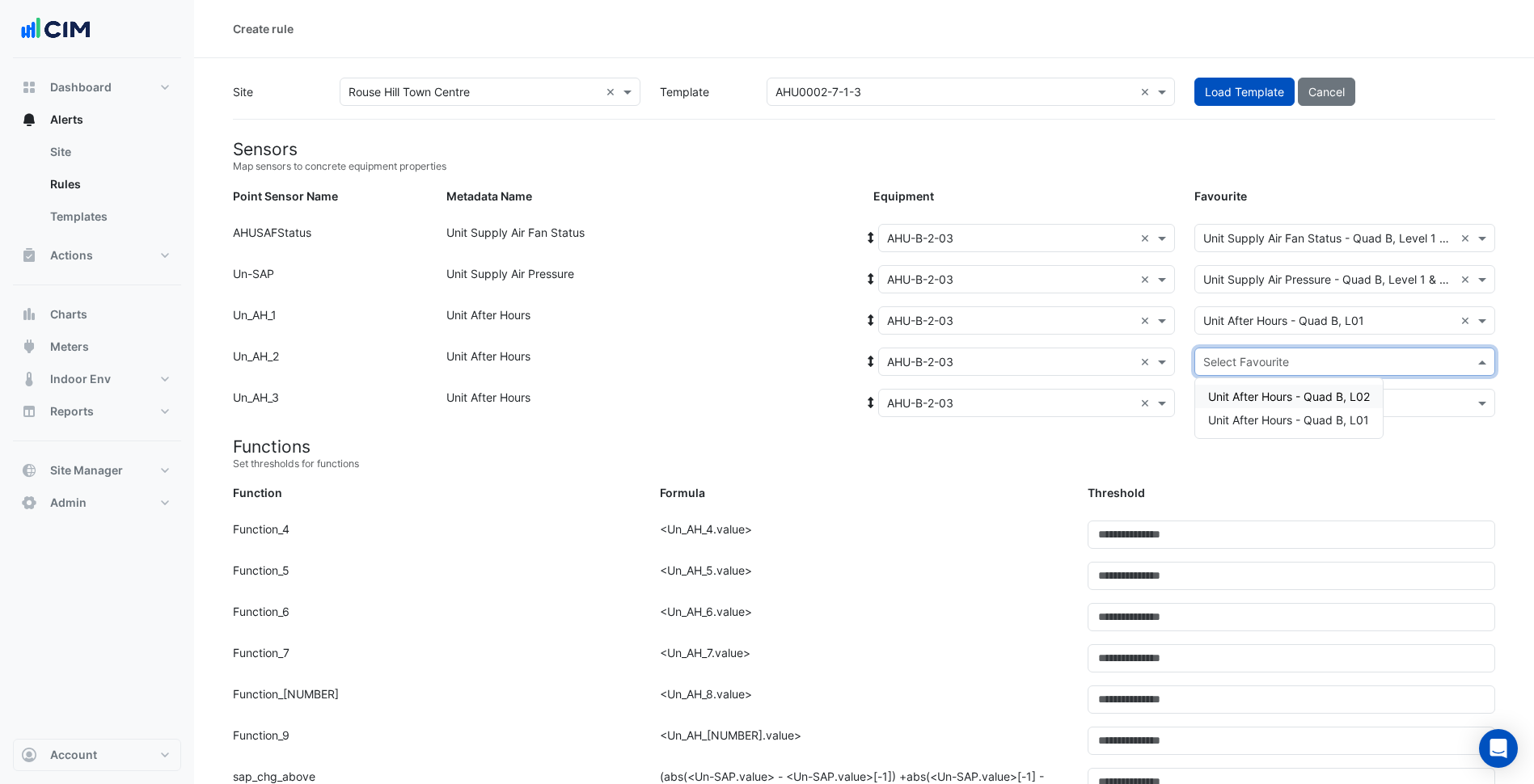 click 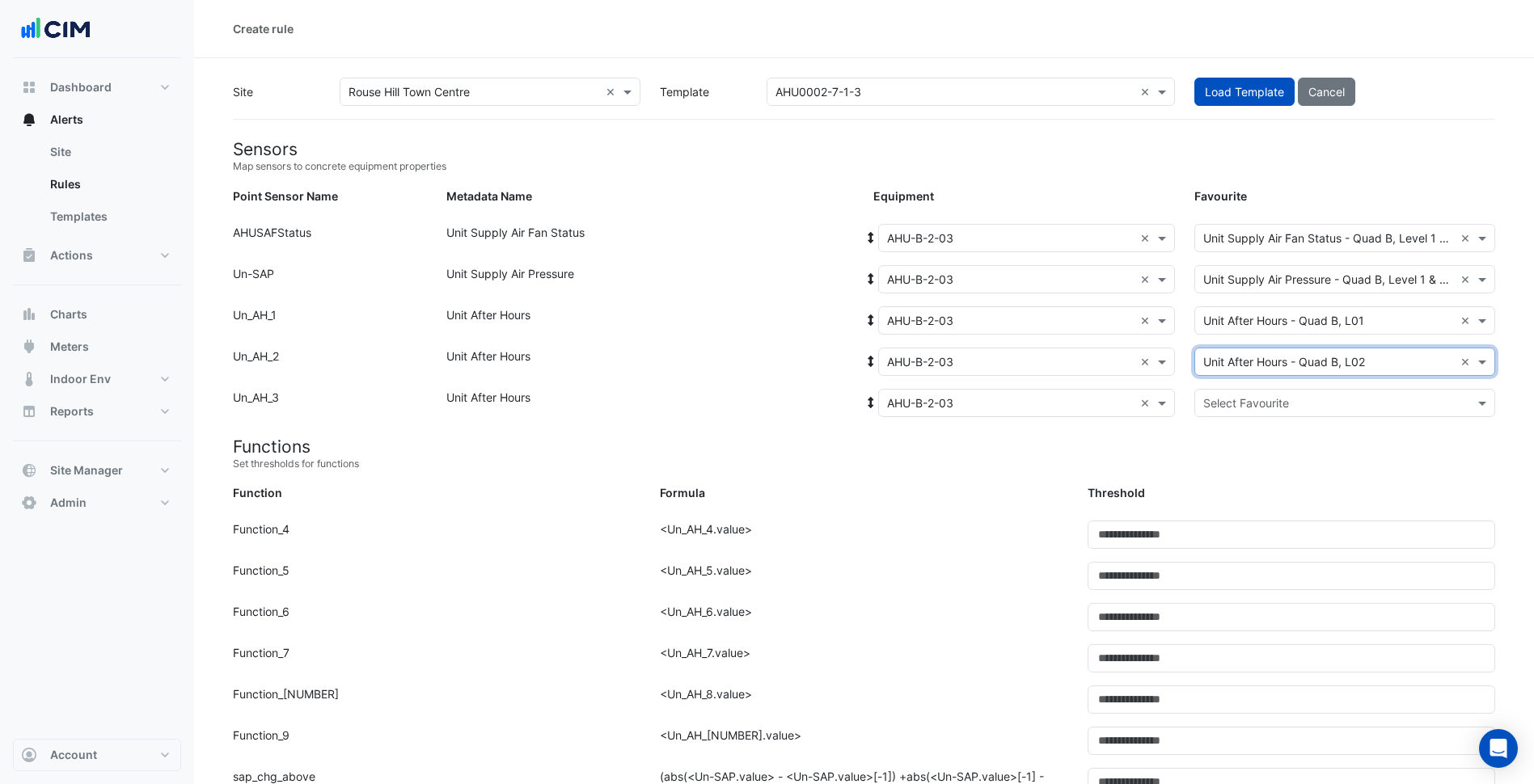 click 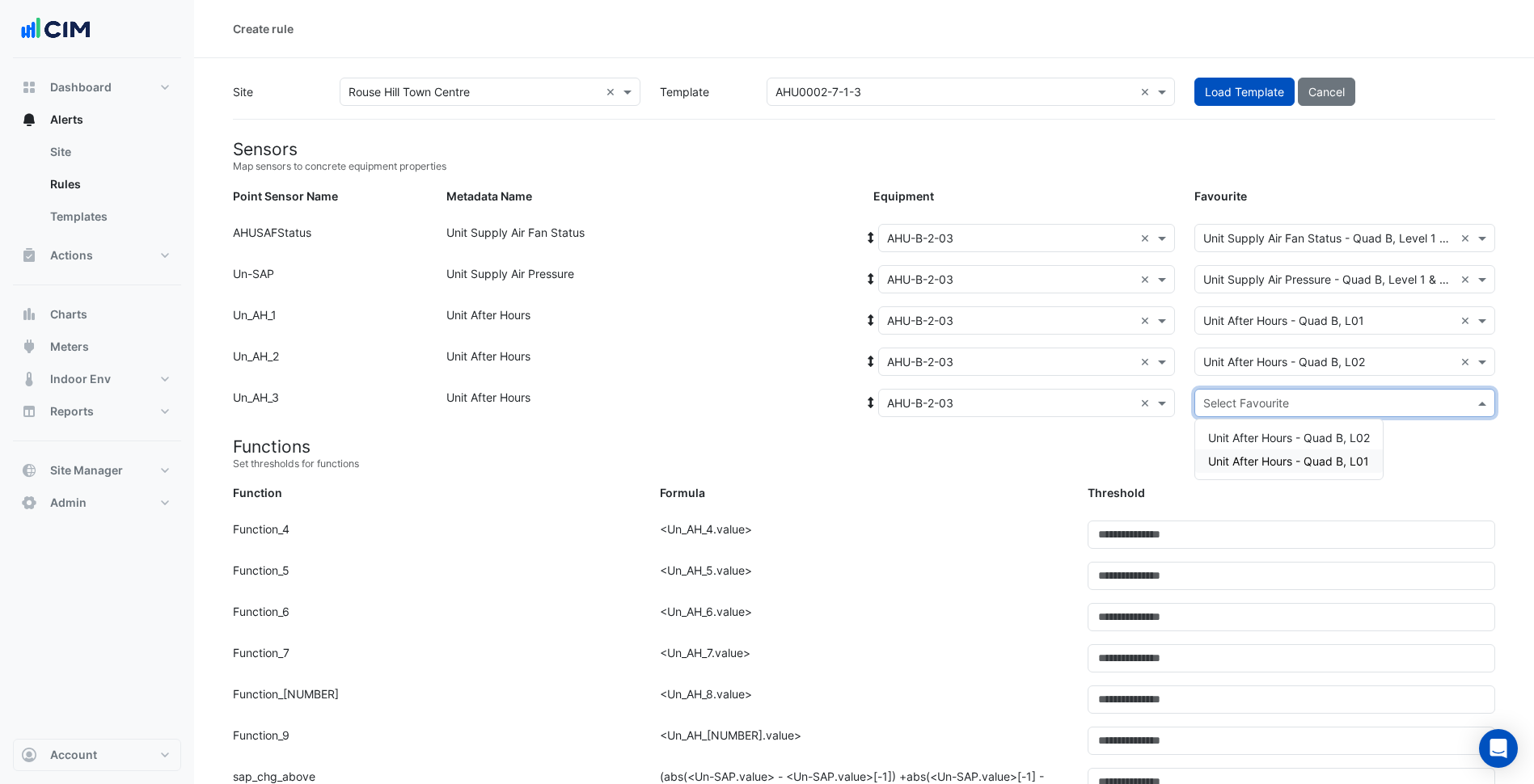 click on "Unit After Hours - Quad B, L01" at bounding box center (1288, 461) 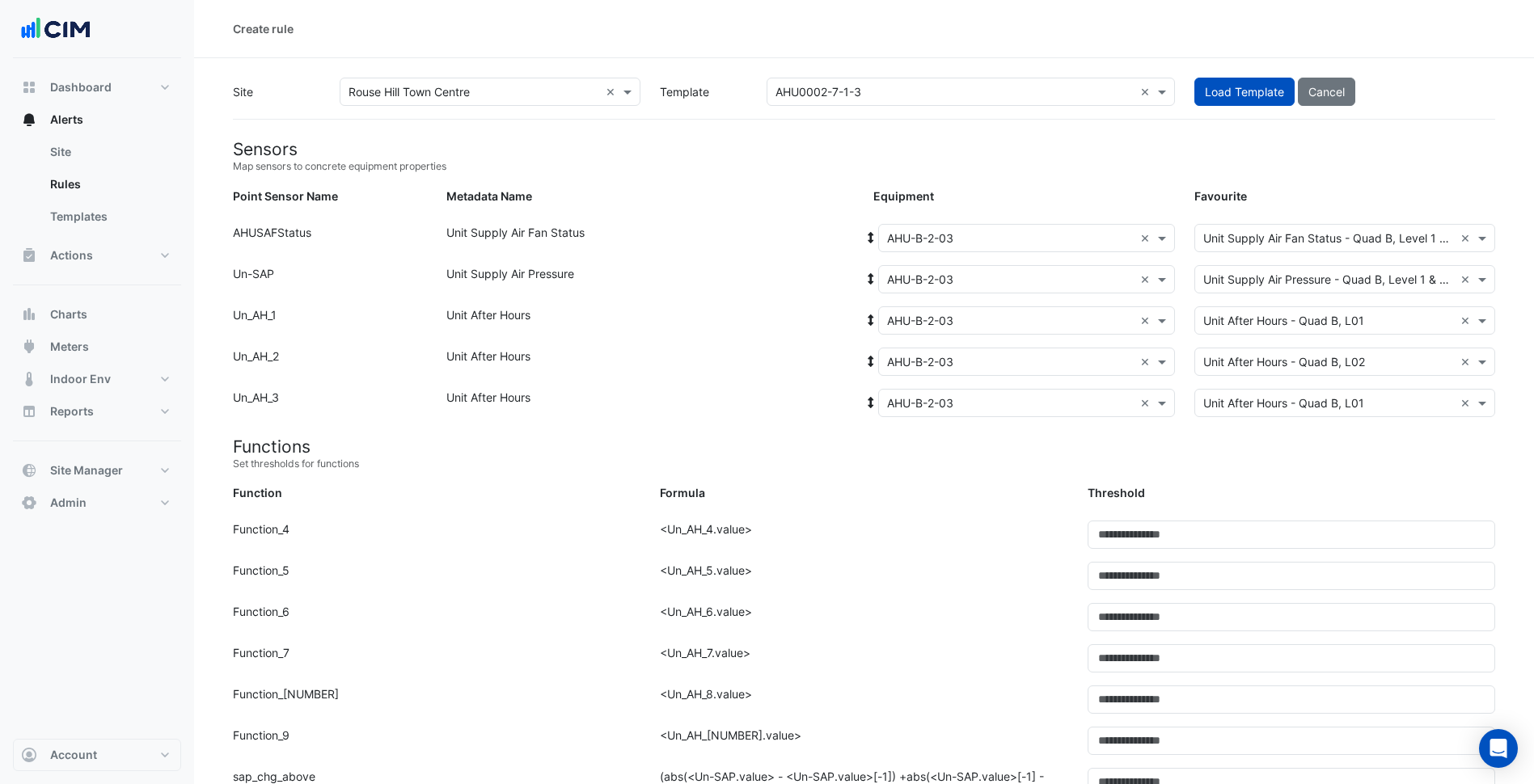 drag, startPoint x: 966, startPoint y: 496, endPoint x: 860, endPoint y: 508, distance: 106.67708 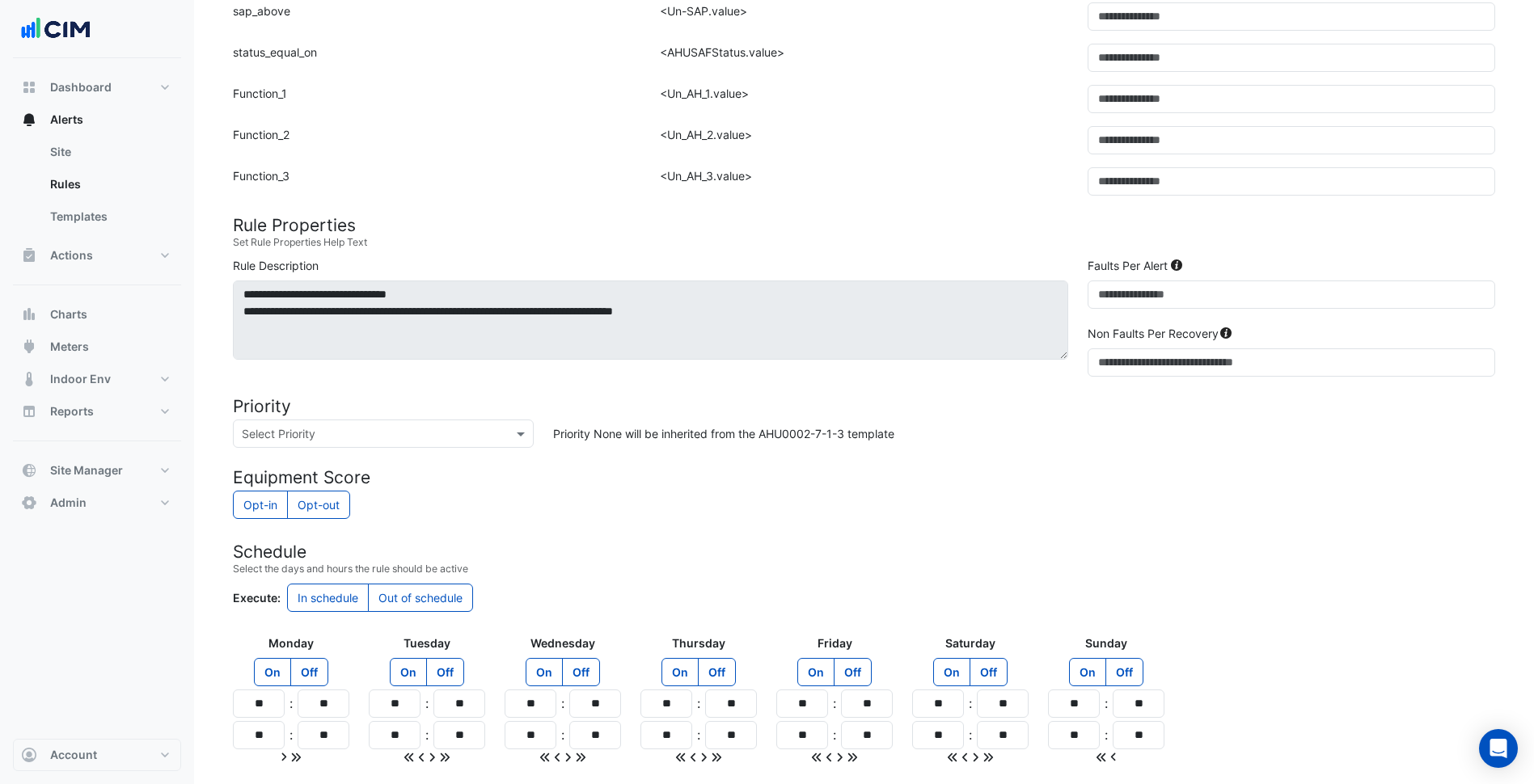 scroll, scrollTop: 1013, scrollLeft: 0, axis: vertical 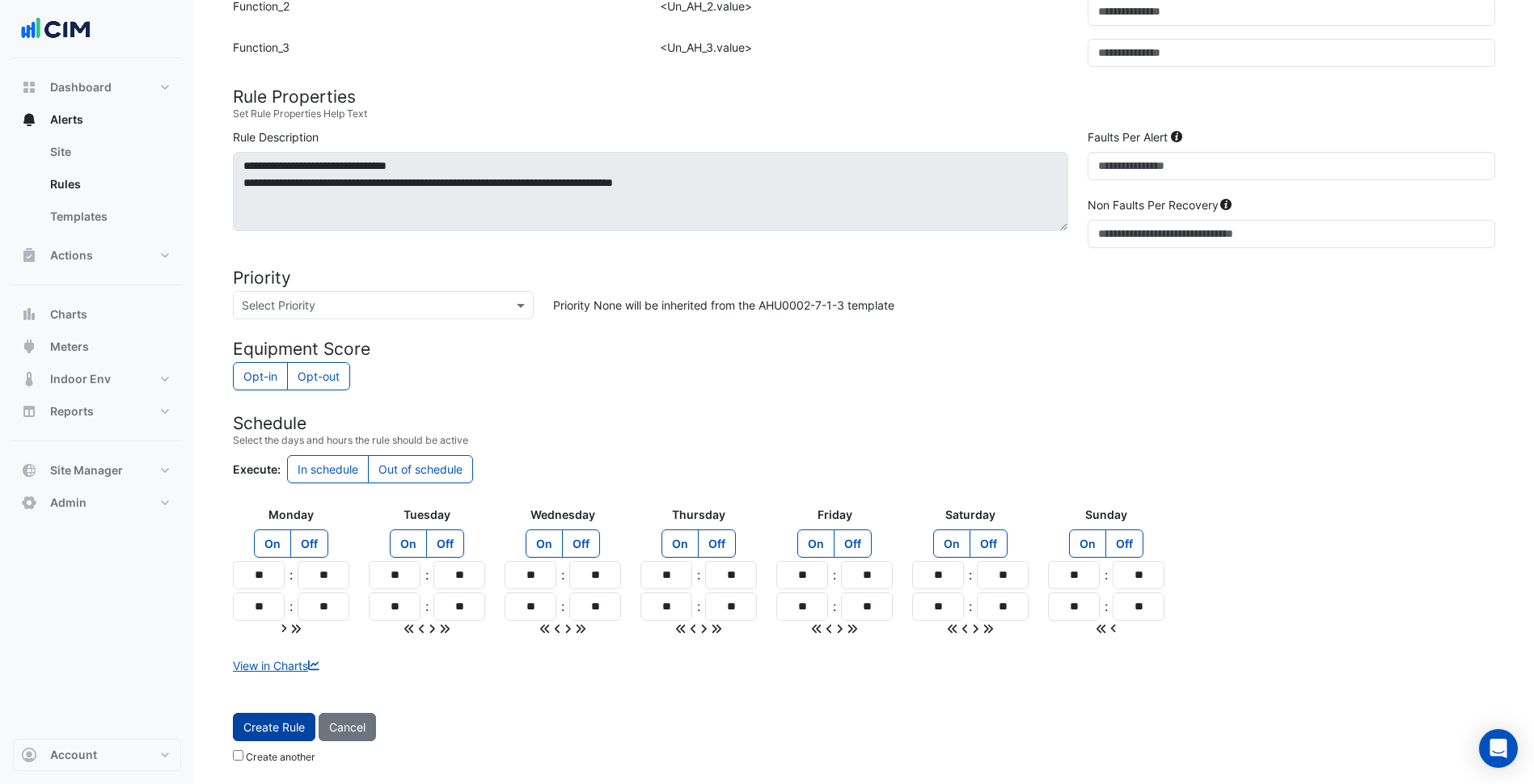 click on "Create Rule" 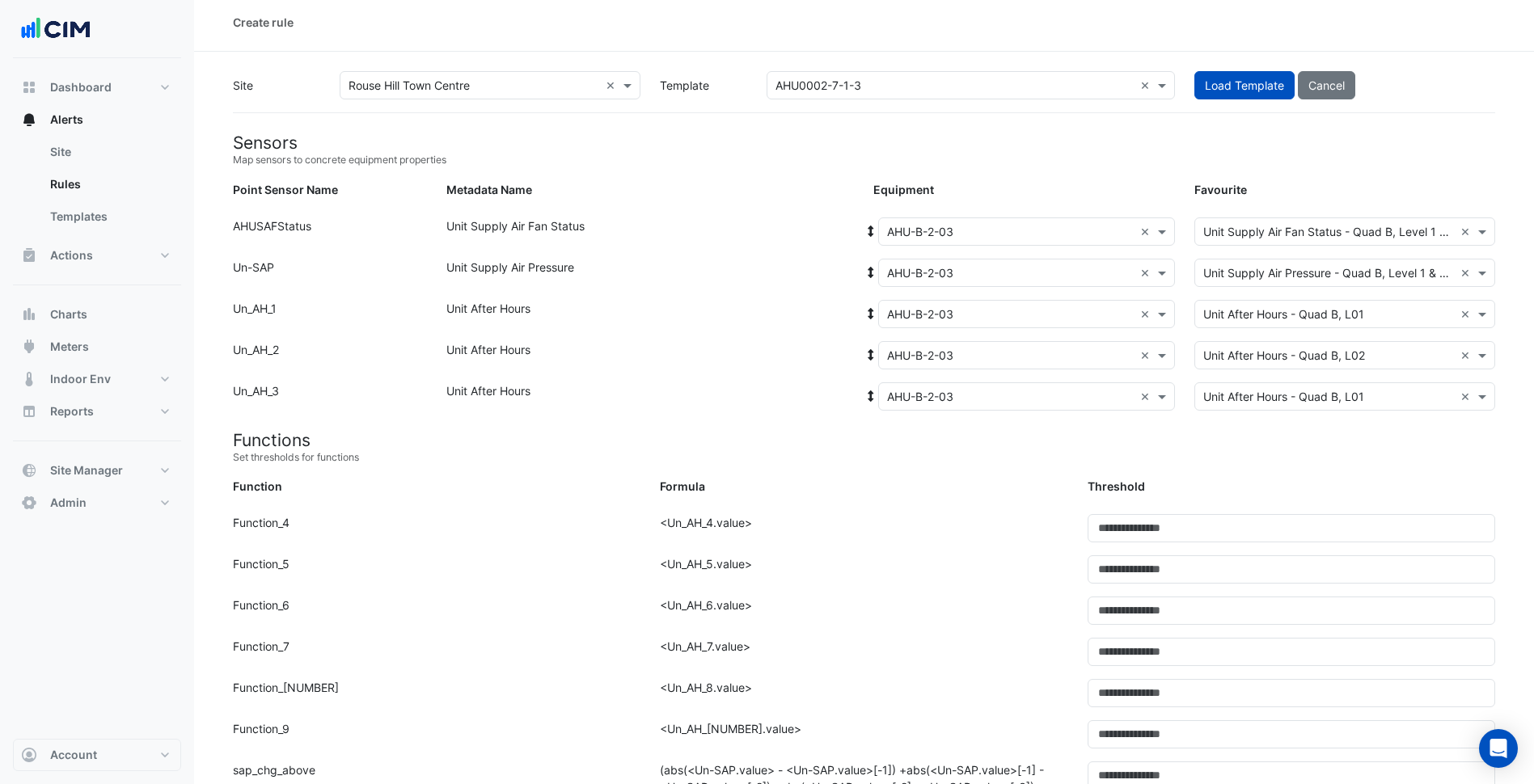 scroll, scrollTop: 0, scrollLeft: 0, axis: both 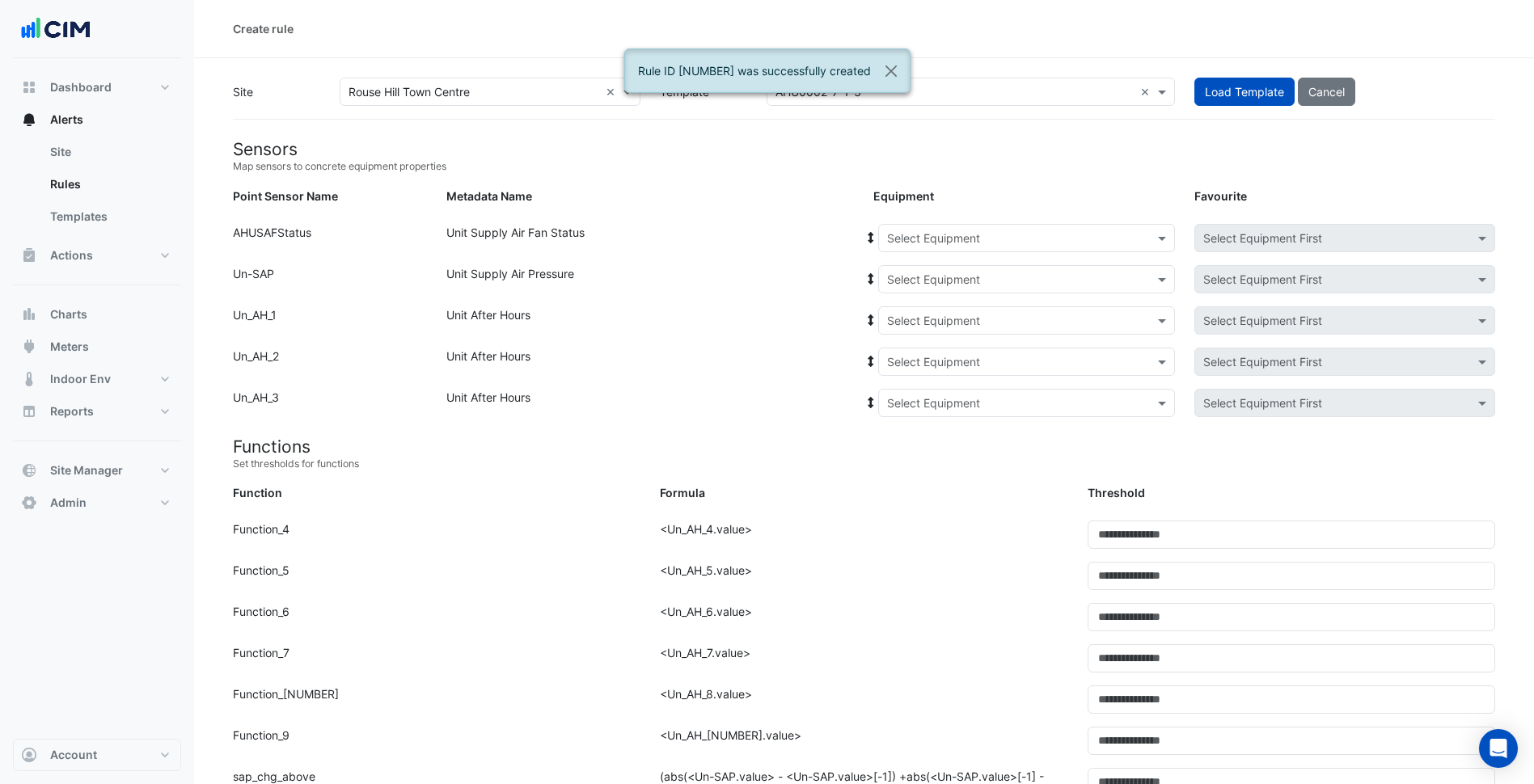 click 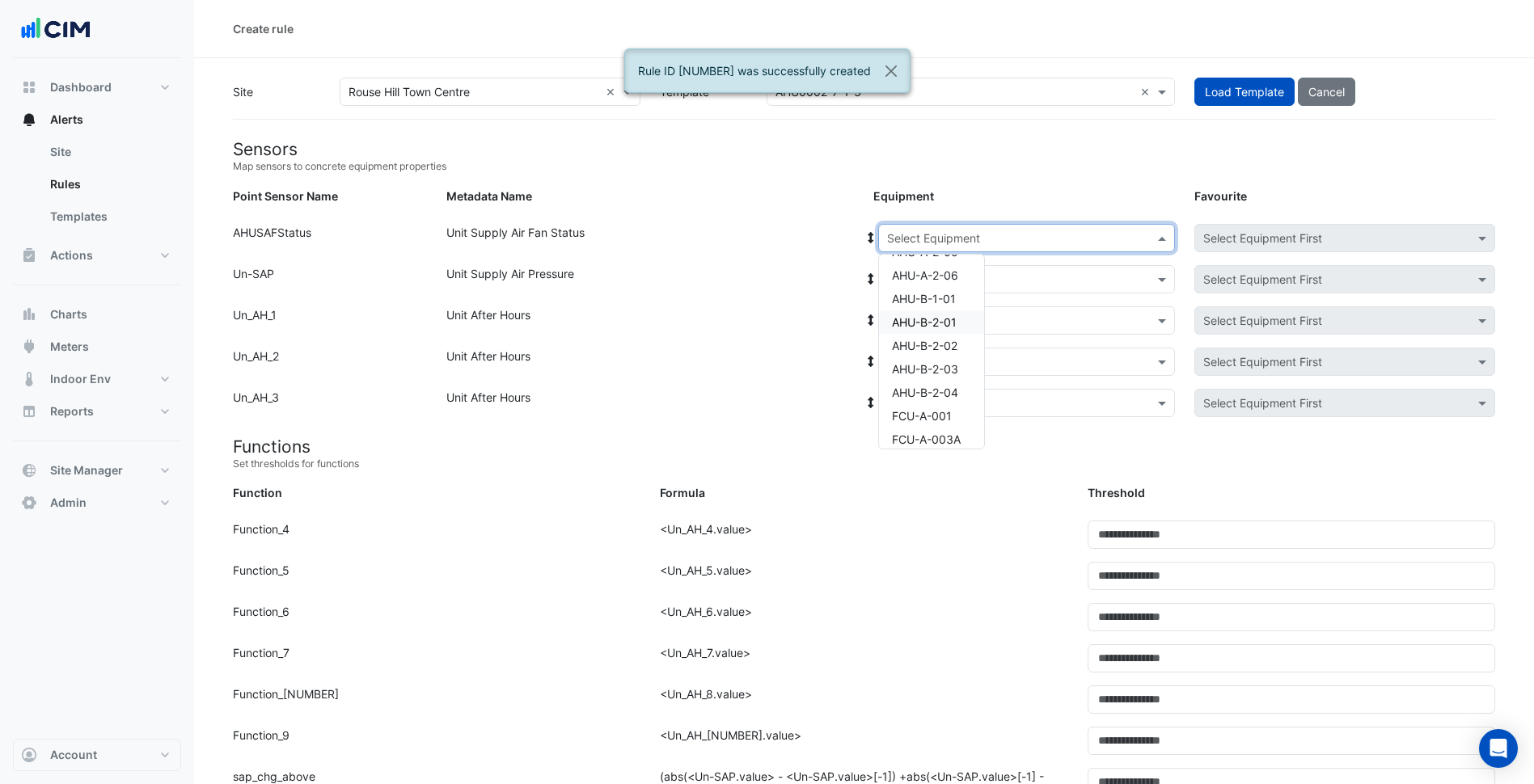 scroll, scrollTop: 242, scrollLeft: 0, axis: vertical 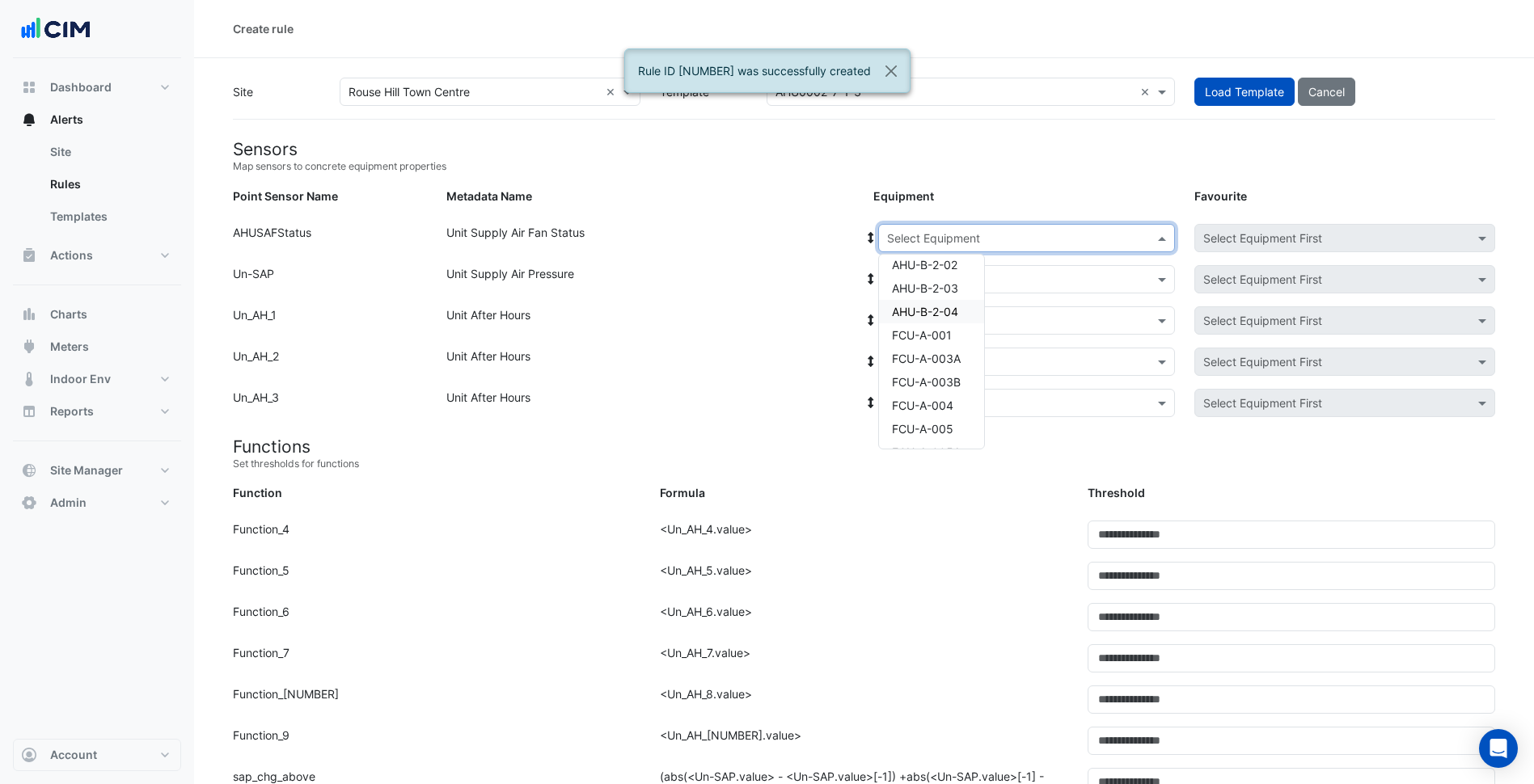 click on "AHU-B-2-04" at bounding box center [925, 311] 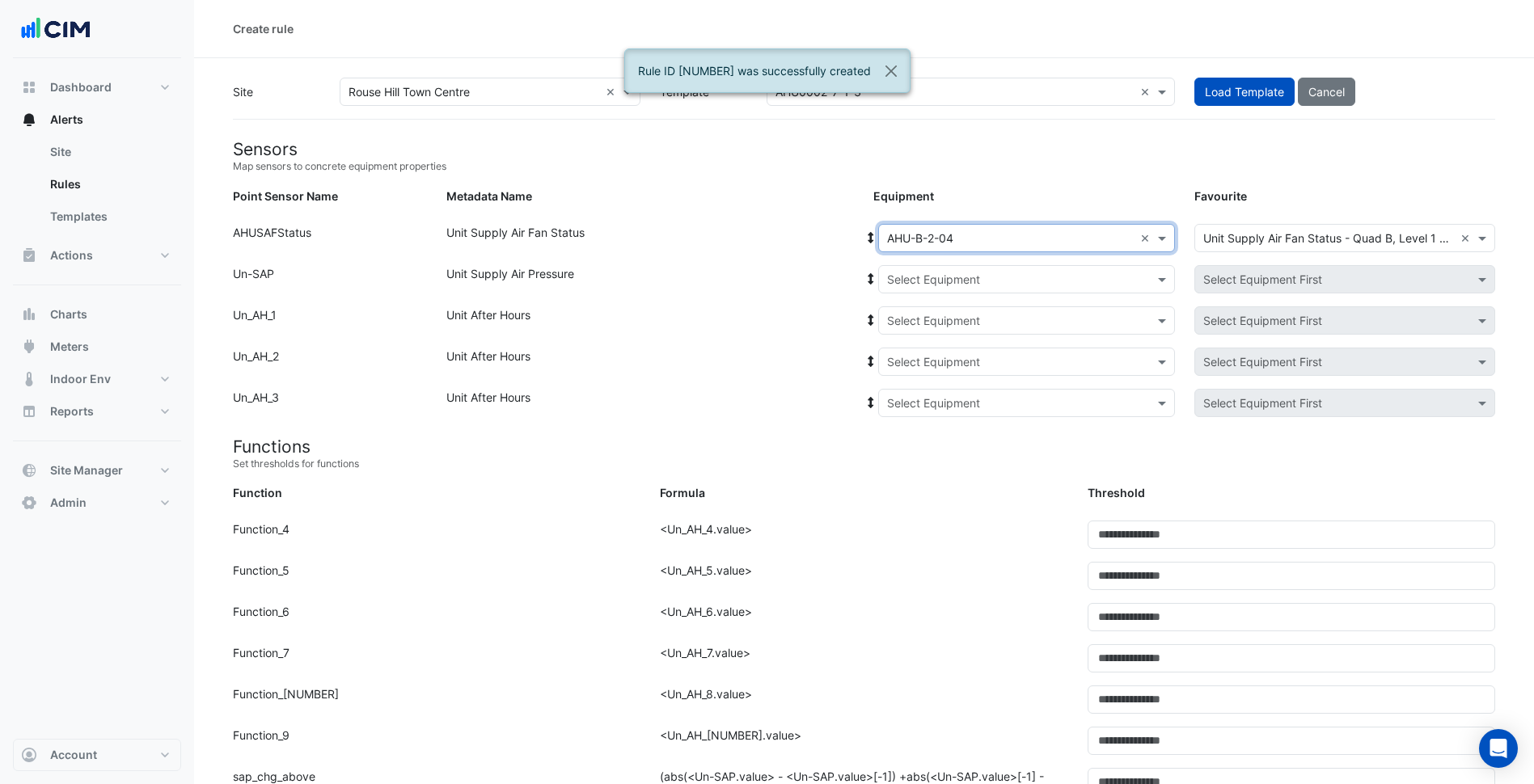 click 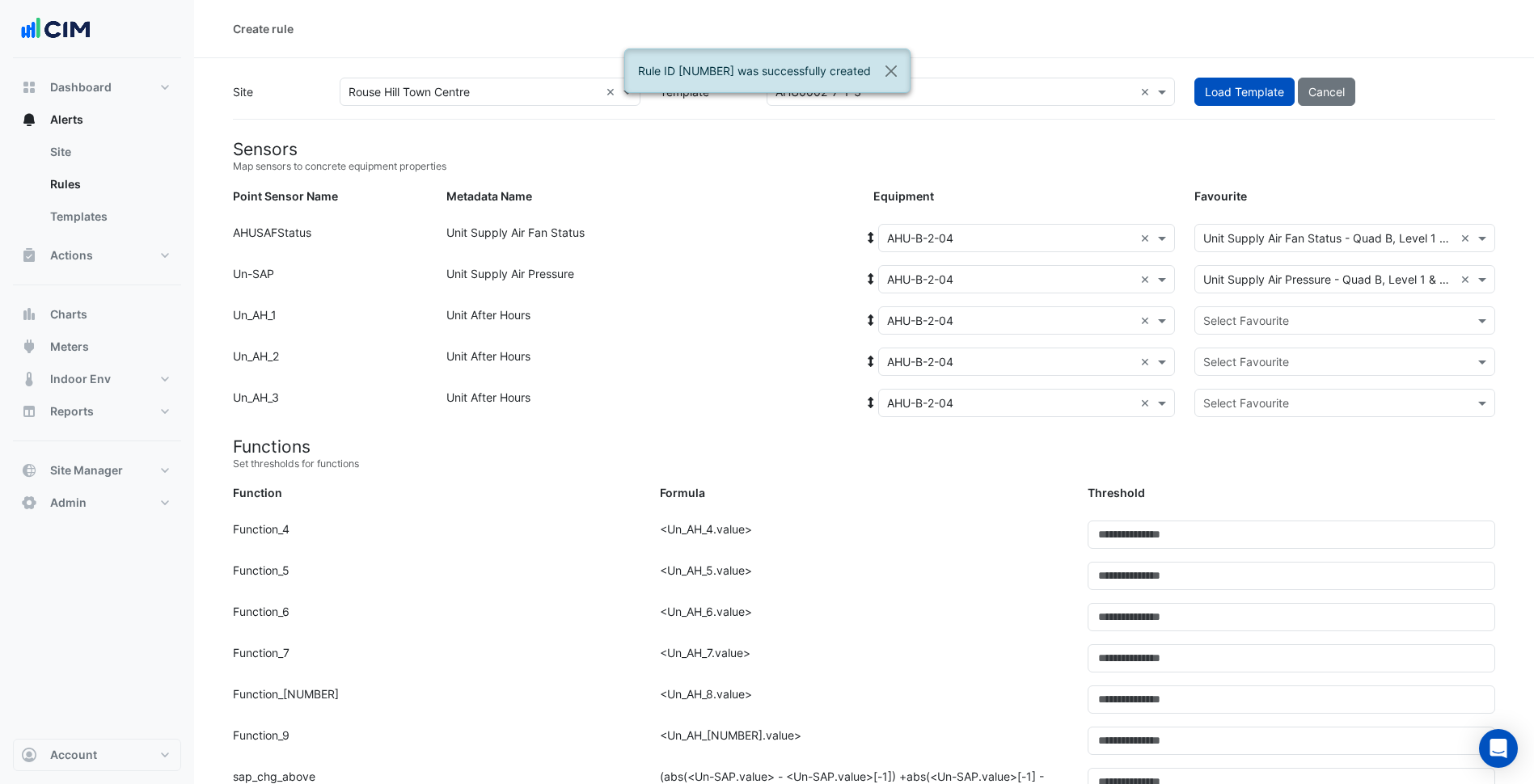 click 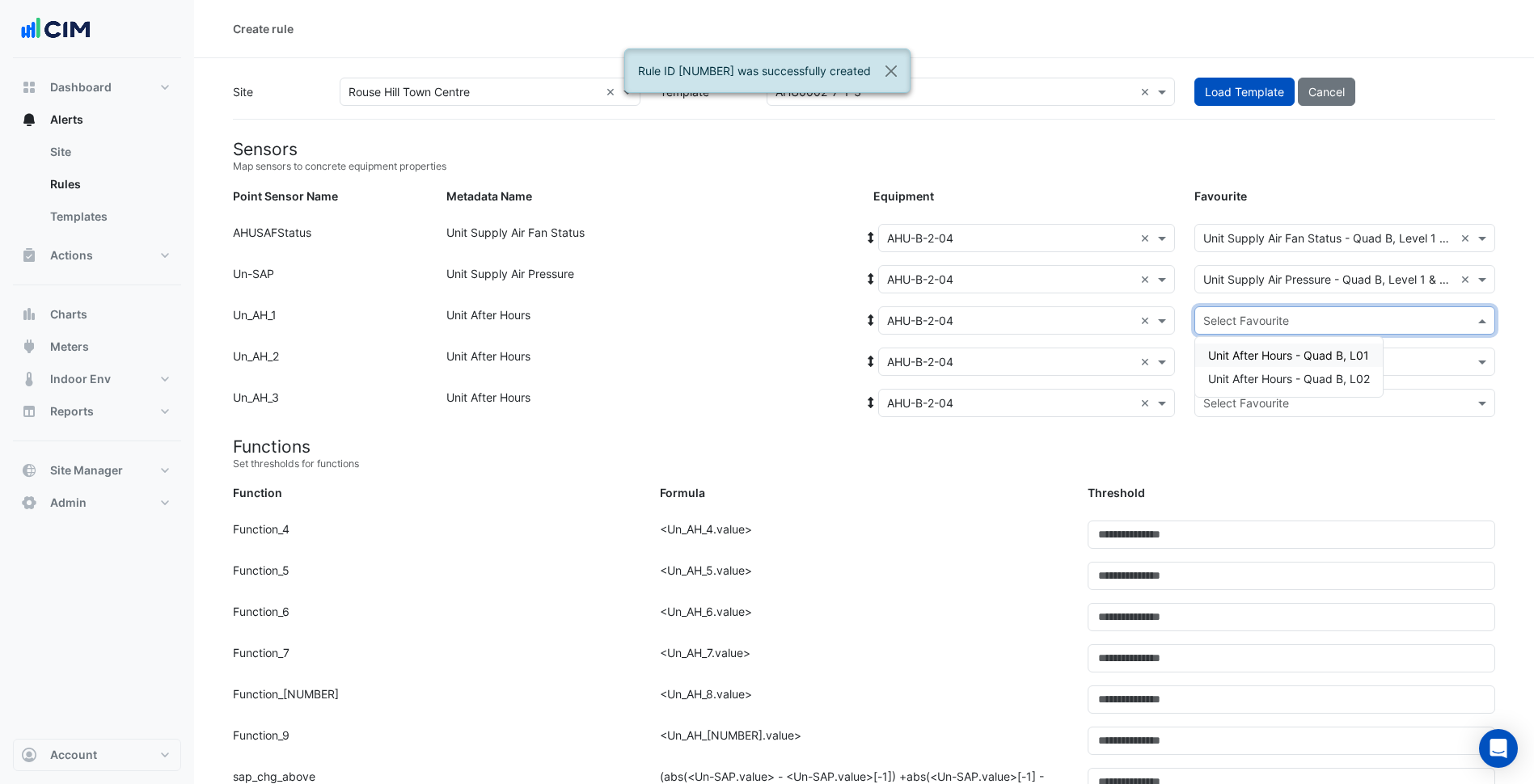 click on "Unit After Hours - Quad B, L01" at bounding box center [1288, 355] 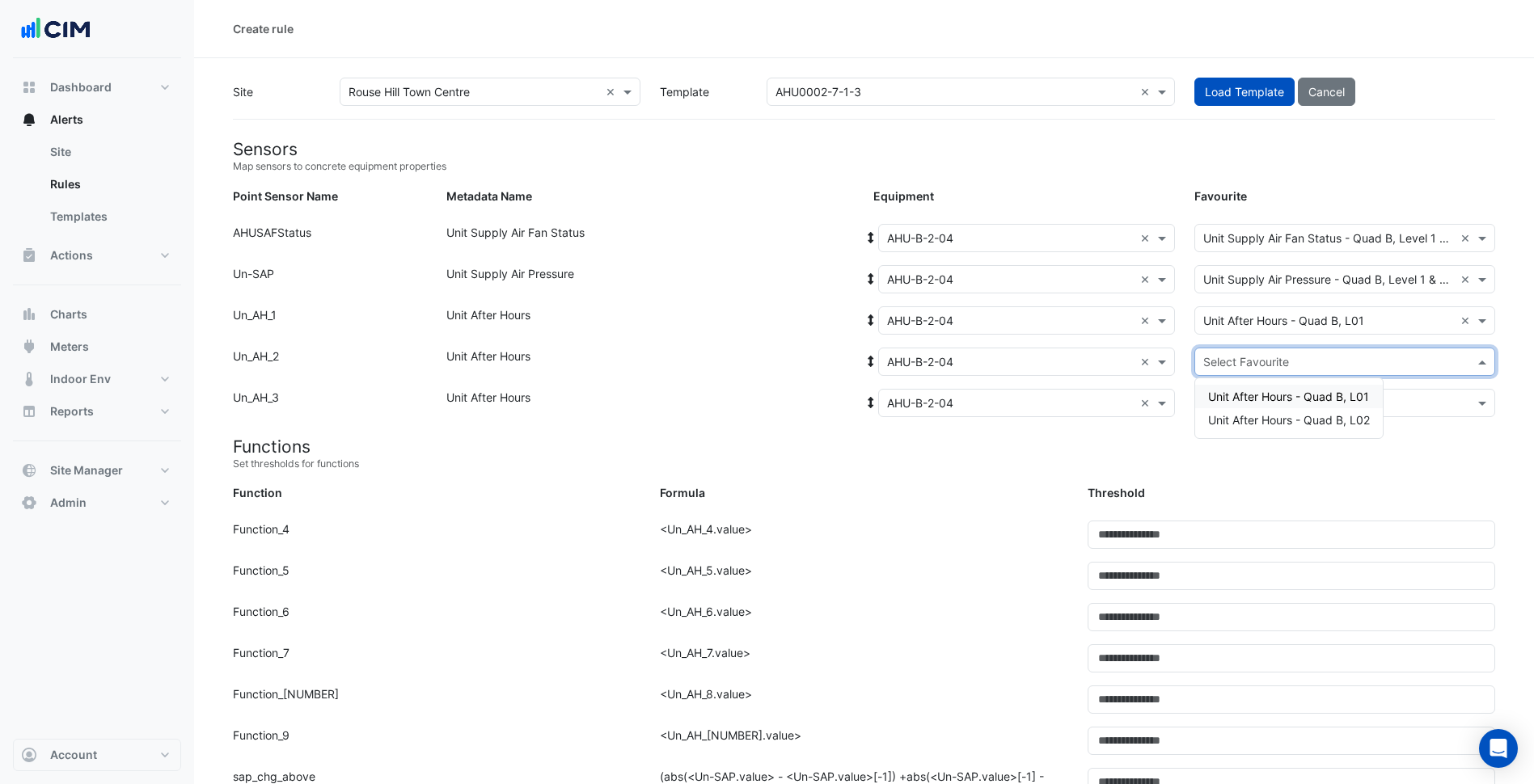 click 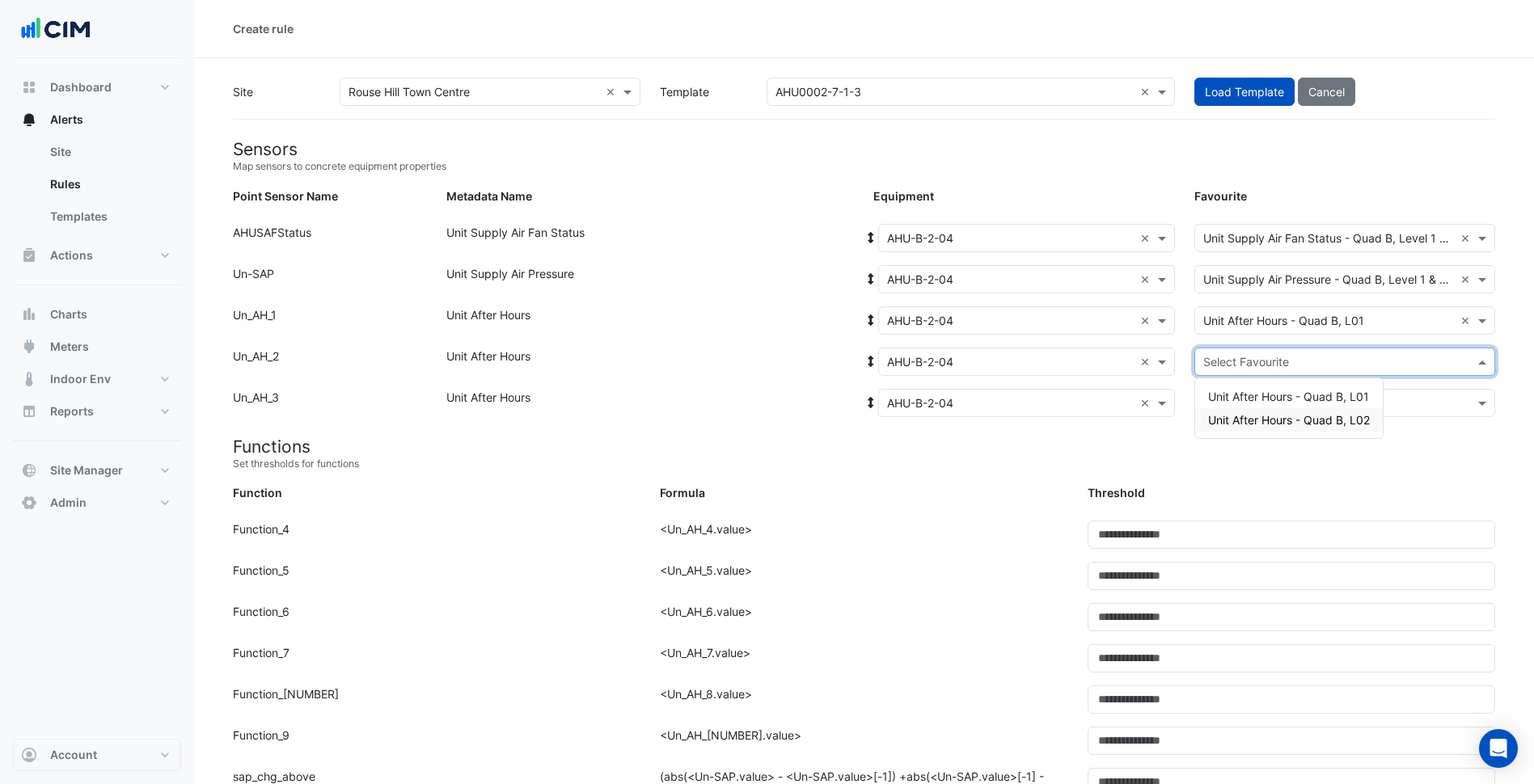 click on "Unit After Hours - Quad B, L02" at bounding box center (1289, 419) 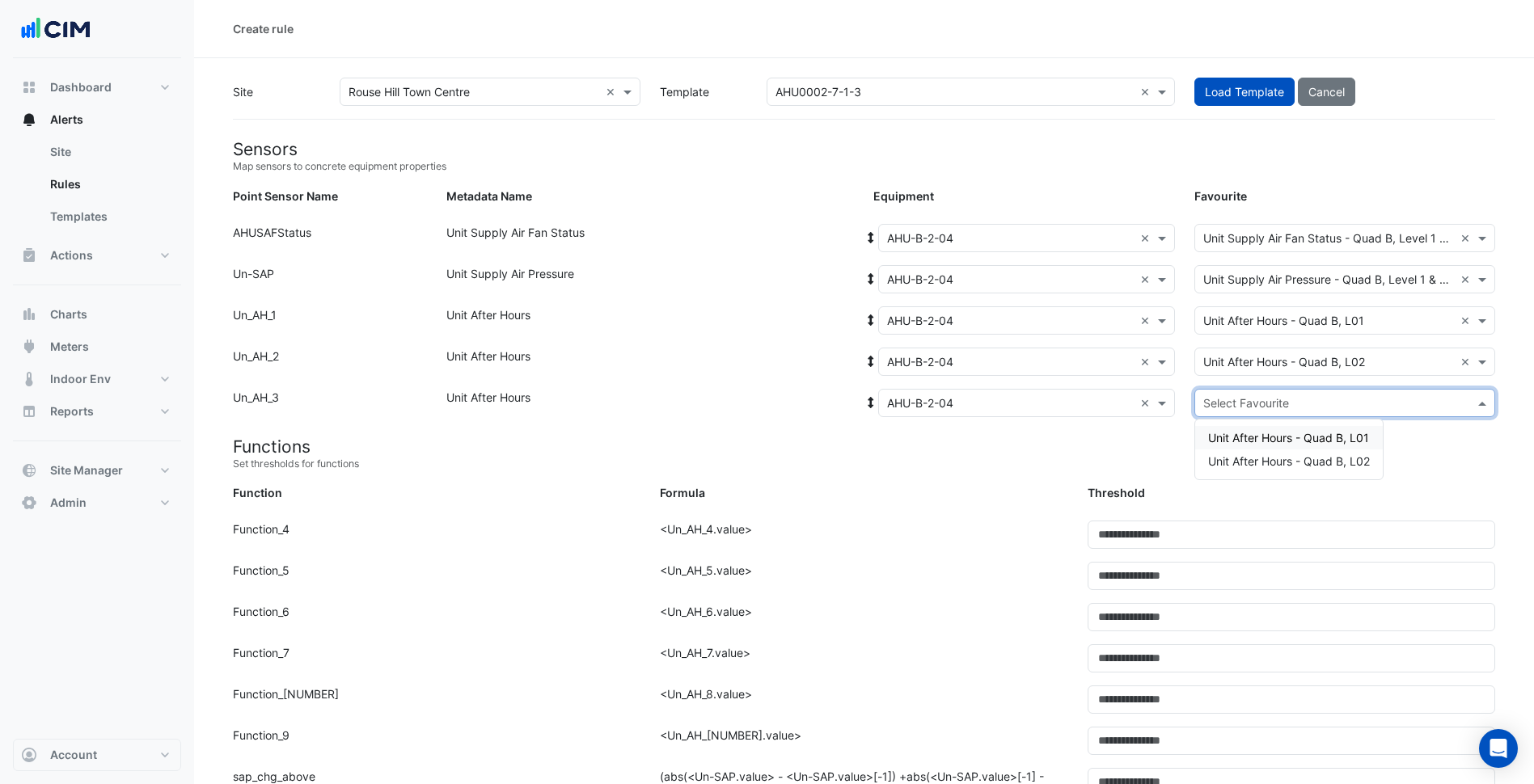 click 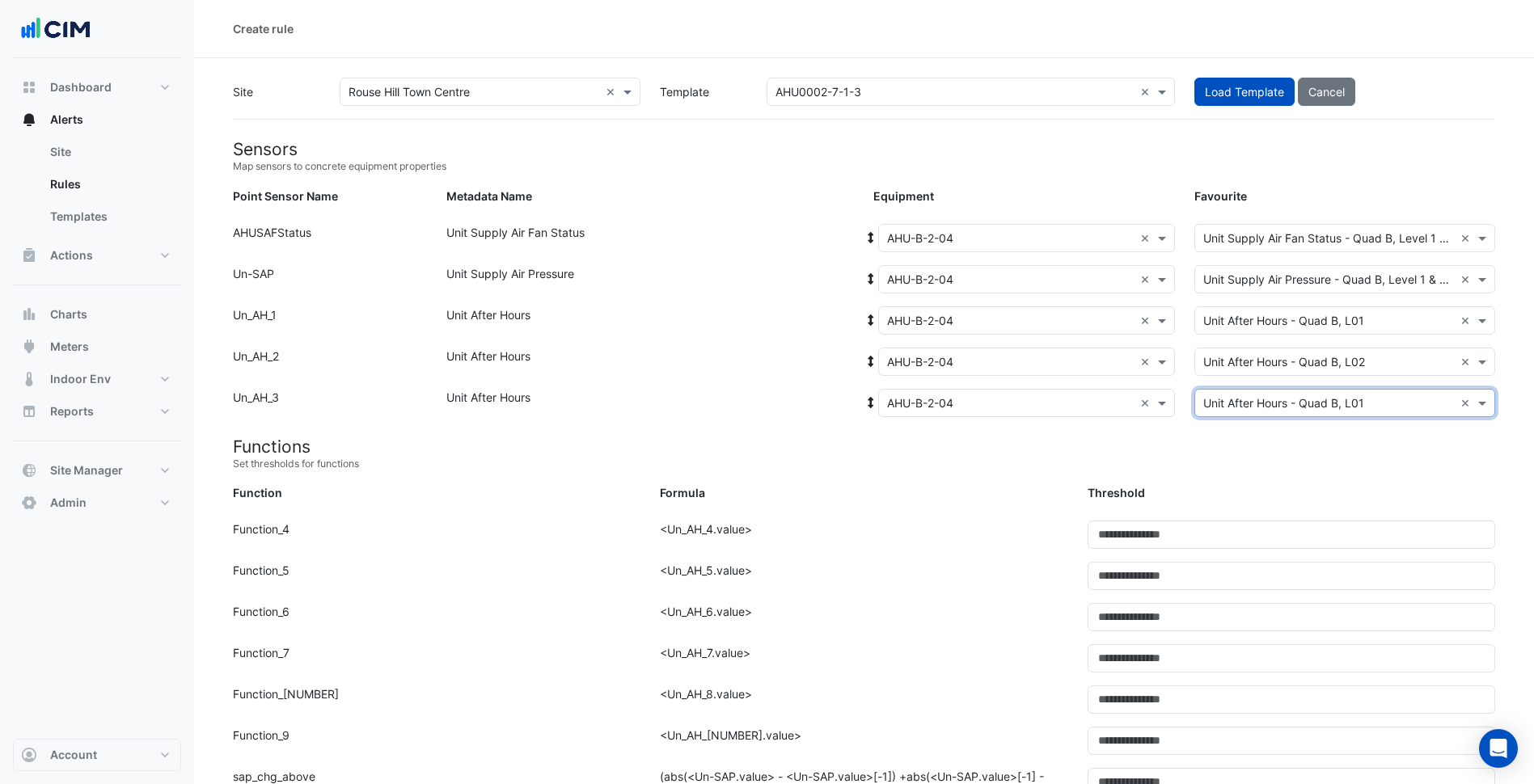 click on "Function:
Function_4" 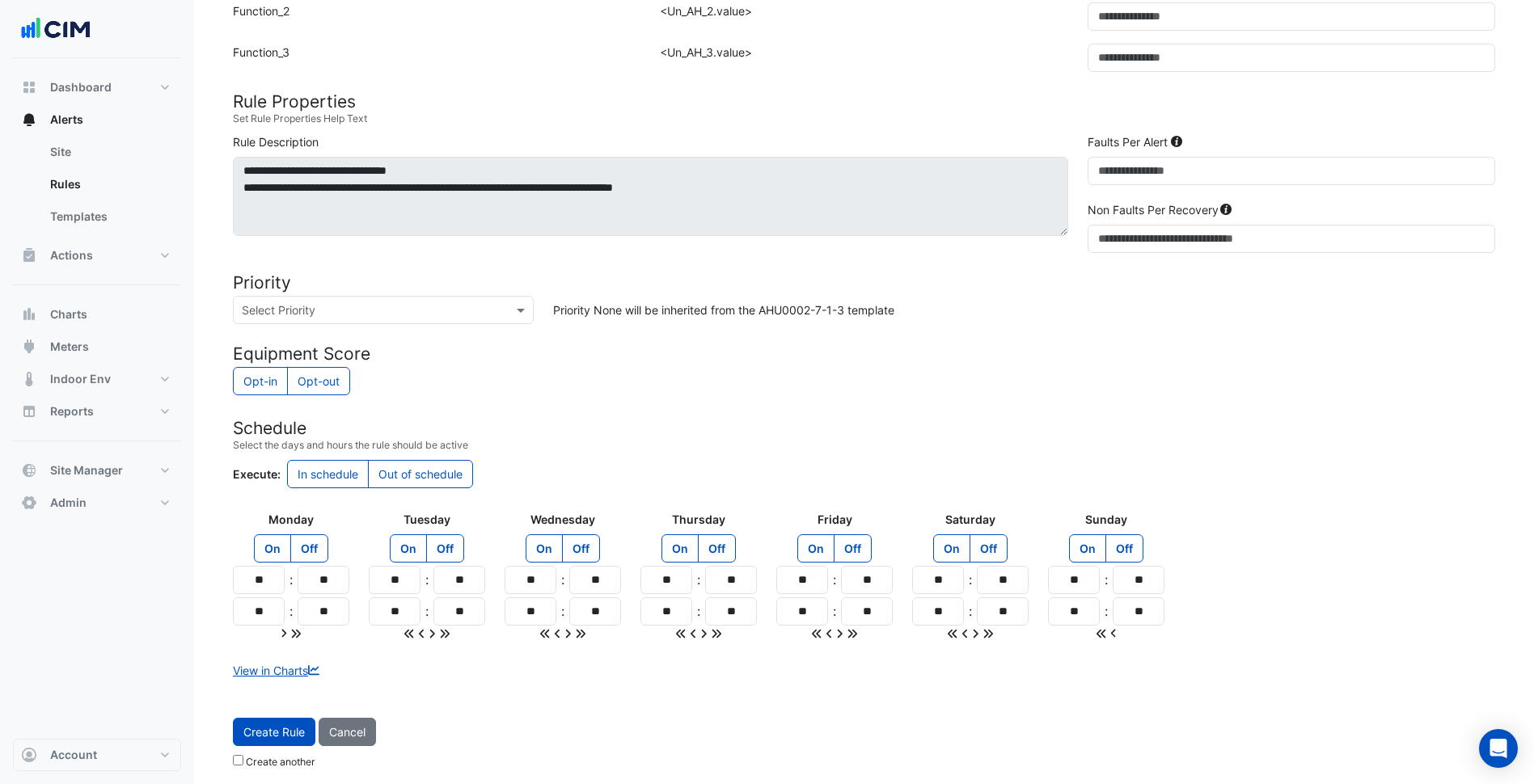 scroll, scrollTop: 1013, scrollLeft: 0, axis: vertical 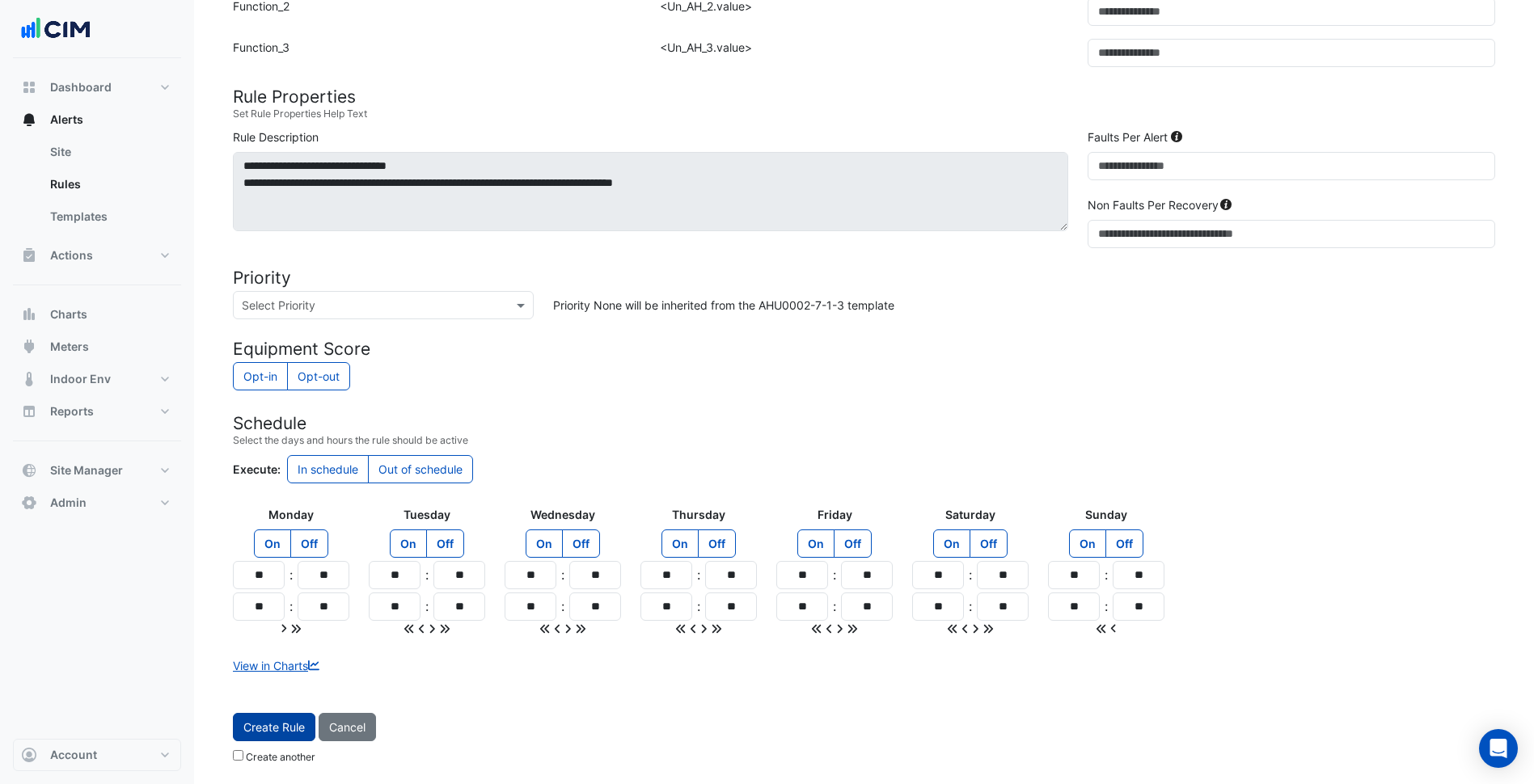 click on "Create Rule" 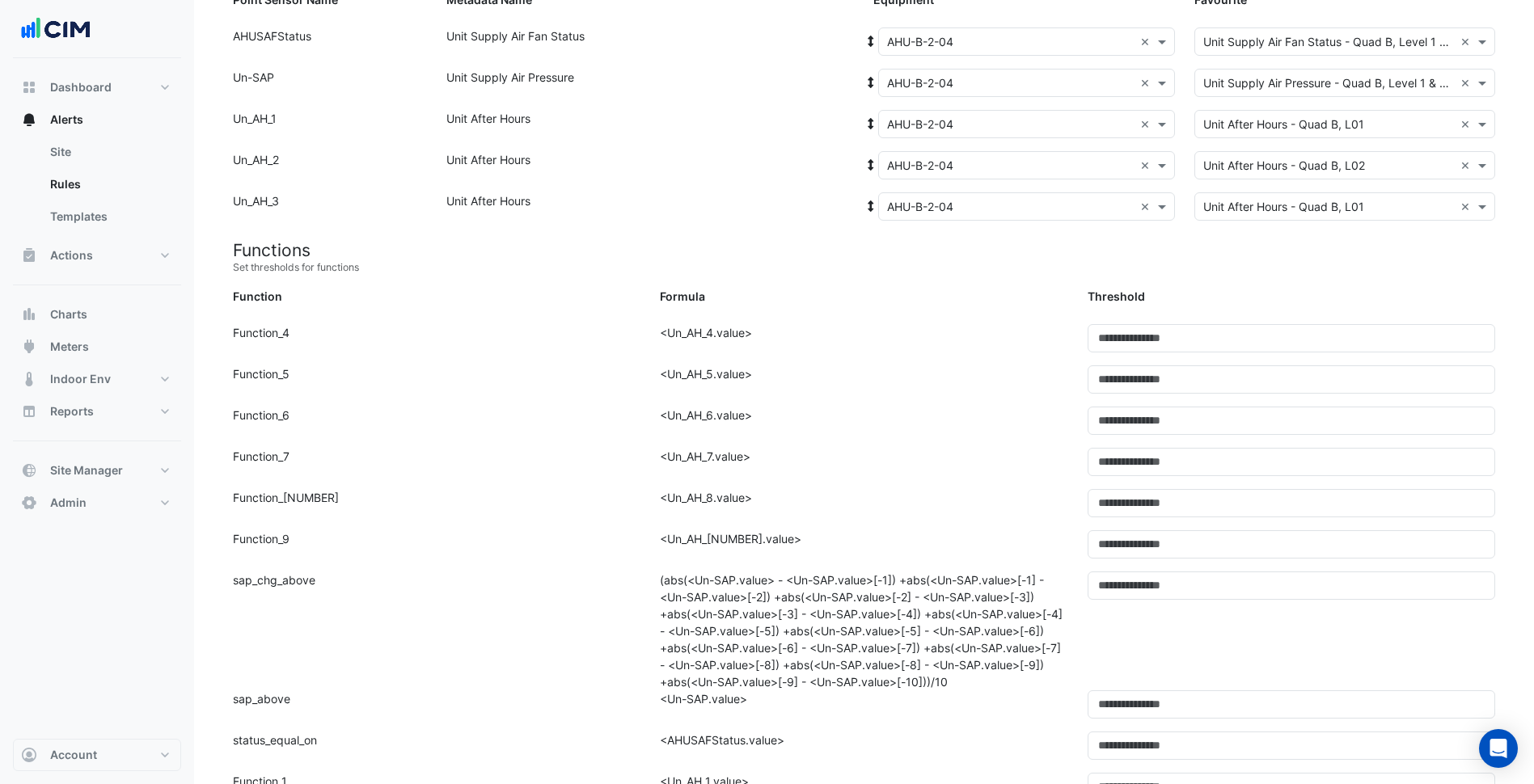 scroll, scrollTop: 0, scrollLeft: 0, axis: both 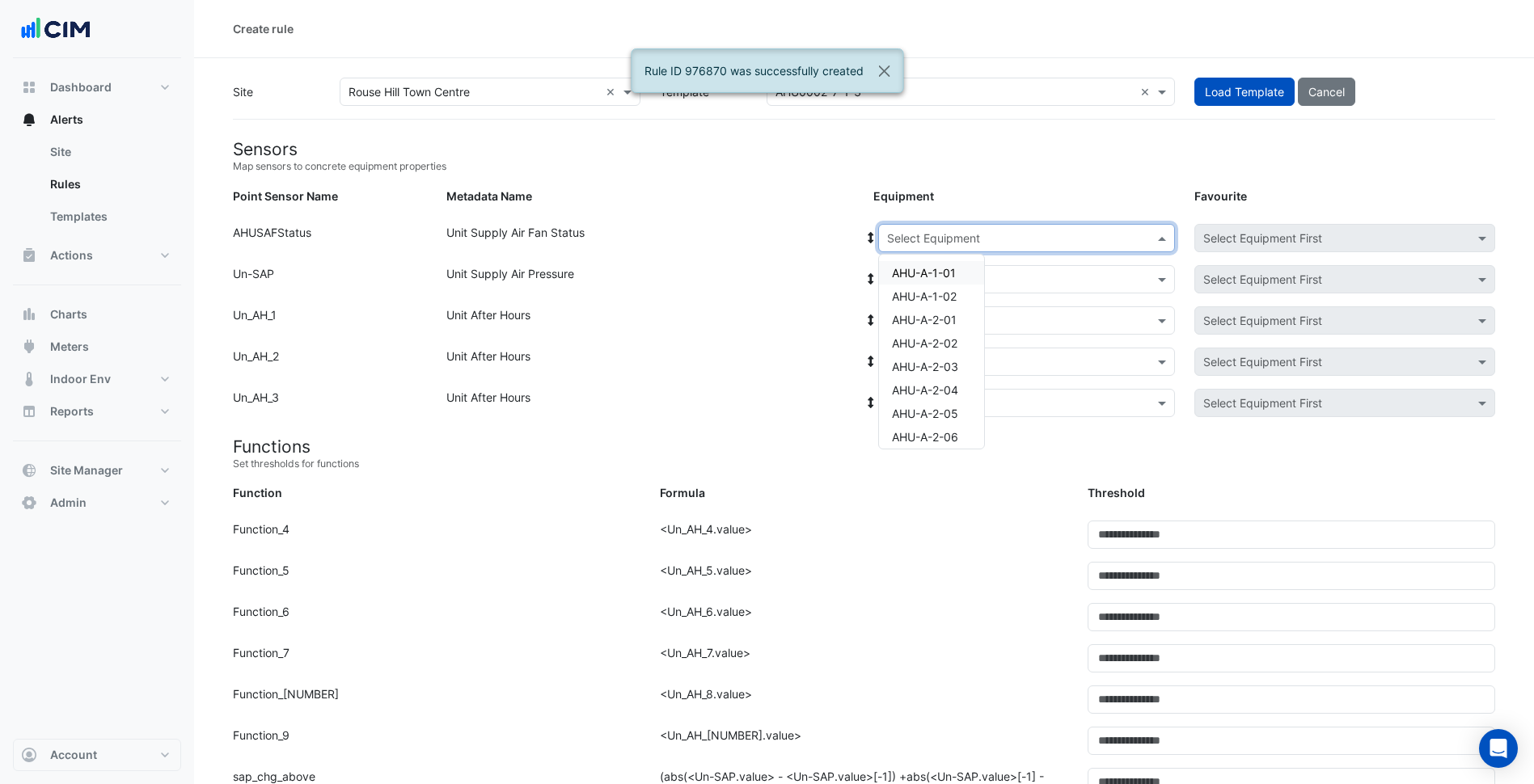 click on "Select Equipment" 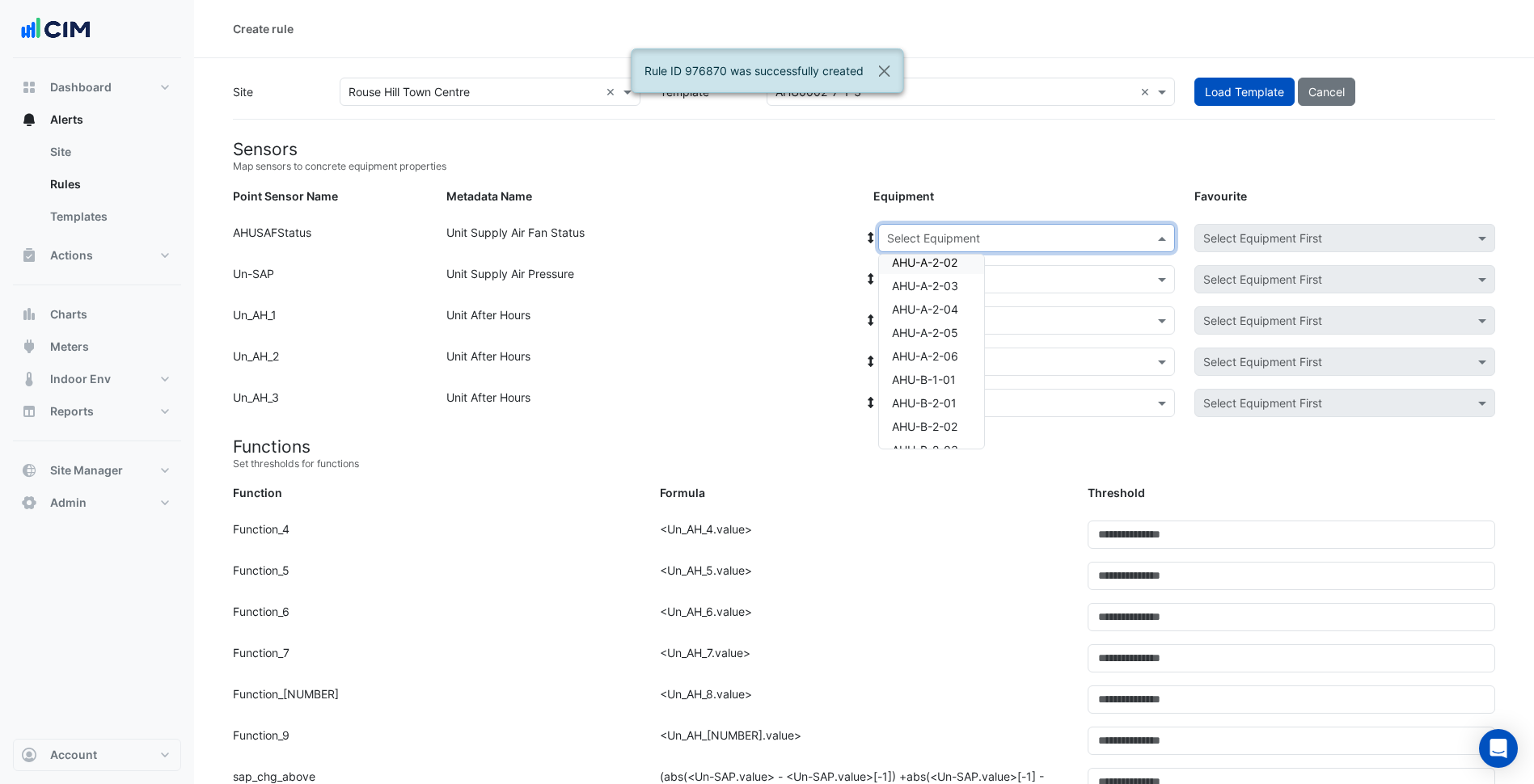 scroll, scrollTop: 162, scrollLeft: 0, axis: vertical 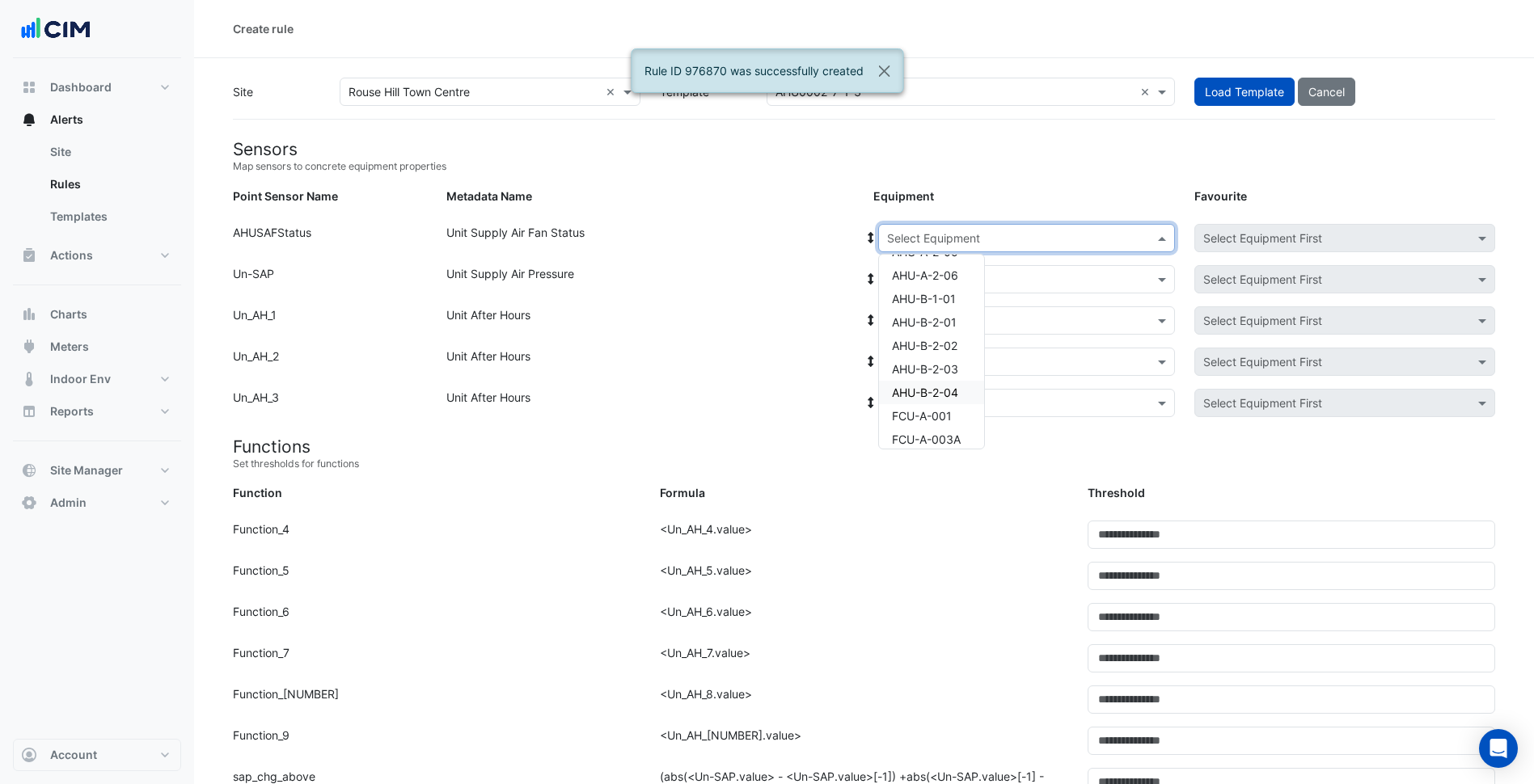 click on "Unit After Hours" 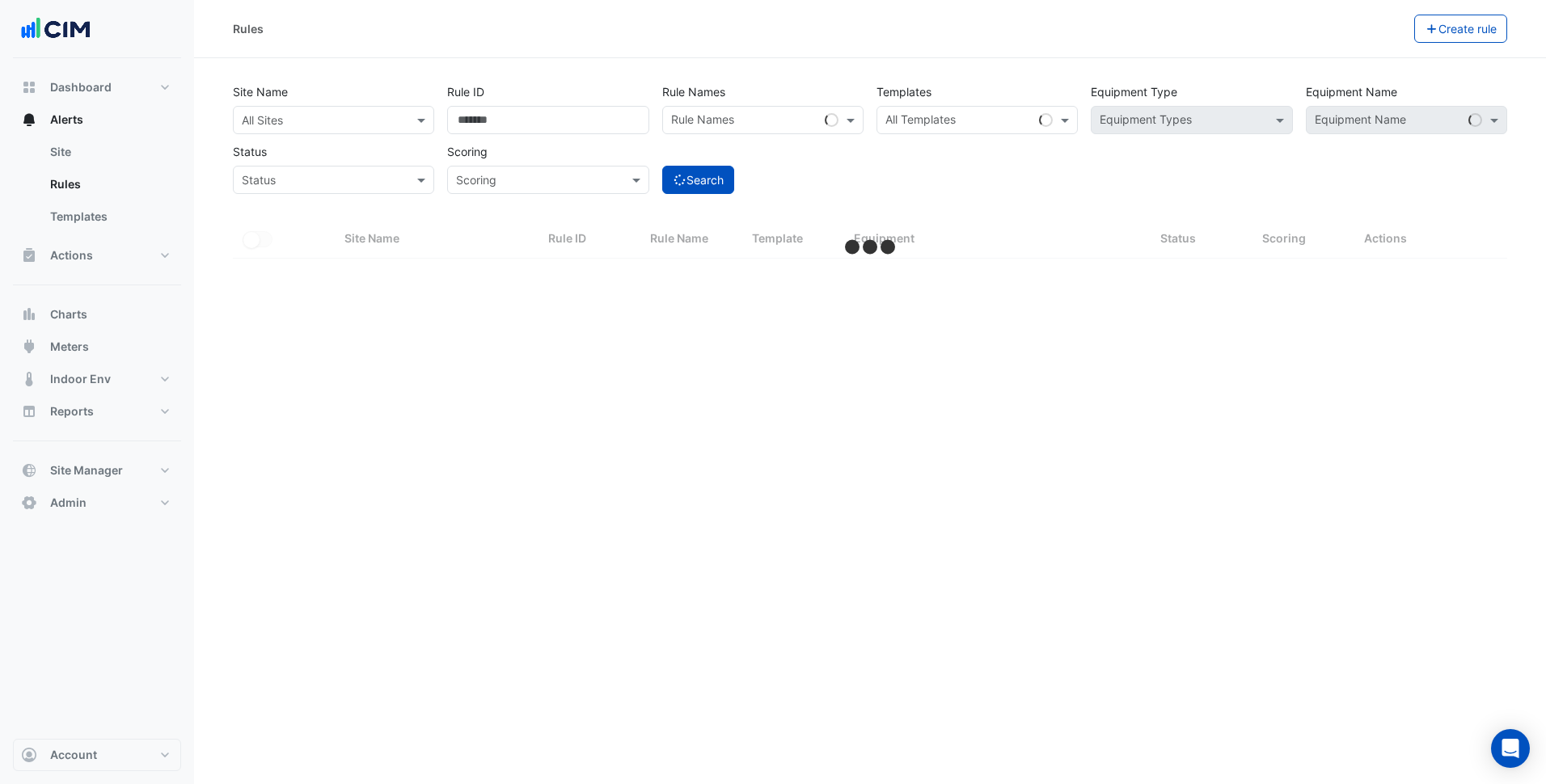 select on "***" 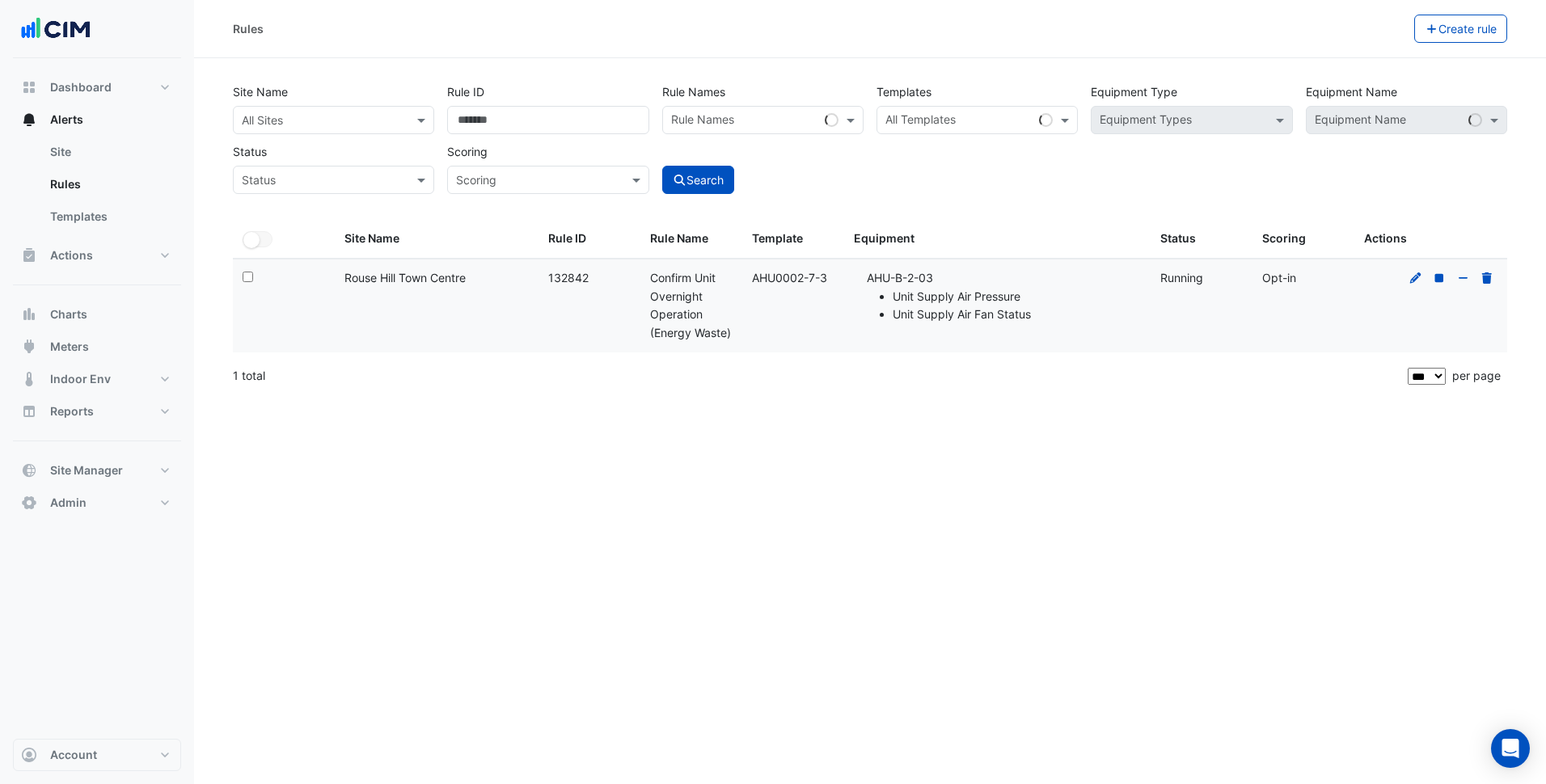 scroll, scrollTop: 0, scrollLeft: 0, axis: both 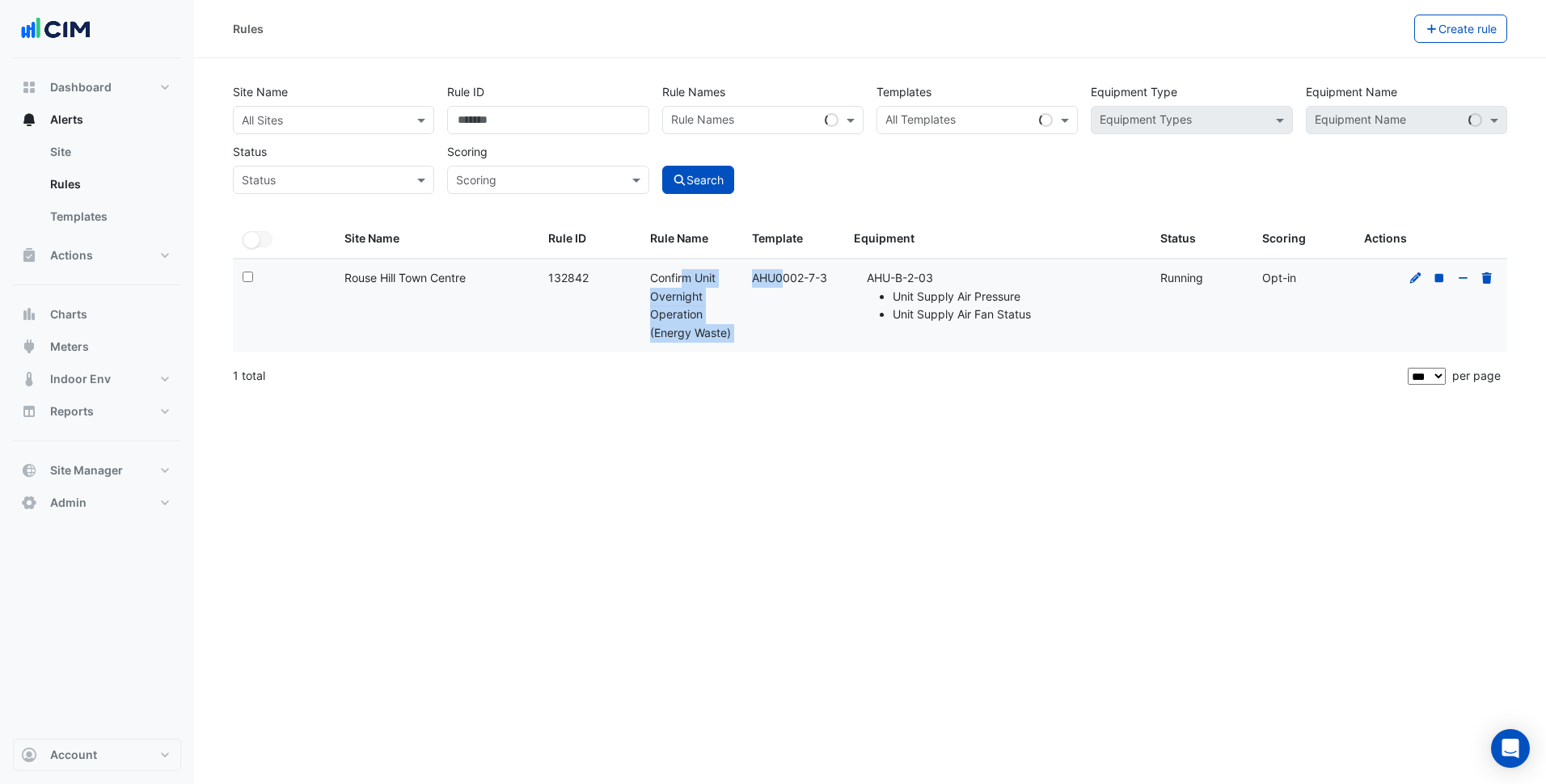 drag, startPoint x: 756, startPoint y: 328, endPoint x: 671, endPoint y: 271, distance: 102.342562 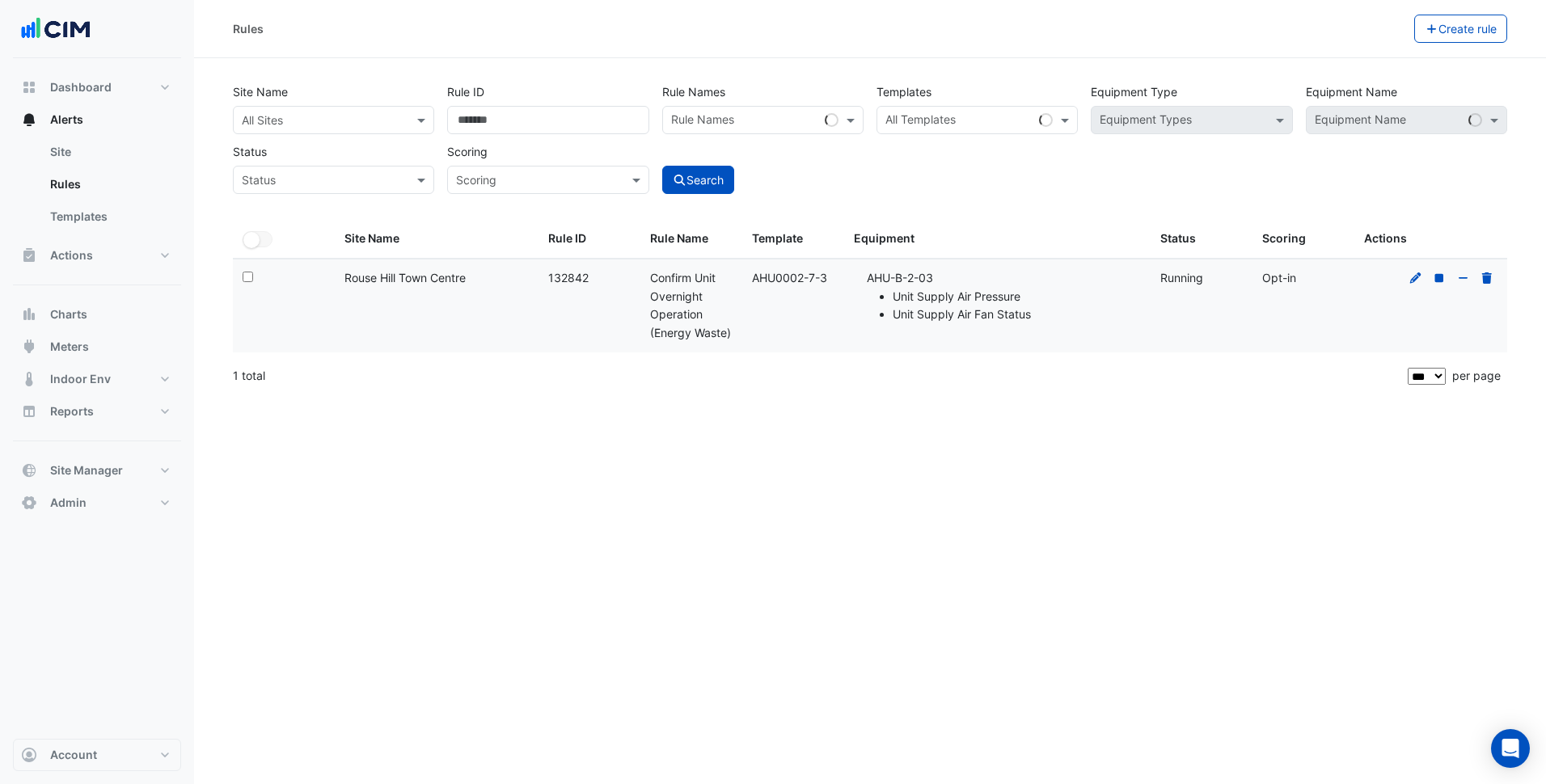drag, startPoint x: 671, startPoint y: 271, endPoint x: 646, endPoint y: 285, distance: 28.6531 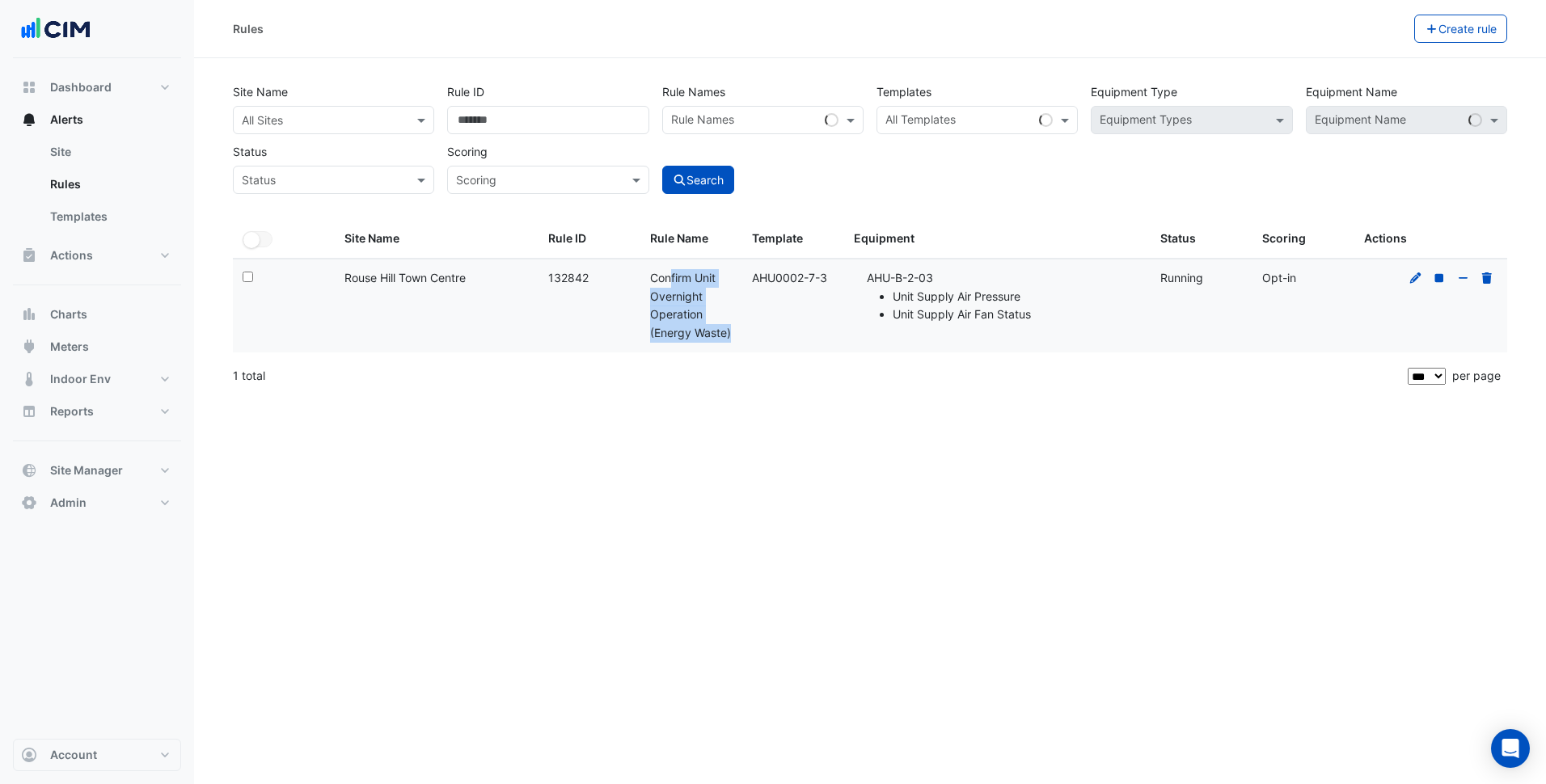 drag, startPoint x: 672, startPoint y: 290, endPoint x: 735, endPoint y: 344, distance: 82.9759 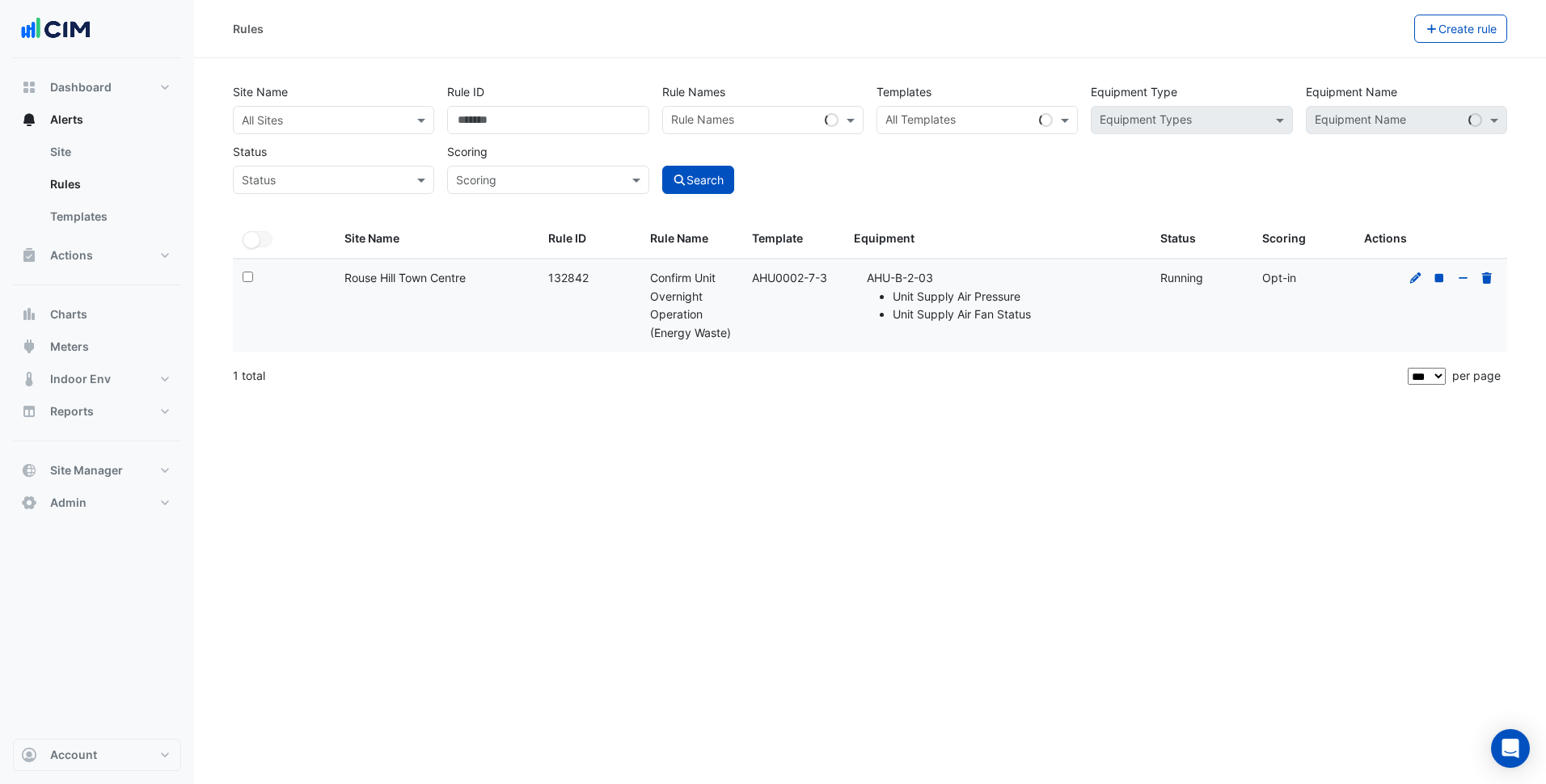 click on "Rules
Create rule
Site Name
All Sites
Rule ID
******
Rule Names
Rule Names
Templates
All Templates
Equipment Type
Equipment Types
Equipment Name
Equipment Name
Status
Status
Scoring
Scoring
Search
All Selected" 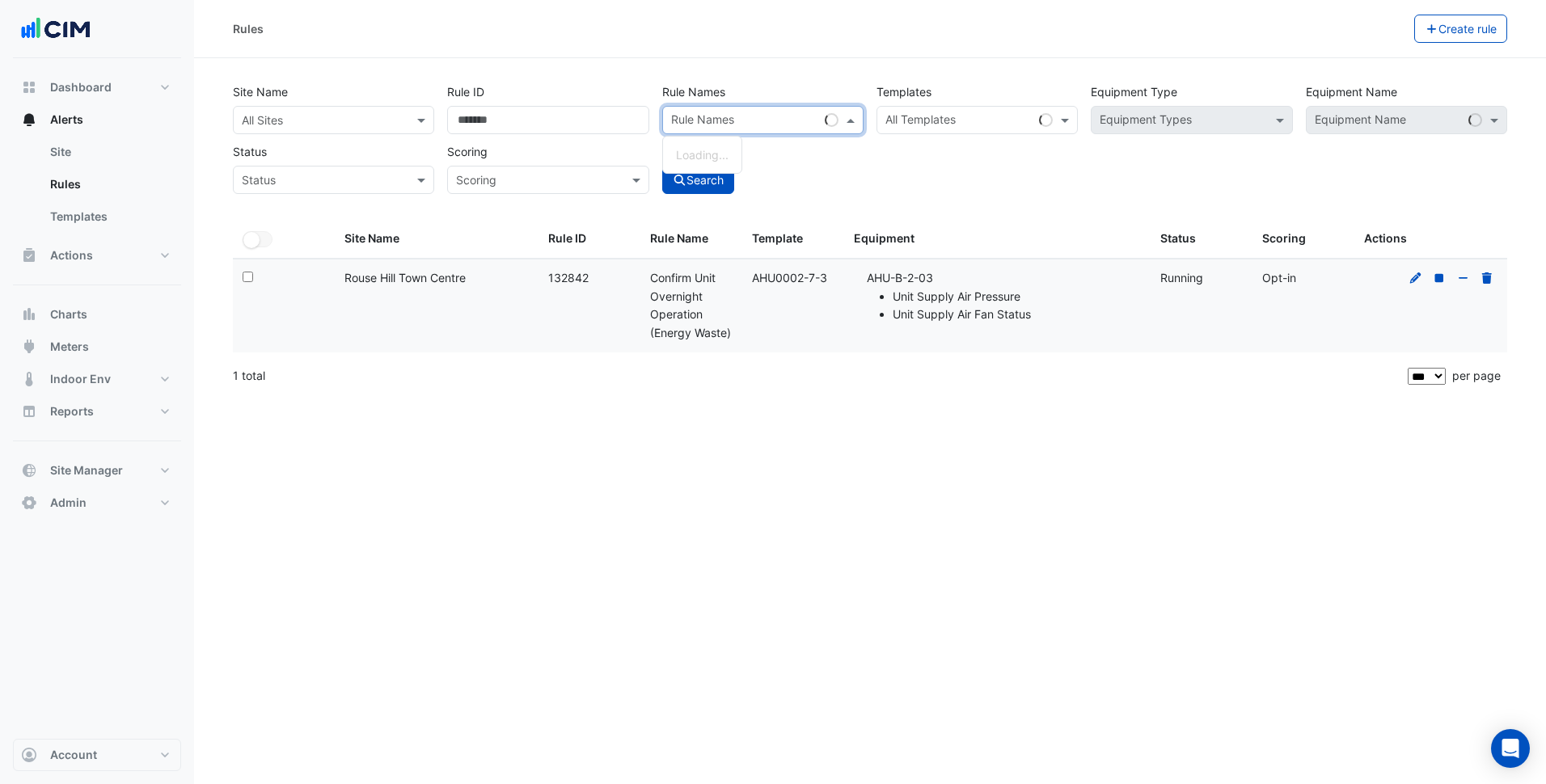 paste on "**********" 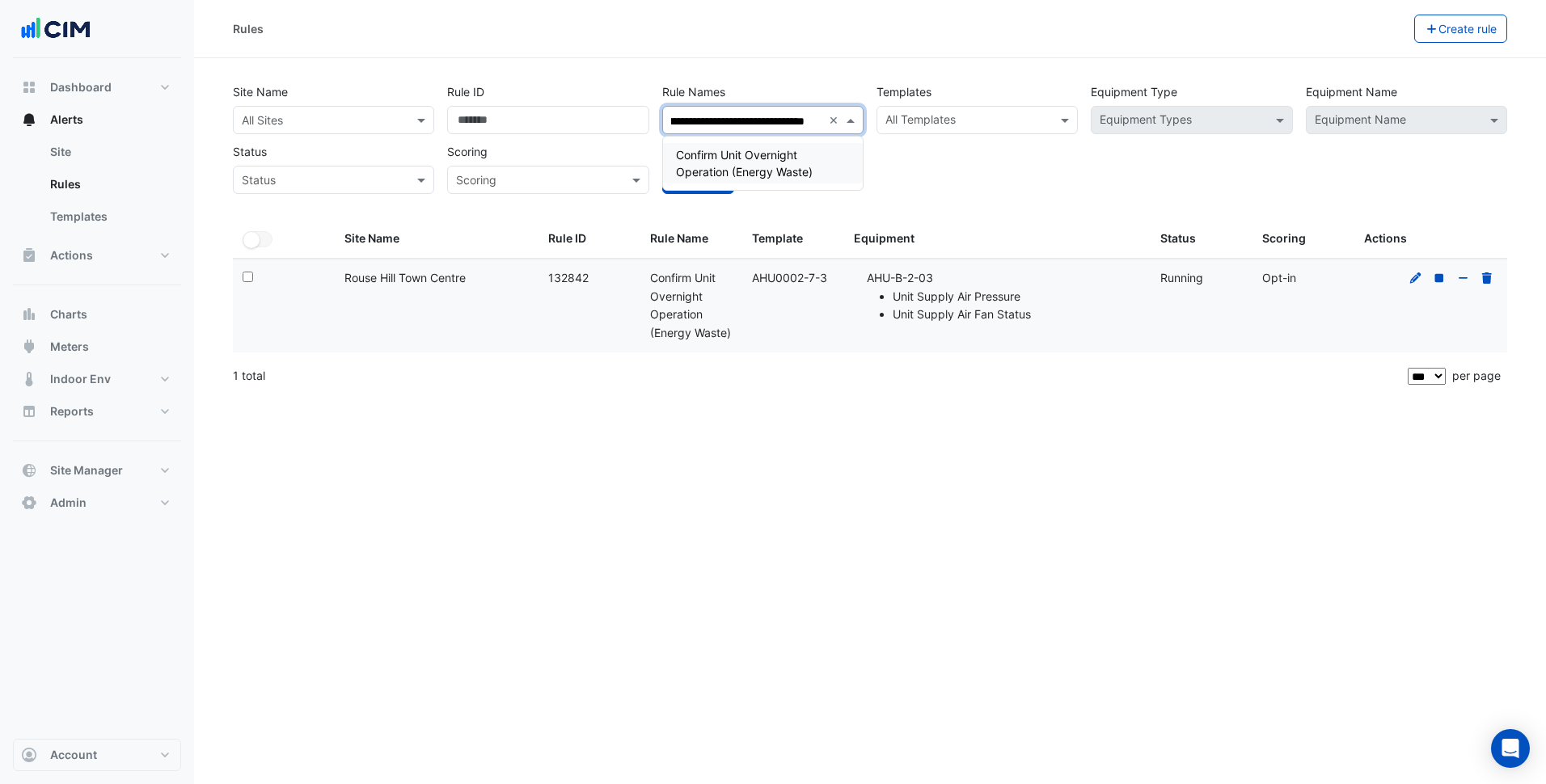 scroll, scrollTop: 0, scrollLeft: 113, axis: horizontal 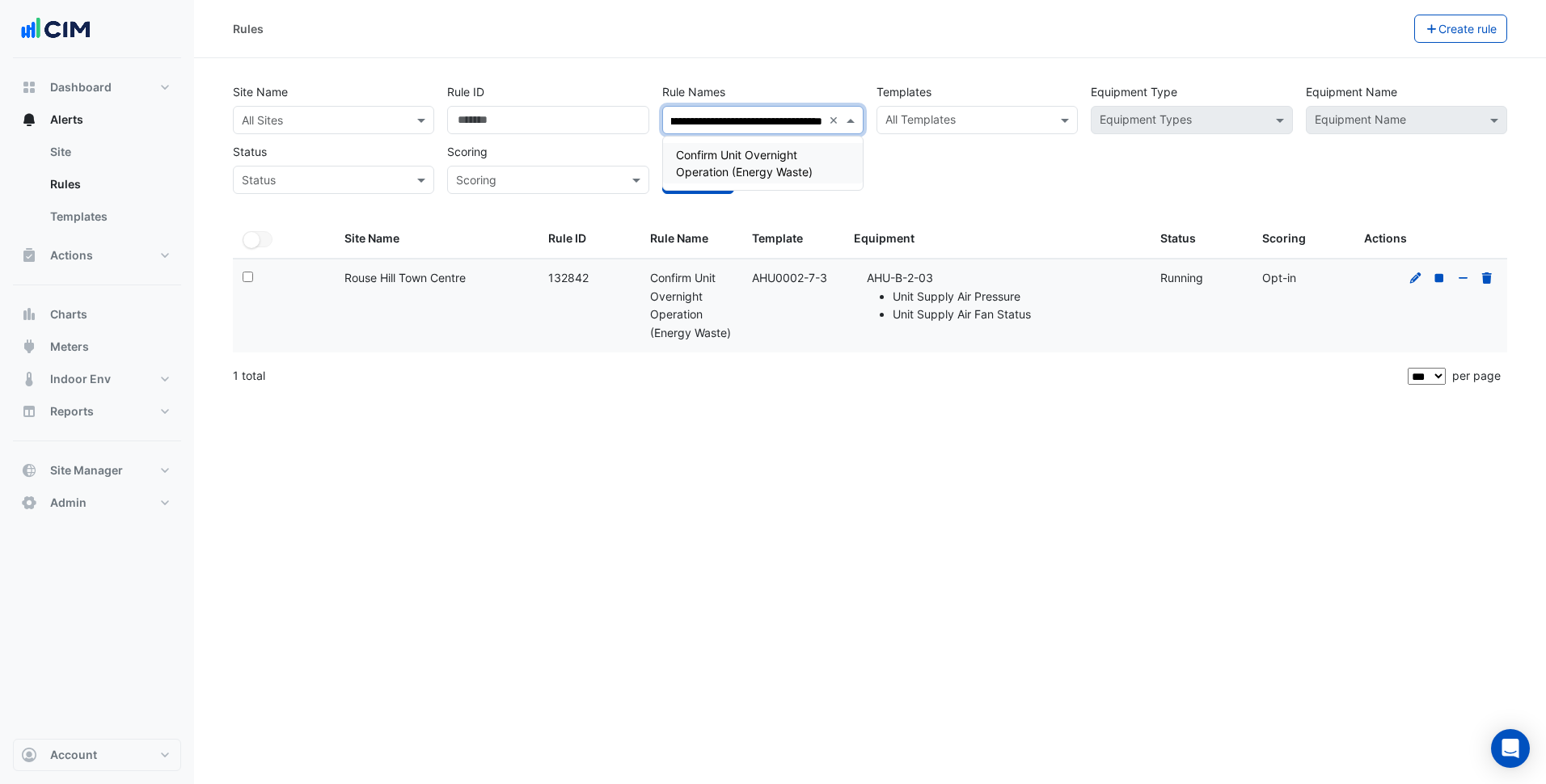 click on "Confirm Unit Overnight Operation (Energy Waste)" at bounding box center (744, 163) 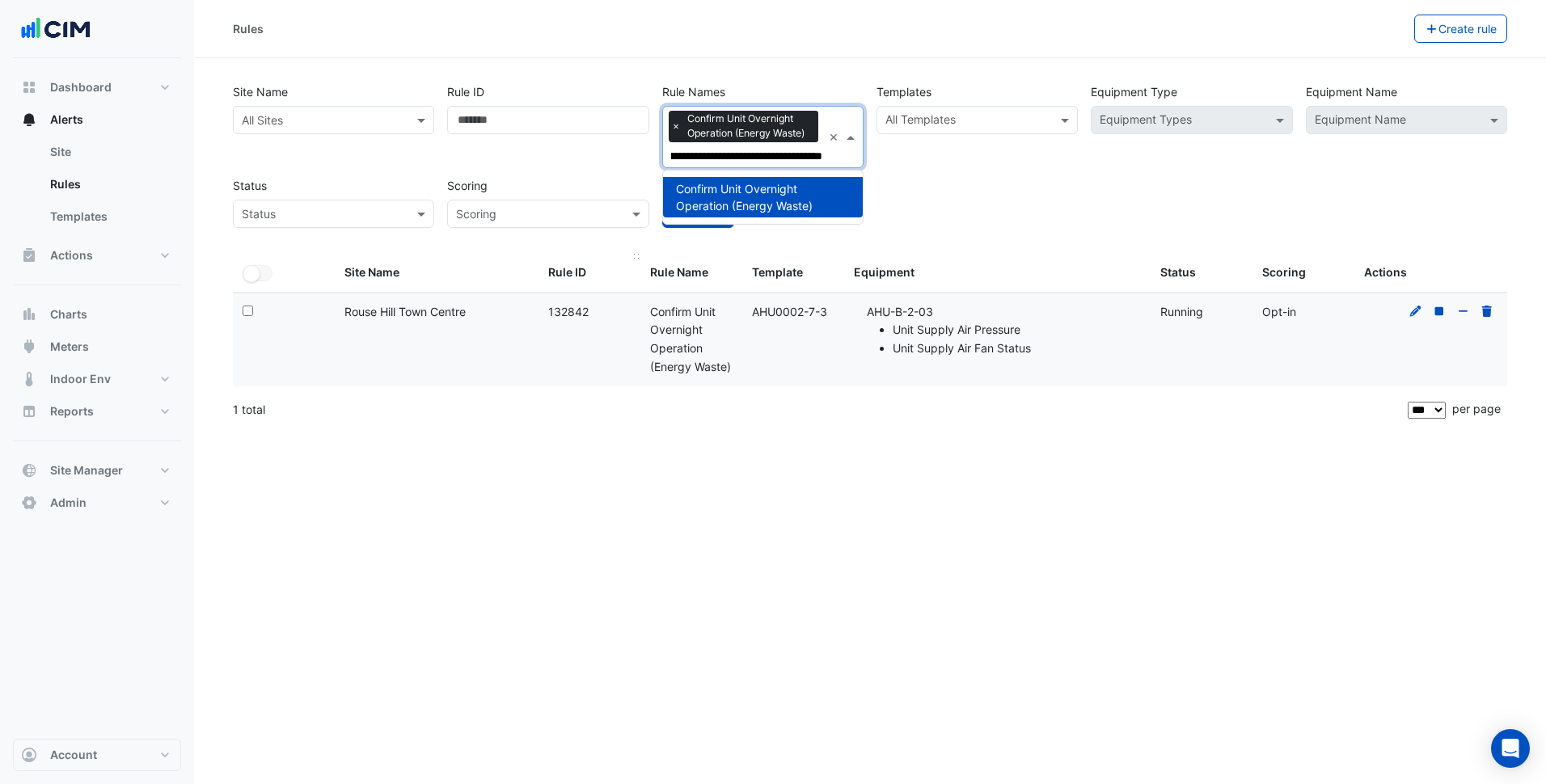 type on "**********" 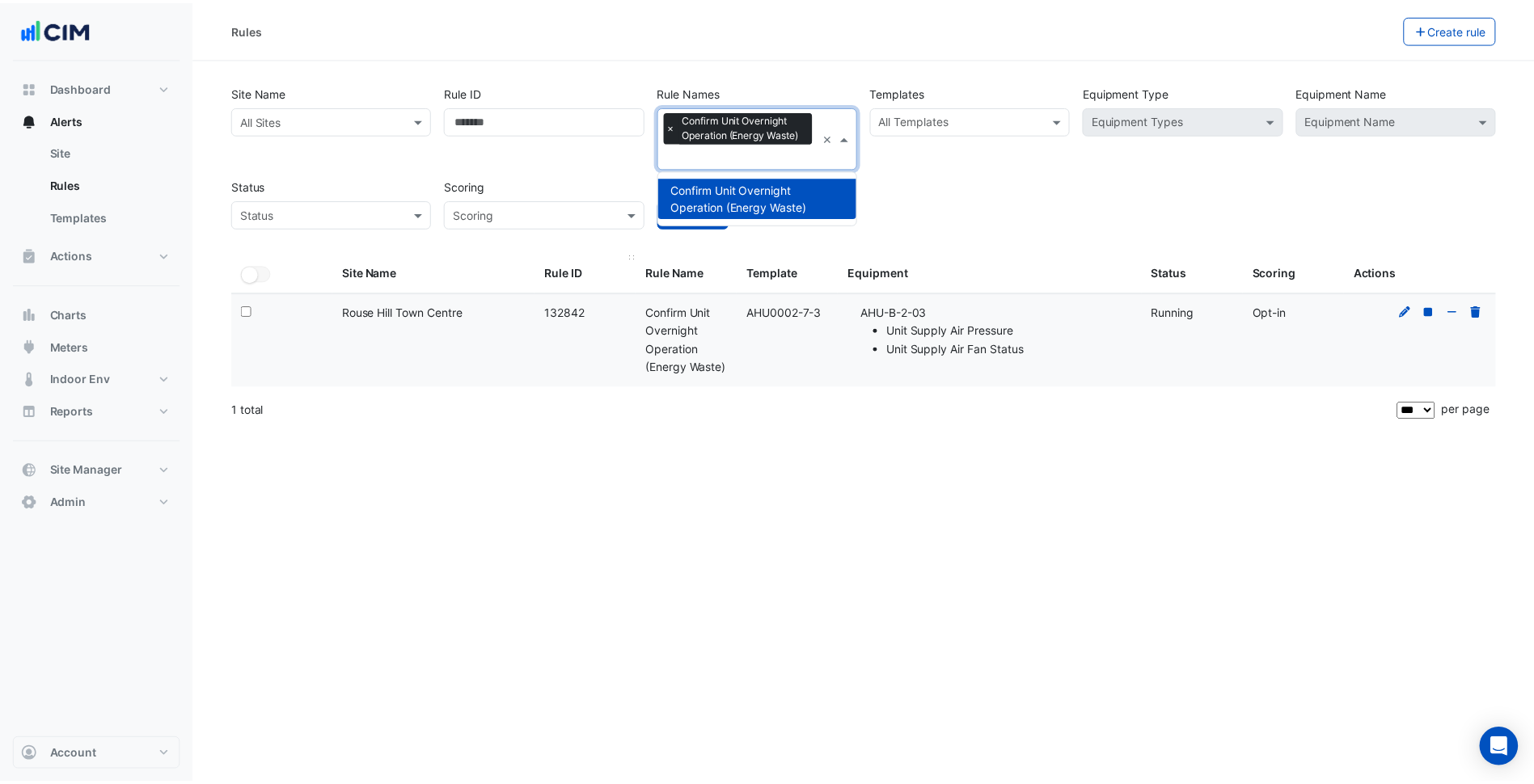 scroll, scrollTop: 0, scrollLeft: 0, axis: both 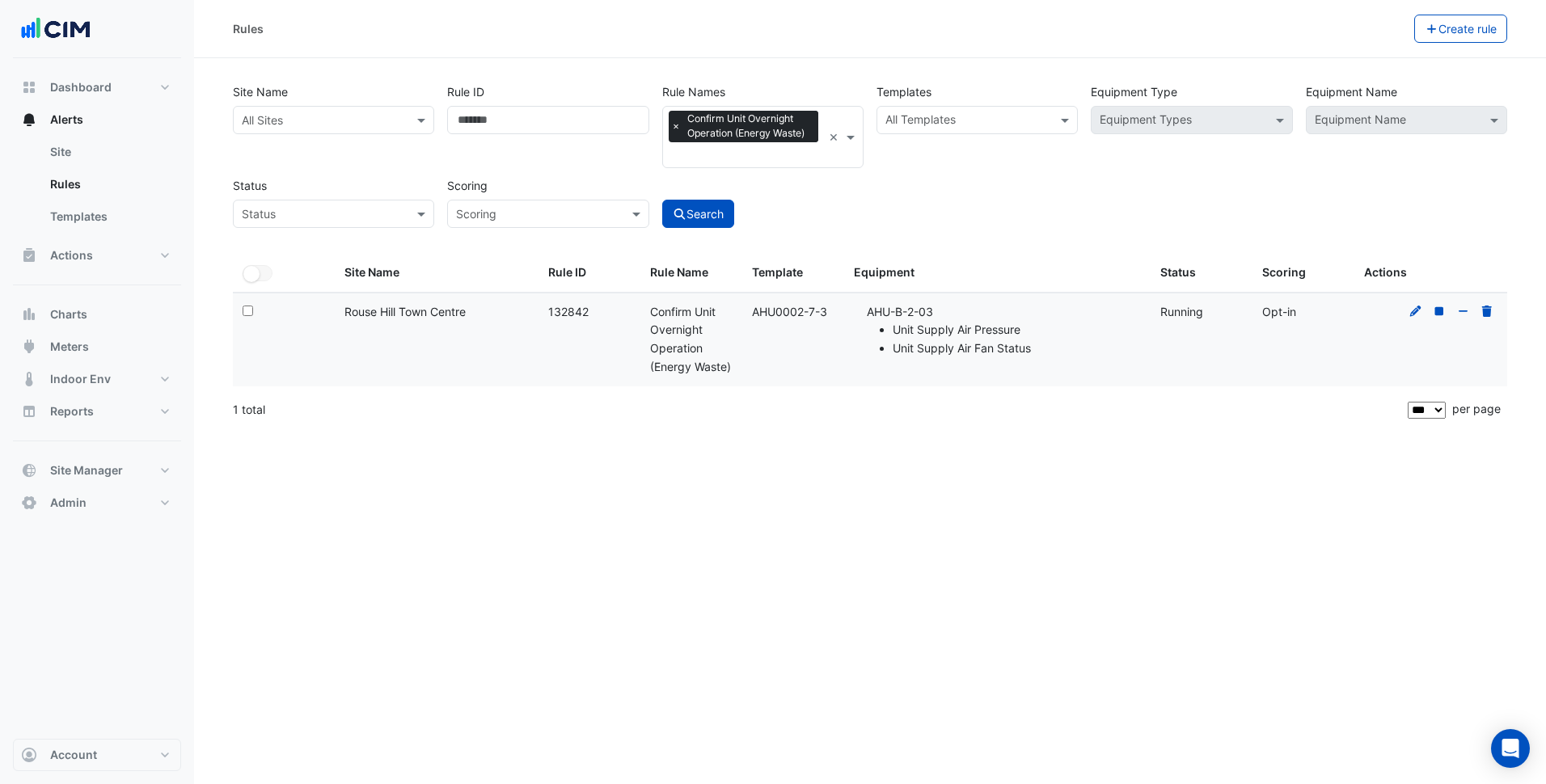drag, startPoint x: 489, startPoint y: 310, endPoint x: 298, endPoint y: 309, distance: 191.00262 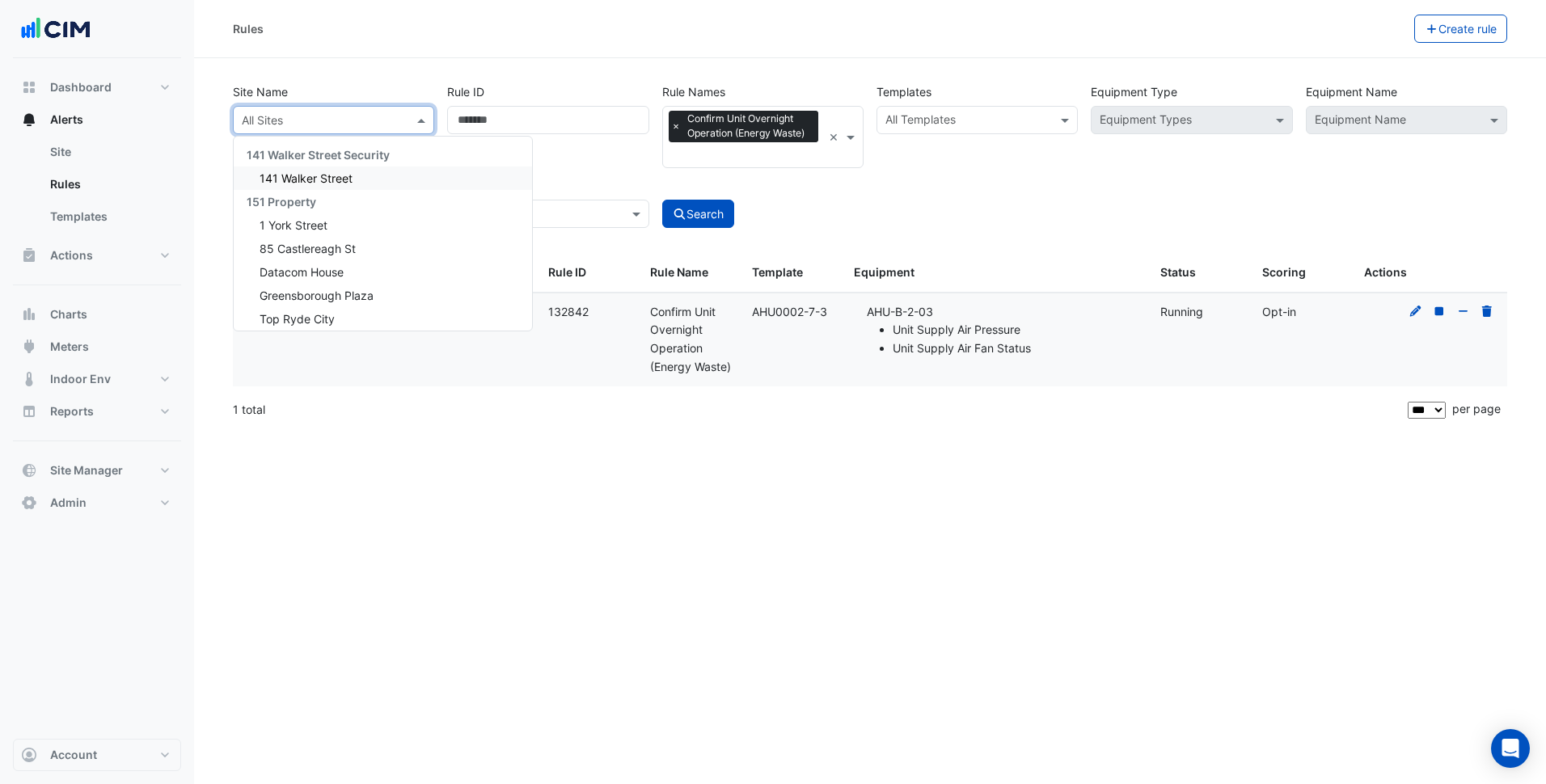 paste on "**********" 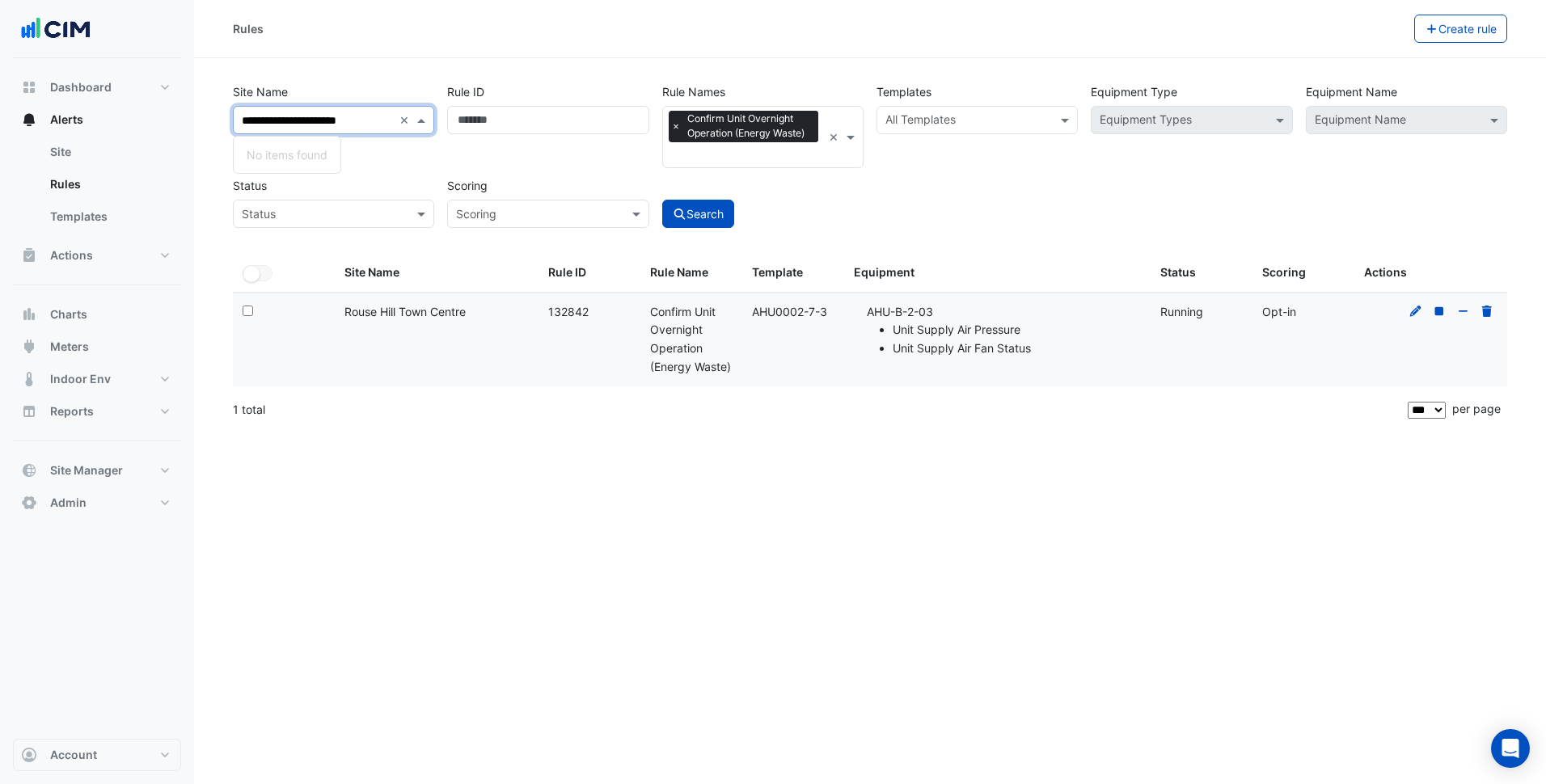 drag, startPoint x: 266, startPoint y: 116, endPoint x: 216, endPoint y: 115, distance: 50.01 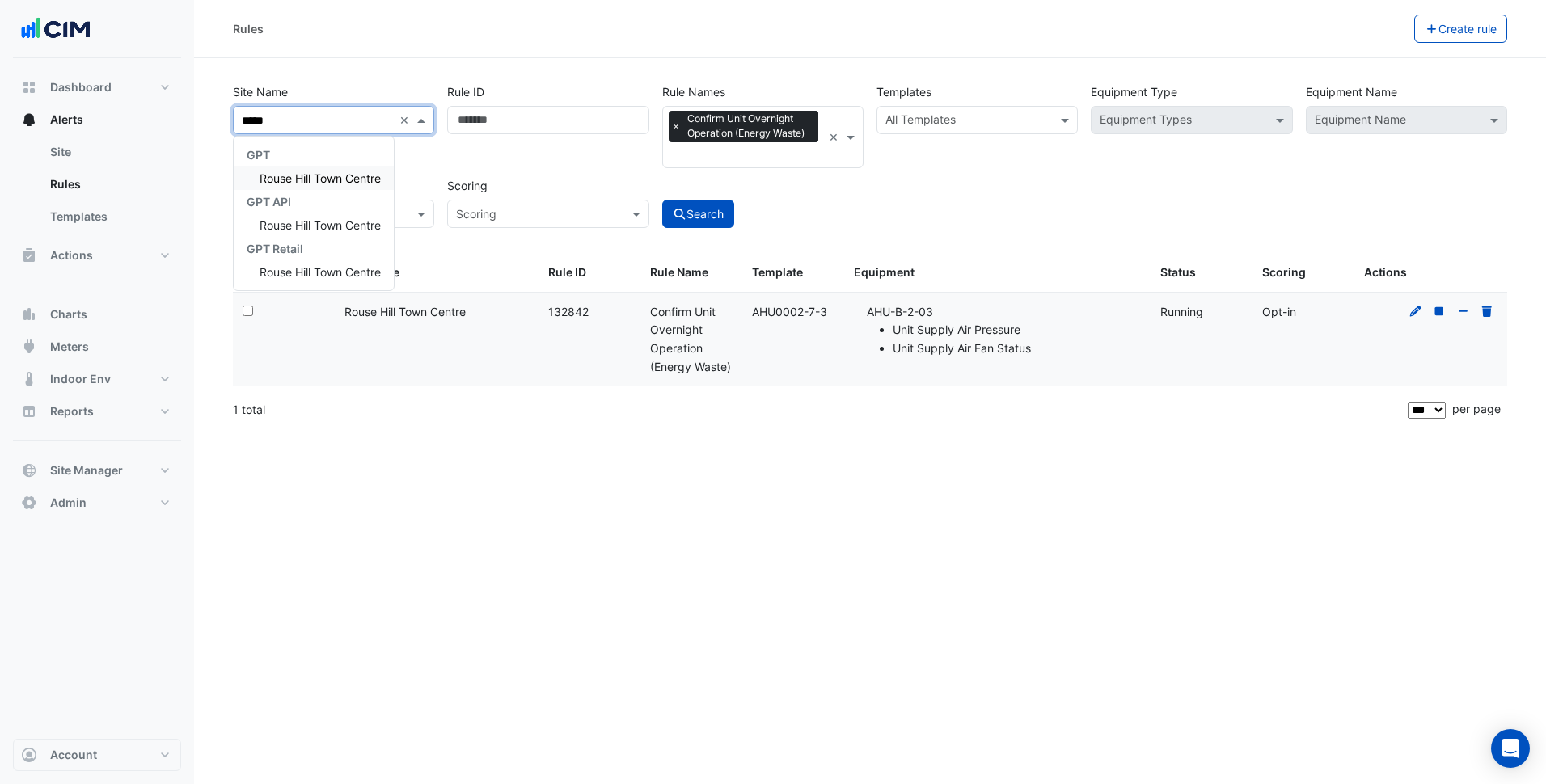 type on "*****" 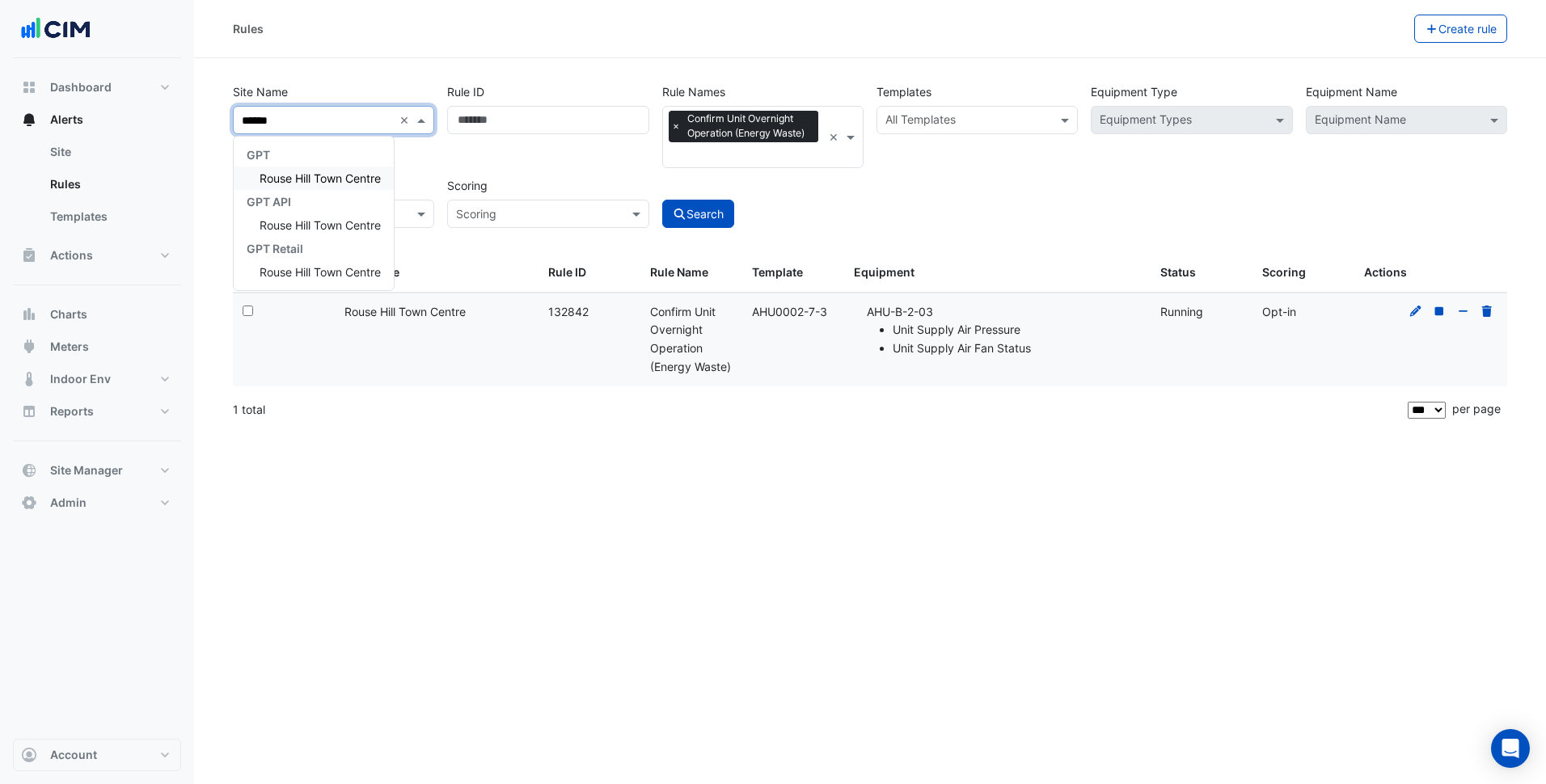 type 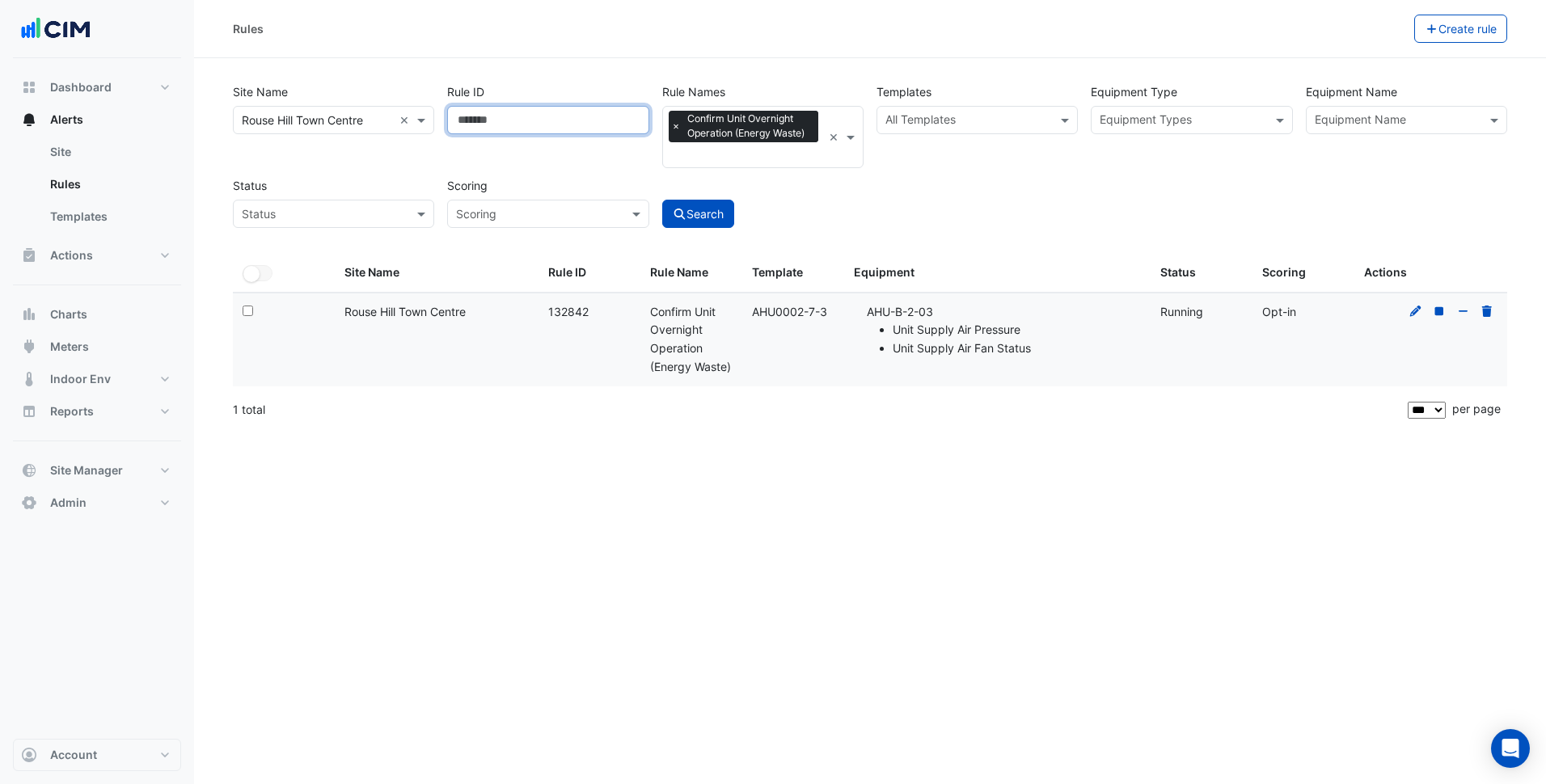 drag, startPoint x: 445, startPoint y: 112, endPoint x: 386, endPoint y: 107, distance: 59.21149 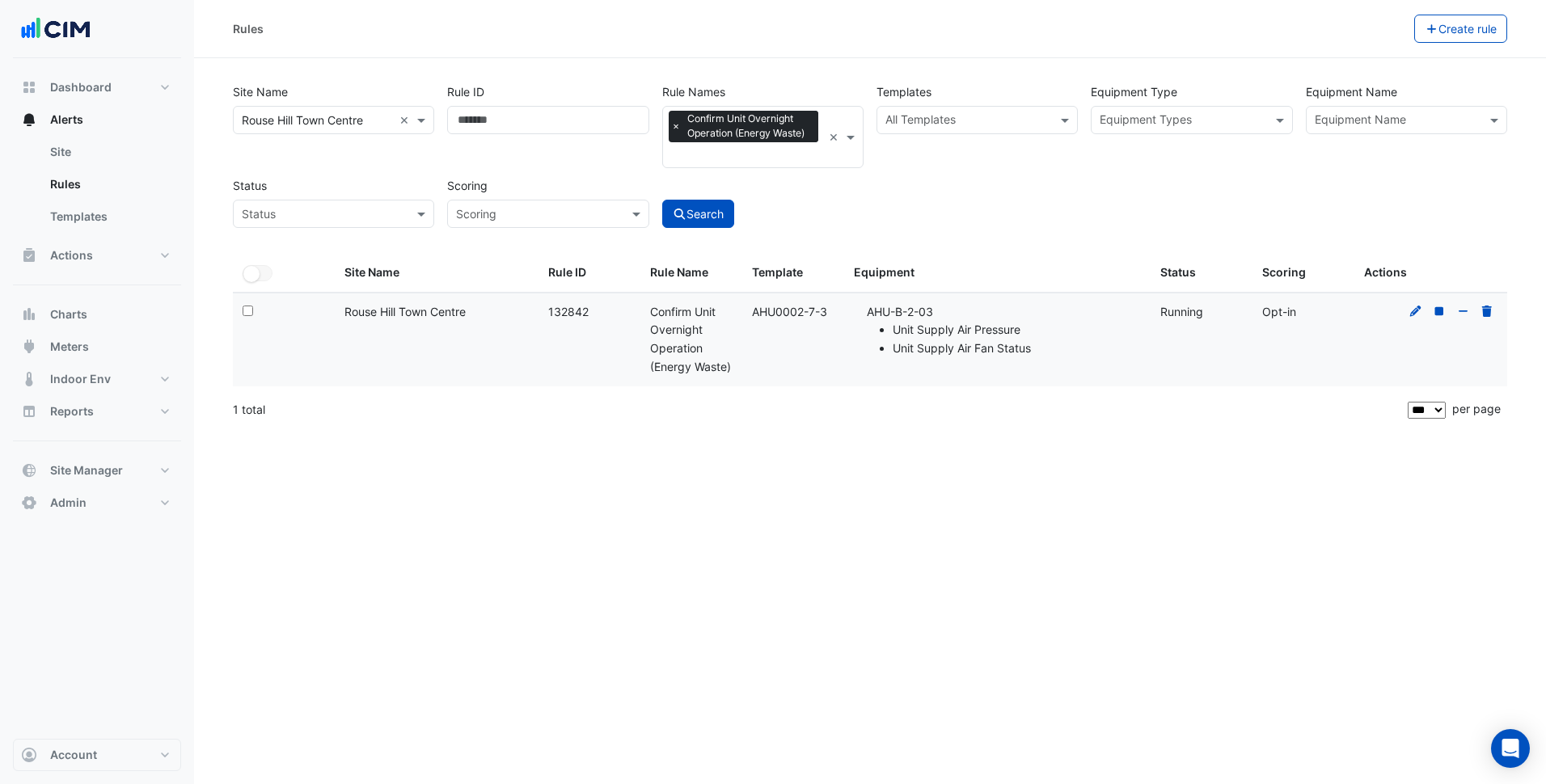 click on "Rules
Create rule
Site Name
All Sites × Rouse Hill Town Centre ×
Rule ID
Rule Names
Rule Names
×
Confirm Unit Overnight Operation (Energy Waste)
×
Templates
All Templates
Equipment Type
Equipment Types
Equipment Name
Equipment Name
Status
Status
Scoring
Scoring" 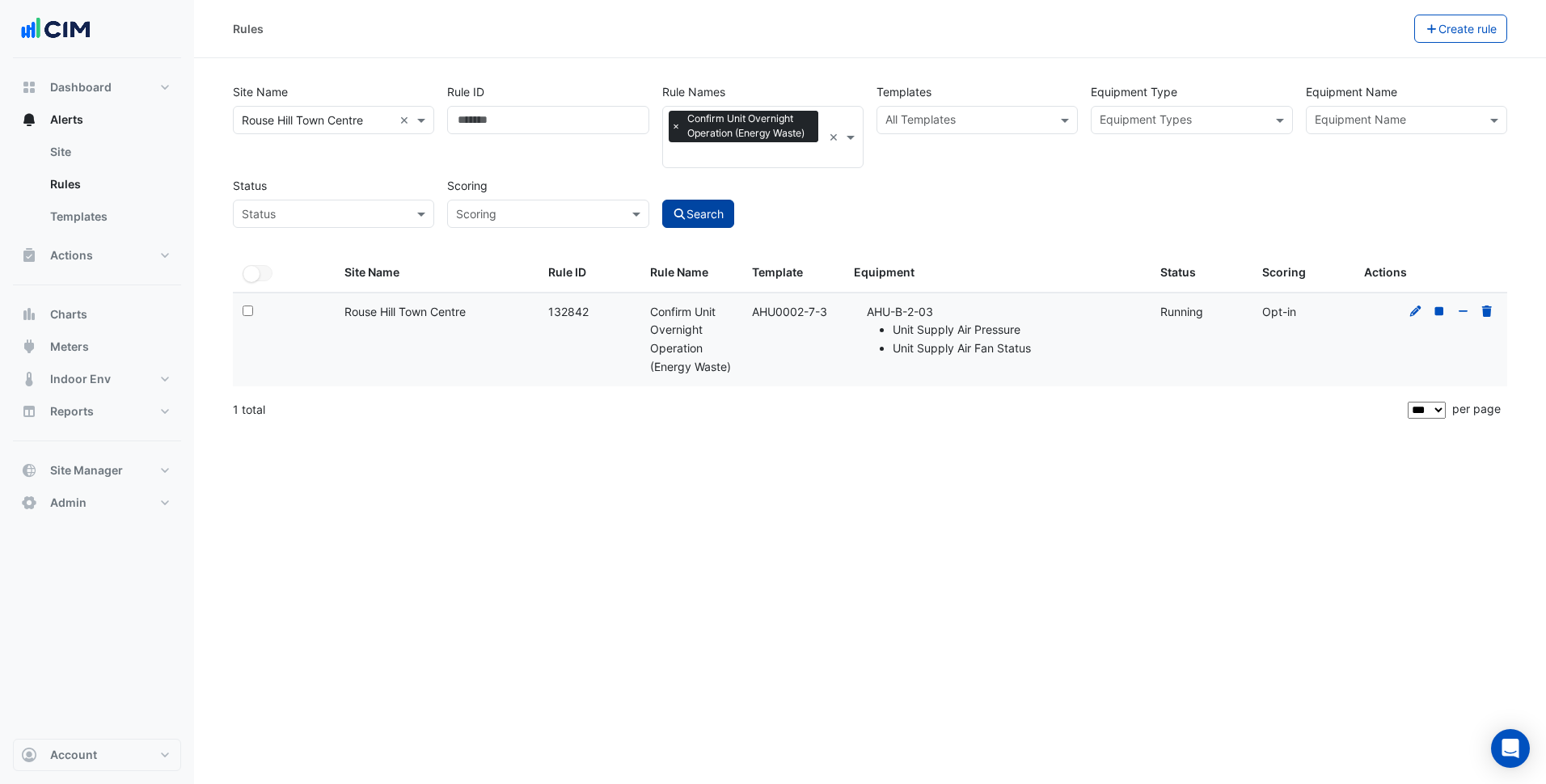 click on "Search" 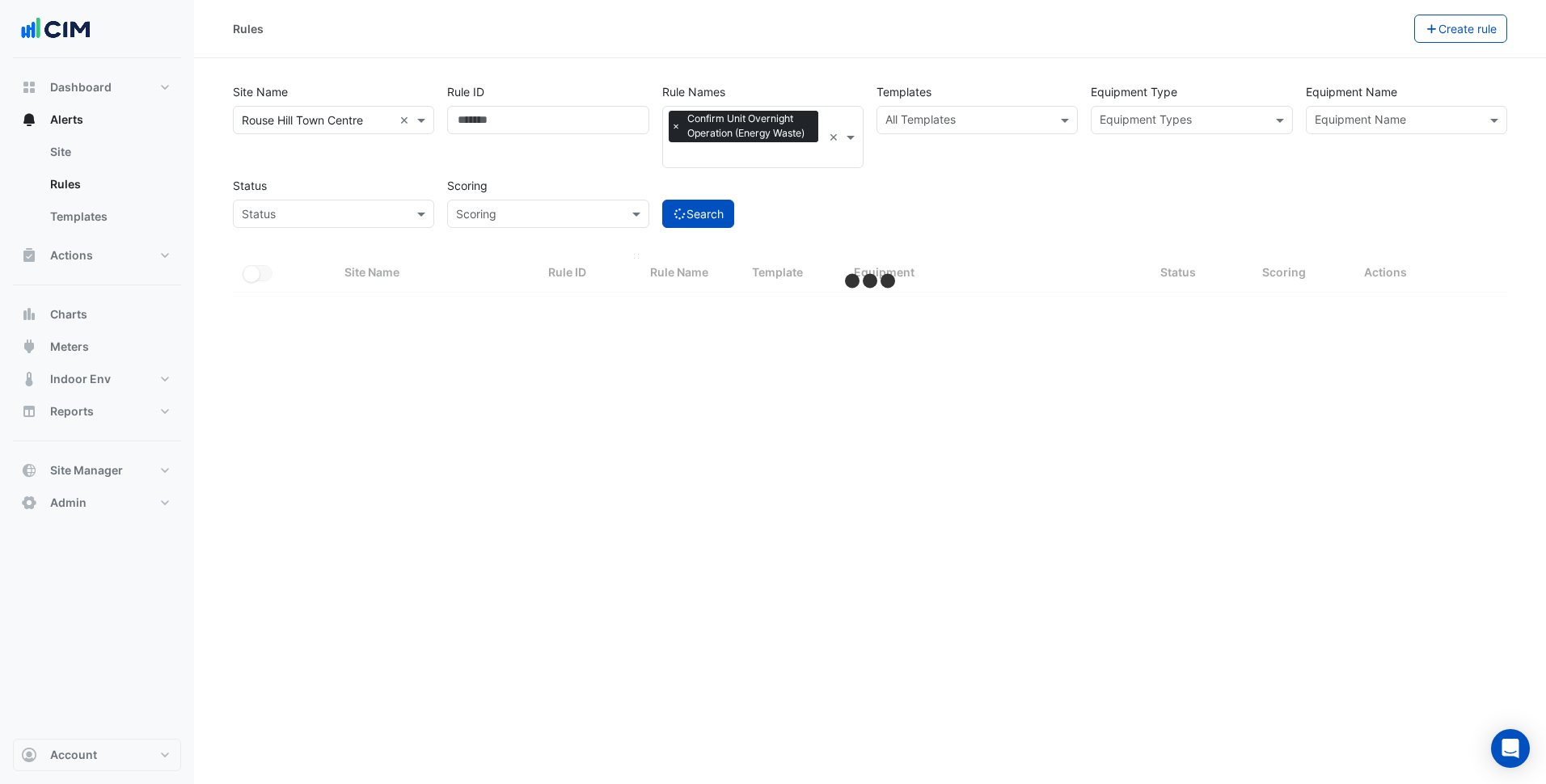 select on "***" 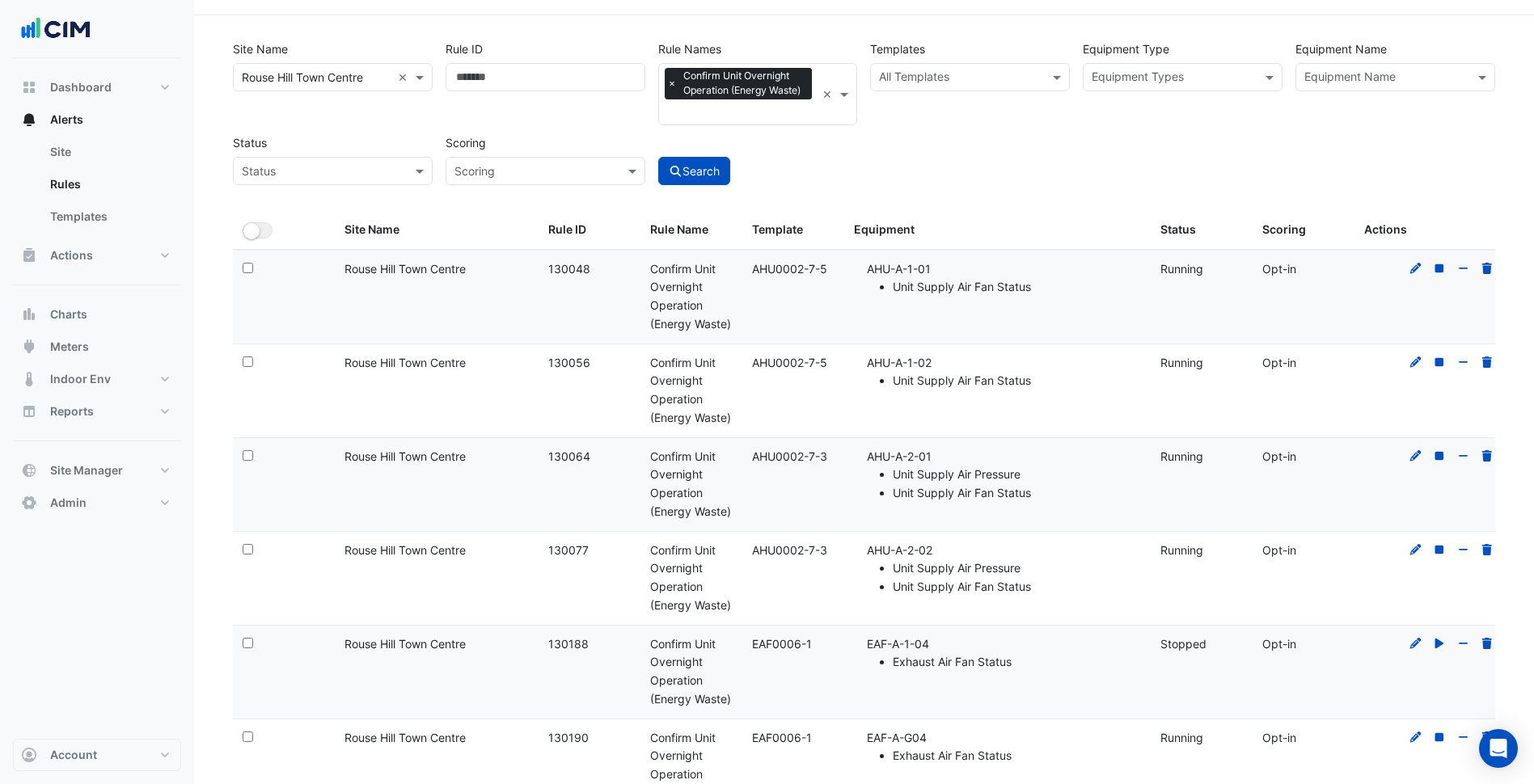 scroll, scrollTop: 81, scrollLeft: 0, axis: vertical 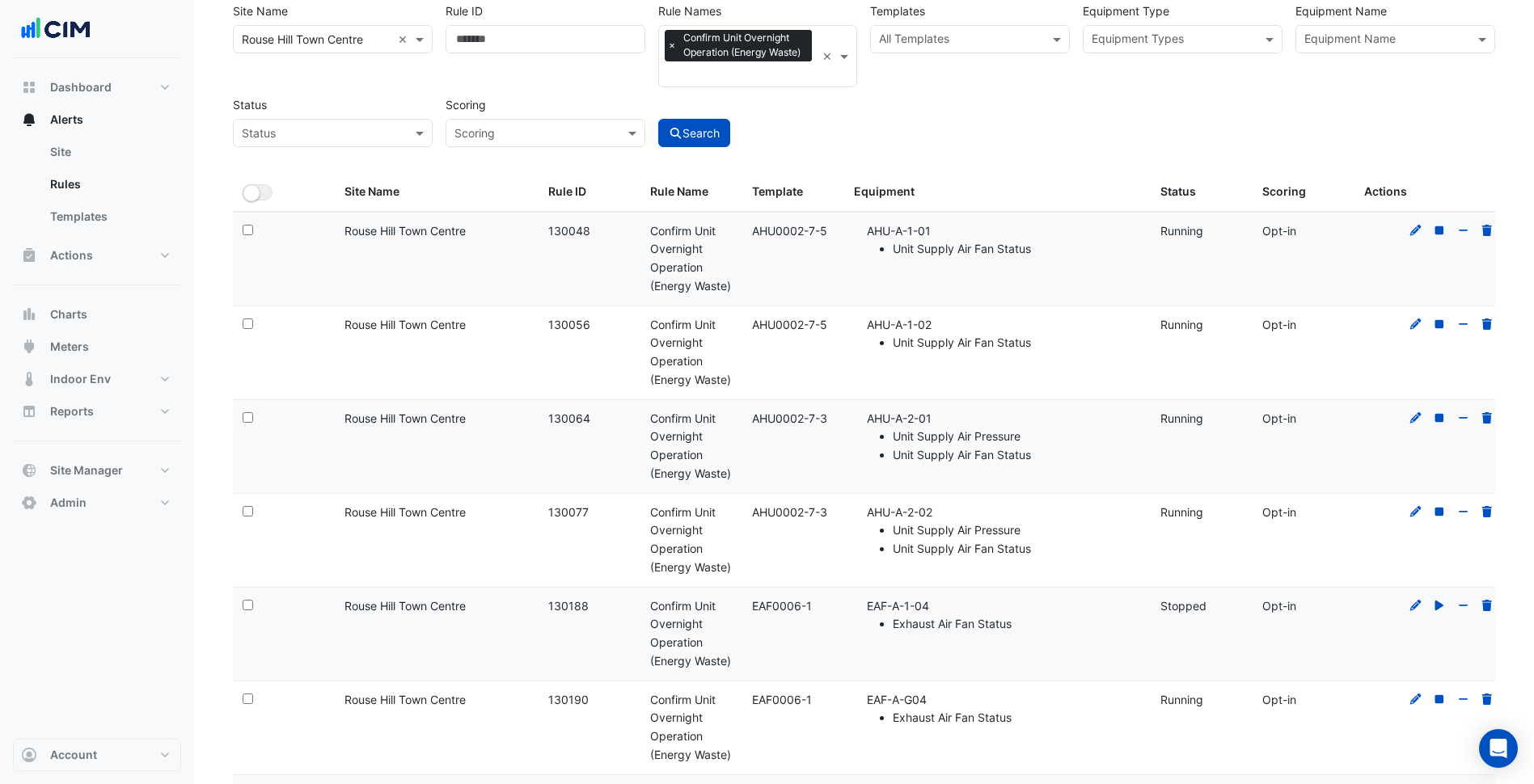 drag, startPoint x: 1412, startPoint y: 229, endPoint x: 1114, endPoint y: 250, distance: 298.73902 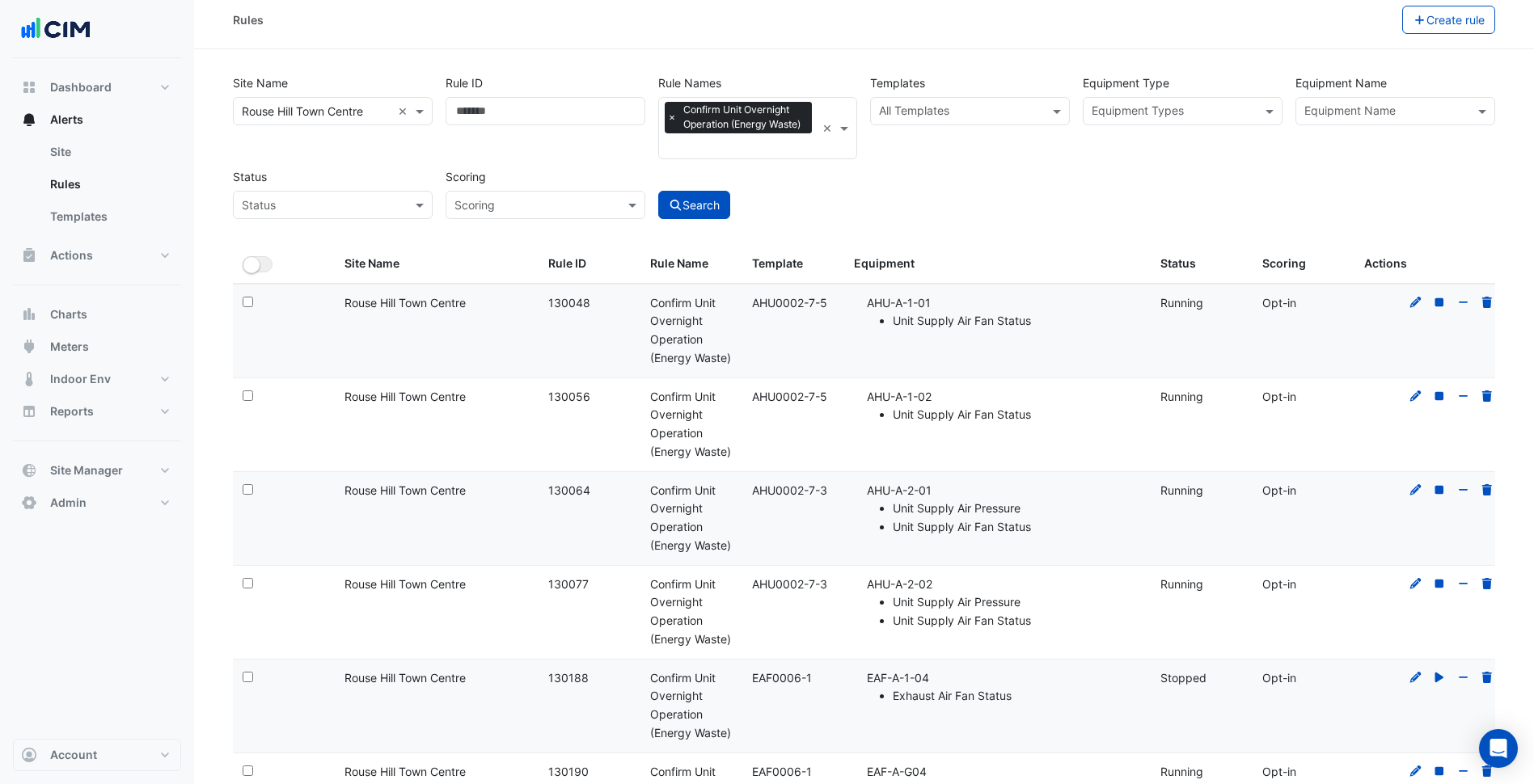 scroll, scrollTop: 0, scrollLeft: 0, axis: both 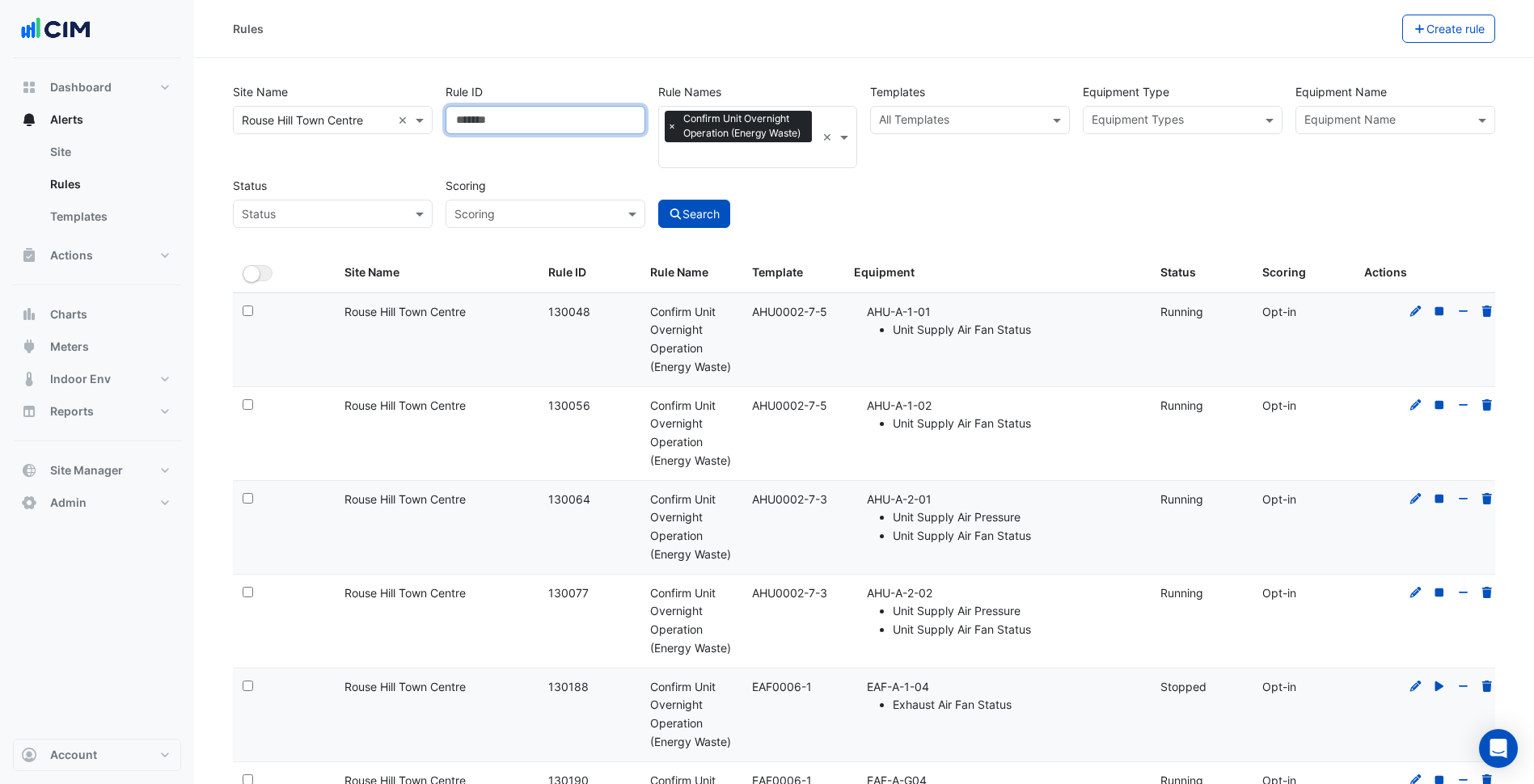 click on "Rule ID" at bounding box center [545, 120] 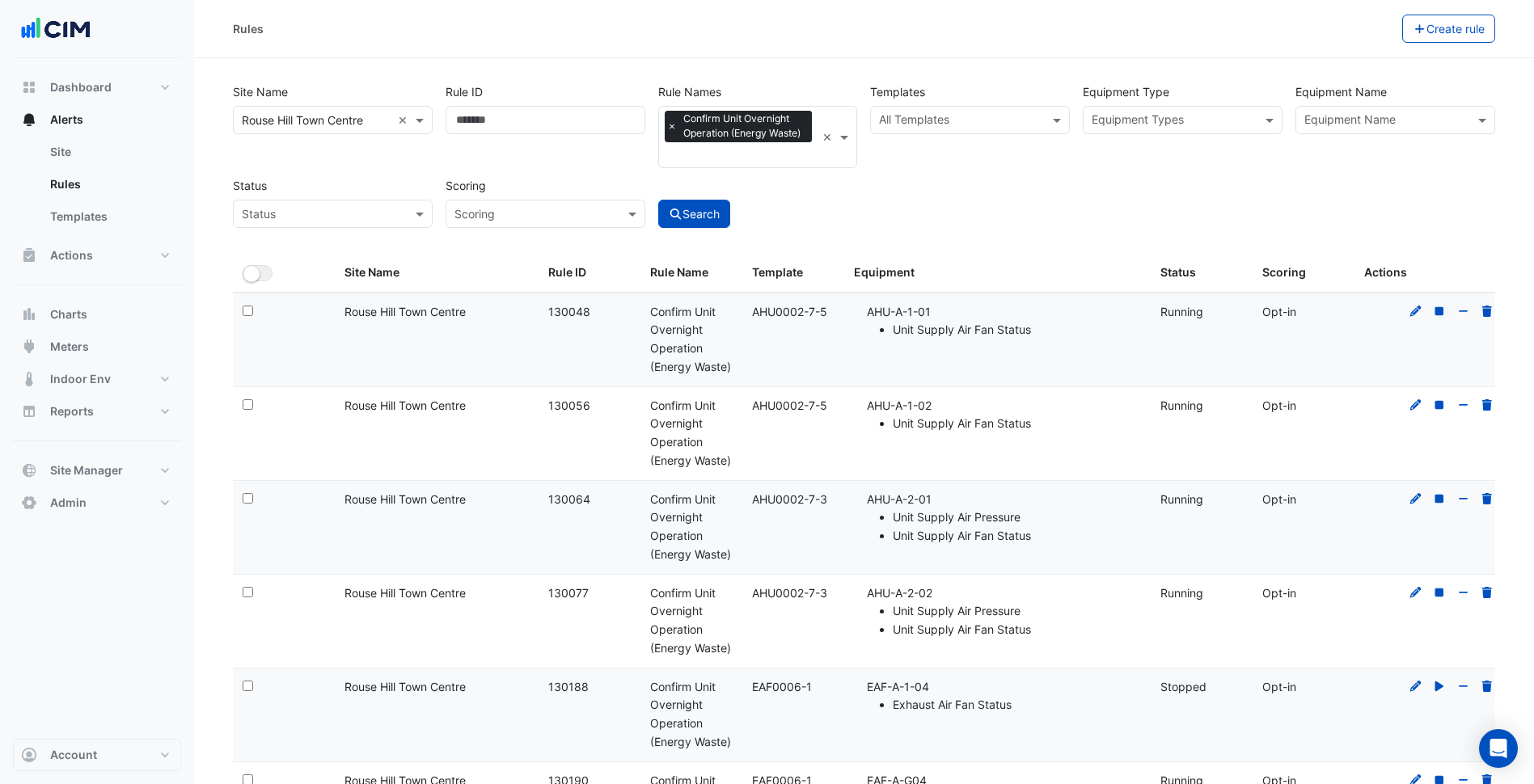 click on "Scoring
Scoring" 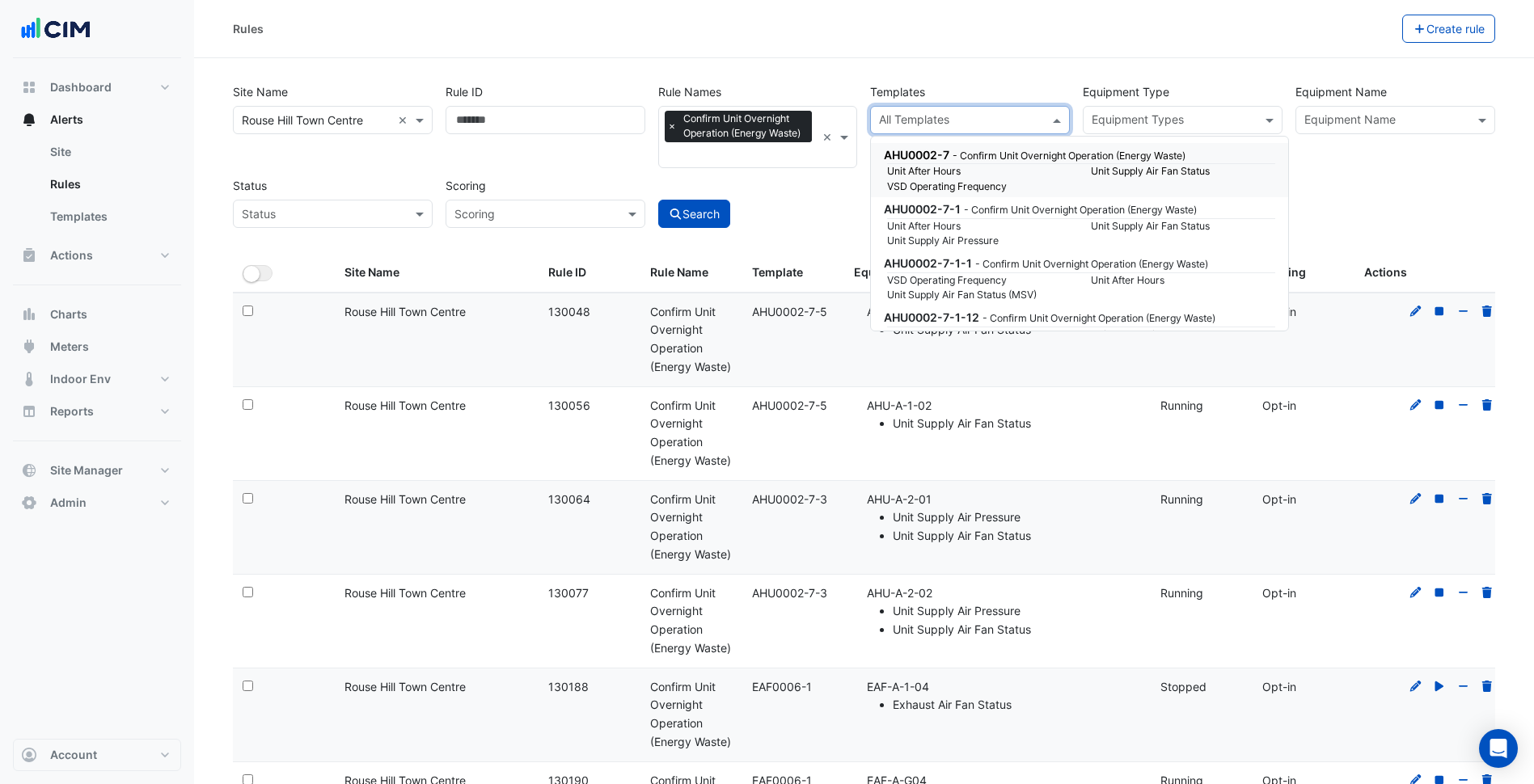click on "Templates
All Templates" 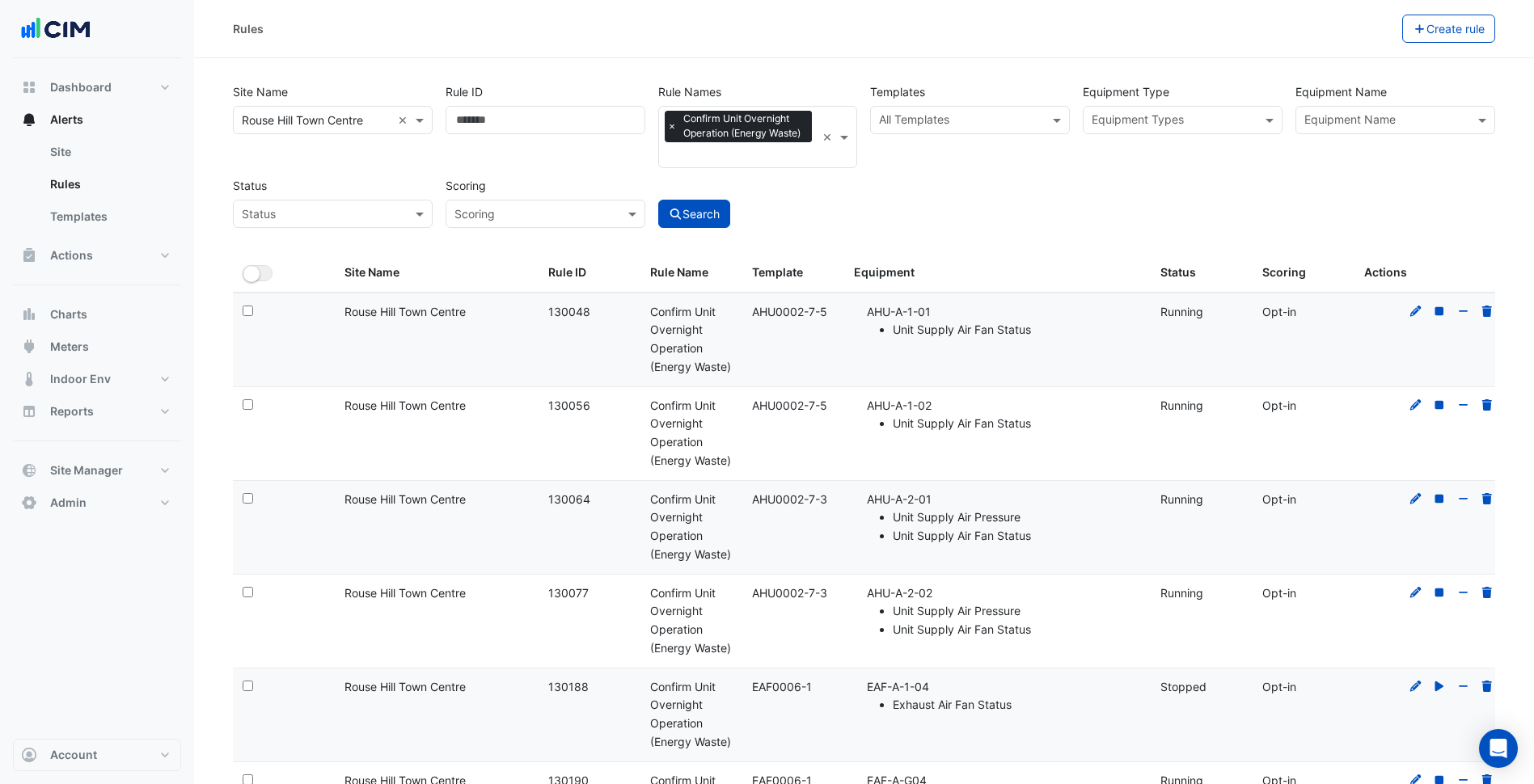 click at bounding box center (1173, 121) 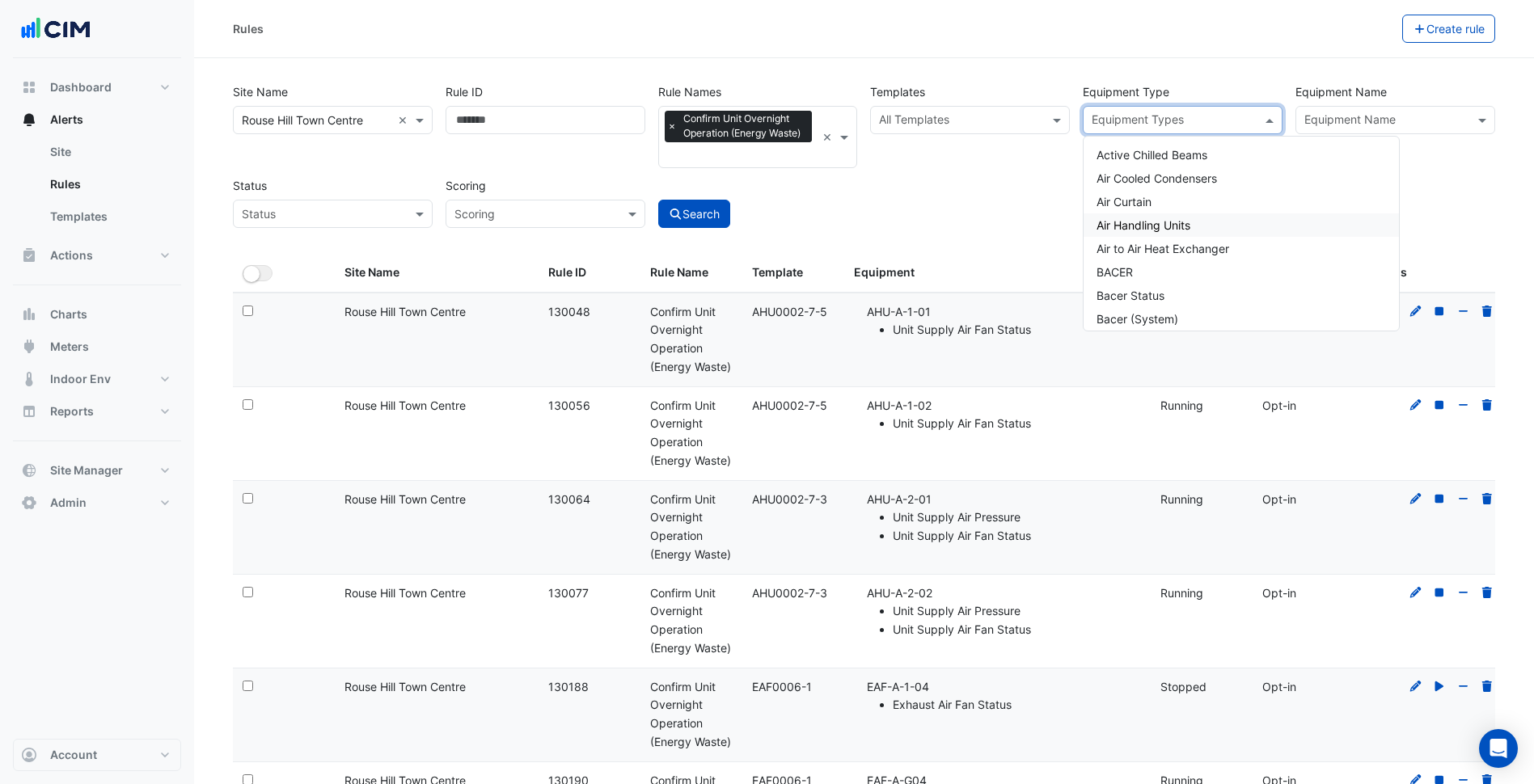 click on "Air Handling Units" at bounding box center (1143, 225) 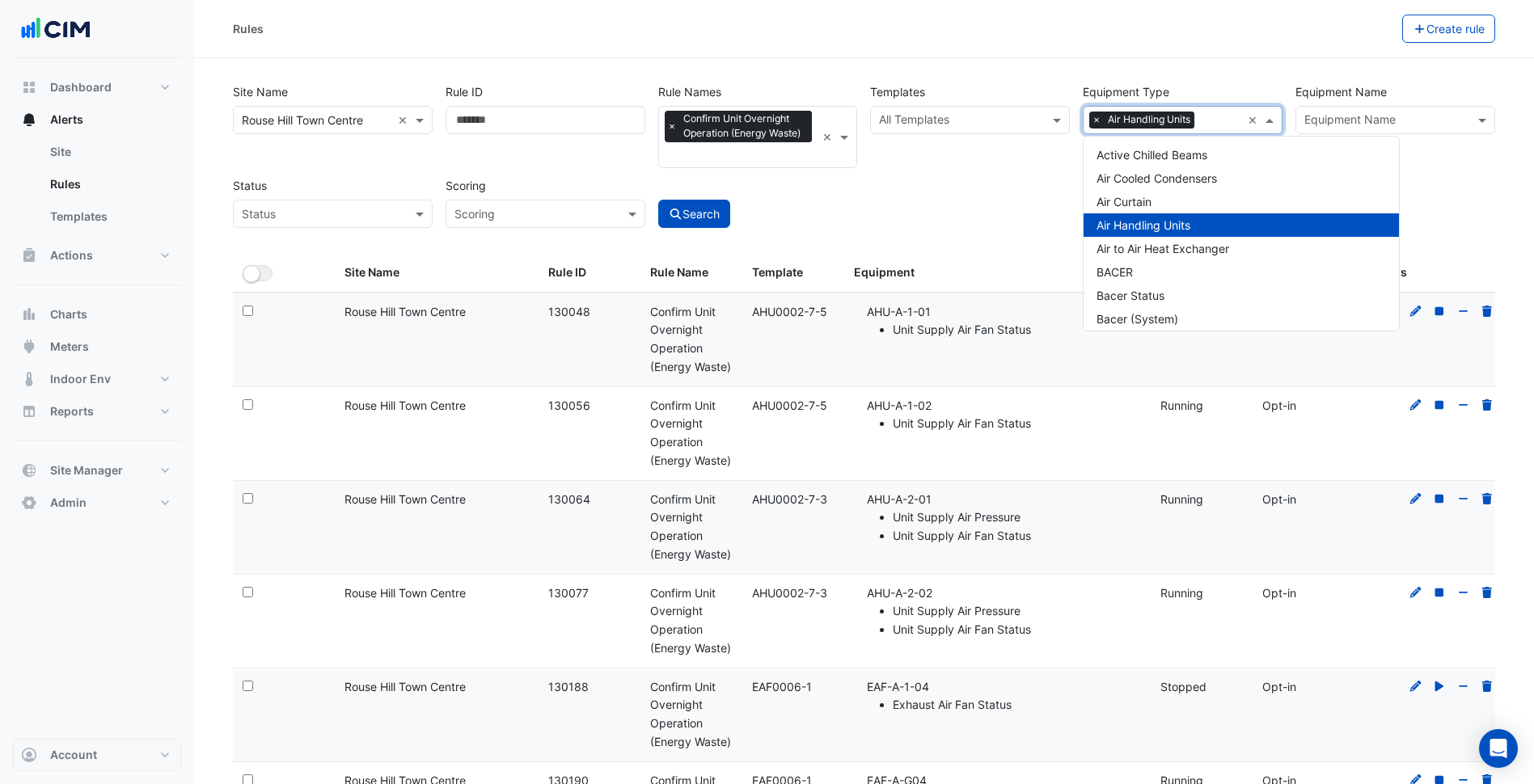 click on "Search" 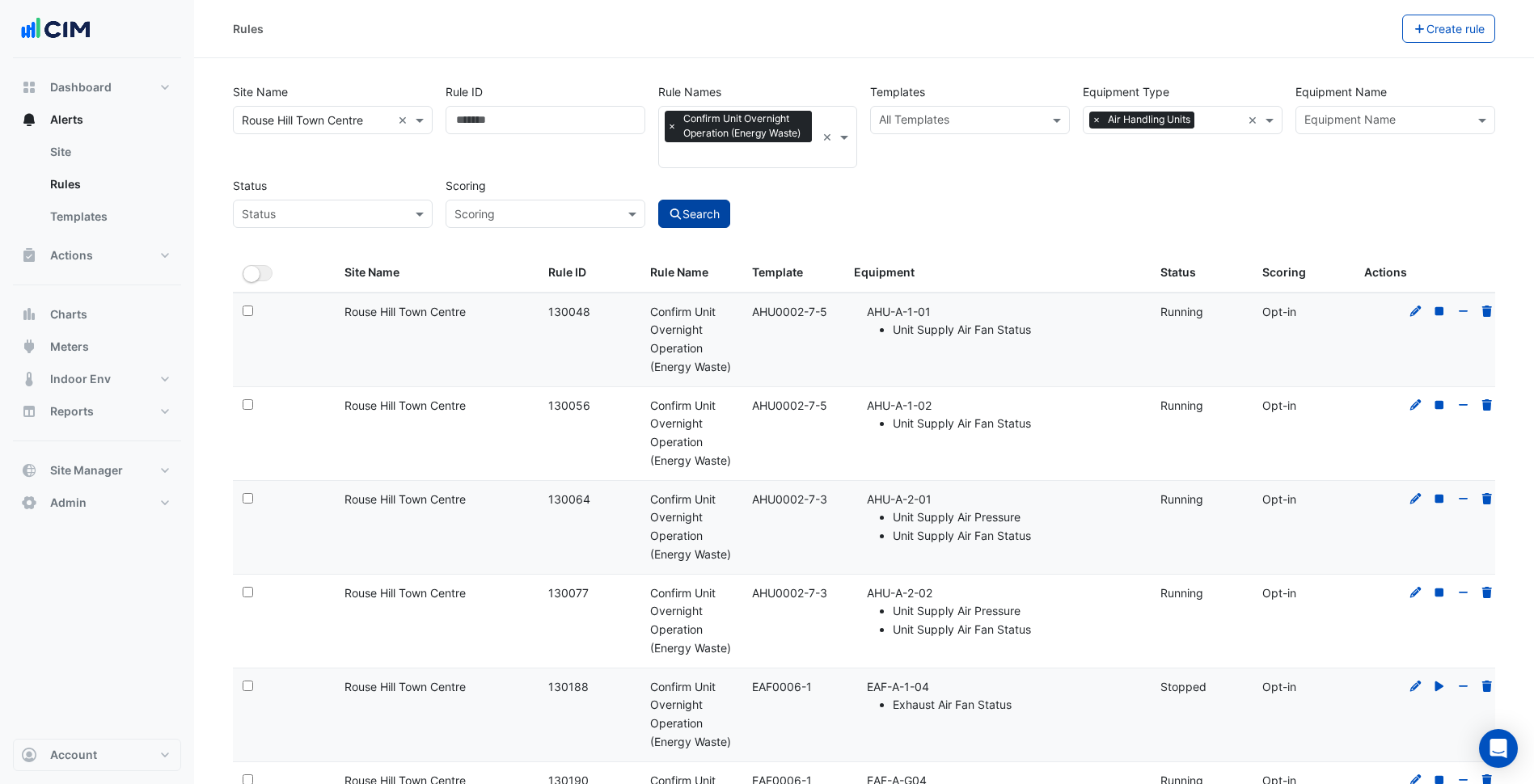 click on "Search" 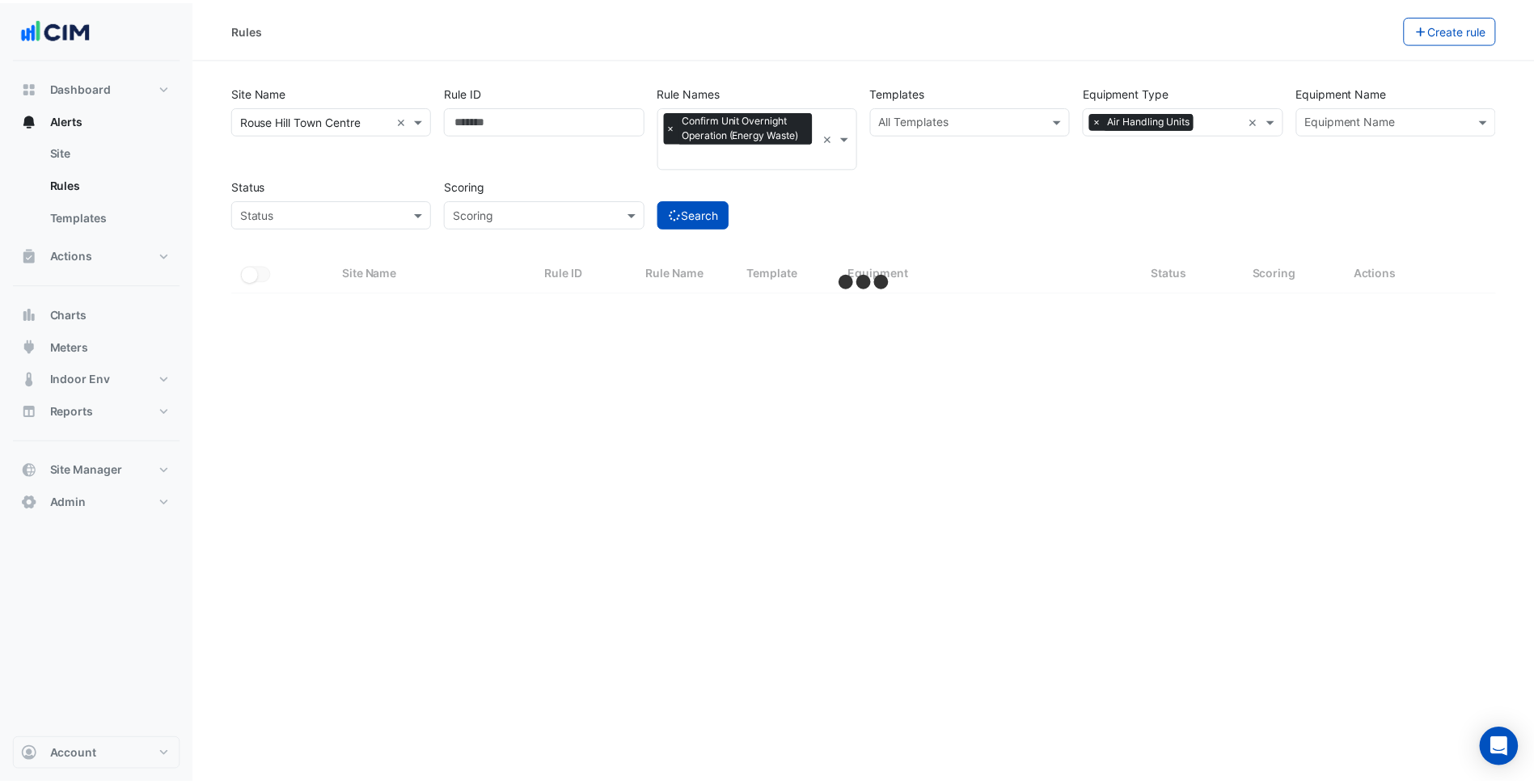 select on "***" 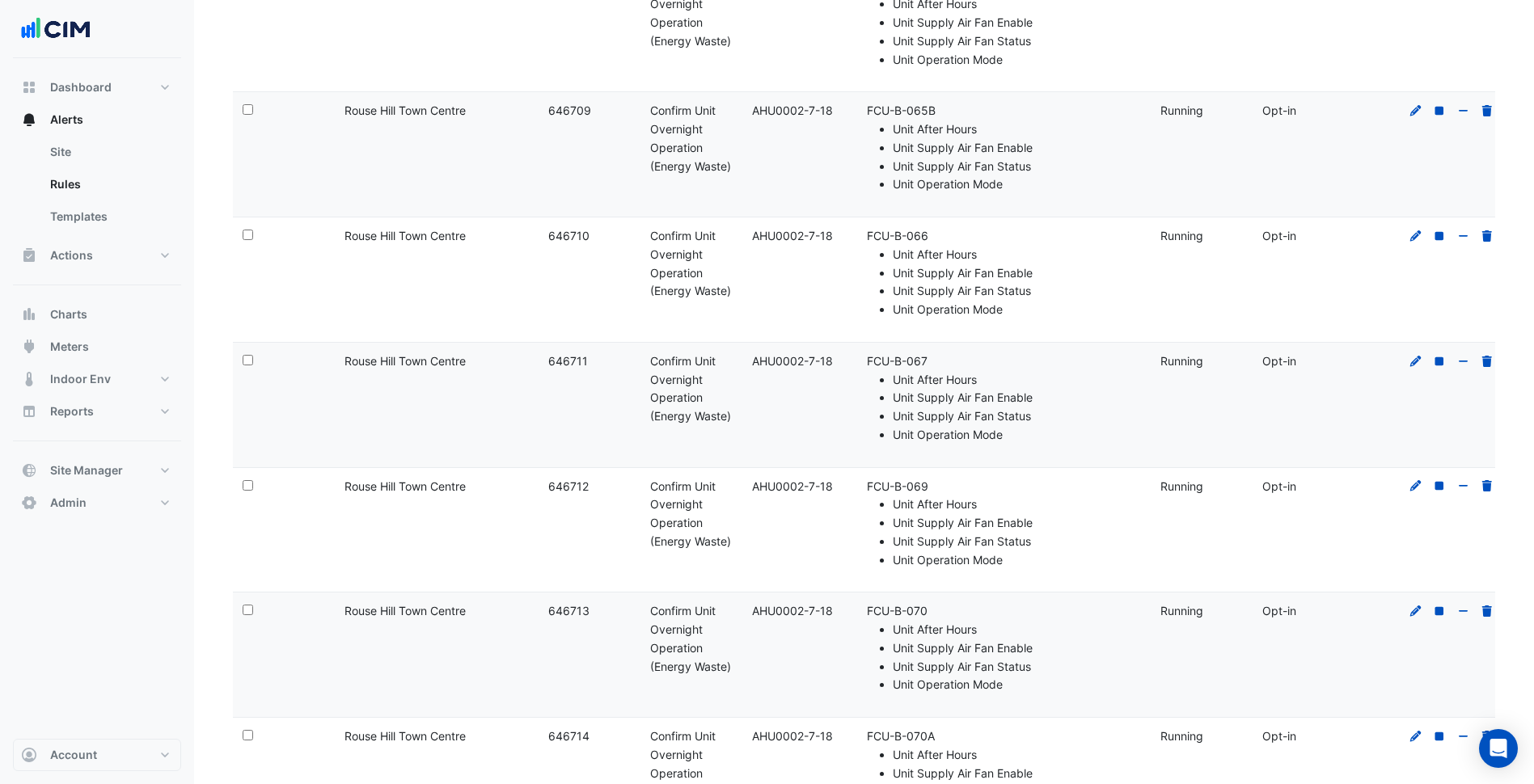 scroll, scrollTop: 11514, scrollLeft: 0, axis: vertical 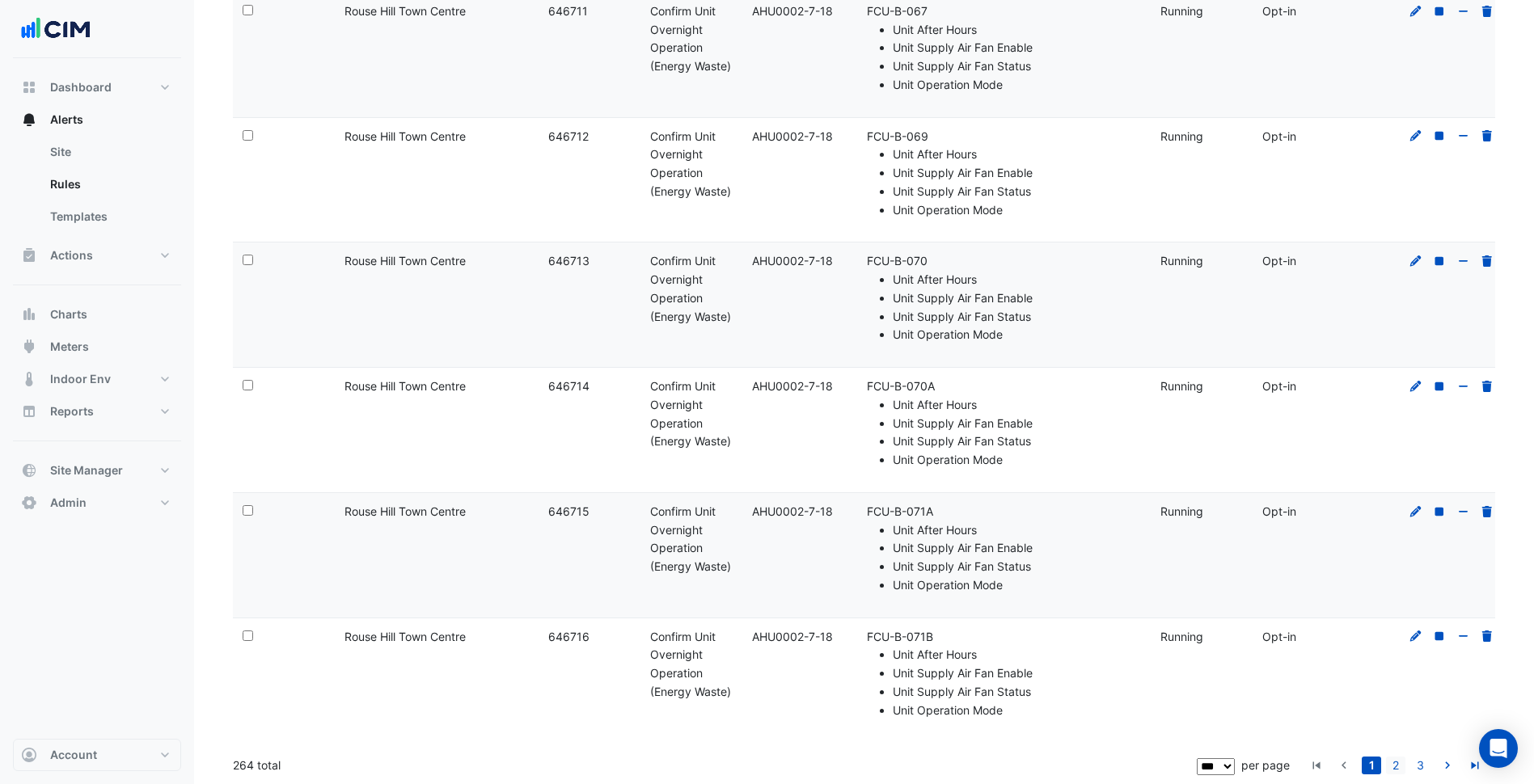 click on "2" 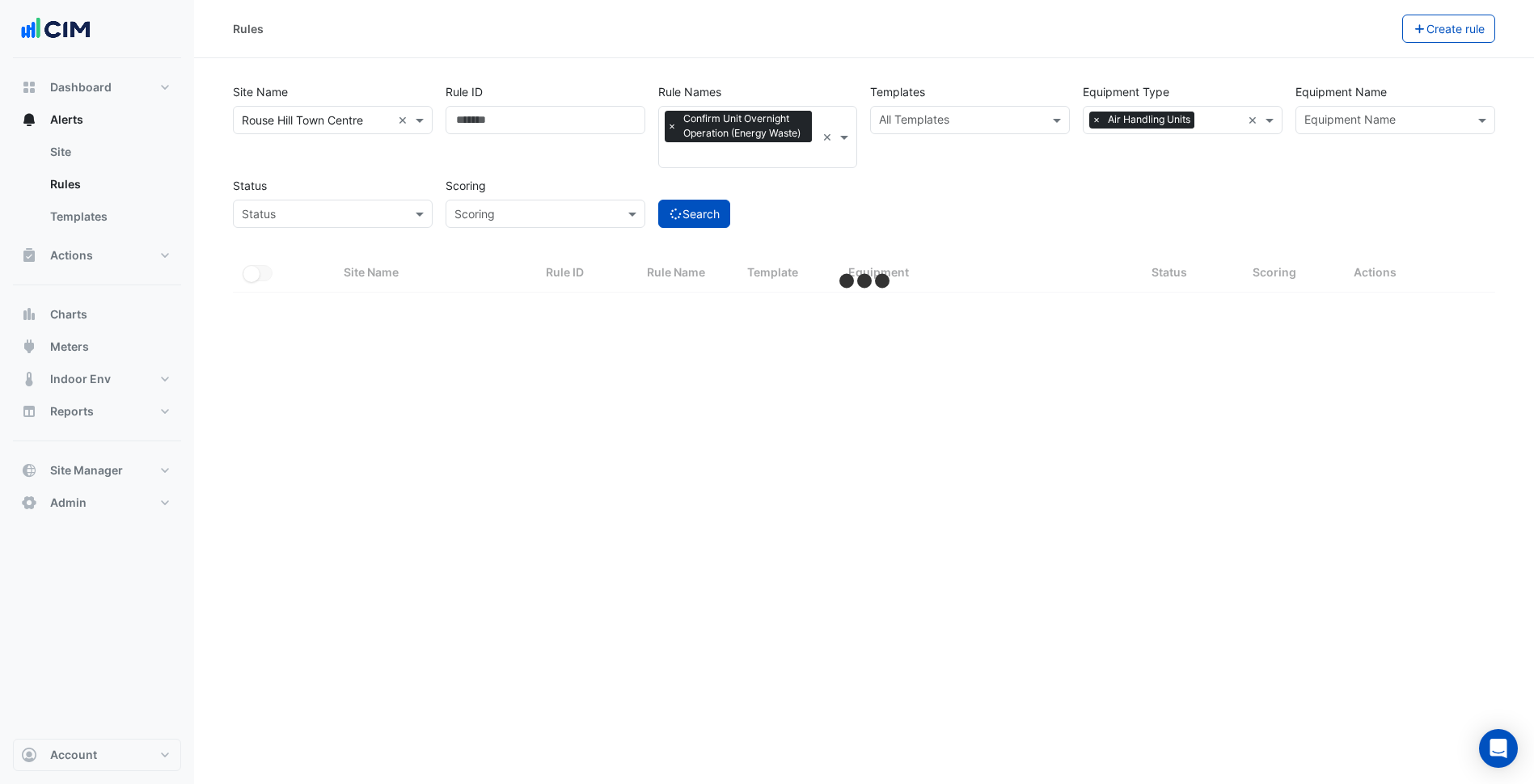scroll, scrollTop: 0, scrollLeft: 0, axis: both 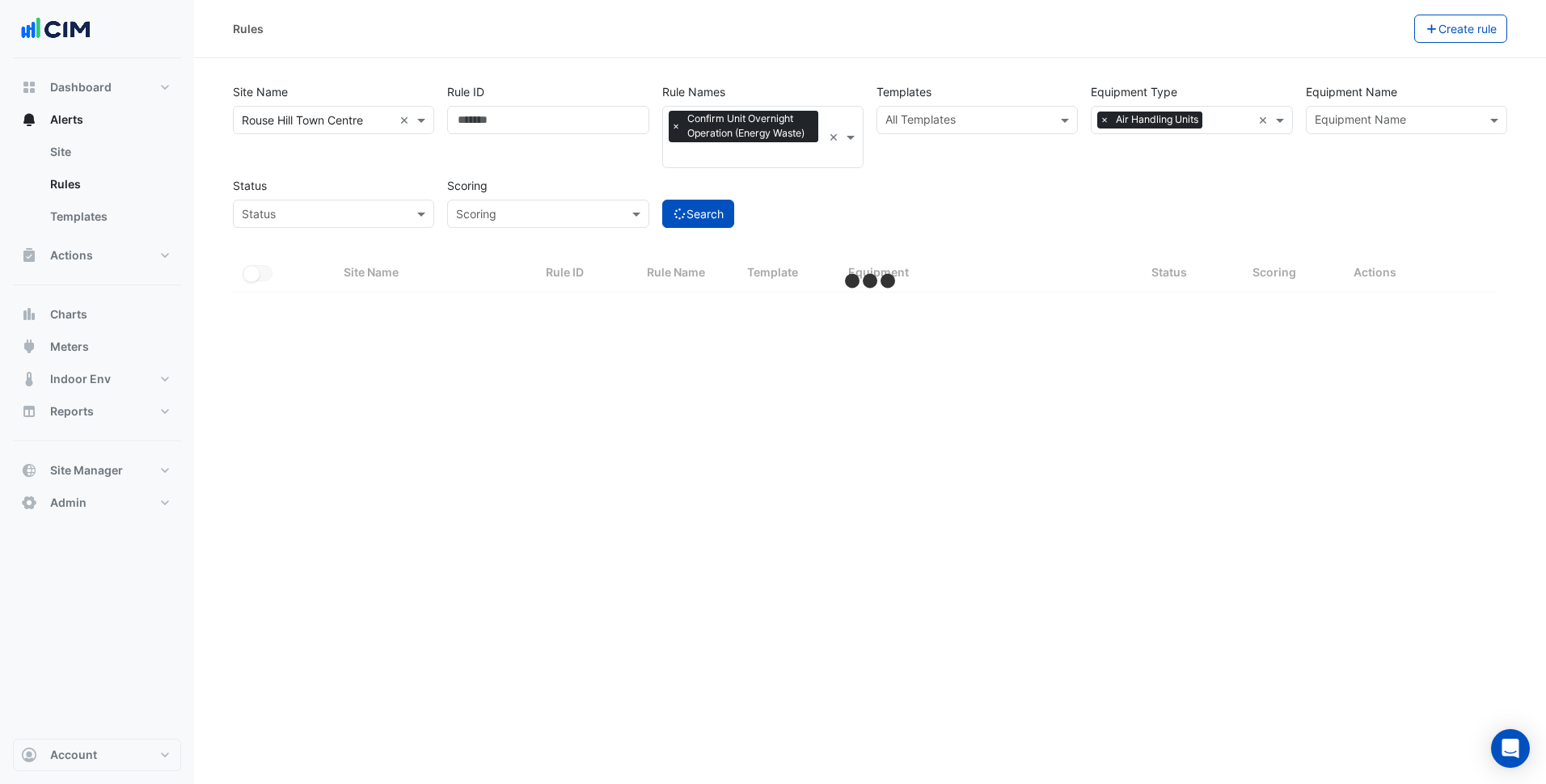 select on "***" 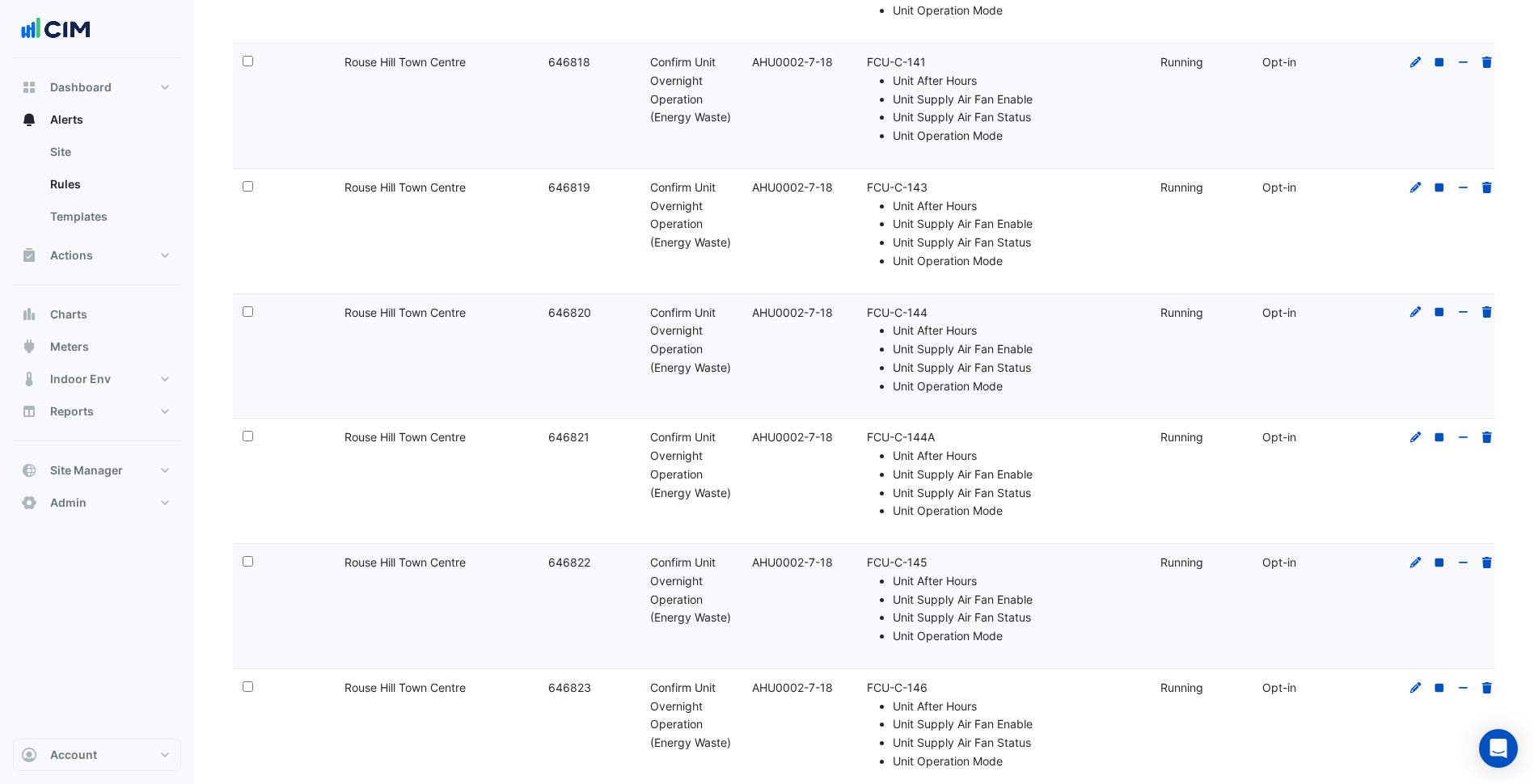 scroll, scrollTop: 12058, scrollLeft: 0, axis: vertical 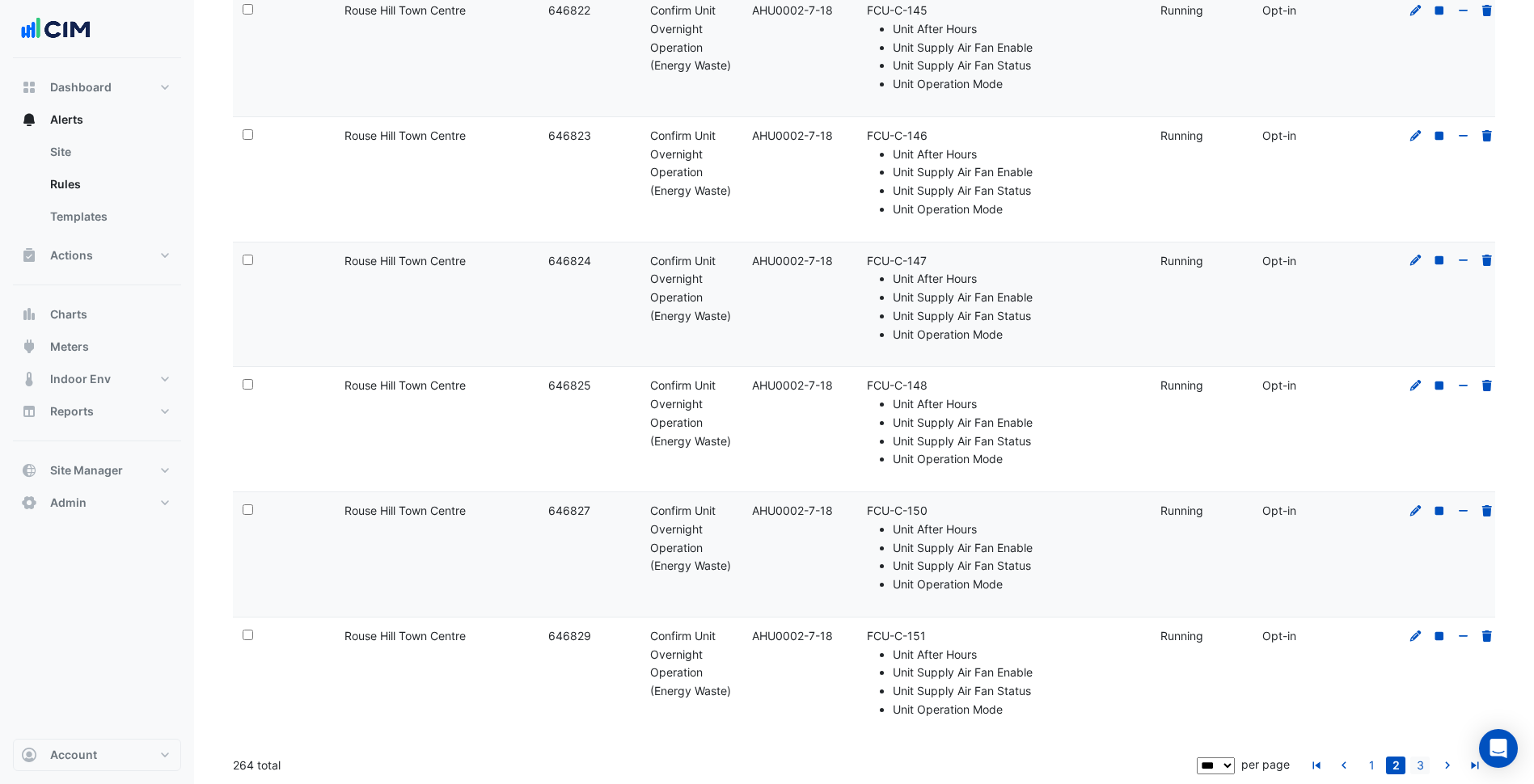 click on "3" 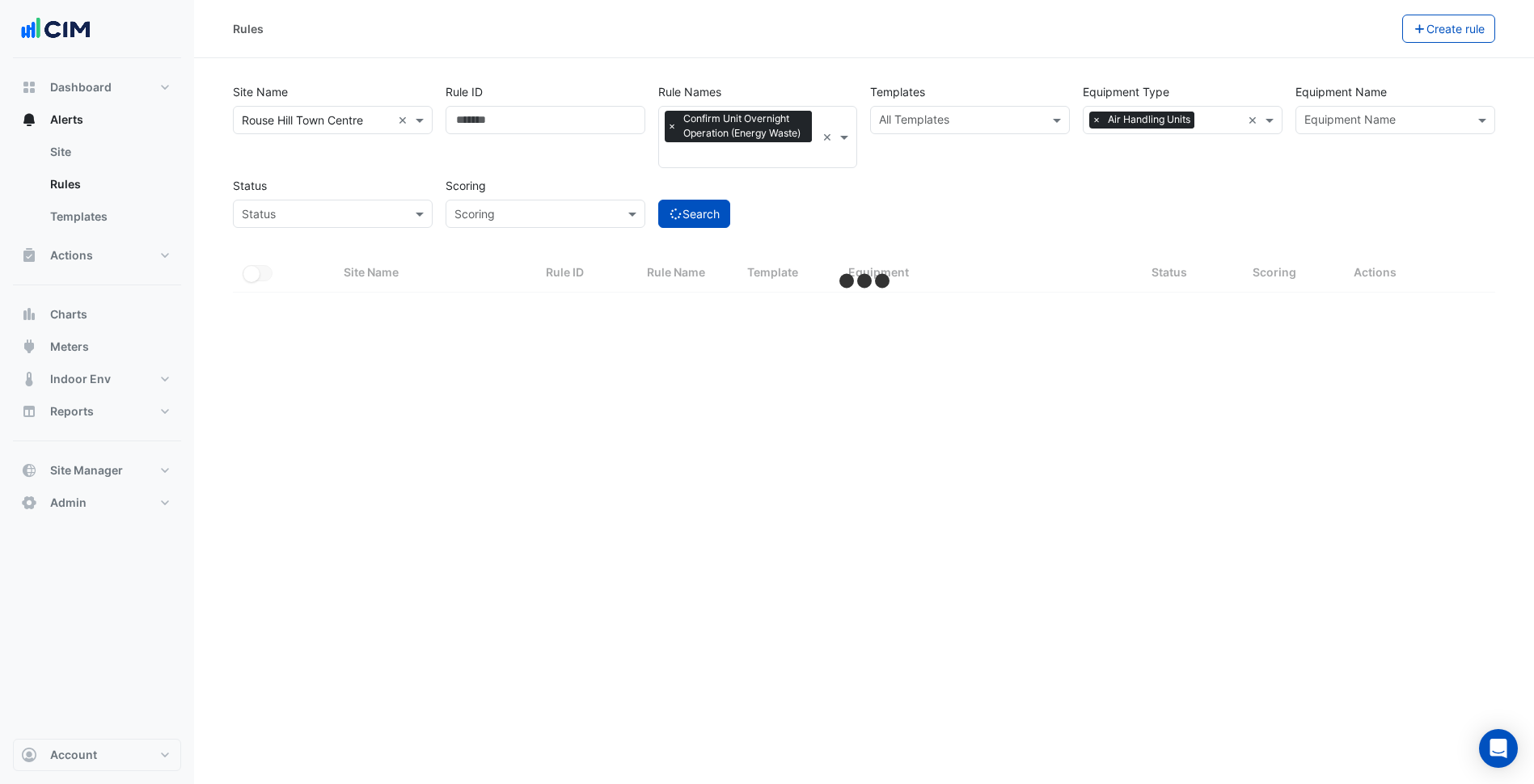 scroll, scrollTop: 0, scrollLeft: 0, axis: both 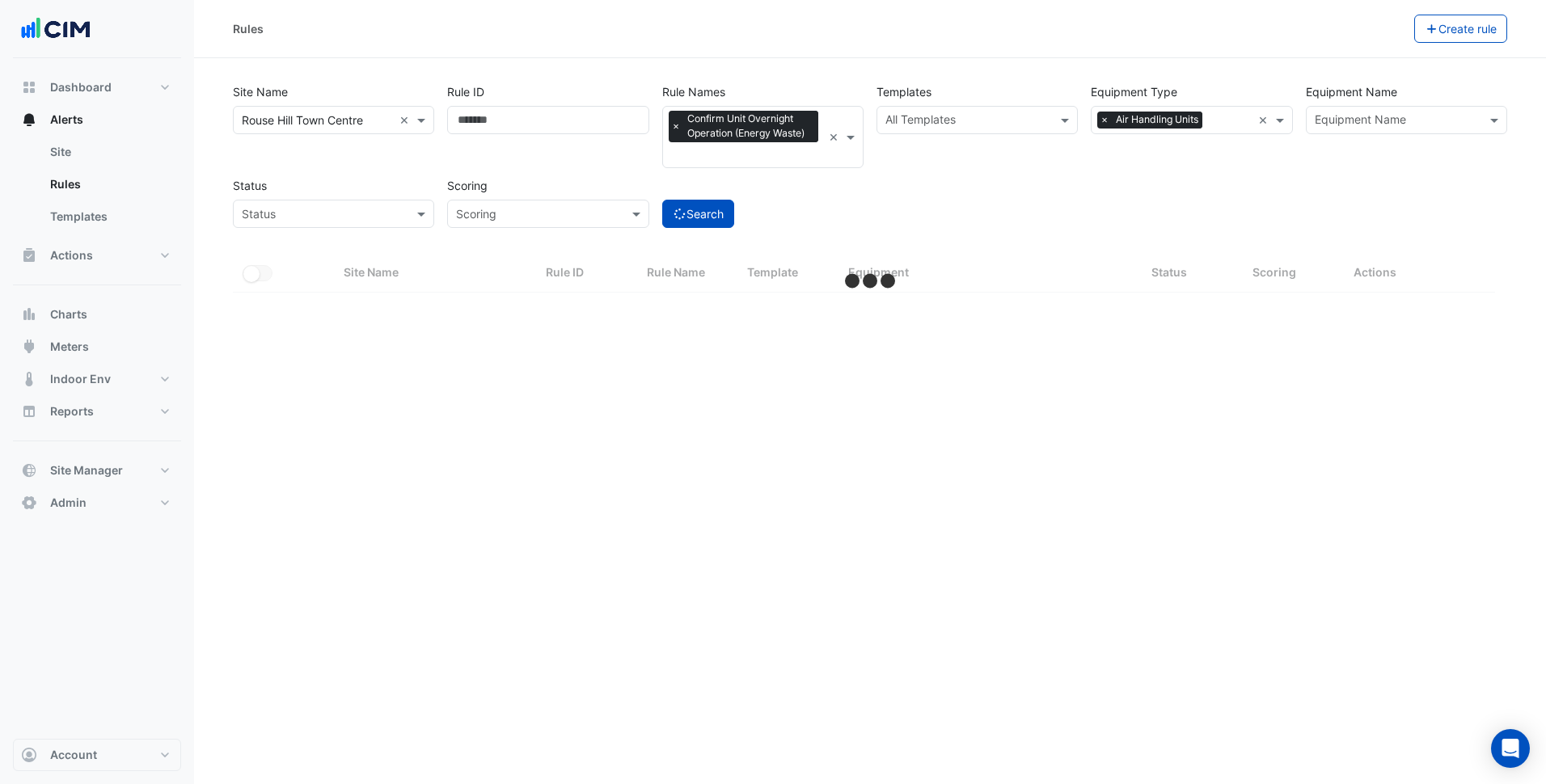 select on "***" 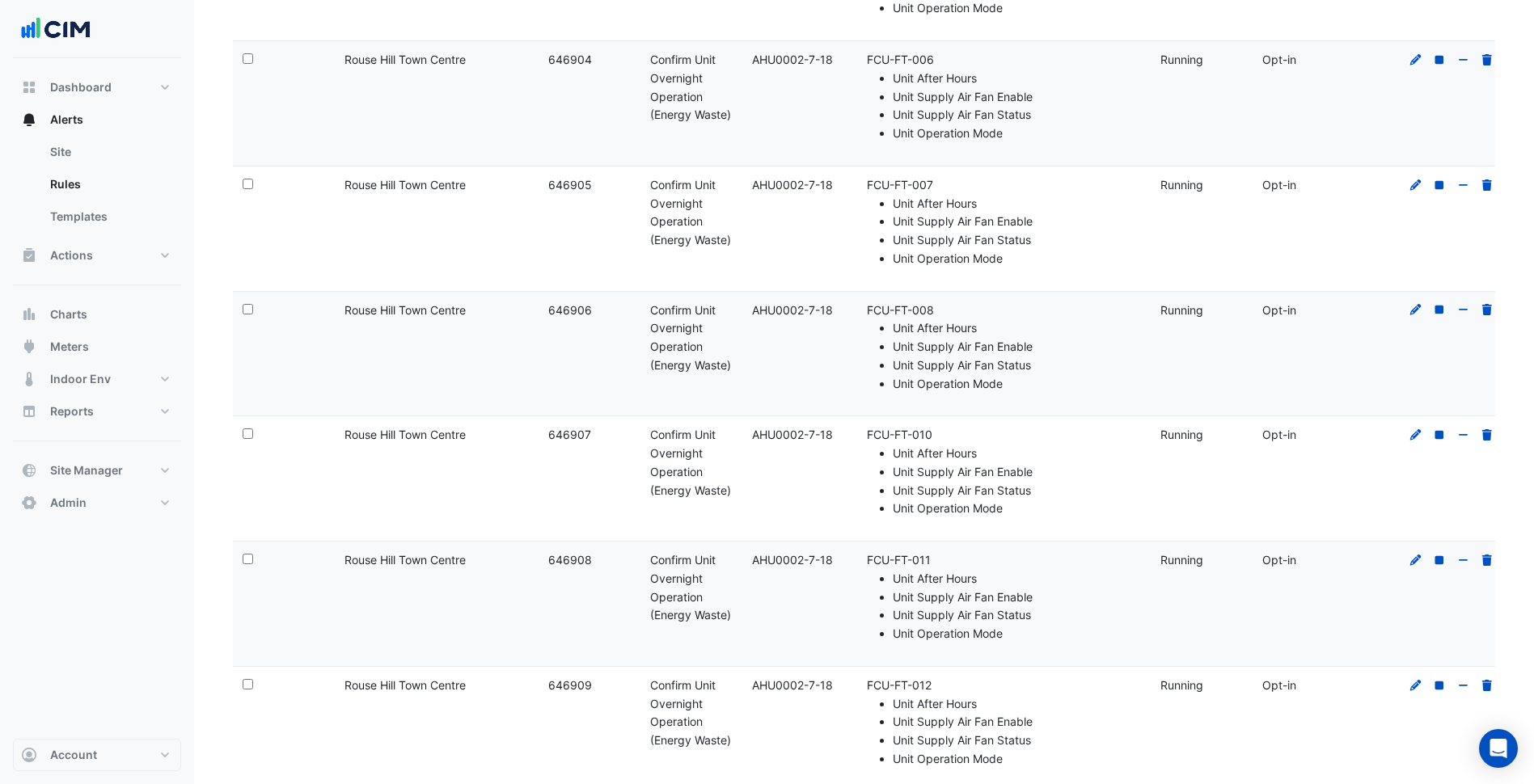 scroll, scrollTop: 7555, scrollLeft: 0, axis: vertical 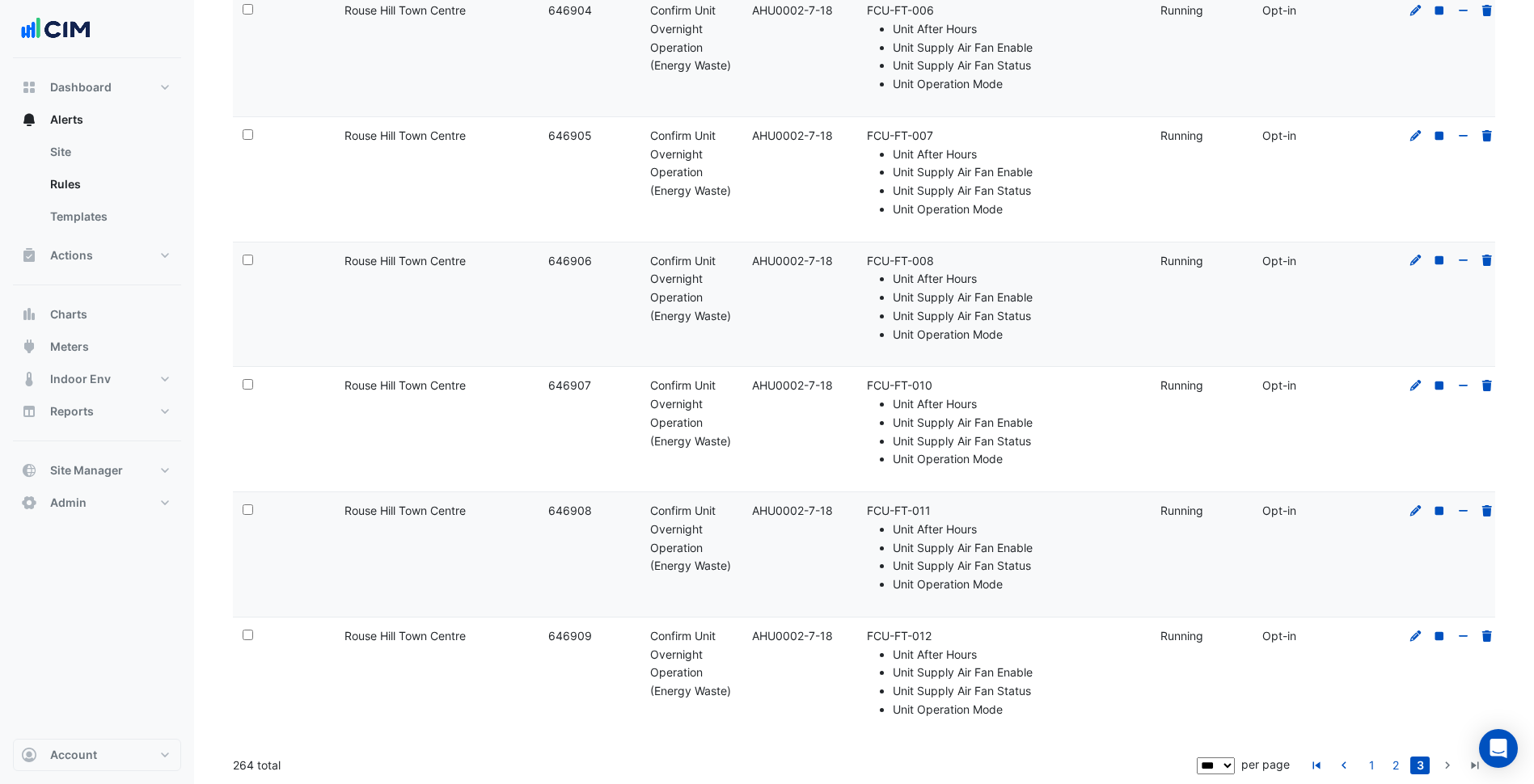 click on "1" 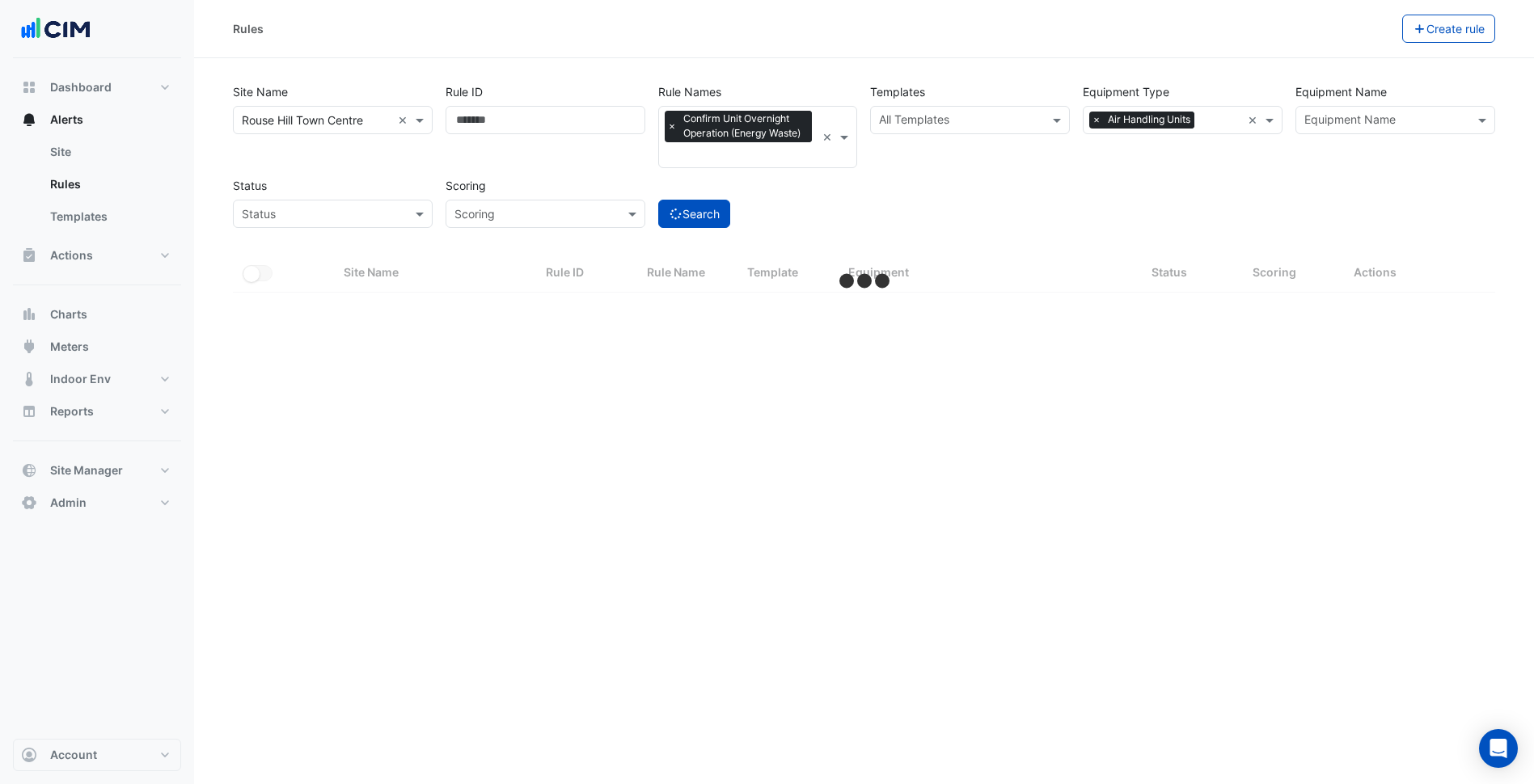 scroll, scrollTop: 0, scrollLeft: 0, axis: both 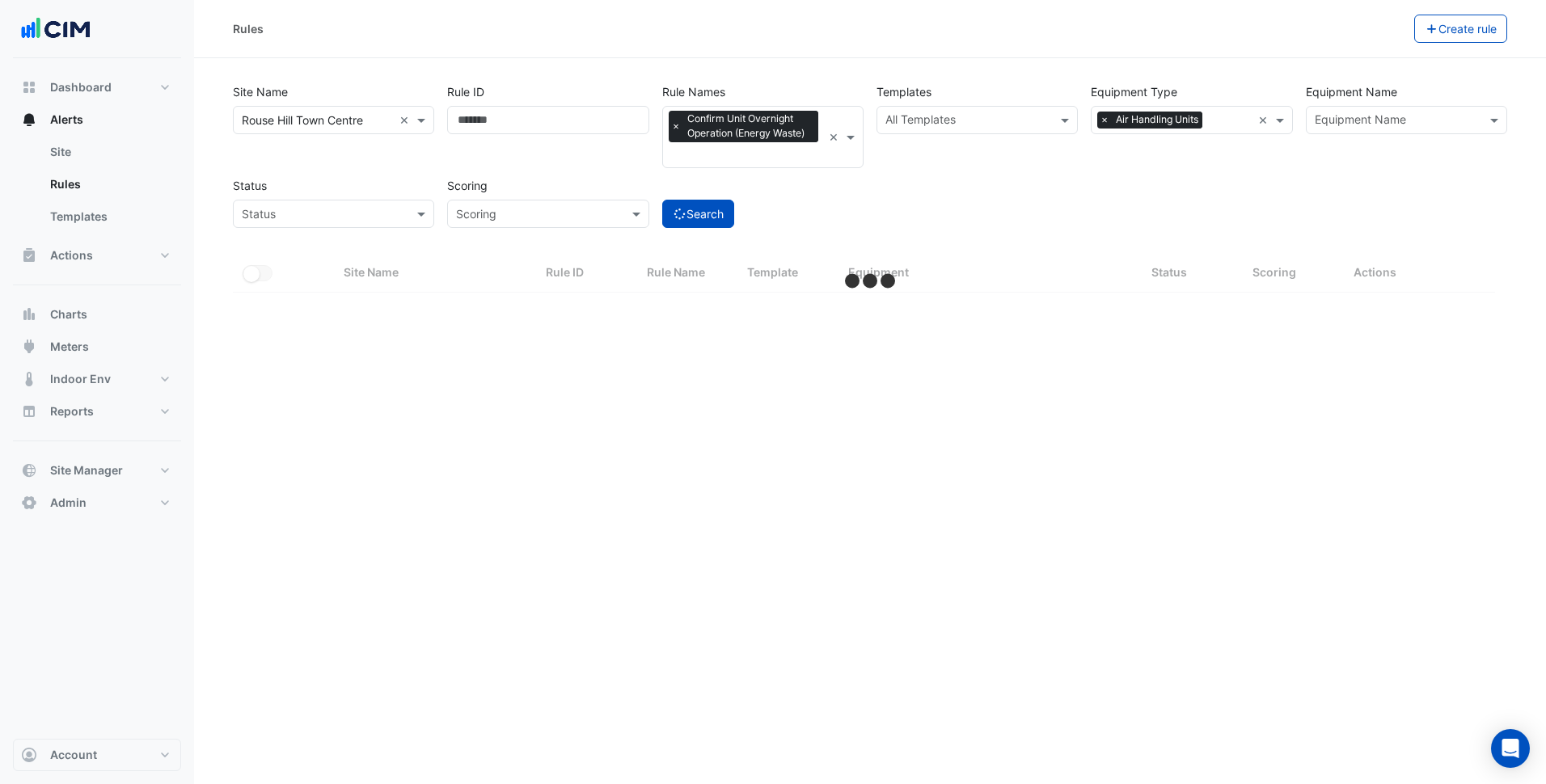 select on "***" 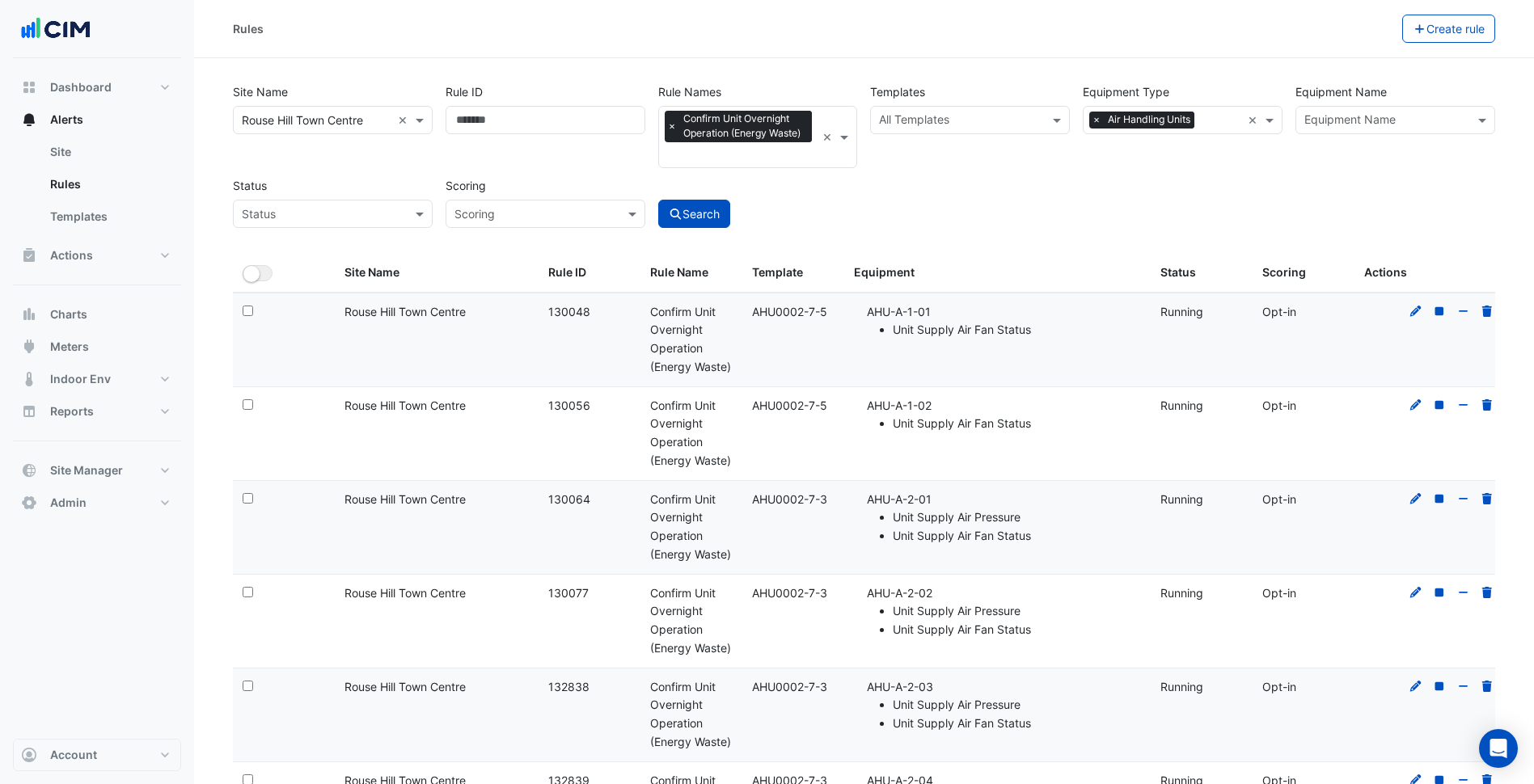 scroll, scrollTop: 81, scrollLeft: 0, axis: vertical 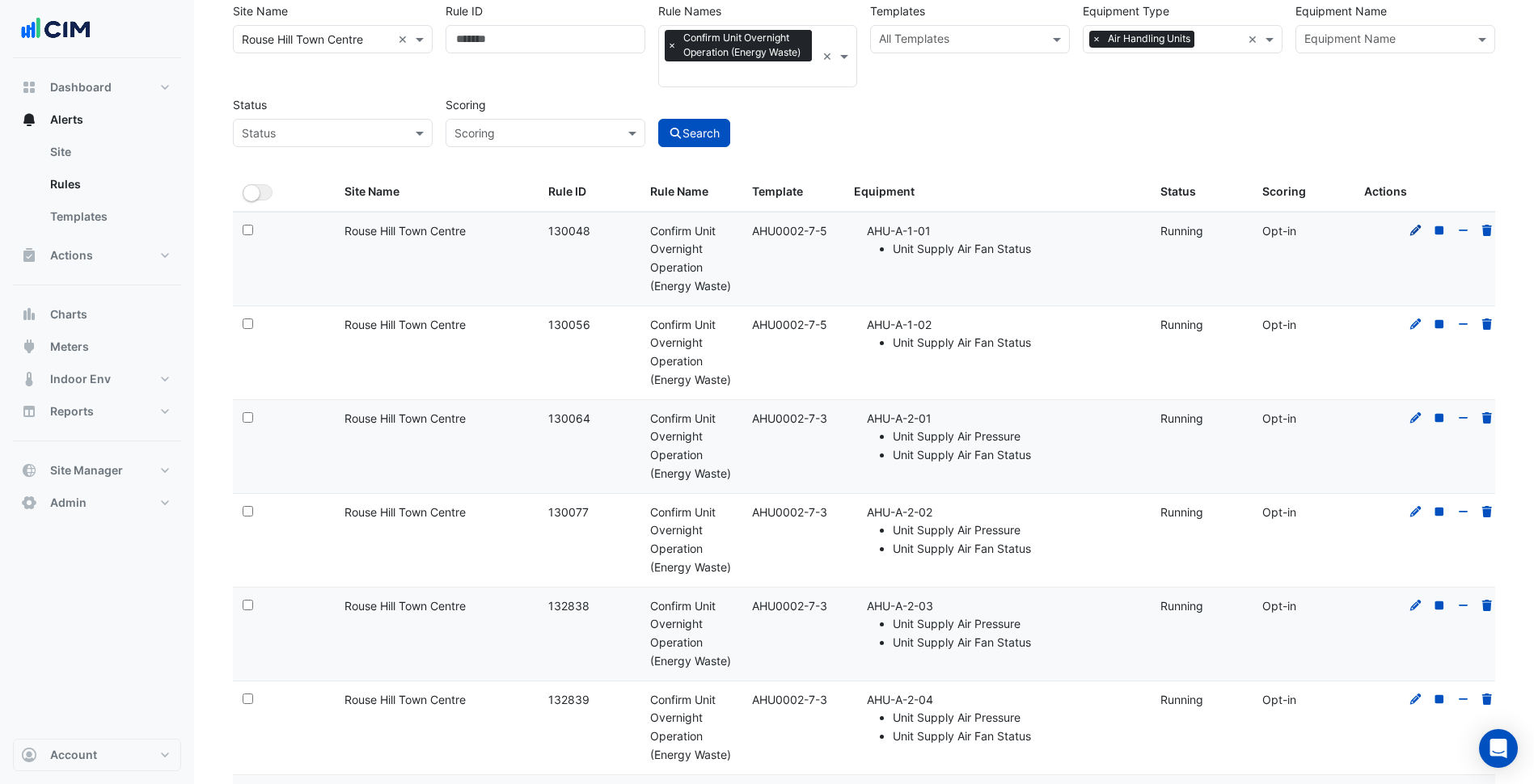 click 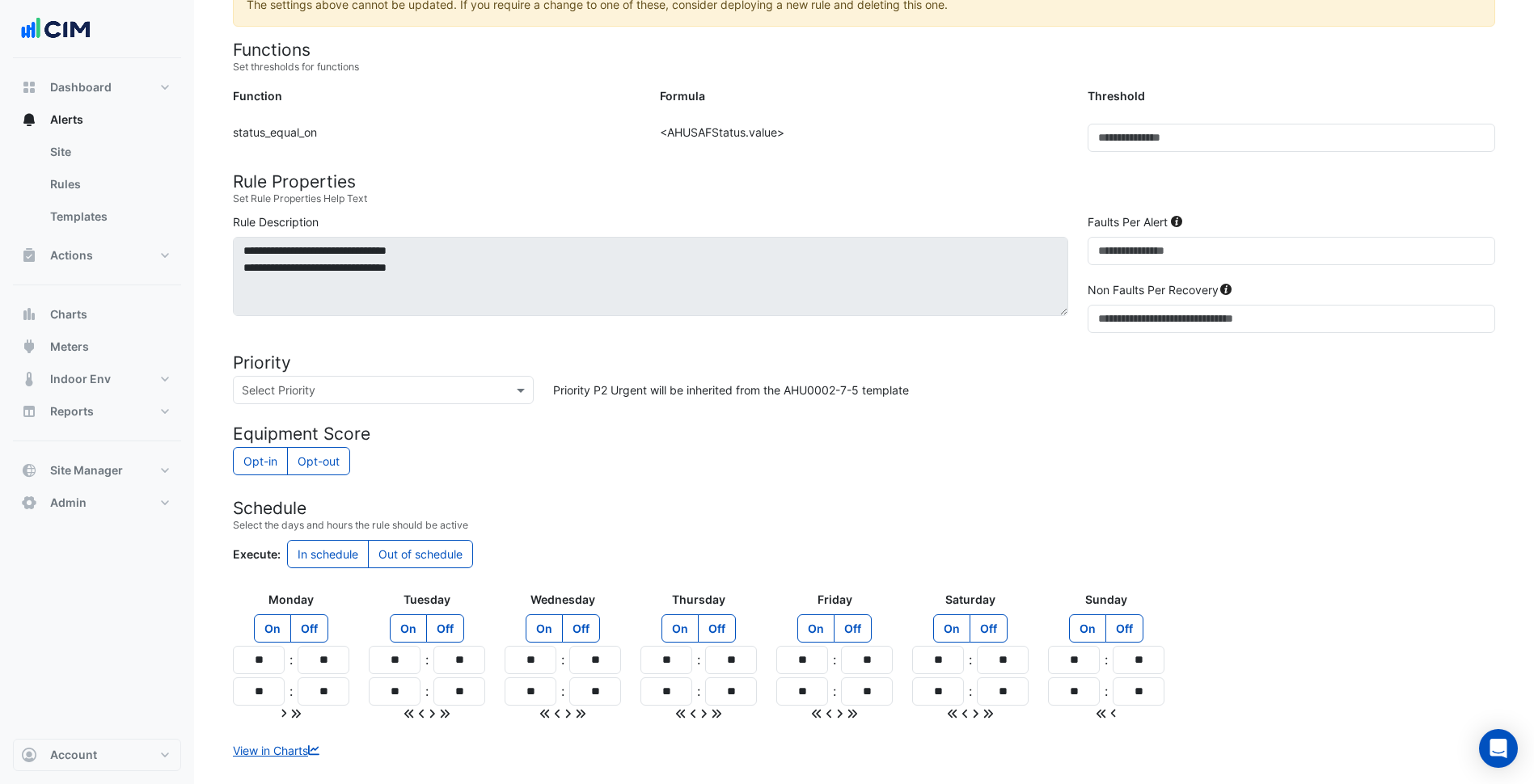 scroll, scrollTop: 338, scrollLeft: 0, axis: vertical 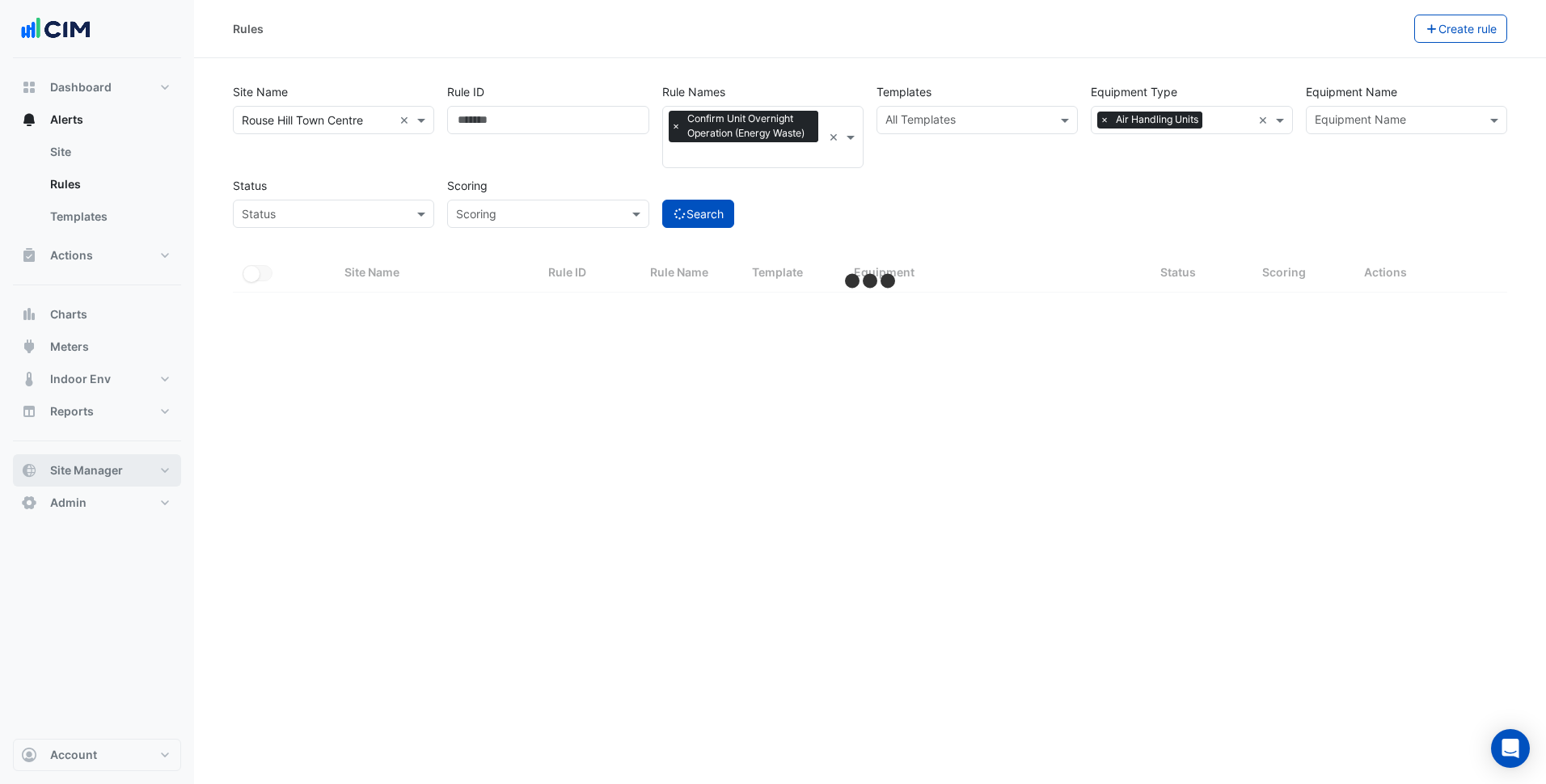 select on "***" 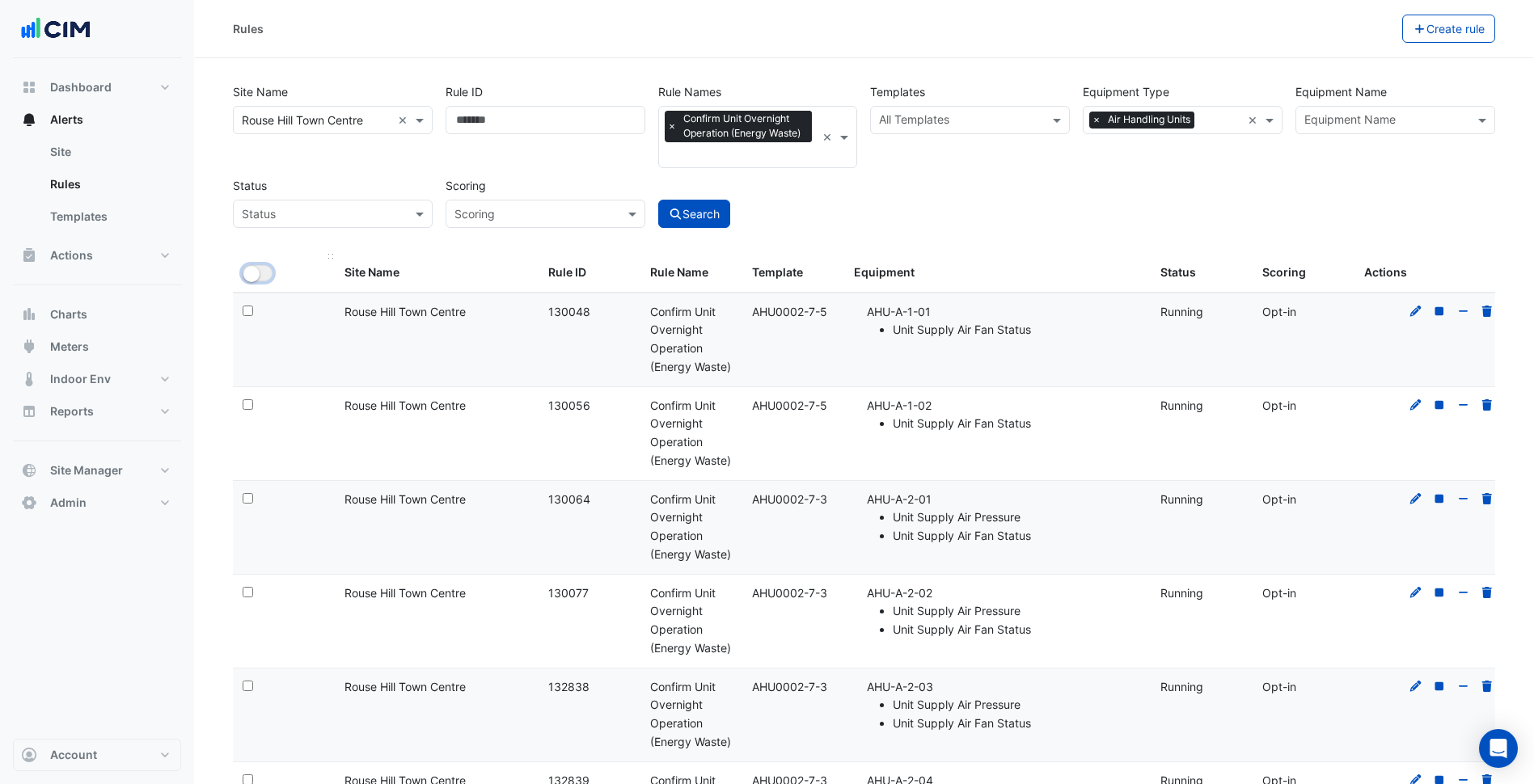 click on "All Selected" at bounding box center (257, 273) 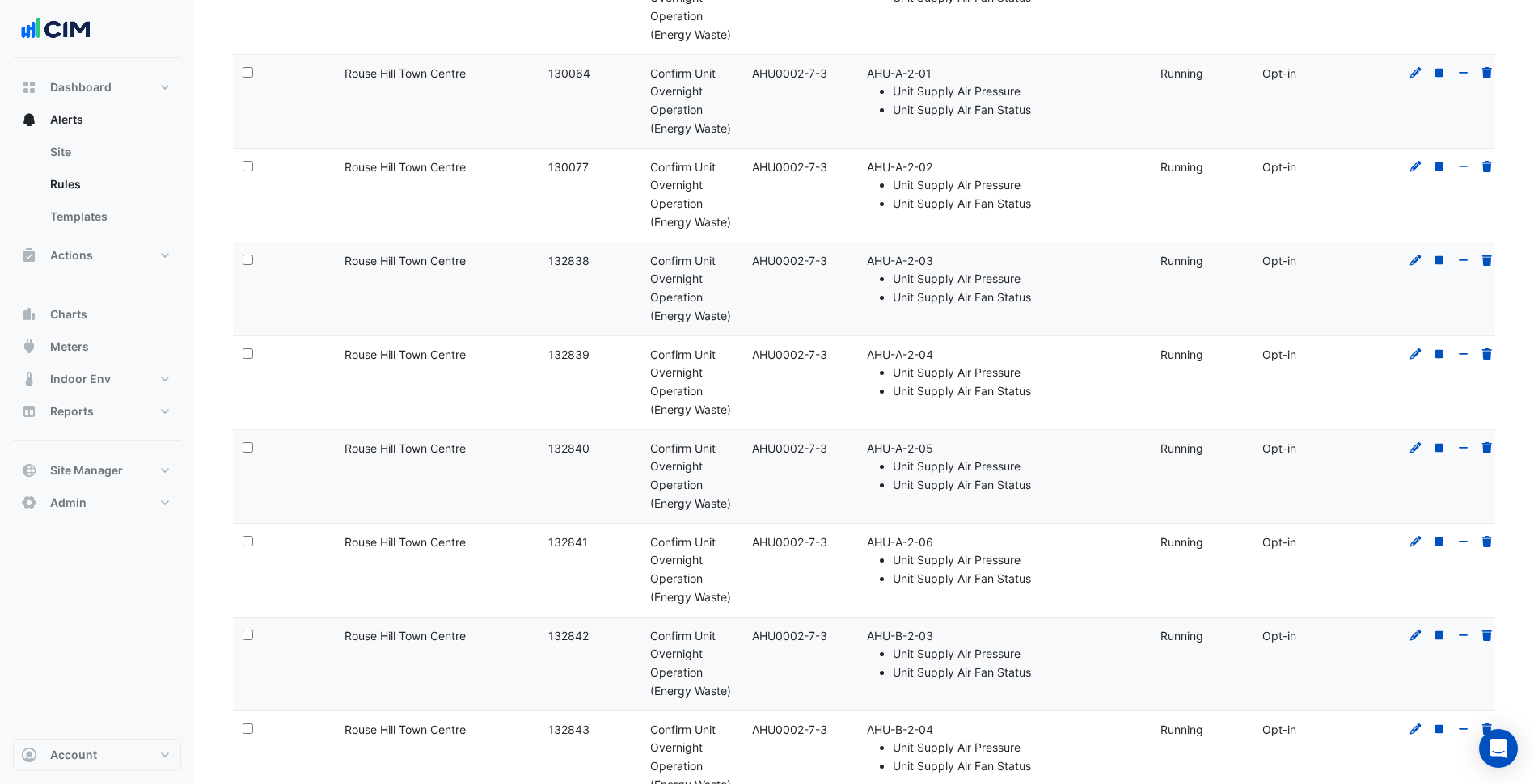 scroll, scrollTop: 0, scrollLeft: 0, axis: both 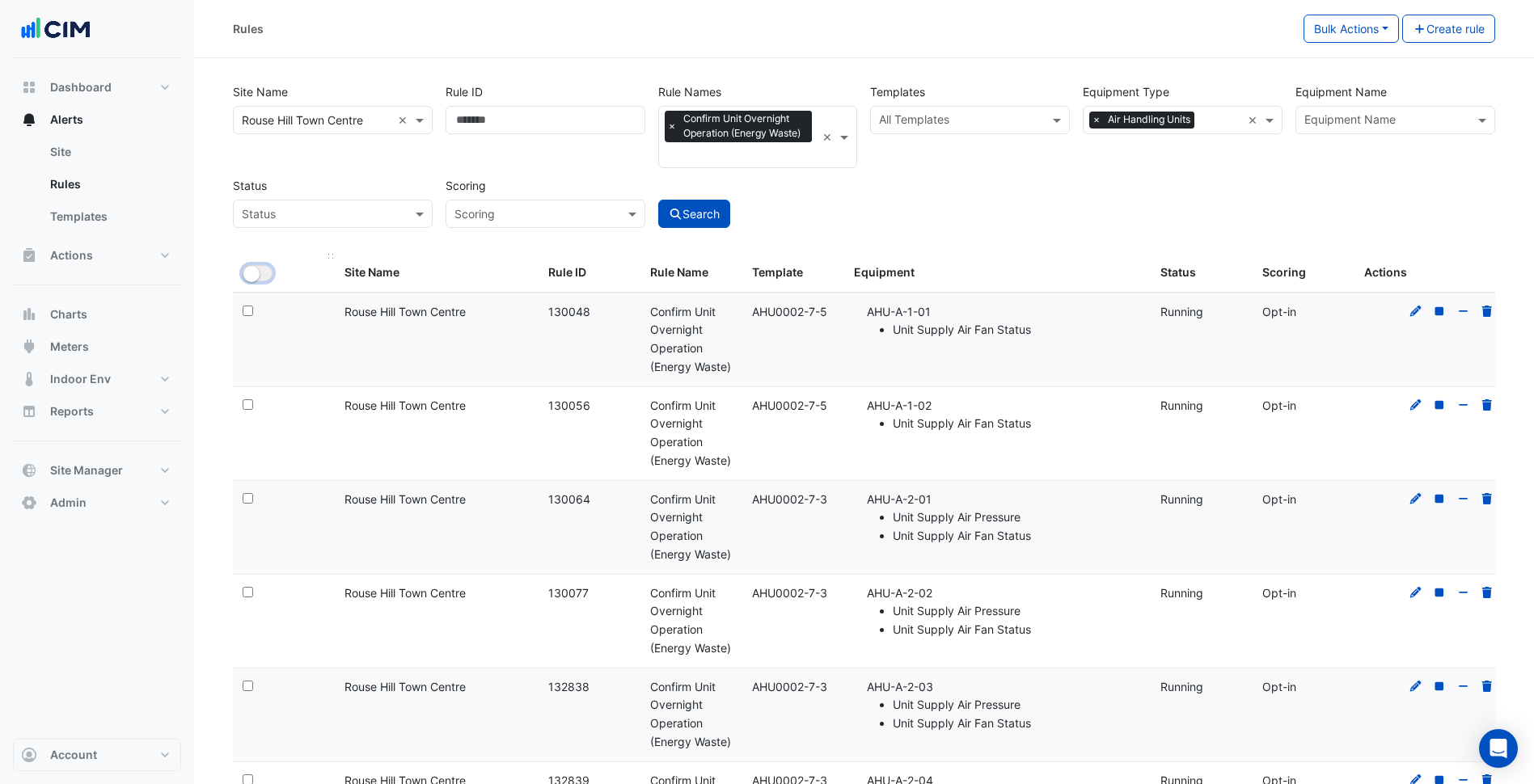 click at bounding box center [251, 274] 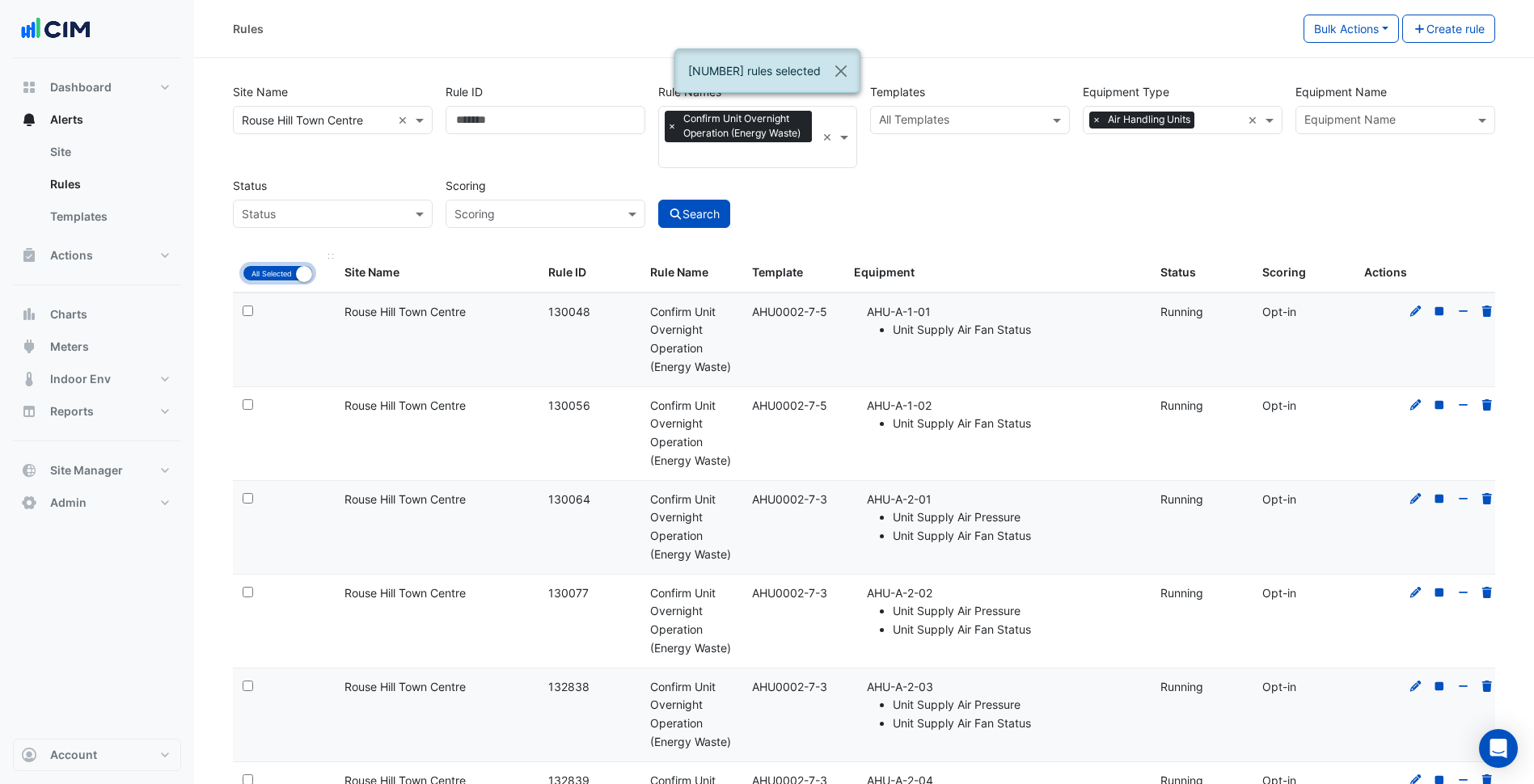 click on "All Selected" at bounding box center [277, 273] 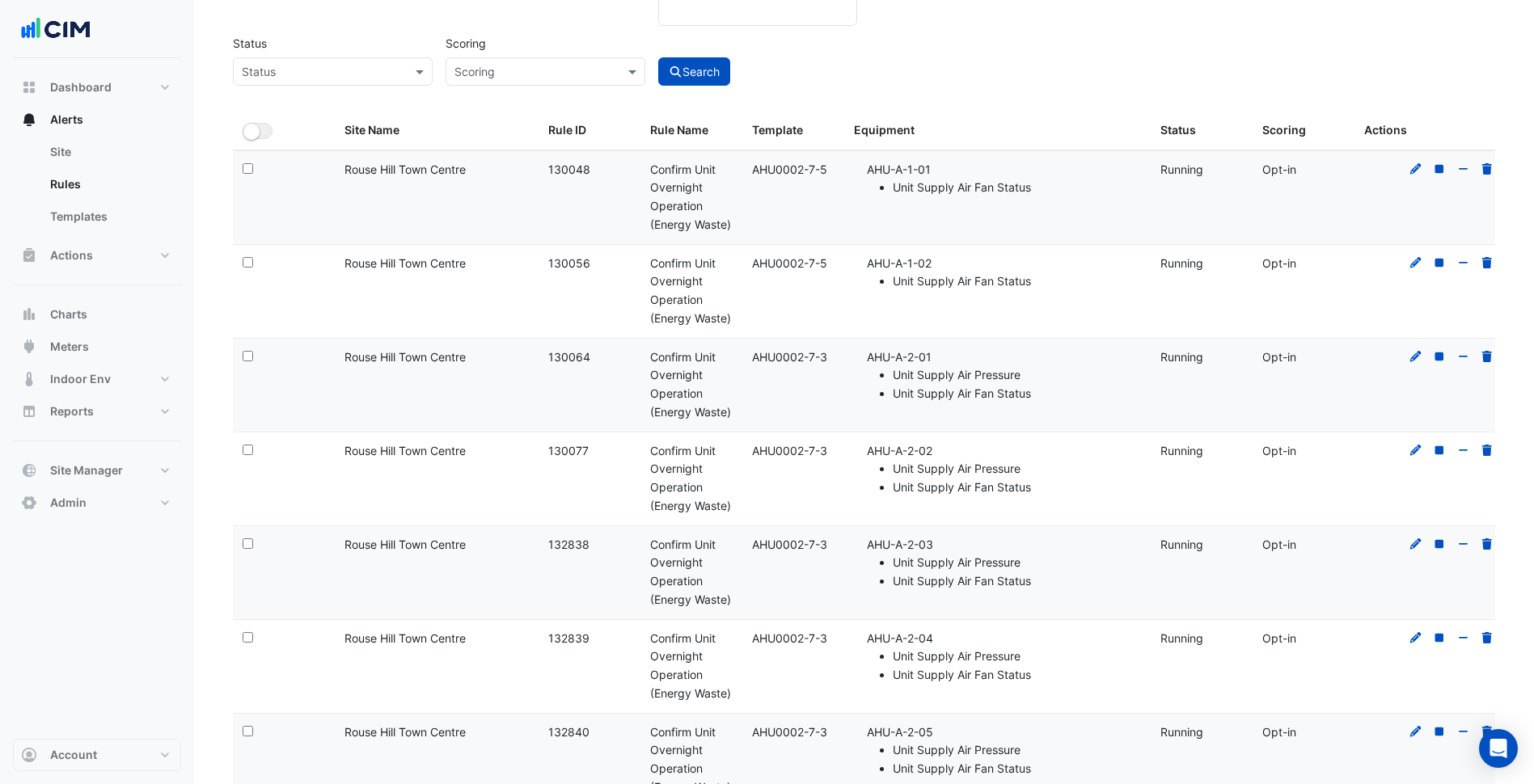 scroll, scrollTop: 162, scrollLeft: 0, axis: vertical 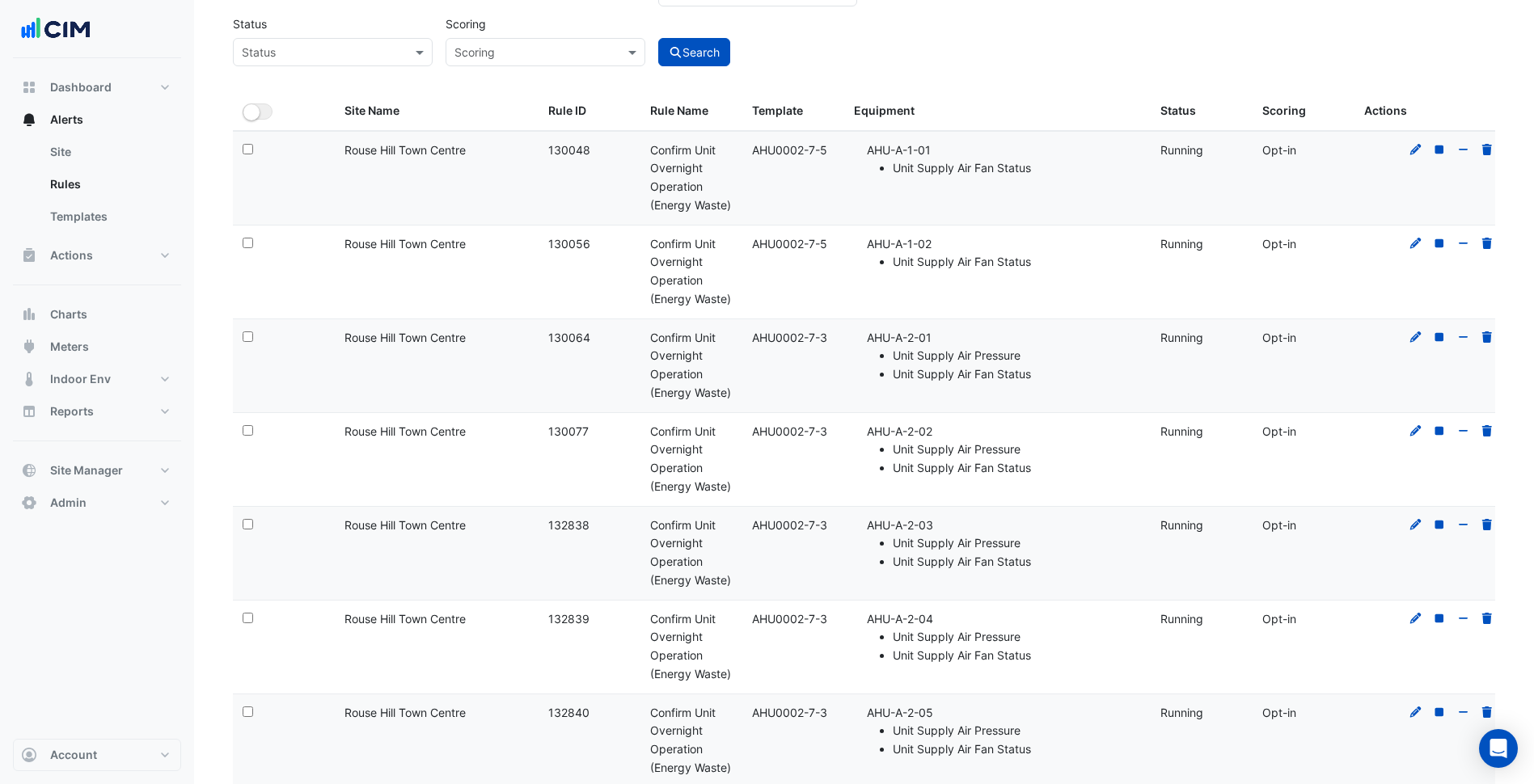 click on "Select:" 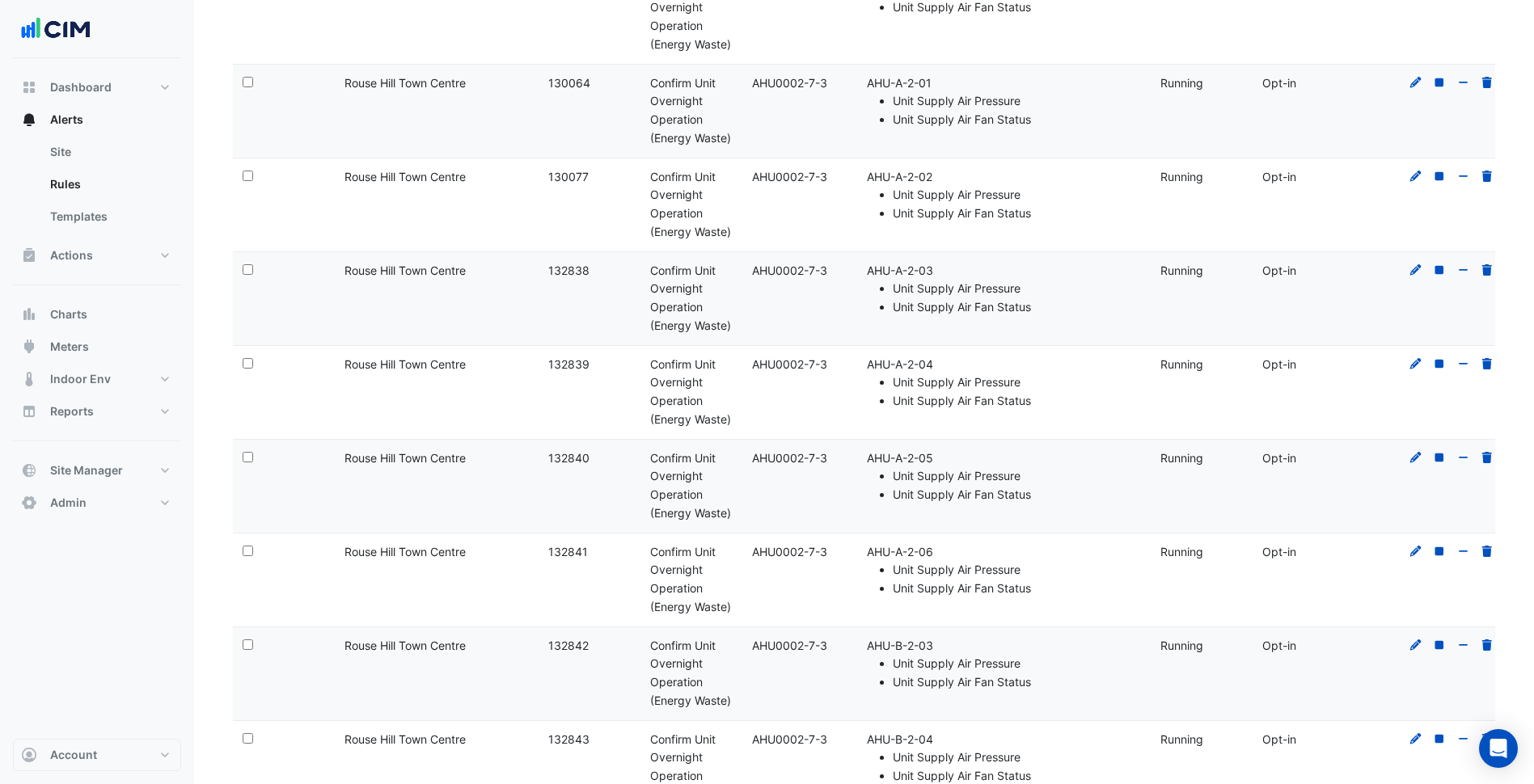 scroll, scrollTop: 485, scrollLeft: 0, axis: vertical 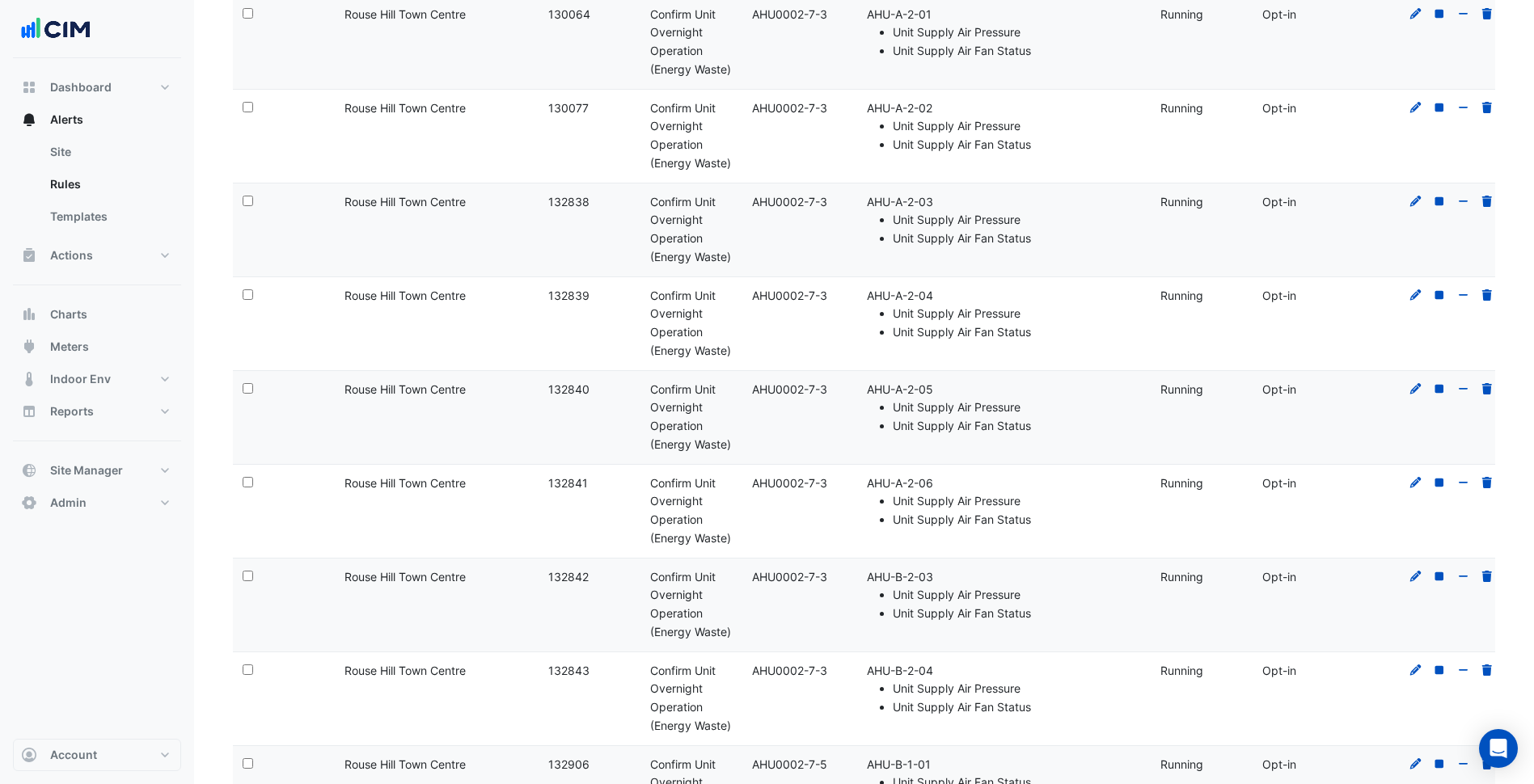 click on "Select:" 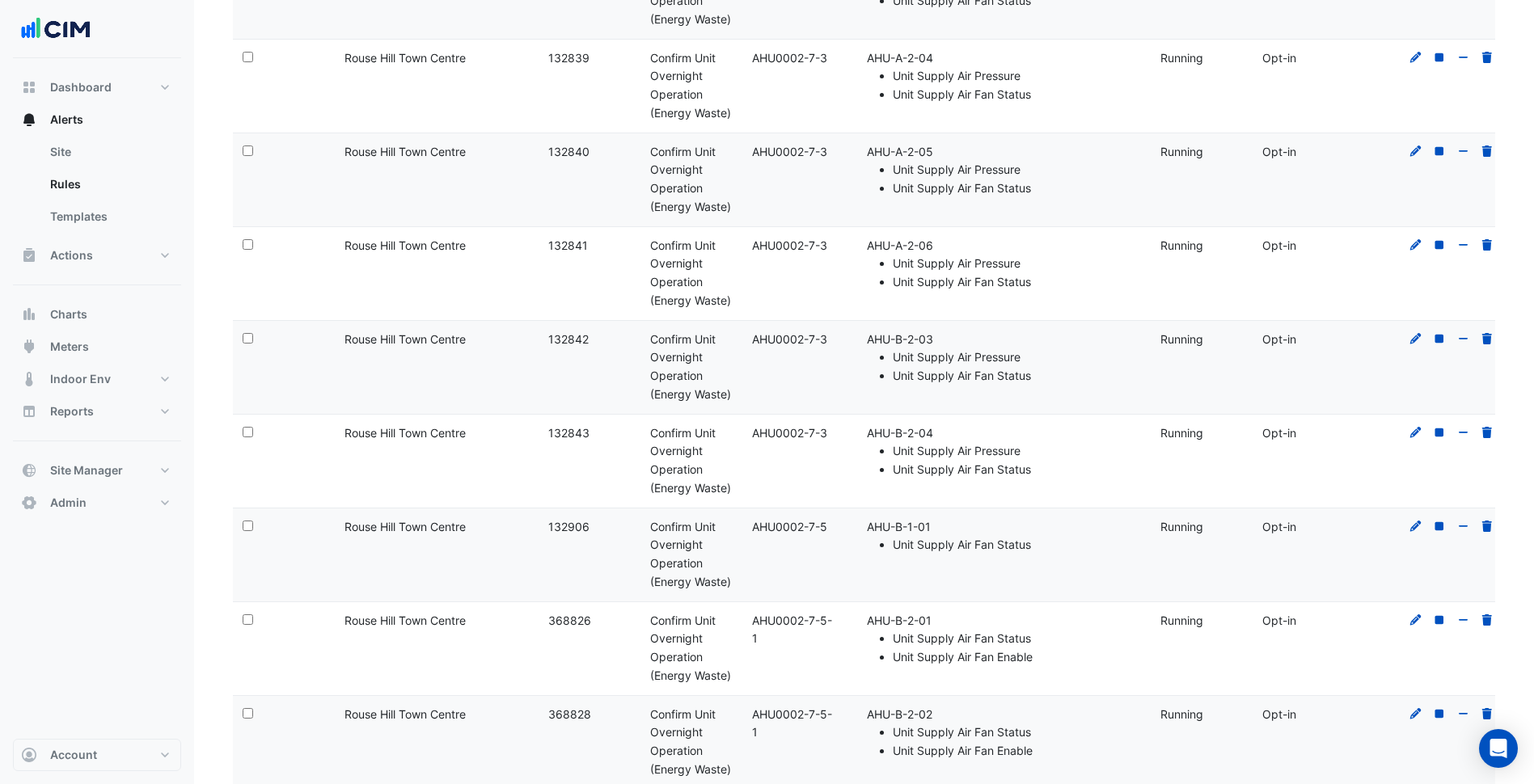 scroll, scrollTop: 808, scrollLeft: 0, axis: vertical 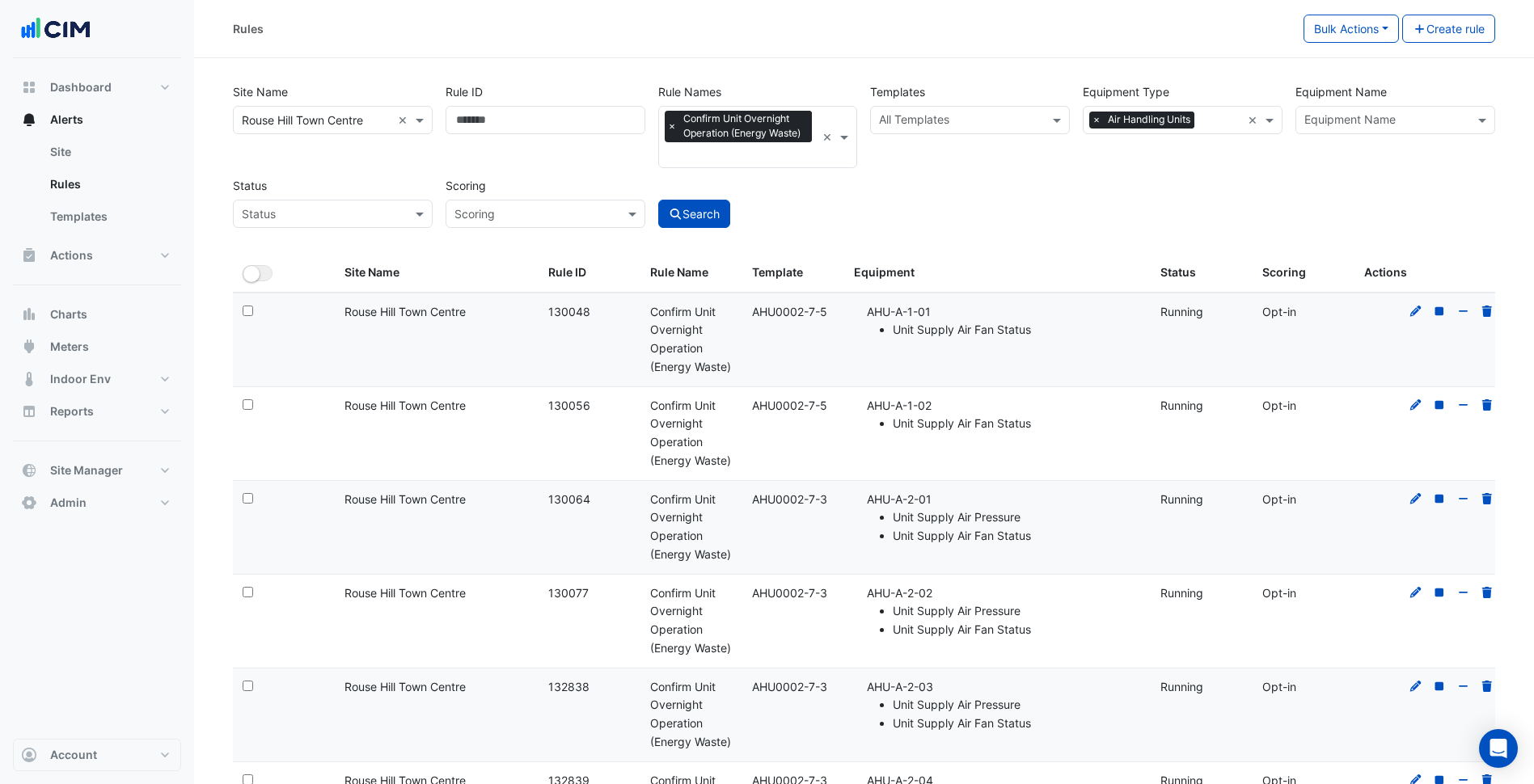 click on "Select:" 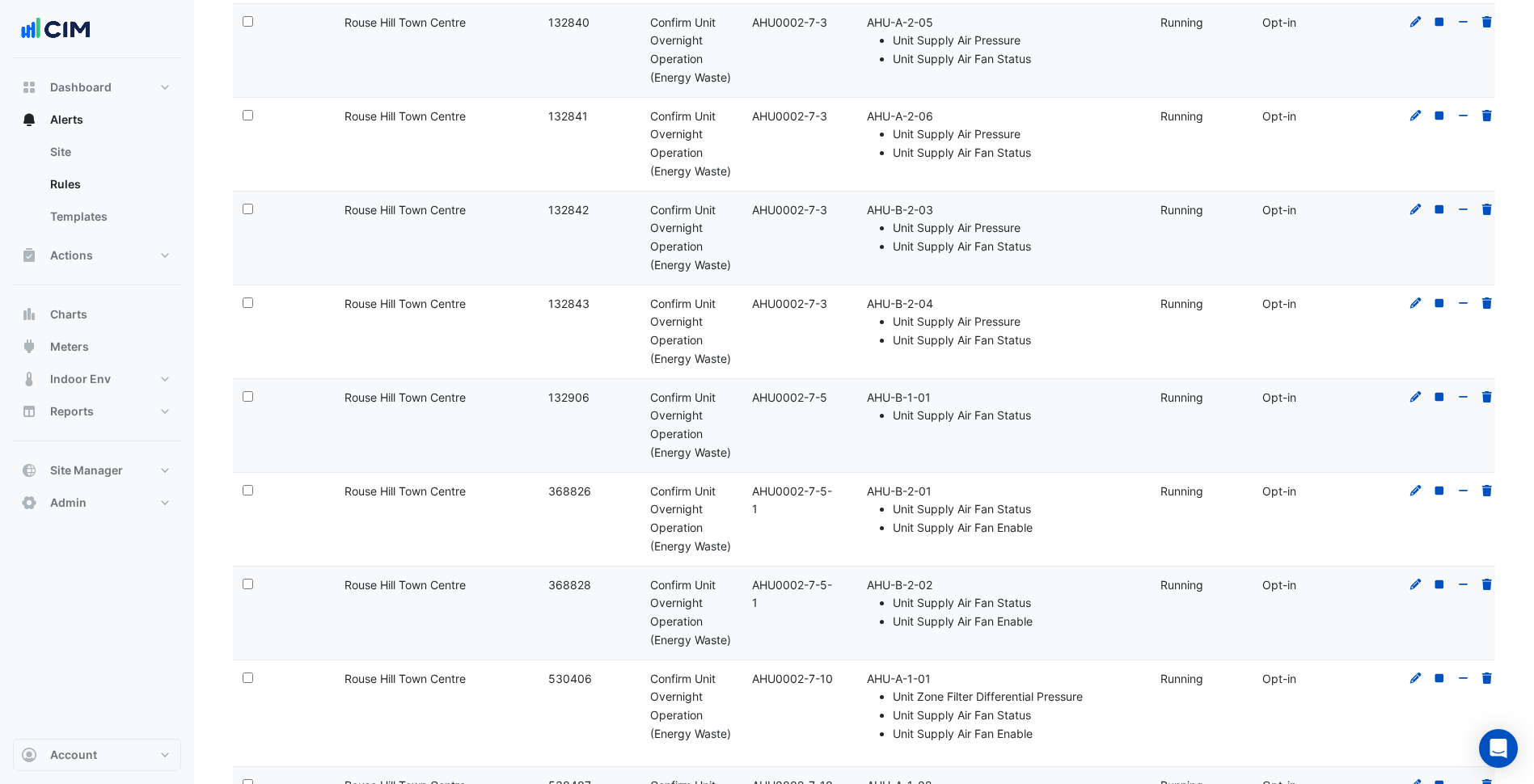 scroll, scrollTop: 889, scrollLeft: 0, axis: vertical 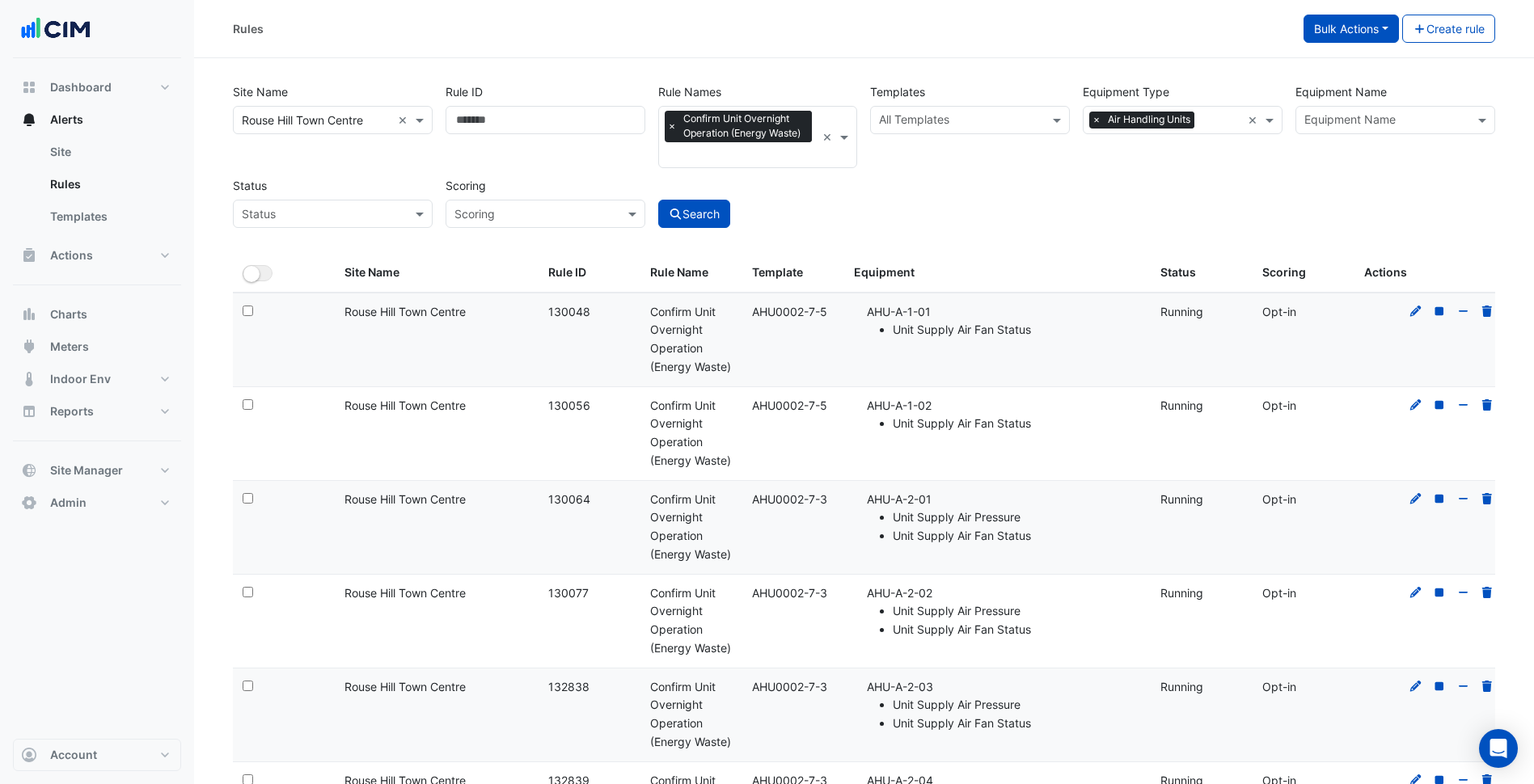 click on "Bulk Actions" at bounding box center (1351, 28) 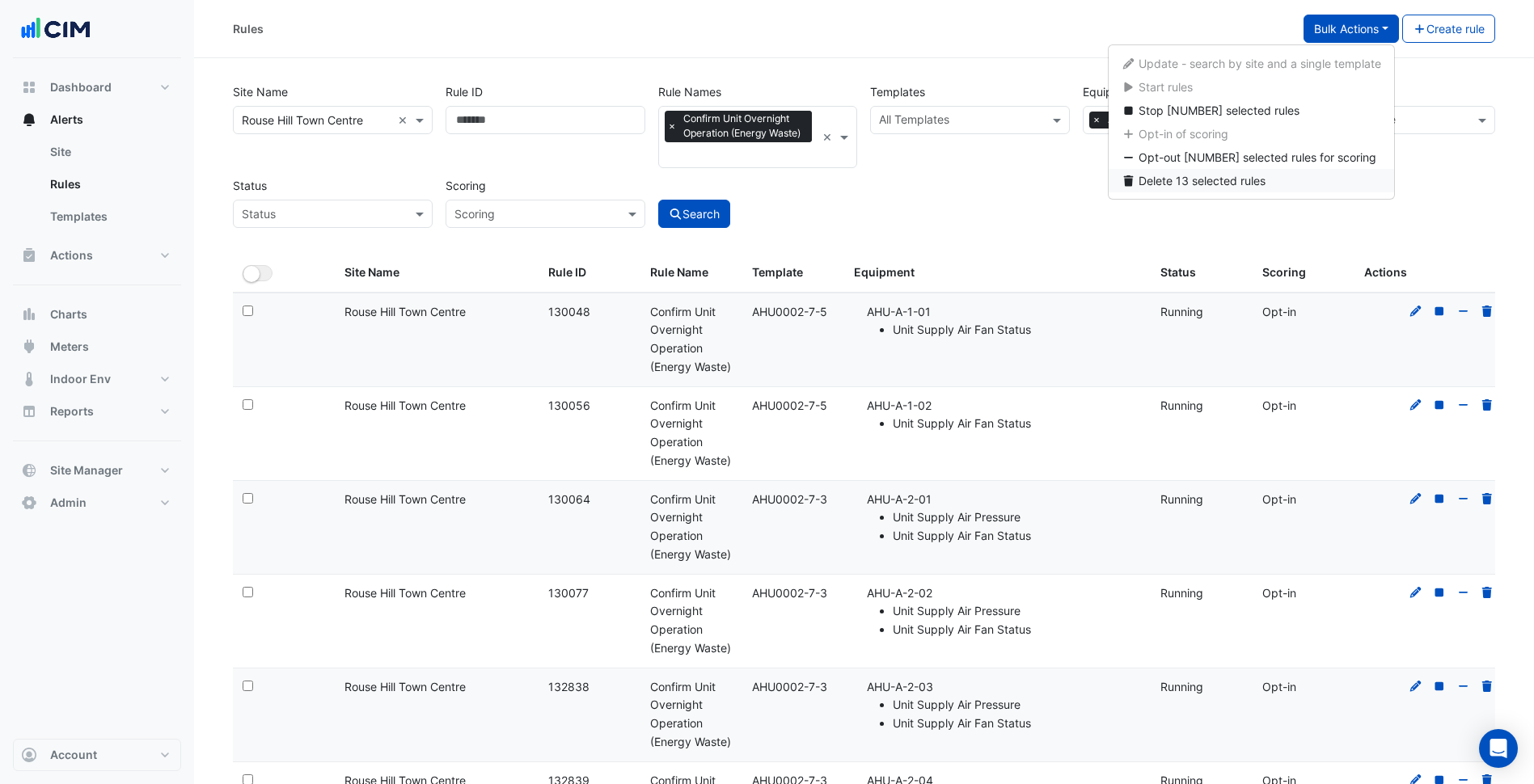 click on "Delete 13 selected rules" at bounding box center [1252, 180] 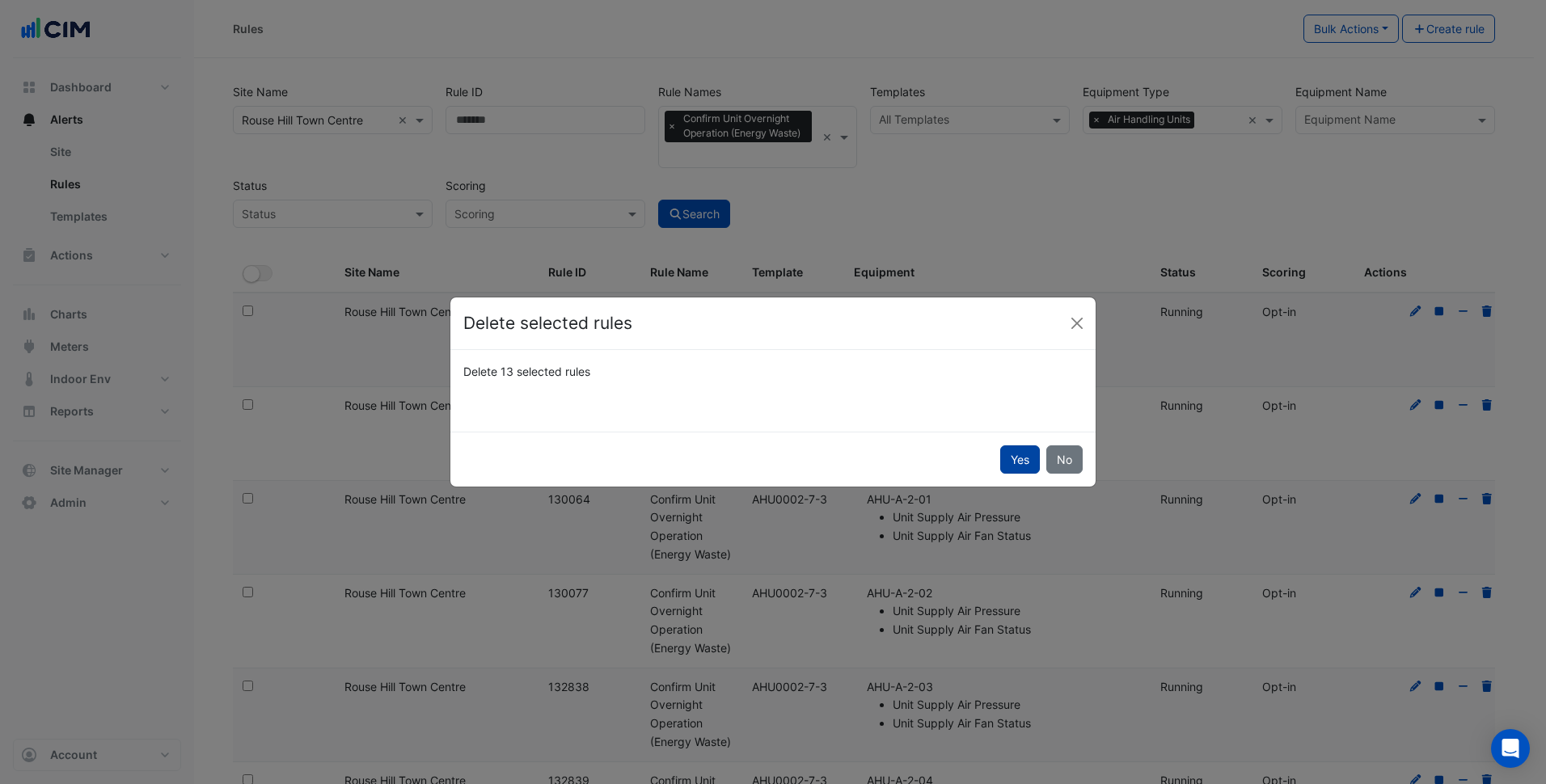 click on "Yes" 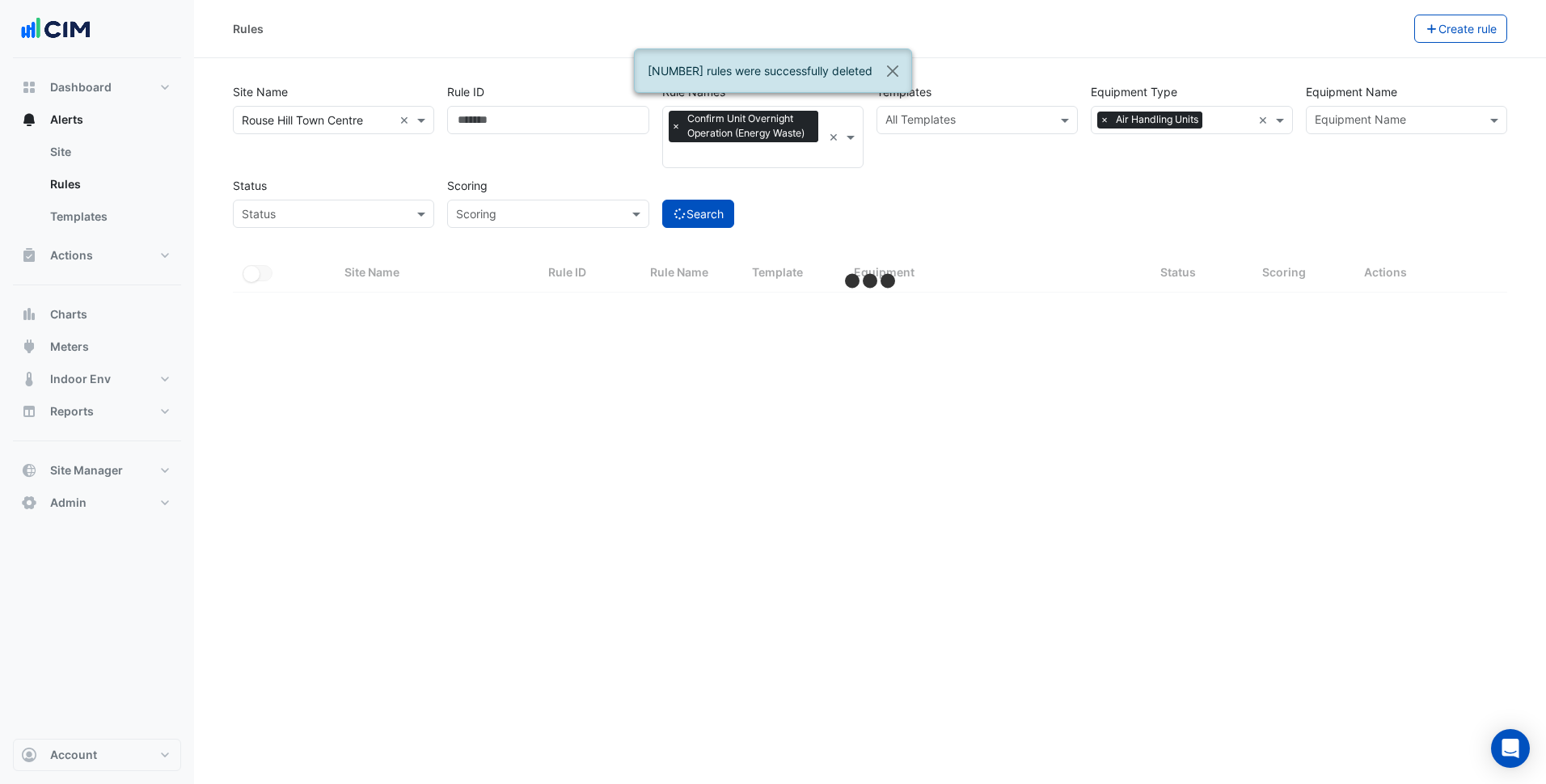 select on "***" 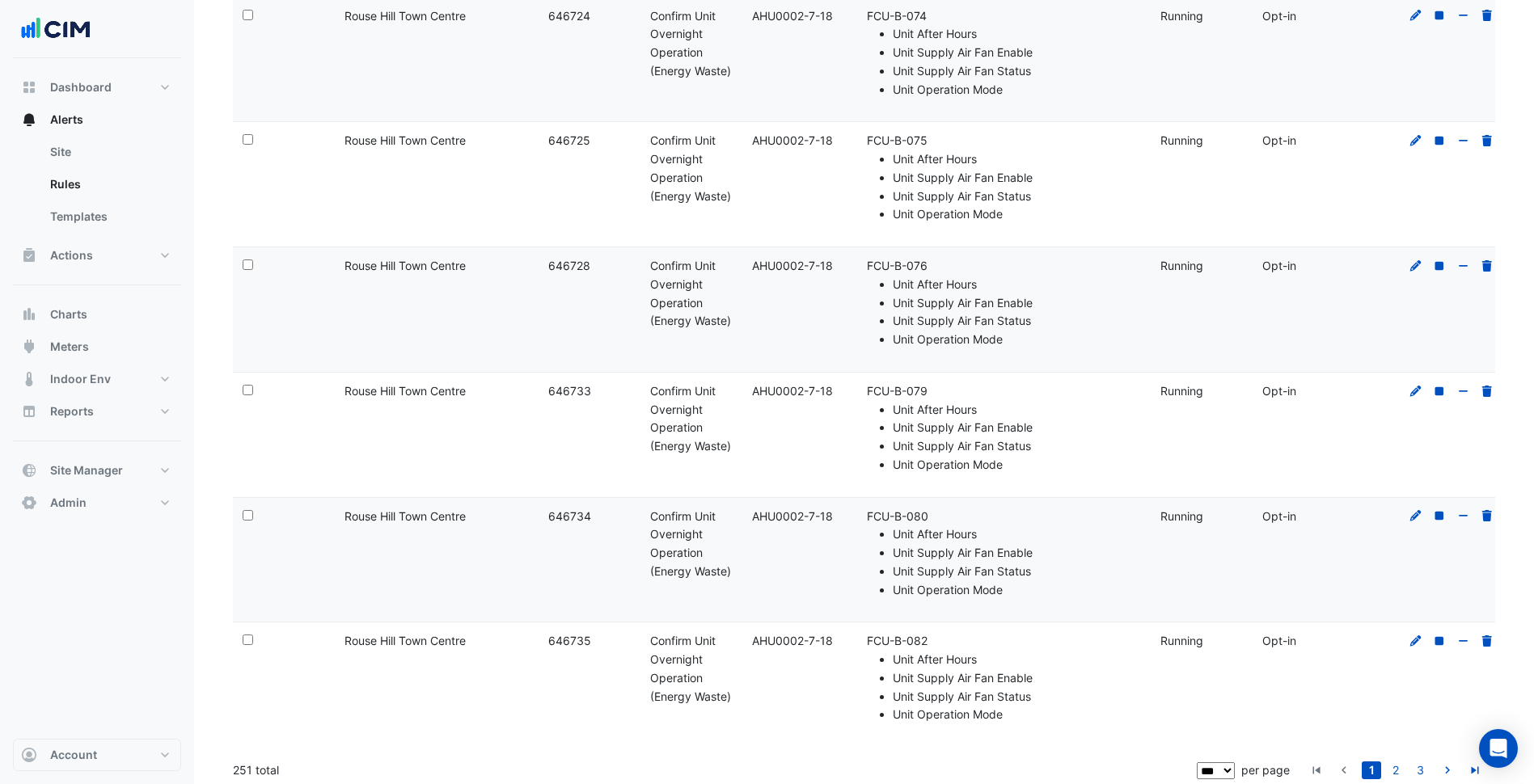 scroll, scrollTop: 11922, scrollLeft: 0, axis: vertical 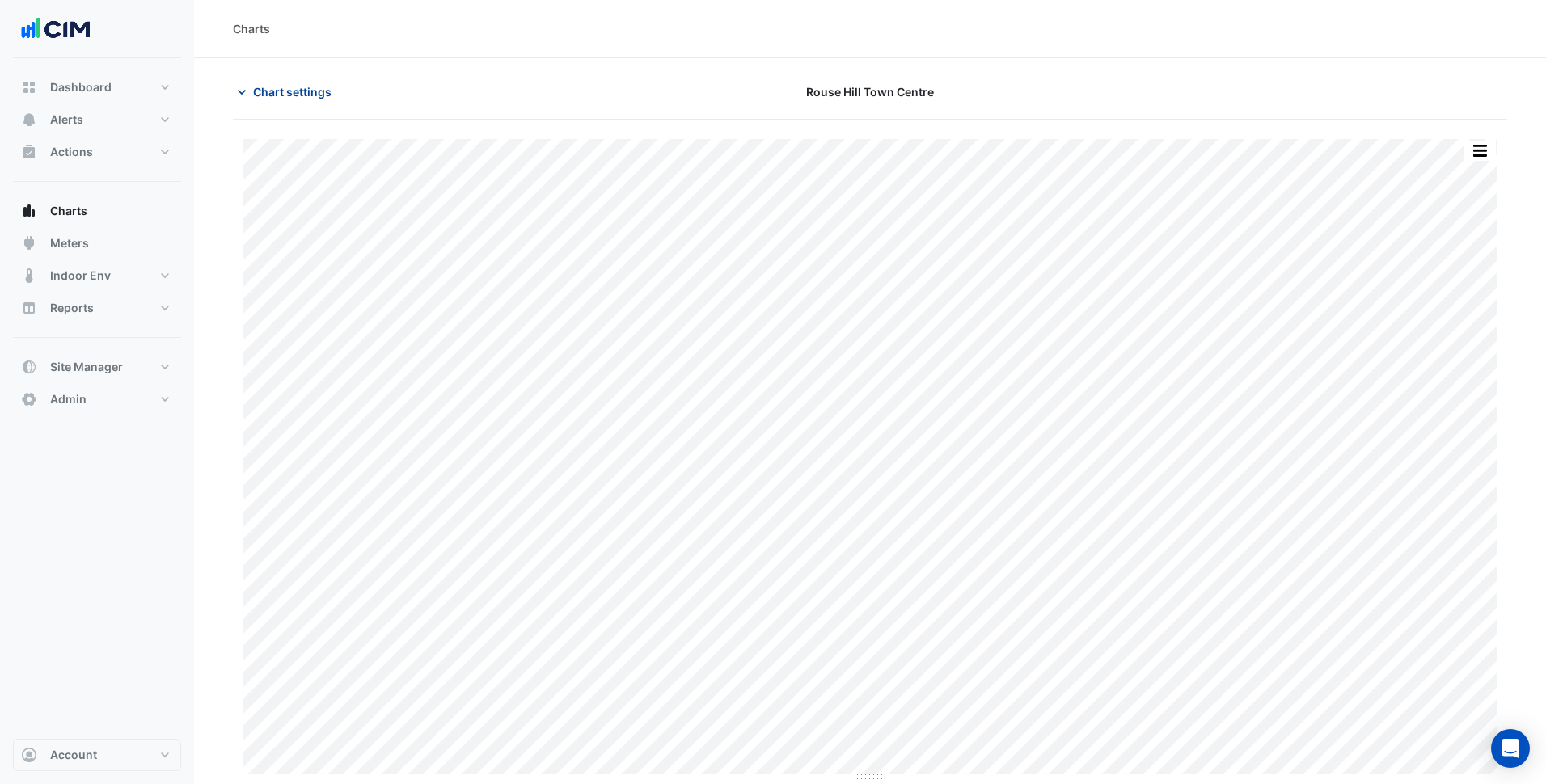 click on "Chart settings" 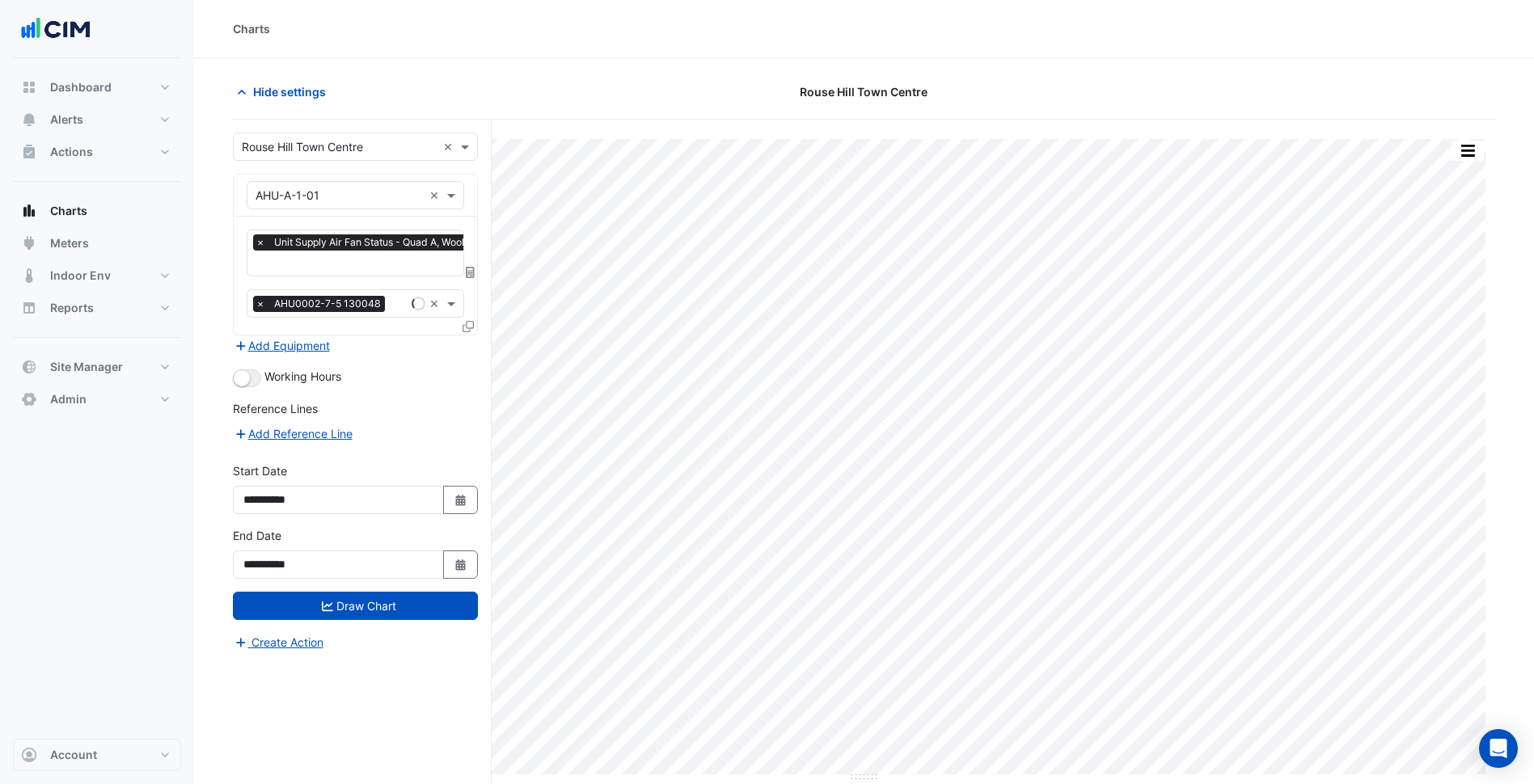 click on "Unit Supply Air Fan Status - Quad A, Woolworths Forecourt" at bounding box center (408, 242) 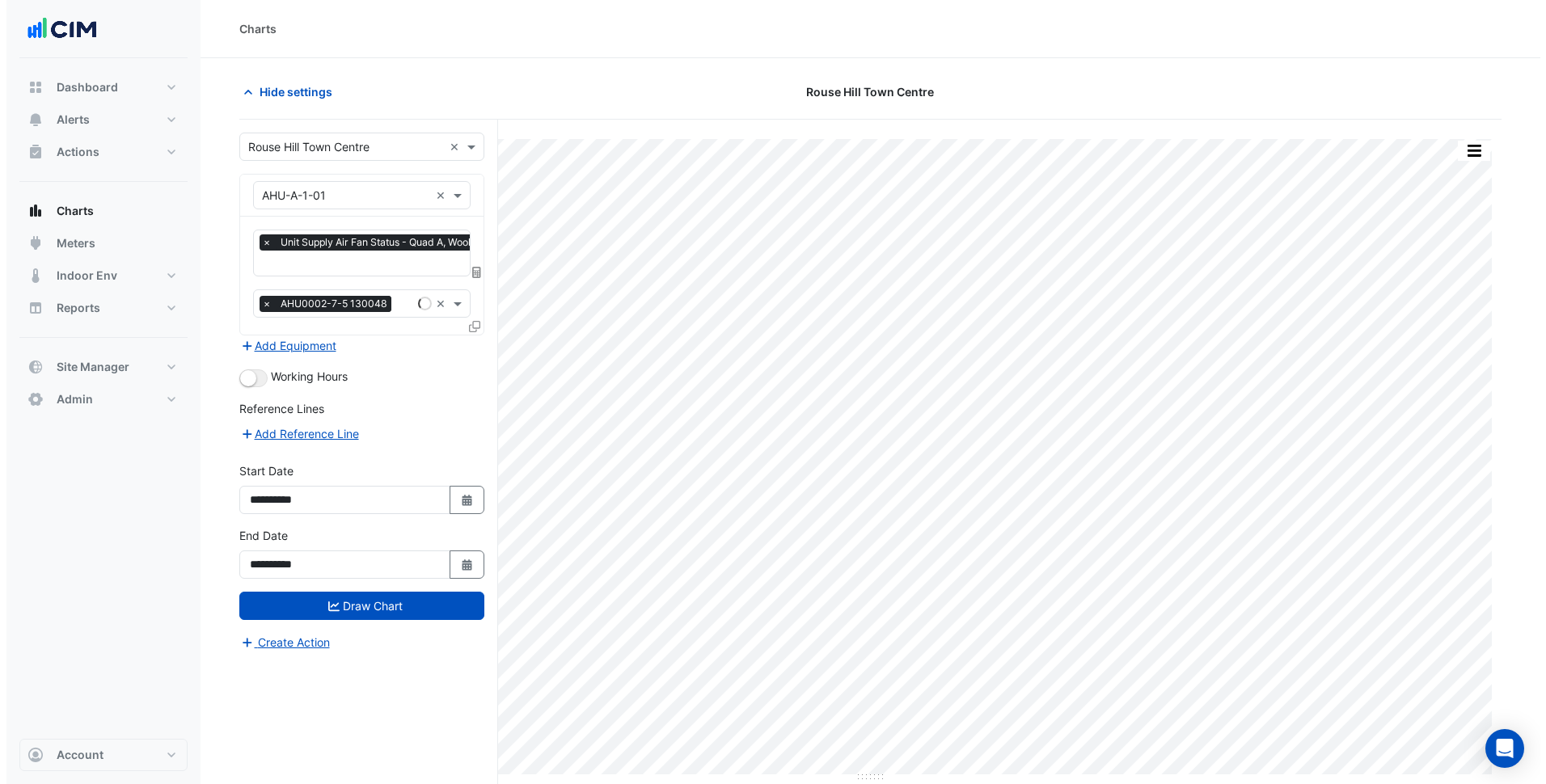scroll, scrollTop: 0, scrollLeft: 8, axis: horizontal 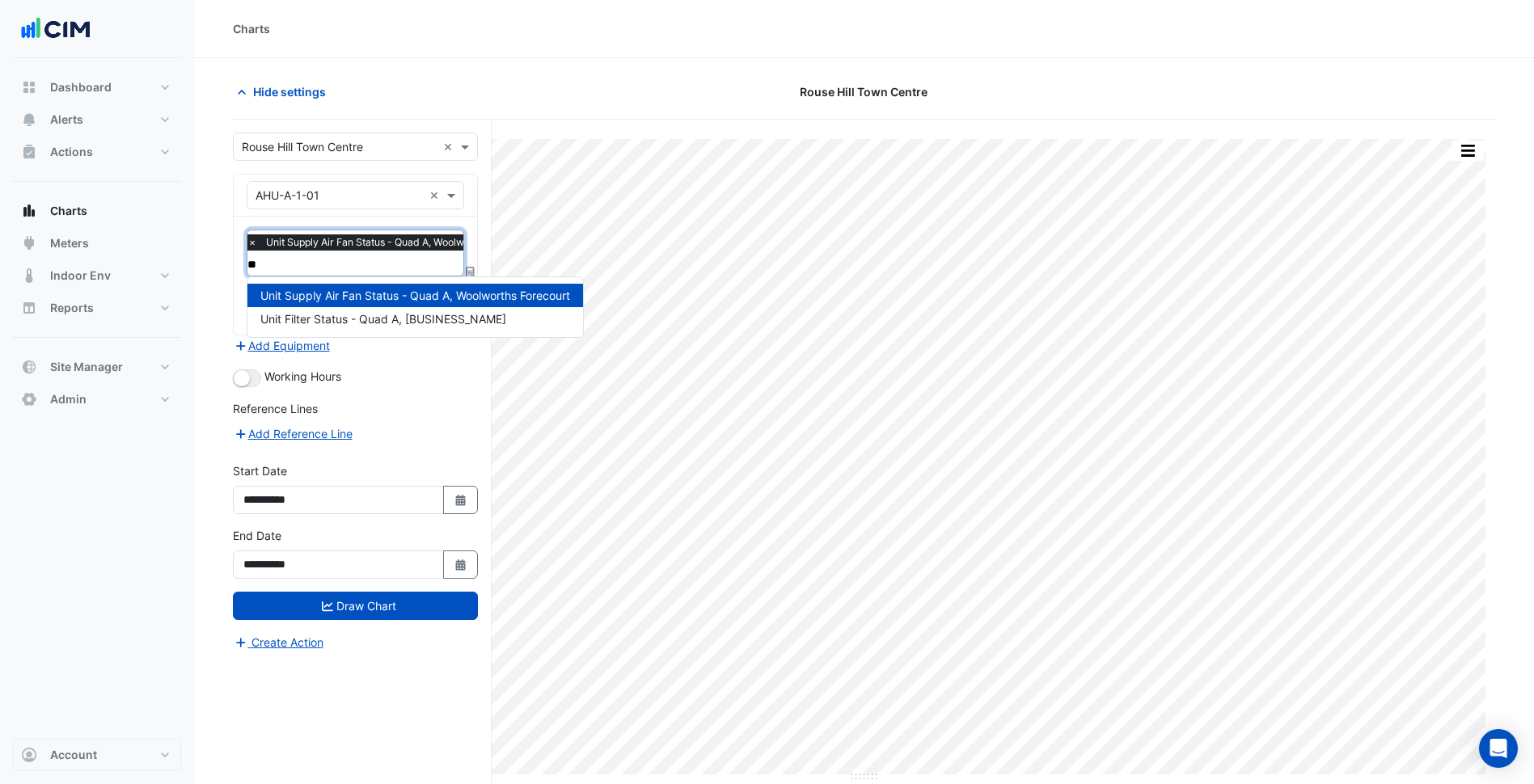 drag, startPoint x: 266, startPoint y: 263, endPoint x: 247, endPoint y: 259, distance: 19.416488 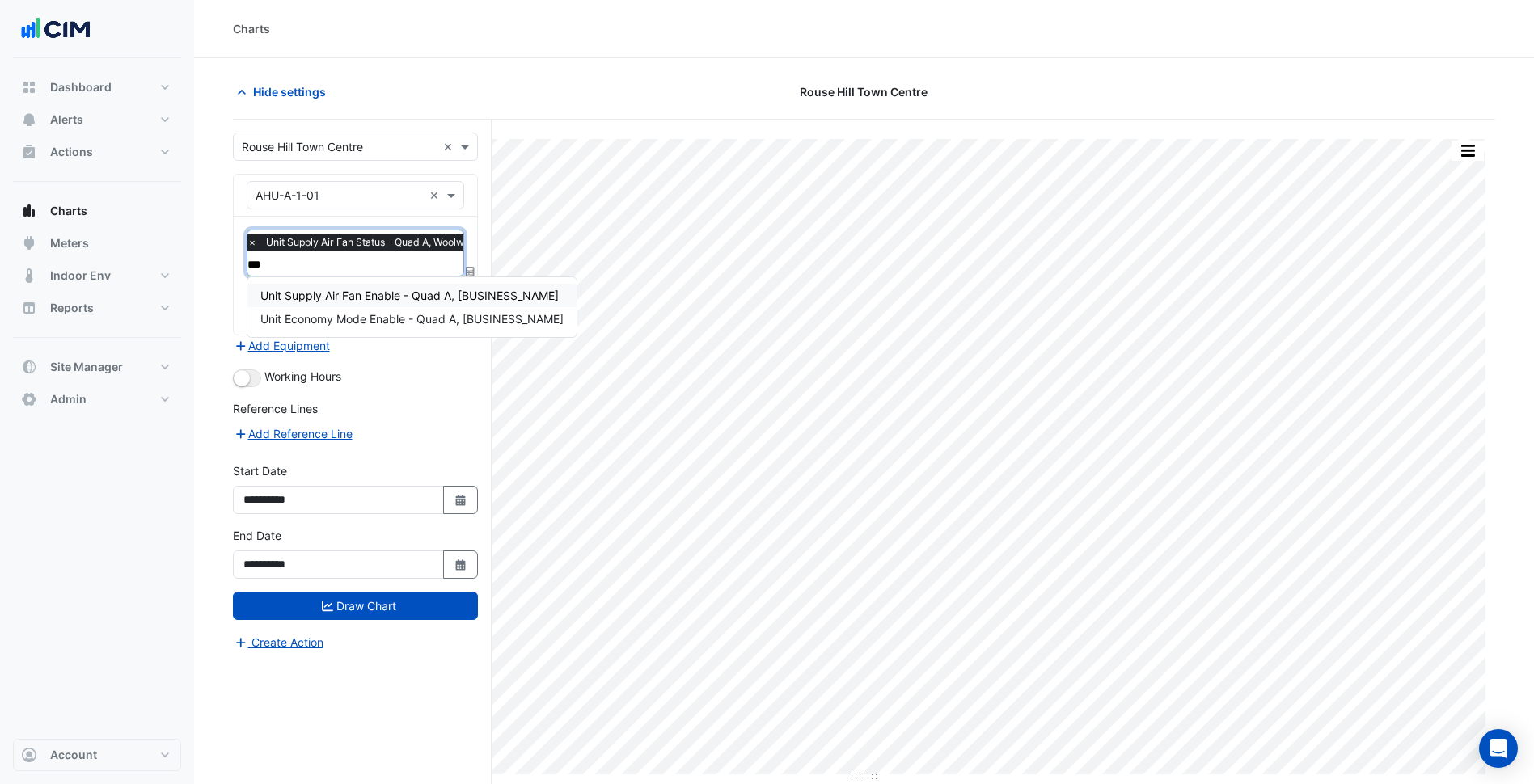 type on "****" 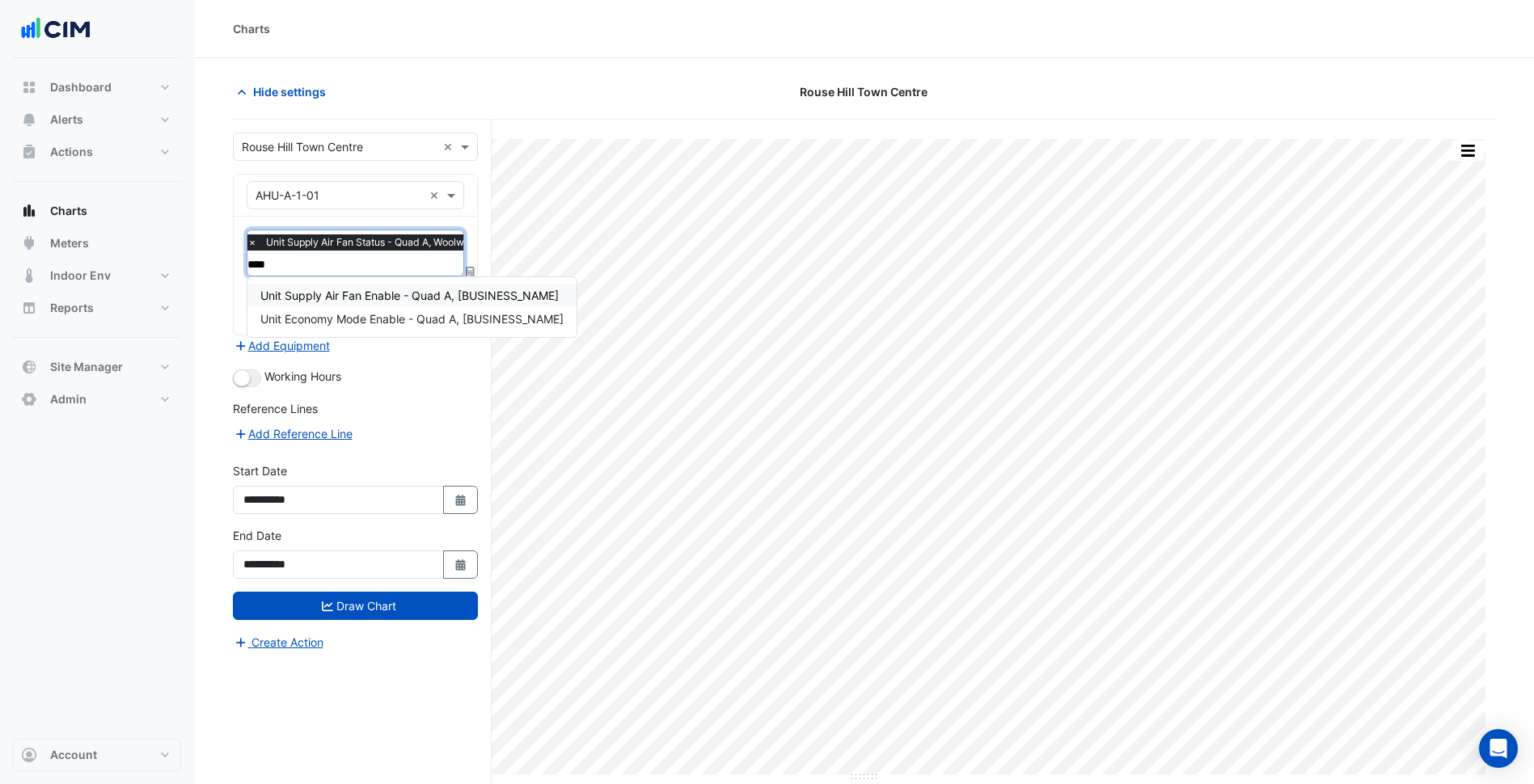 click on "Unit Supply Air Fan Enable - Quad A, [BUSINESS_NAME]" at bounding box center (409, 295) 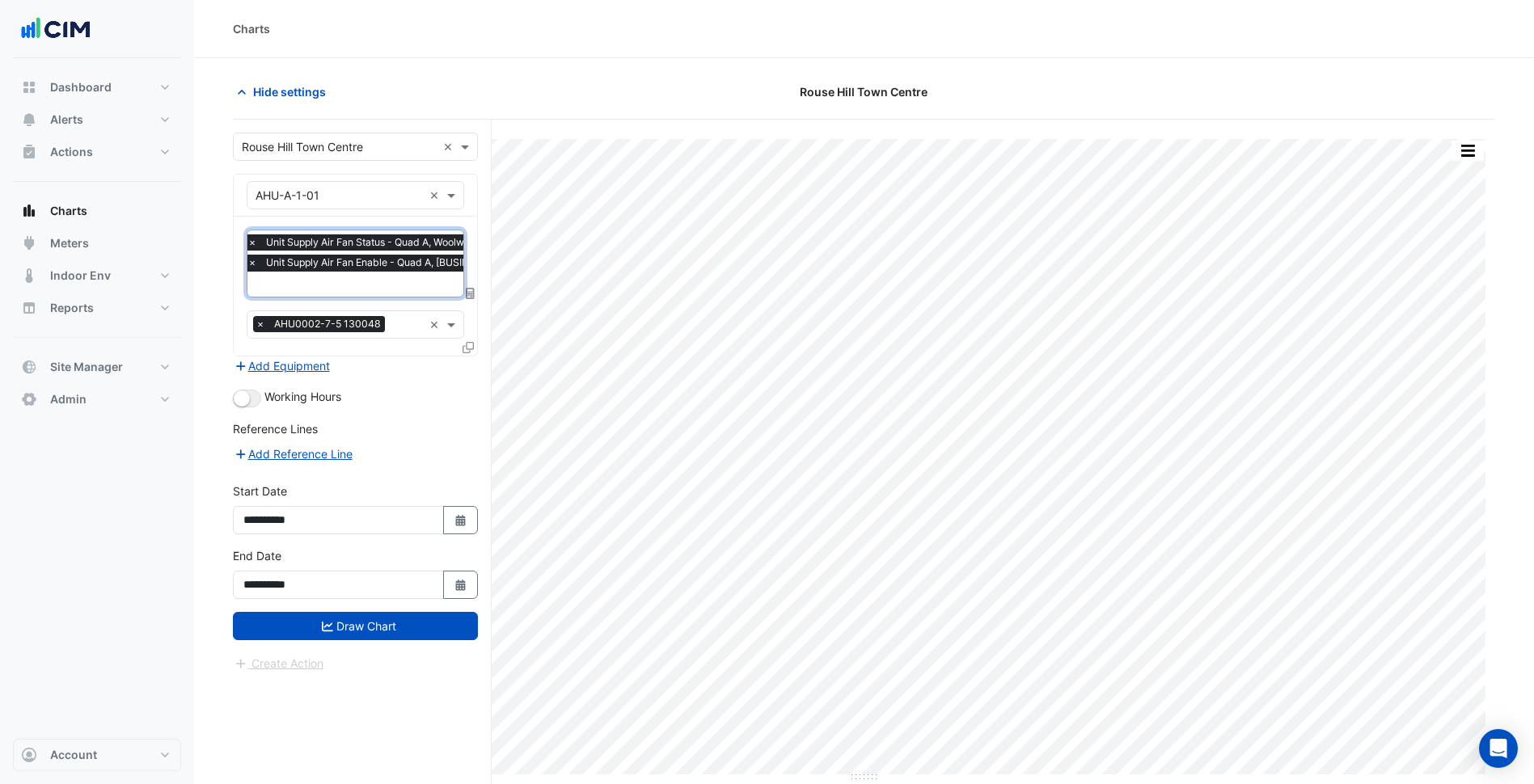 click at bounding box center (395, 285) 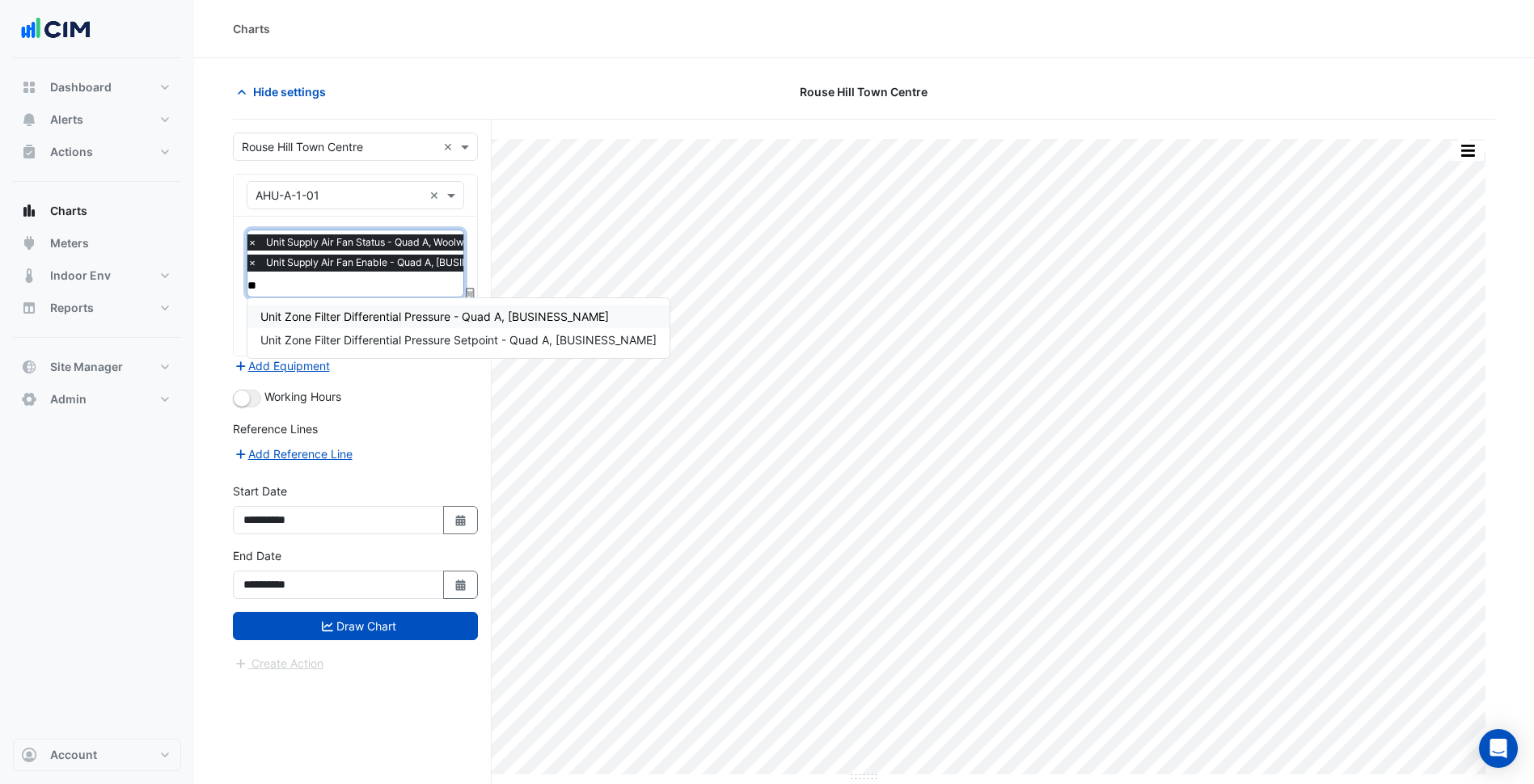type on "***" 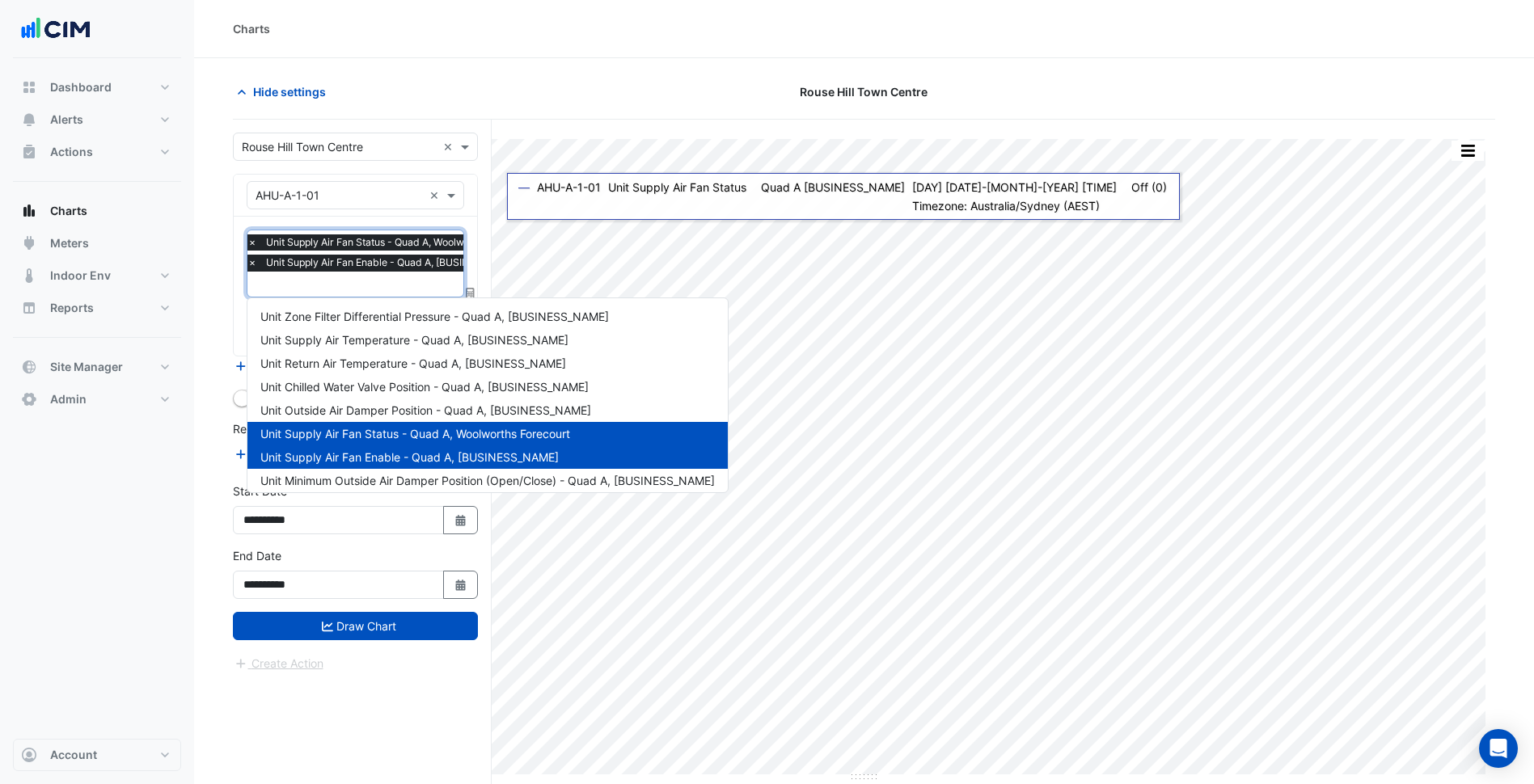 click at bounding box center [395, 285] 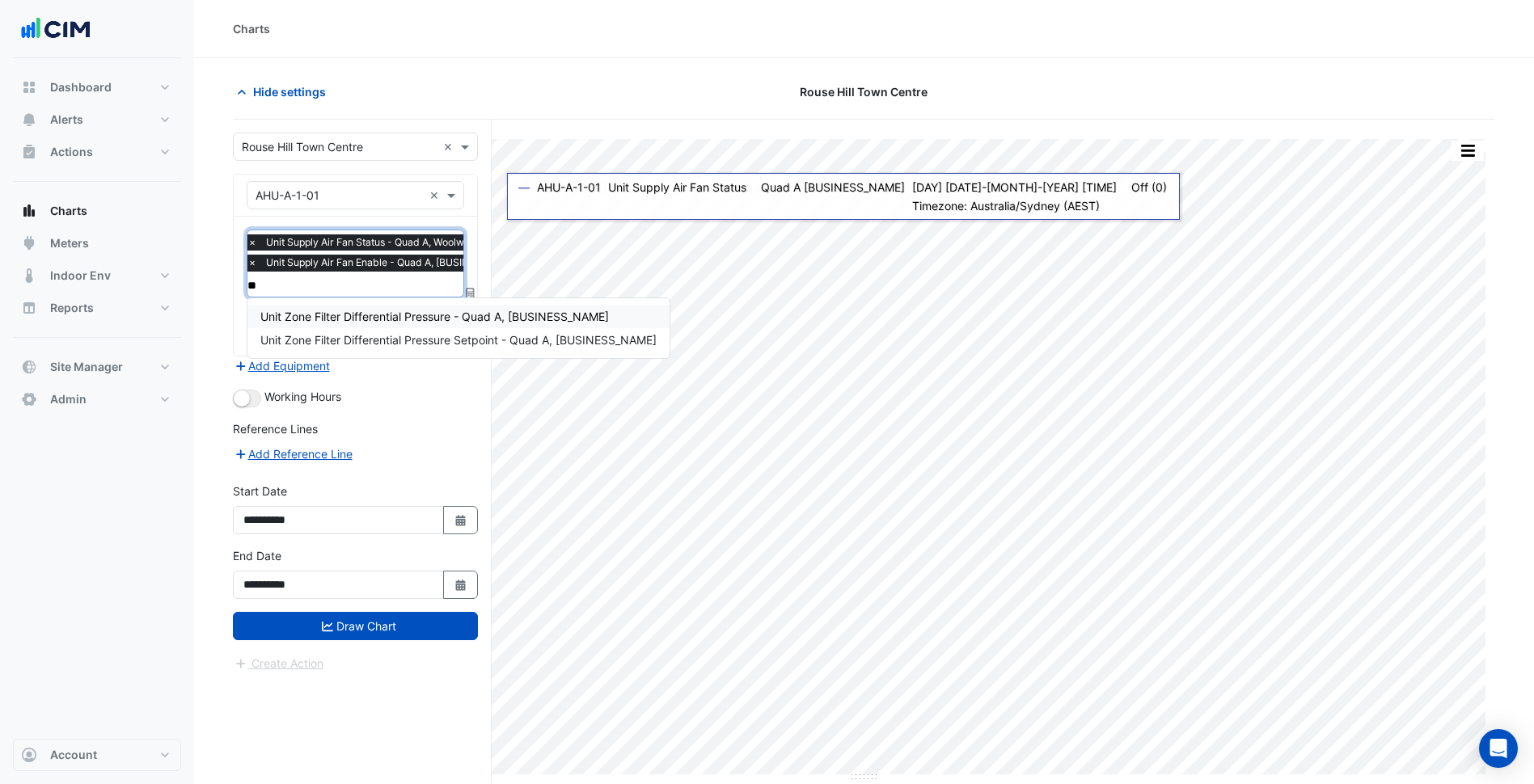 type on "***" 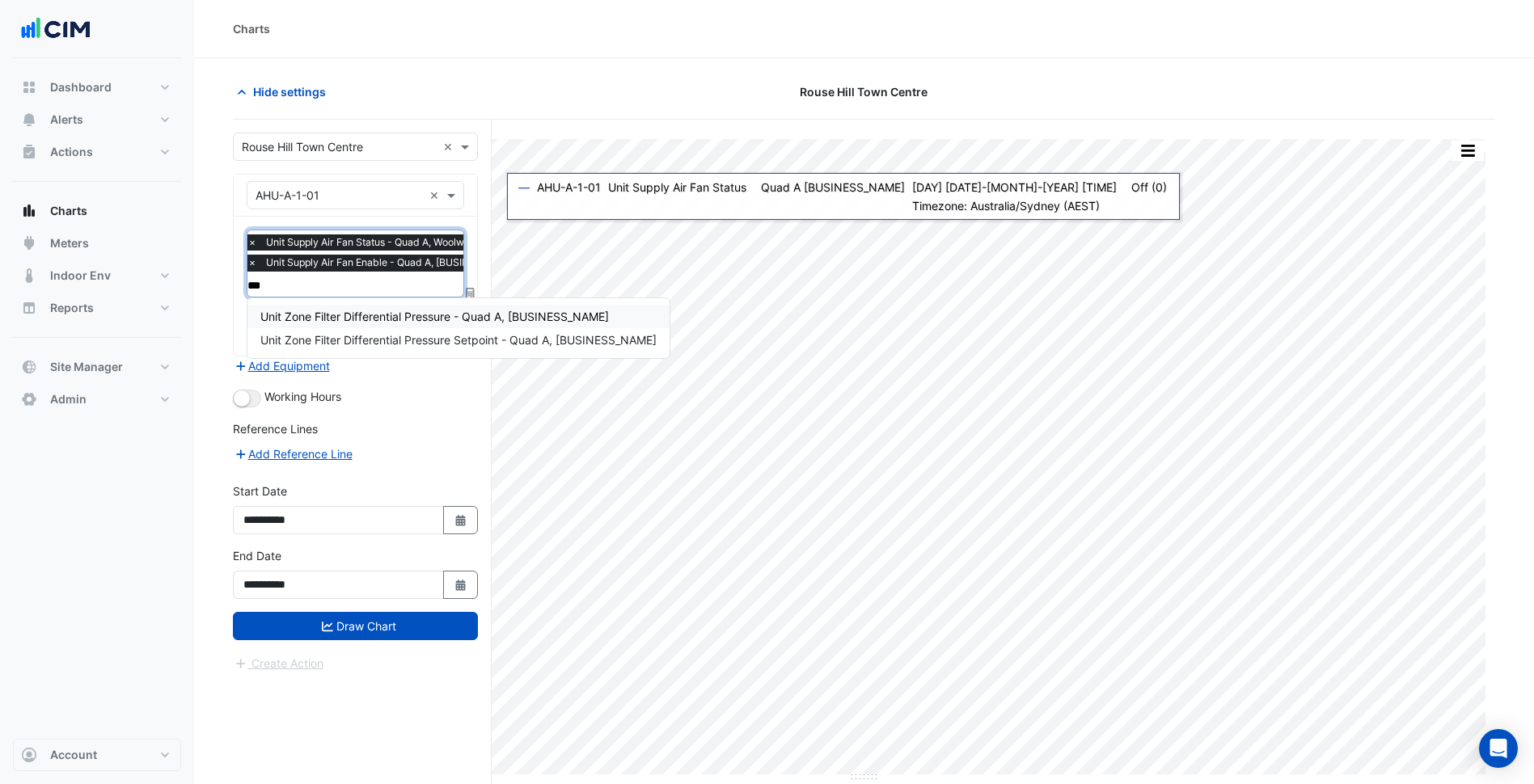 type 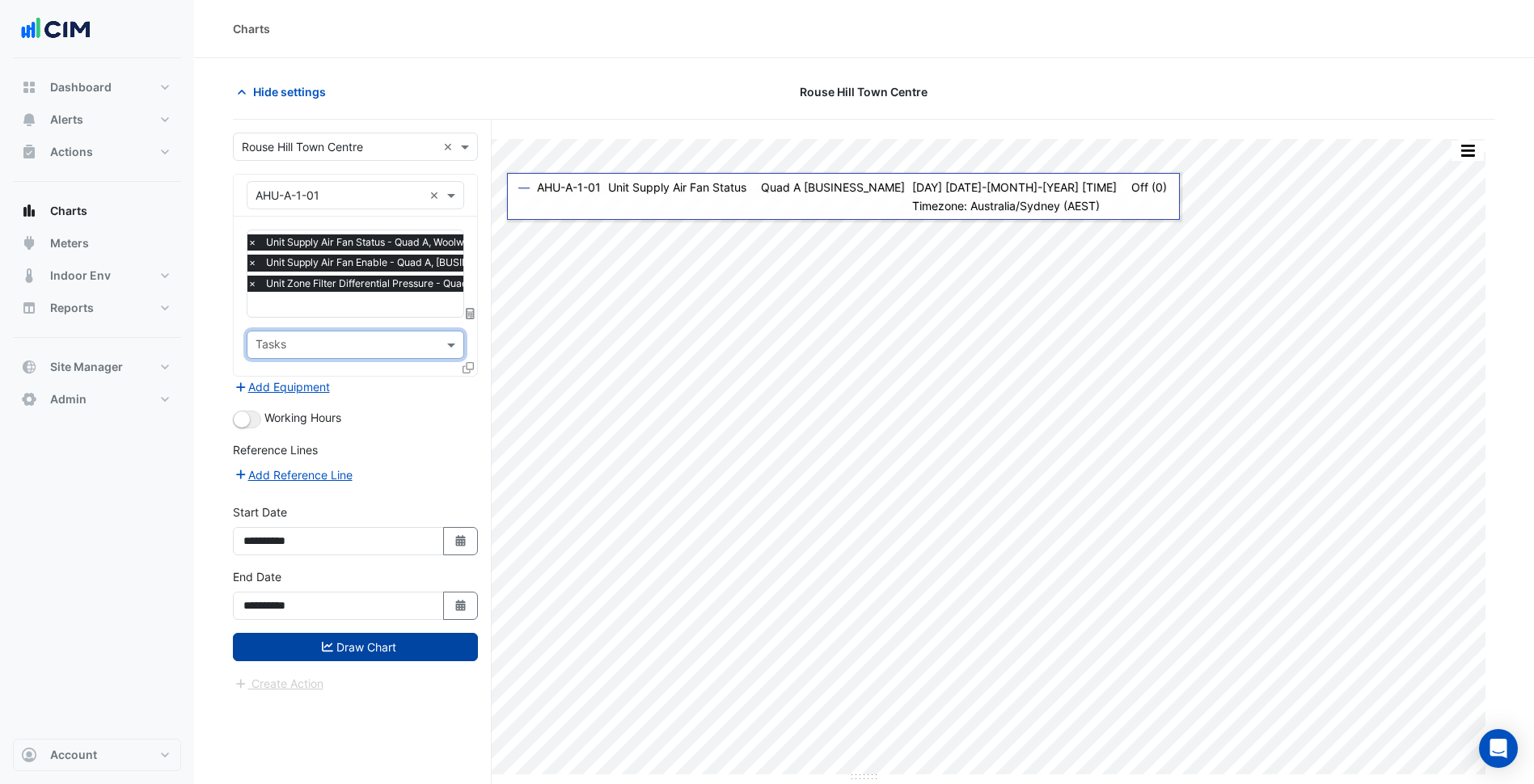 click on "Draw Chart" at bounding box center [355, 647] 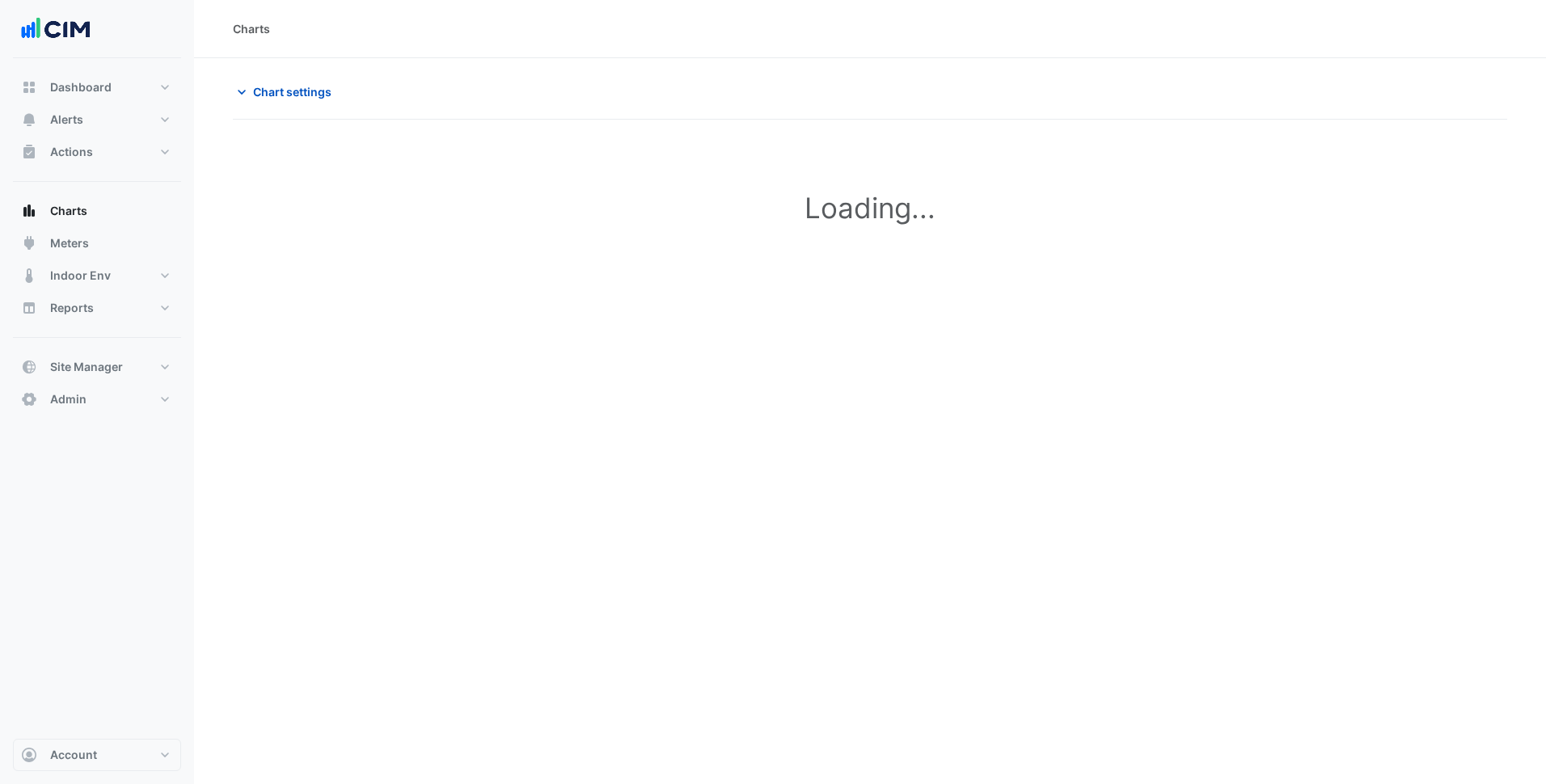 scroll, scrollTop: 0, scrollLeft: 0, axis: both 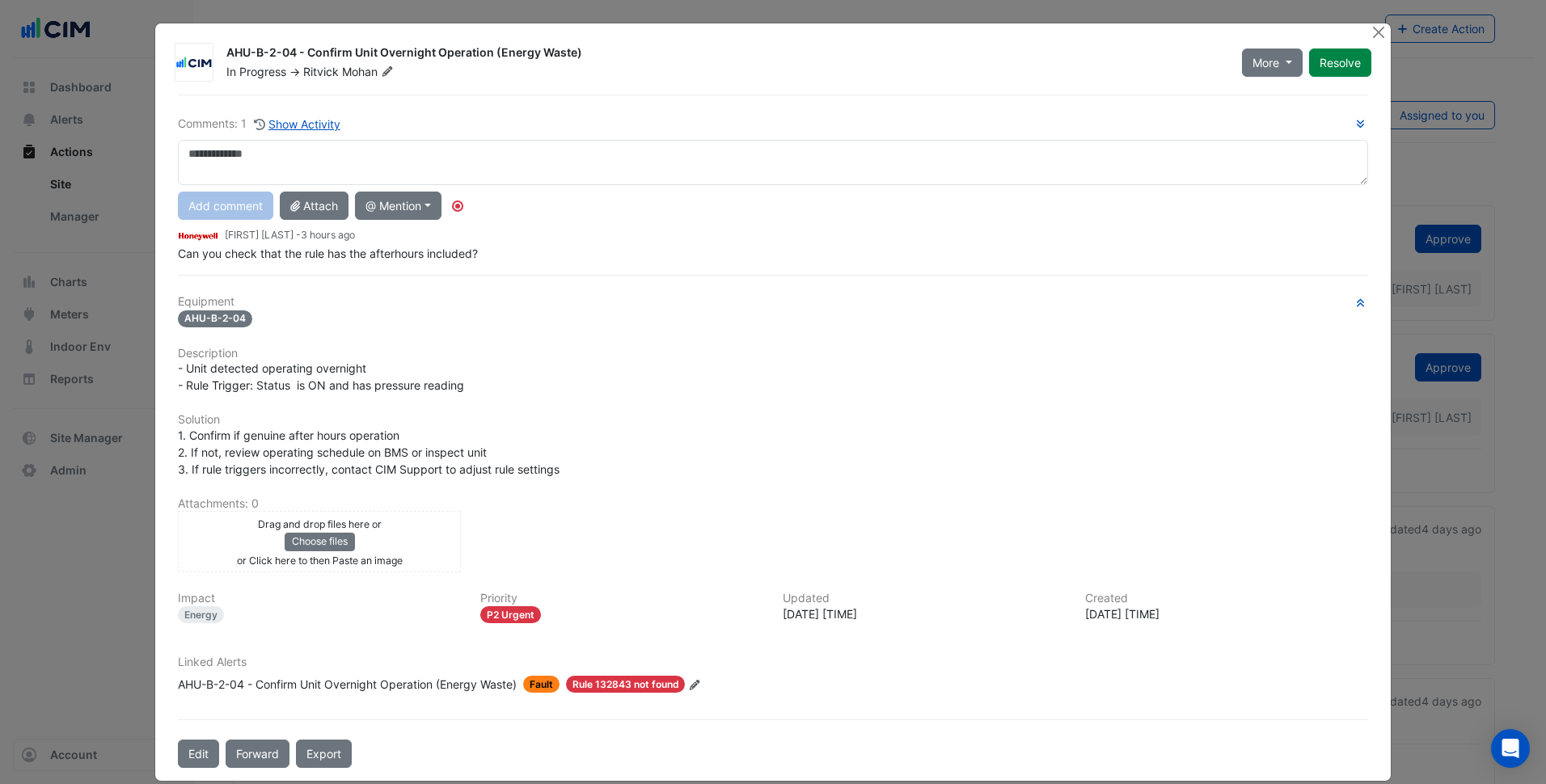 click at bounding box center (773, 162) 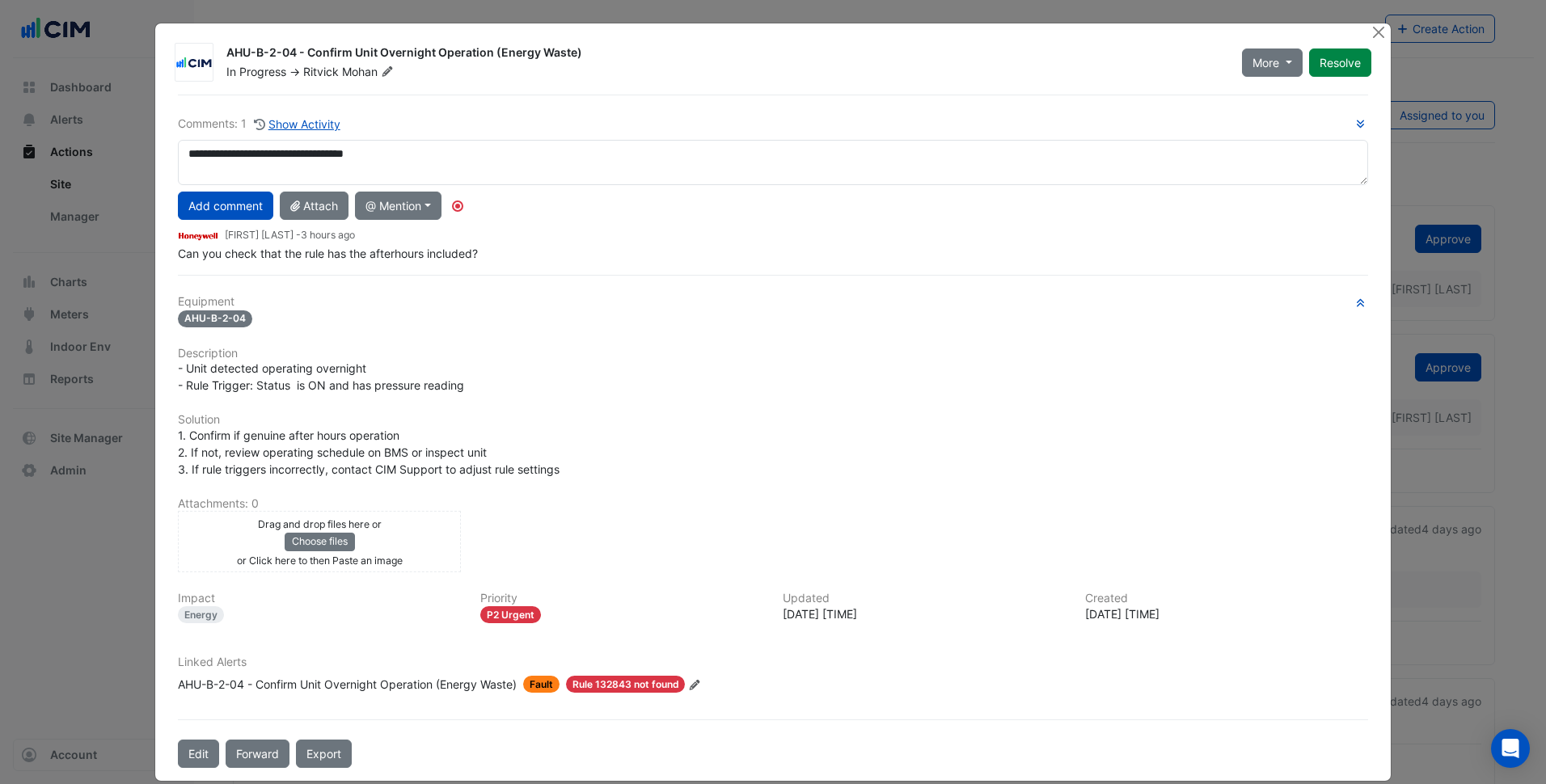 scroll, scrollTop: 11, scrollLeft: 0, axis: vertical 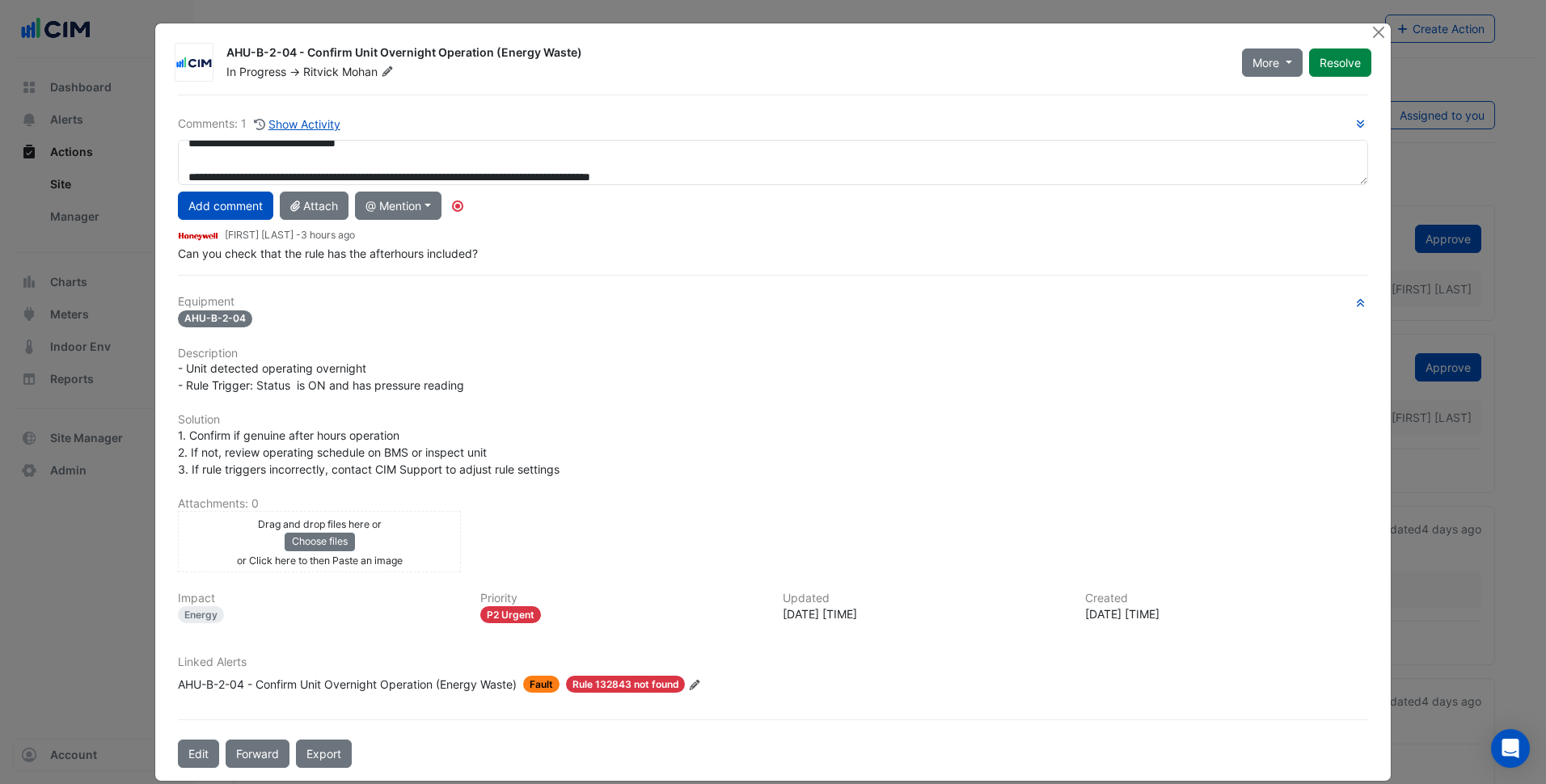 click on "**********" at bounding box center [773, 162] 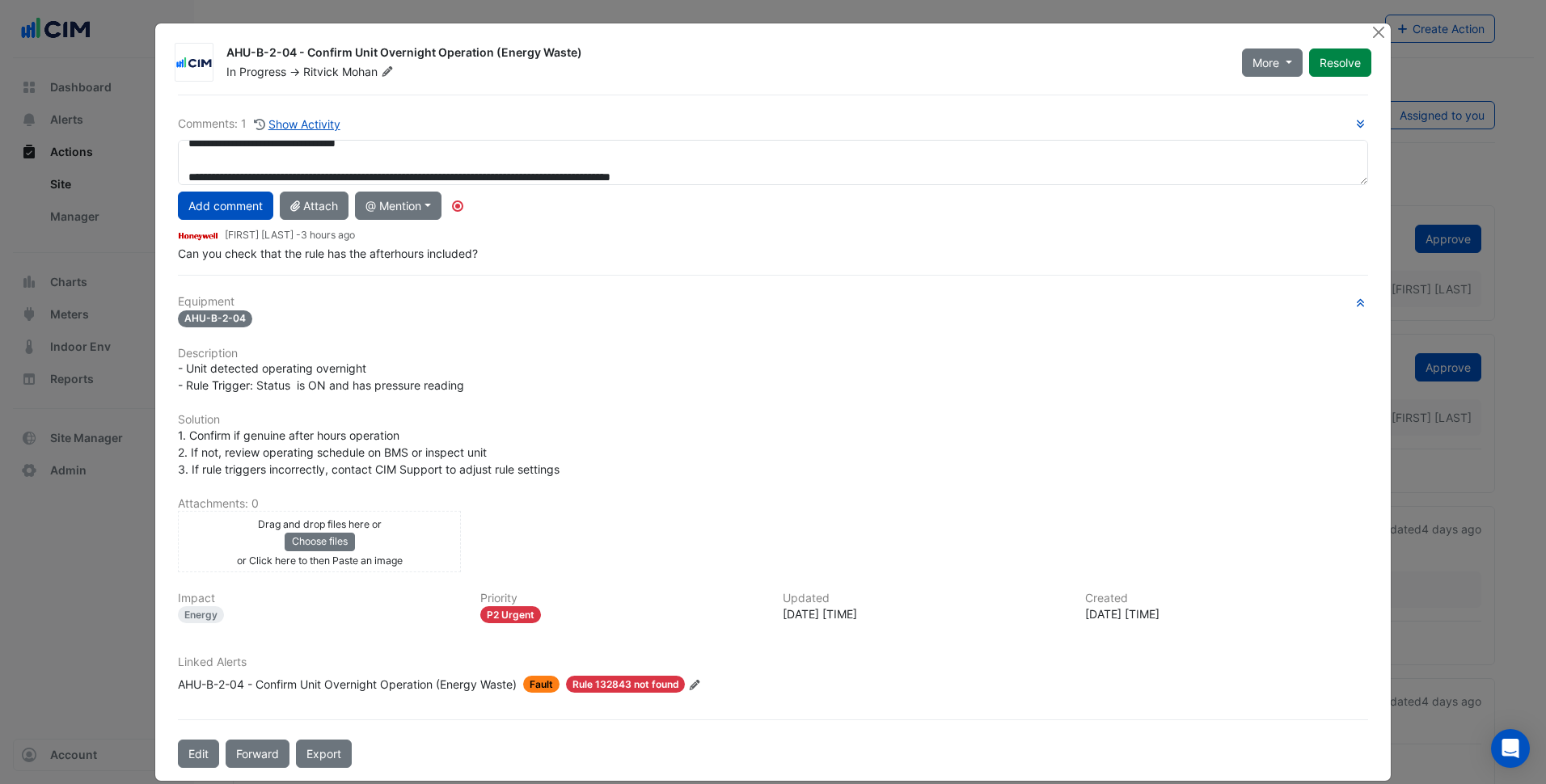 click on "**********" at bounding box center [773, 162] 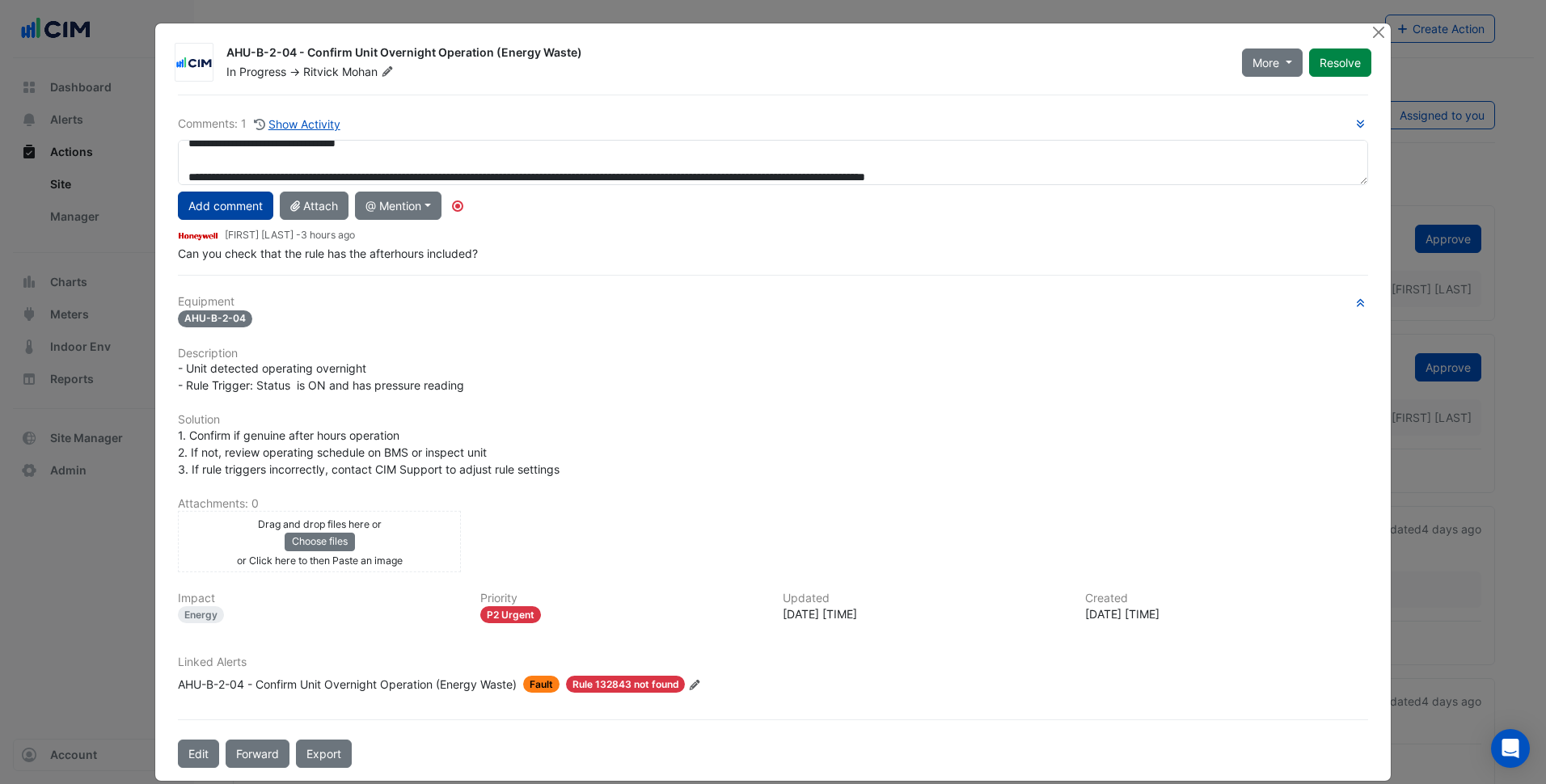 type on "**********" 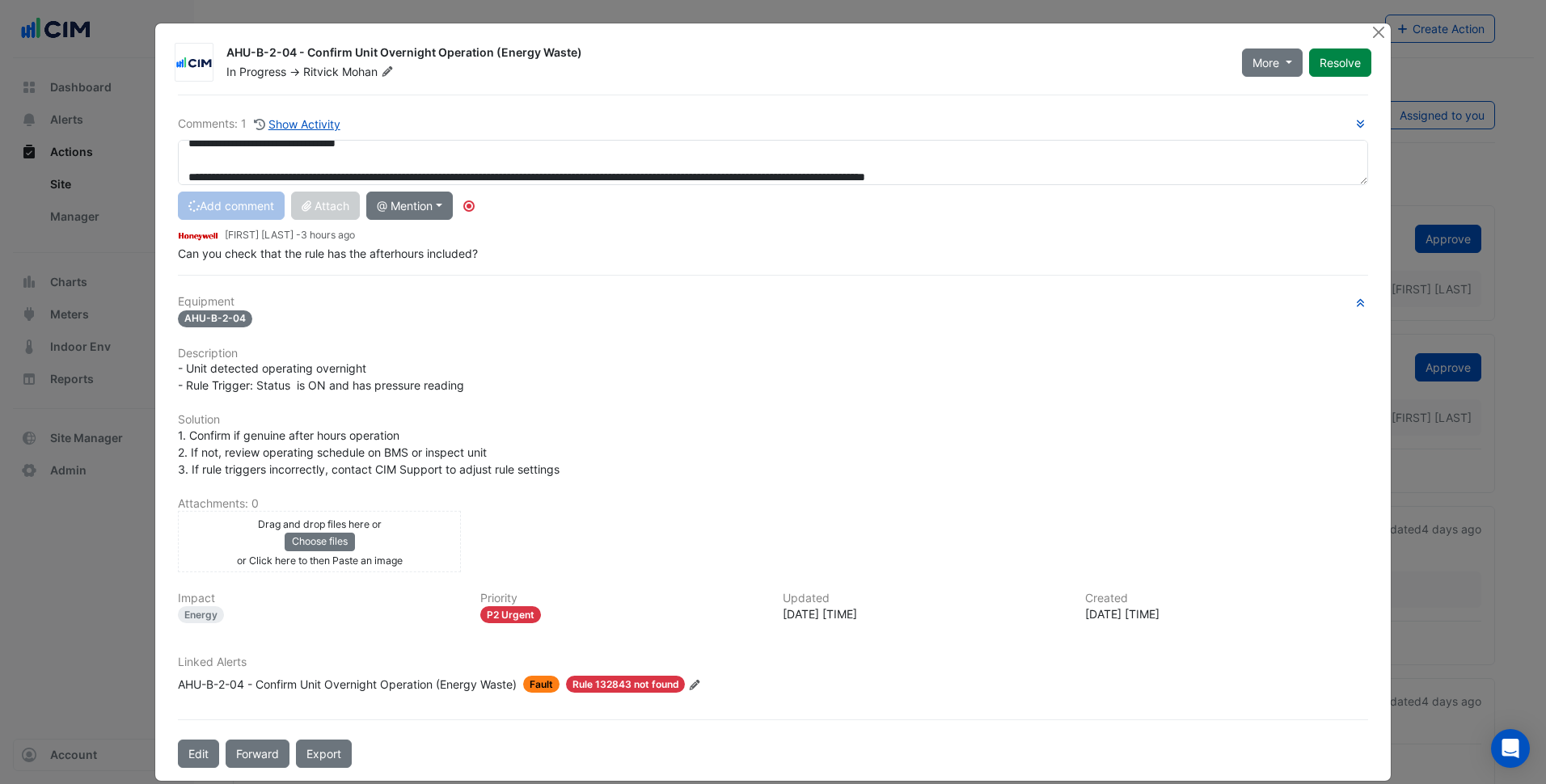 type 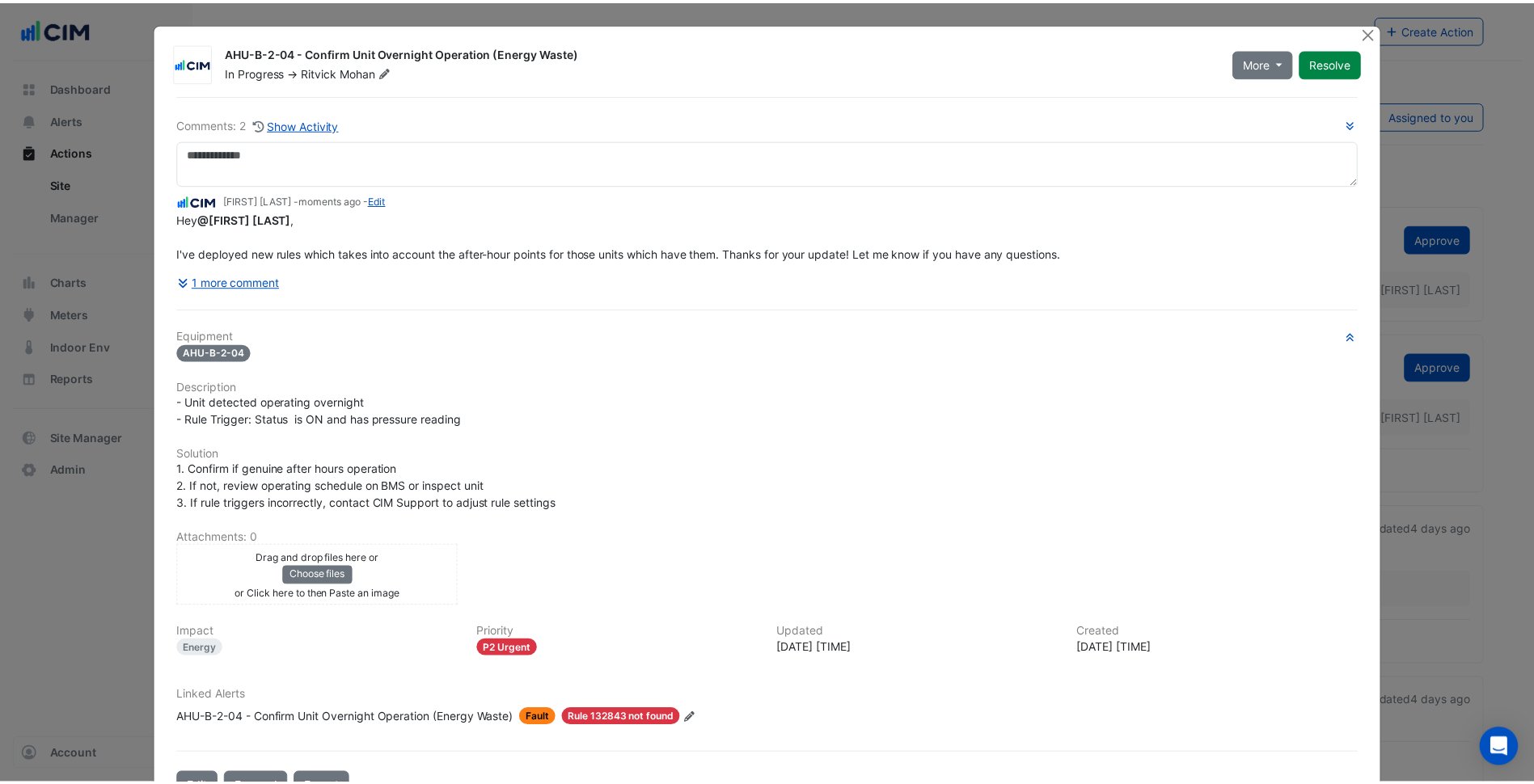 scroll, scrollTop: 0, scrollLeft: 0, axis: both 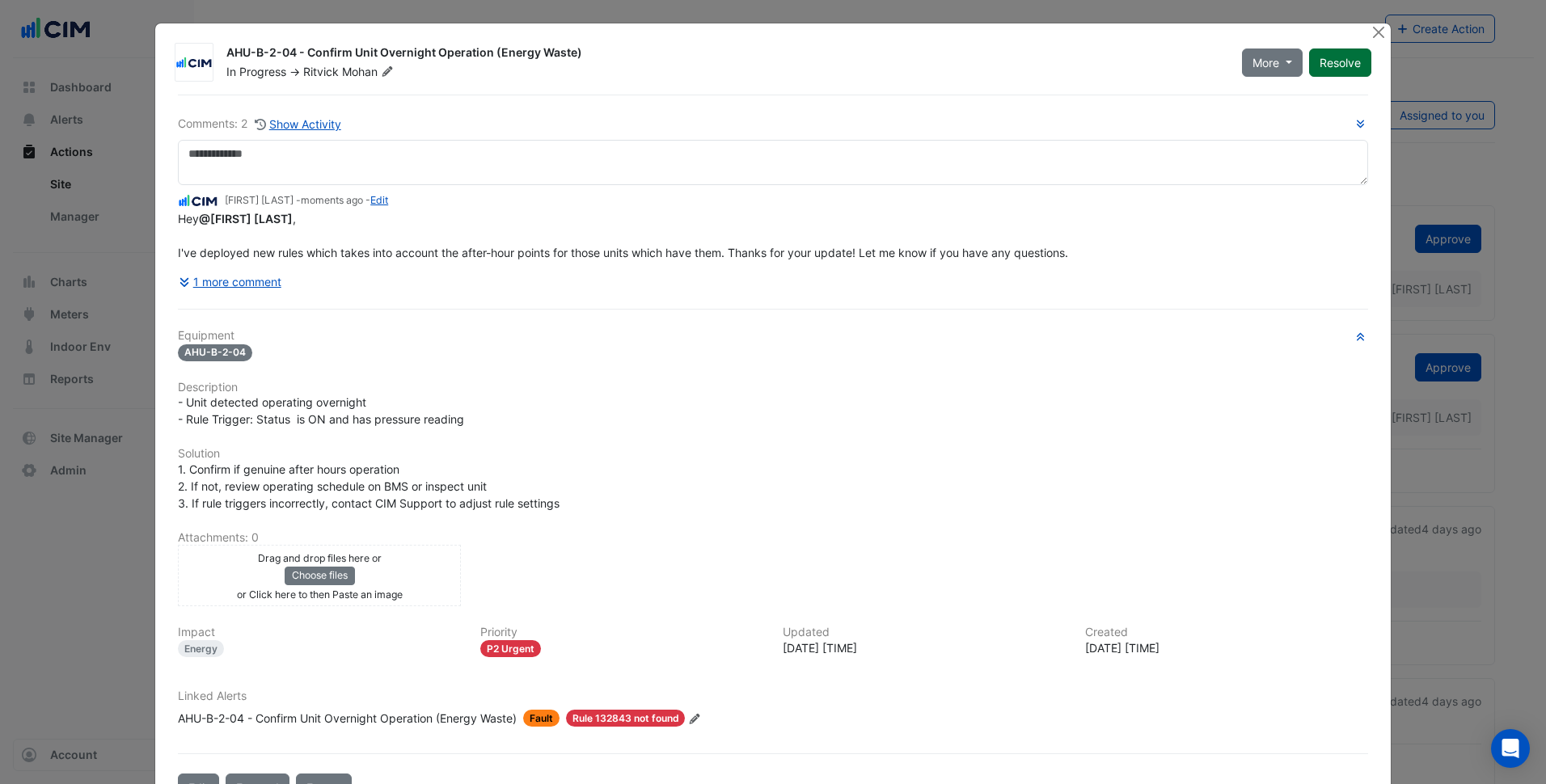 click on "Resolve" 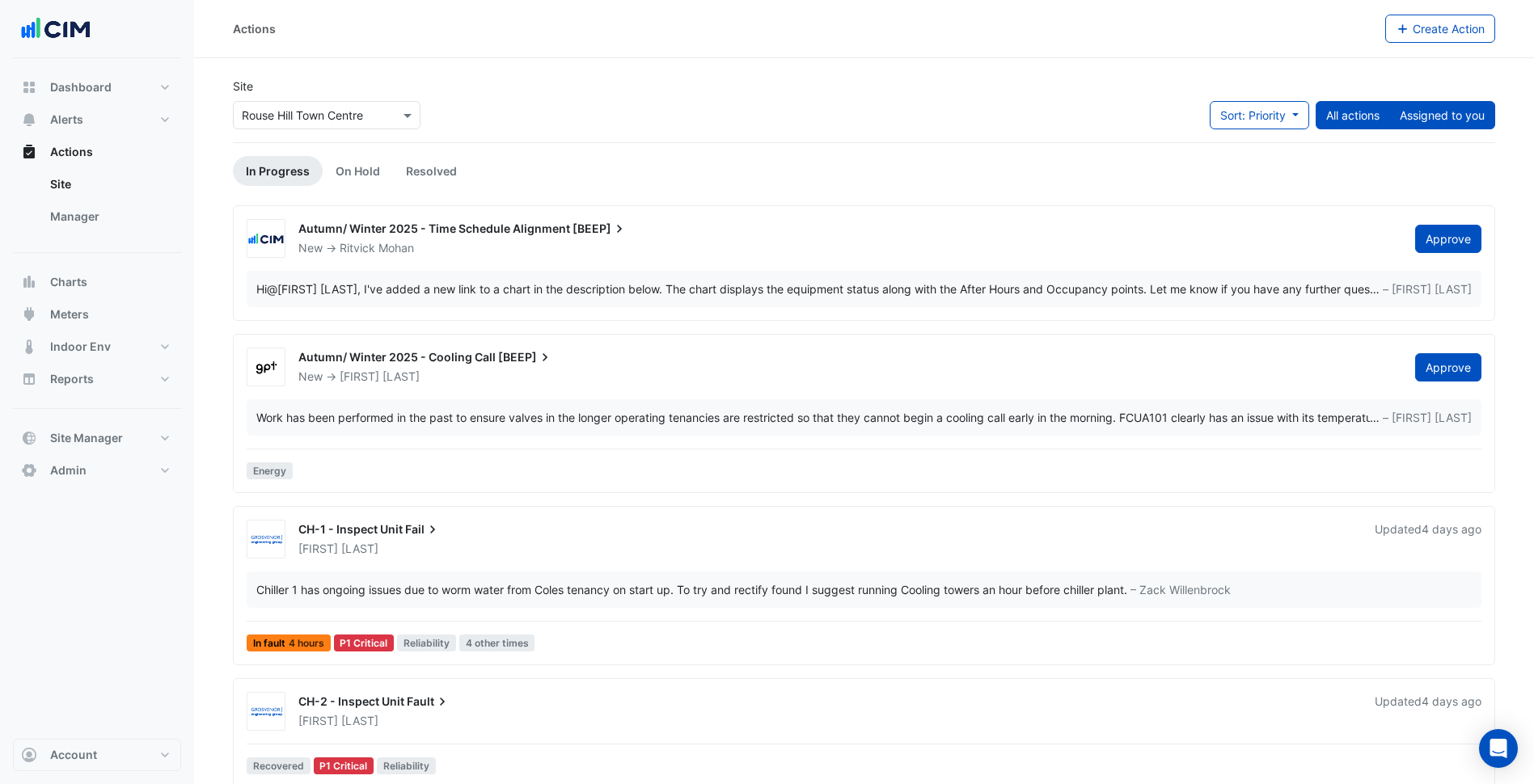 click on "Assigned to you" 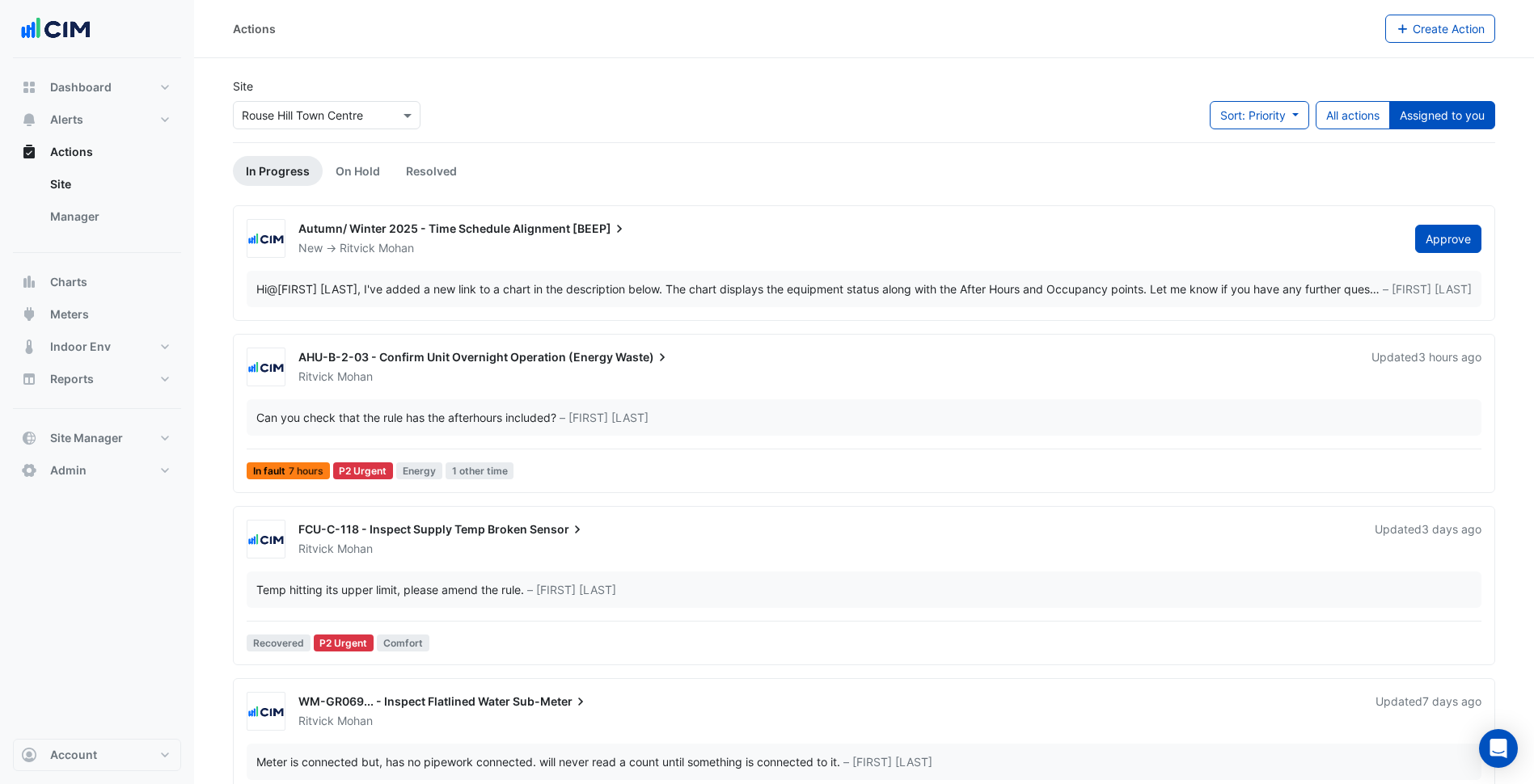 click on "AHU-B-2-03 - Confirm Unit Overnight Operation (Energy
Waste)
Ritvick
Mohan
Updated
3 hours ago
Can you check that the rule has the afterhours included?
– Stewart Lindon
In fault" at bounding box center (864, 416) 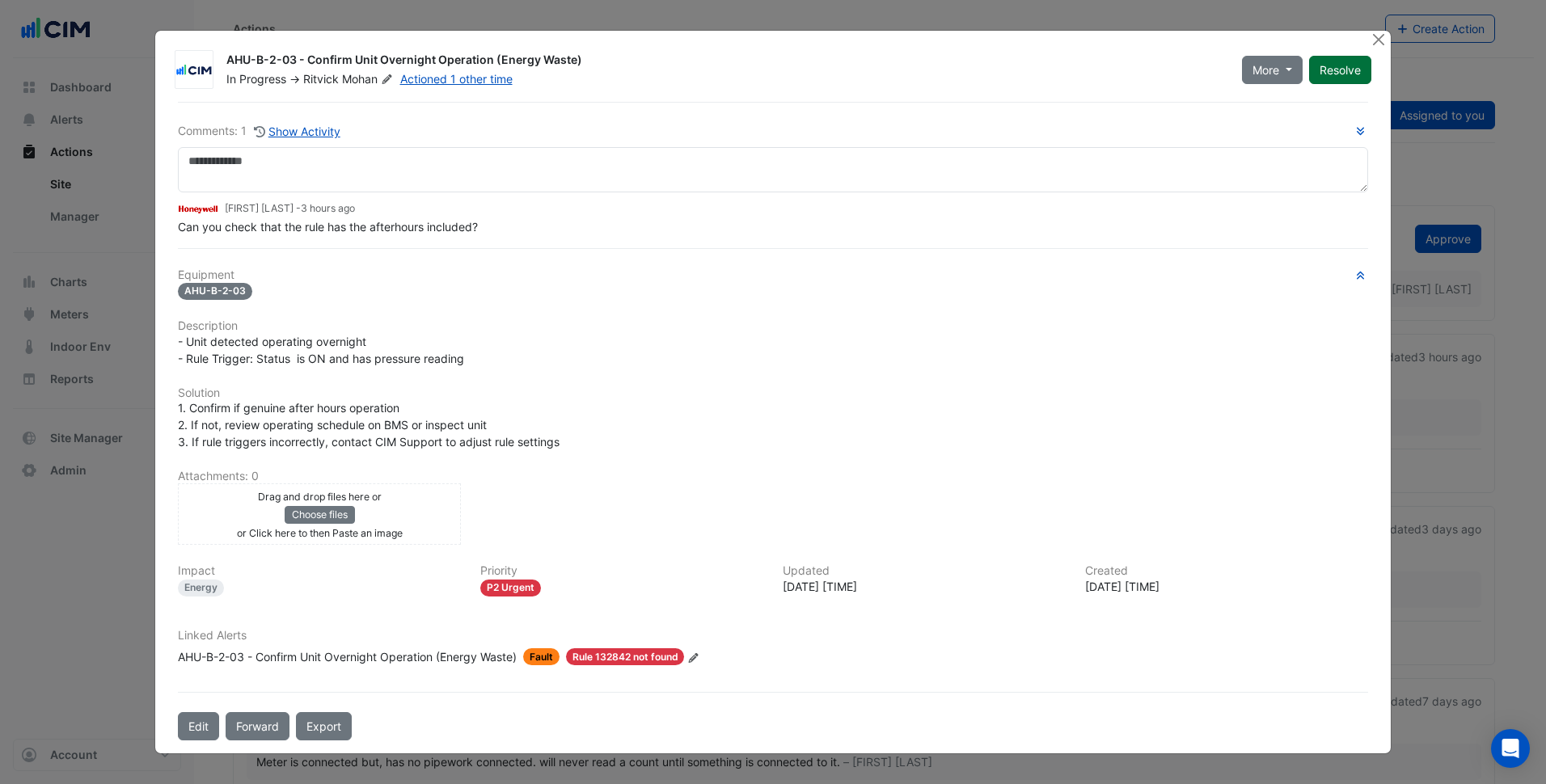click on "Resolve" 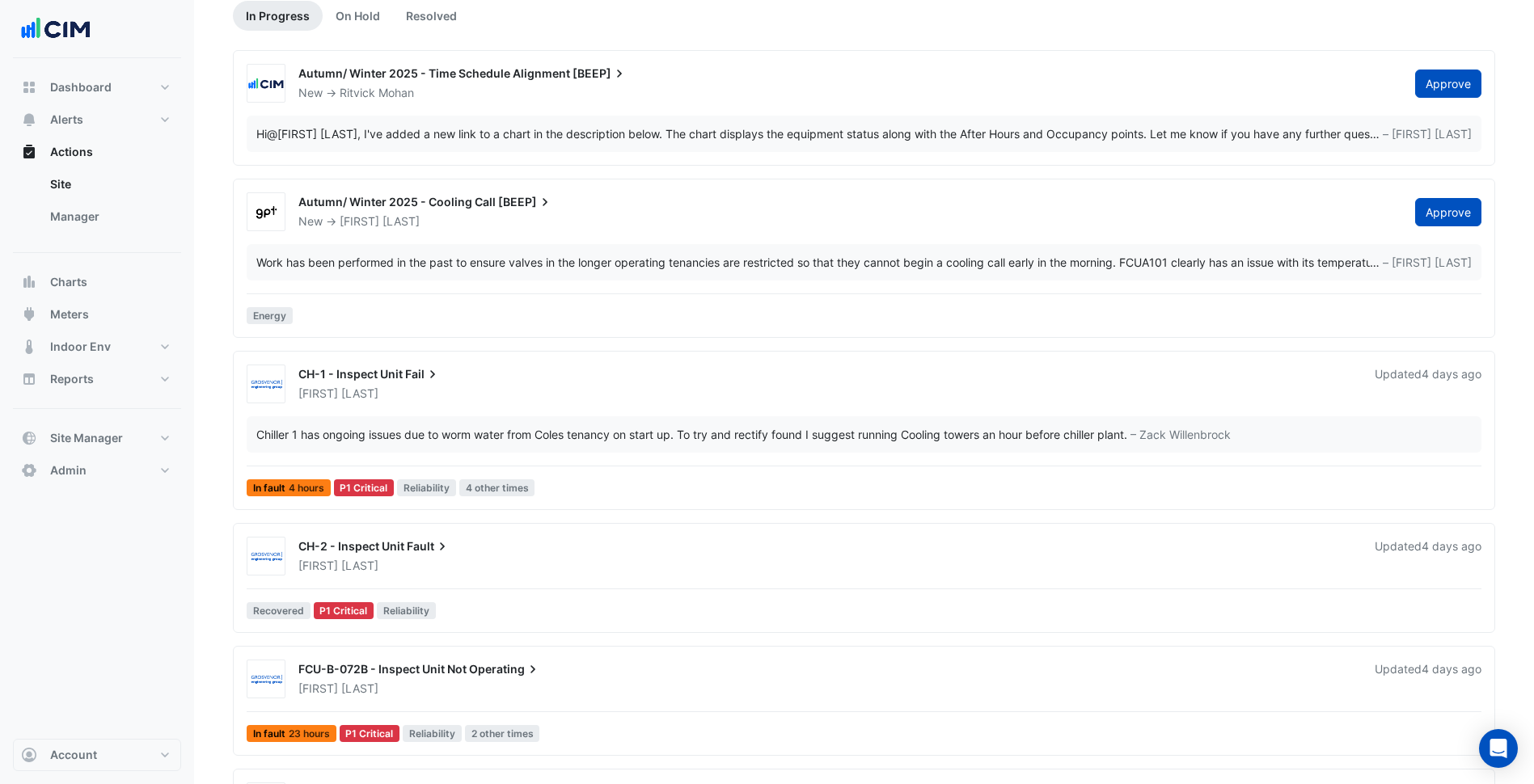 scroll, scrollTop: 162, scrollLeft: 0, axis: vertical 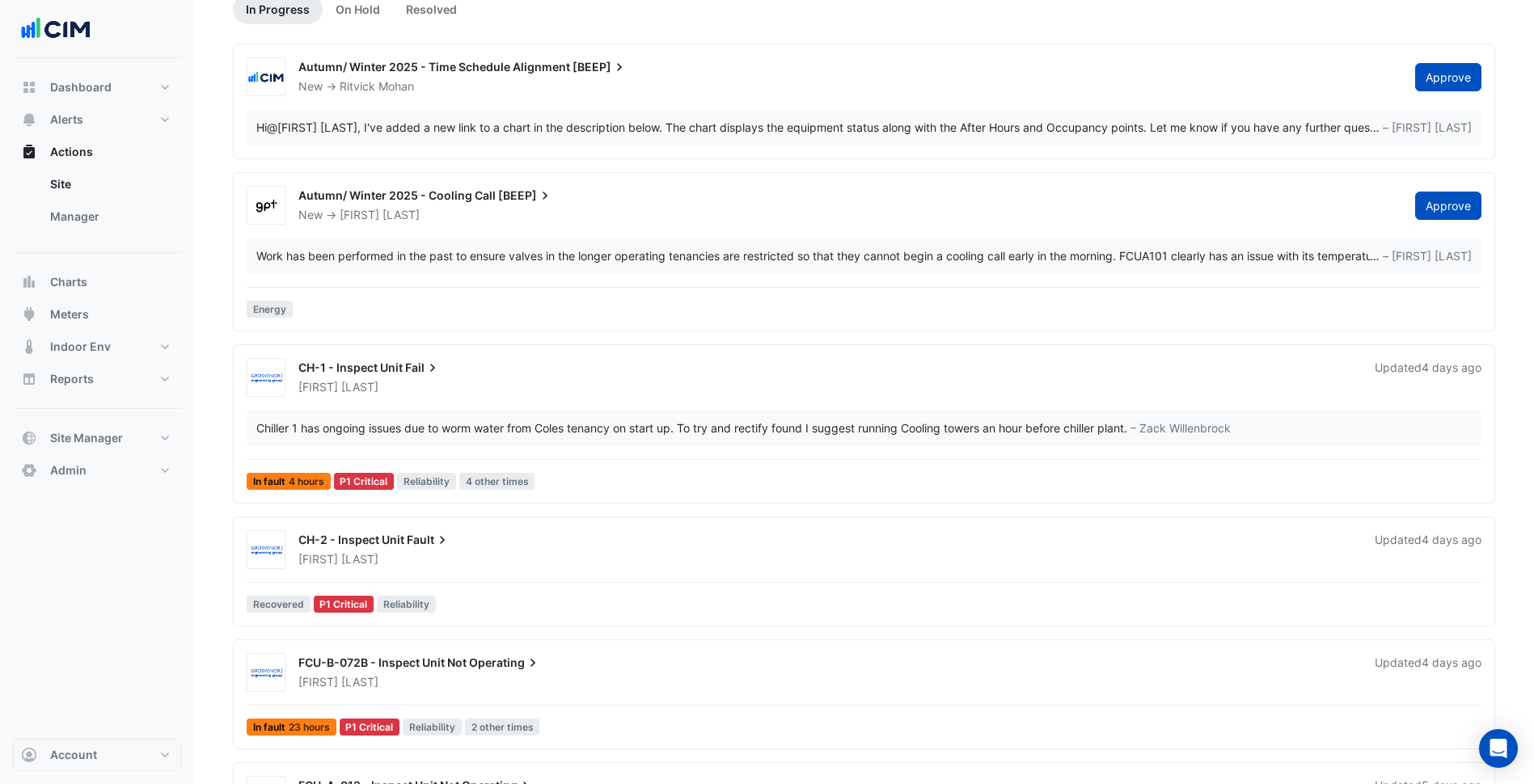 click on "Zack
Willenbrock" at bounding box center [826, 387] 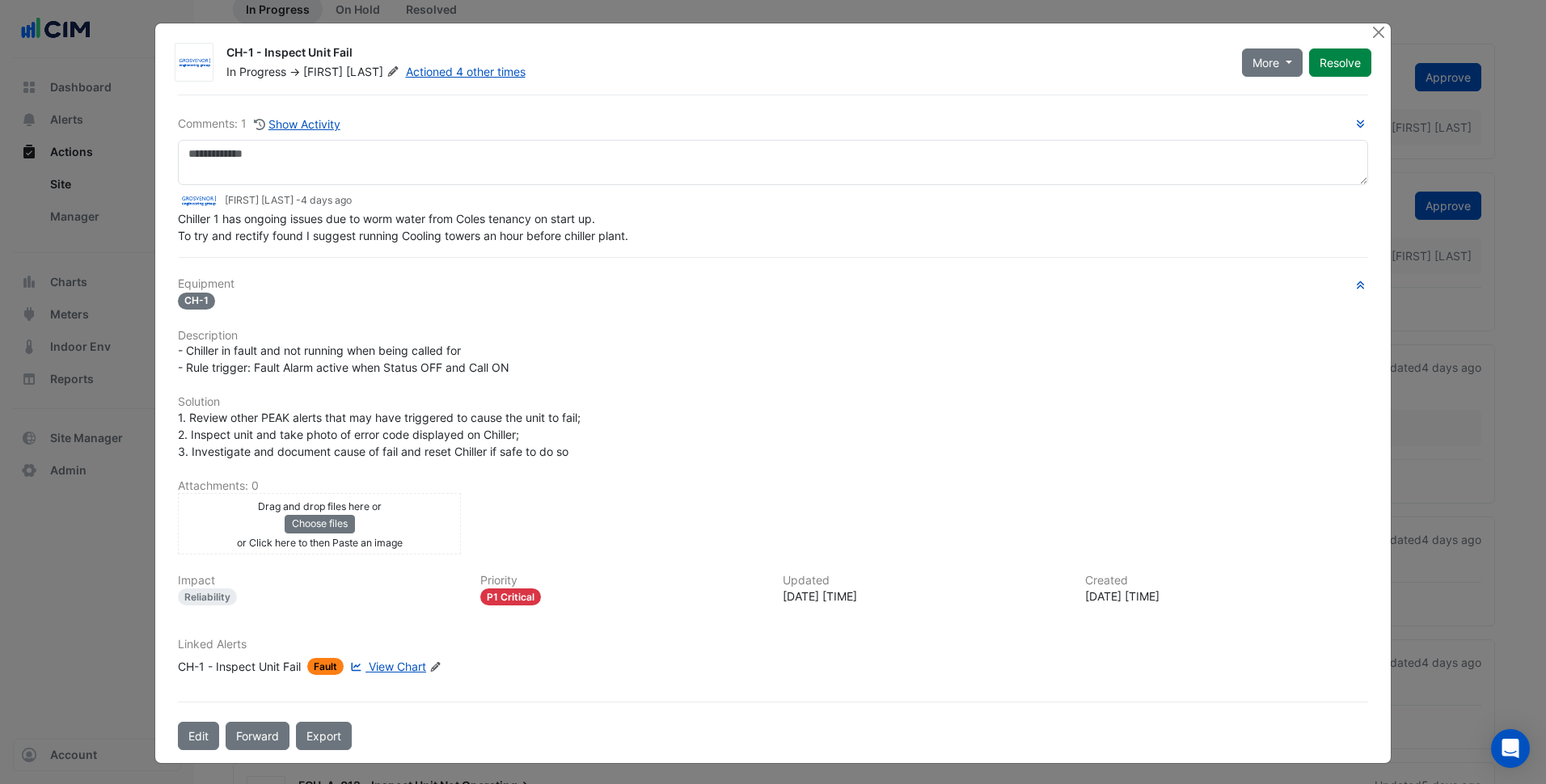 type 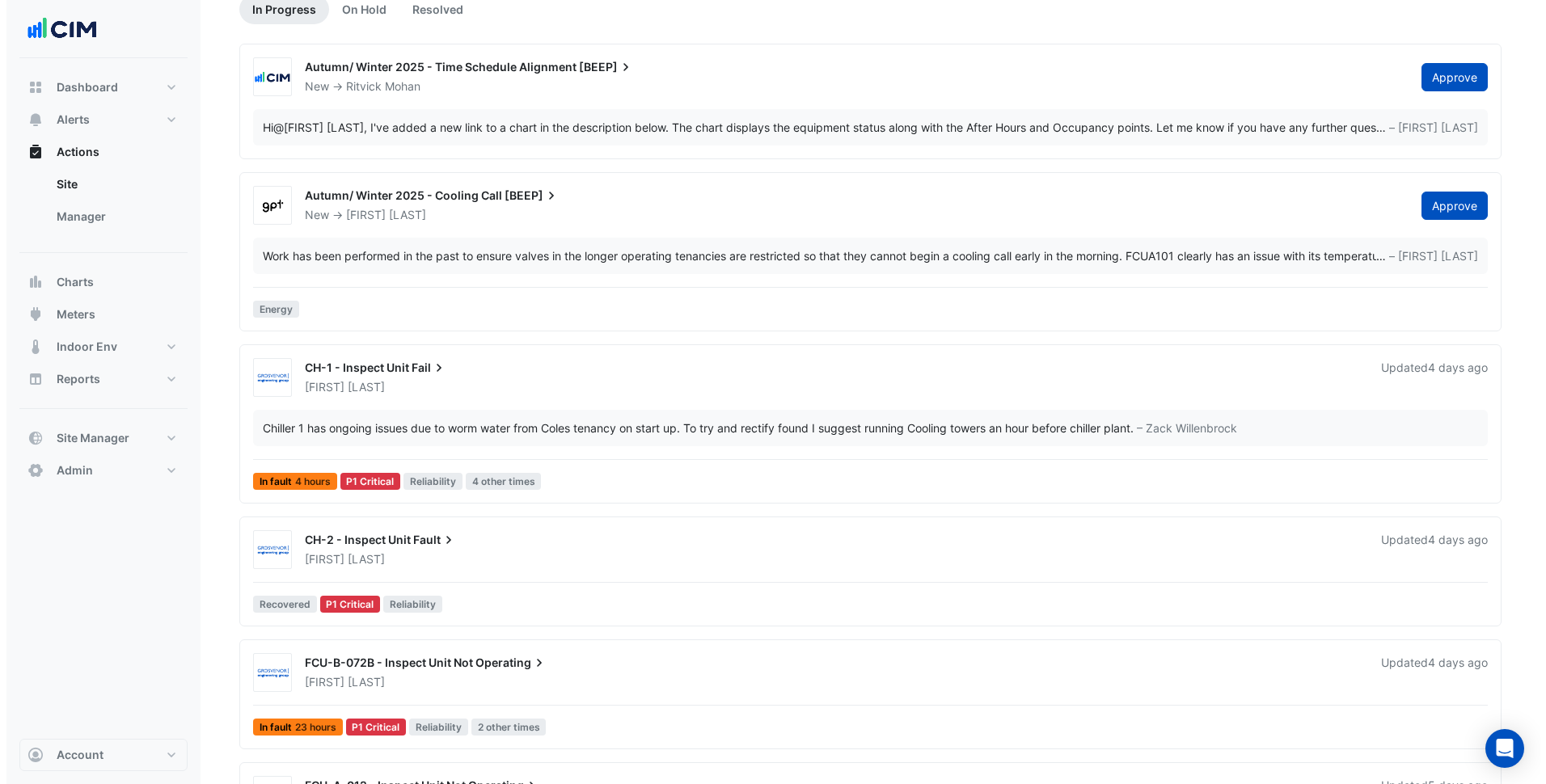 scroll, scrollTop: 0, scrollLeft: 0, axis: both 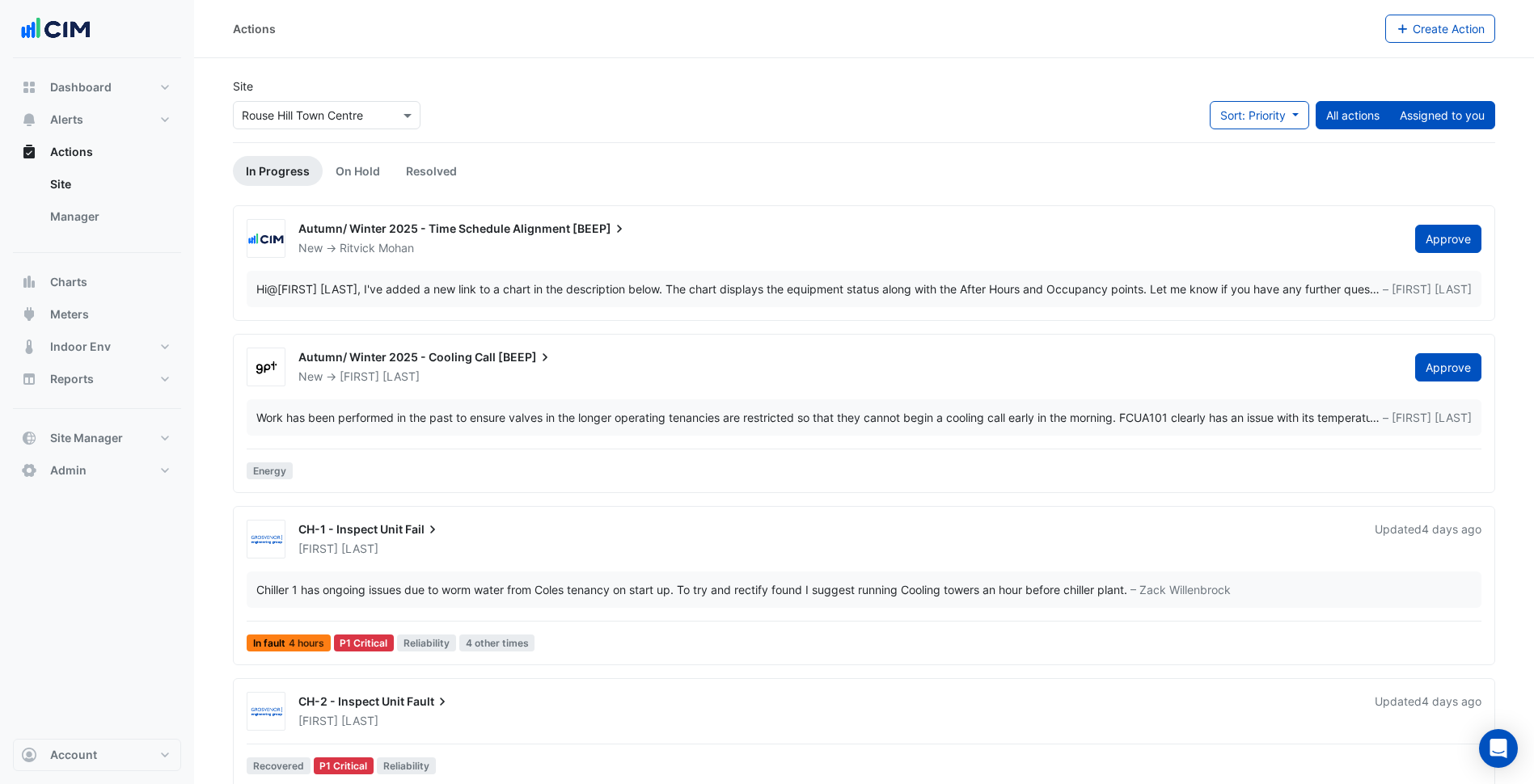click on "Assigned to you" 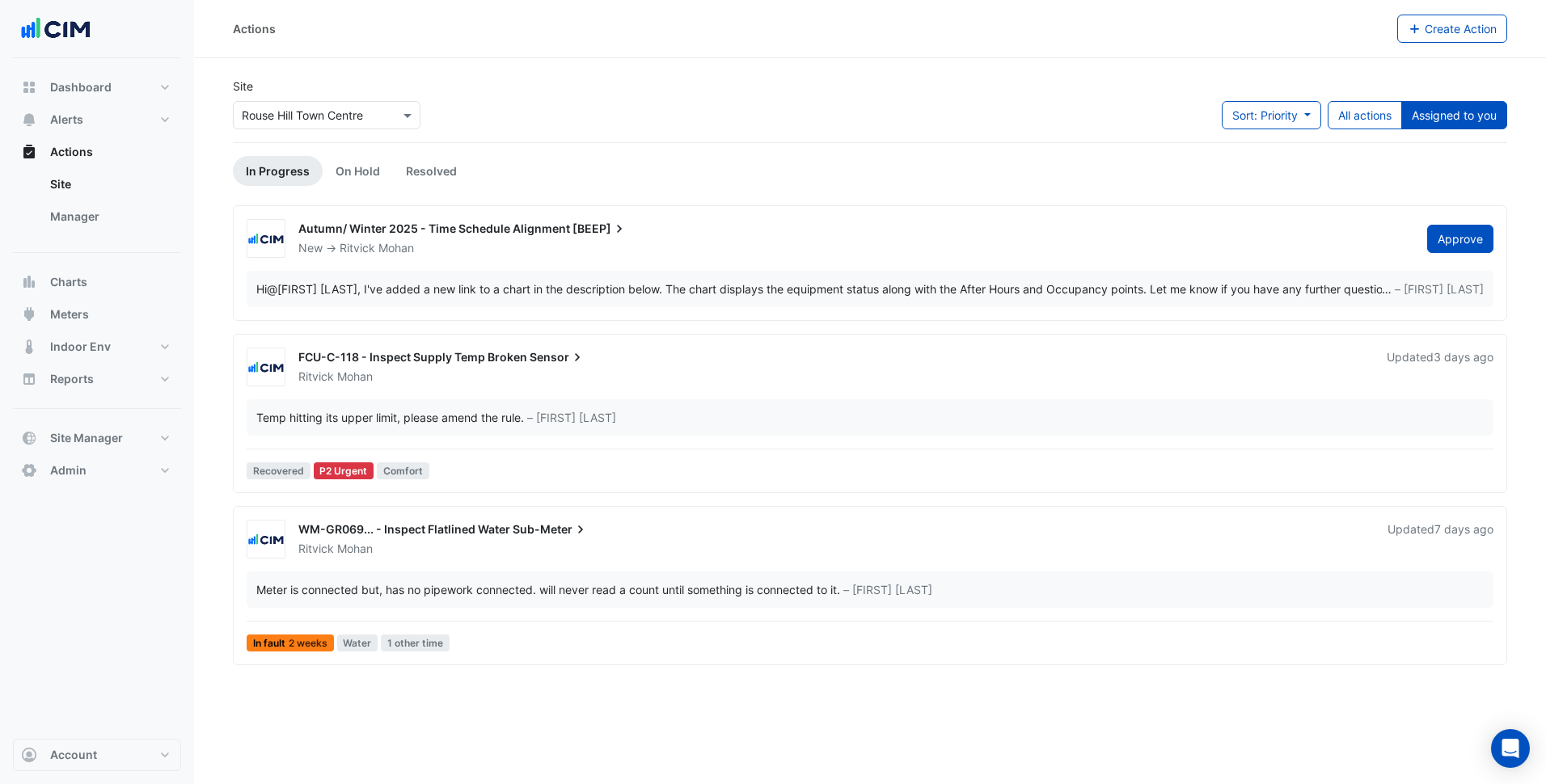click on "Sensor" at bounding box center [557, 357] 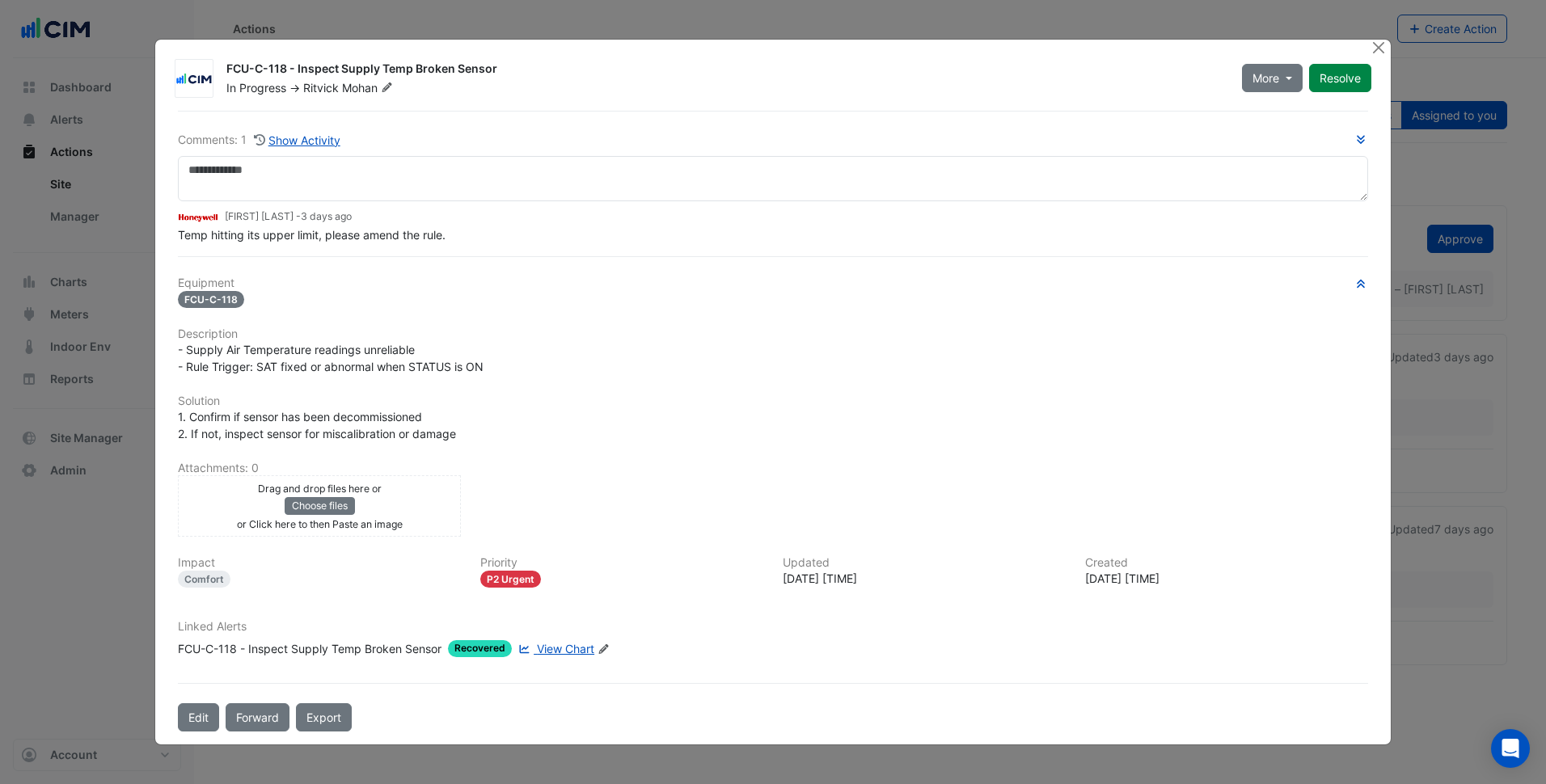 click on "View Chart" 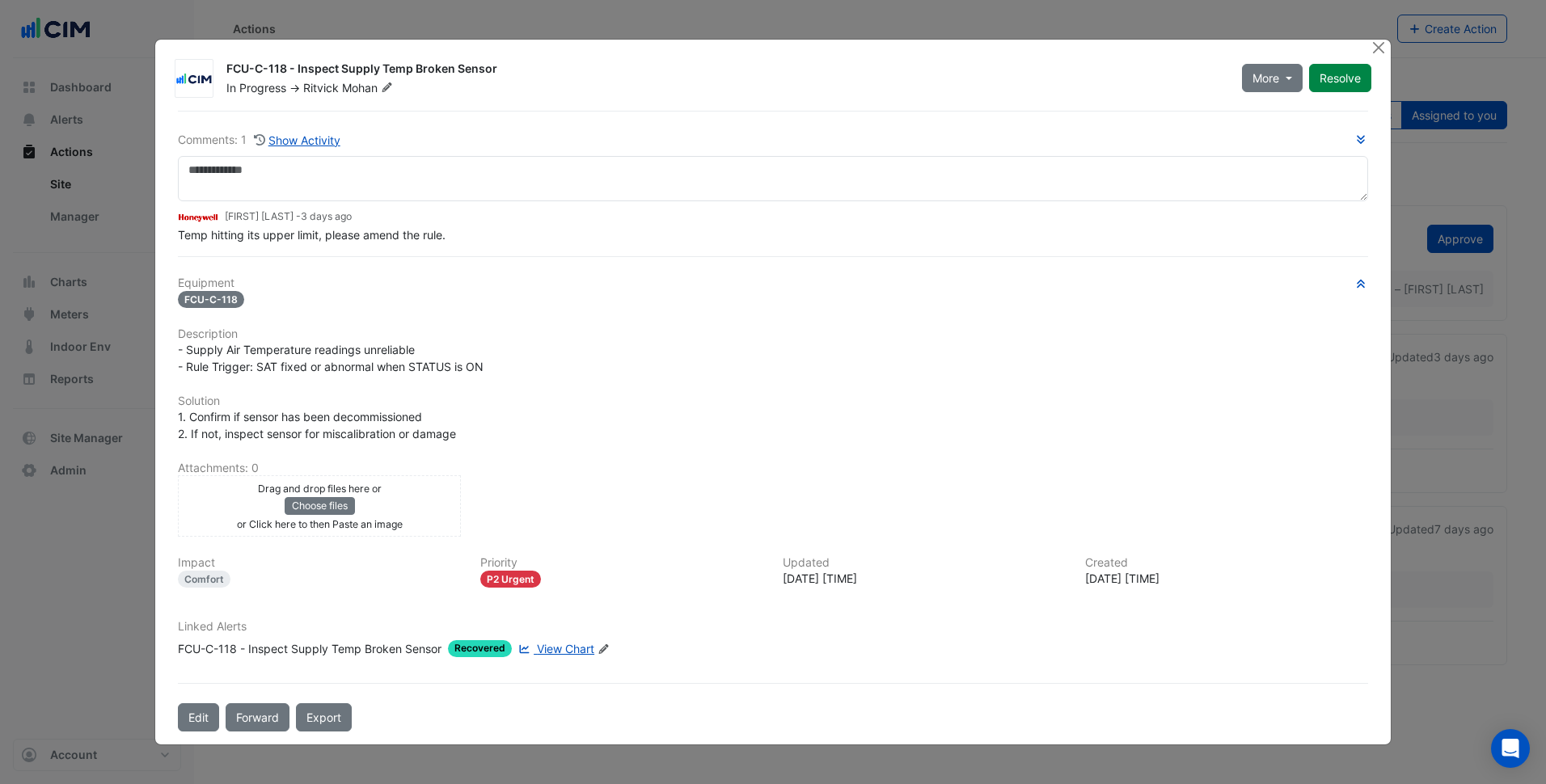 click on "FCU-C-118 - Inspect Supply Temp Broken Sensor" 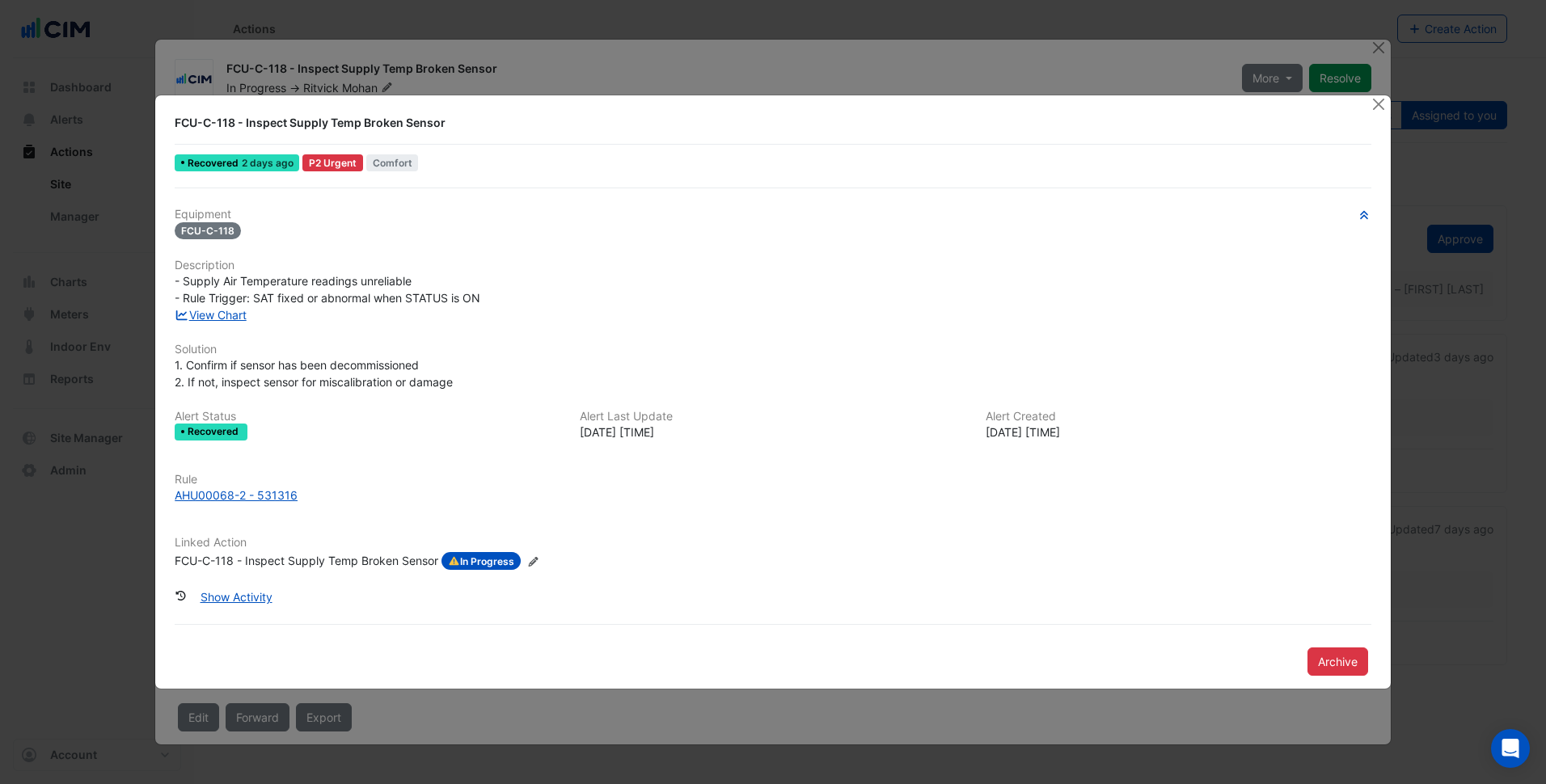 click on "Rule" 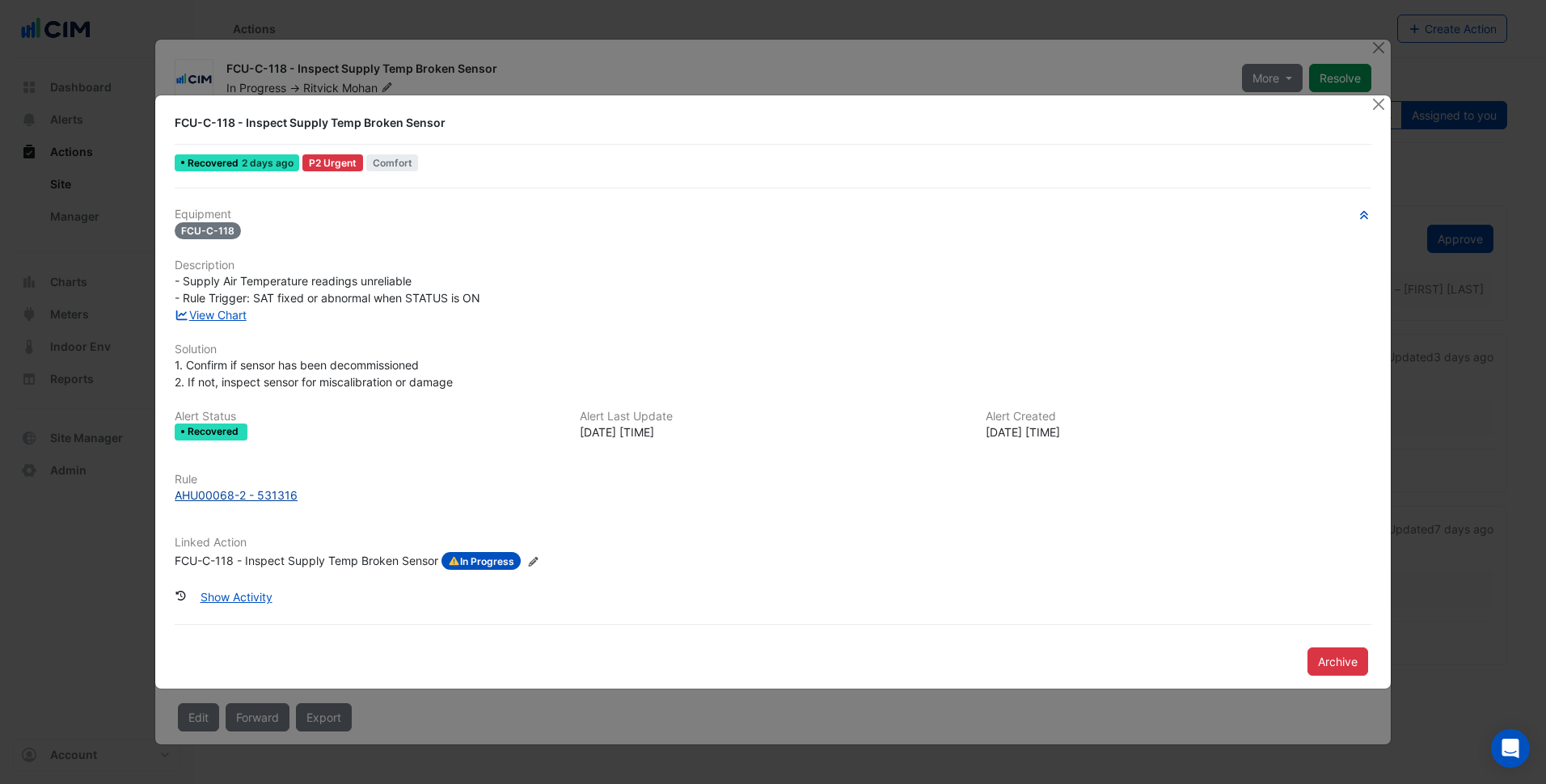 click on "AHU00068-2 - 531316" 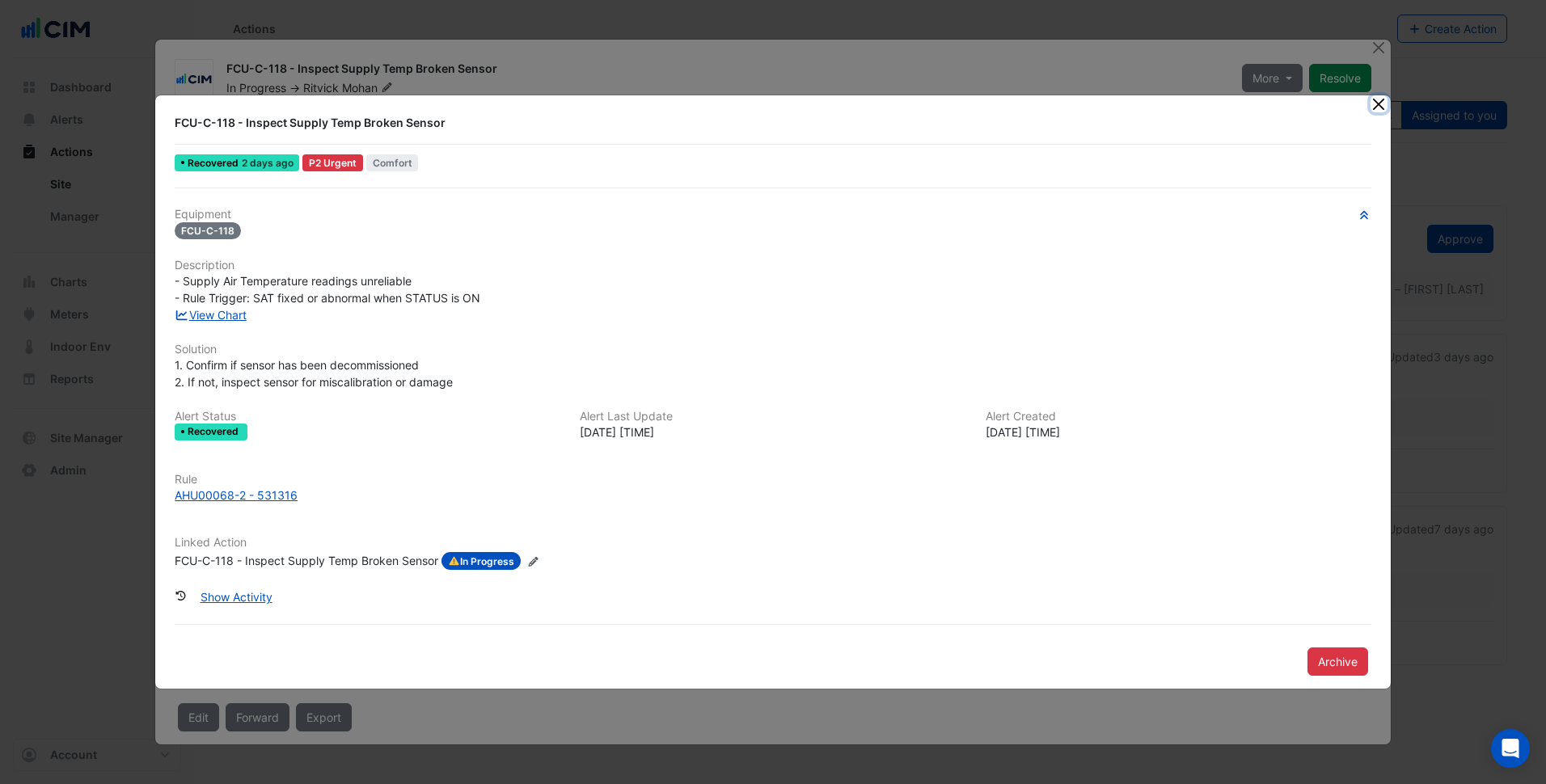 click 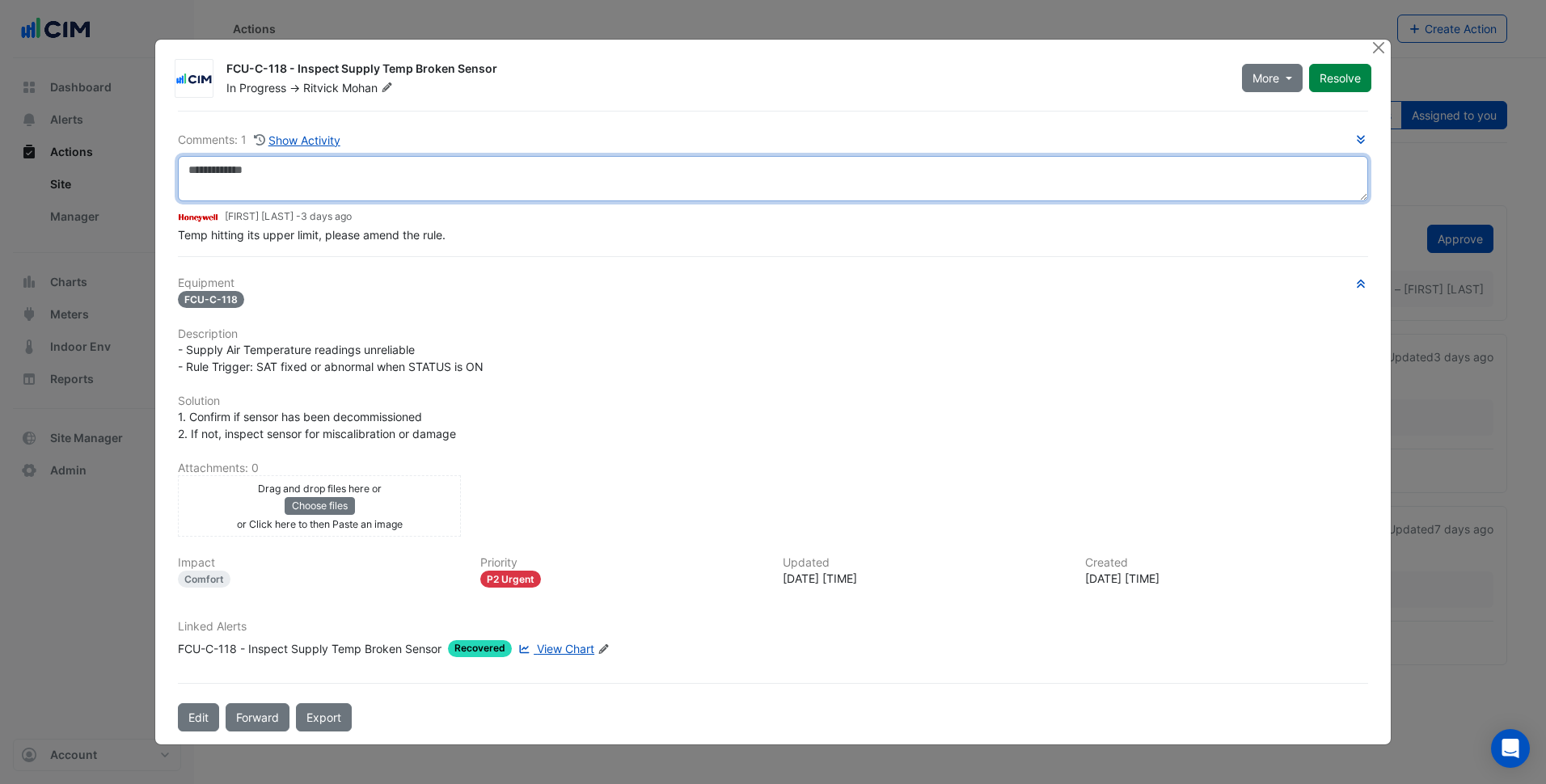 click at bounding box center (773, 179) 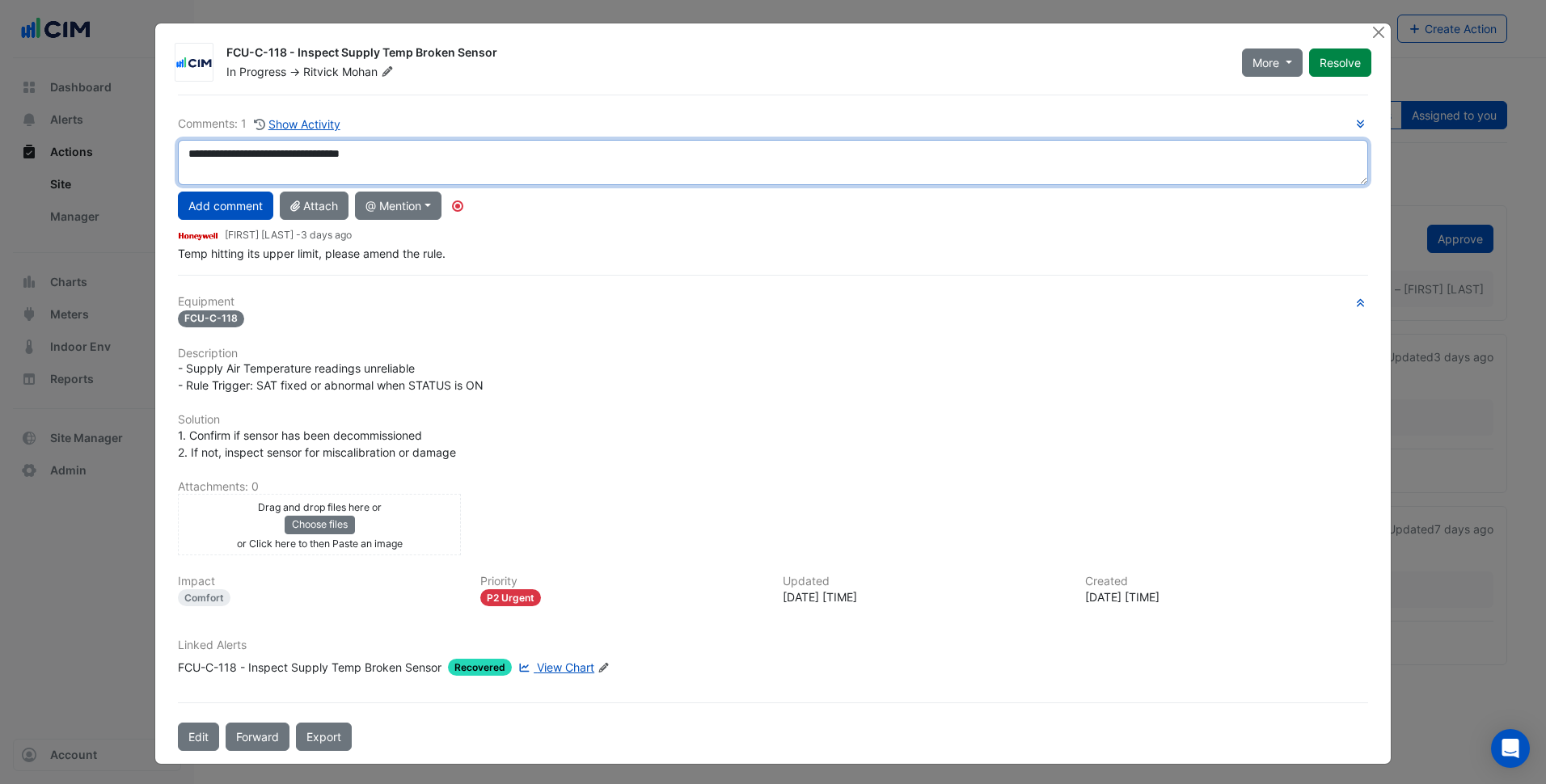 scroll, scrollTop: 11, scrollLeft: 0, axis: vertical 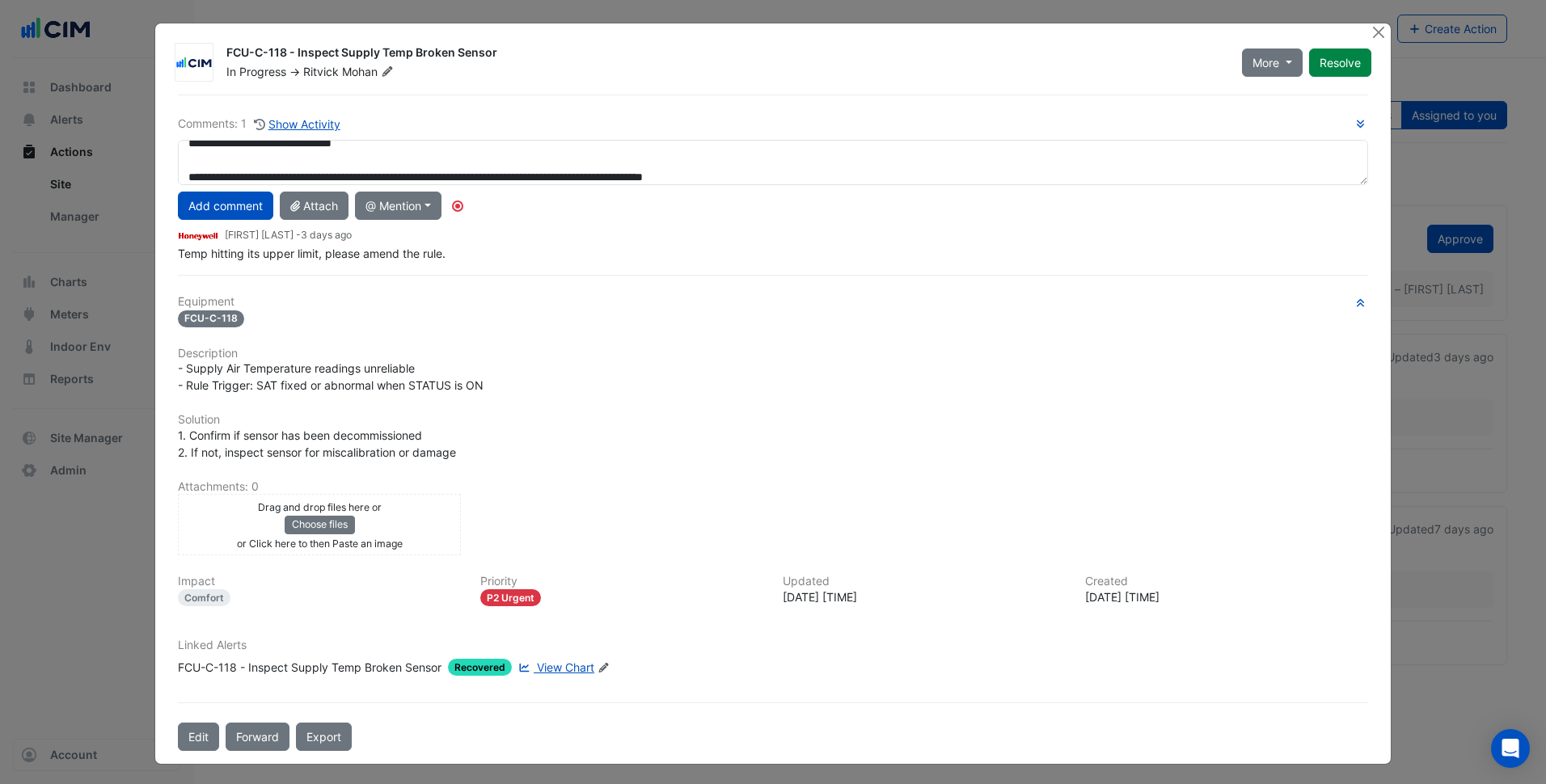 click on "1. Confirm if sensor has been decommissioned
2. If not, inspect sensor for miscalibration or damage" 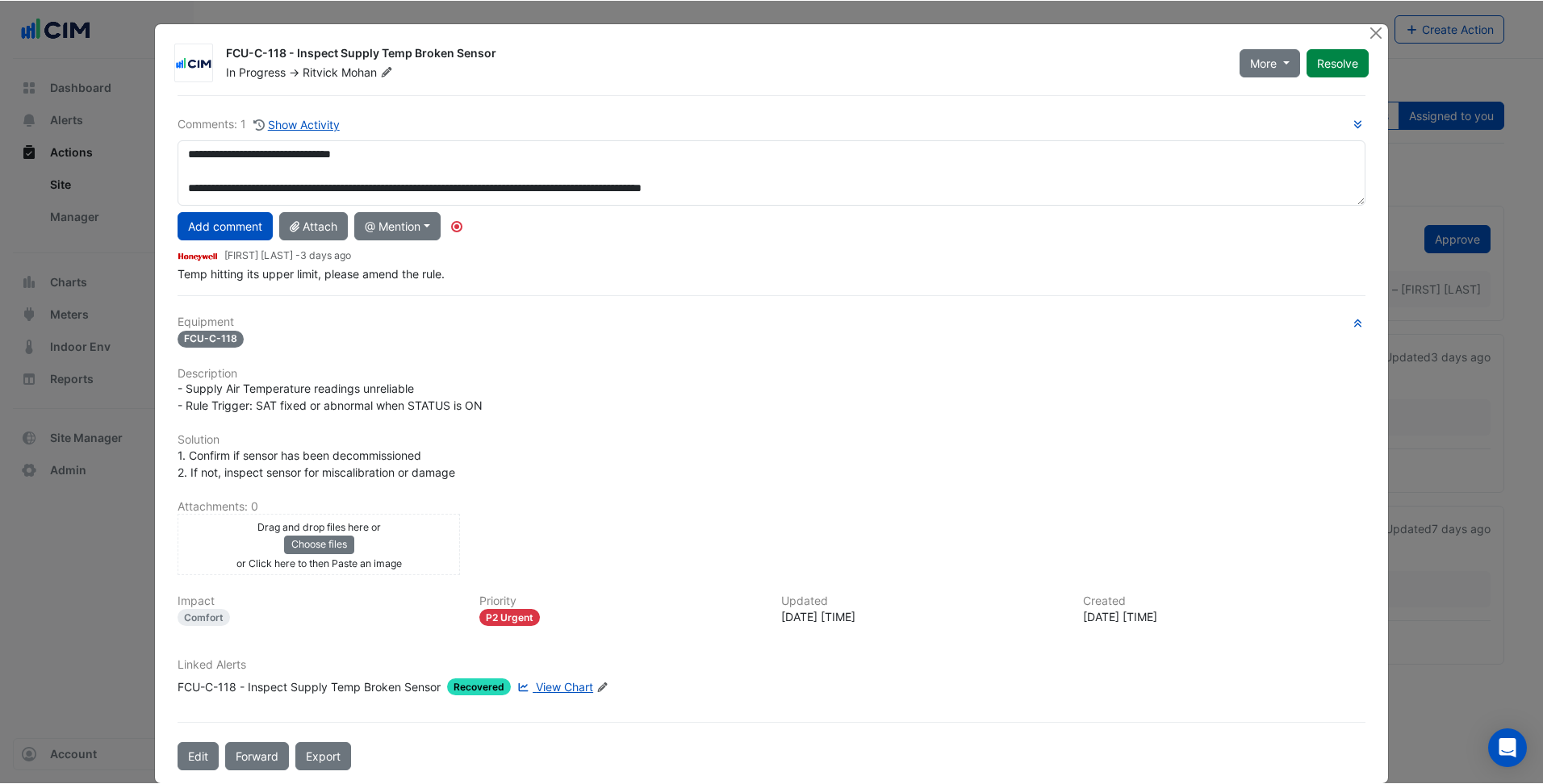 scroll, scrollTop: 0, scrollLeft: 0, axis: both 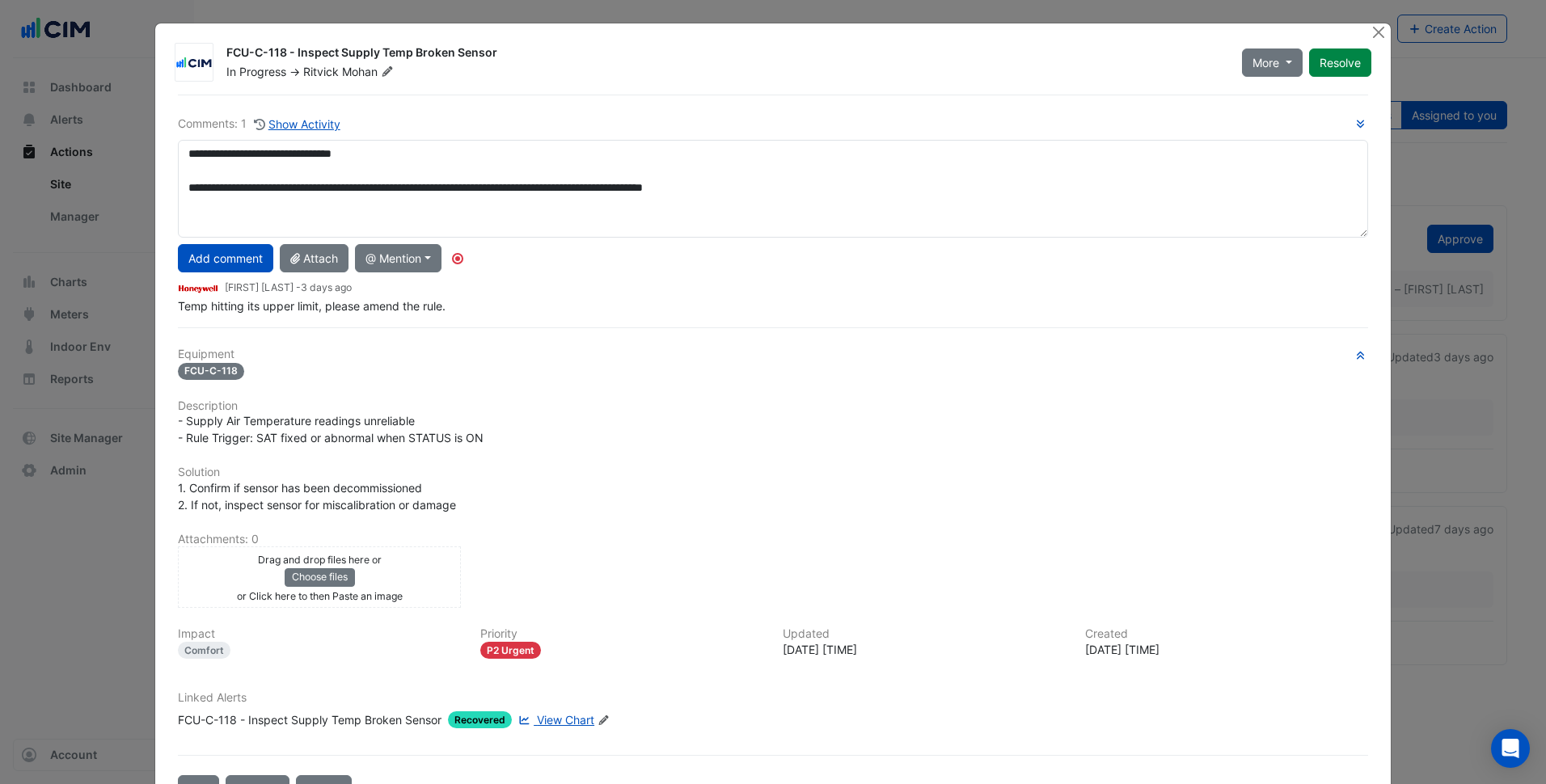 drag, startPoint x: 1352, startPoint y: 179, endPoint x: 1354, endPoint y: 232, distance: 53.03772 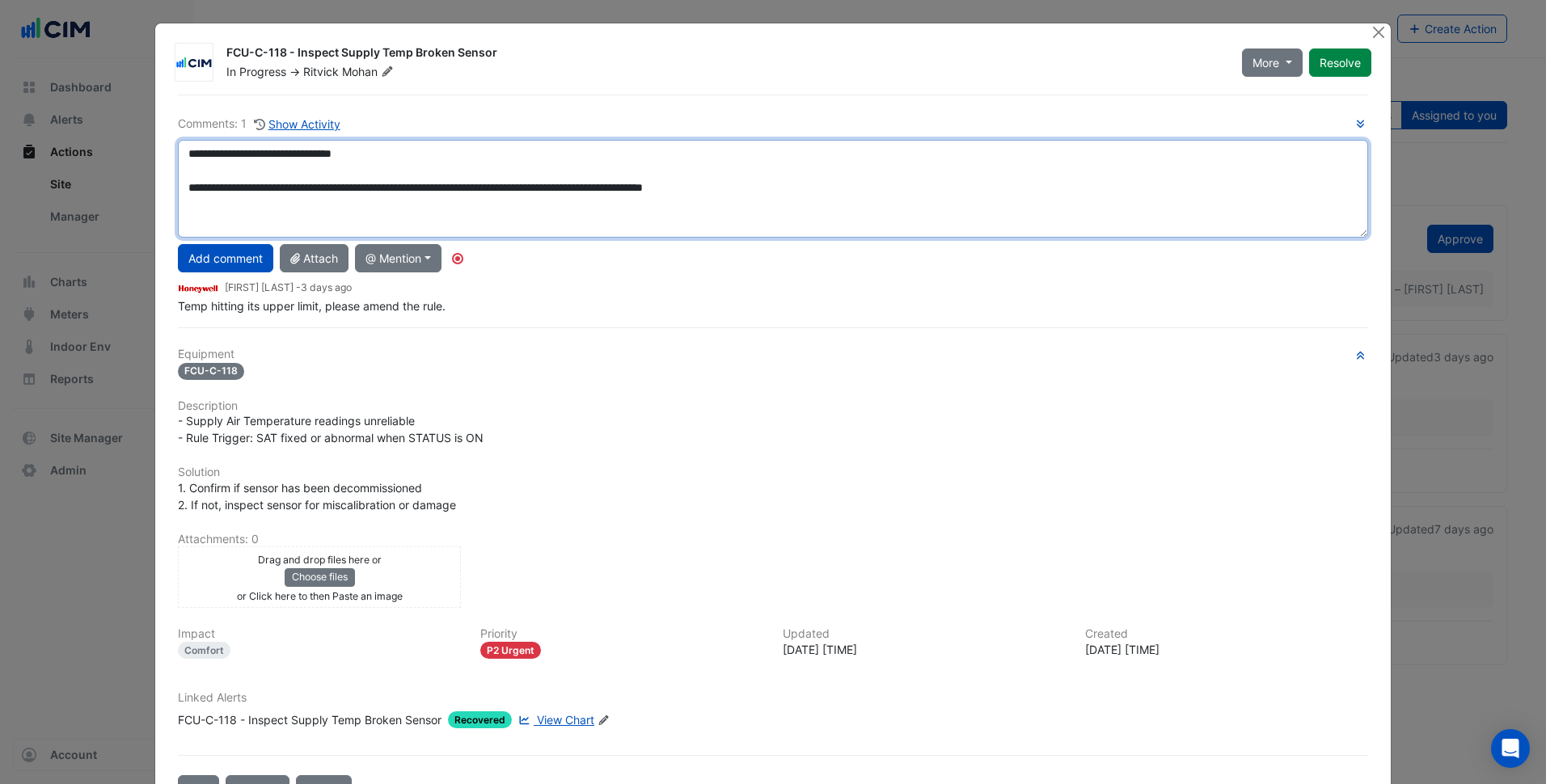 click on "**********" at bounding box center [773, 188] 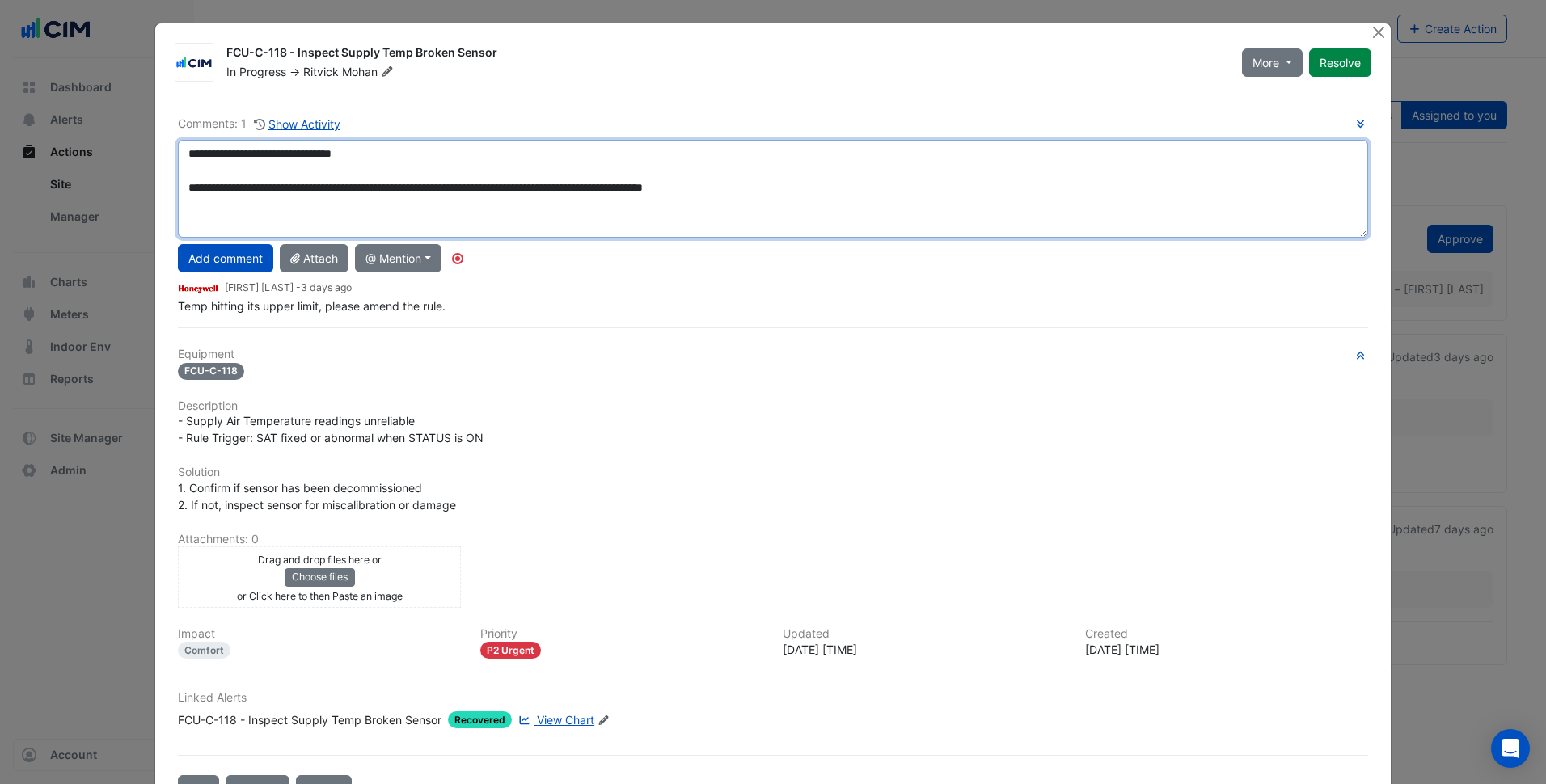 click on "**********" at bounding box center [773, 188] 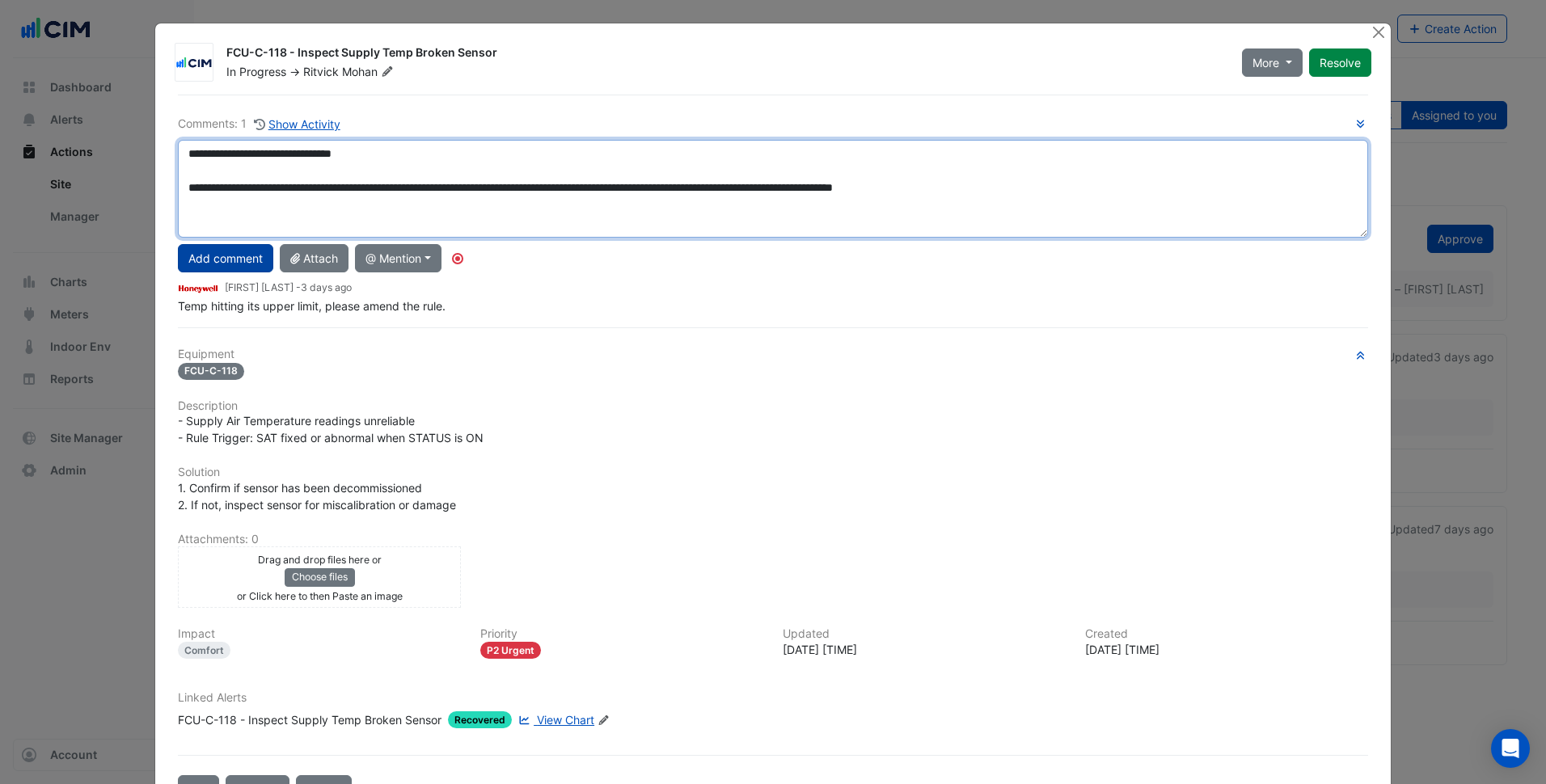 type on "**********" 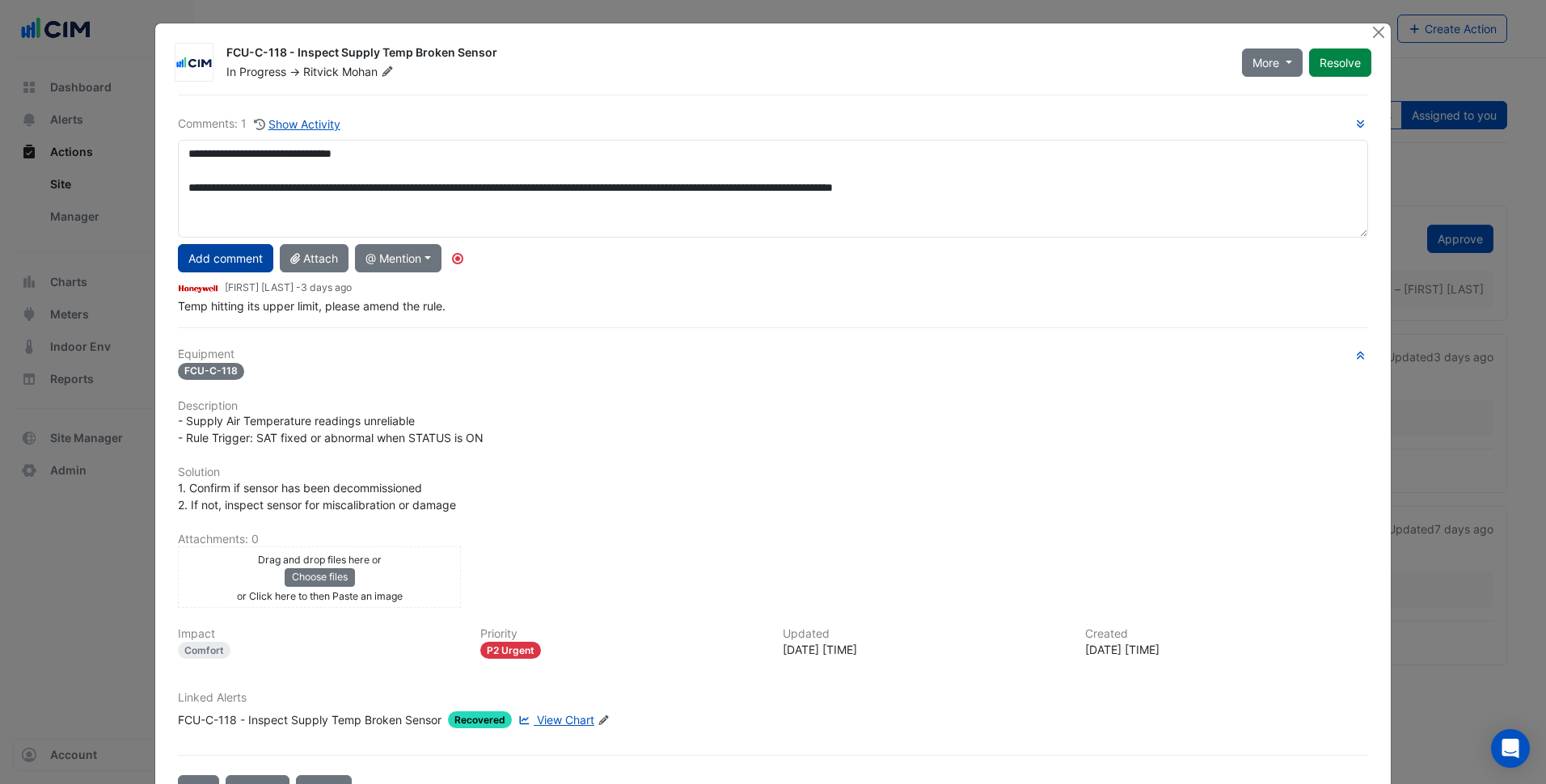 click on "Add comment" 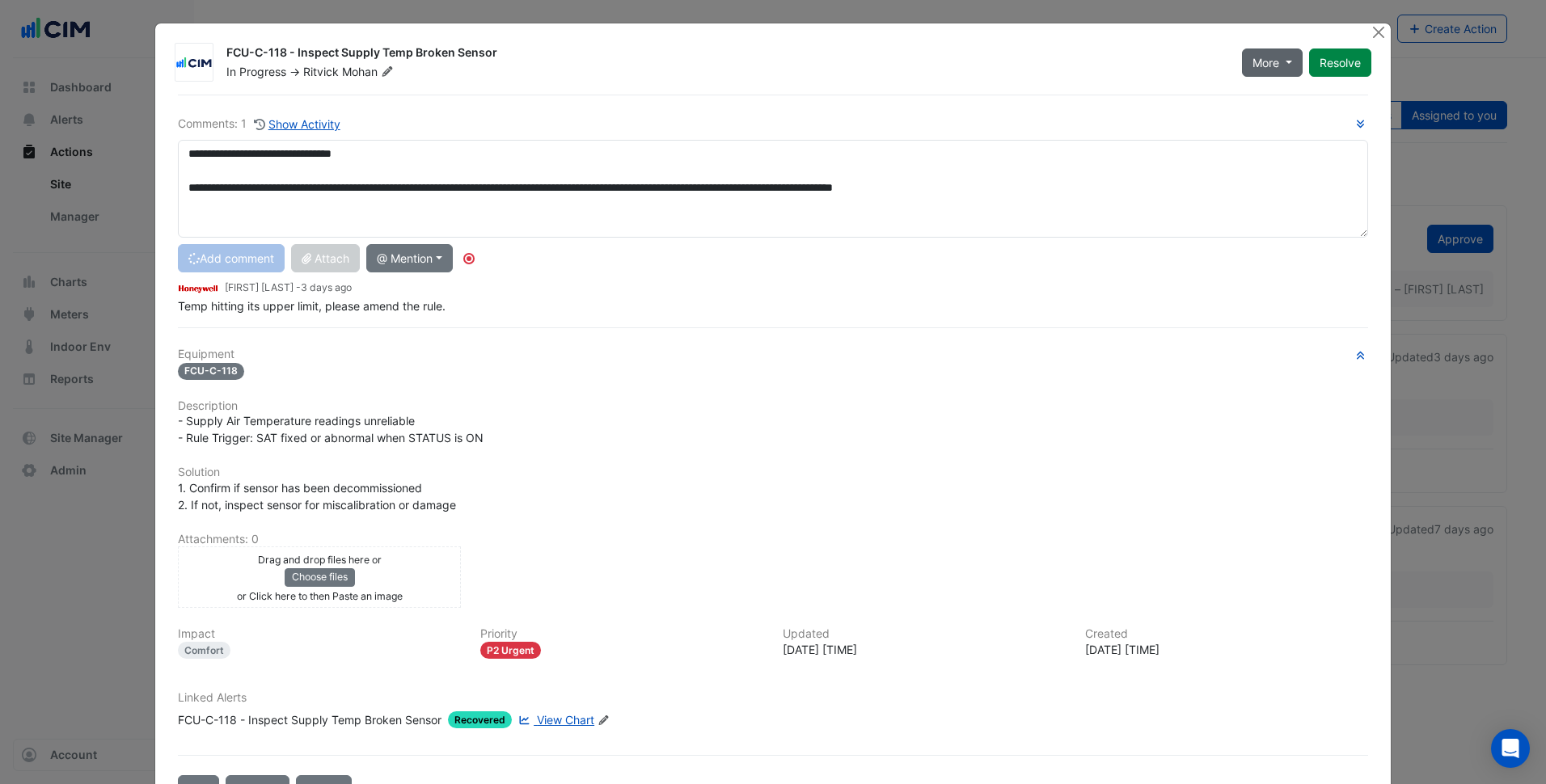type 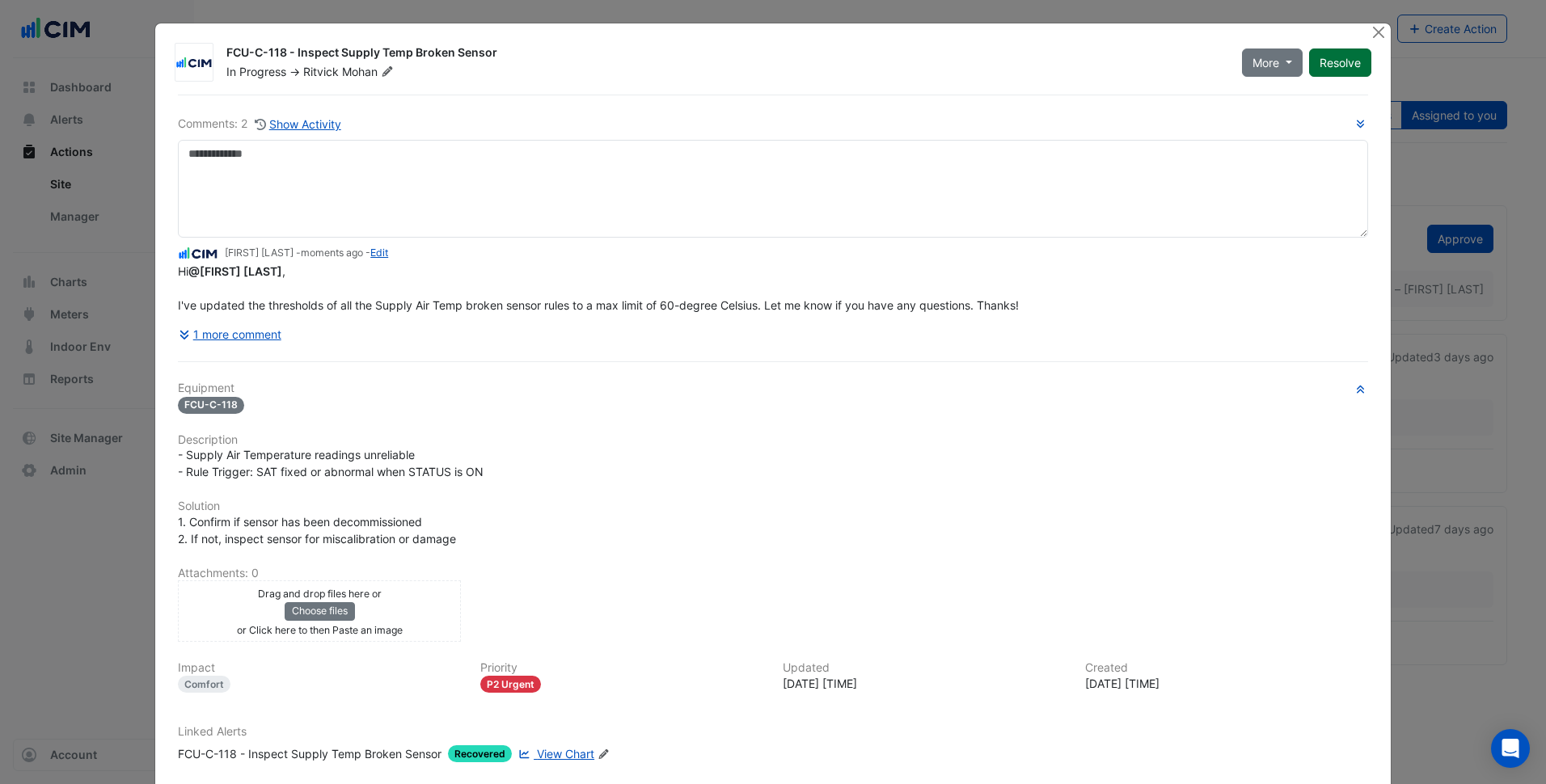 click on "Resolve" 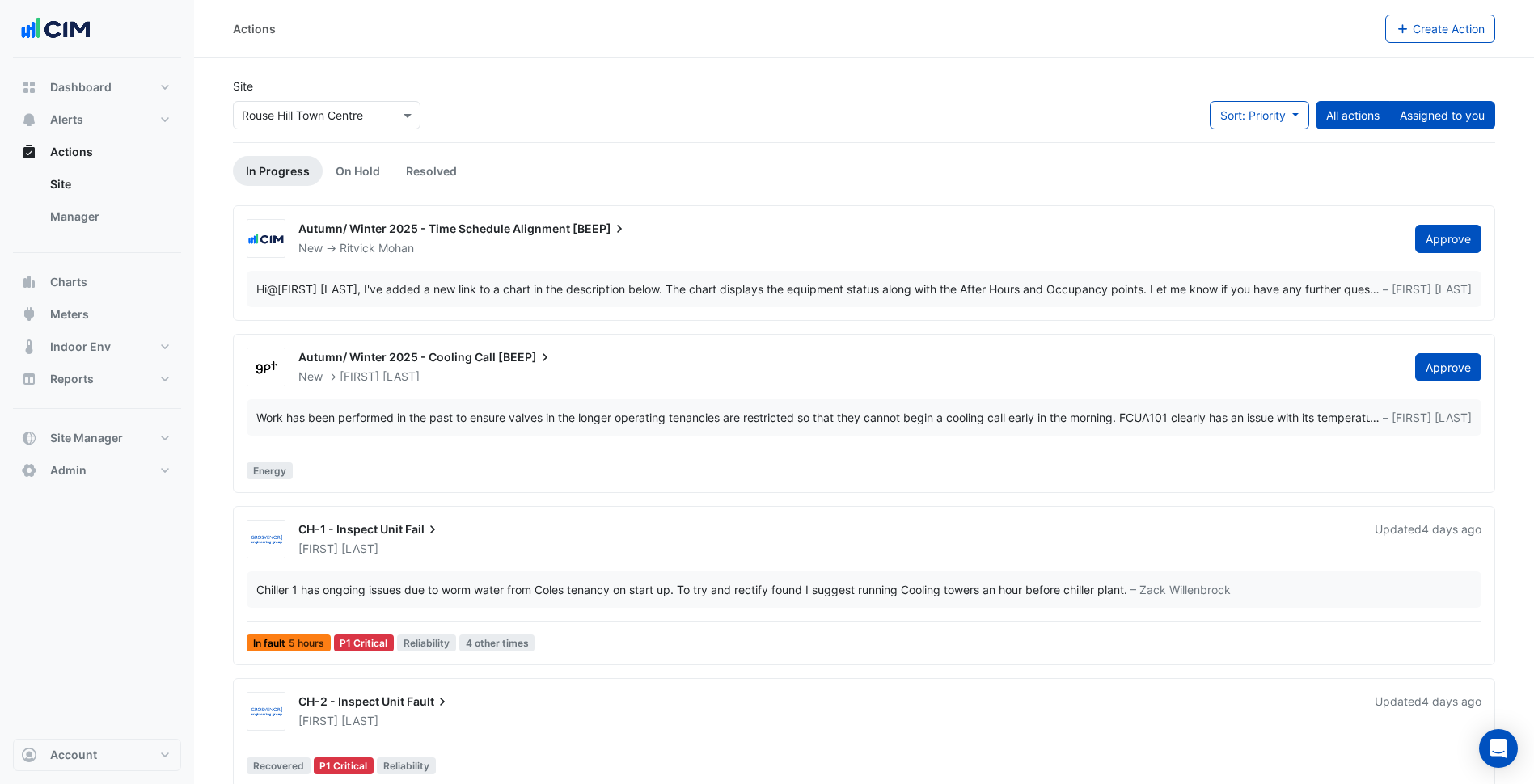 click on "Assigned to you" 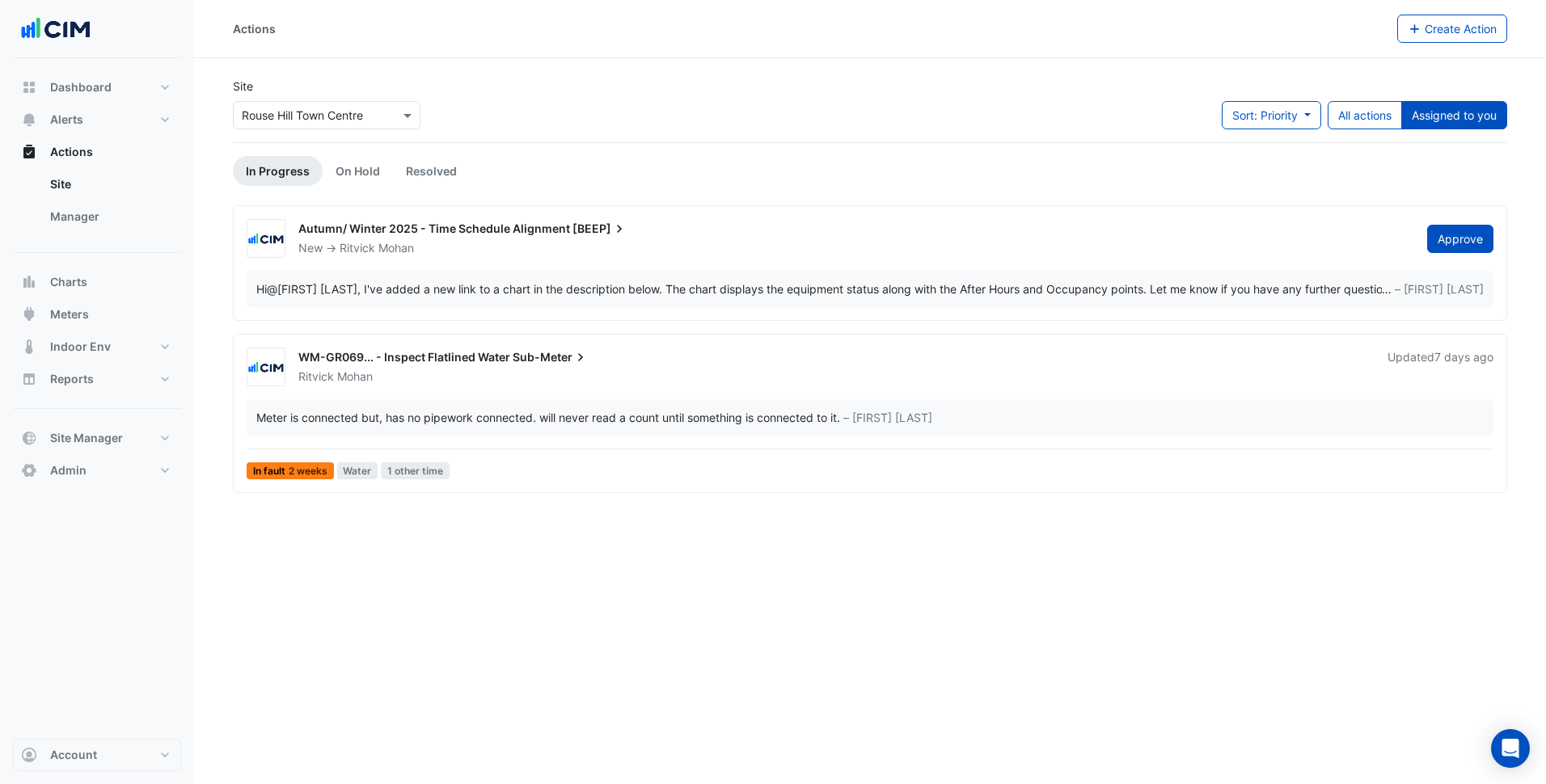 click on "Ritvick
Mohan" at bounding box center [833, 377] 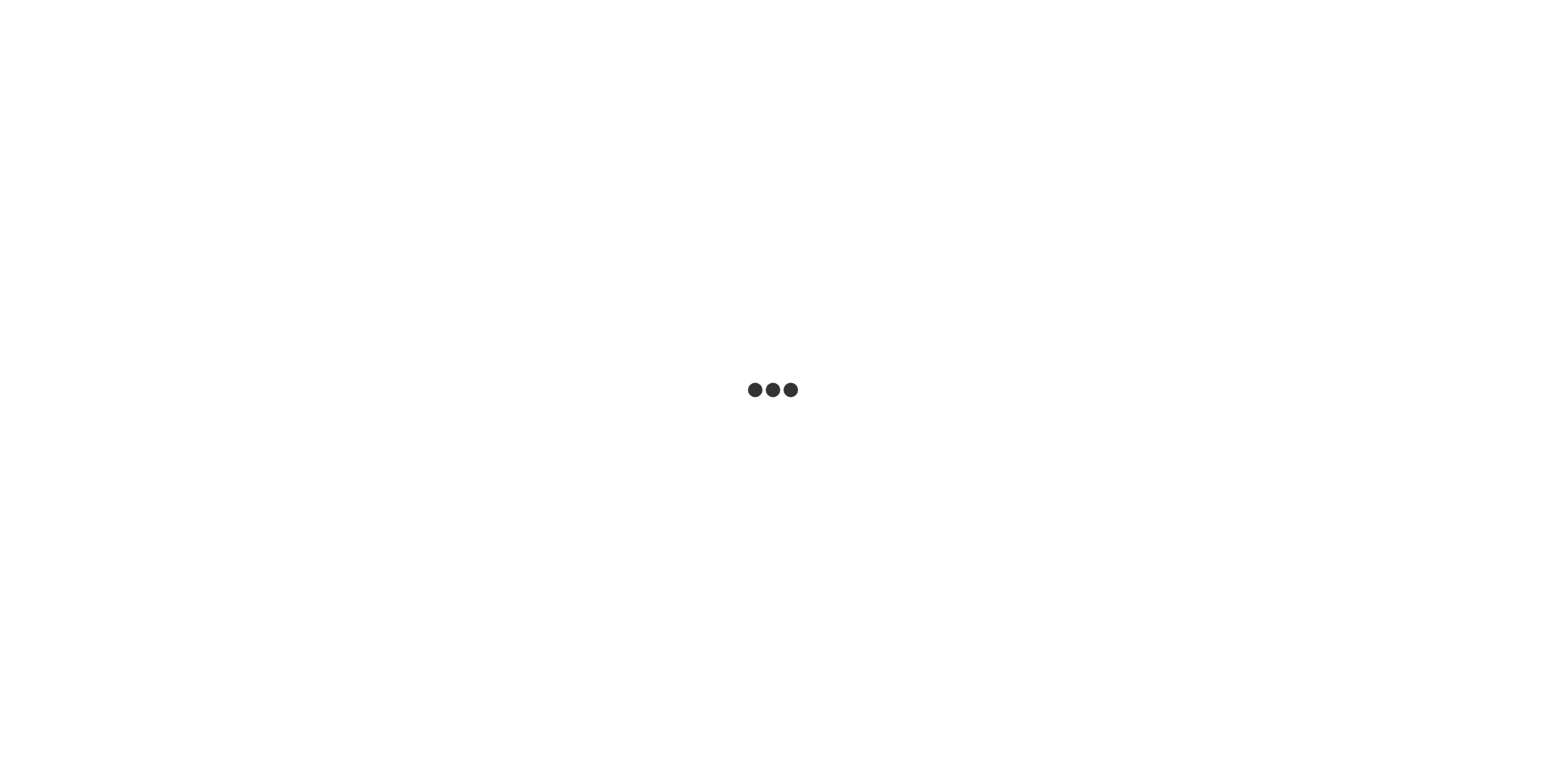 scroll, scrollTop: 0, scrollLeft: 0, axis: both 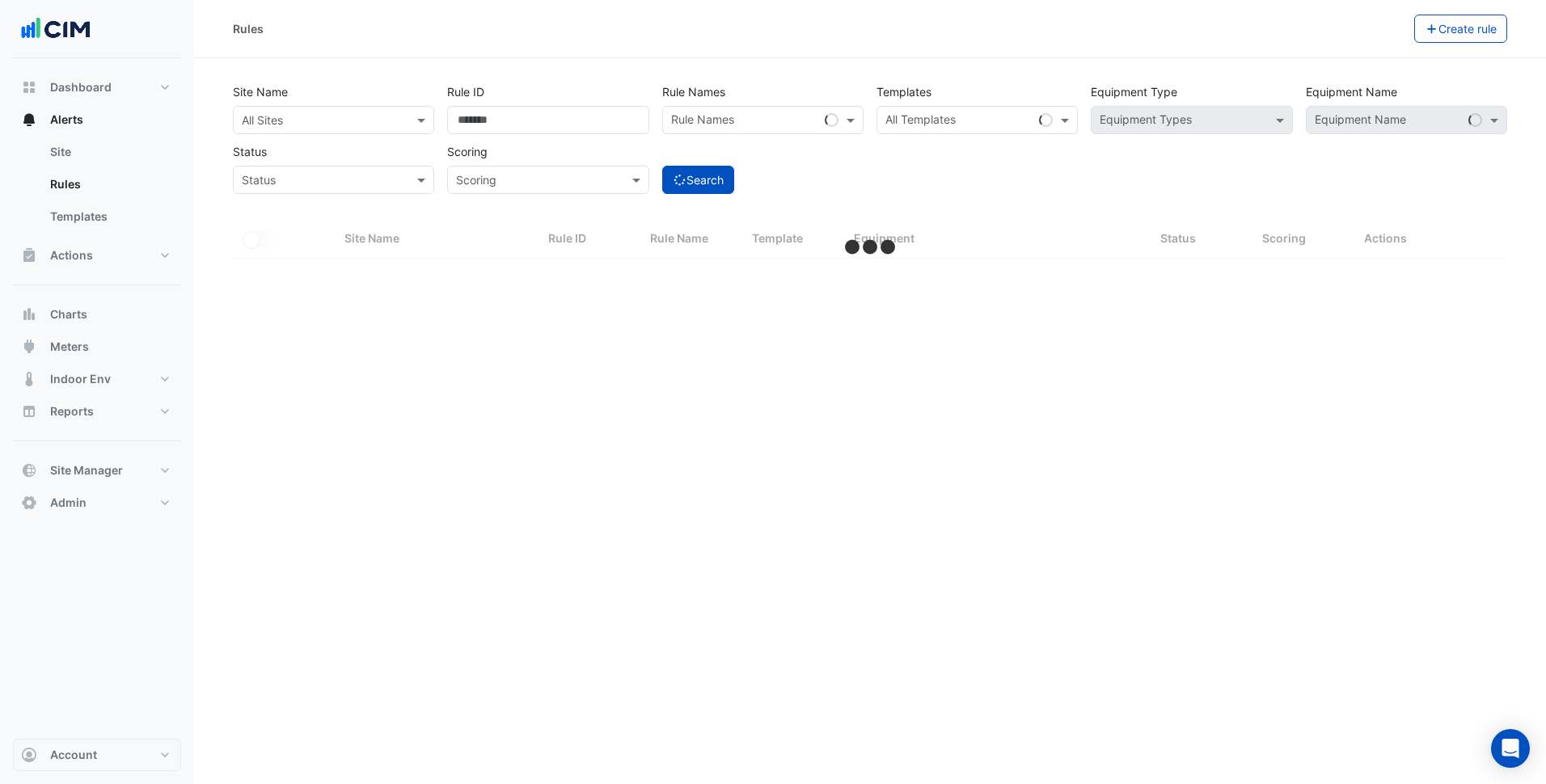 select on "***" 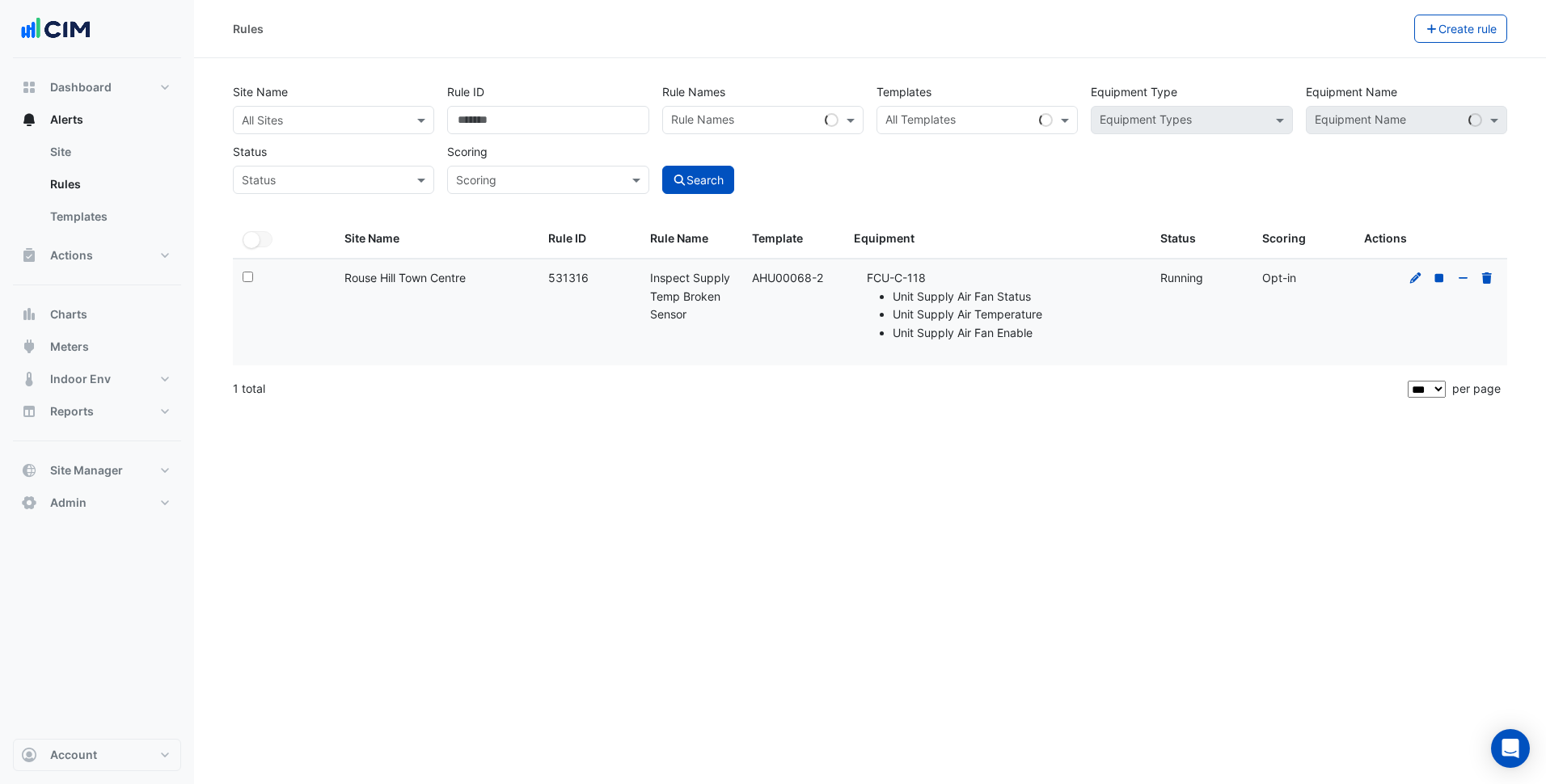 drag, startPoint x: 481, startPoint y: 285, endPoint x: 333, endPoint y: 272, distance: 148.56985 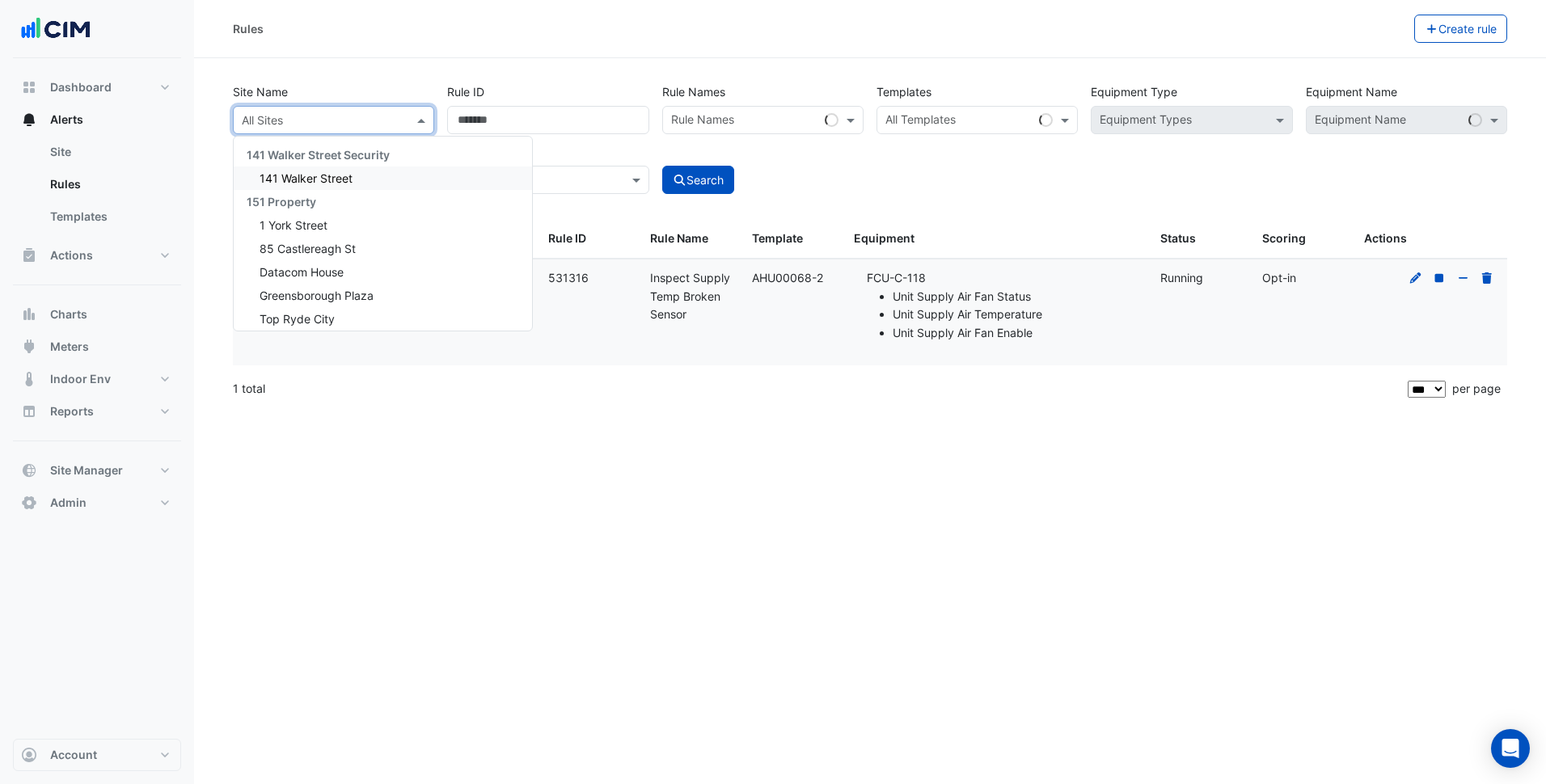 paste on "**********" 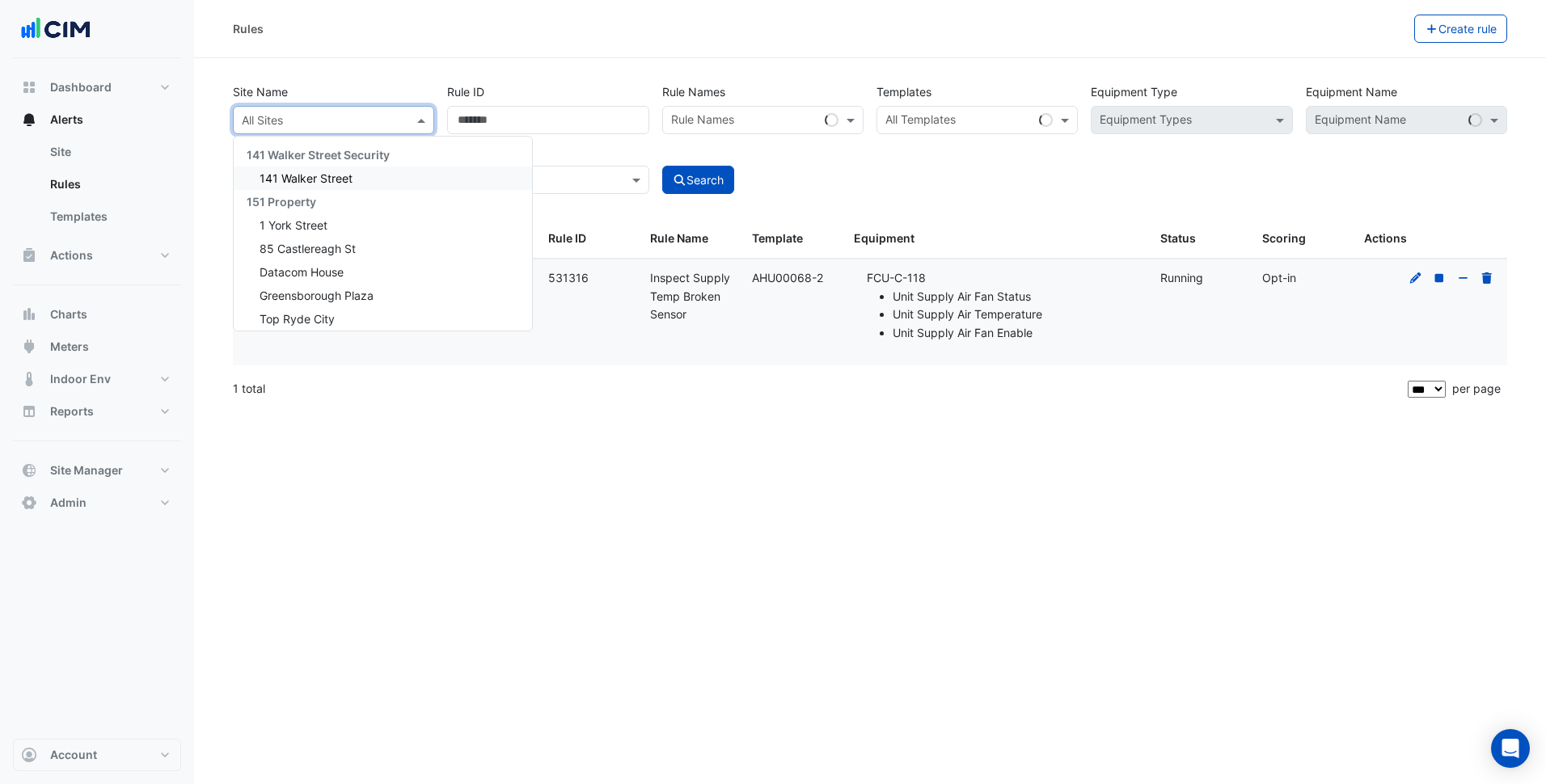 type on "**********" 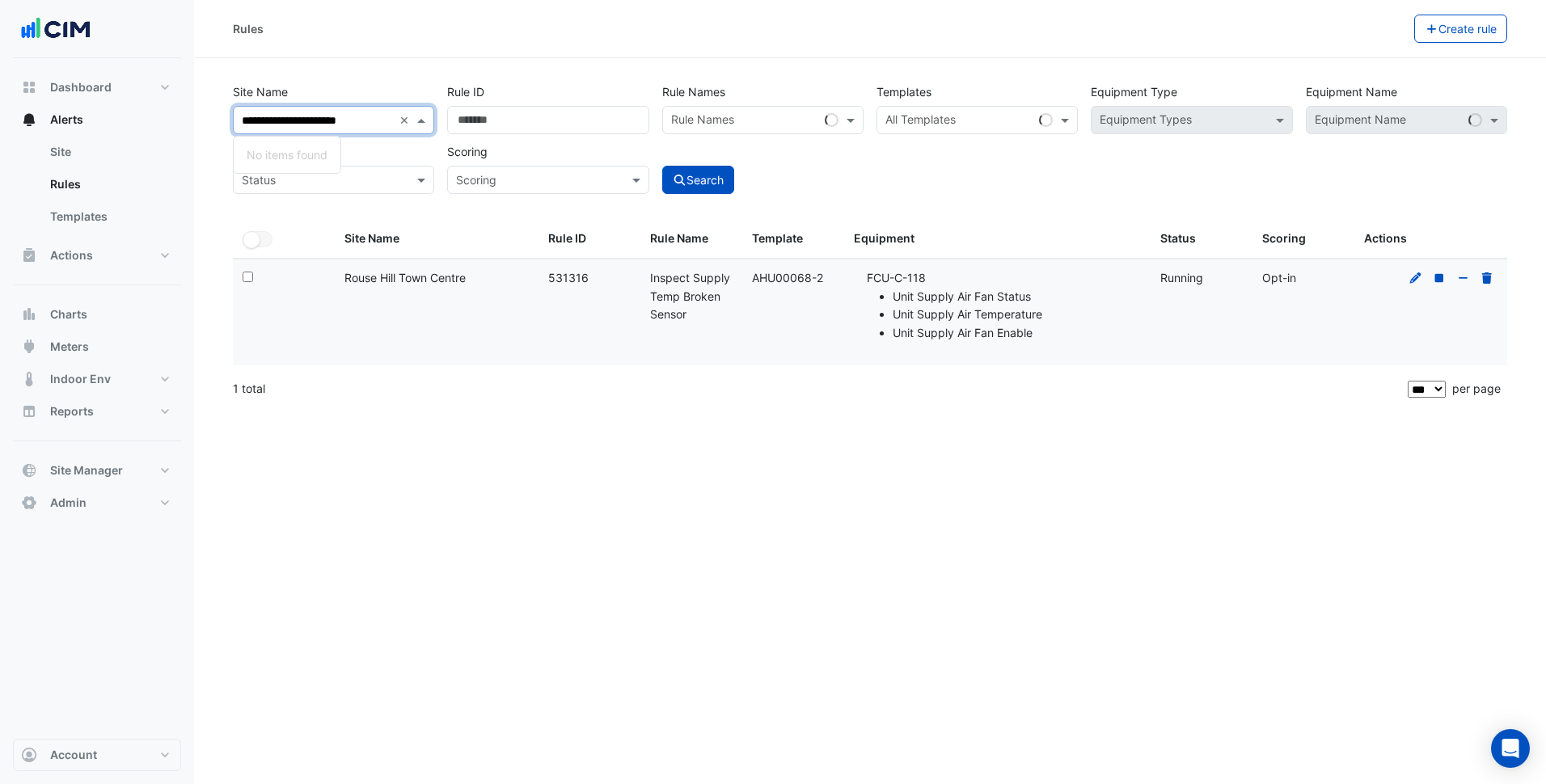 drag, startPoint x: 264, startPoint y: 122, endPoint x: 216, endPoint y: 113, distance: 49 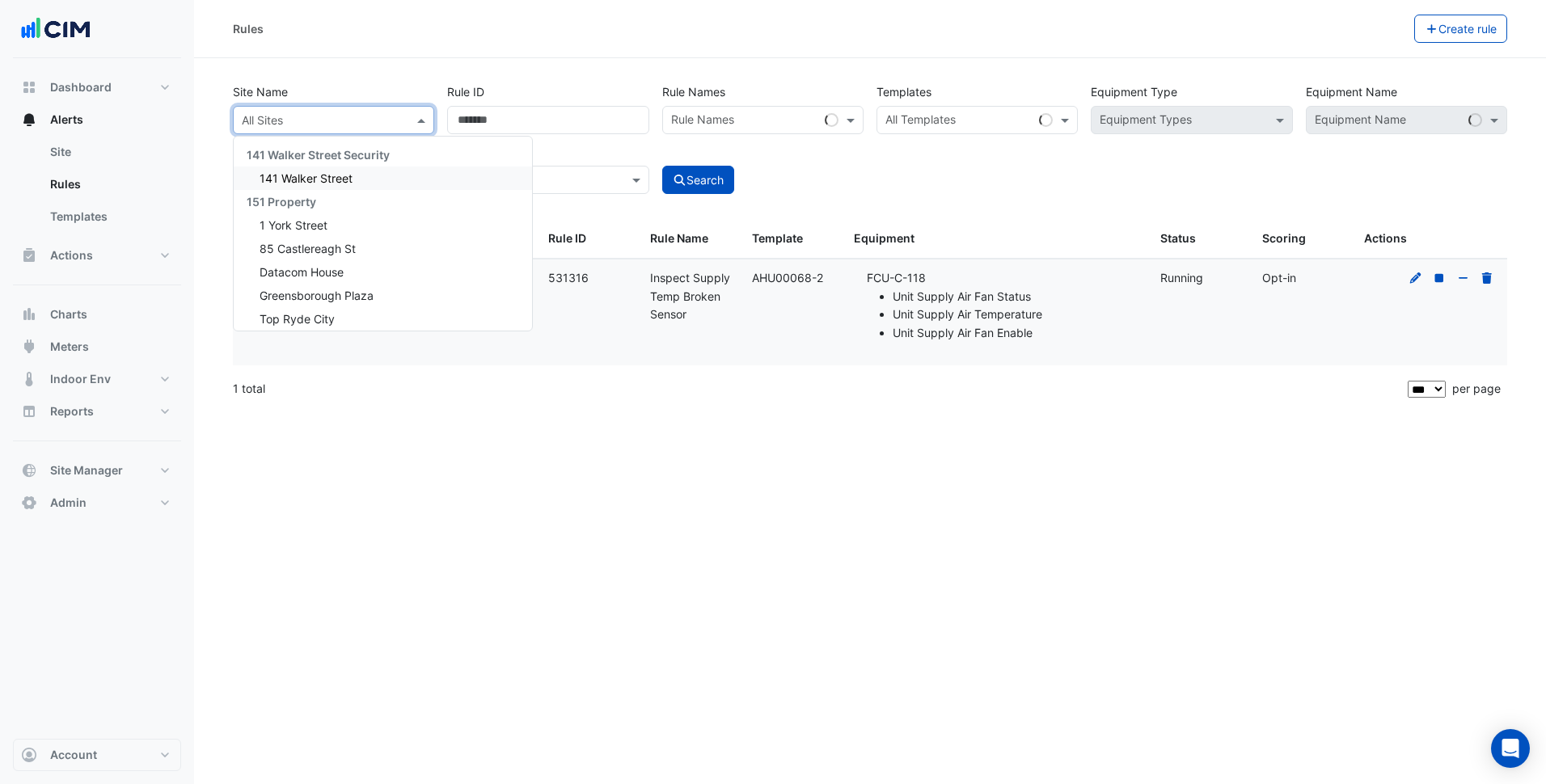 paste on "**********" 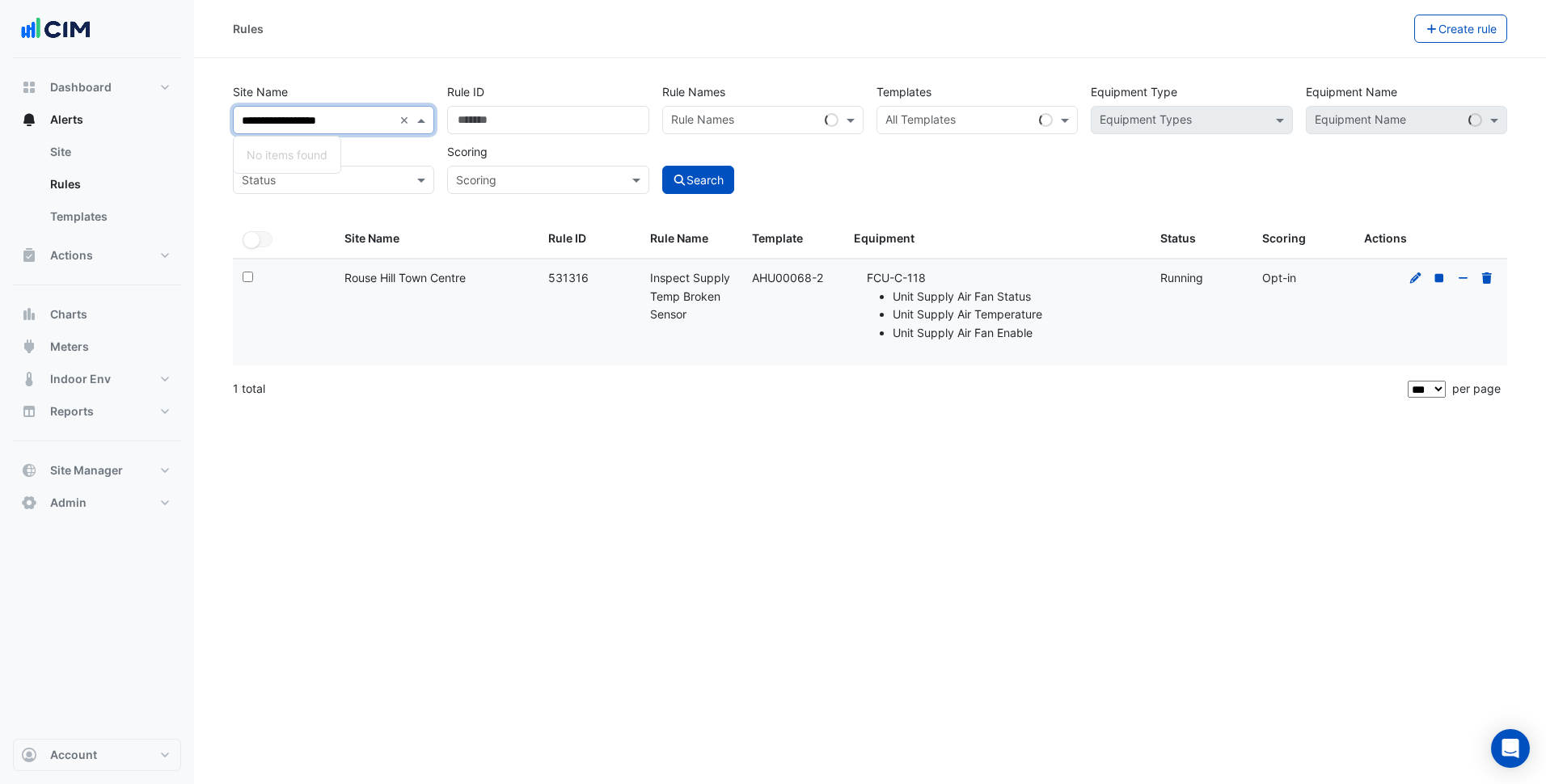 type on "**********" 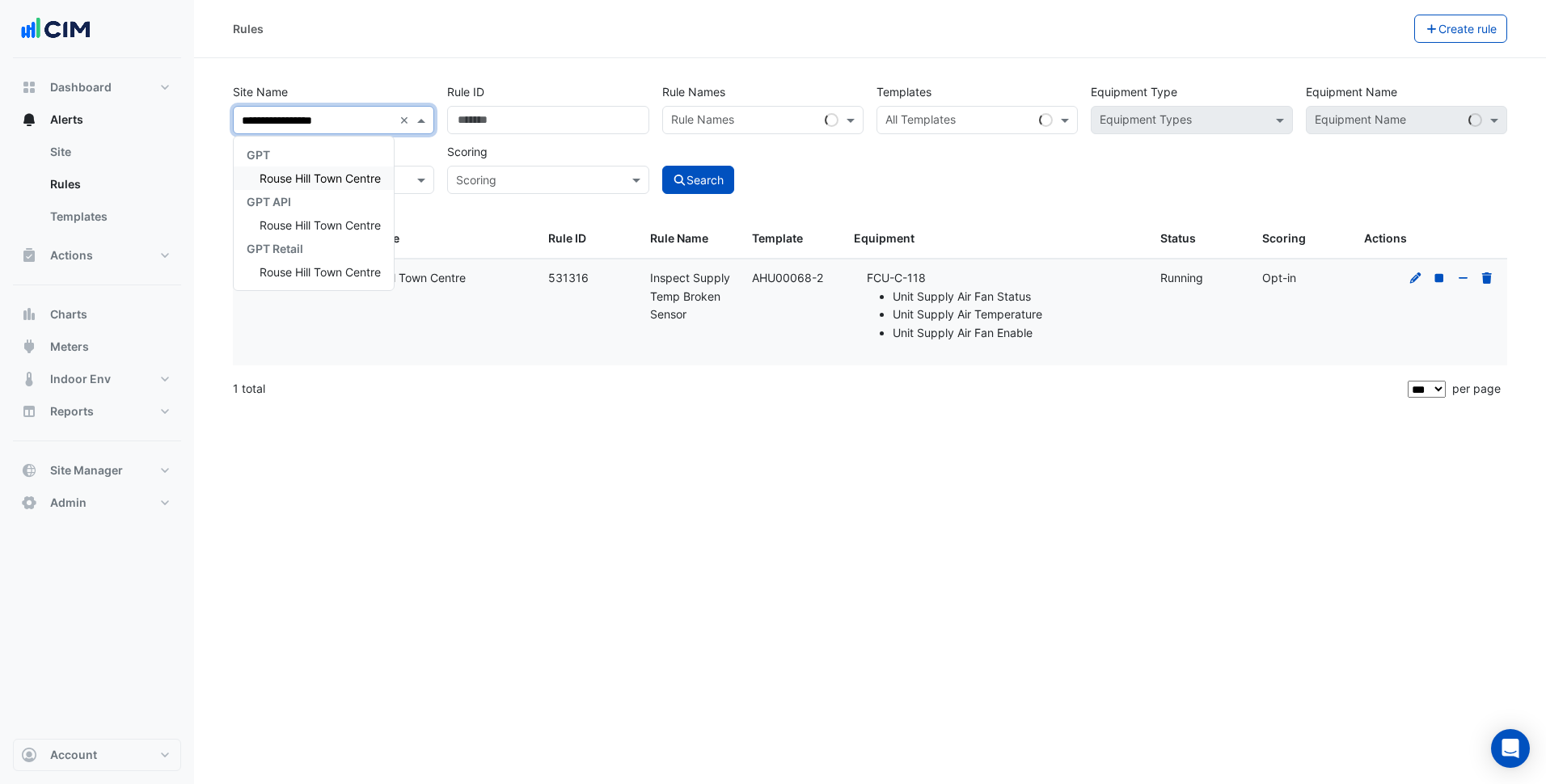 type 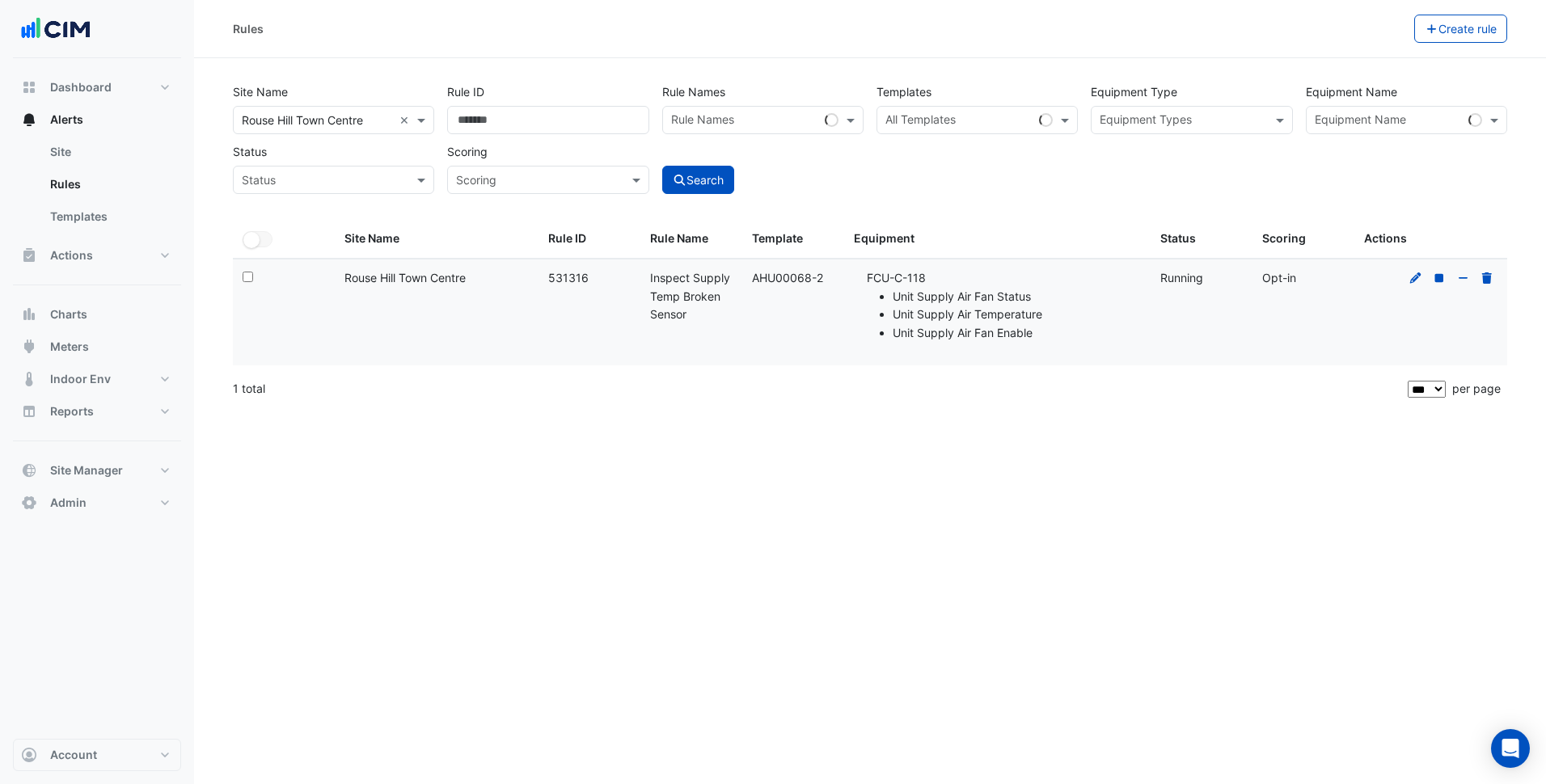 drag, startPoint x: 746, startPoint y: 280, endPoint x: 822, endPoint y: 275, distance: 76.164296 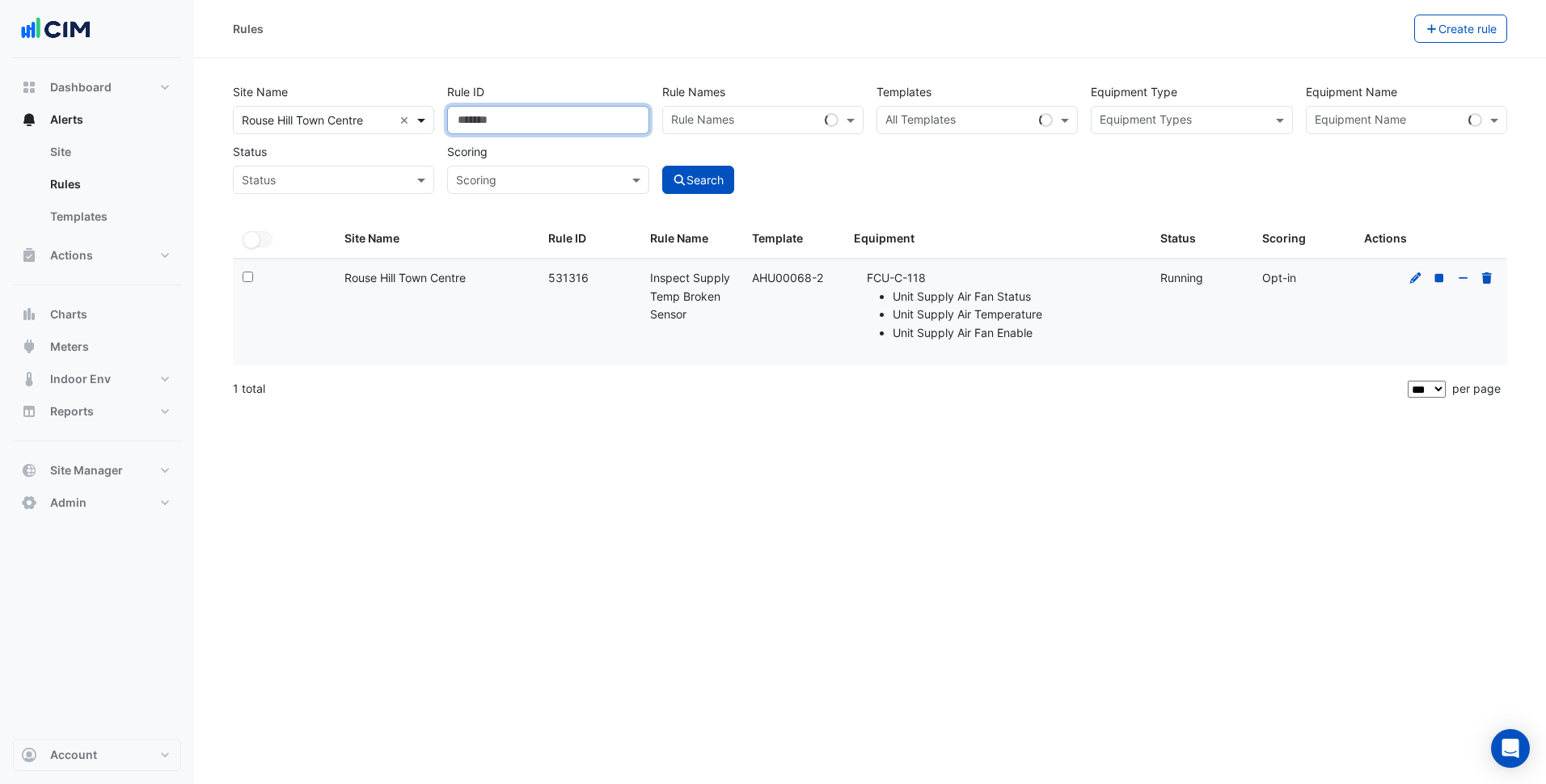 drag, startPoint x: 518, startPoint y: 116, endPoint x: 425, endPoint y: 127, distance: 93.64828 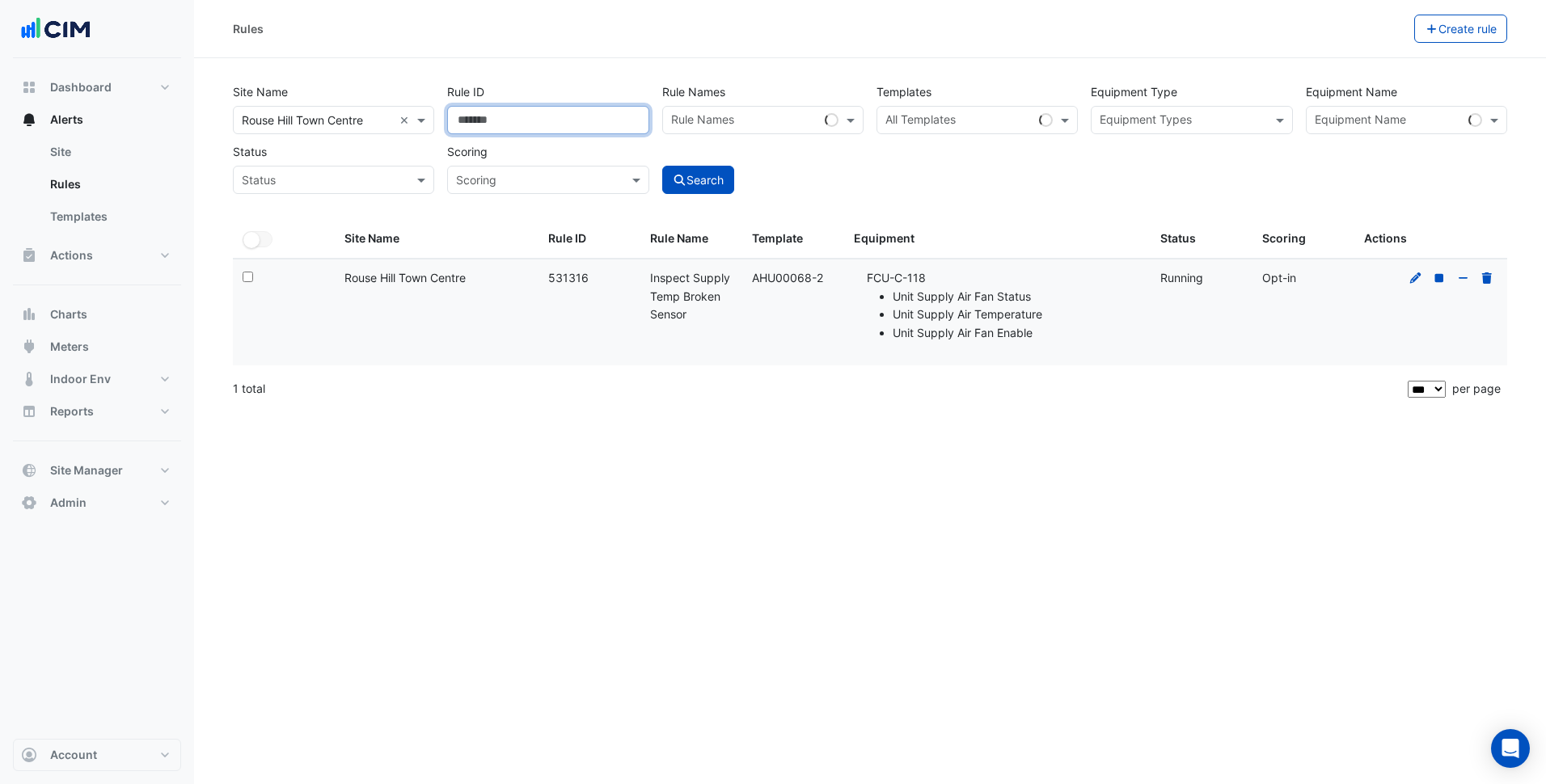 type 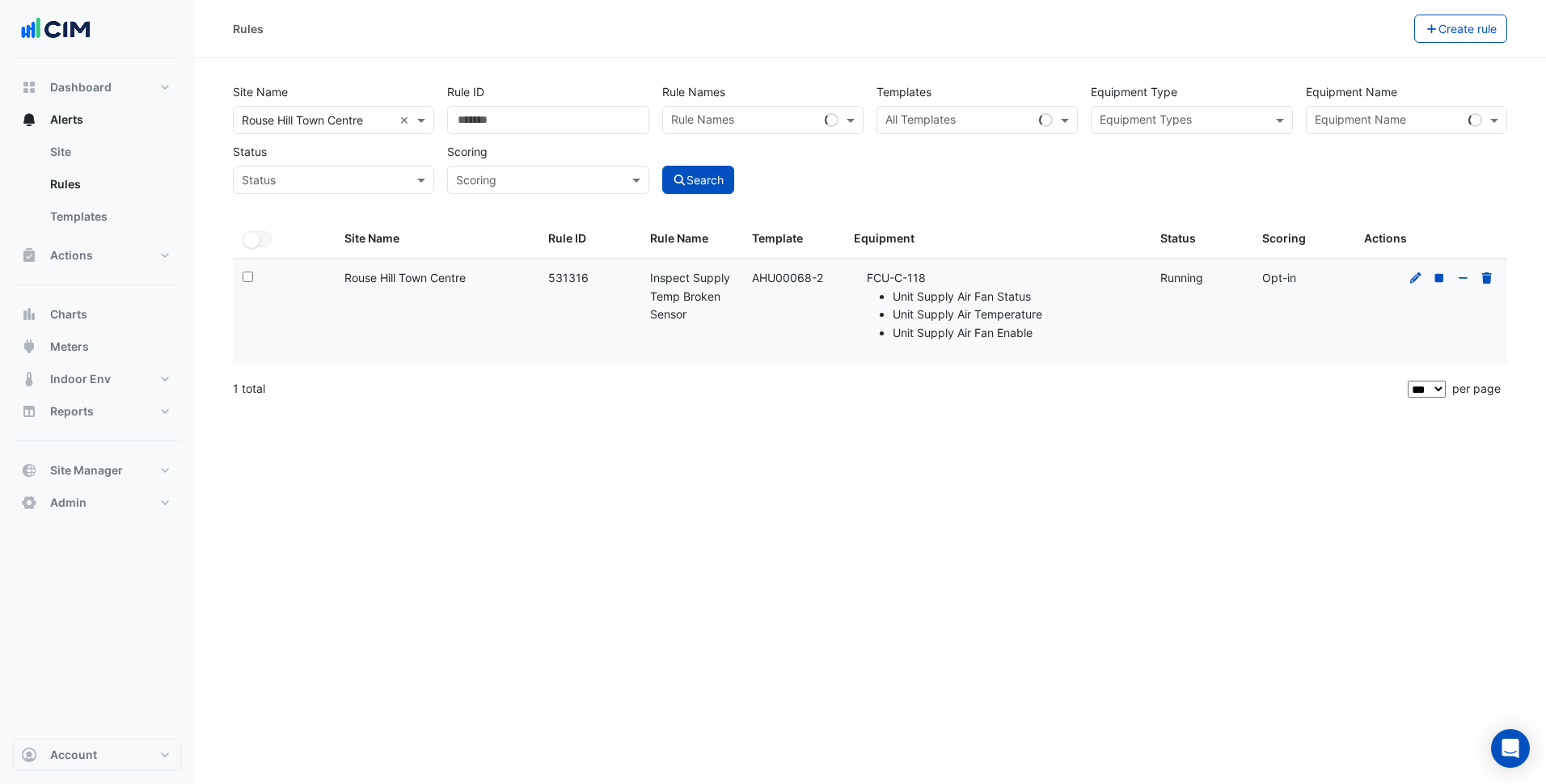 click on "Rules
Create rule
Site Name
All Sites × Rouse Hill Town Centre ×
Rule ID
Rule Names
Rule Names
Templates
All Templates
Equipment Type
Equipment Types
Equipment Name
Equipment Name
Status
Status
Scoring
Scoring
Search
All Selected" 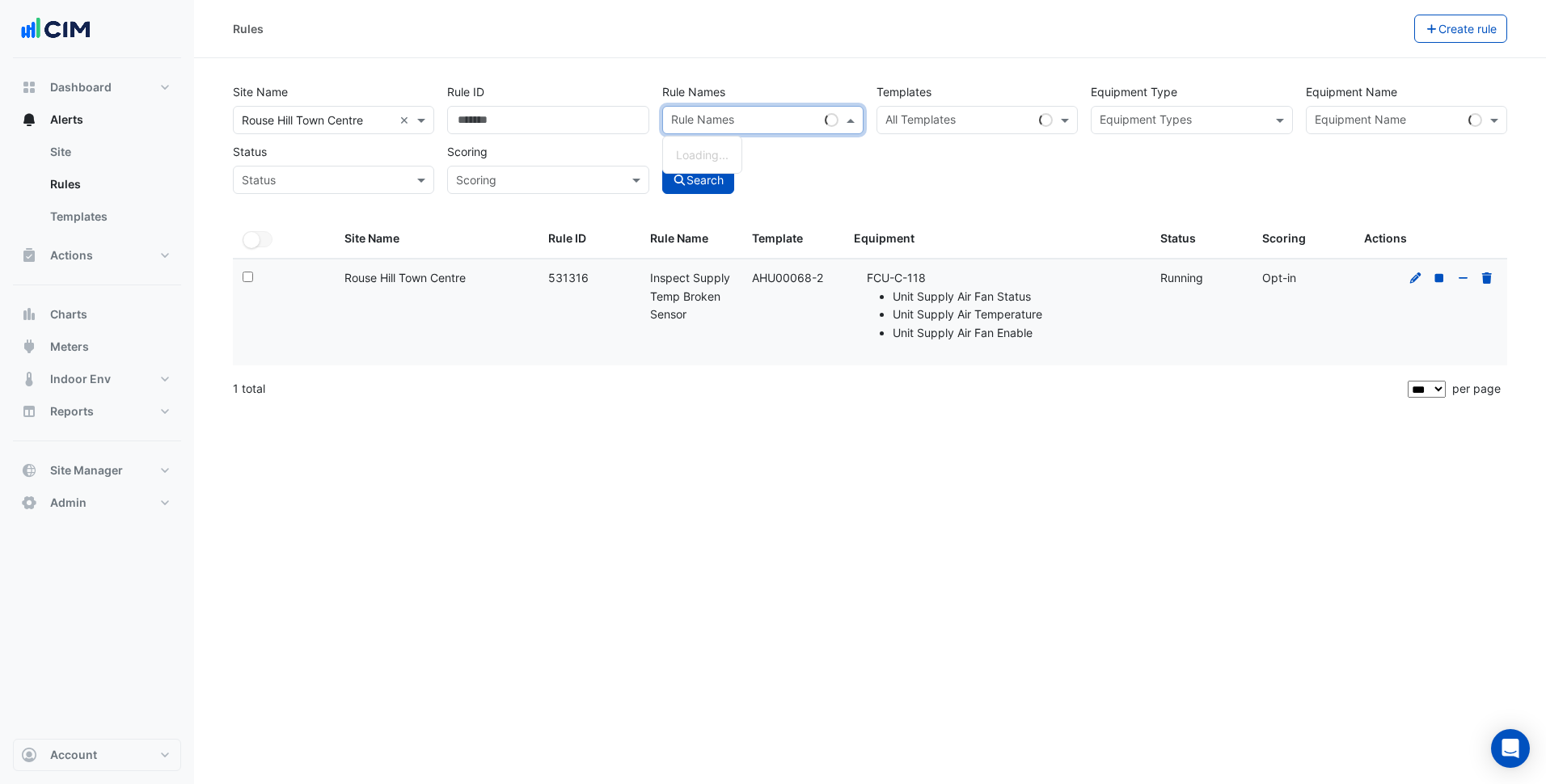 click on "Select:
Site Name:
[LOCATION]
Rule ID:
[NUMBER]
Rule Name:
[TEXT]
Template:
[TEXT]
Equipment:
[TEXT]
[TEXT] [TEXT] [TEXT]
Status:
[TEXT]
Scoring:
[TEXT]" 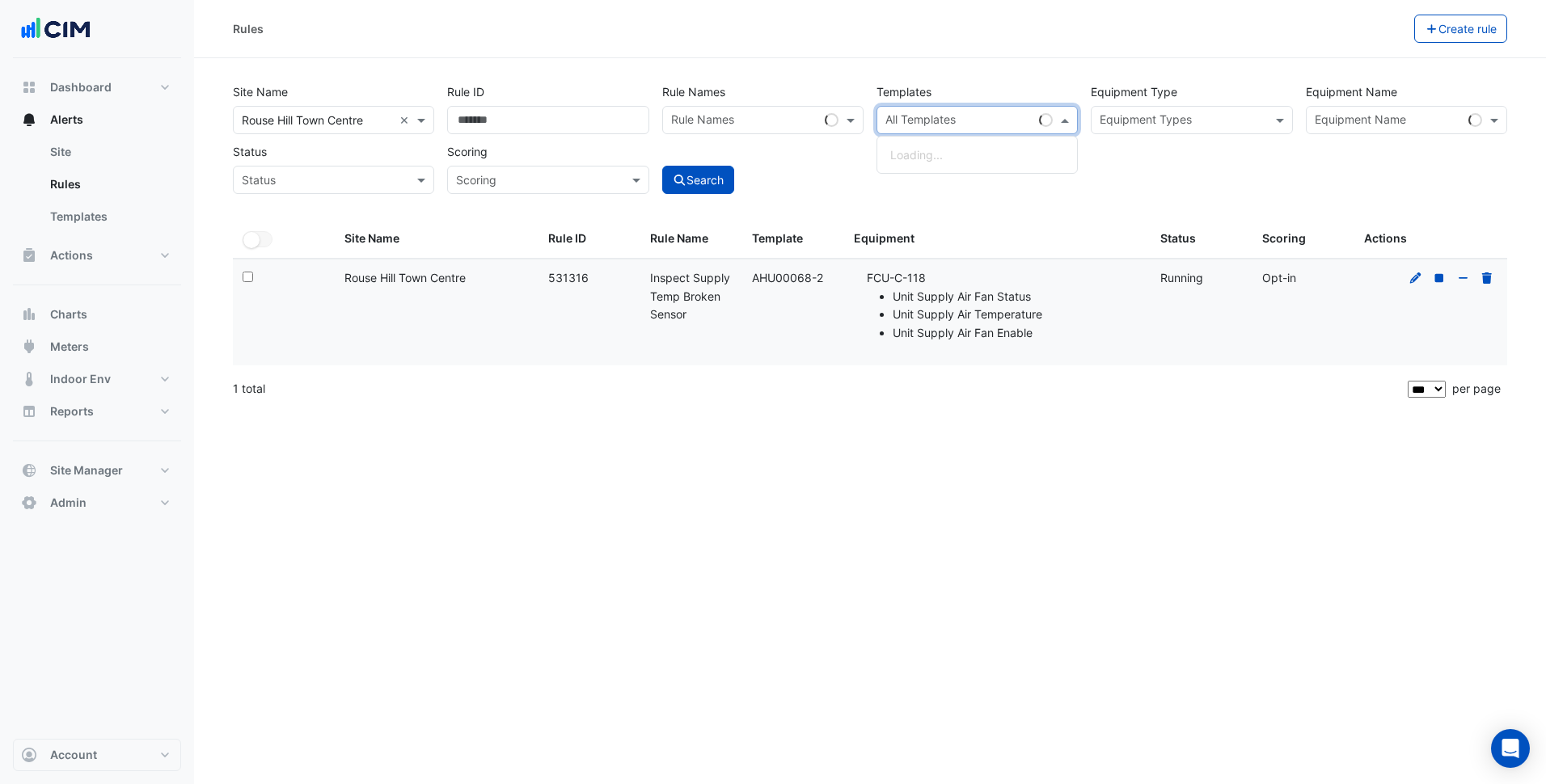 click at bounding box center [959, 121] 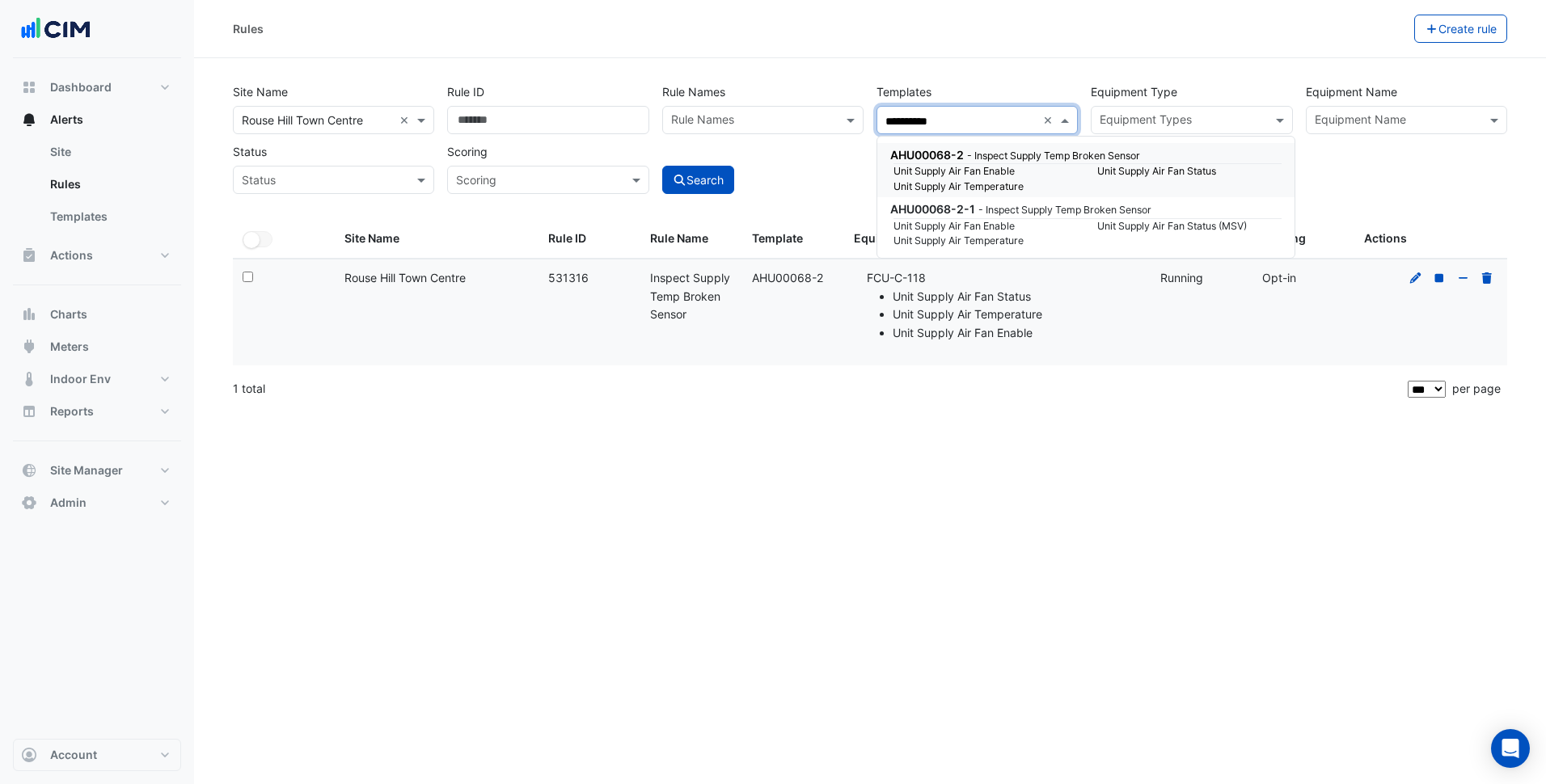 click on "- Inspect Supply Temp Broken Sensor" at bounding box center [1054, 155] 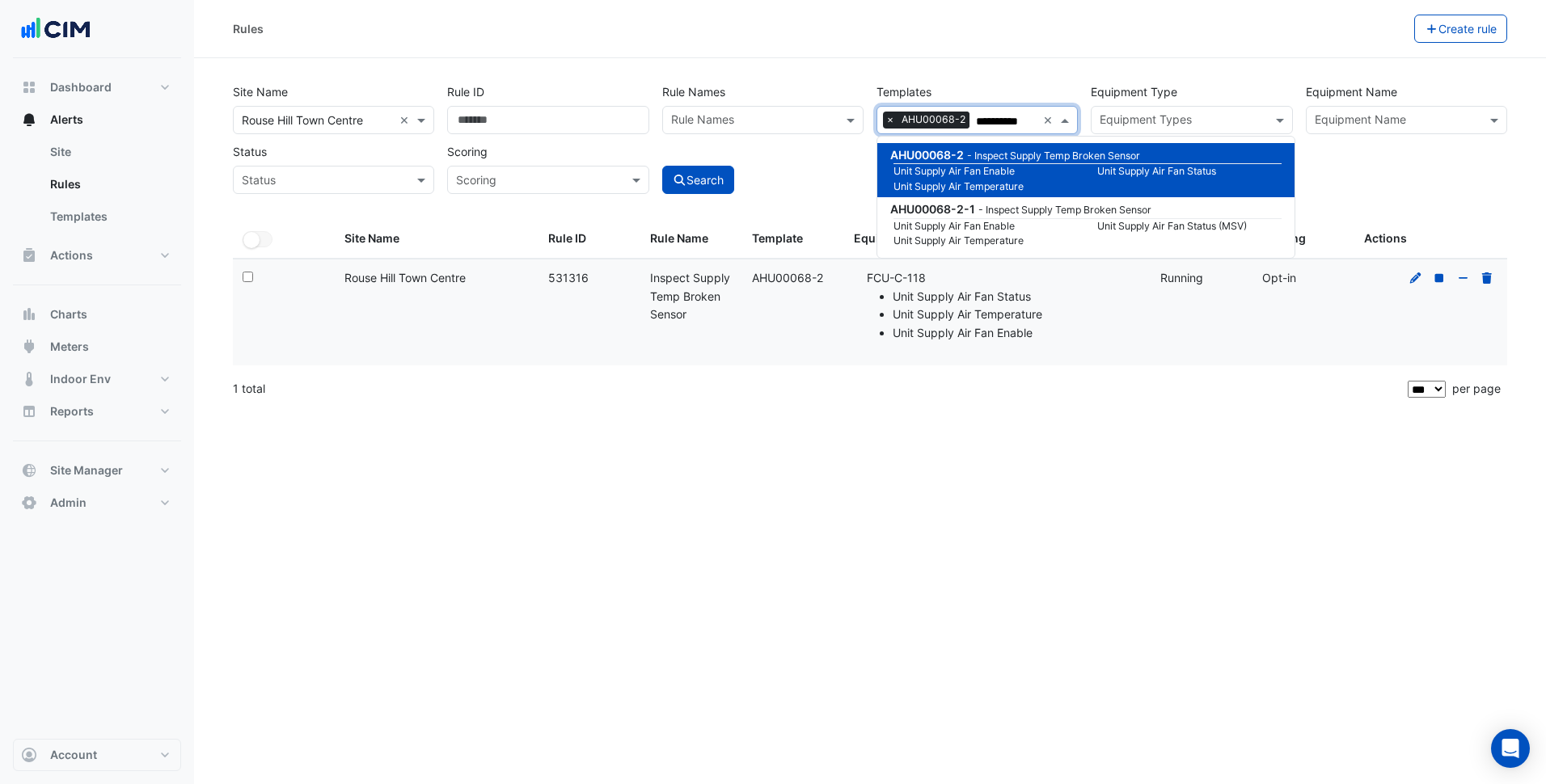 type on "**********" 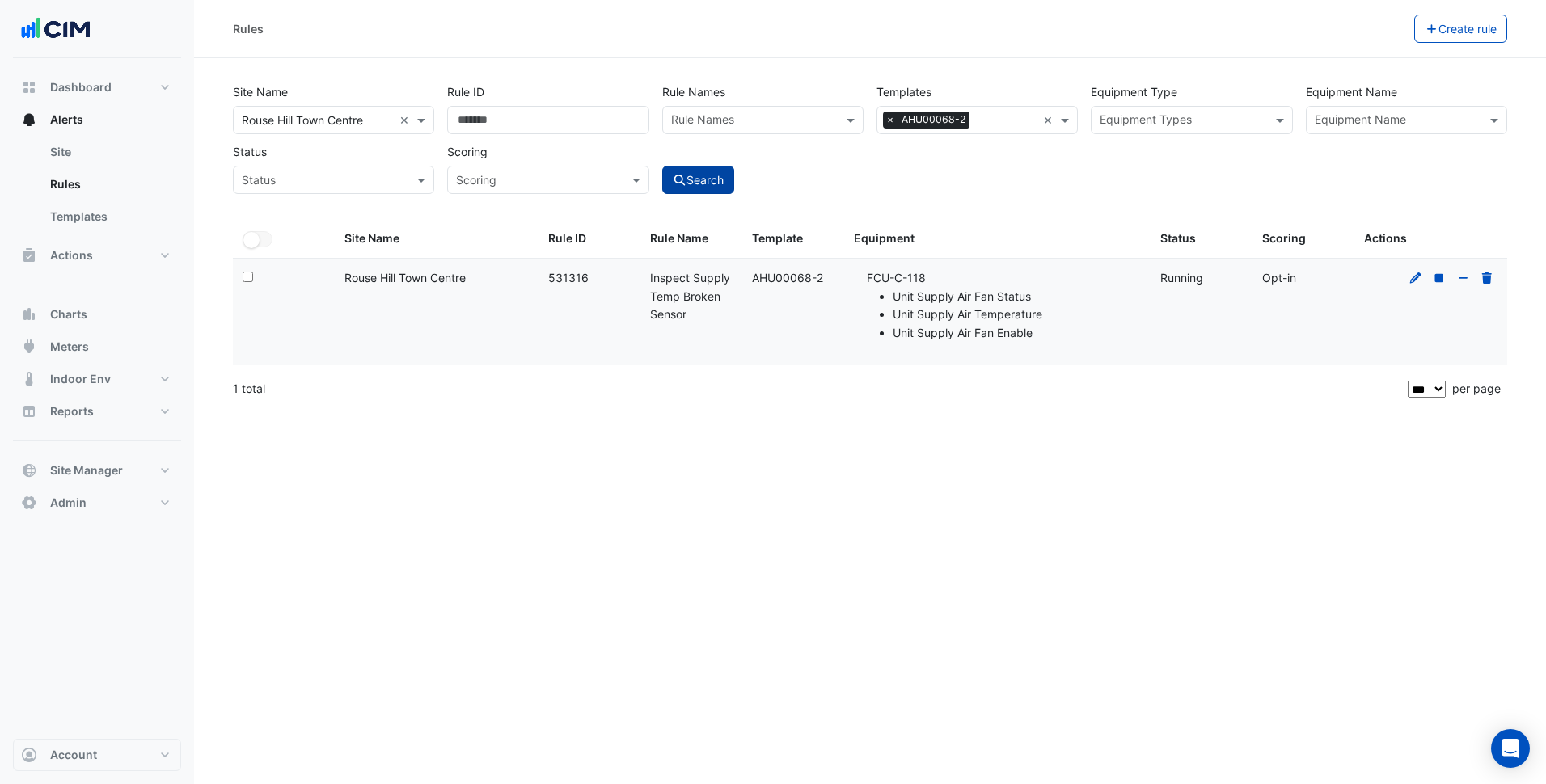 click on "Search" 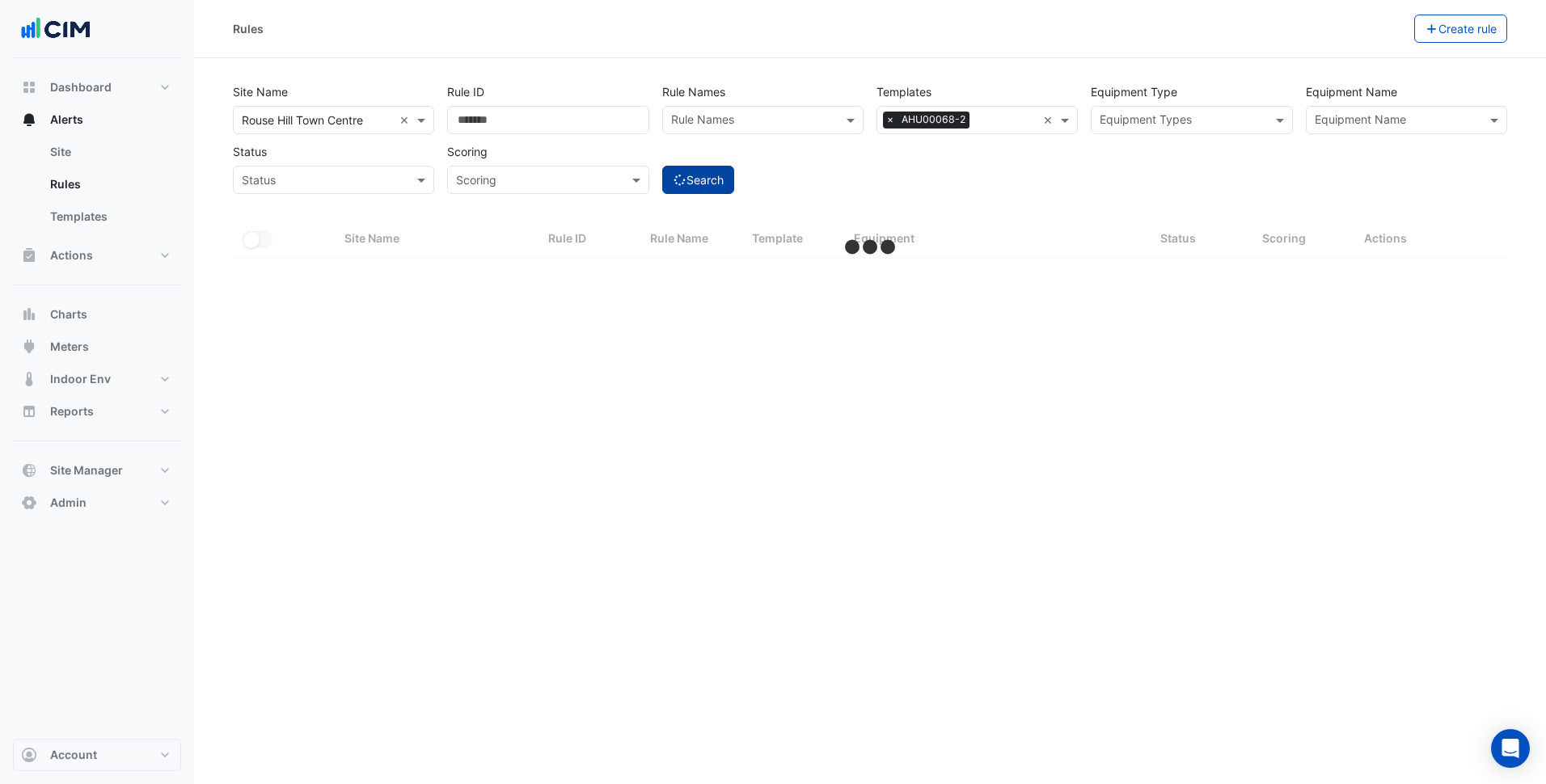 select on "***" 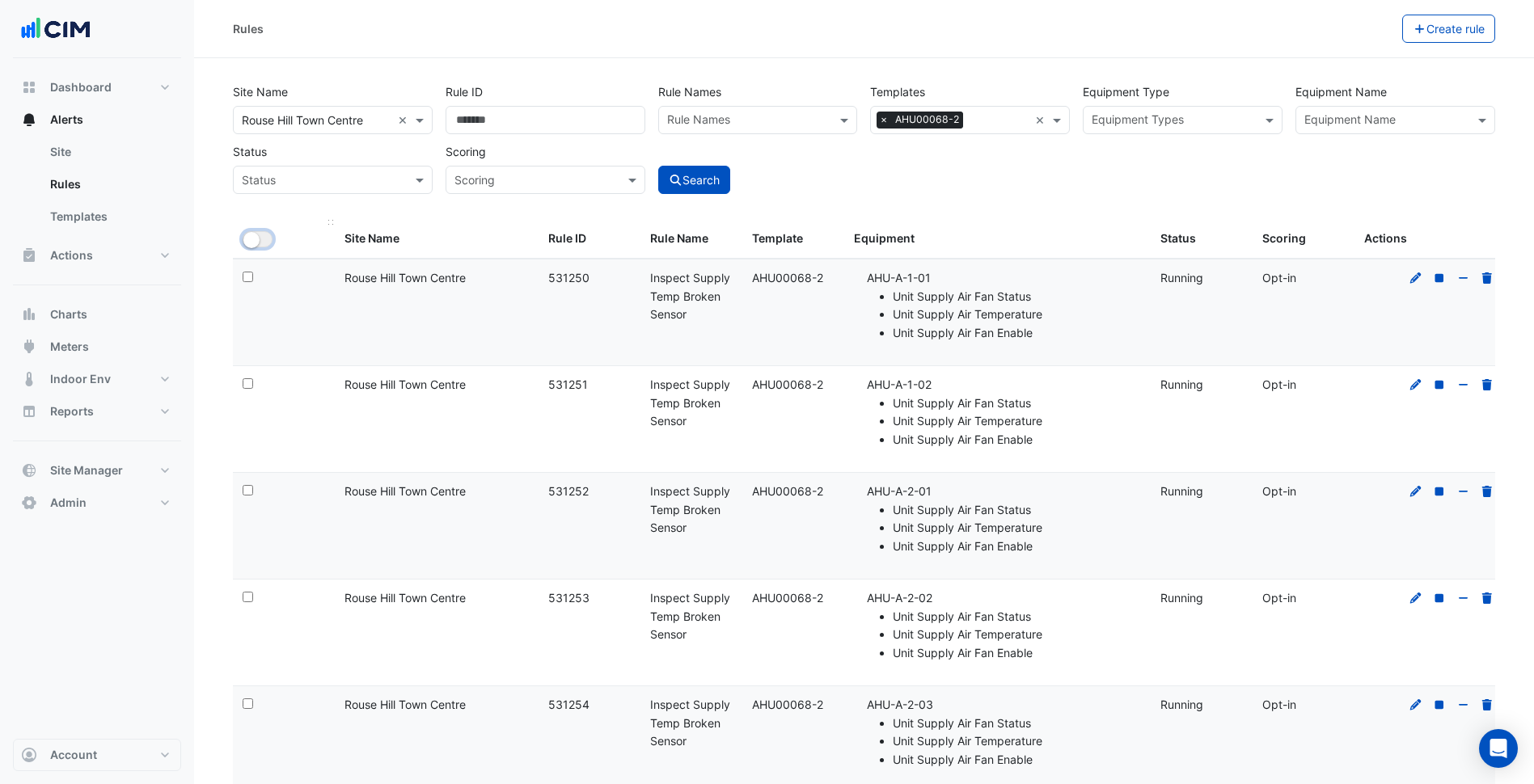 click at bounding box center [251, 240] 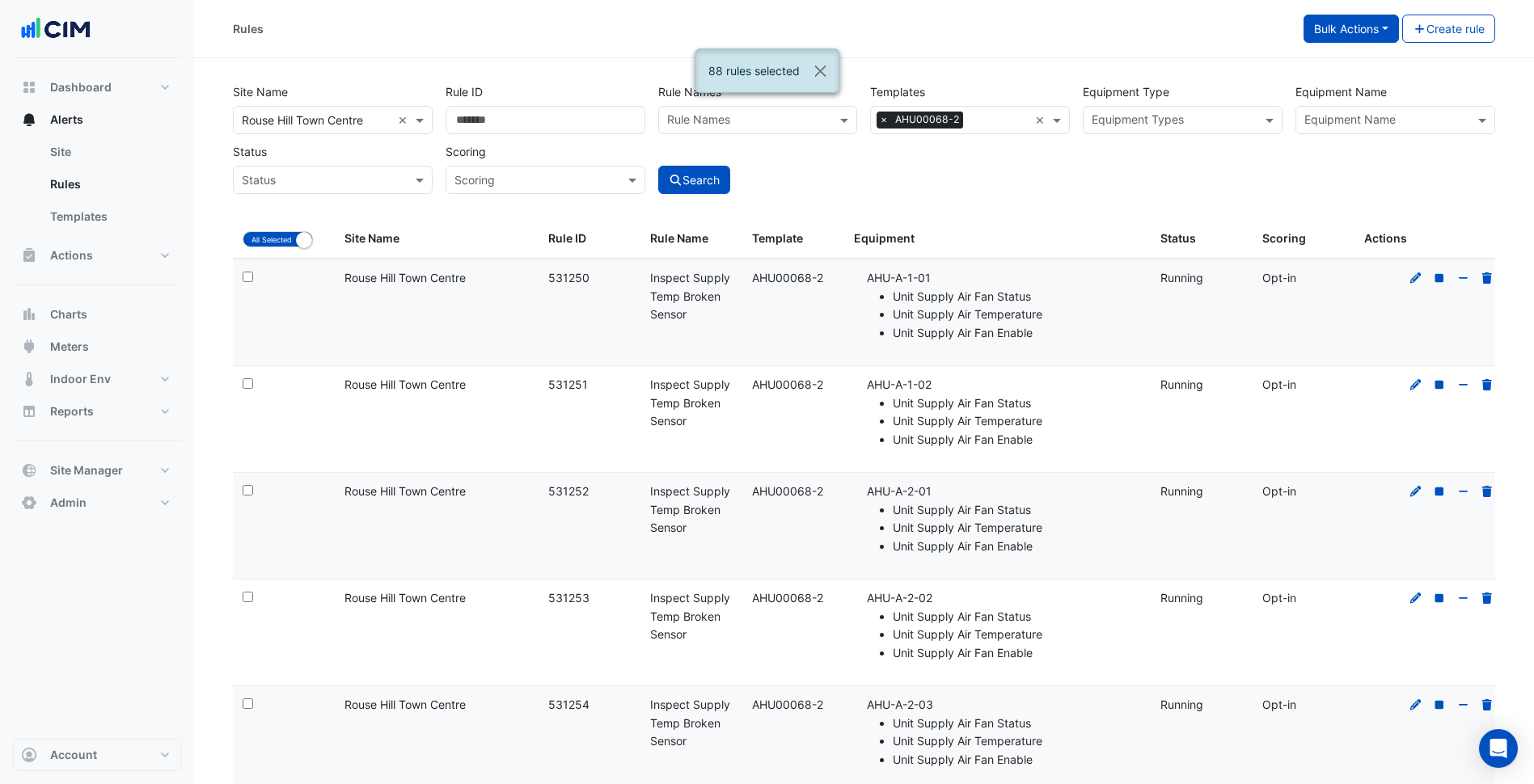 click on "Bulk Actions" at bounding box center (1351, 28) 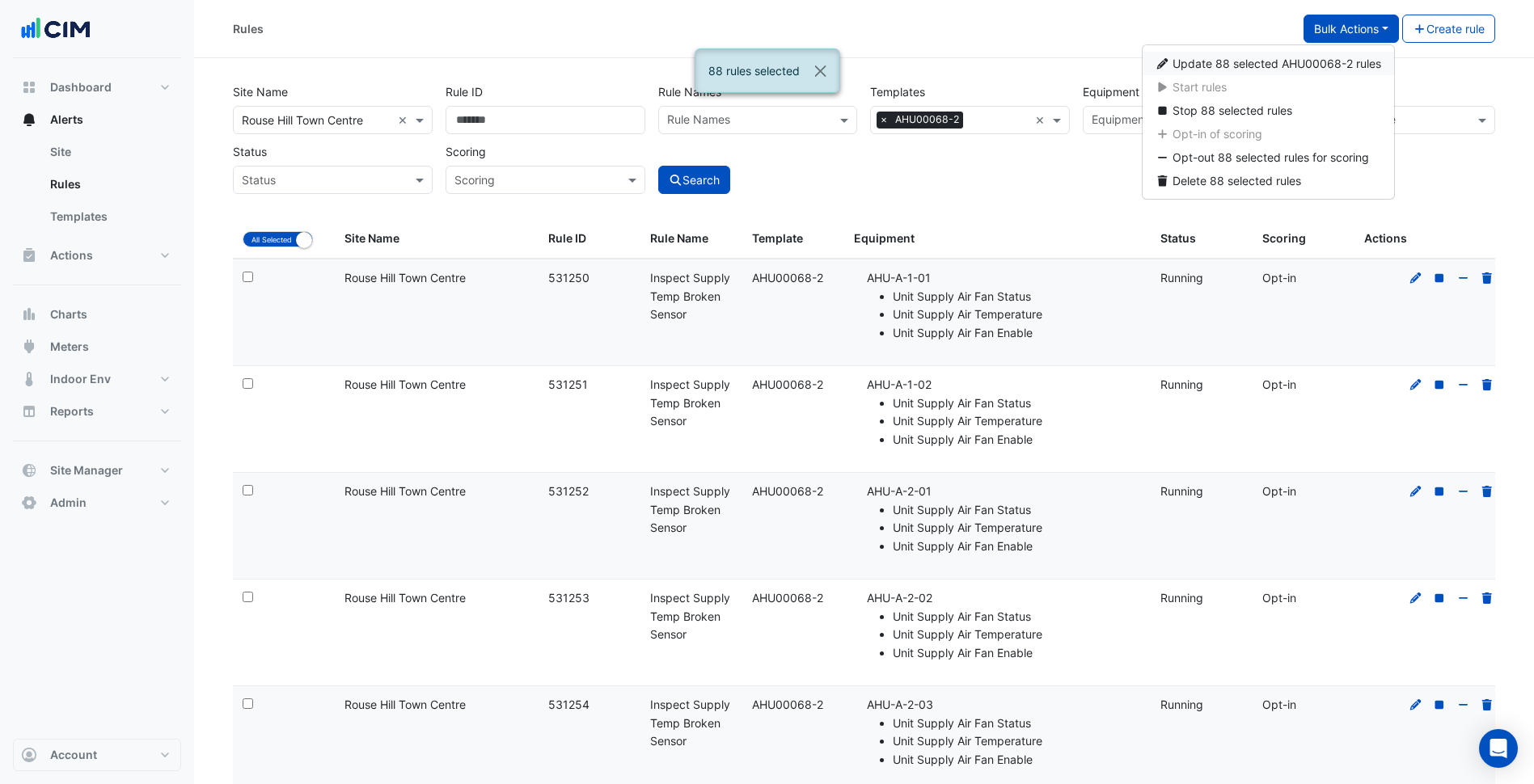 click on "Update 88 selected AHU00068-2 rules" at bounding box center (1269, 63) 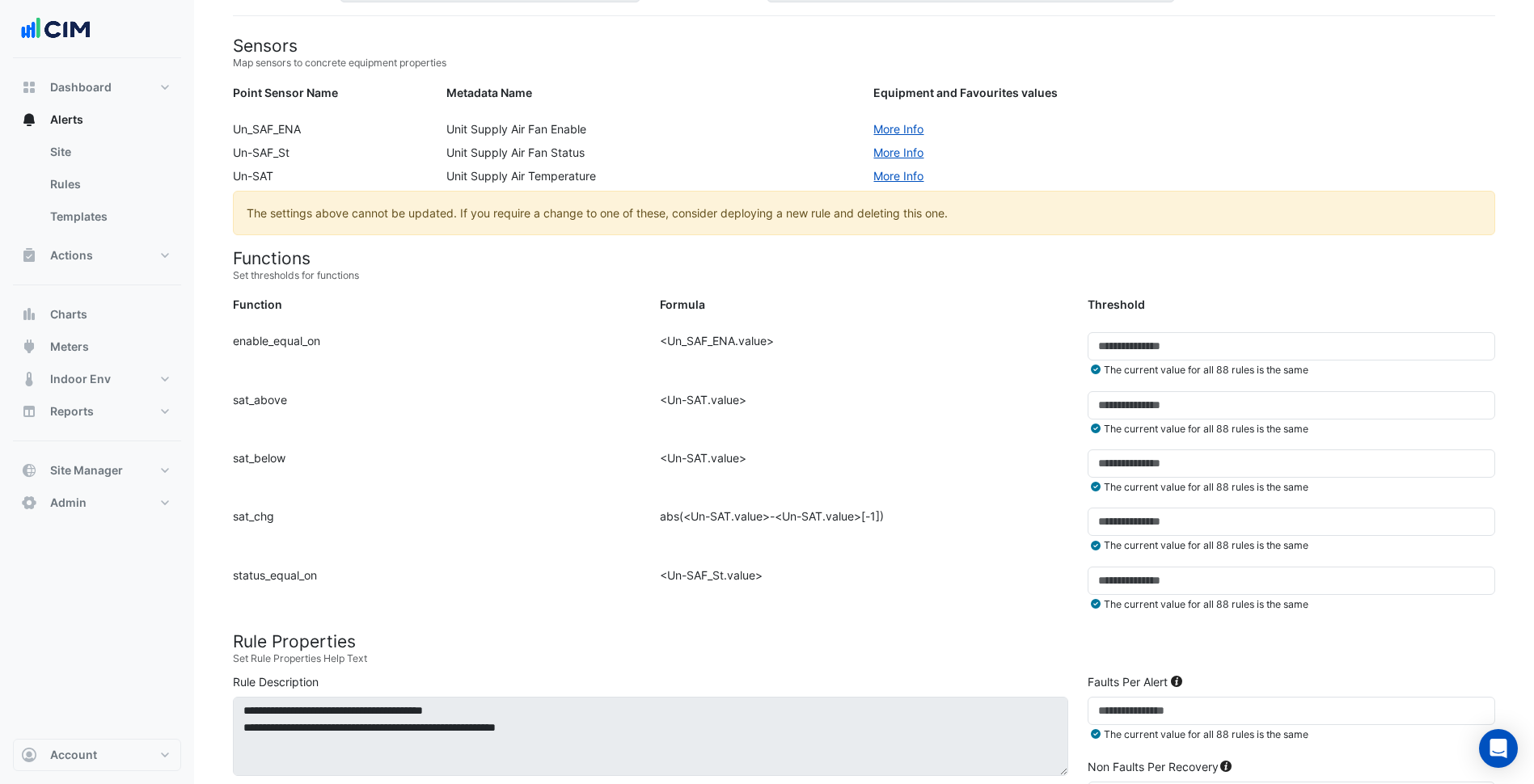 scroll, scrollTop: 102, scrollLeft: 0, axis: vertical 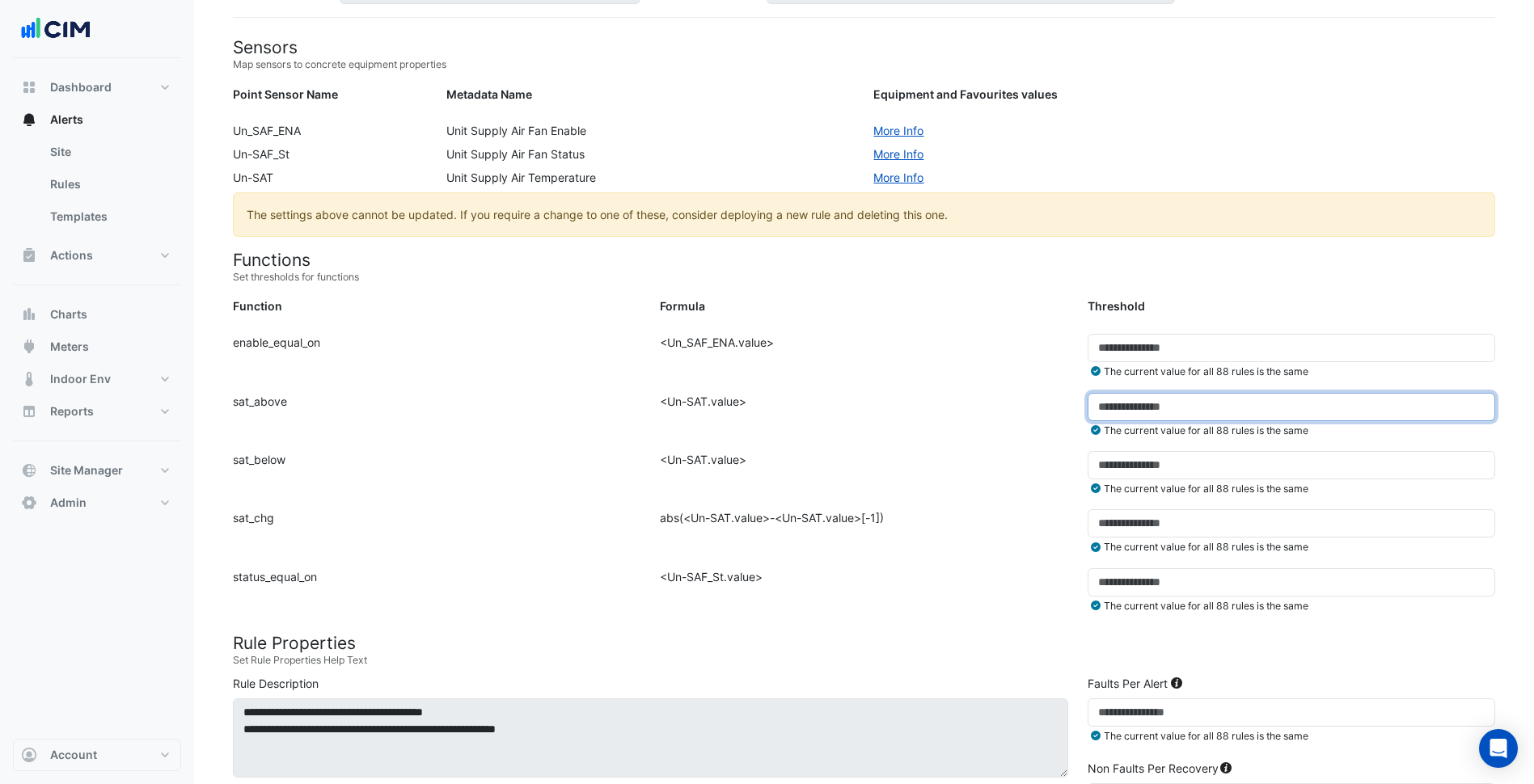 drag, startPoint x: 1096, startPoint y: 398, endPoint x: 1059, endPoint y: 397, distance: 37.01351 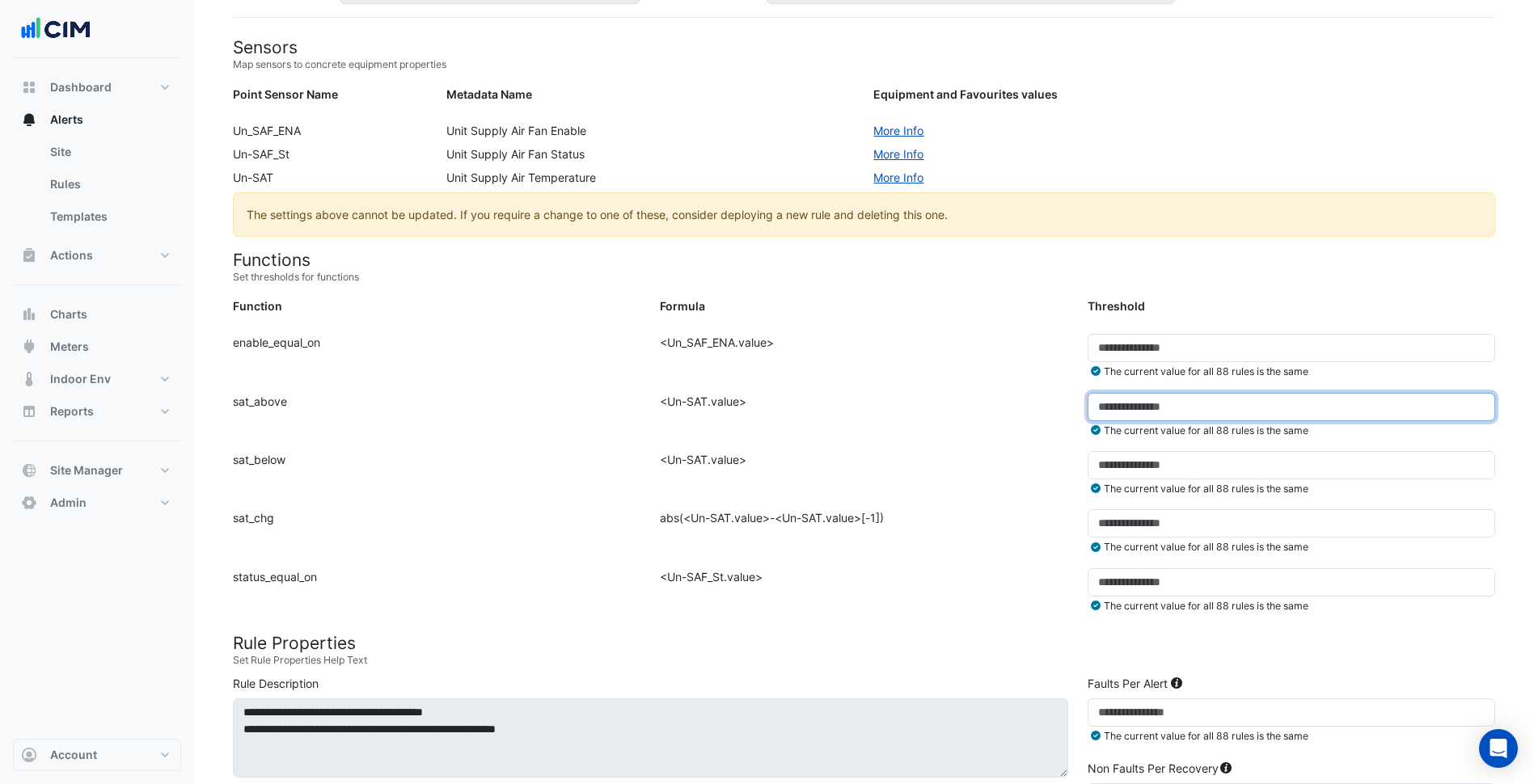 click on "Function:
sat_above
Formula:
<Un-SAT.value>
Threshold:
**
The current value for all 88 rules is the same" 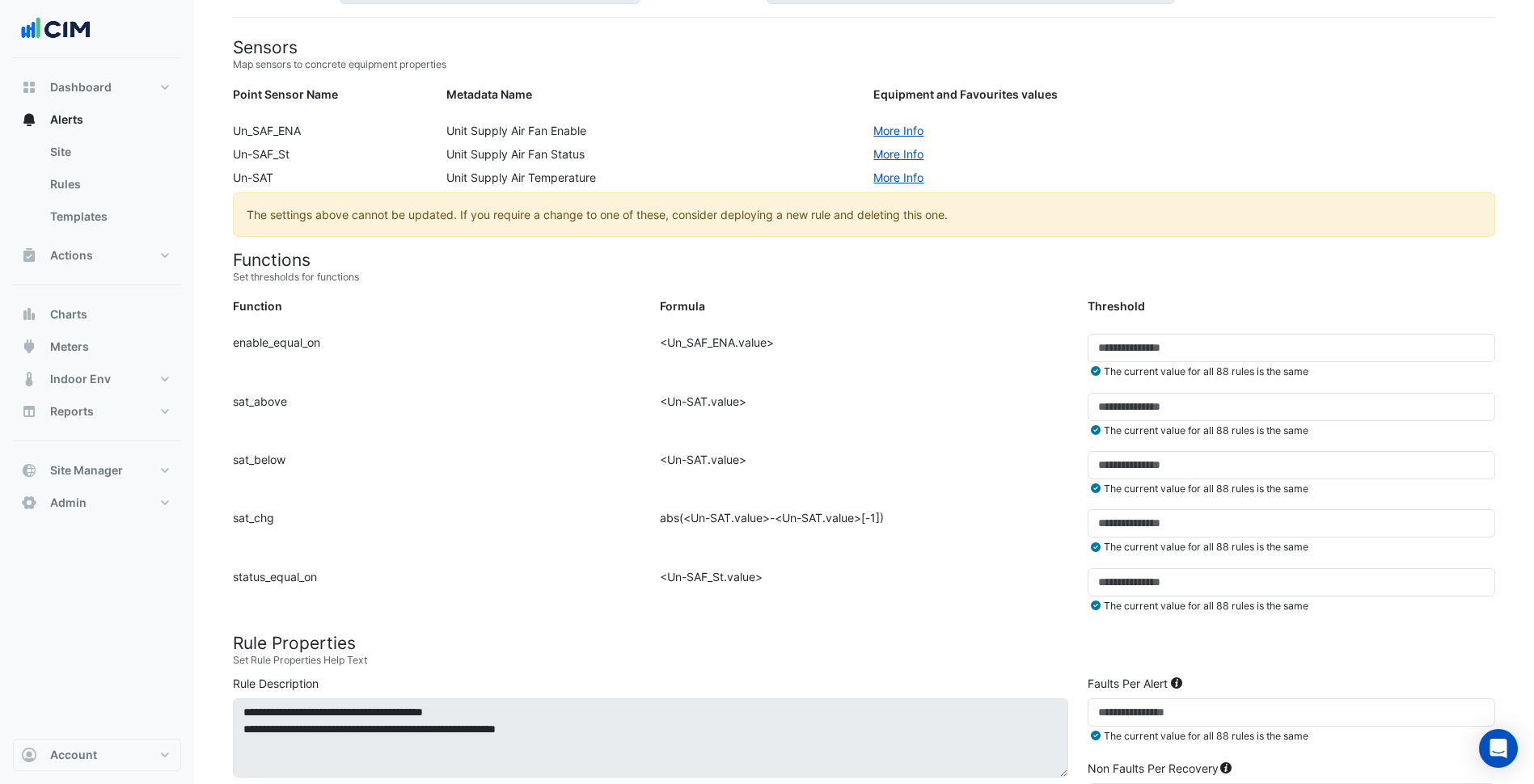 click on "Formula:
abs(<Un-SAT.value>-<Un-SAT.value>[-1])" 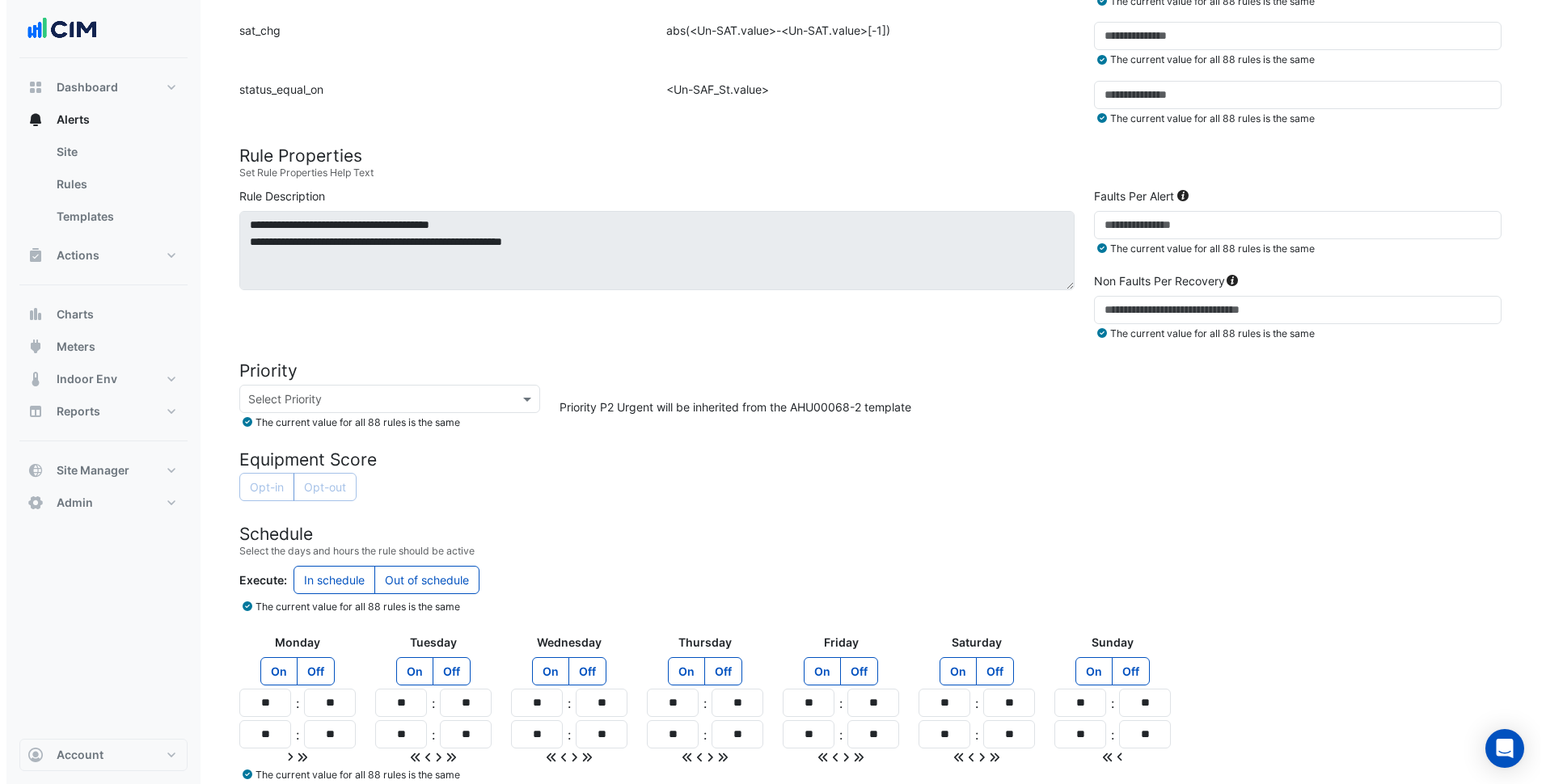 scroll, scrollTop: 668, scrollLeft: 0, axis: vertical 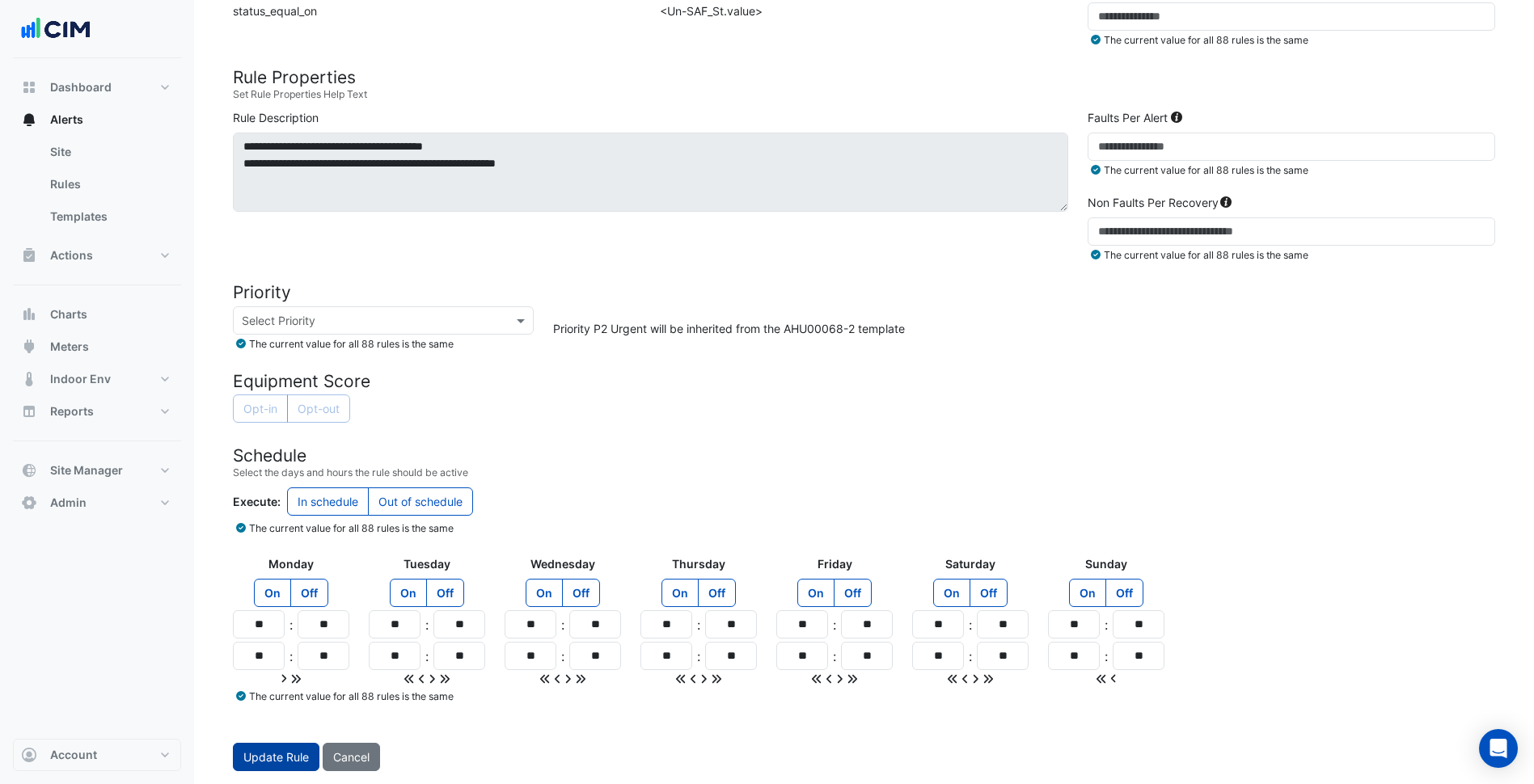 click on "Update Rule" 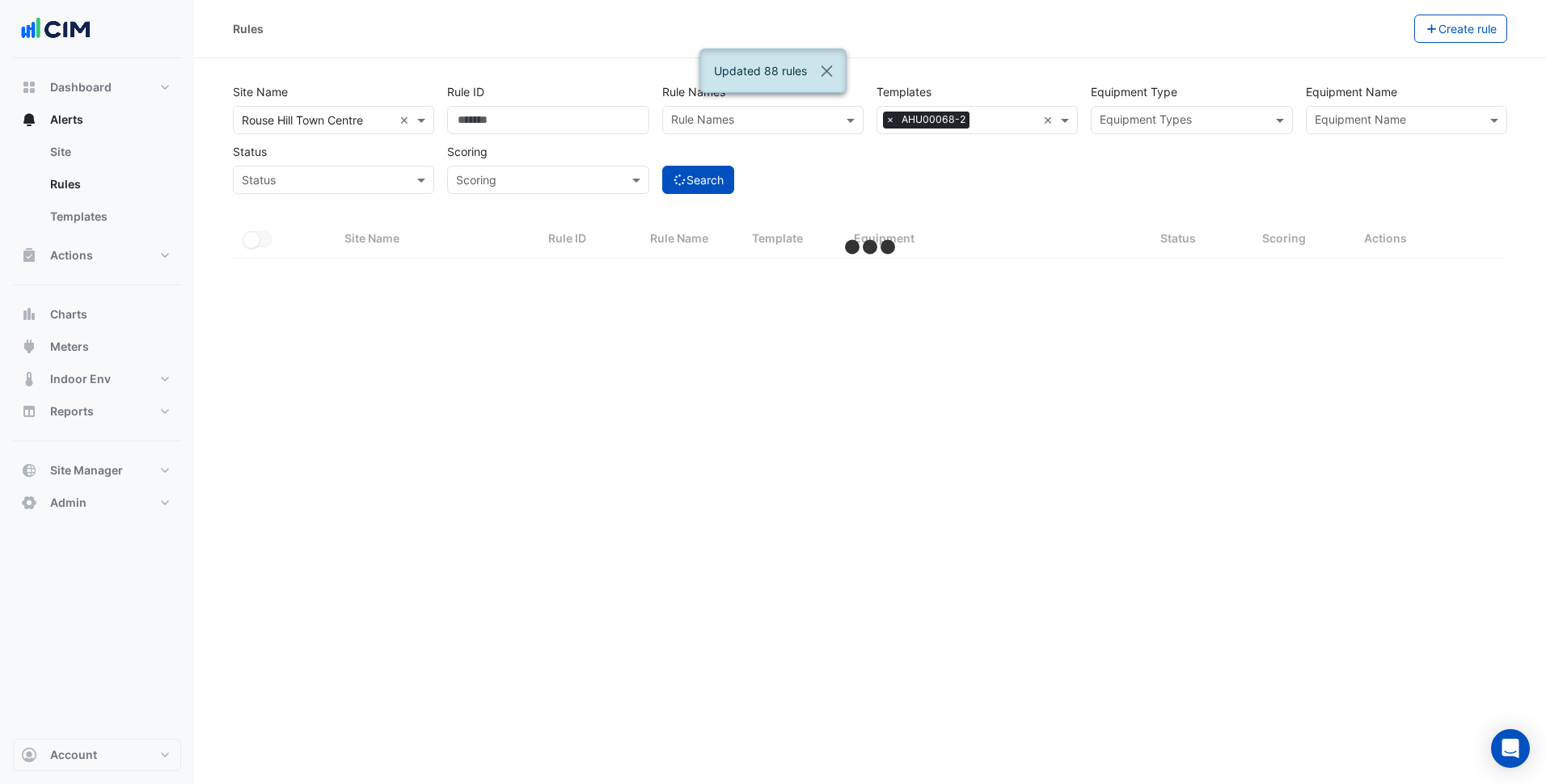 select on "***" 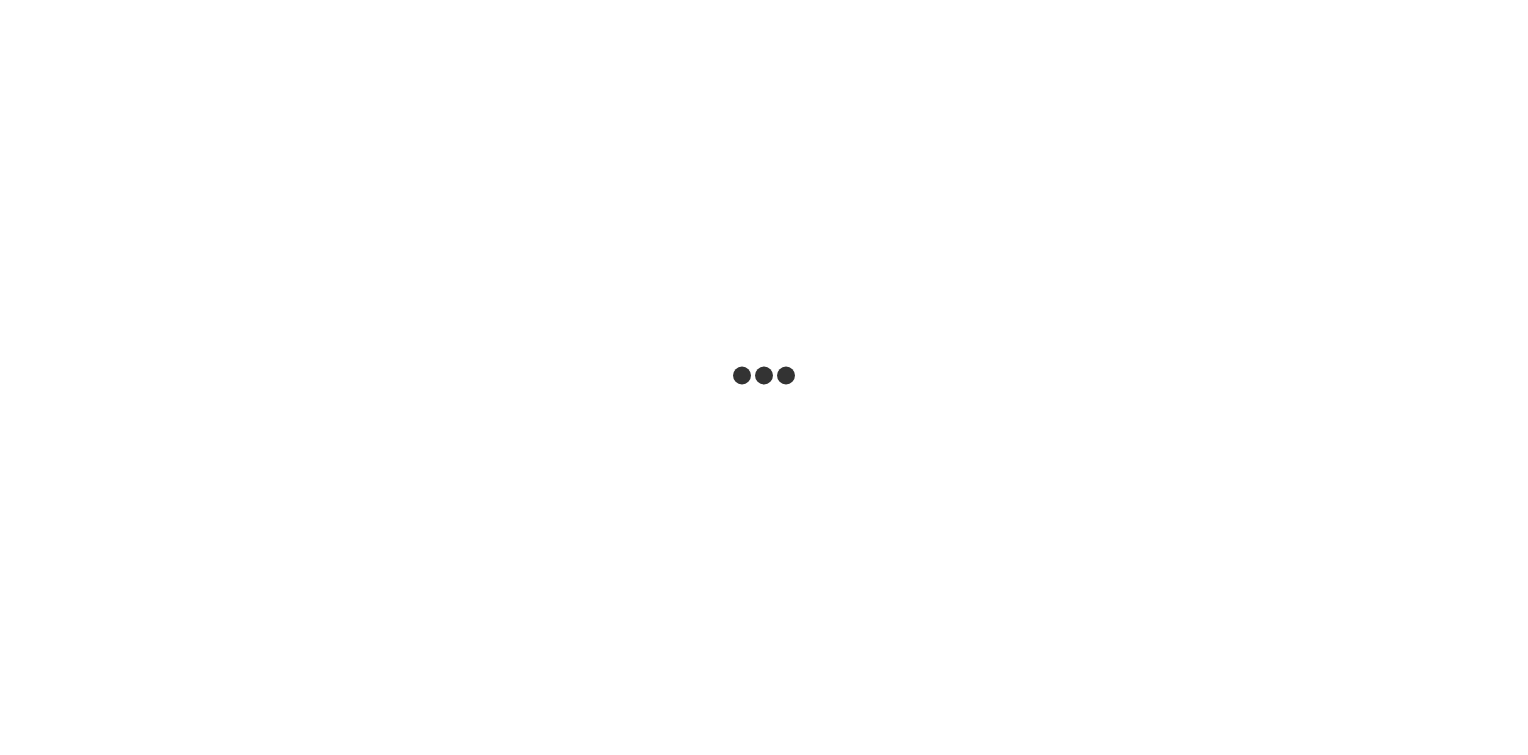 scroll, scrollTop: 0, scrollLeft: 0, axis: both 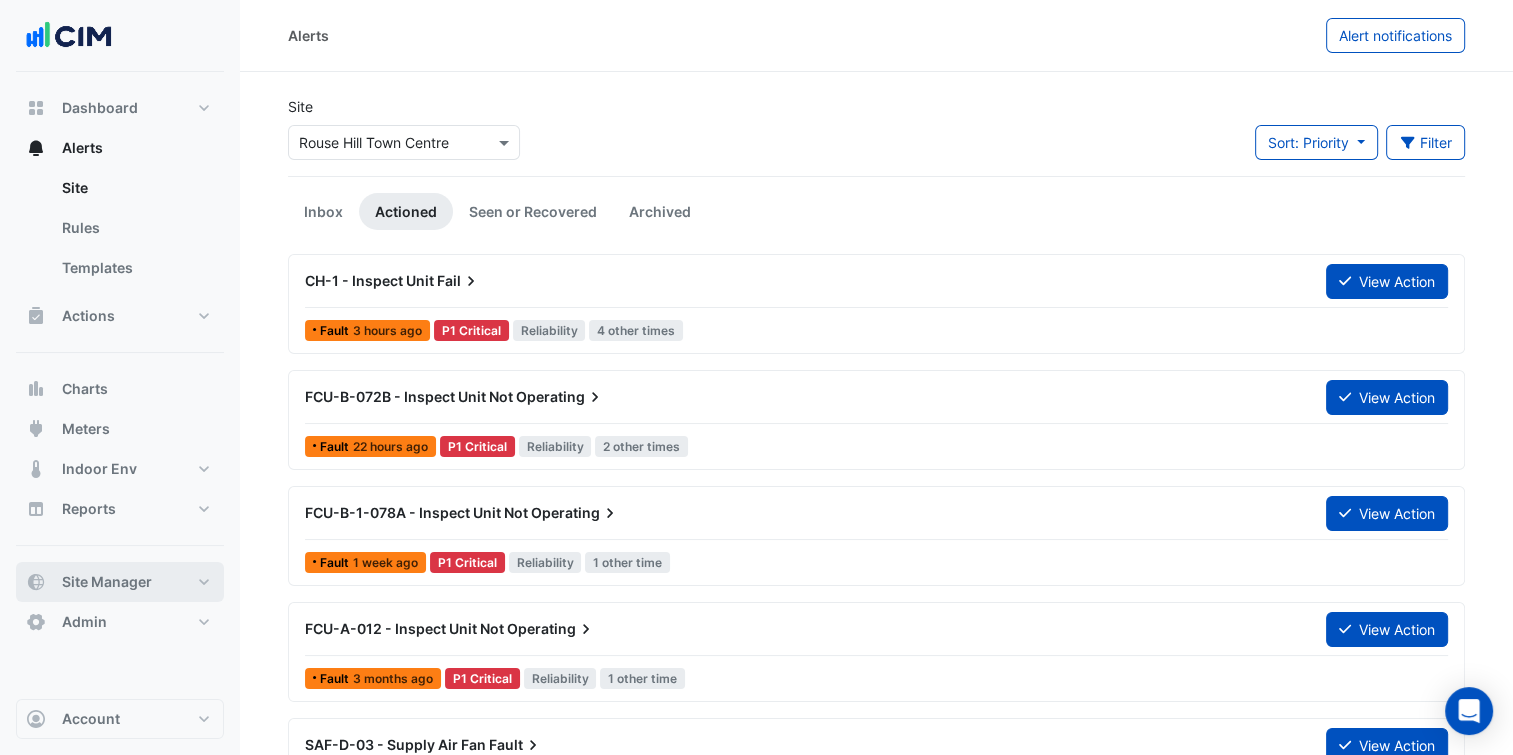 click on "Site Manager" at bounding box center [120, 582] 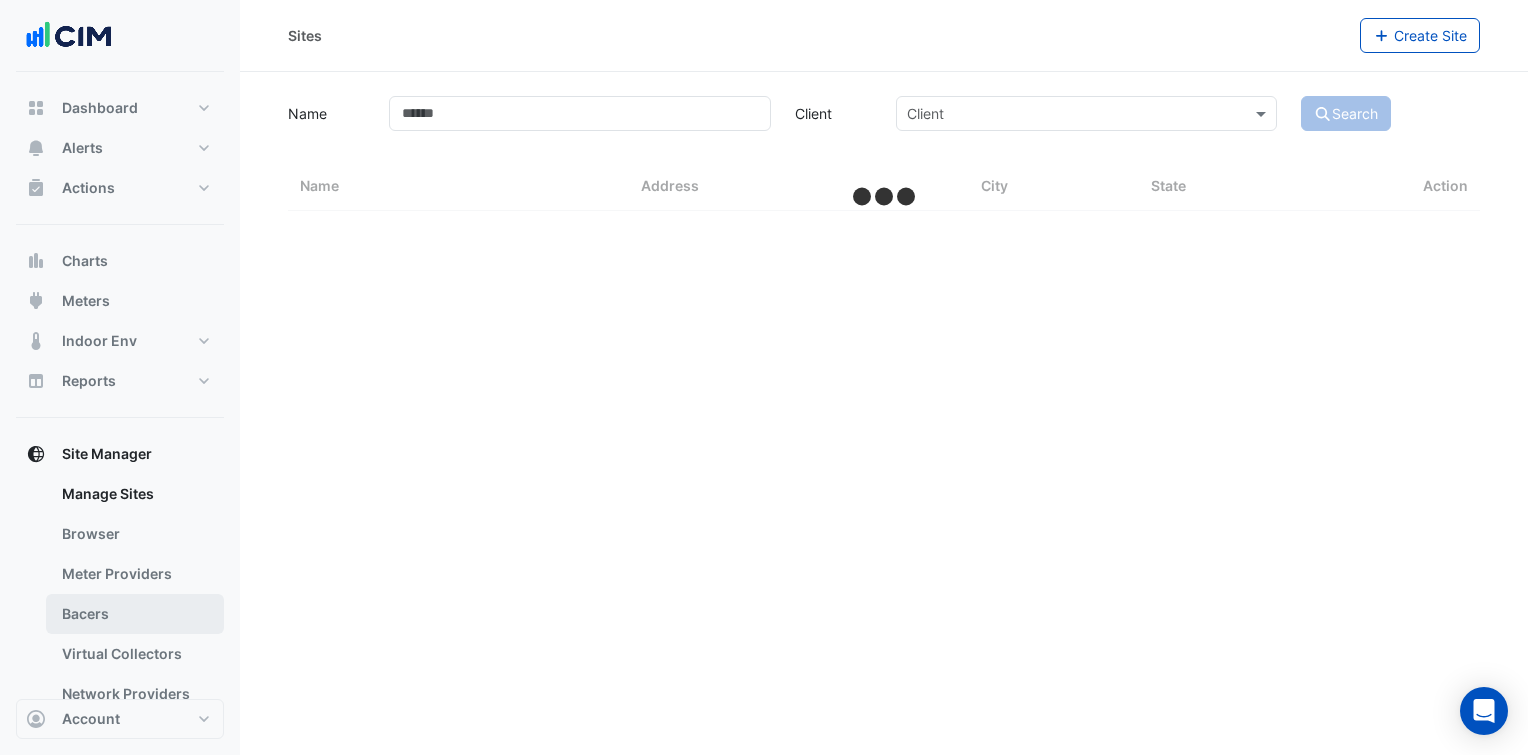 click on "Bacers" at bounding box center [135, 614] 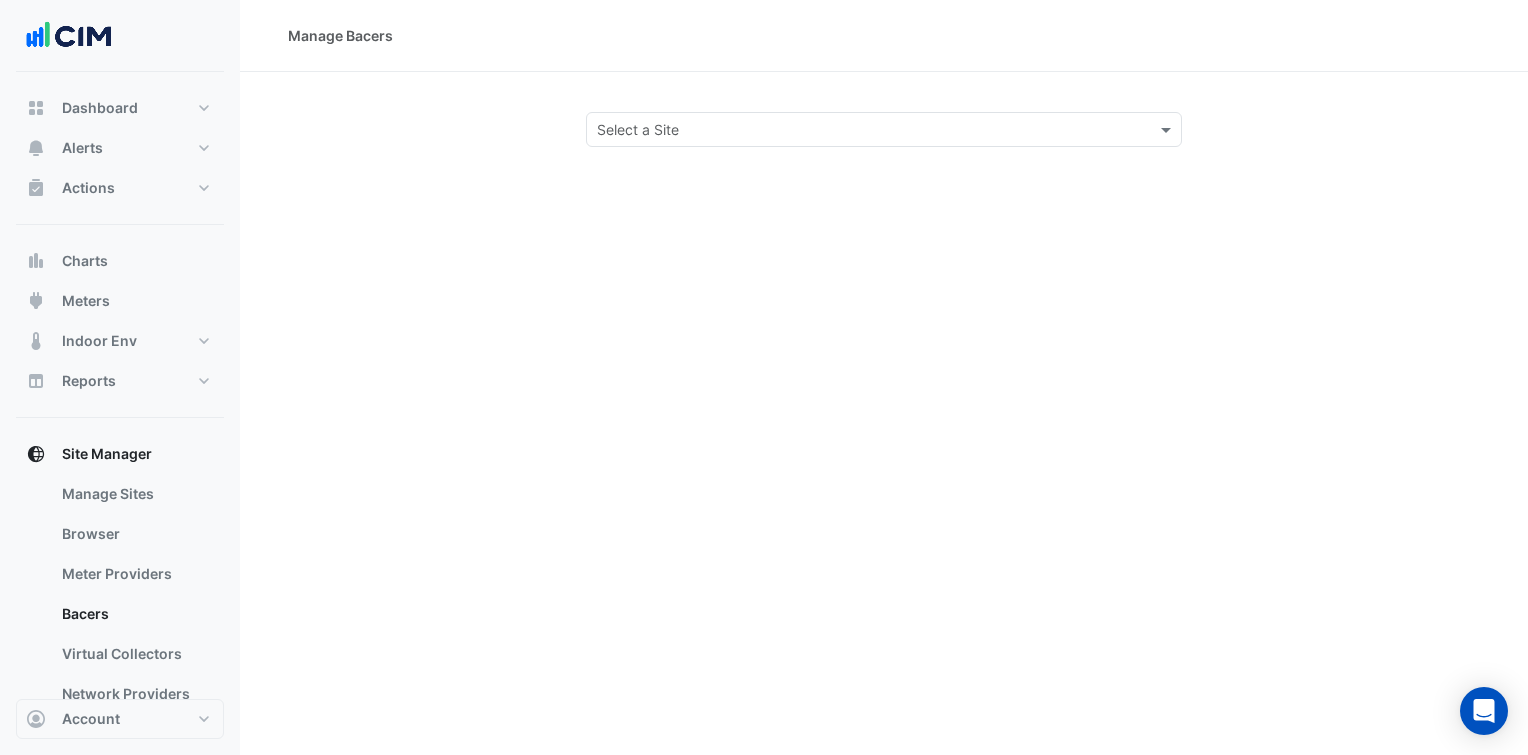 click 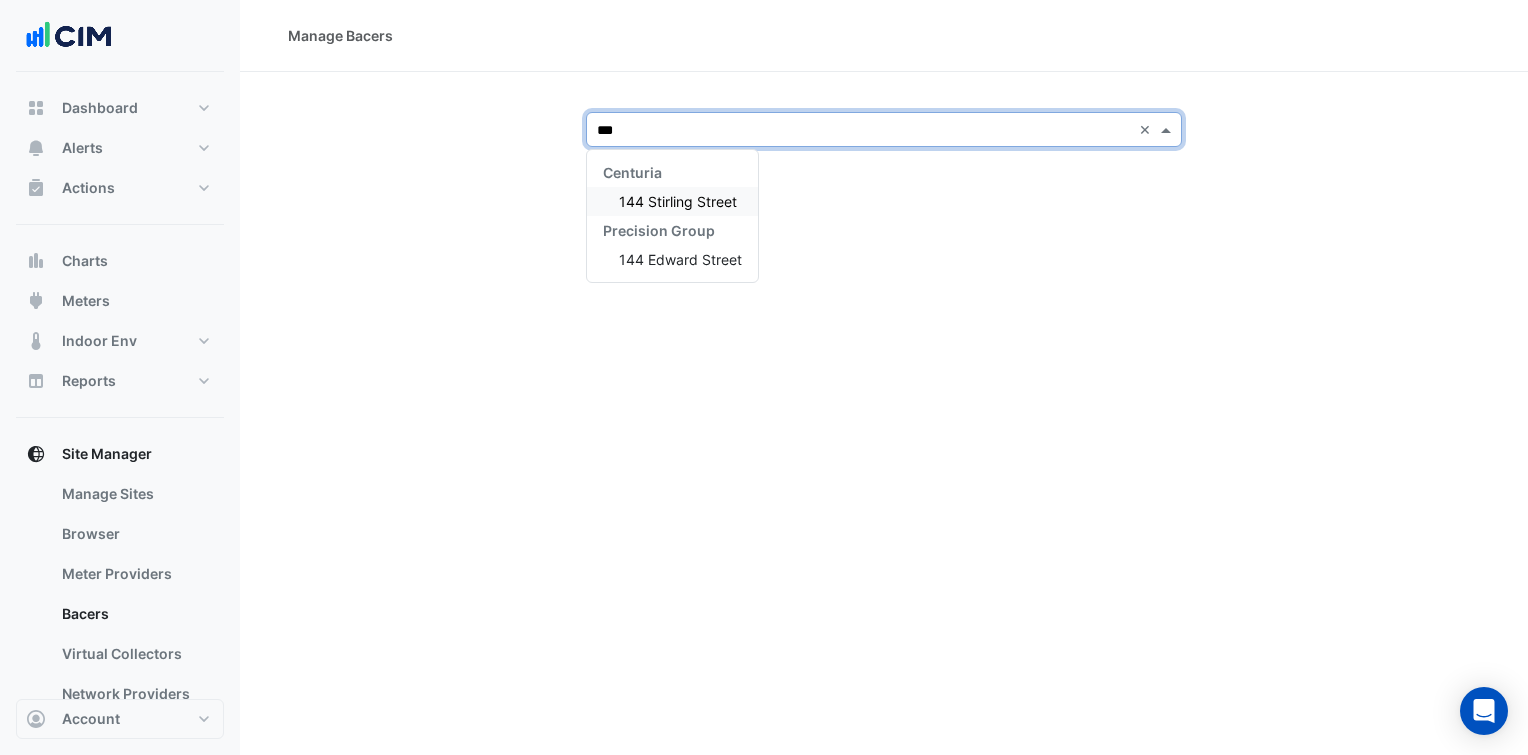 type on "***" 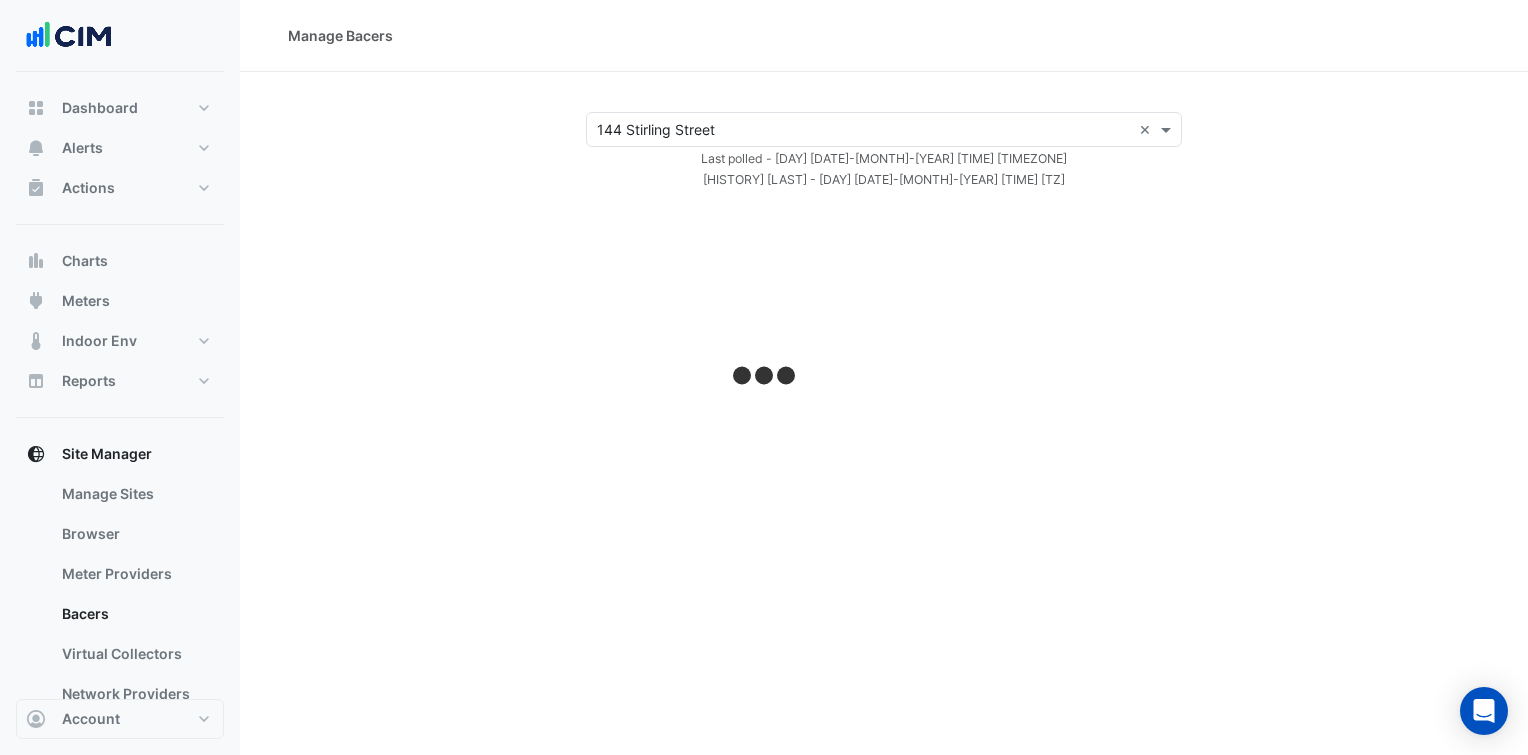 select on "***" 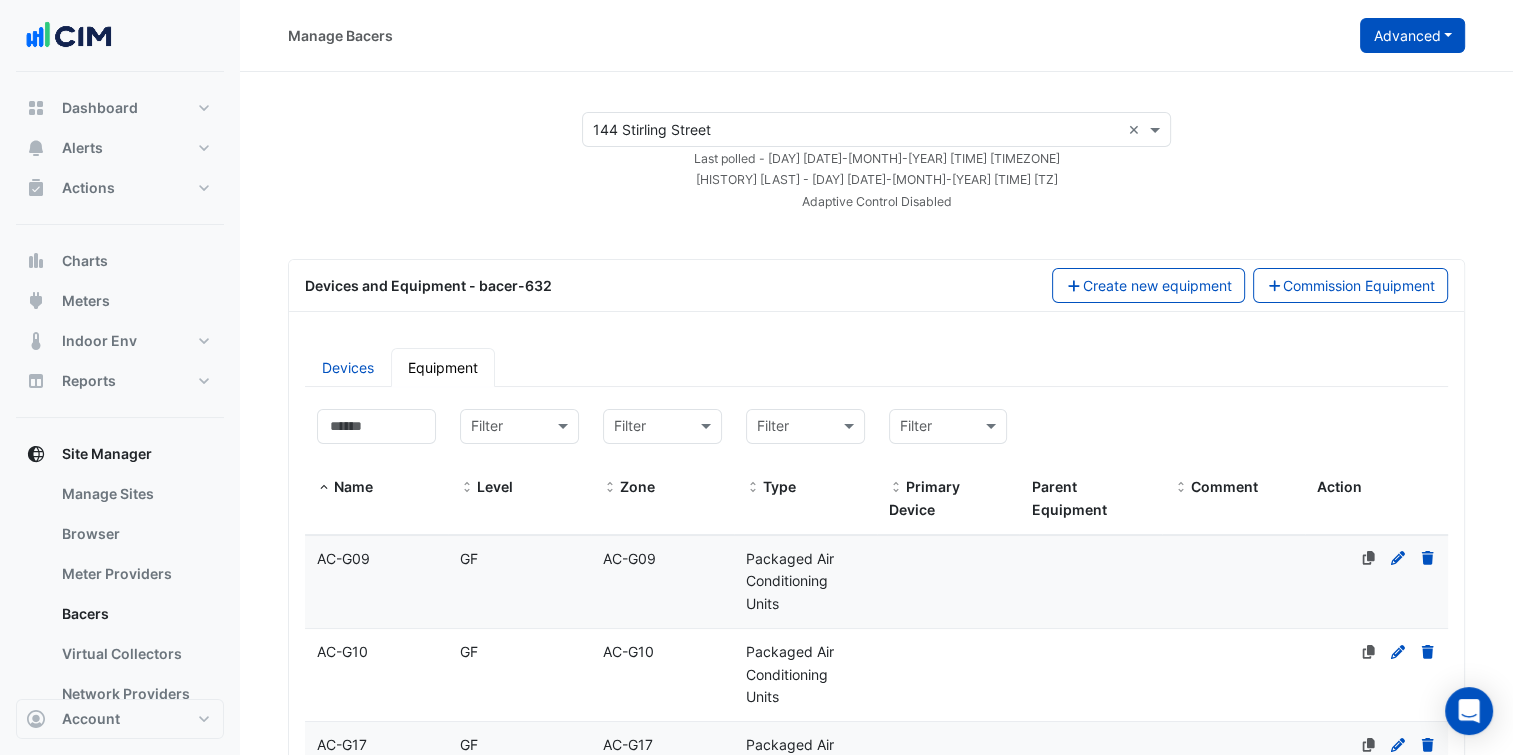 click on "Advanced" at bounding box center [1412, 35] 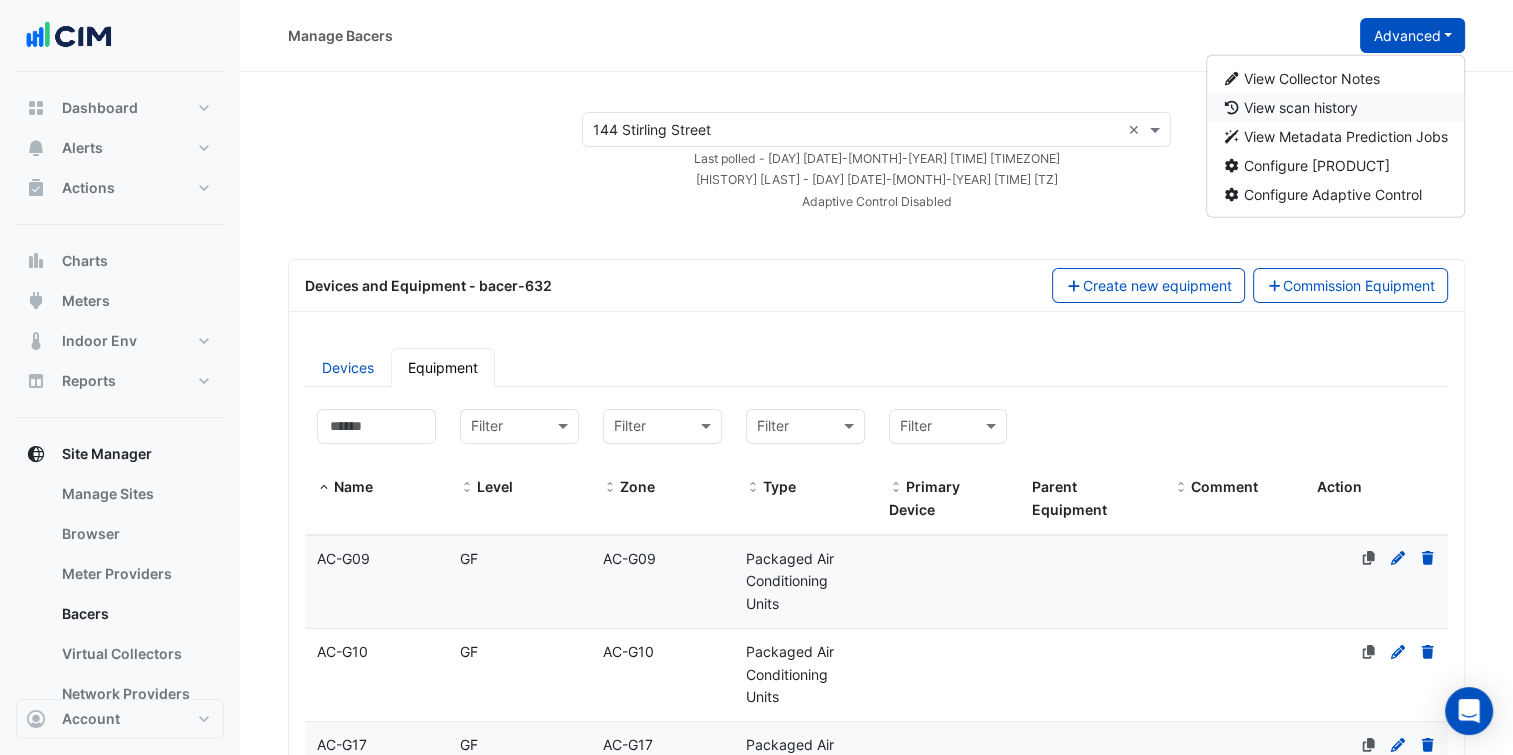 click on "View scan history" 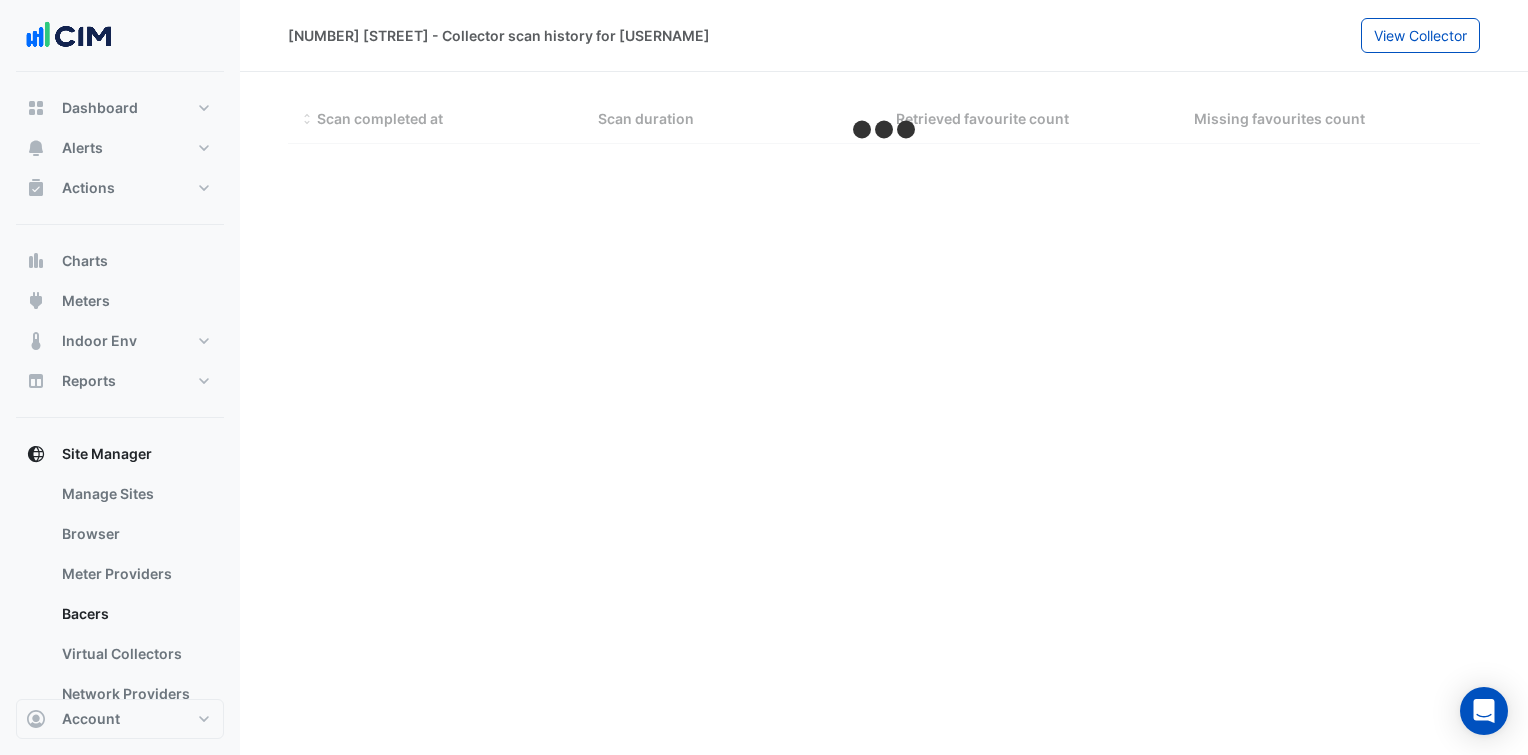 select on "***" 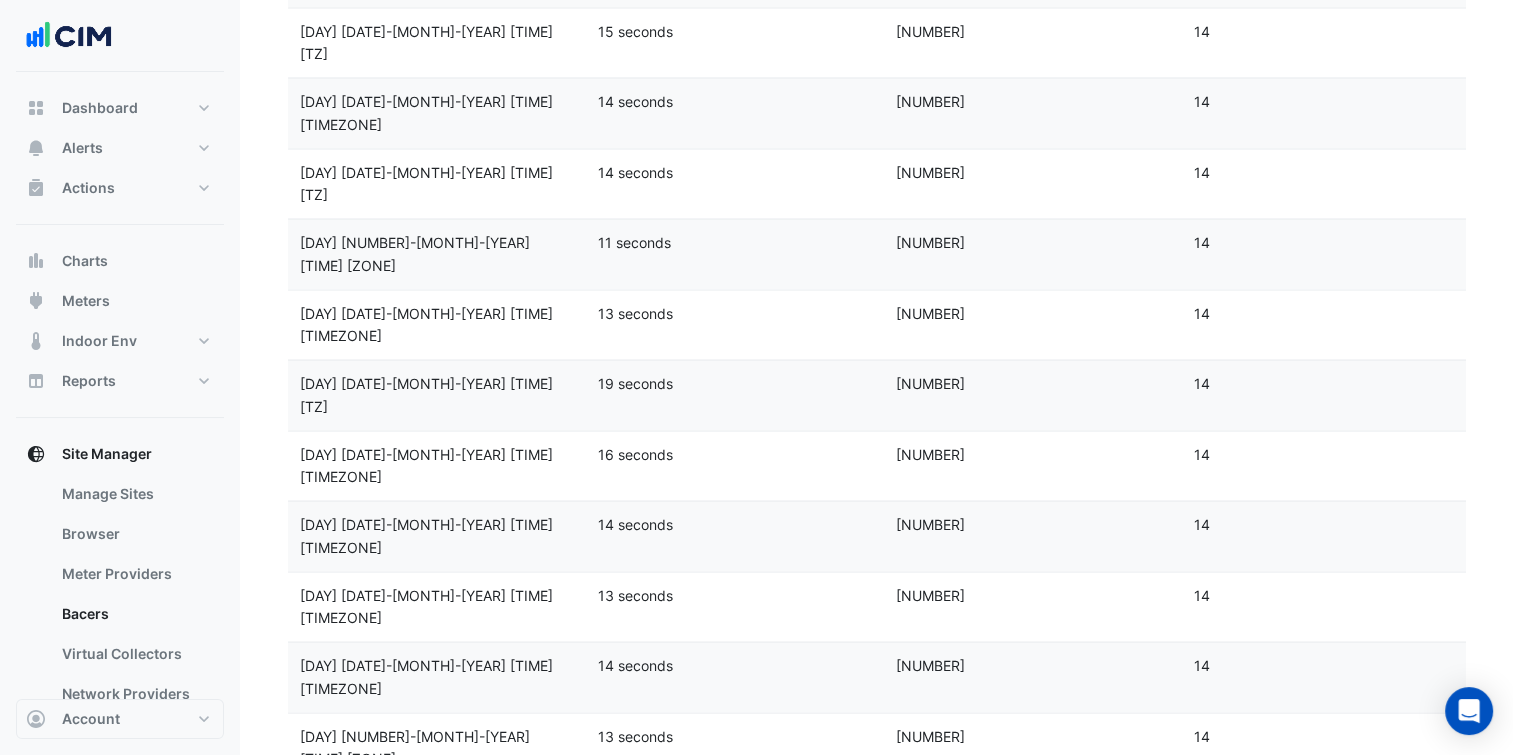 scroll, scrollTop: 4198, scrollLeft: 0, axis: vertical 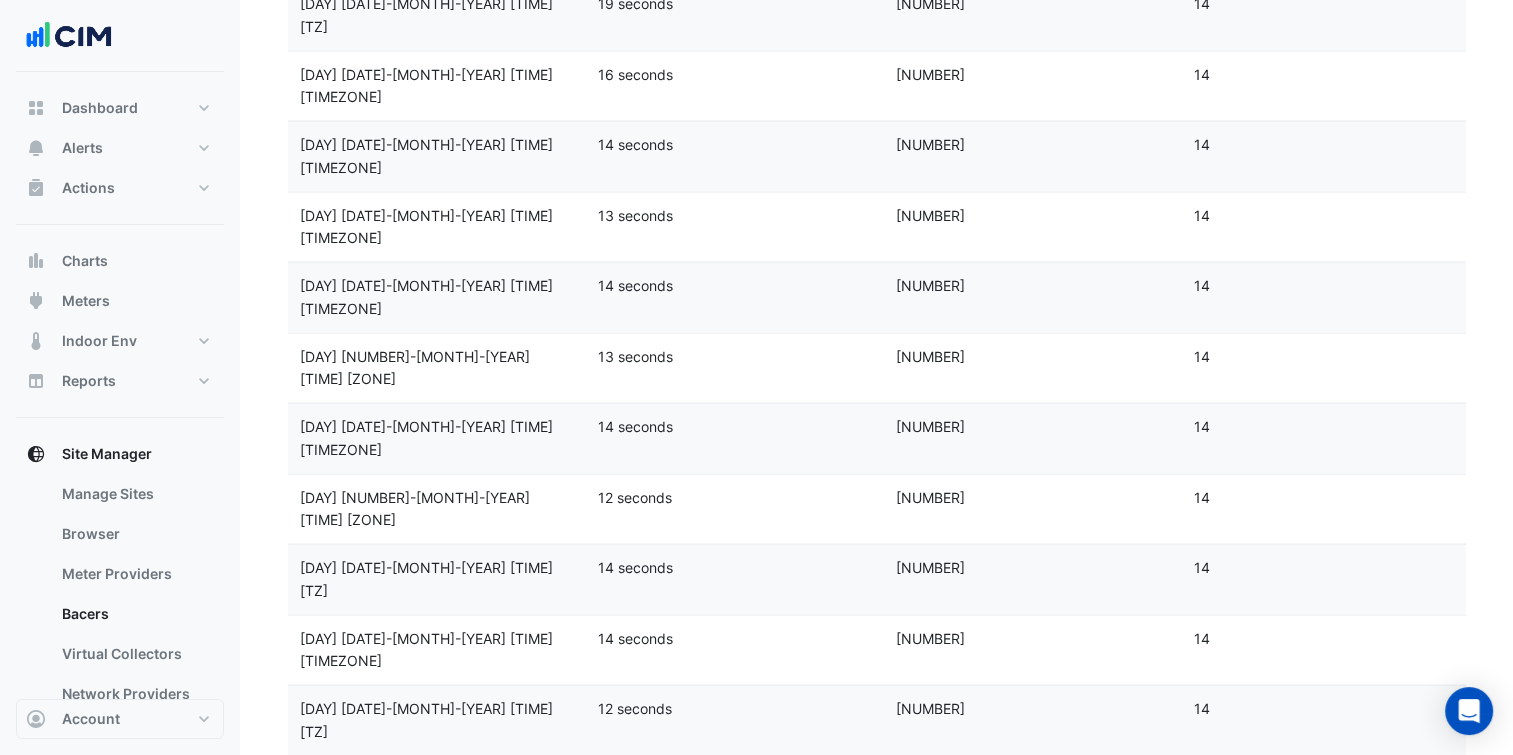 click 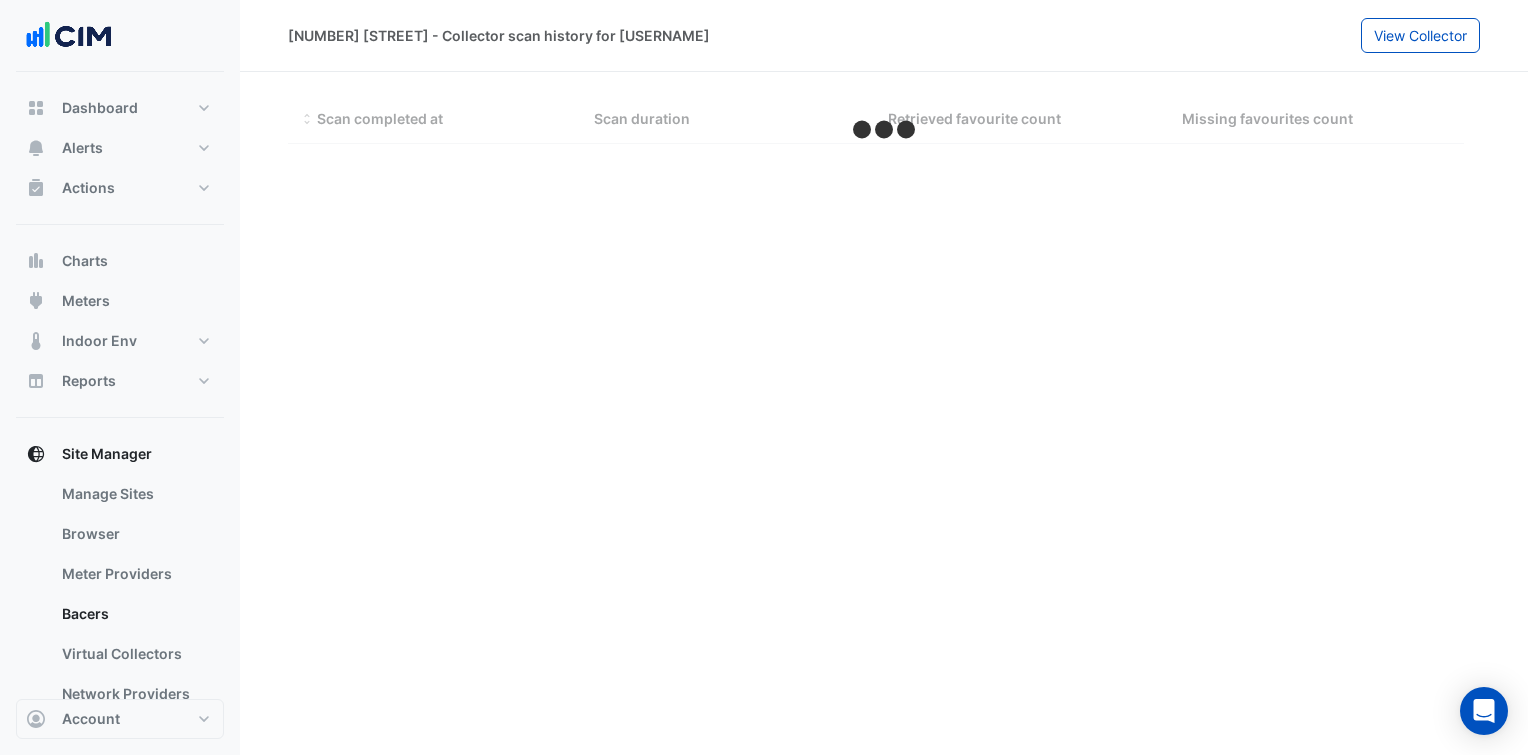select on "***" 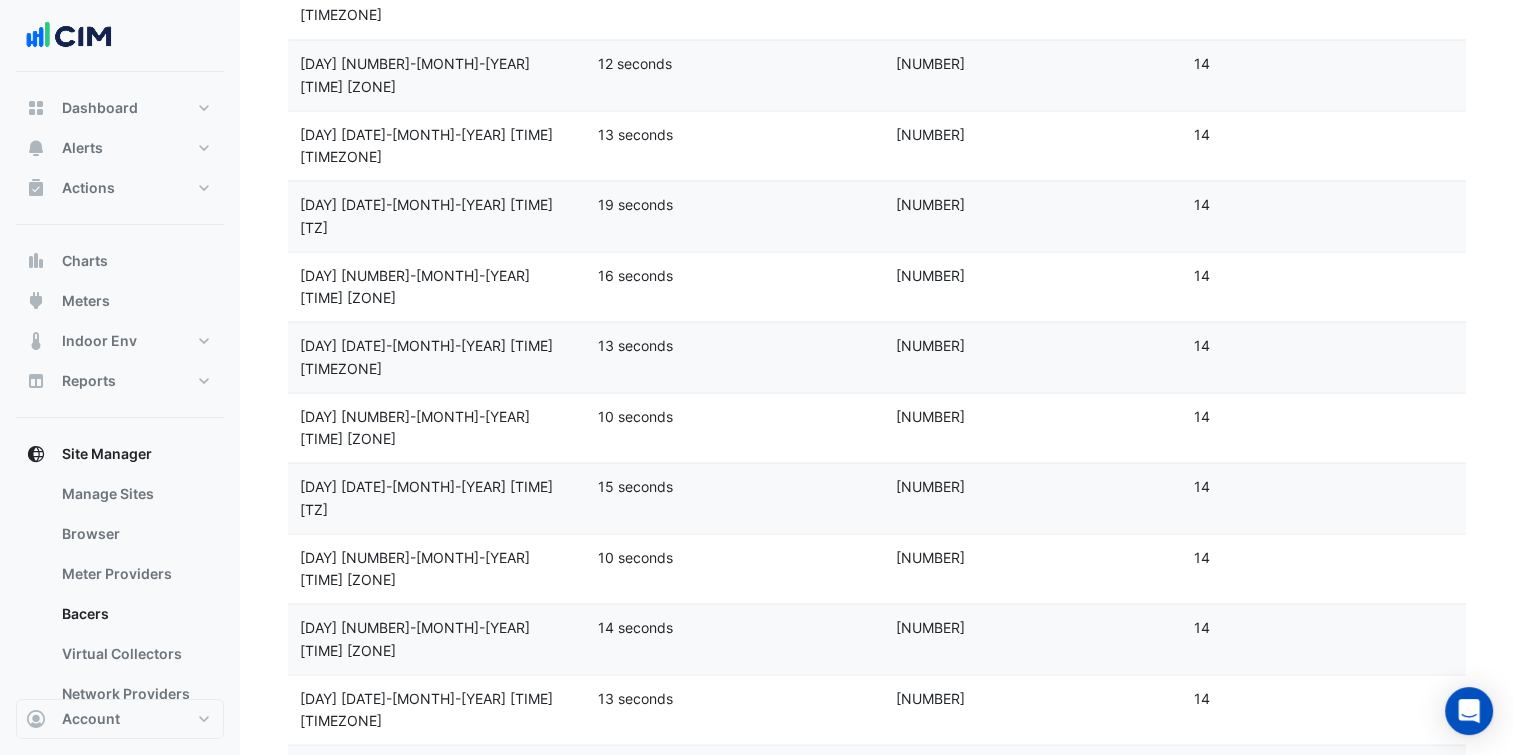 scroll, scrollTop: 4198, scrollLeft: 0, axis: vertical 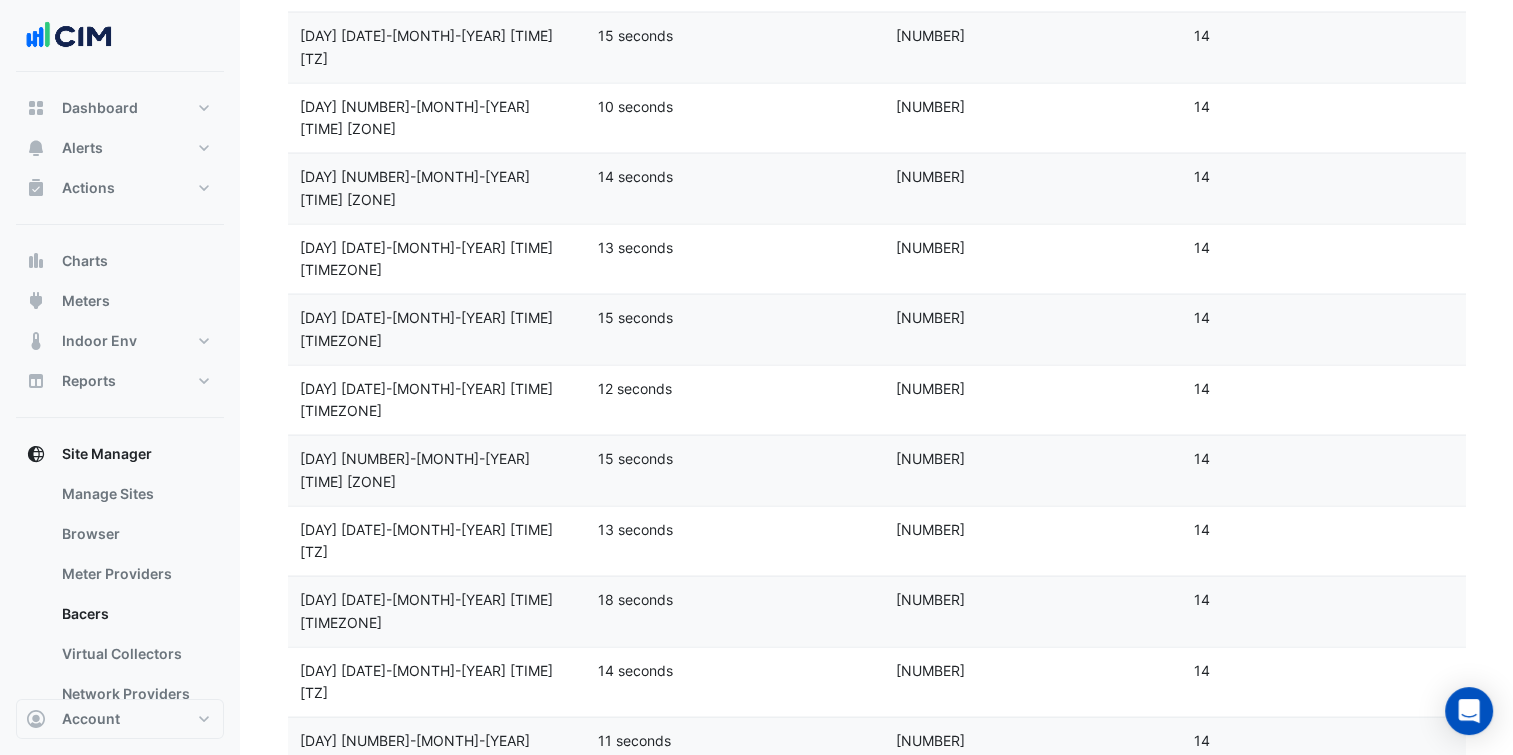 click 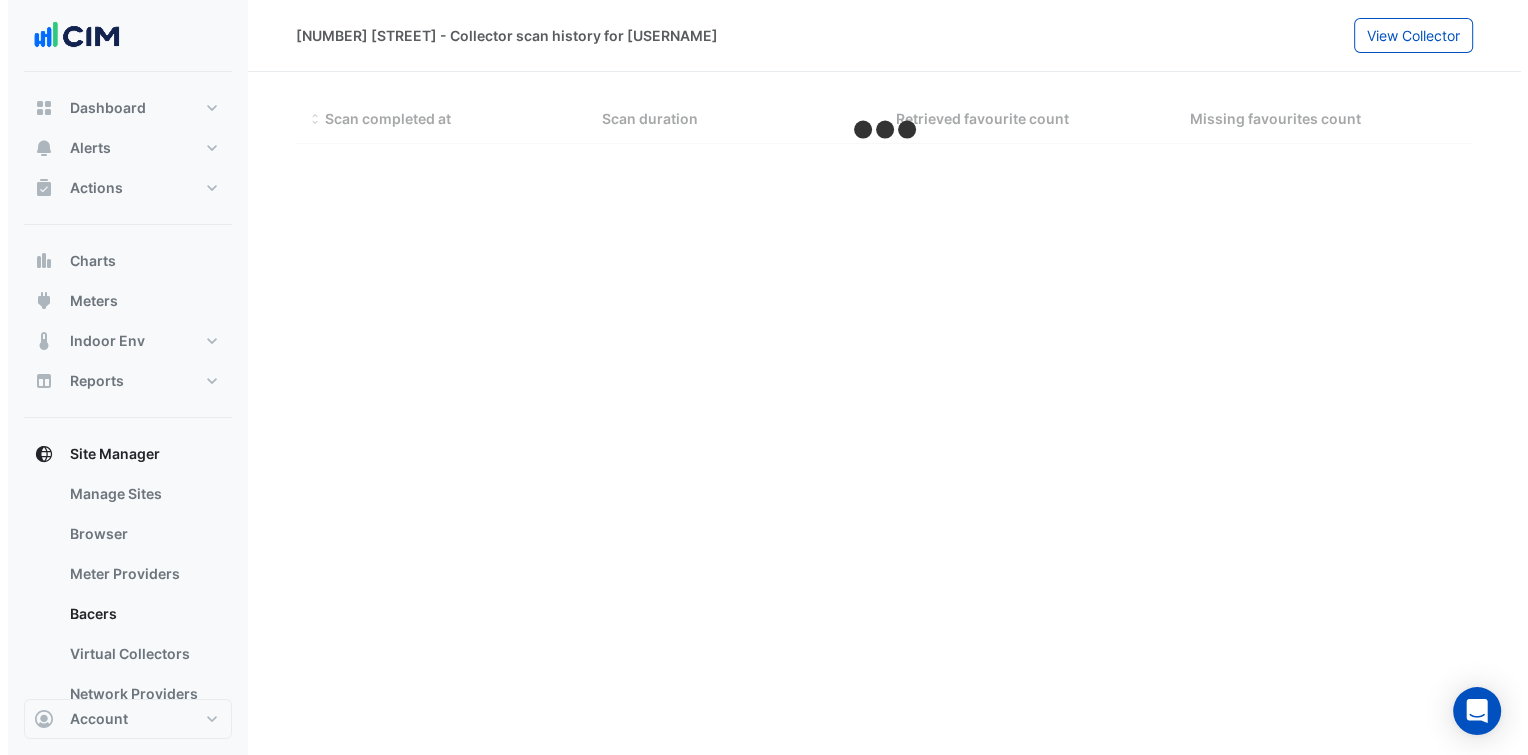 scroll, scrollTop: 0, scrollLeft: 0, axis: both 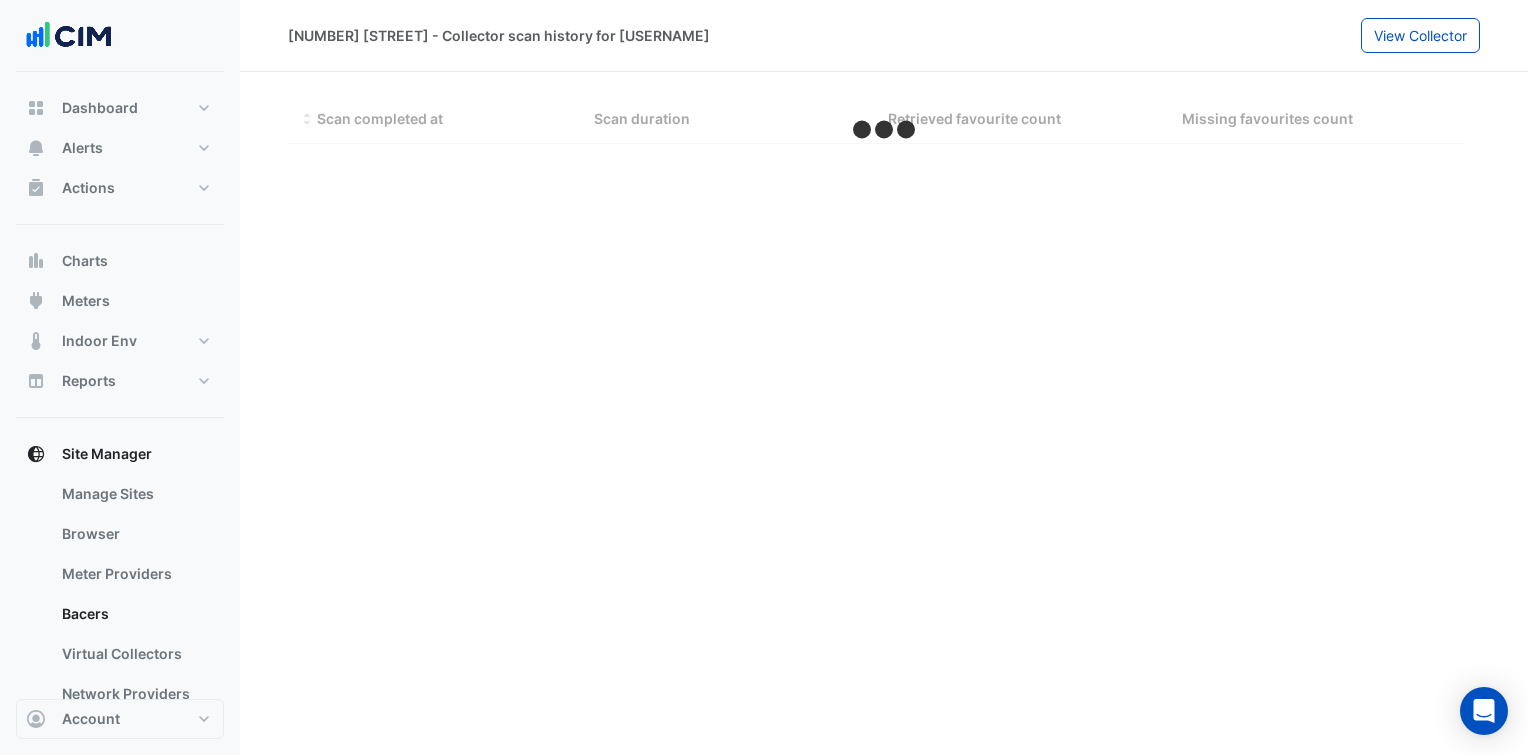 select on "***" 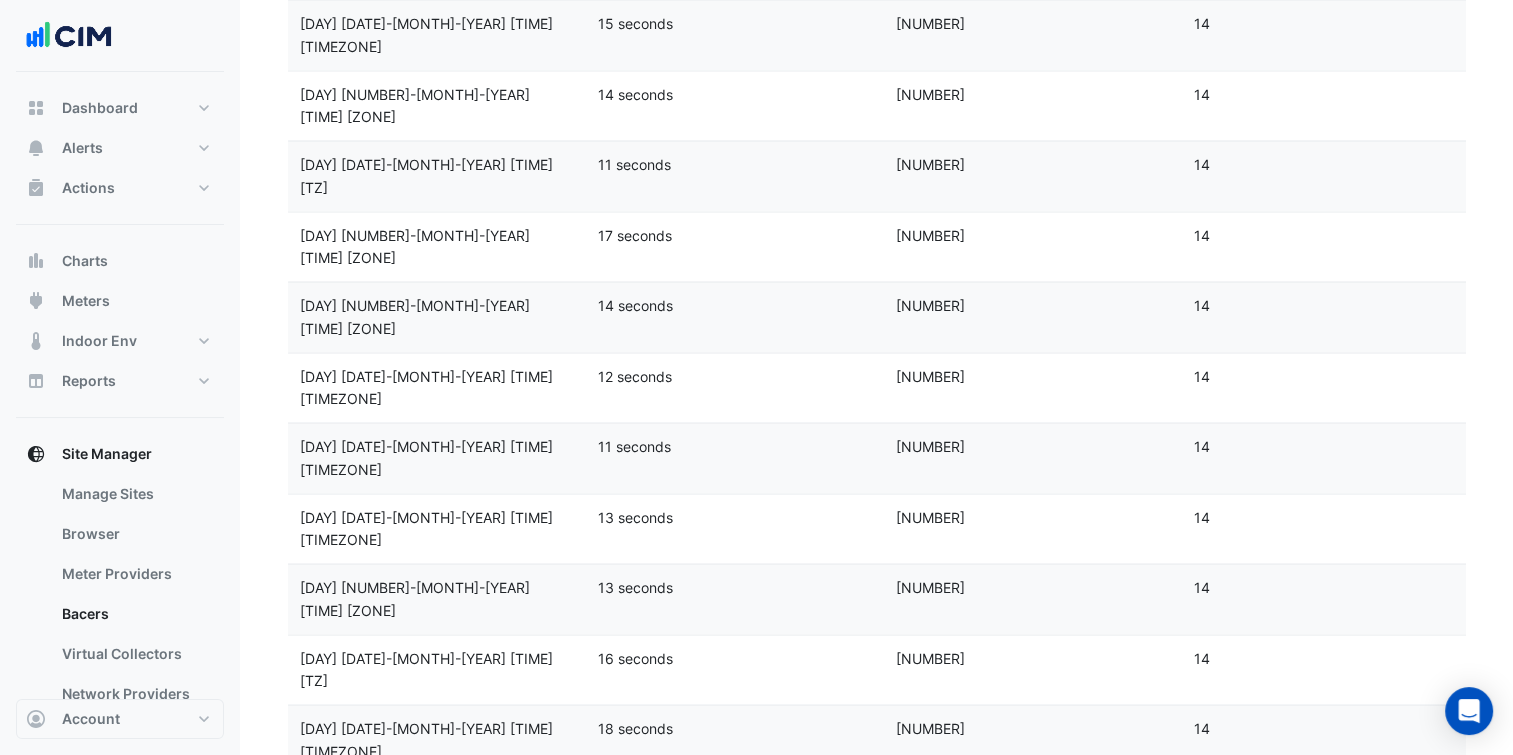 scroll, scrollTop: 4198, scrollLeft: 0, axis: vertical 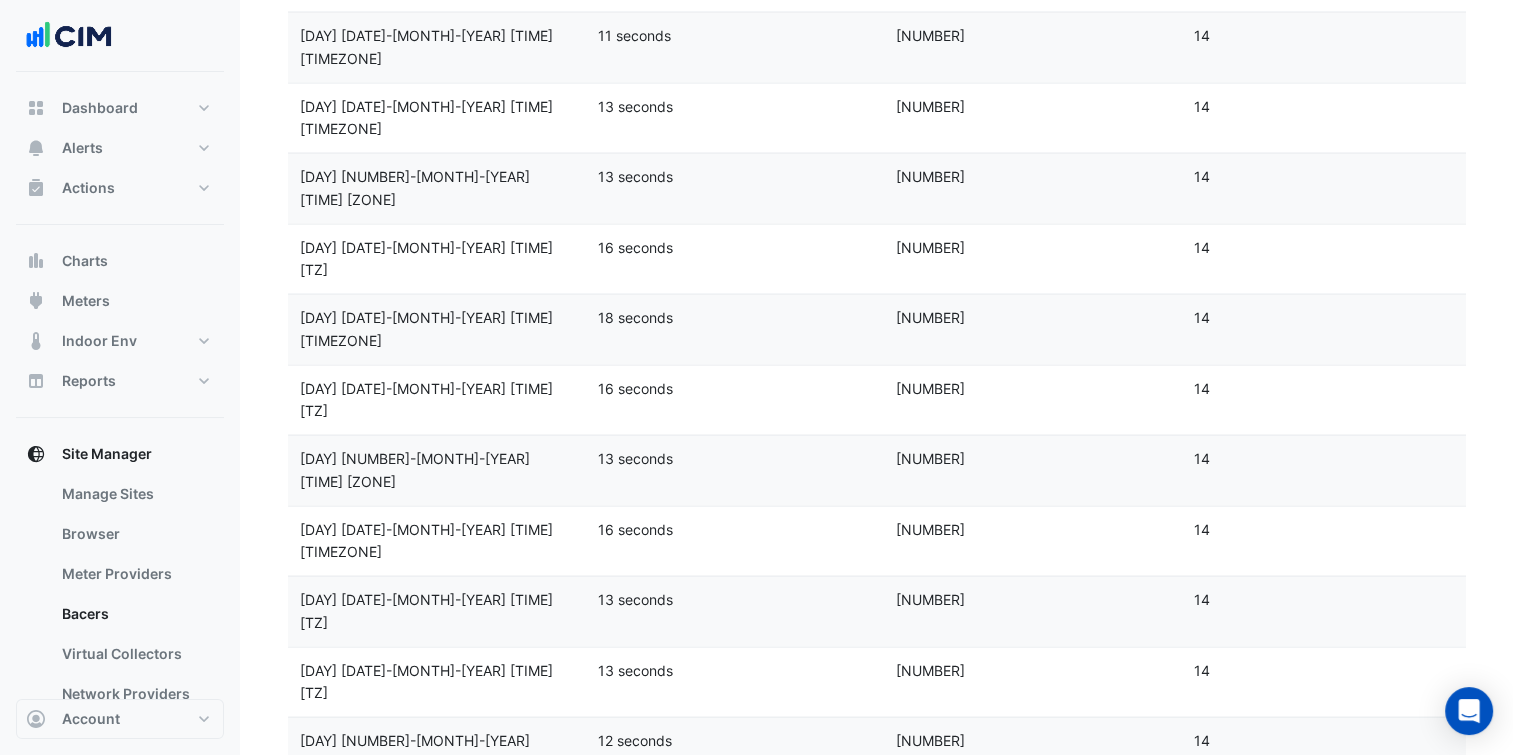 click 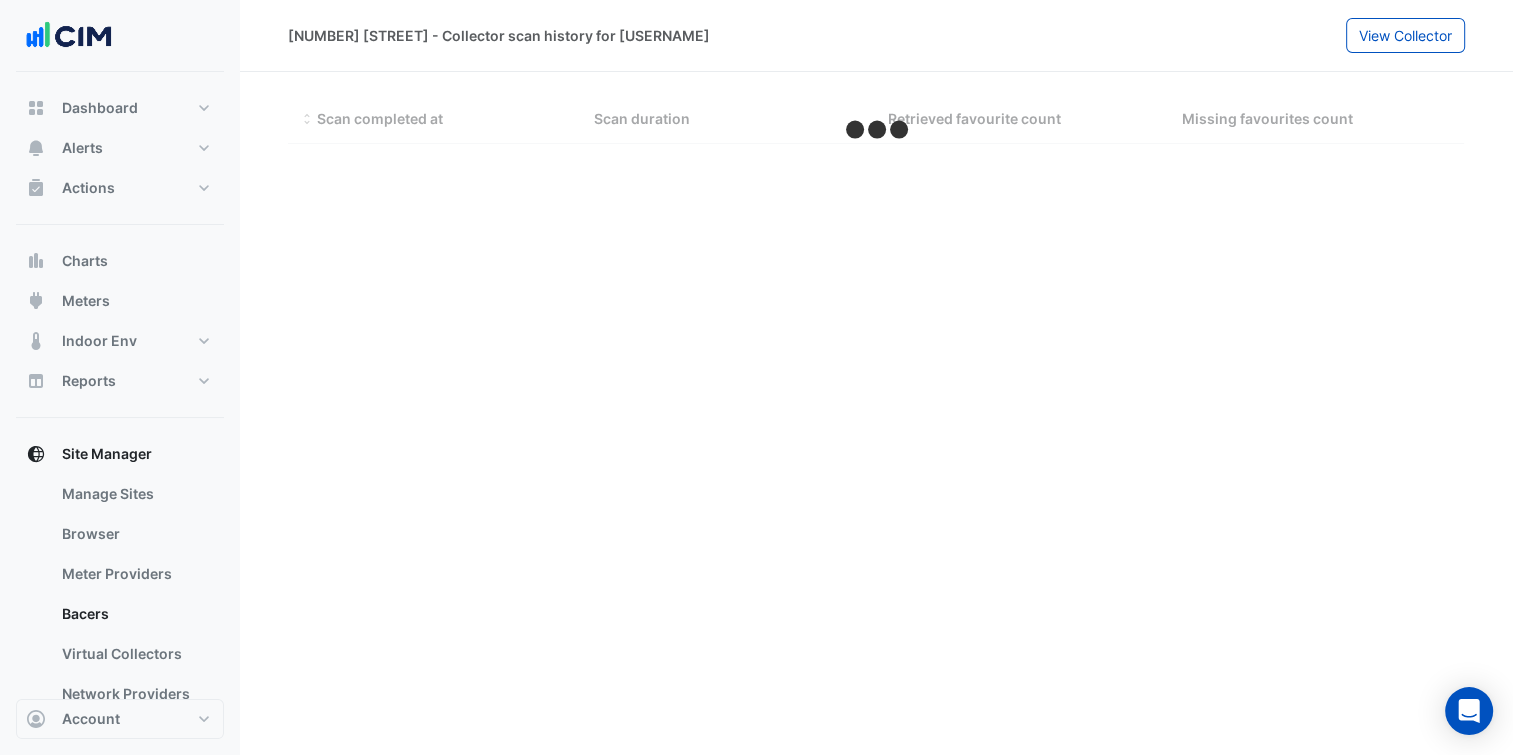scroll, scrollTop: 0, scrollLeft: 0, axis: both 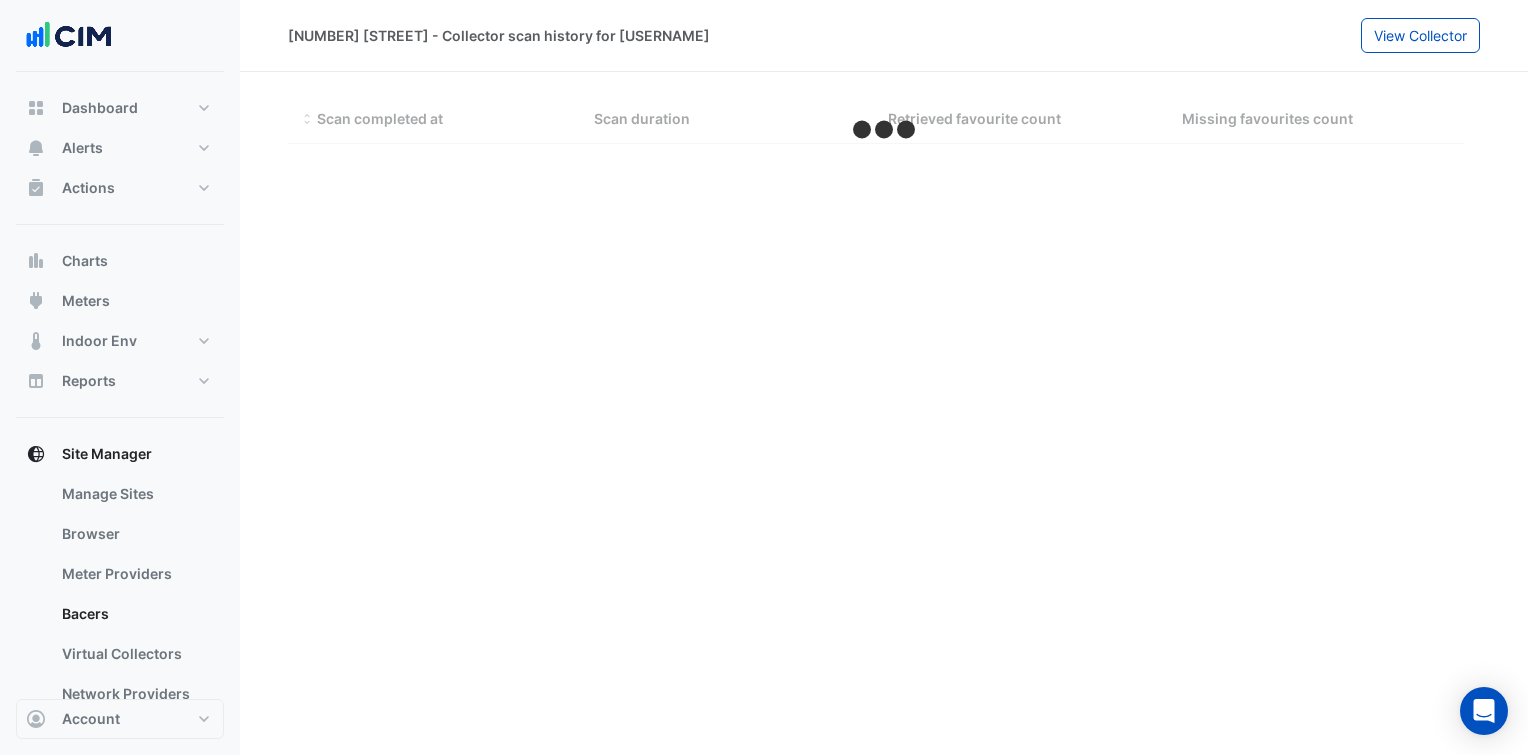 select on "***" 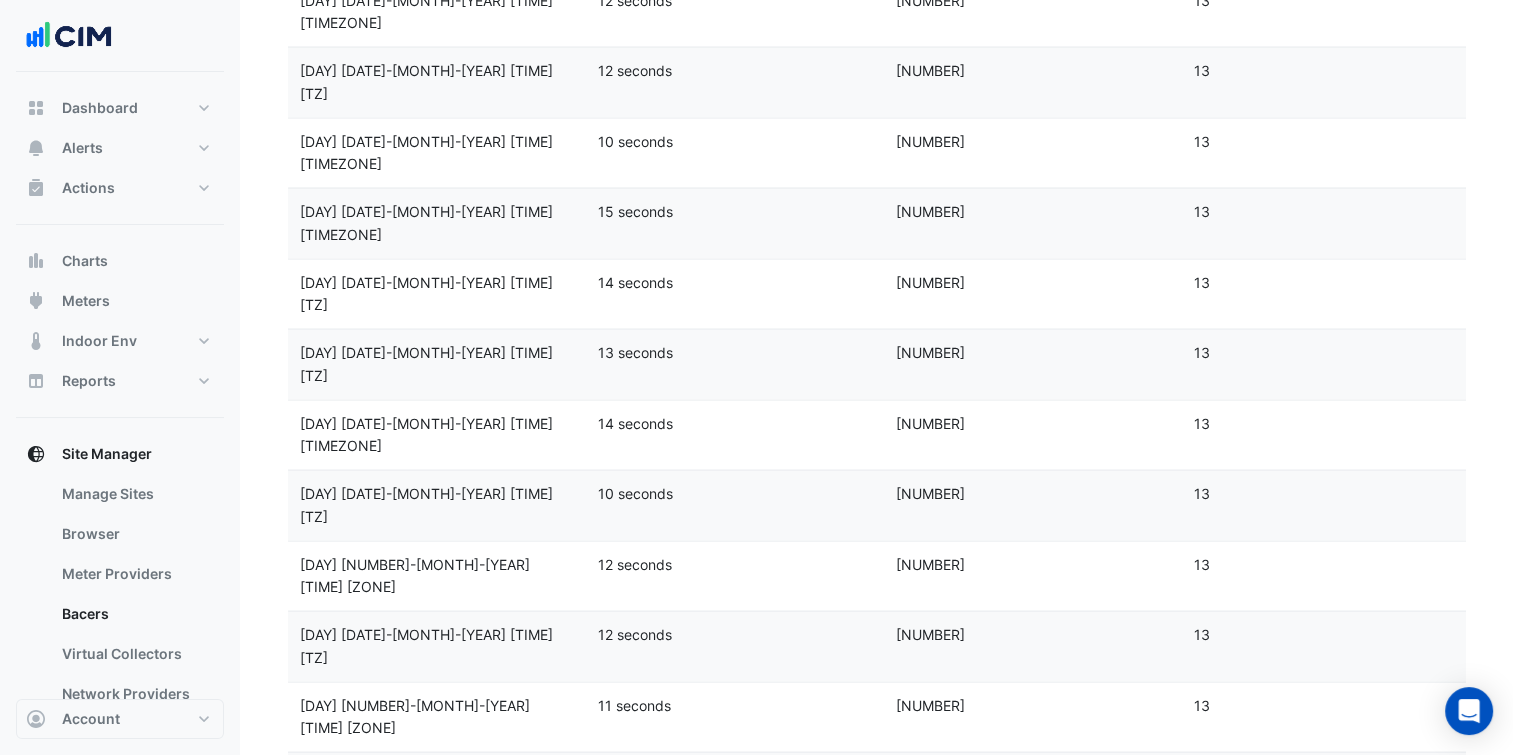 scroll, scrollTop: 4198, scrollLeft: 0, axis: vertical 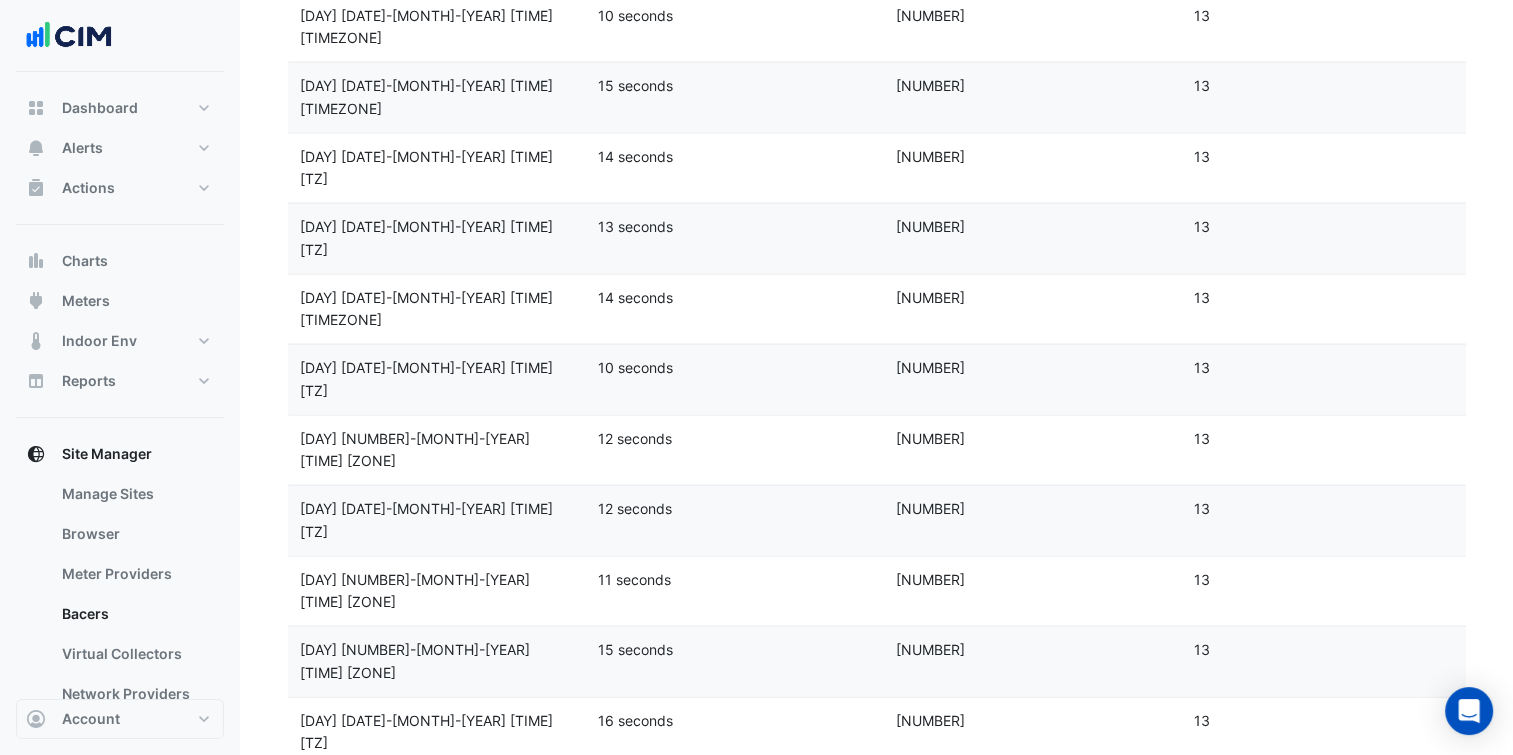 click 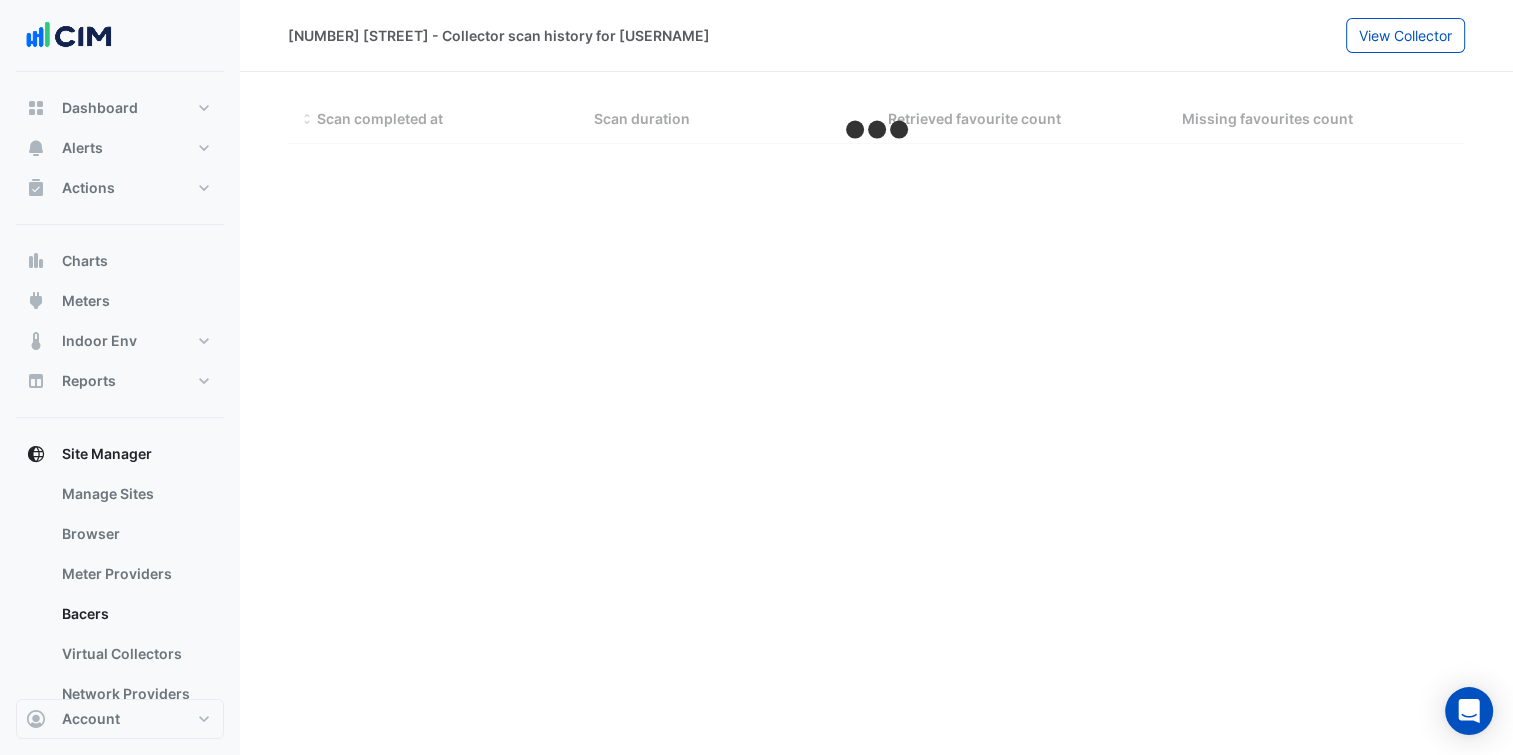 scroll, scrollTop: 0, scrollLeft: 0, axis: both 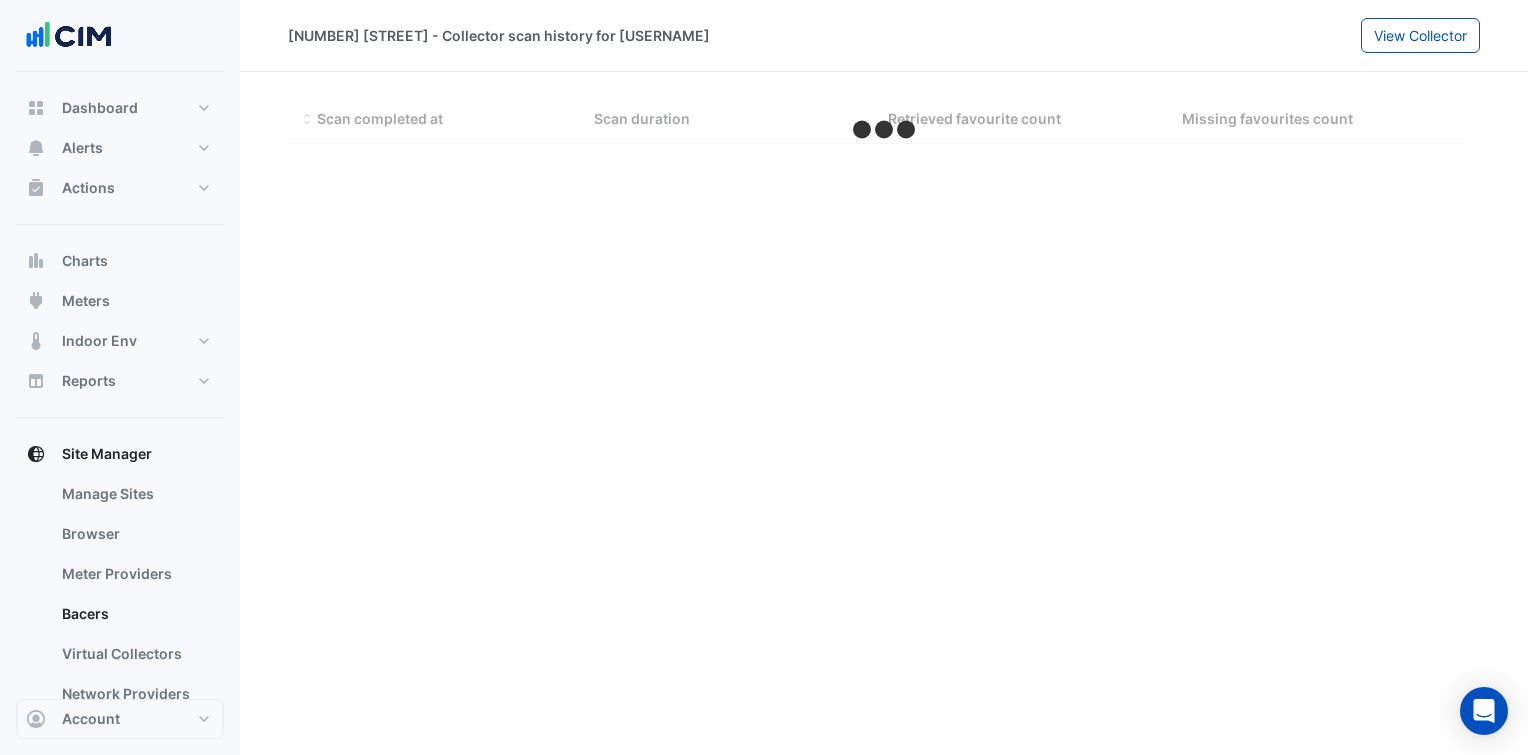 select on "***" 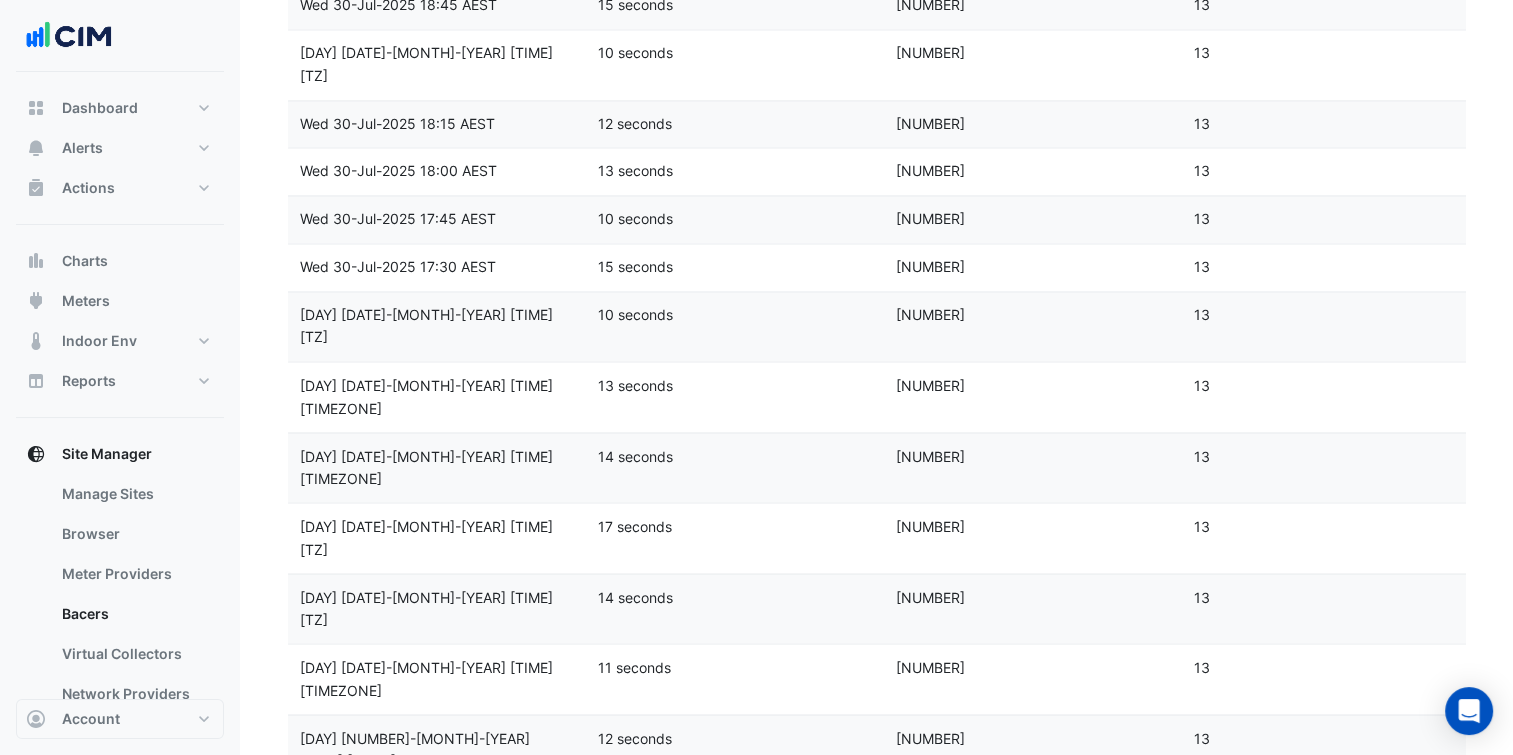 scroll, scrollTop: 4198, scrollLeft: 0, axis: vertical 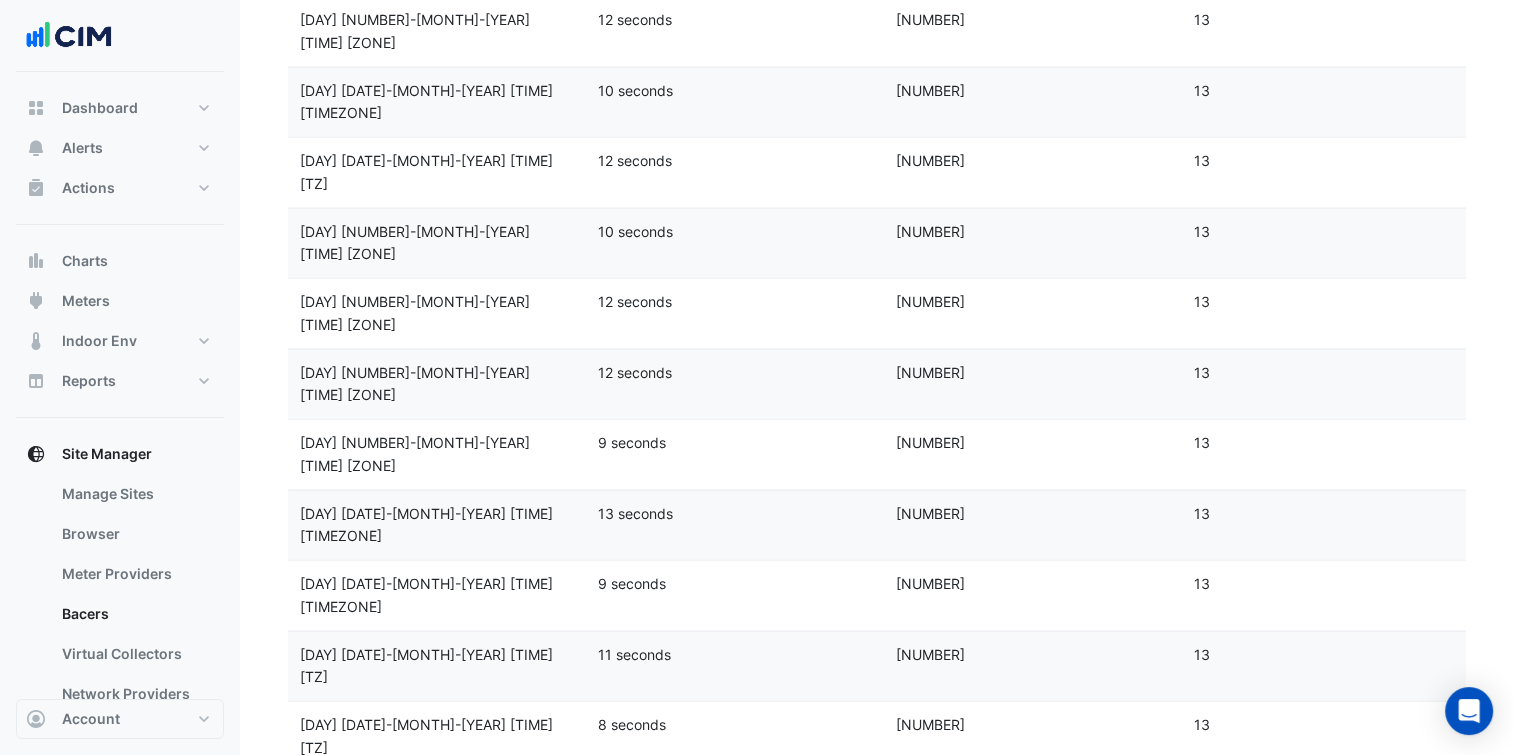 click 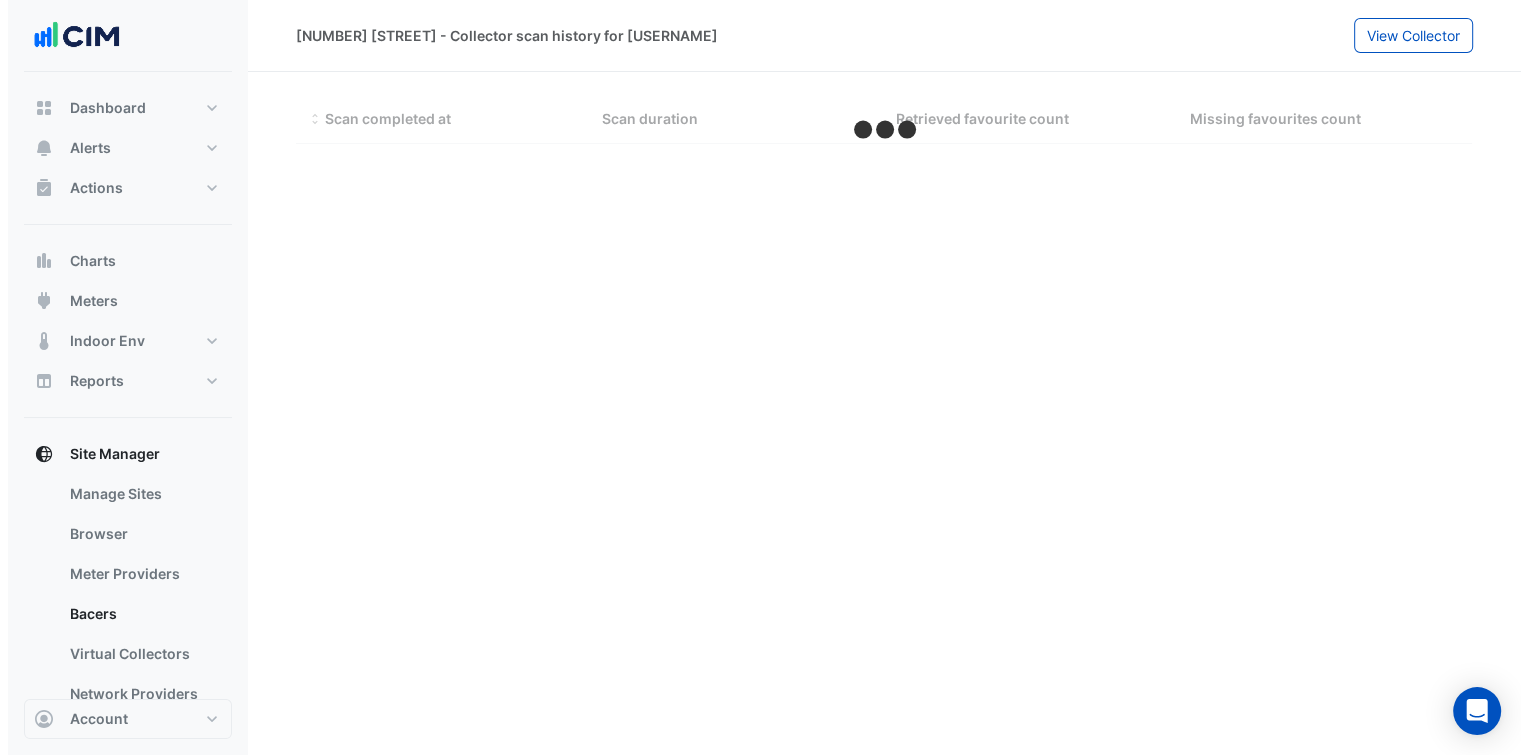 scroll, scrollTop: 0, scrollLeft: 0, axis: both 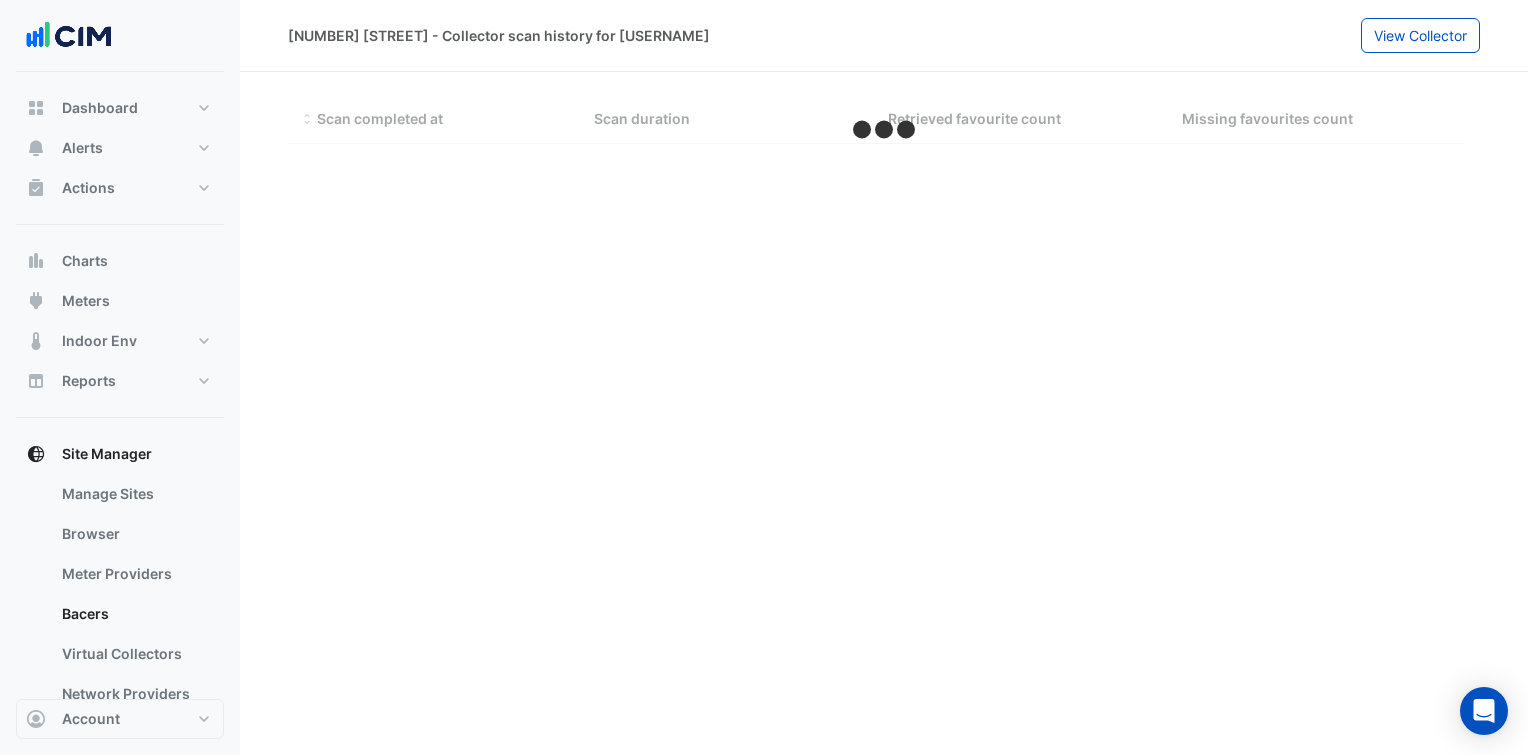 select on "***" 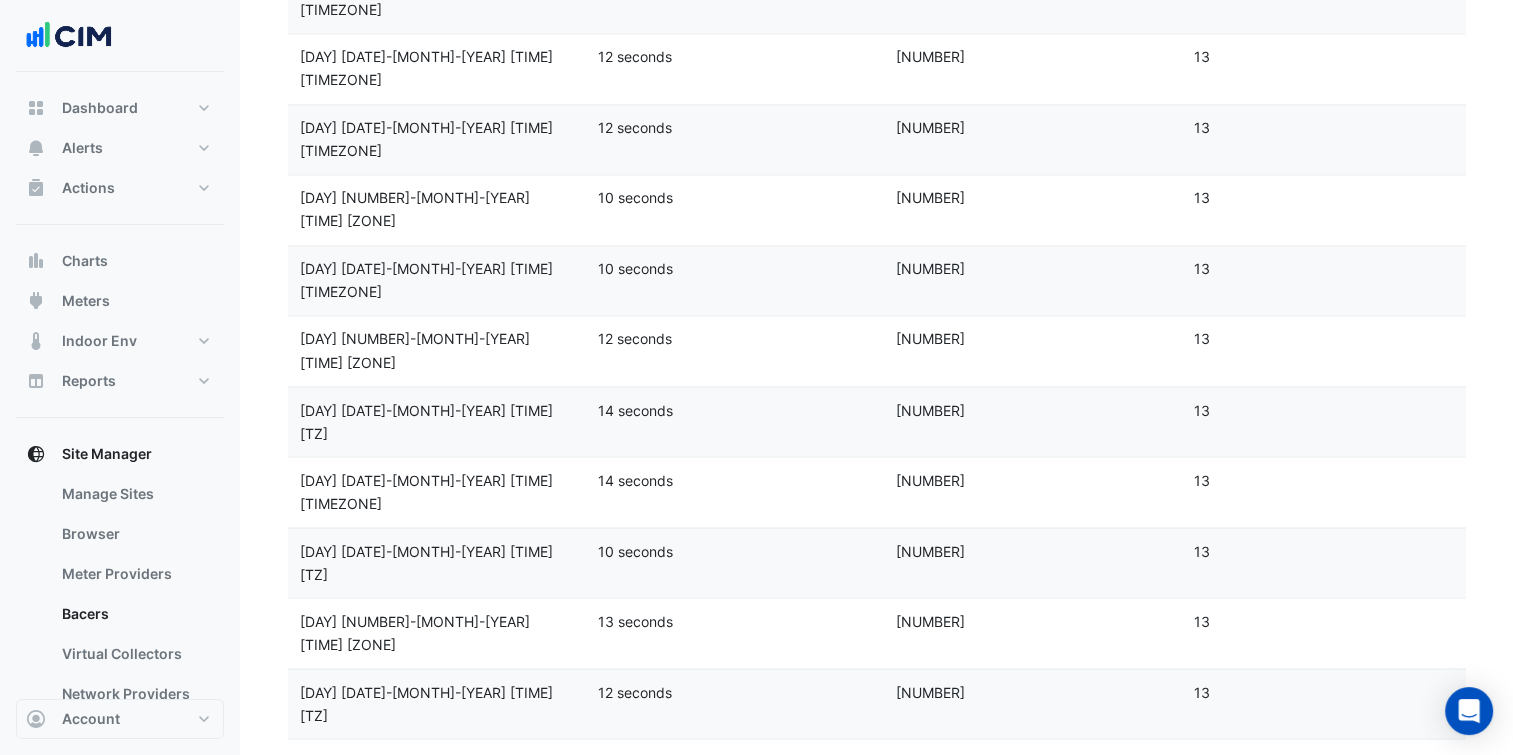 scroll, scrollTop: 4198, scrollLeft: 0, axis: vertical 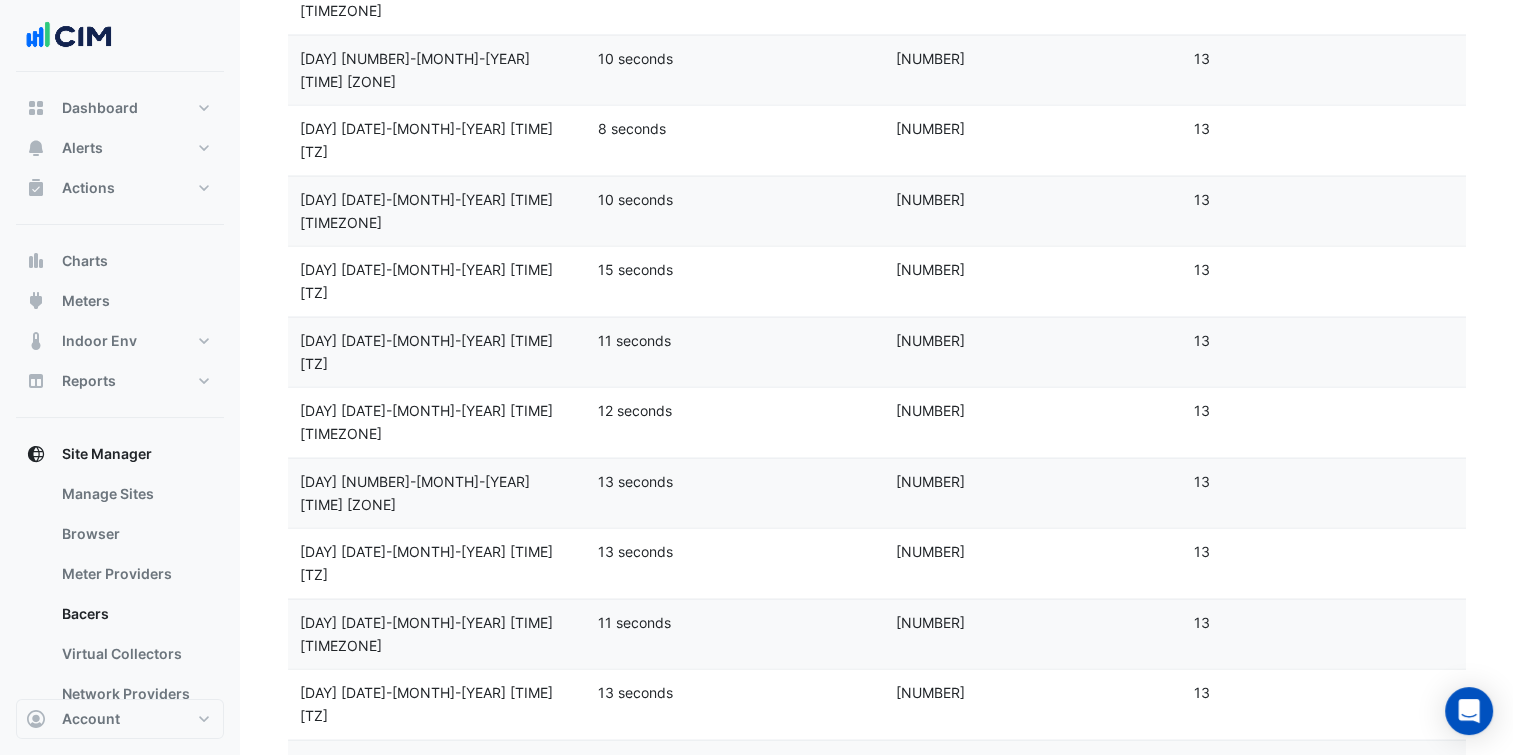 click 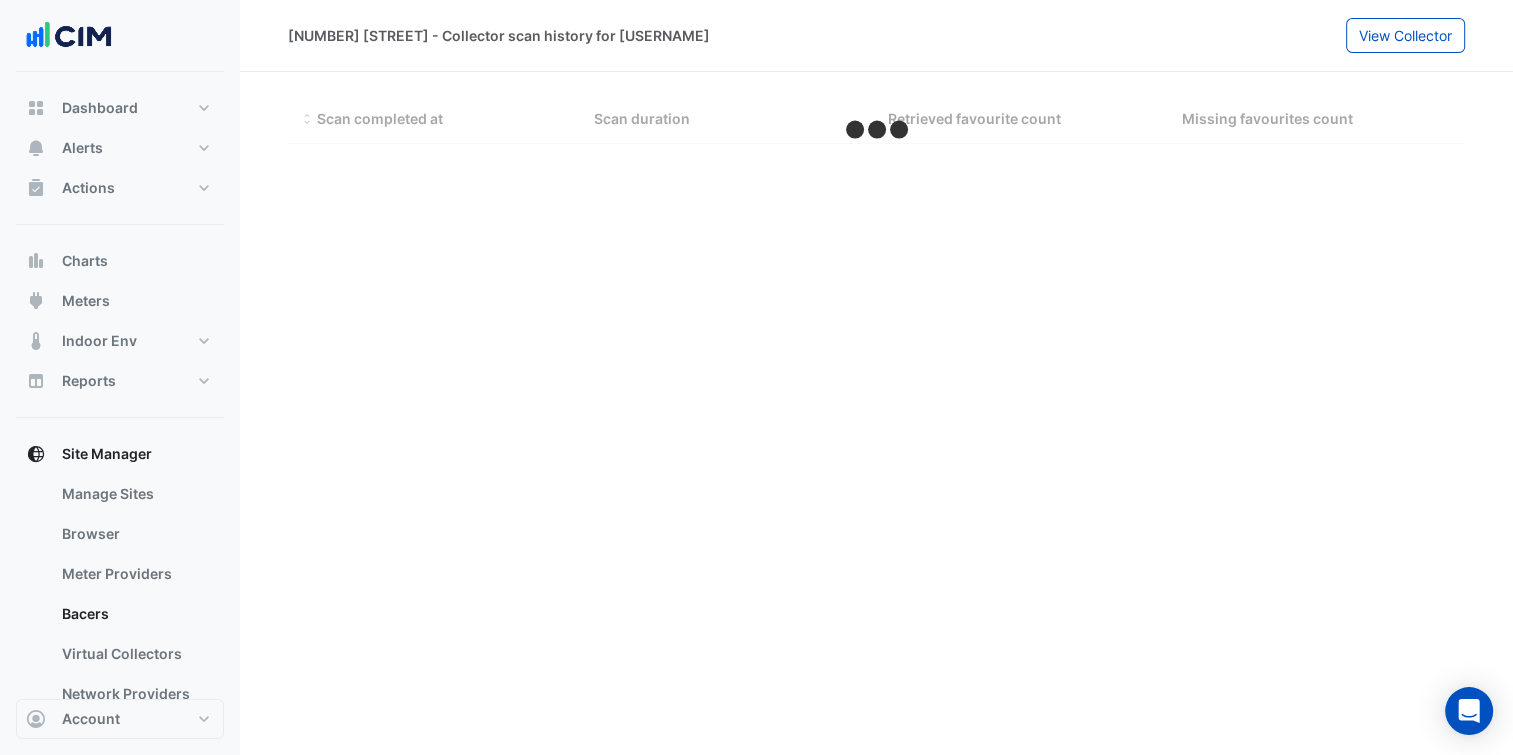 scroll, scrollTop: 0, scrollLeft: 0, axis: both 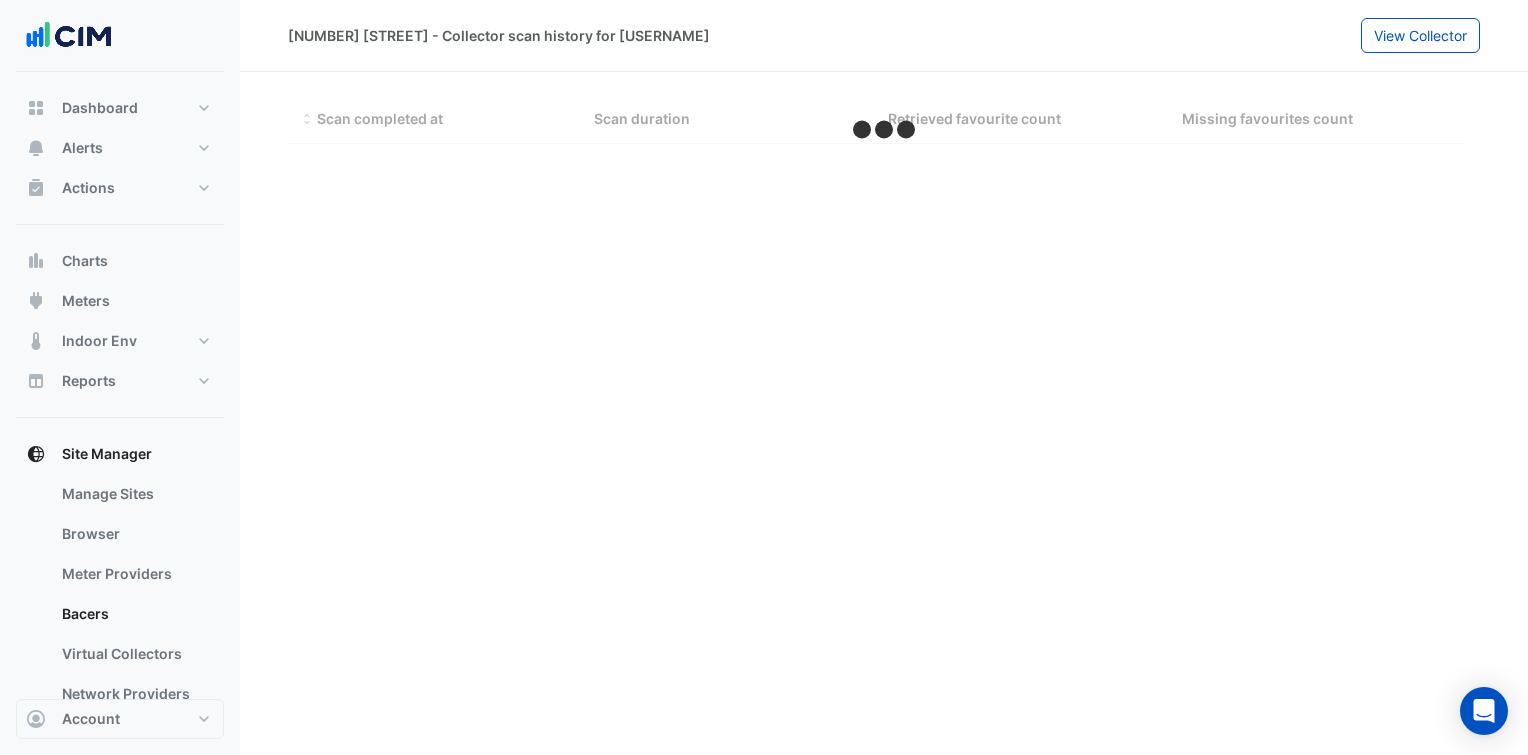 select on "***" 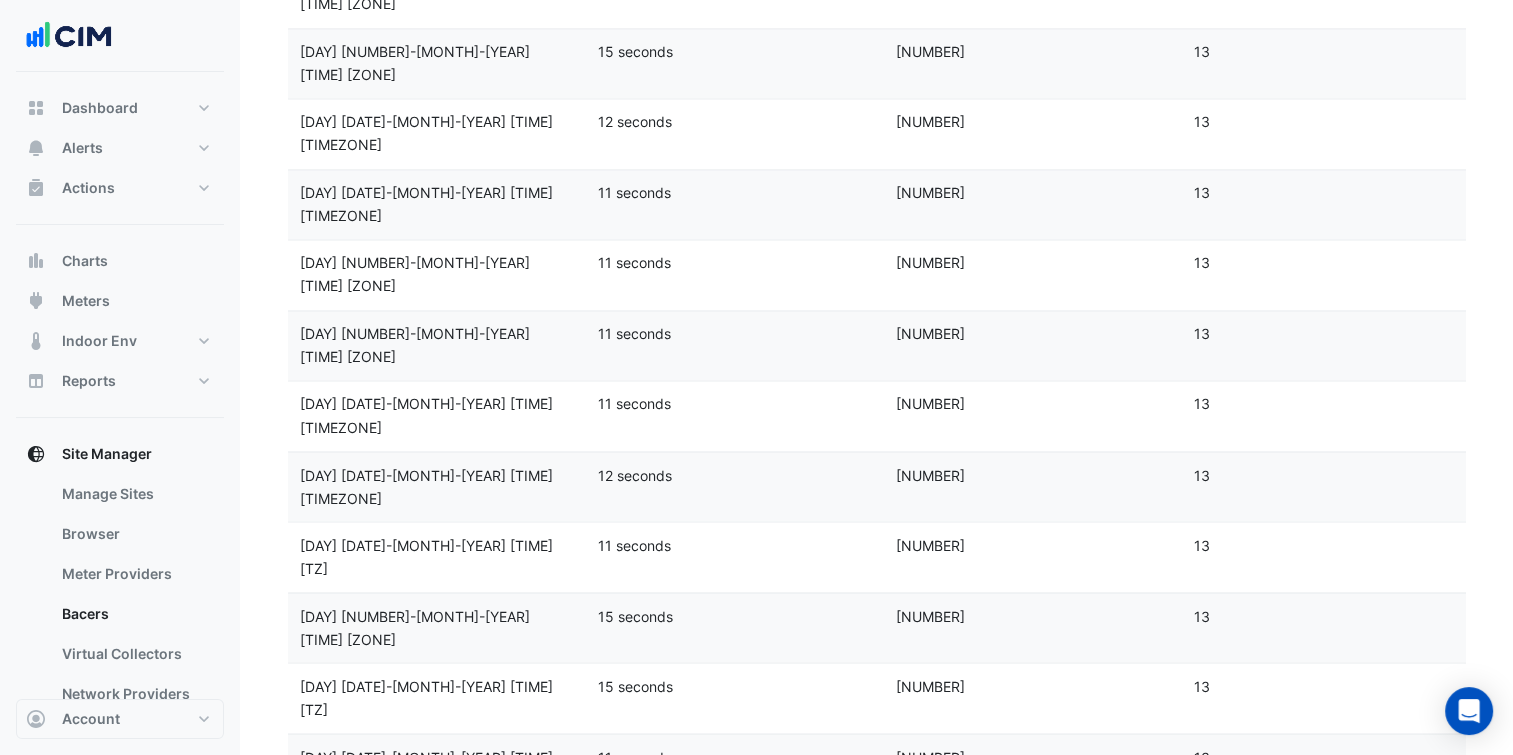 scroll, scrollTop: 4198, scrollLeft: 0, axis: vertical 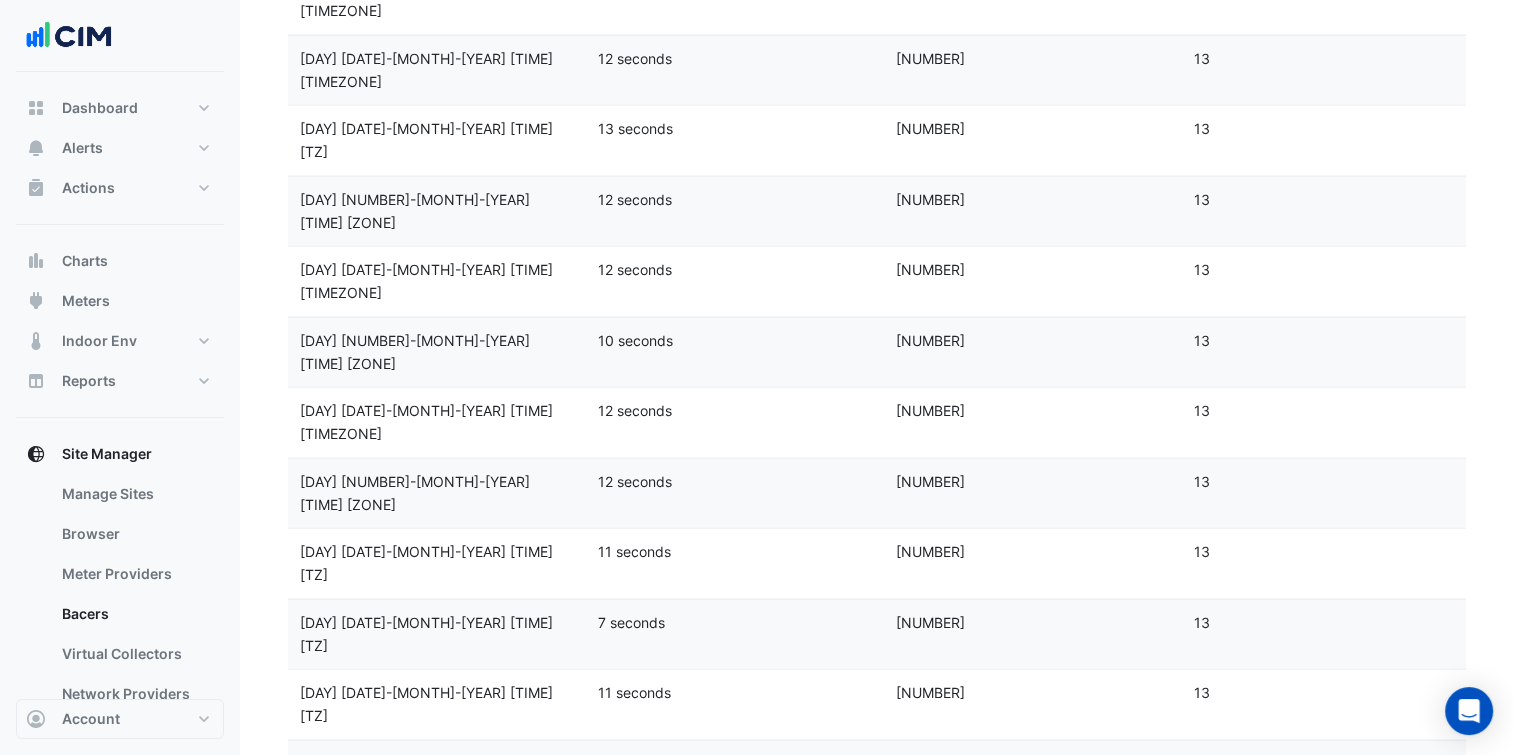 click 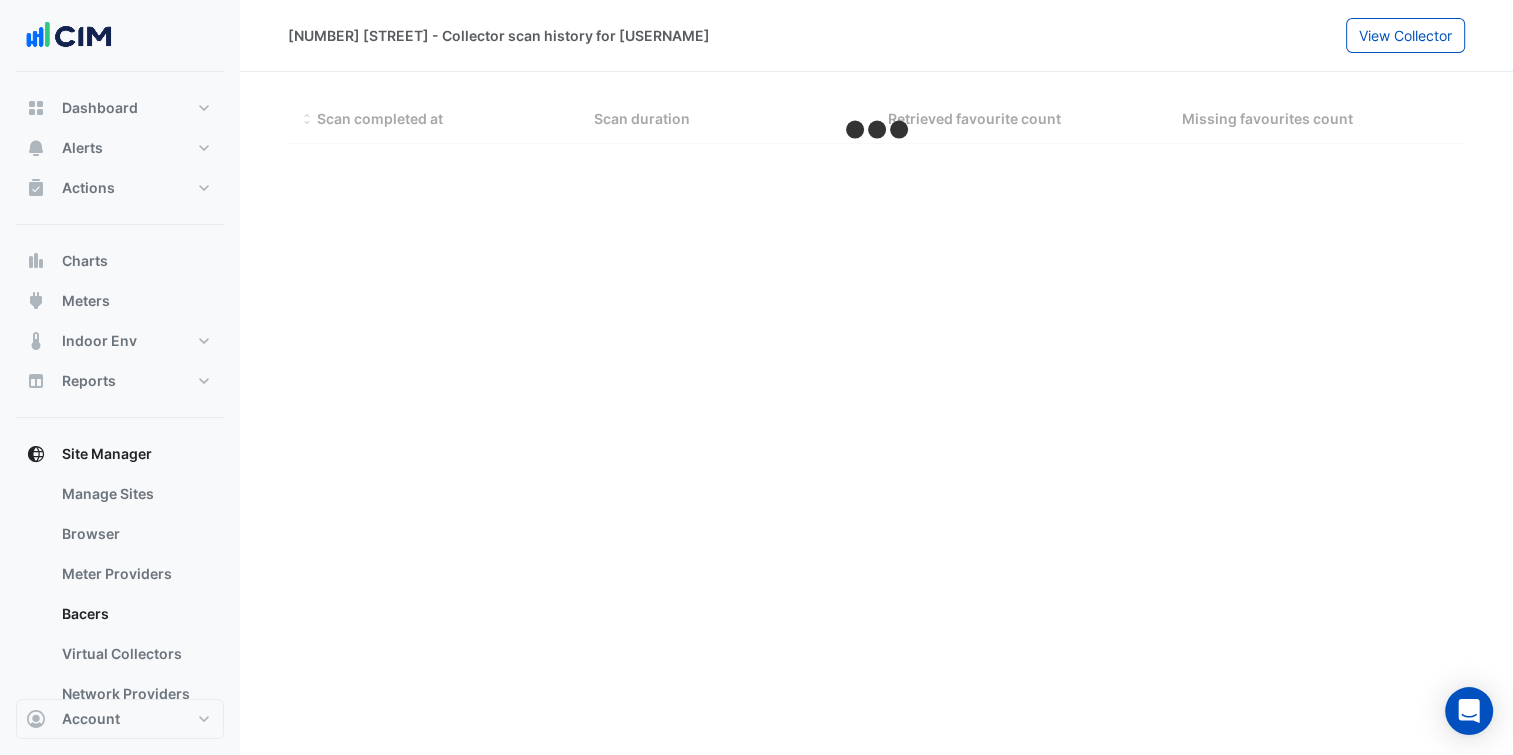 scroll, scrollTop: 0, scrollLeft: 0, axis: both 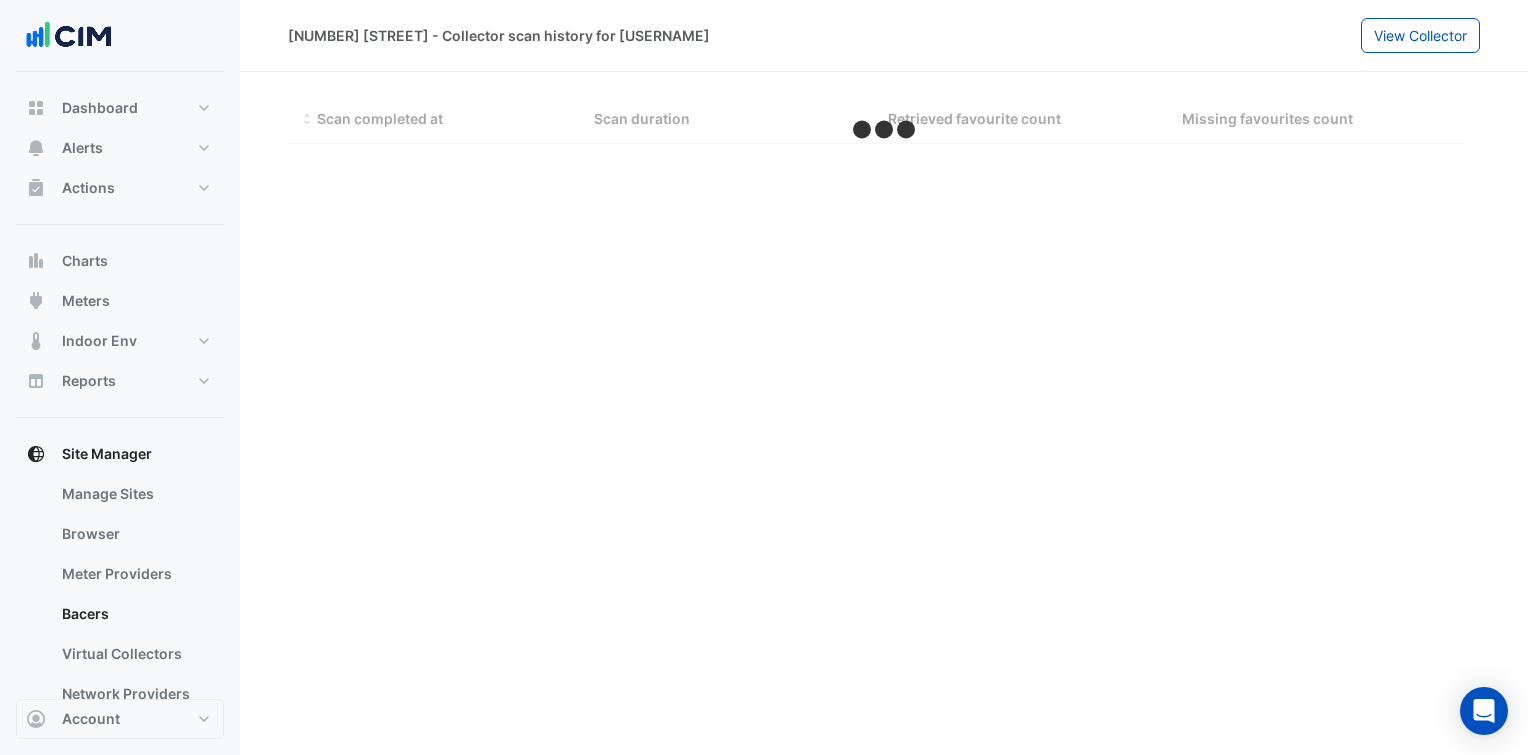 select on "***" 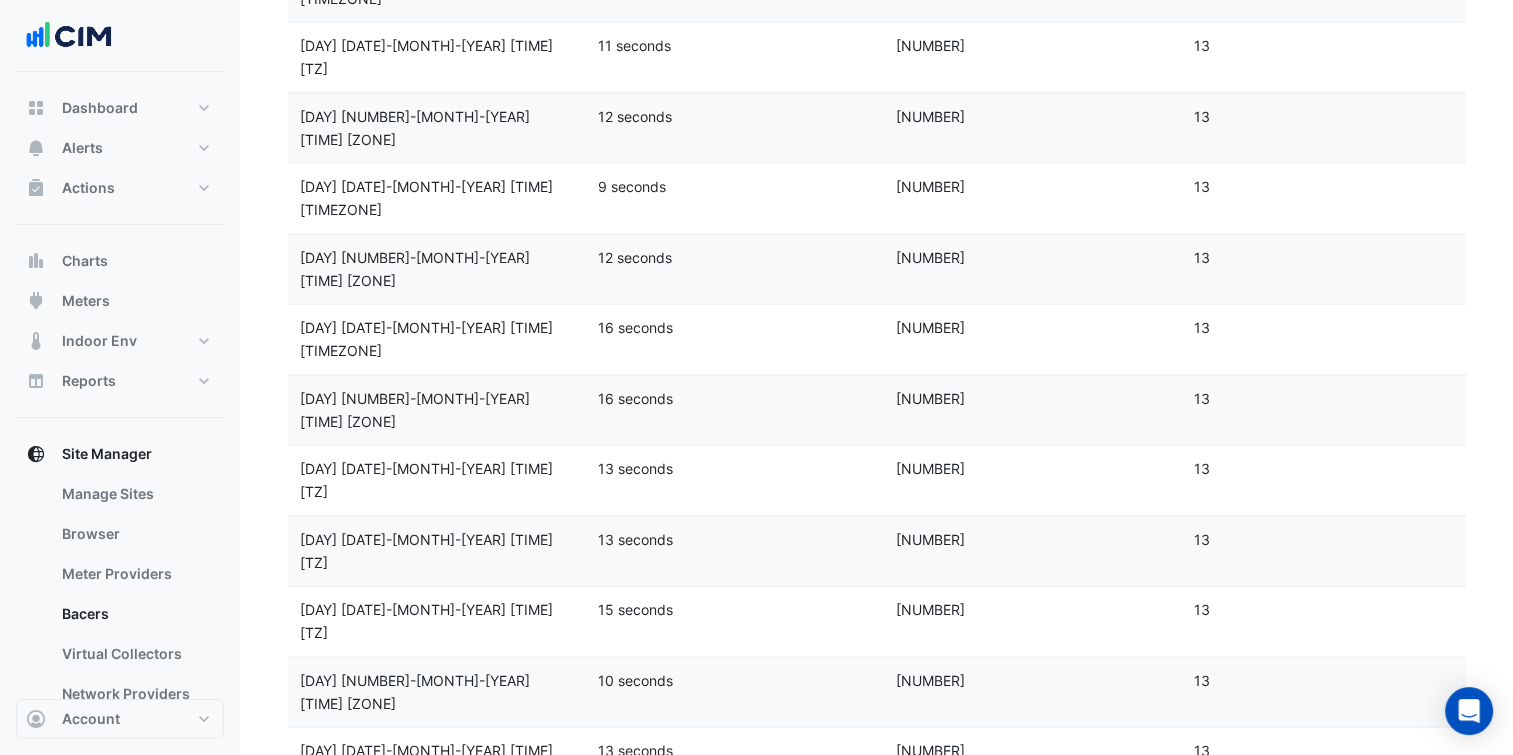 scroll, scrollTop: 4198, scrollLeft: 0, axis: vertical 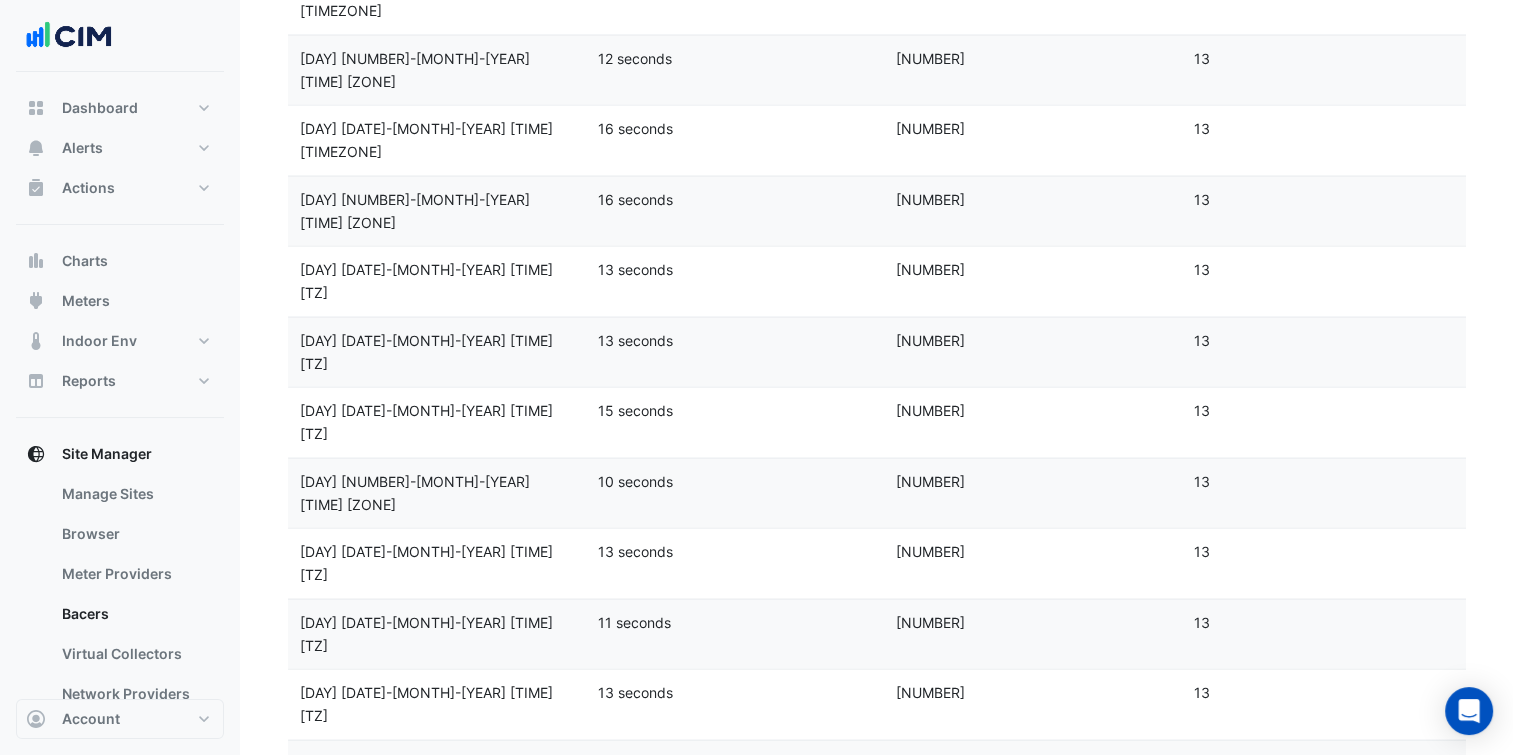 click 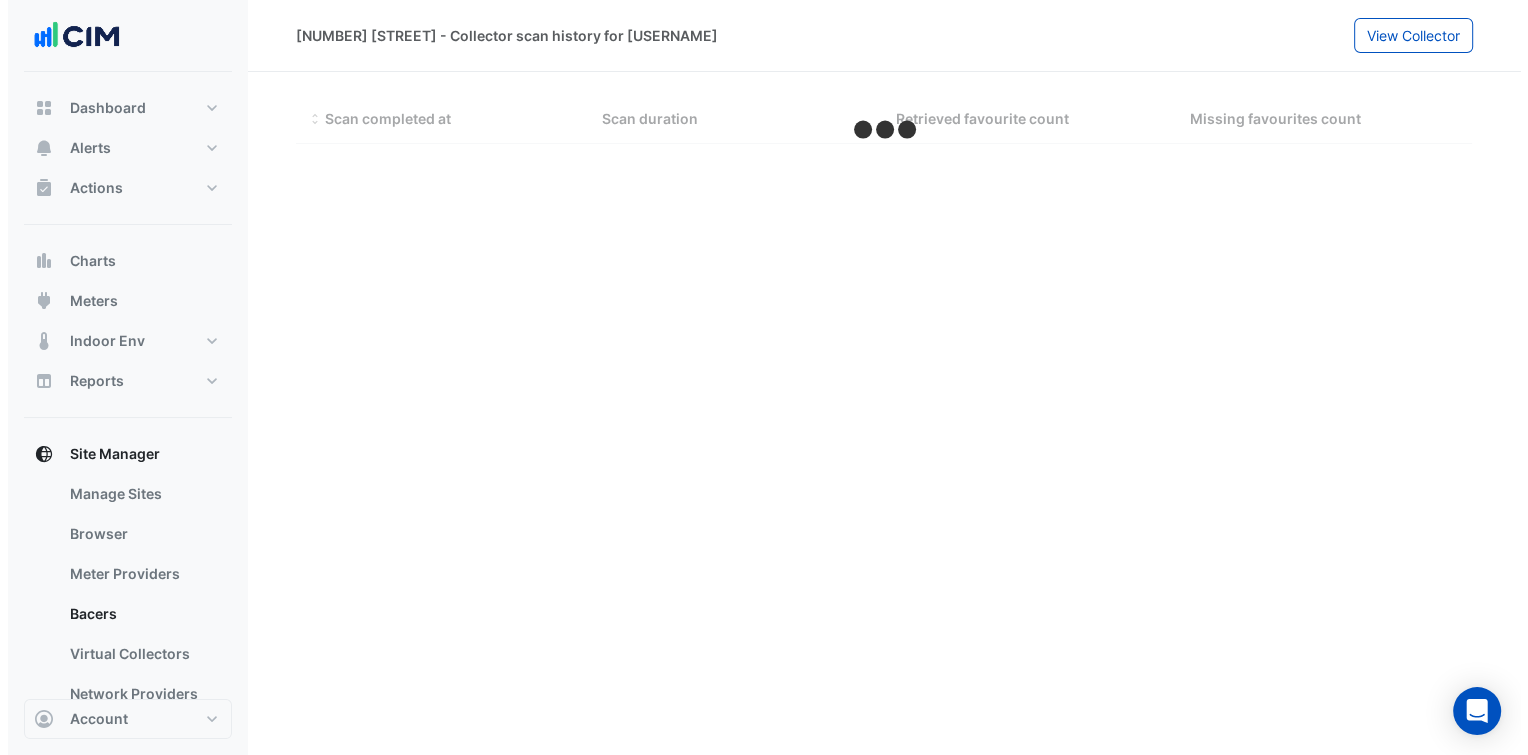 scroll, scrollTop: 0, scrollLeft: 0, axis: both 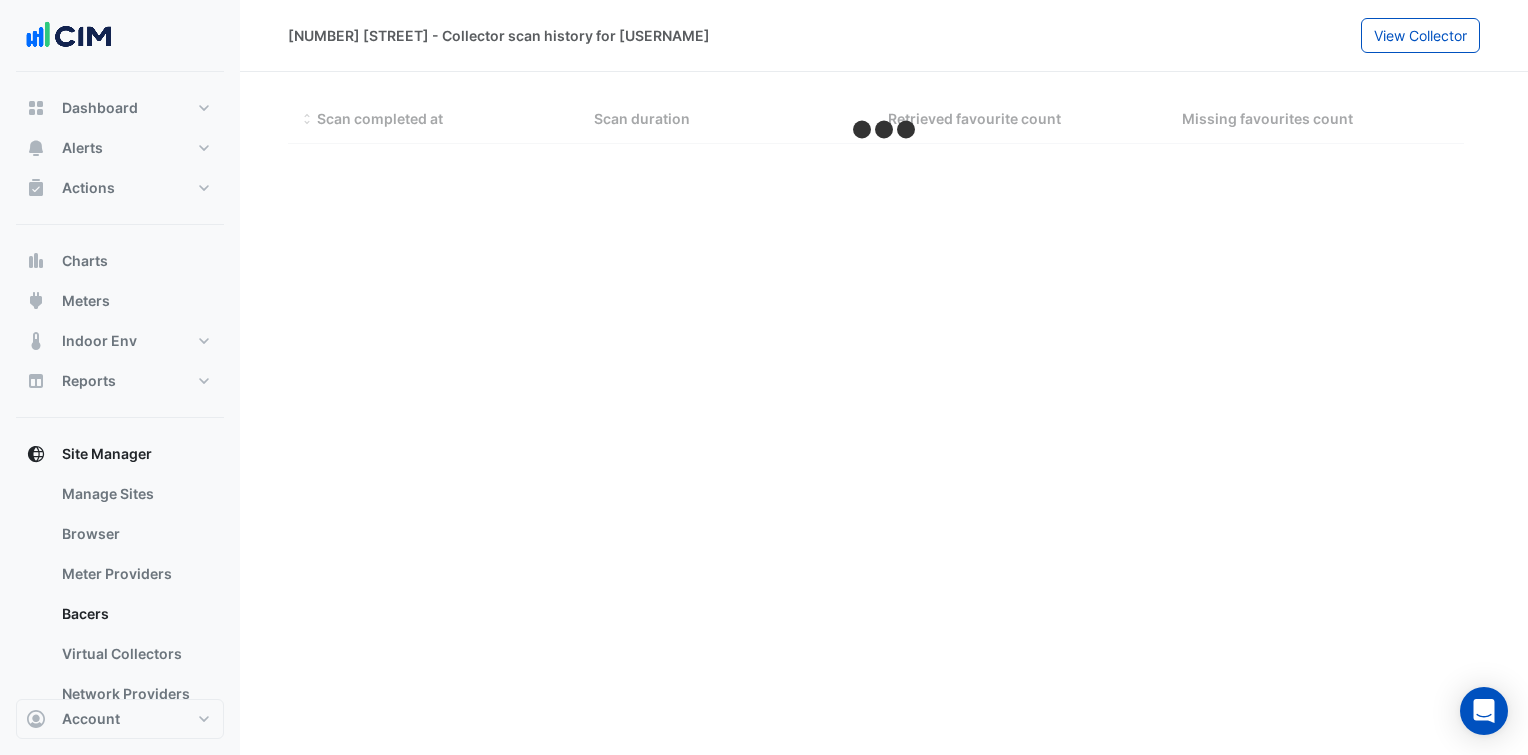 select on "***" 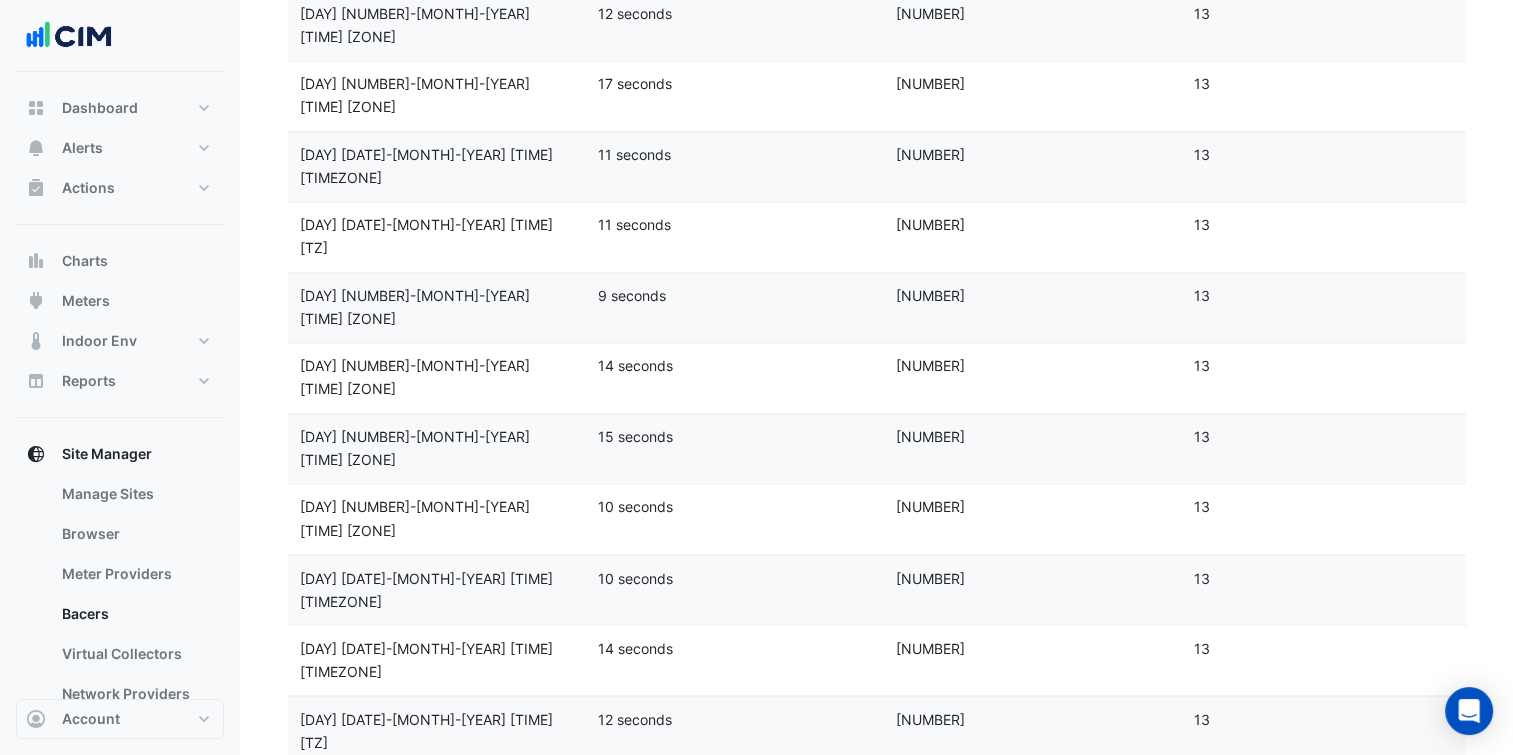 scroll, scrollTop: 4198, scrollLeft: 0, axis: vertical 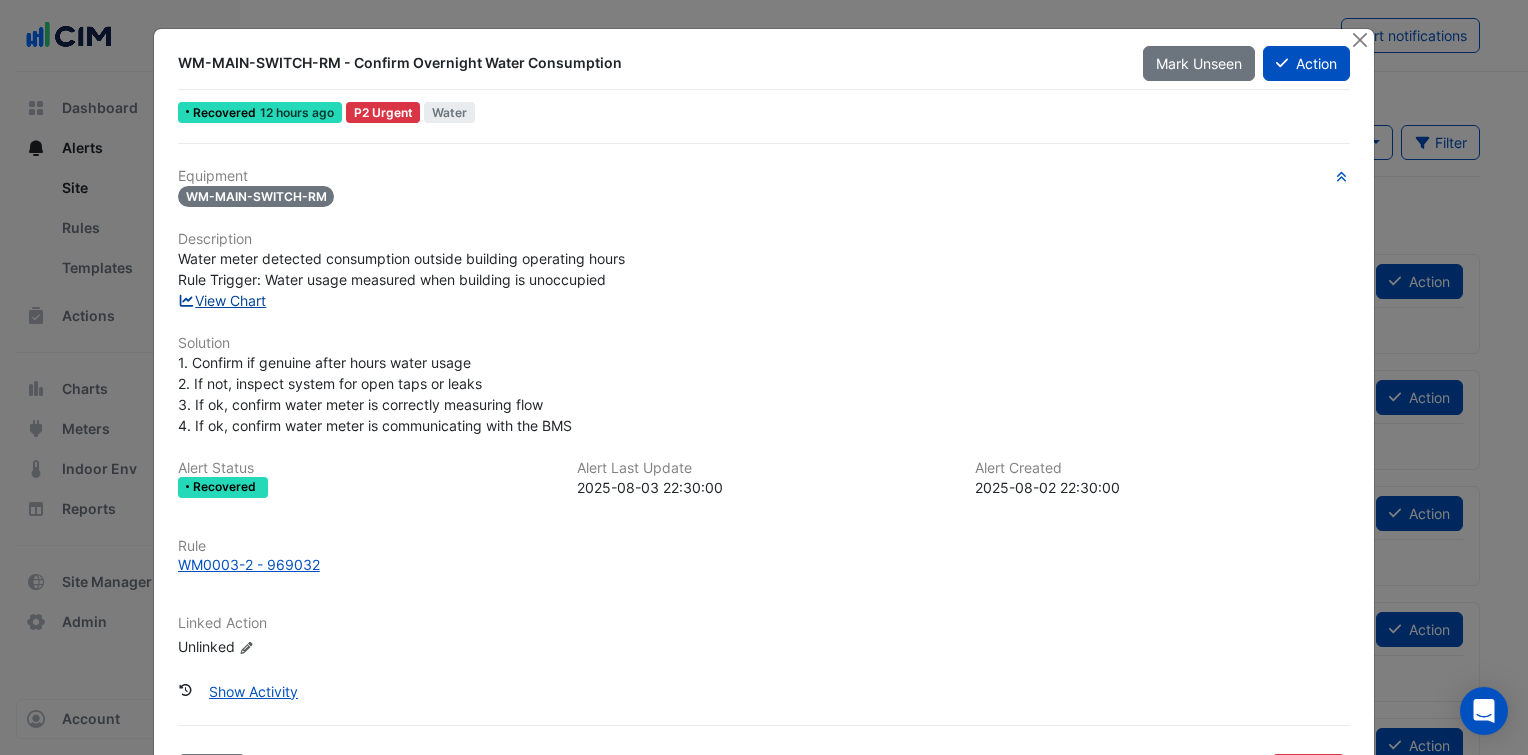 click on "View Chart" 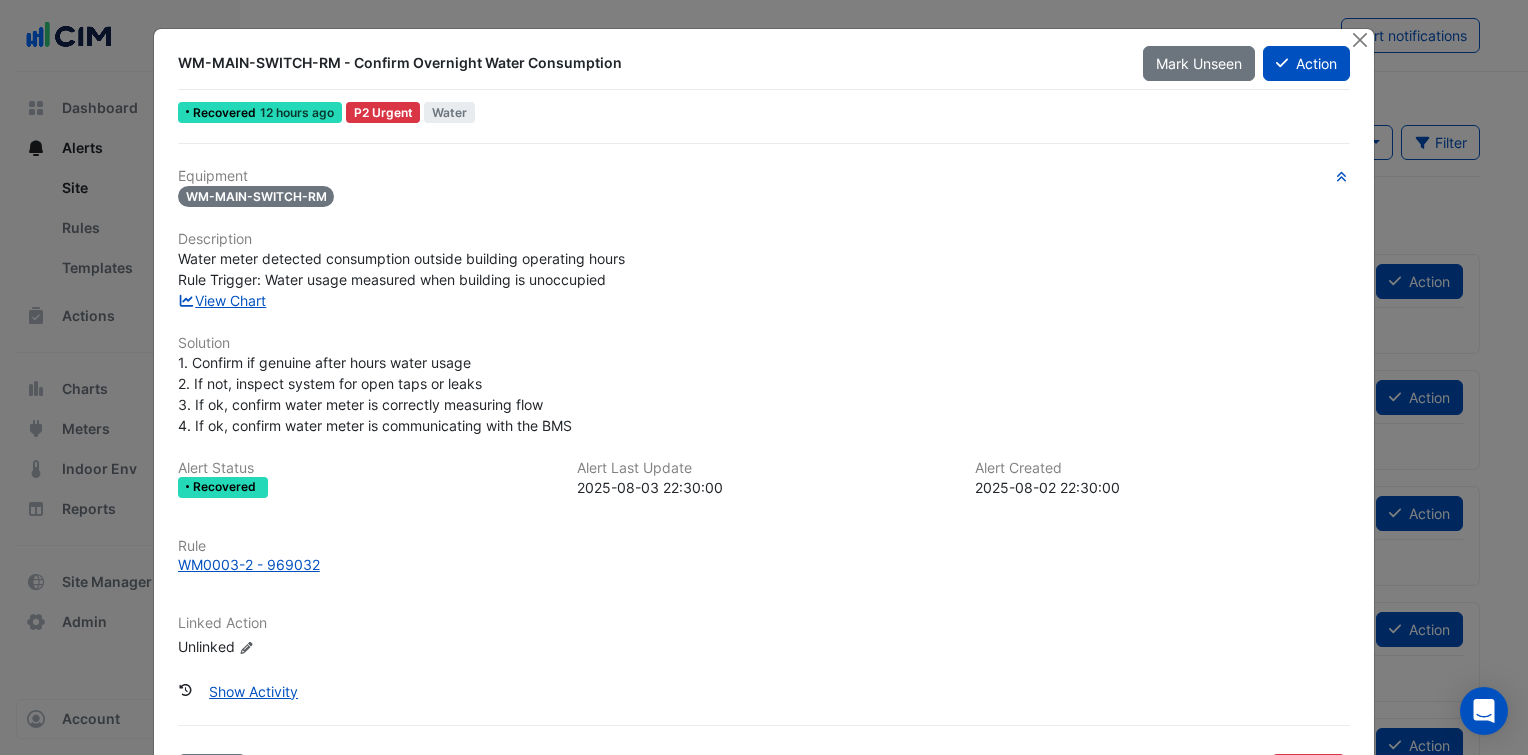 click on "1. Confirm if genuine after hours water usage
2. If not, inspect system for open taps or leaks
3. If ok, confirm water meter is correctly measuring flow
4. If ok, confirm water meter is communicating with the BMS" 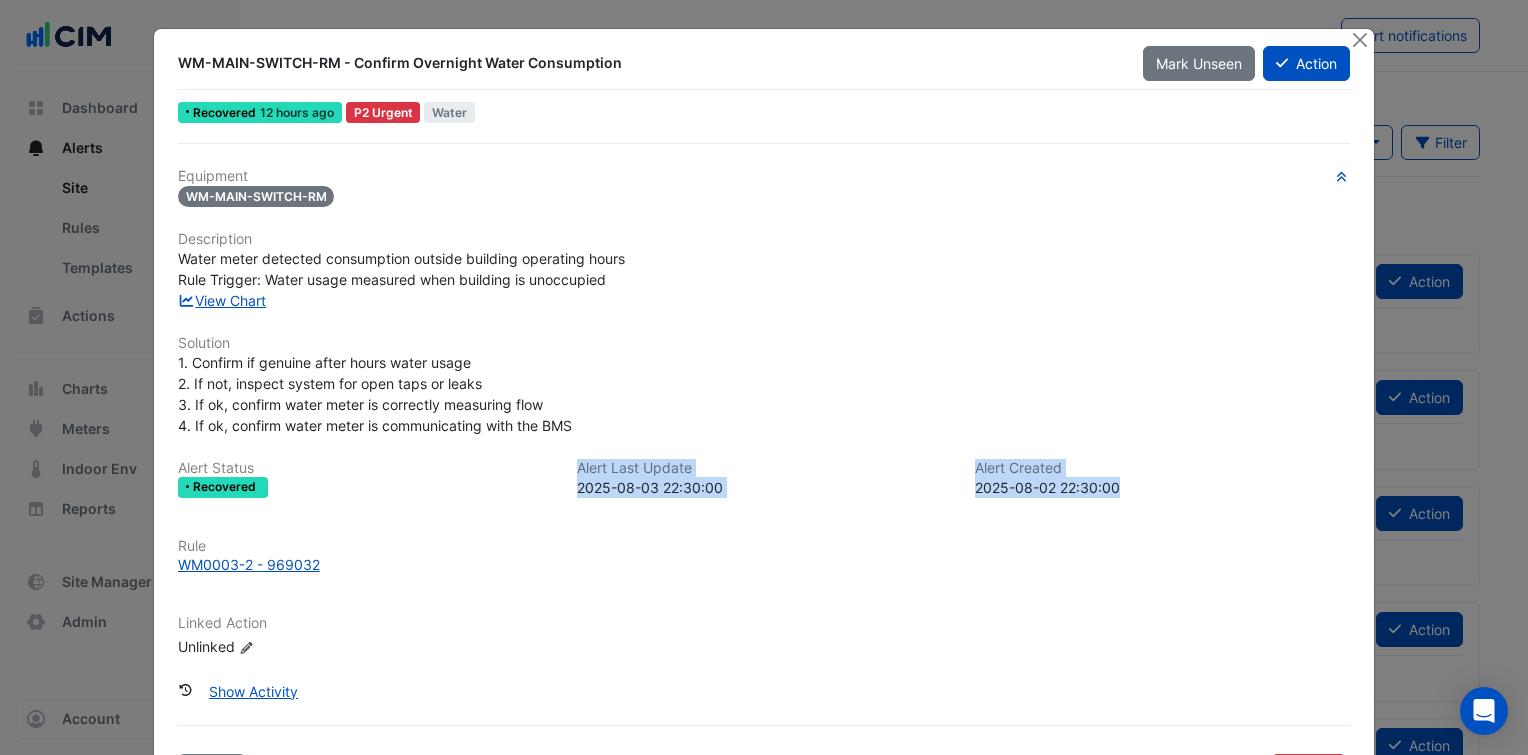 drag, startPoint x: 1120, startPoint y: 480, endPoint x: 555, endPoint y: 496, distance: 565.2265 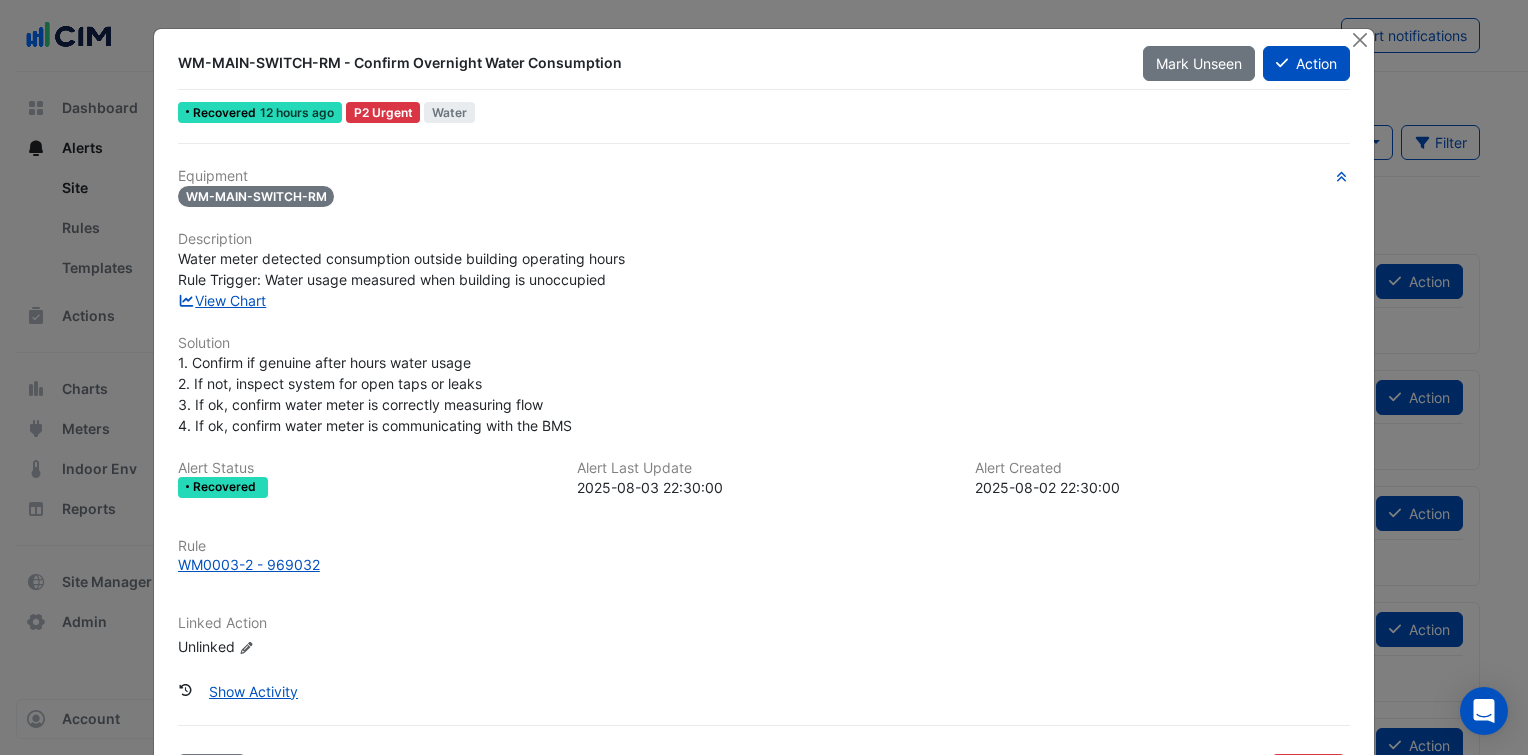 drag, startPoint x: 555, startPoint y: 496, endPoint x: 670, endPoint y: 546, distance: 125.39936 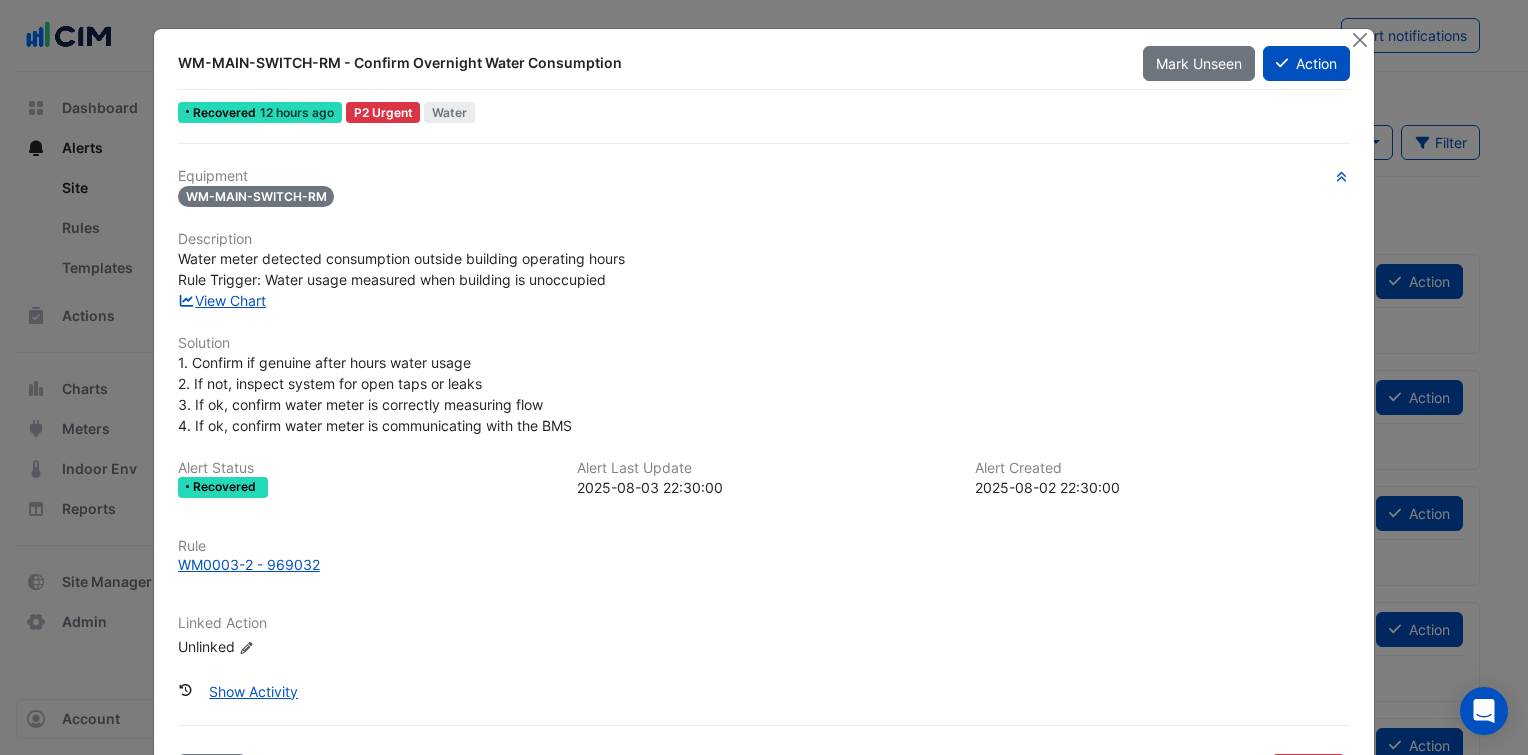 click on "Water meter detected consumption outside building operating hours
Rule Trigger: Water usage measured when building is unoccupied" 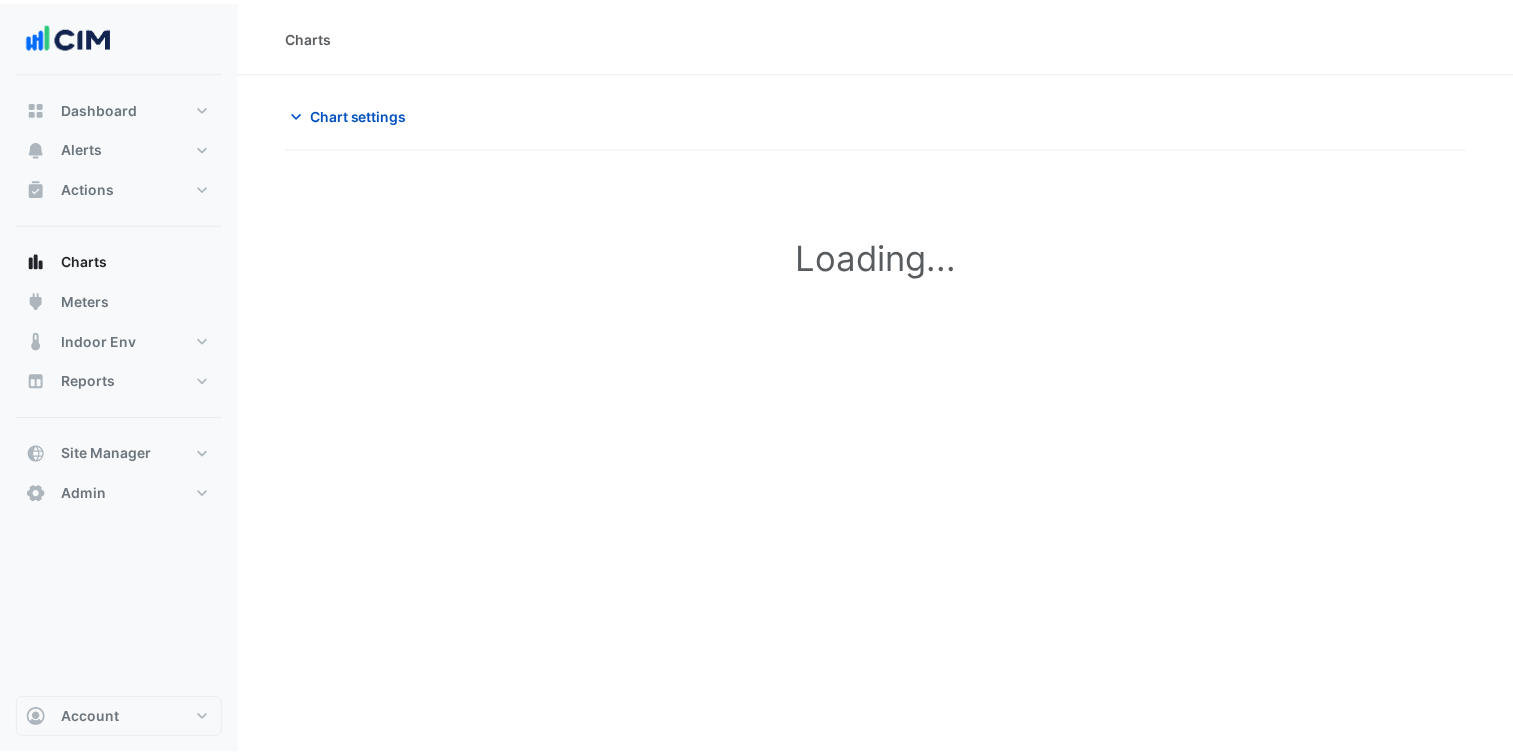 scroll, scrollTop: 0, scrollLeft: 0, axis: both 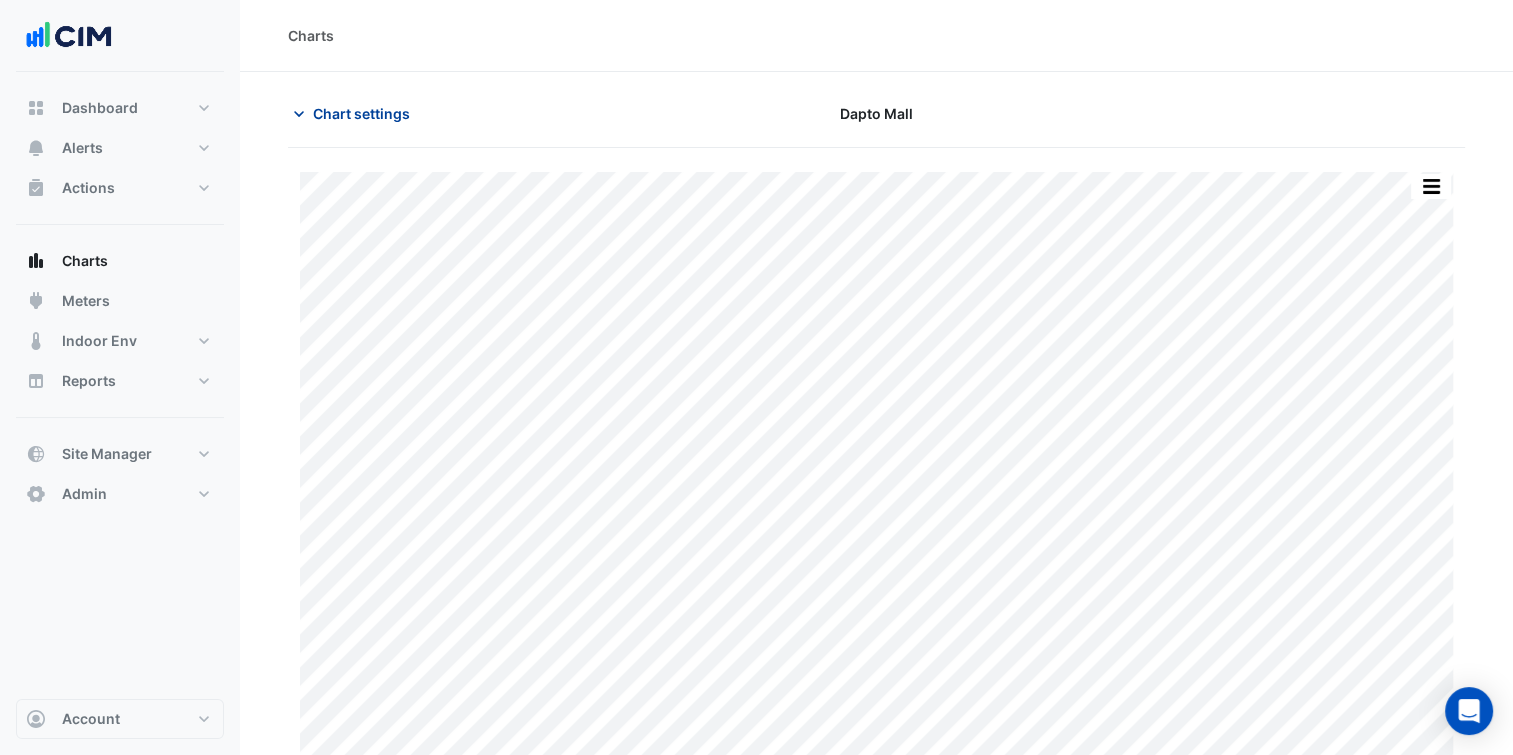 click on "Chart settings" 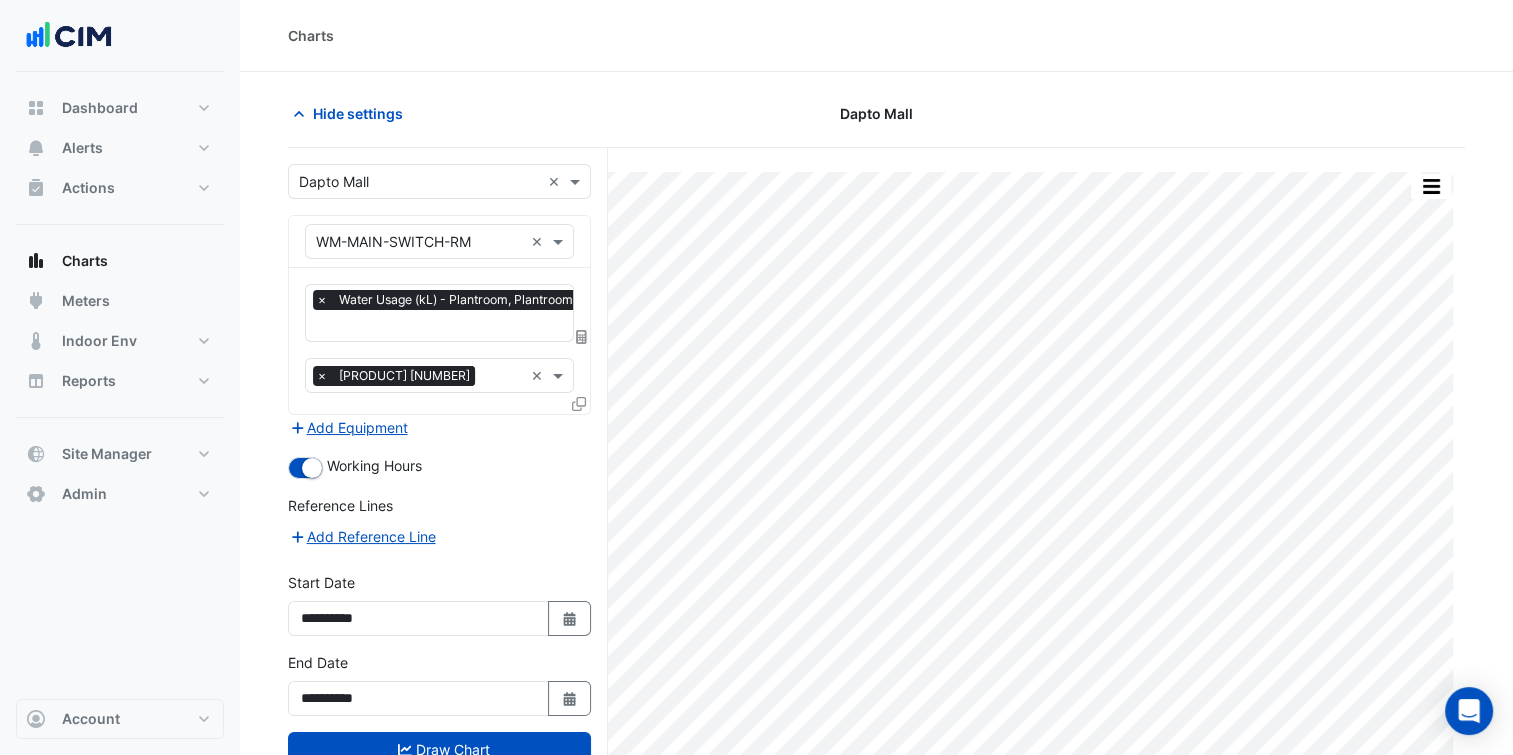 click 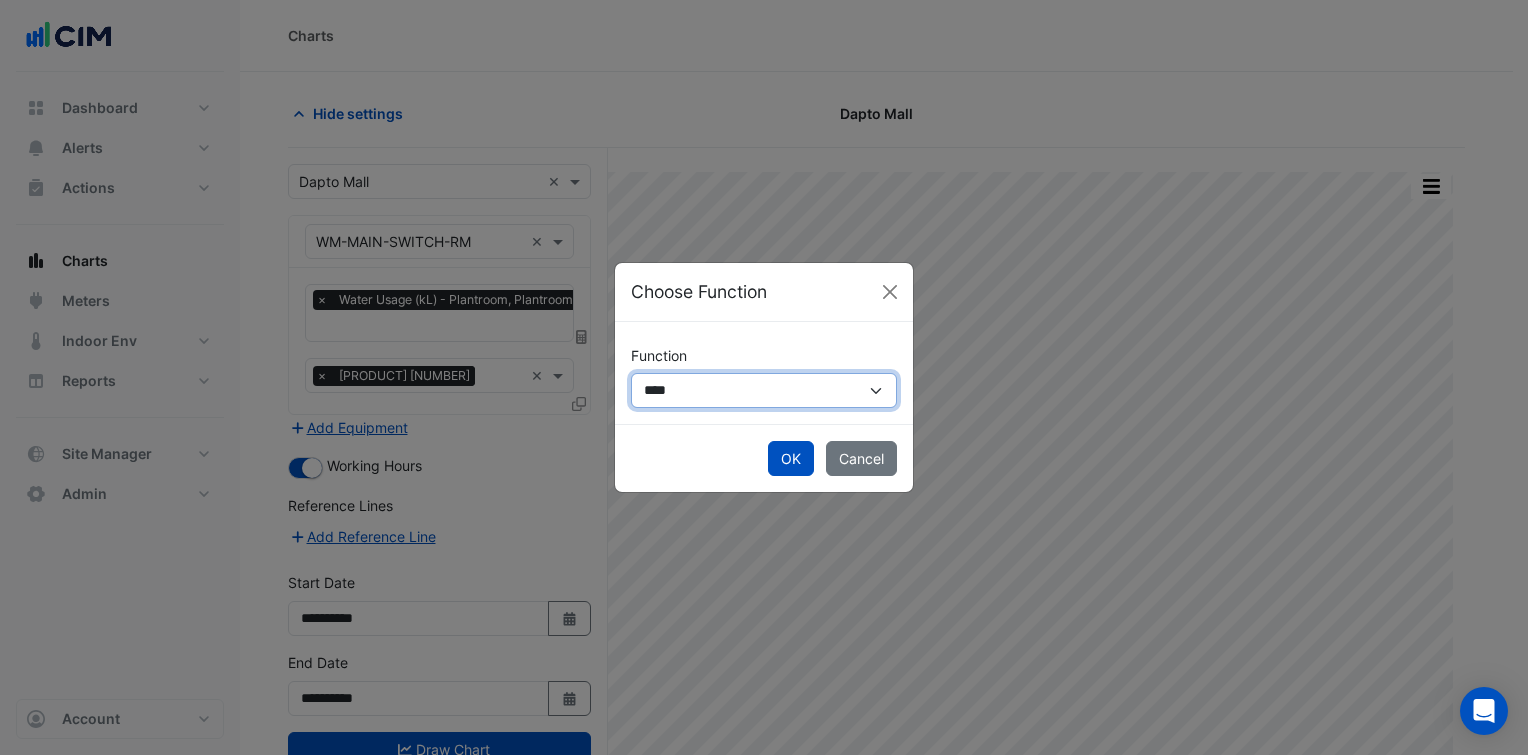 click on "**********" at bounding box center (764, 390) 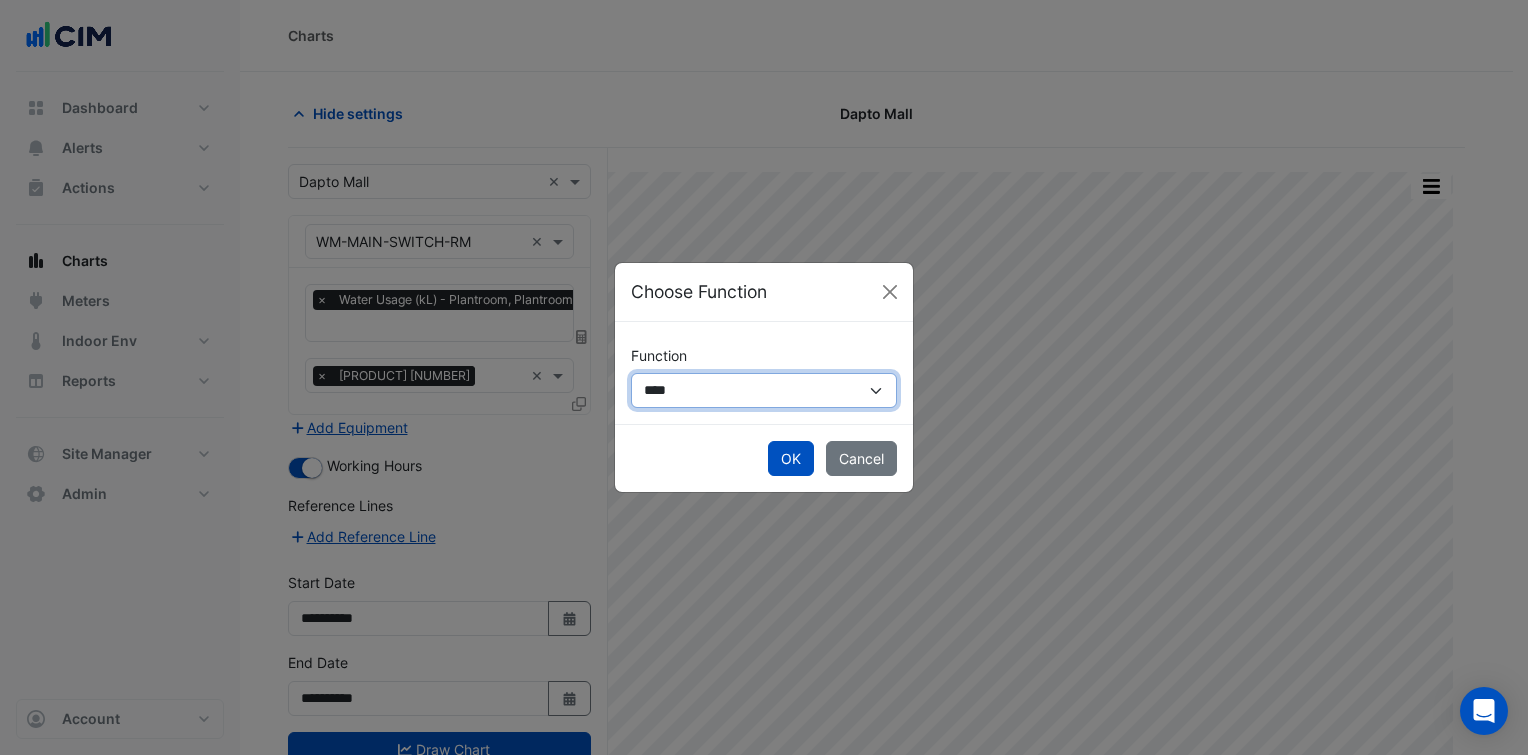 select on "******" 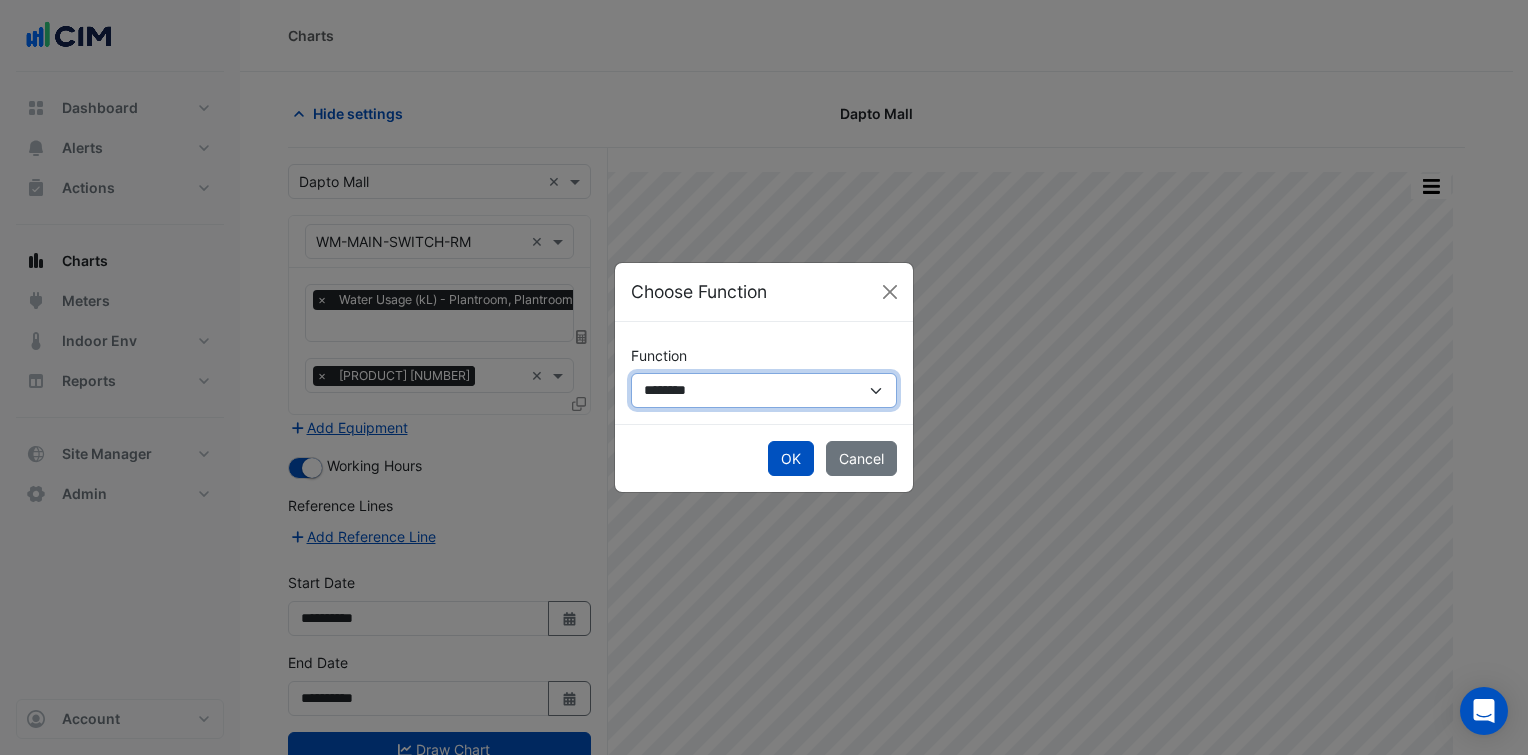 click on "**********" at bounding box center [764, 390] 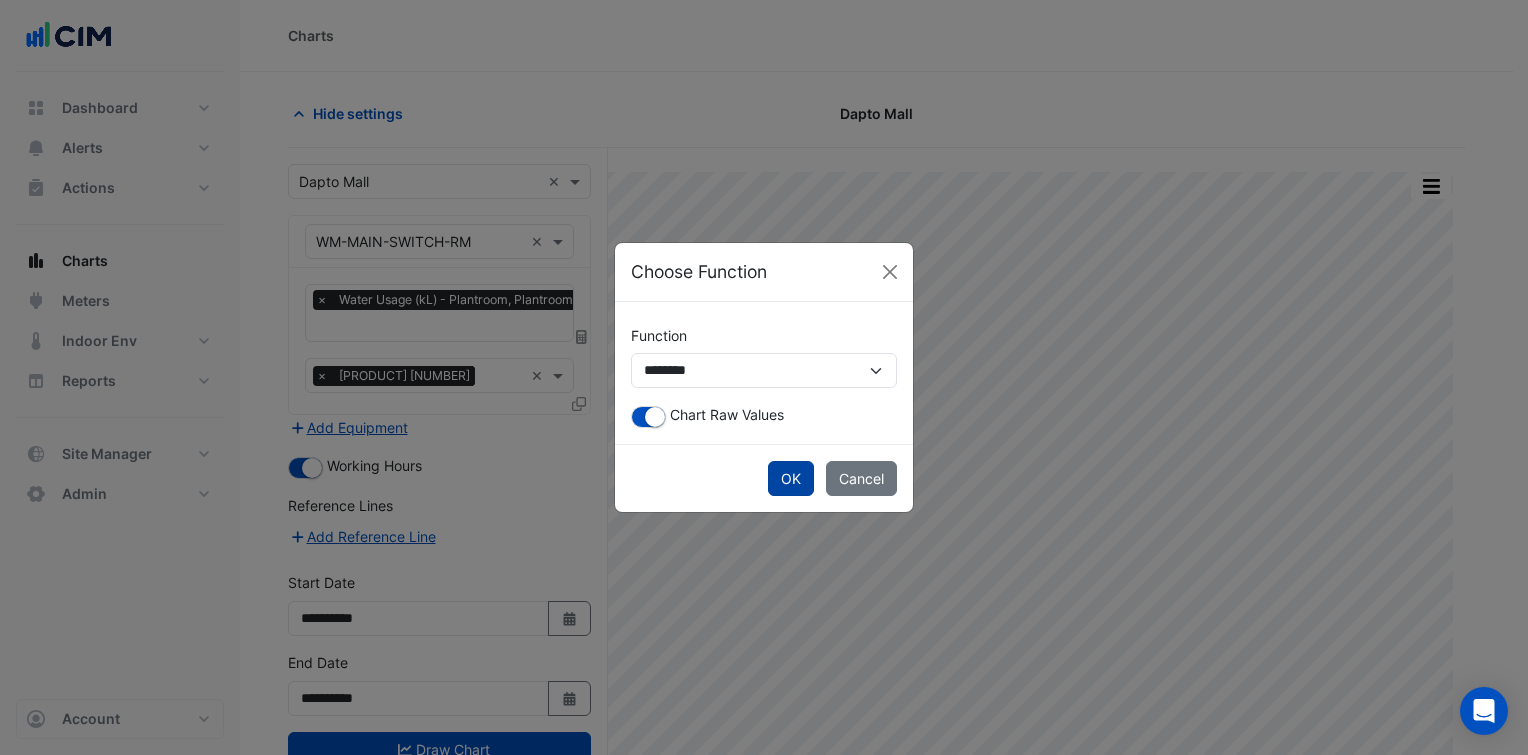 click on "OK" 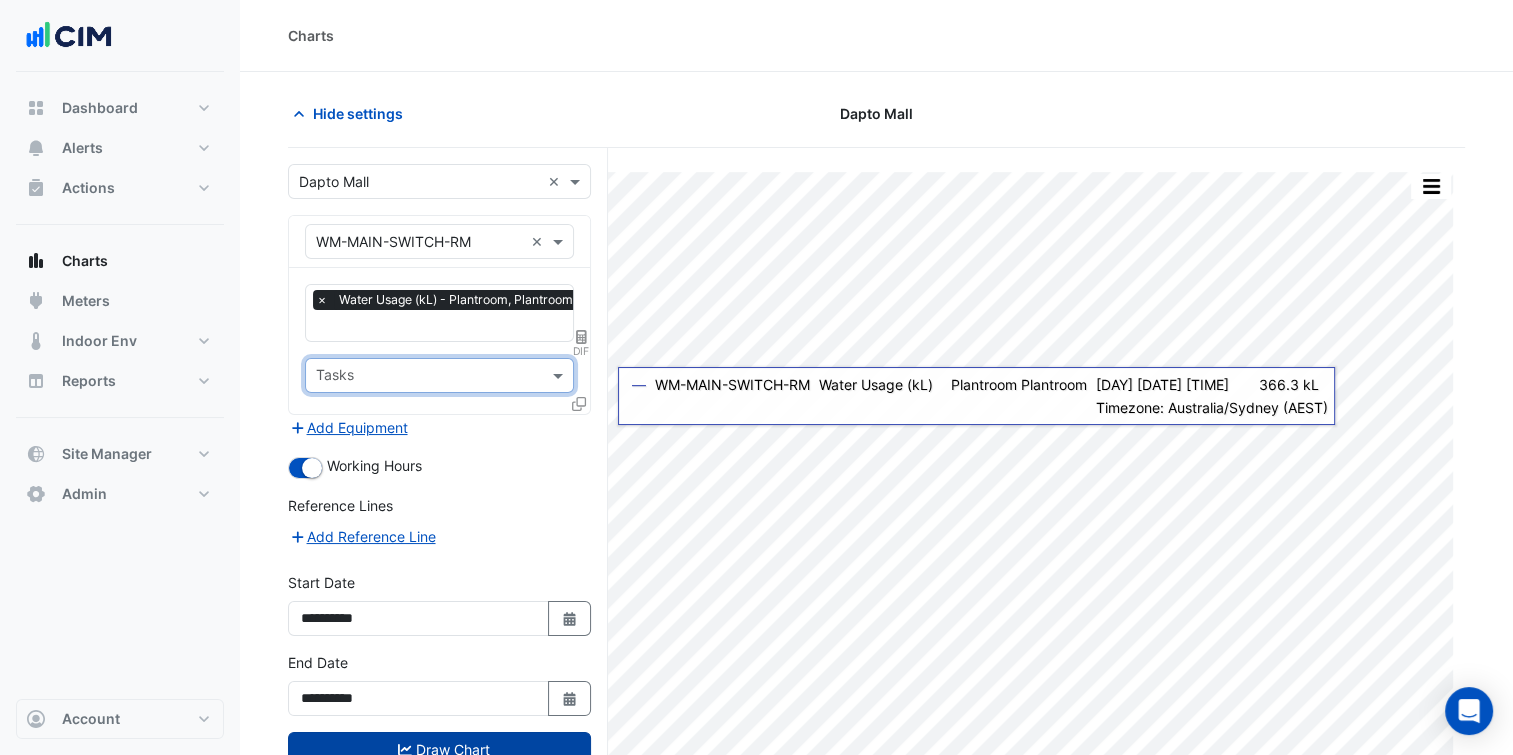 click on "Draw Chart" at bounding box center (439, 749) 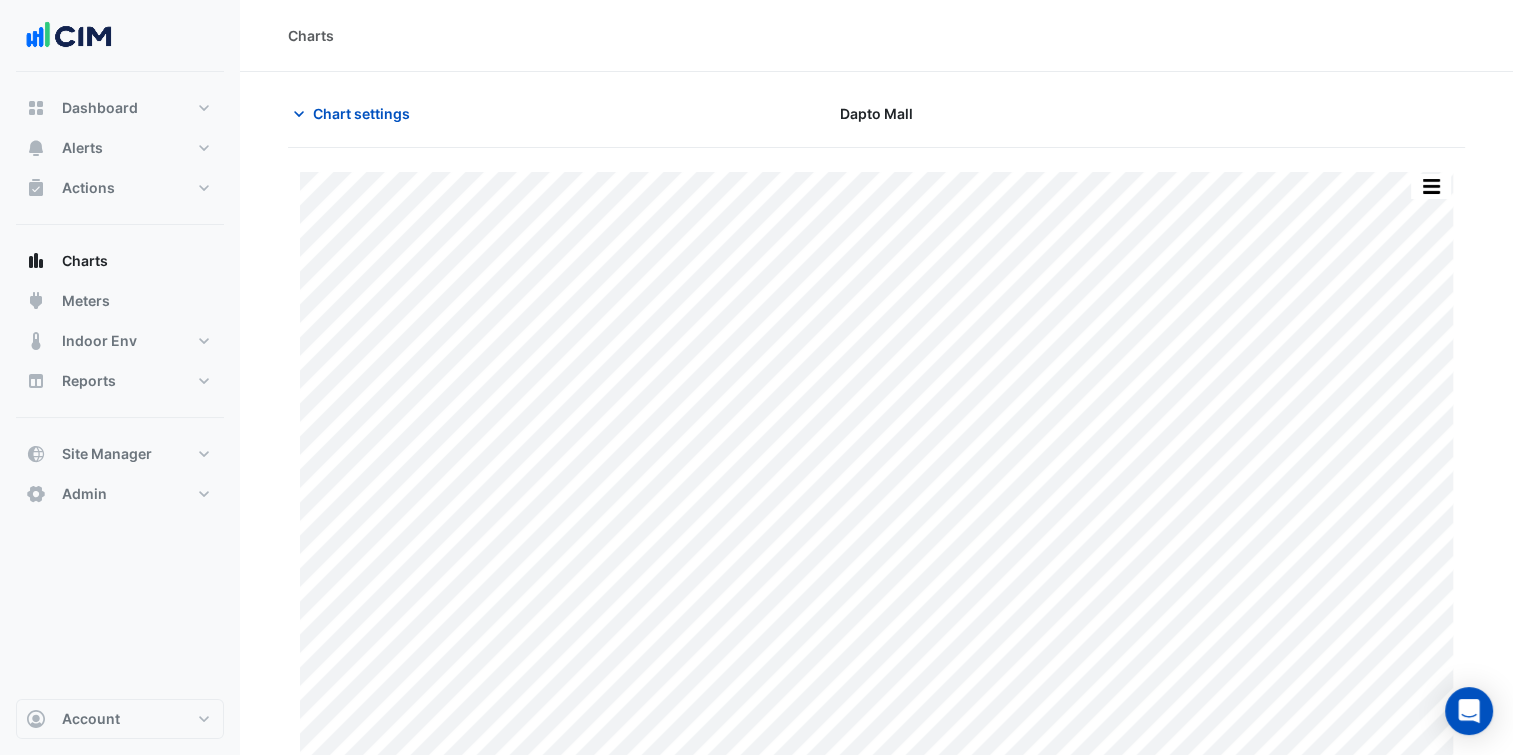 scroll, scrollTop: 37, scrollLeft: 0, axis: vertical 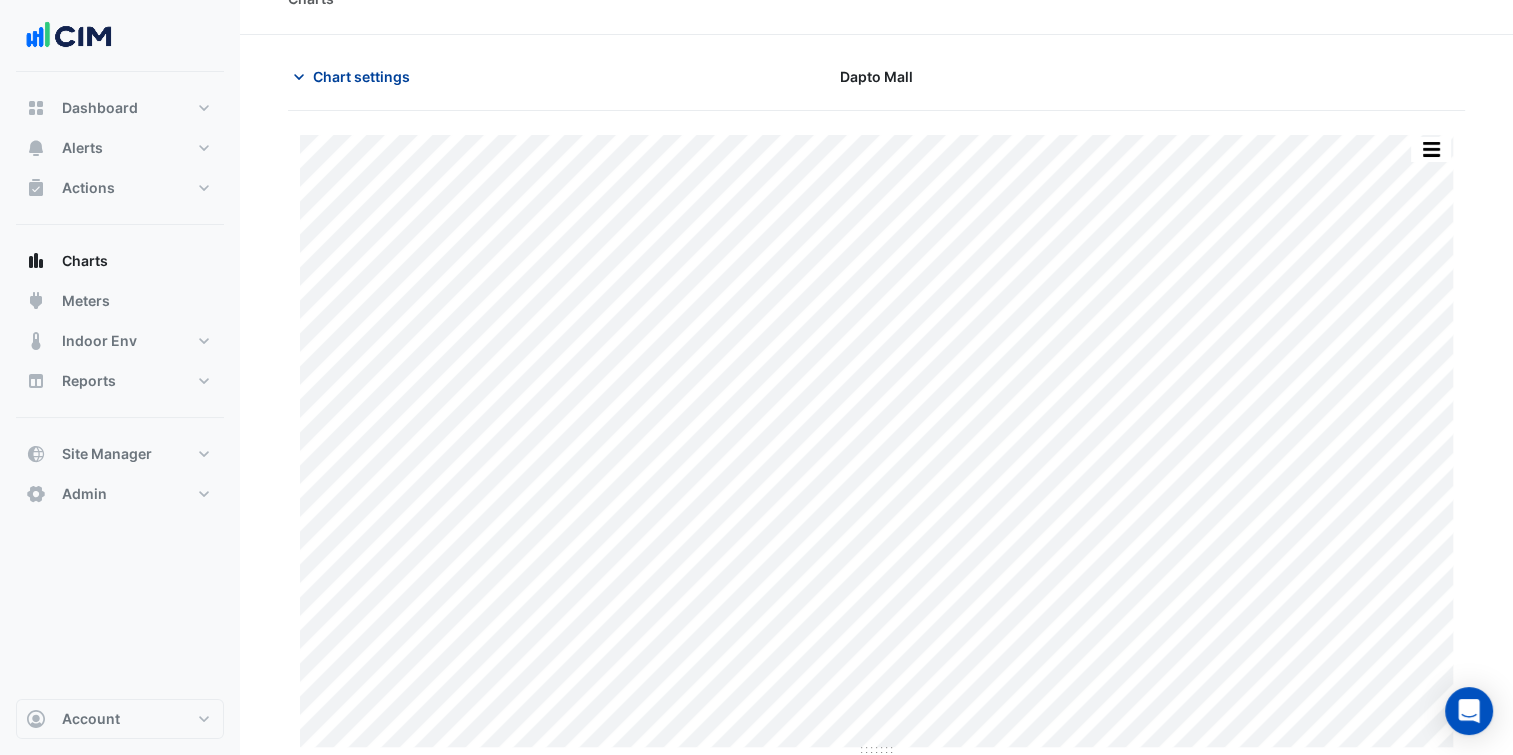click on "Chart settings" 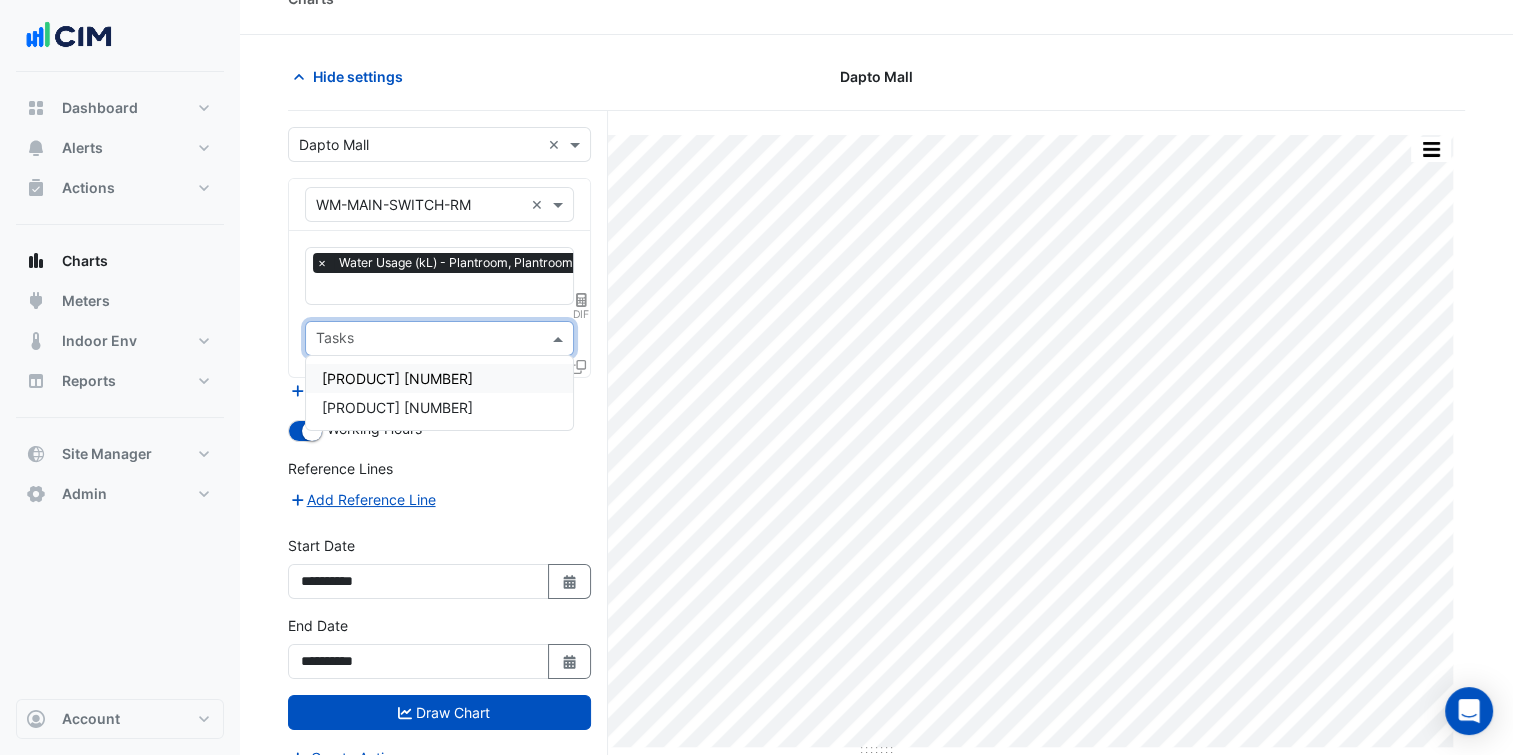 click 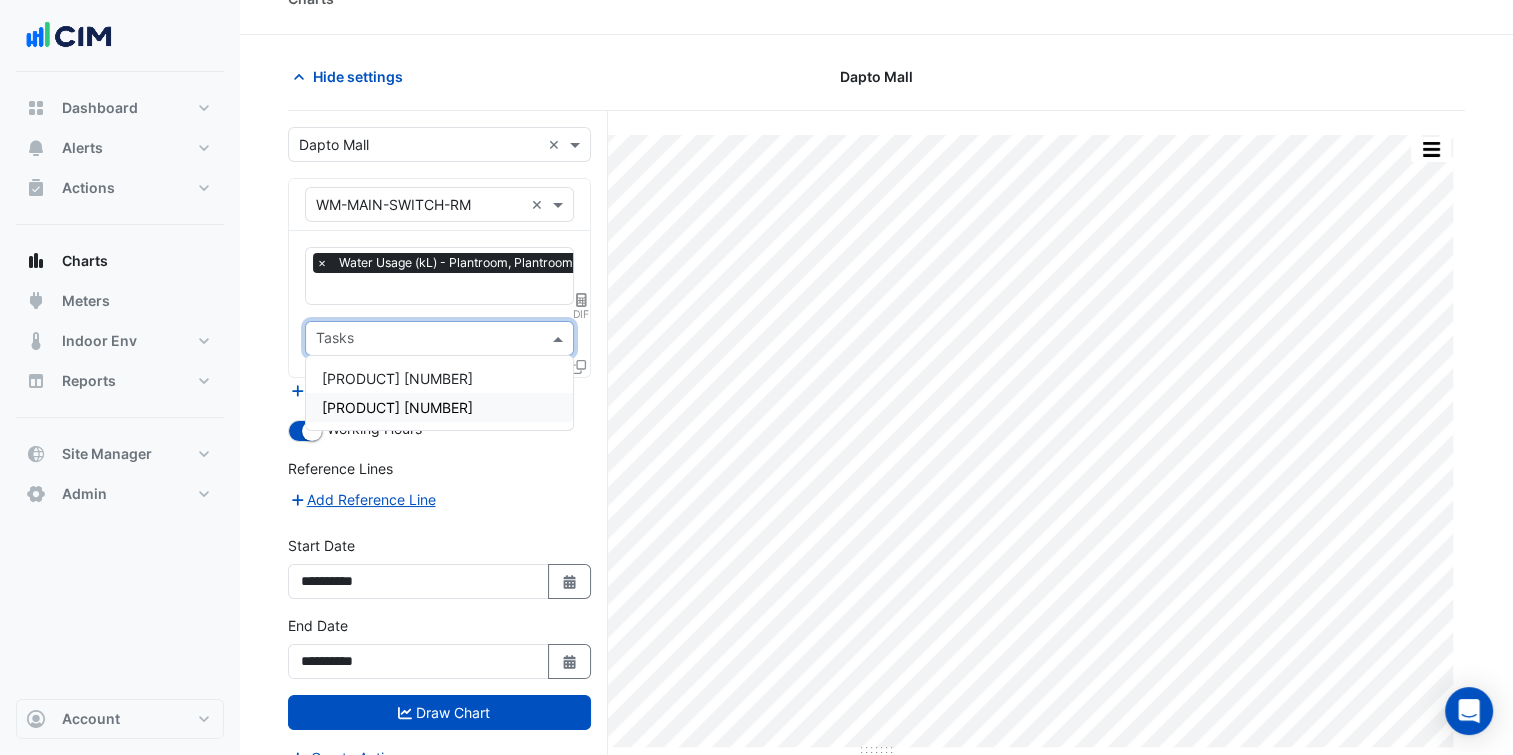 click on "WM0003-2 969032" at bounding box center [397, 407] 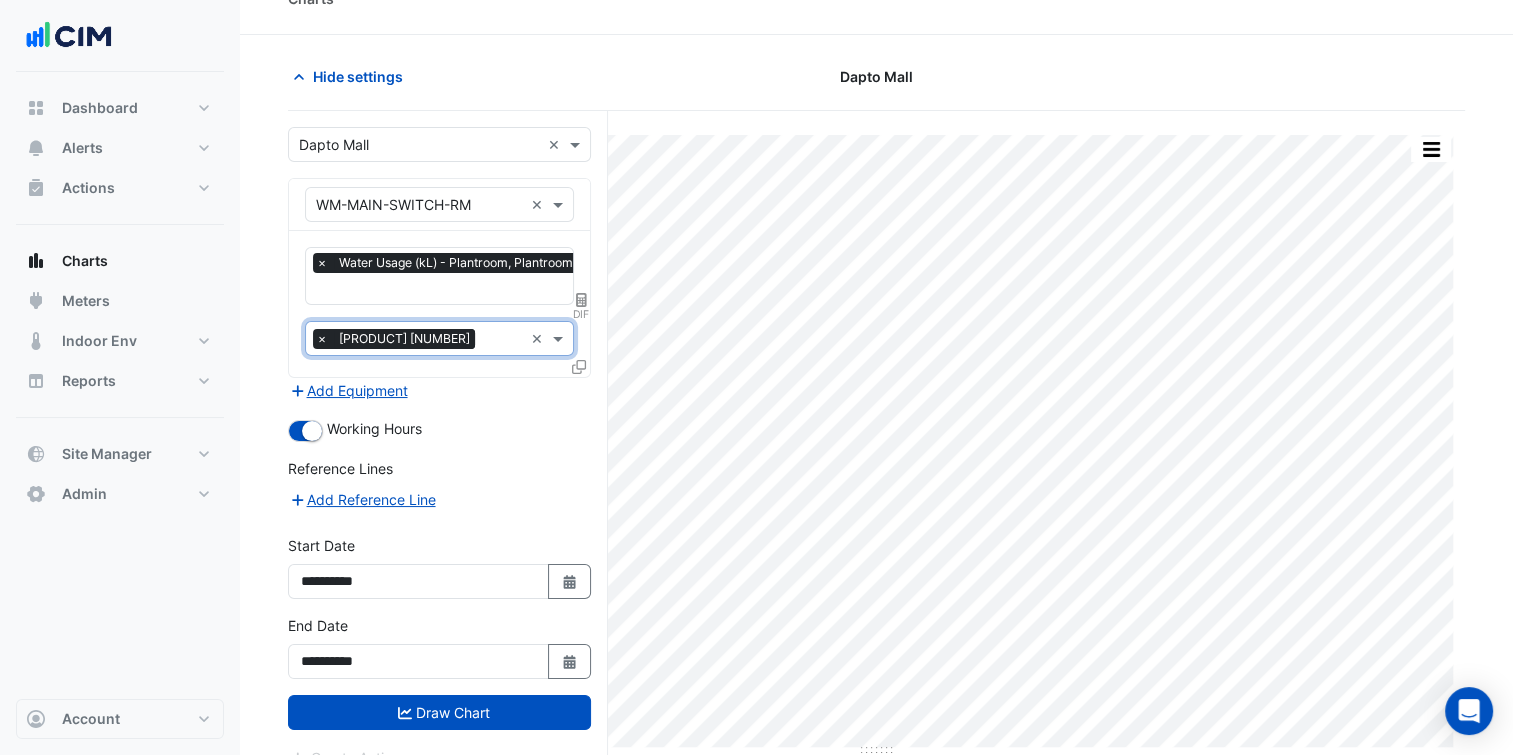 click on "×
WM0003-2 969032" 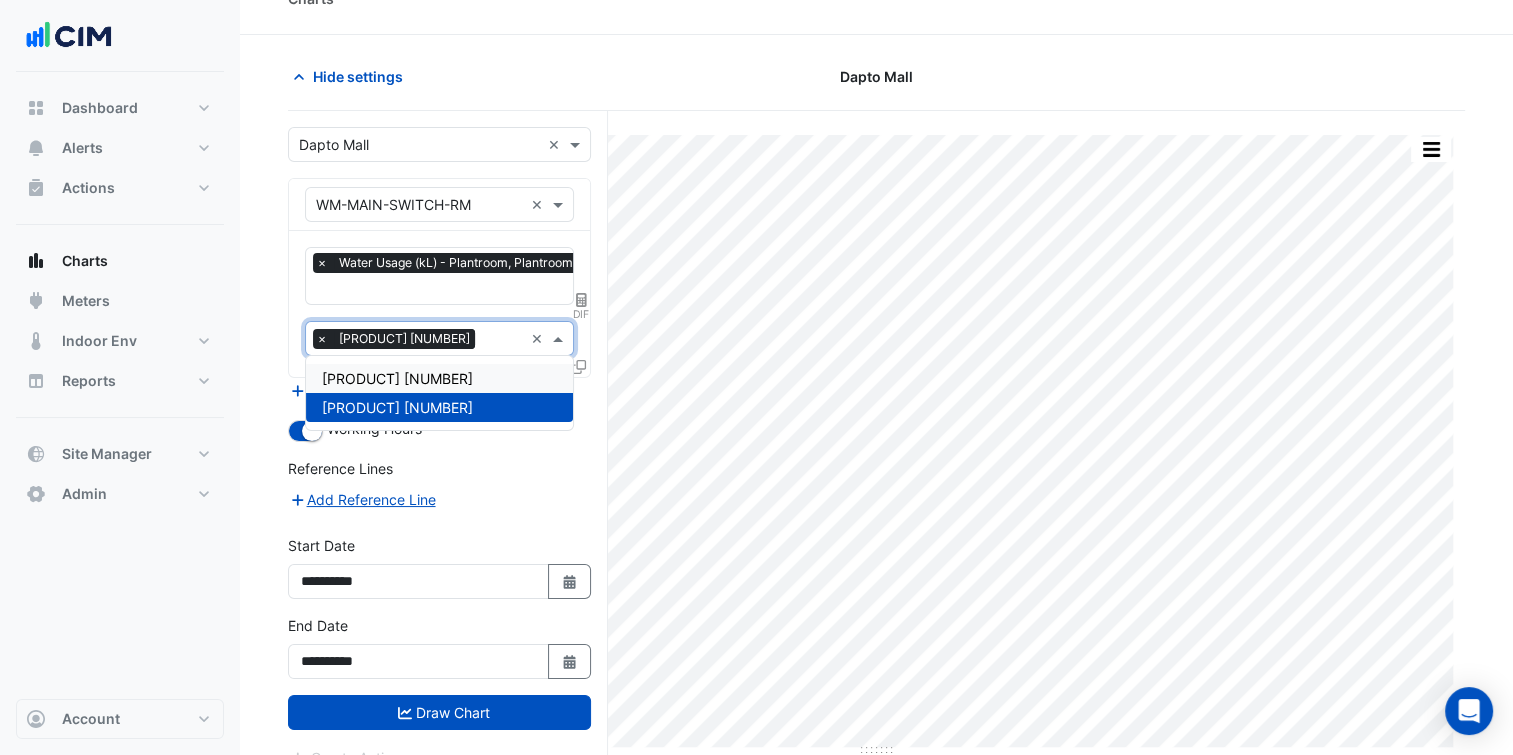 click on "WM0005 962524" at bounding box center (397, 378) 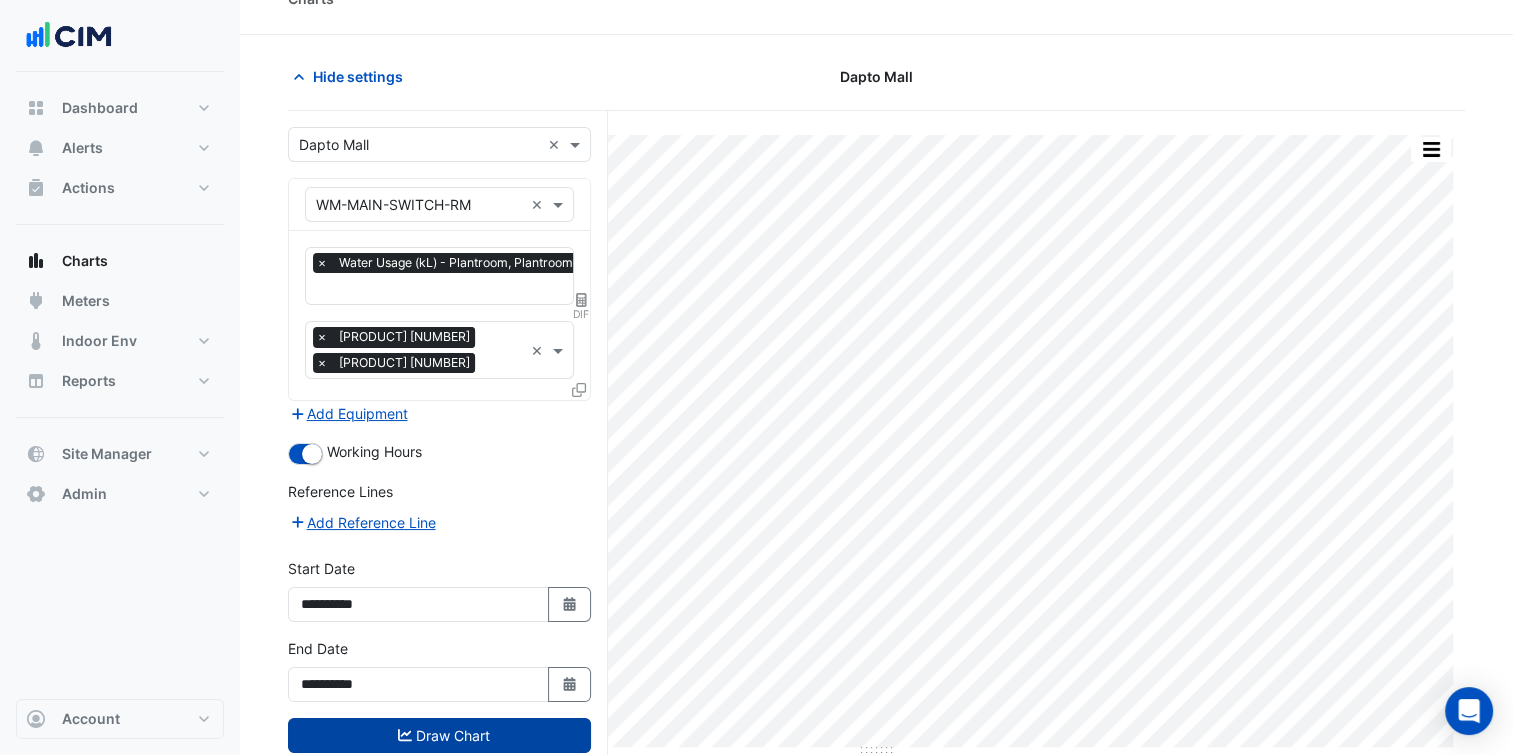 click on "Draw Chart" at bounding box center [439, 735] 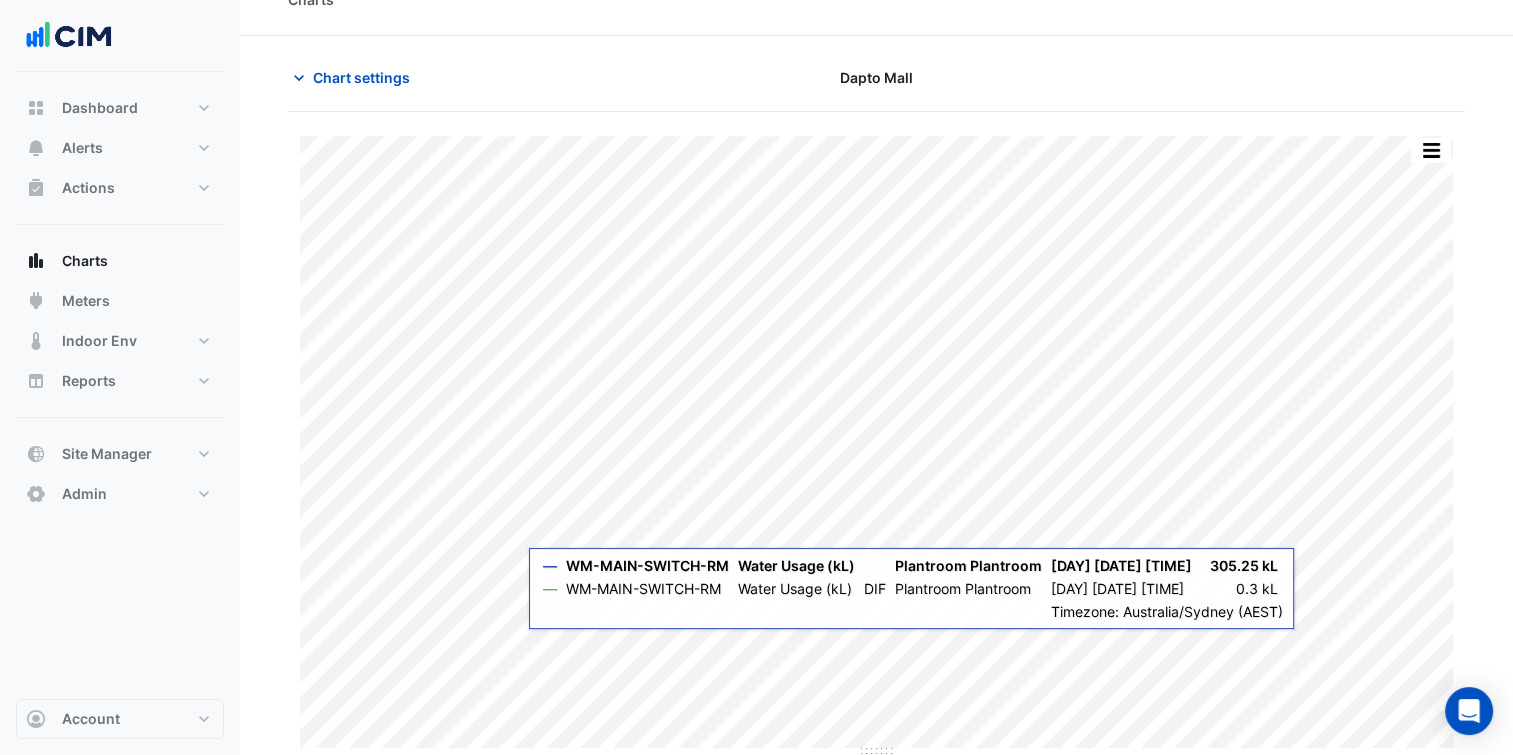 scroll, scrollTop: 37, scrollLeft: 0, axis: vertical 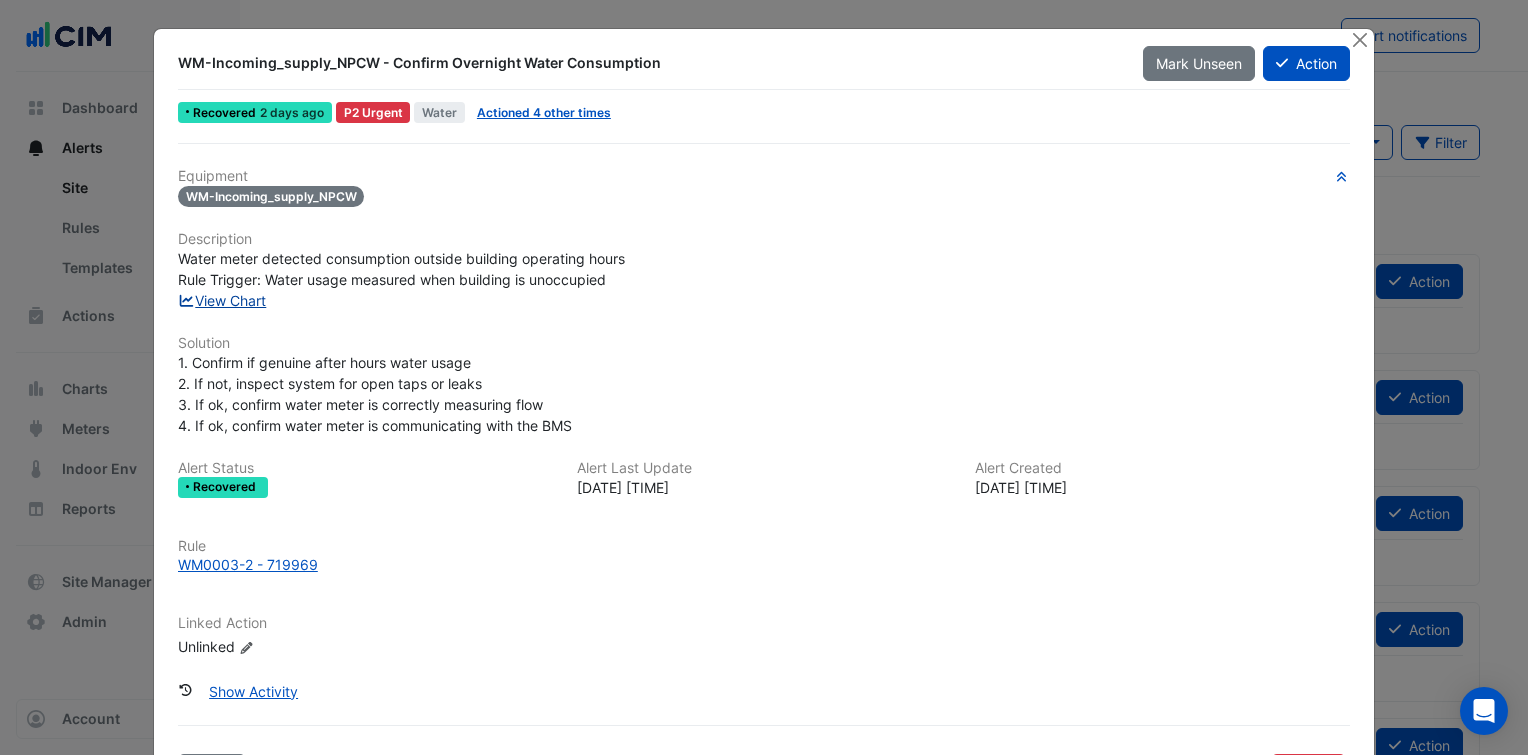 click on "View Chart" 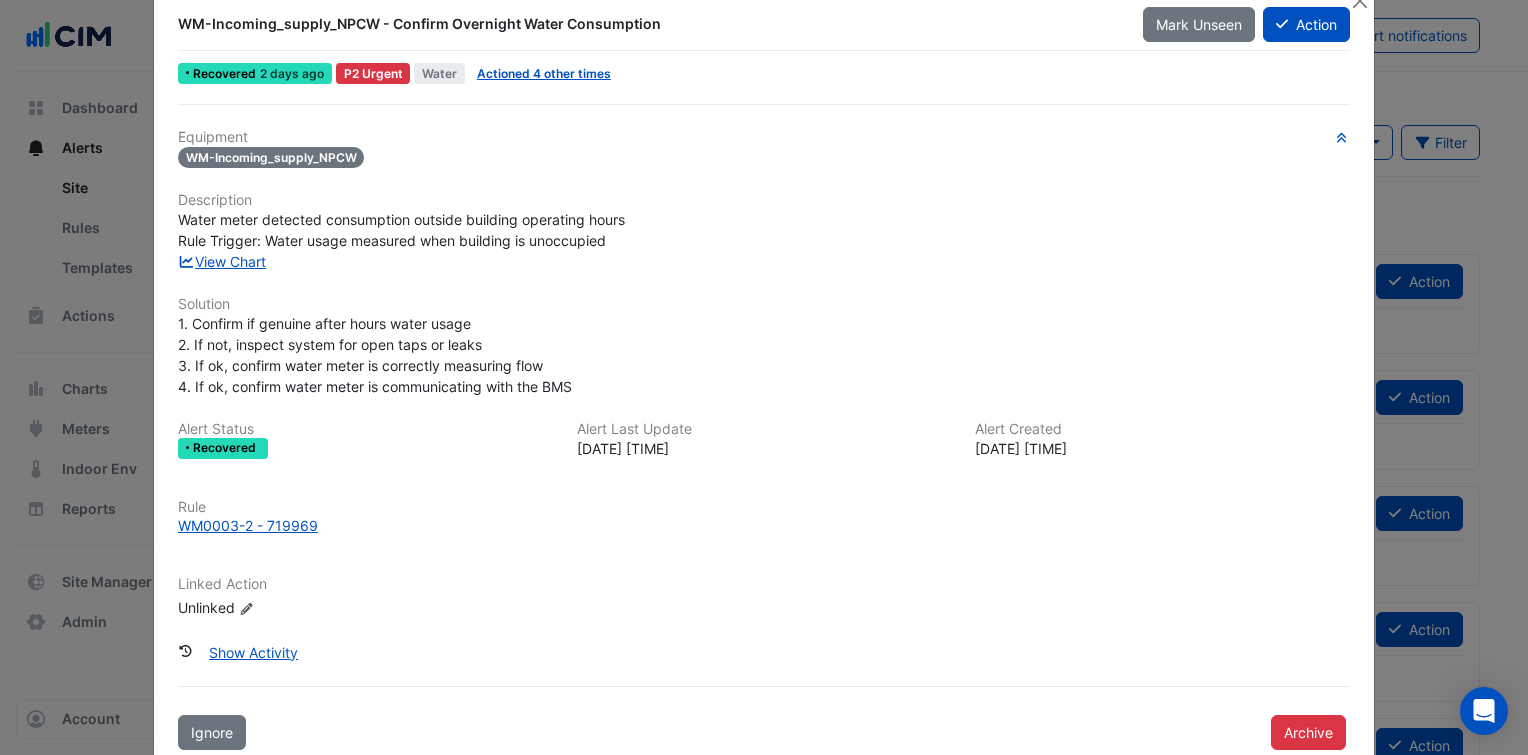 scroll, scrollTop: 75, scrollLeft: 0, axis: vertical 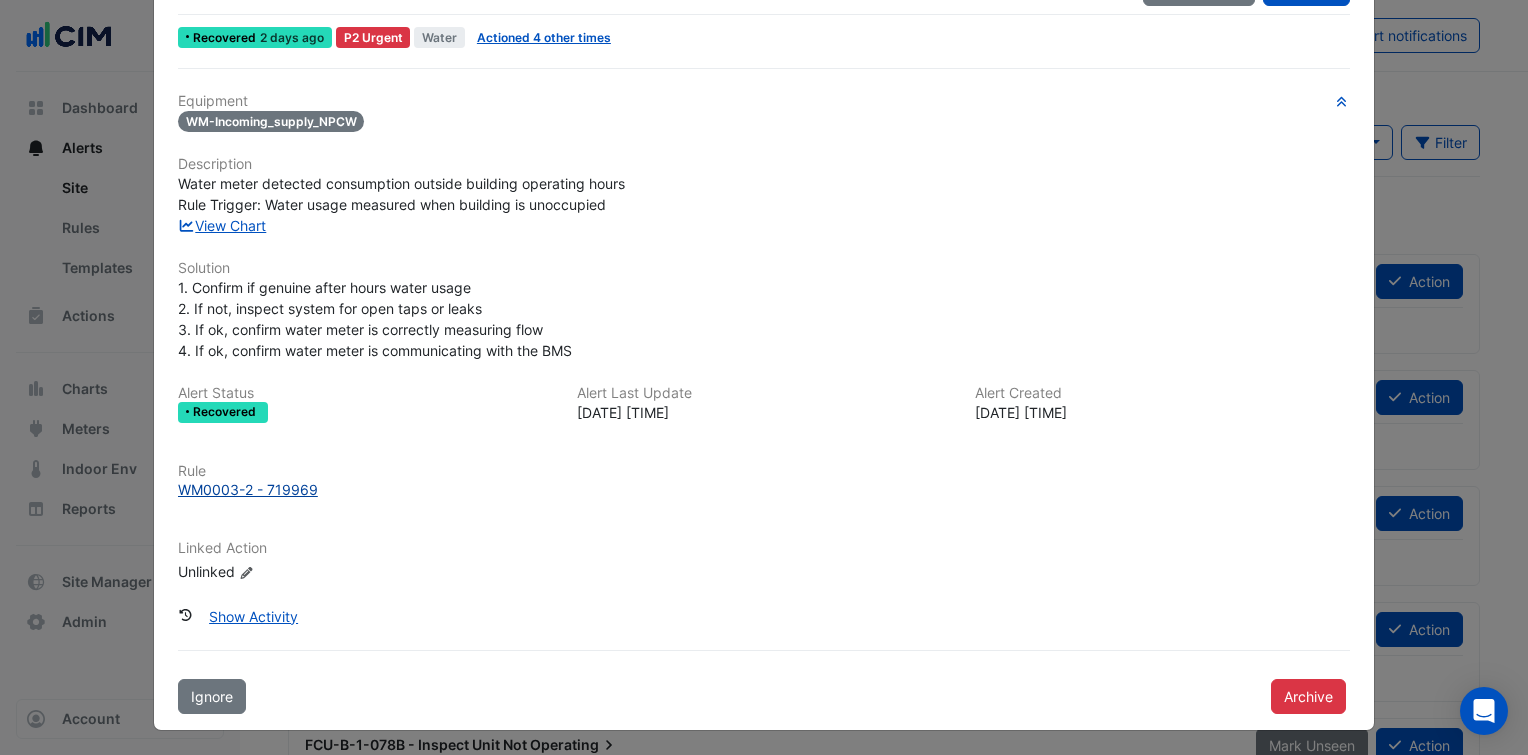 click on "WM0003-2 - 719969" 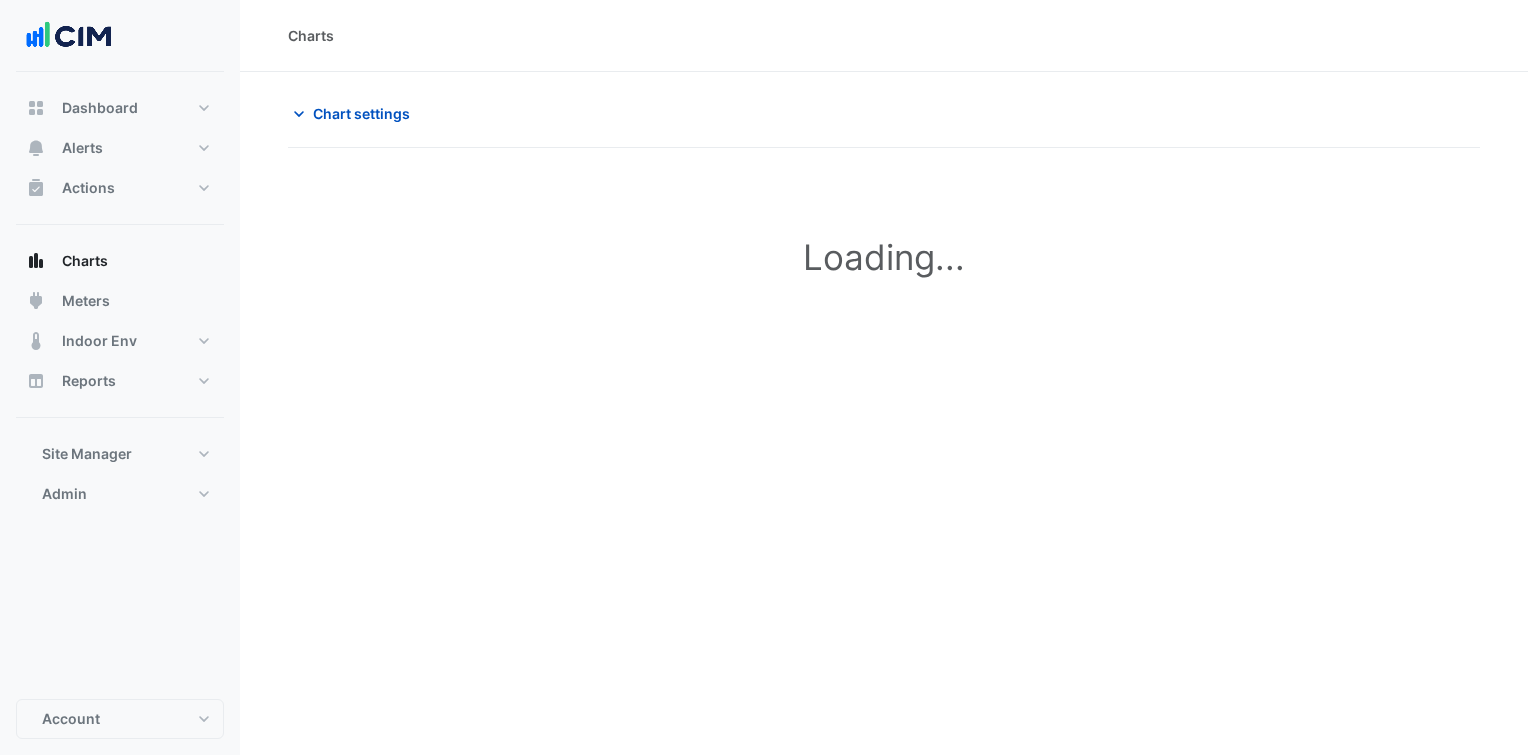 scroll, scrollTop: 0, scrollLeft: 0, axis: both 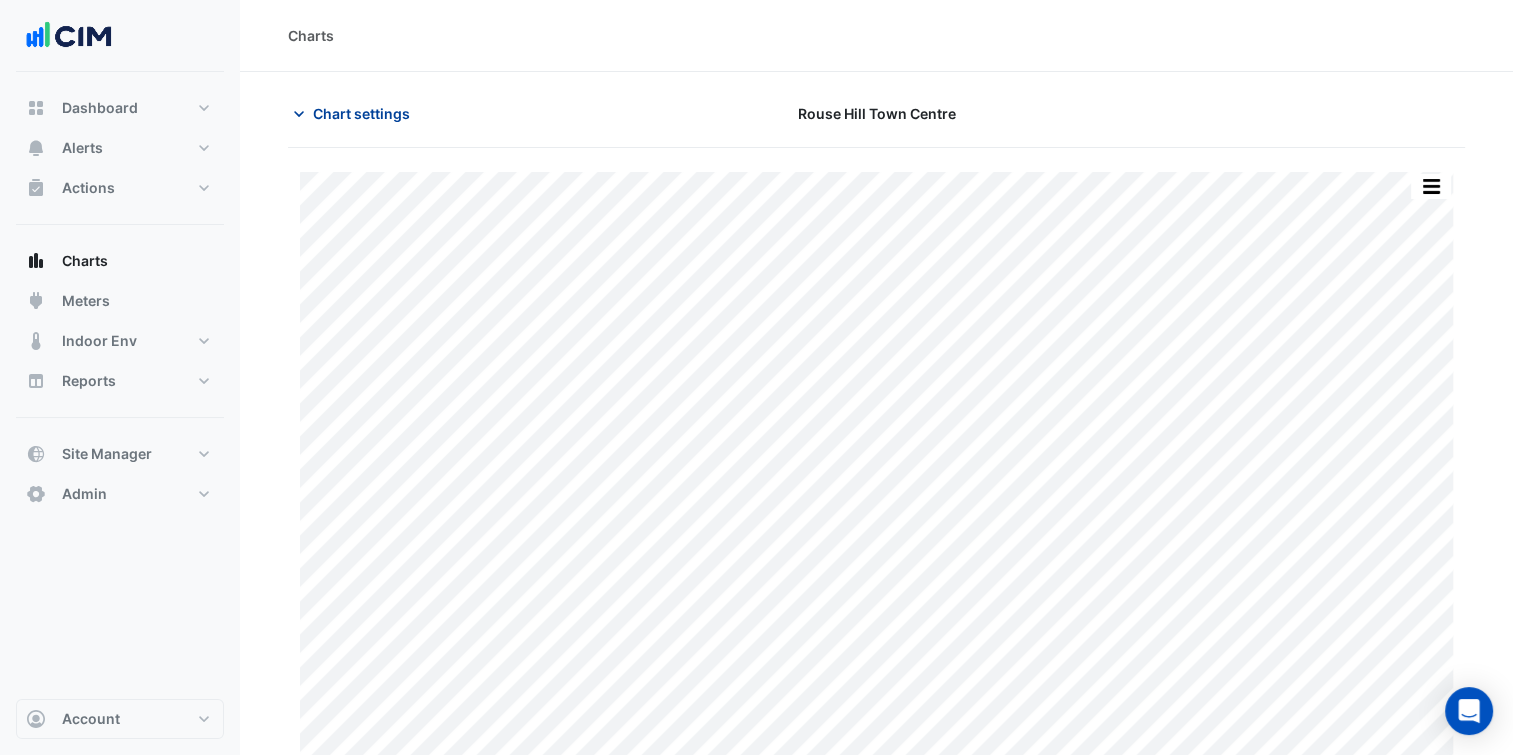 click on "Chart settings" 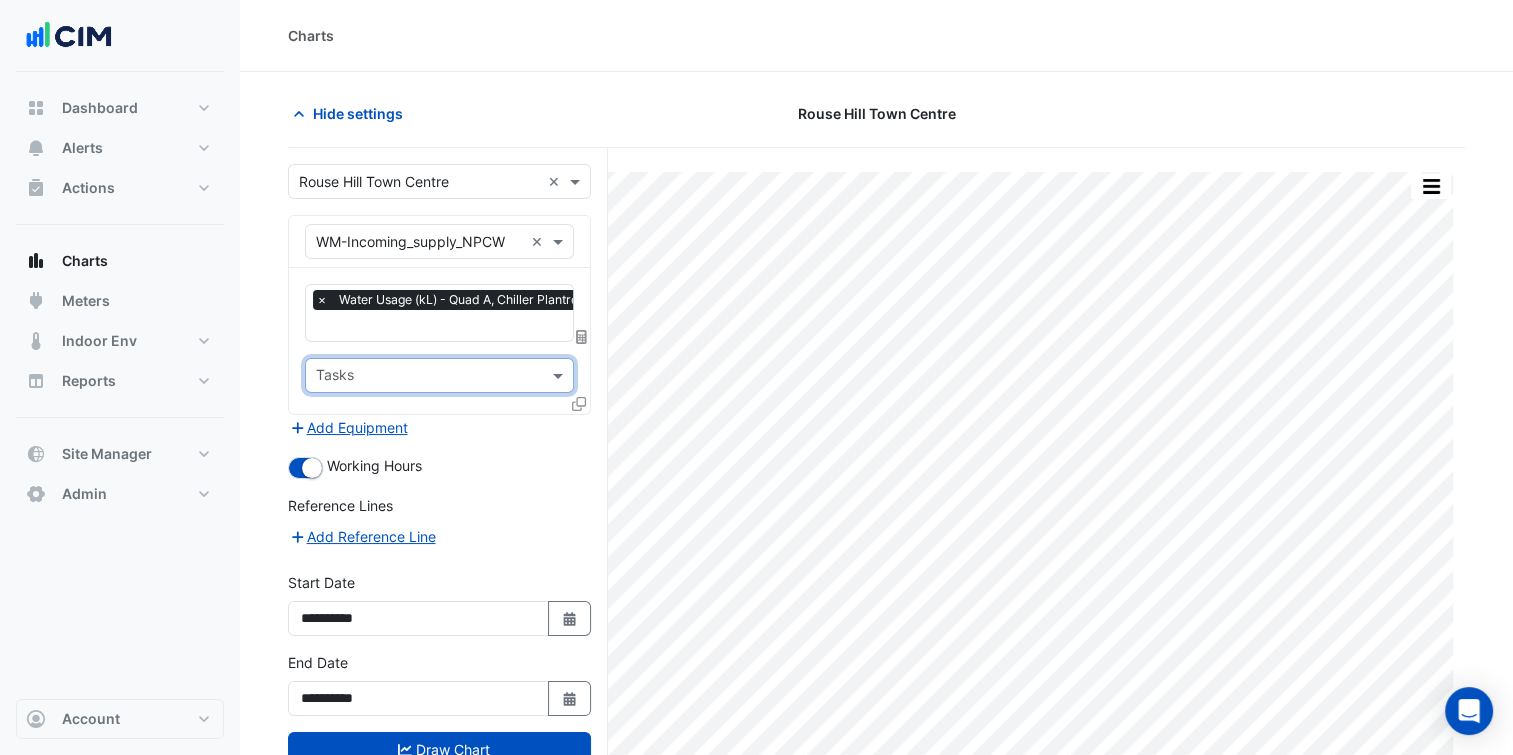 click 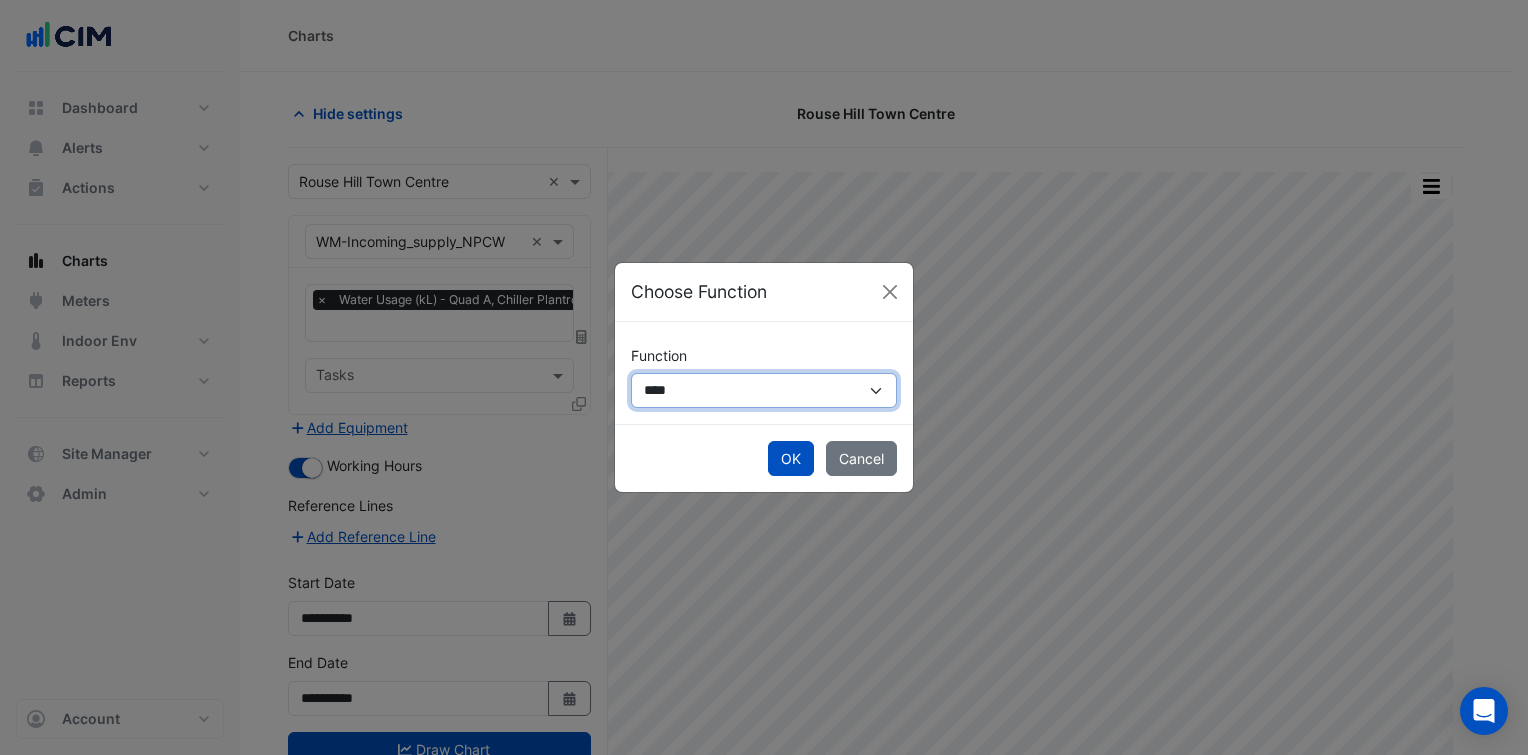 click on "**********" at bounding box center [764, 390] 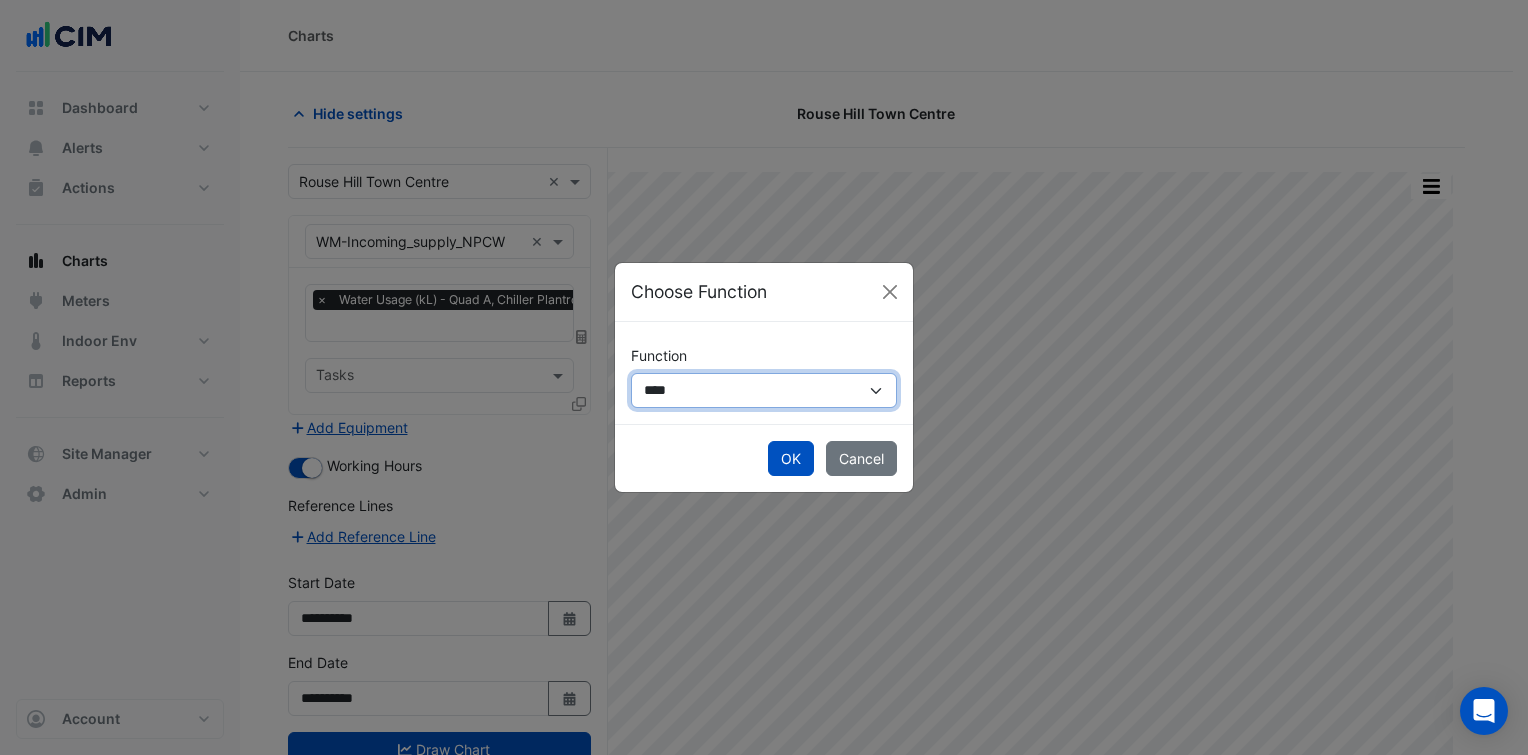 select on "******" 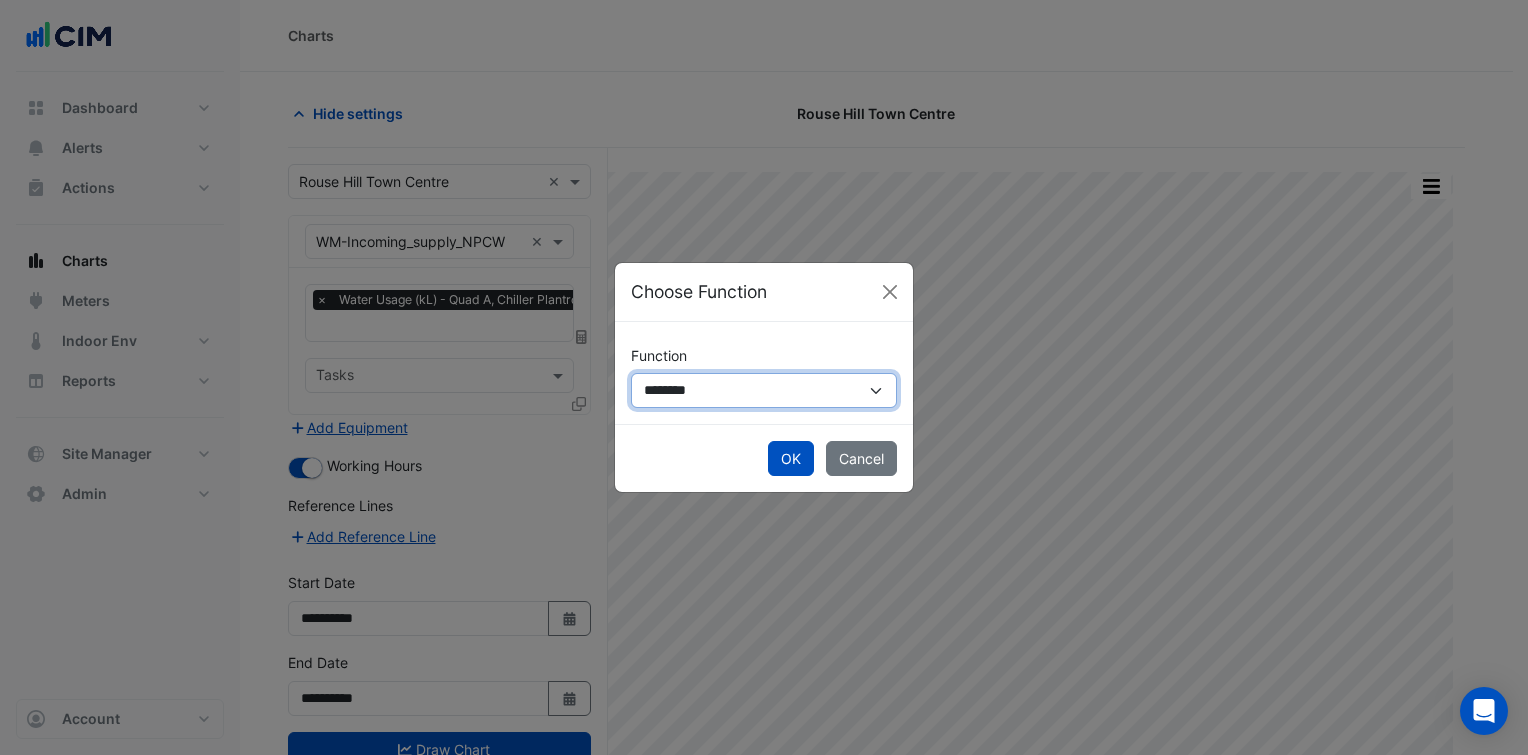 click on "**********" at bounding box center (764, 390) 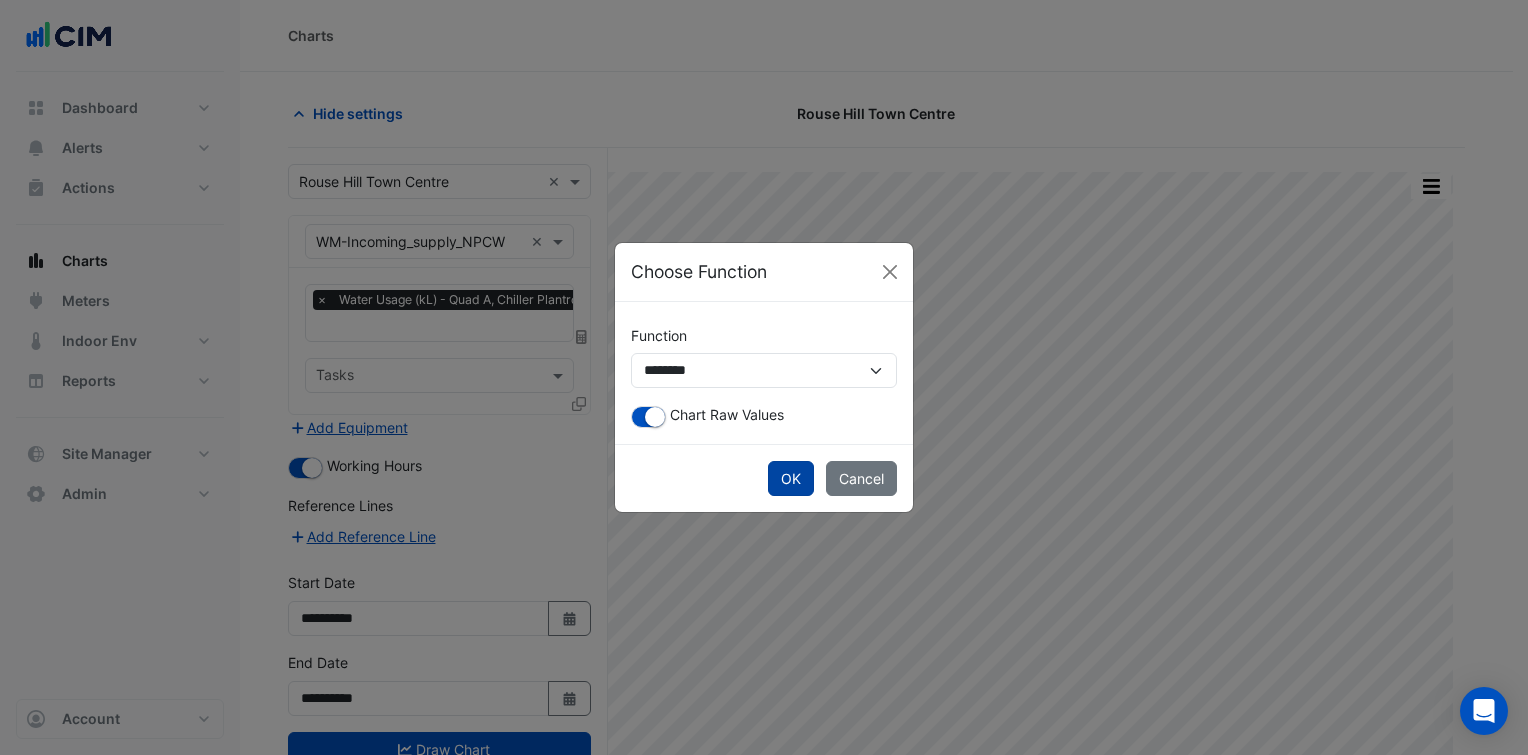 click on "OK" 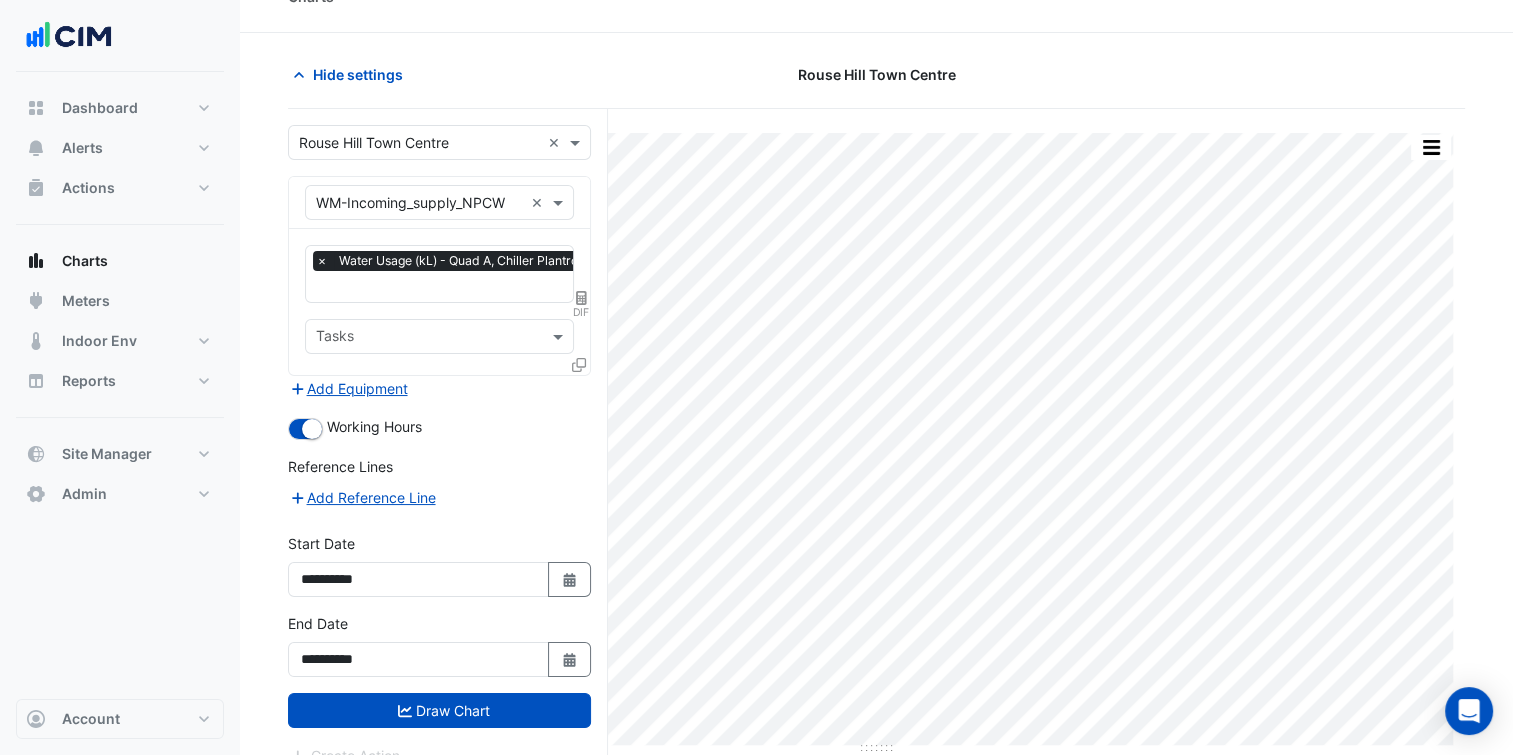 scroll, scrollTop: 75, scrollLeft: 0, axis: vertical 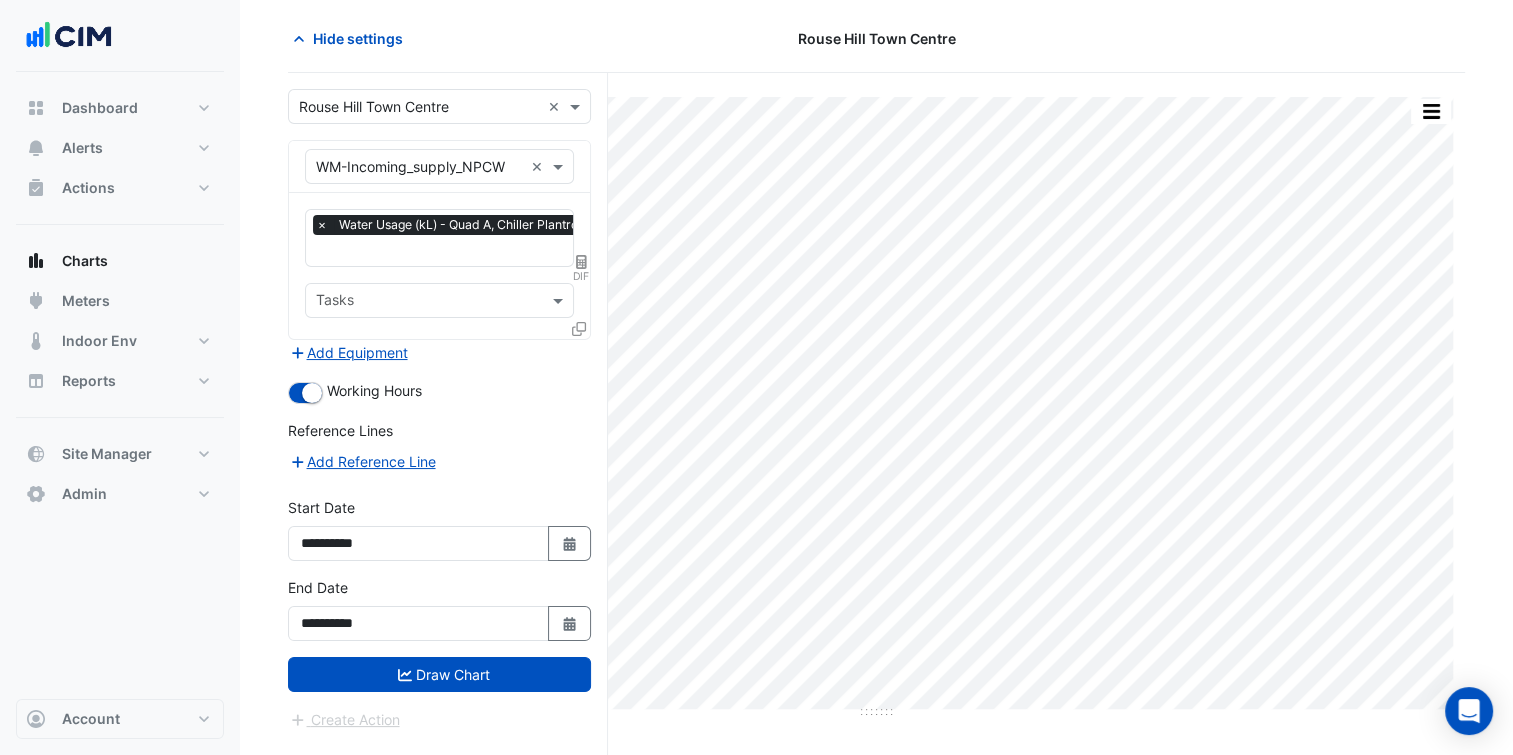 click on "**********" at bounding box center (439, 410) 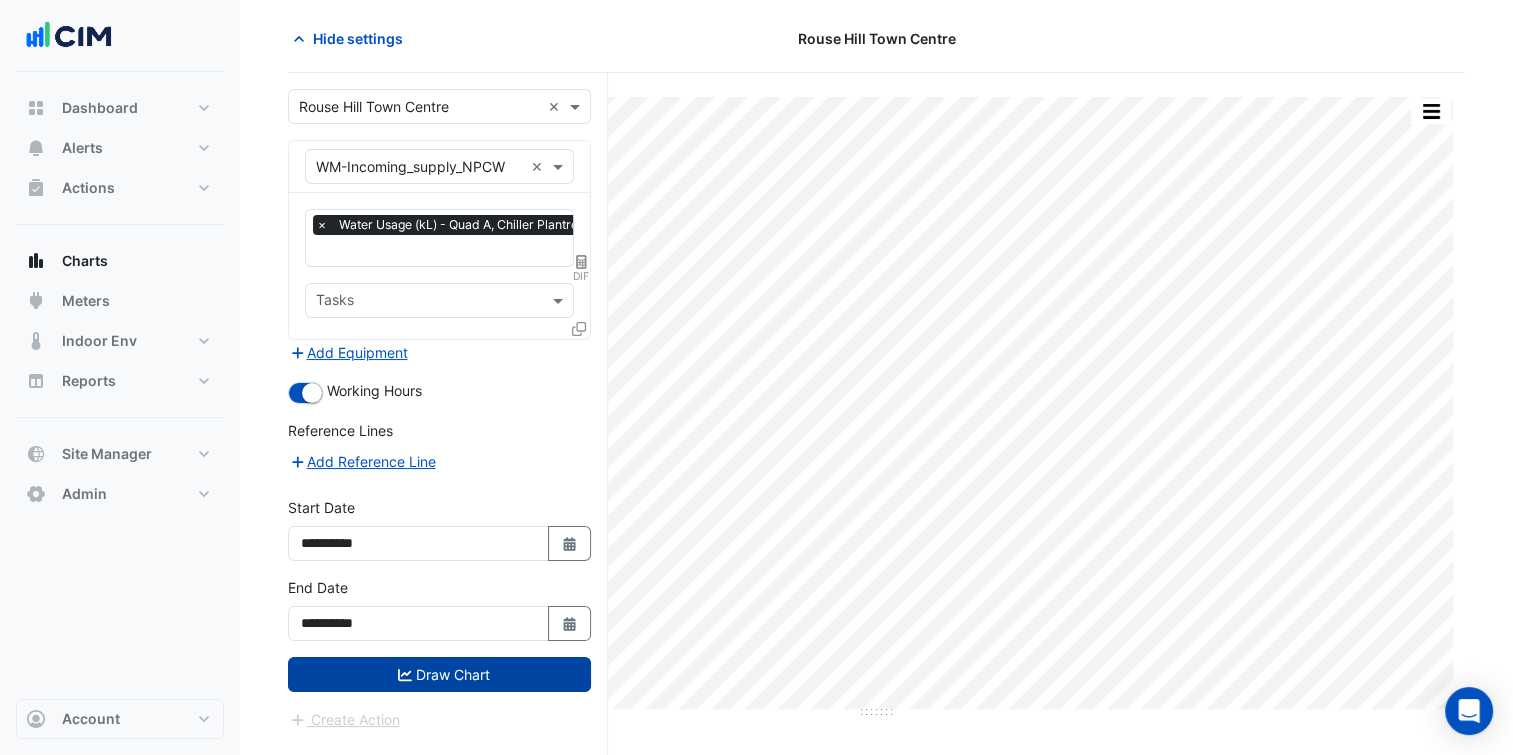 click on "Draw Chart" at bounding box center [439, 674] 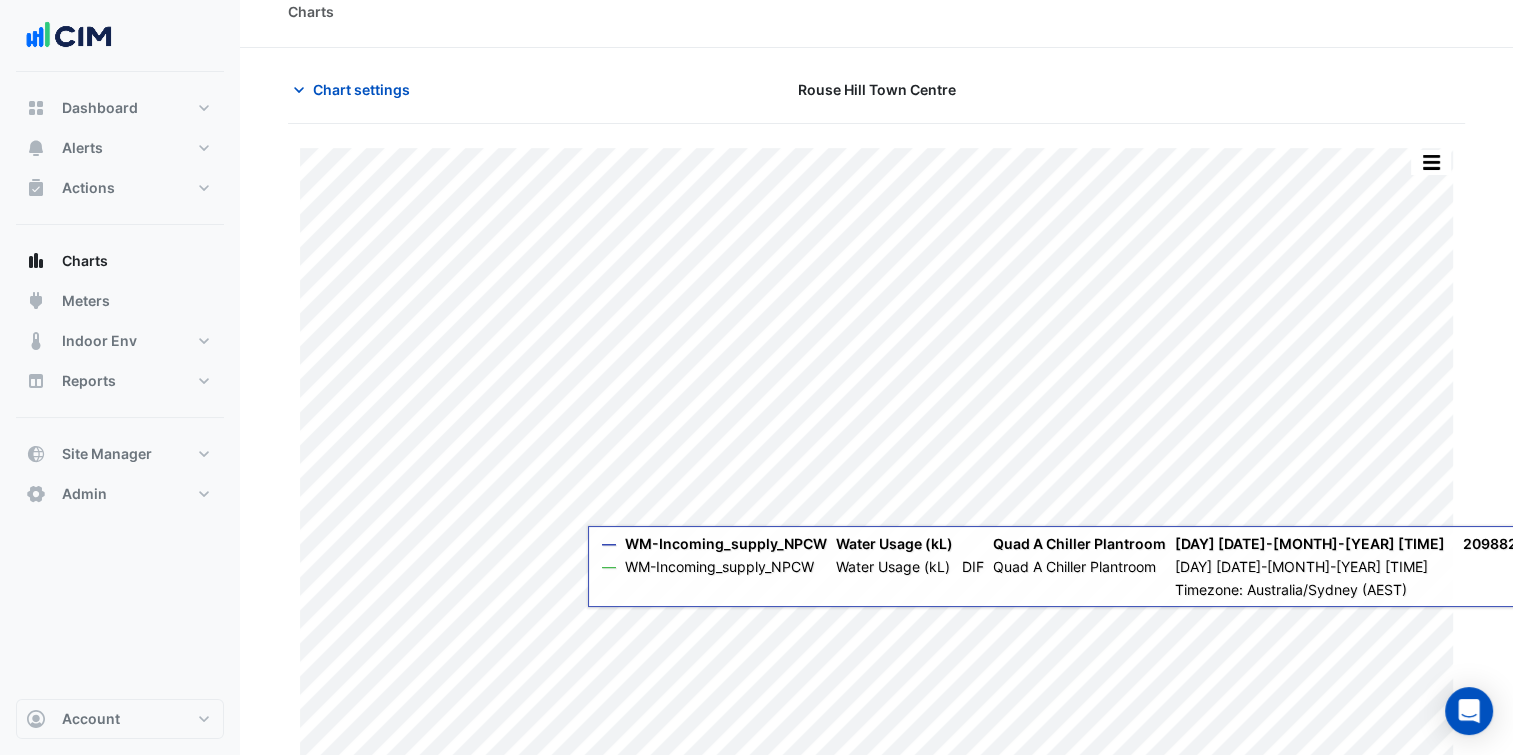 scroll, scrollTop: 37, scrollLeft: 0, axis: vertical 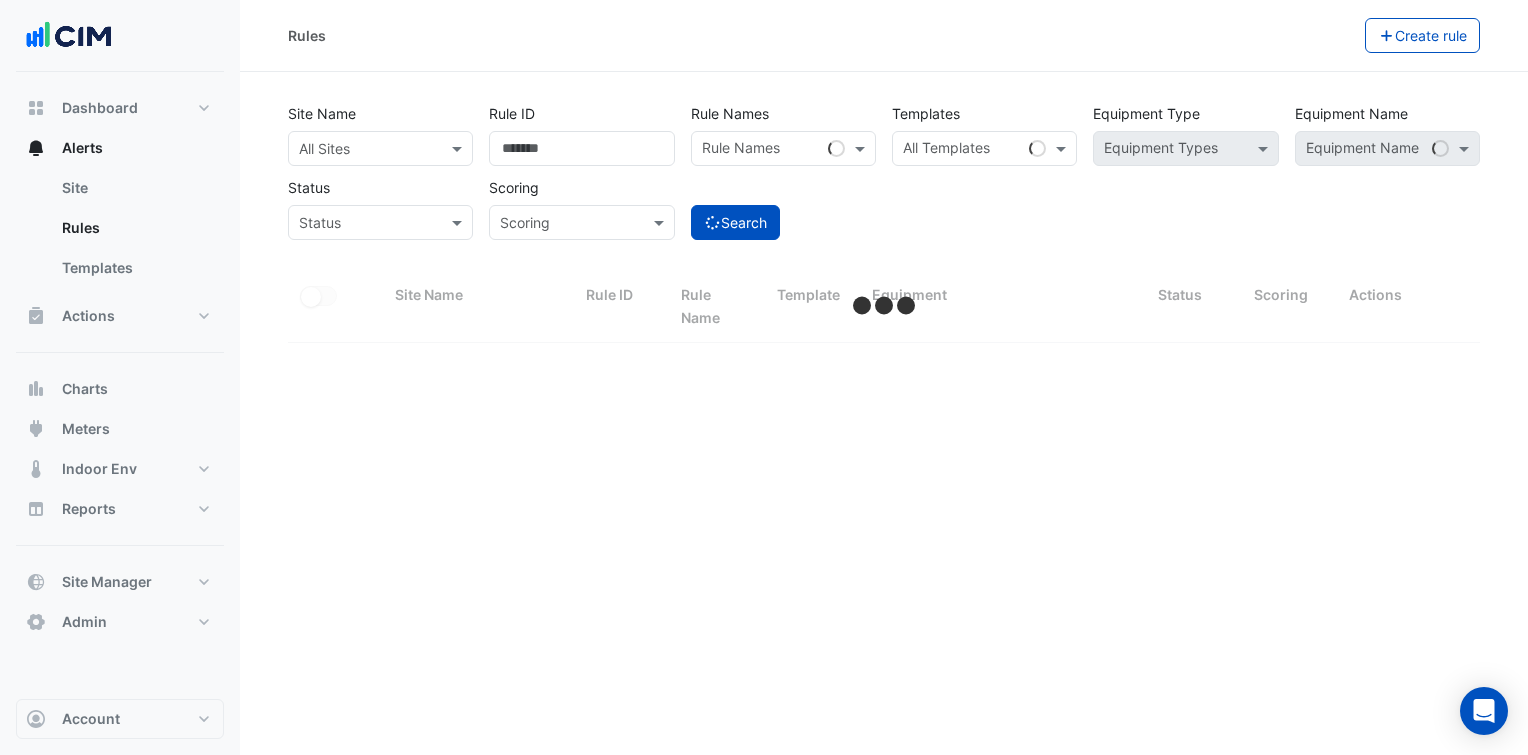 select on "***" 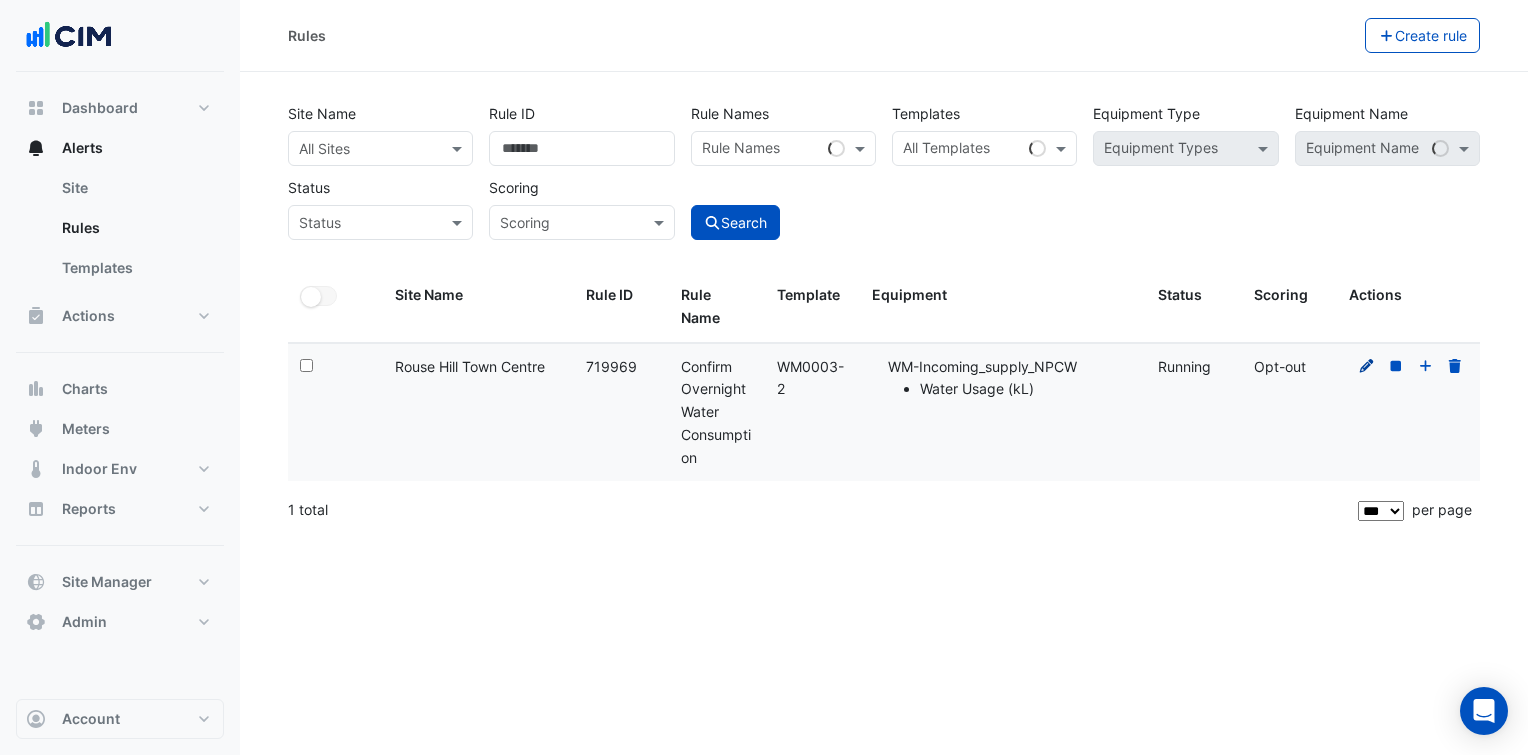 click 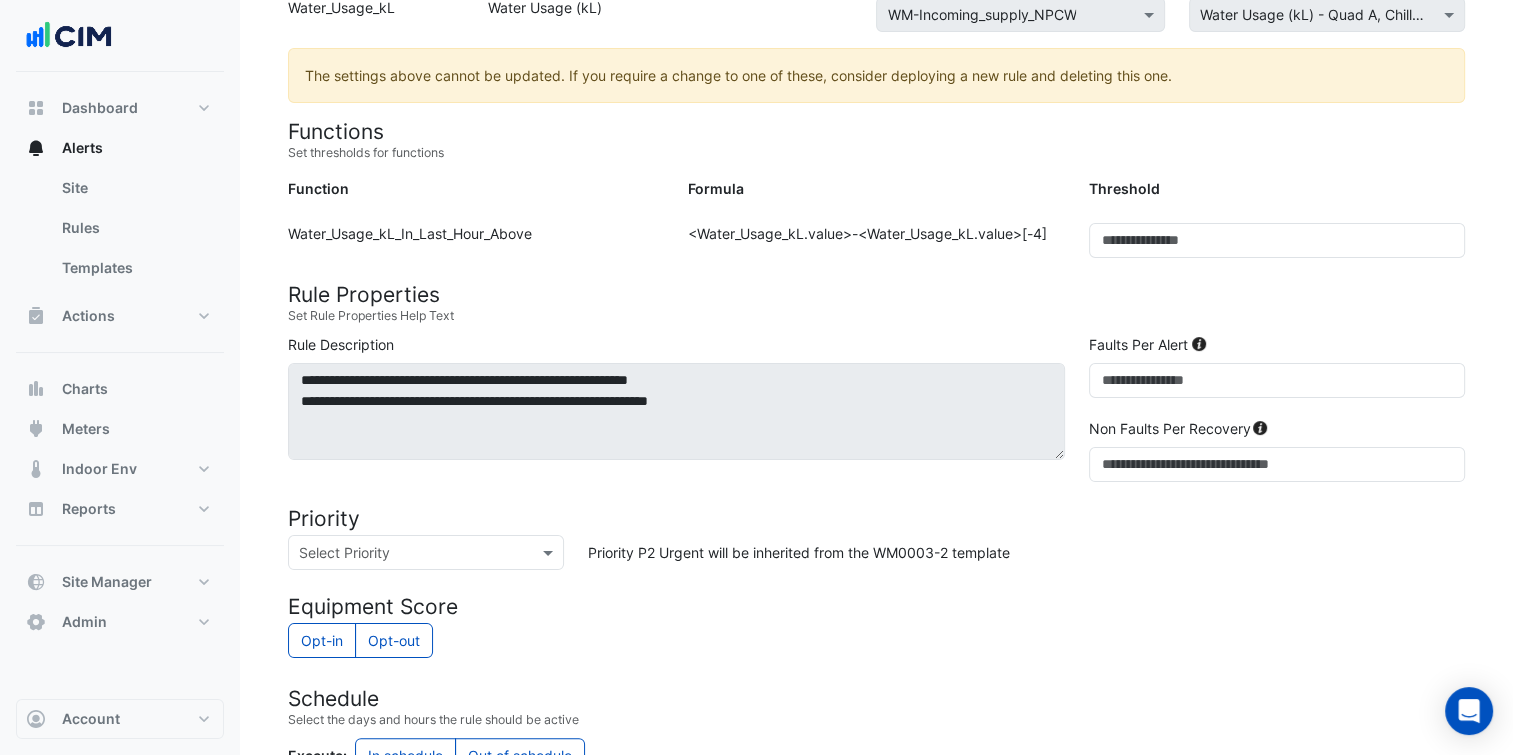 scroll, scrollTop: 300, scrollLeft: 0, axis: vertical 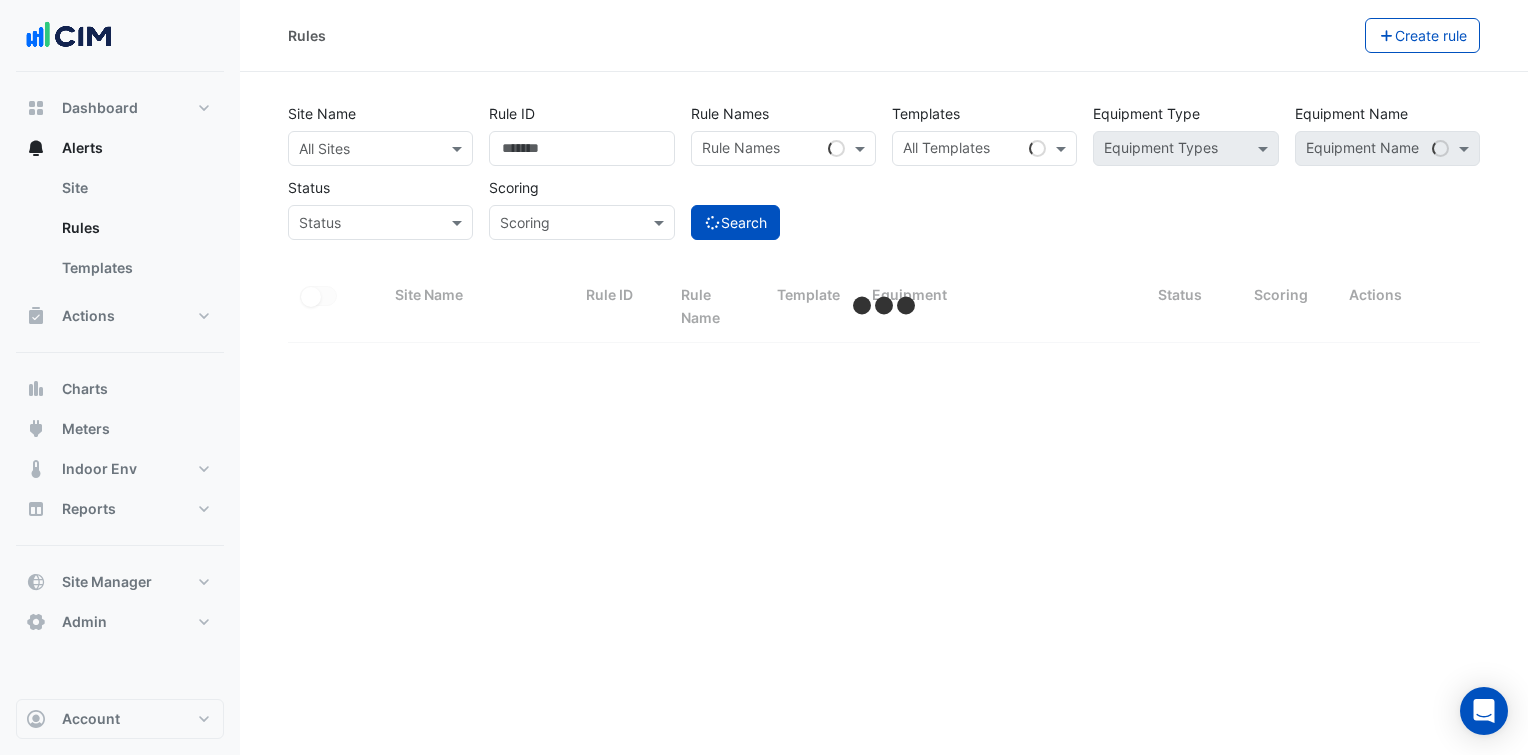 select on "***" 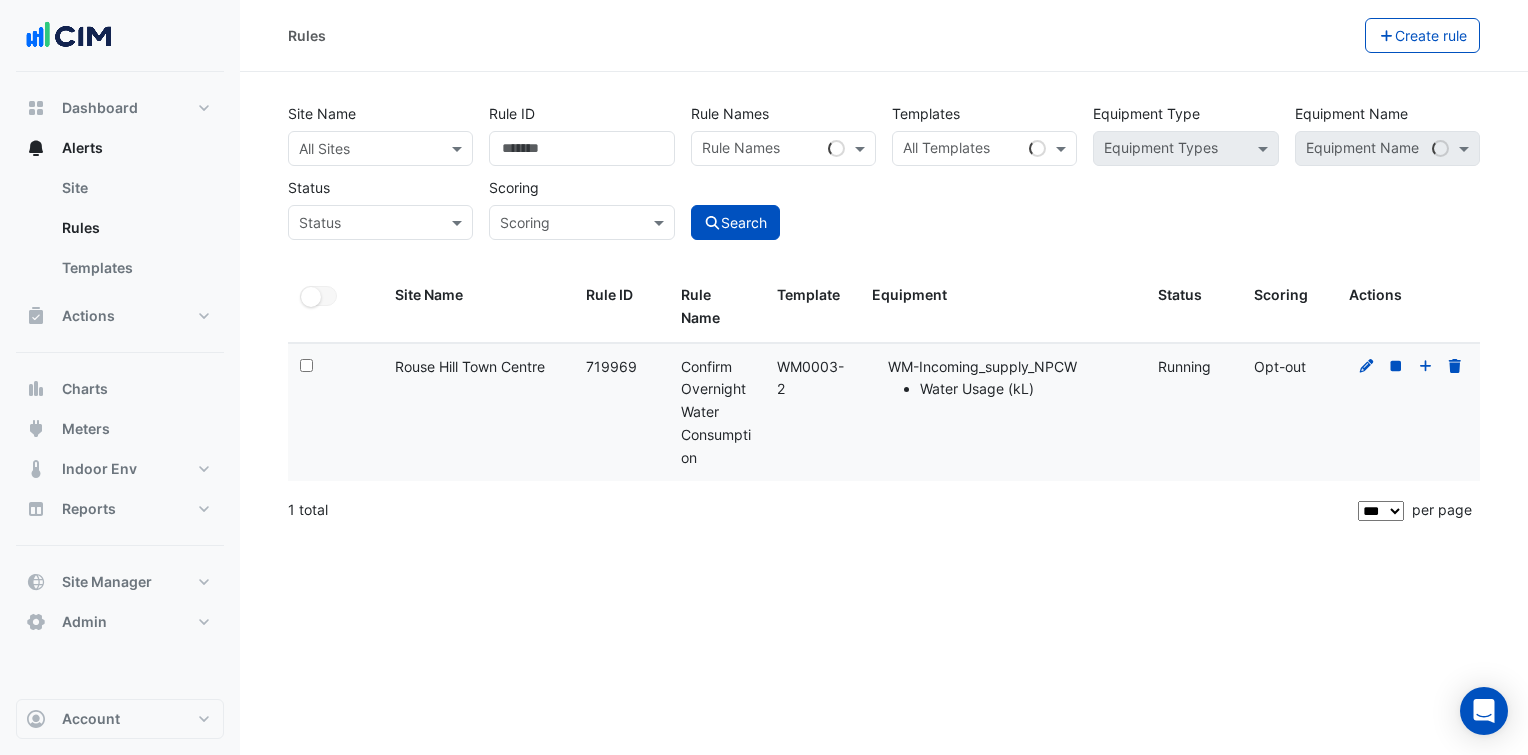 drag, startPoint x: 548, startPoint y: 363, endPoint x: 393, endPoint y: 366, distance: 155.02902 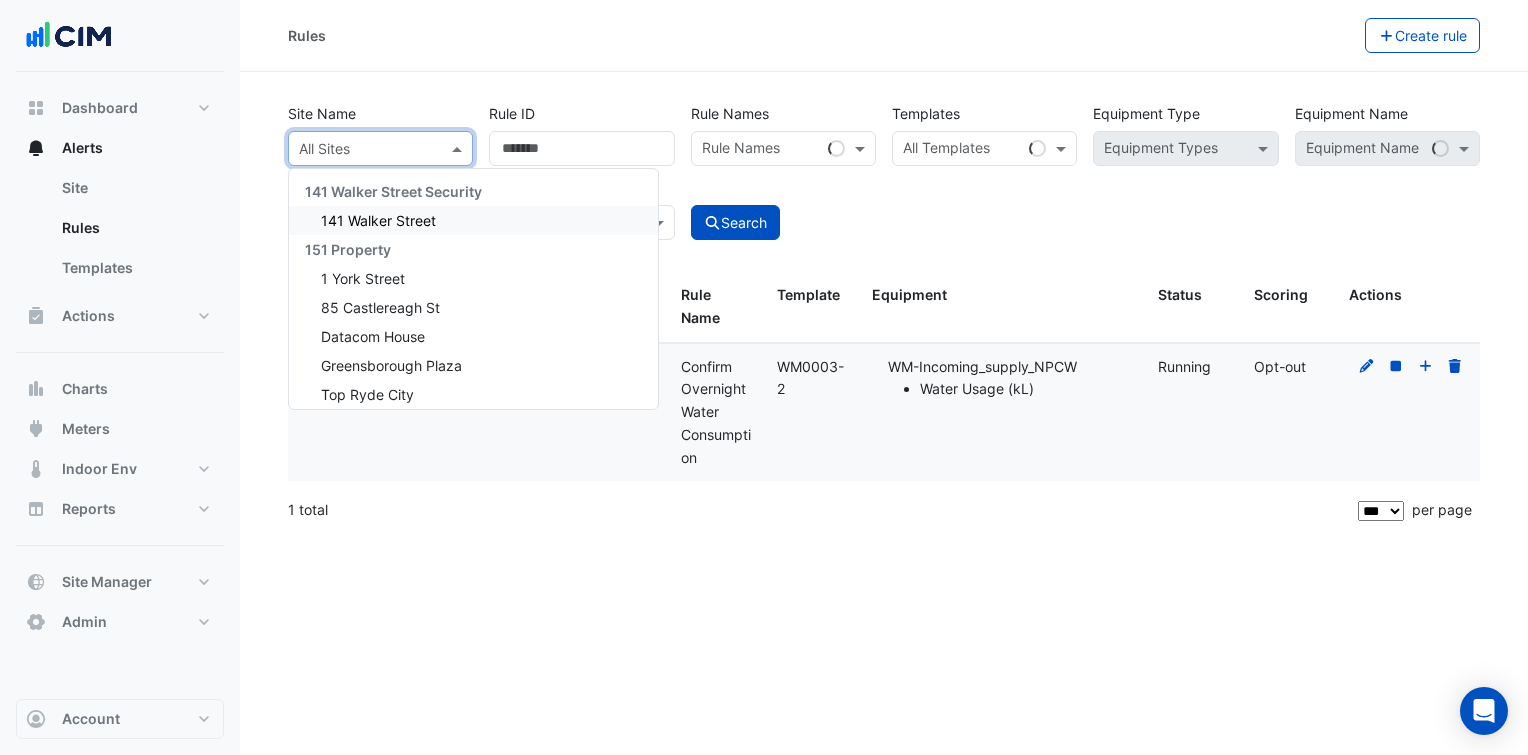 paste on "**********" 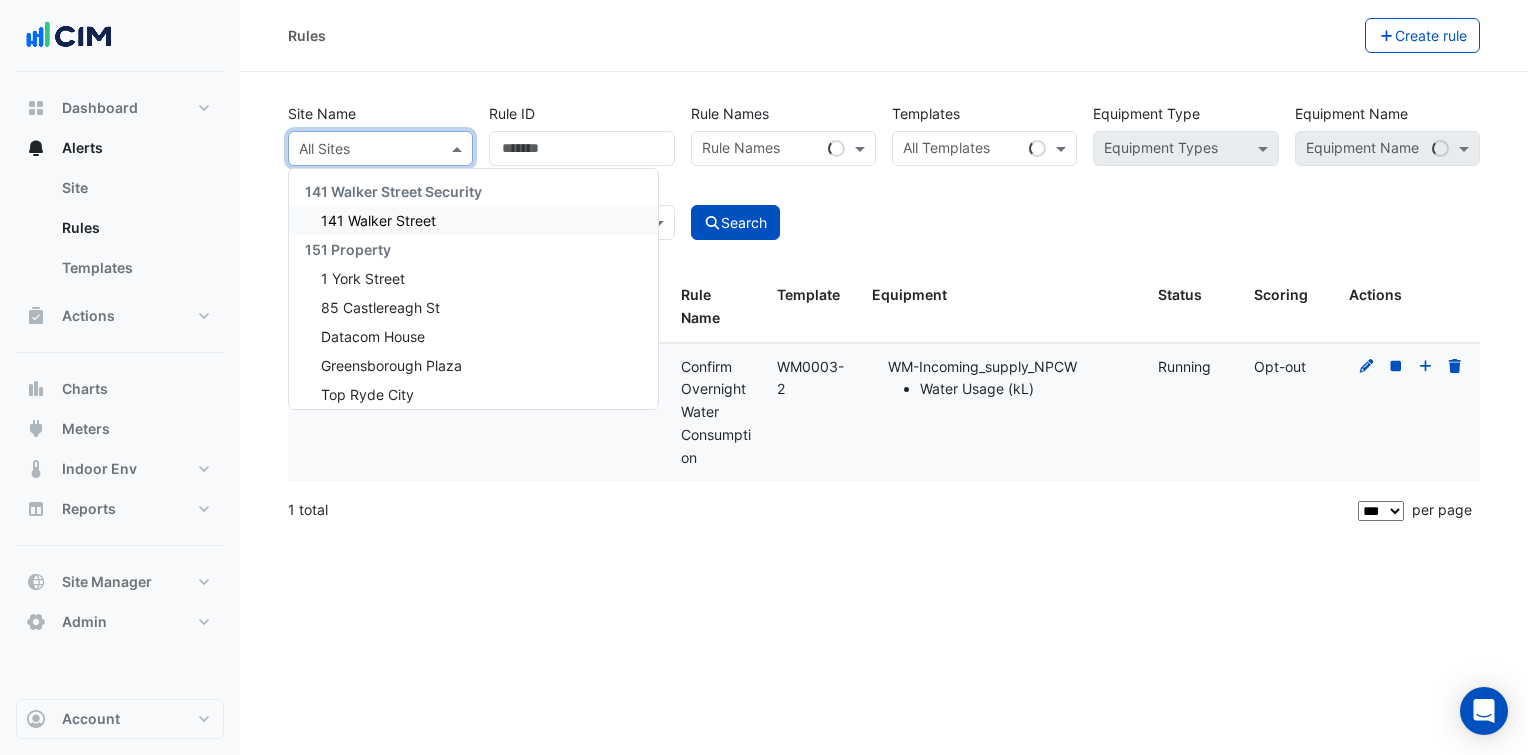 type on "**********" 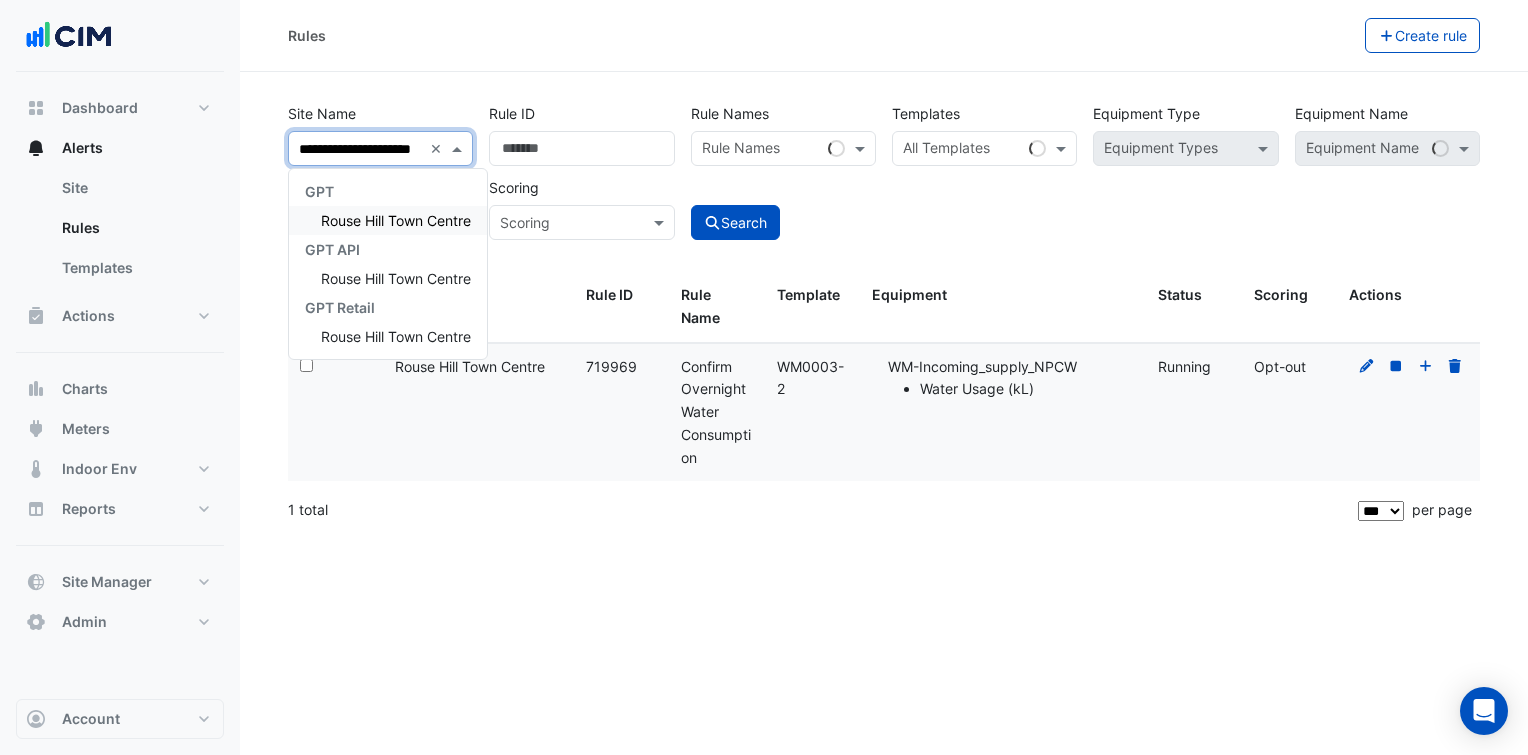 scroll, scrollTop: 0, scrollLeft: 29, axis: horizontal 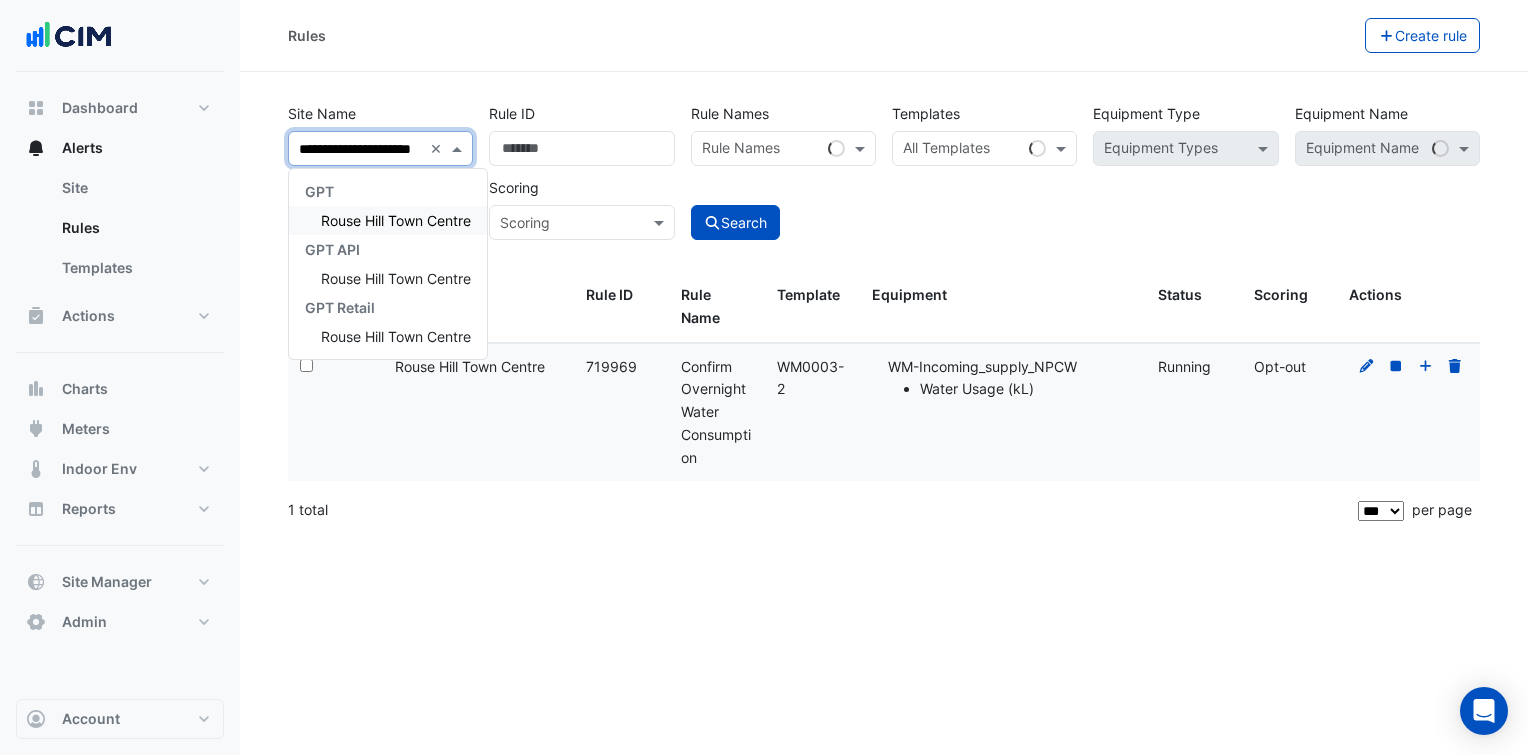 click on "Rouse Hill Town Centre" at bounding box center [396, 220] 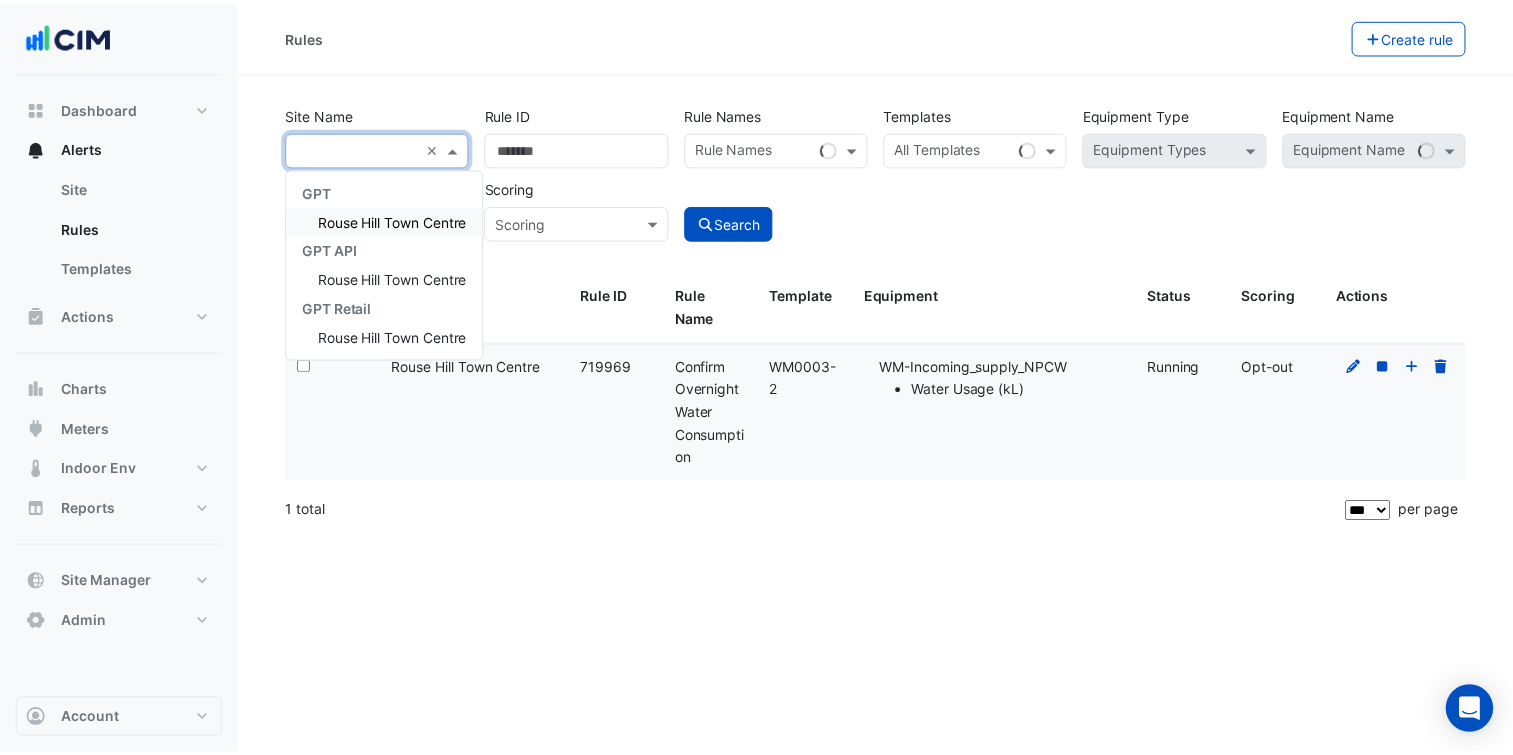 scroll, scrollTop: 0, scrollLeft: 0, axis: both 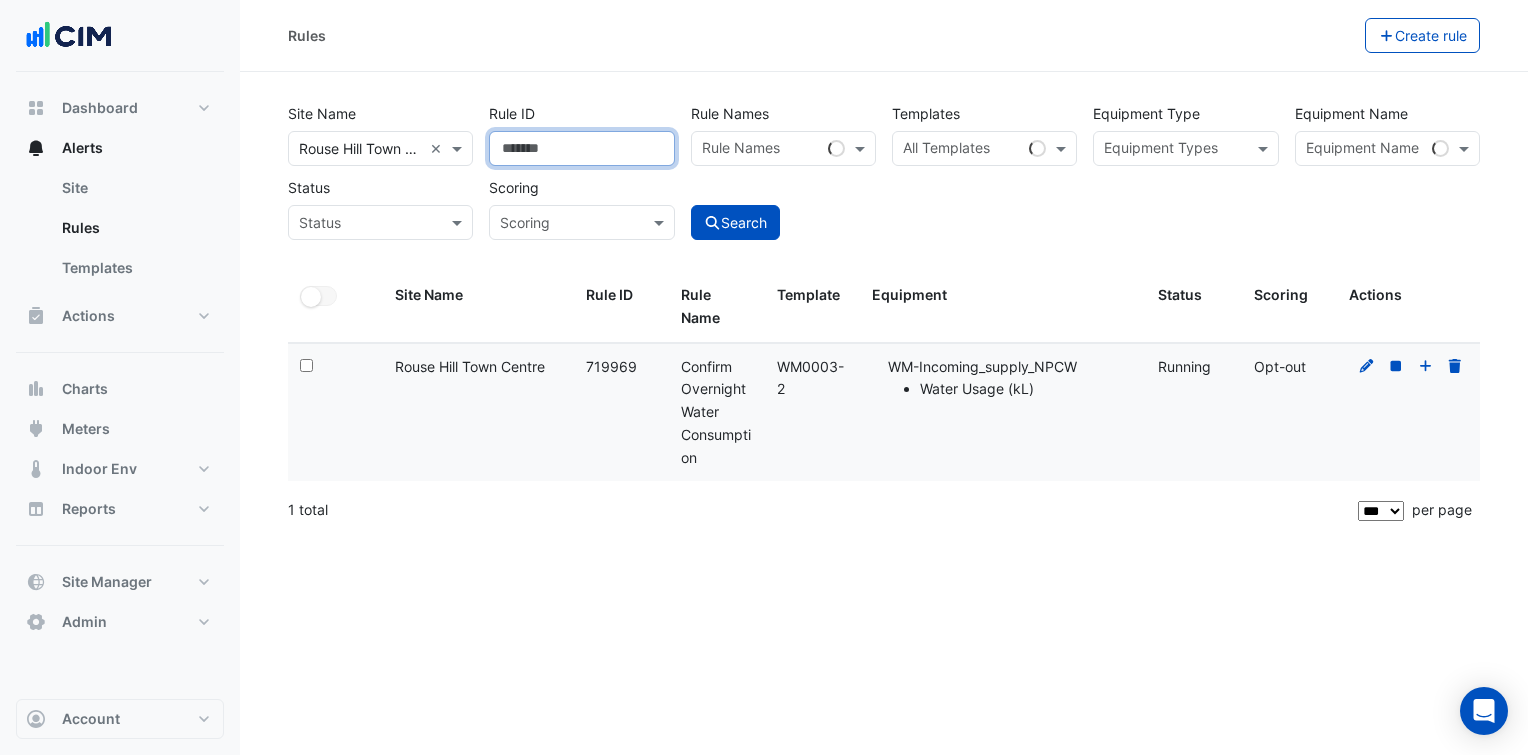 drag, startPoint x: 548, startPoint y: 156, endPoint x: 490, endPoint y: 151, distance: 58.21512 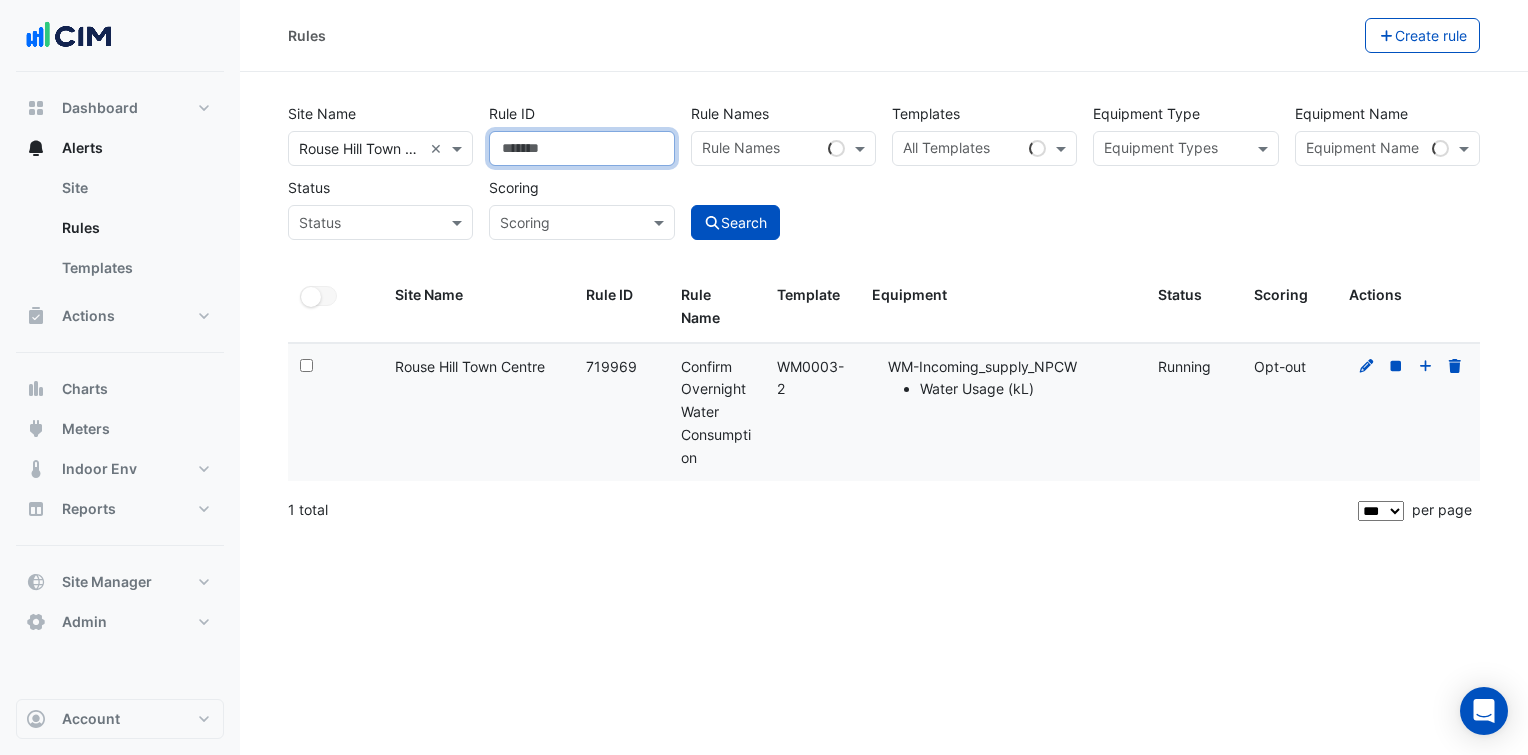 type 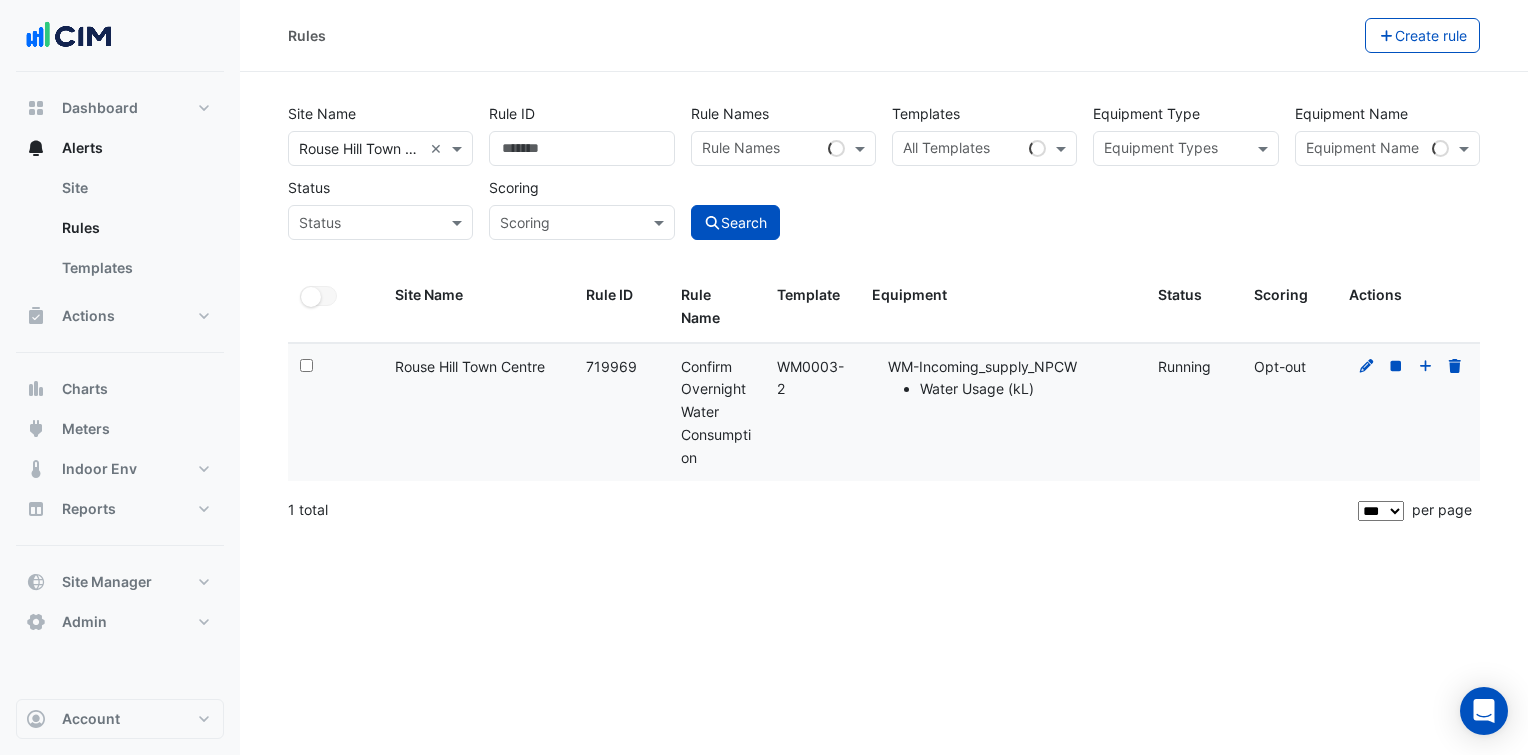 click on "Template:
WM0003-2" 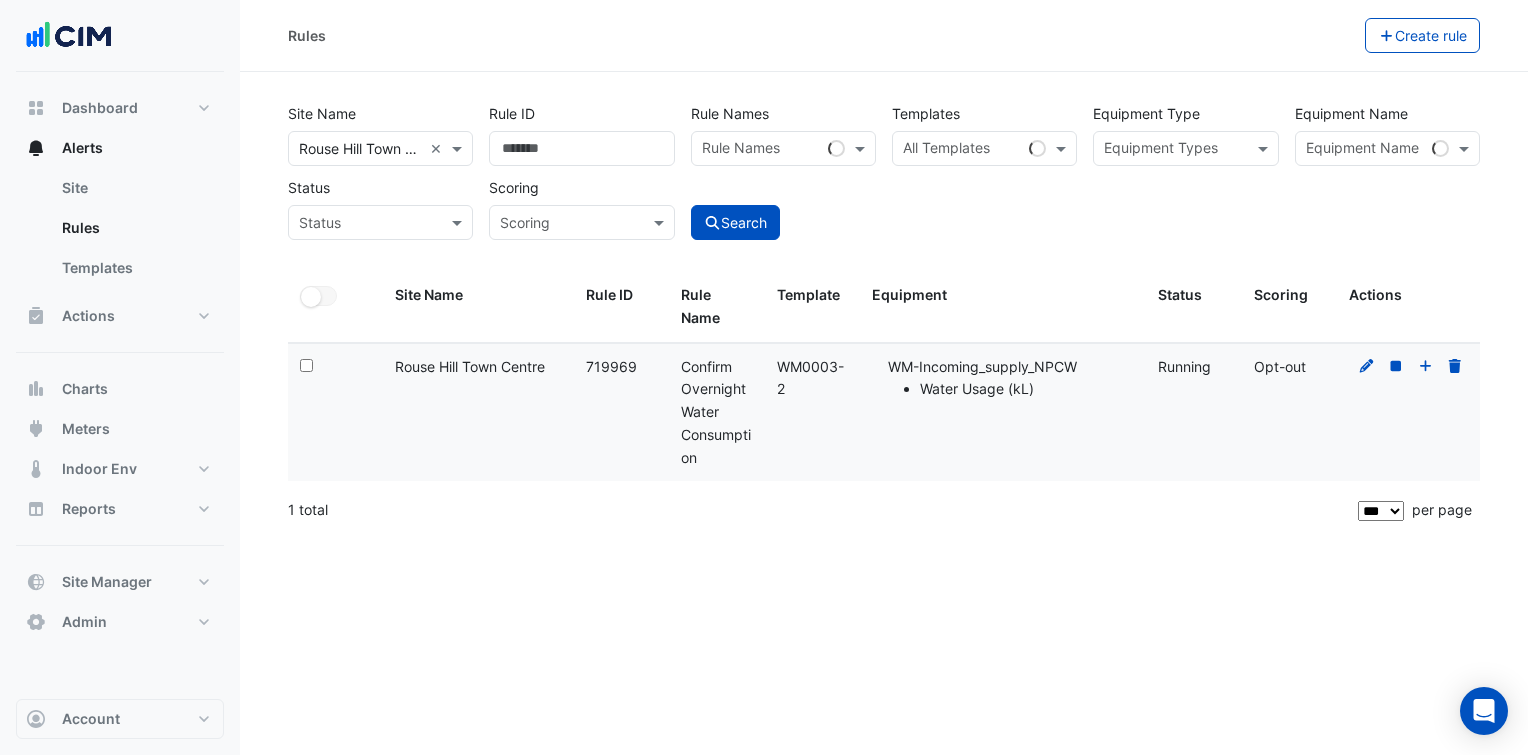 copy on "WM0003-2" 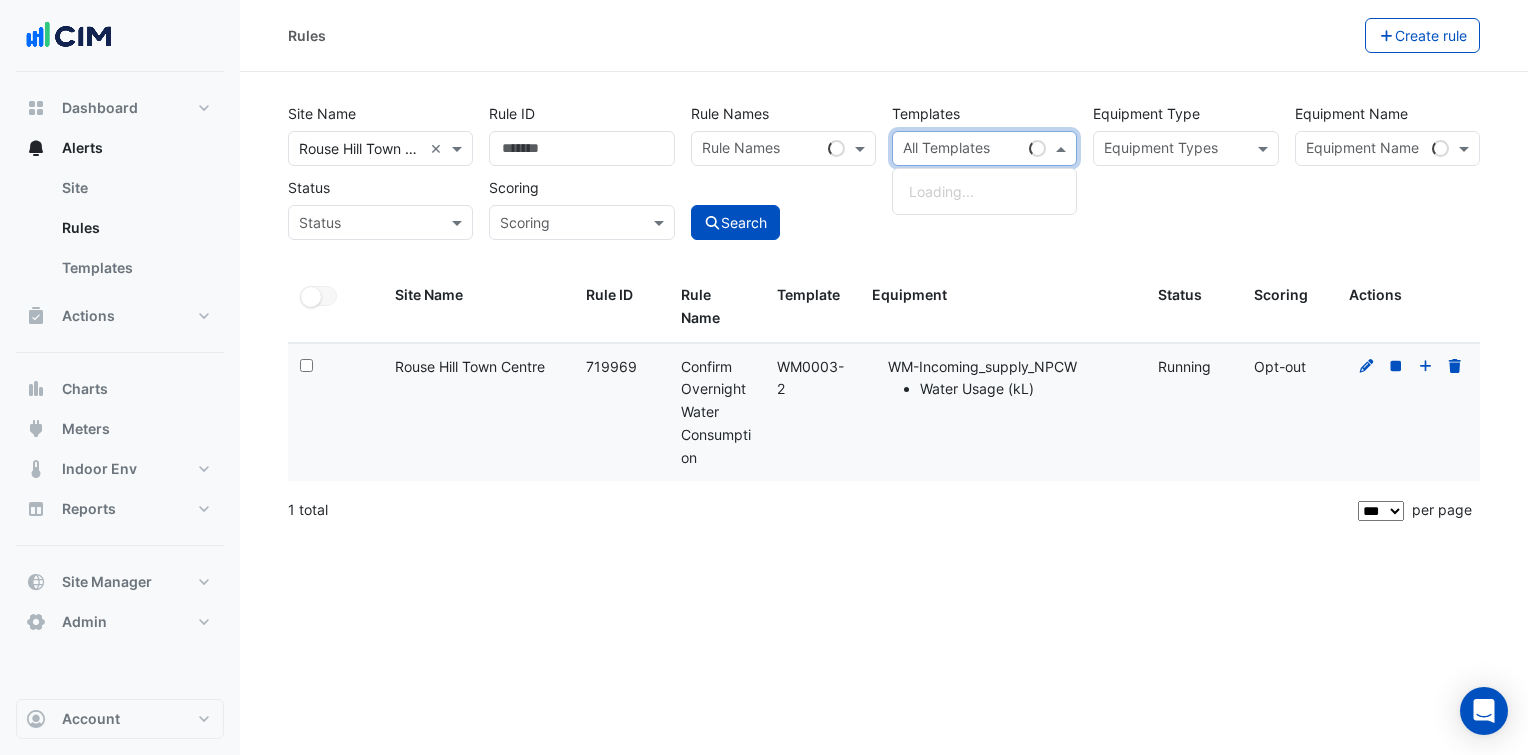 click at bounding box center [962, 150] 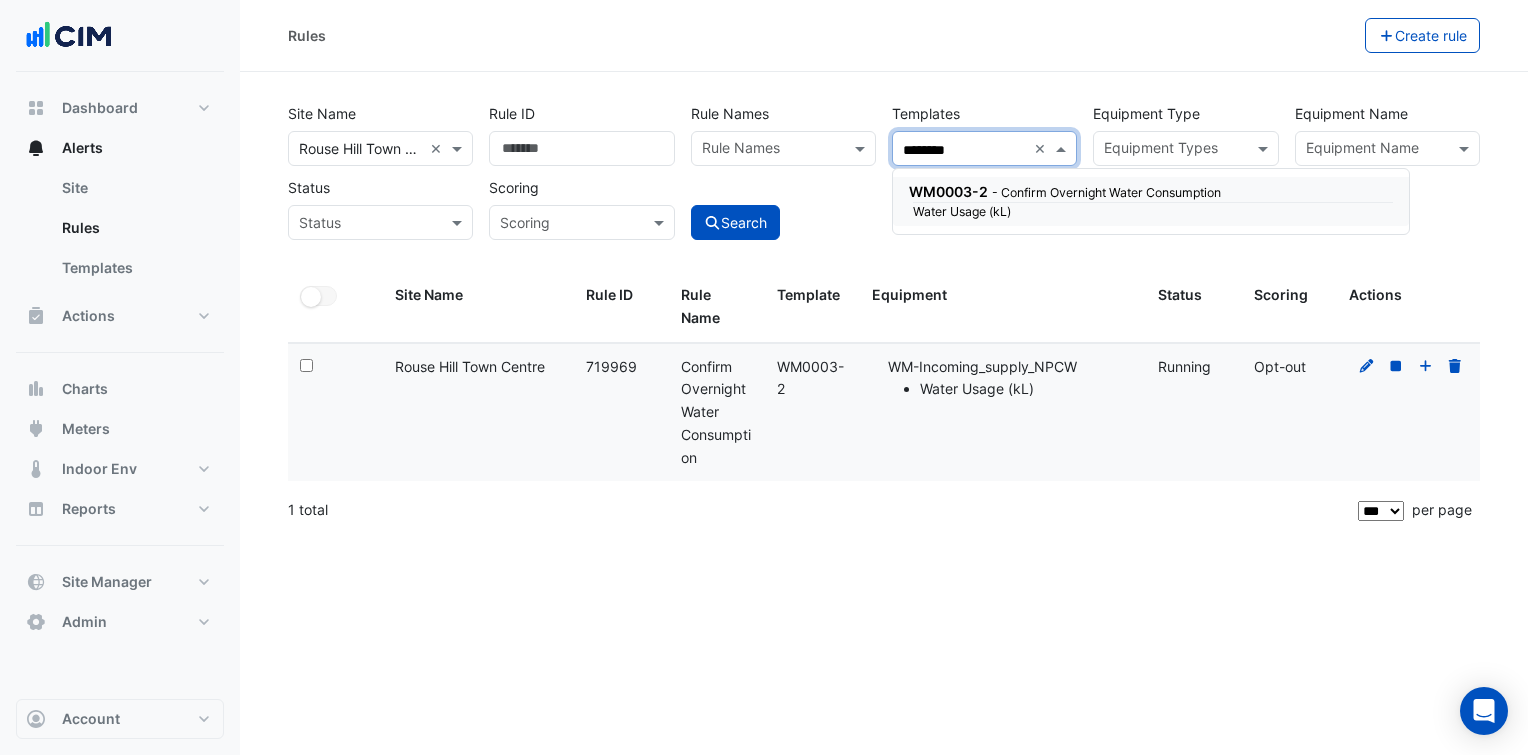 click on "Water Usage (kL)" at bounding box center [1027, 212] 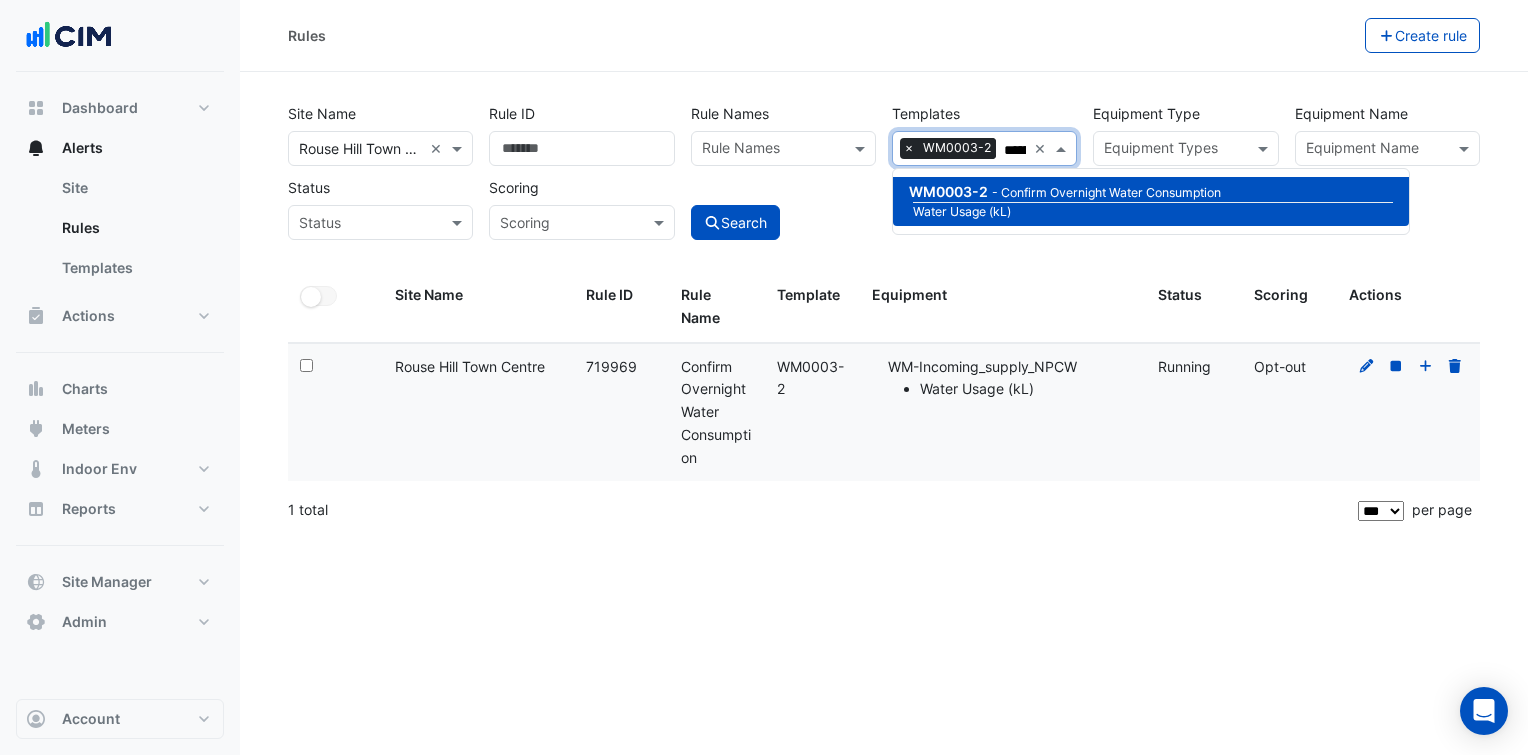 type on "********" 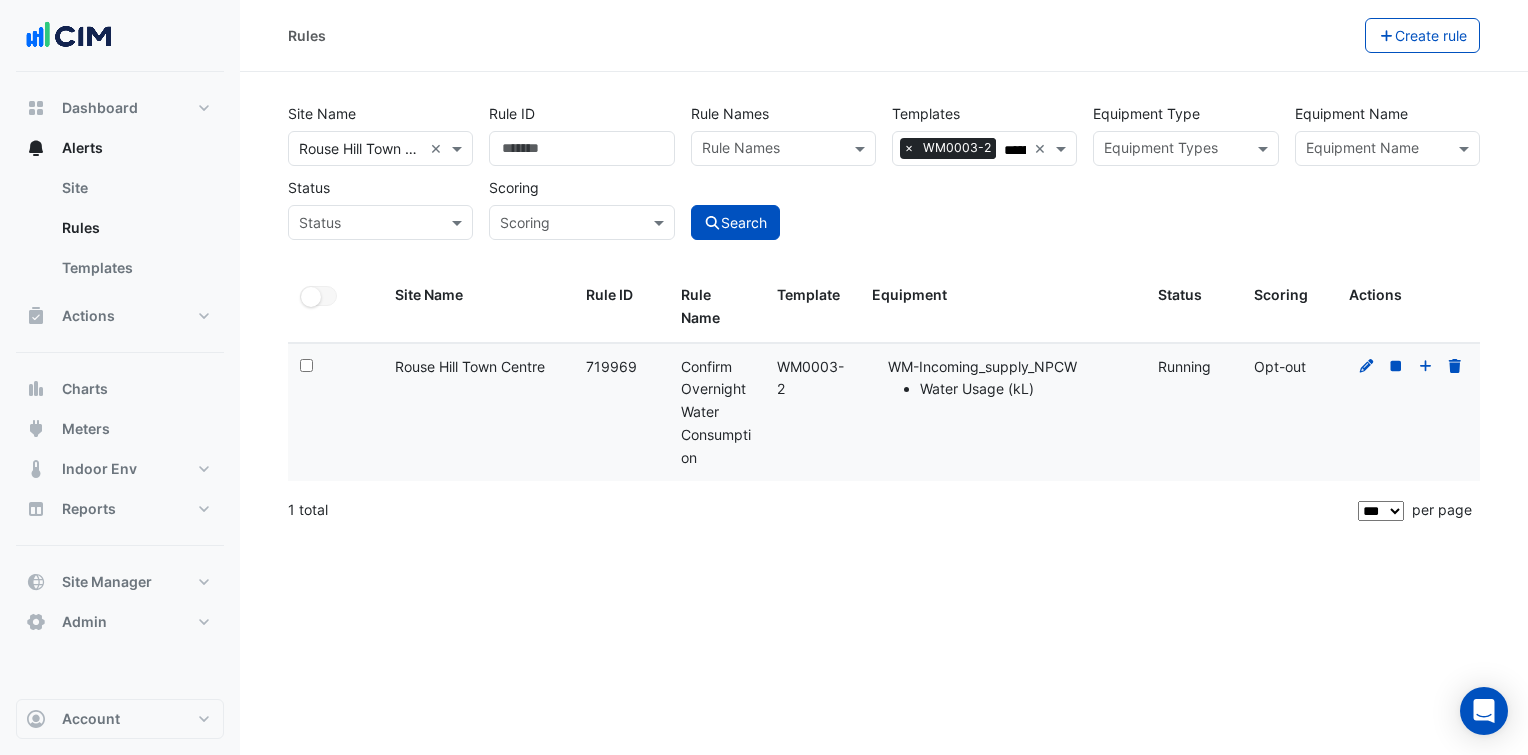 type 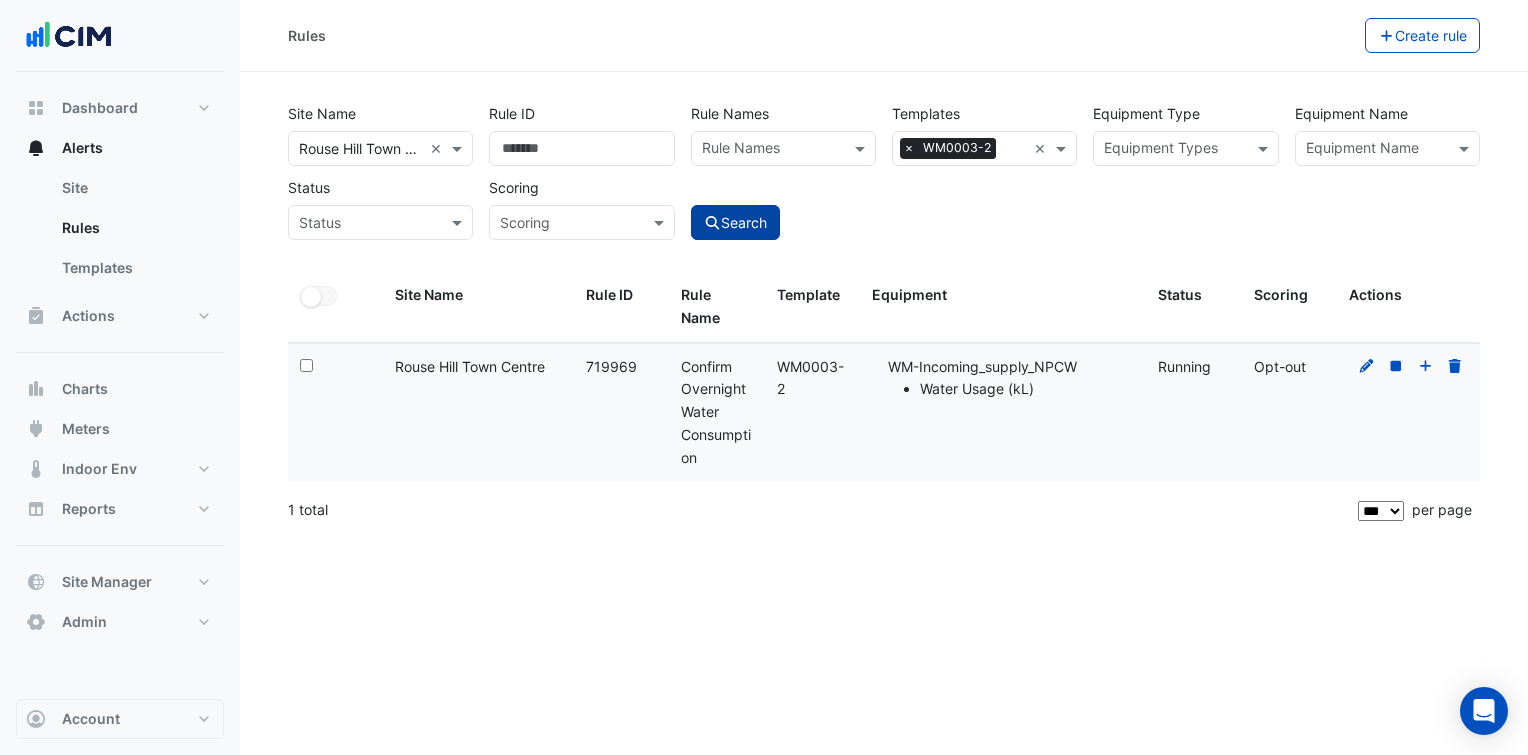 click on "Search" 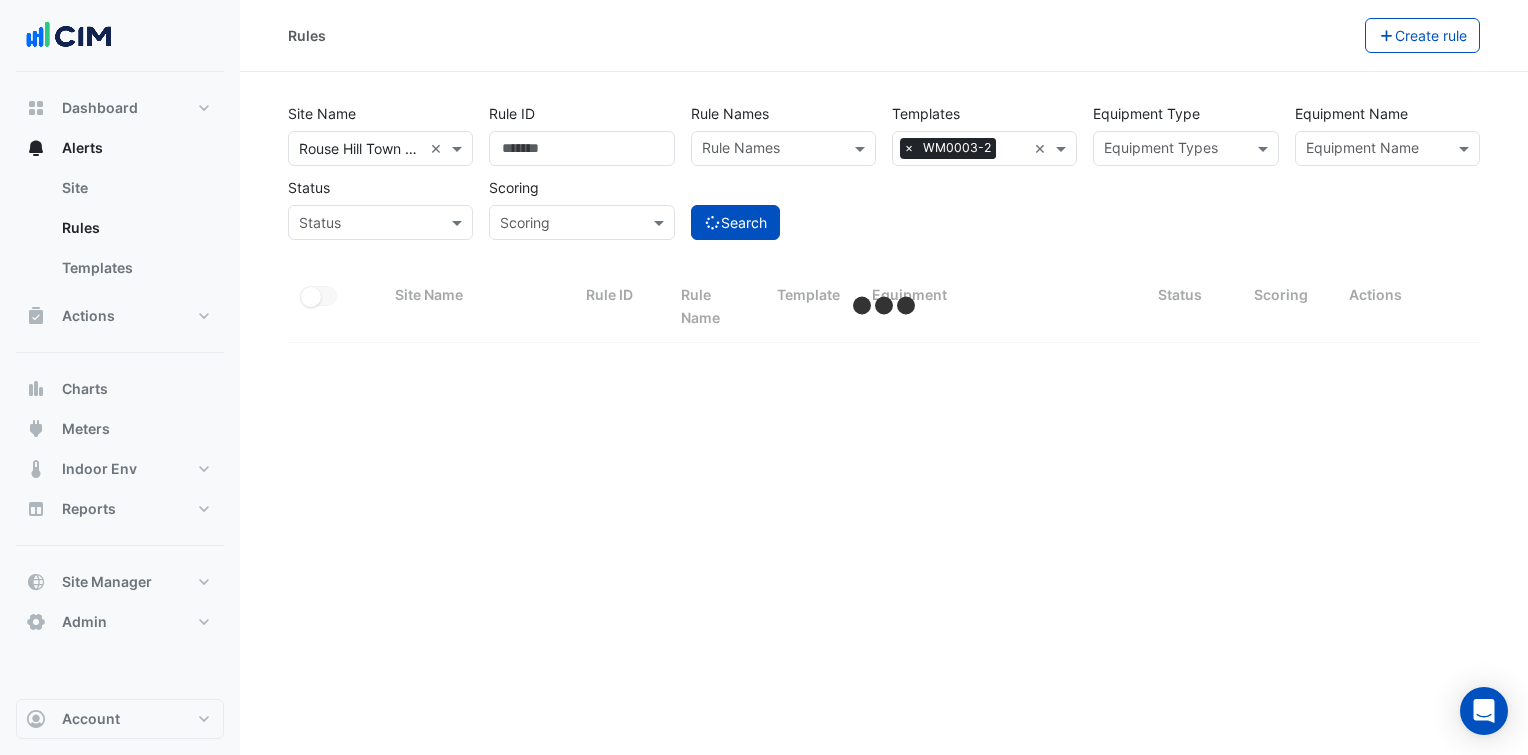 select on "***" 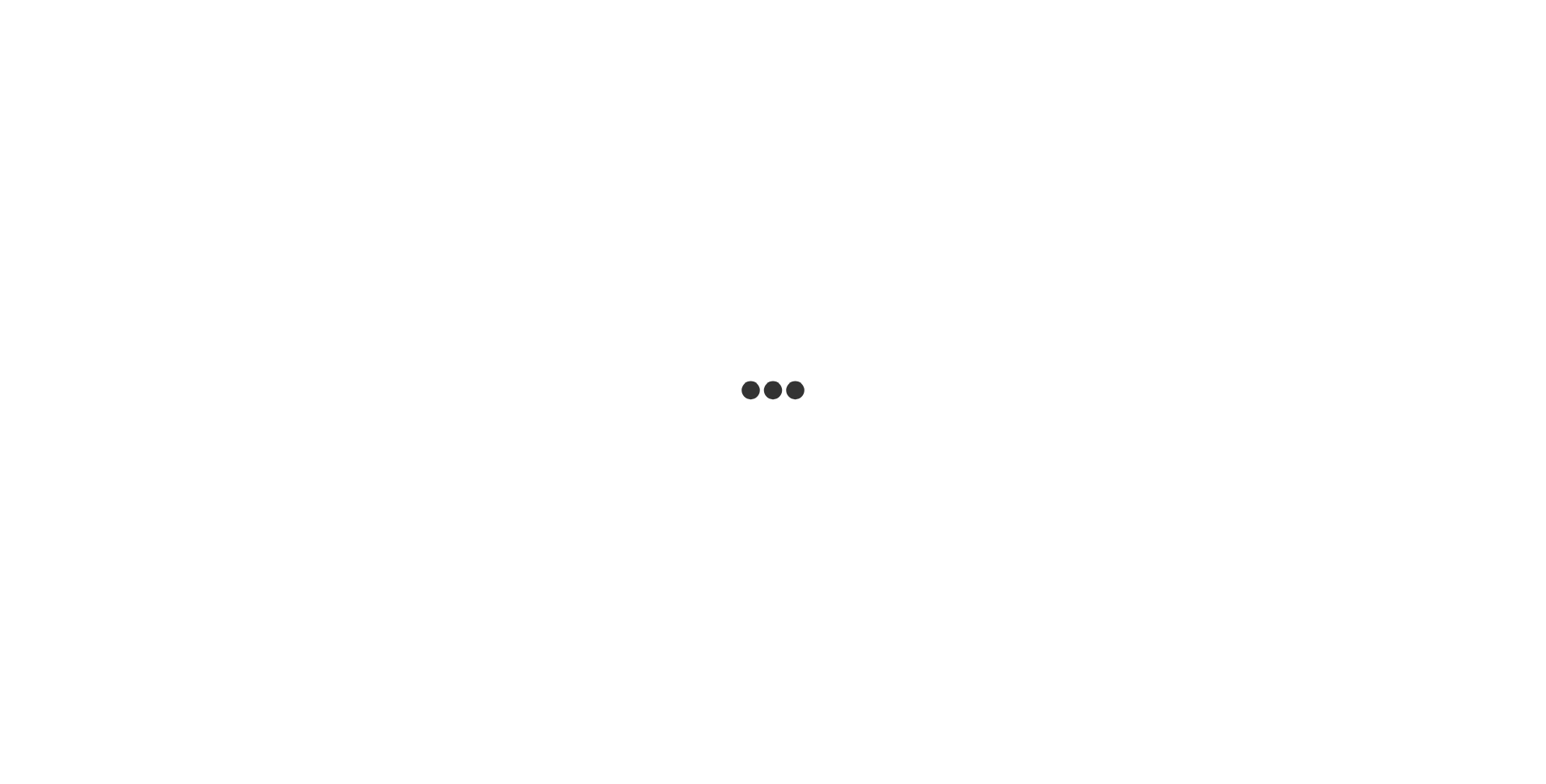 scroll, scrollTop: 0, scrollLeft: 0, axis: both 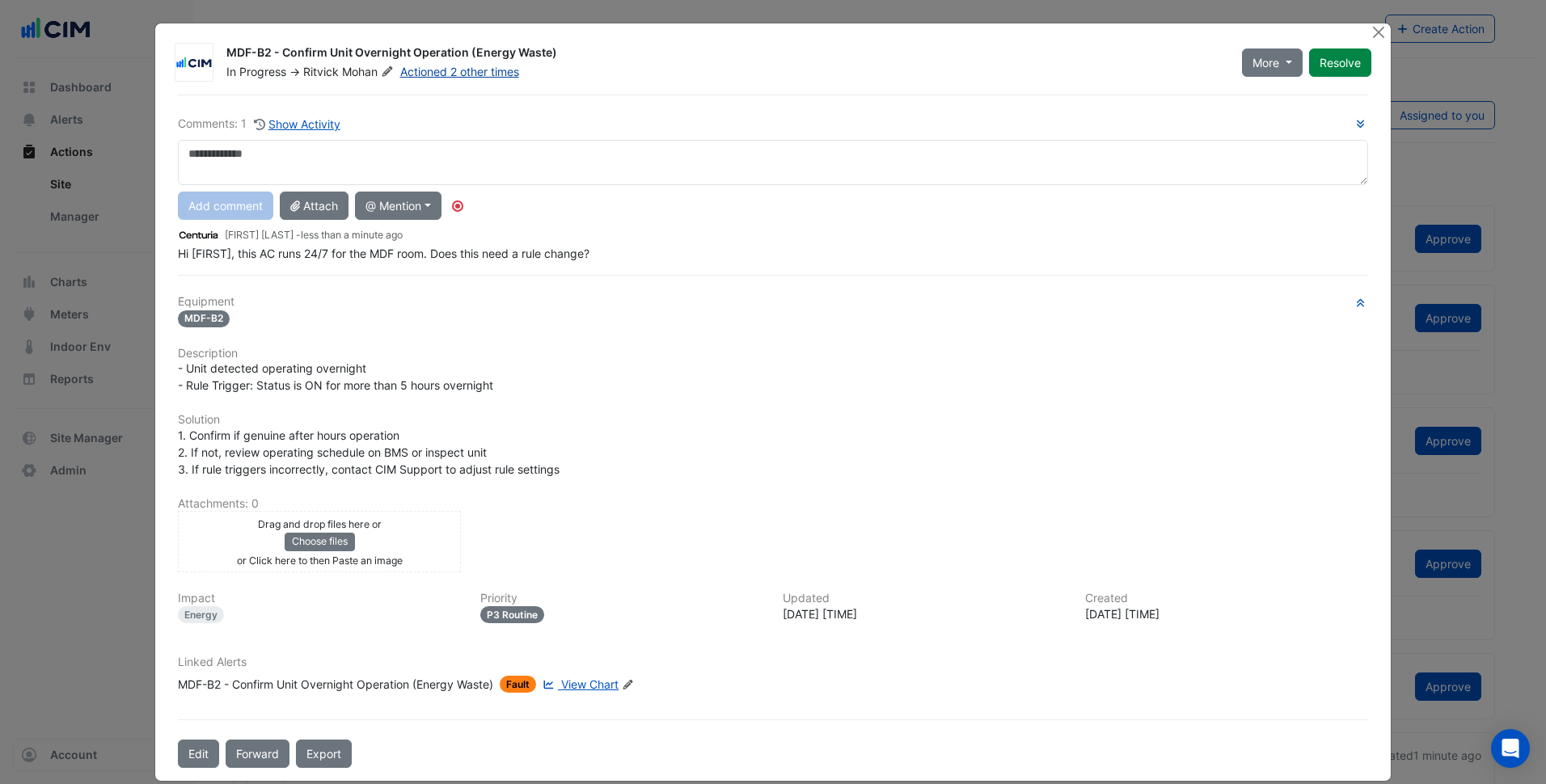 click on "Actioned 2 other times" 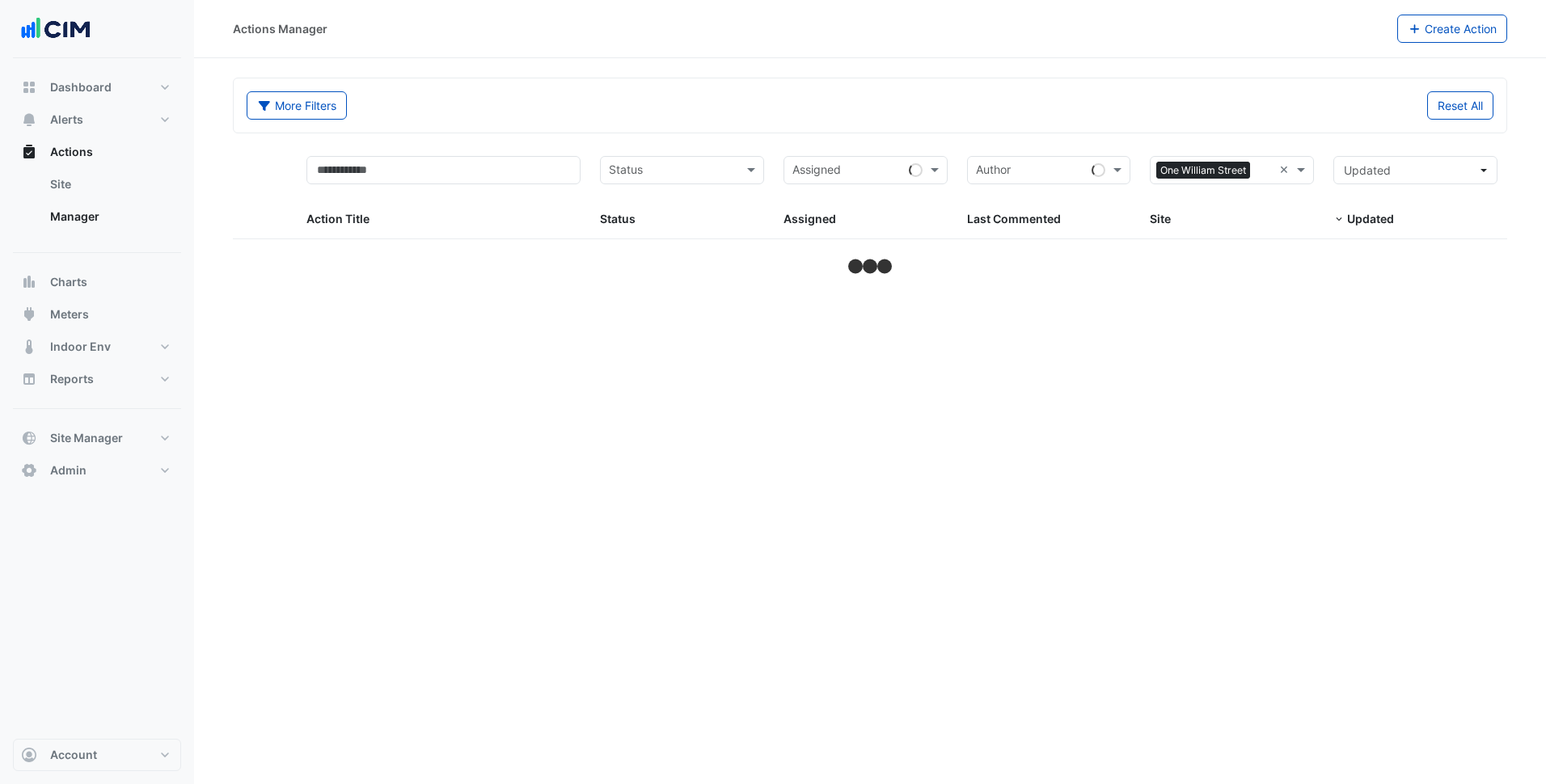 scroll, scrollTop: 0, scrollLeft: 0, axis: both 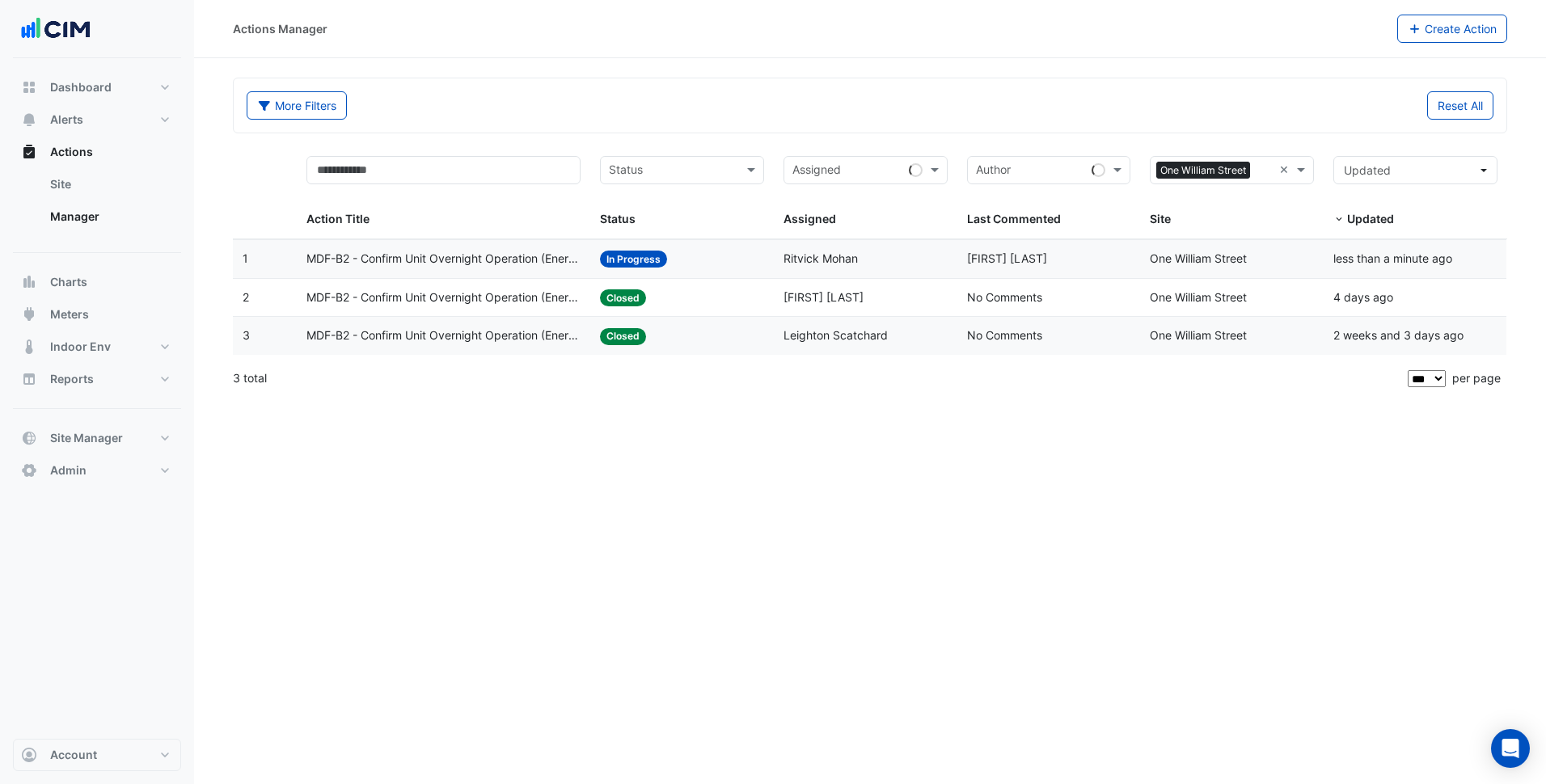 click on "Assigned:
[FIRST] [LAST]" 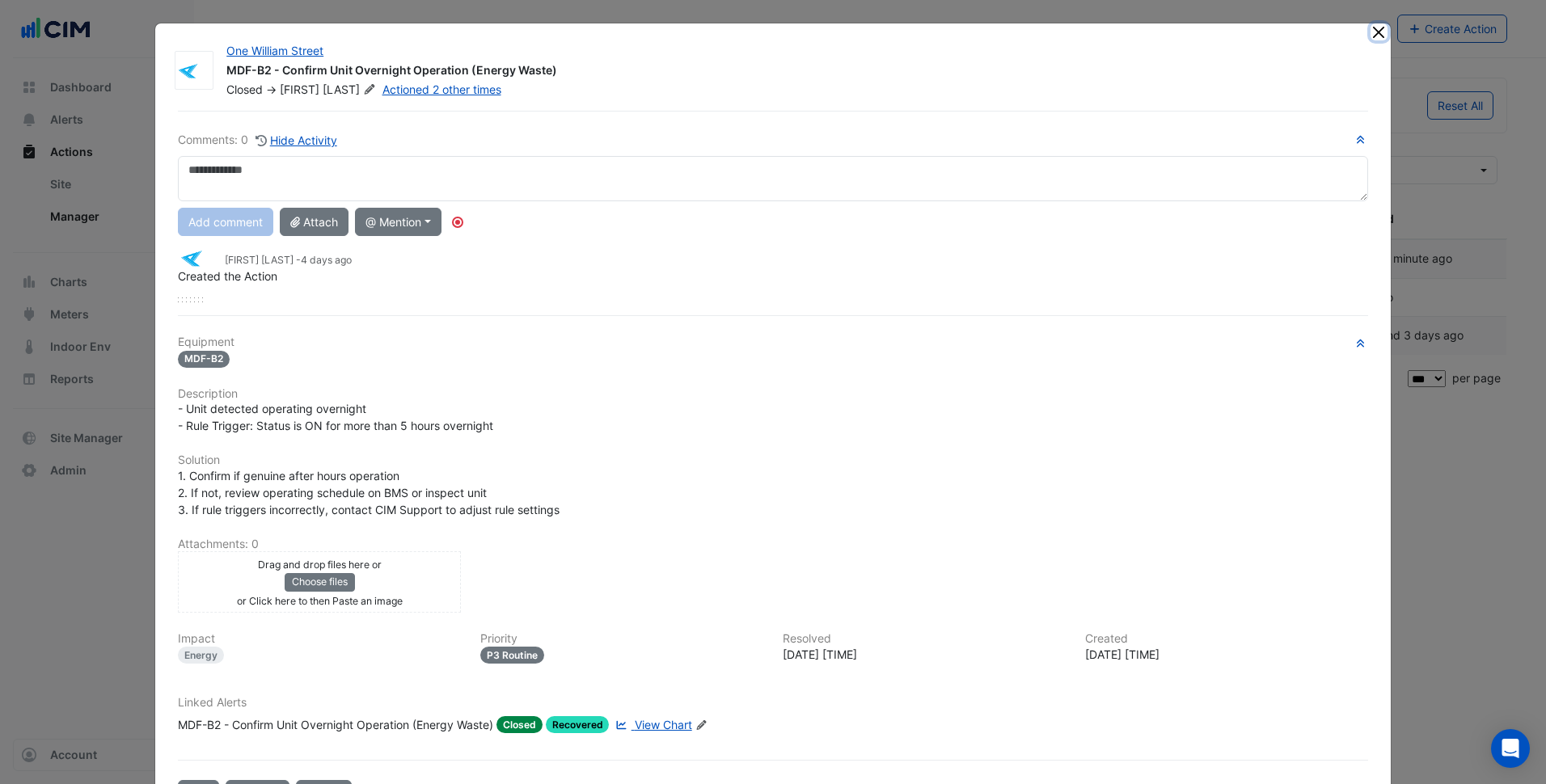 click 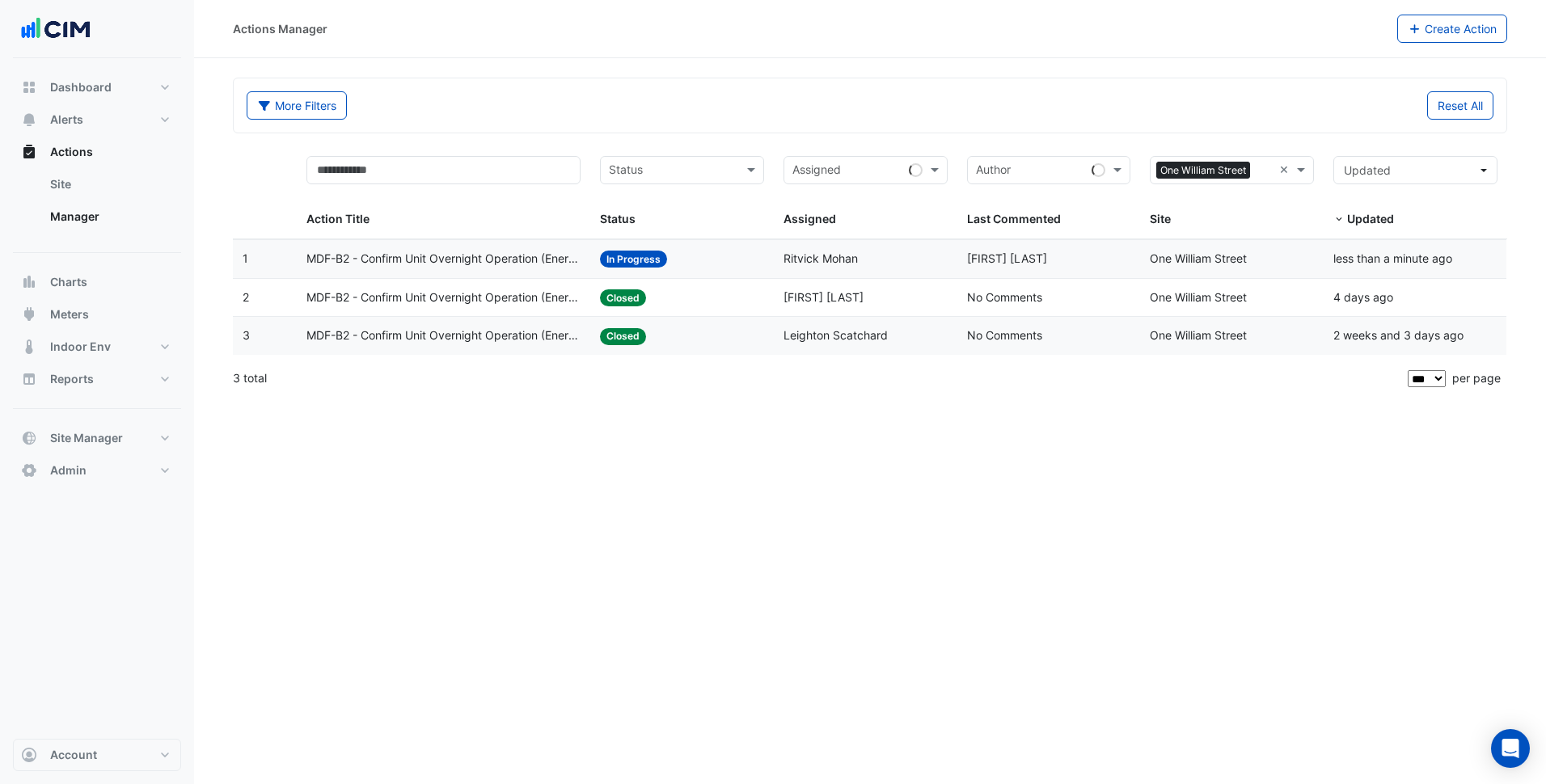 click on "Last Commented:
No Comments" 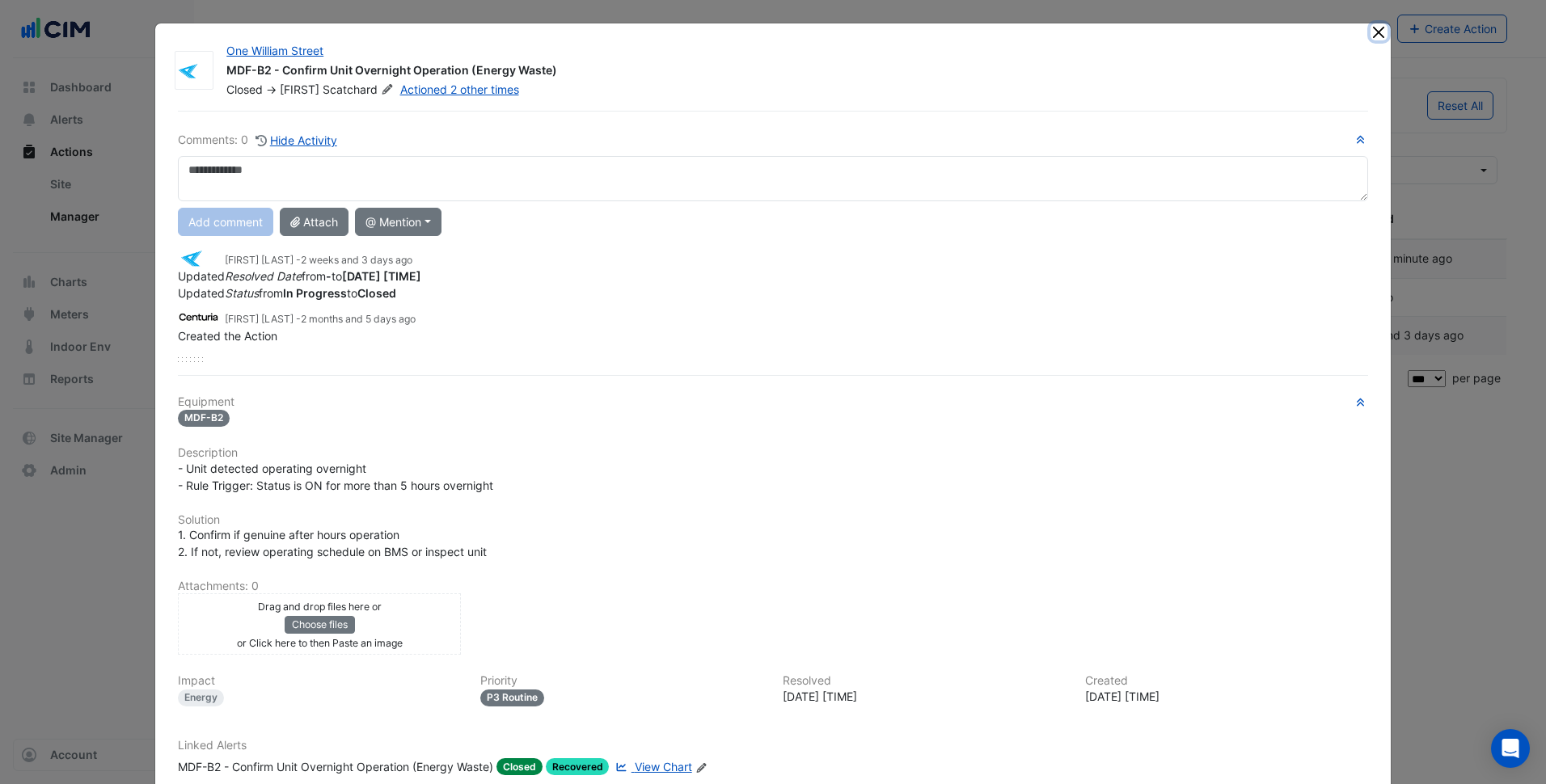click 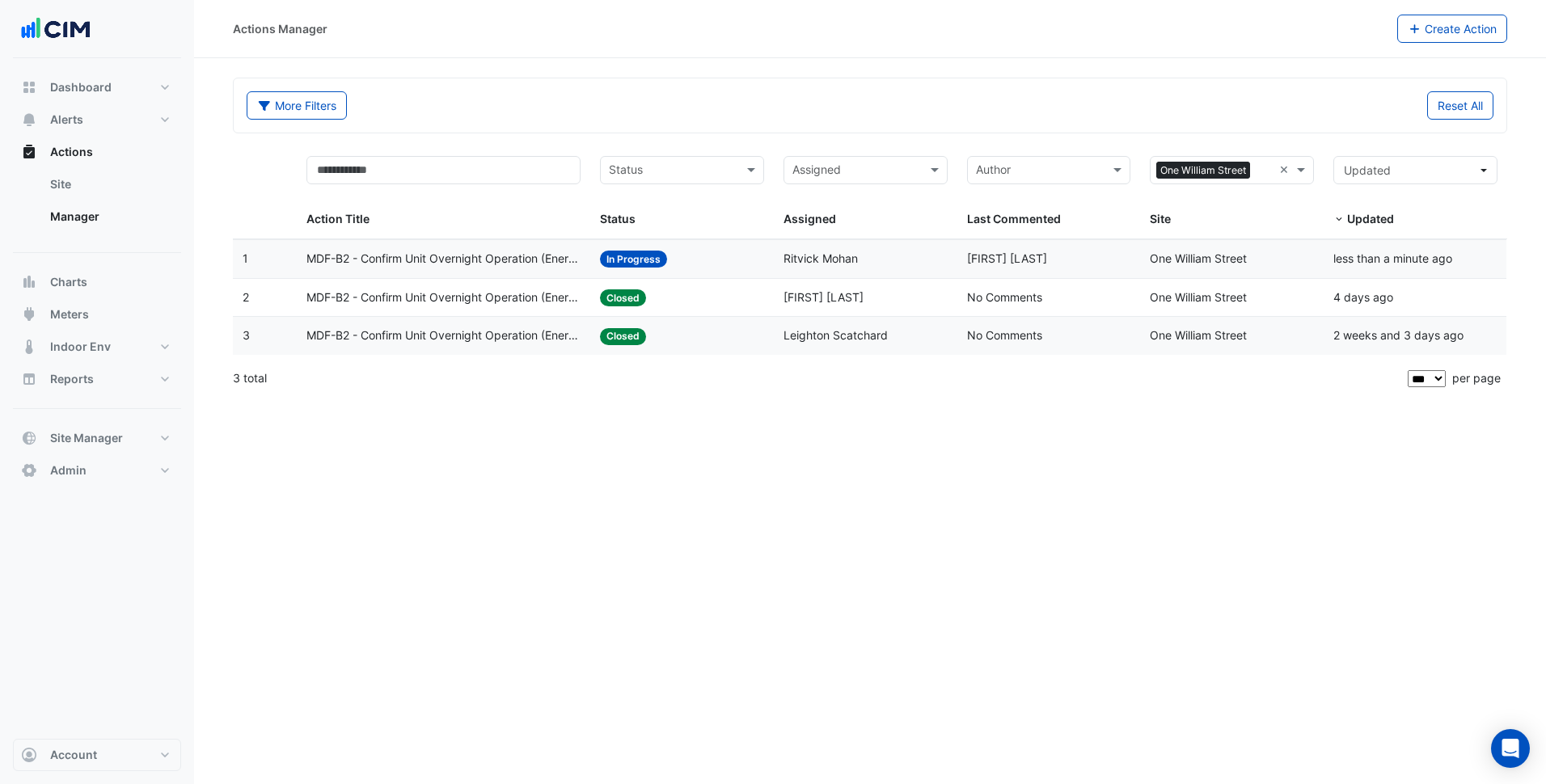 click on "Action Title:
MDF-B2 - Confirm Unit Overnight Operation (Energy Waste)" 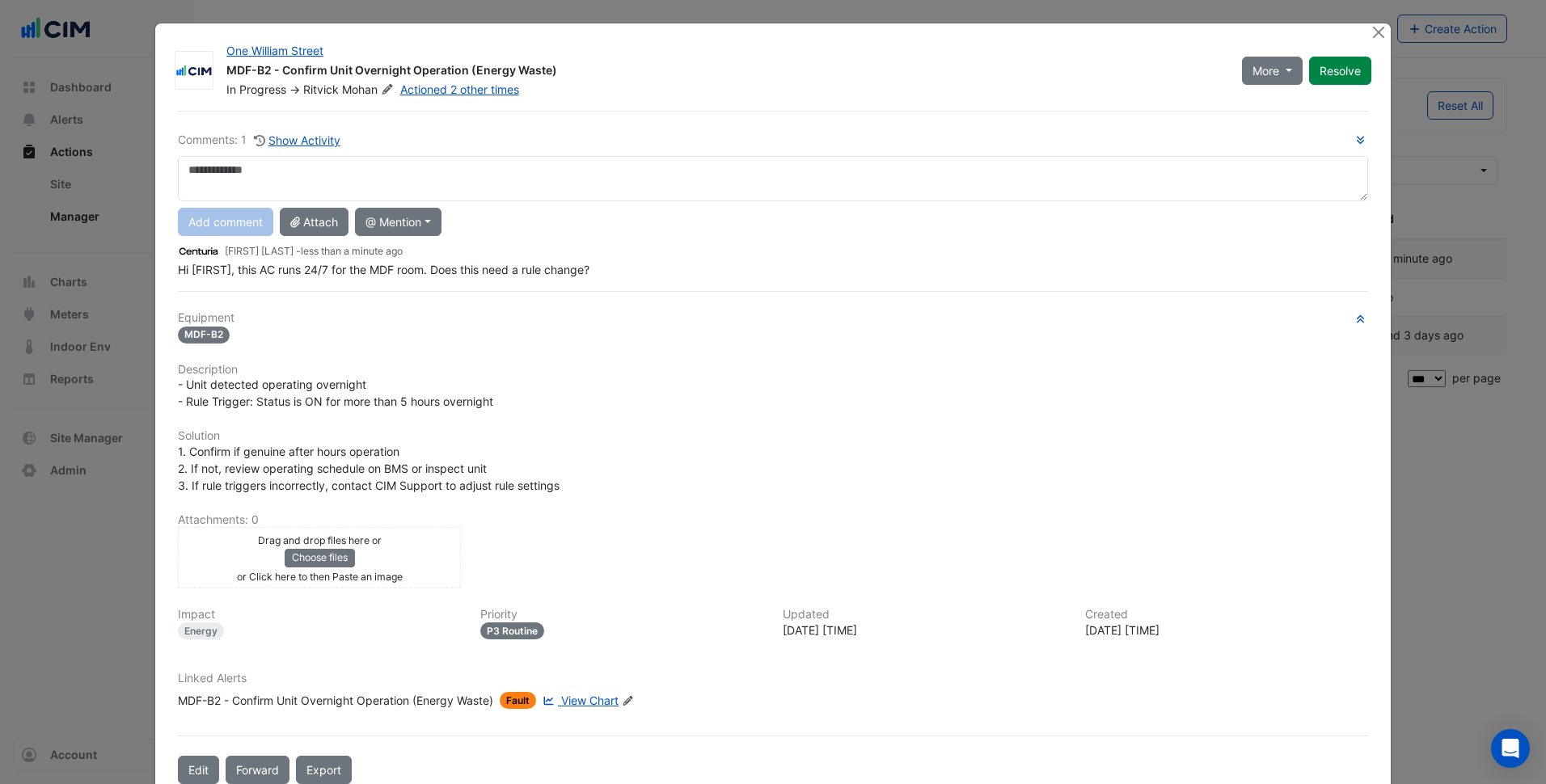 click on "View Chart" 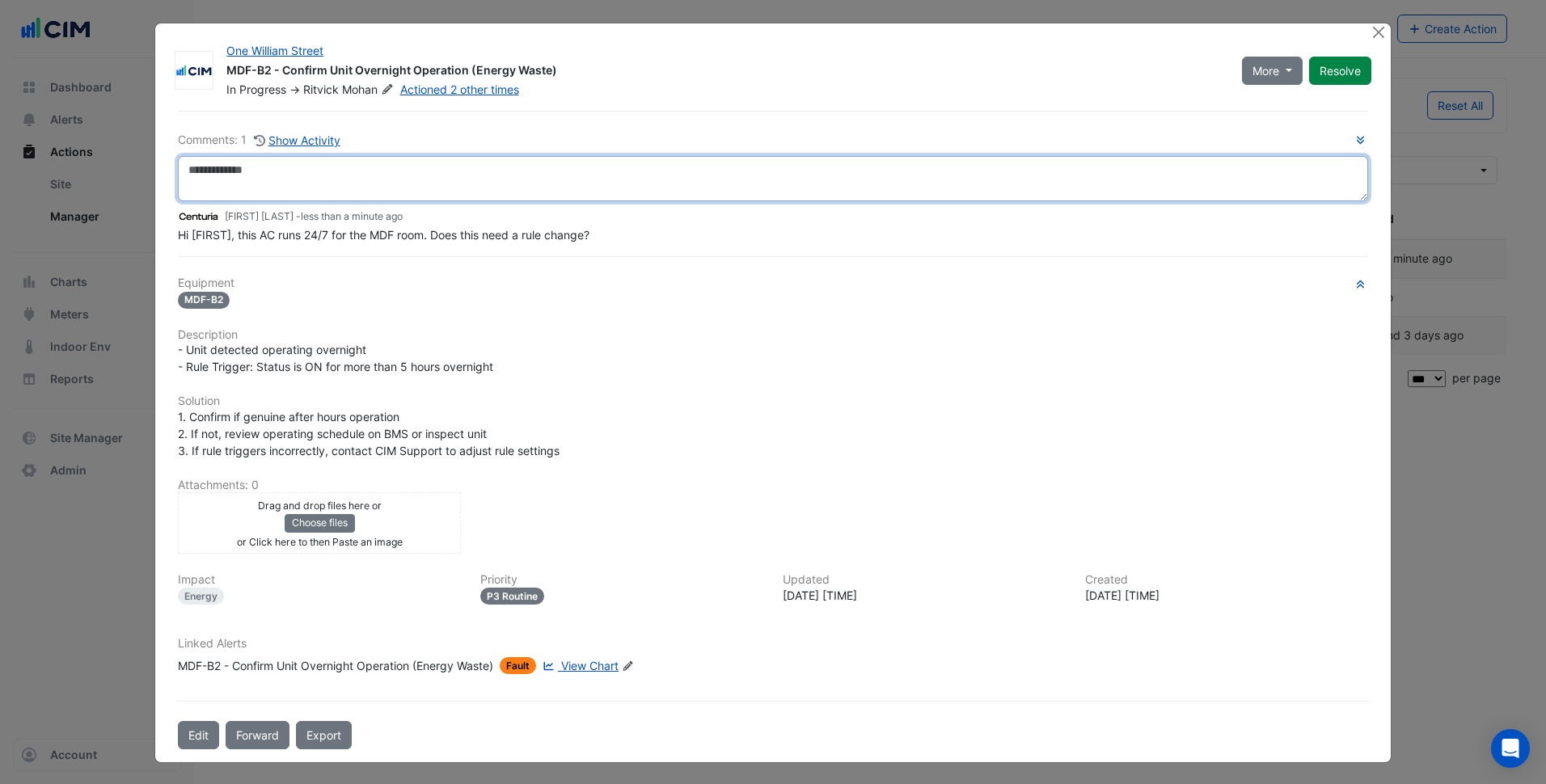 click at bounding box center (773, 179) 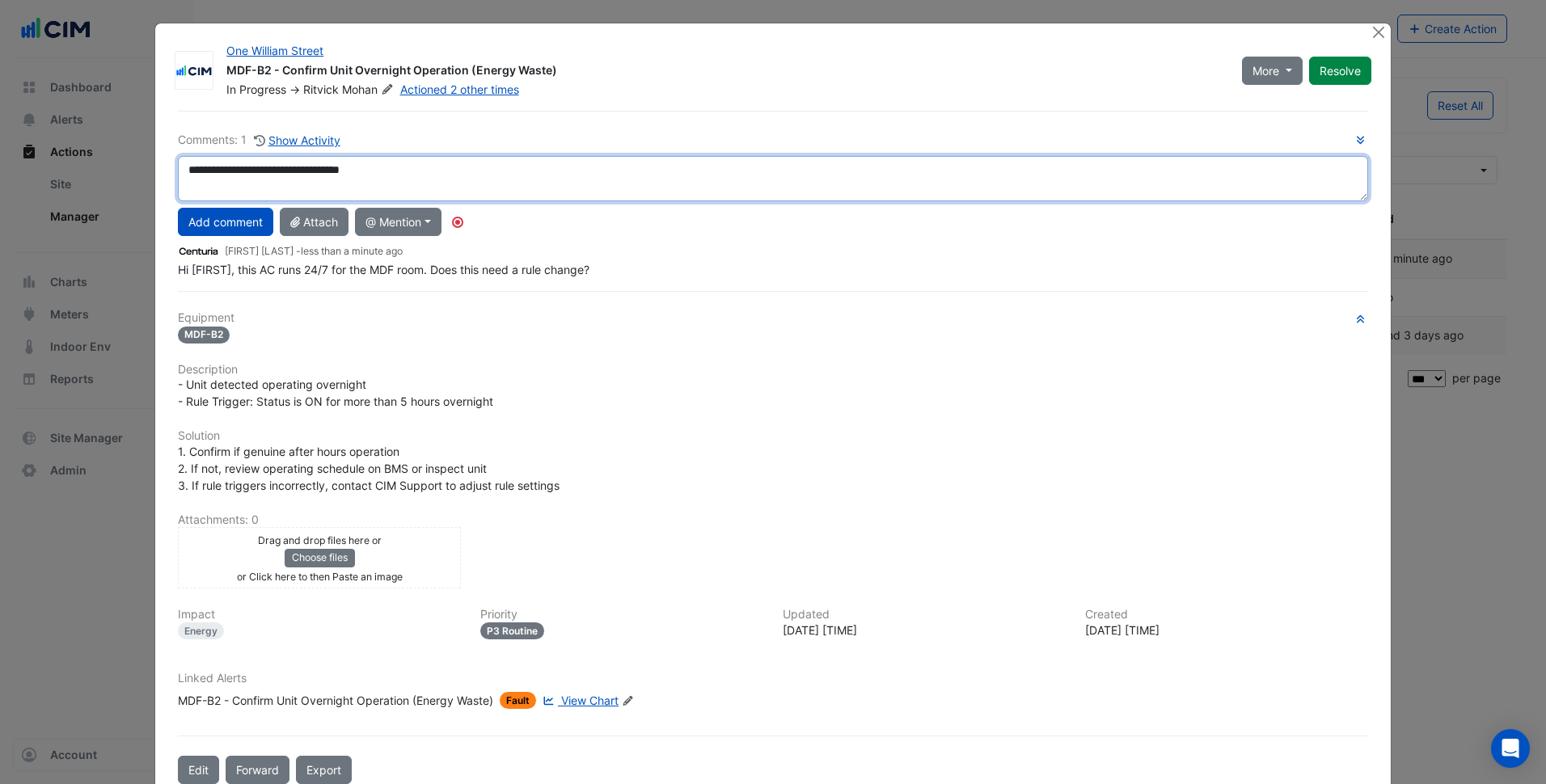 scroll, scrollTop: 11, scrollLeft: 0, axis: vertical 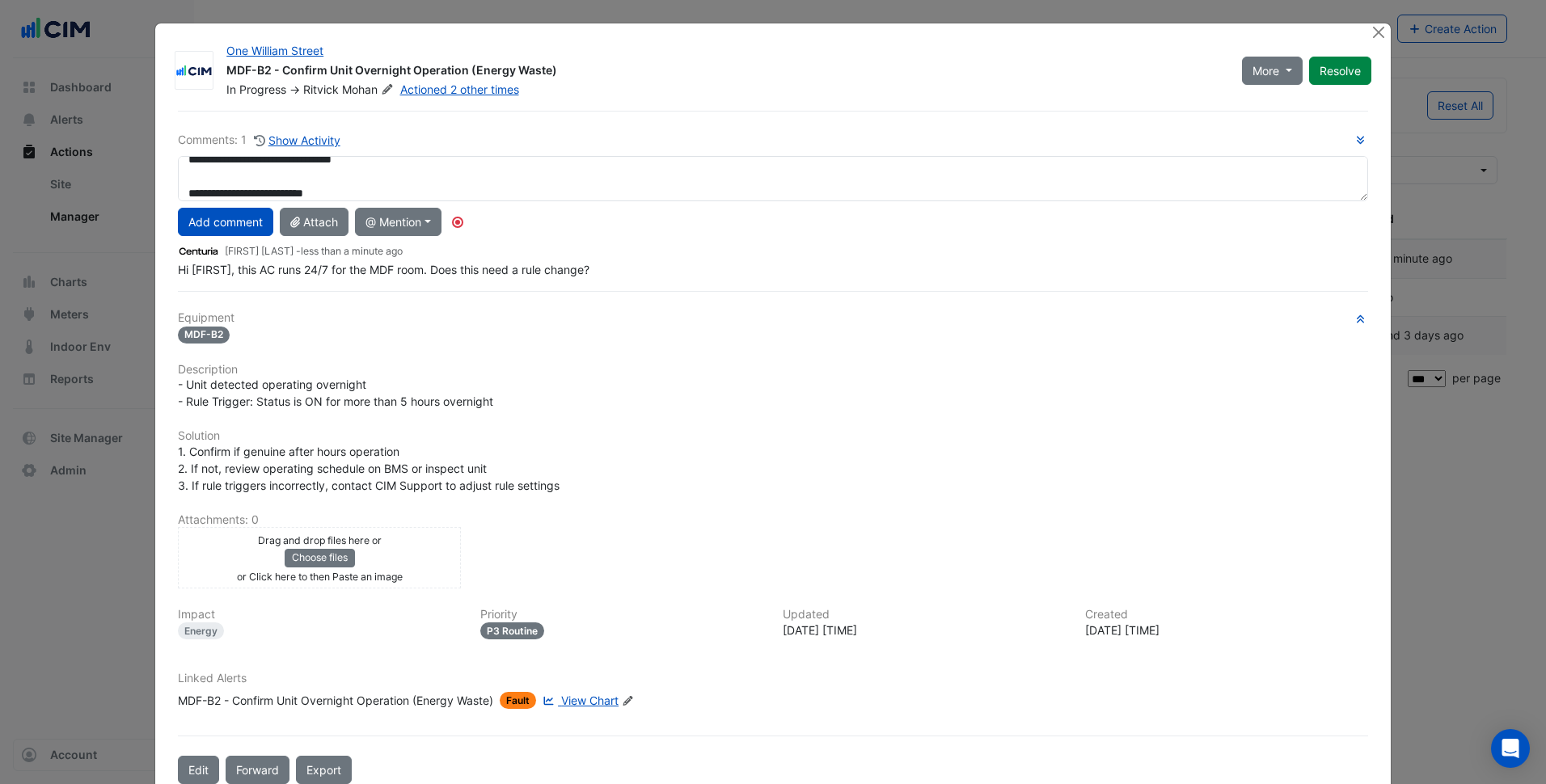 click on "Linked Alerts
MDF-B2 - Confirm Unit Overnight Operation (Energy Waste)
Fault
View Chart
Edit Linked Alerts" 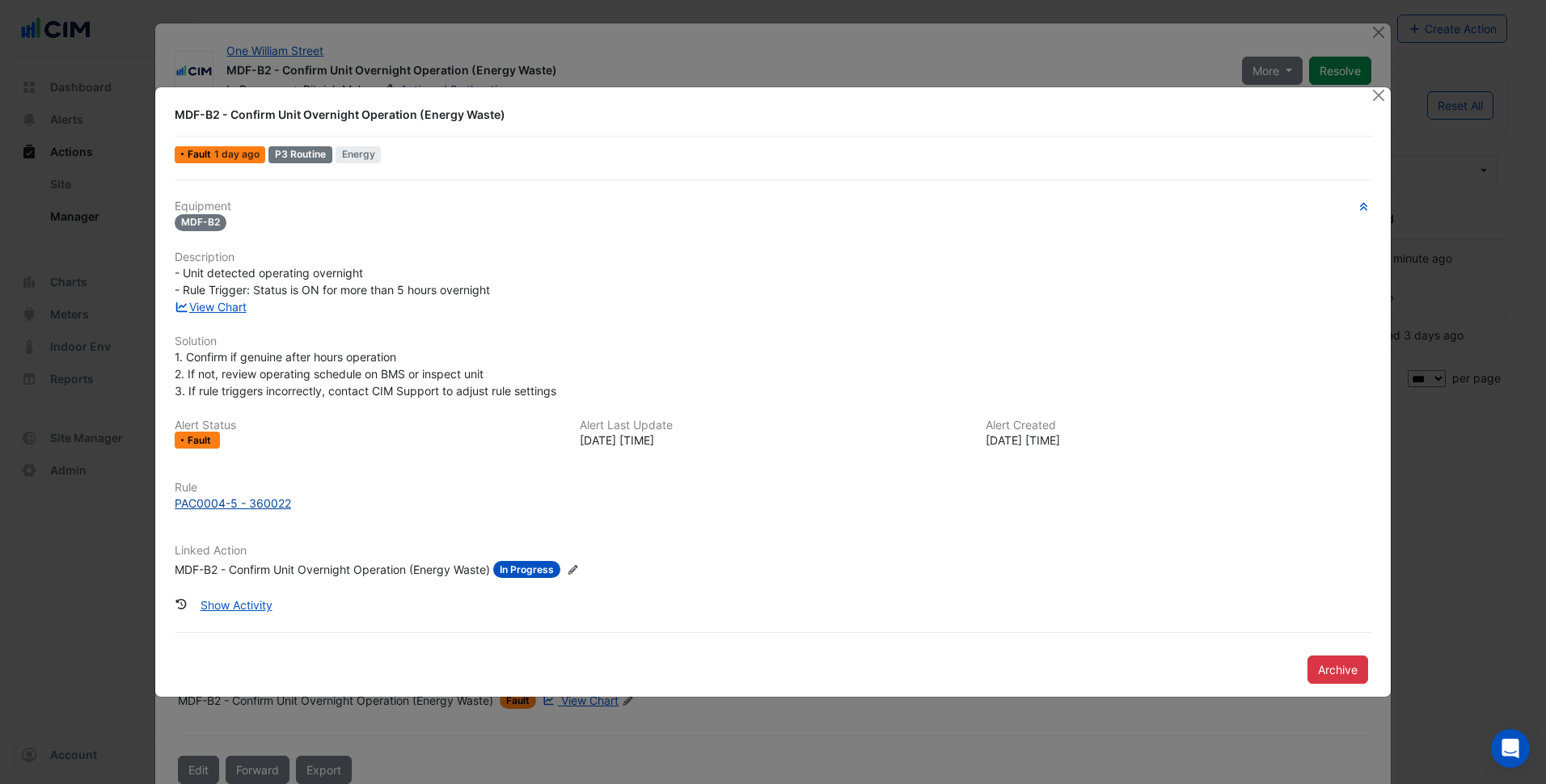 click on "PAC0004-5 - 360022" 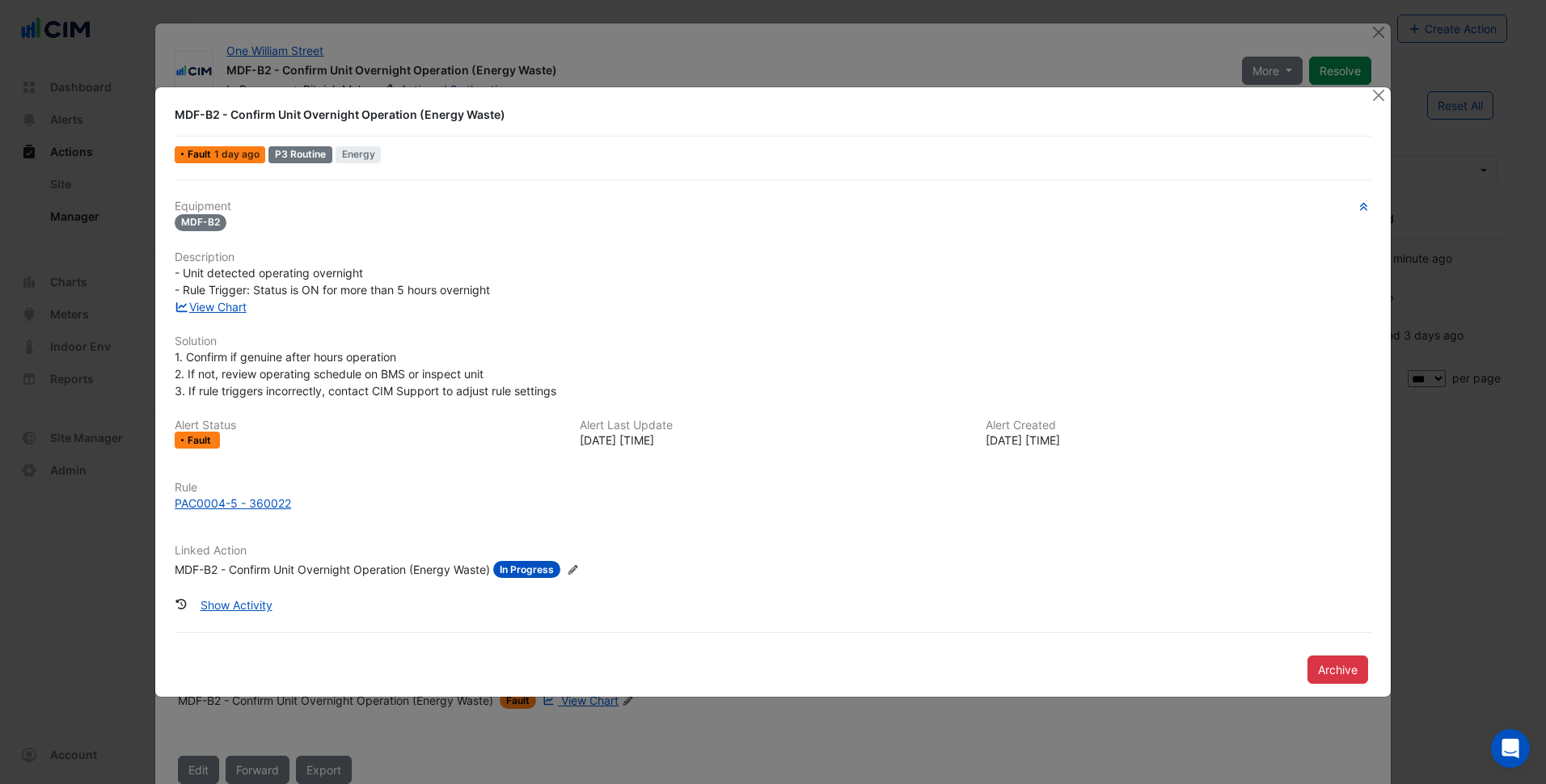 click on "- Unit detected operating overnight
- Rule Trigger: Status is ON for more than 5 hours overnight" 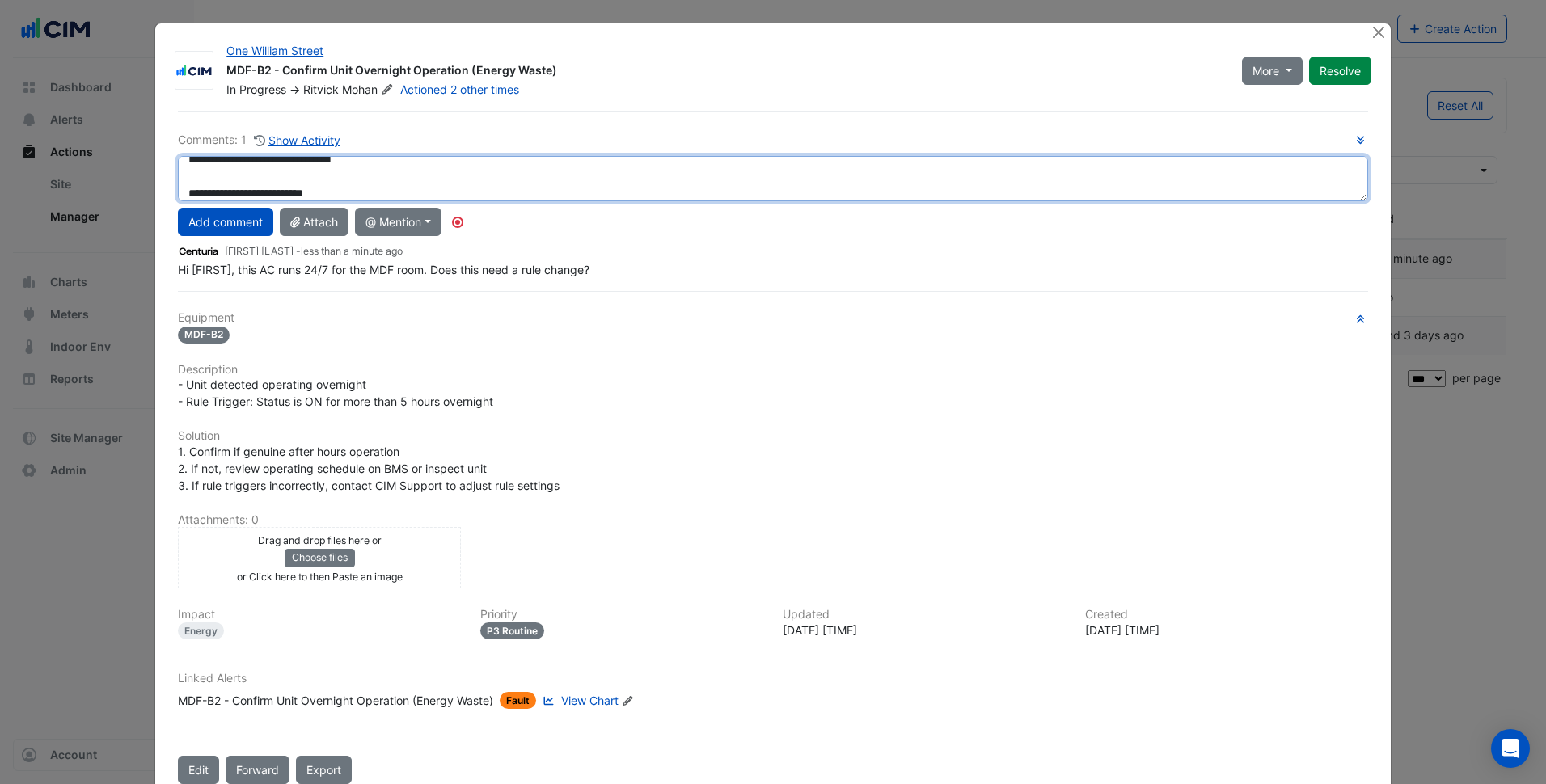 click on "**********" at bounding box center [773, 179] 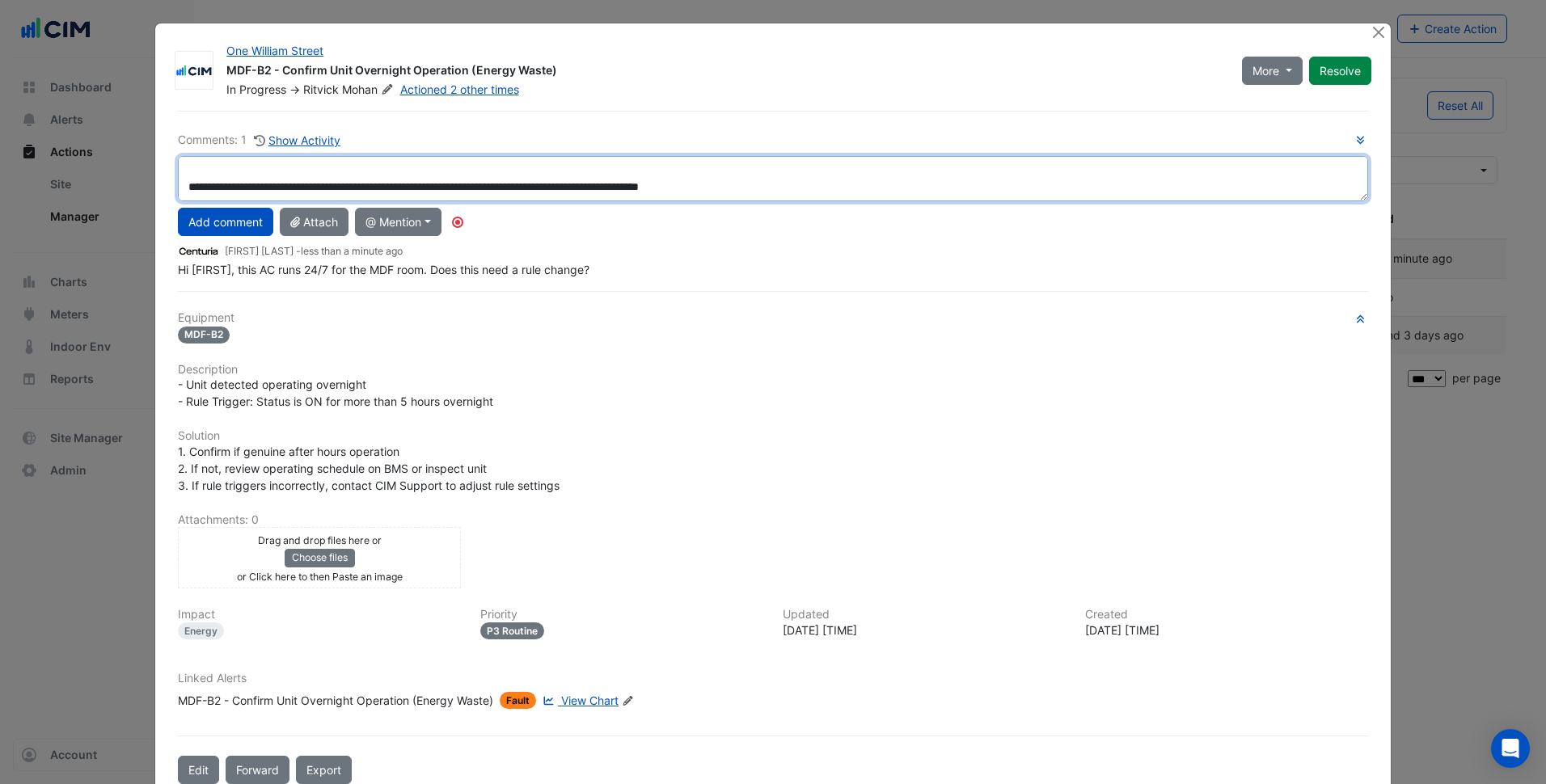 scroll, scrollTop: 17, scrollLeft: 0, axis: vertical 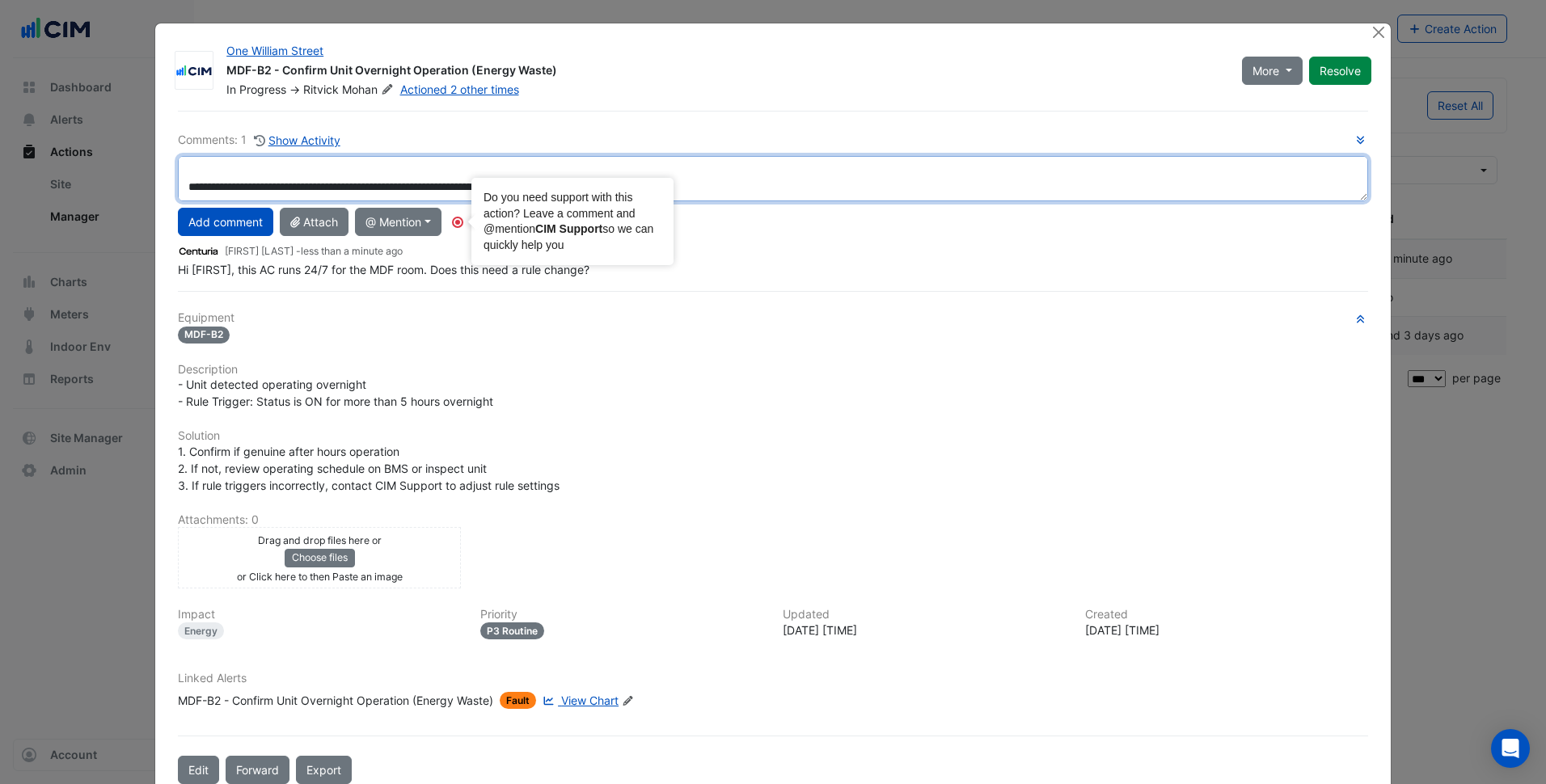 type on "**********" 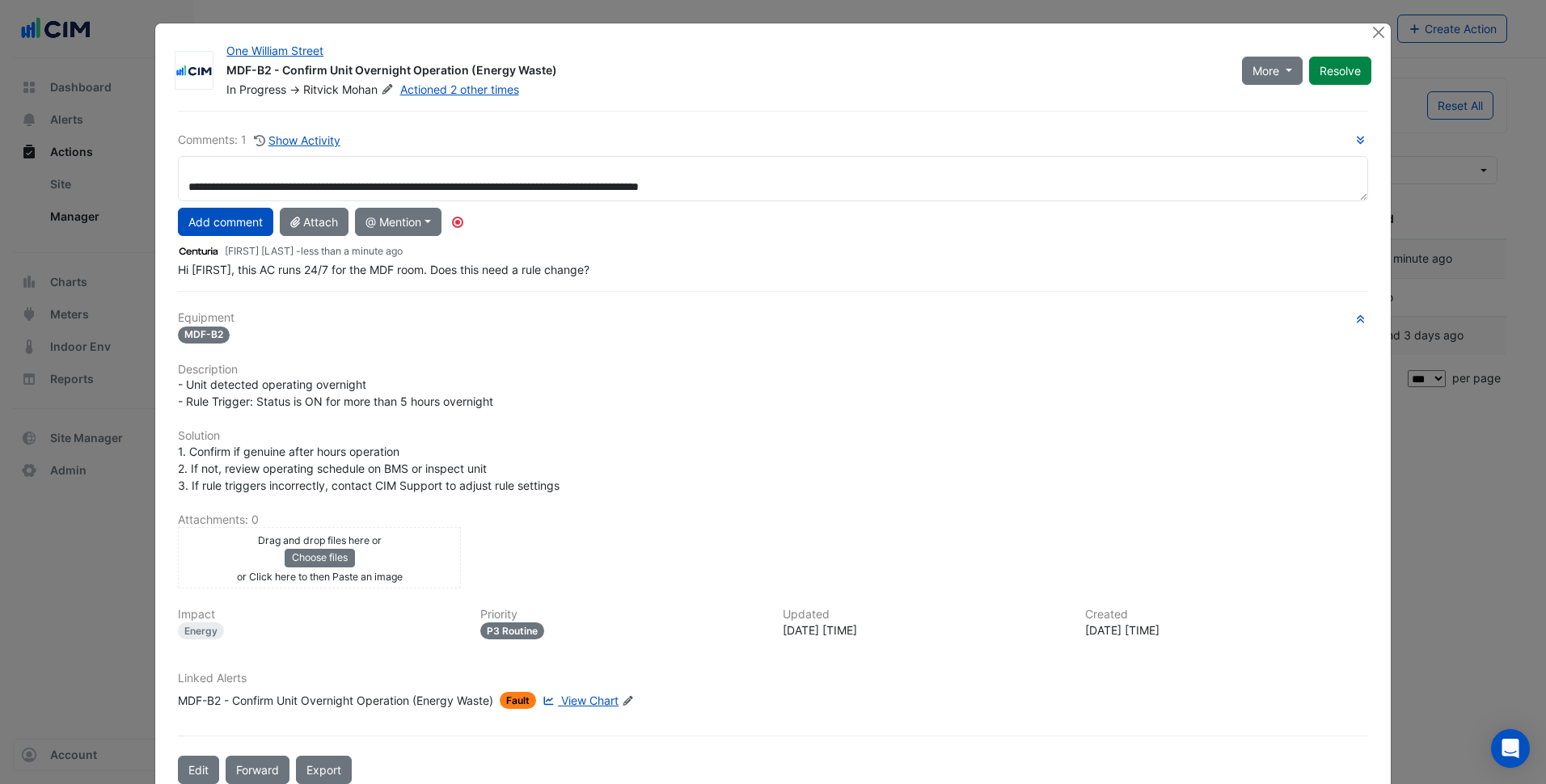 click on "- Unit detected operating overnight
- Rule Trigger: Status is ON for more than 5 hours overnight" 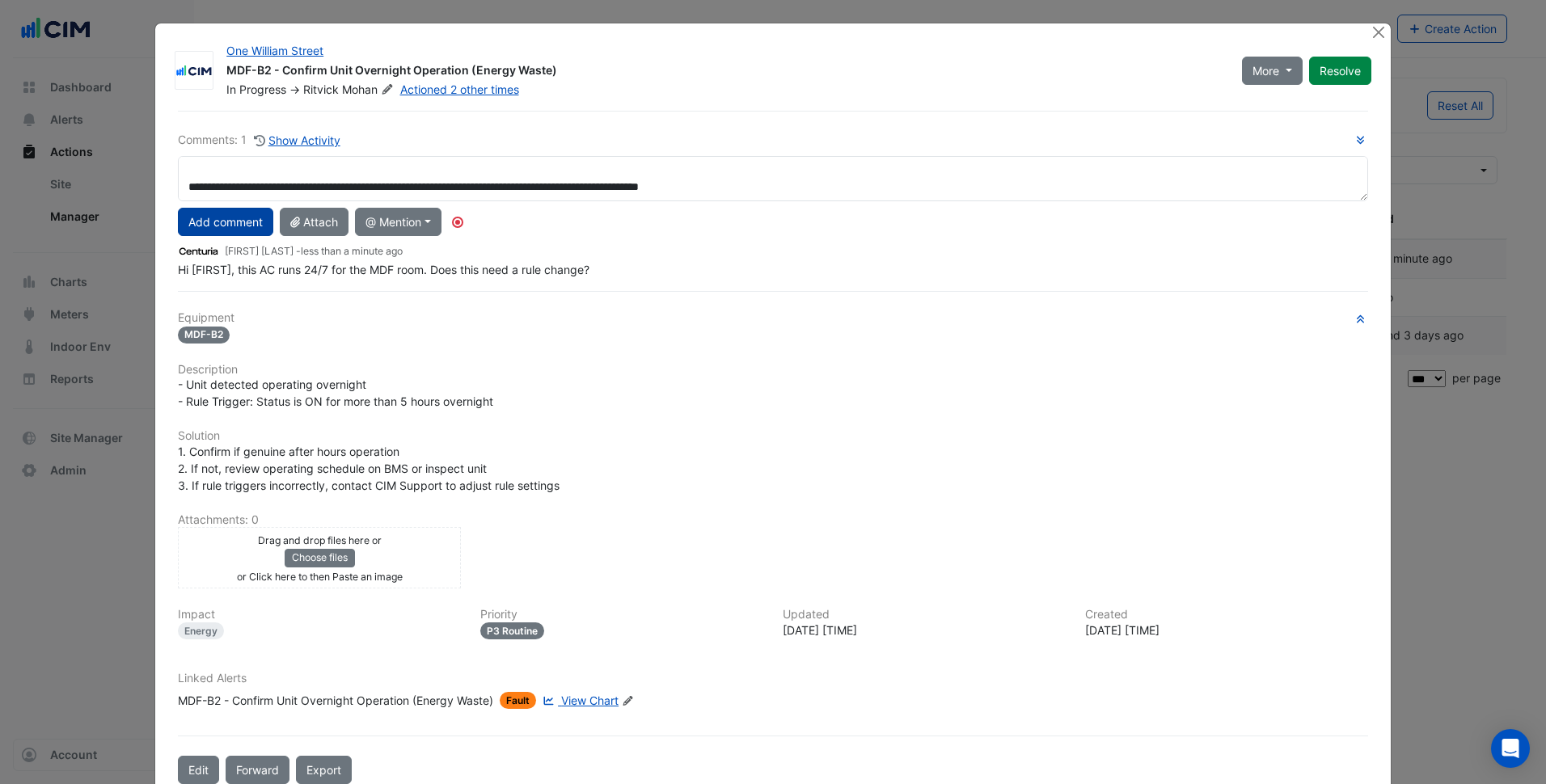 click on "Add comment" 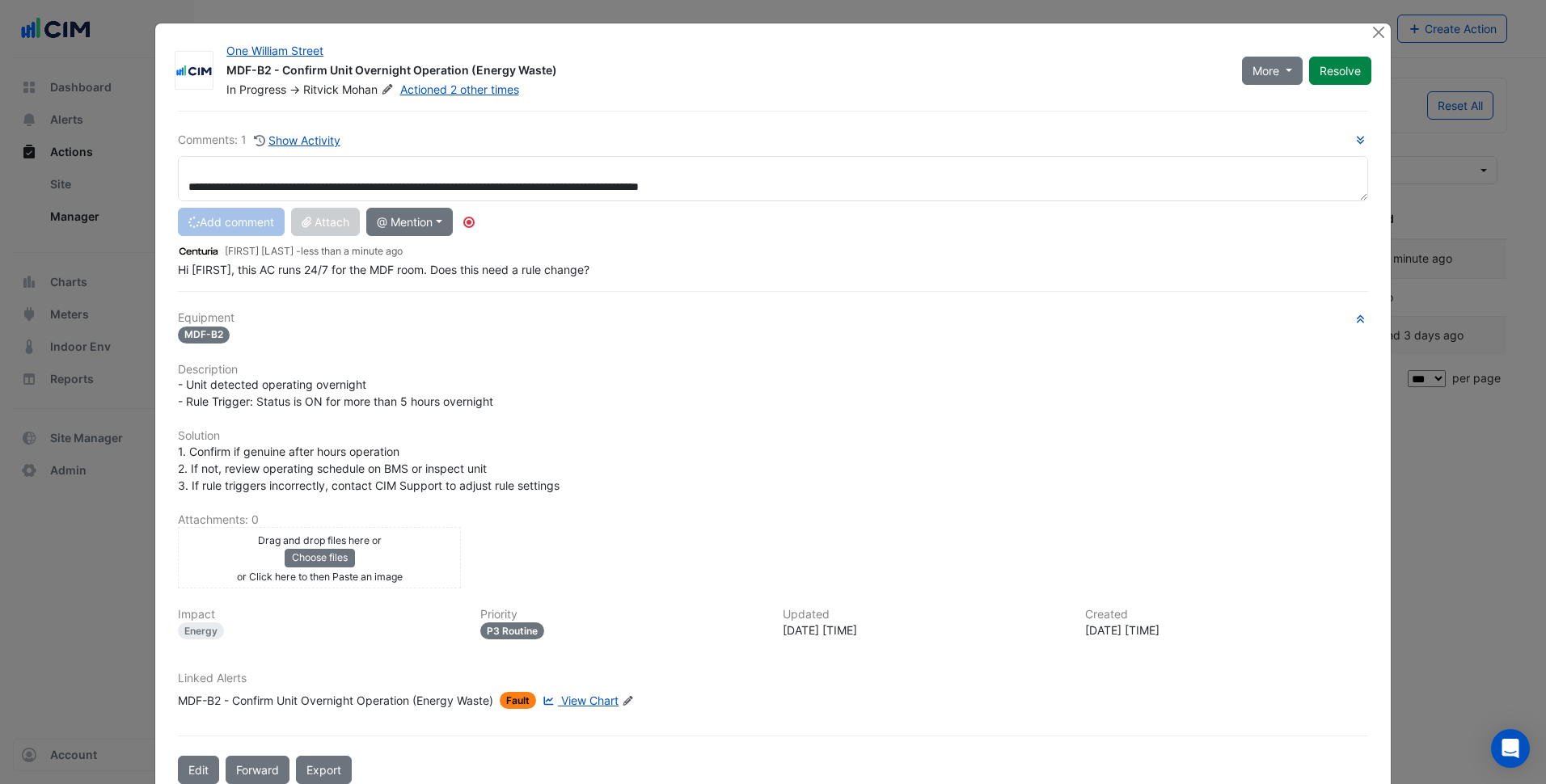 type 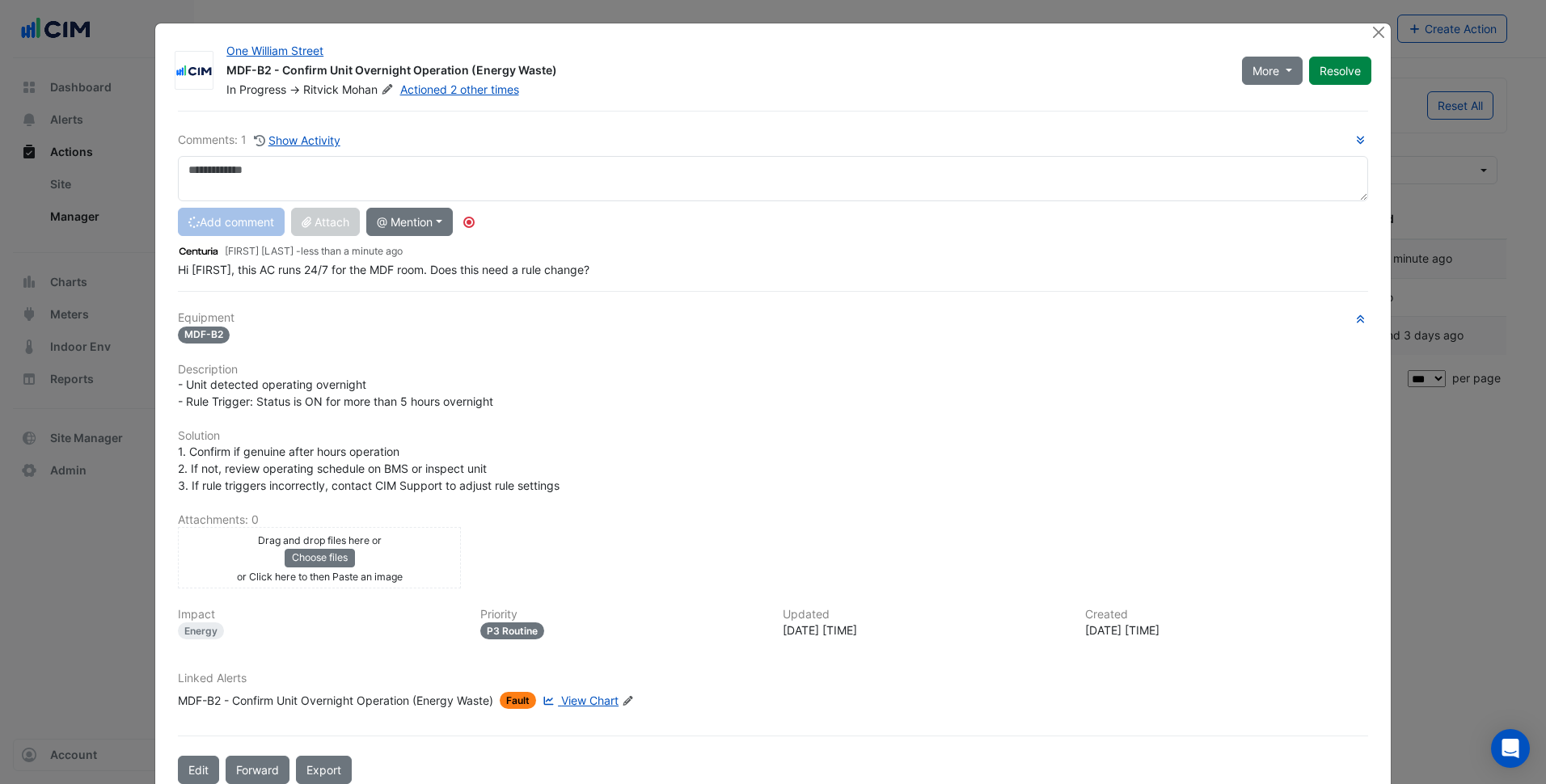 scroll, scrollTop: 0, scrollLeft: 0, axis: both 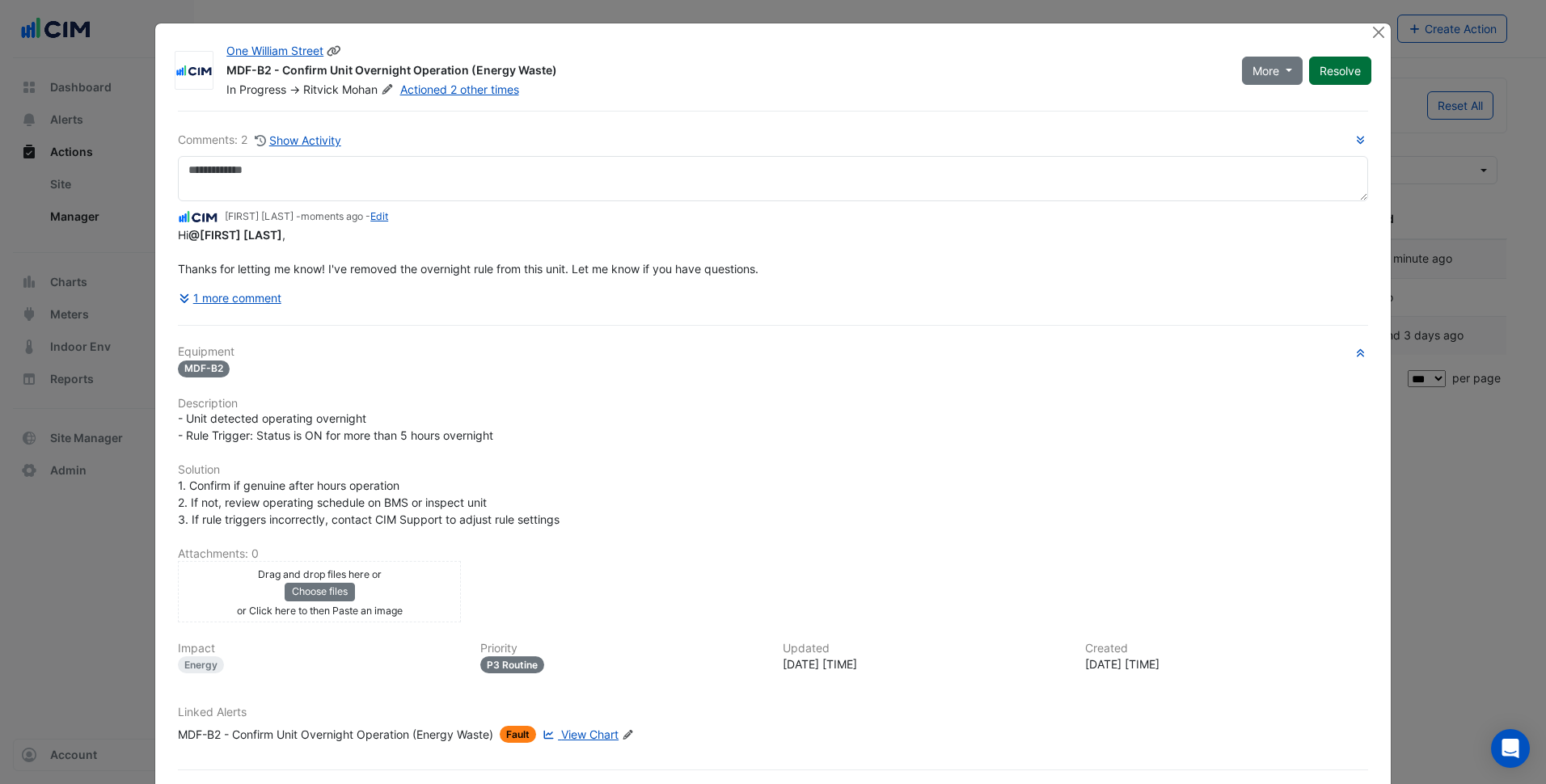 click on "Resolve" 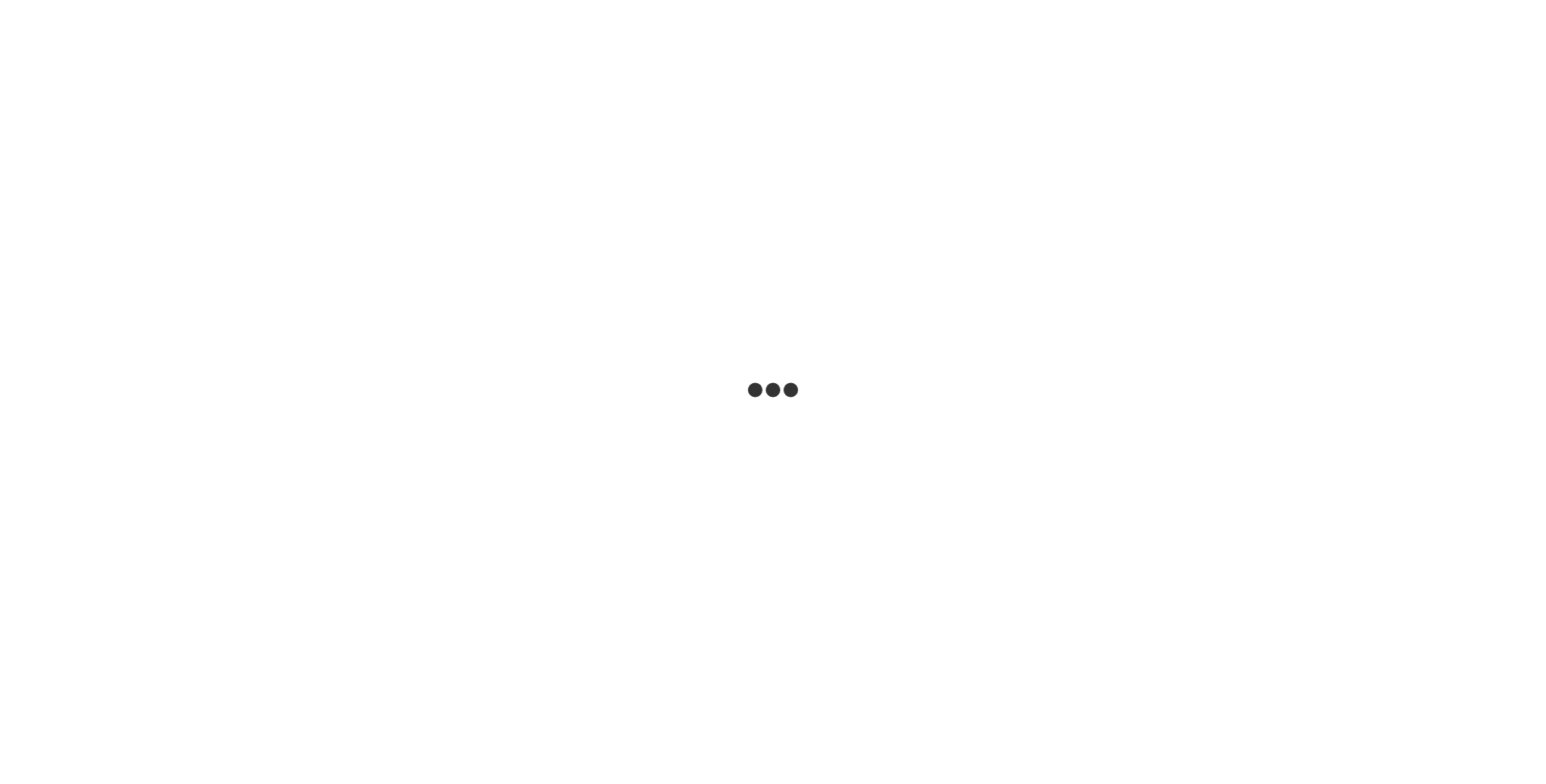 scroll, scrollTop: 0, scrollLeft: 0, axis: both 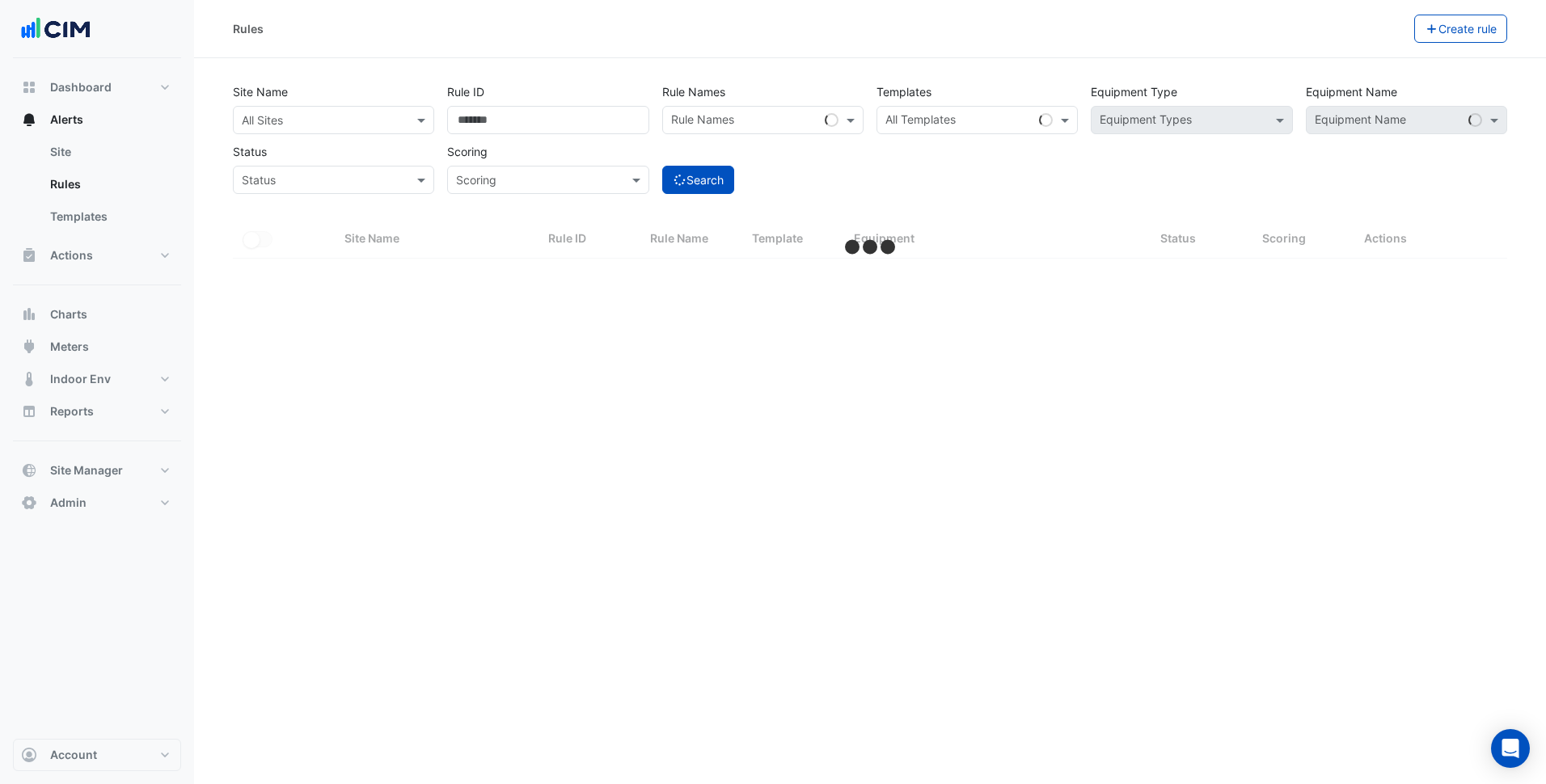 select on "***" 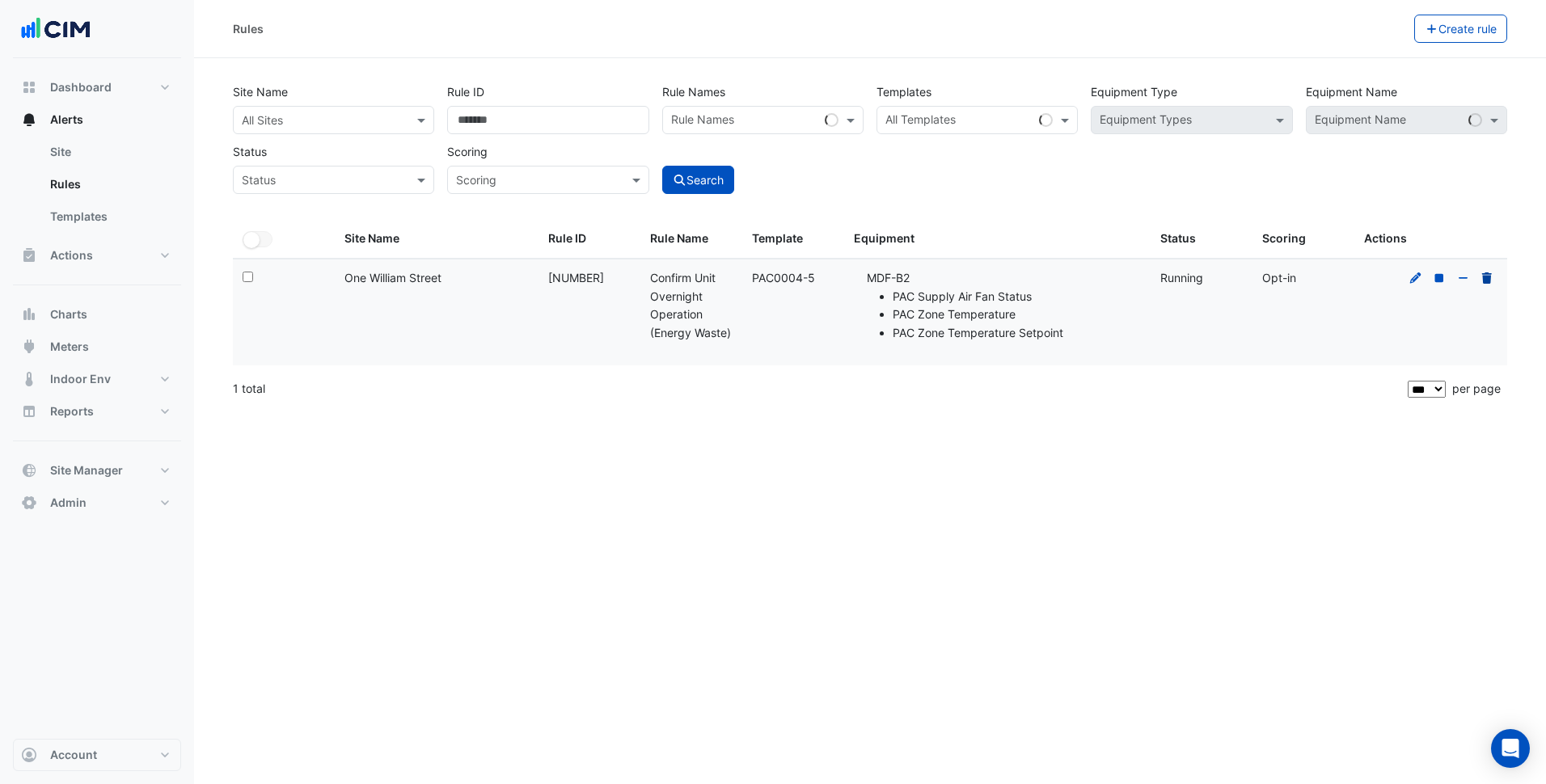 click 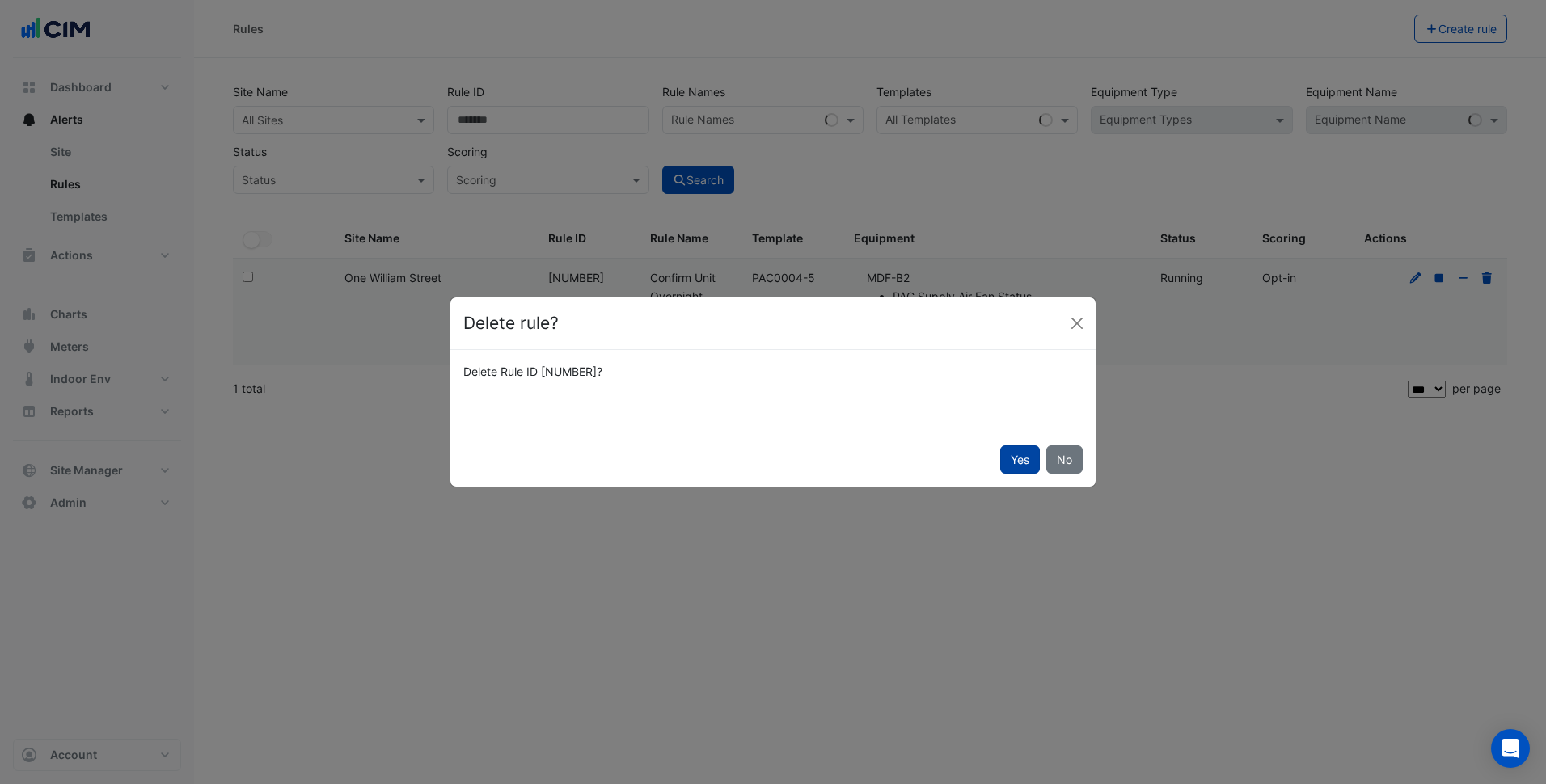 click on "Yes" 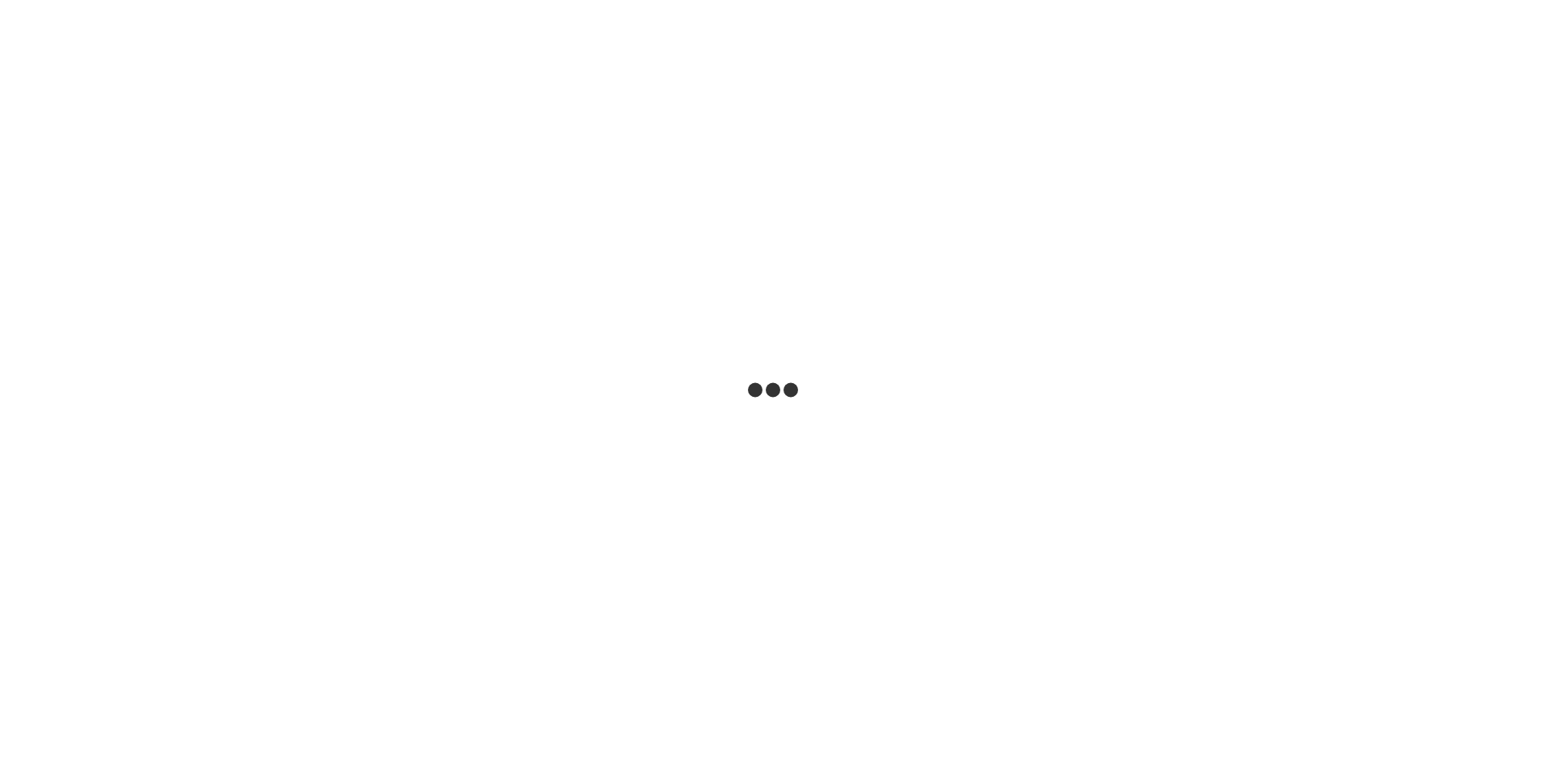 scroll, scrollTop: 0, scrollLeft: 0, axis: both 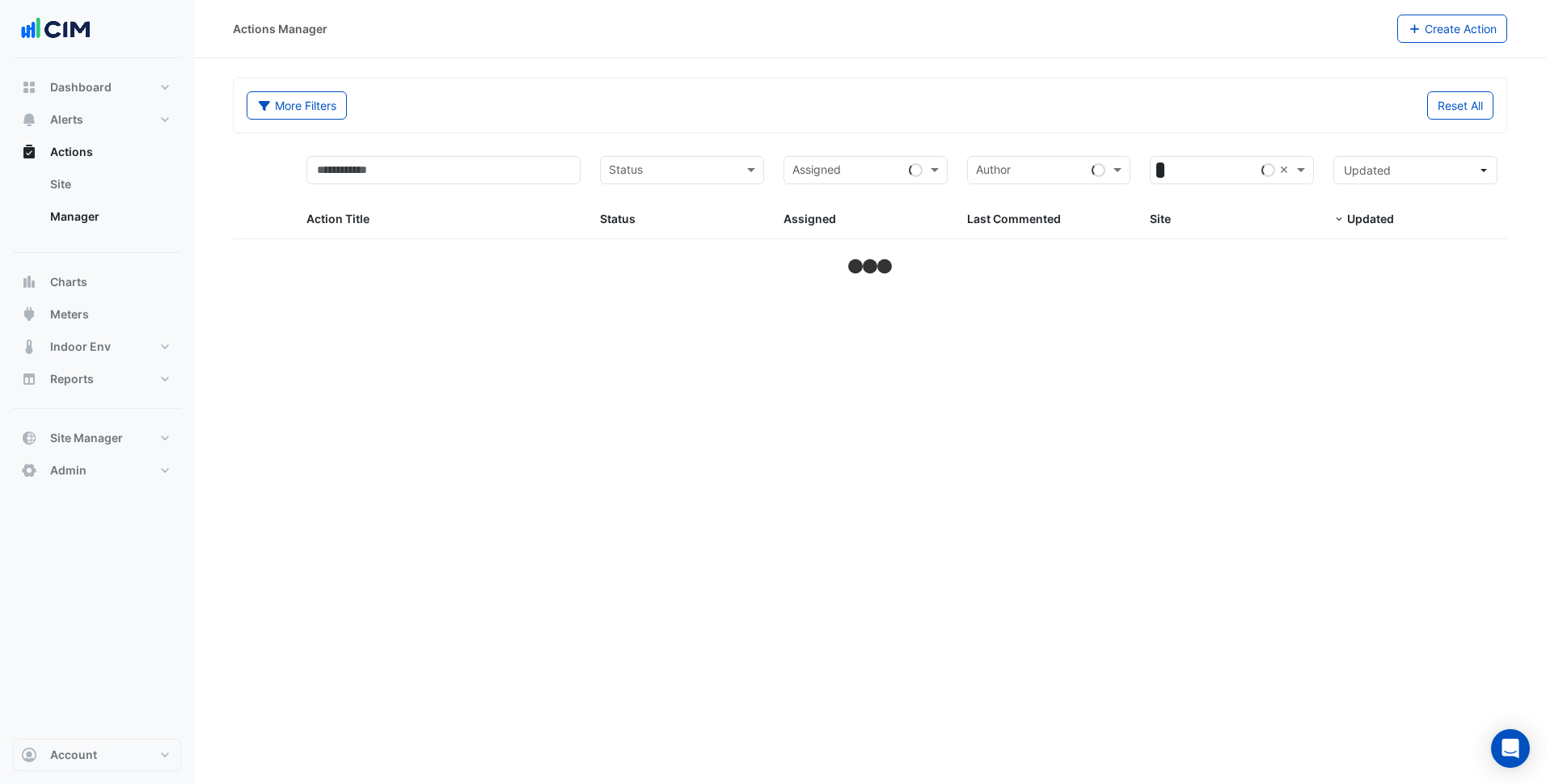 select on "***" 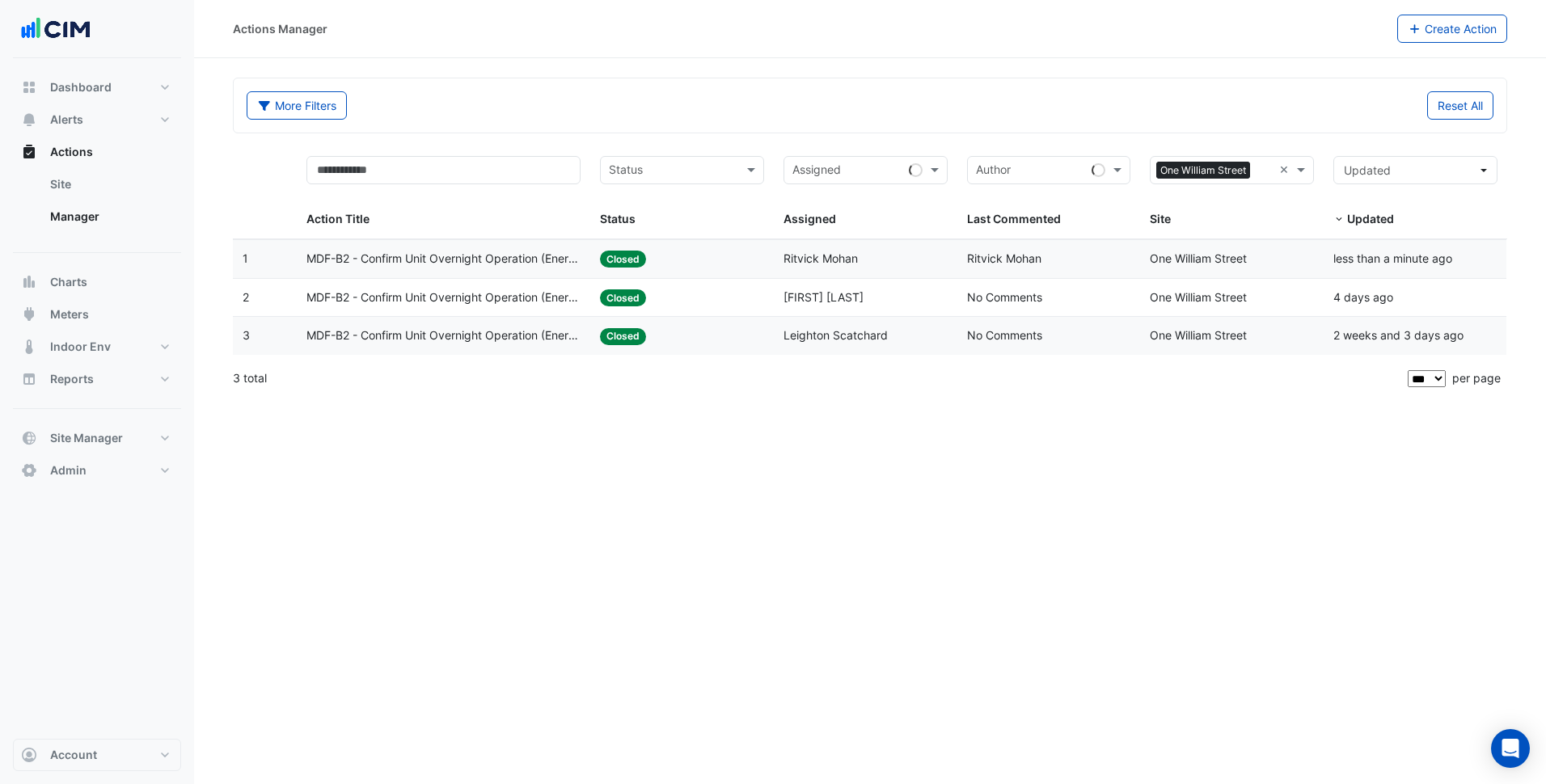 click on "Assigned:
[FIRST] [LAST]" 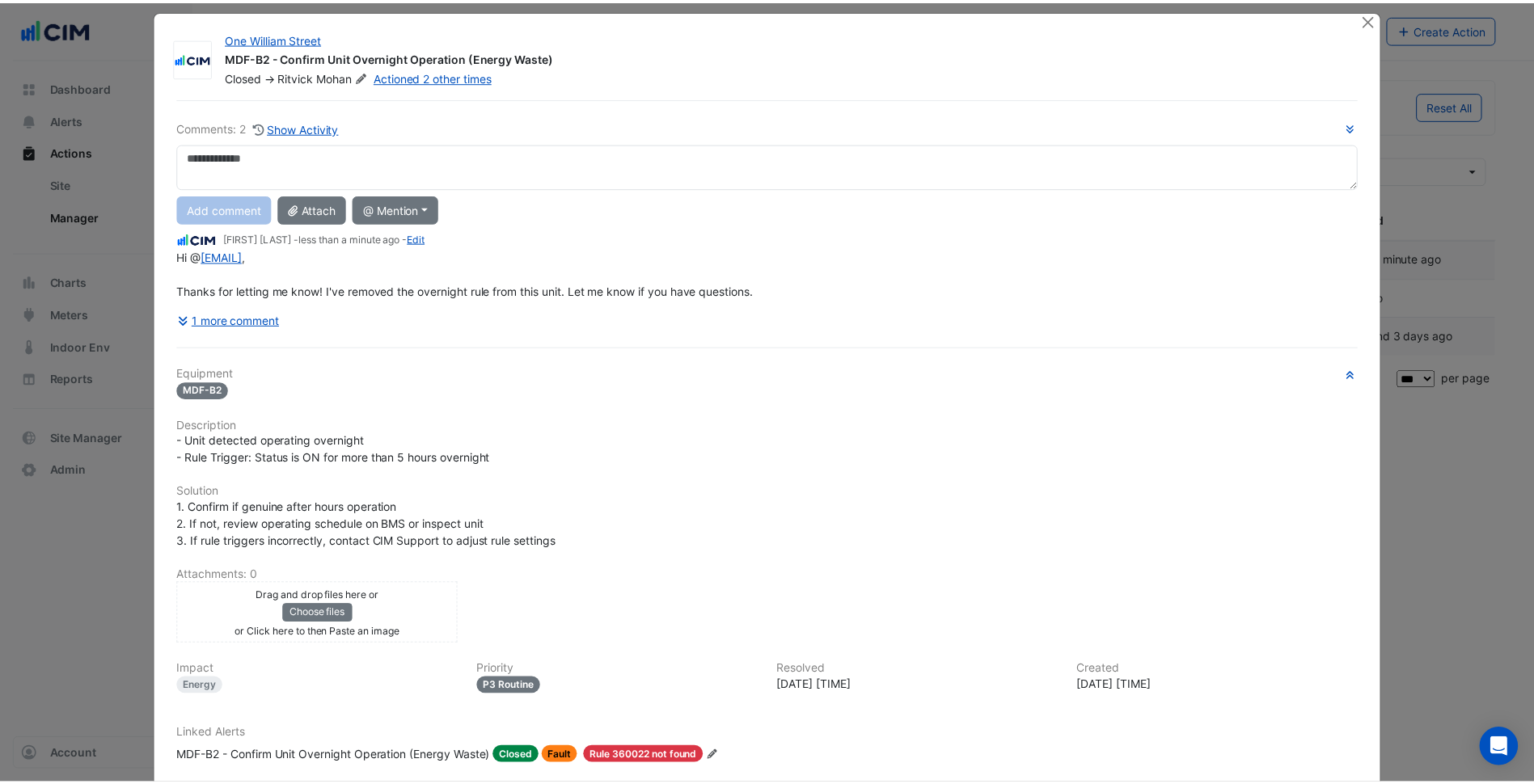 scroll, scrollTop: 0, scrollLeft: 0, axis: both 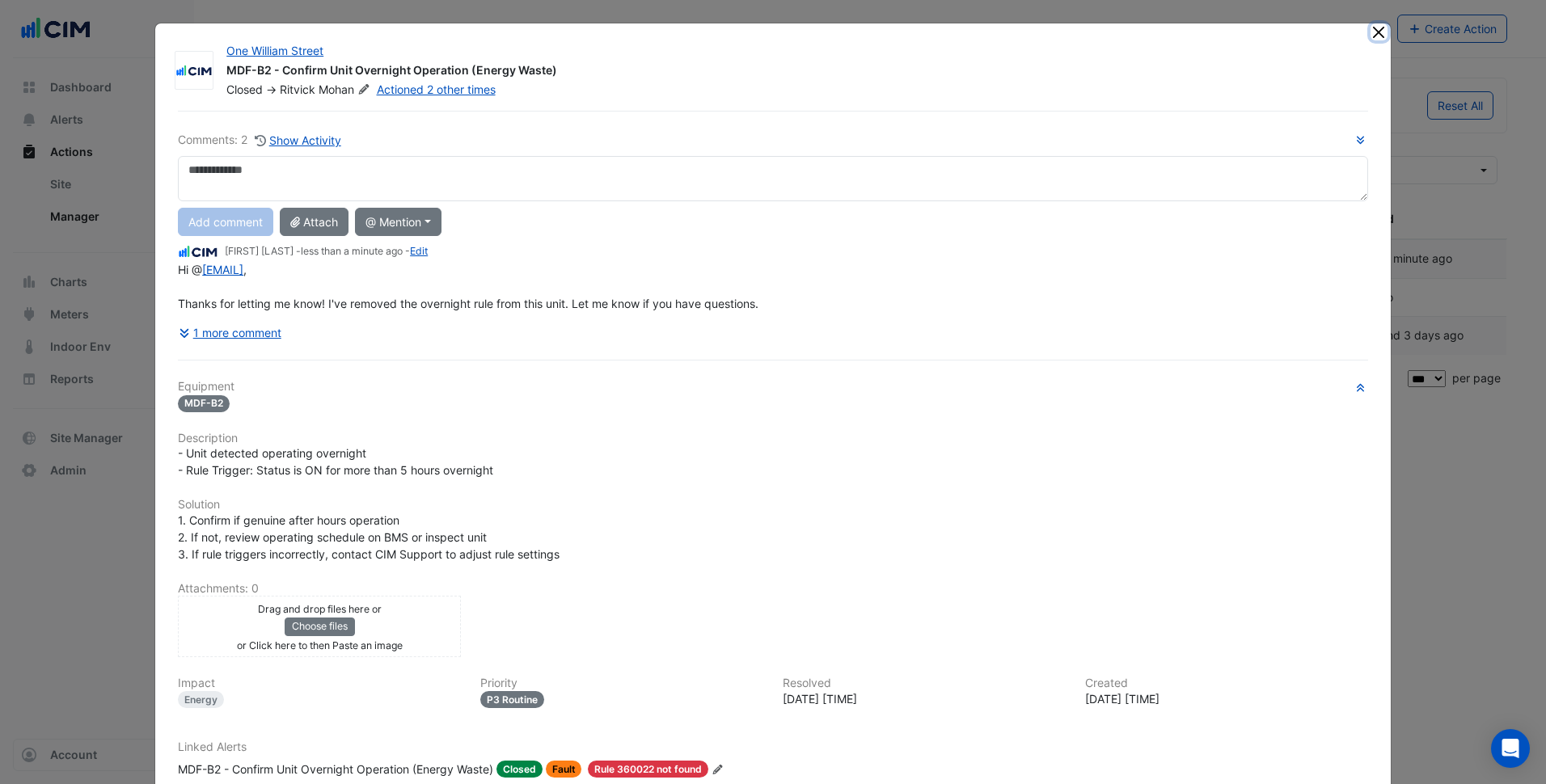 click 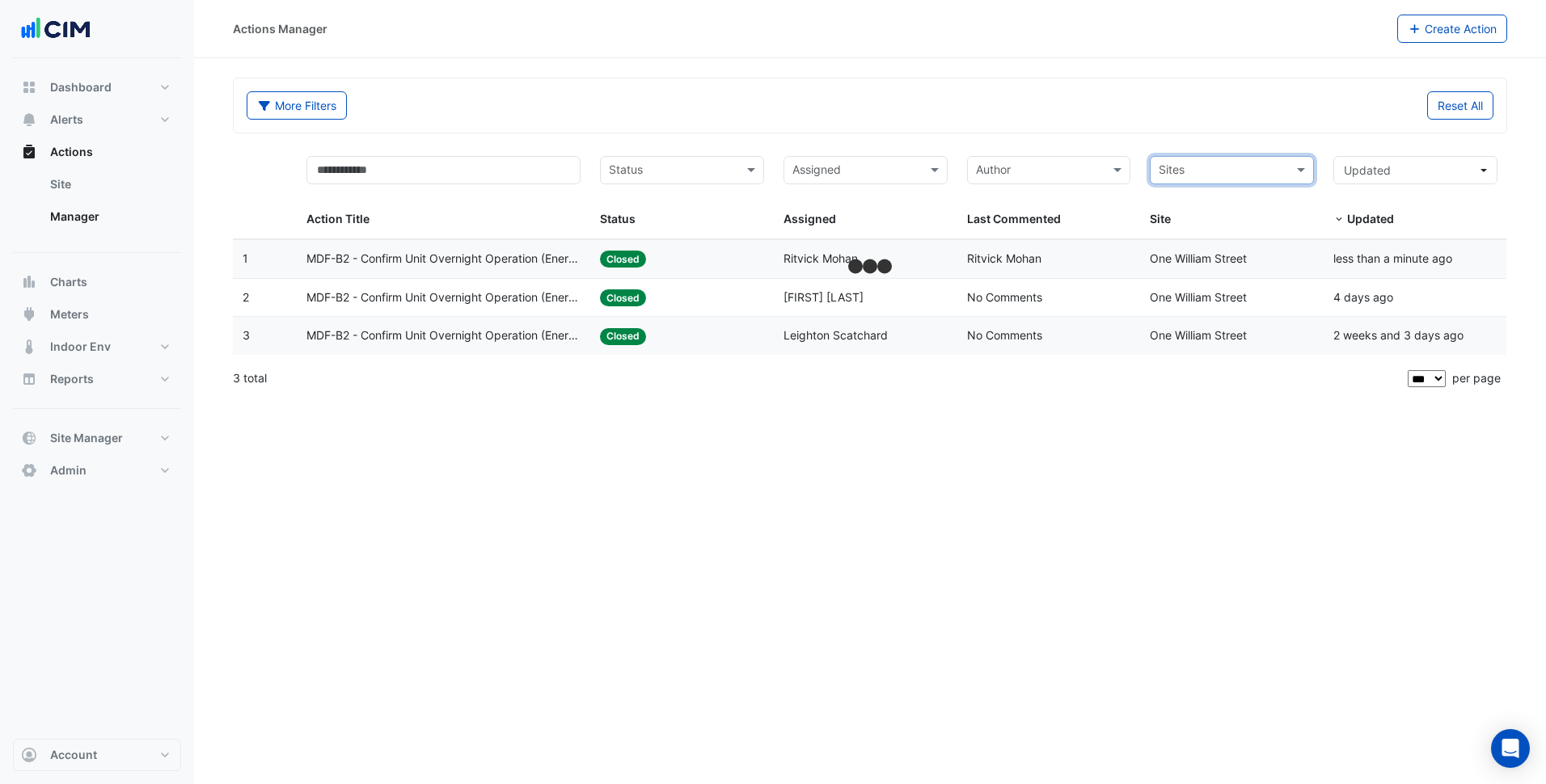 click on "More Filters
Reset All" 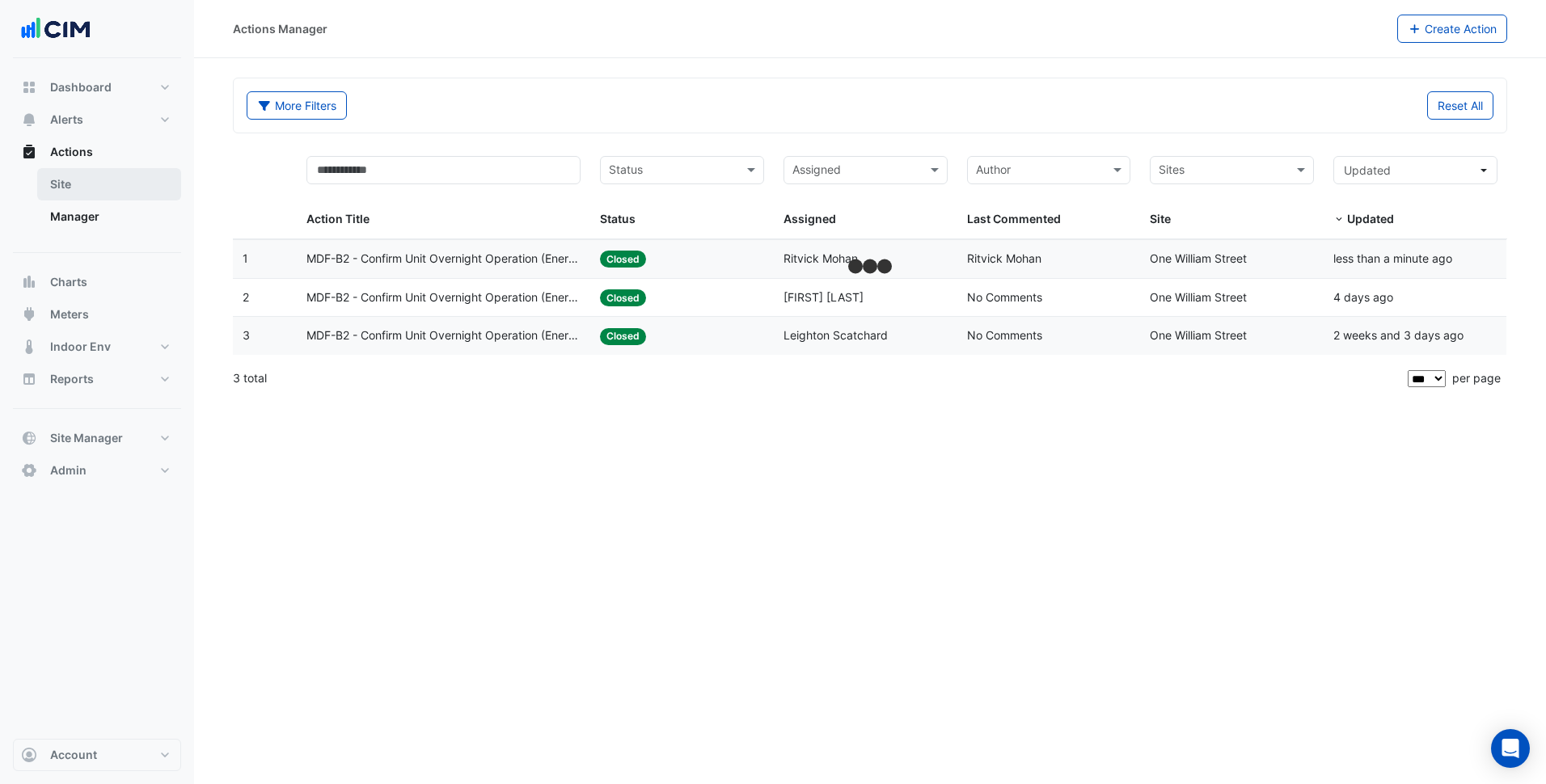 click on "Site" at bounding box center [109, 184] 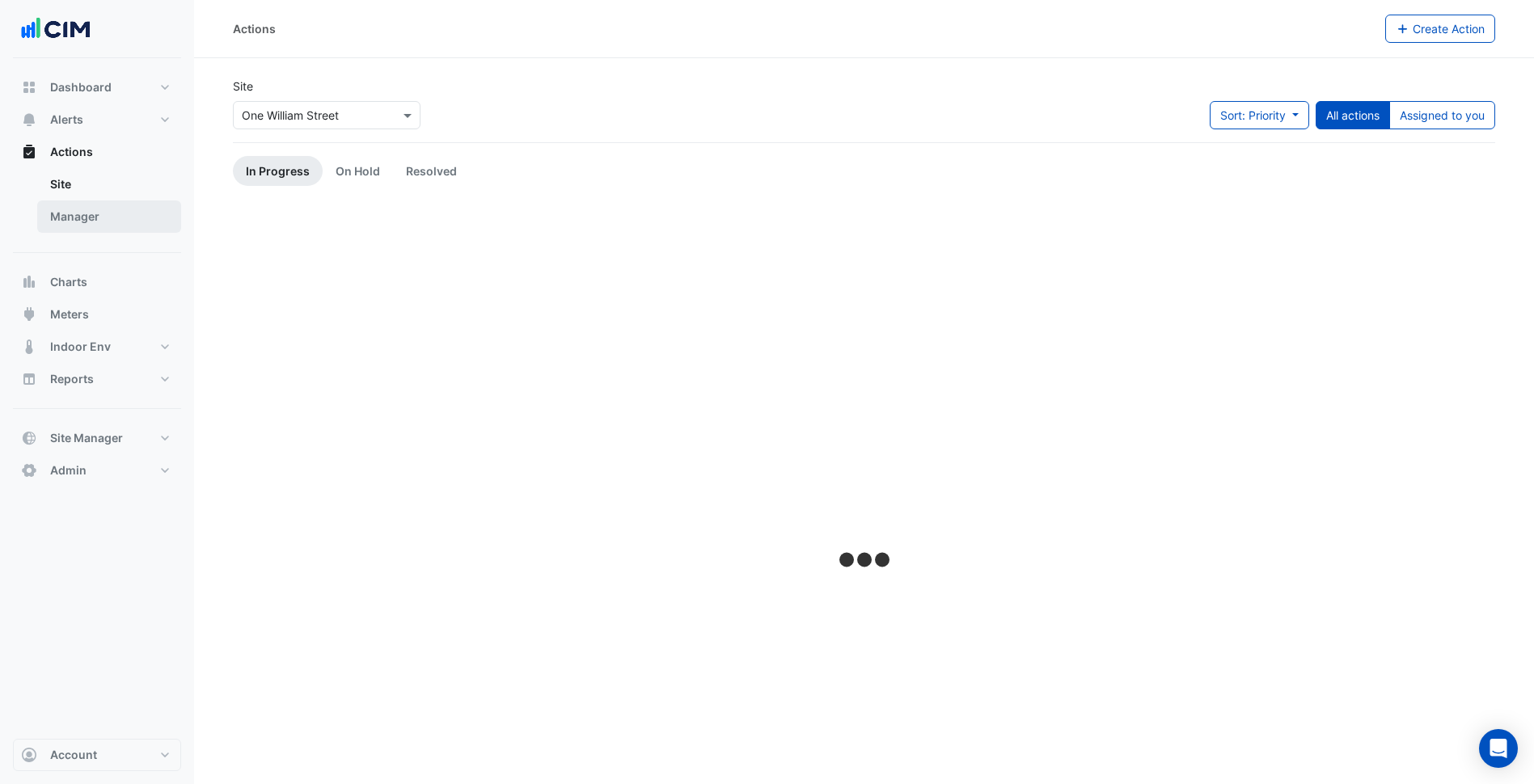 click on "Manager" at bounding box center (109, 217) 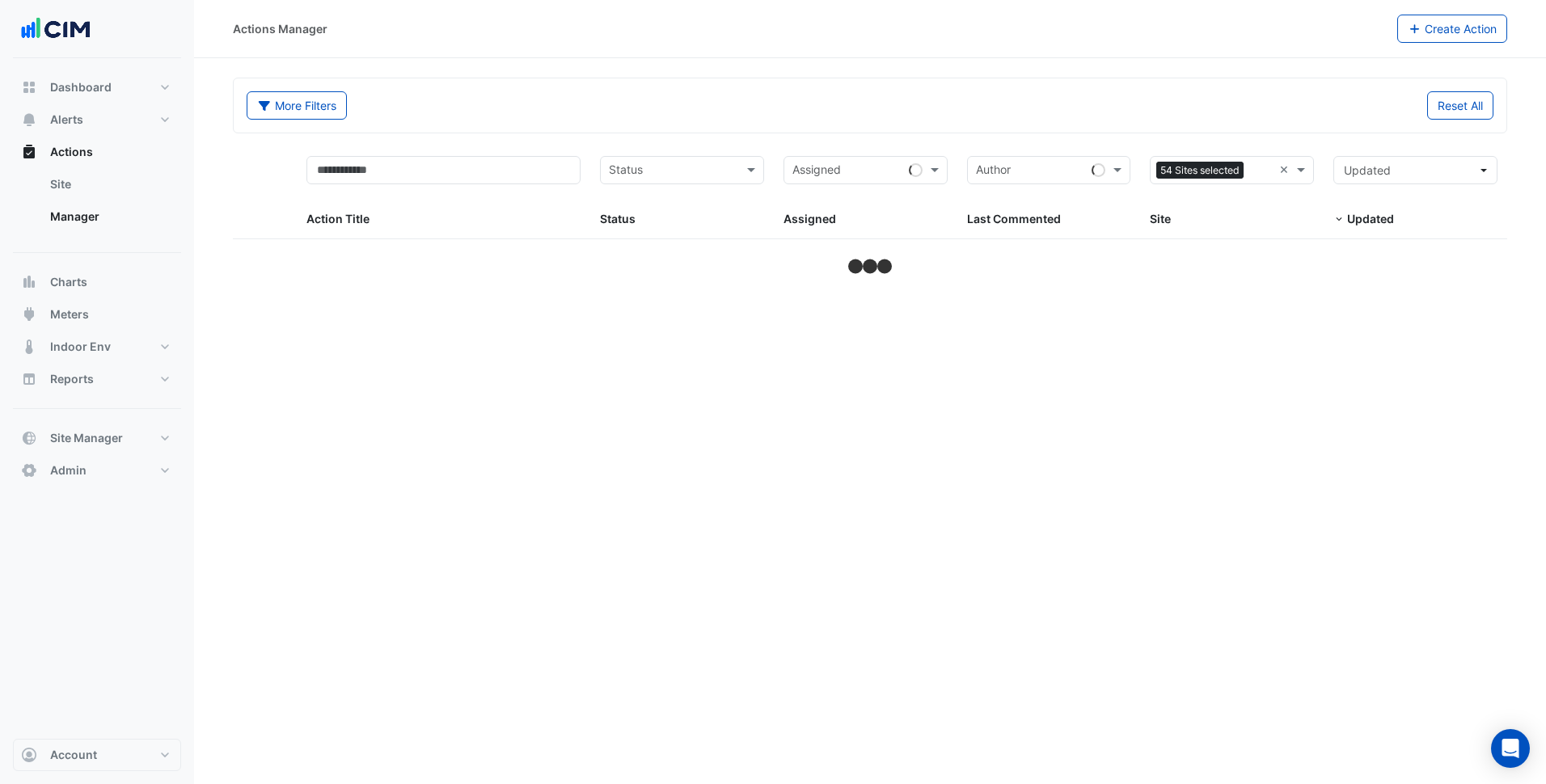 click at bounding box center (1031, 171) 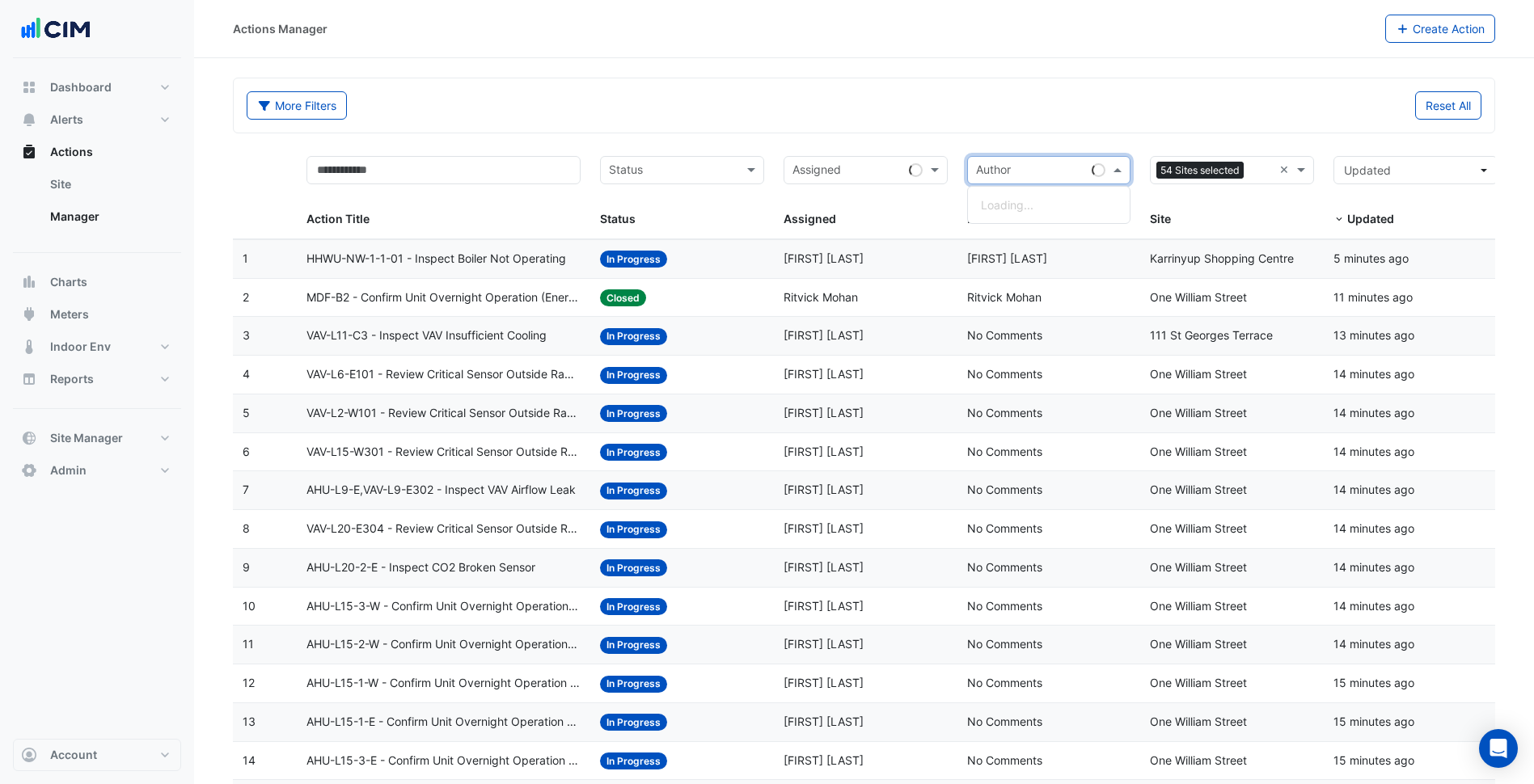 click on "More Filters
Reset All" 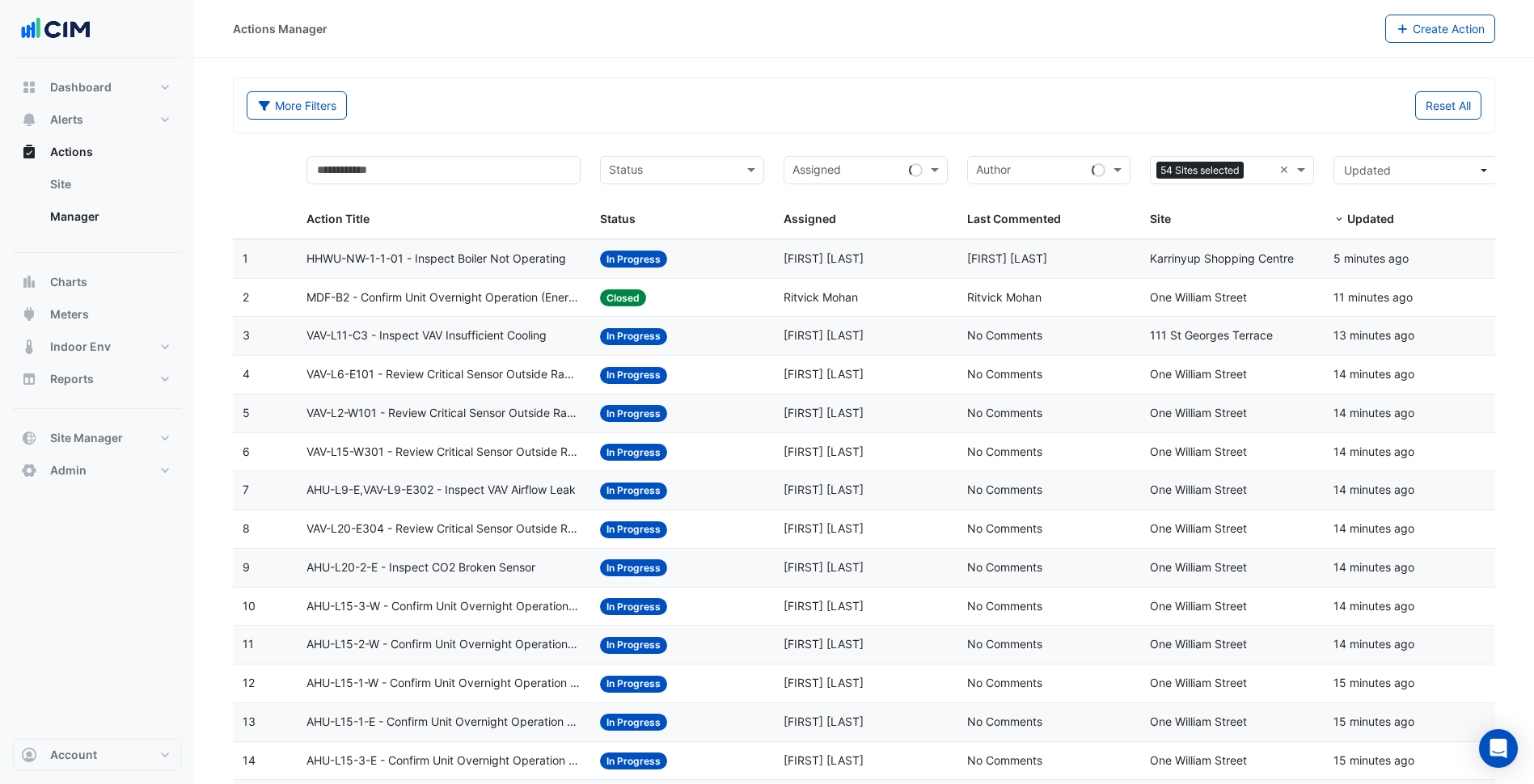 click at bounding box center (847, 171) 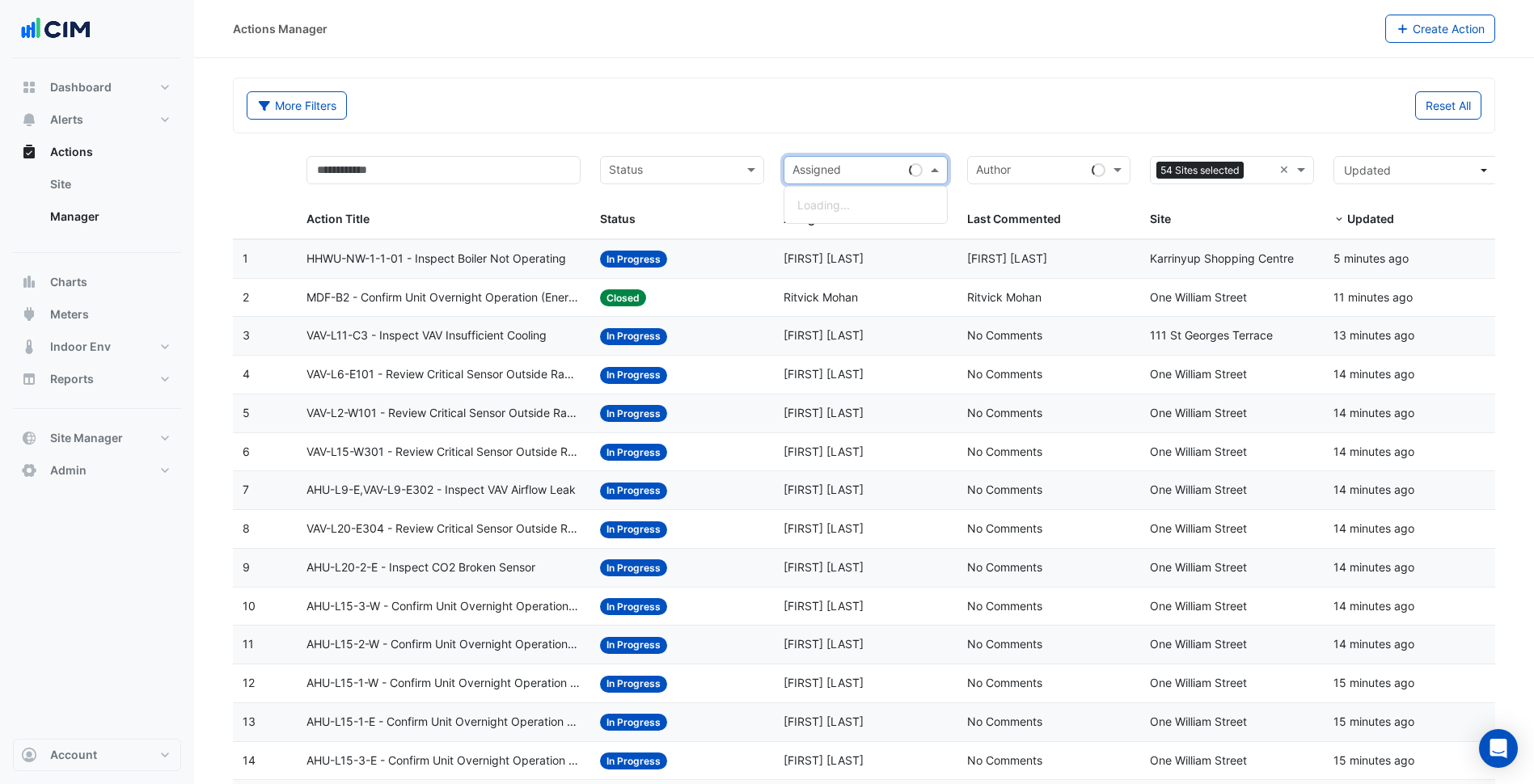 click on "More Filters
Reset All
Status
Assigned
Sites
54 Sites selected
×
Action Title
Status
Status
Assigned
Assigned
Author
Last Commented
Sites" 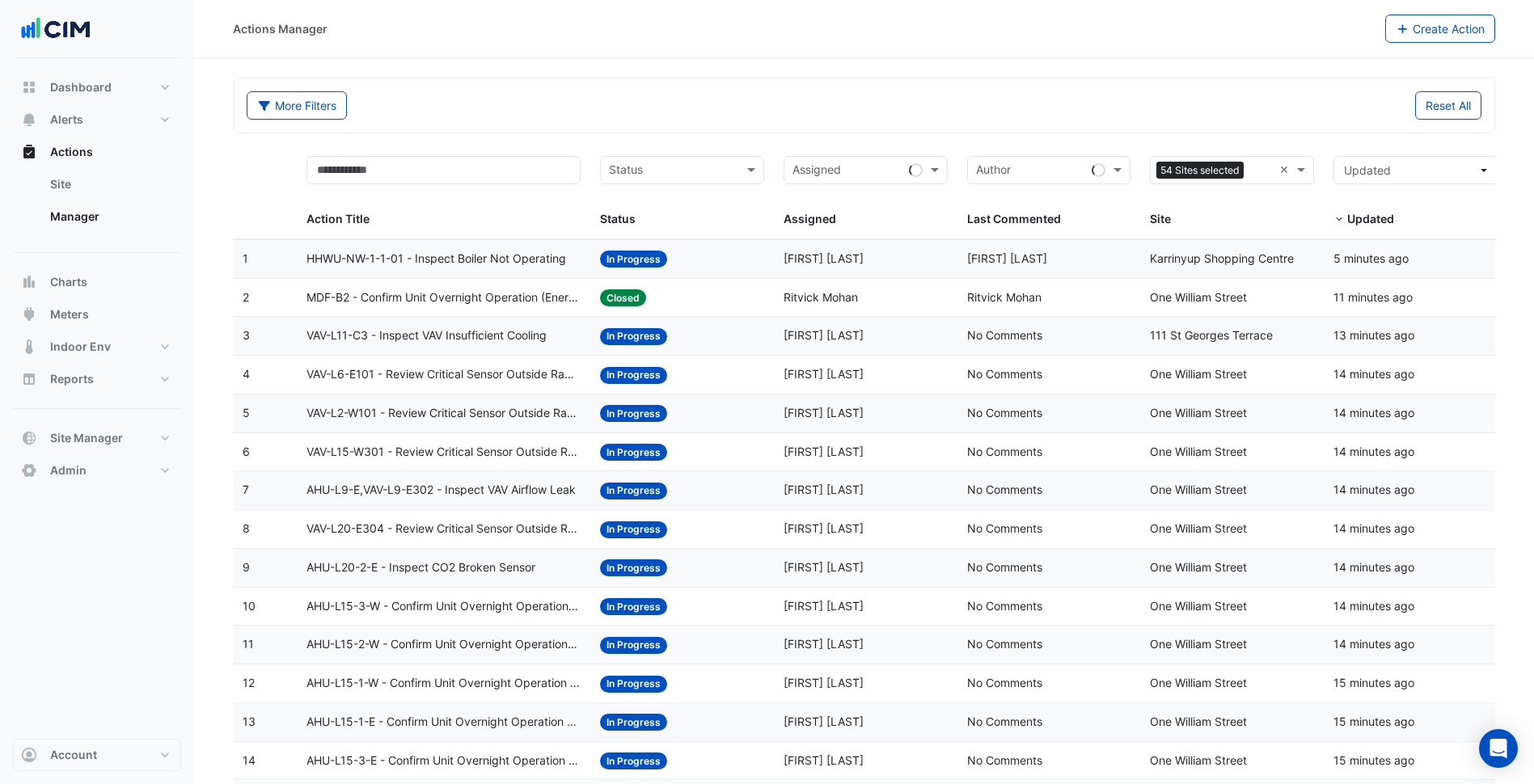 click at bounding box center [673, 171] 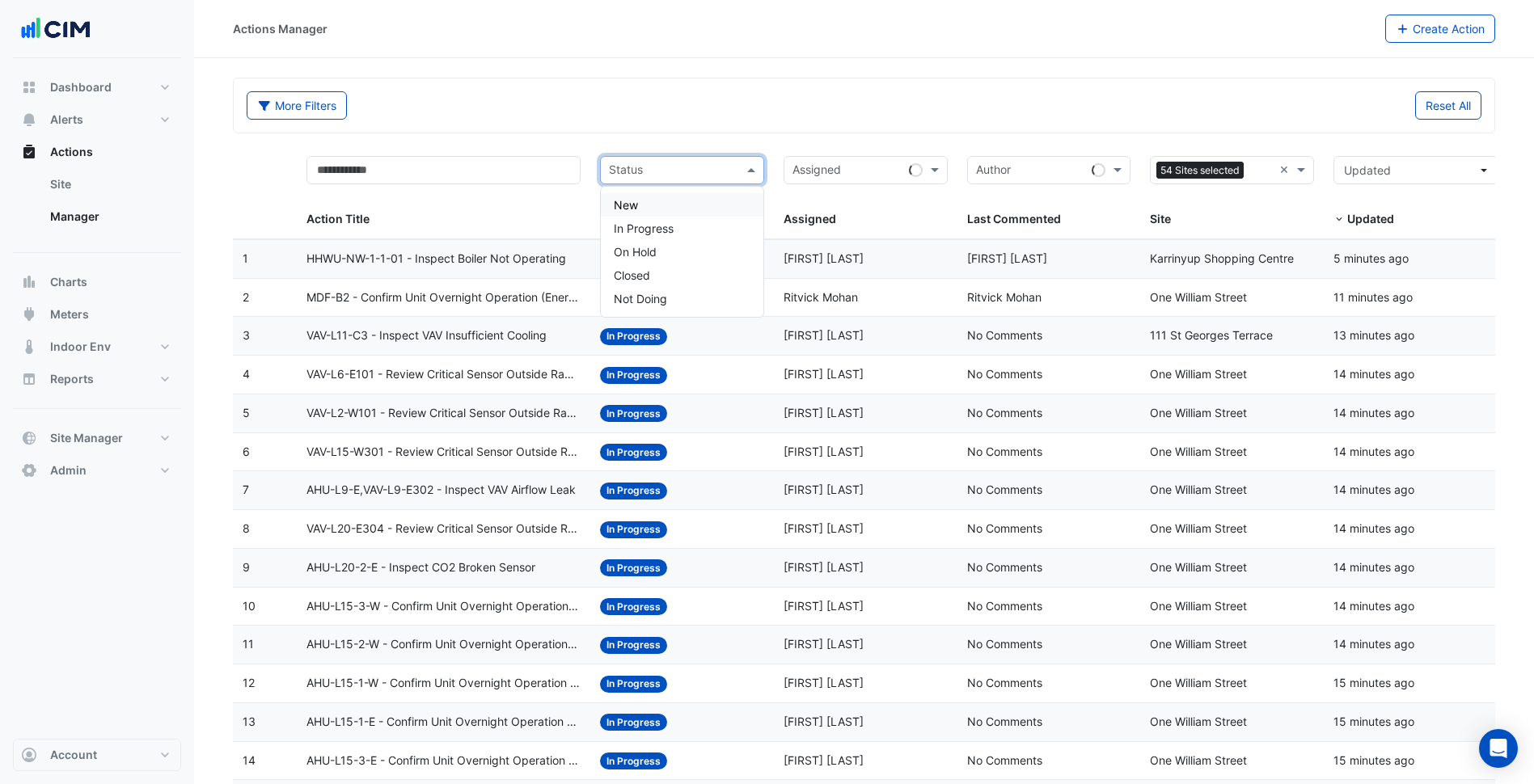 click on "New" at bounding box center (682, 204) 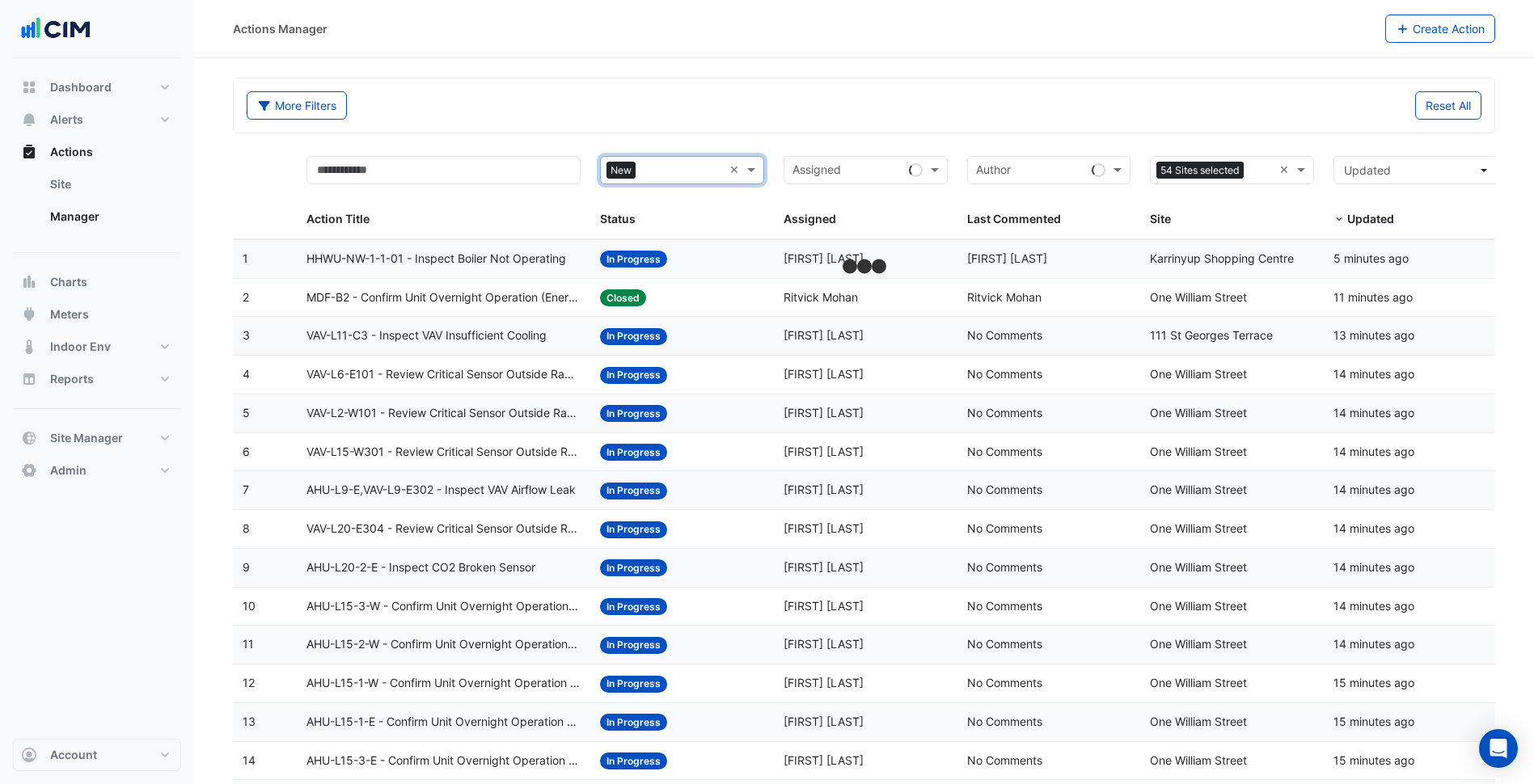 click at bounding box center [682, 171] 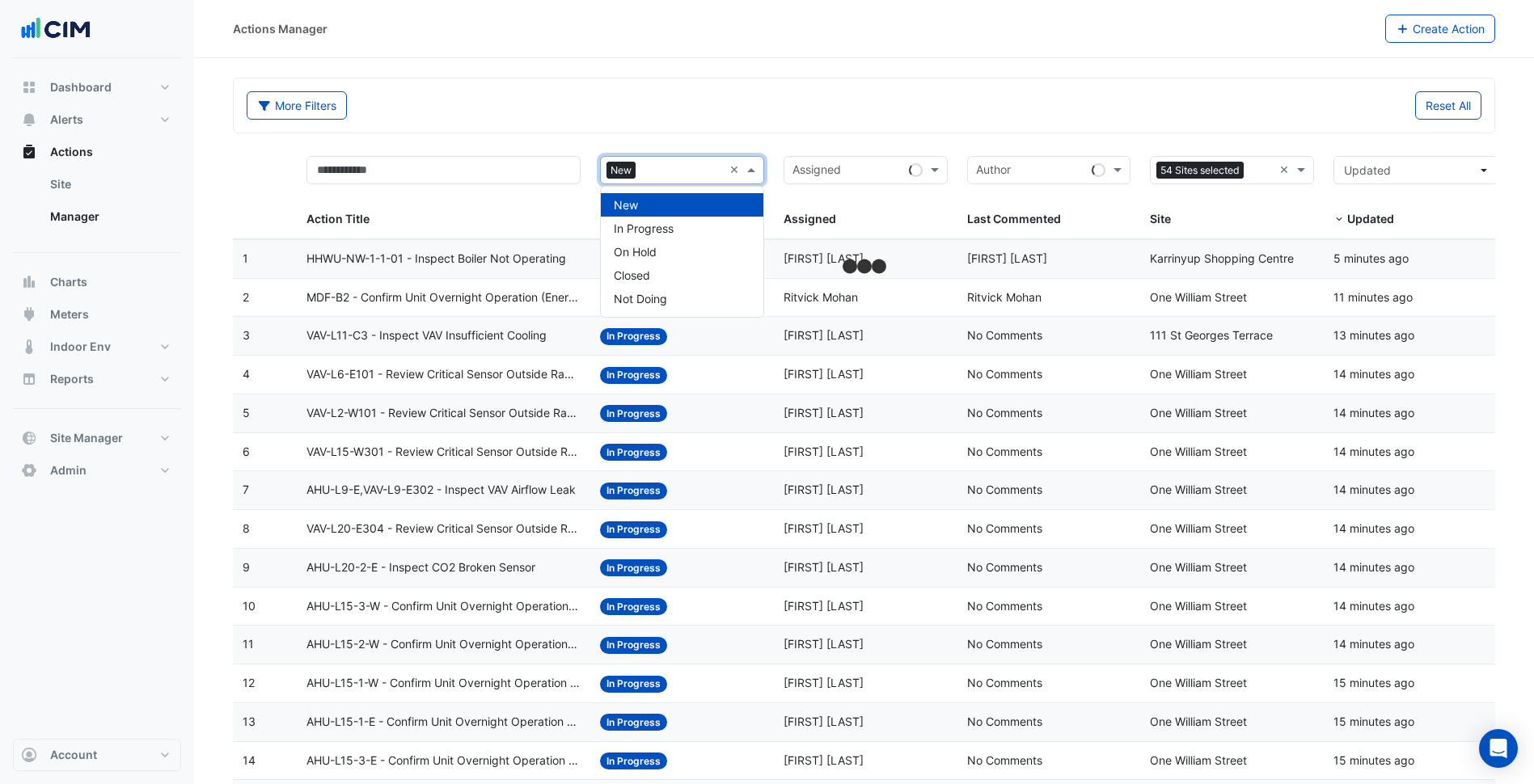 click on "New" at bounding box center [682, 204] 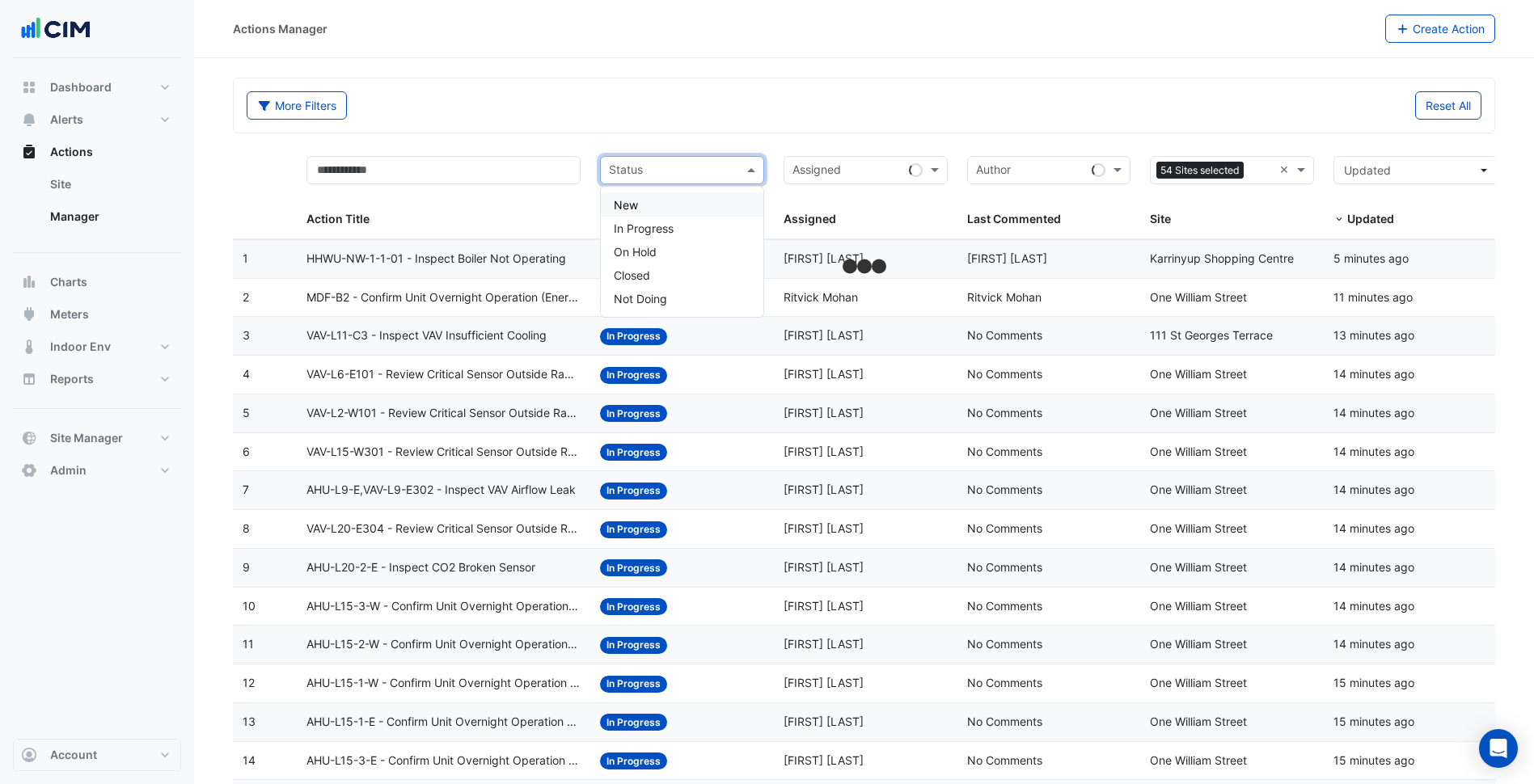 click on "New In Progress On Hold Closed Not Doing" at bounding box center [682, 251] 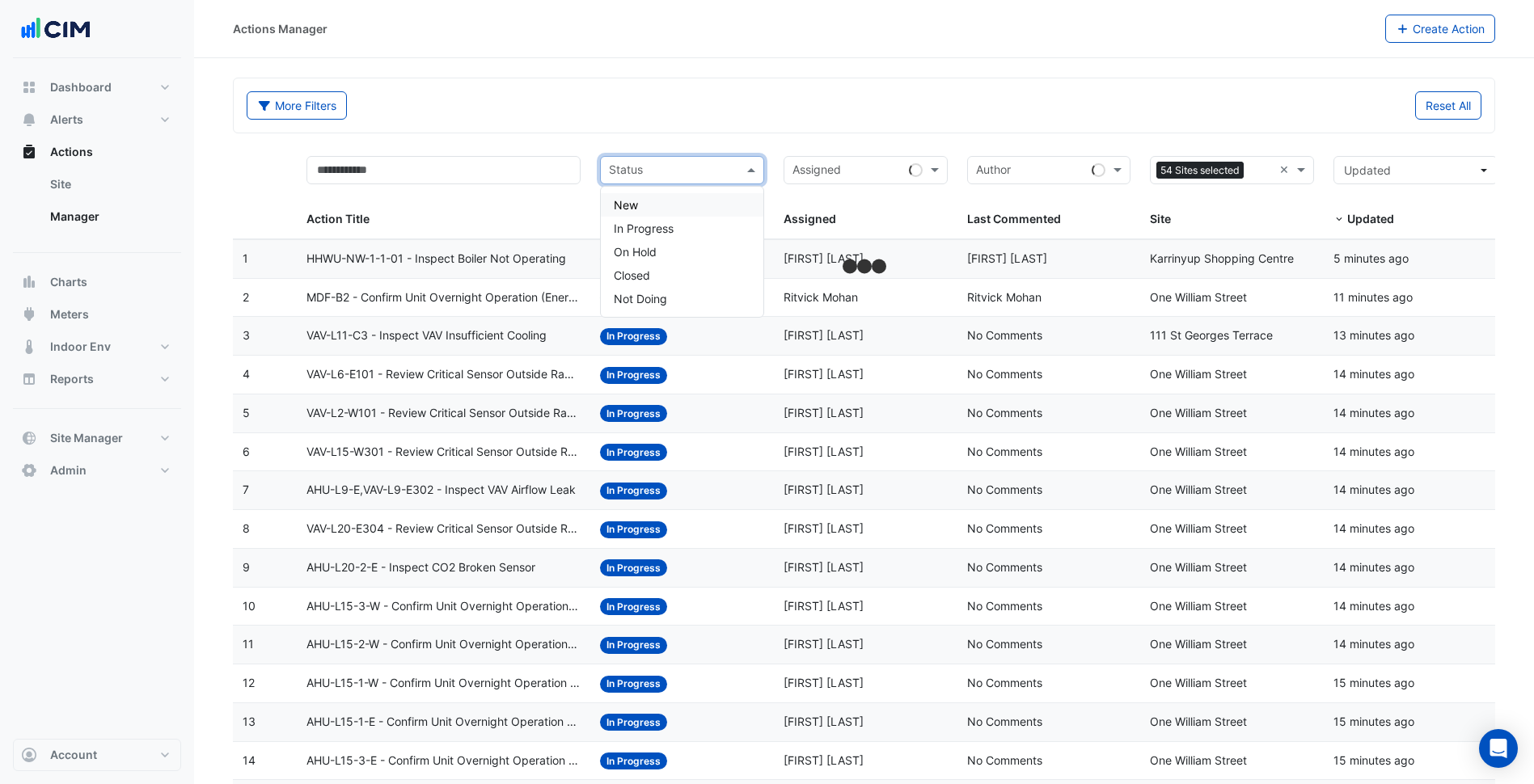 click on "New" at bounding box center (682, 204) 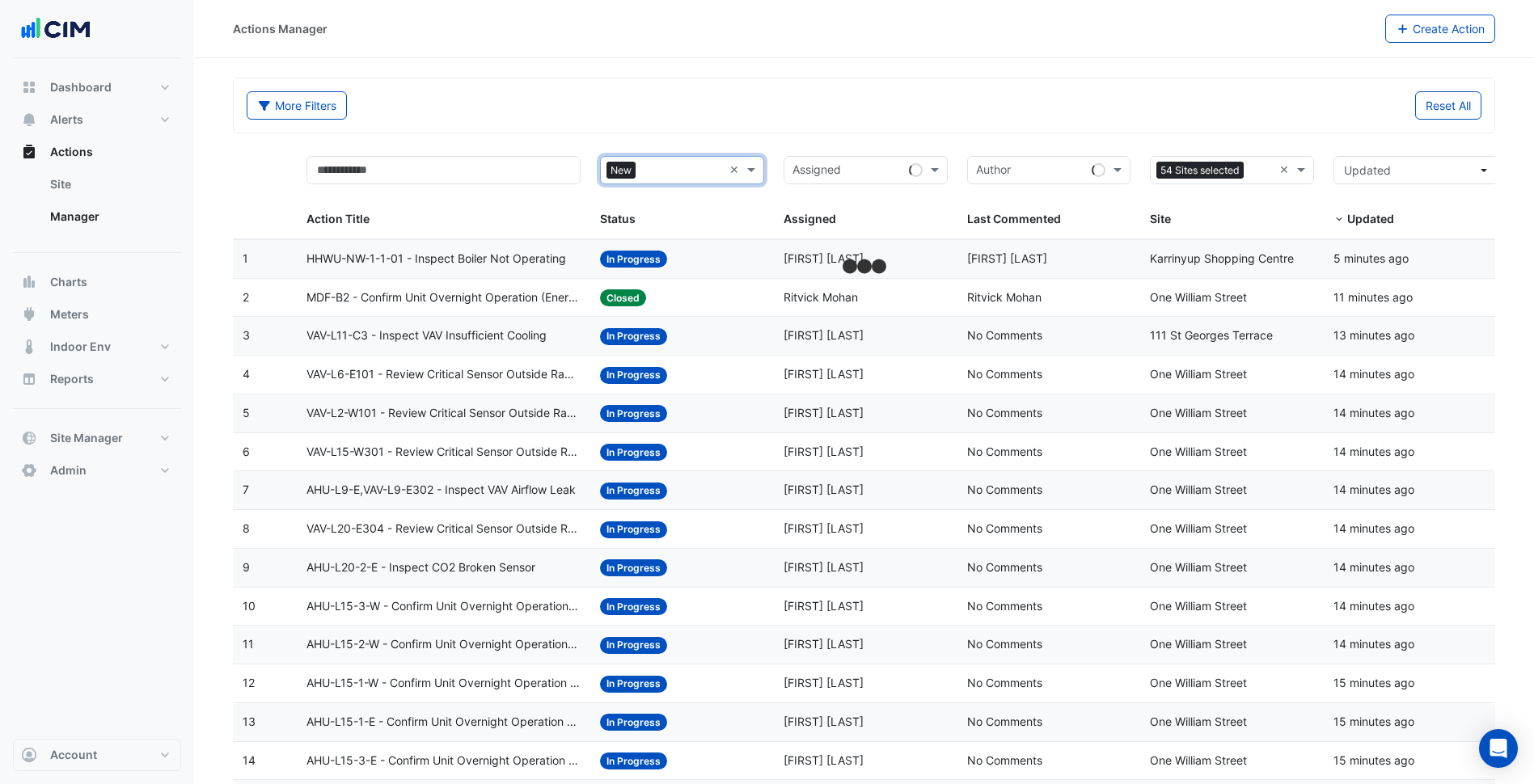 click on "Status × New ×
Status" at bounding box center (682, 192) 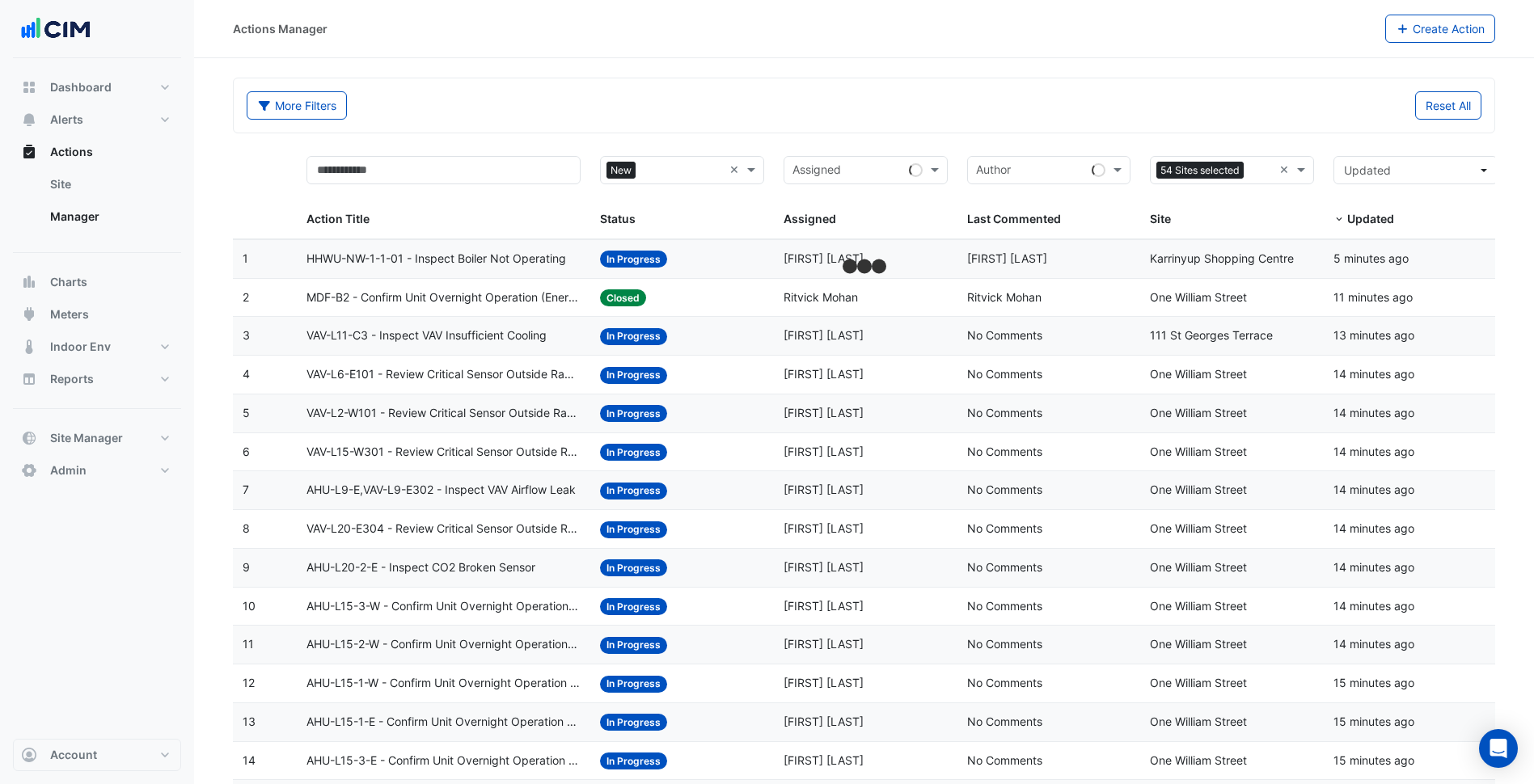 click at bounding box center [682, 171] 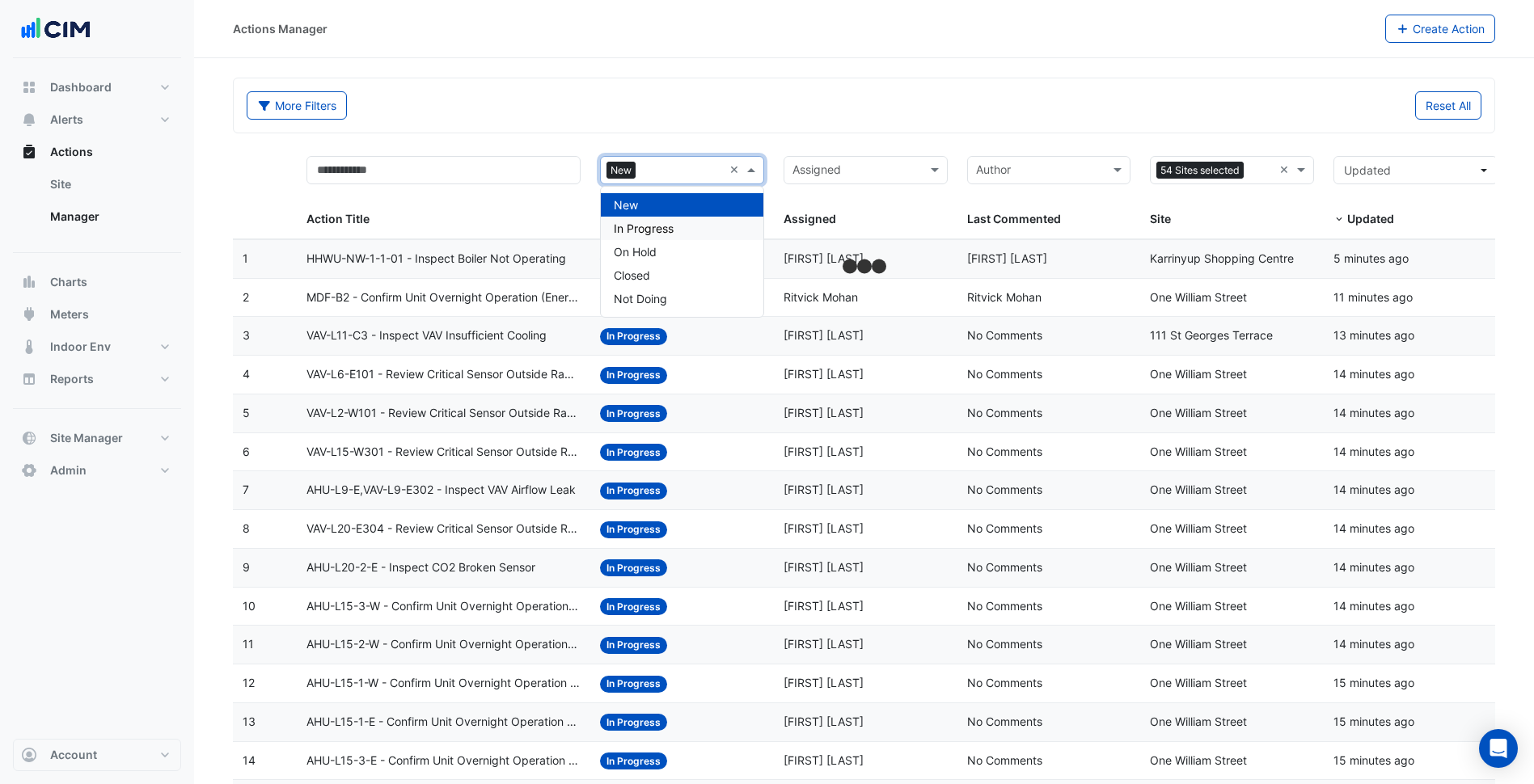 click on "In Progress" at bounding box center [682, 228] 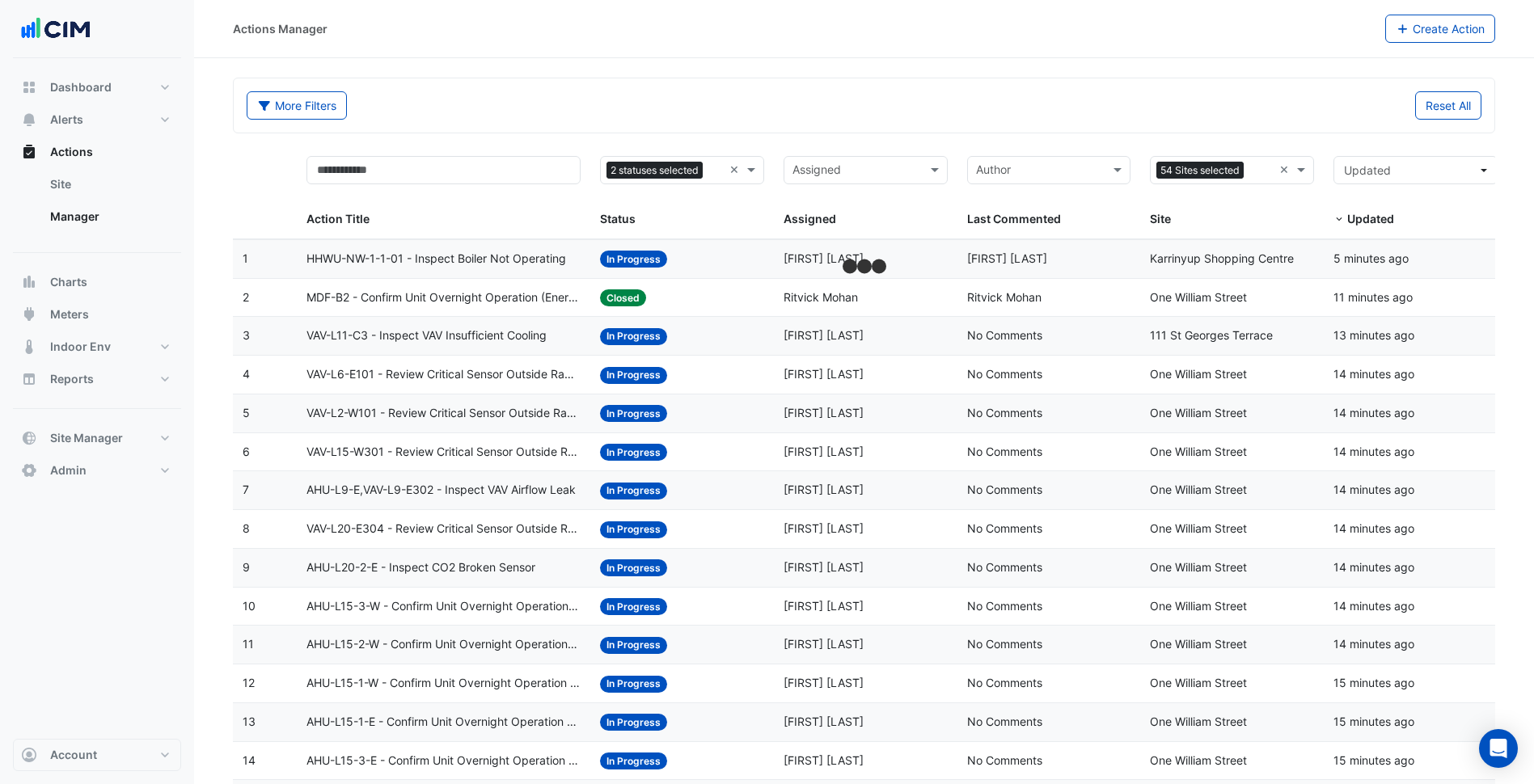 click on "More Filters
Reset All" 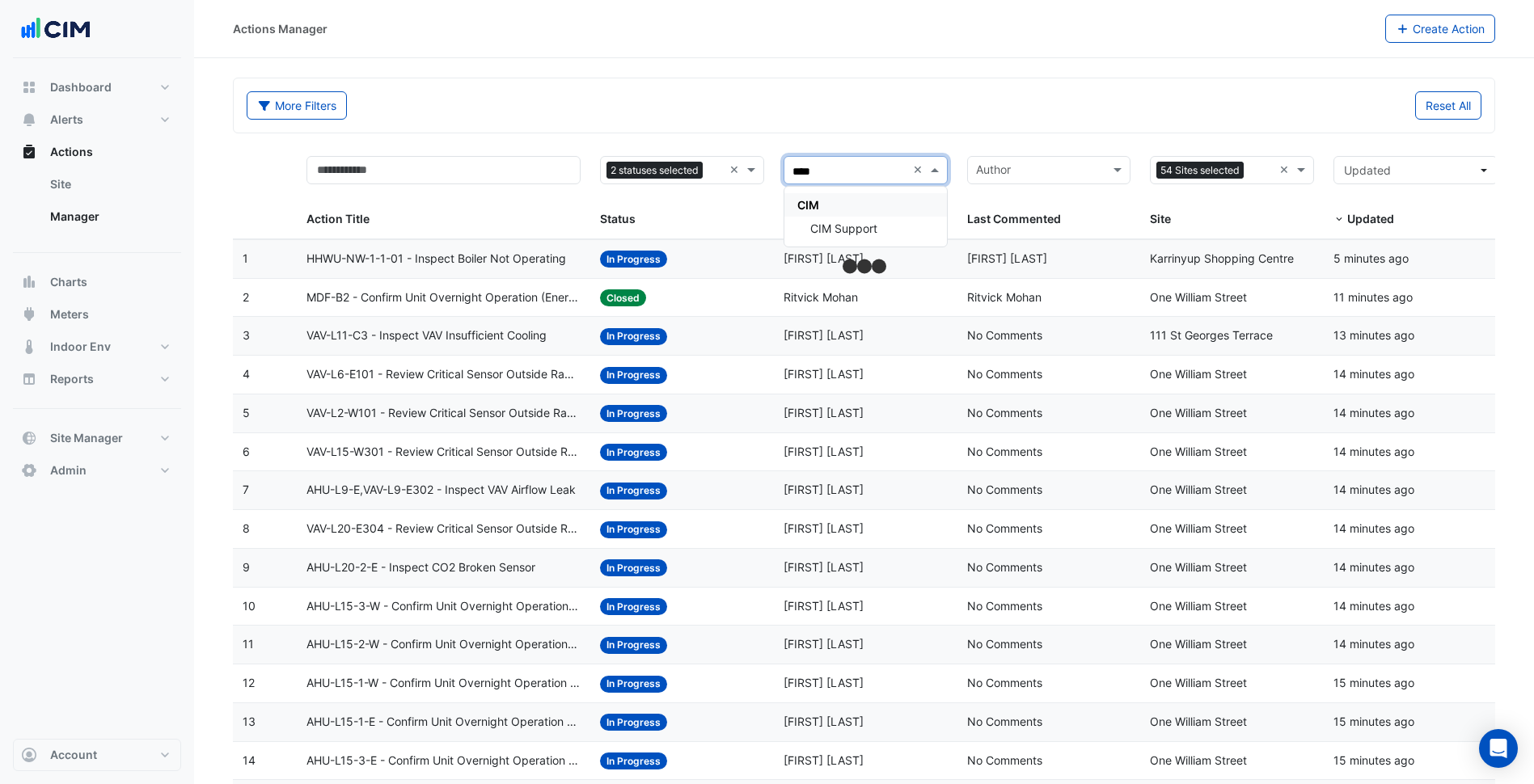 type on "*****" 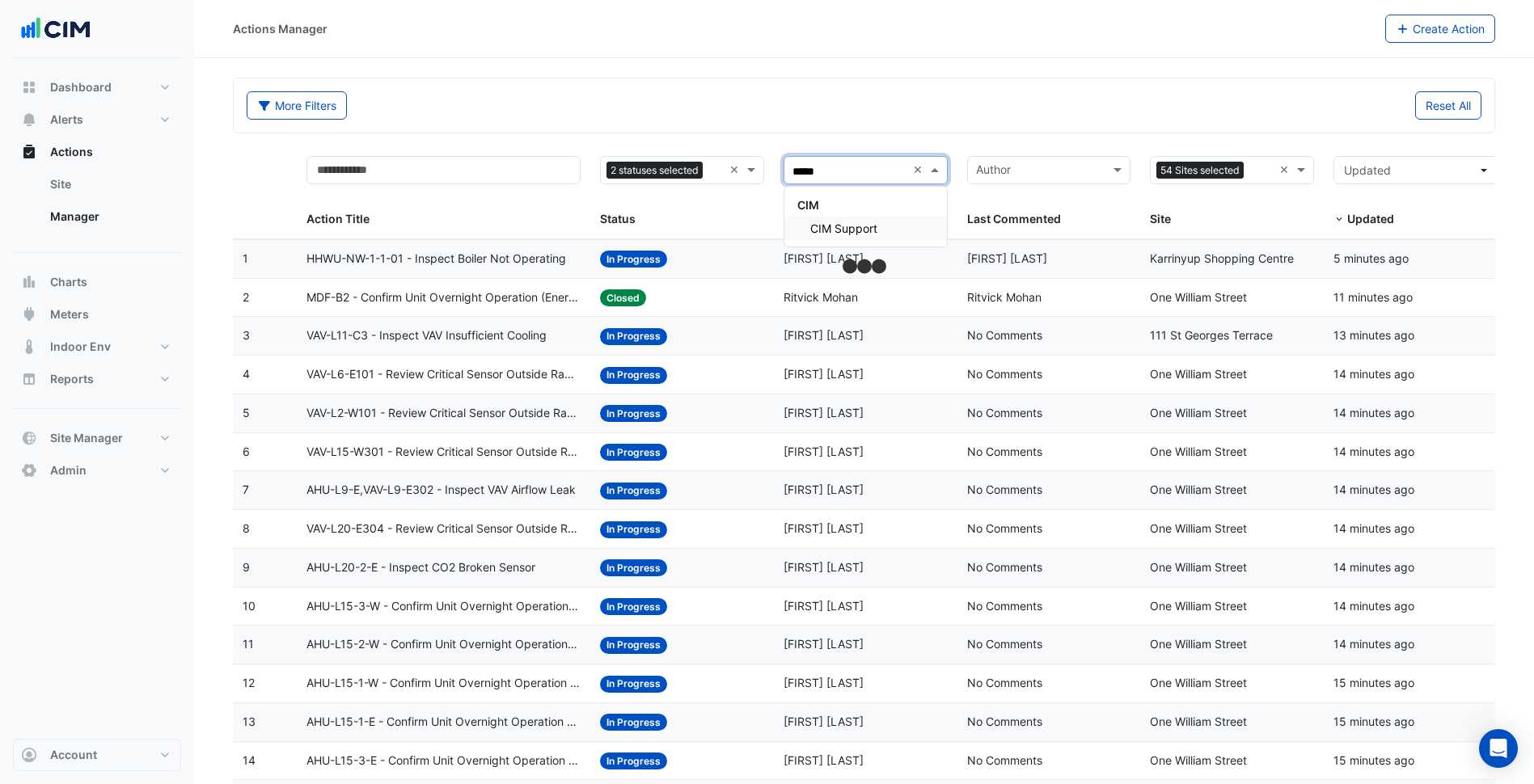 click on "CIM Support" at bounding box center [843, 228] 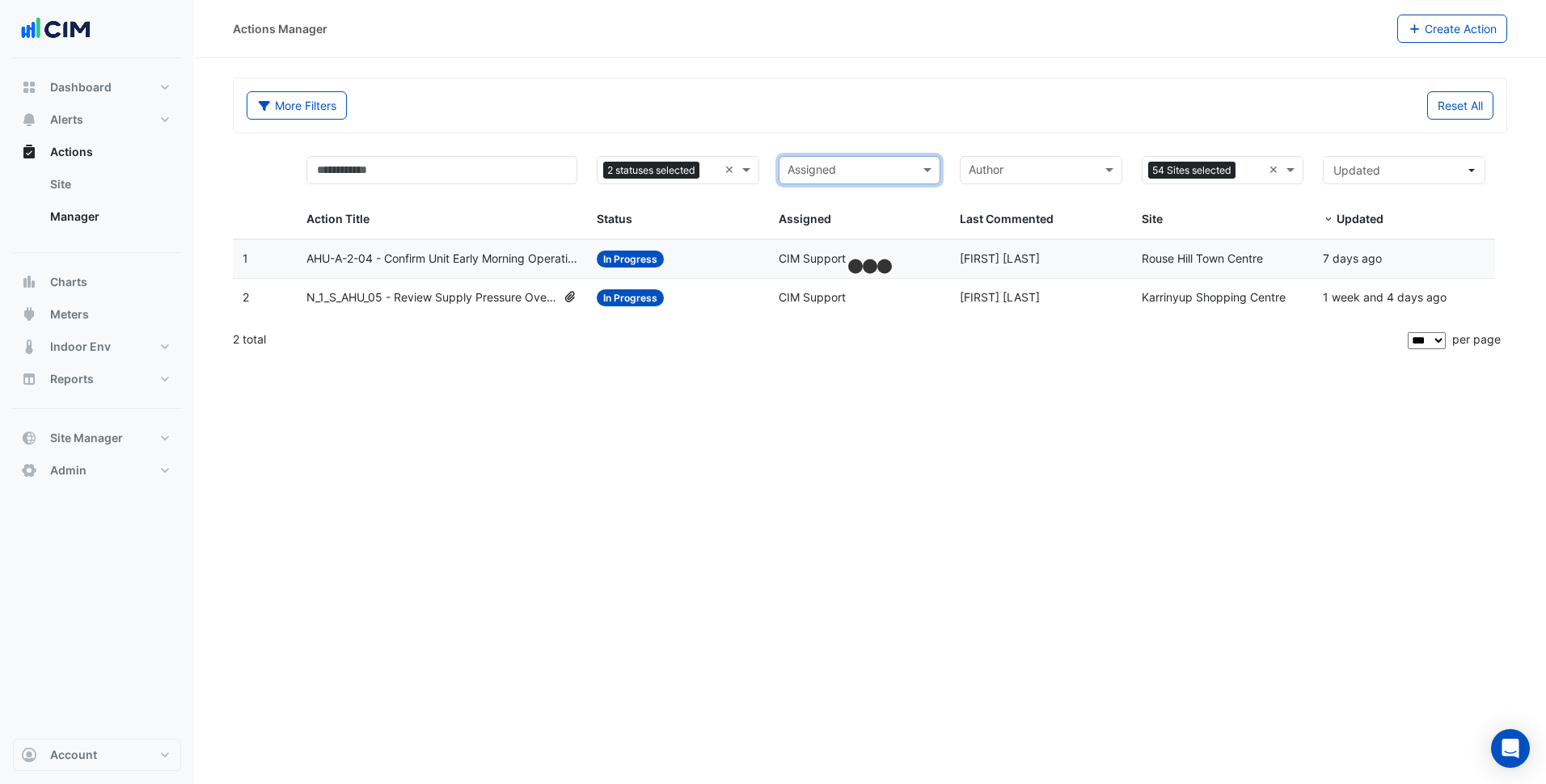 click on "More Filters" 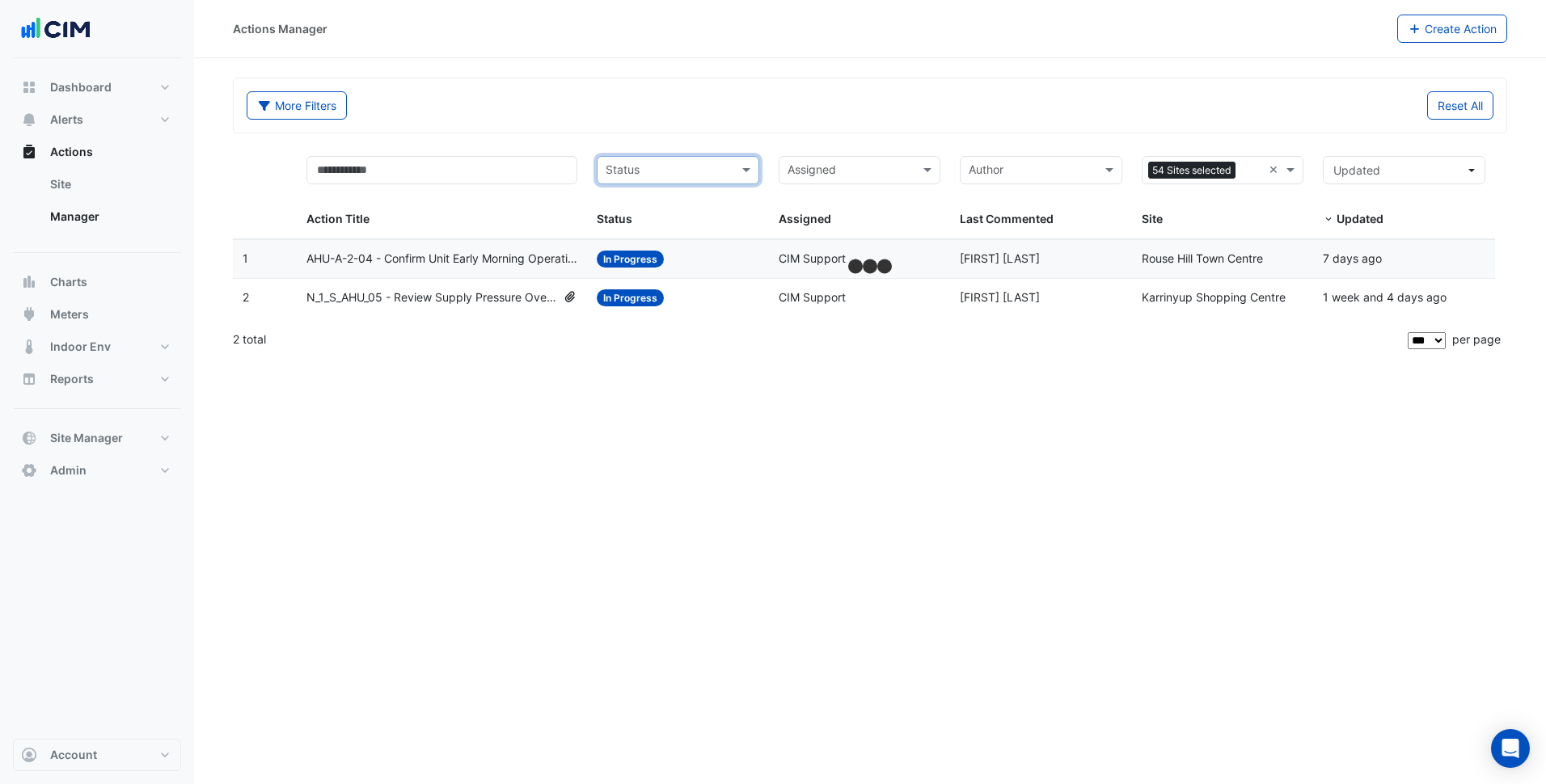 click on "More Filters" 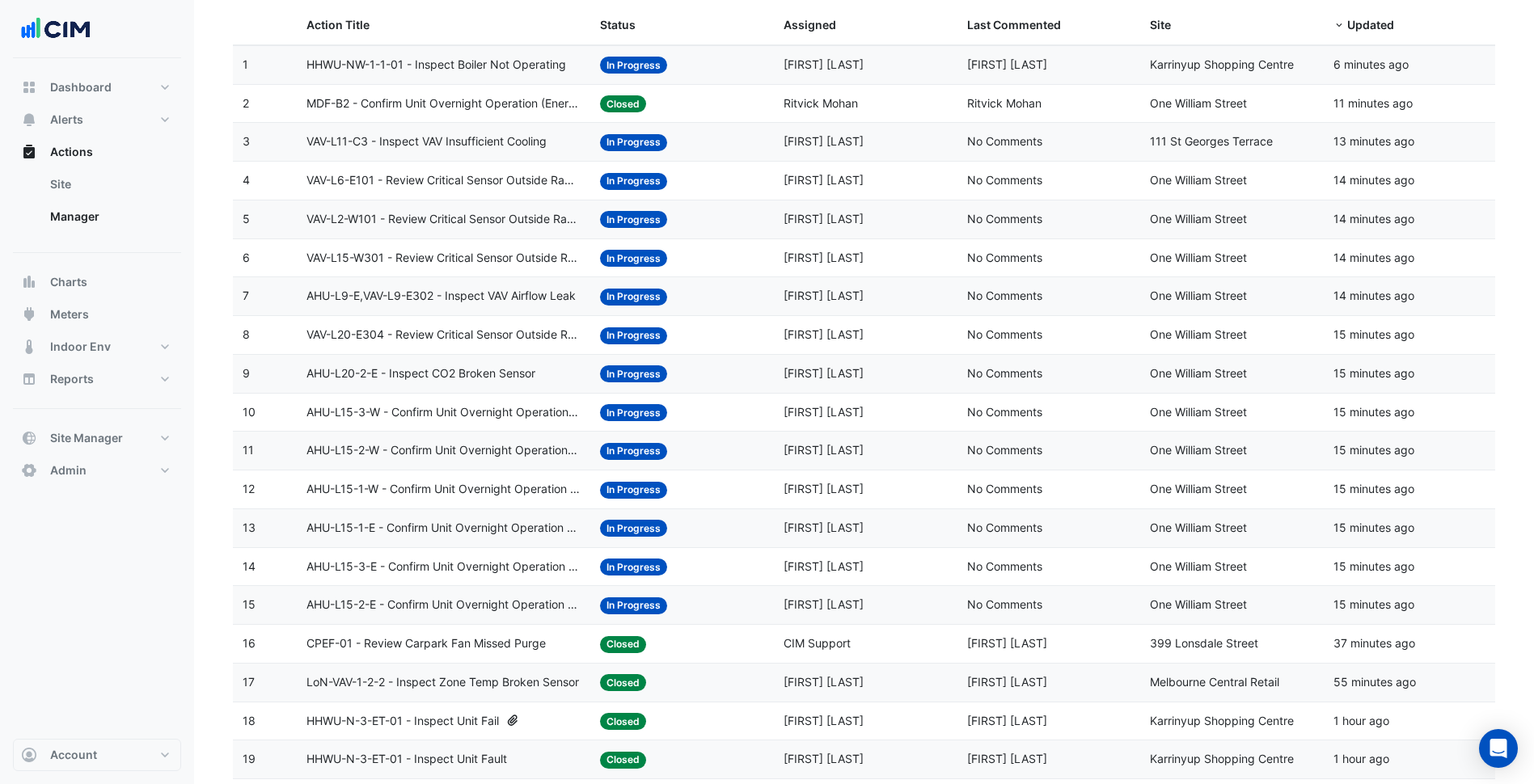 scroll, scrollTop: 242, scrollLeft: 0, axis: vertical 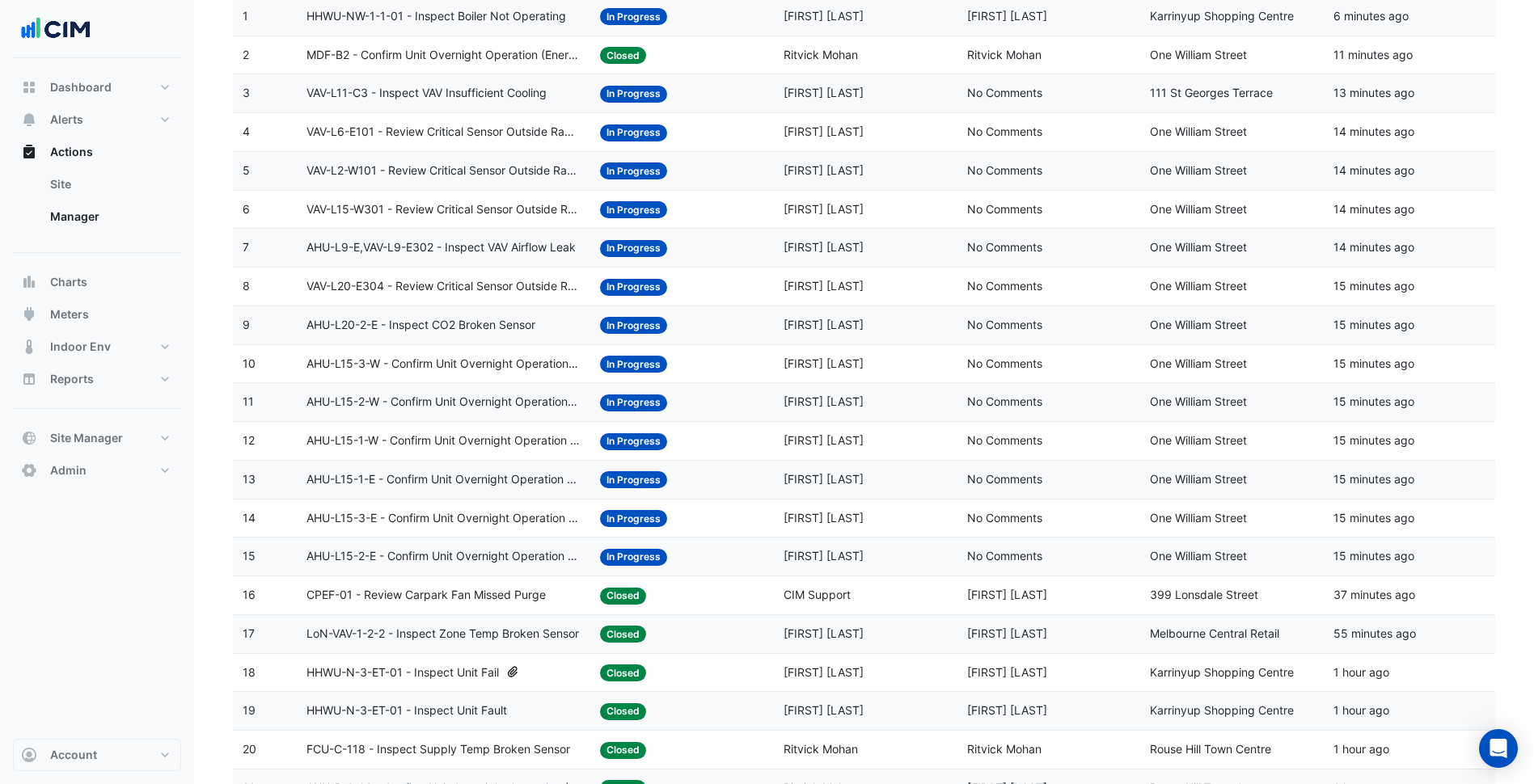 click on "Status:
In Progress" 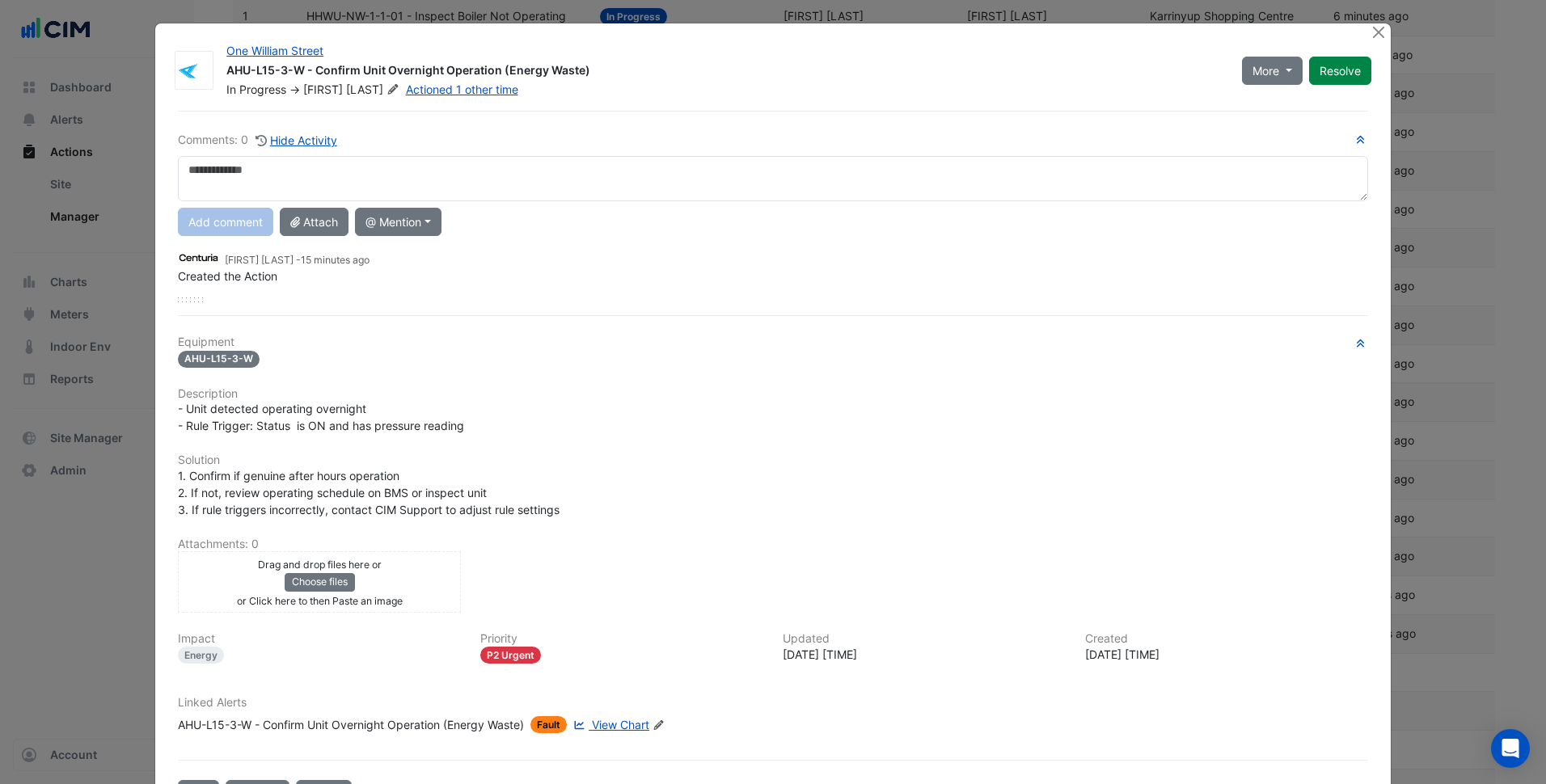 click on "View Chart" 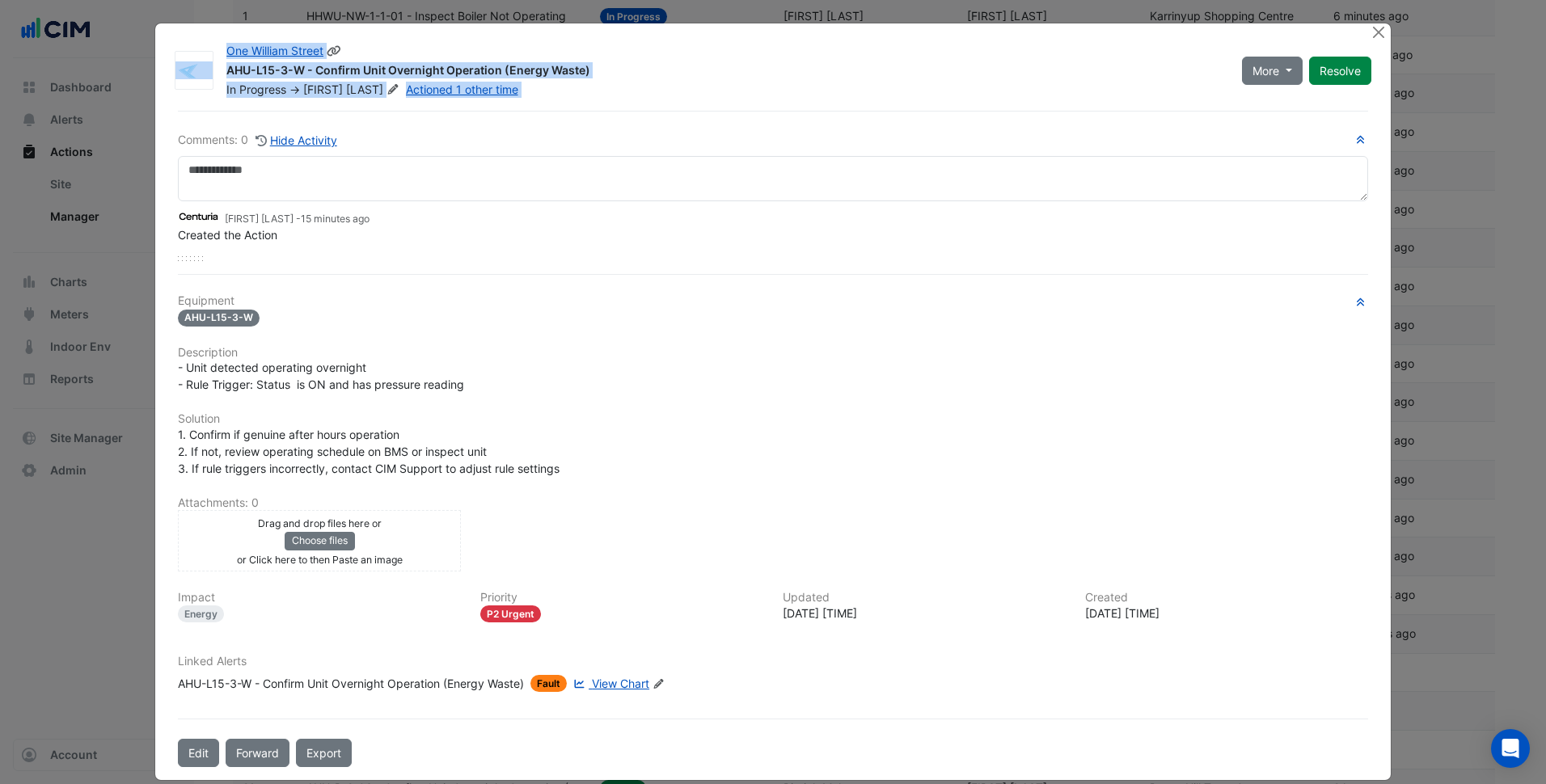 click on "[LOCATION]
AHU-L15-3-W - Confirm Unit Overnight Operation (Energy Waste)
In Progress
->
[FIRST]
[LAST]
Actioned 1 other time
More
On Hold" 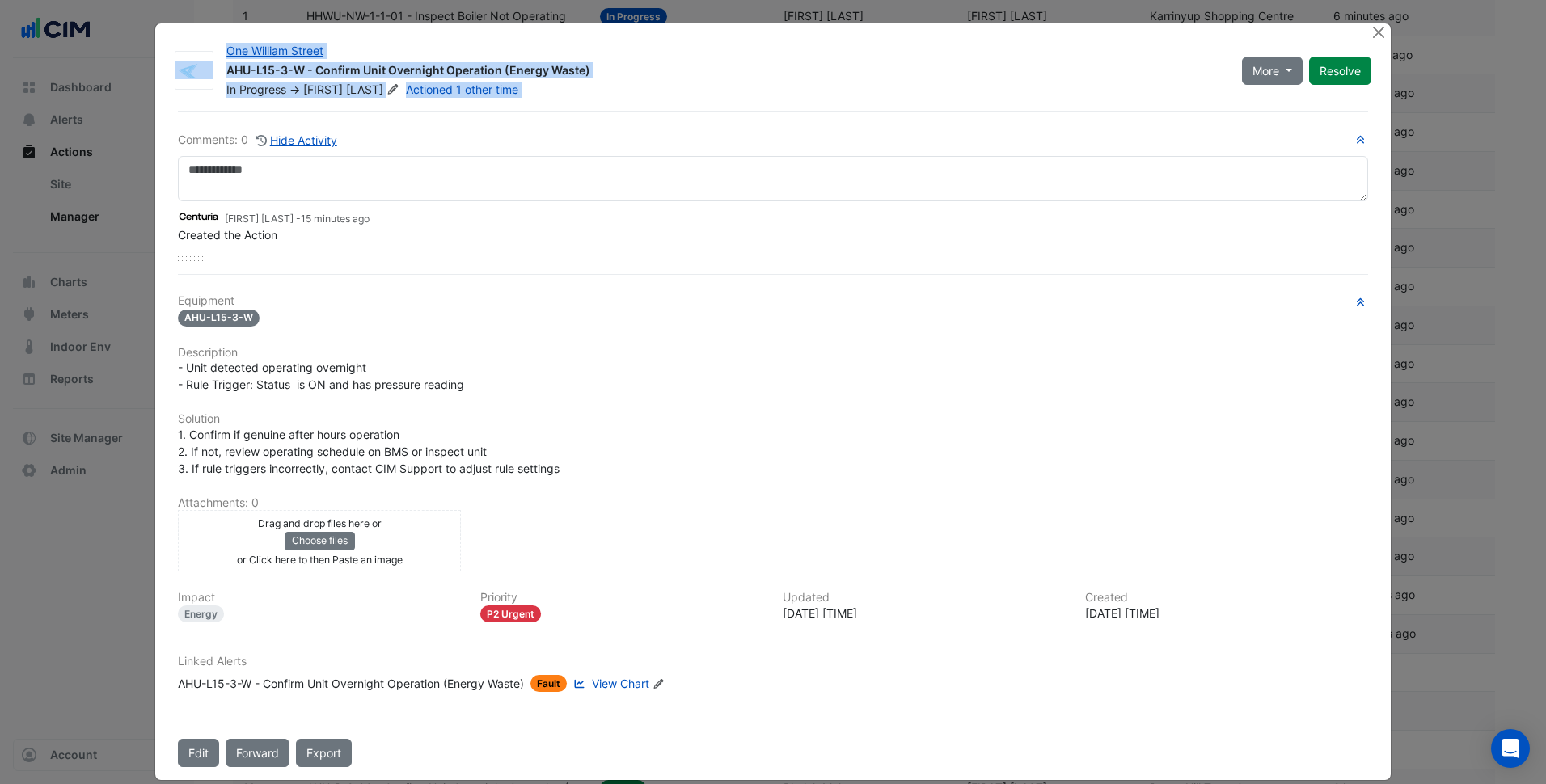 click 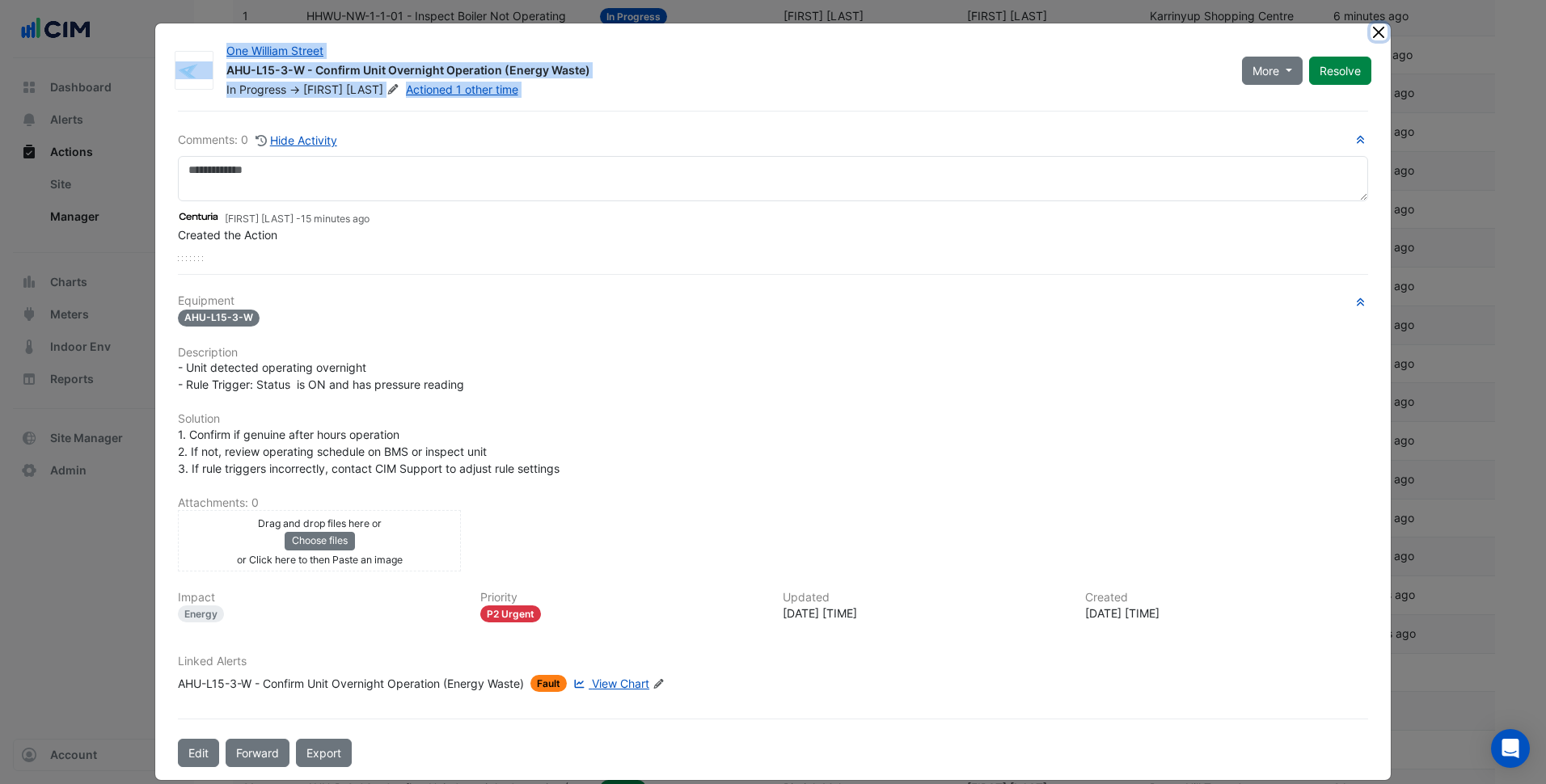 click 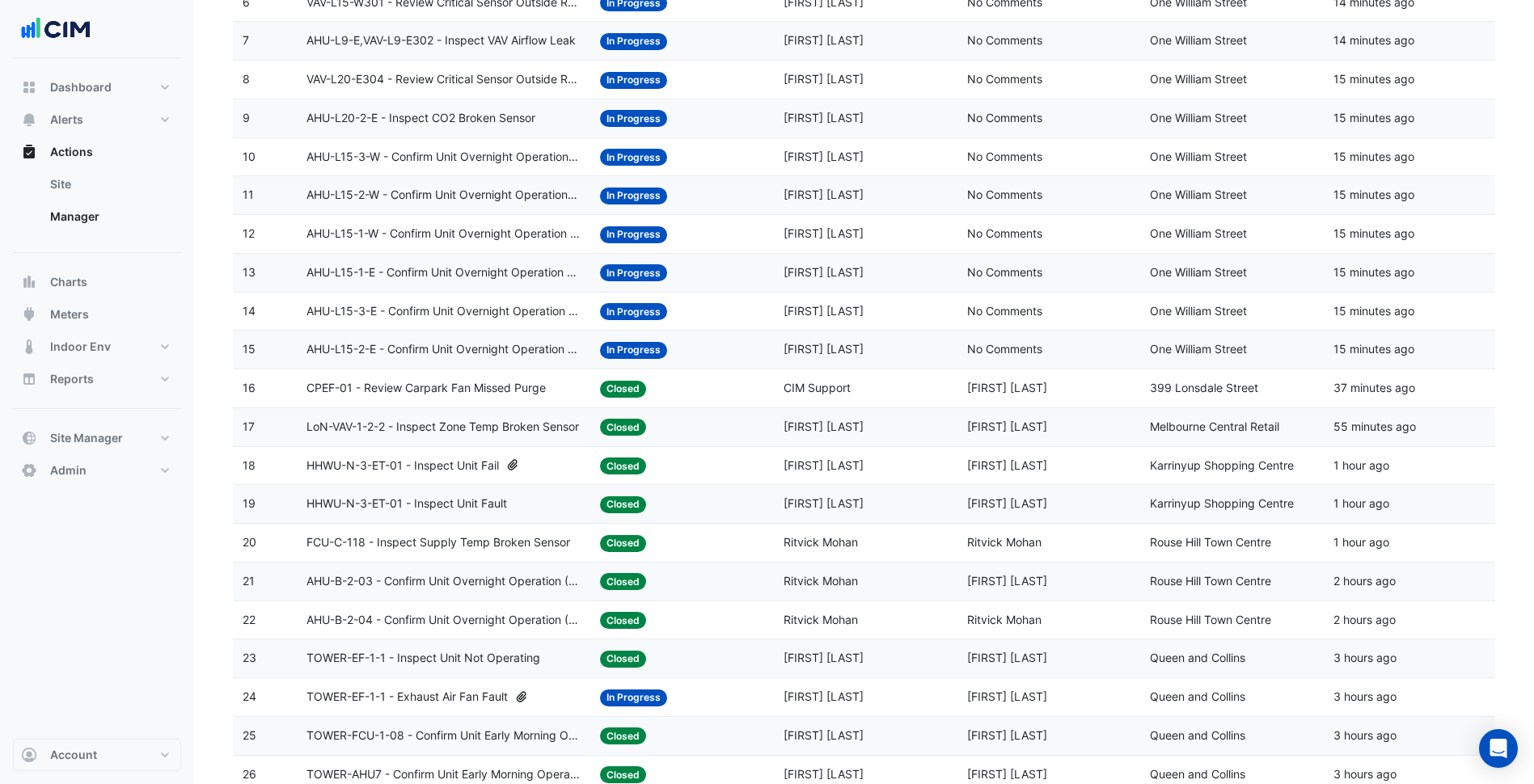 scroll, scrollTop: 485, scrollLeft: 0, axis: vertical 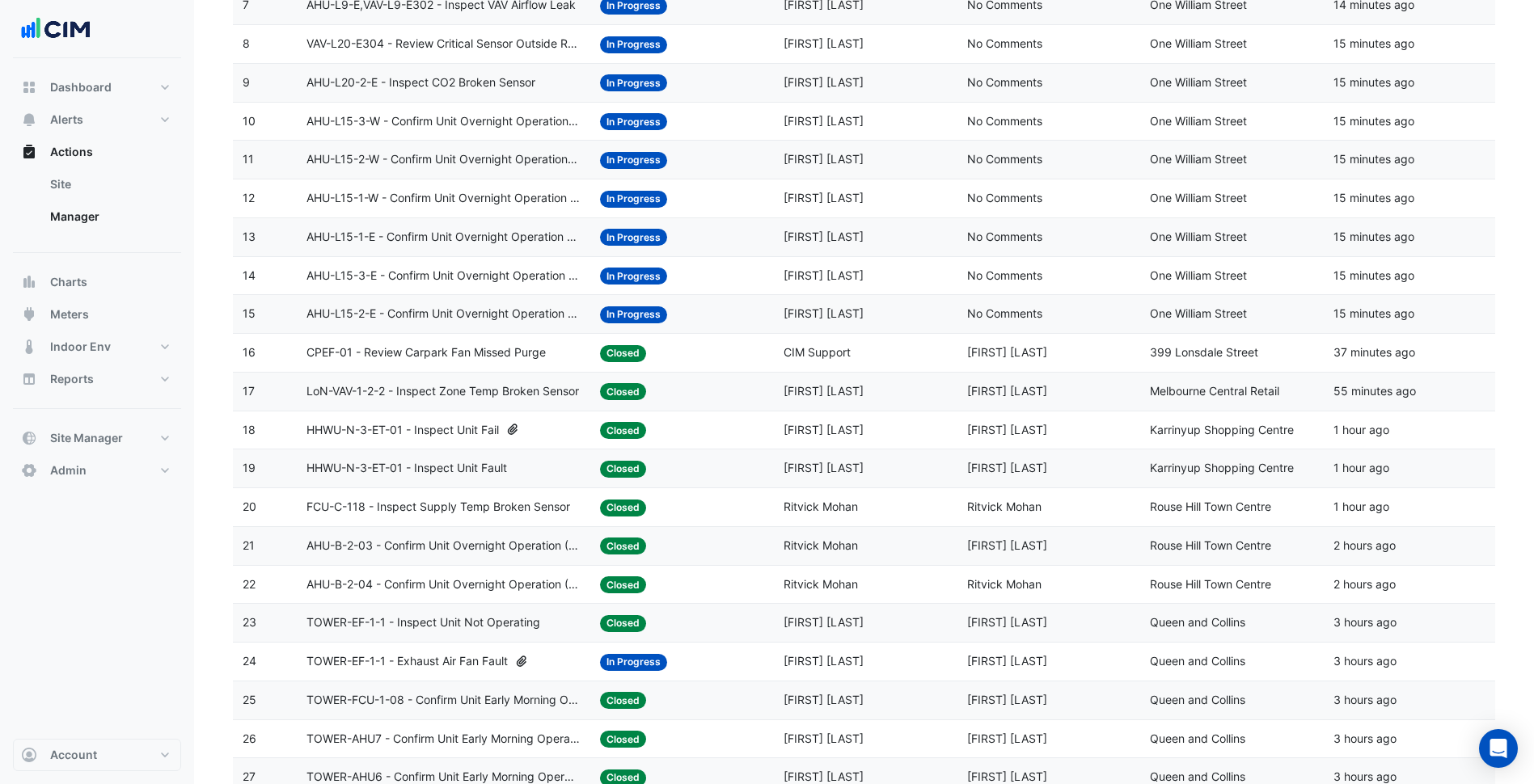 click on "[FIRST] [LAST]" 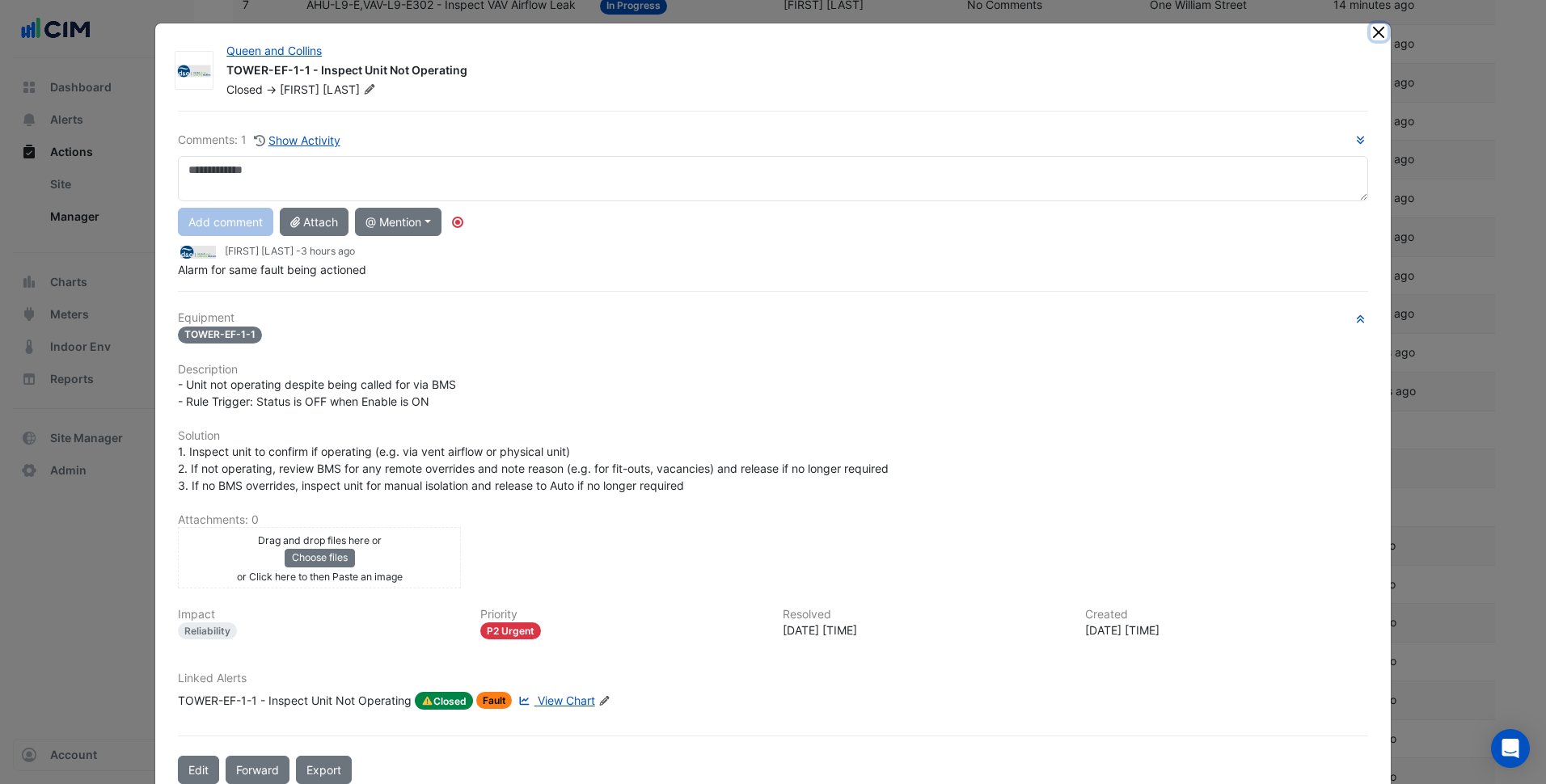 click 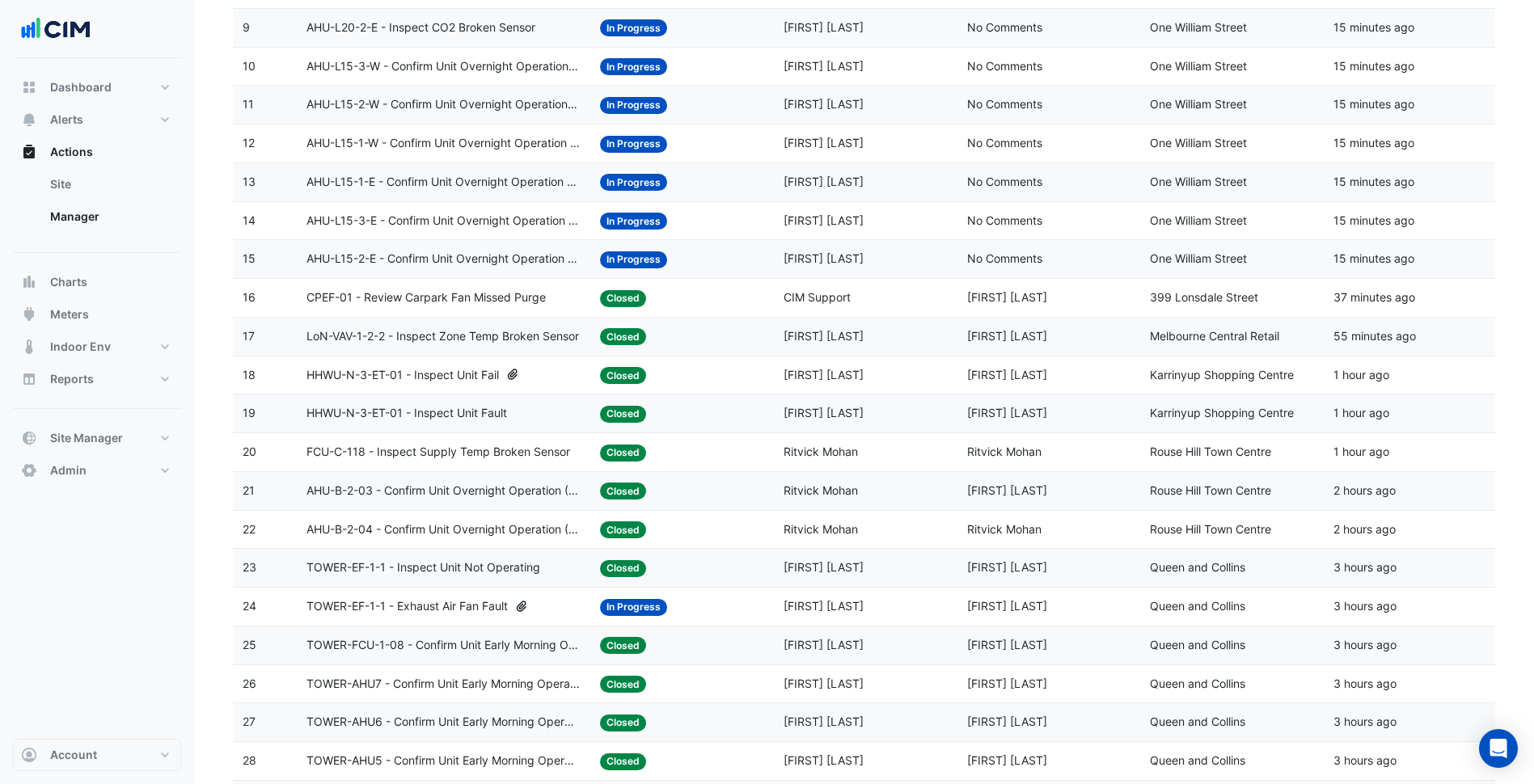 scroll, scrollTop: 566, scrollLeft: 0, axis: vertical 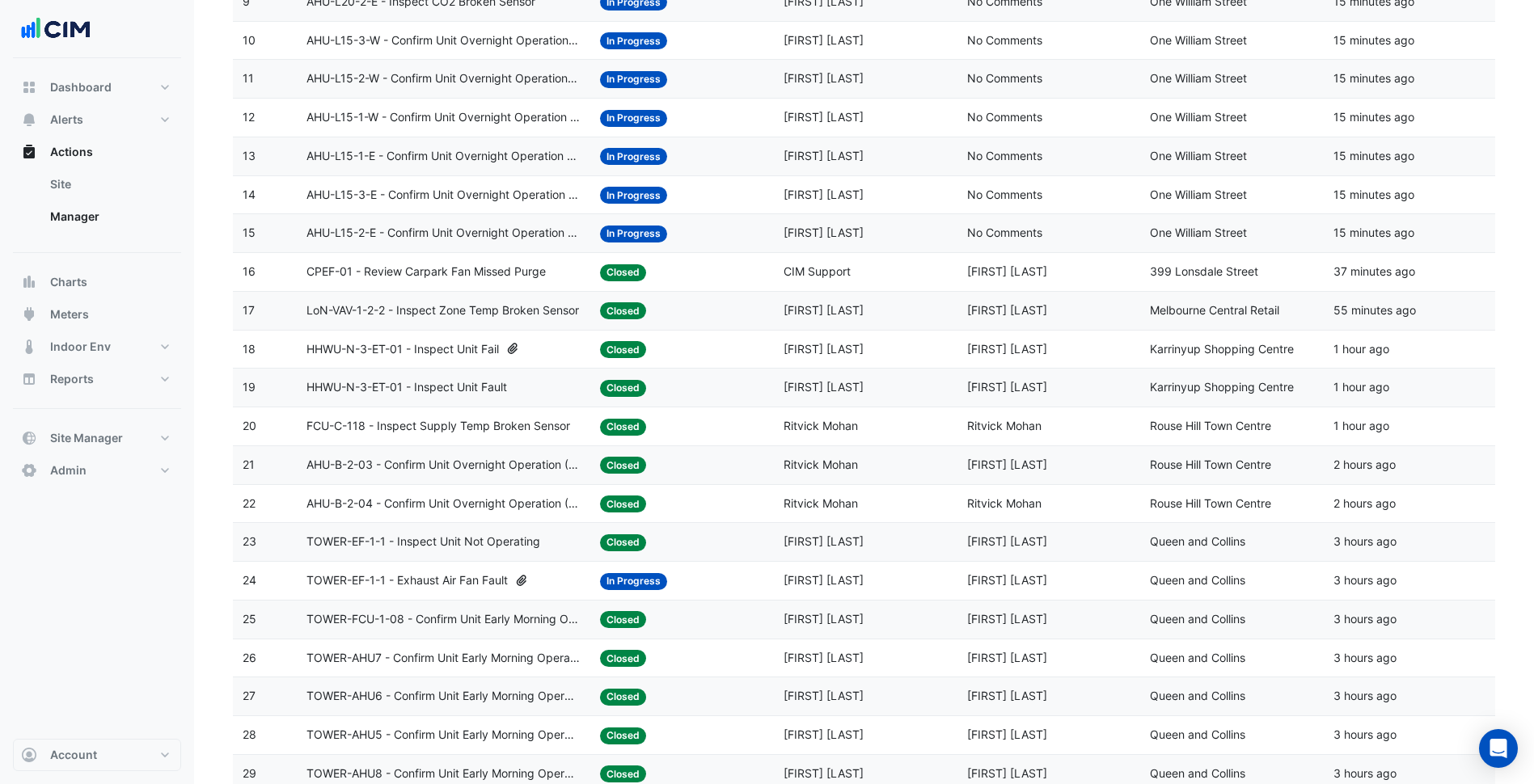click on "Assigned:
Matt Allen" 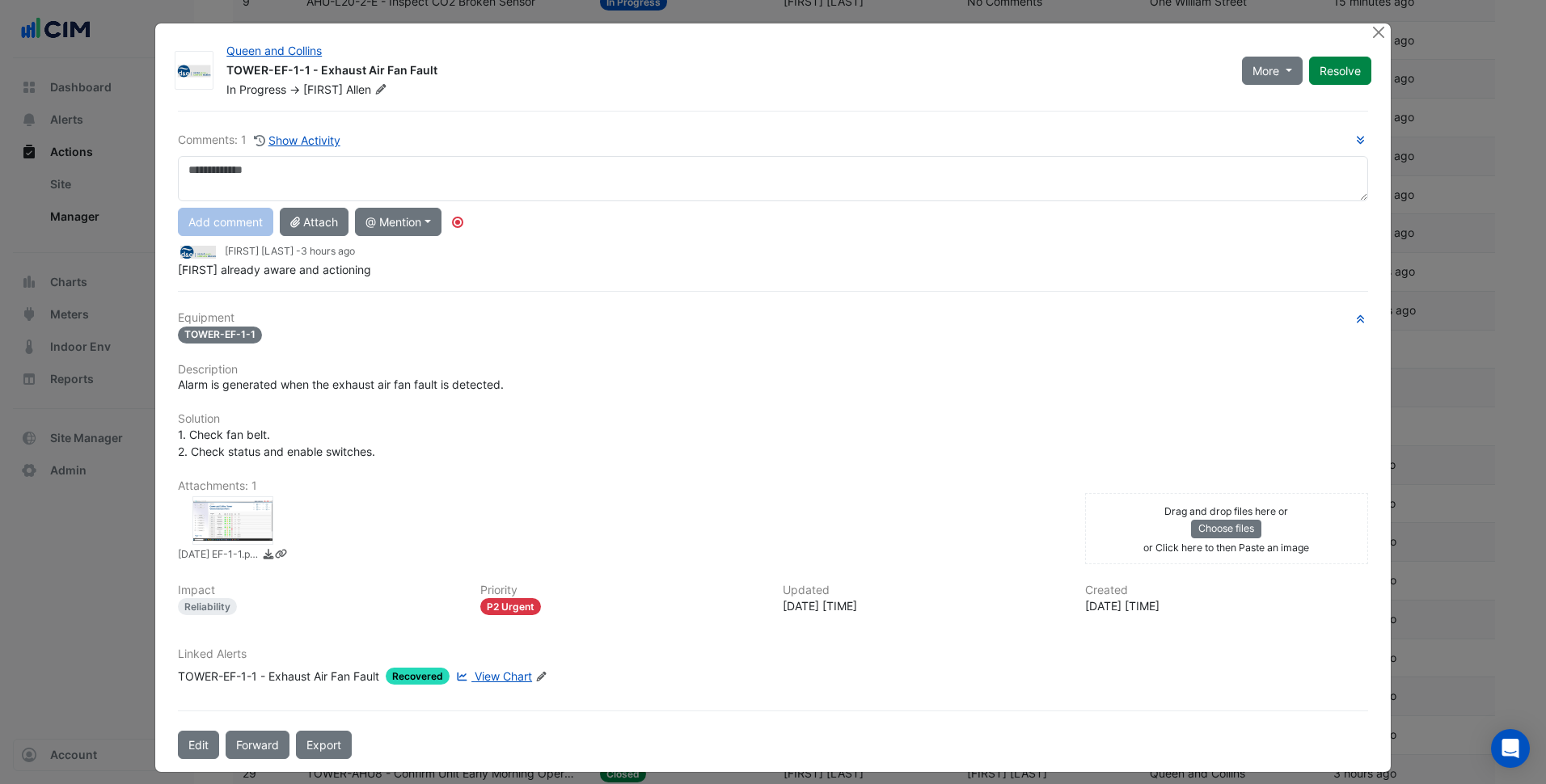 click 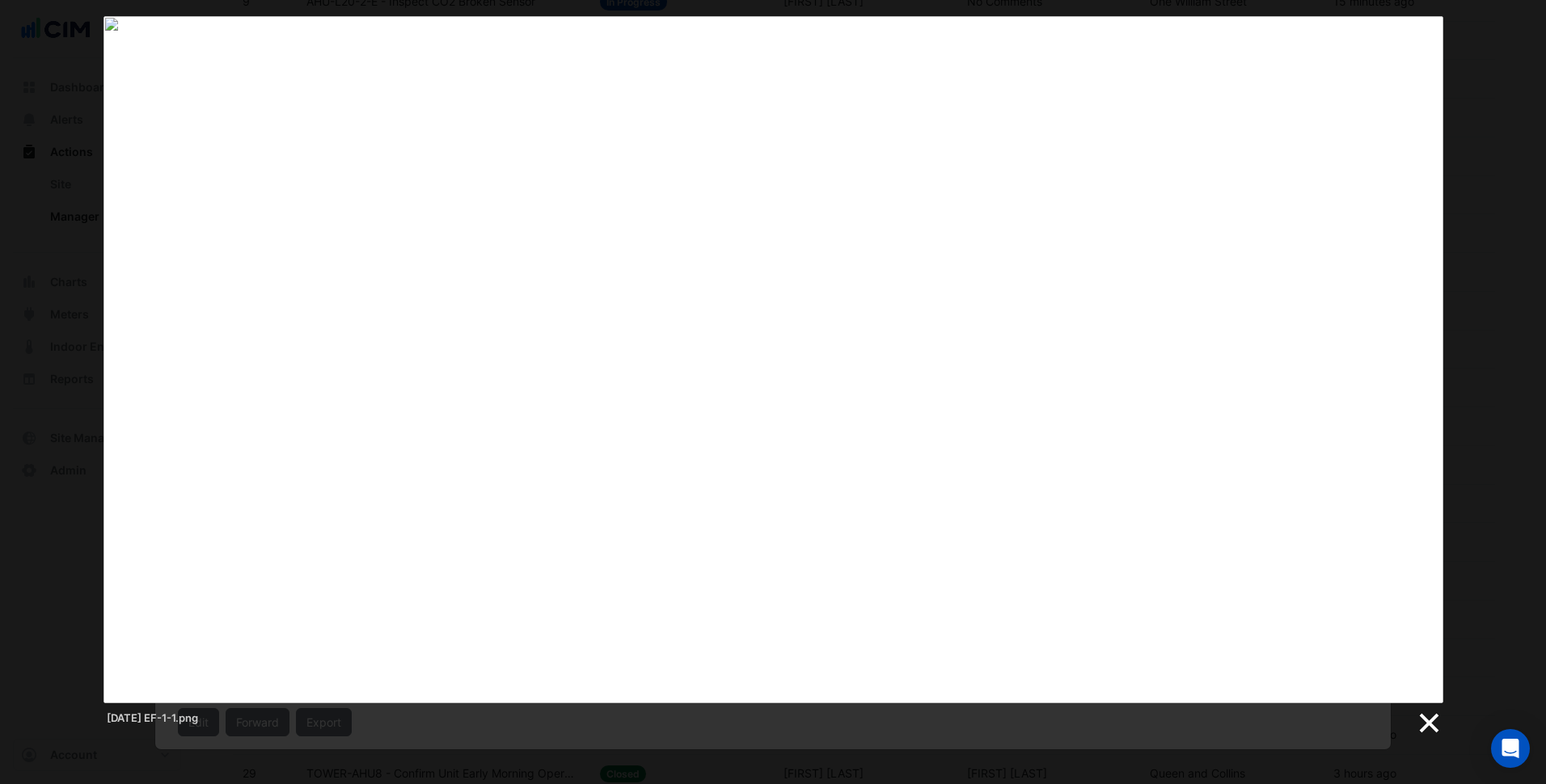 click at bounding box center [1428, 723] 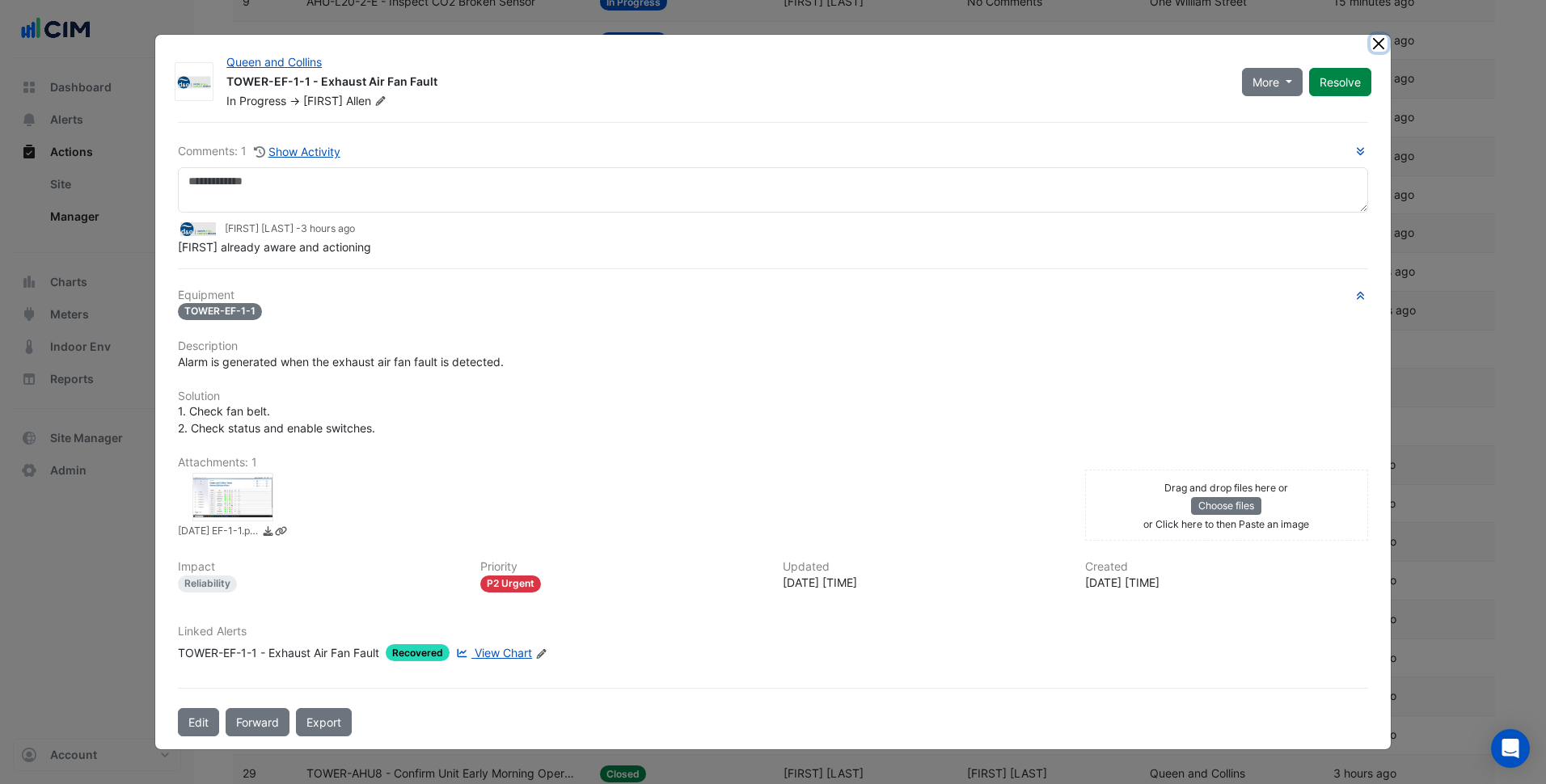 click 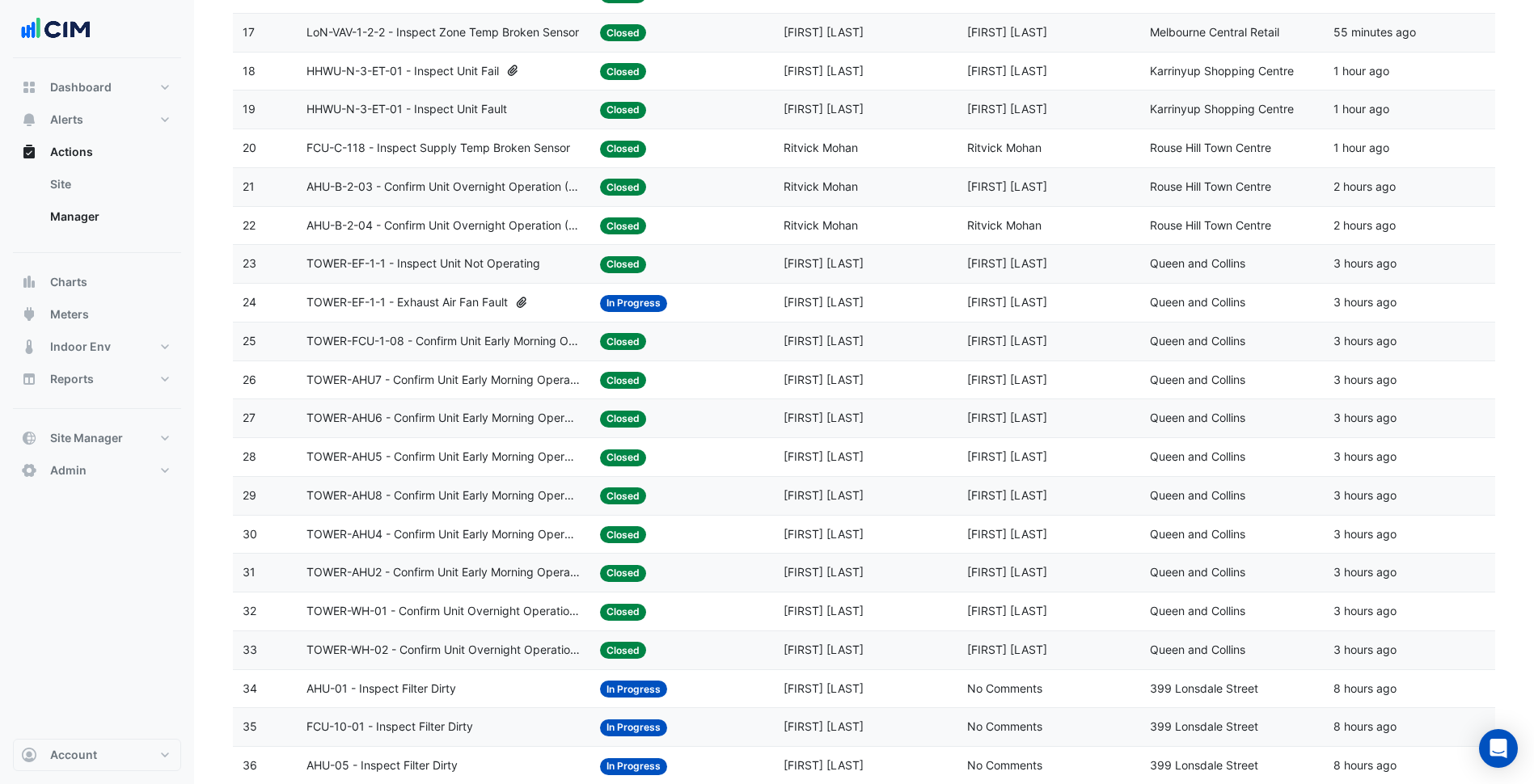 scroll, scrollTop: 889, scrollLeft: 0, axis: vertical 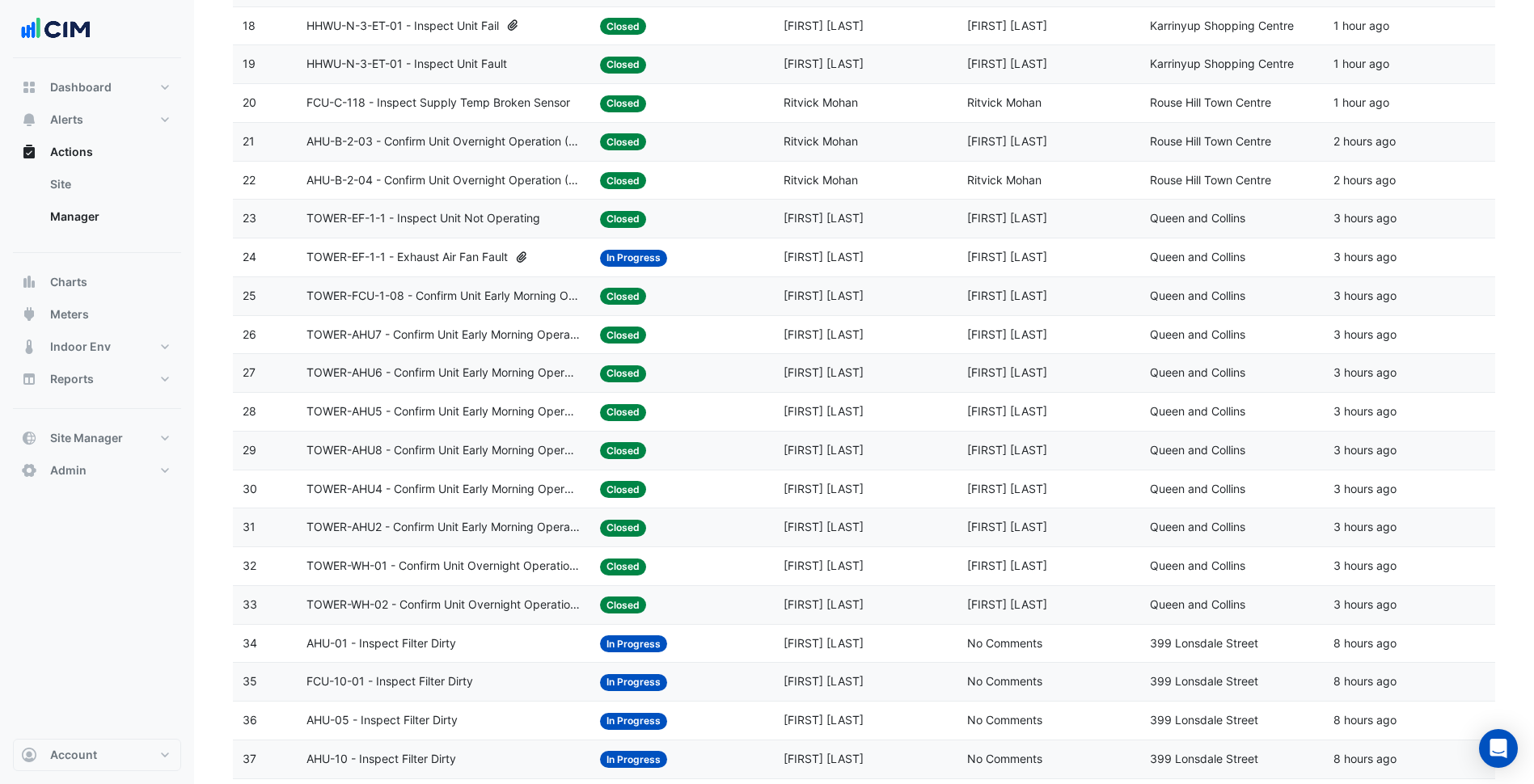 click on "Action Title:
TOWER-AHU8 - Confirm Unit Early Morning Operation (Energy Saving)" 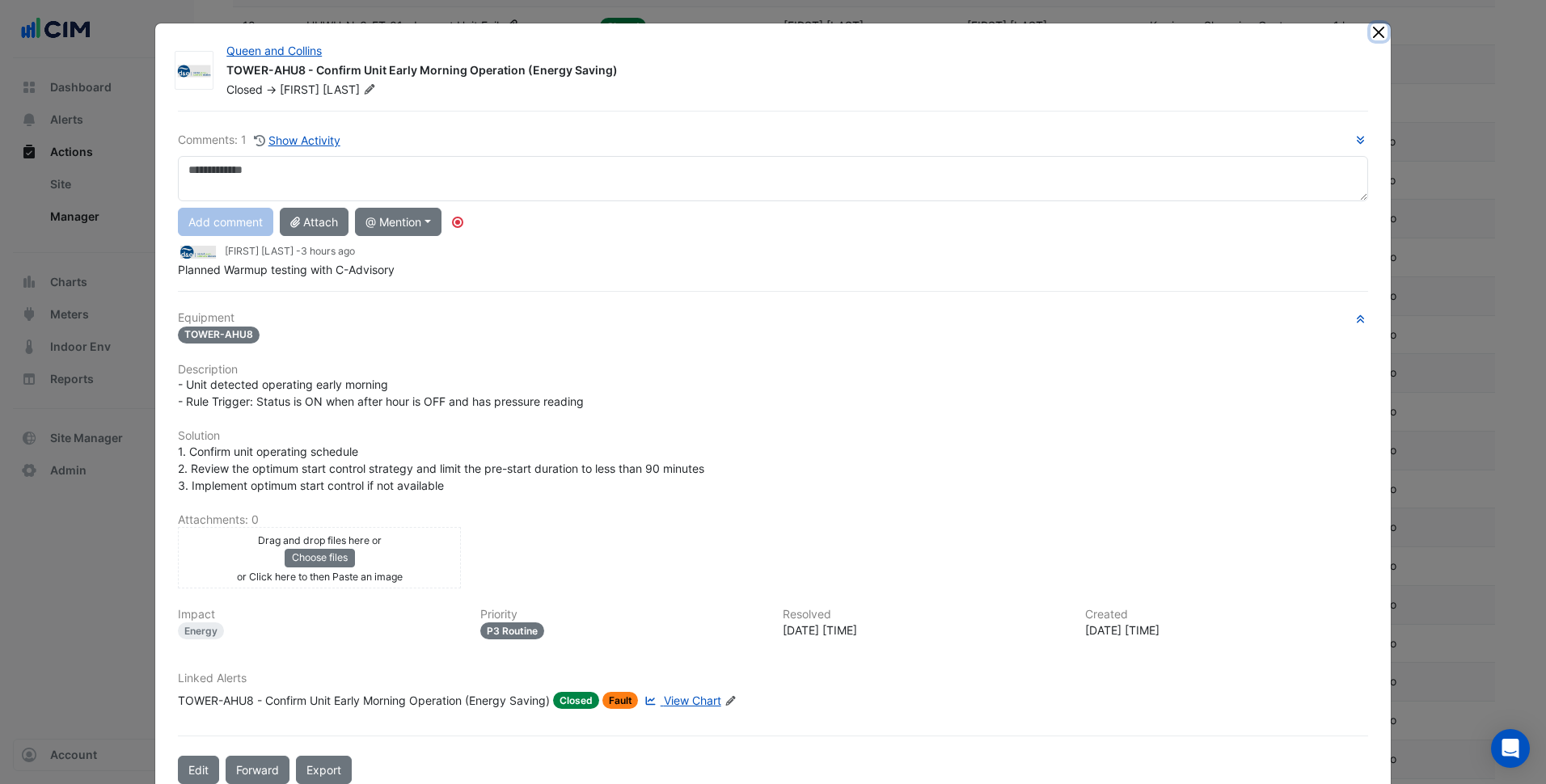 click 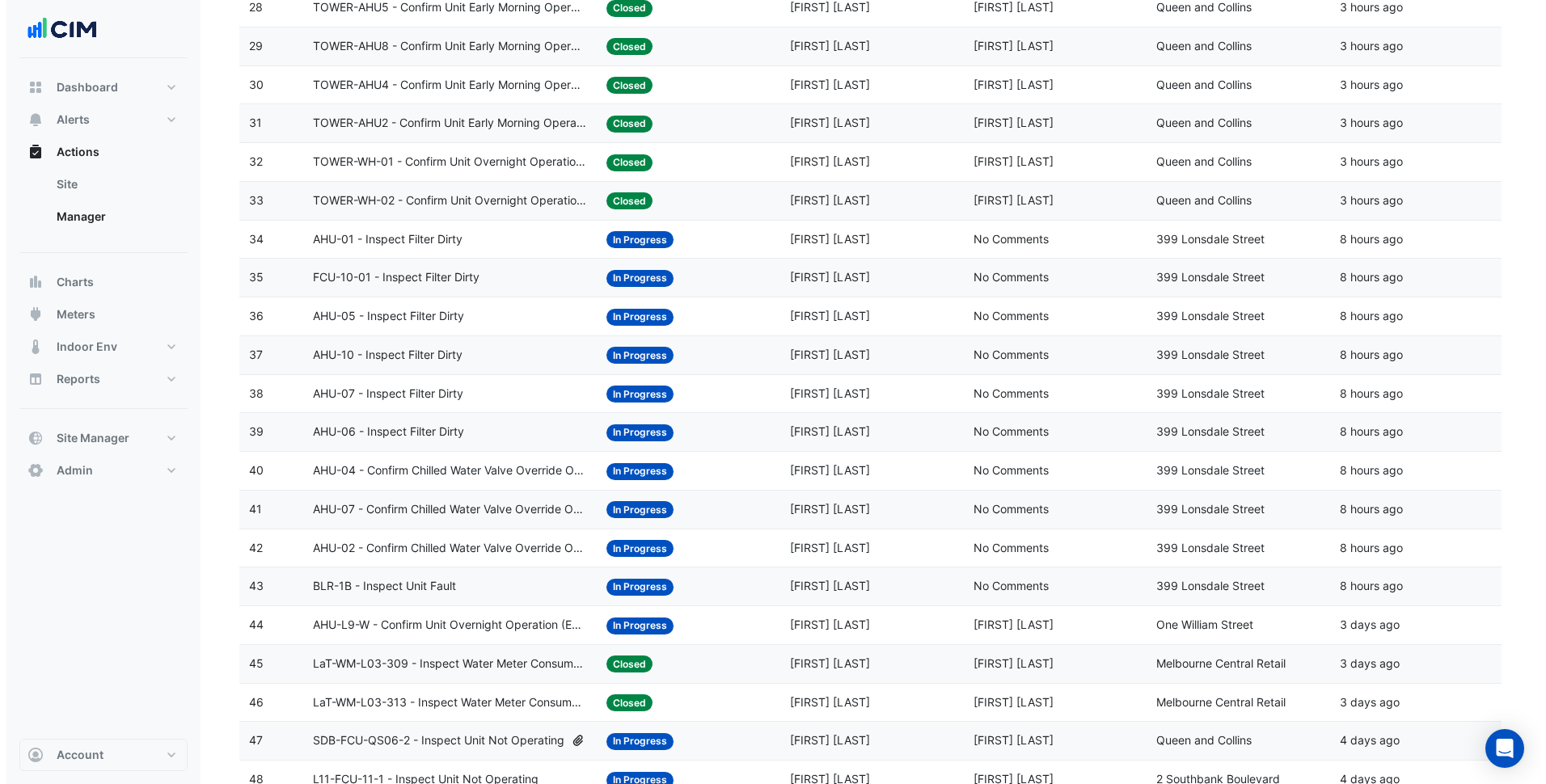 scroll, scrollTop: 1374, scrollLeft: 0, axis: vertical 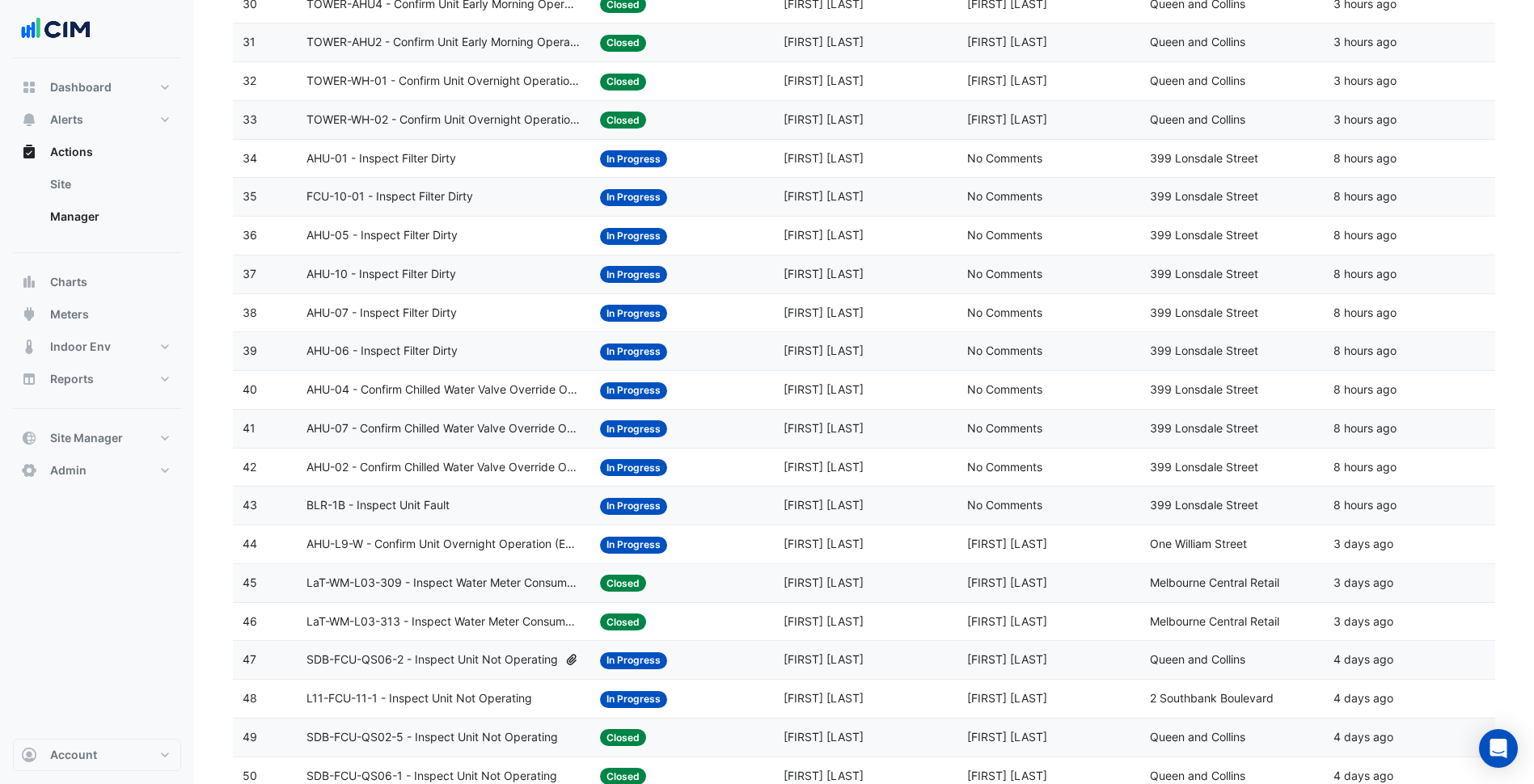 click on "Status:
In Progress" 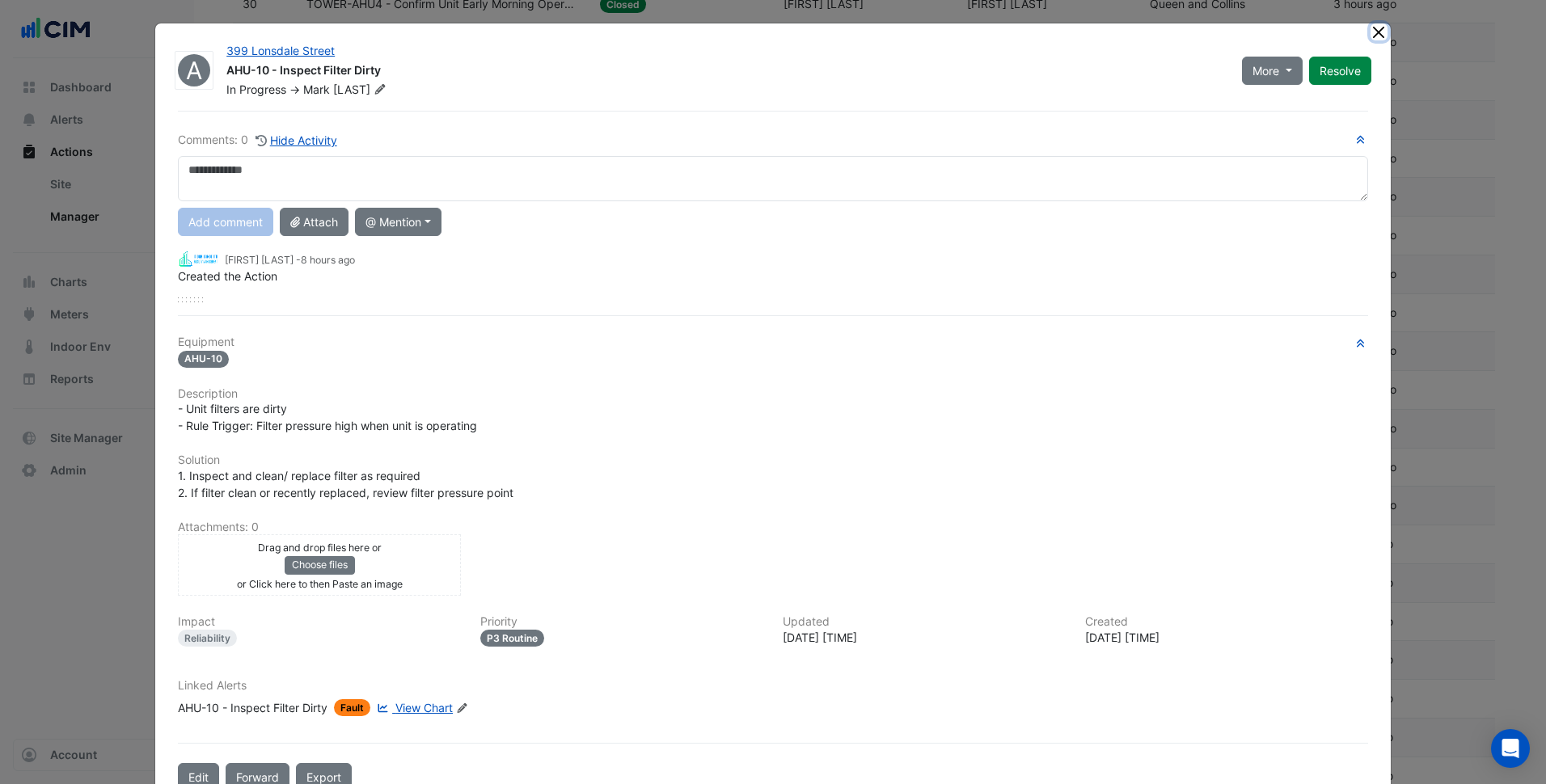 click 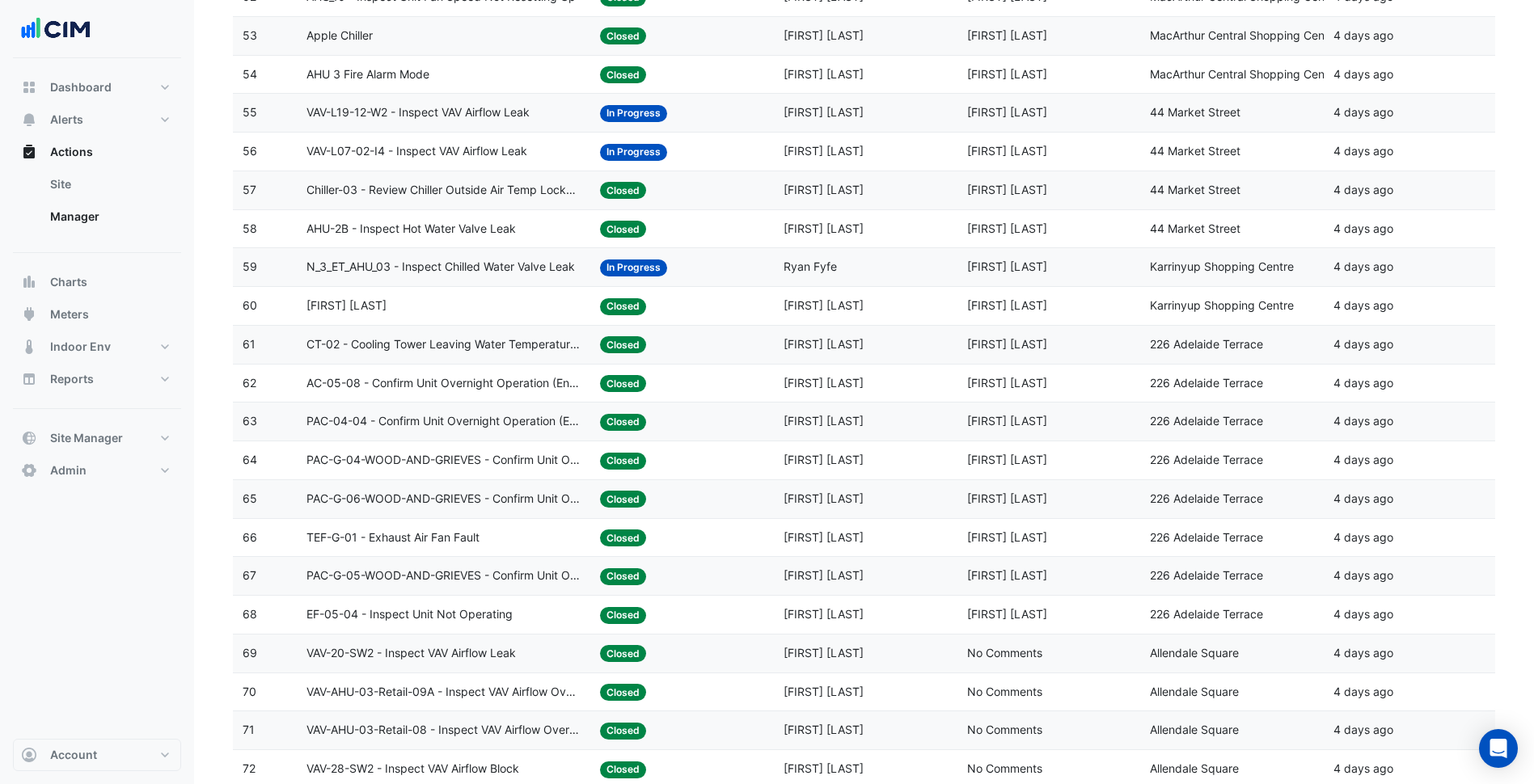 scroll, scrollTop: 2227, scrollLeft: 0, axis: vertical 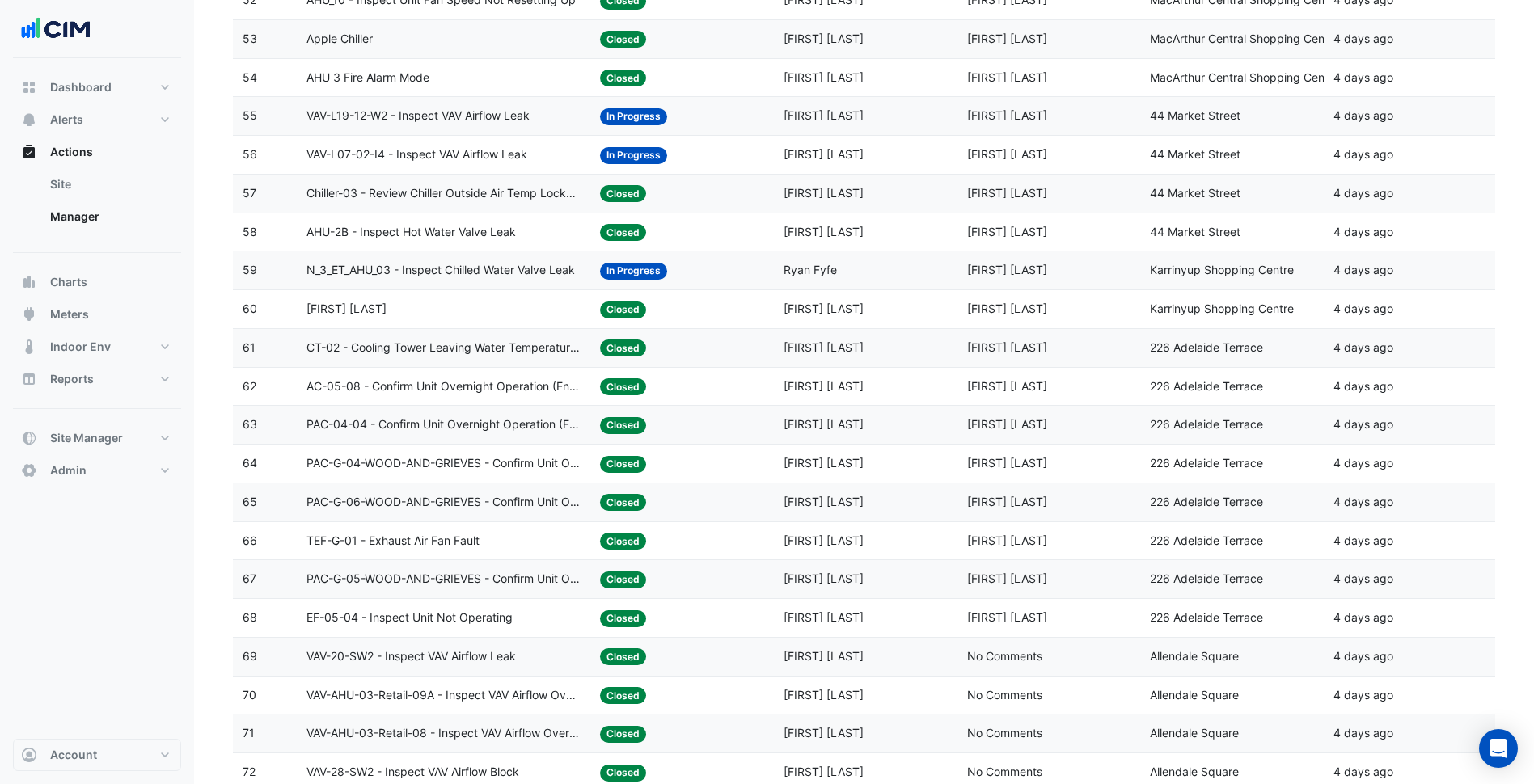 click on "Craig Hogan" 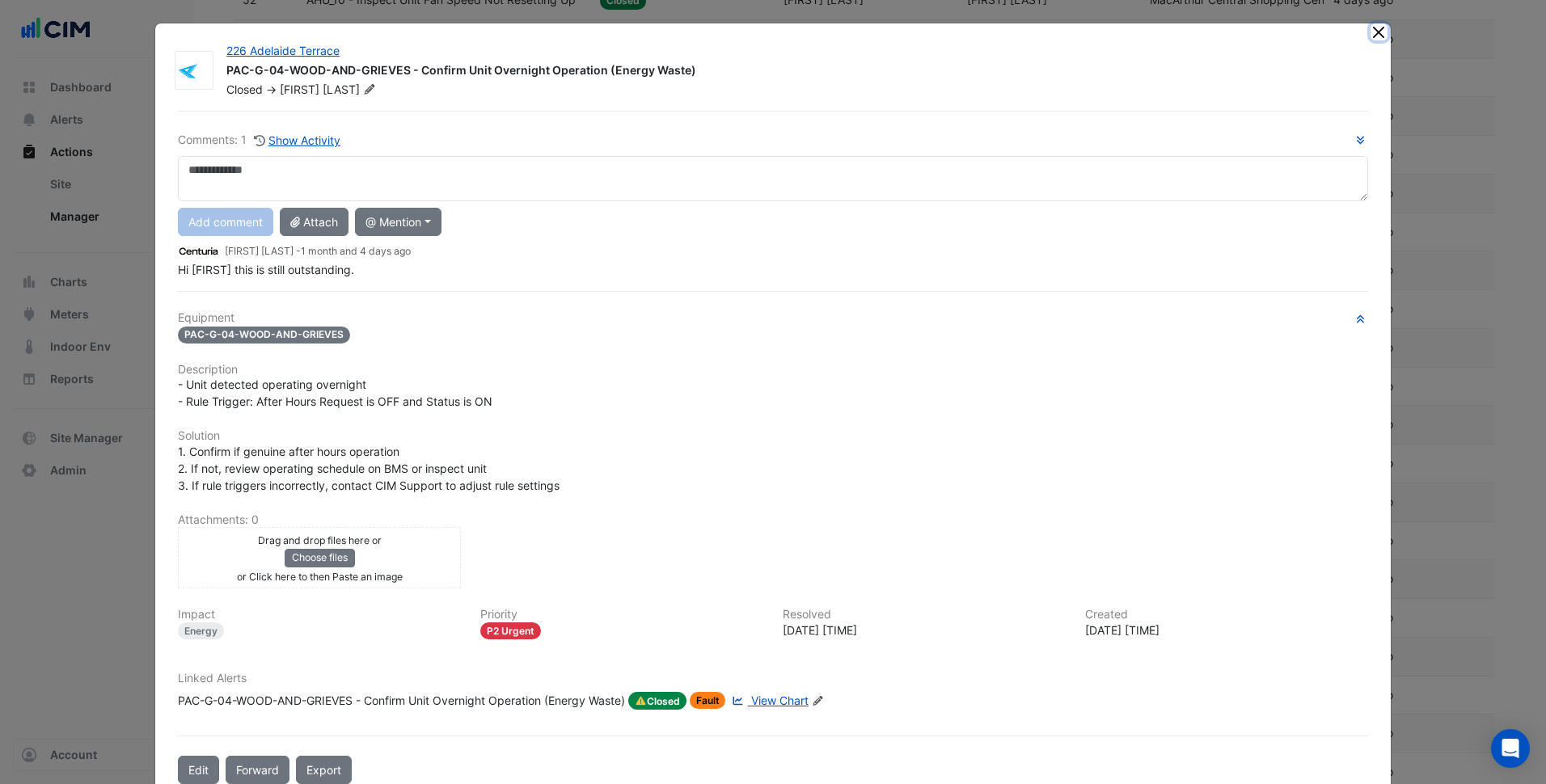 click 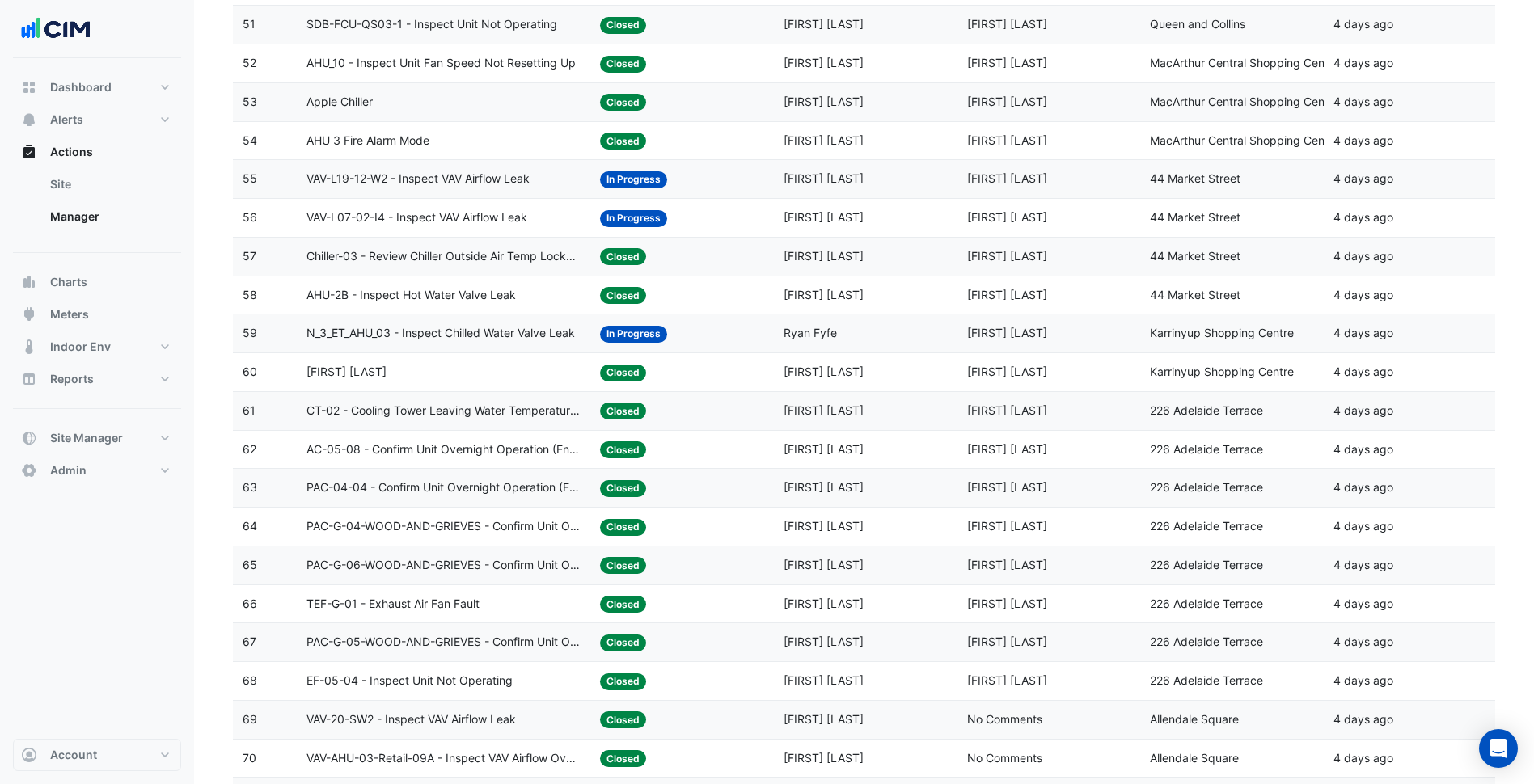 scroll, scrollTop: 2146, scrollLeft: 0, axis: vertical 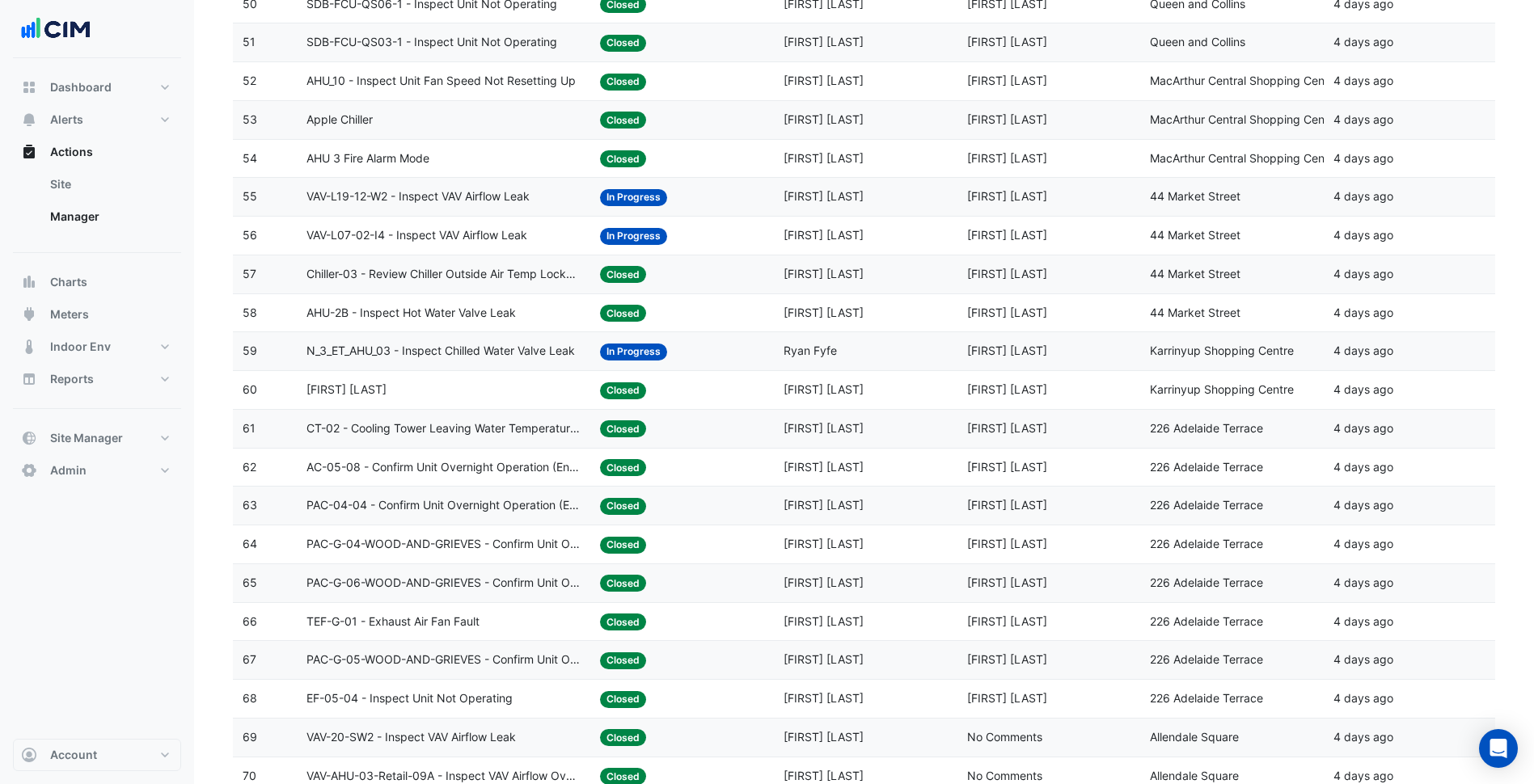 click on "Assigned:
Craig Hogan" 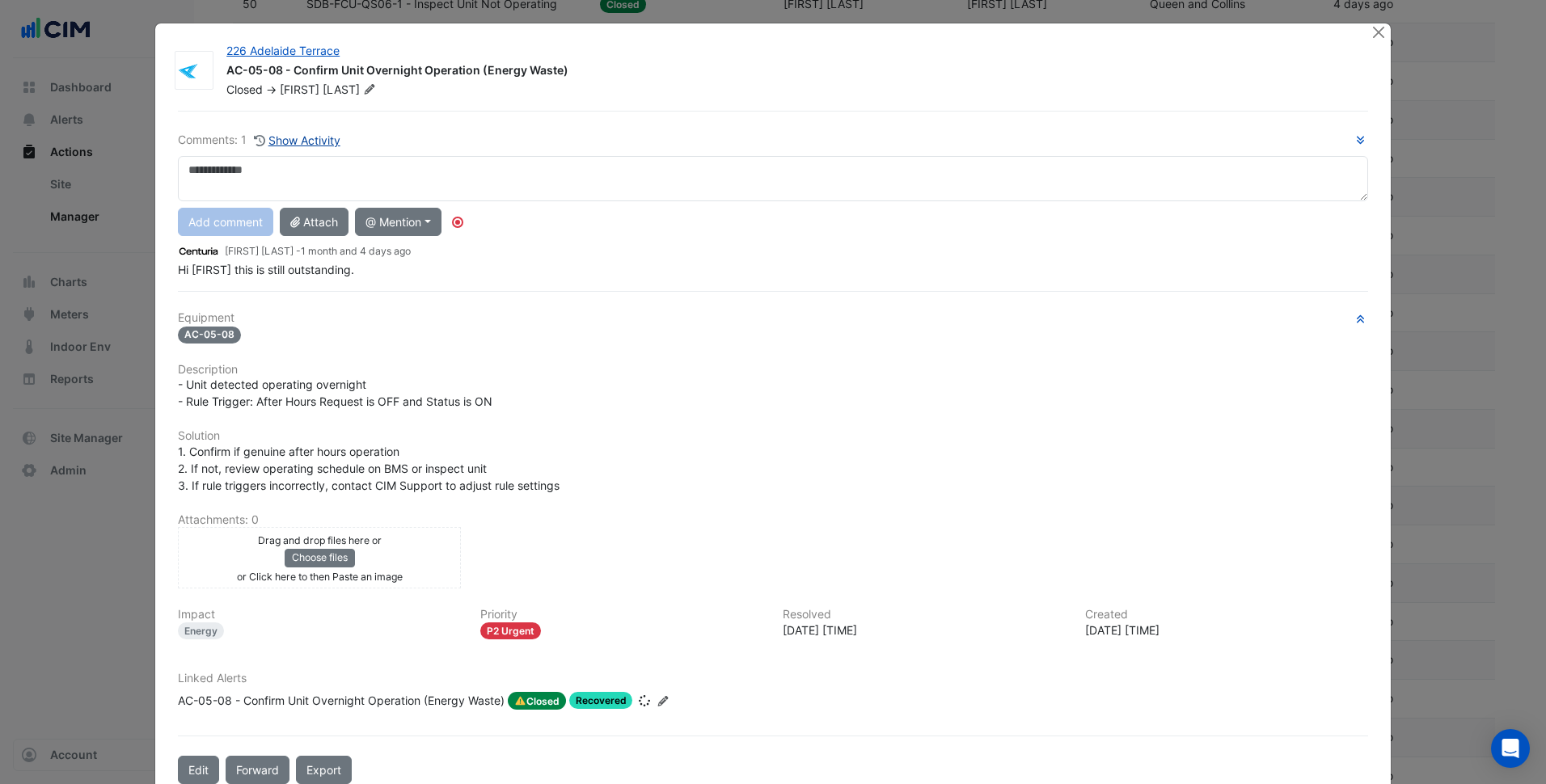click on "Show Activity" 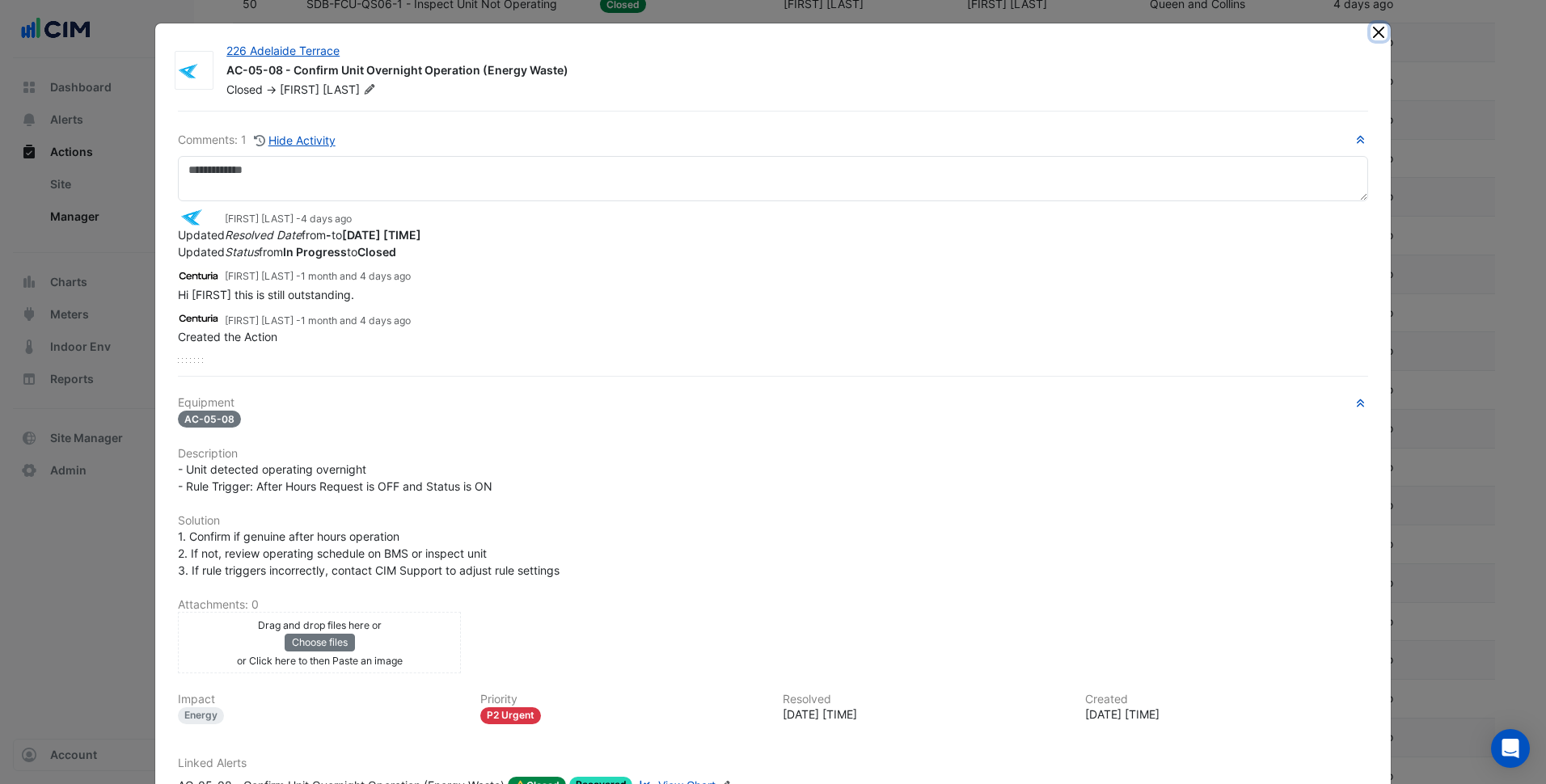 click 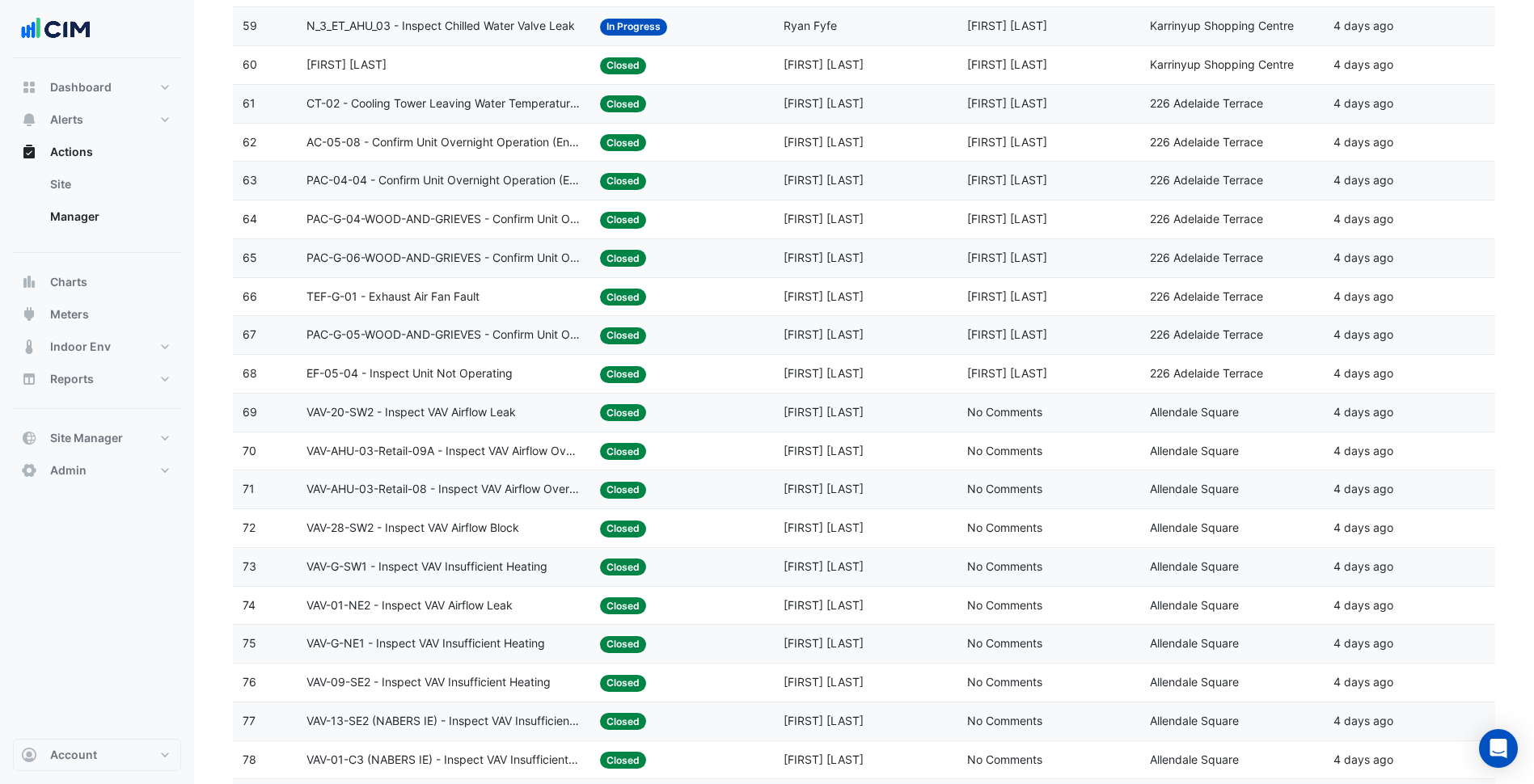 scroll, scrollTop: 2550, scrollLeft: 0, axis: vertical 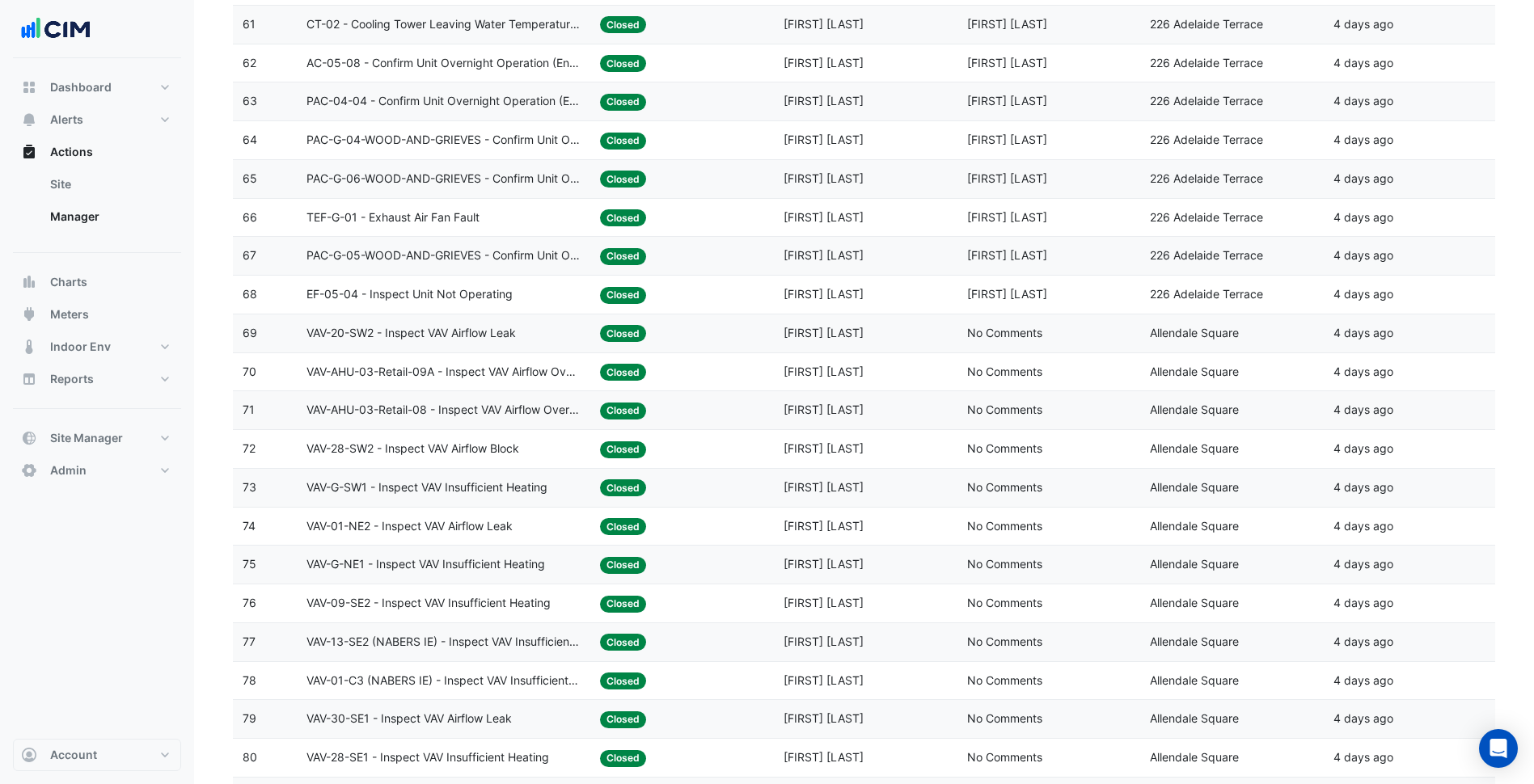 click on "Geoff Rankin" 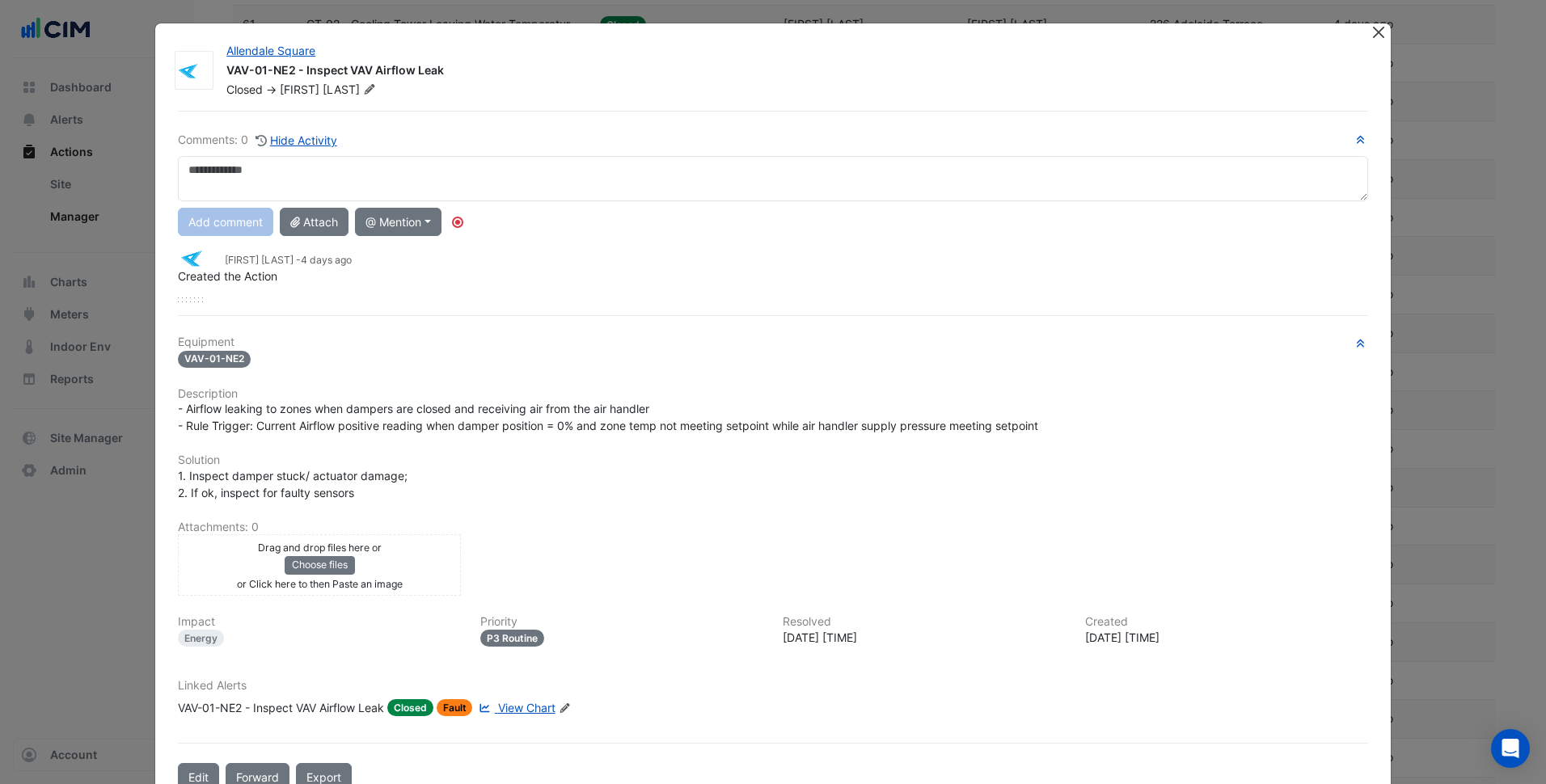 click 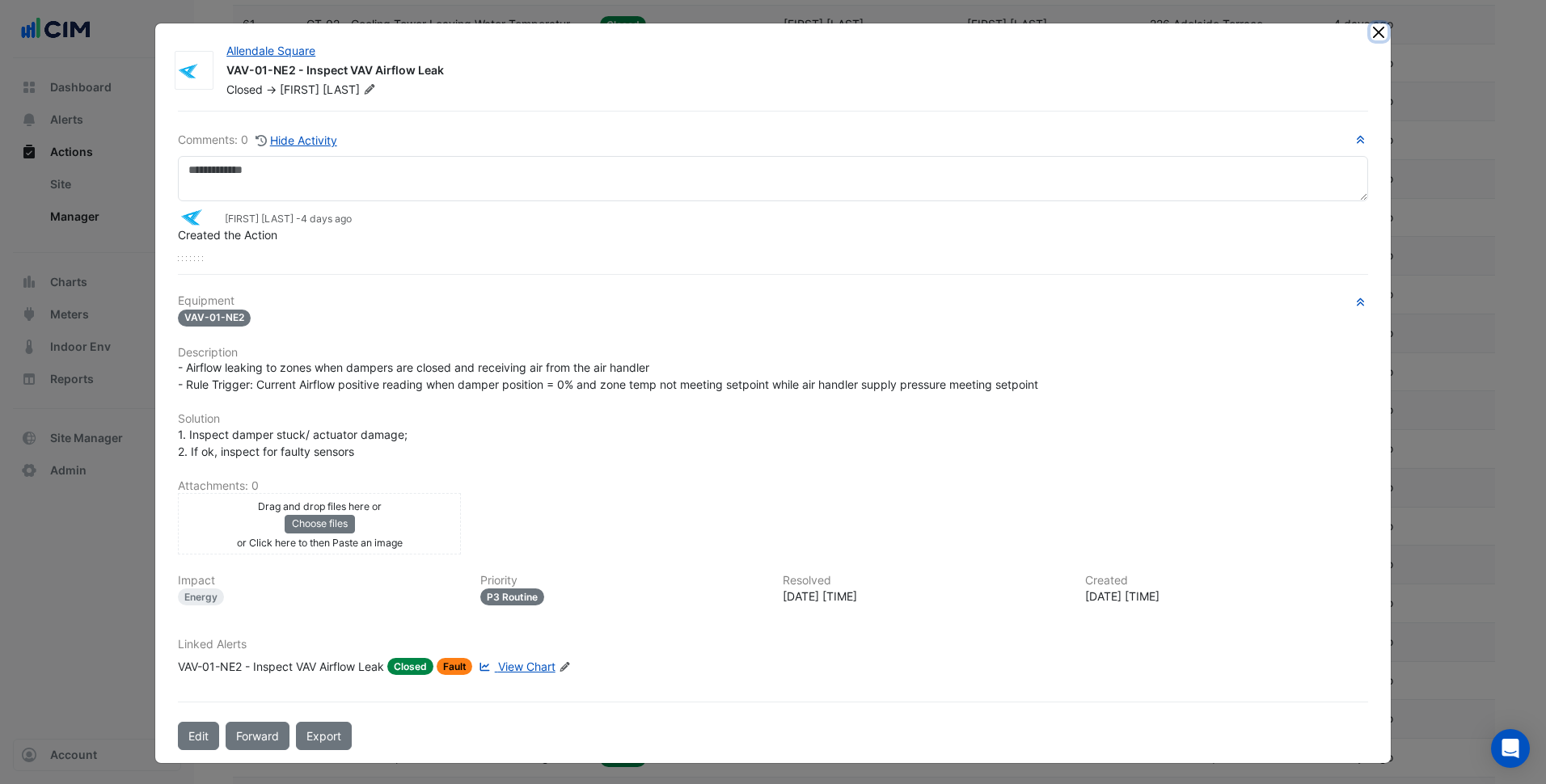 click 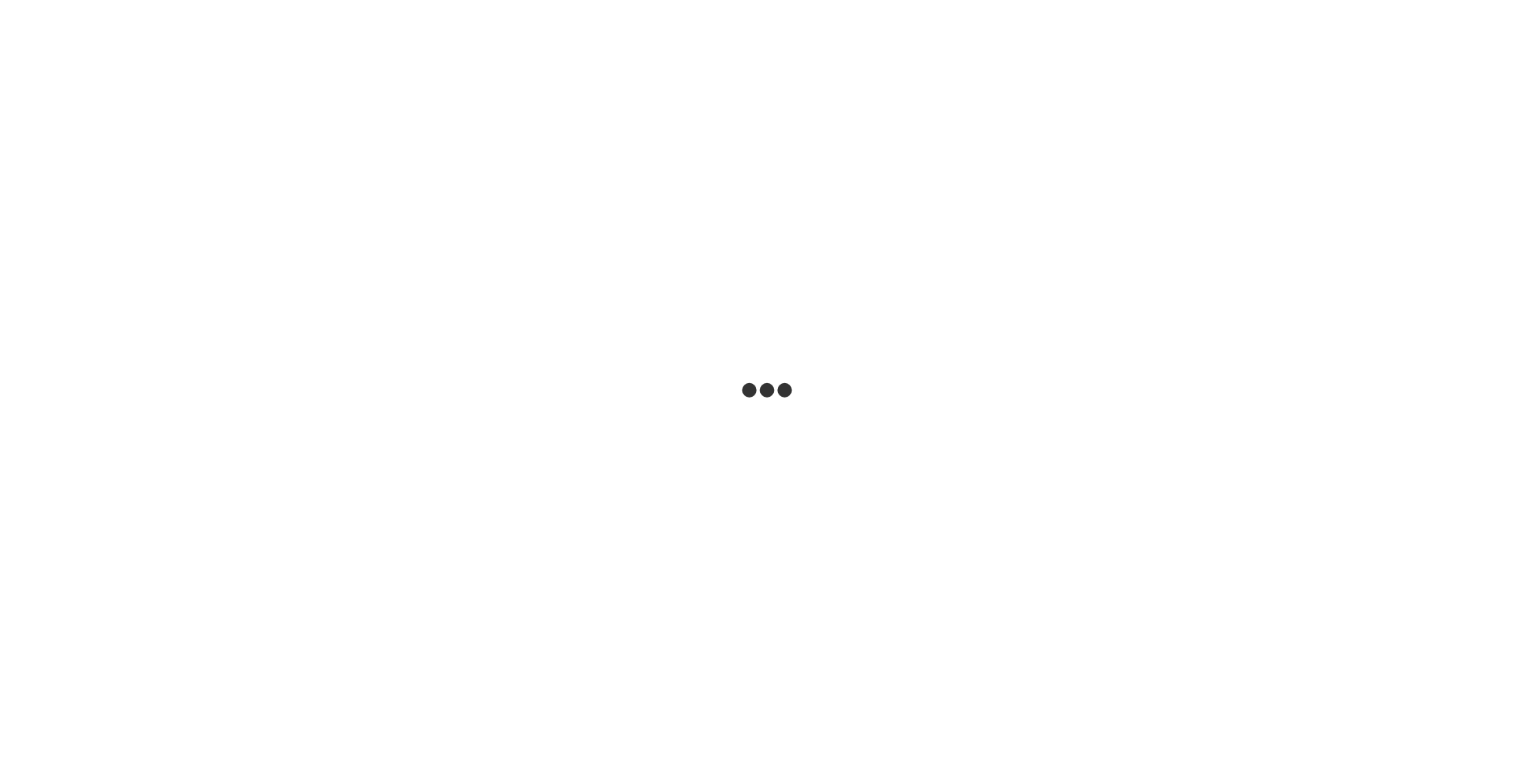 scroll, scrollTop: 0, scrollLeft: 0, axis: both 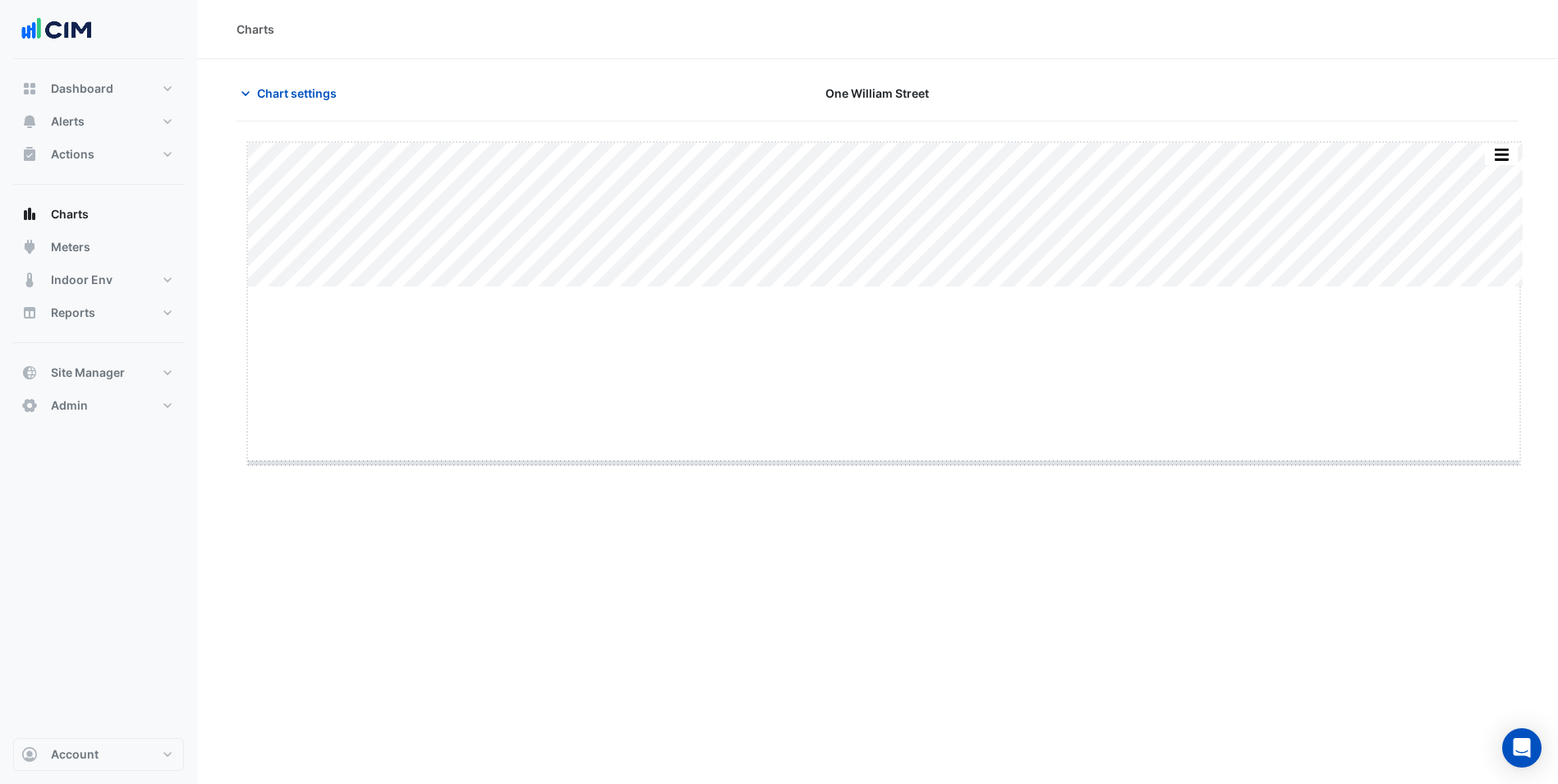type on "**********" 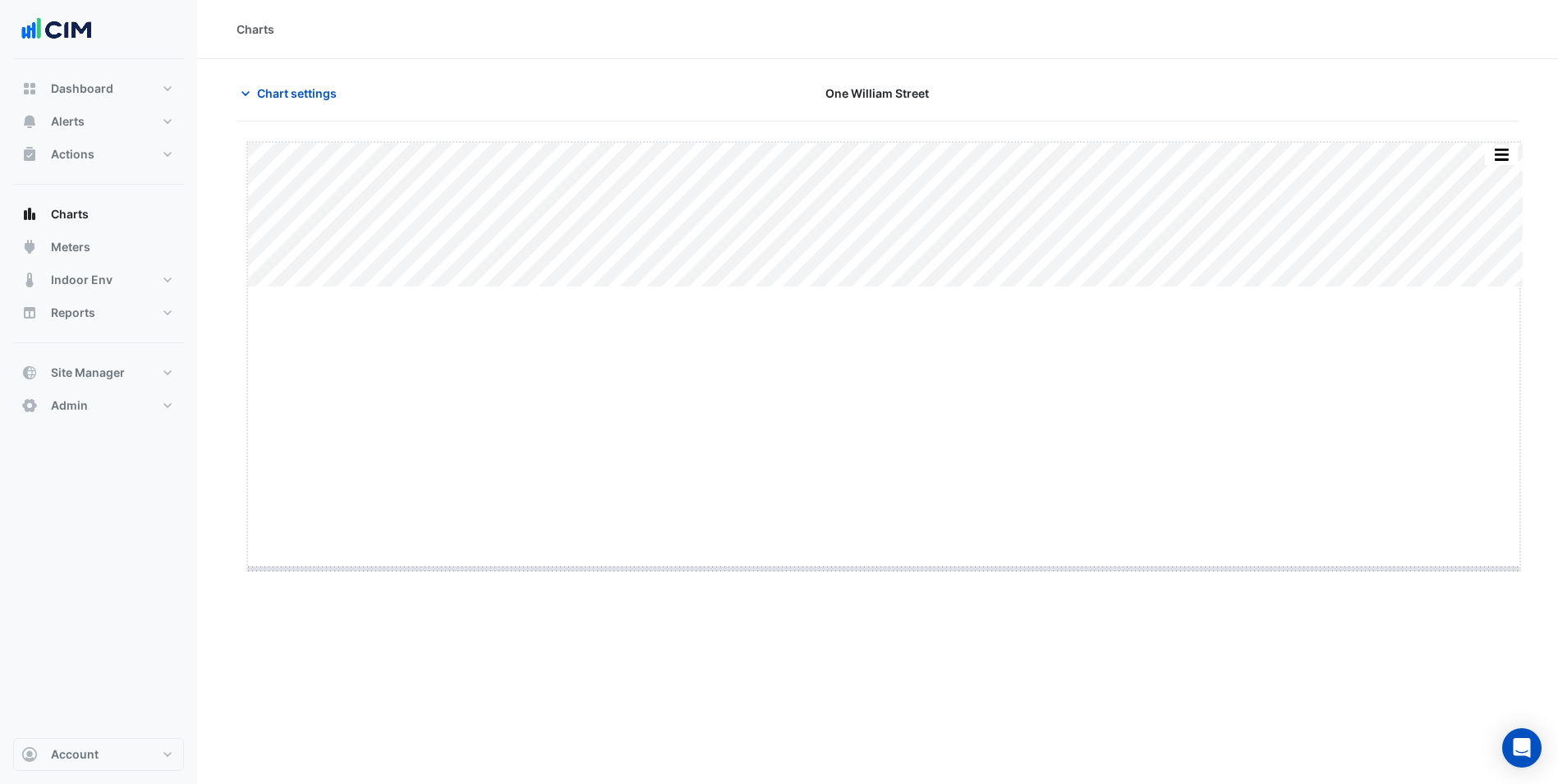 drag, startPoint x: 894, startPoint y: 287, endPoint x: 889, endPoint y: 570, distance: 283.04417 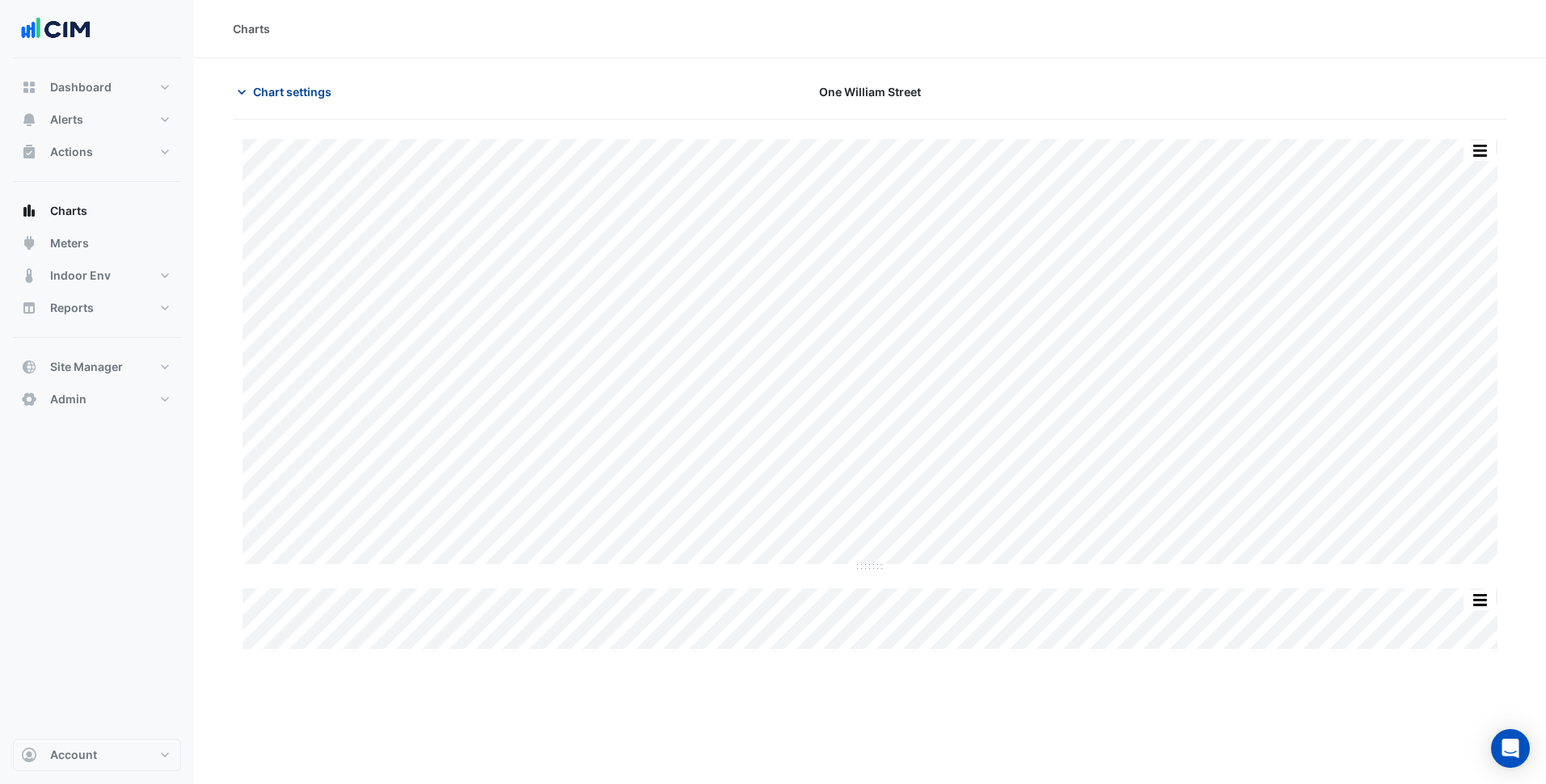 click on "Chart settings" 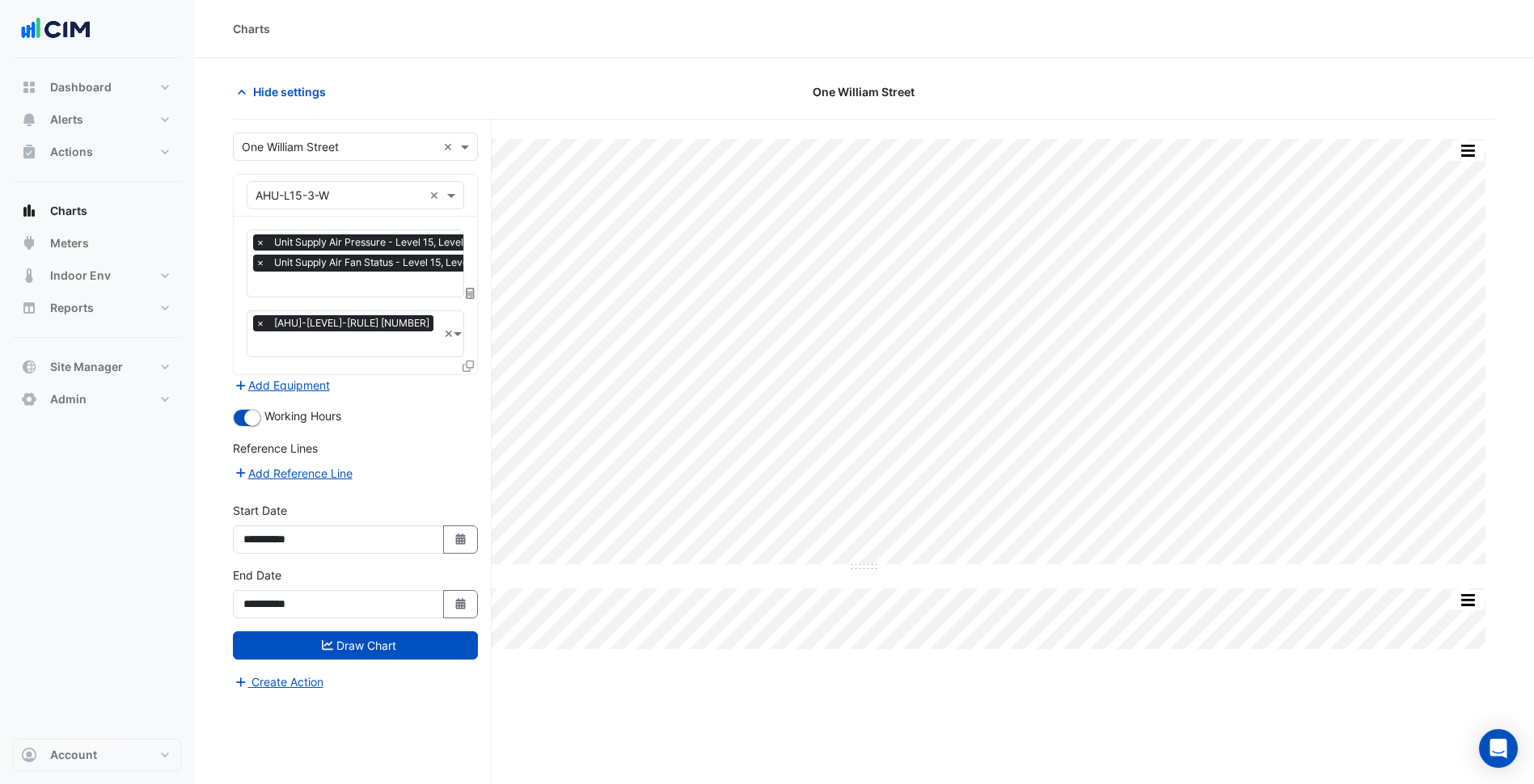 click on "Unit Supply Air Fan Status - Level 15, Level 15" at bounding box center (378, 263) 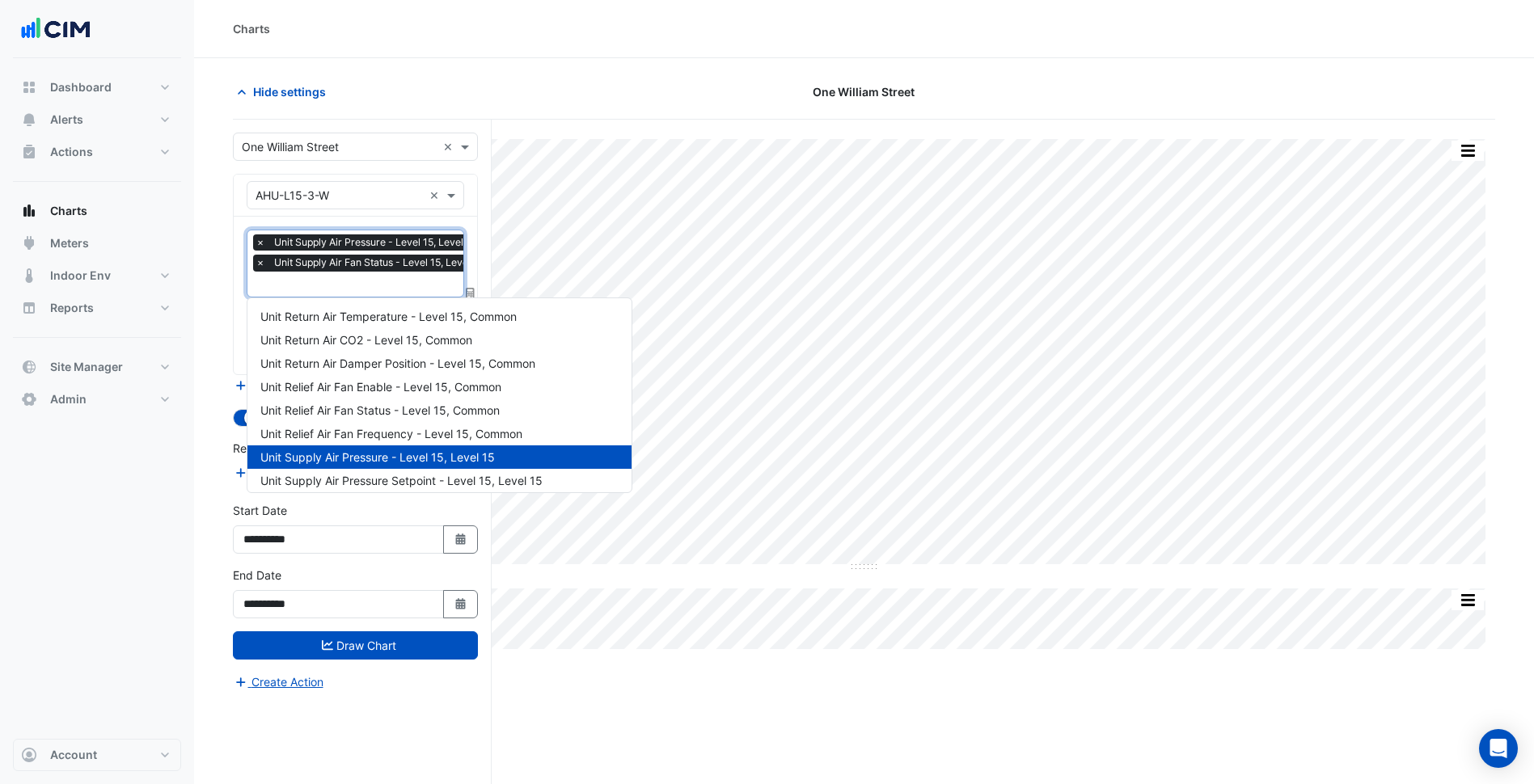 scroll, scrollTop: 0, scrollLeft: 8, axis: horizontal 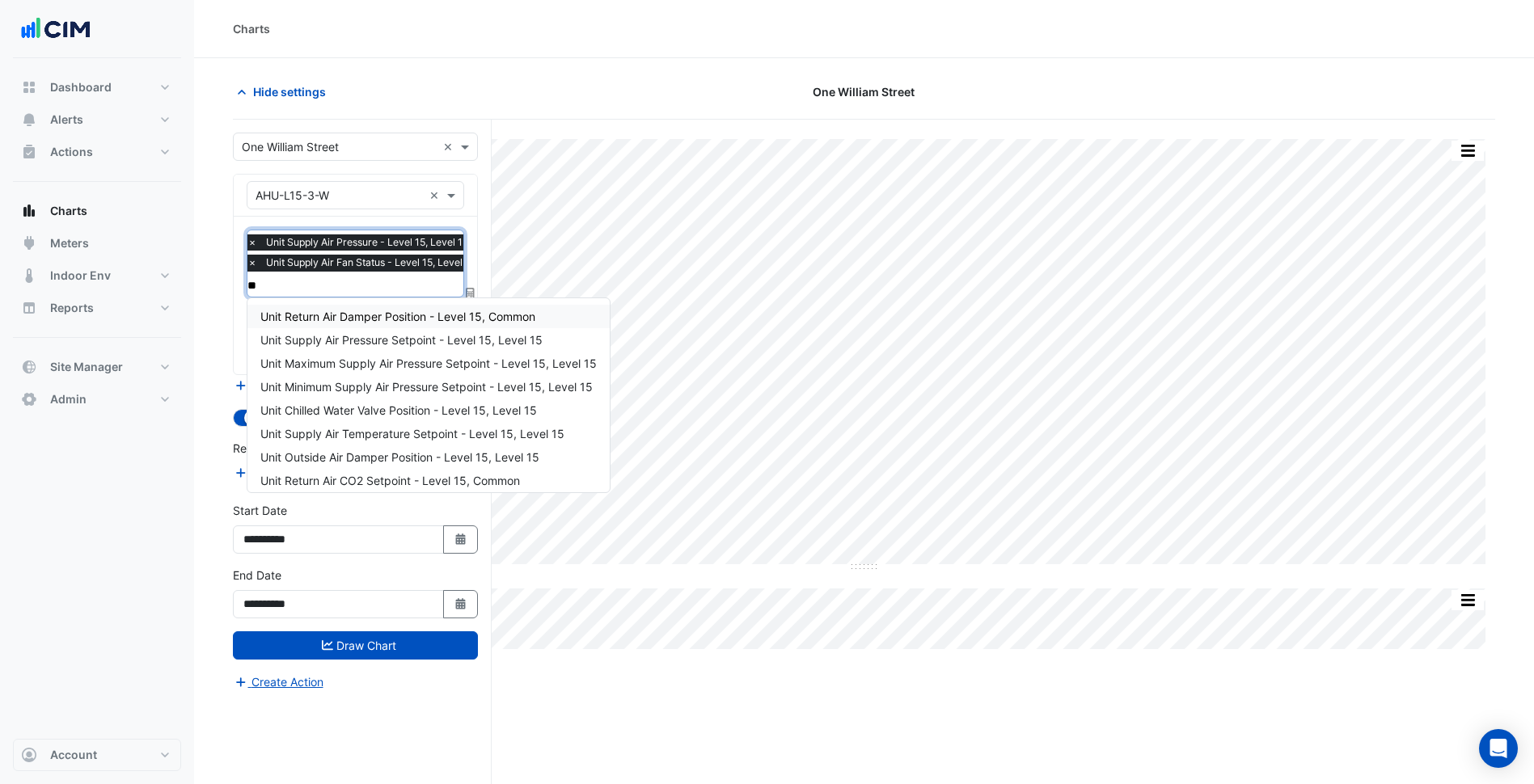 type on "*" 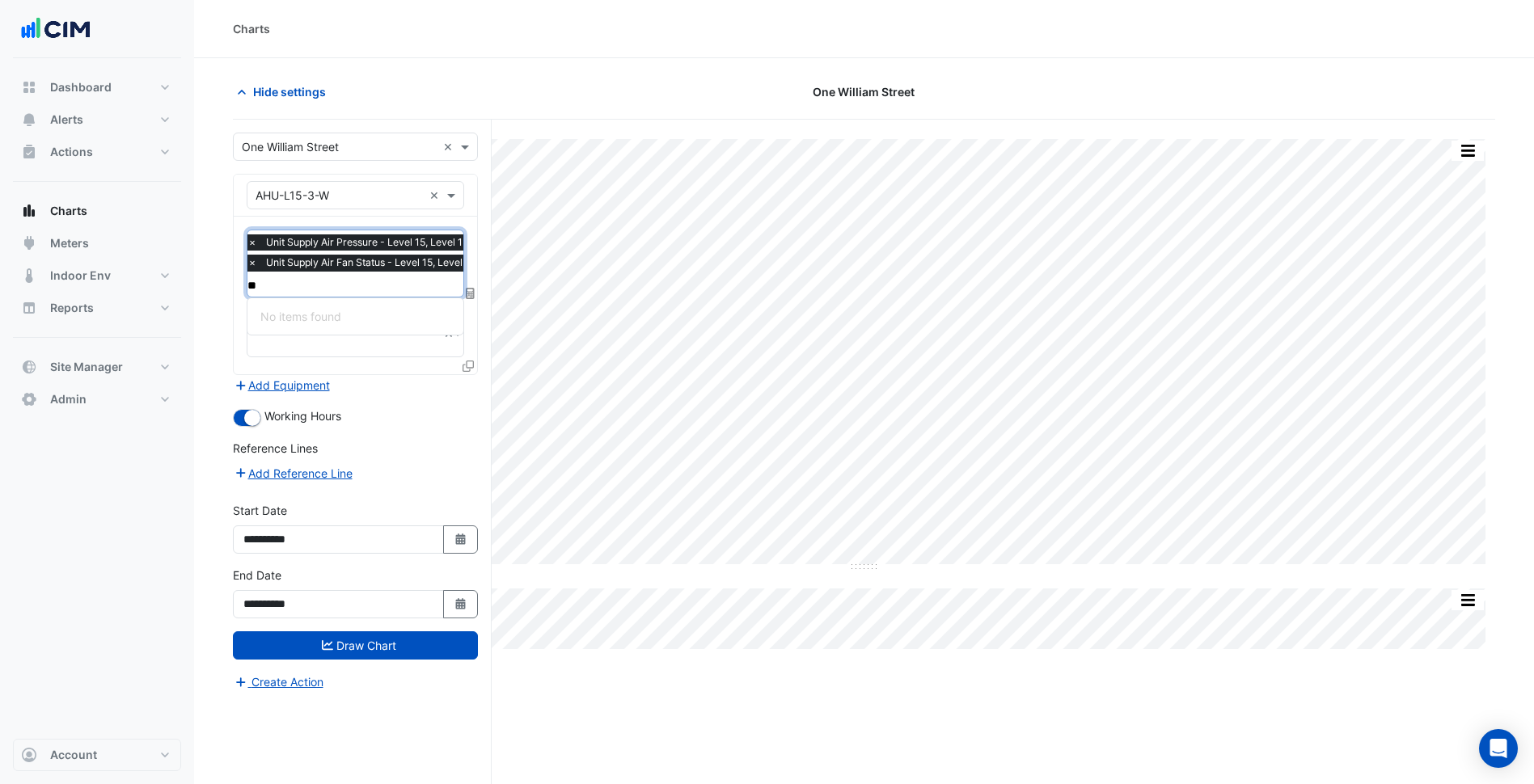 type on "*" 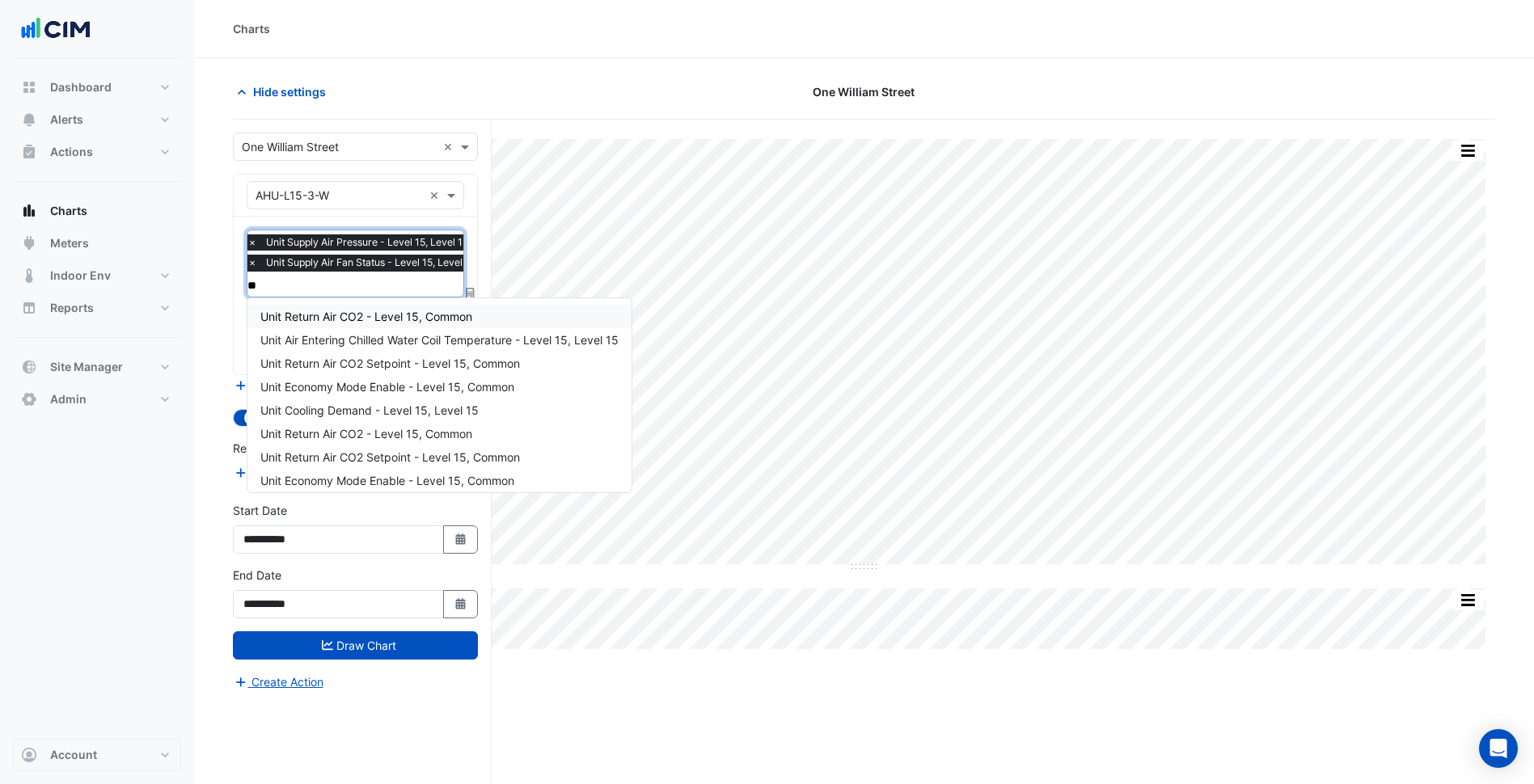 type on "*" 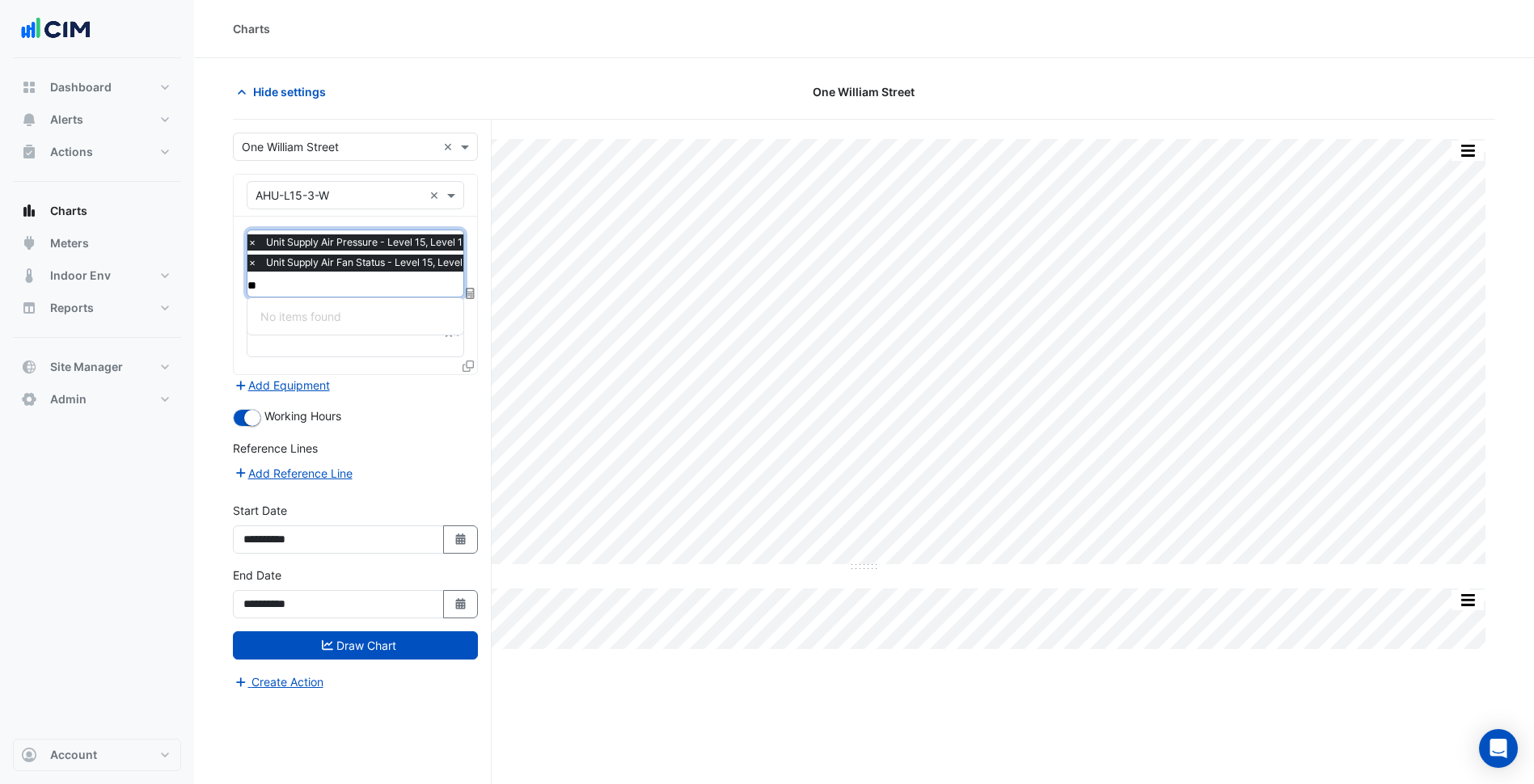 type on "*" 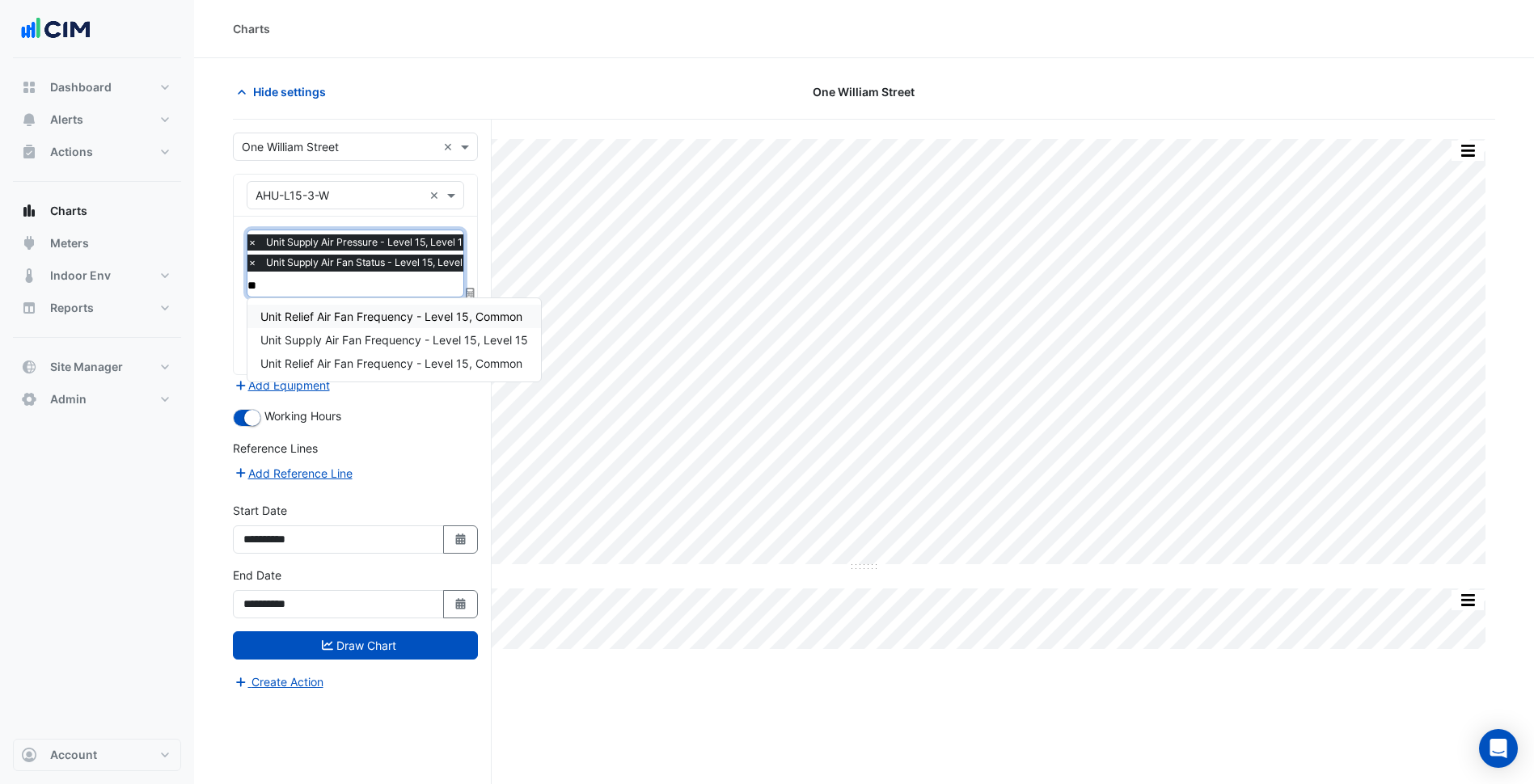 type on "***" 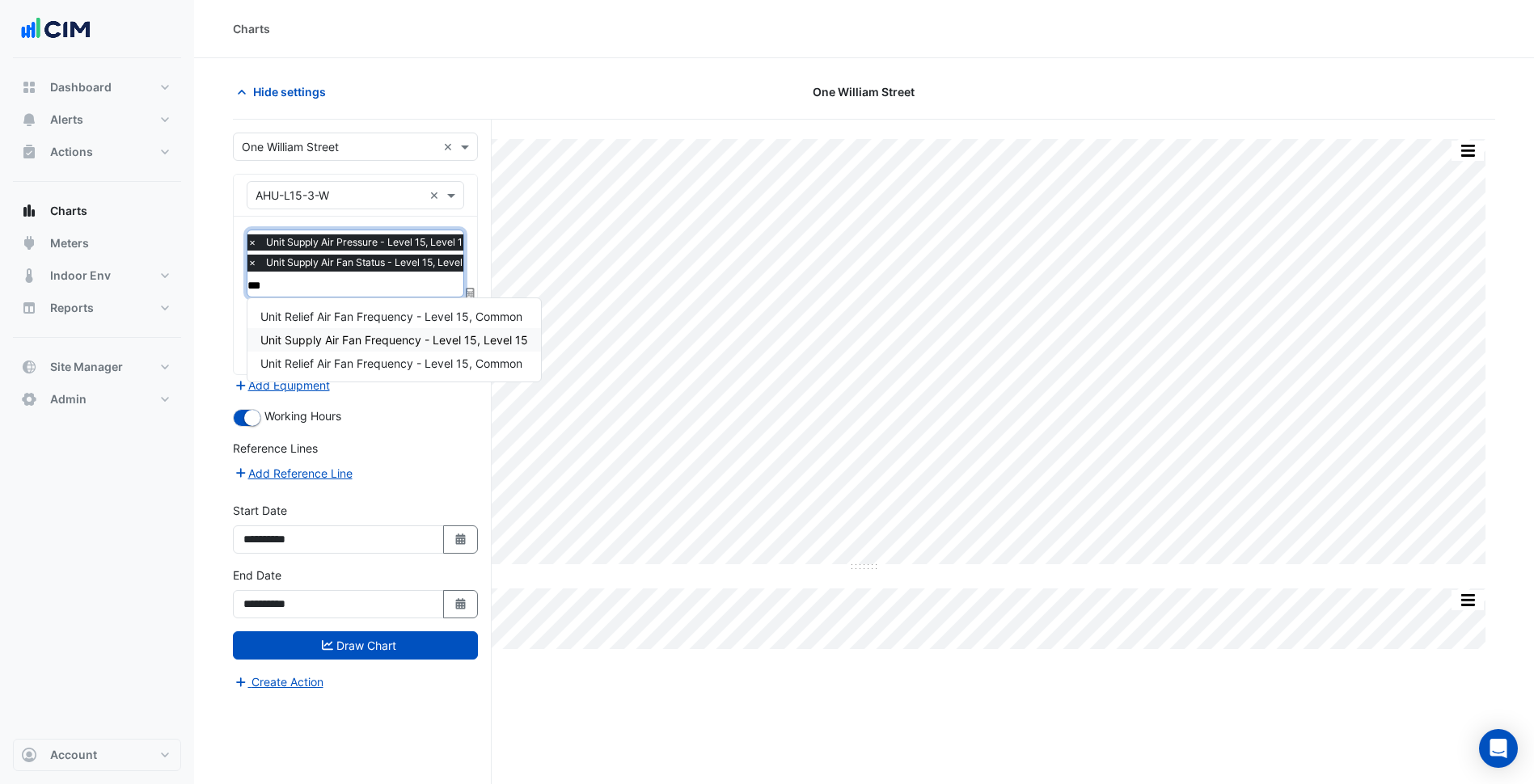 click on "Unit Supply Air Fan Frequency - Level 15, Level 15" at bounding box center (394, 339) 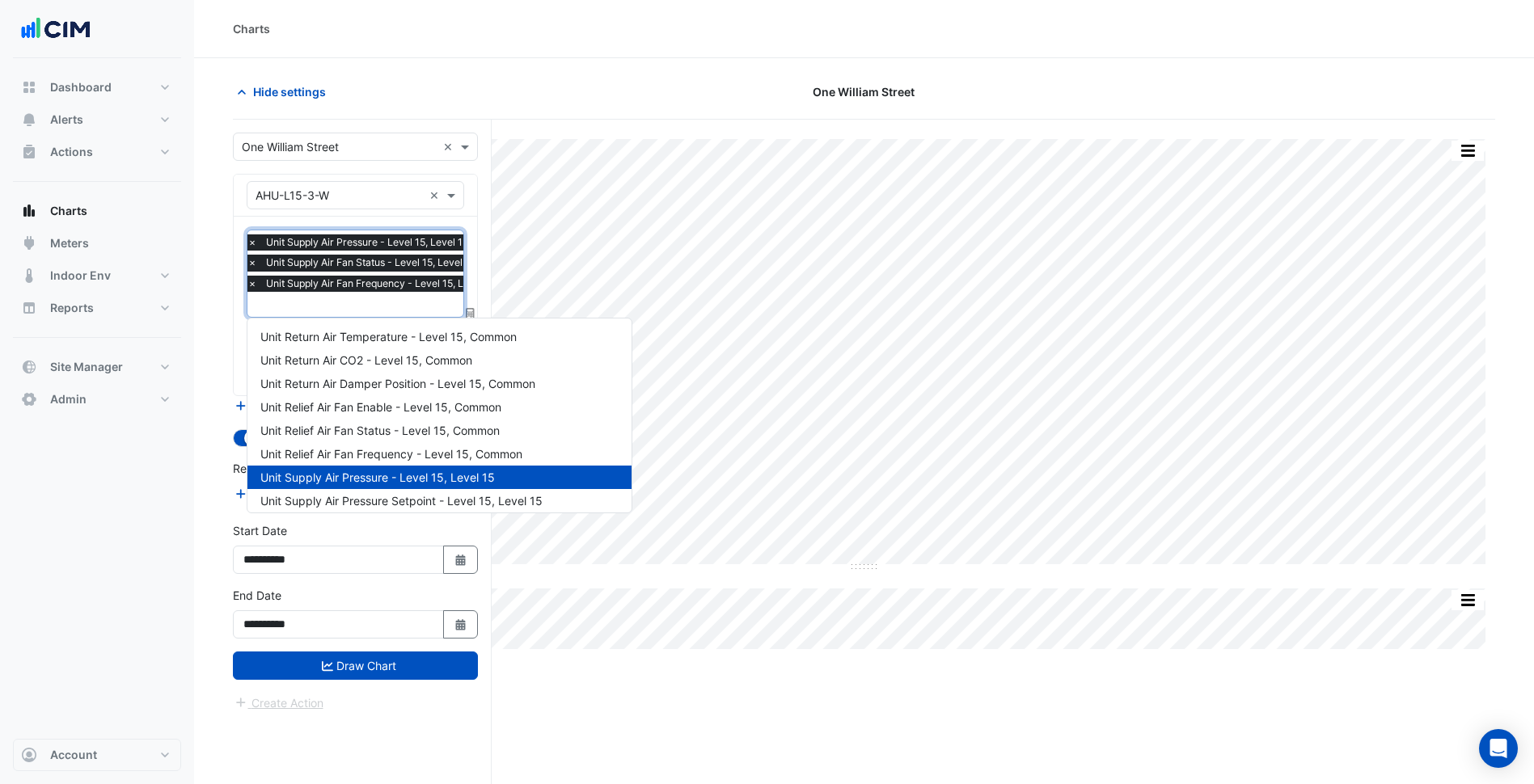 click at bounding box center (375, 306) 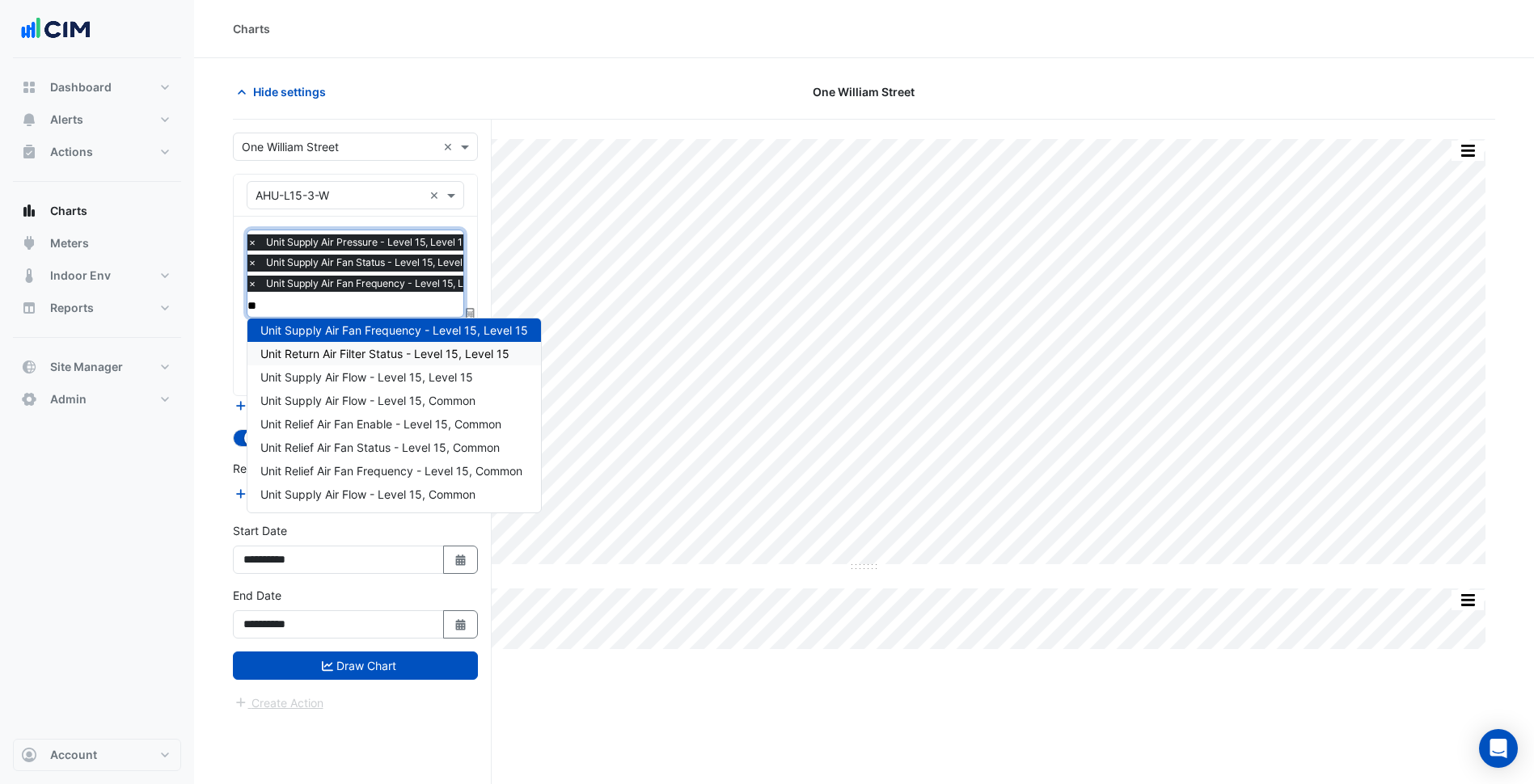 scroll, scrollTop: 0, scrollLeft: 0, axis: both 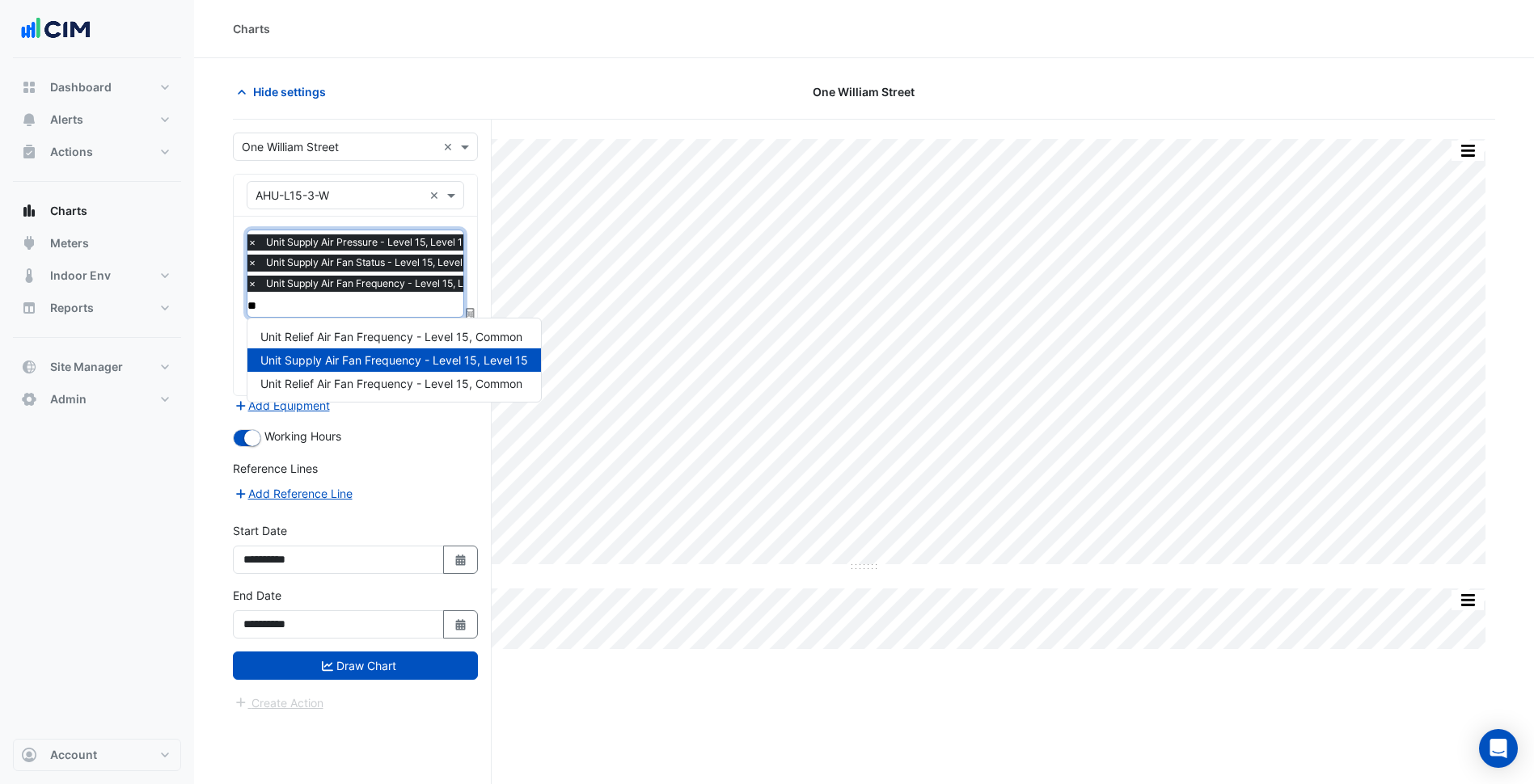 type on "***" 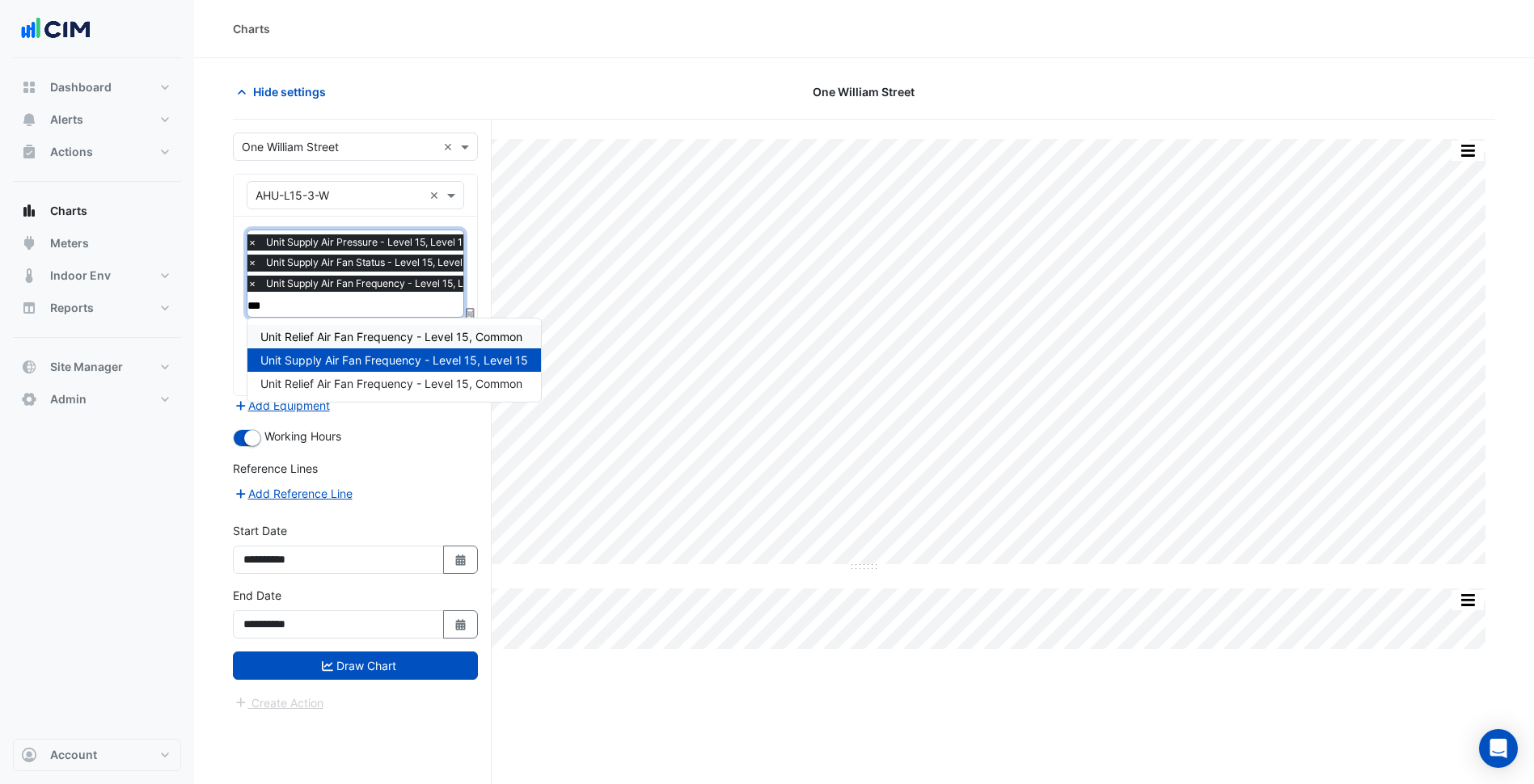 click on "Unit Relief Air Fan Frequency - Level 15, Common" at bounding box center (391, 336) 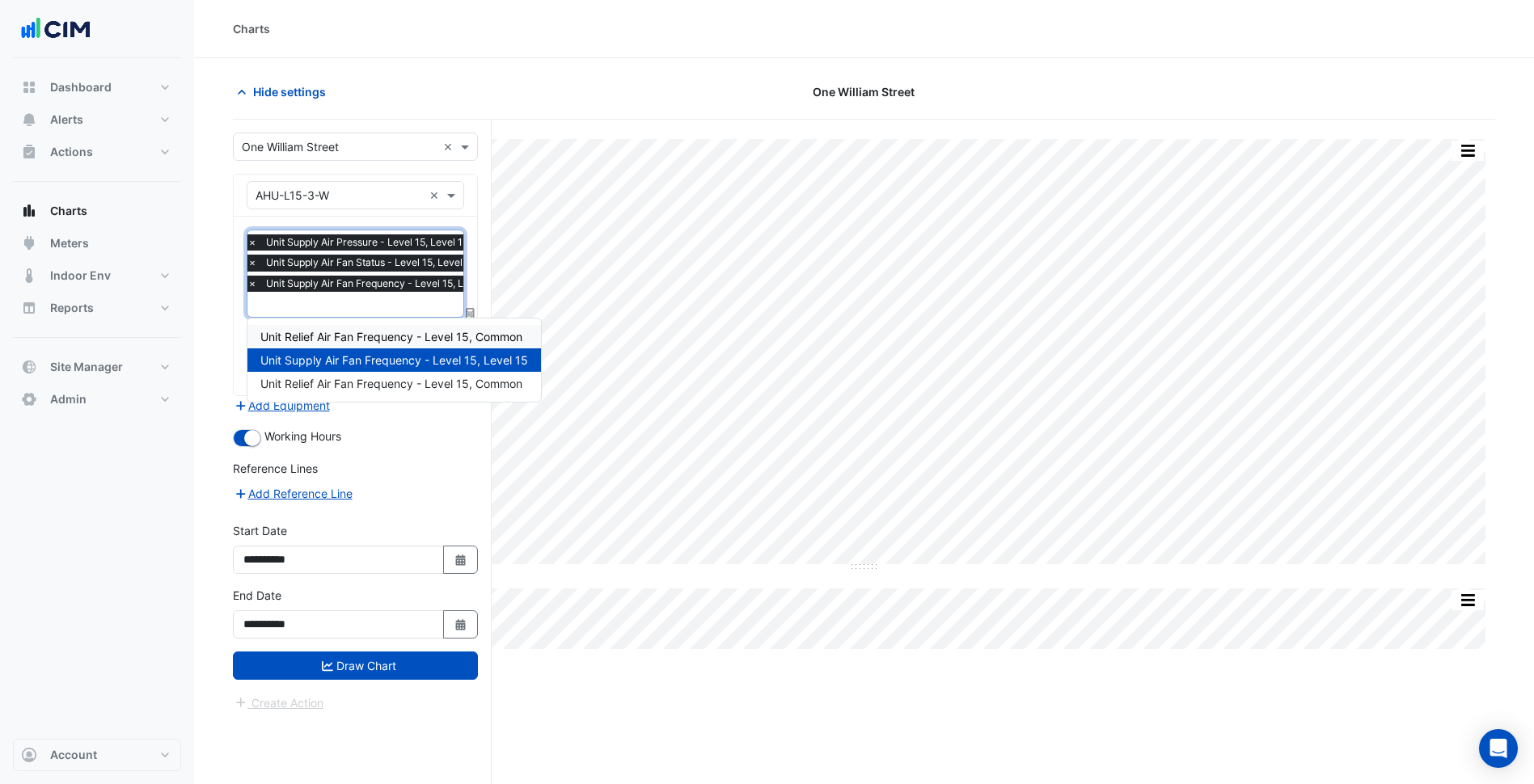 scroll, scrollTop: 0, scrollLeft: 0, axis: both 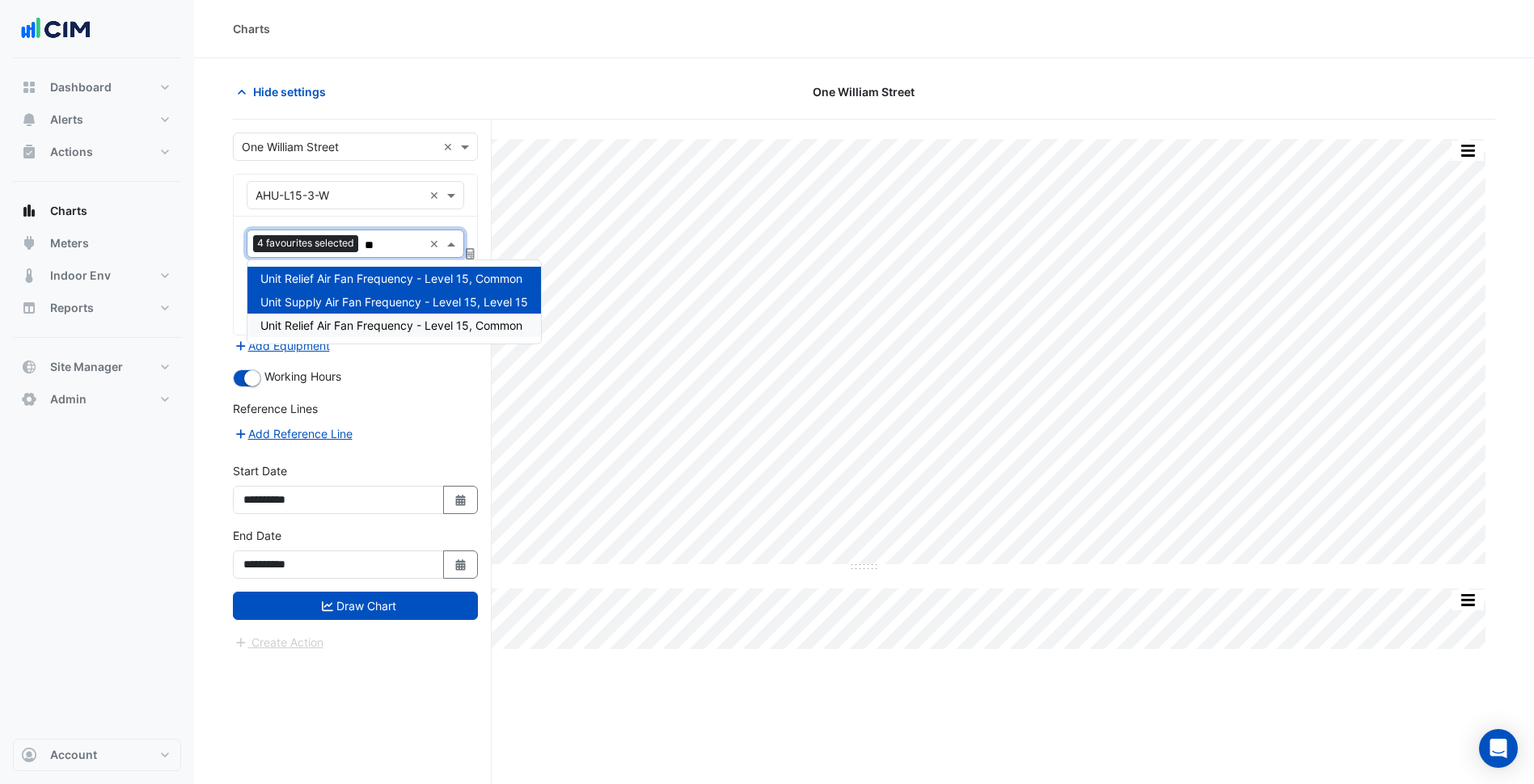 type on "***" 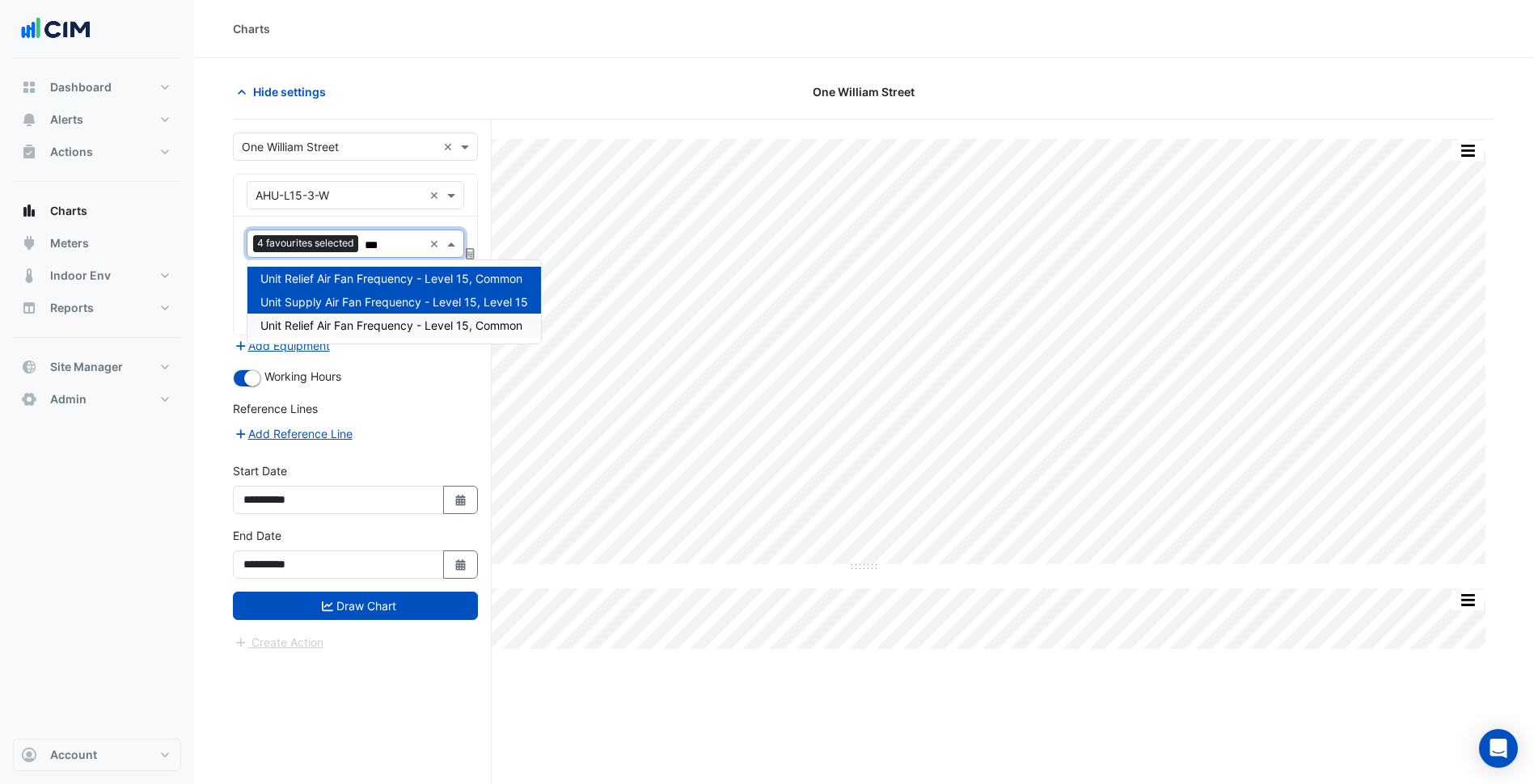 click on "Unit Relief Air Fan Frequency - Level 15, Common" at bounding box center [391, 325] 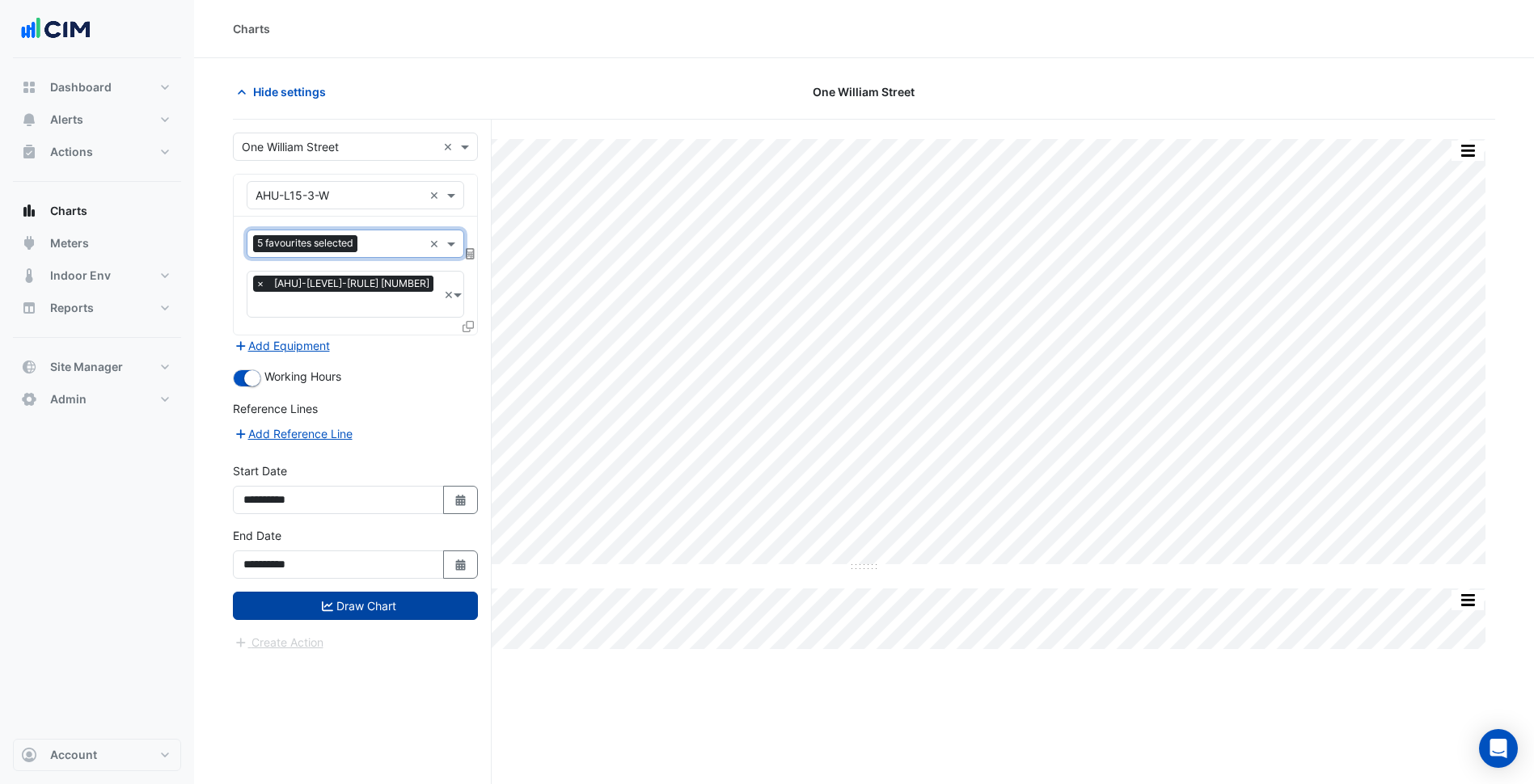 click on "Draw Chart" at bounding box center (355, 605) 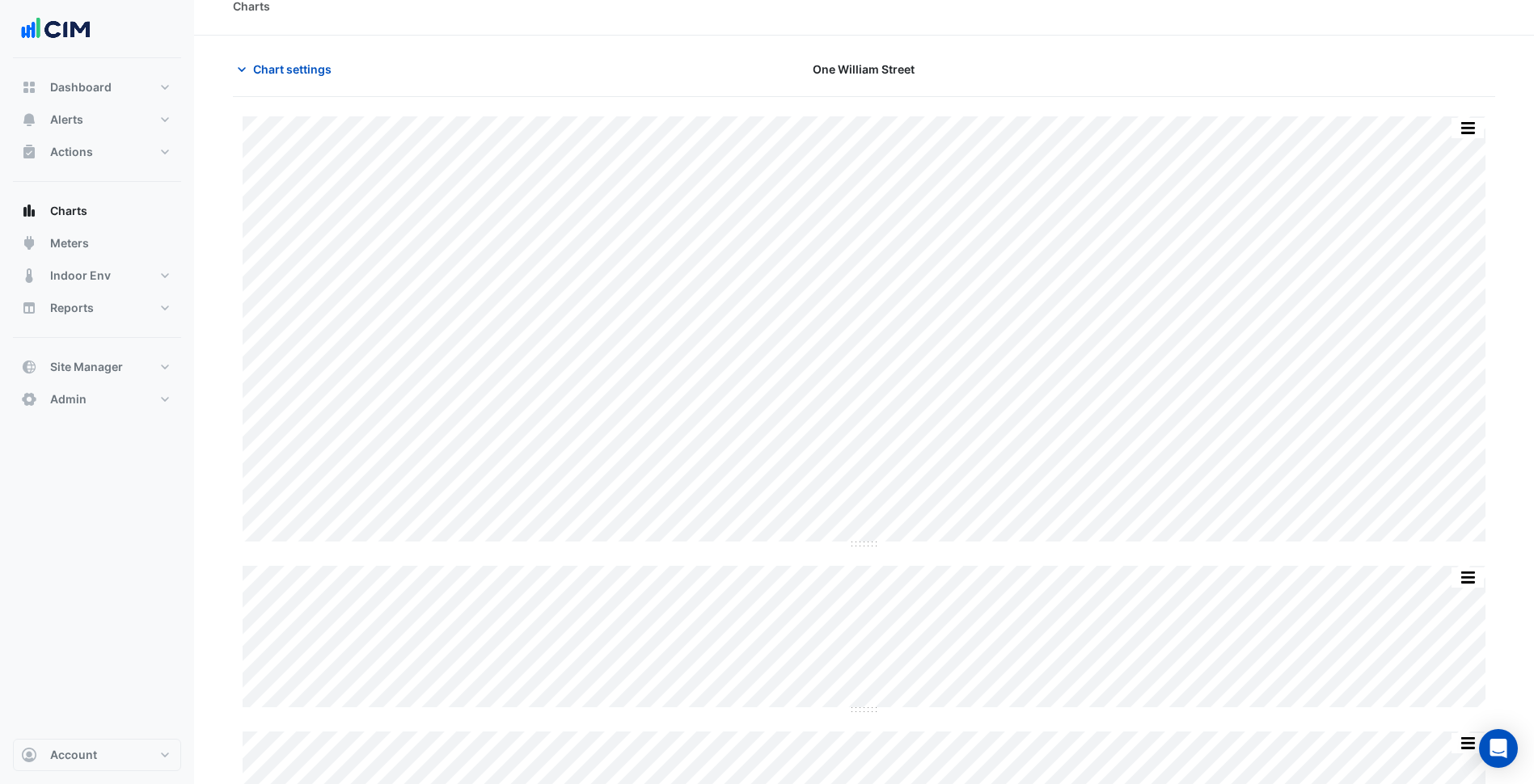 scroll, scrollTop: 34, scrollLeft: 0, axis: vertical 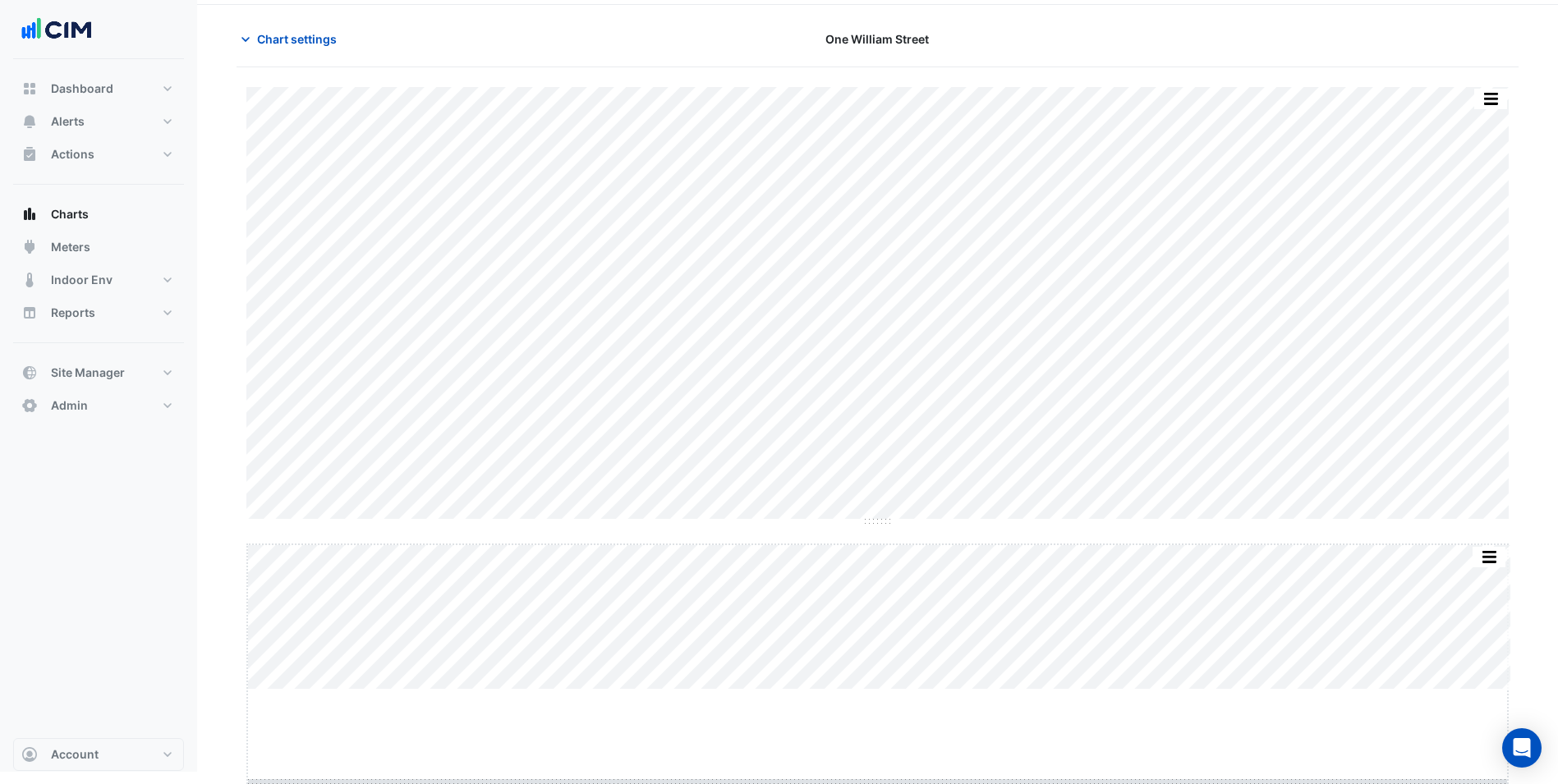 drag, startPoint x: 885, startPoint y: 708, endPoint x: 890, endPoint y: 800, distance: 92.1358 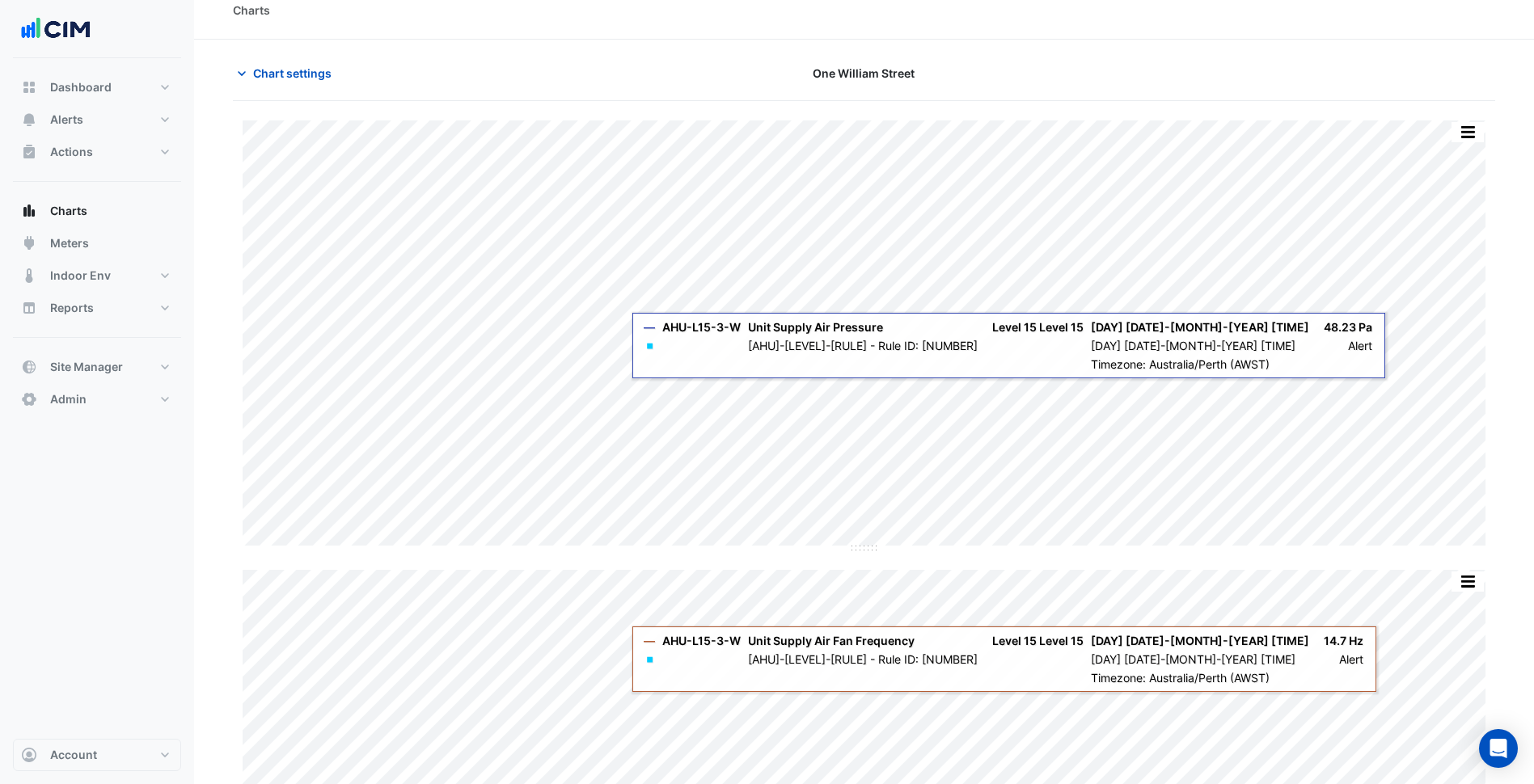 scroll, scrollTop: 0, scrollLeft: 0, axis: both 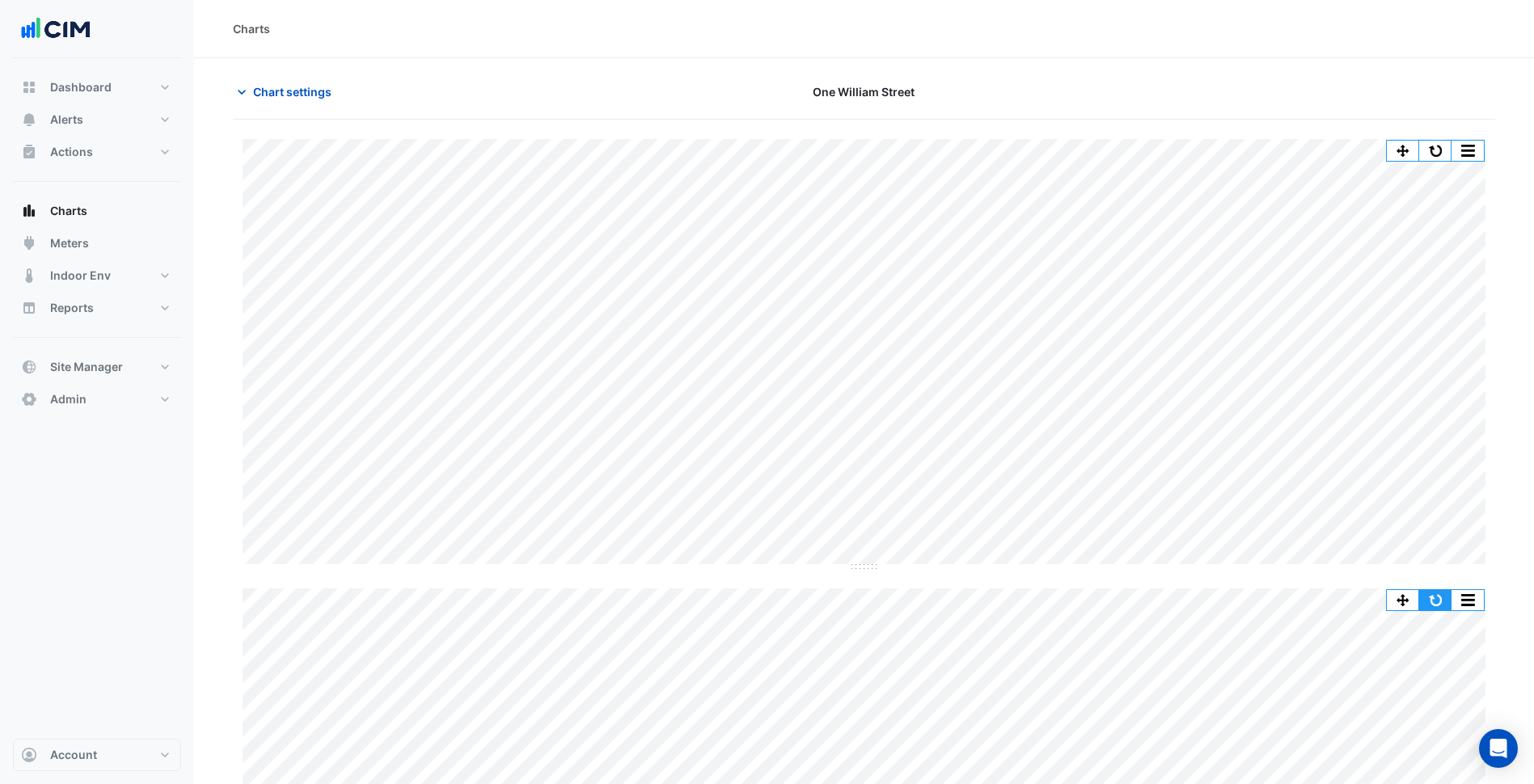 click 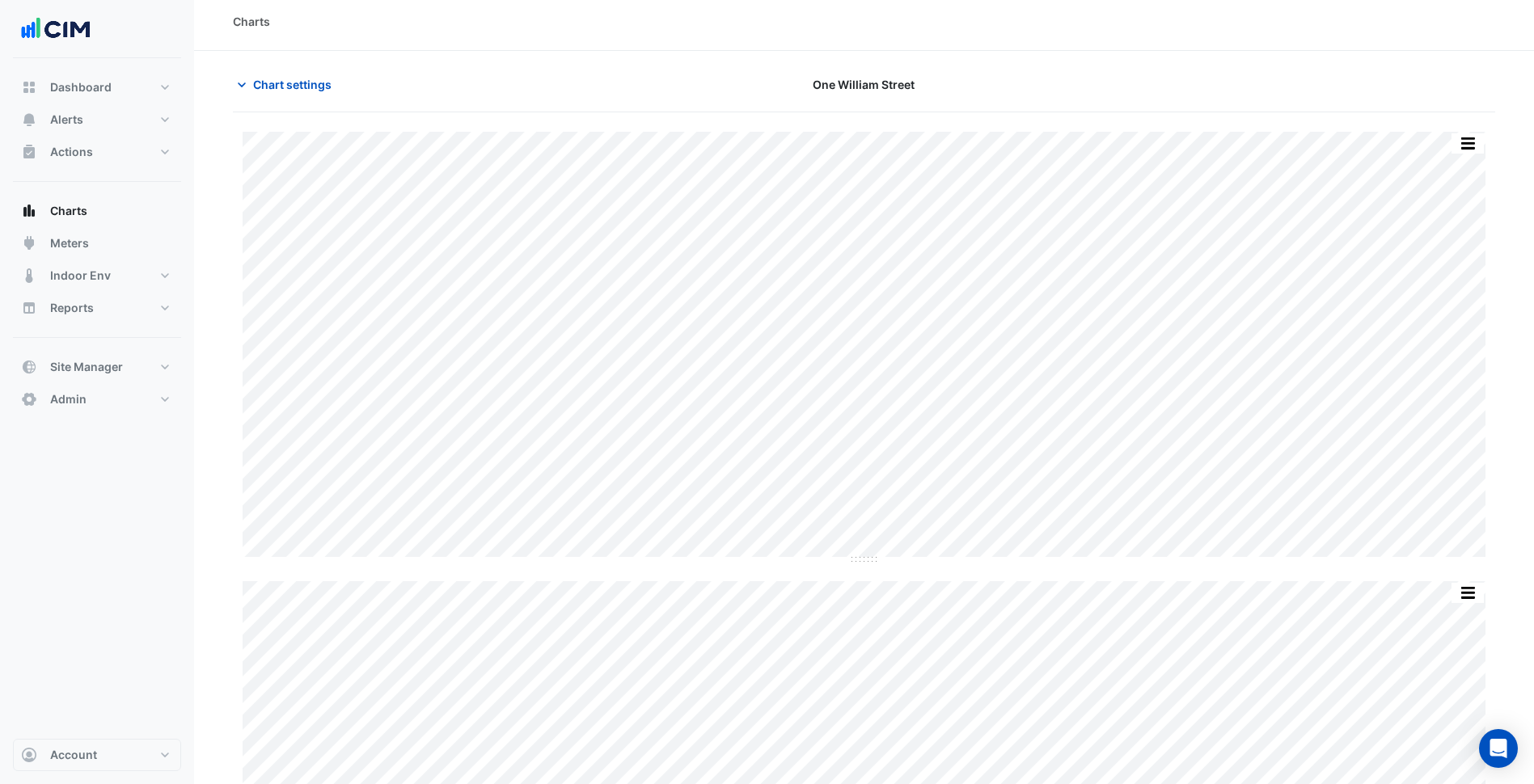 scroll, scrollTop: 0, scrollLeft: 0, axis: both 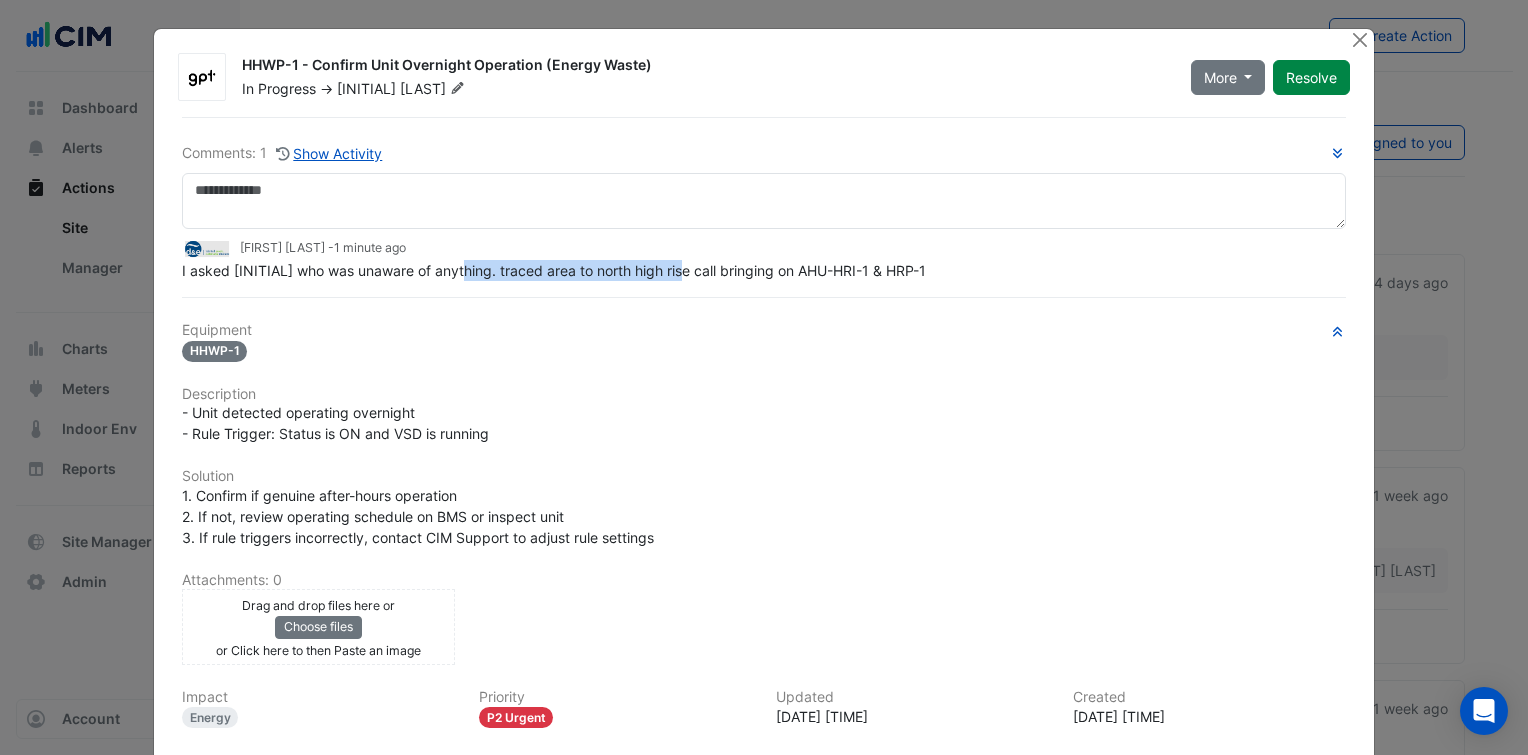 drag, startPoint x: 456, startPoint y: 264, endPoint x: 700, endPoint y: 279, distance: 244.46063 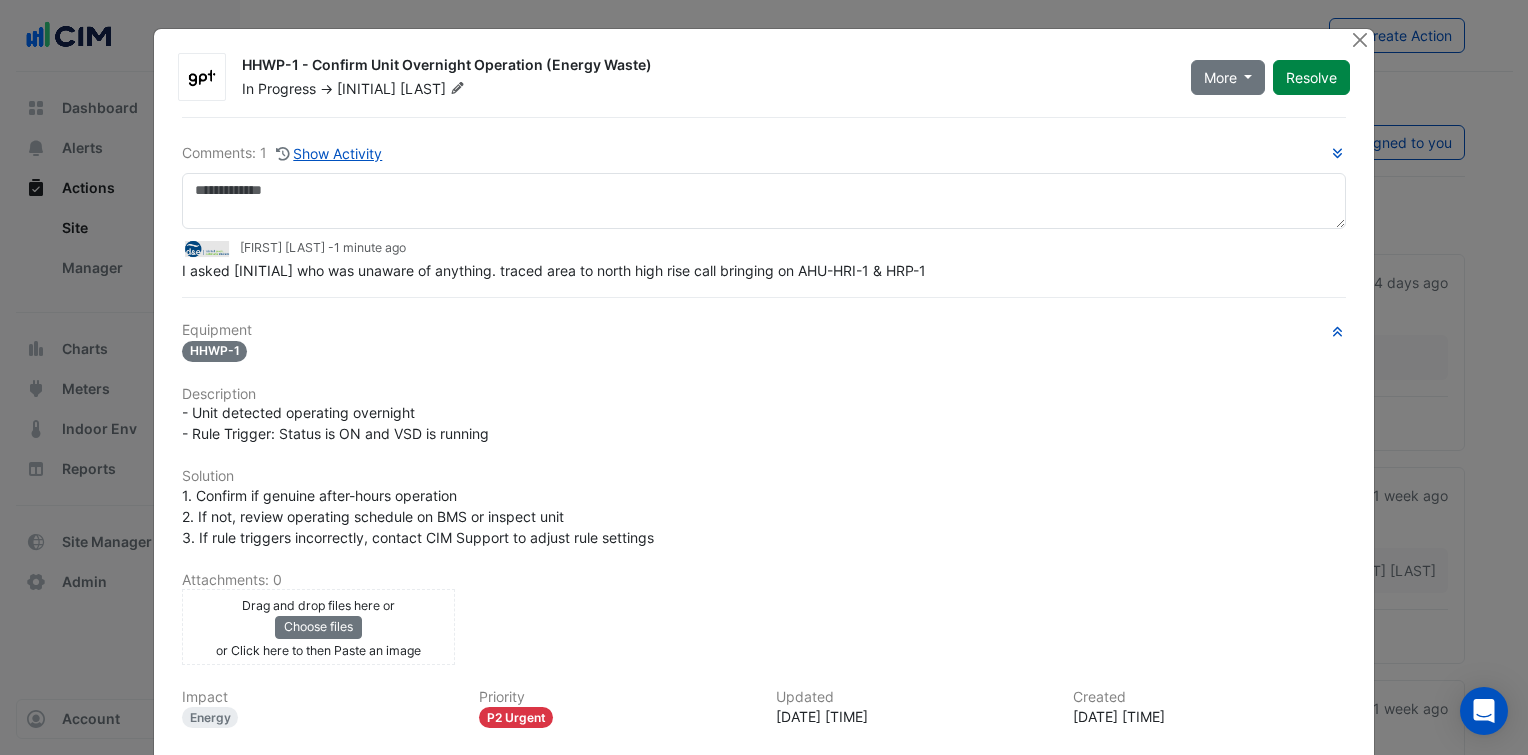 drag, startPoint x: 700, startPoint y: 279, endPoint x: 716, endPoint y: 356, distance: 78.64477 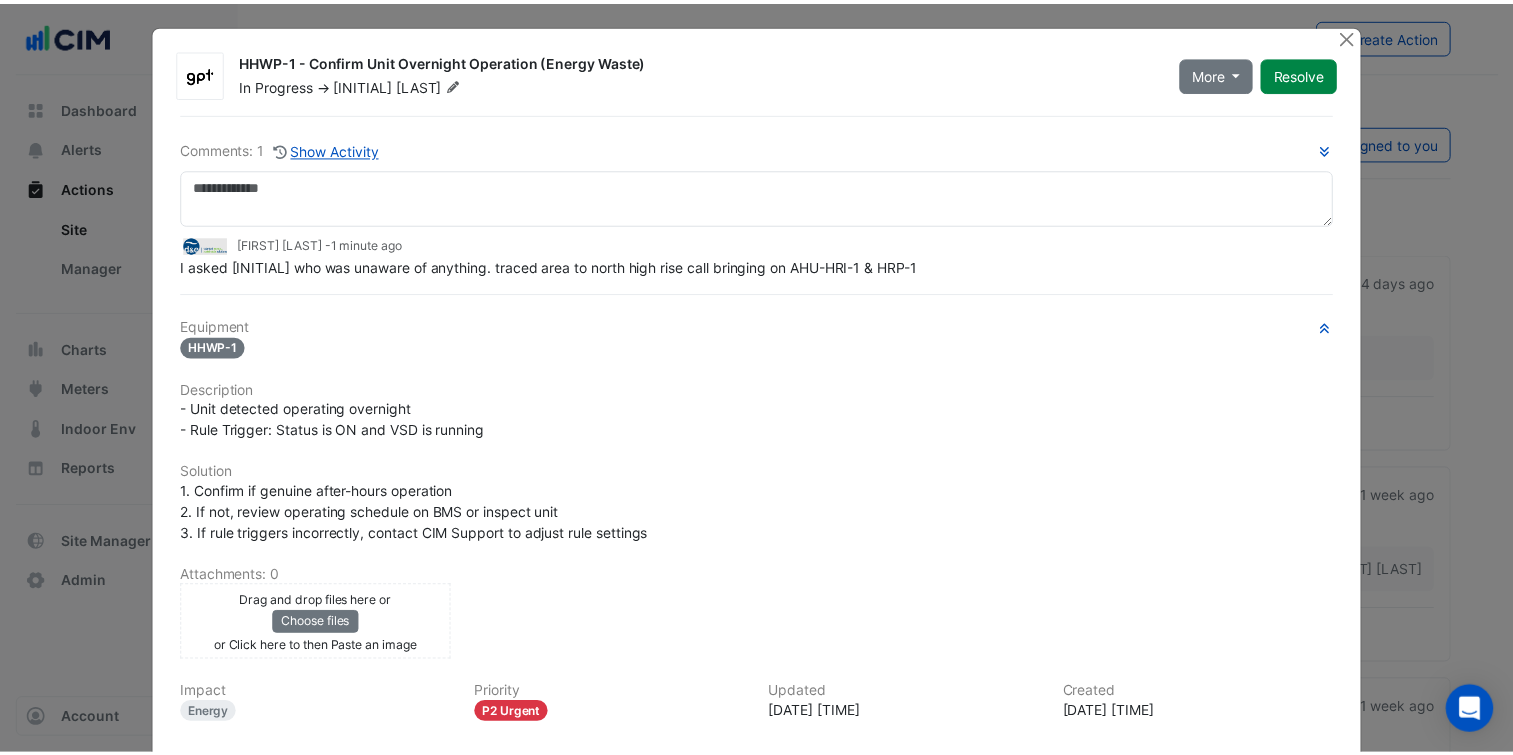 scroll, scrollTop: 0, scrollLeft: 0, axis: both 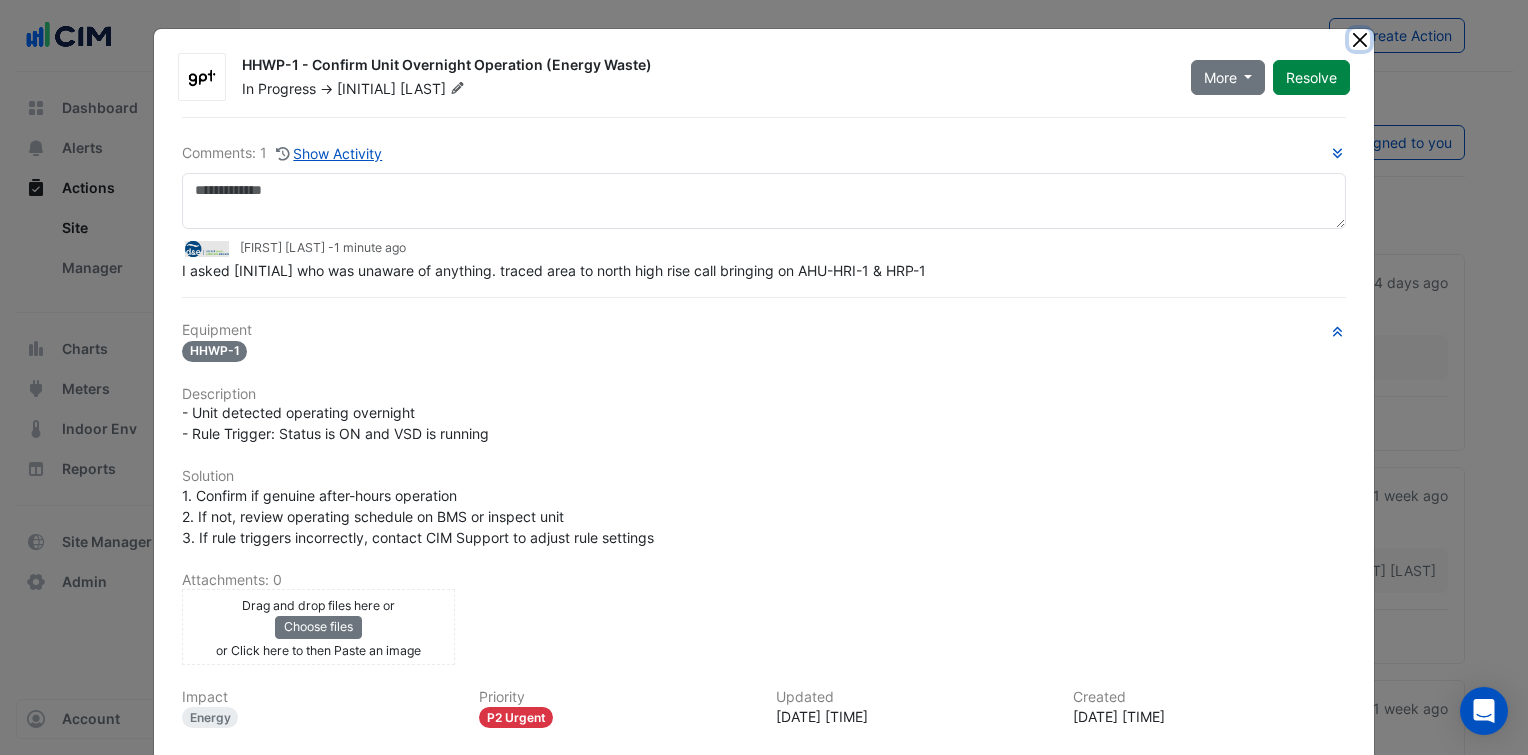 click 